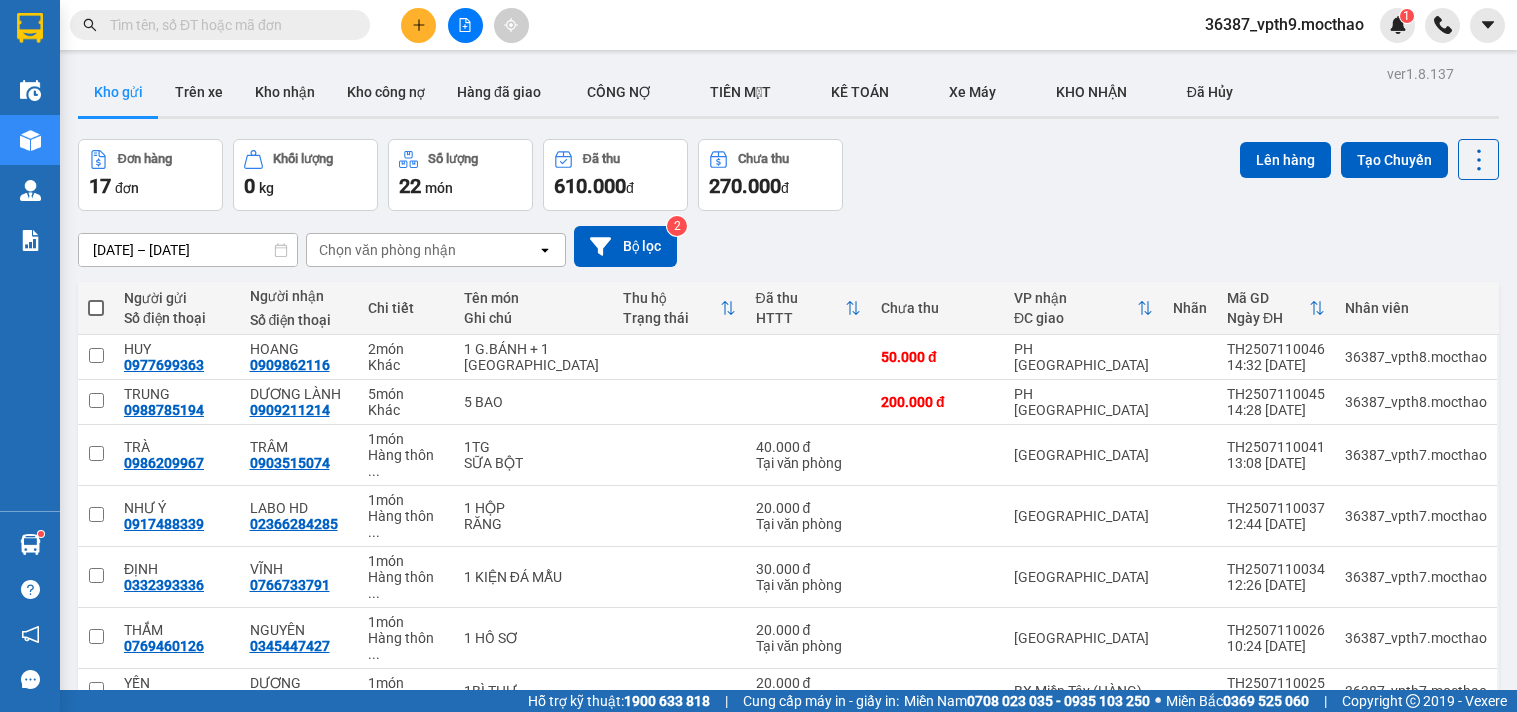 scroll, scrollTop: 0, scrollLeft: 0, axis: both 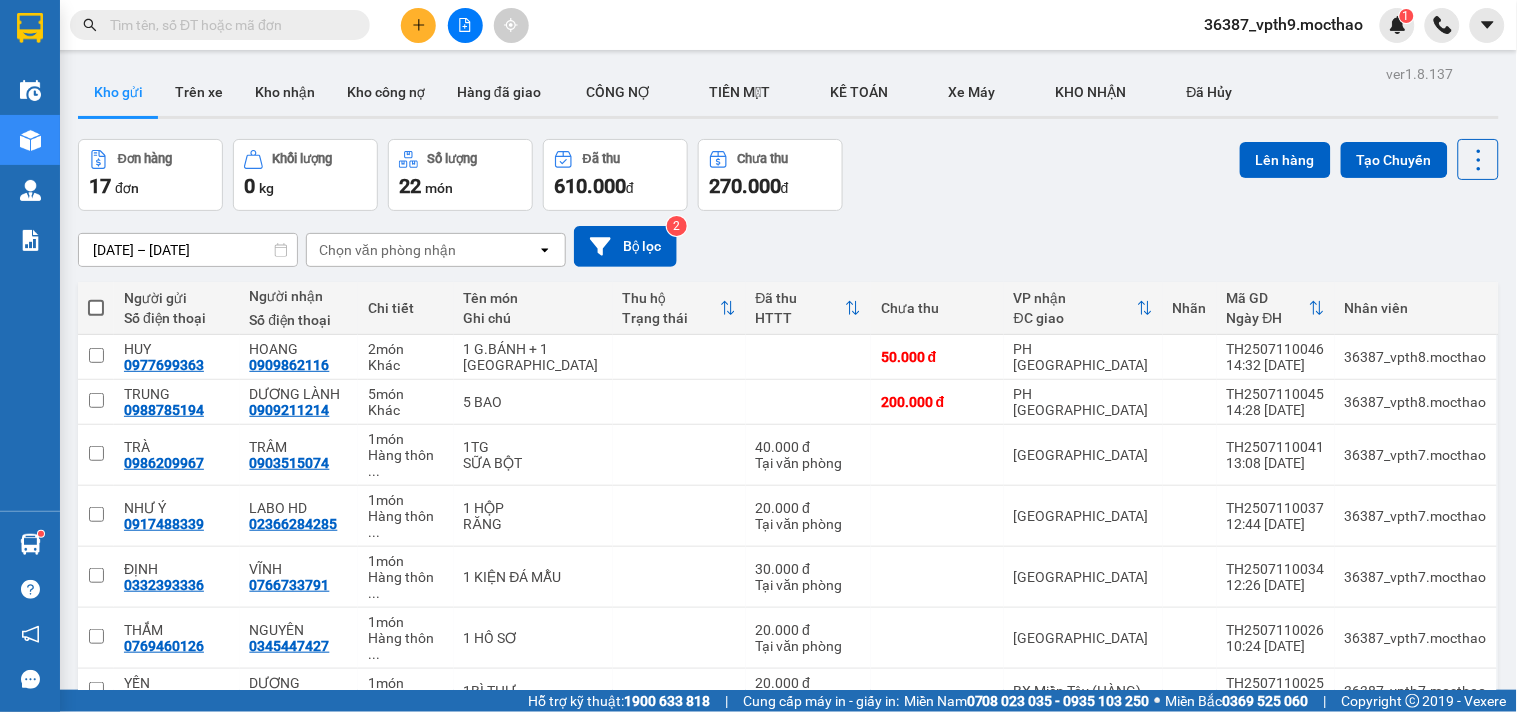 click at bounding box center (228, 25) 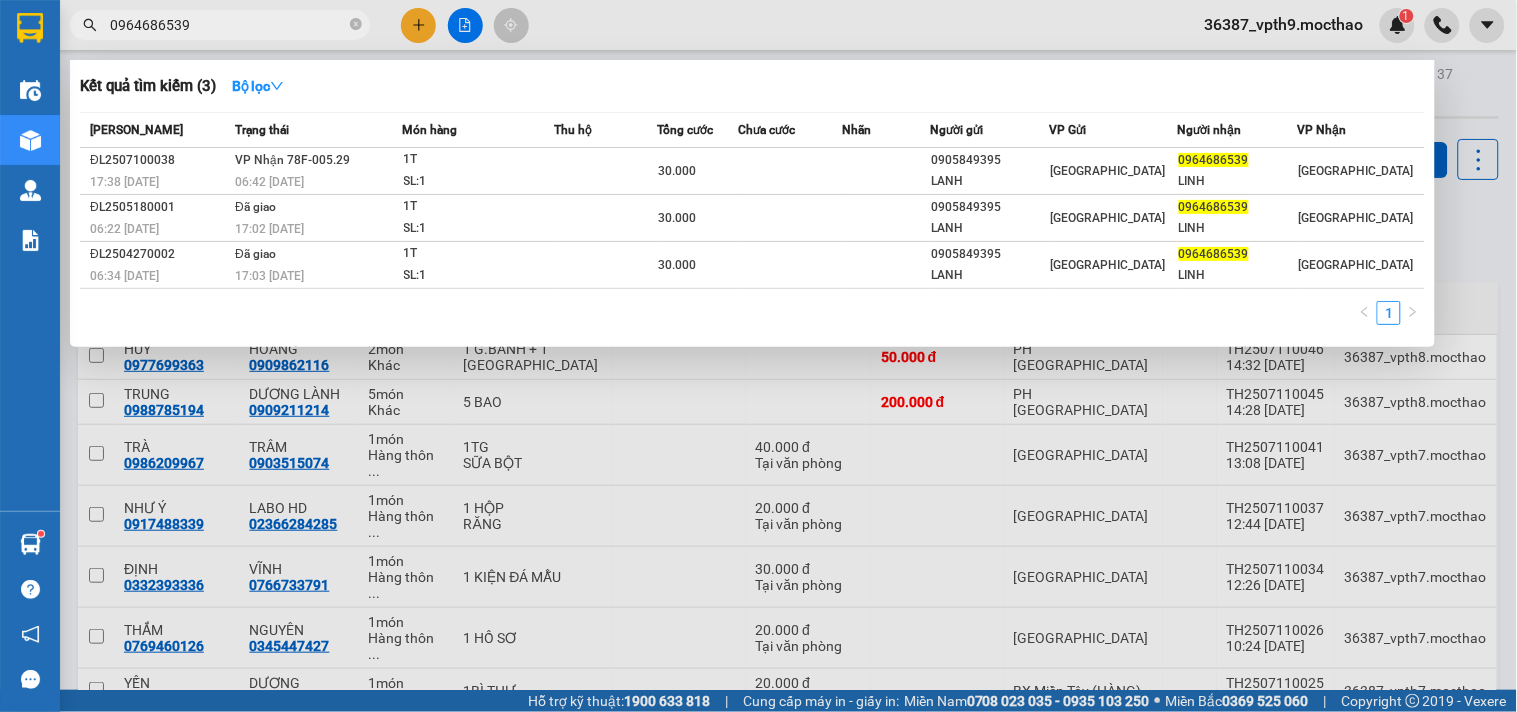 type on "0964686539" 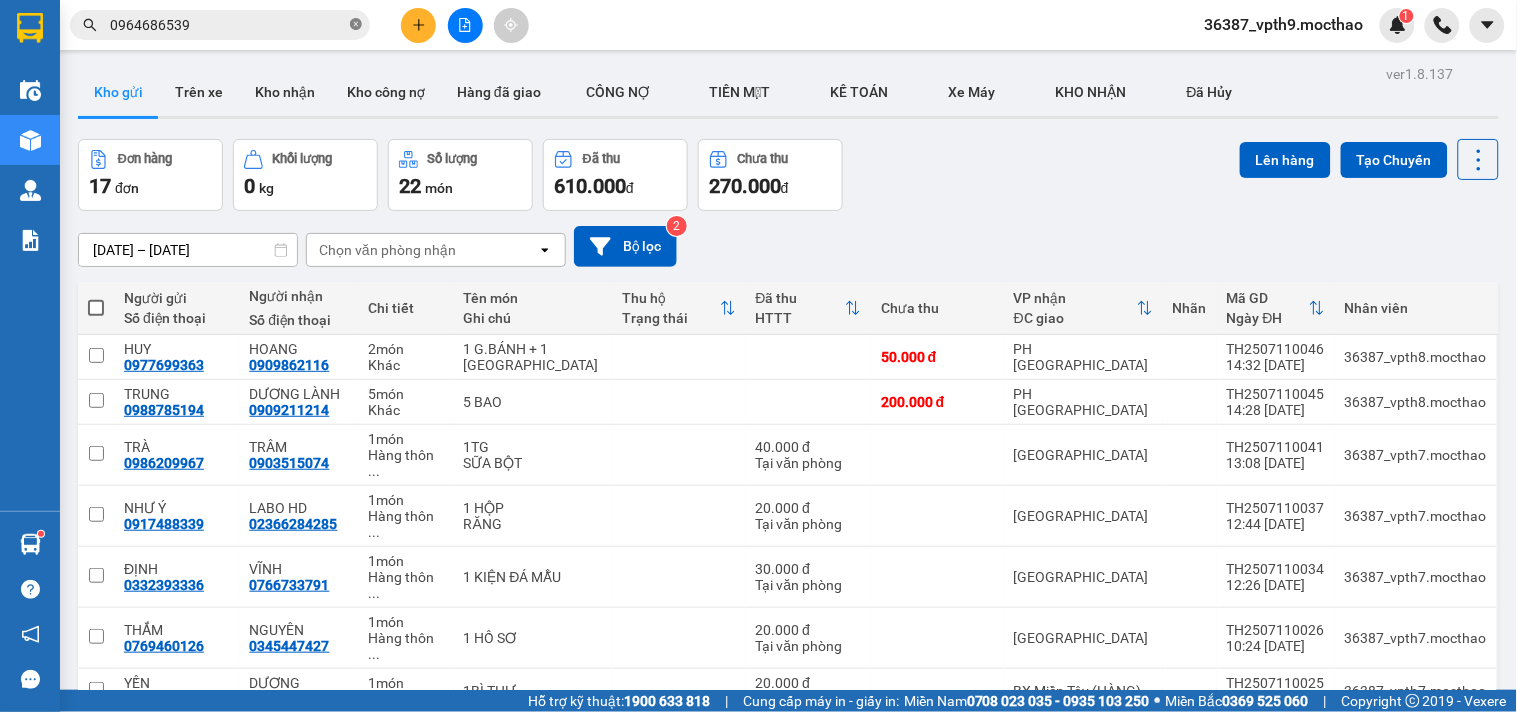 click 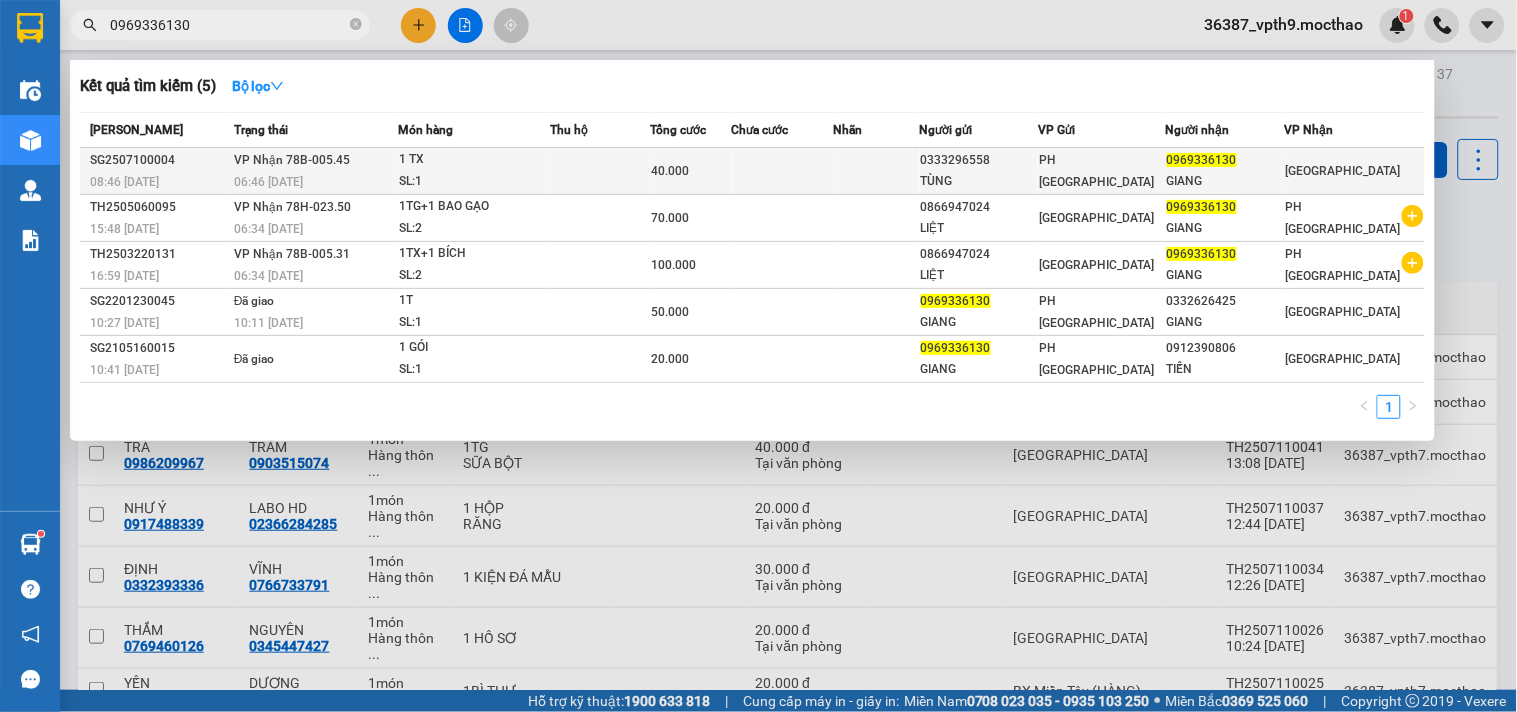 type on "0969336130" 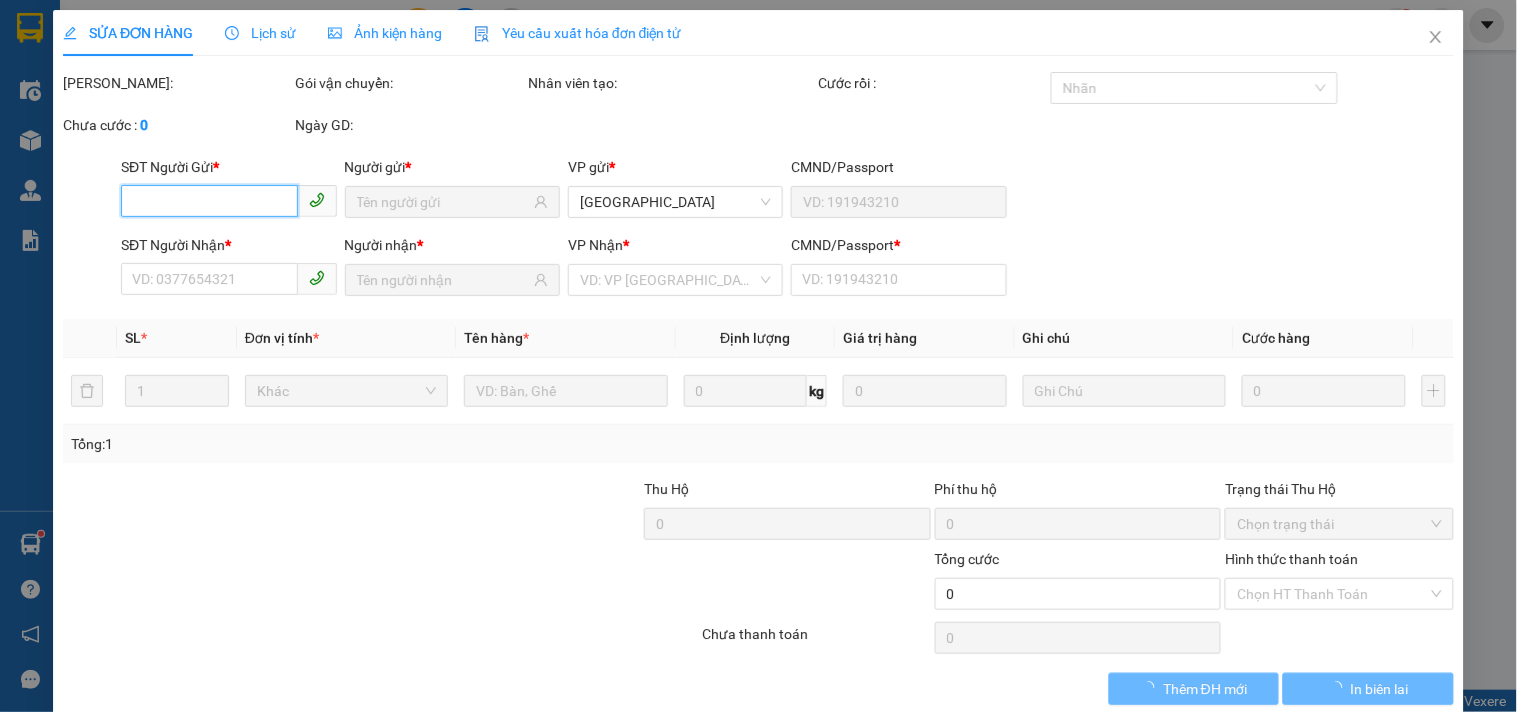type on "0333296558" 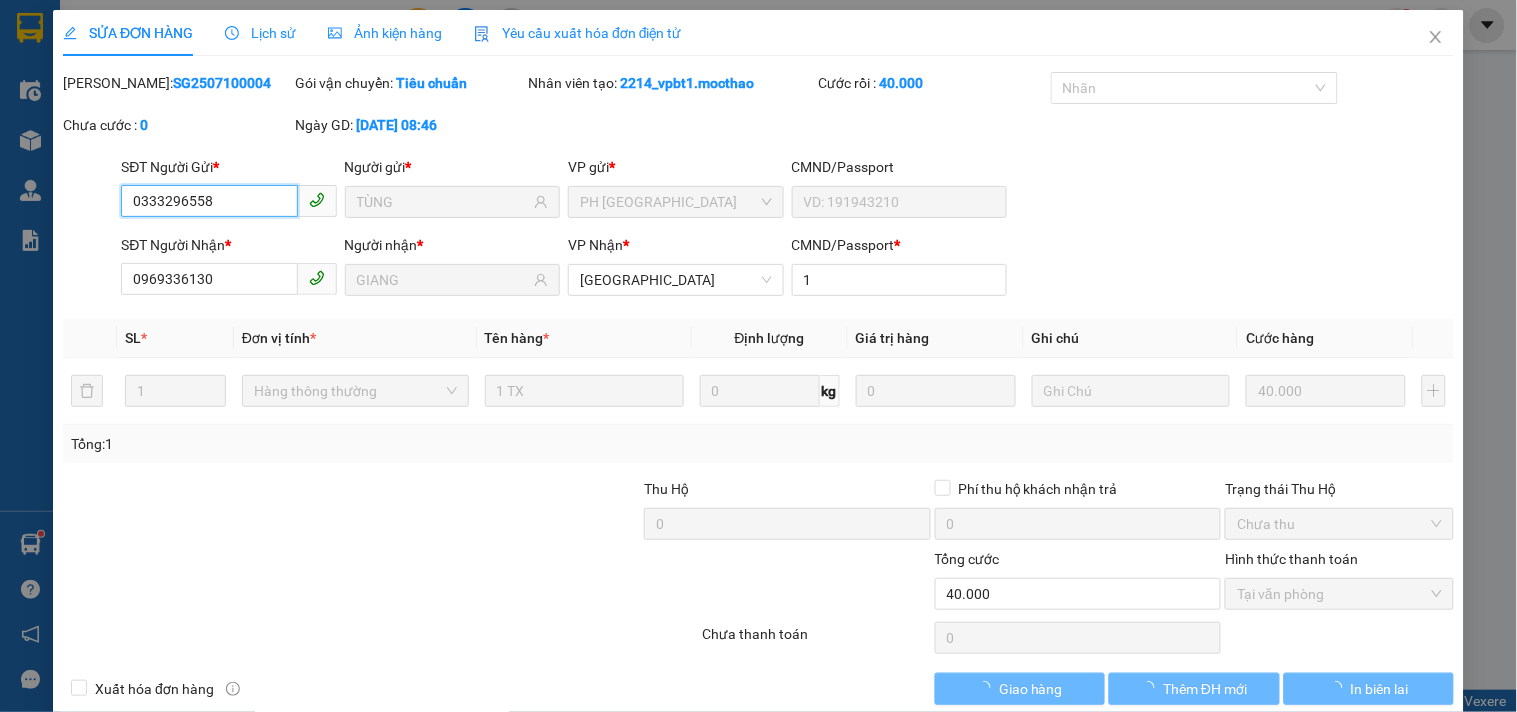checkbox on "true" 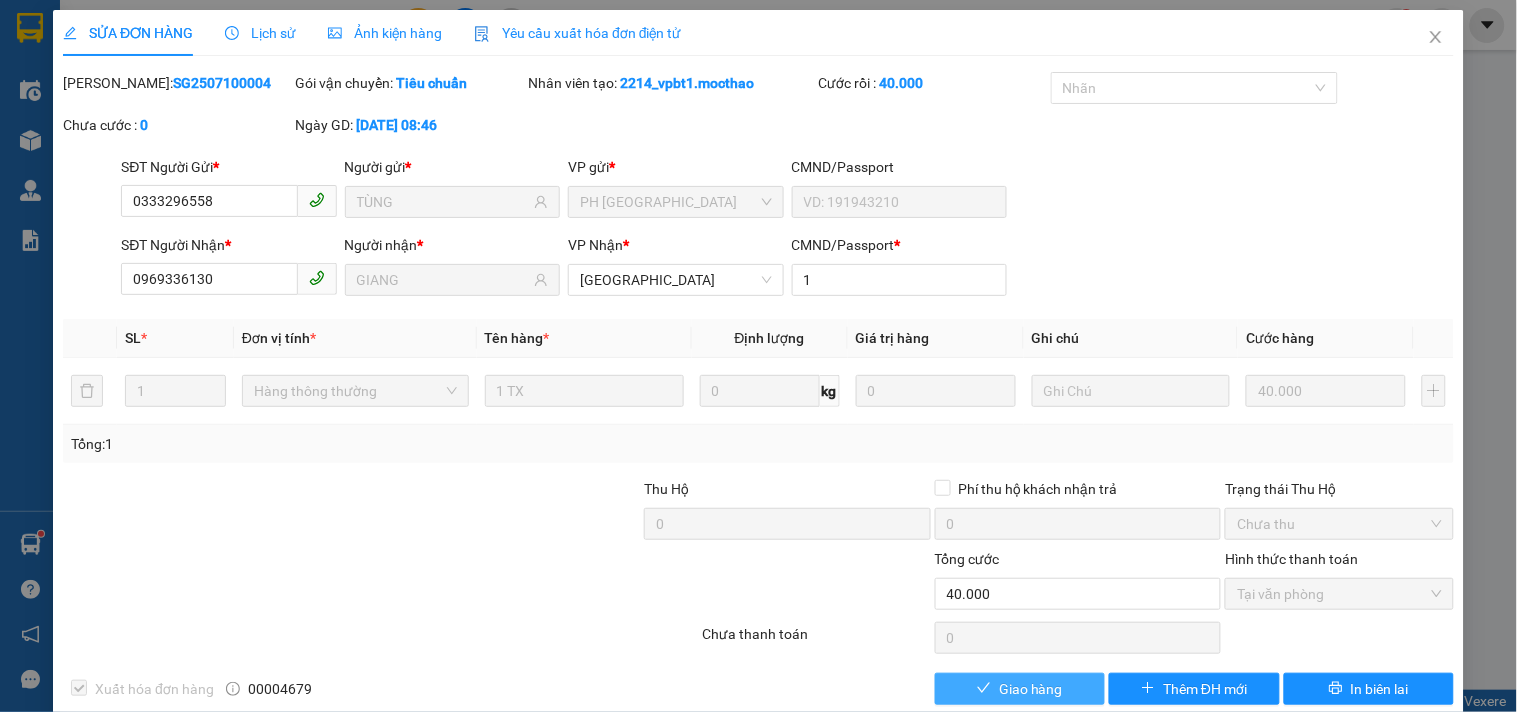 click on "Giao hàng" at bounding box center [1031, 689] 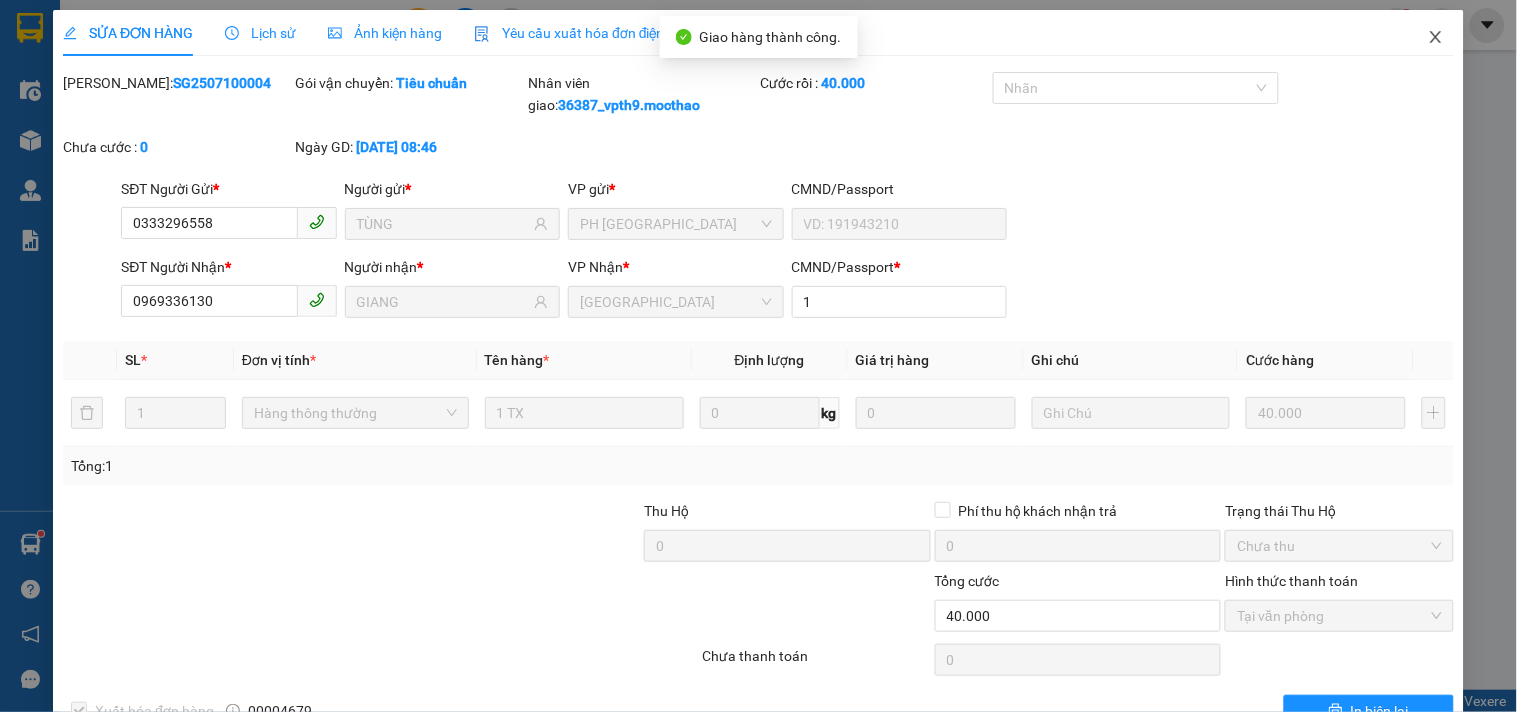 click 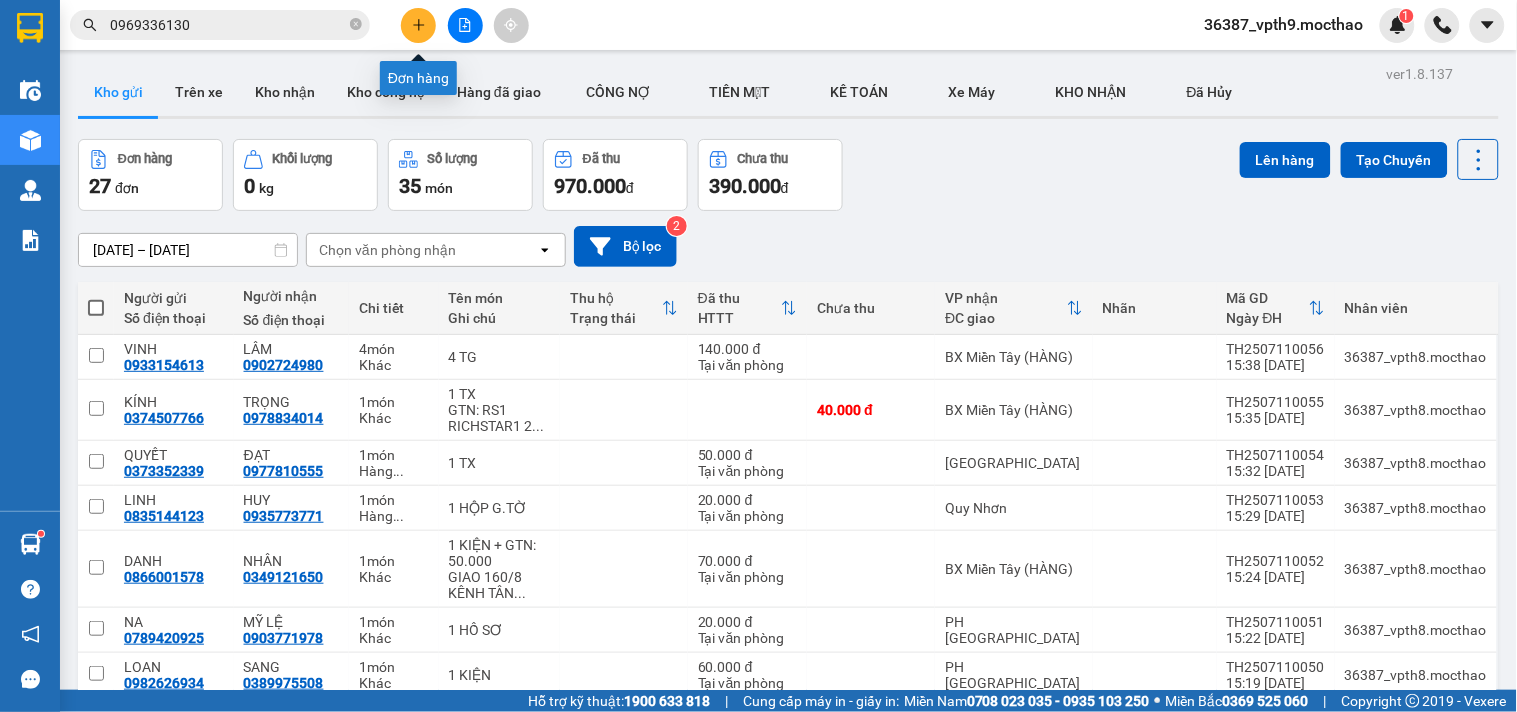 click 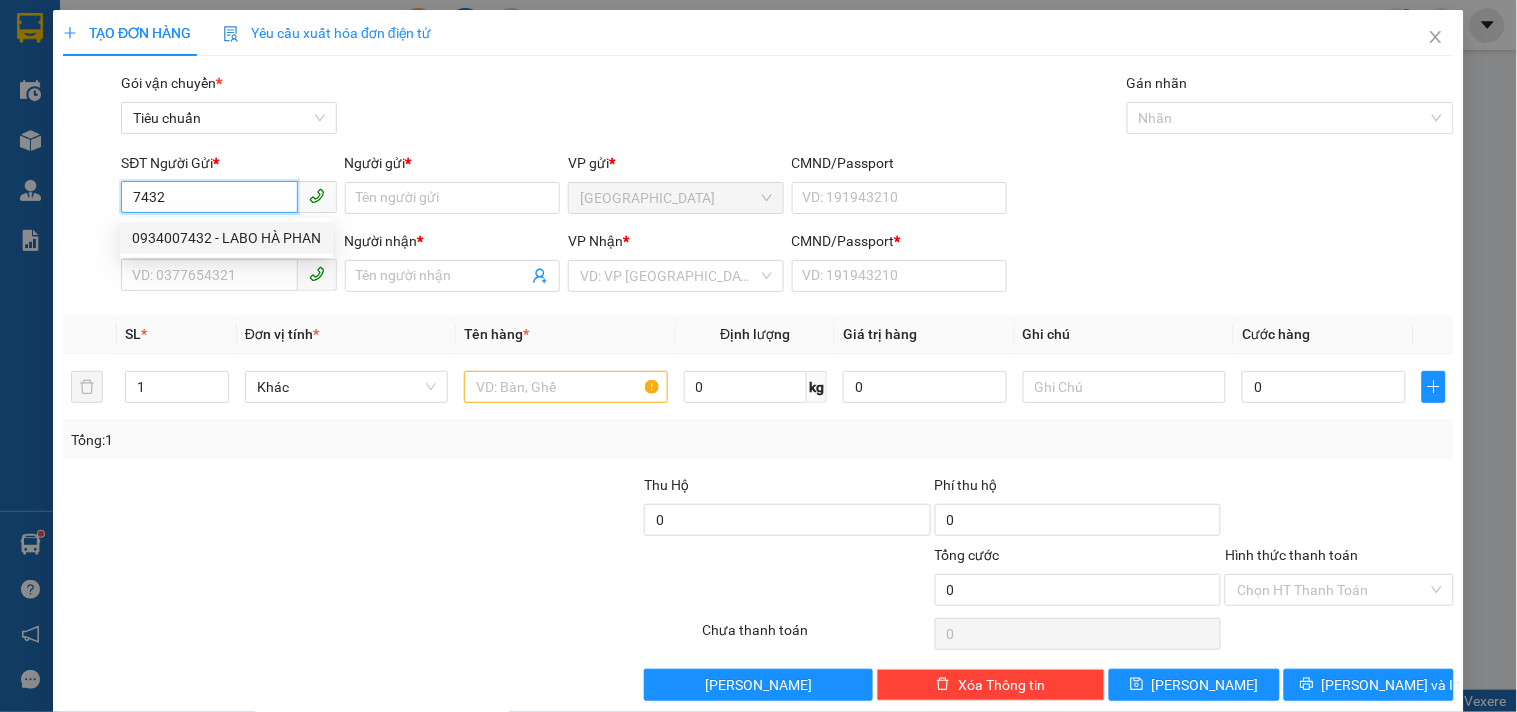 click on "0934007432 - LABO HÀ PHAN" at bounding box center (226, 238) 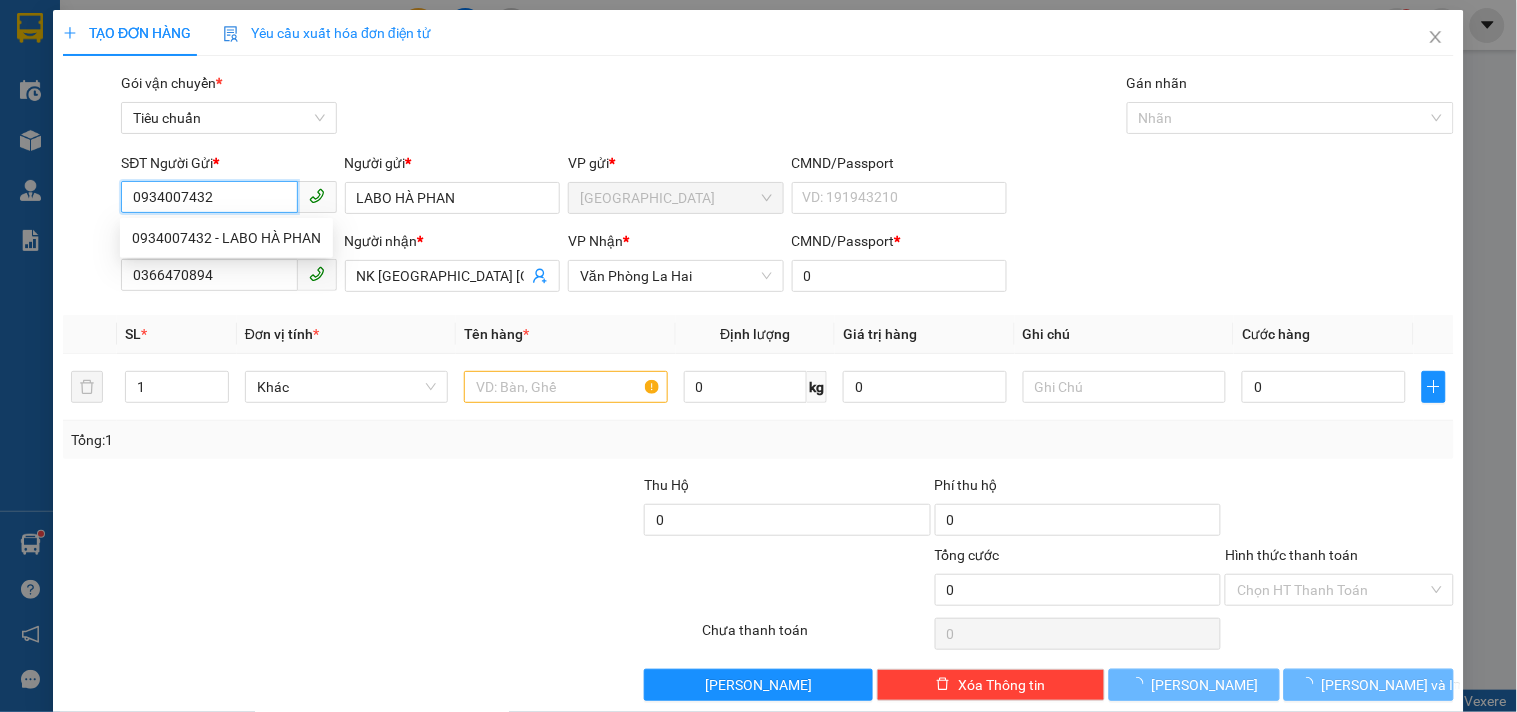 type on "20.000" 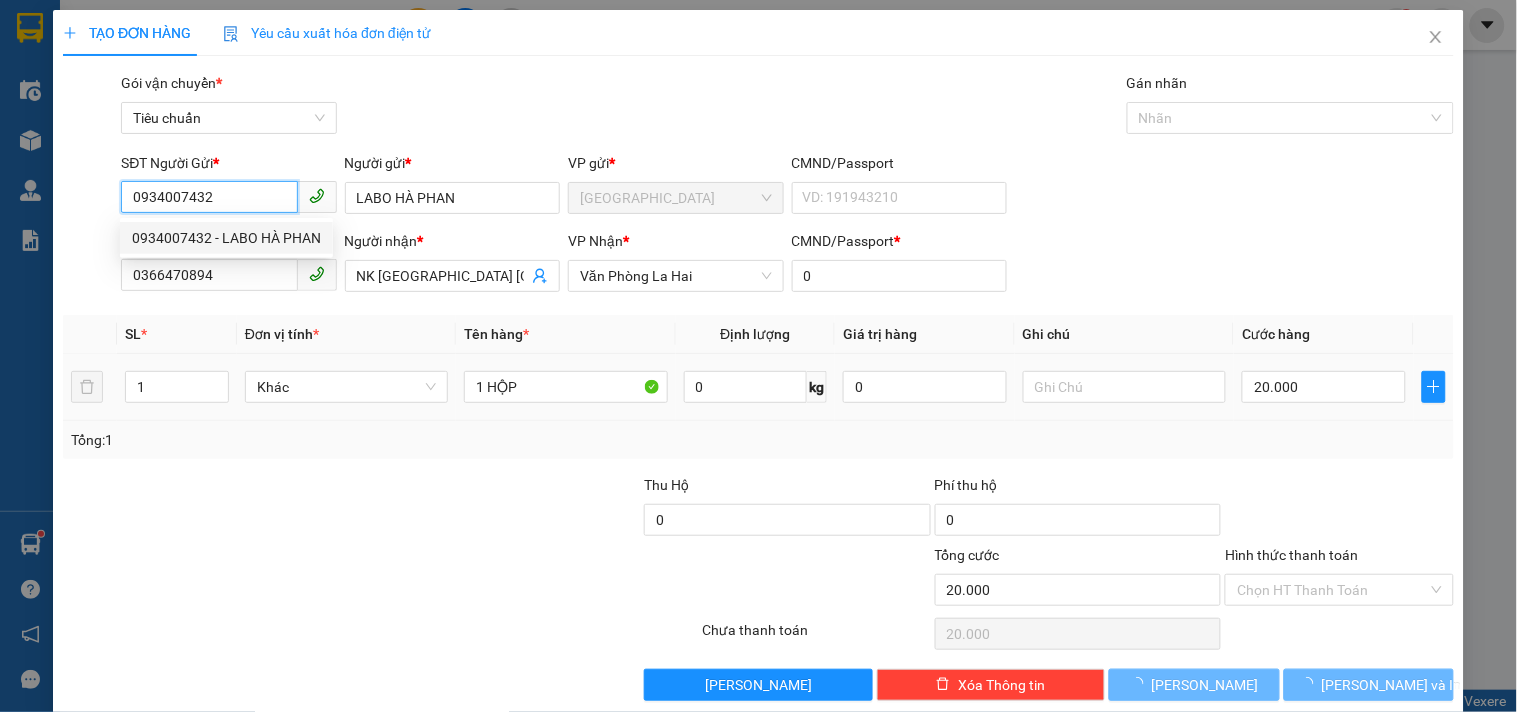 type on "0934007432" 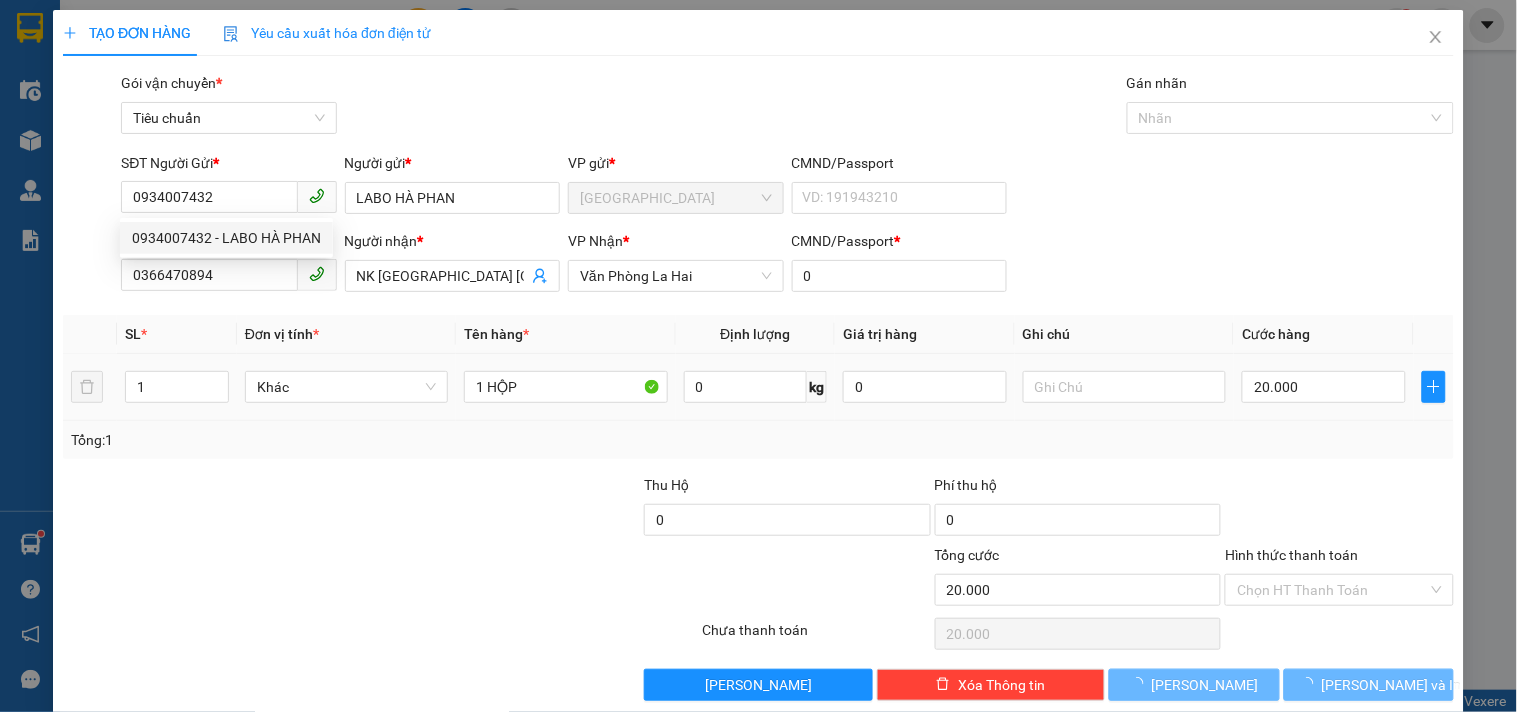 click on "1" at bounding box center [177, 387] 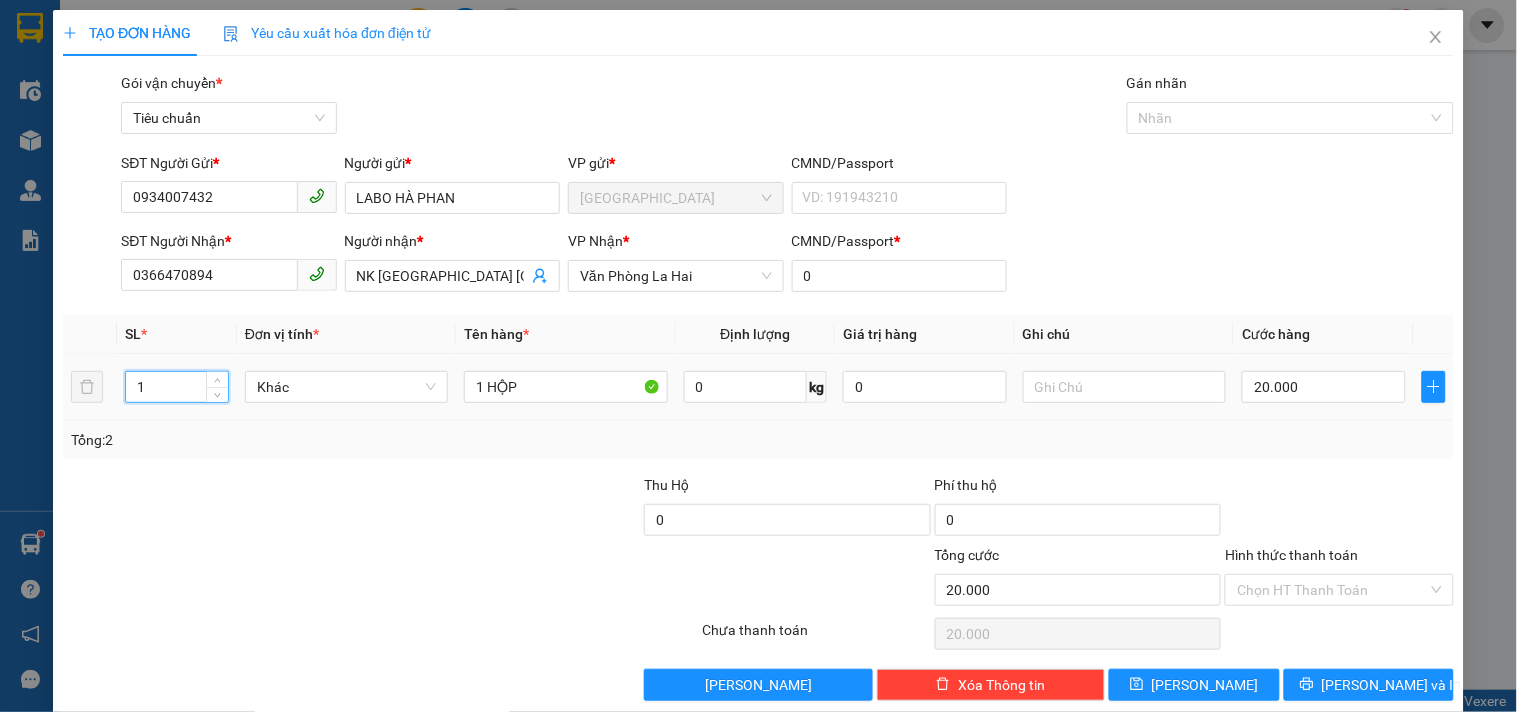 type on "2" 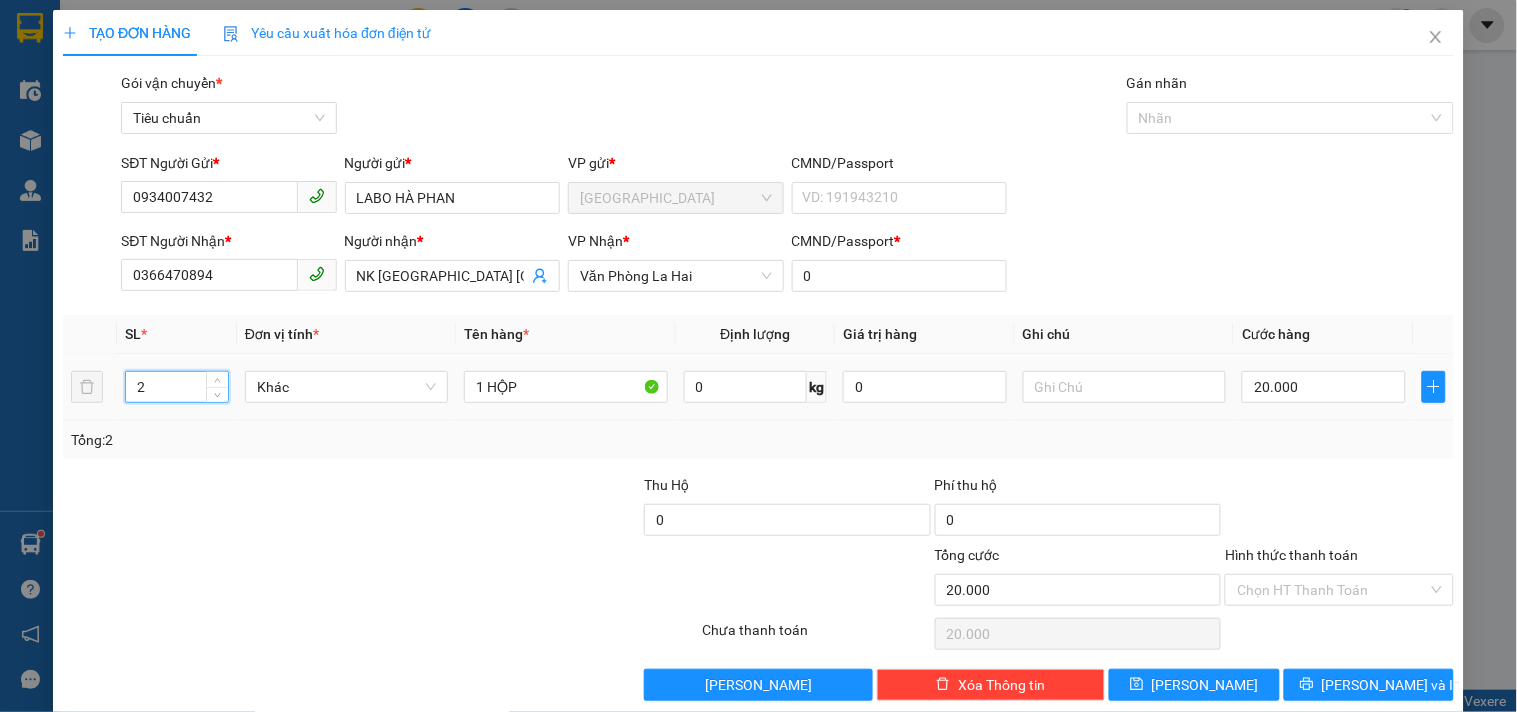 click on "1 HỘP" at bounding box center [565, 387] 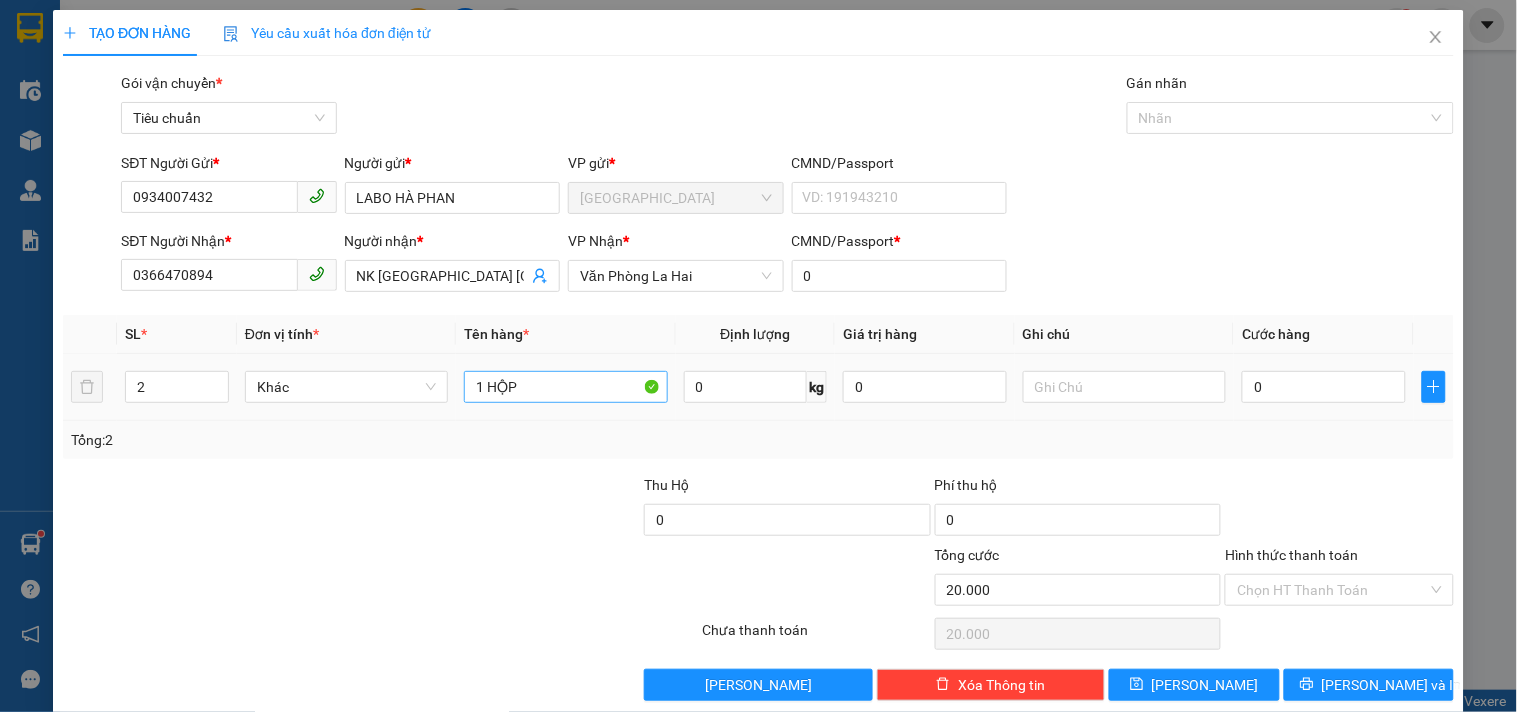 type on "0" 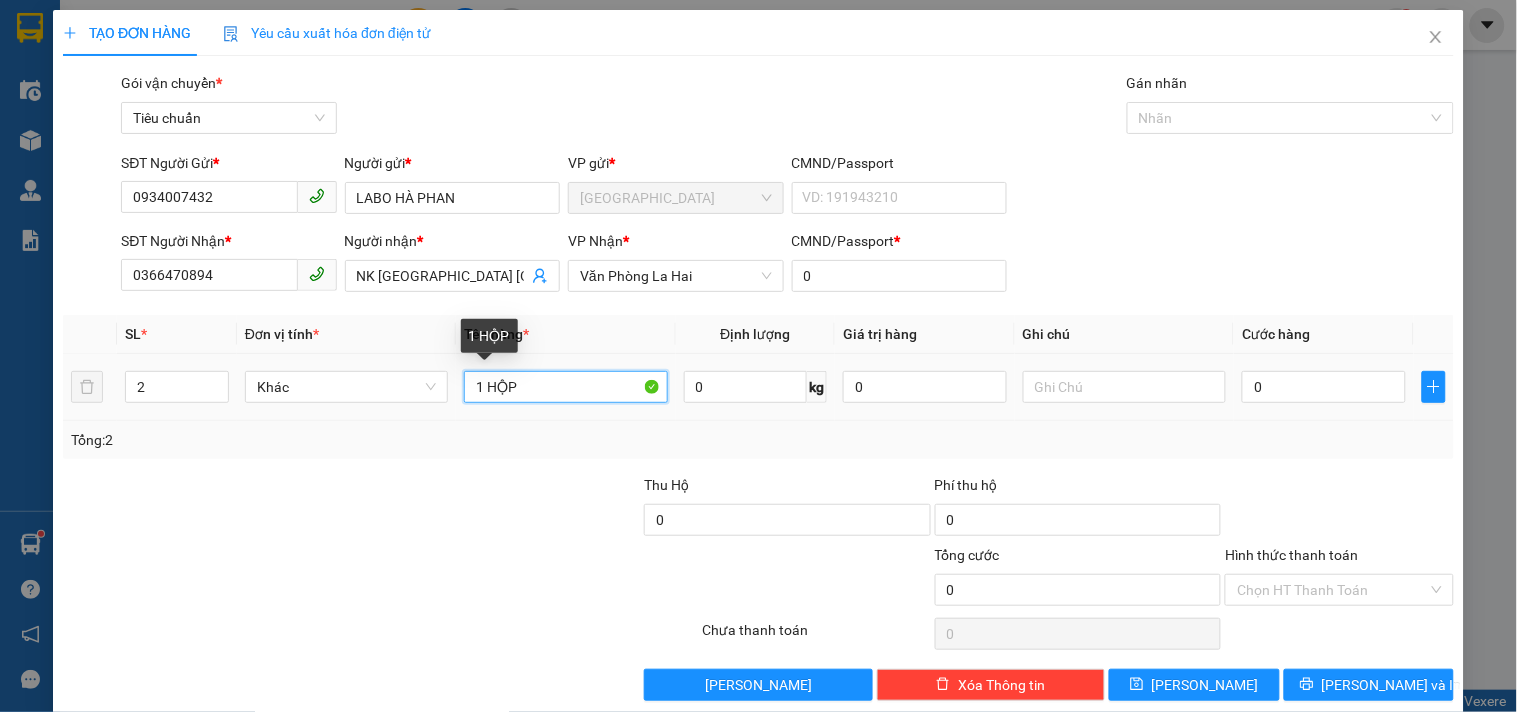 click on "1 HỘP" at bounding box center [565, 387] 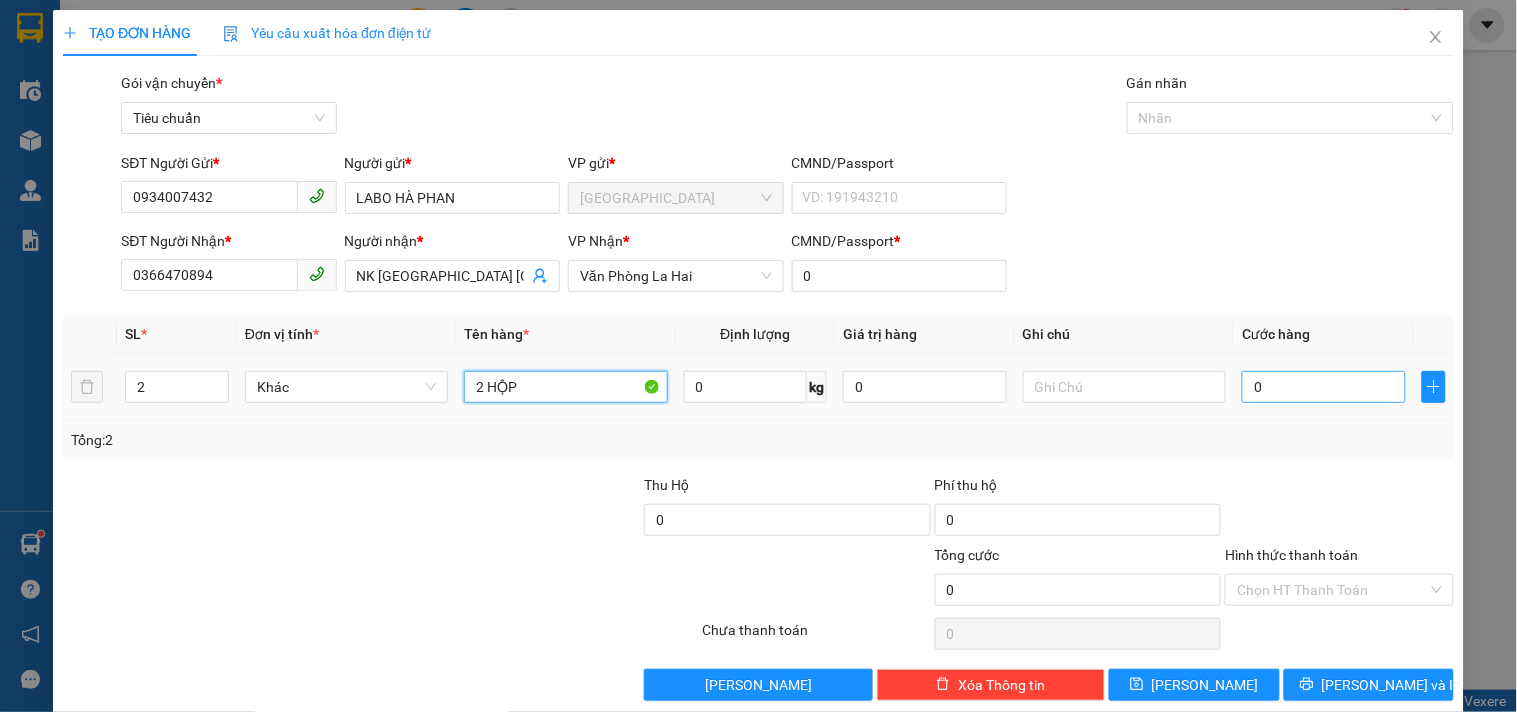 type on "2 HỘP" 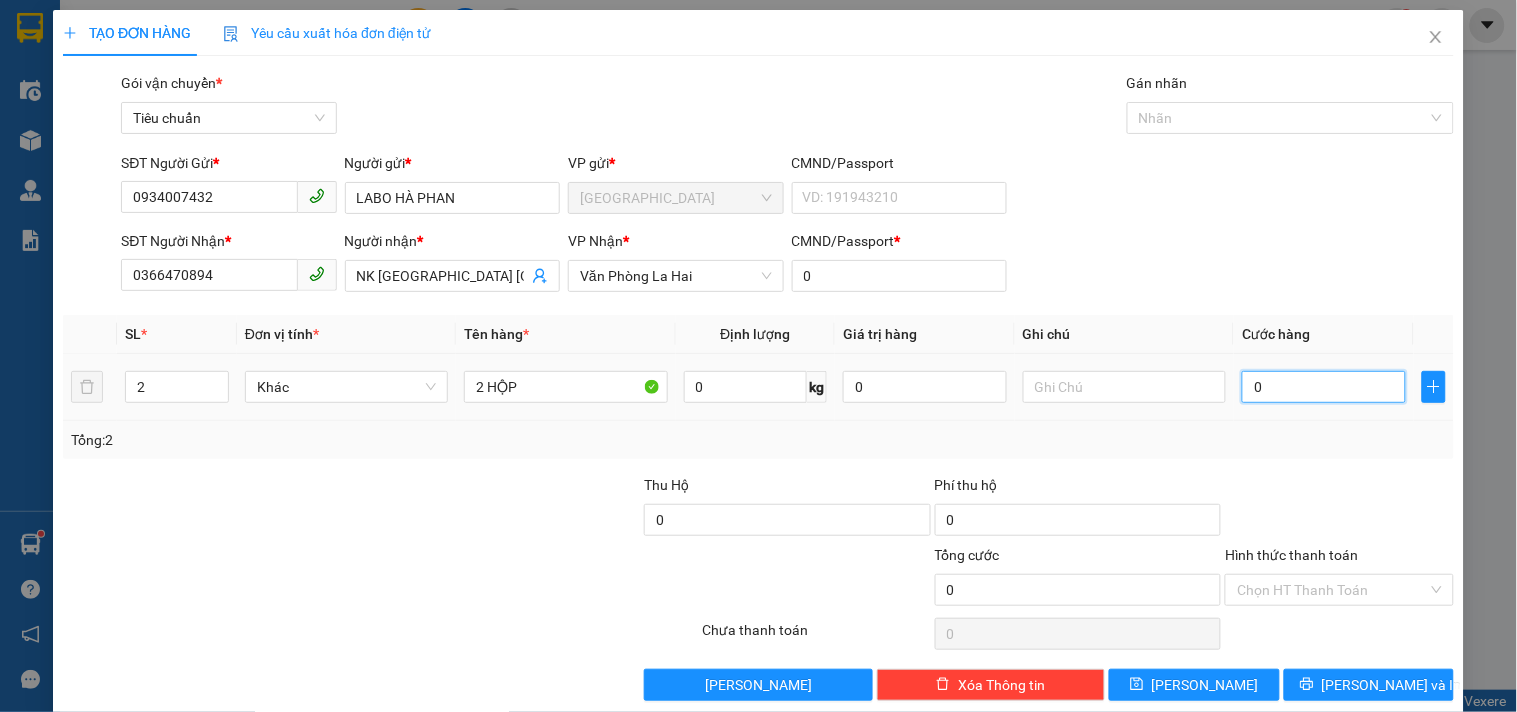 type on "4" 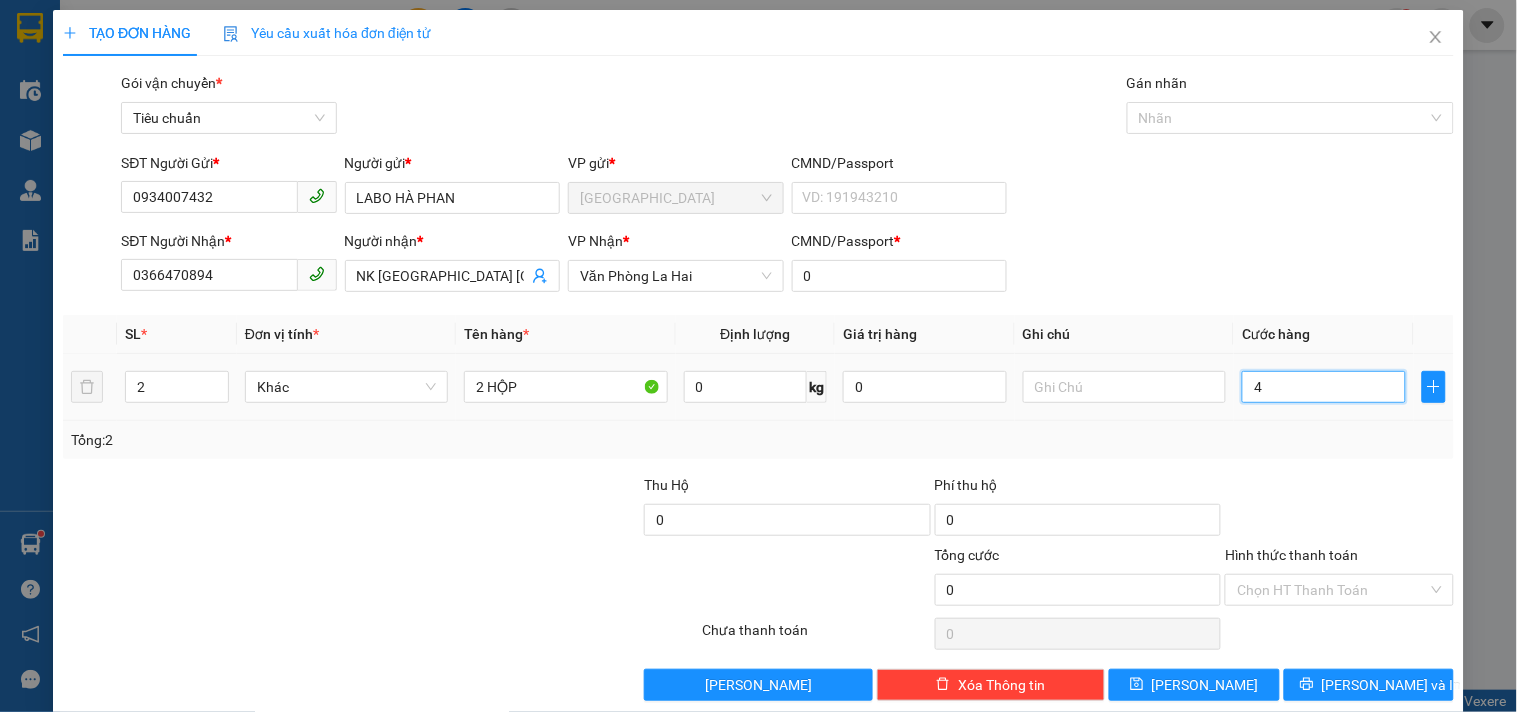 type on "4" 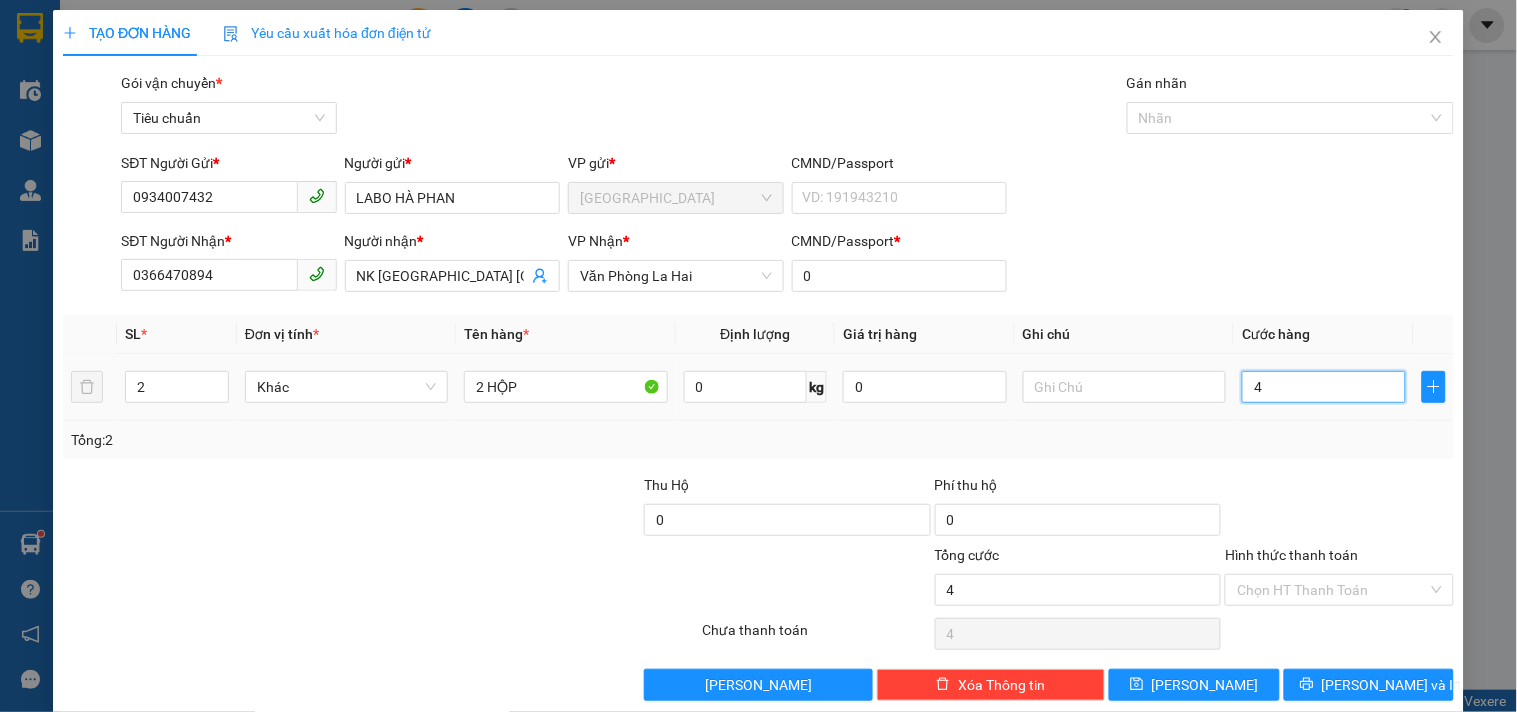 type on "40" 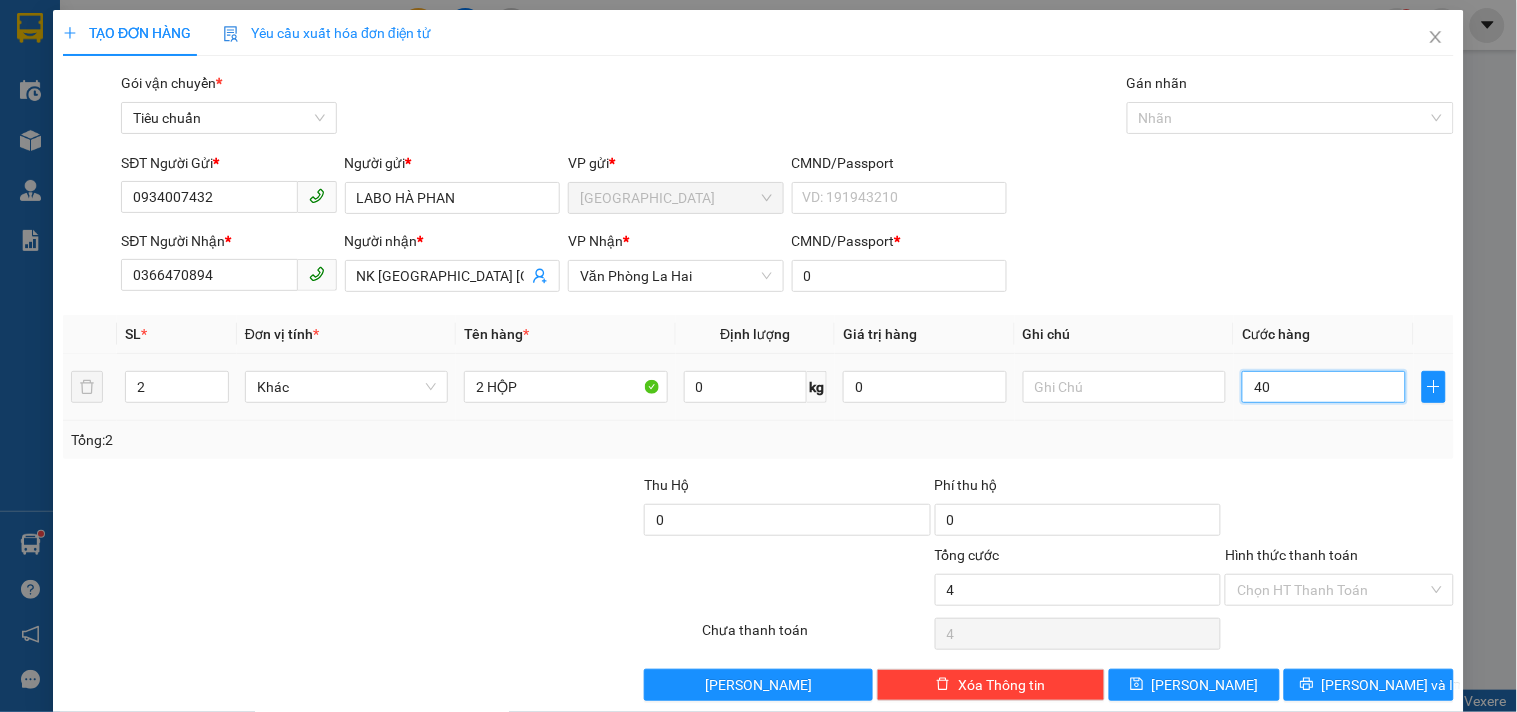 type on "40" 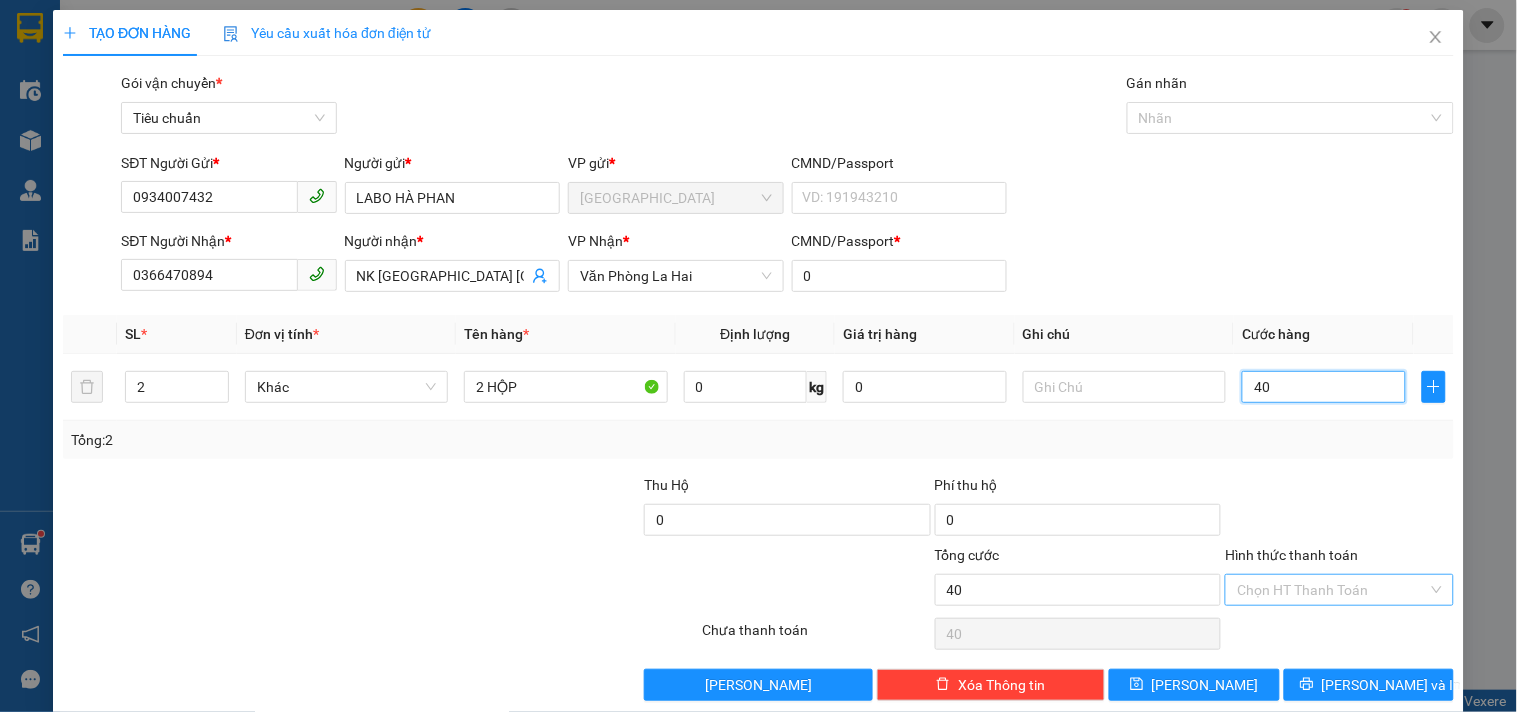 type on "40" 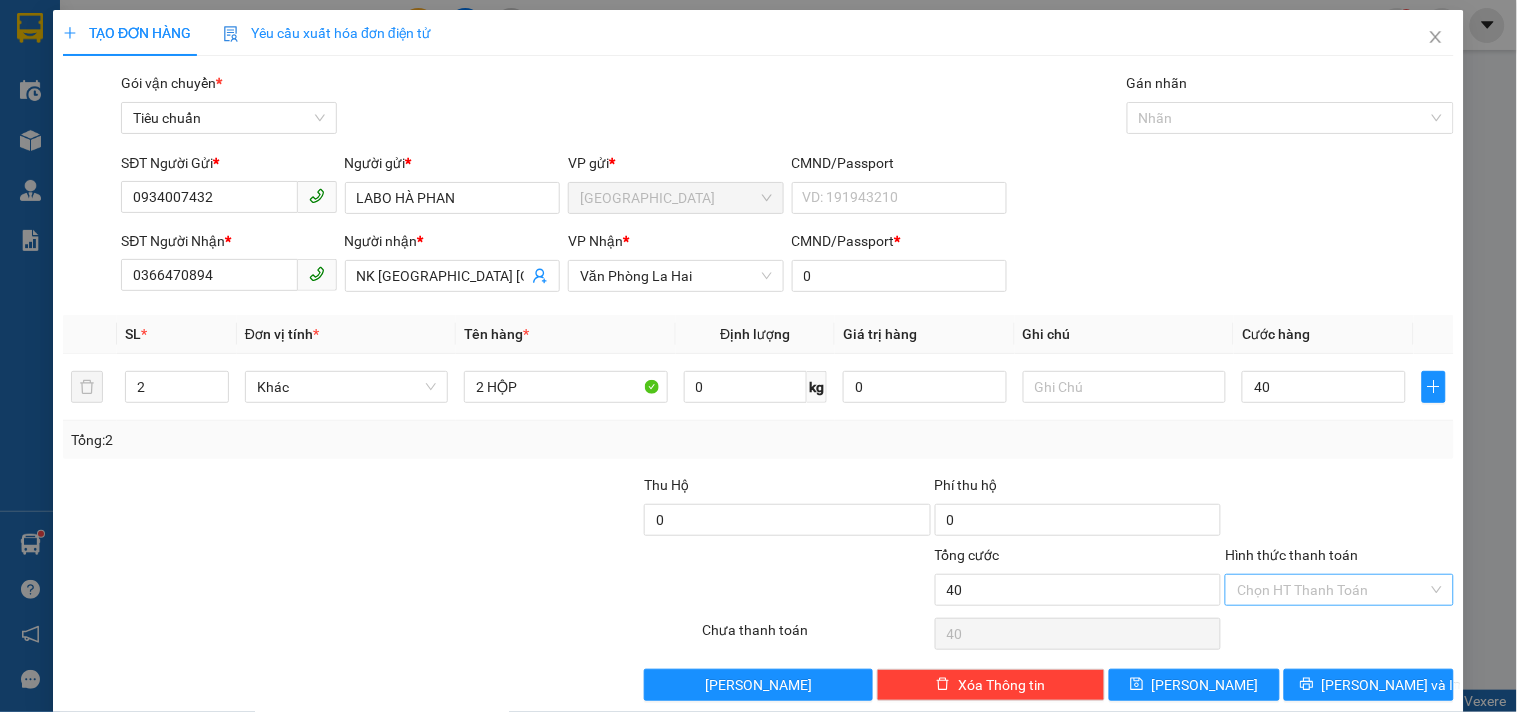 type on "40.000" 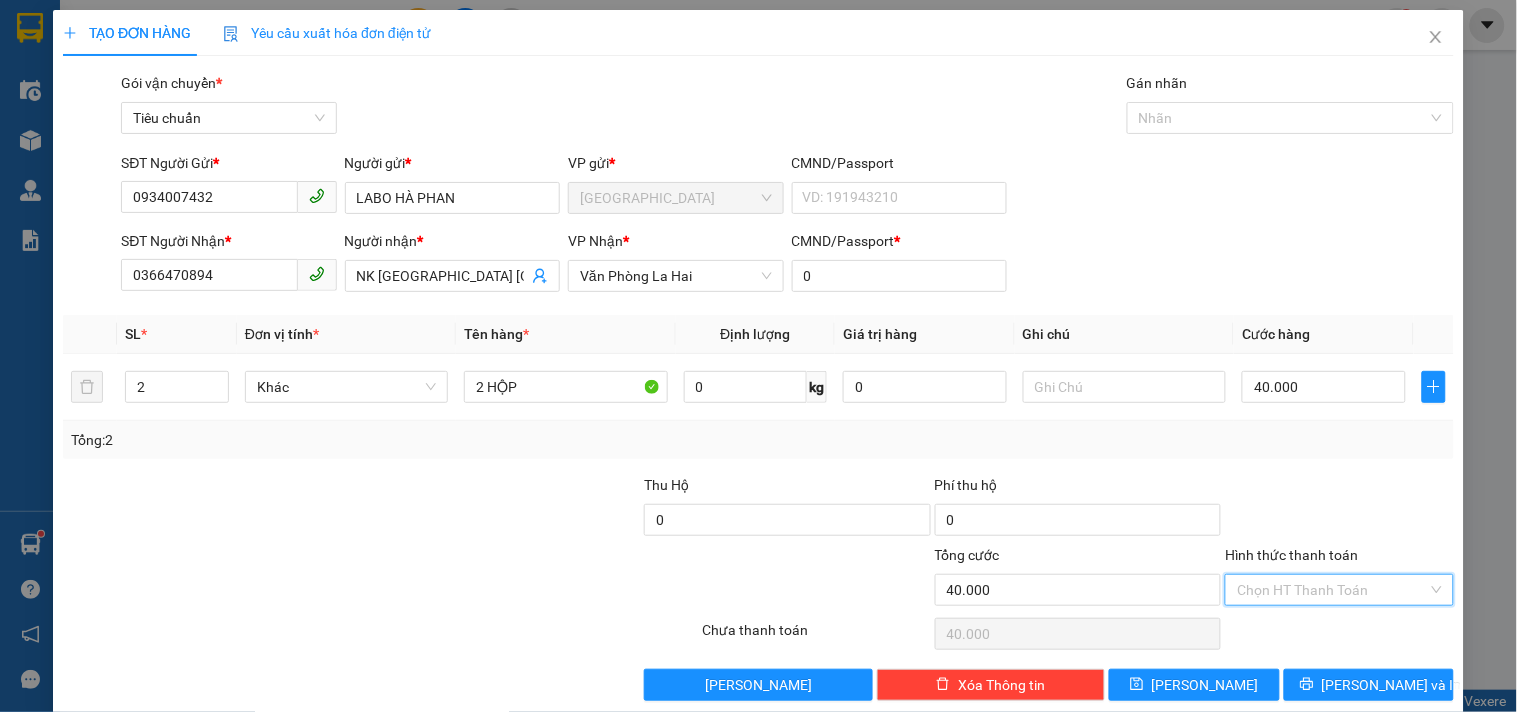 click on "Hình thức thanh toán" at bounding box center [1332, 590] 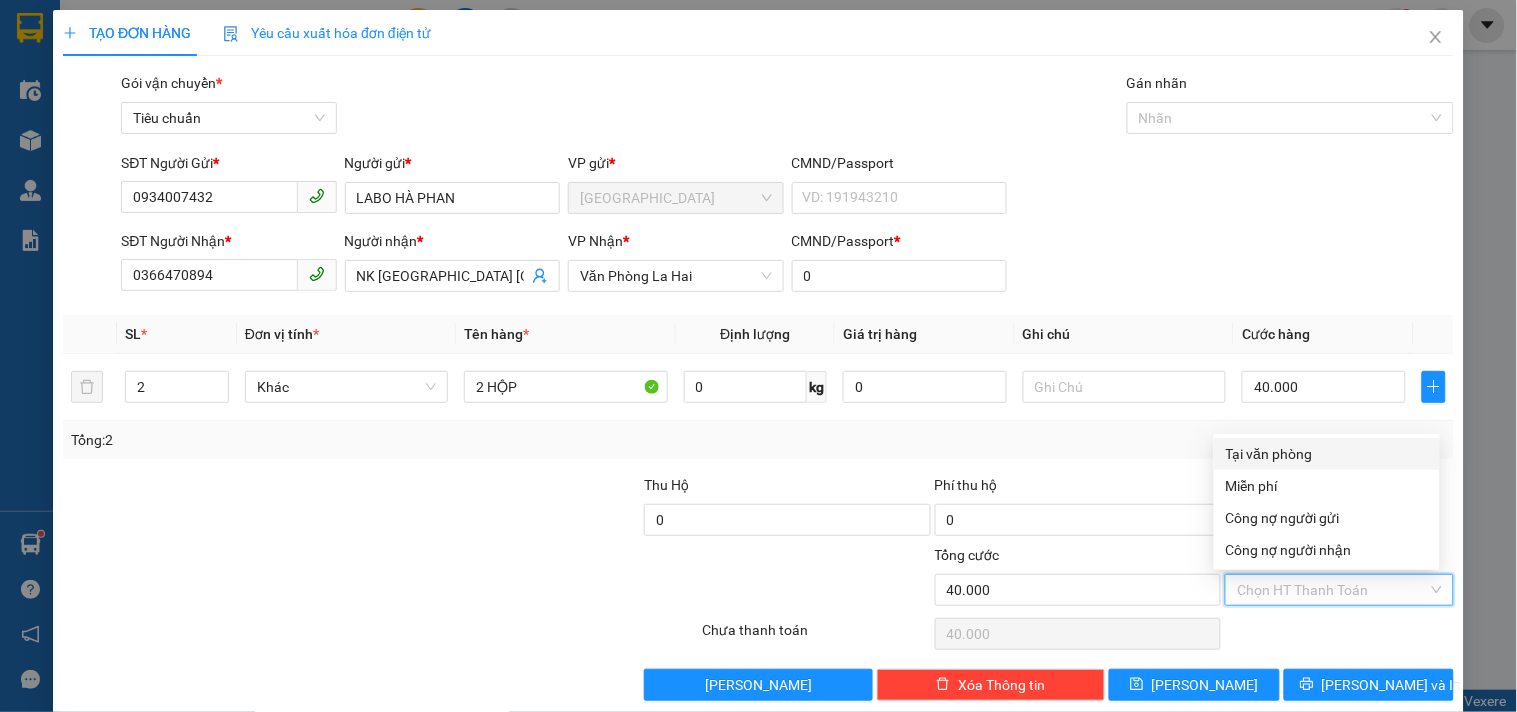 drag, startPoint x: 1297, startPoint y: 448, endPoint x: 1224, endPoint y: 554, distance: 128.7051 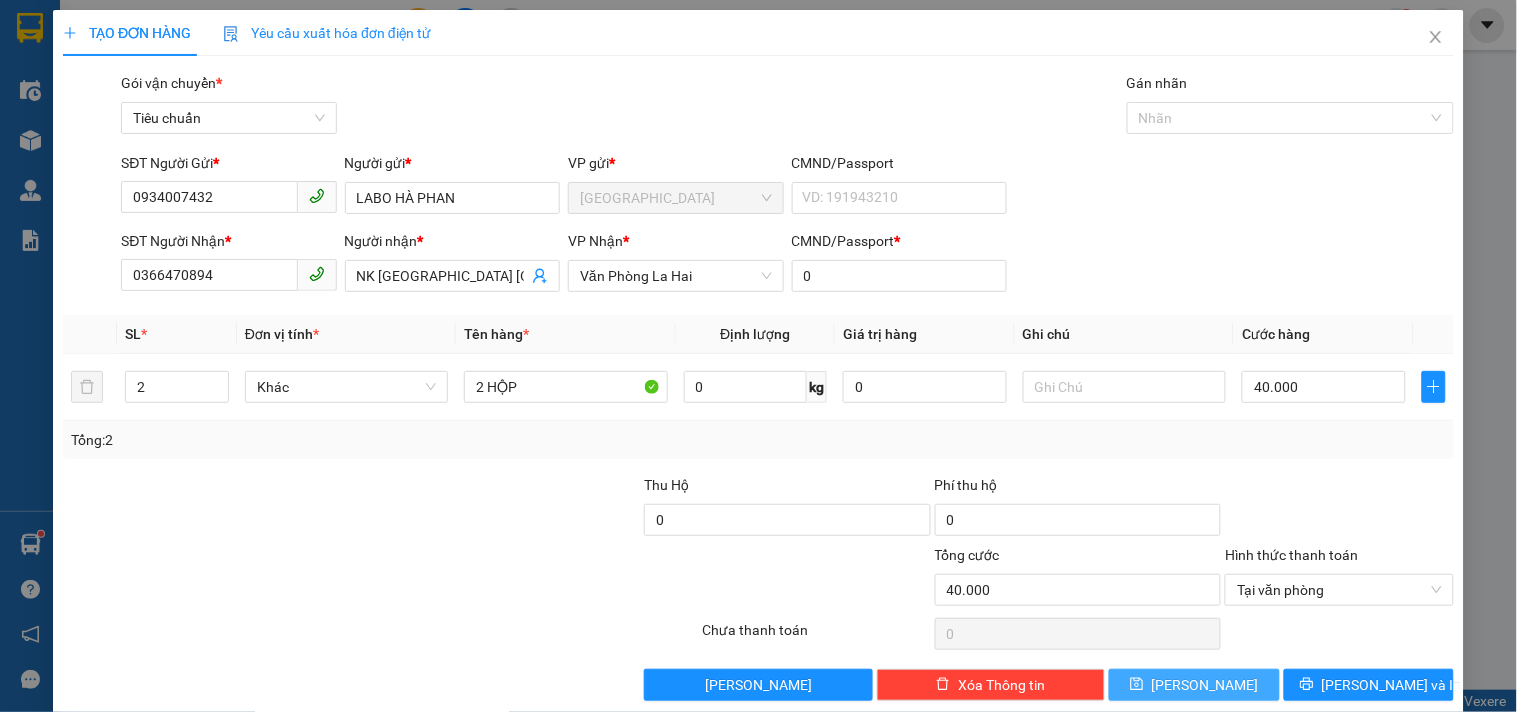 click 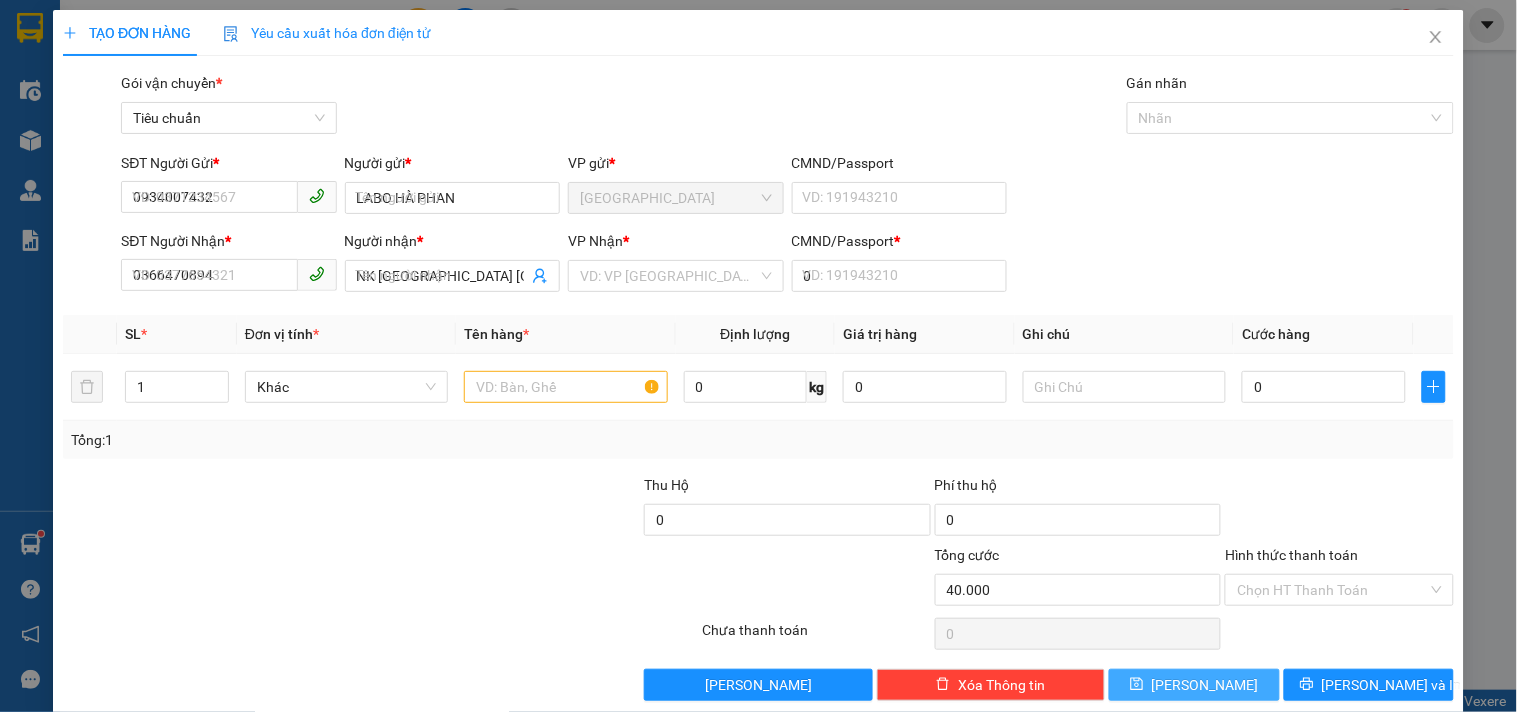 type 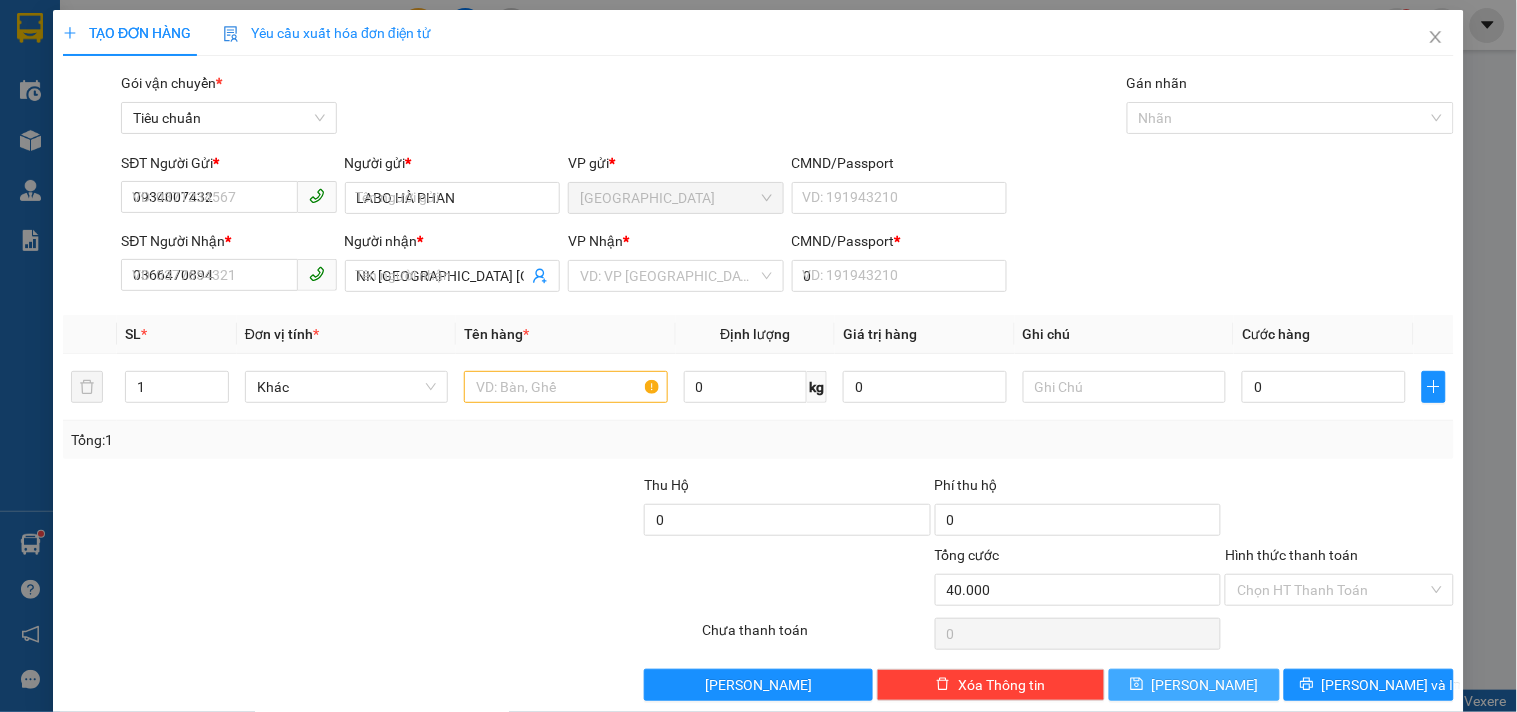 type 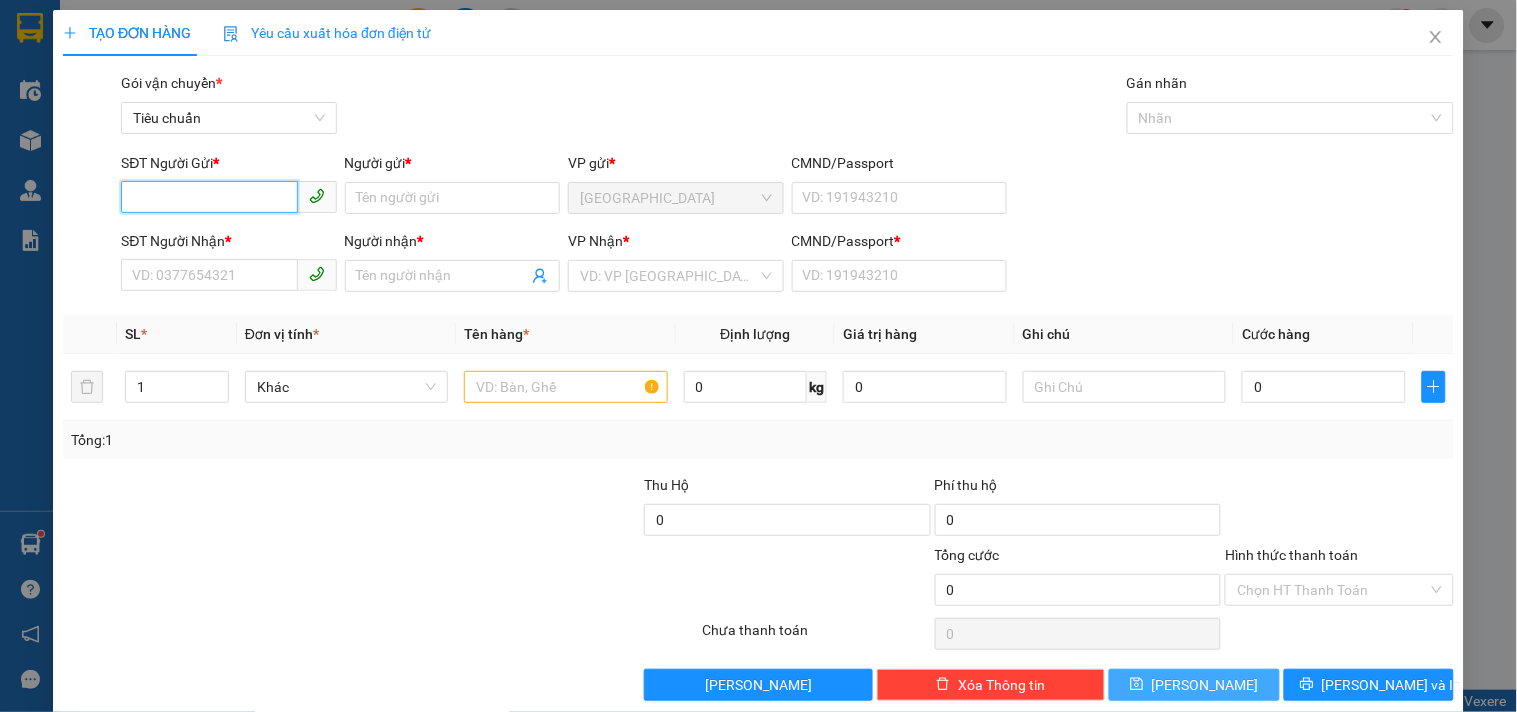 click on "SĐT Người Gửi  *" at bounding box center [209, 197] 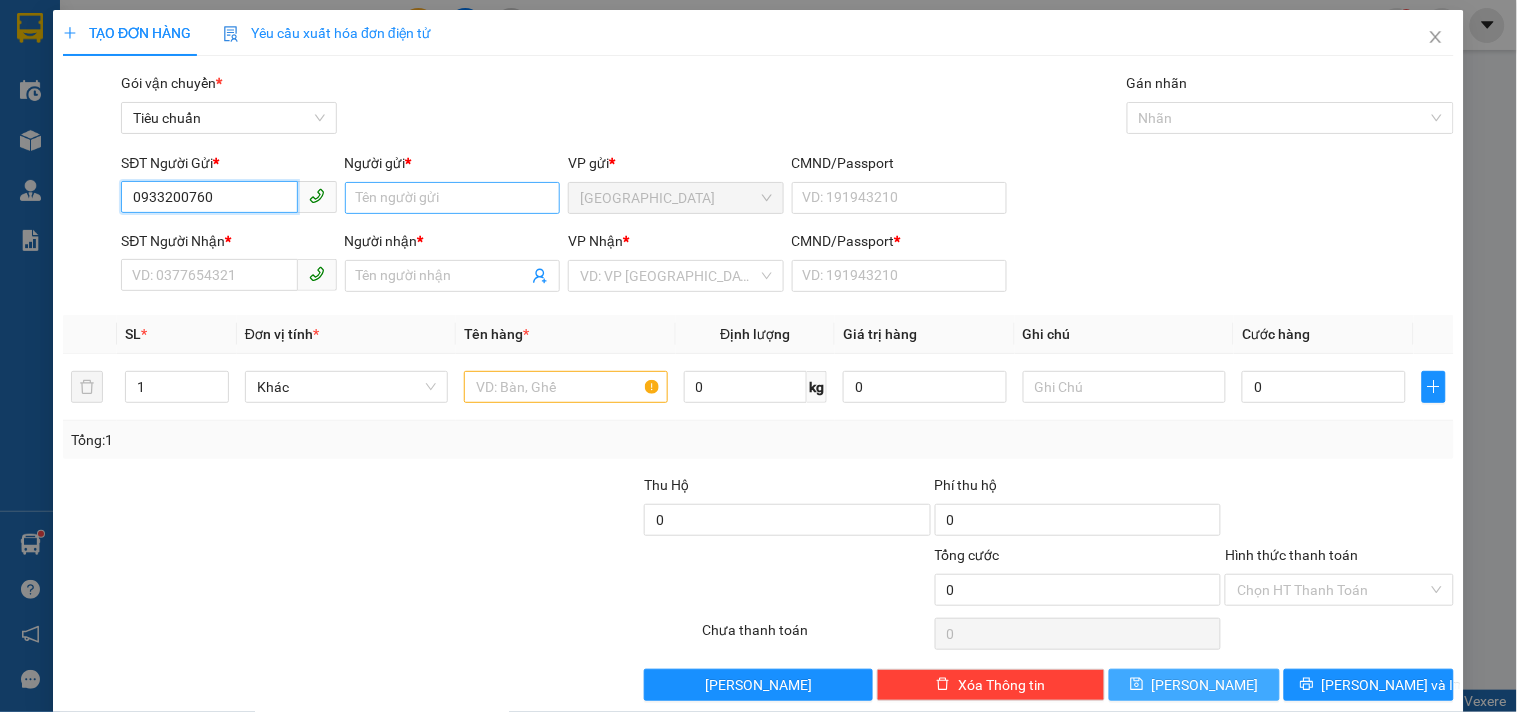 type on "0933200760" 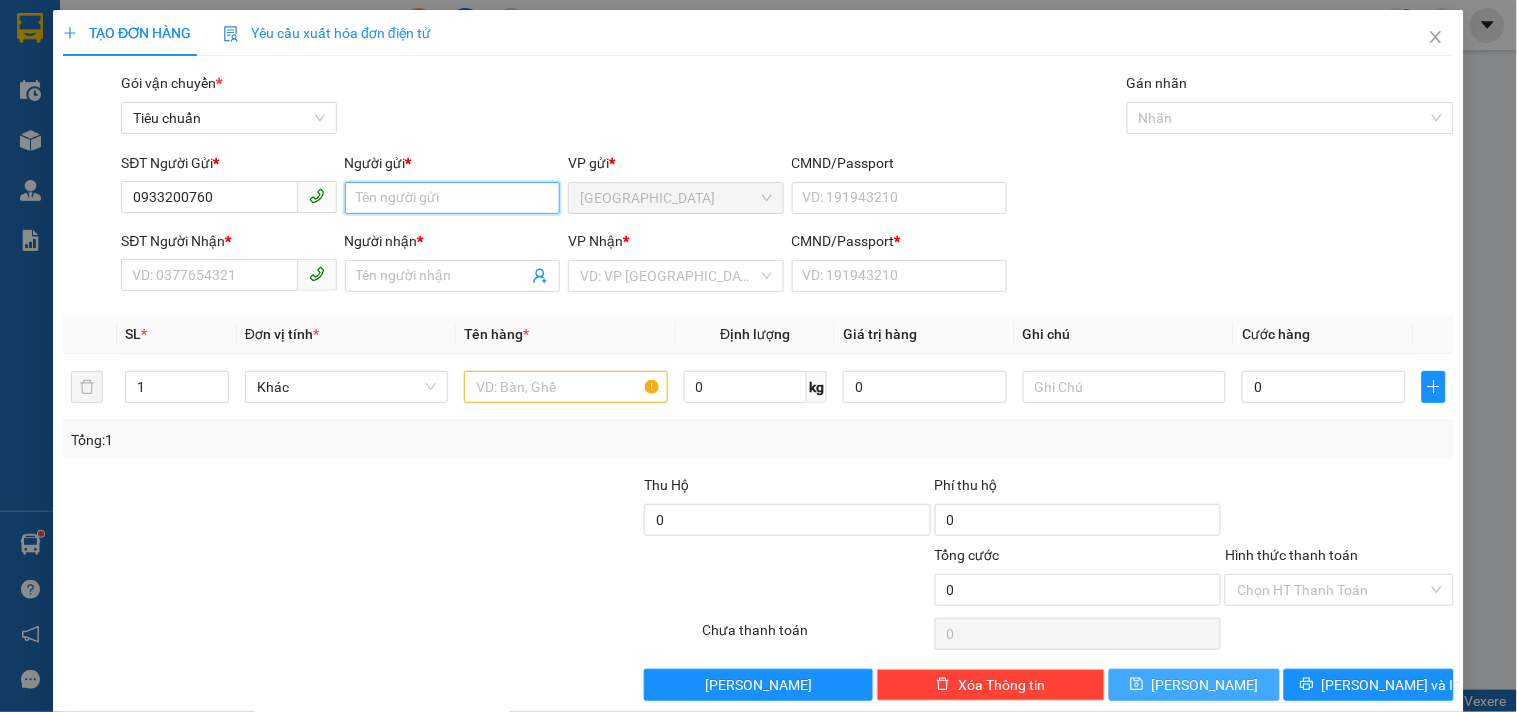 click on "Người gửi  *" at bounding box center (452, 198) 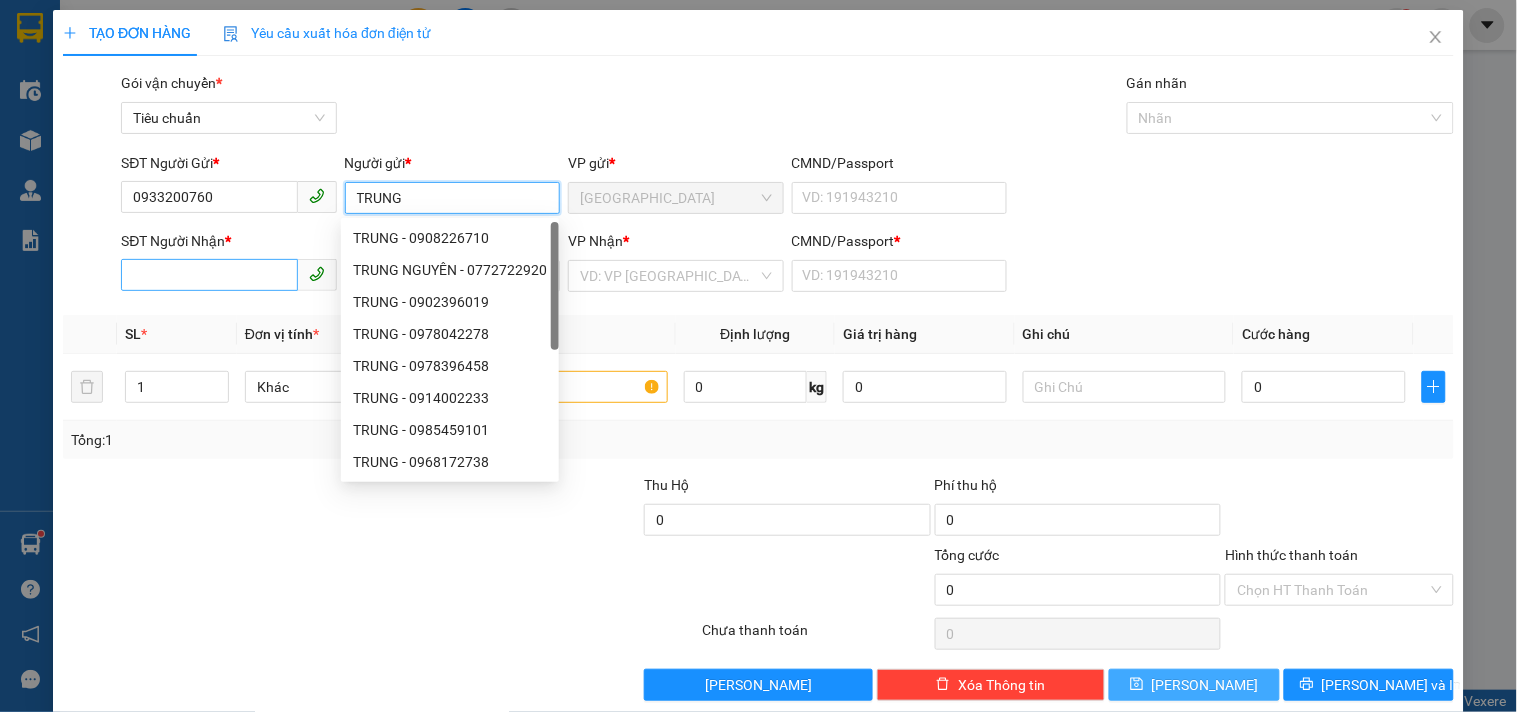 type on "TRUNG" 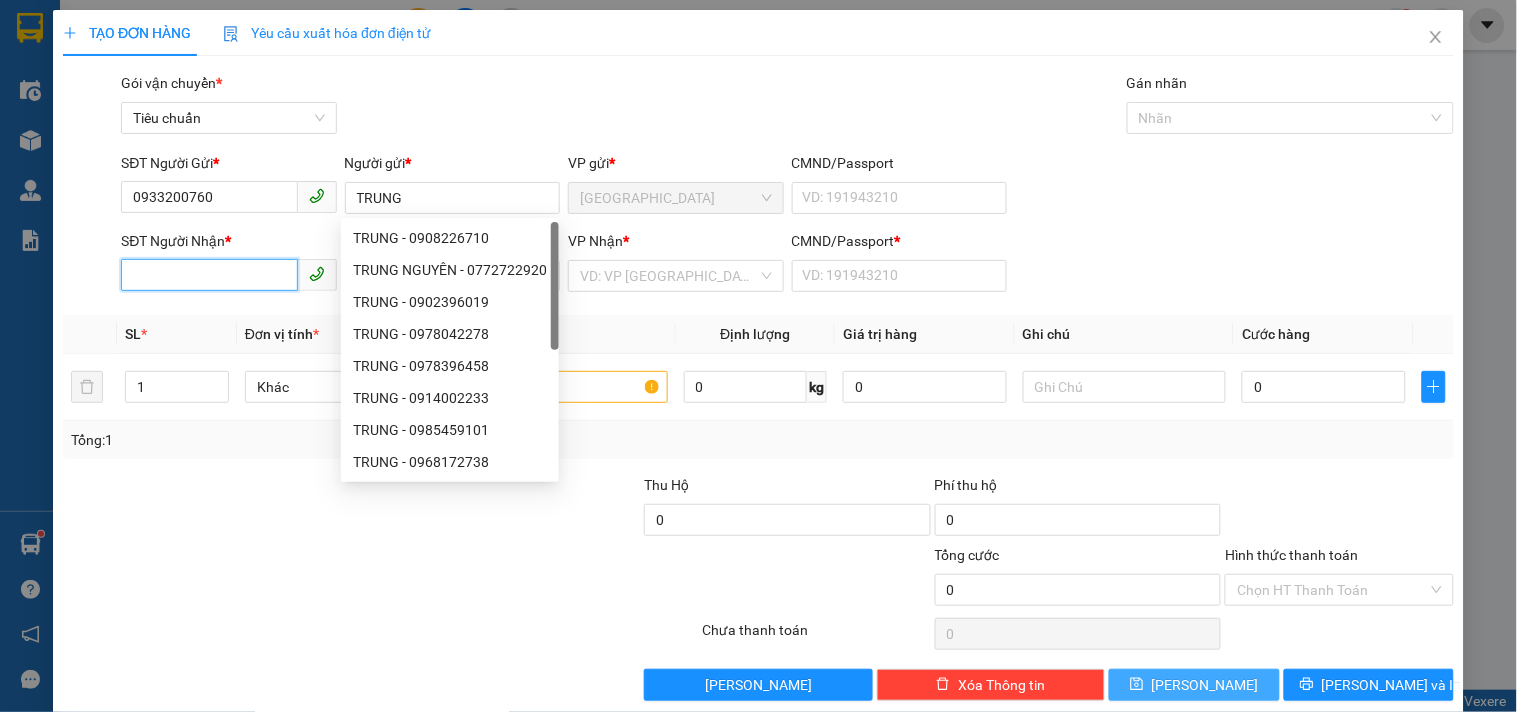 click on "SĐT Người Nhận  *" at bounding box center (209, 275) 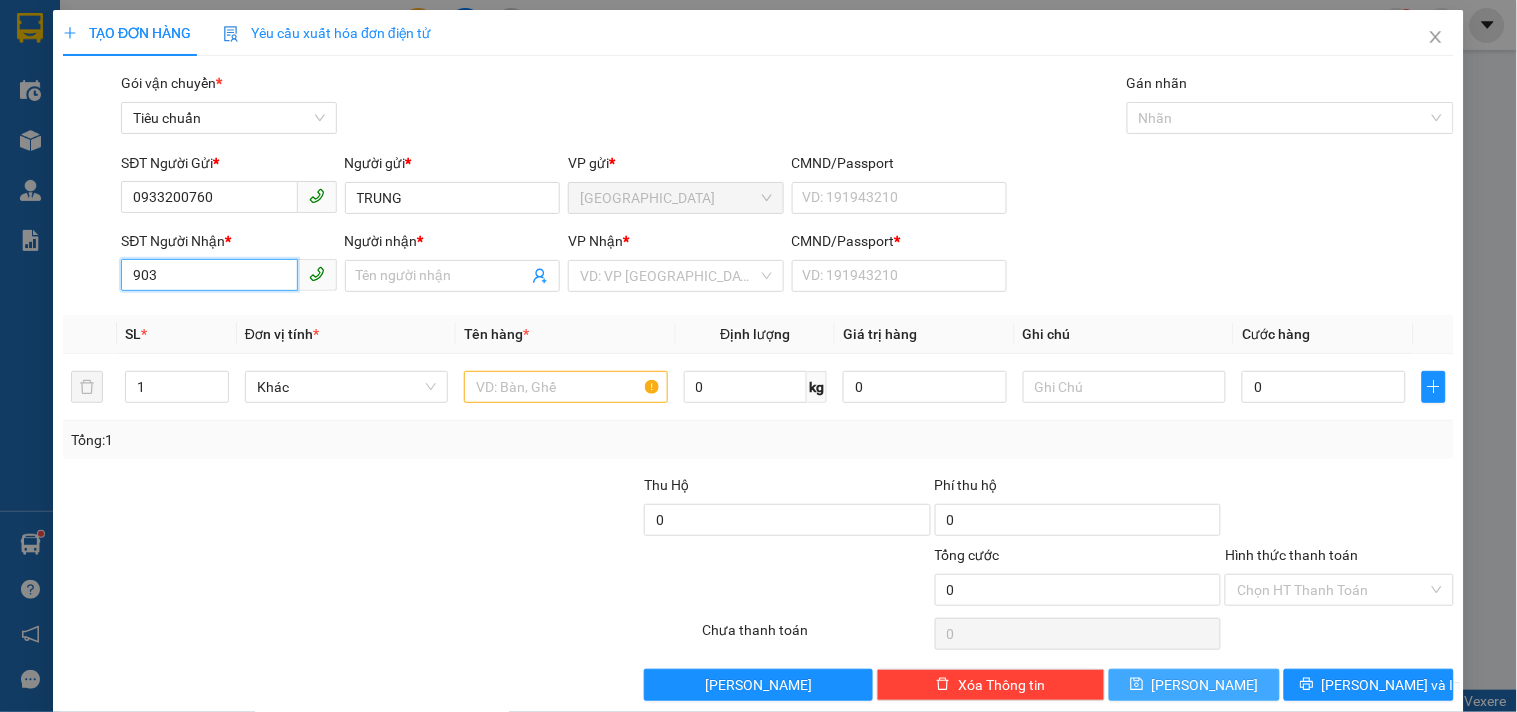 type on "9032" 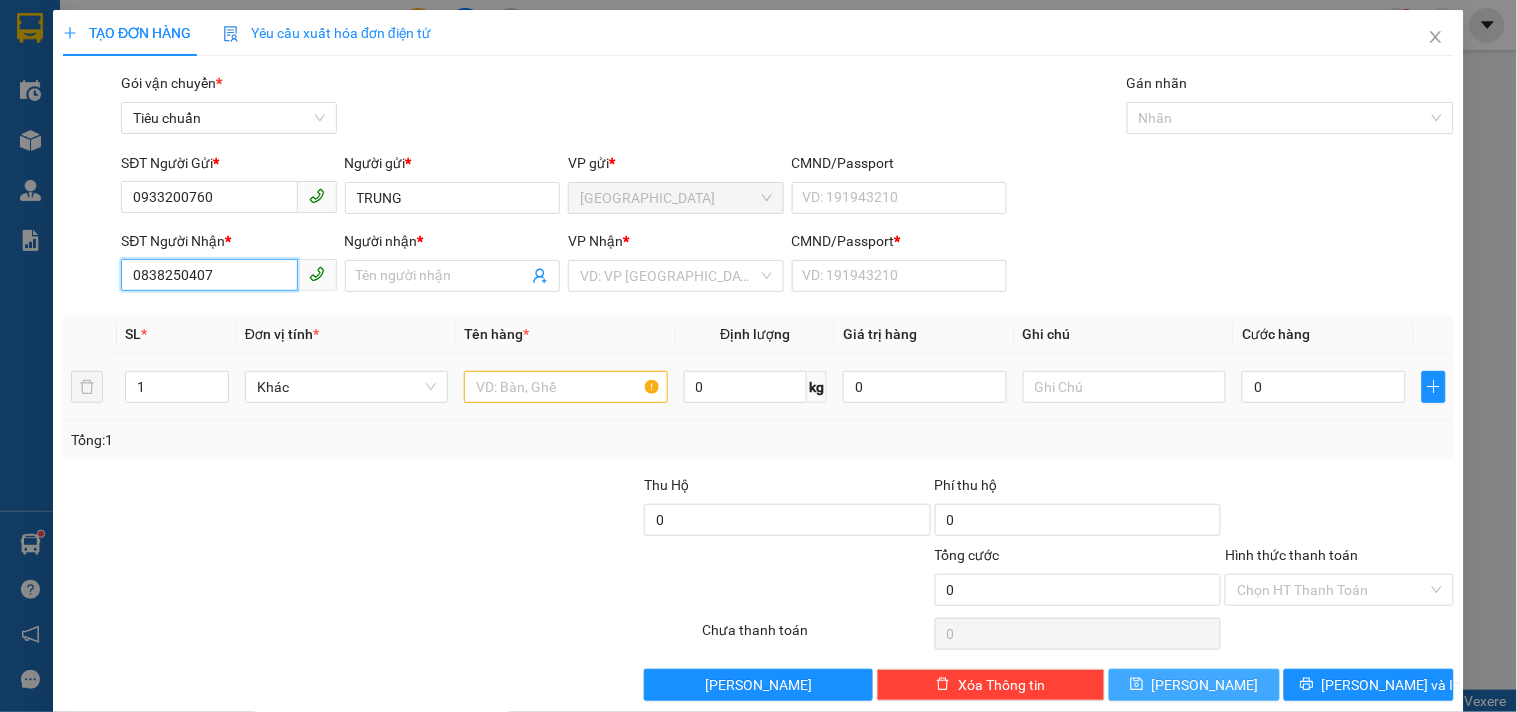 type on "0838250407" 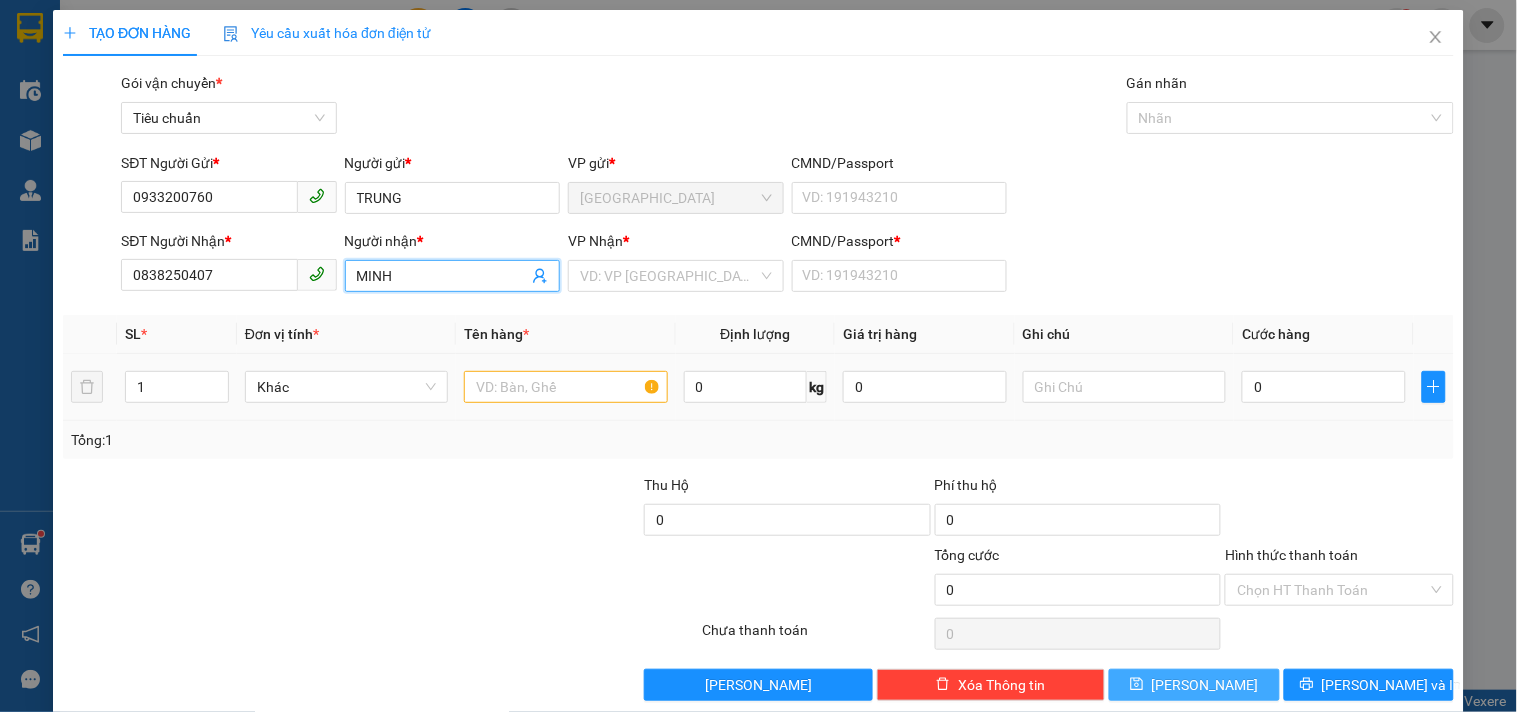 type on "MINH" 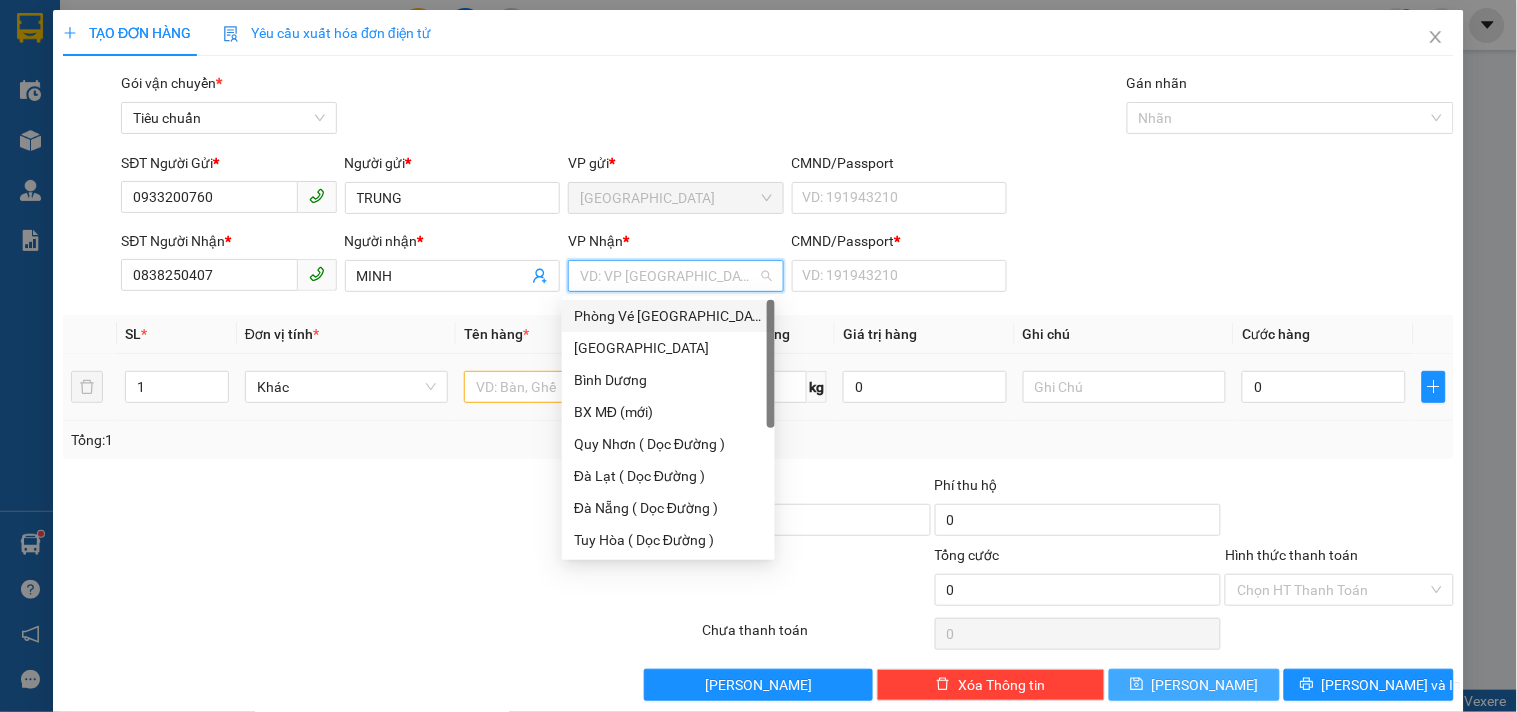 type on "P" 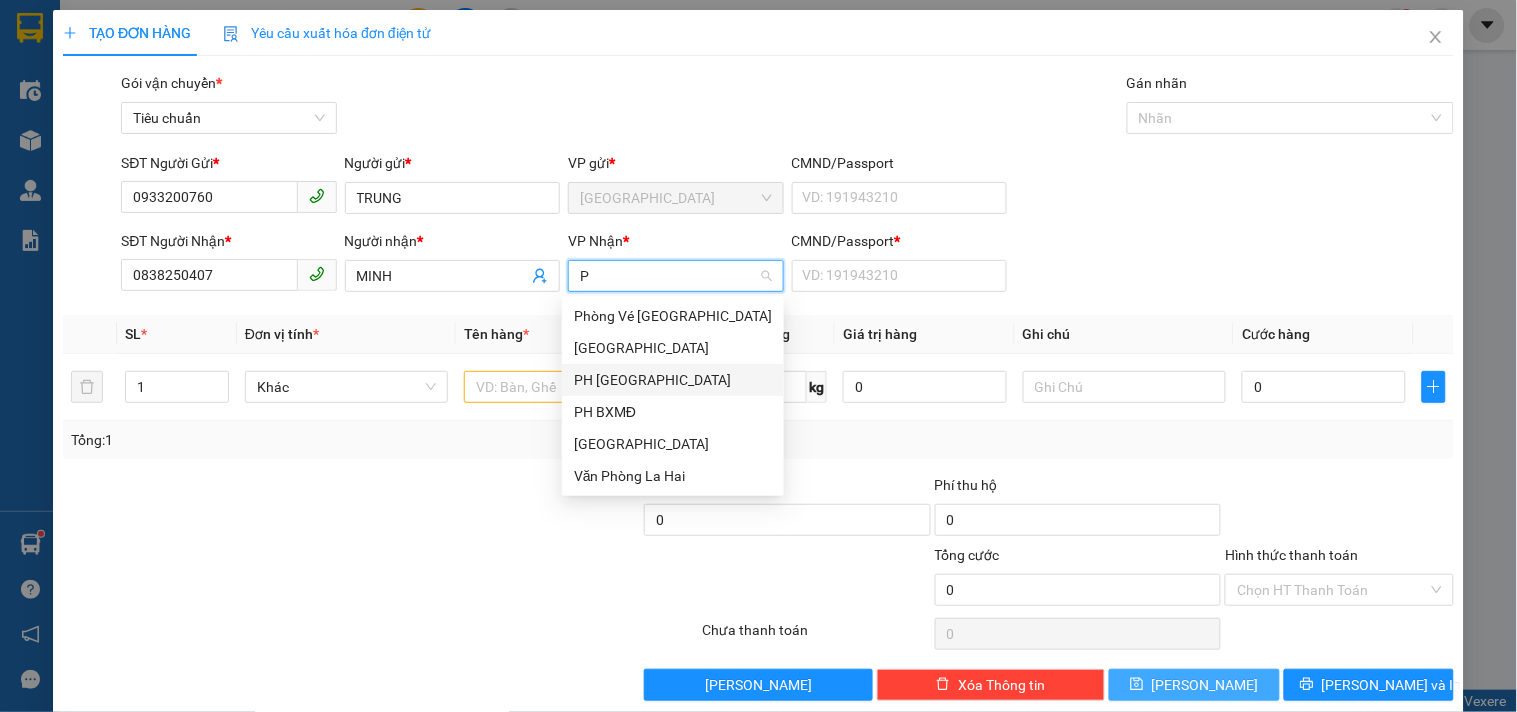 click on "PH [GEOGRAPHIC_DATA]" at bounding box center [673, 380] 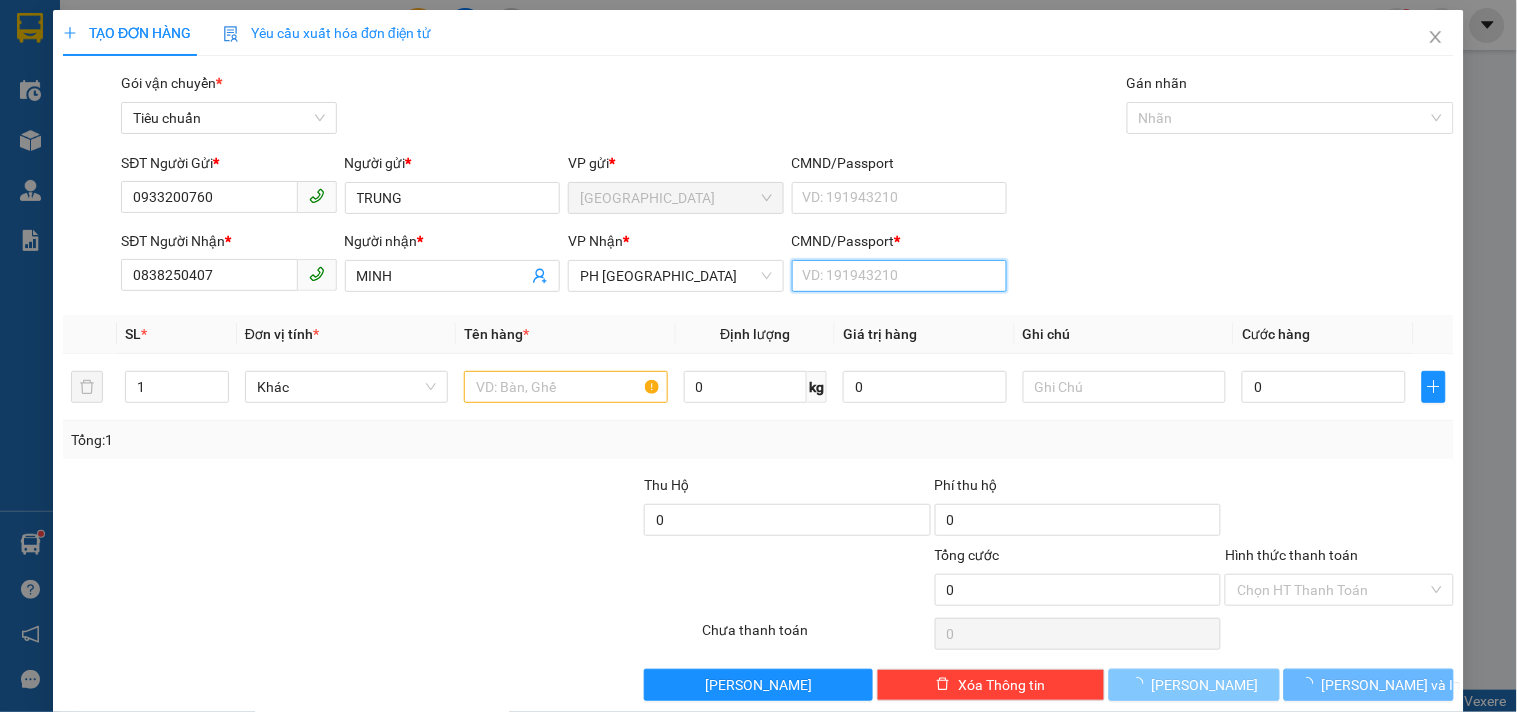 click on "CMND/Passport  *" at bounding box center [899, 276] 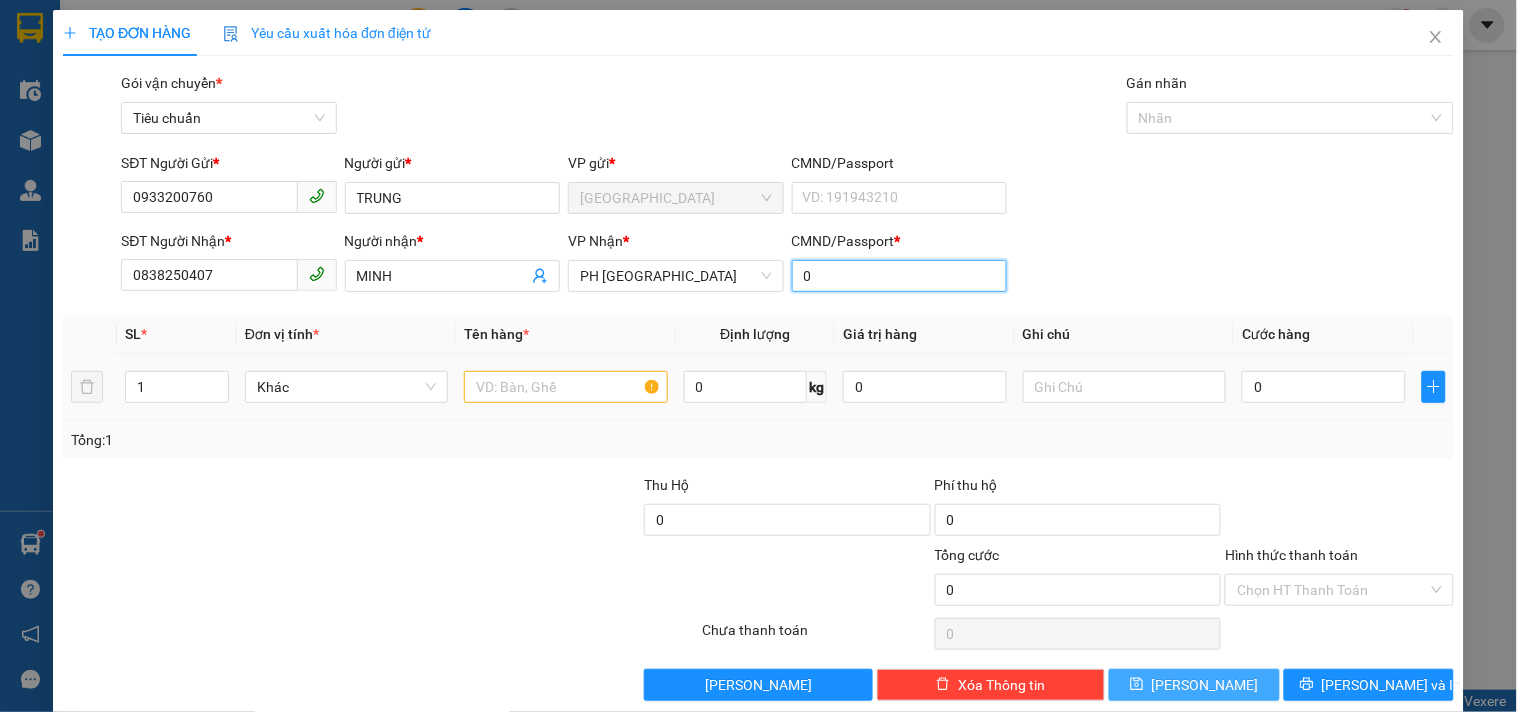 type on "0" 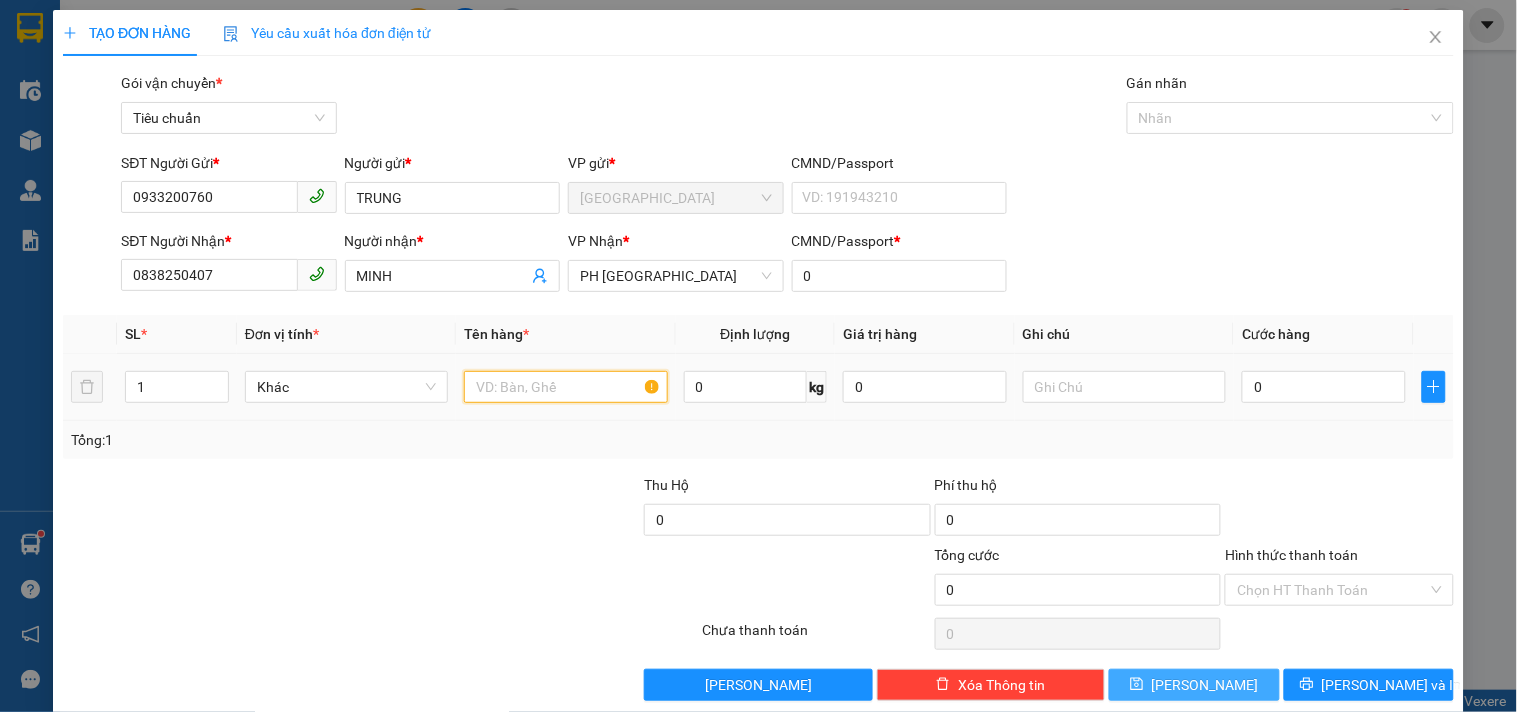 click at bounding box center (565, 387) 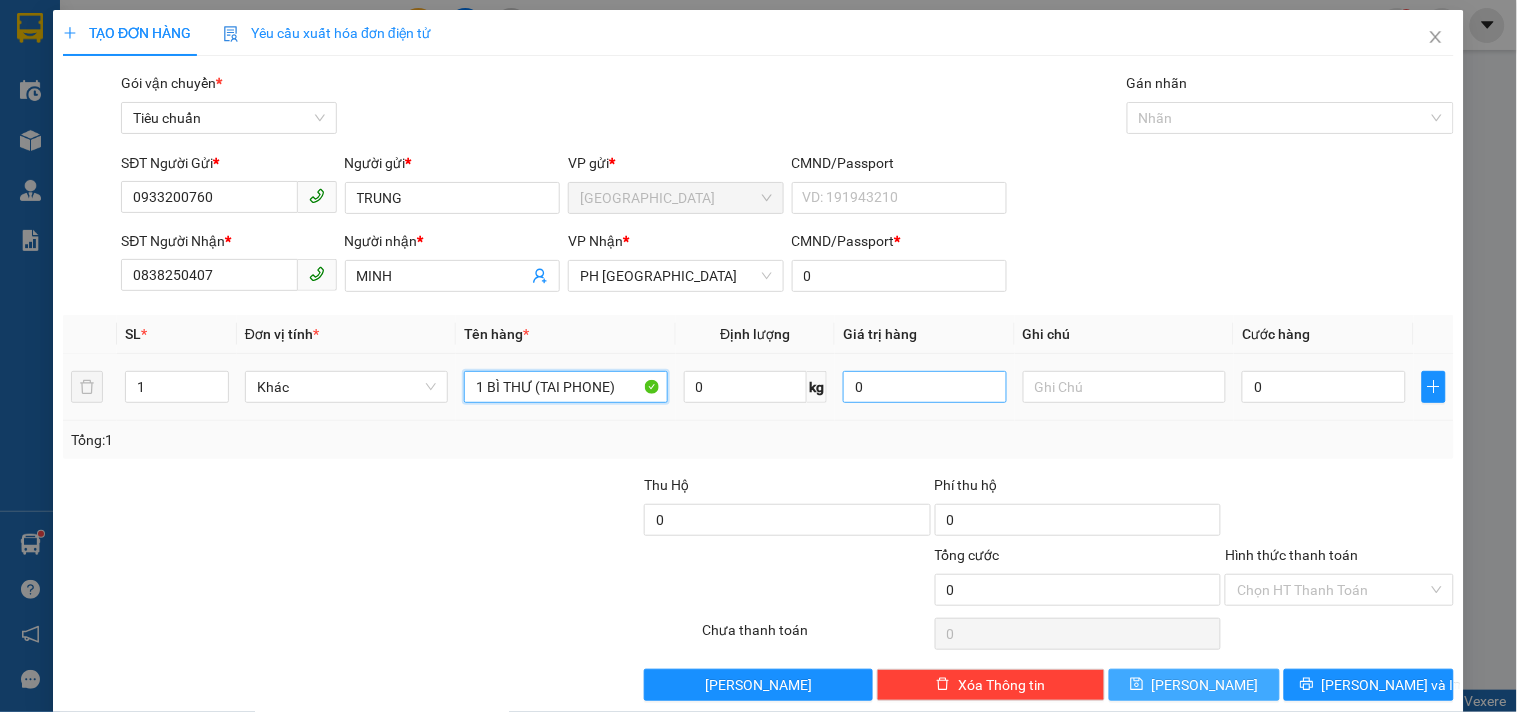 type on "1 BÌ THƯ (TAI PHONE)" 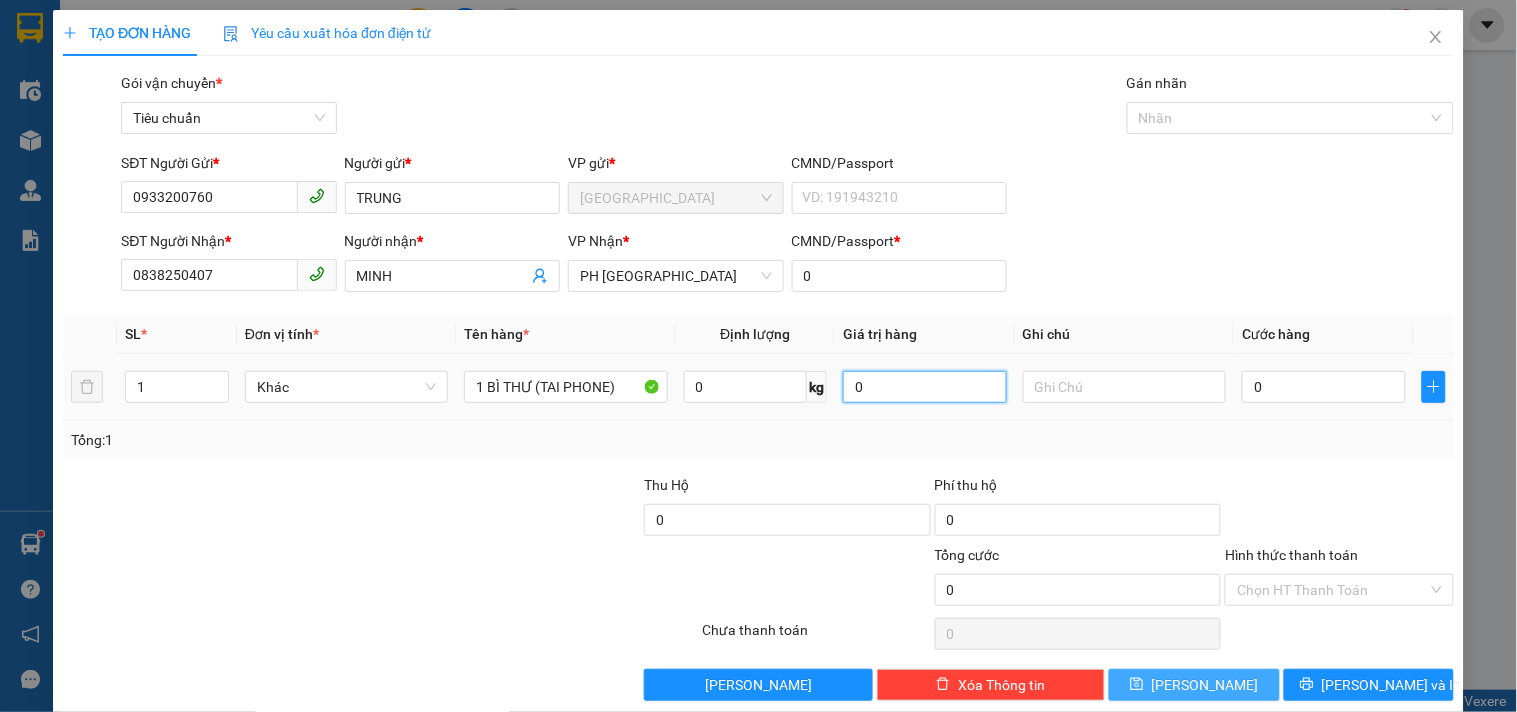 click on "0" at bounding box center (925, 387) 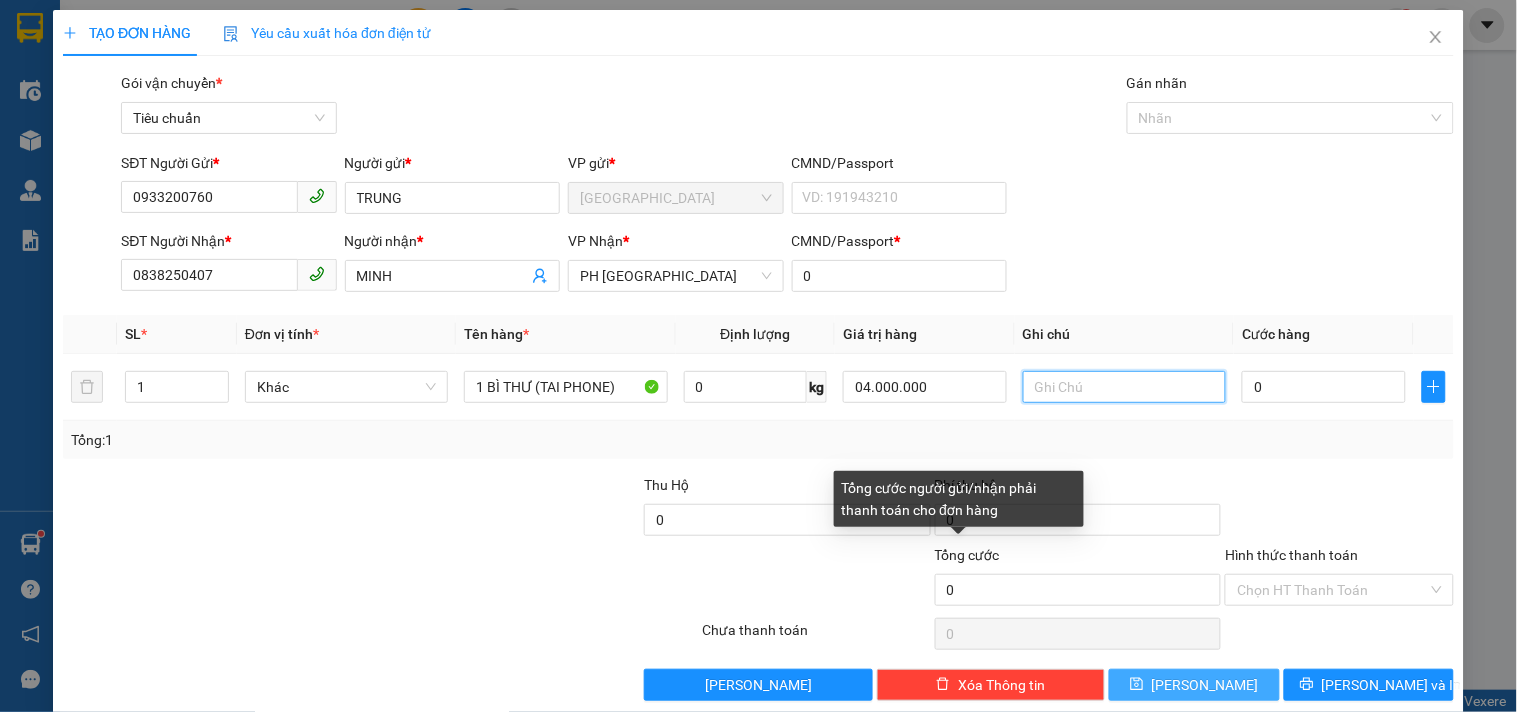 type on "4.000.000" 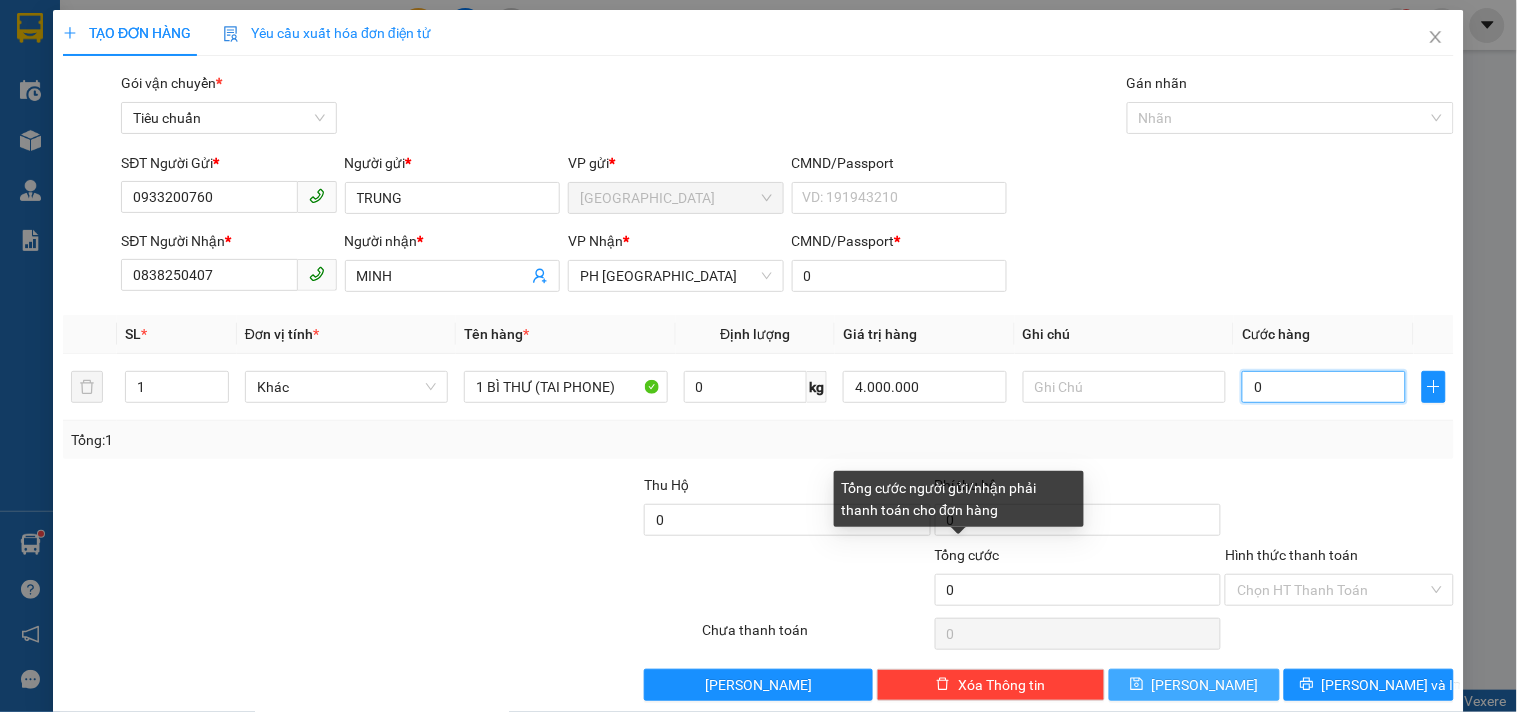 type on "4" 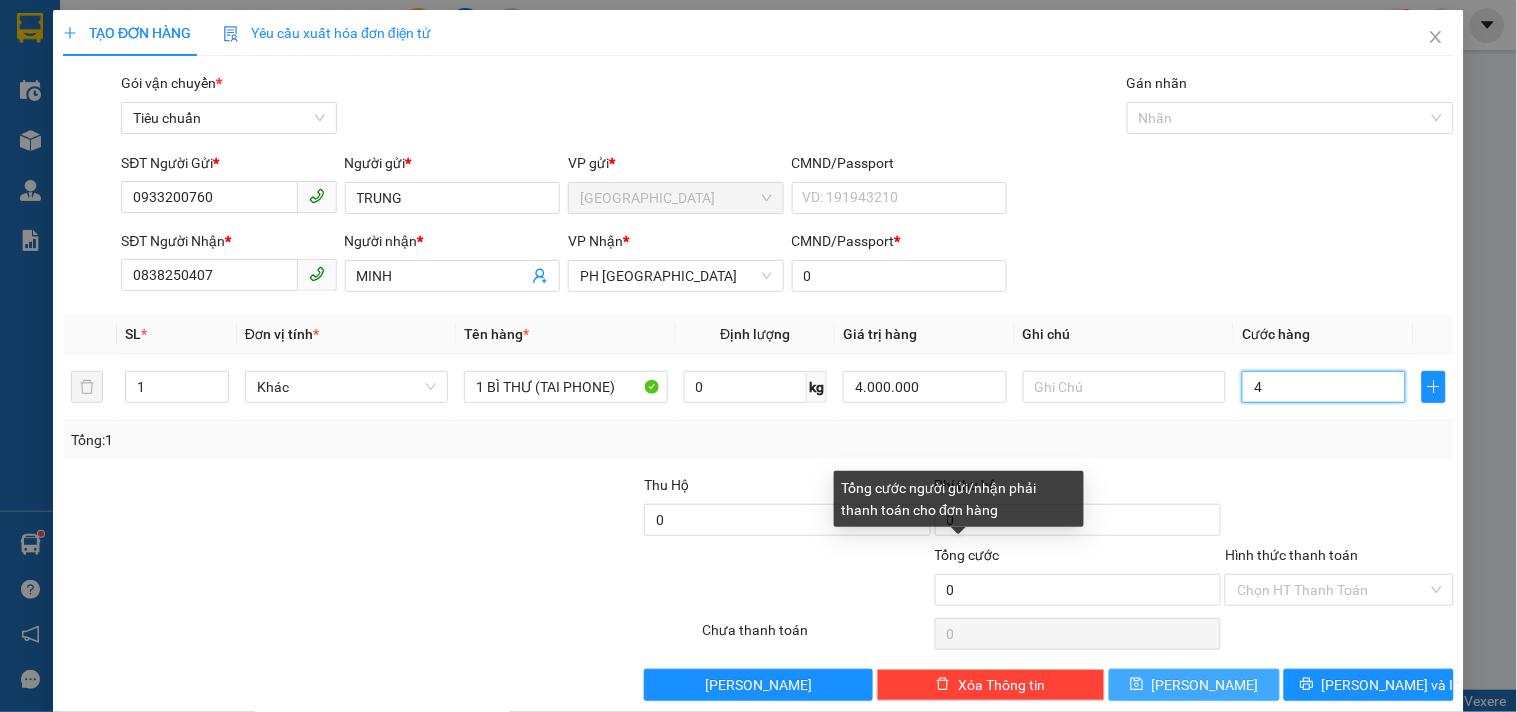 type on "4" 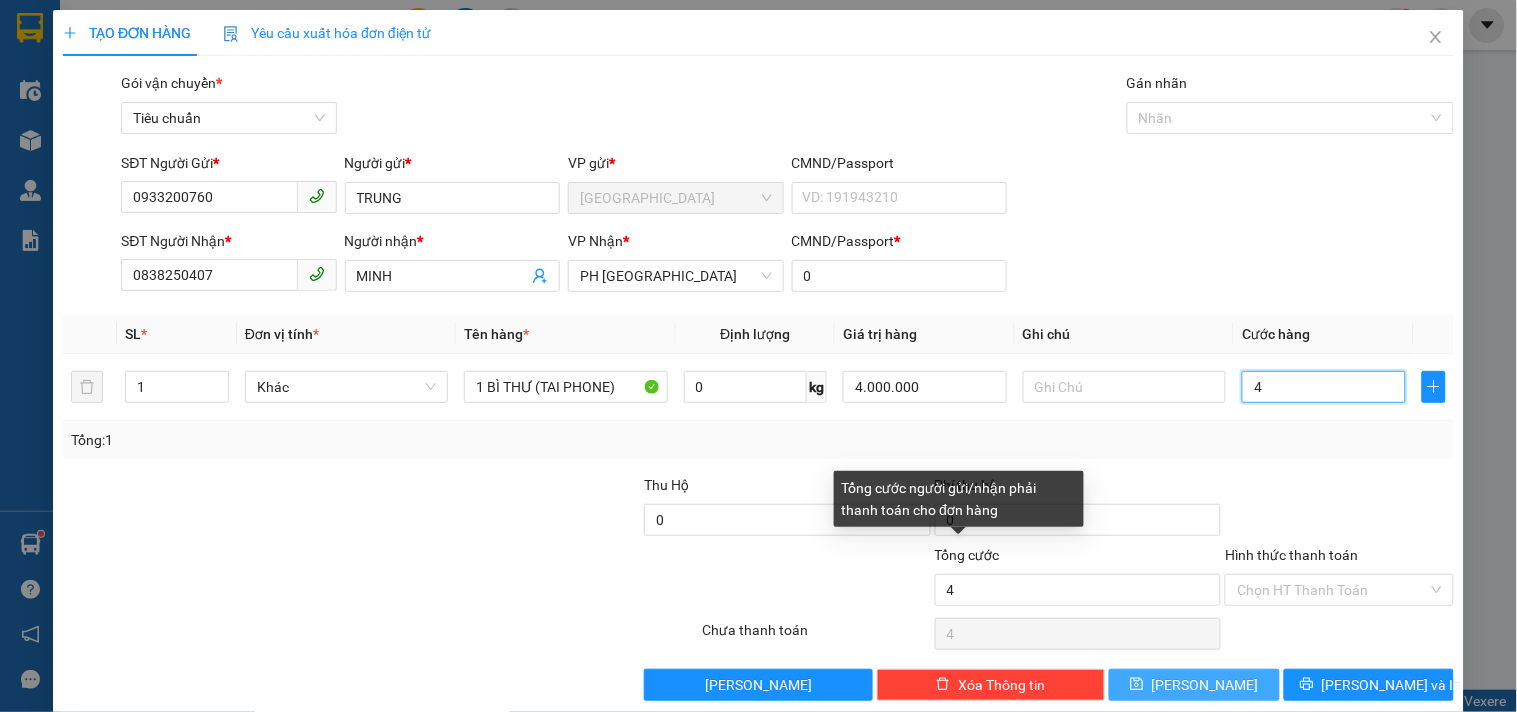 type on "40" 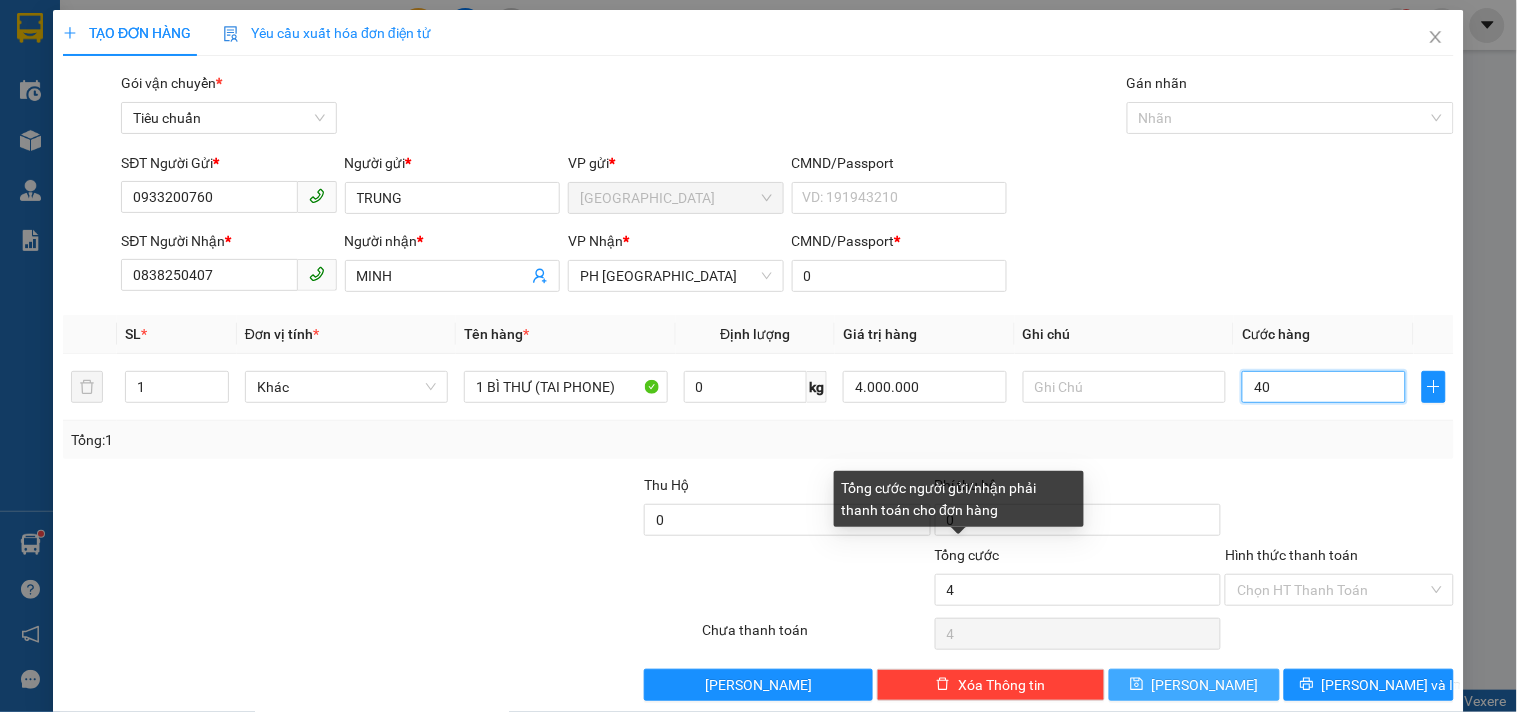 type on "40" 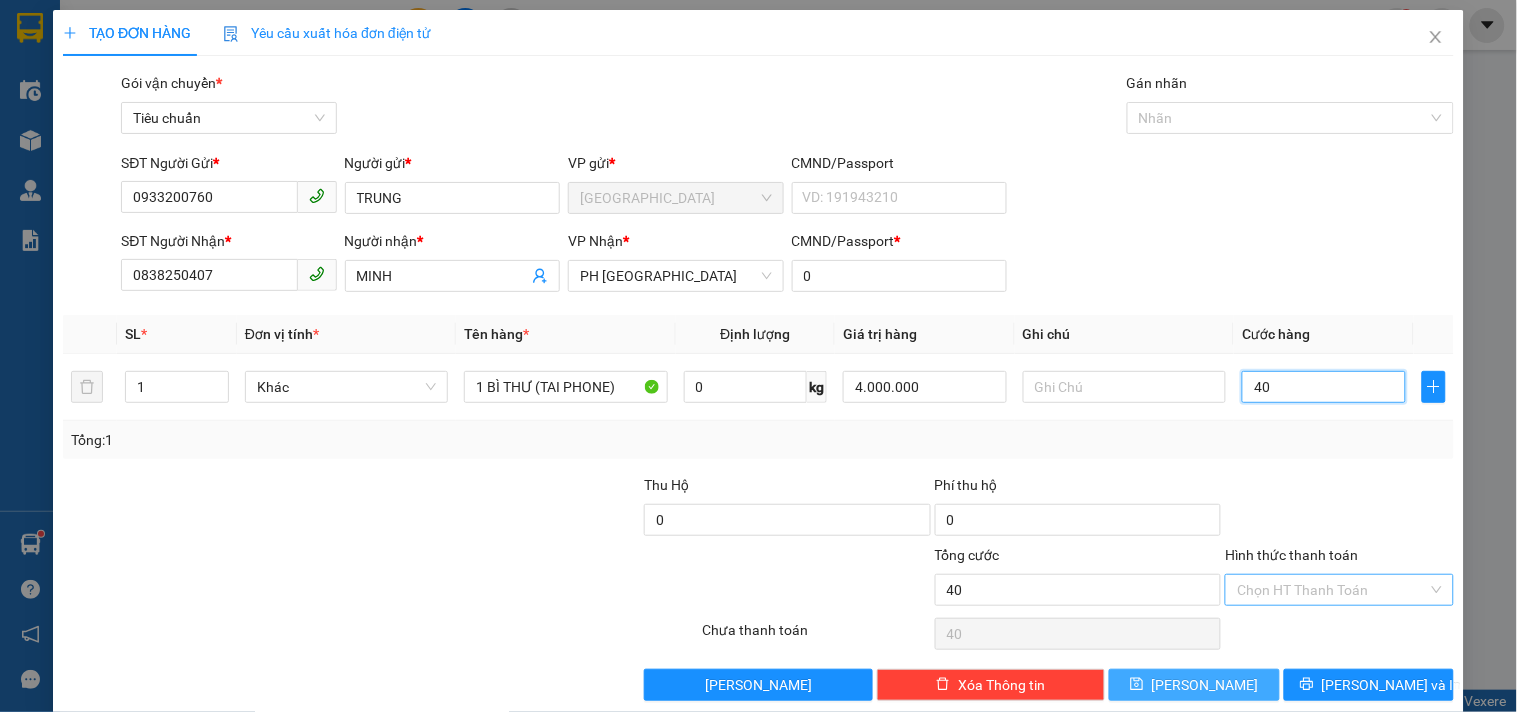 type on "40" 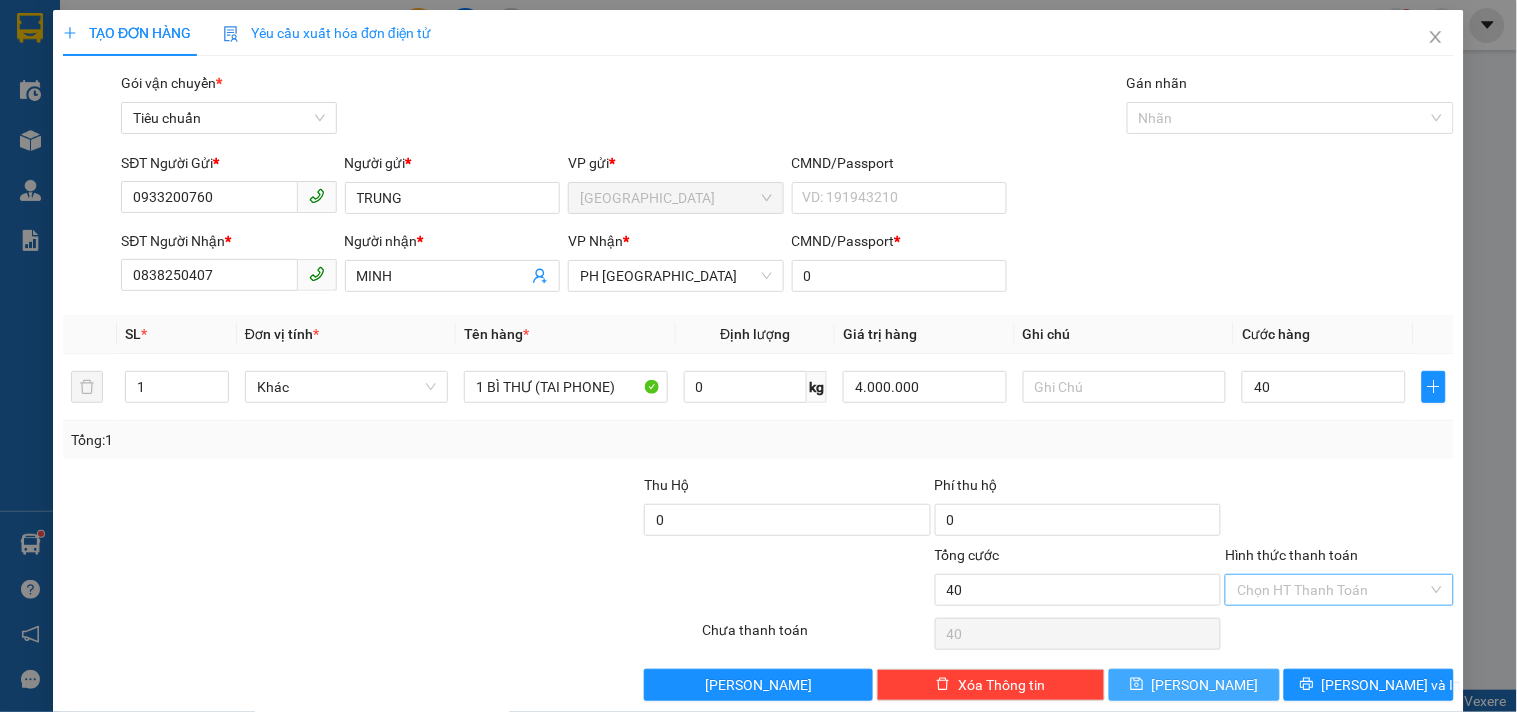 type on "40.000" 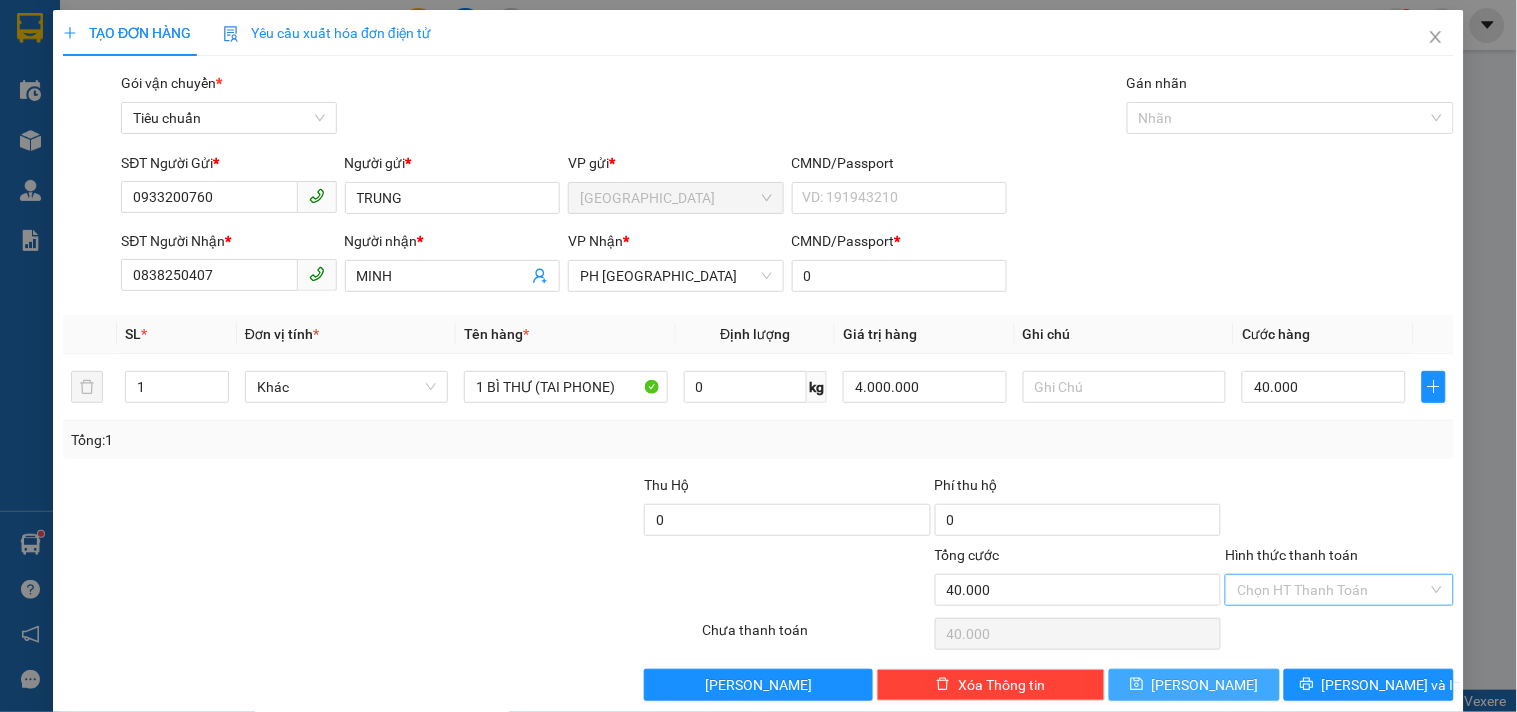 click on "Hình thức thanh toán" at bounding box center (1332, 590) 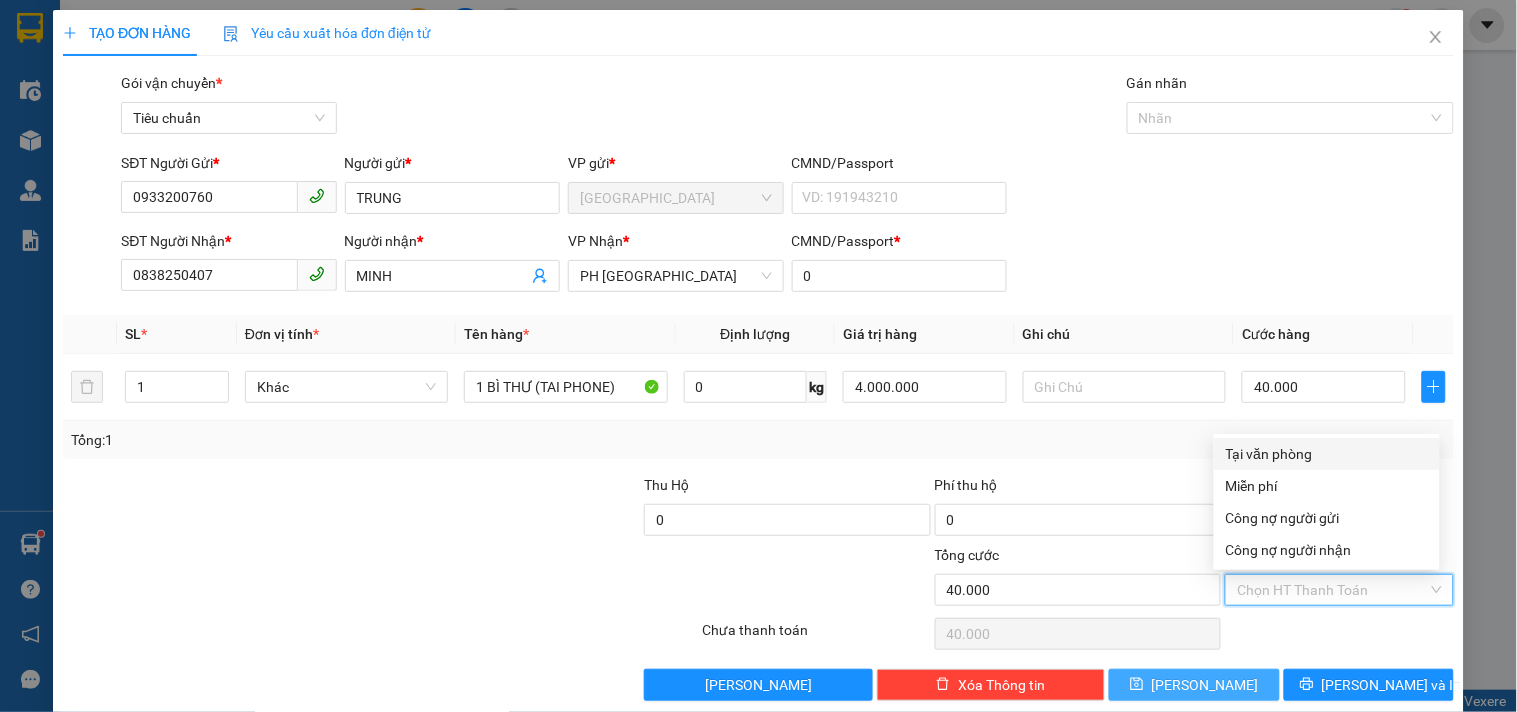 click on "Tại văn phòng" at bounding box center [1327, 454] 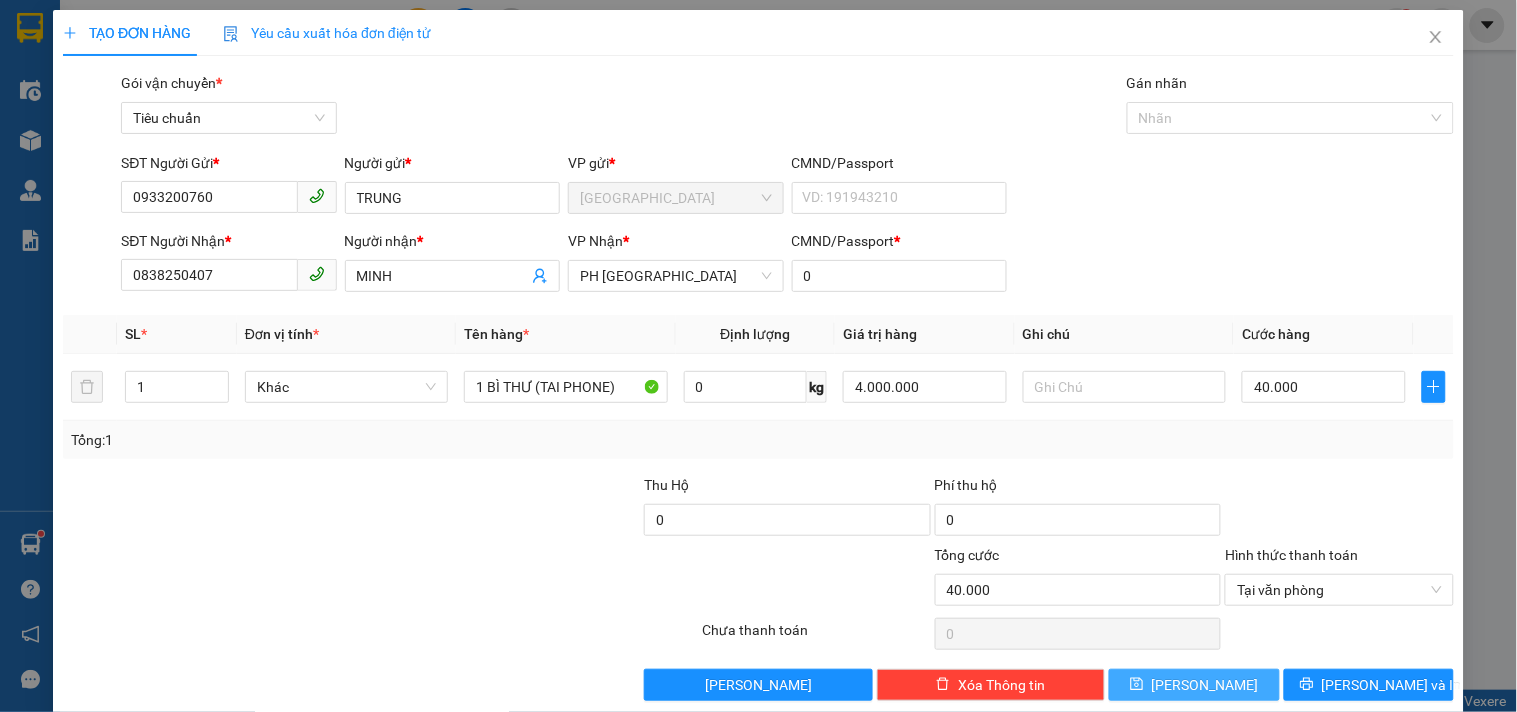 click on "[PERSON_NAME]" at bounding box center (1194, 685) 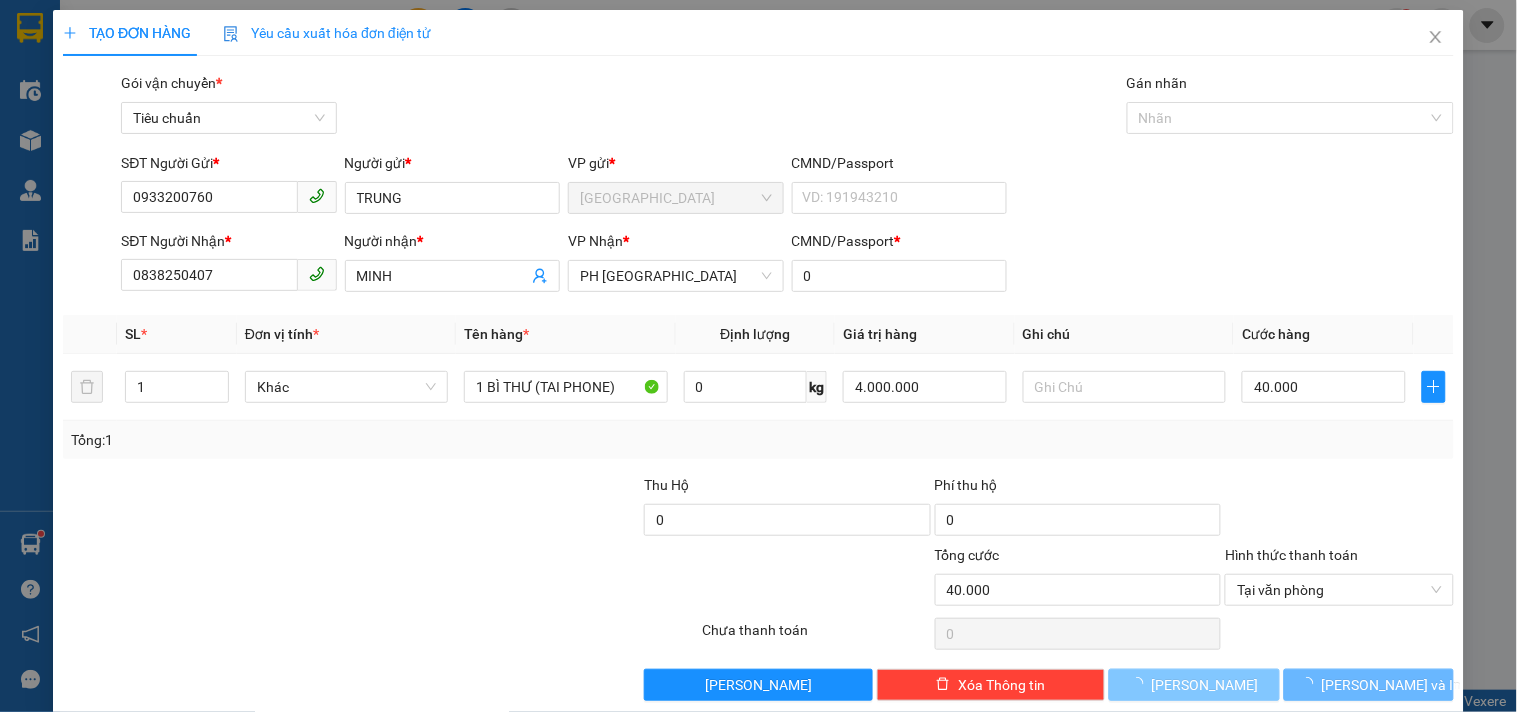 type 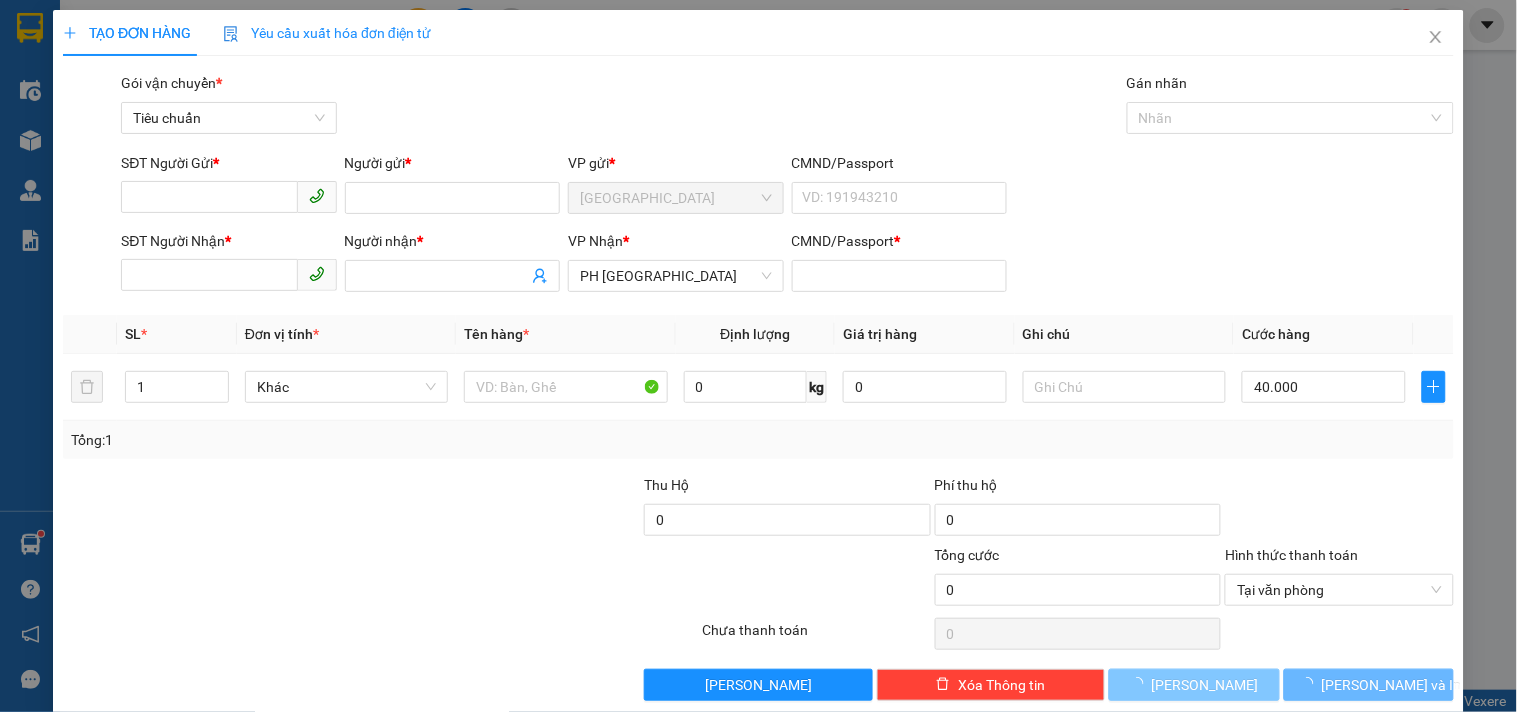 type on "0" 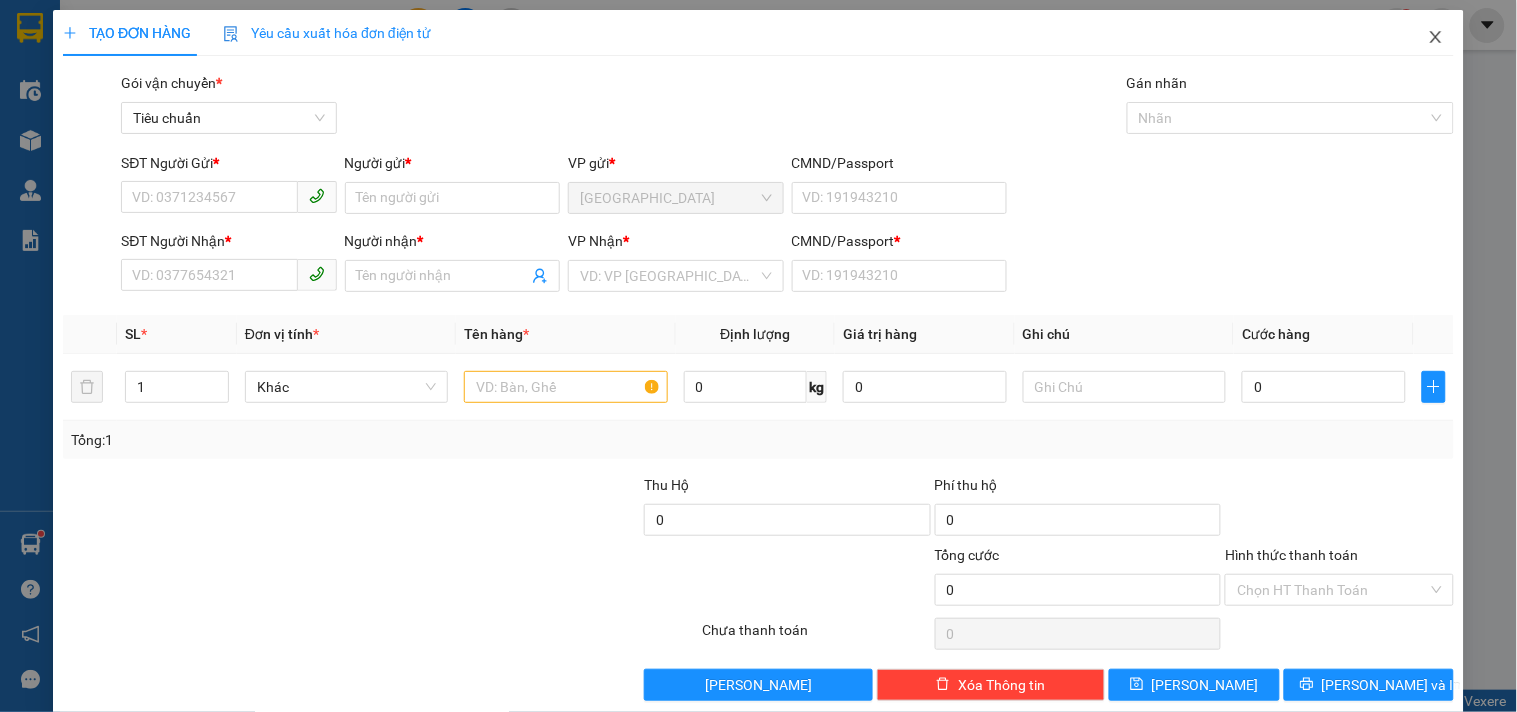 click 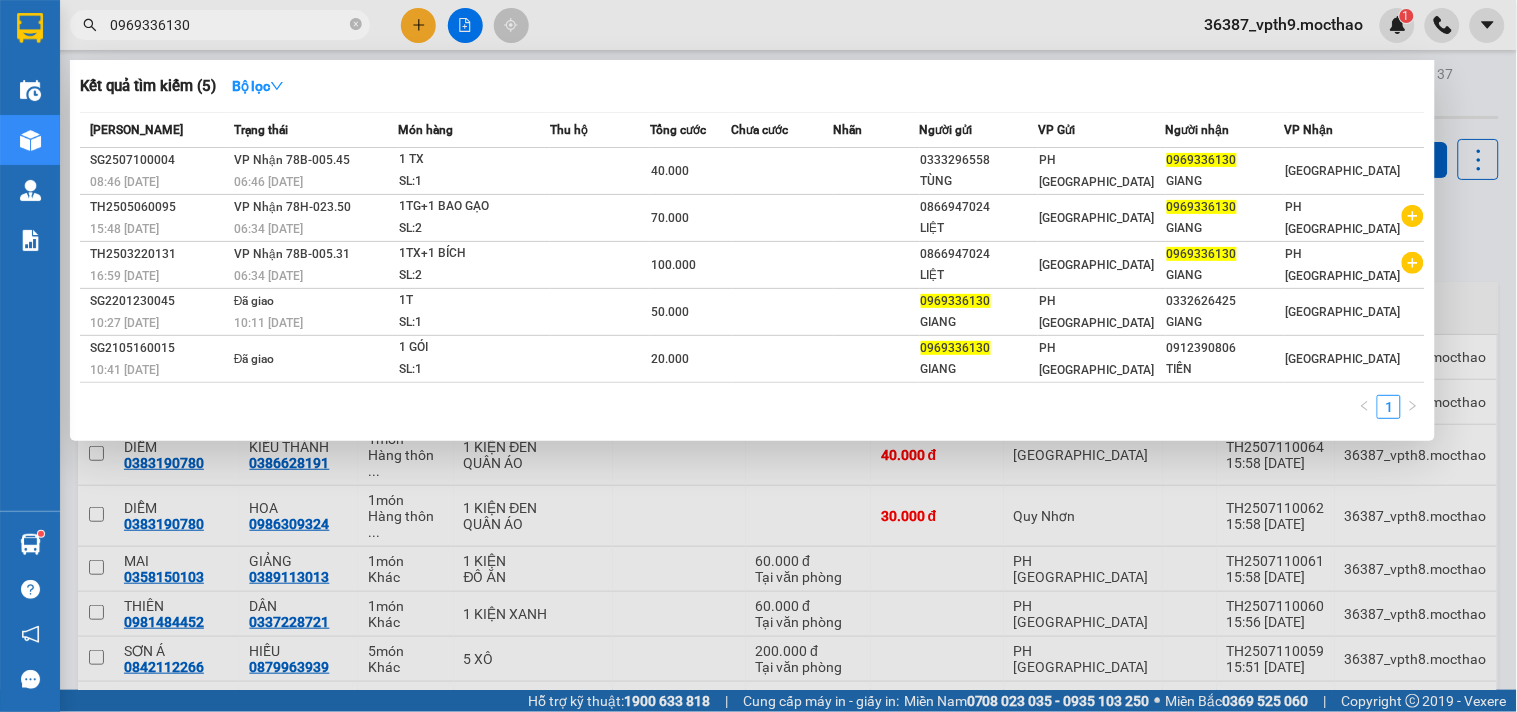 click 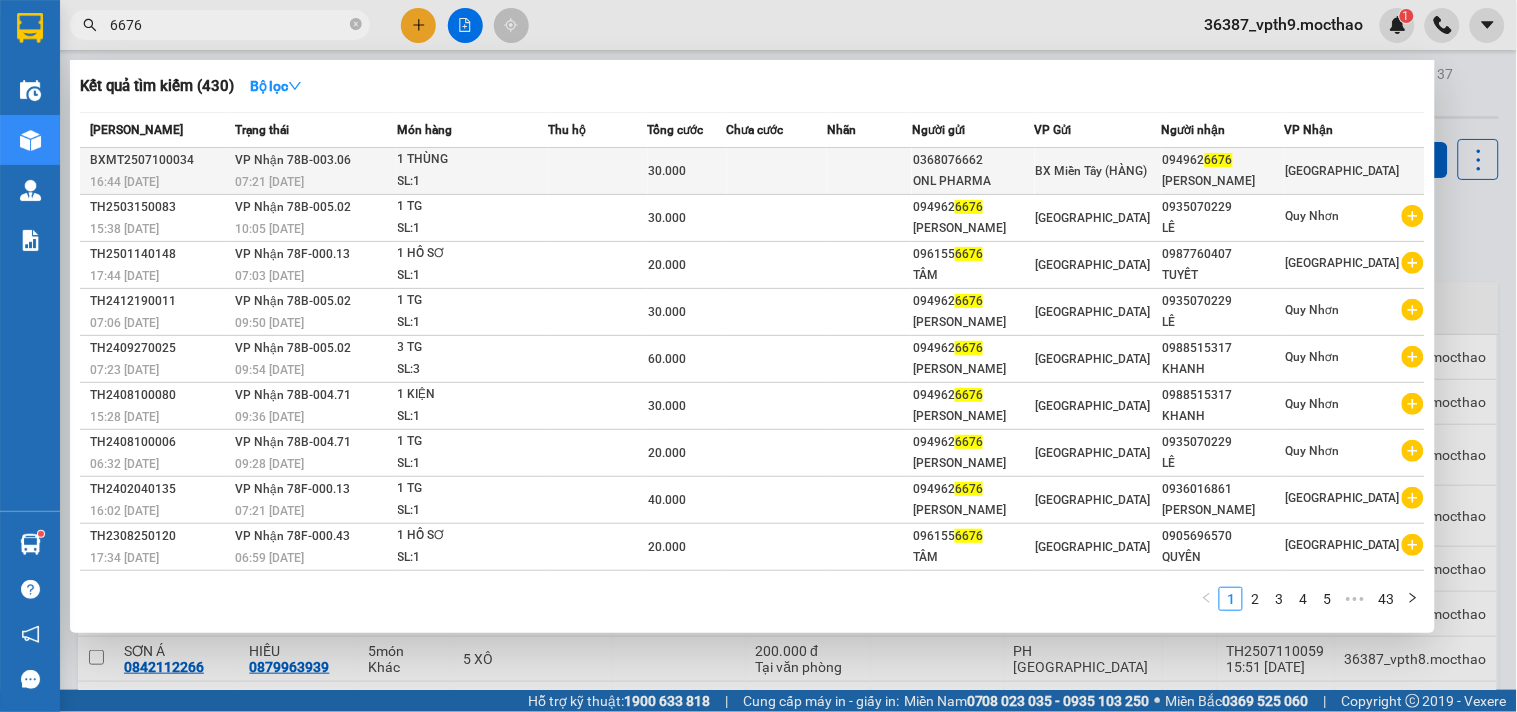 type on "6676" 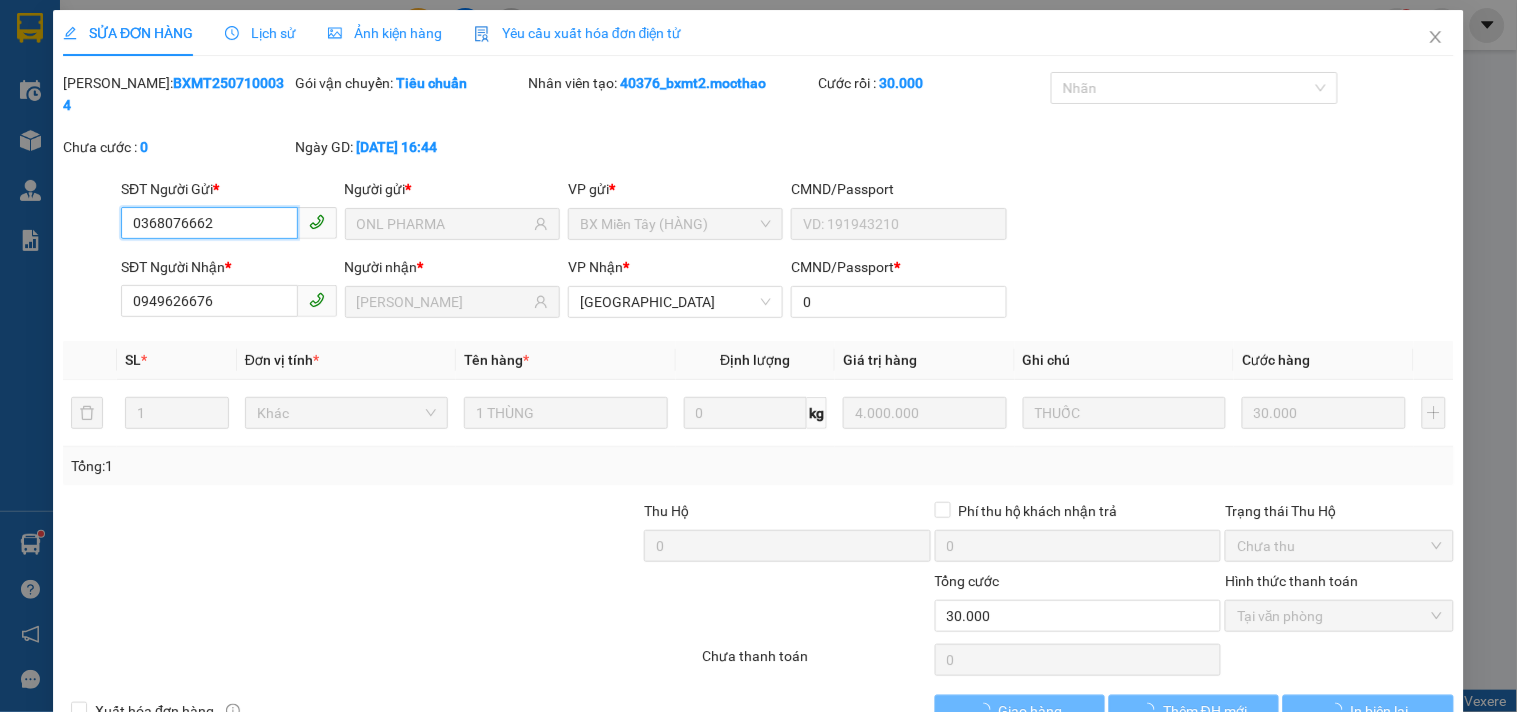 type on "0368076662" 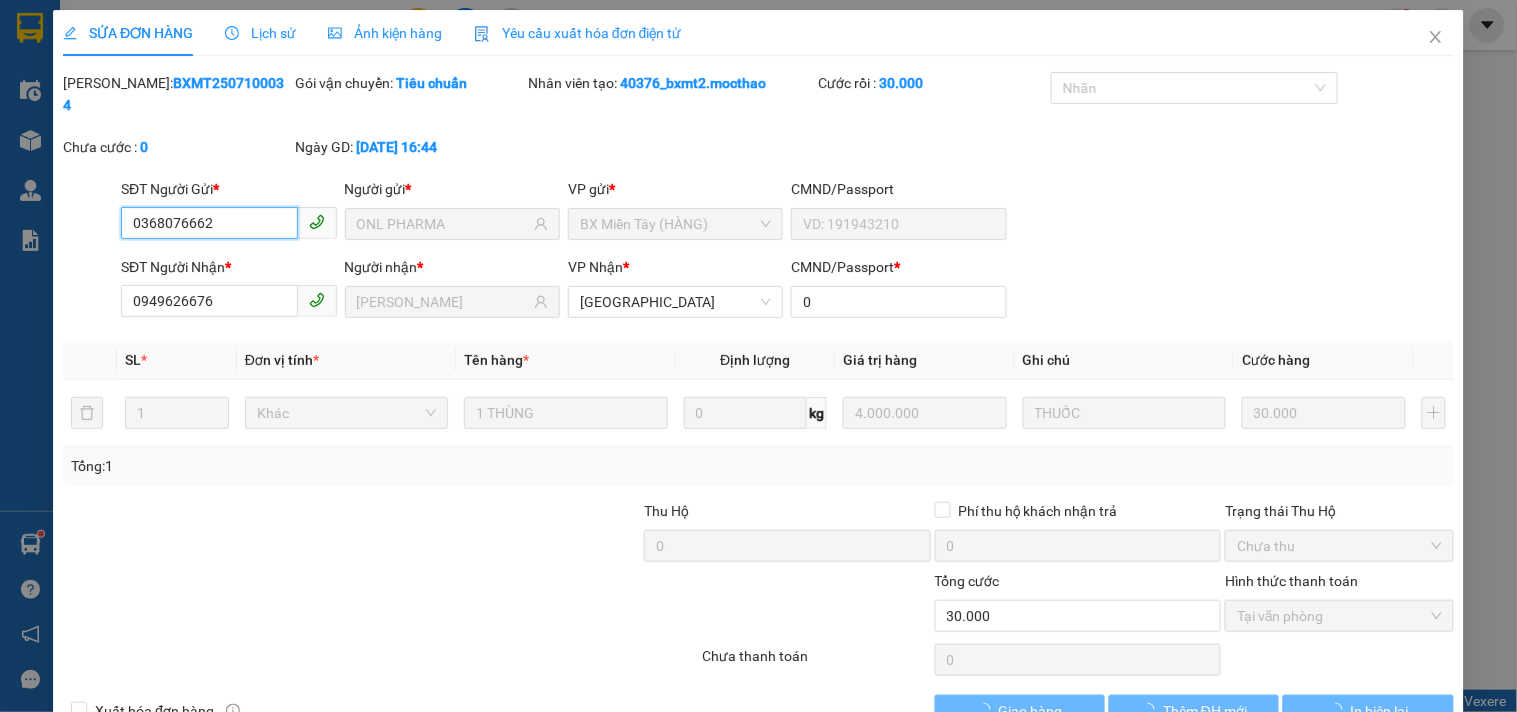 type on "ONL PHARMA" 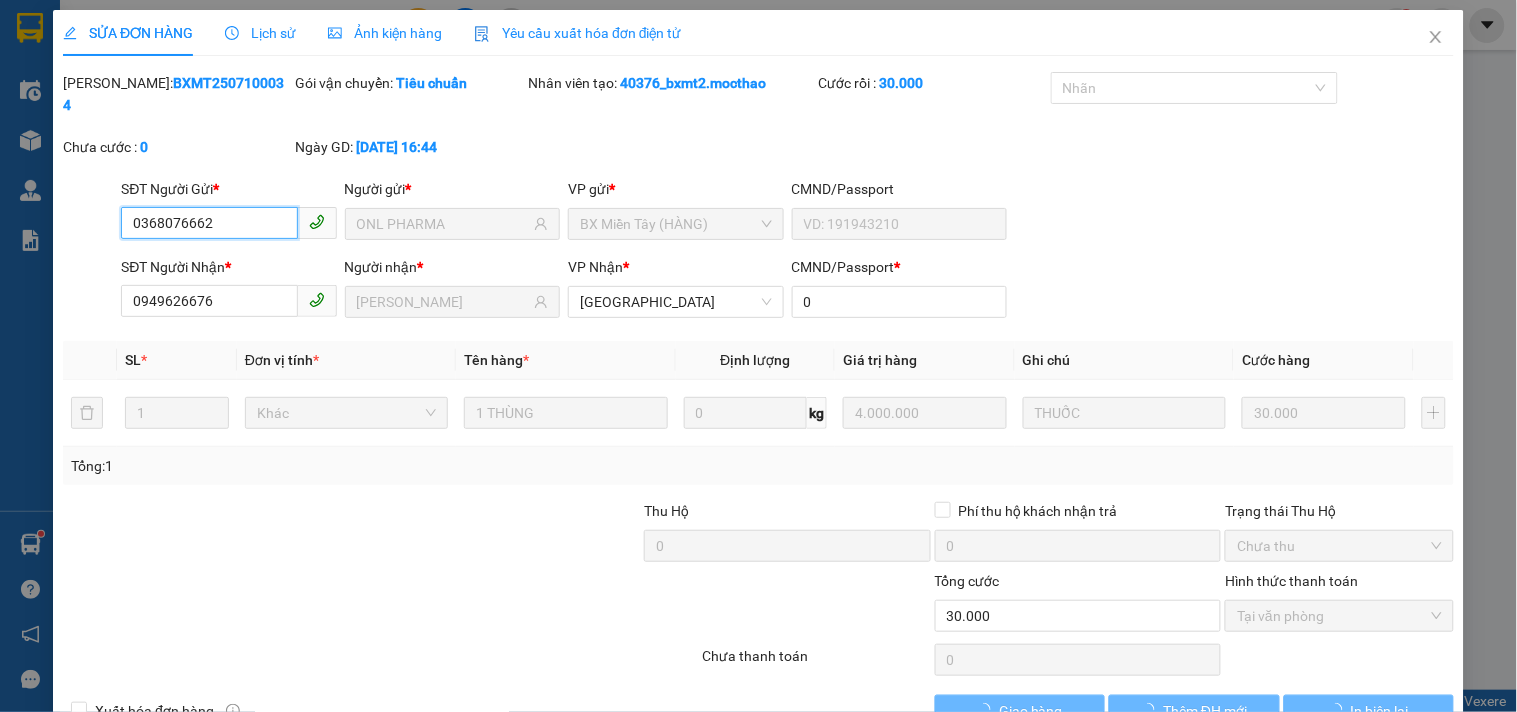 checkbox on "true" 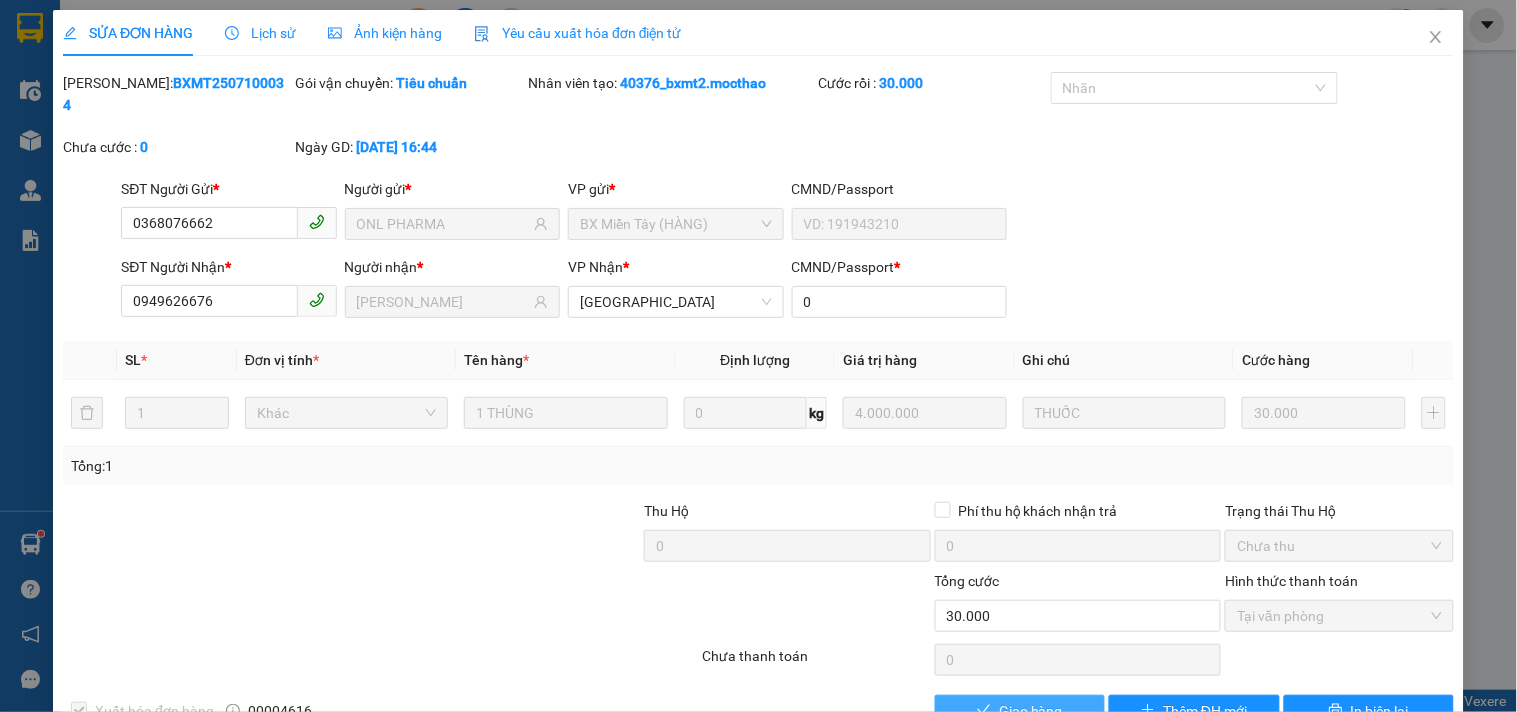 drag, startPoint x: 993, startPoint y: 676, endPoint x: 1102, endPoint y: 470, distance: 233.06007 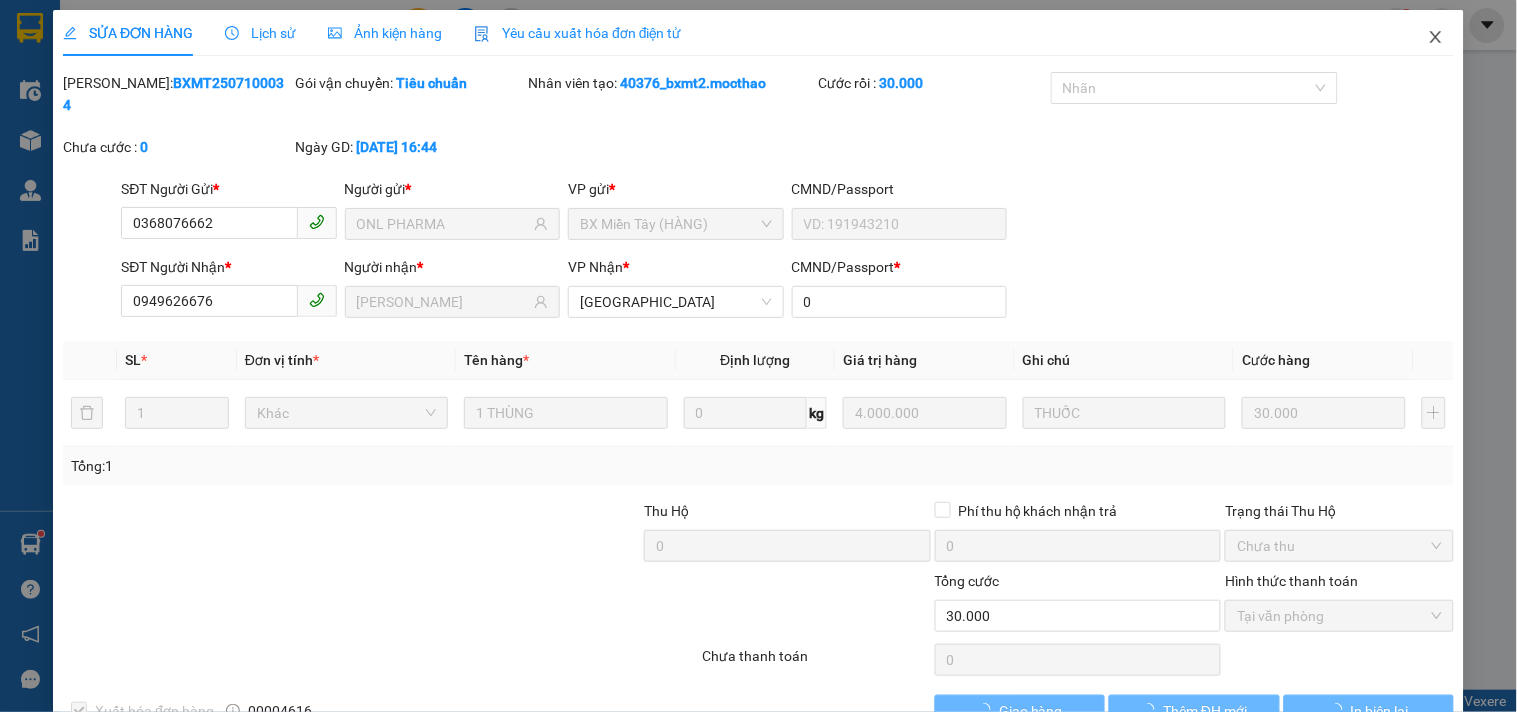 click at bounding box center [1436, 38] 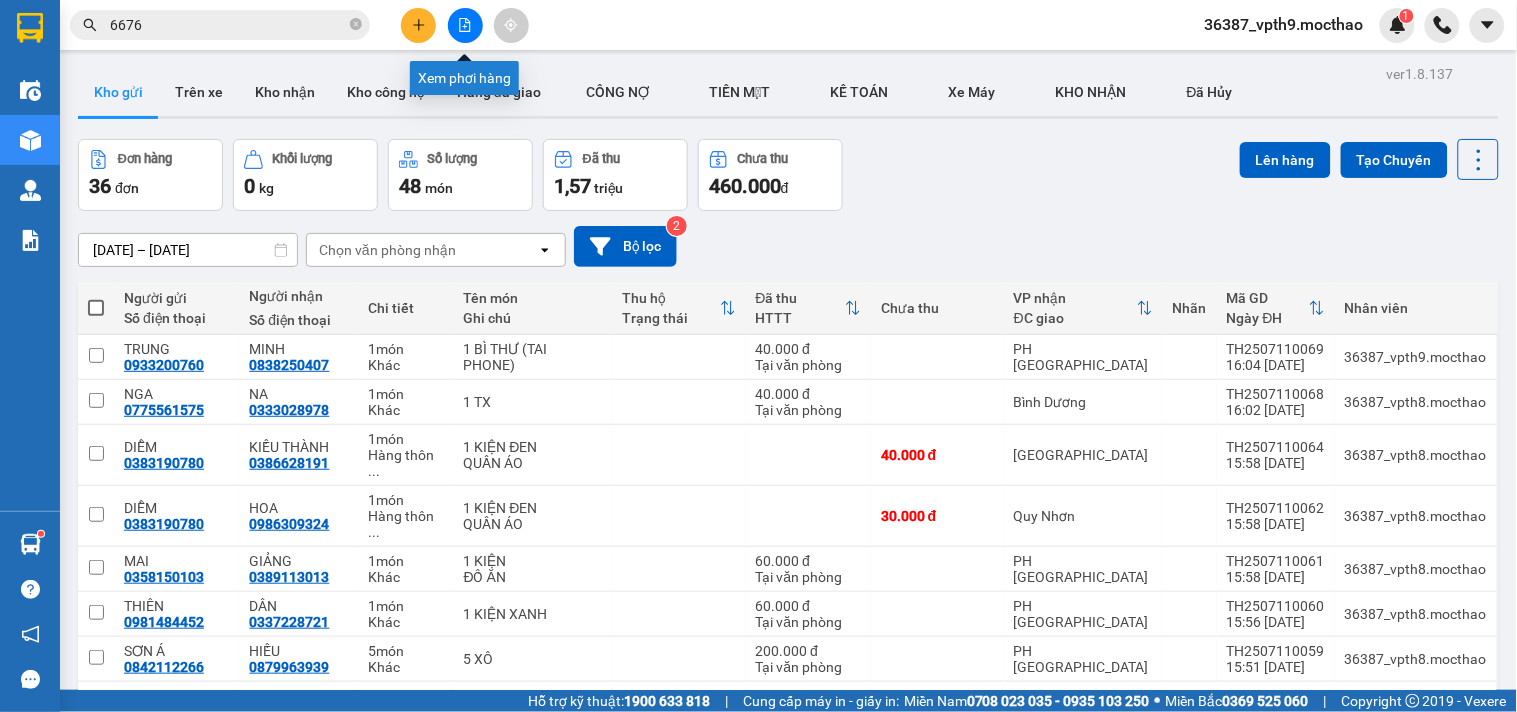 click 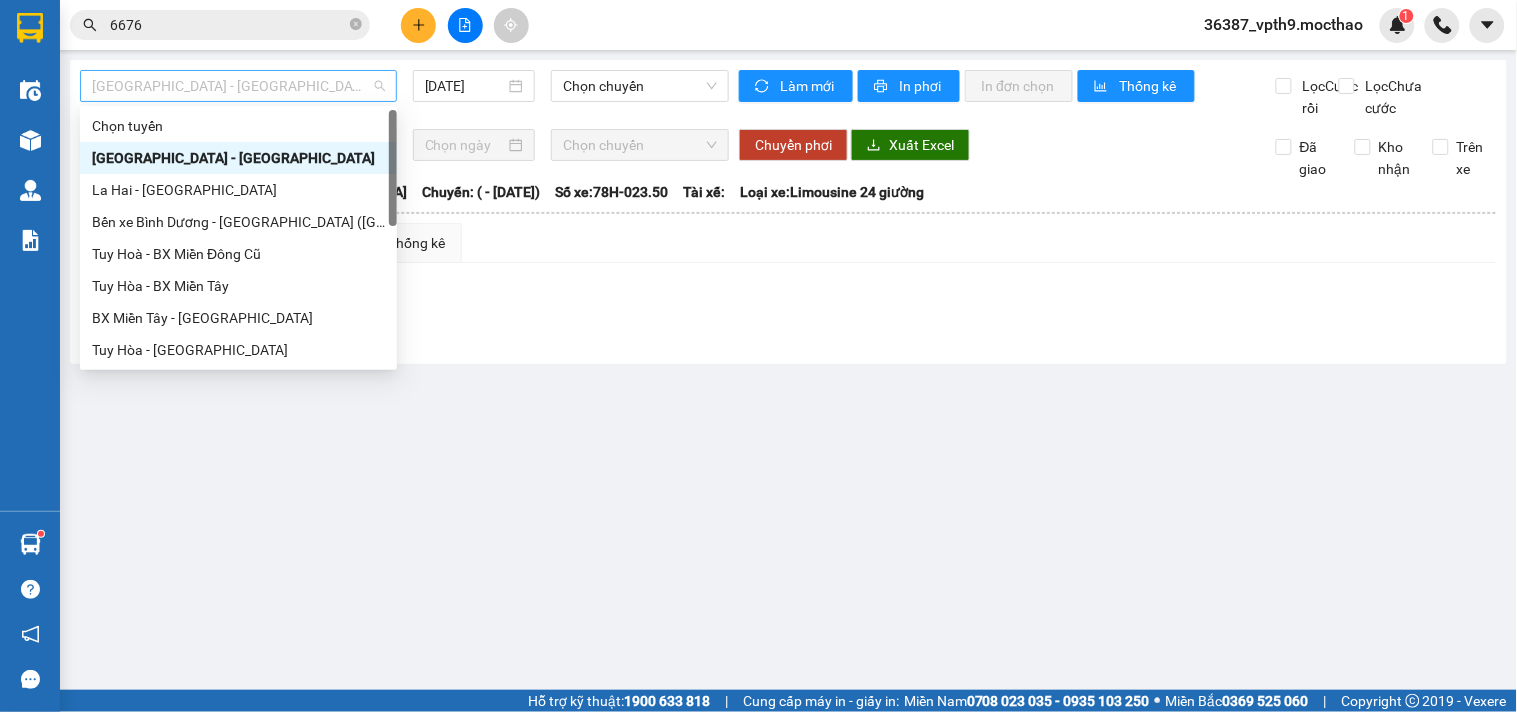 click on "[GEOGRAPHIC_DATA] - [PERSON_NAME]" at bounding box center (238, 86) 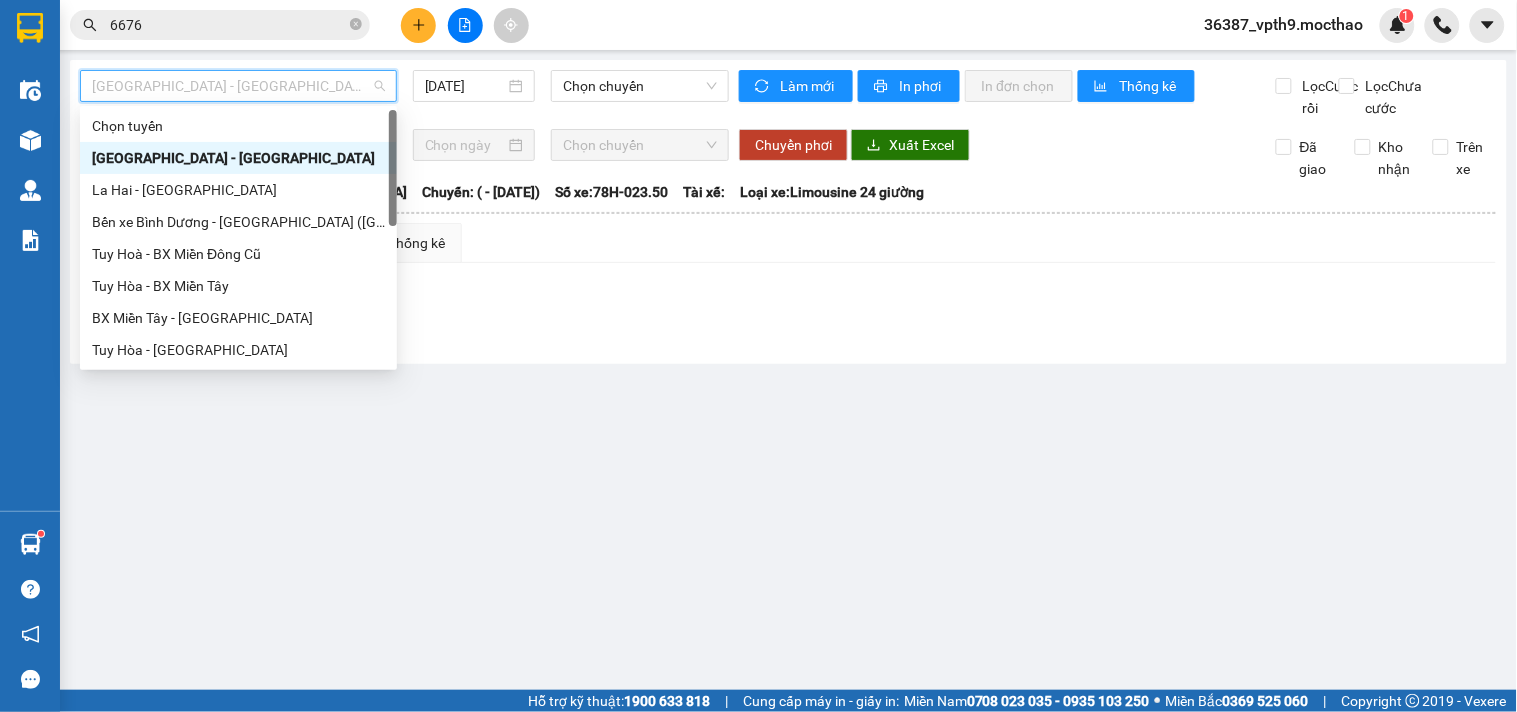 type on "M" 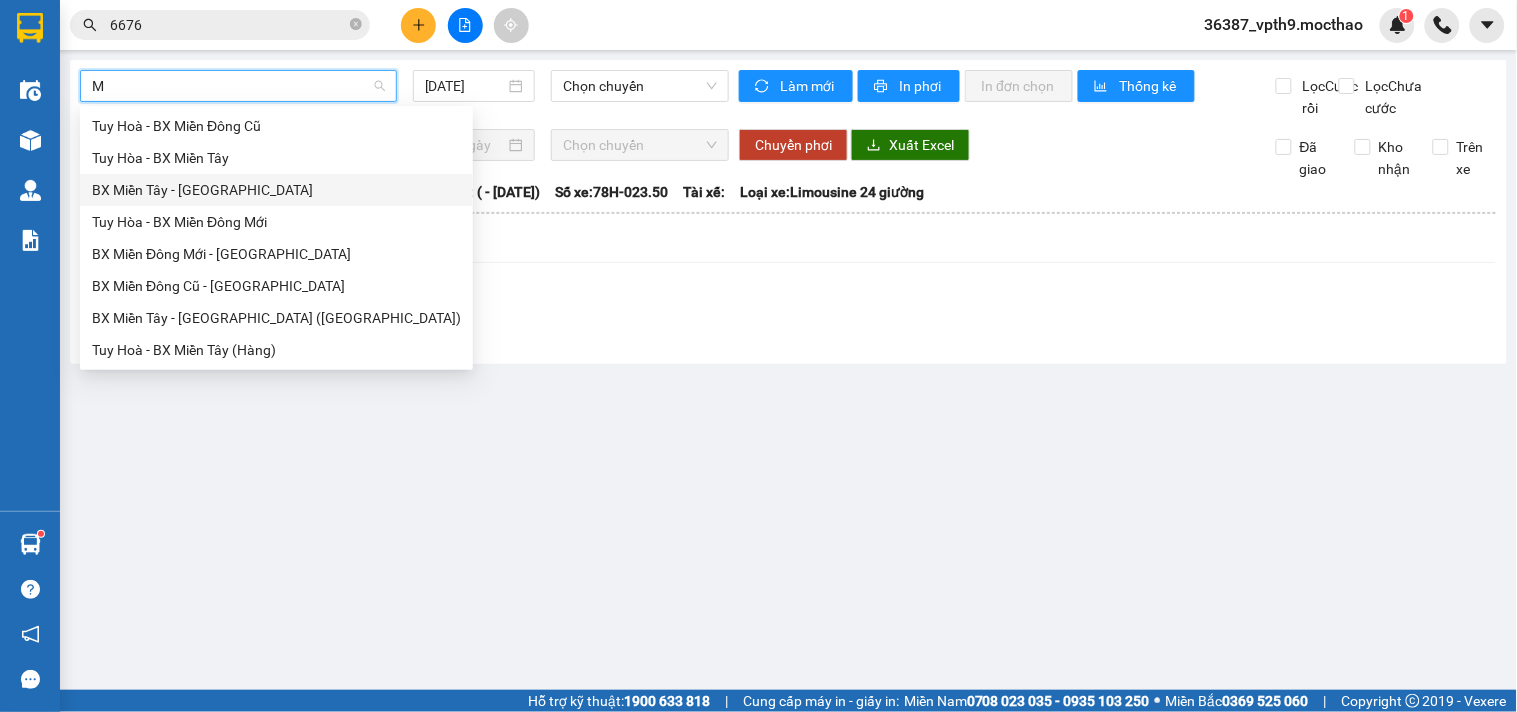 click on "BX Miền Tây - [PERSON_NAME]" at bounding box center (276, 190) 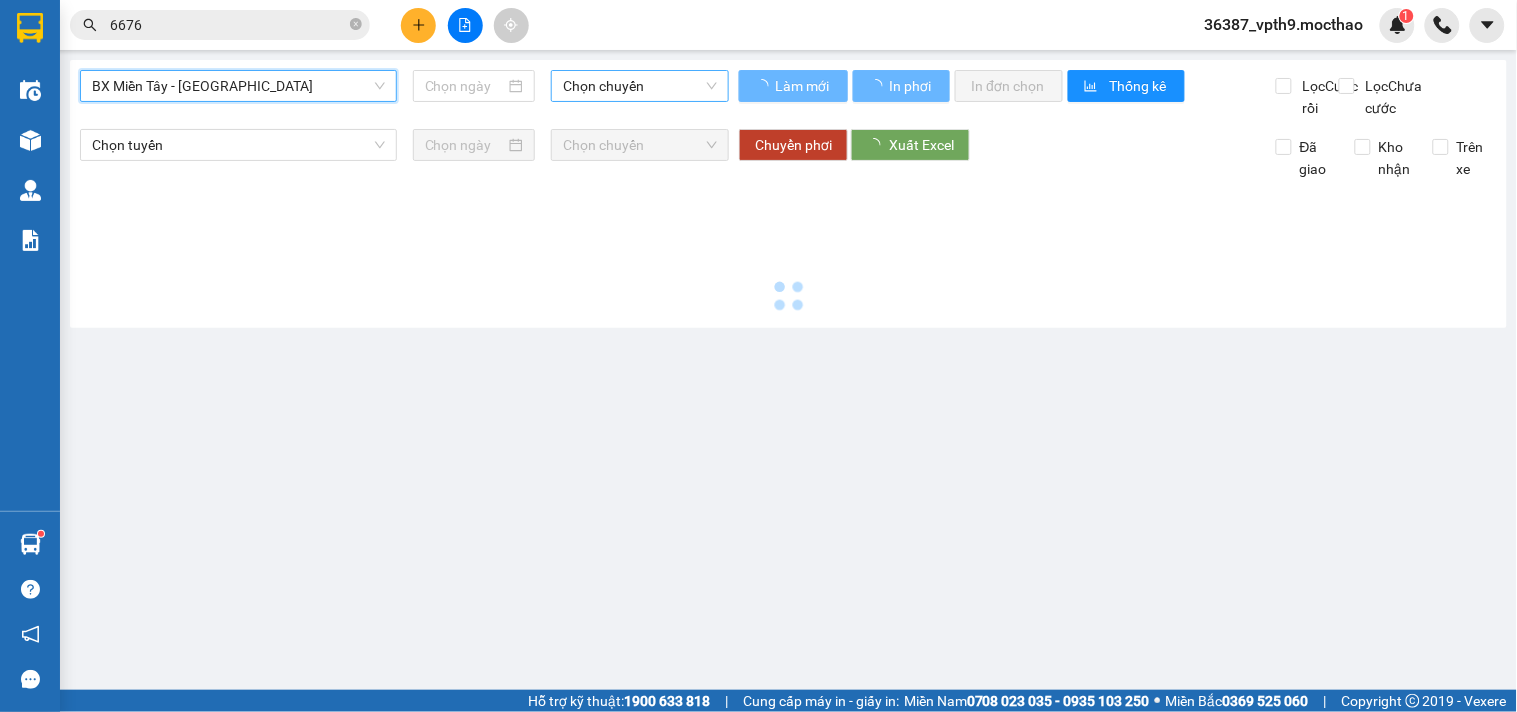 type on "[DATE]" 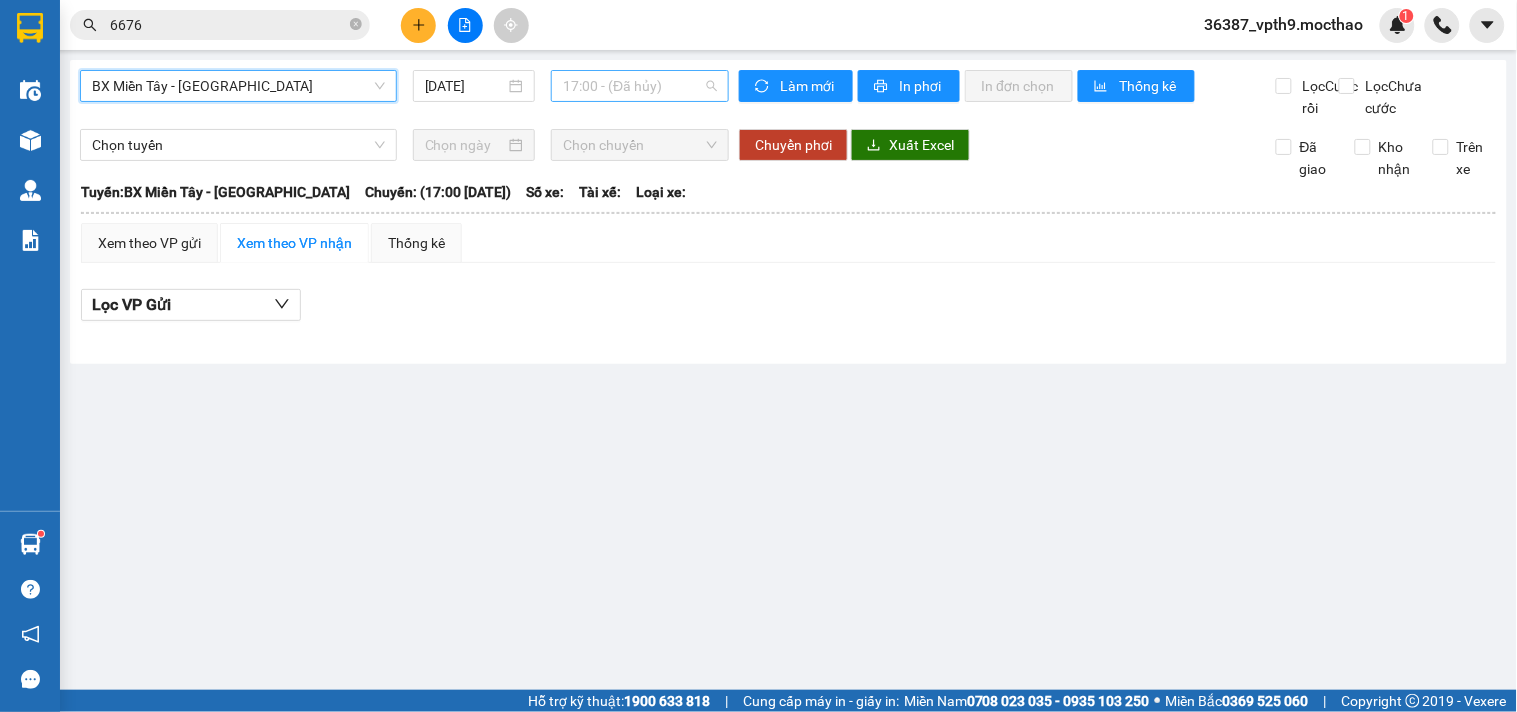 click on "17:00     - (Đã hủy)" at bounding box center (640, 86) 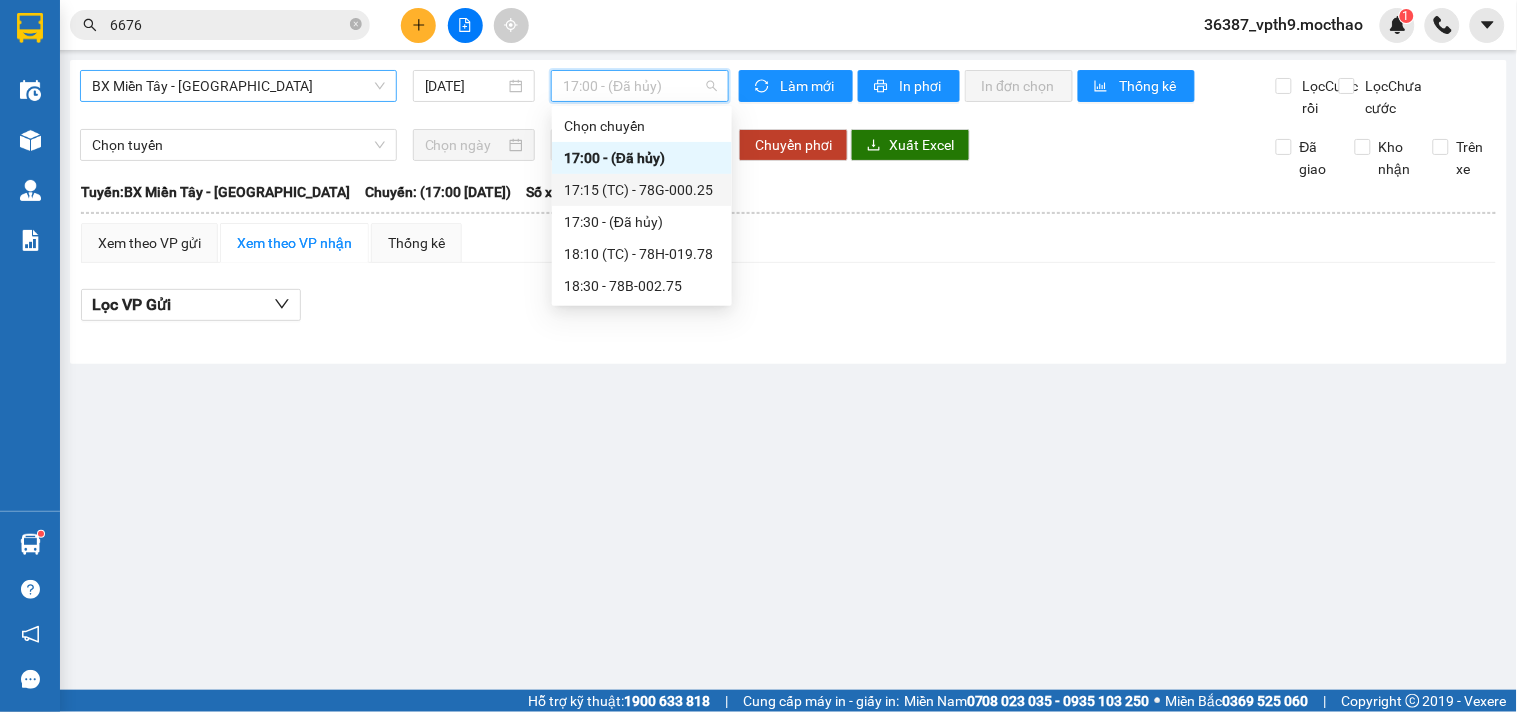 click on "17:15   (TC)   - 78G-000.25" at bounding box center [642, 190] 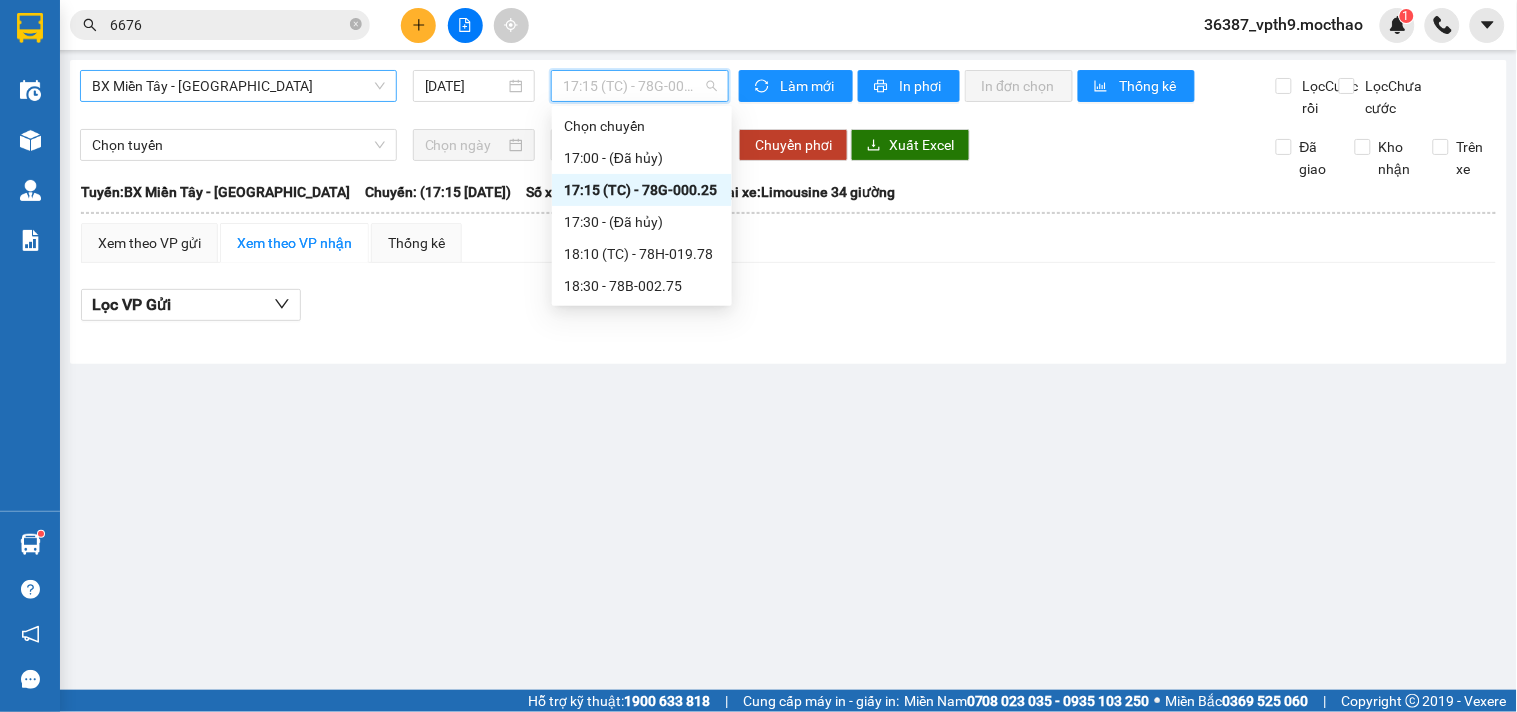 drag, startPoint x: 671, startPoint y: 87, endPoint x: 687, endPoint y: 181, distance: 95.35198 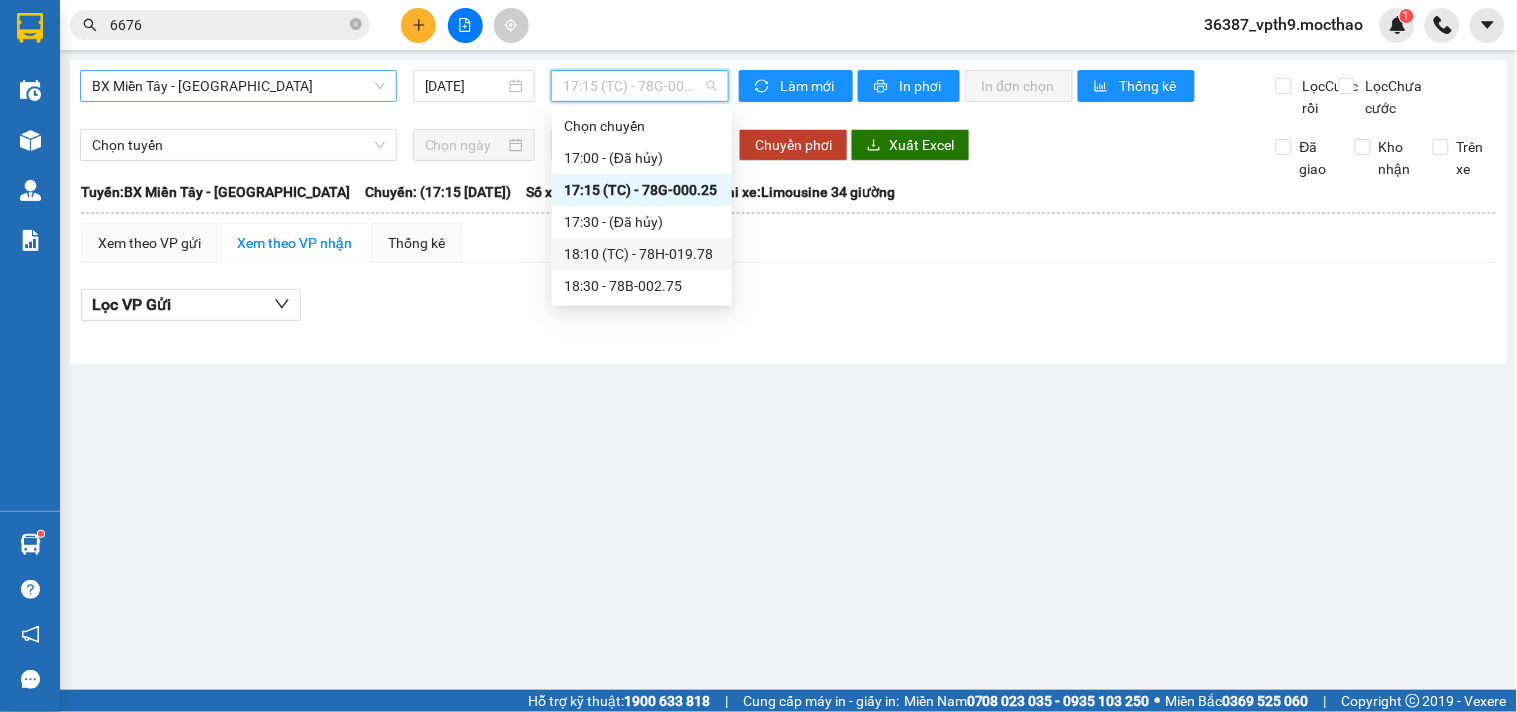 click on "18:10   (TC)   - 78H-019.78" at bounding box center [642, 254] 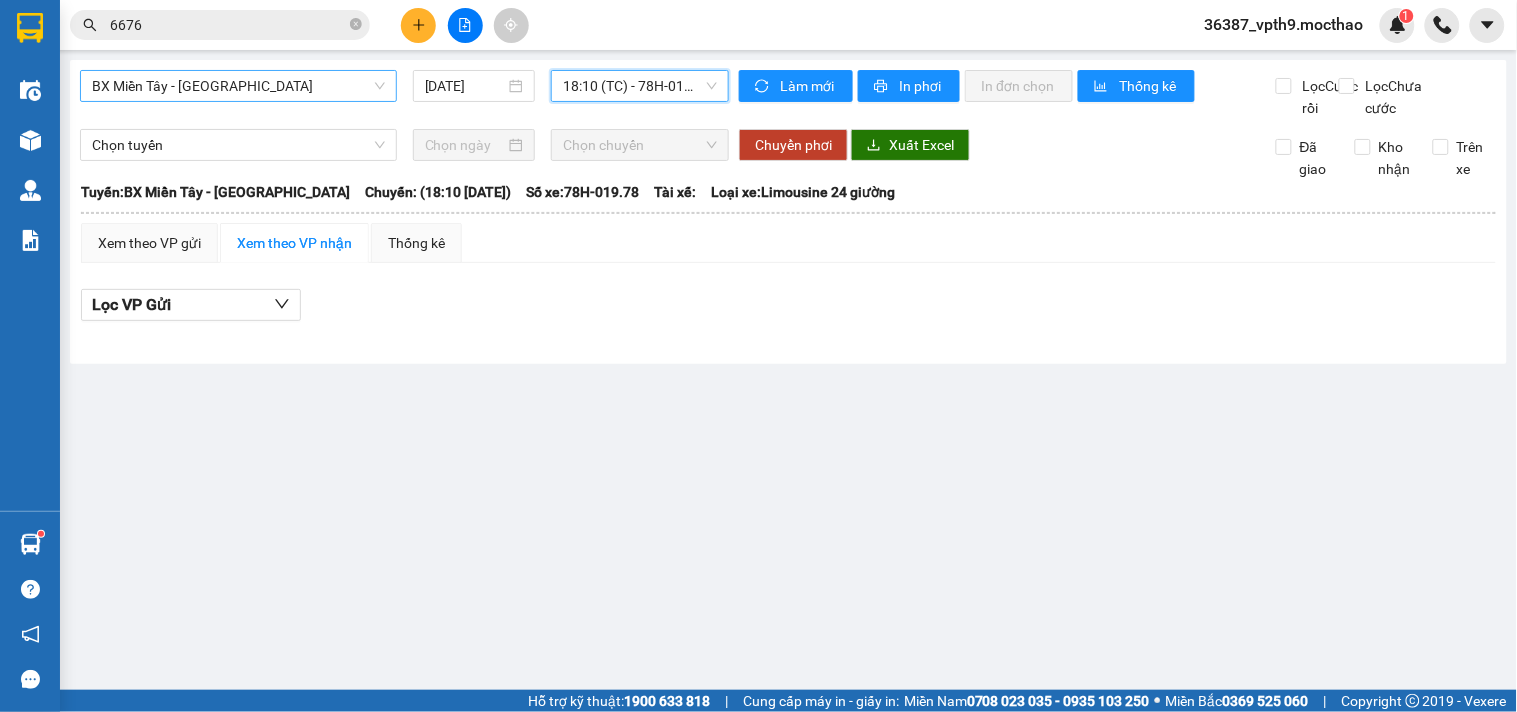 click on "18:10   (TC)   - 78H-019.78" at bounding box center (640, 86) 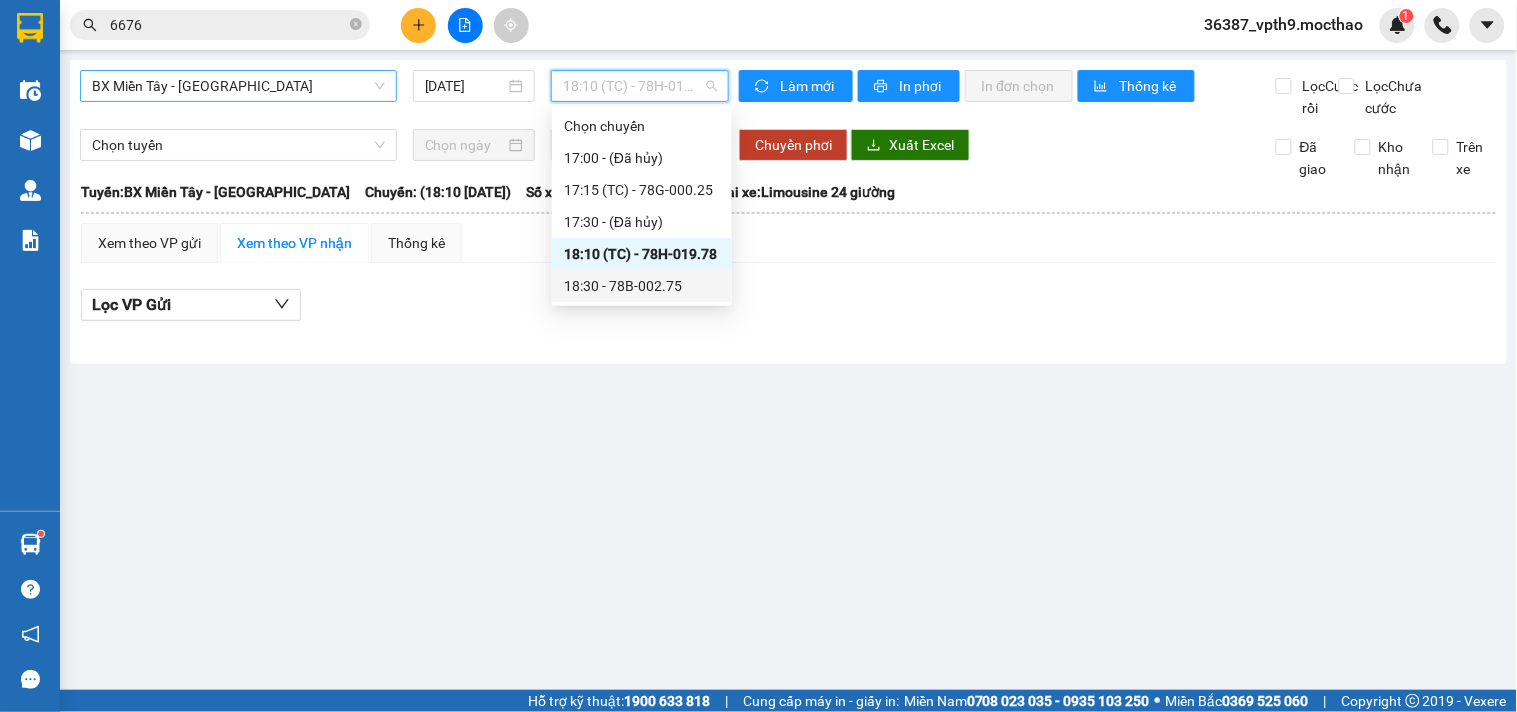 click on "18:30     - 78B-002.75" at bounding box center (642, 286) 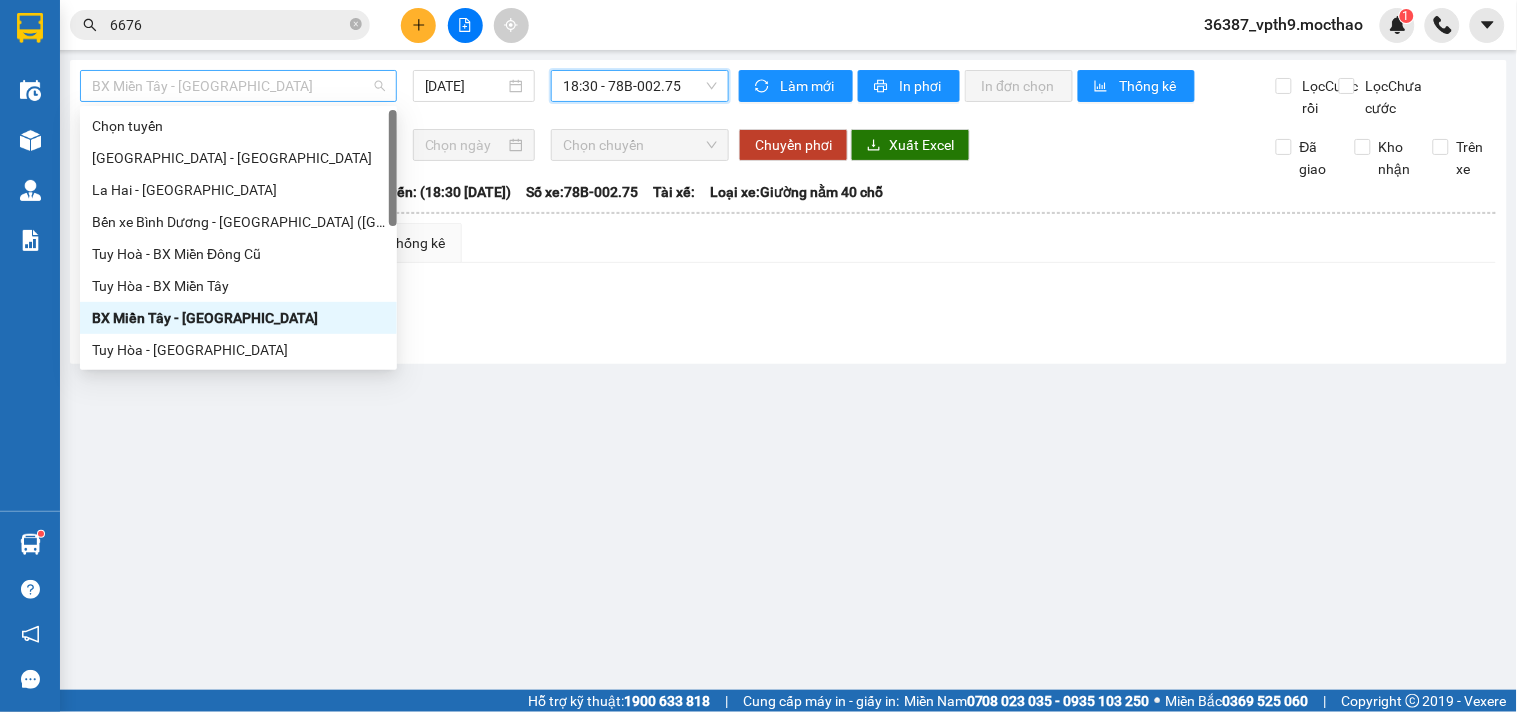 click on "BX Miền Tây - [GEOGRAPHIC_DATA]" at bounding box center (238, 86) 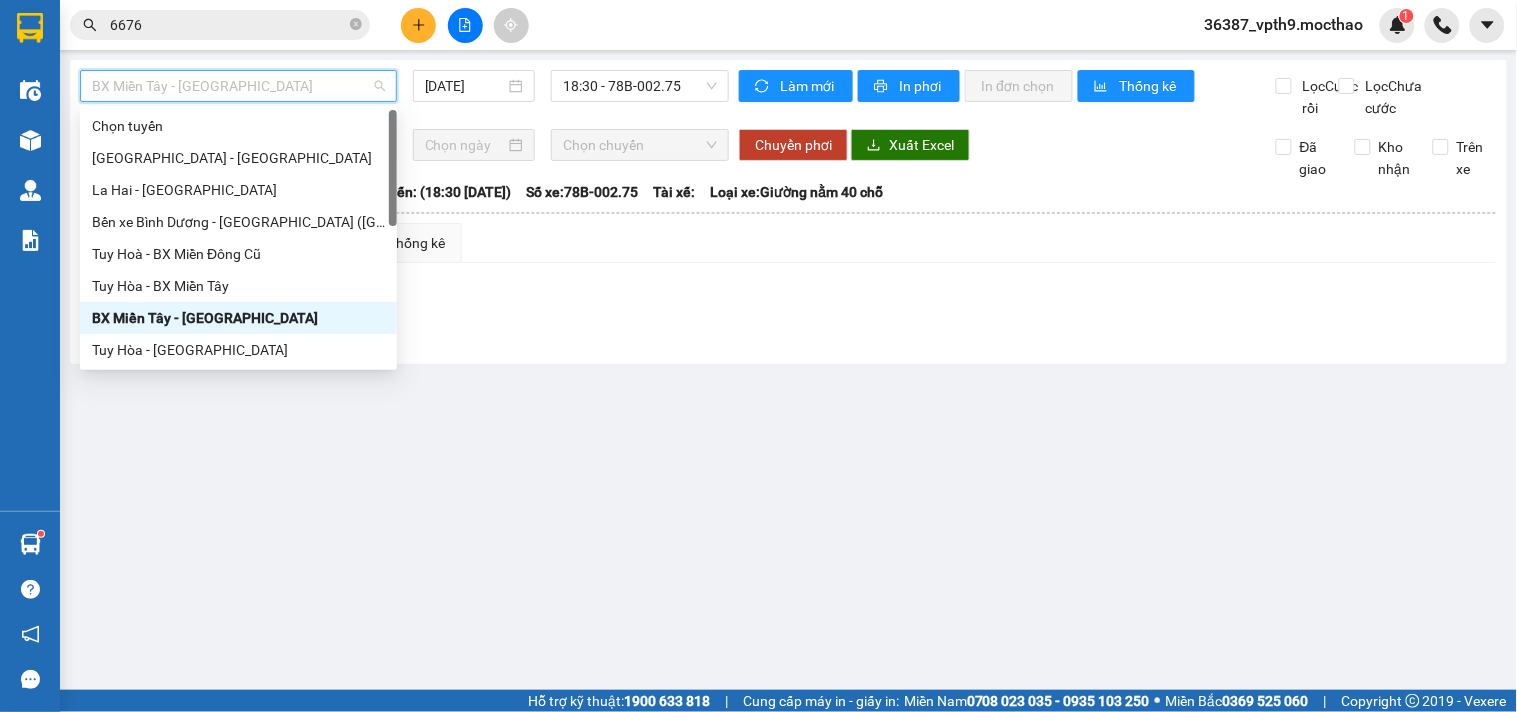 type on "M" 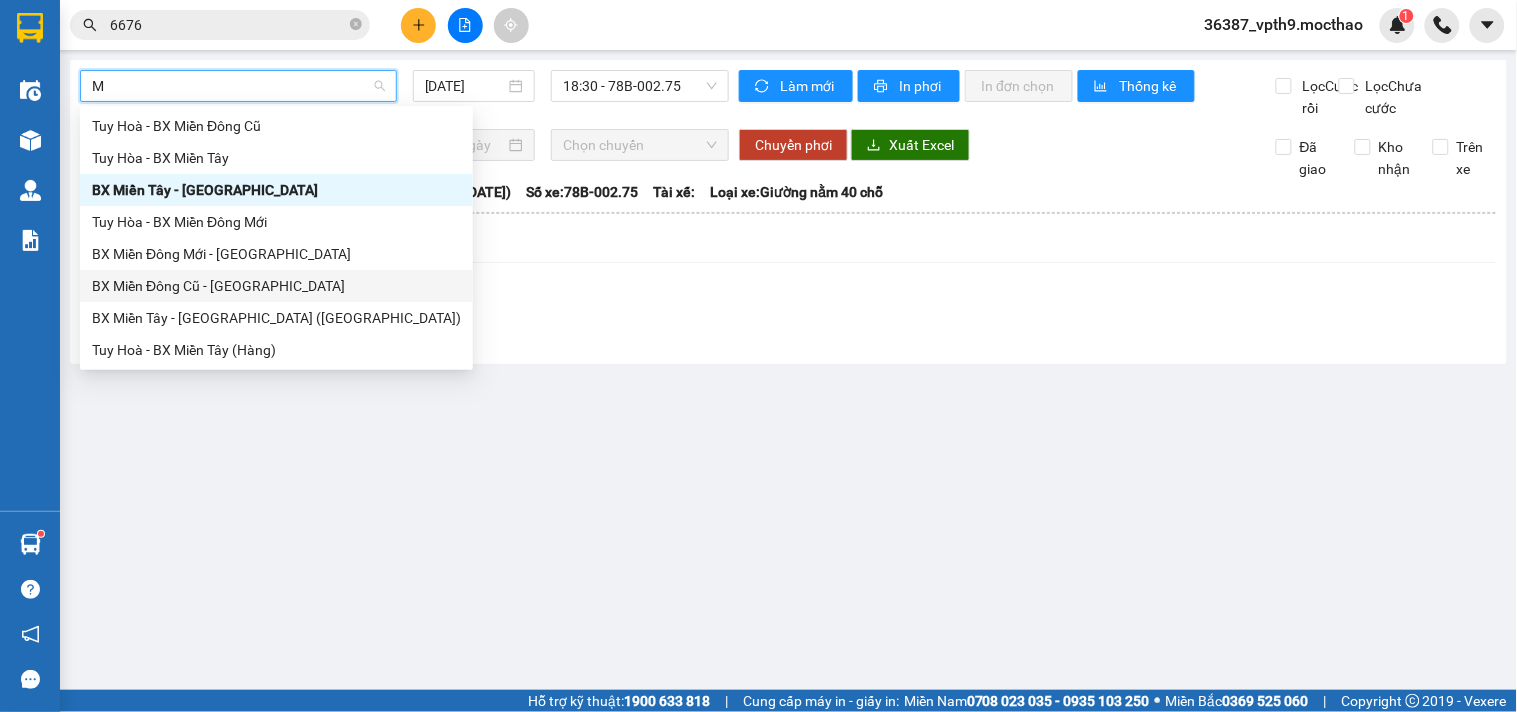 click on "BX Miền Đông Cũ - [GEOGRAPHIC_DATA]" at bounding box center (276, 286) 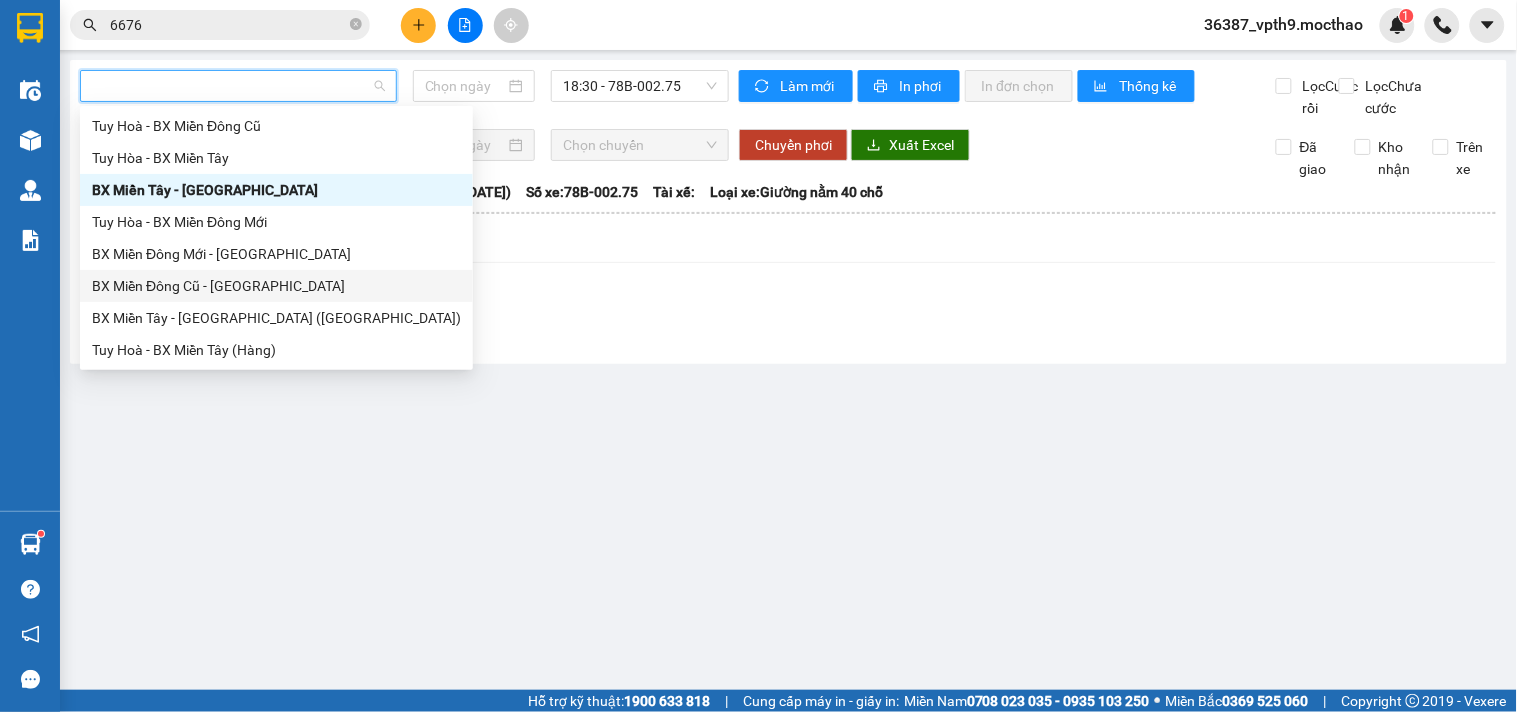 type on "[DATE]" 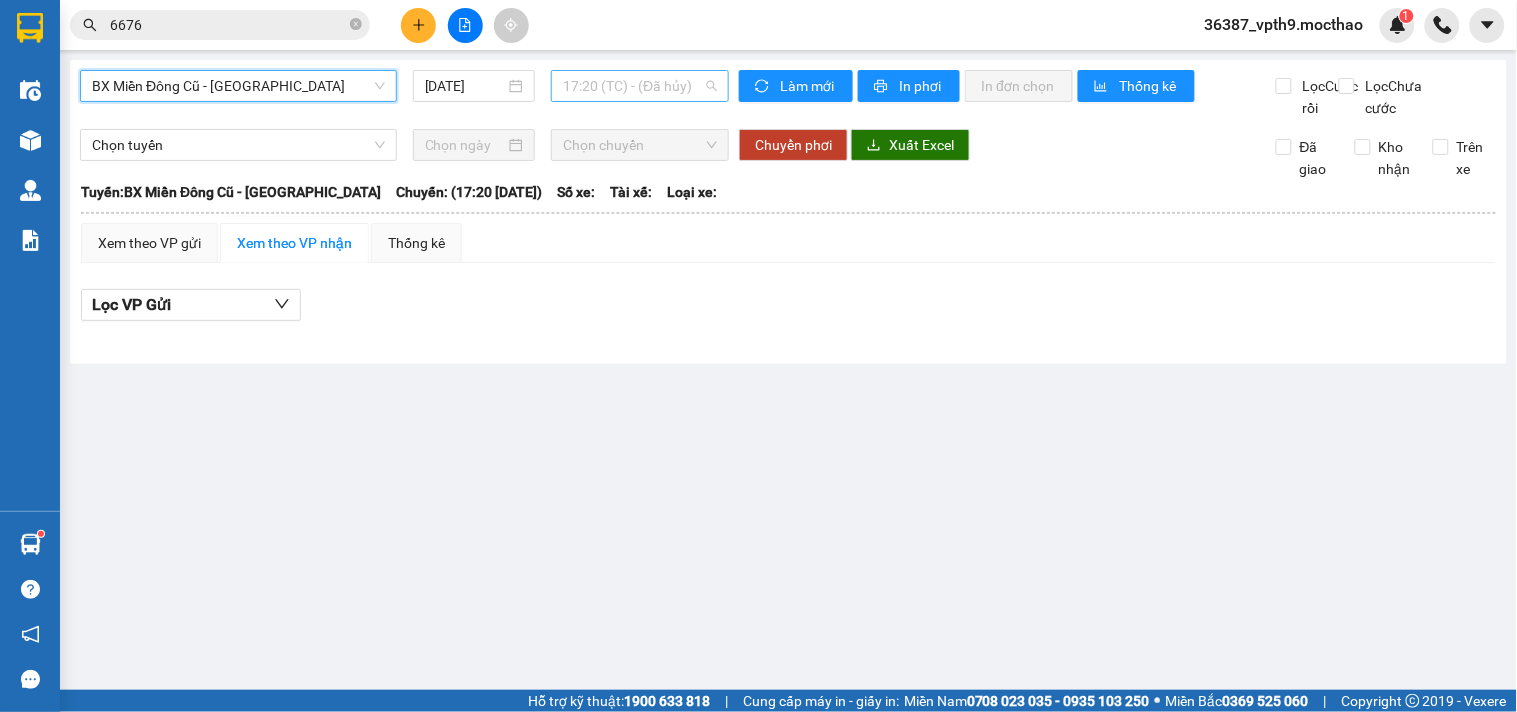 click on "17:20   (TC)   - (Đã hủy)" at bounding box center (640, 86) 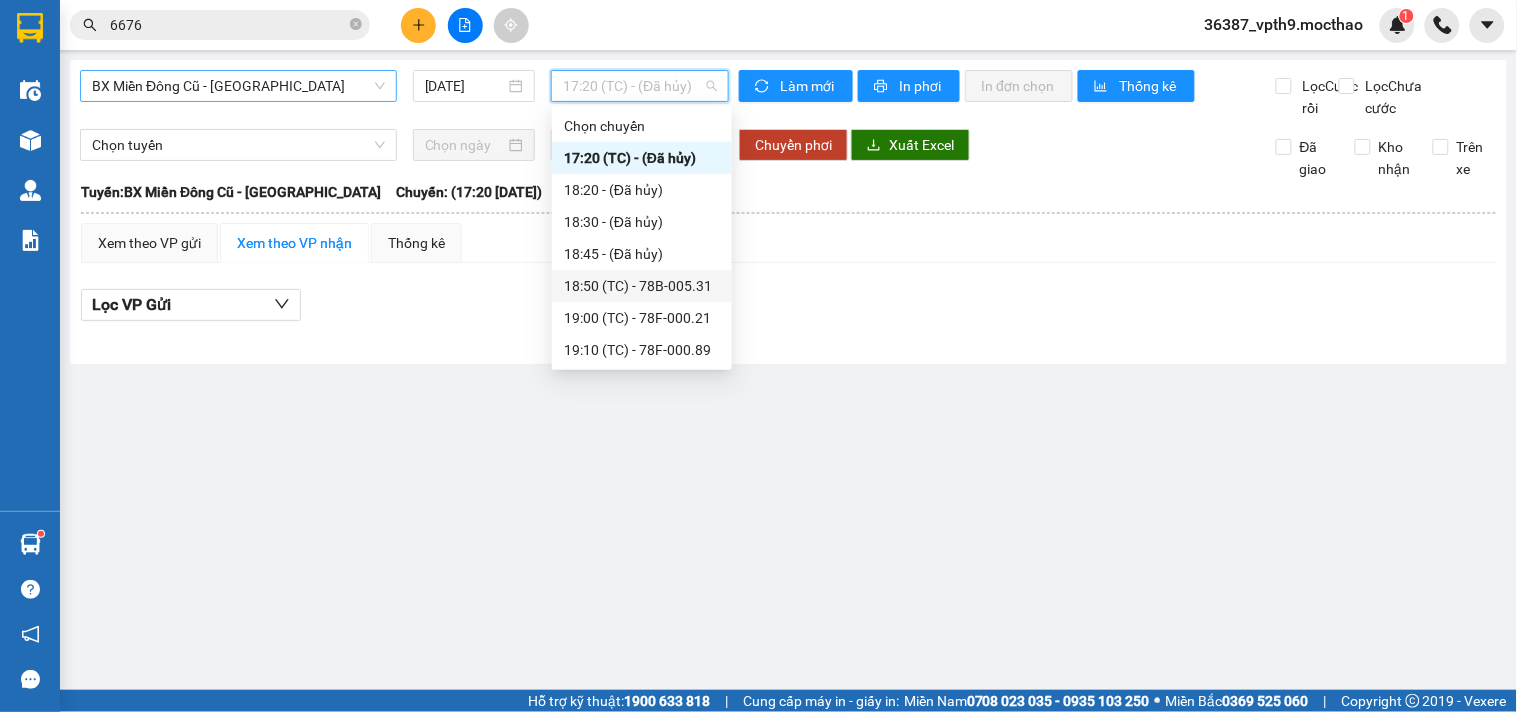 click on "18:50   (TC)   - 78B-005.31" at bounding box center (642, 286) 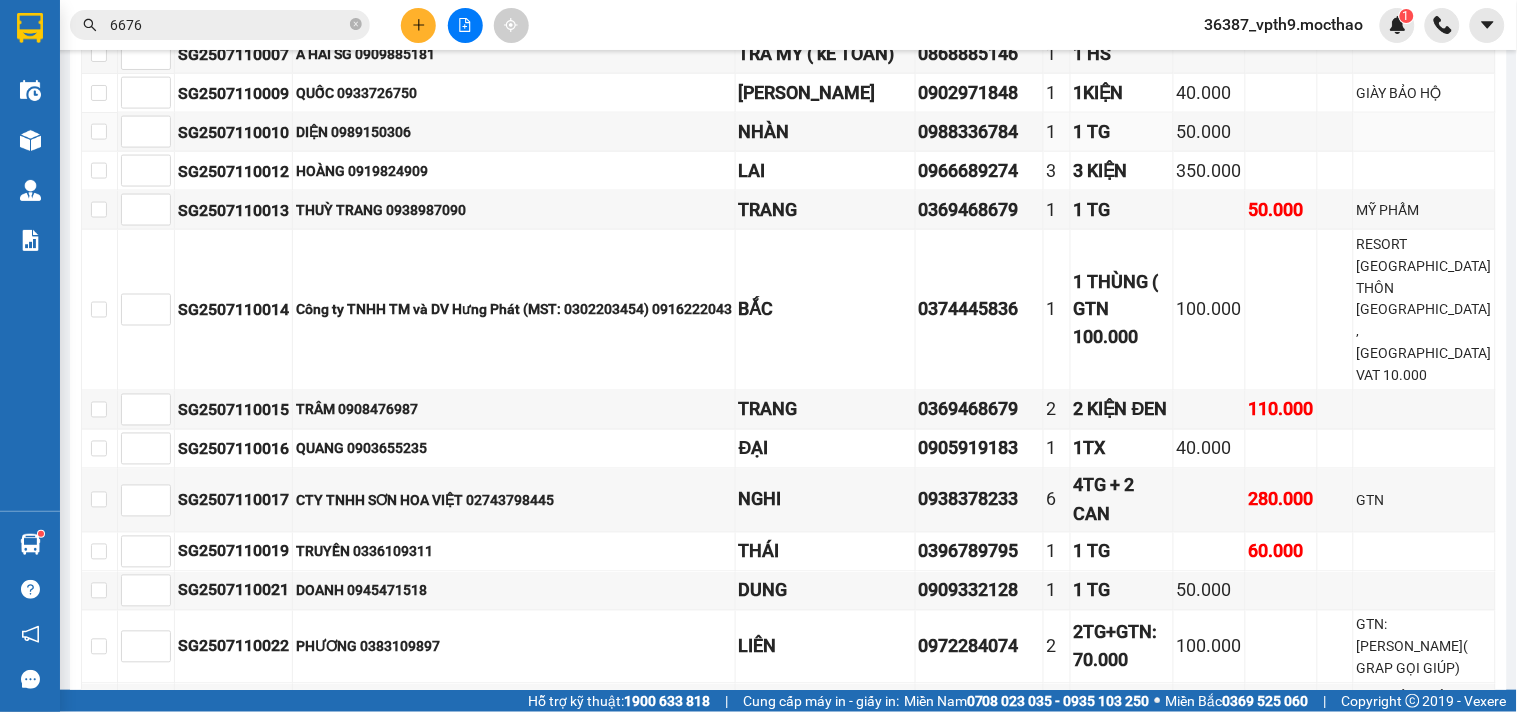 scroll, scrollTop: 340, scrollLeft: 0, axis: vertical 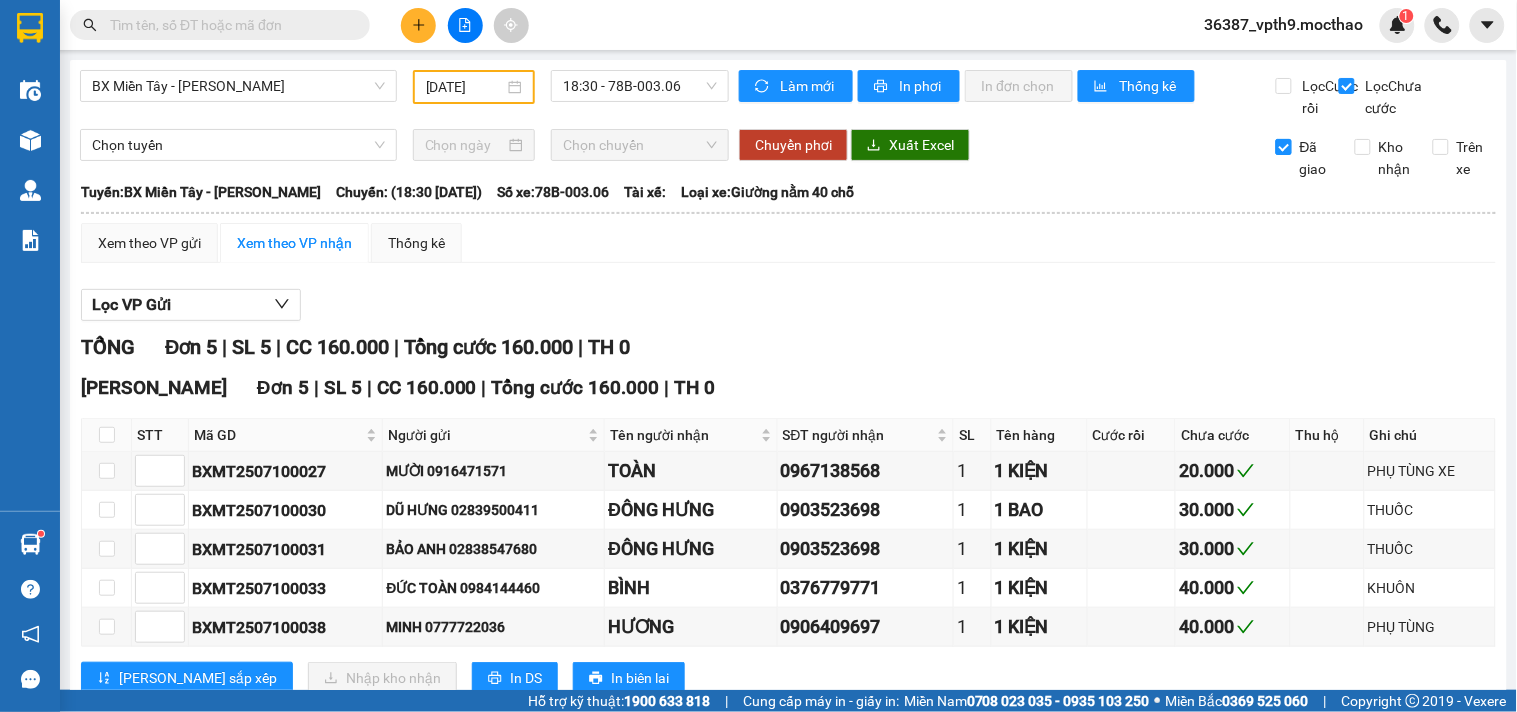 click on "Đã giao" at bounding box center [1284, 147] 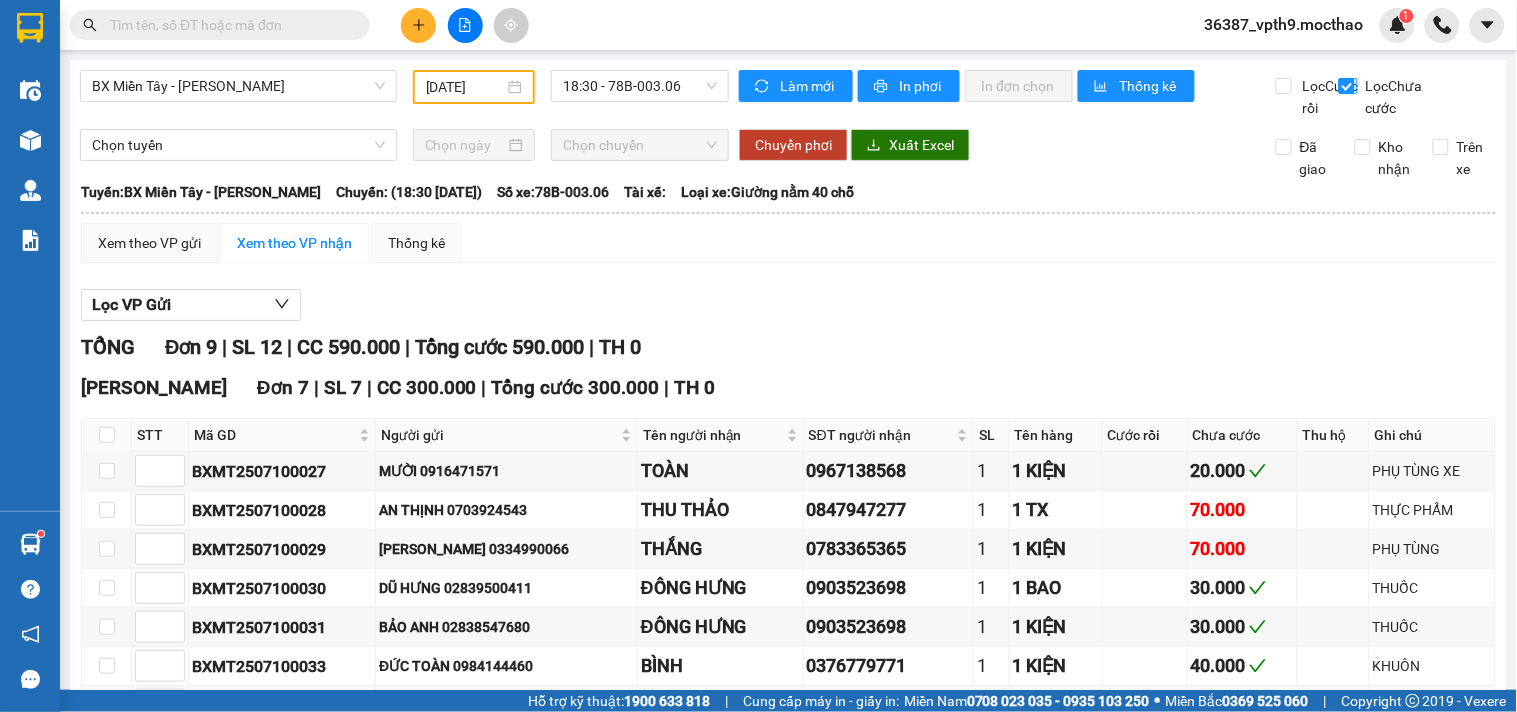 click on "Lọc  Chưa cước" at bounding box center [1396, 97] 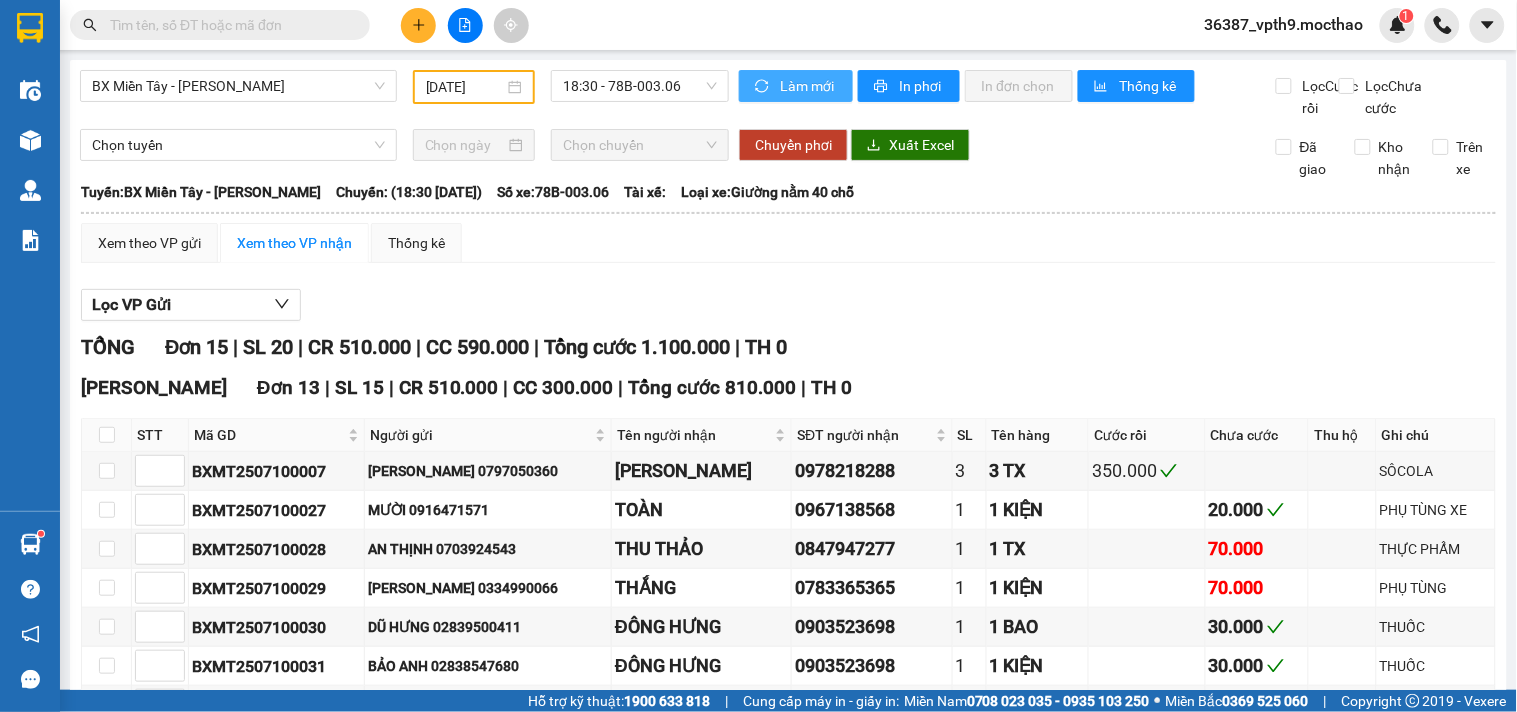click on "Làm mới" at bounding box center [808, 86] 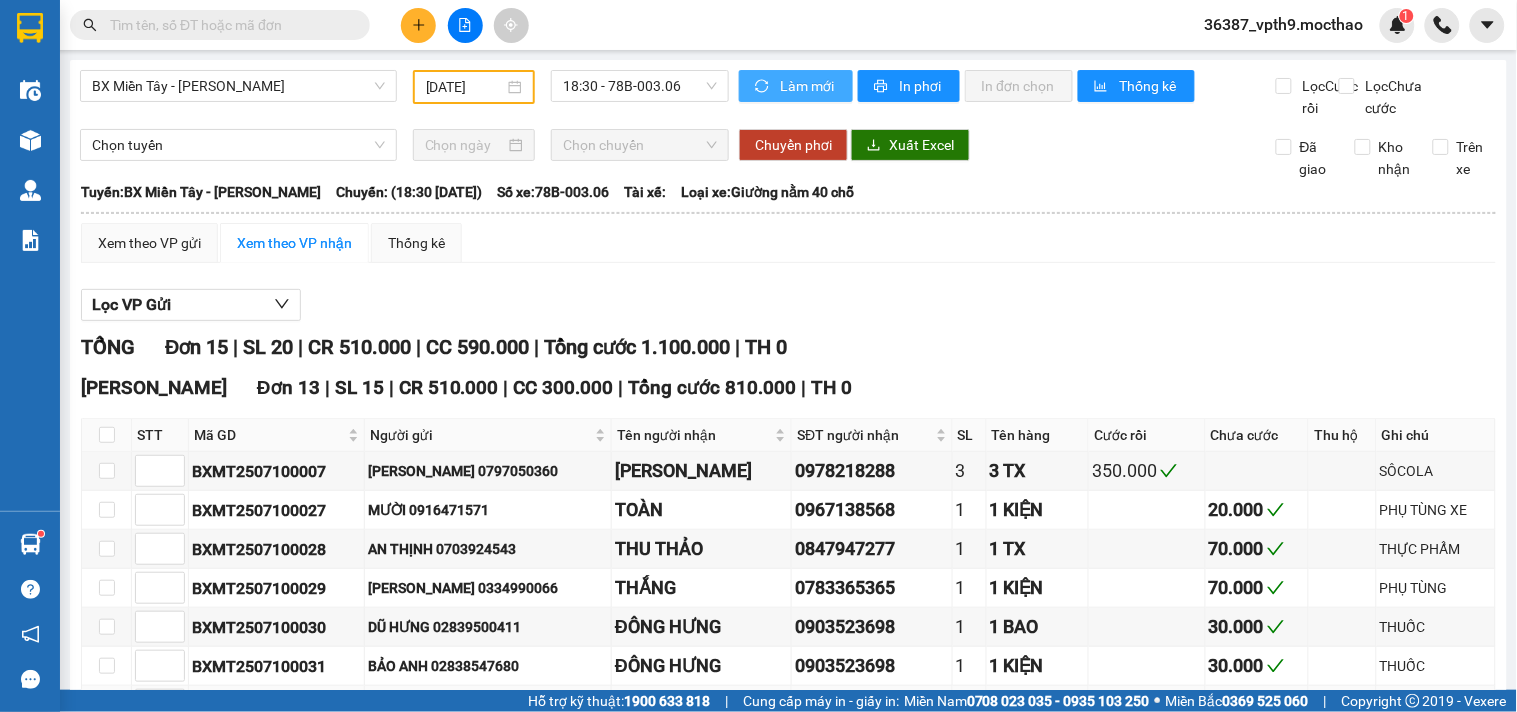 scroll, scrollTop: 444, scrollLeft: 0, axis: vertical 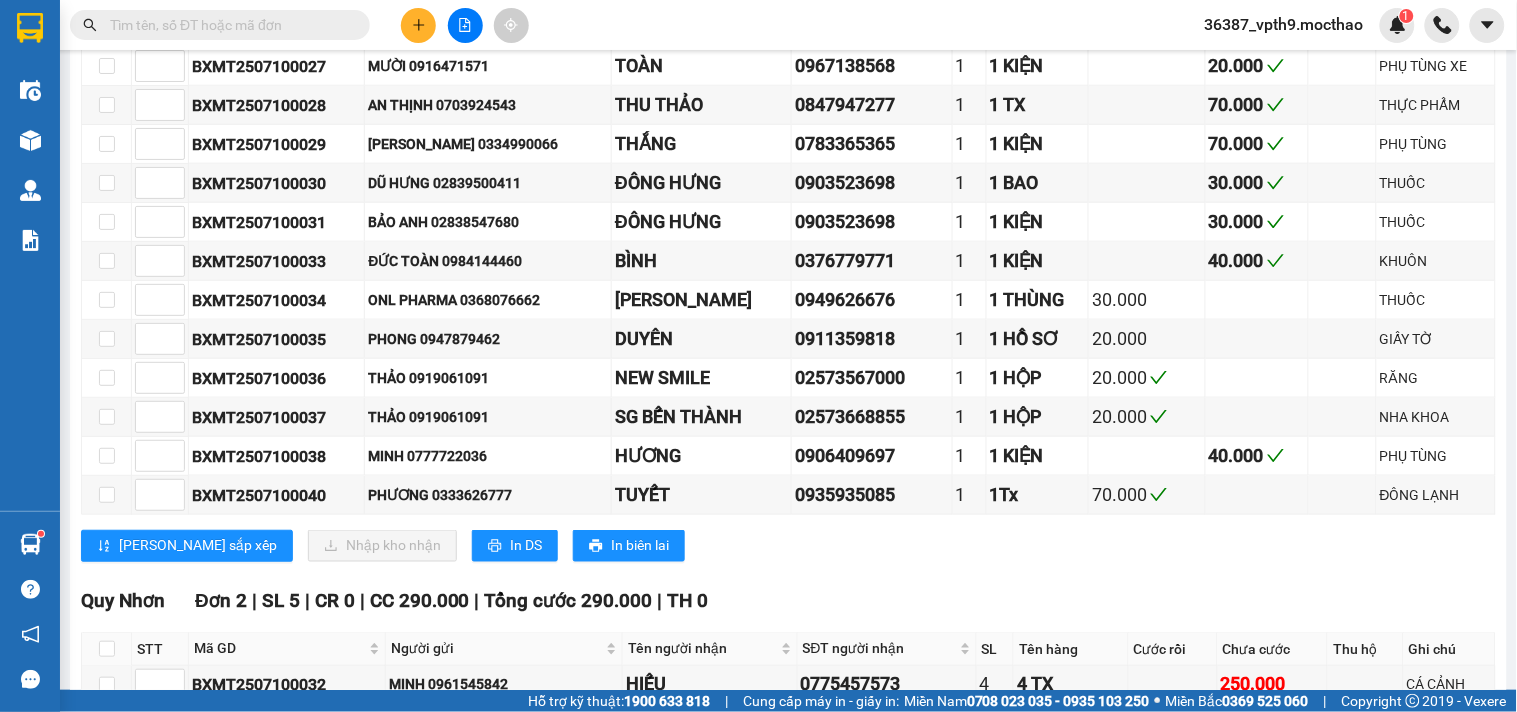 click at bounding box center [220, 25] 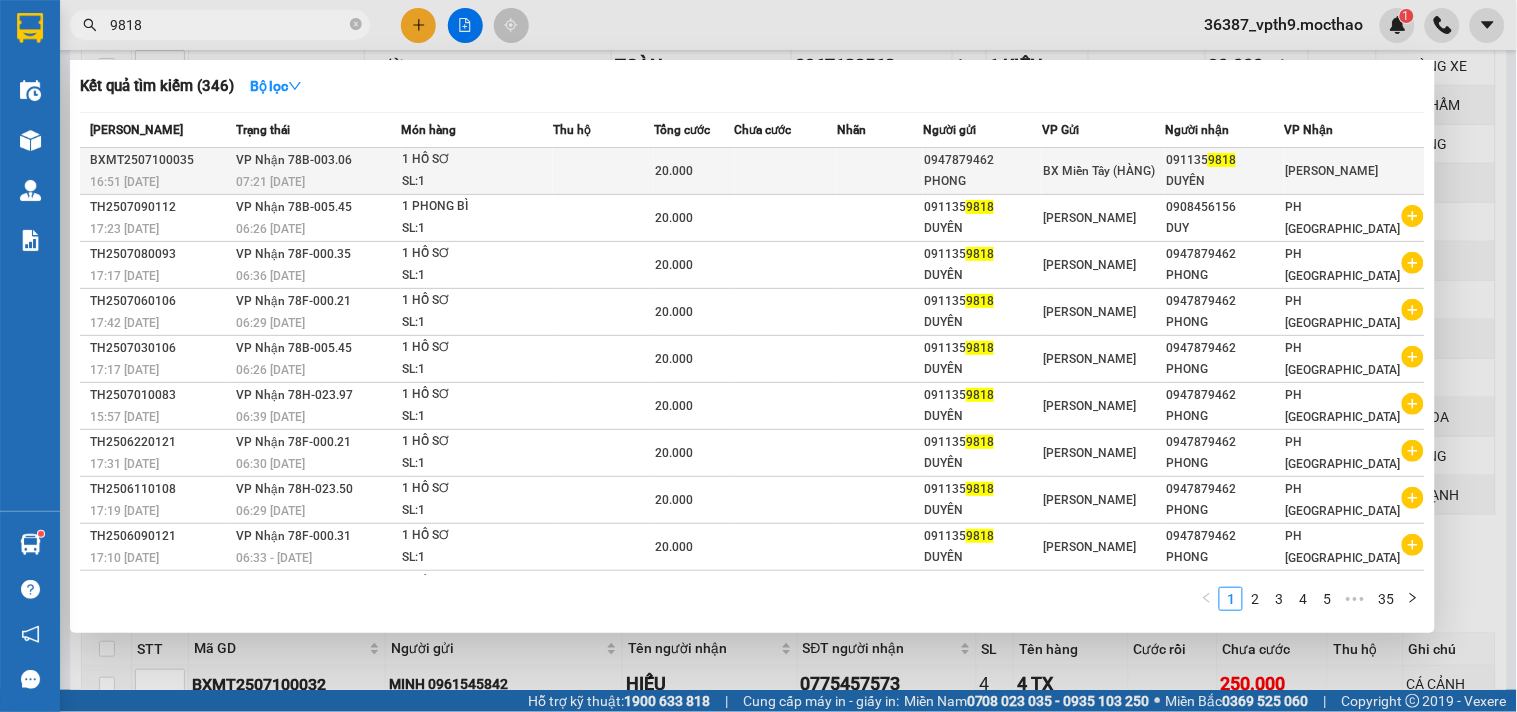 type on "9818" 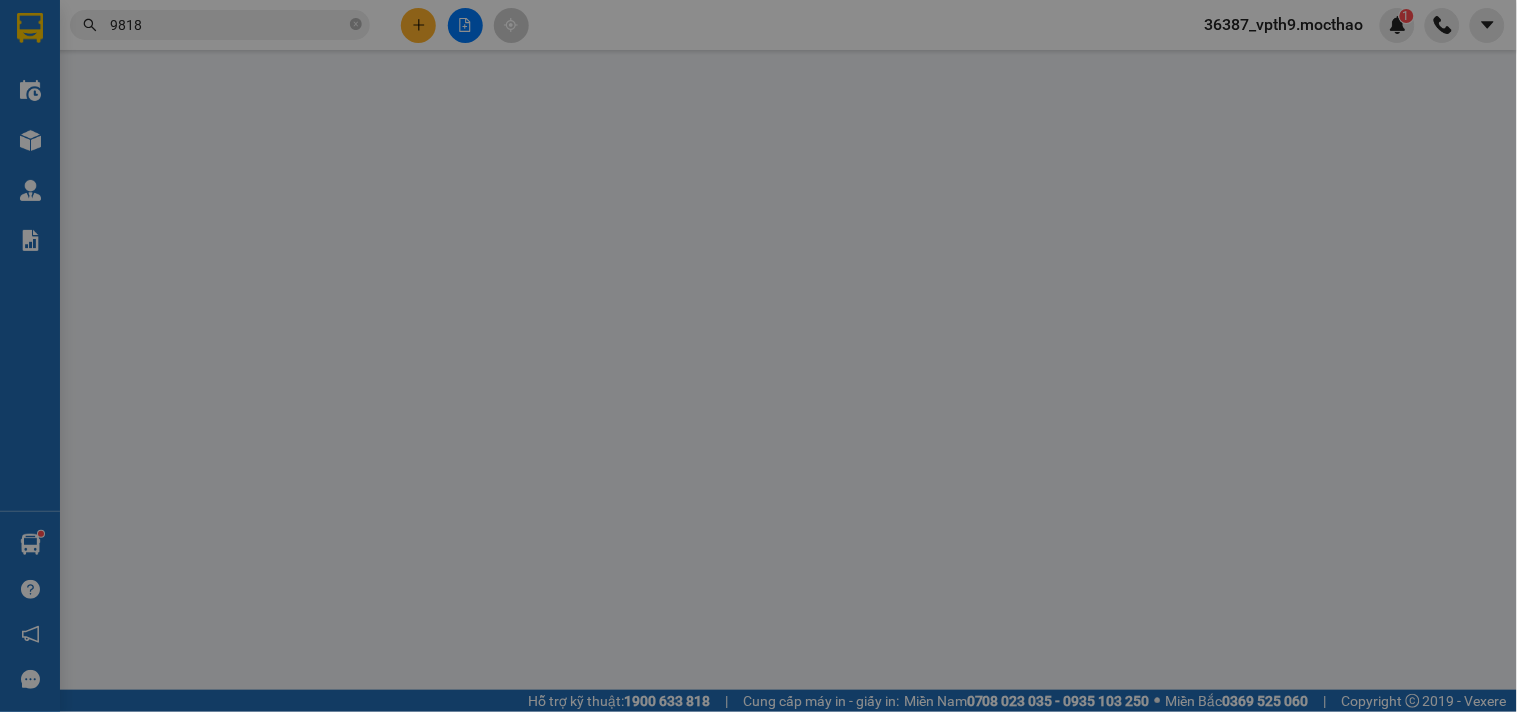 scroll, scrollTop: 0, scrollLeft: 0, axis: both 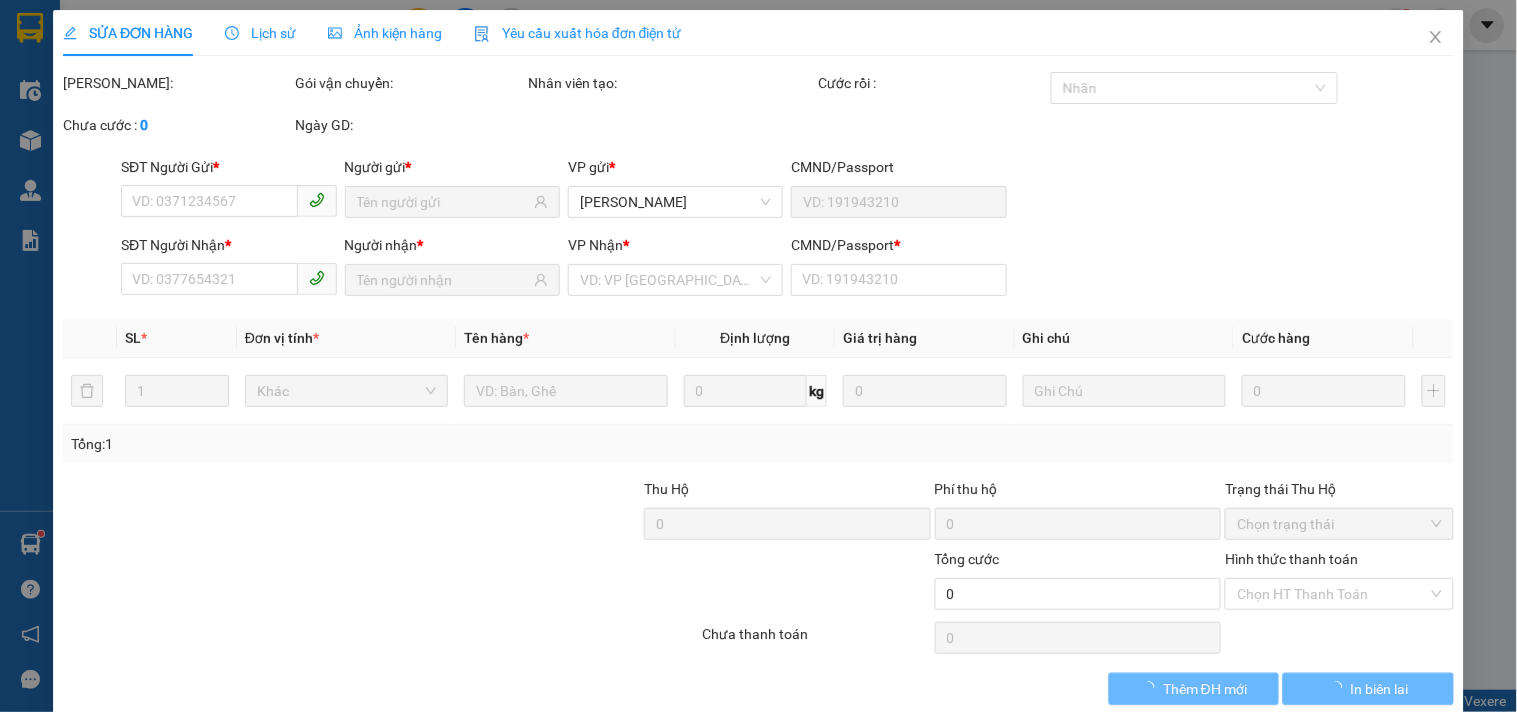 type on "0947879462" 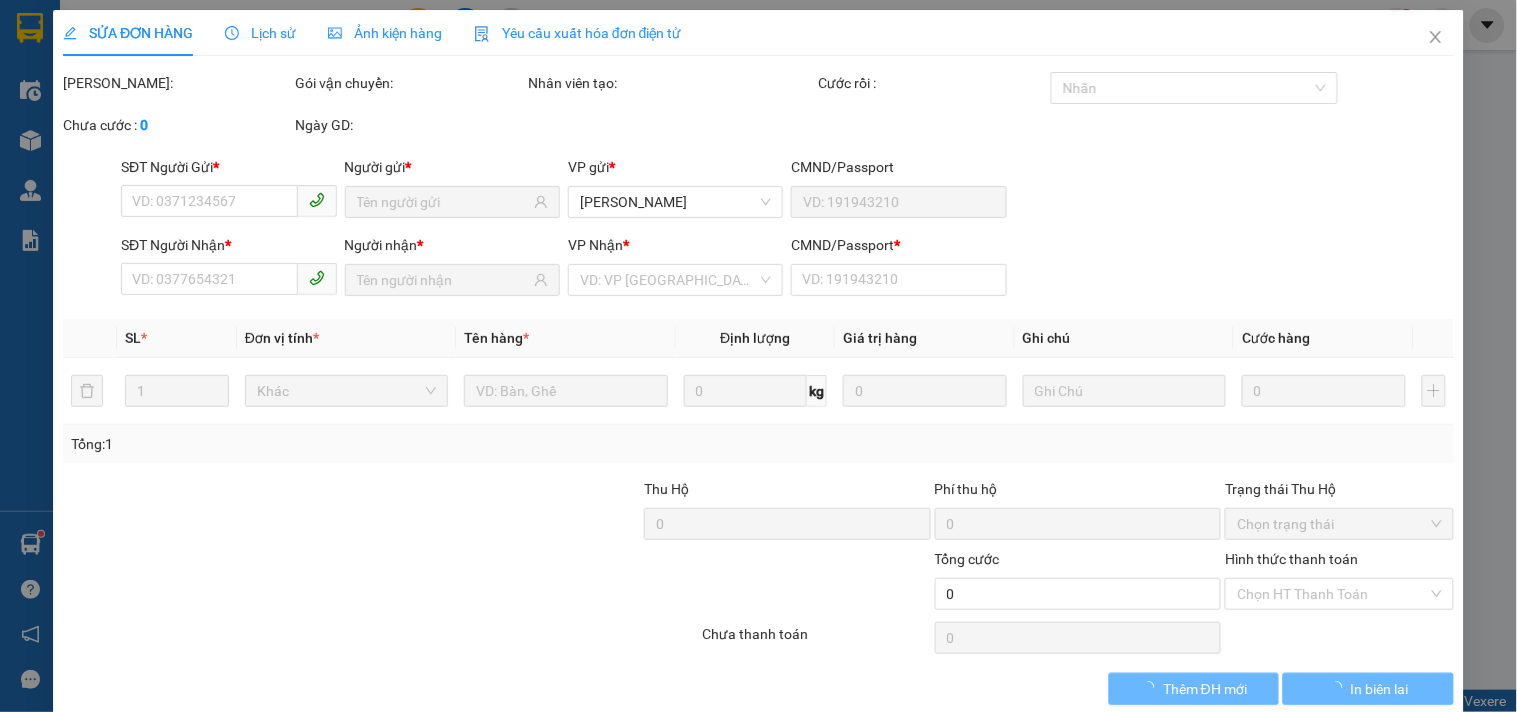 type on "PHONG" 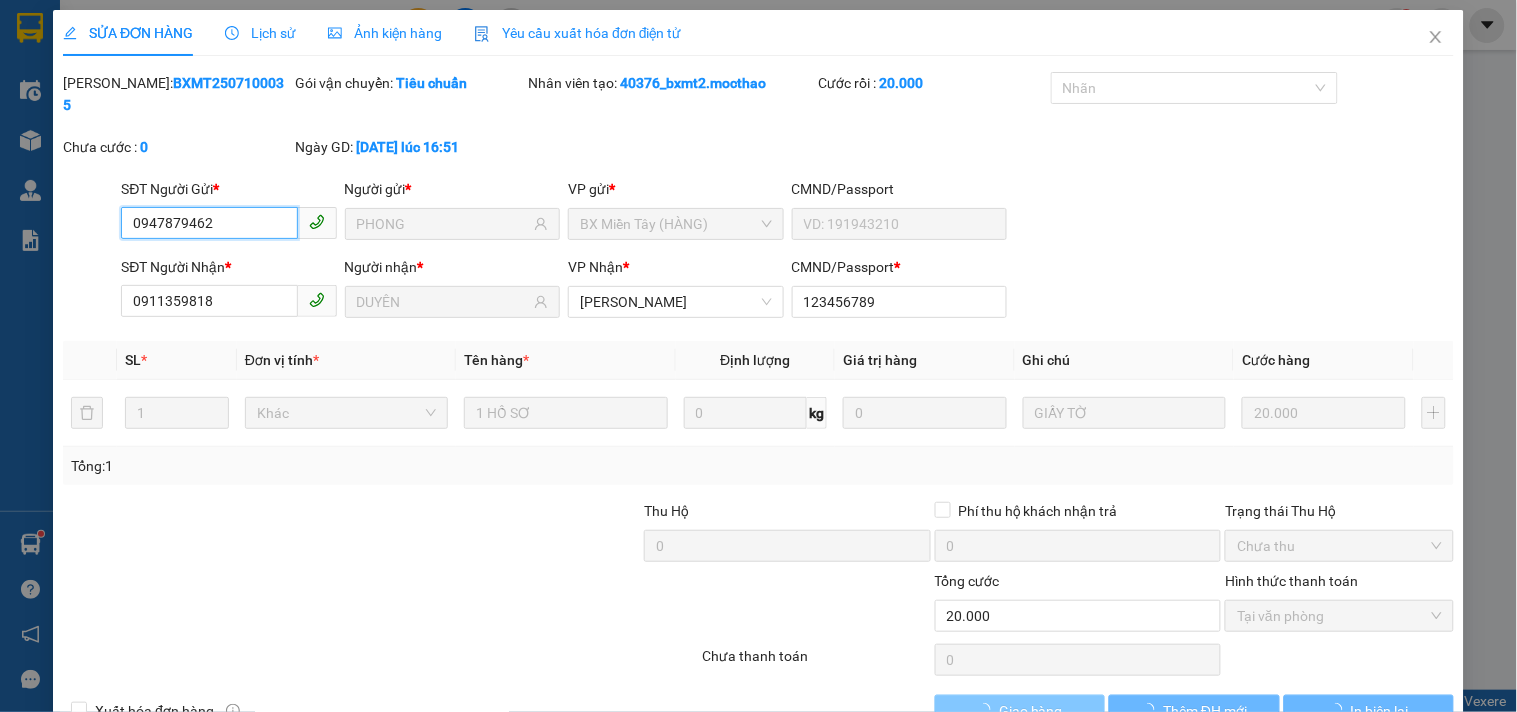 checkbox on "true" 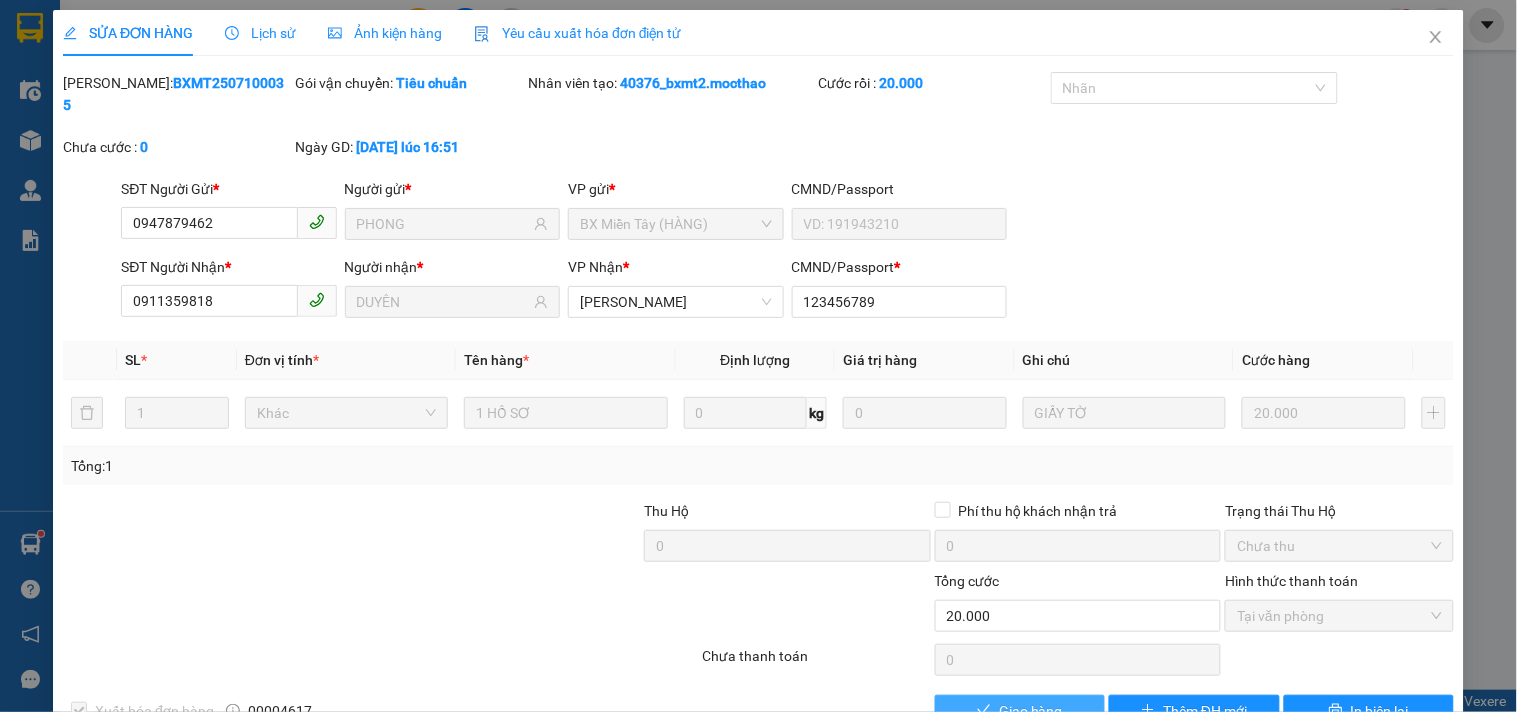 click on "Giao hàng" at bounding box center [1031, 711] 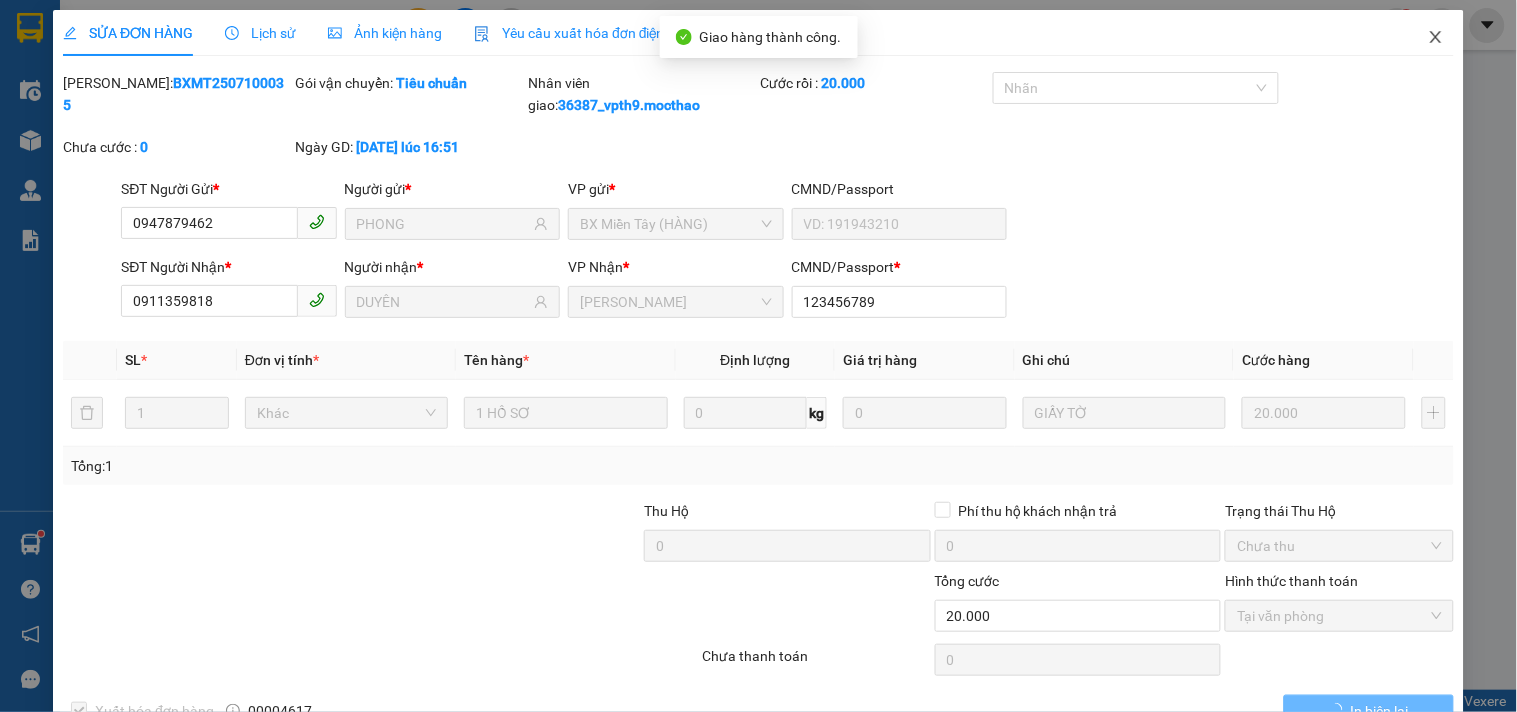 click at bounding box center [1436, 38] 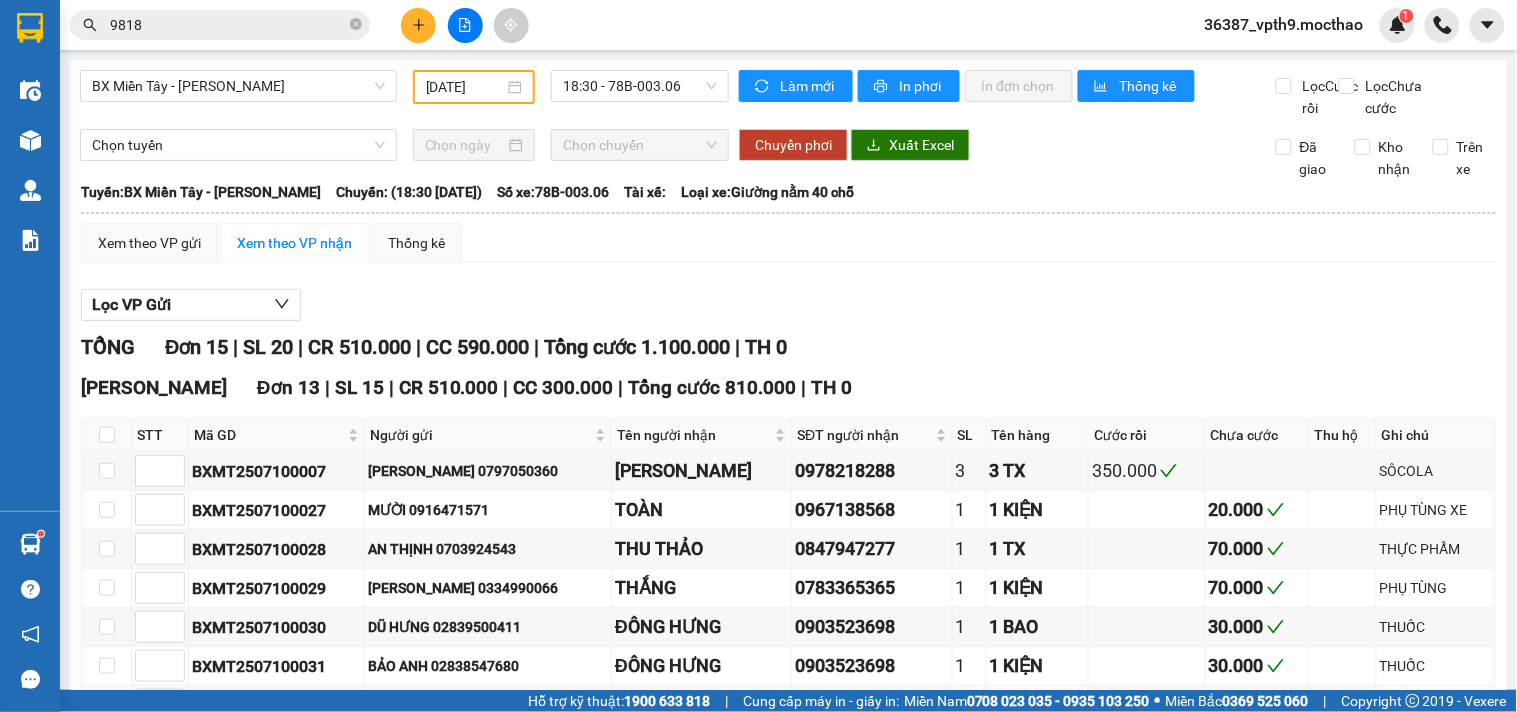 scroll, scrollTop: 555, scrollLeft: 0, axis: vertical 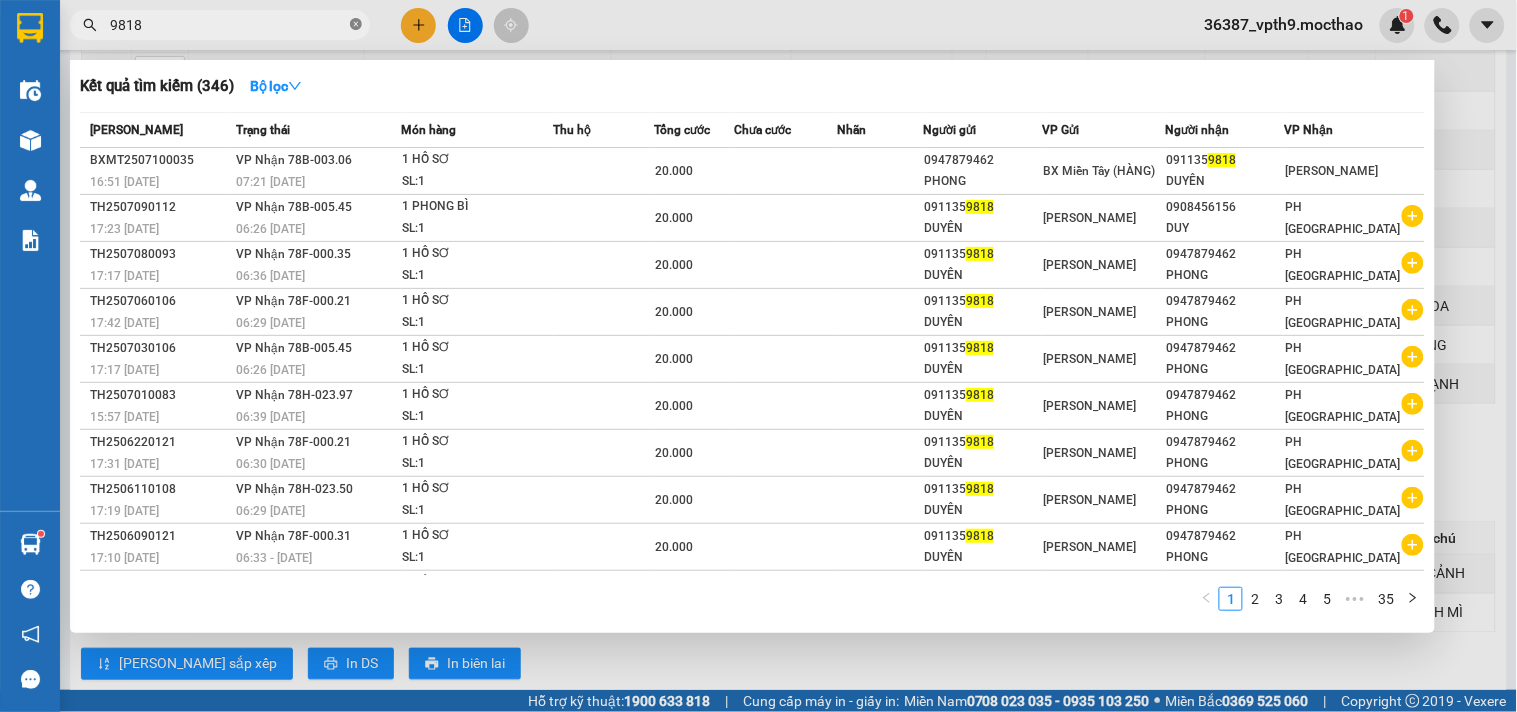 click 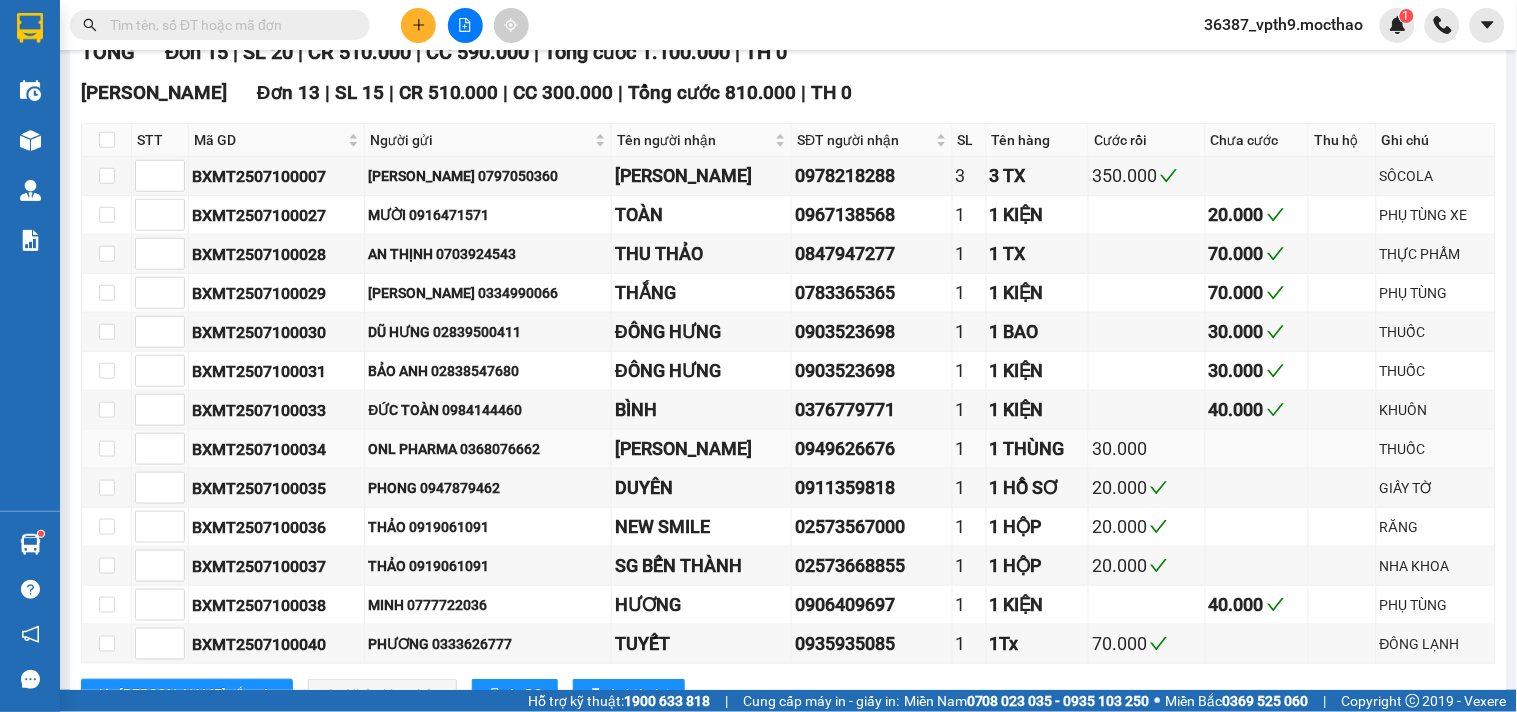 scroll, scrollTop: 0, scrollLeft: 0, axis: both 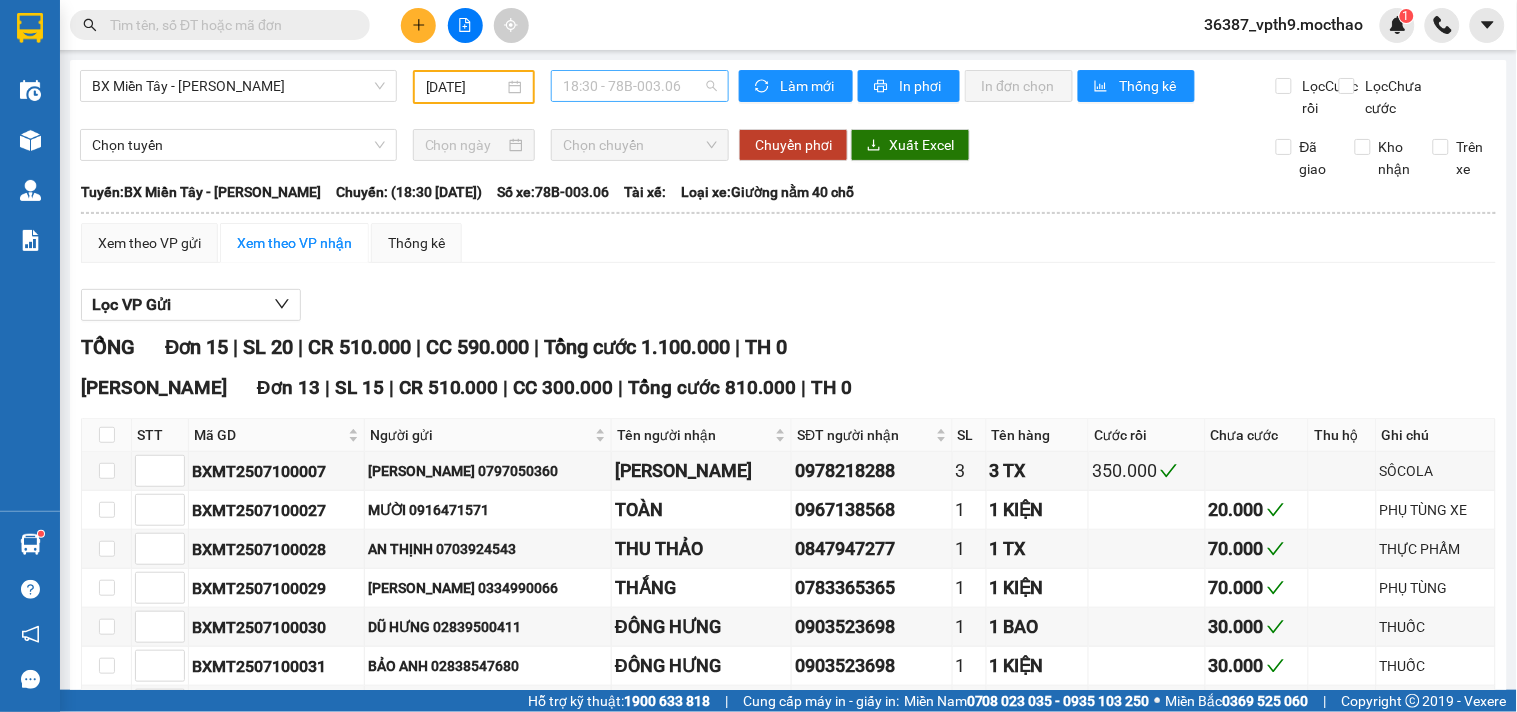 click on "18:30     - 78B-003.06" at bounding box center [640, 86] 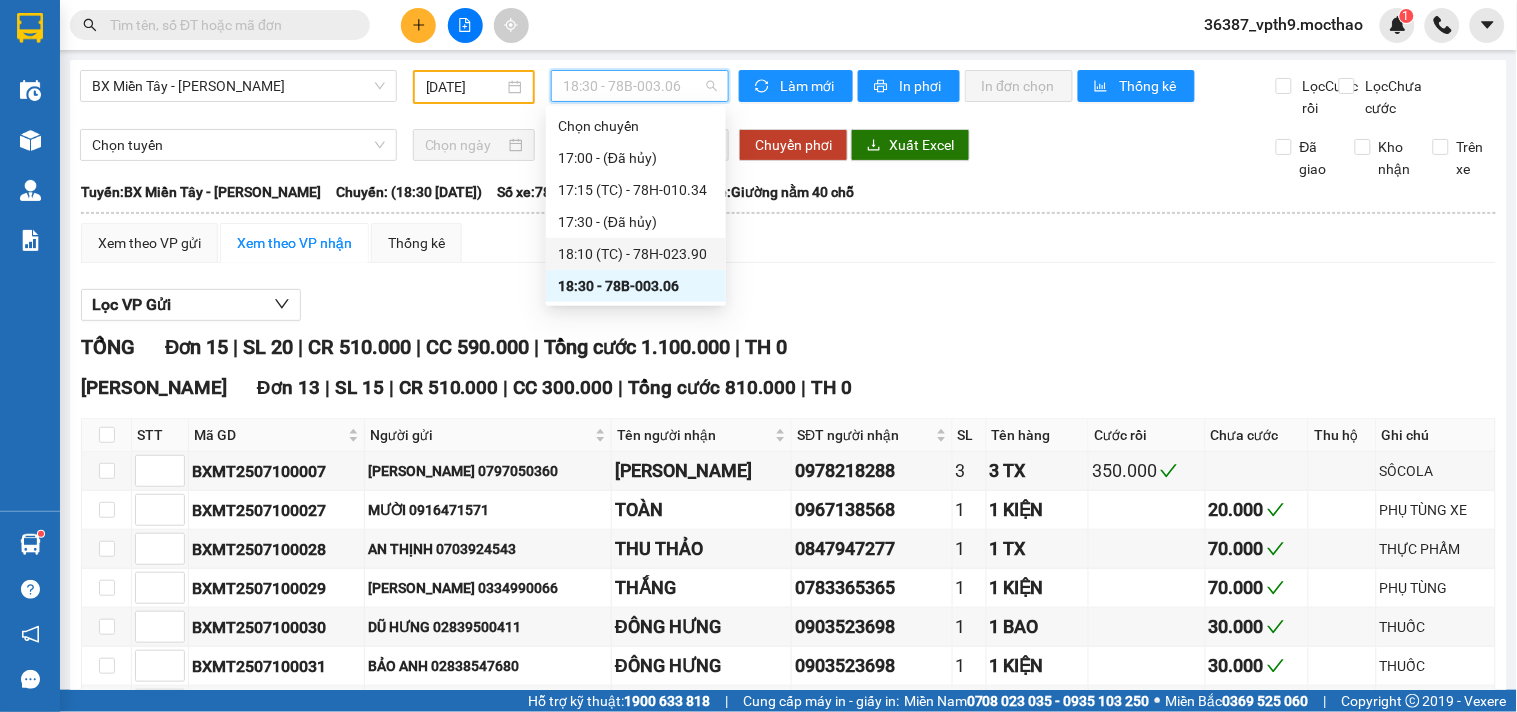 click on "18:10   (TC)   - 78H-023.90" at bounding box center (636, 254) 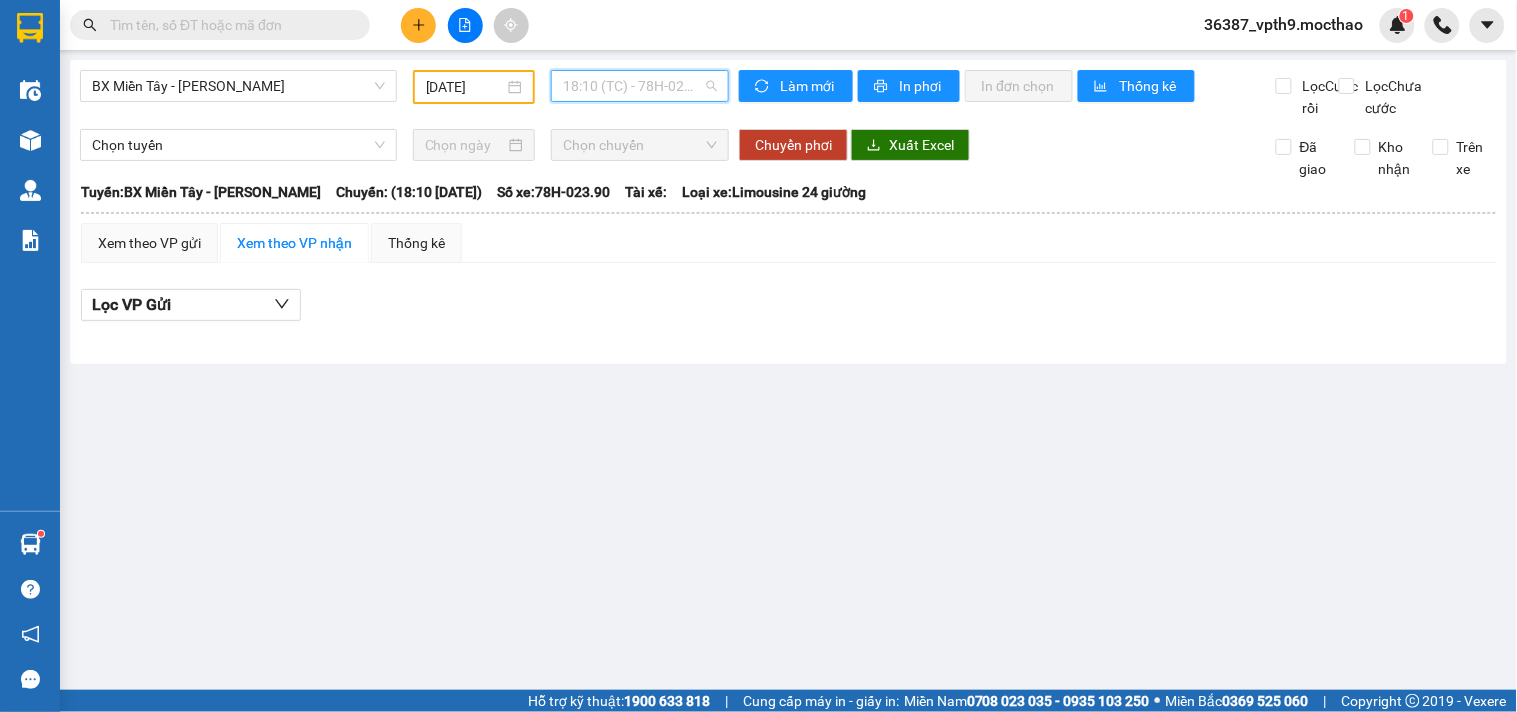 click on "18:10   (TC)   - 78H-023.90" at bounding box center [640, 86] 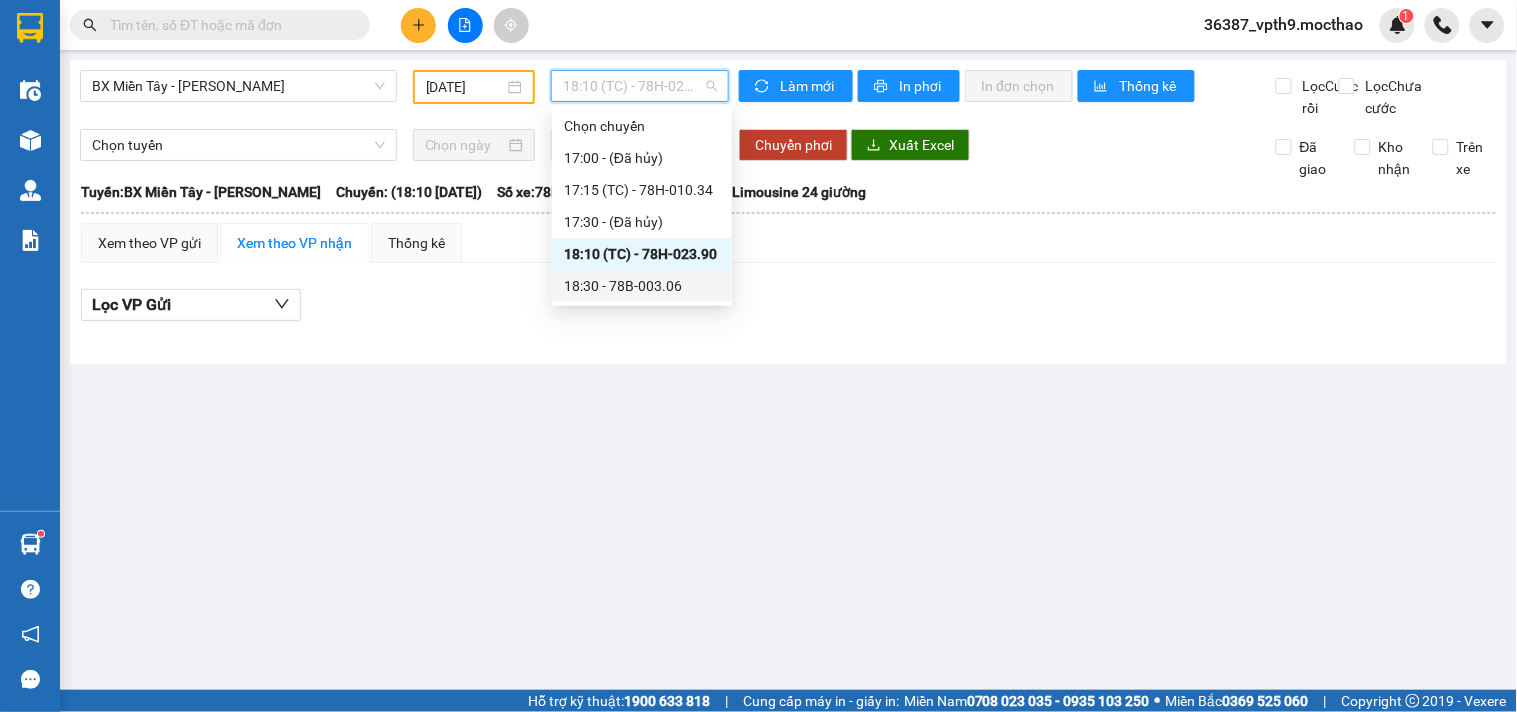 click on "18:30     - 78B-003.06" at bounding box center (642, 286) 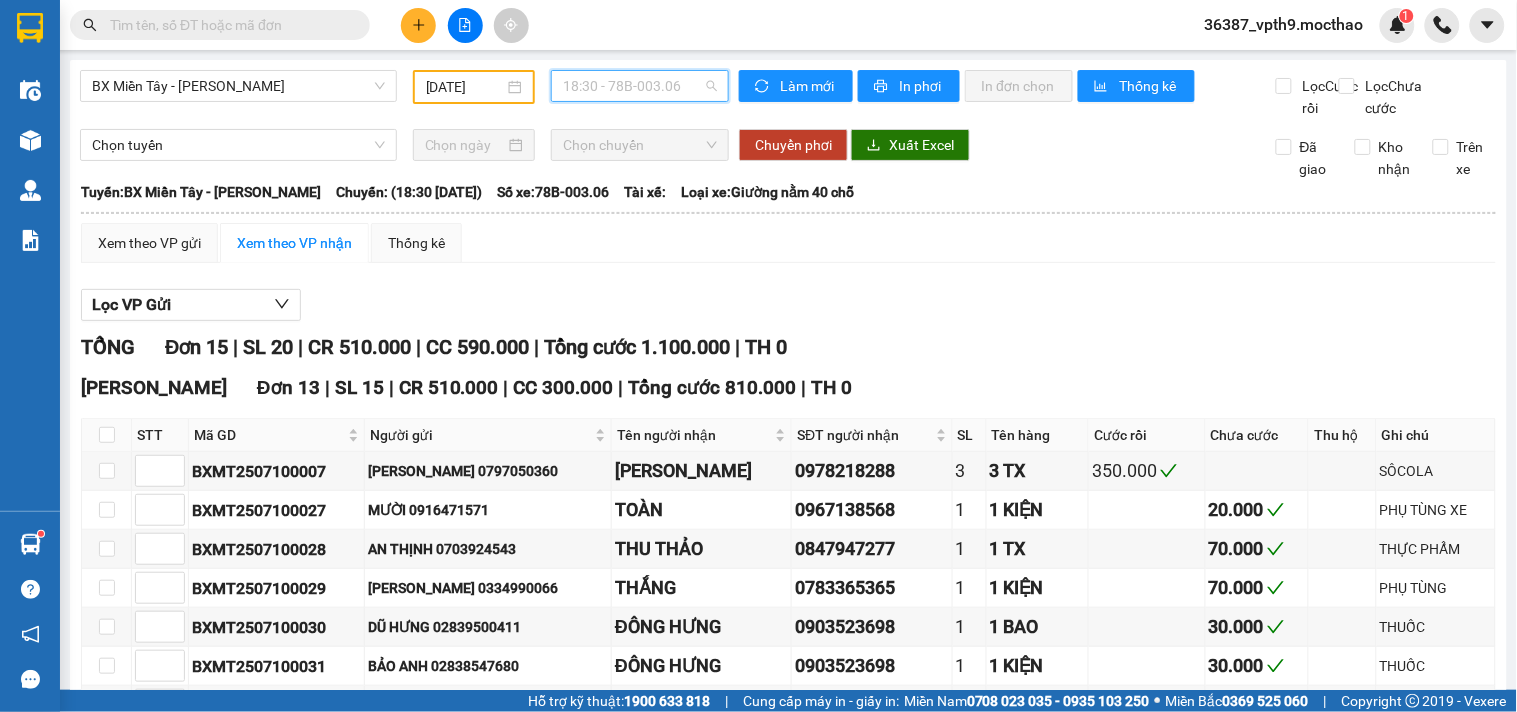 click on "18:30     - 78B-003.06" at bounding box center [640, 86] 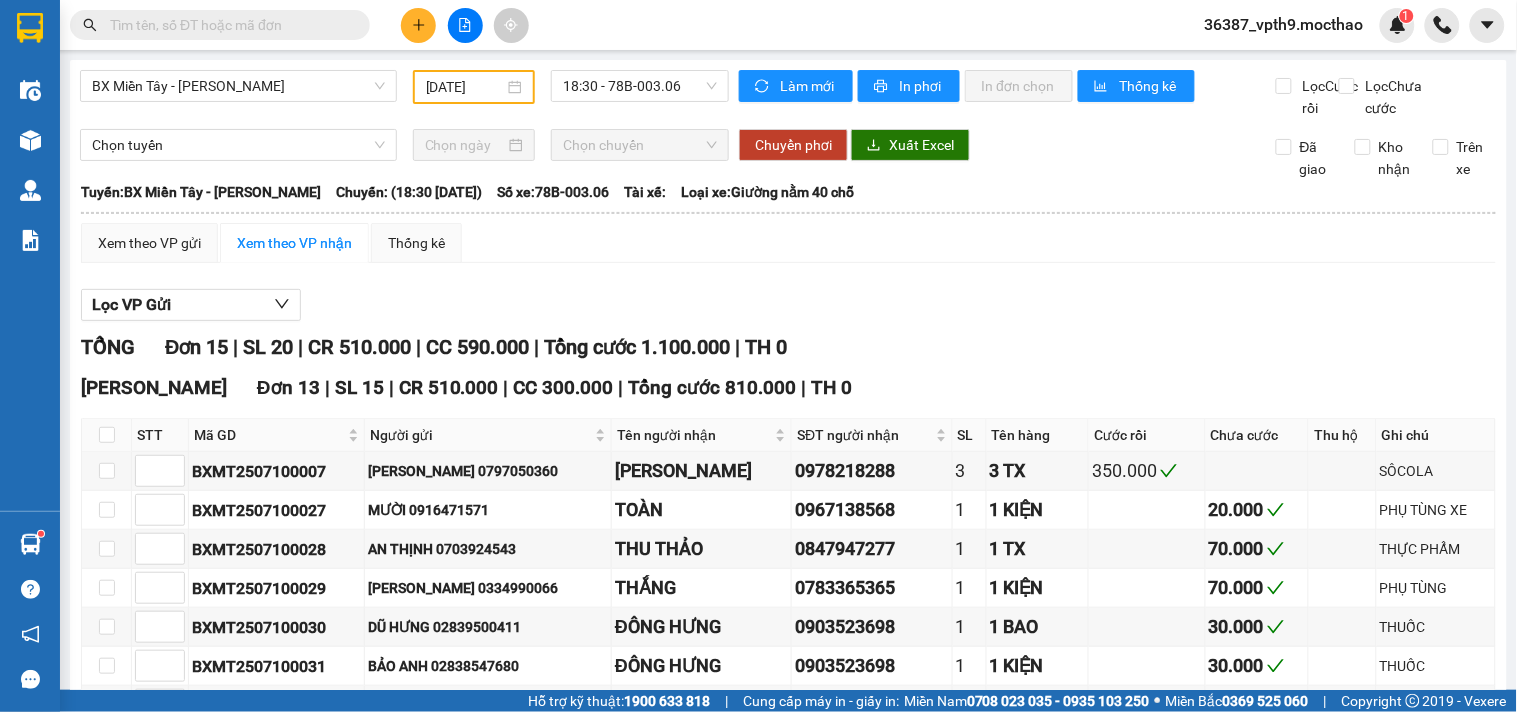 click on "Cước rồi" at bounding box center (1147, 435) 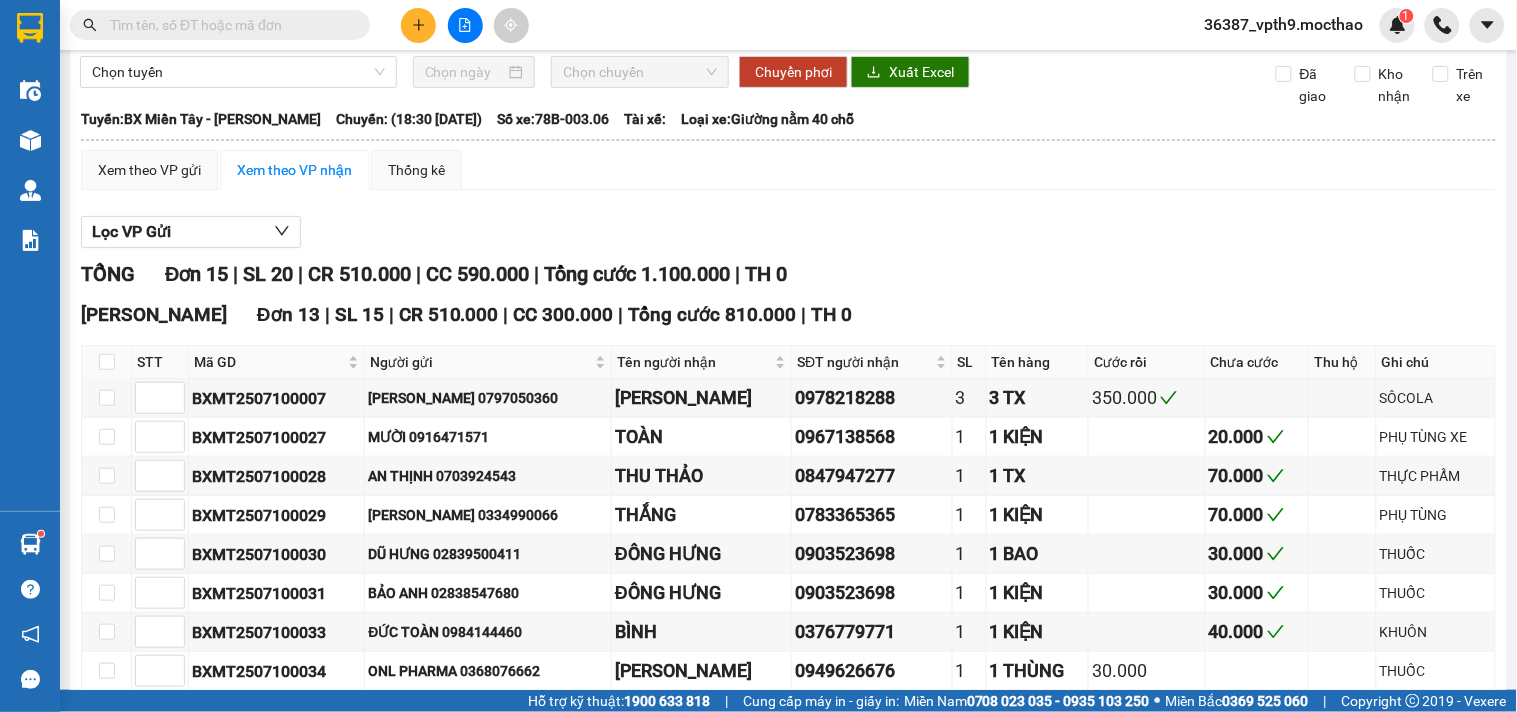 scroll, scrollTop: 0, scrollLeft: 0, axis: both 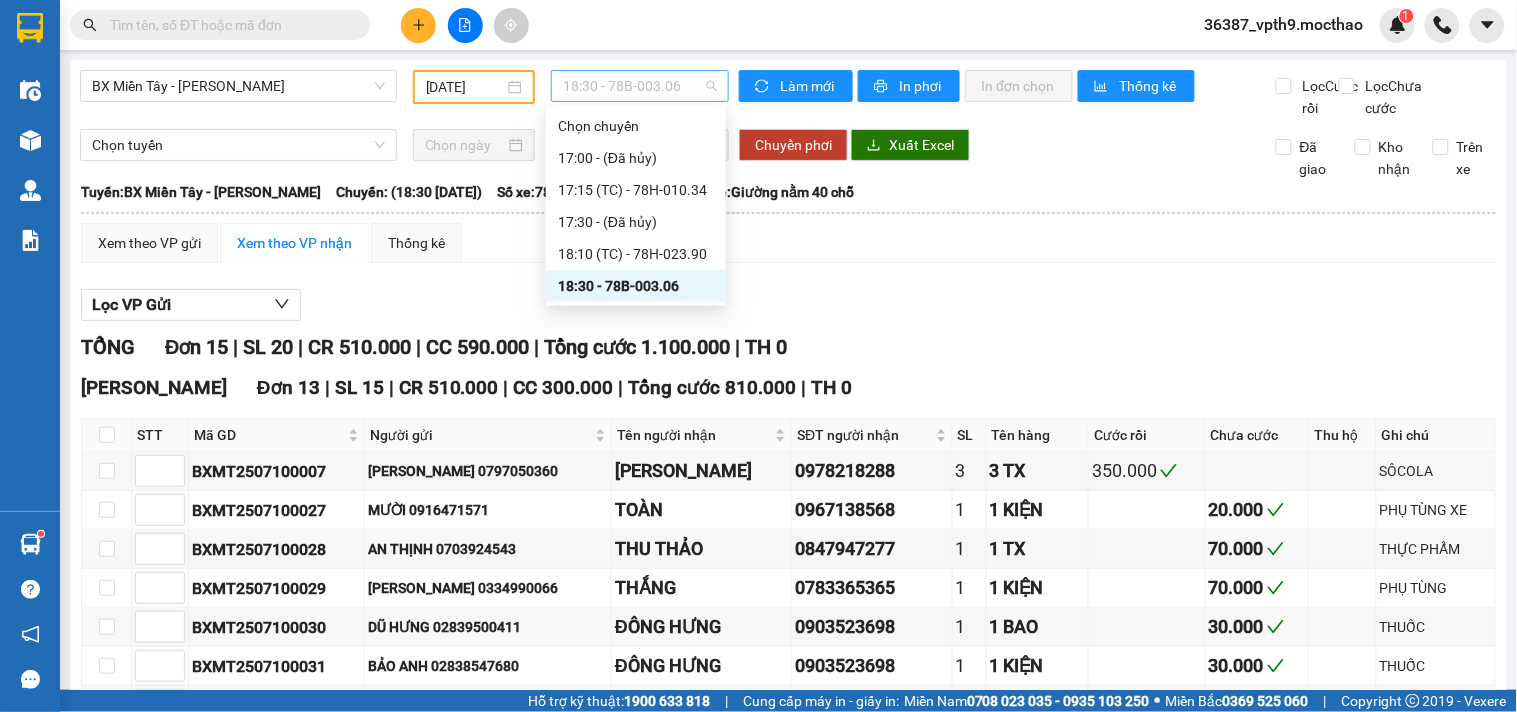 click on "18:30     - 78B-003.06" at bounding box center (640, 86) 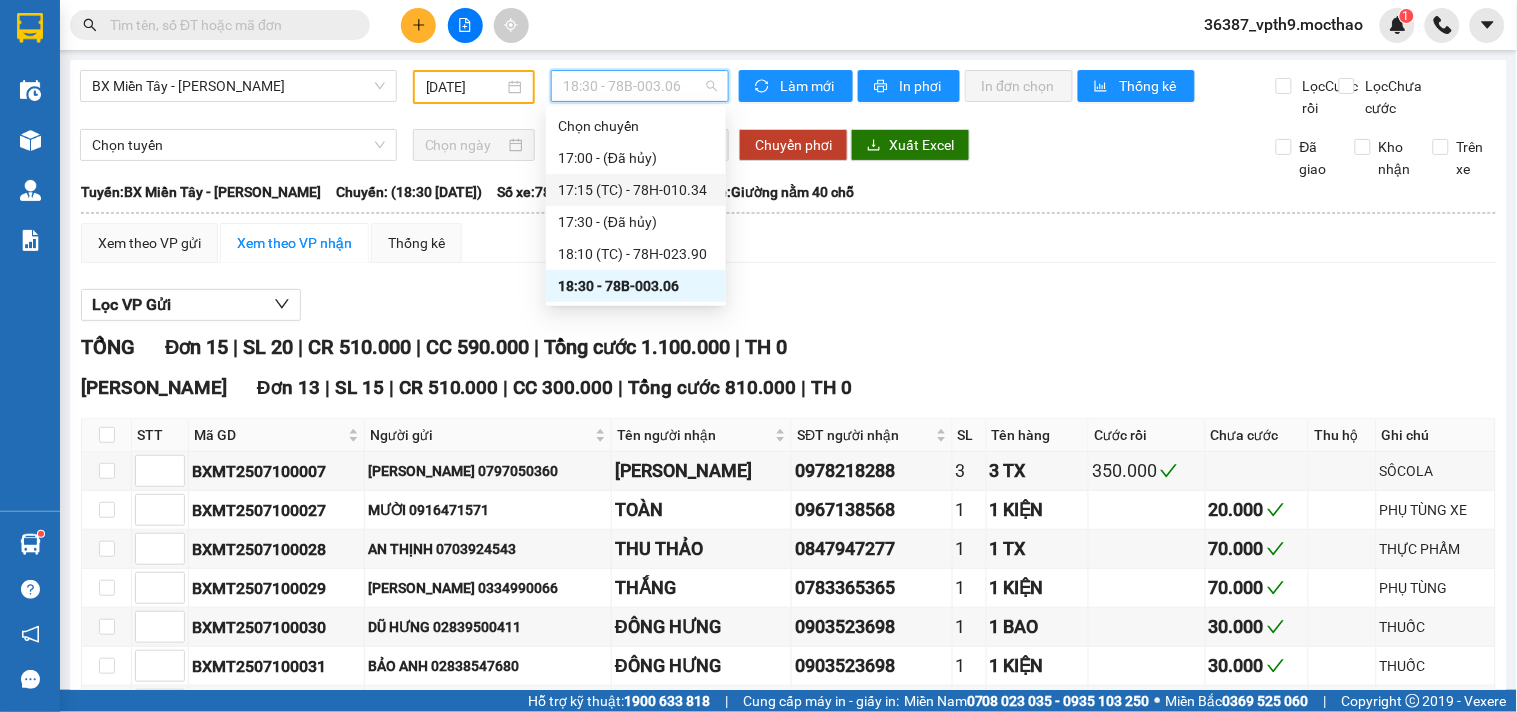 click on "17:15   (TC)   - 78H-010.34" at bounding box center (636, 190) 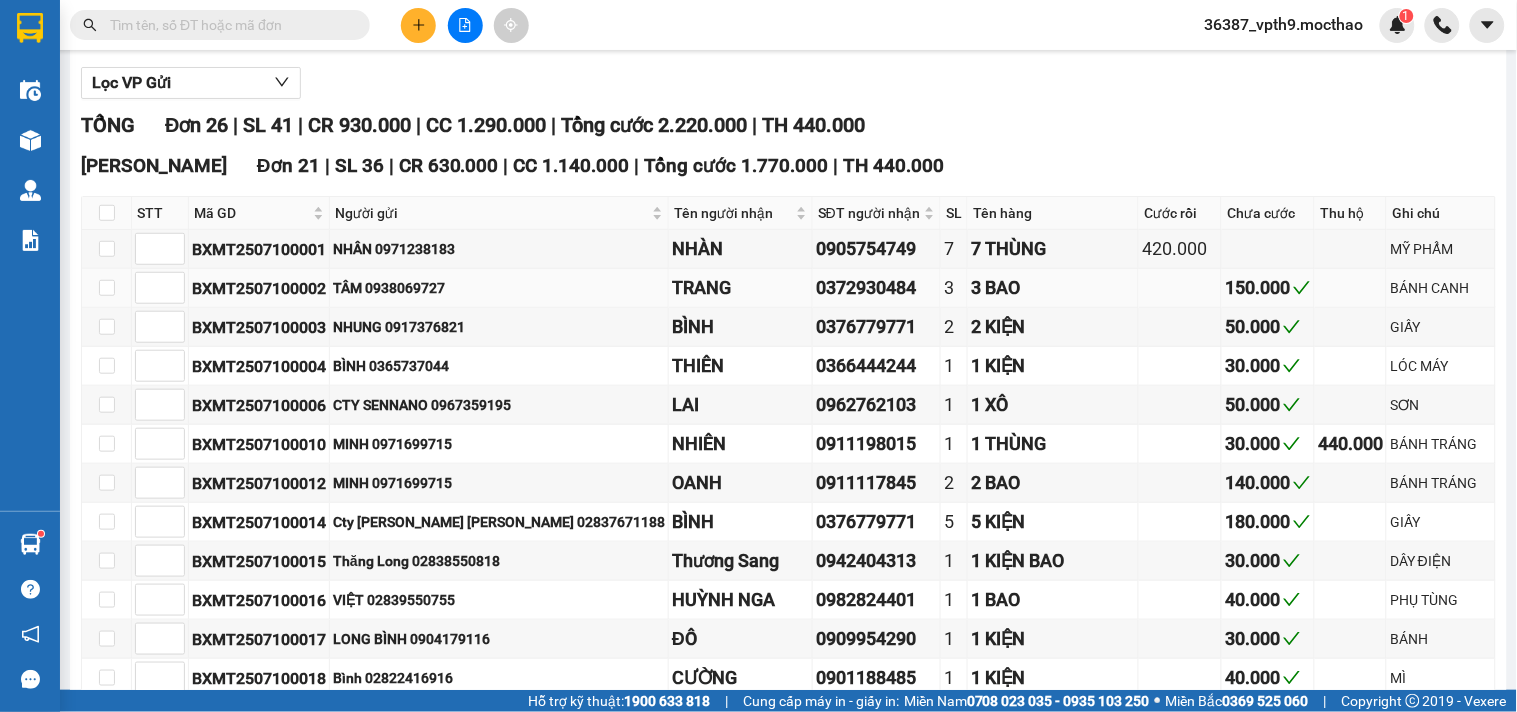 scroll, scrollTop: 666, scrollLeft: 0, axis: vertical 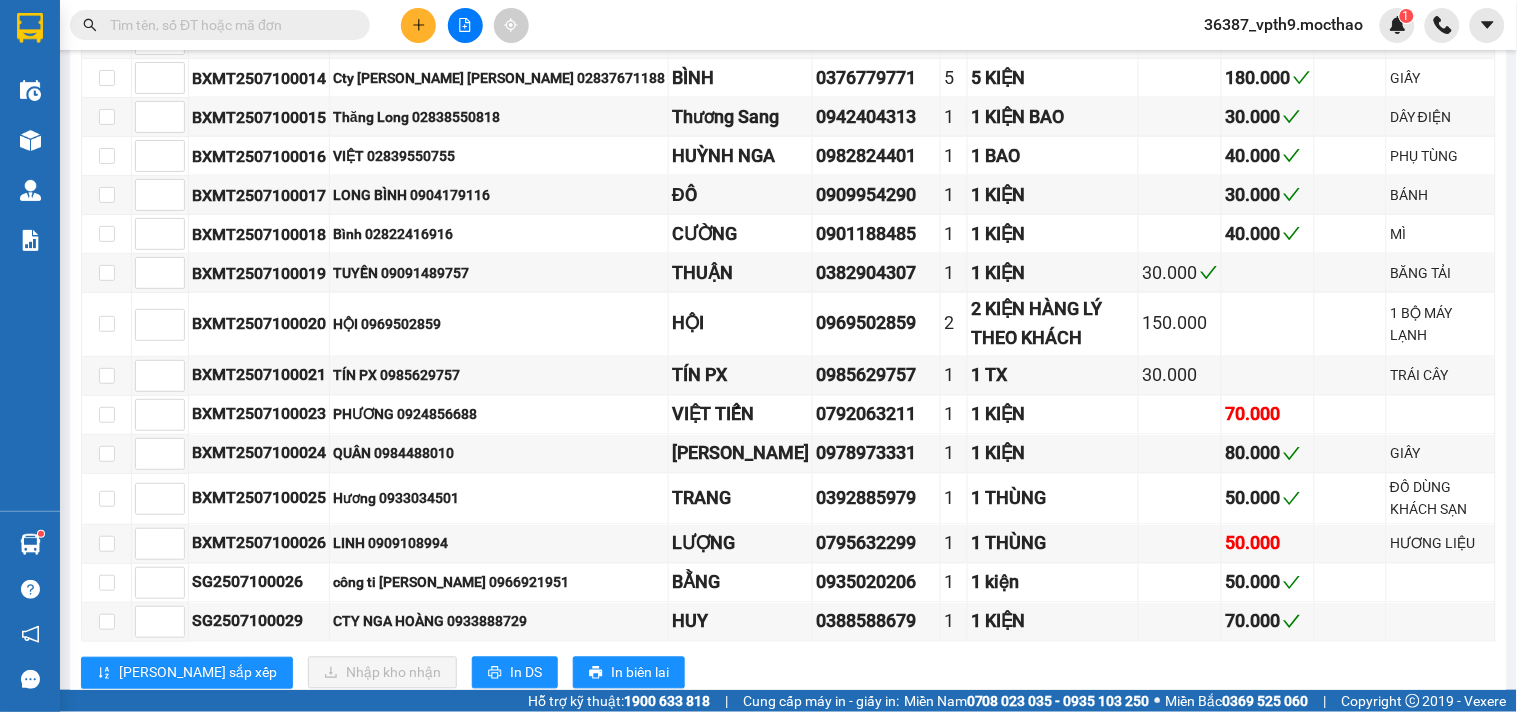 click at bounding box center [228, 25] 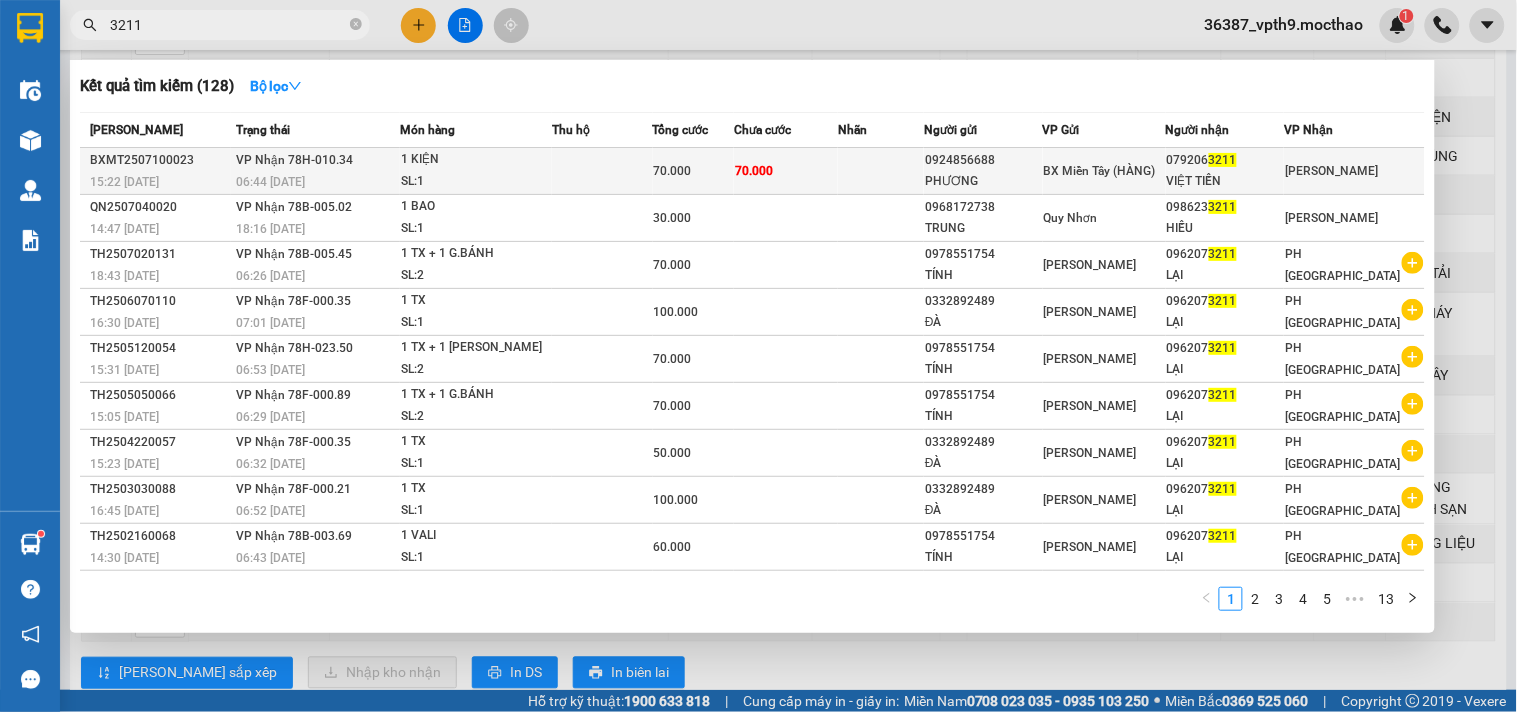 type on "3211" 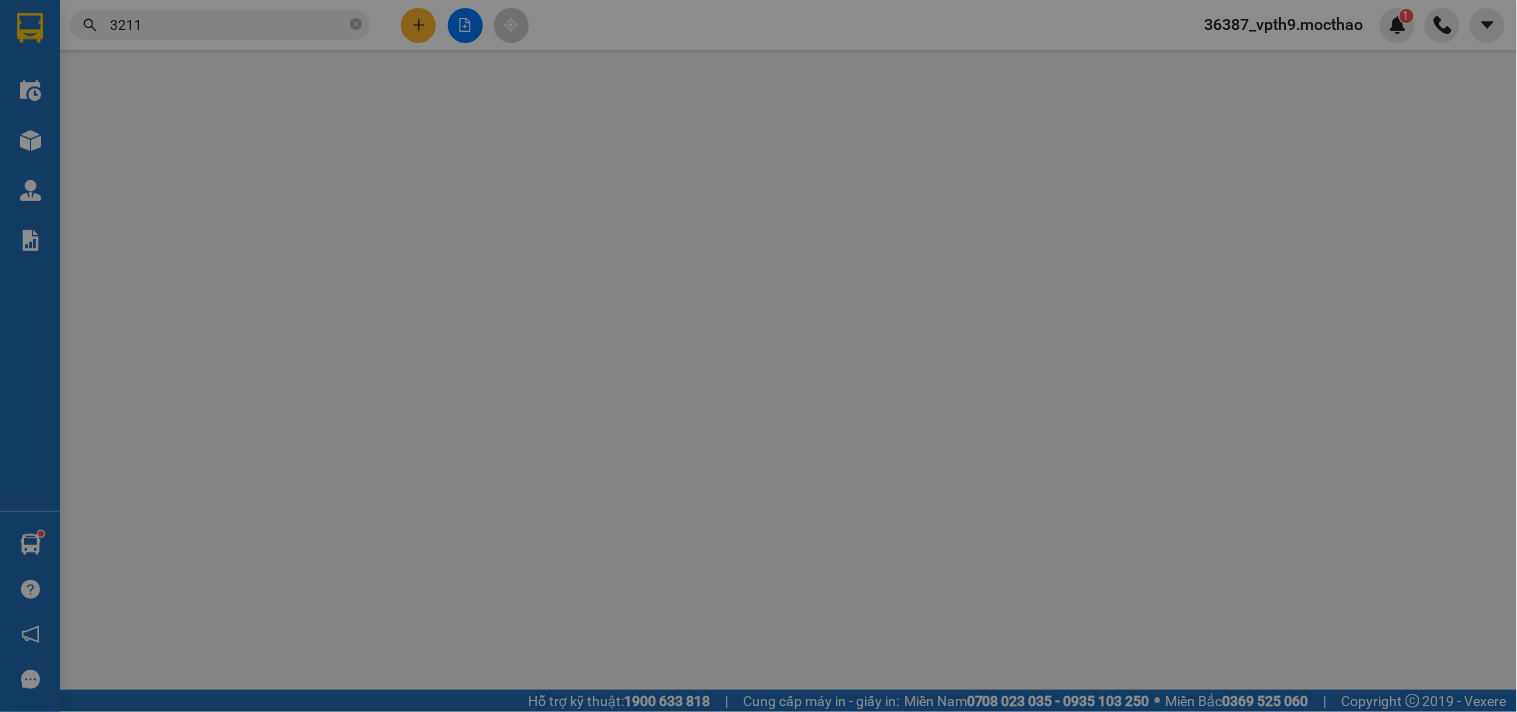 scroll, scrollTop: 0, scrollLeft: 0, axis: both 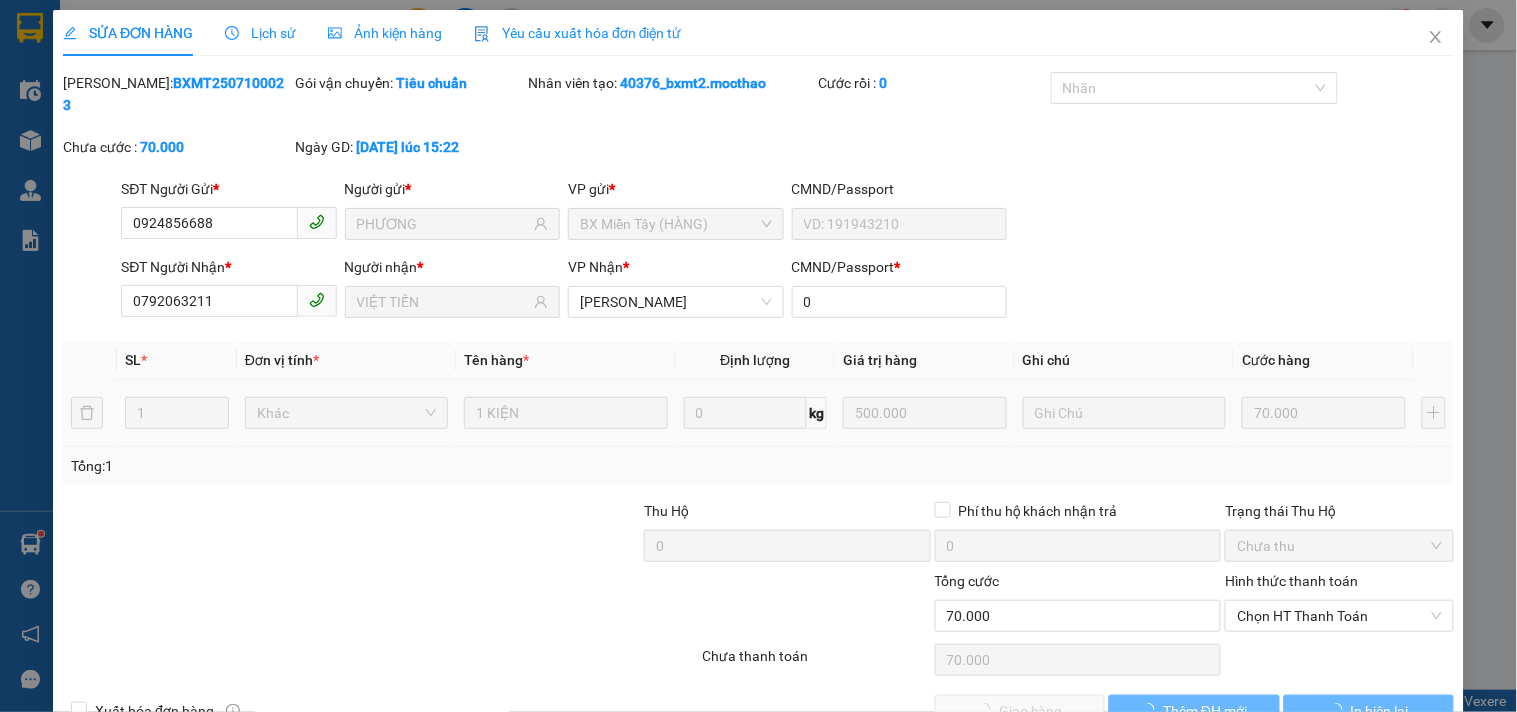 type on "0924856688" 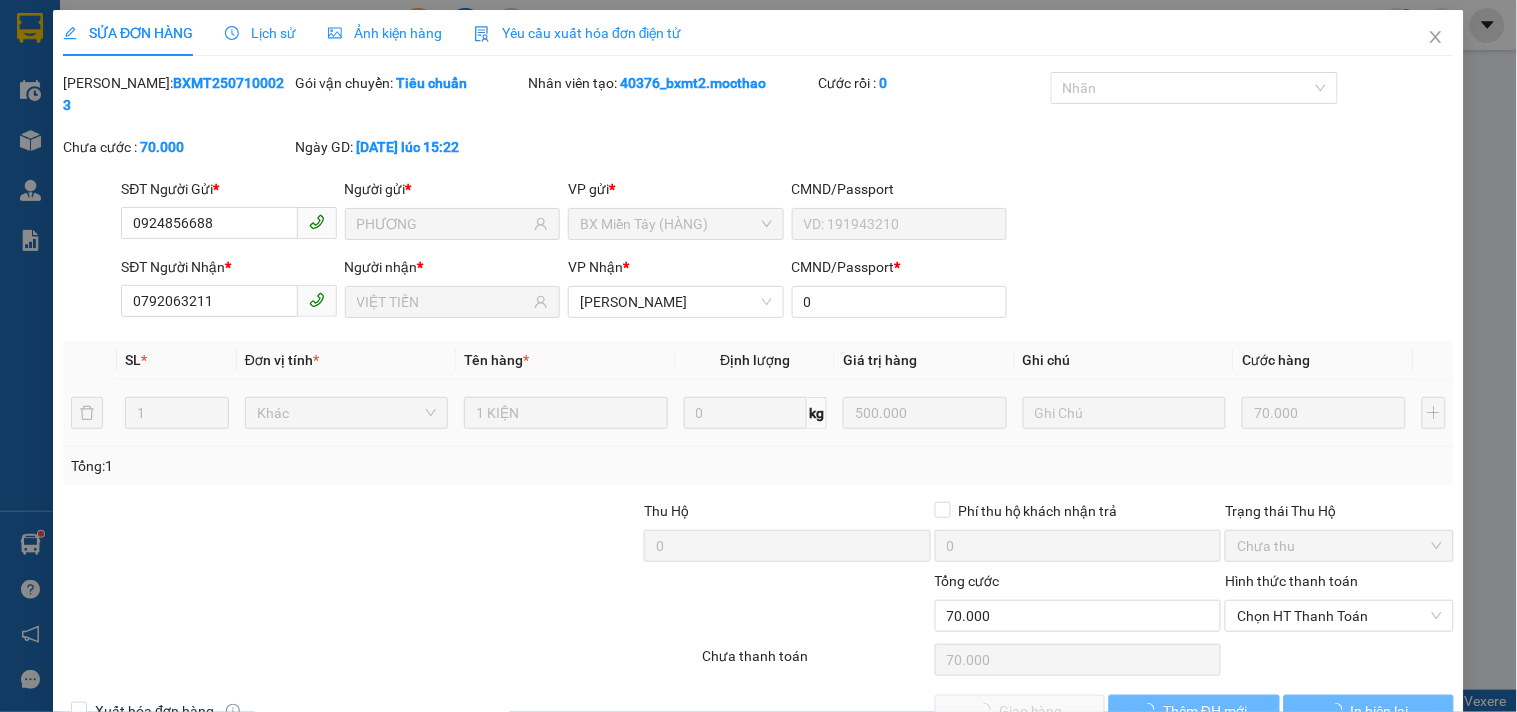 type on "PHƯƠNG" 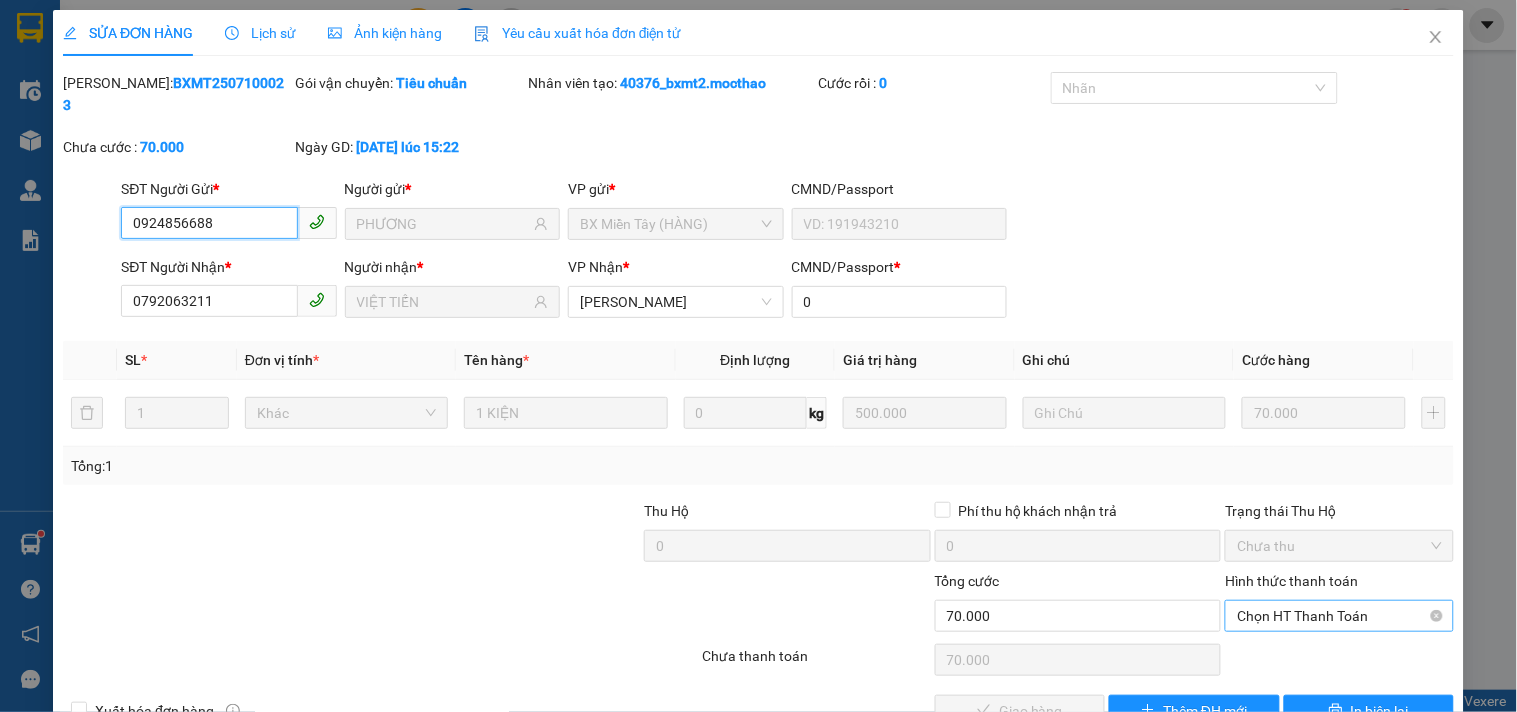 click on "Chọn HT Thanh Toán" at bounding box center [1339, 616] 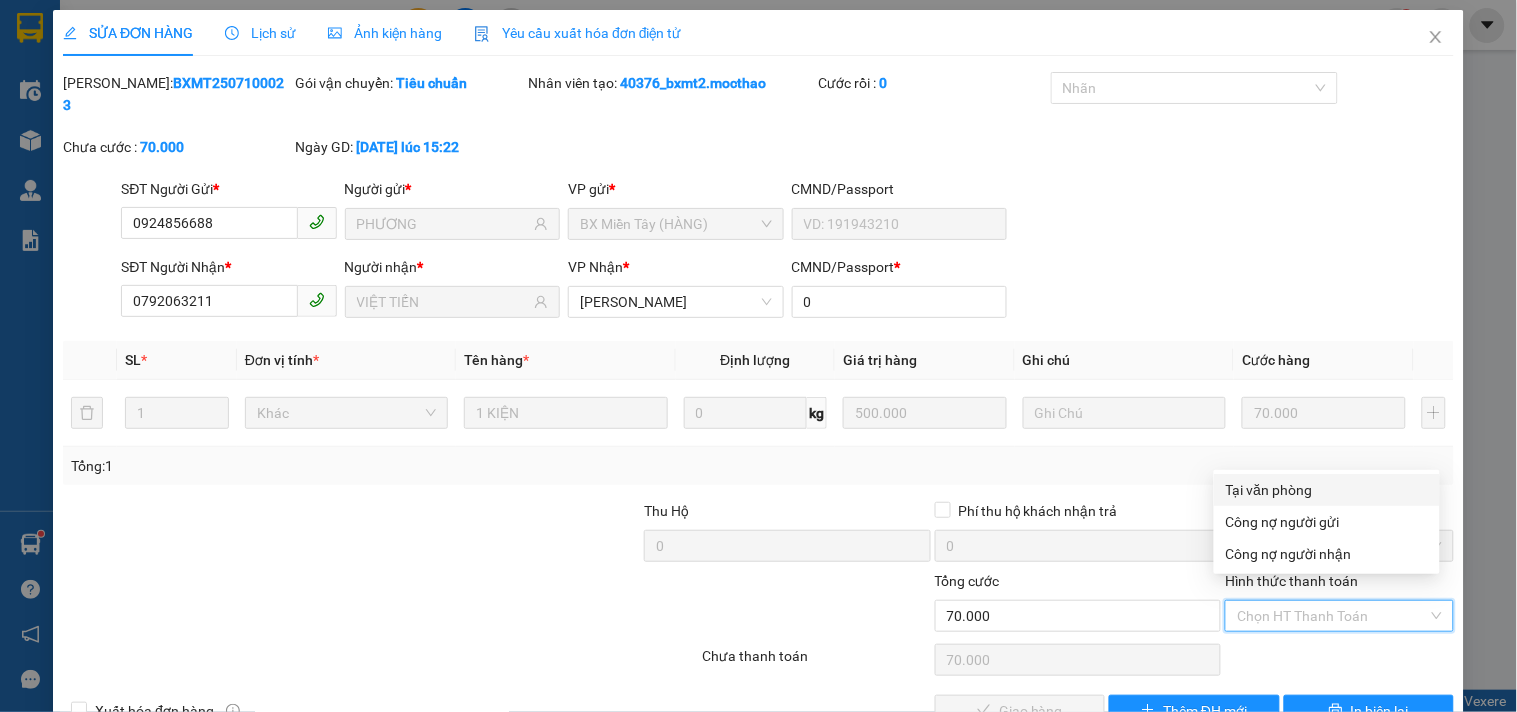 click on "Tại văn phòng" at bounding box center (1327, 490) 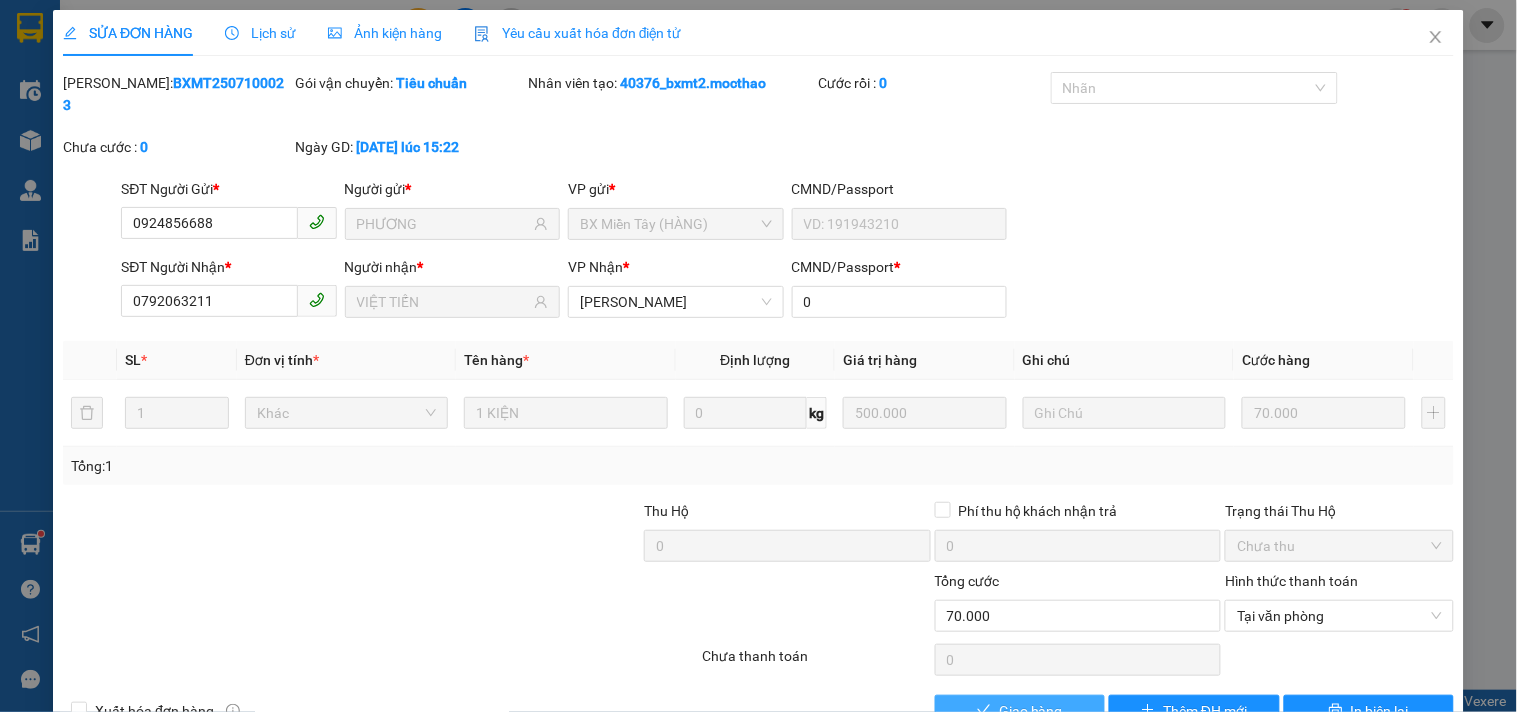 click 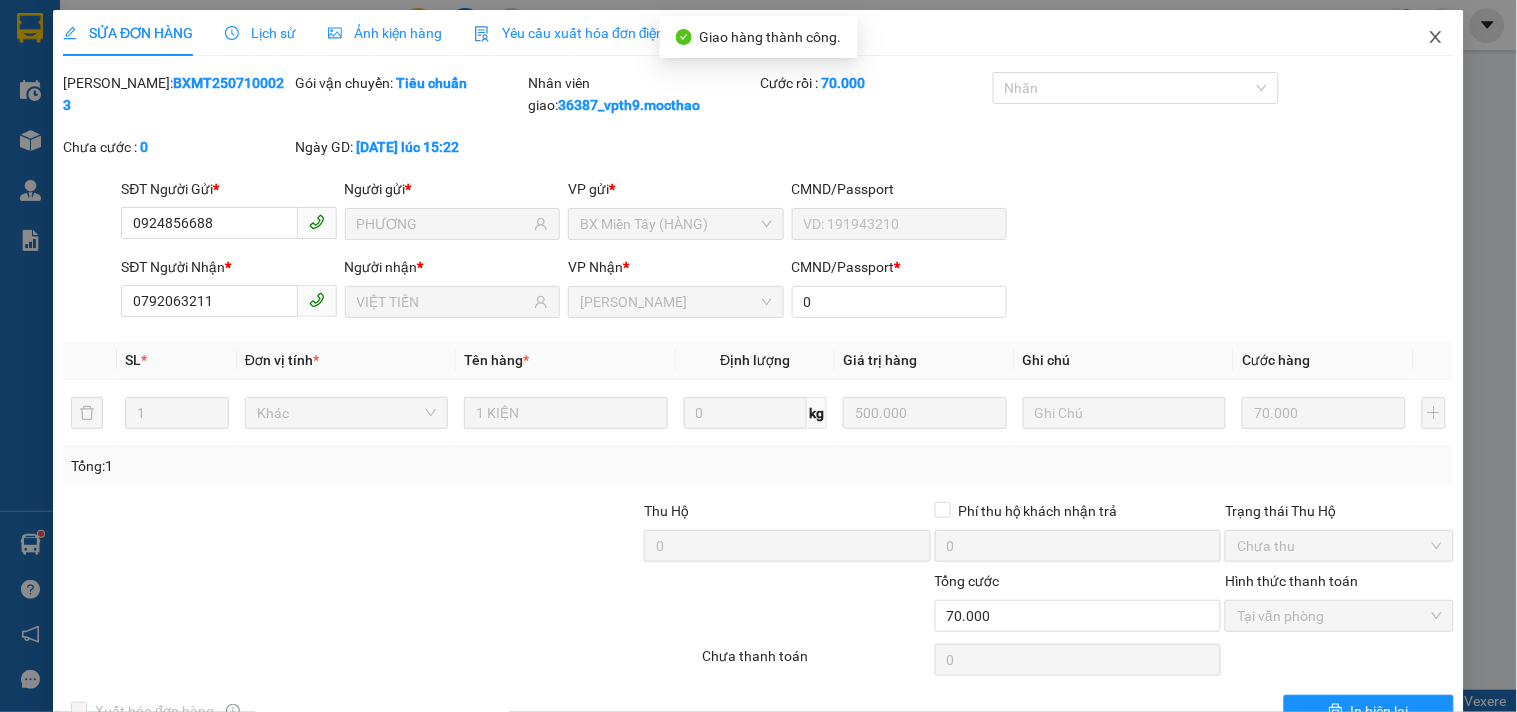 click at bounding box center (1436, 38) 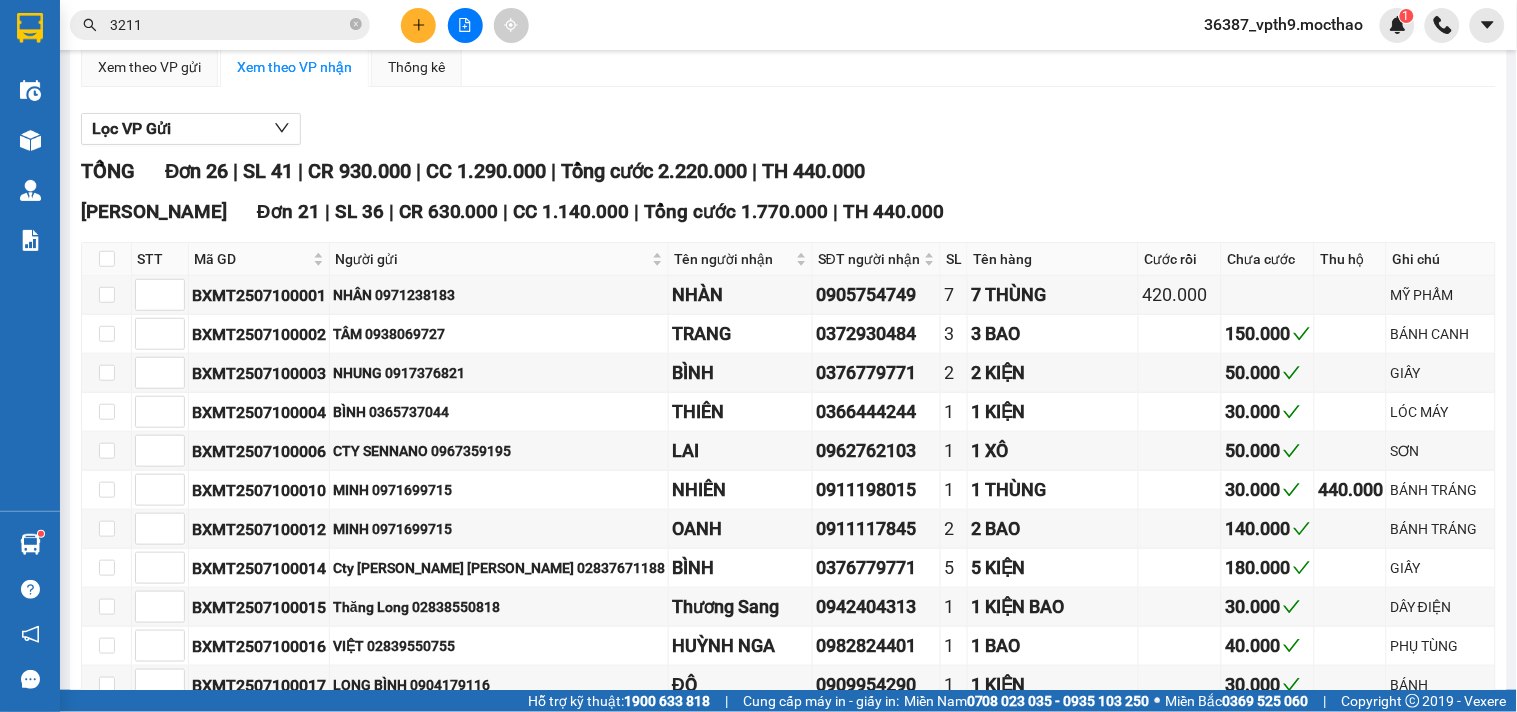 scroll, scrollTop: 0, scrollLeft: 0, axis: both 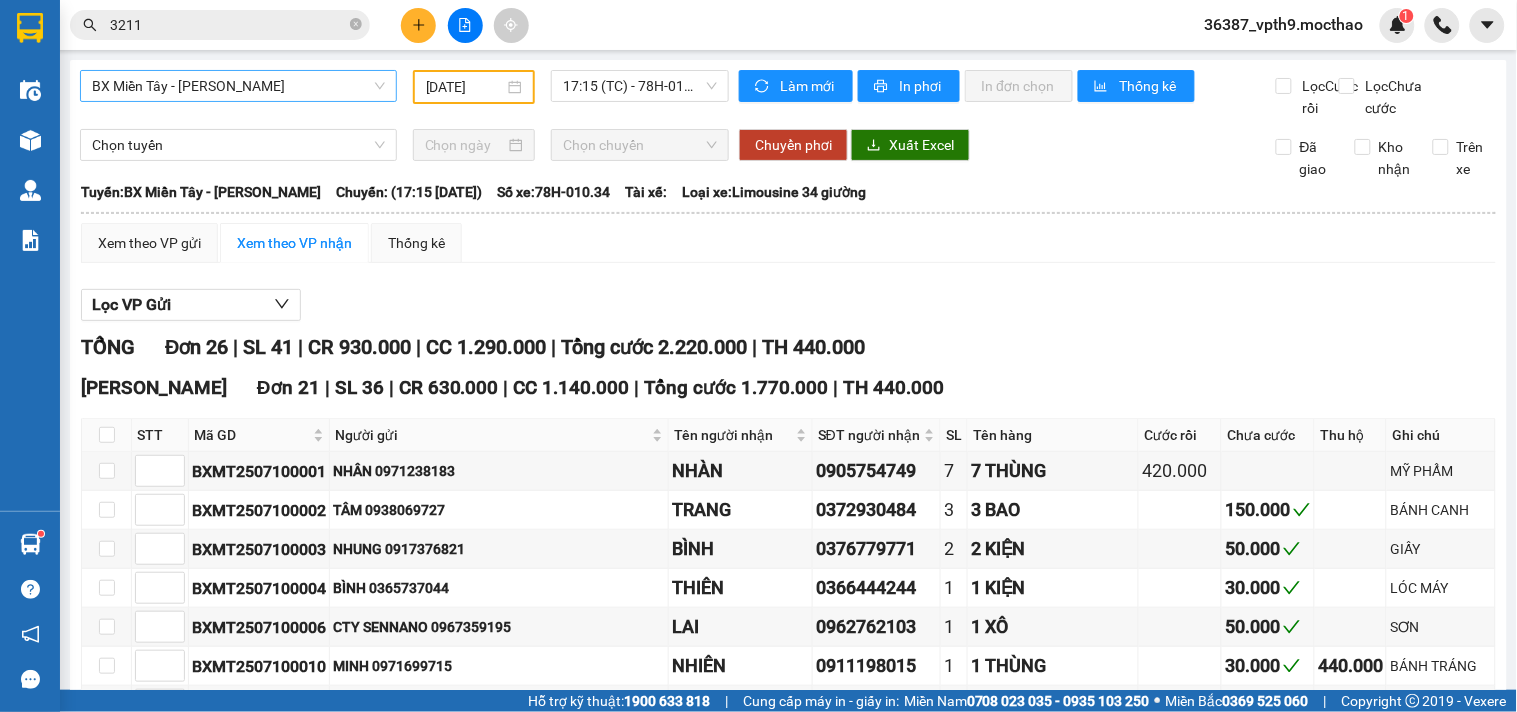 click on "BX Miền Tây - [GEOGRAPHIC_DATA]" at bounding box center (238, 86) 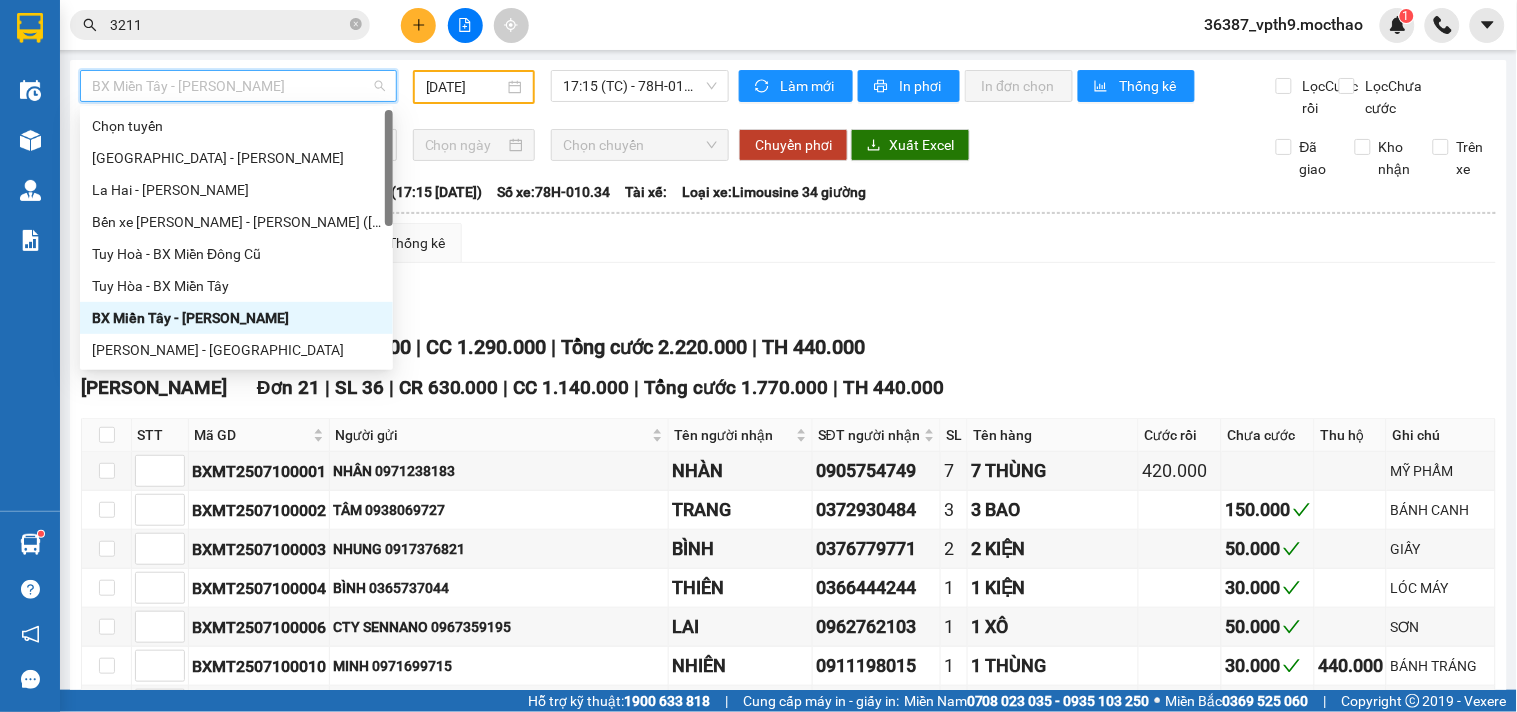 type on "M" 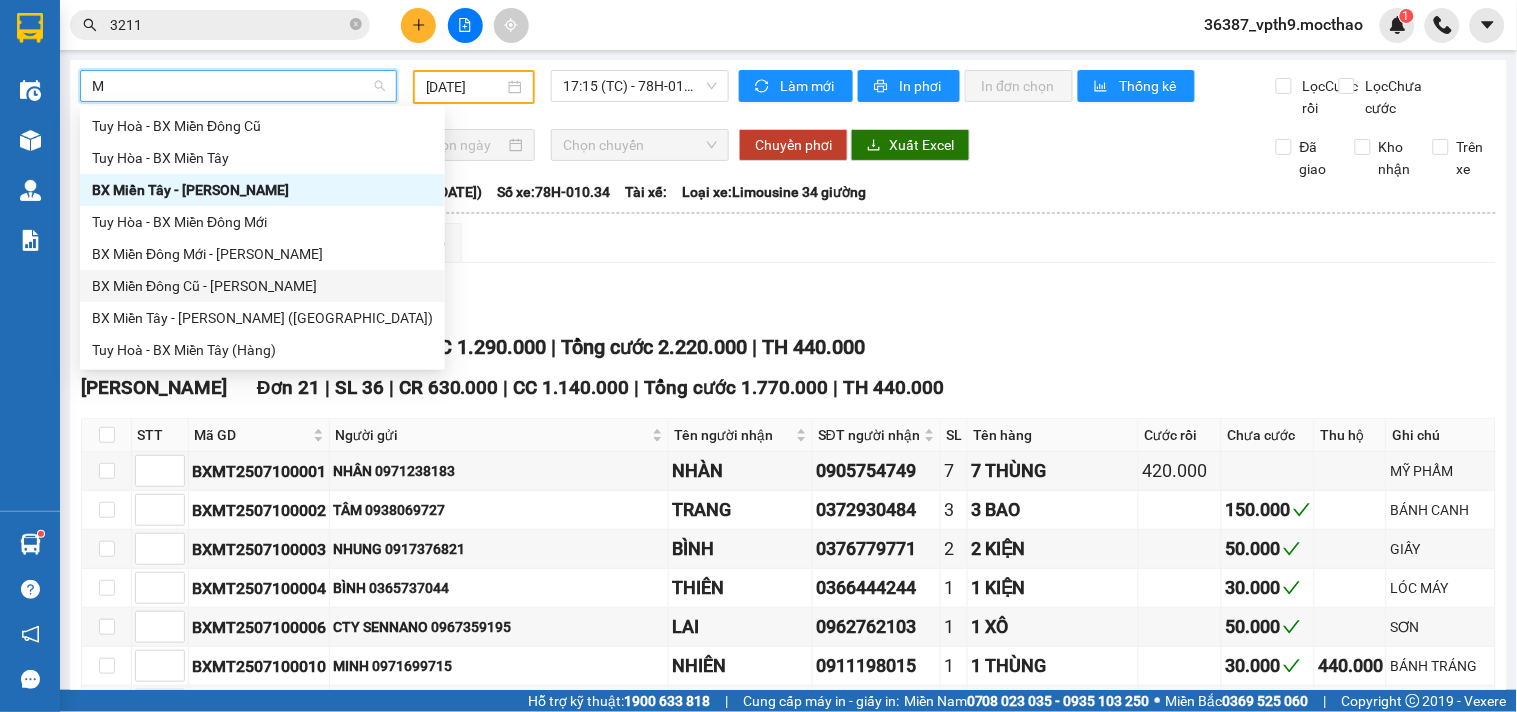 click on "BX Miền Đông Cũ - [GEOGRAPHIC_DATA]" at bounding box center [262, 286] 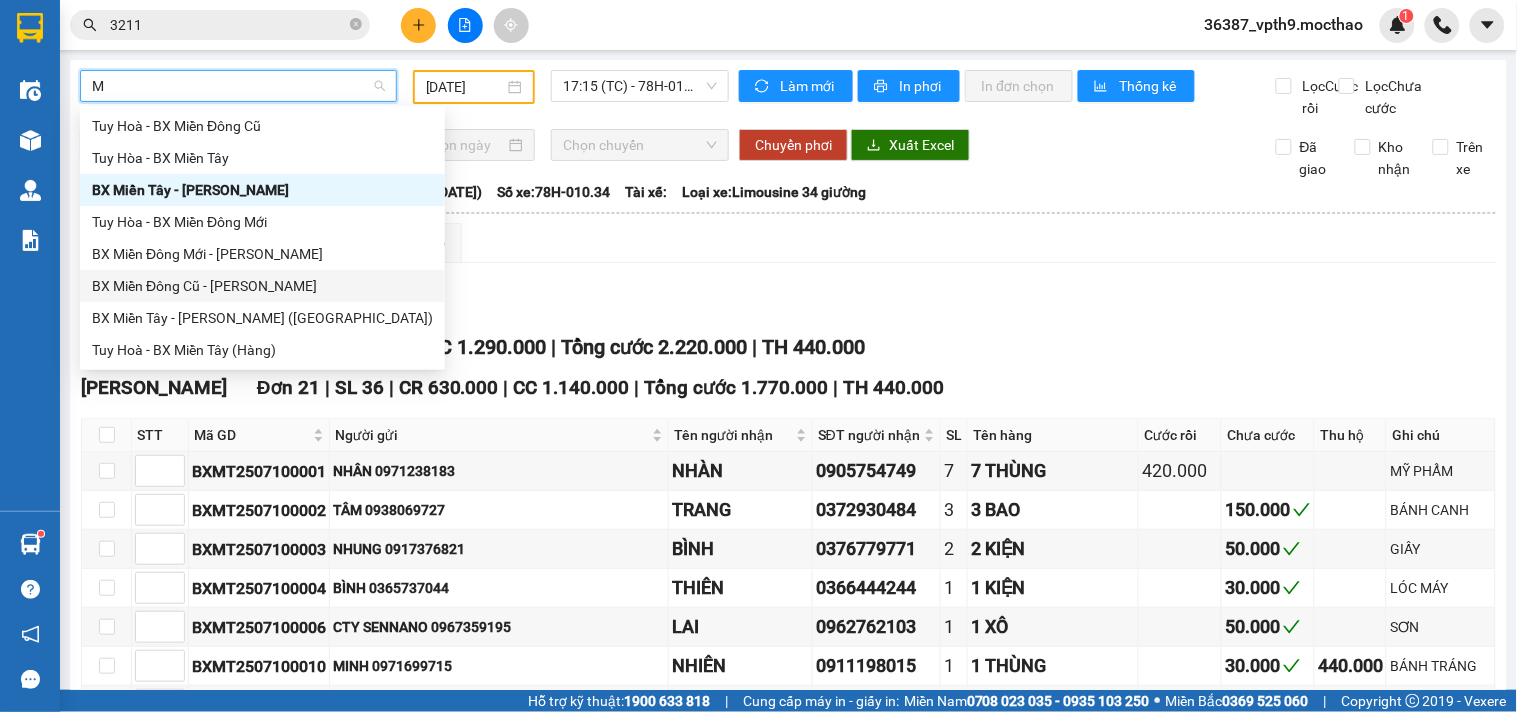 type 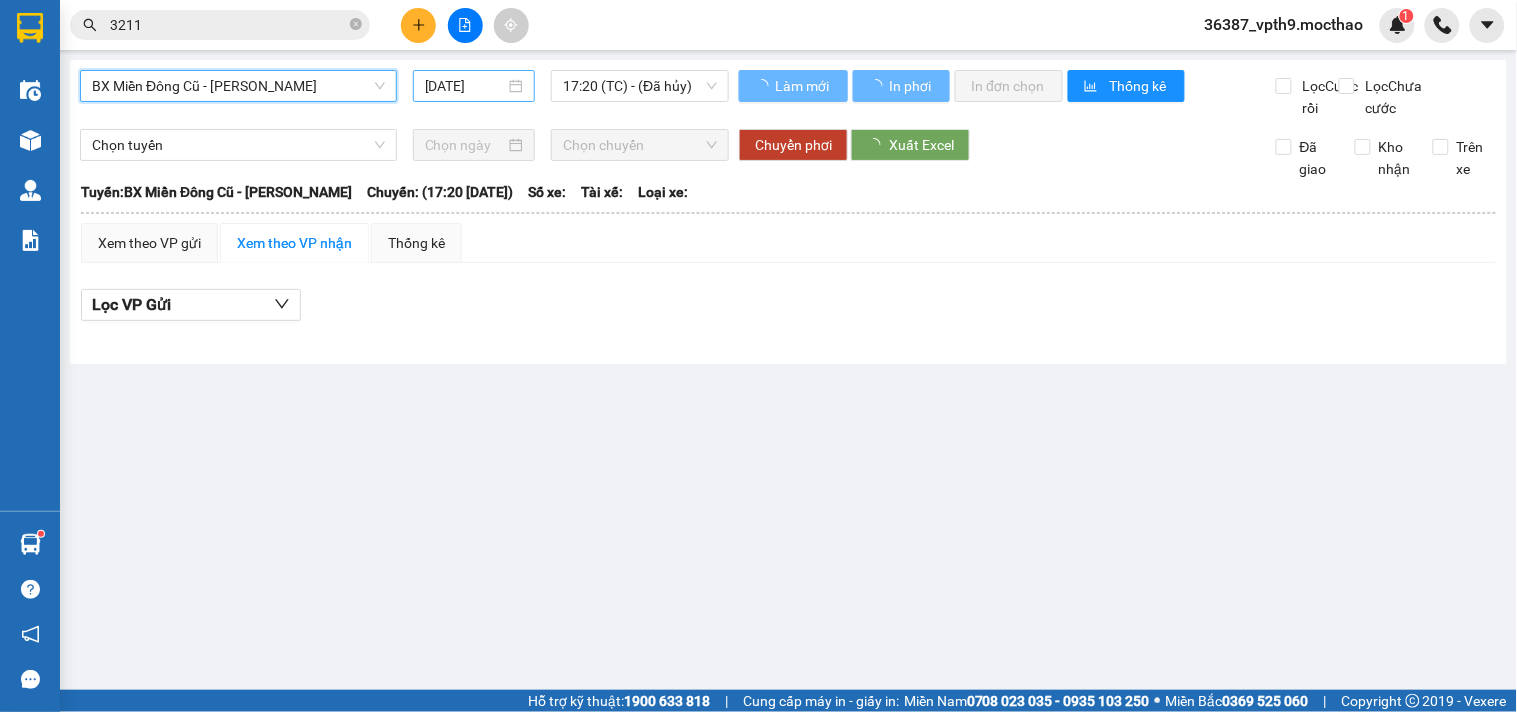 click on "[DATE]" at bounding box center (465, 86) 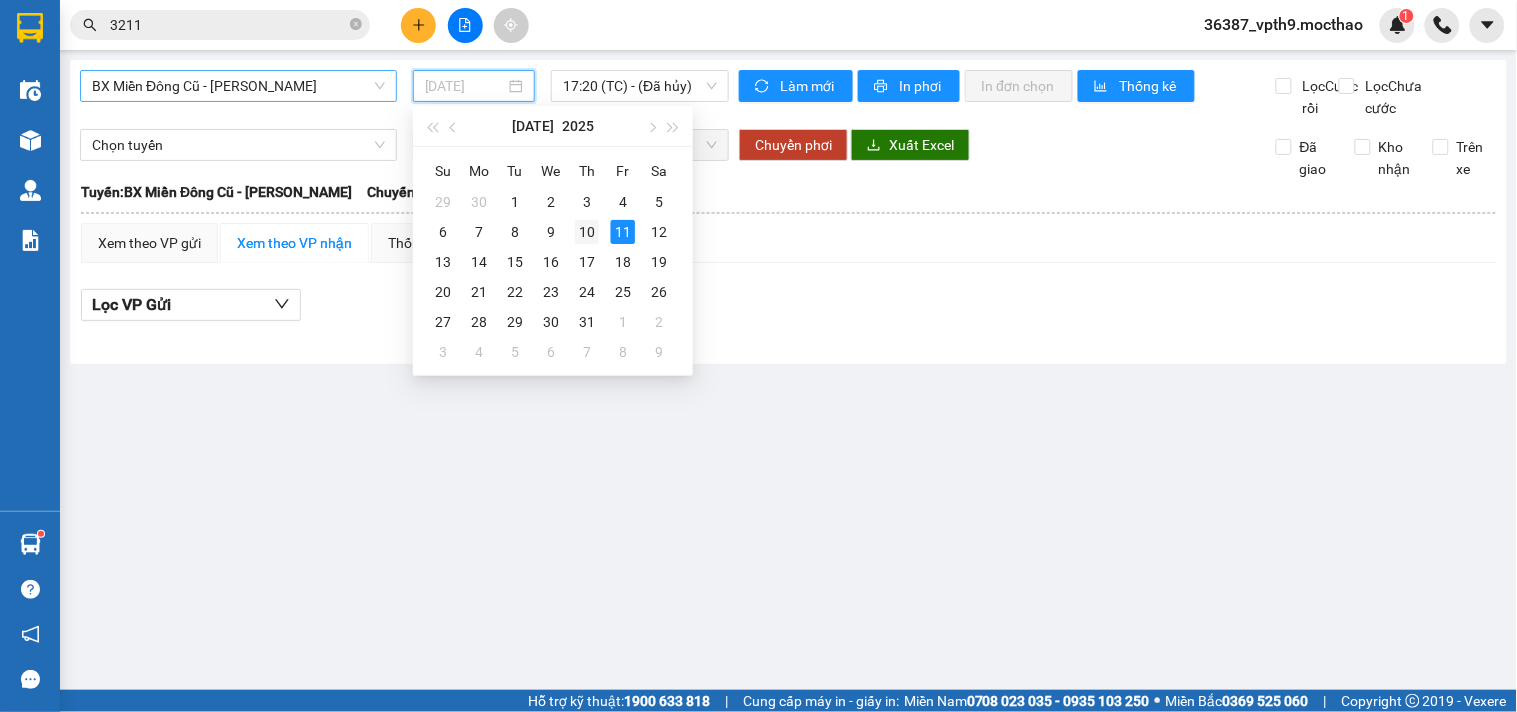 click on "10" at bounding box center (587, 232) 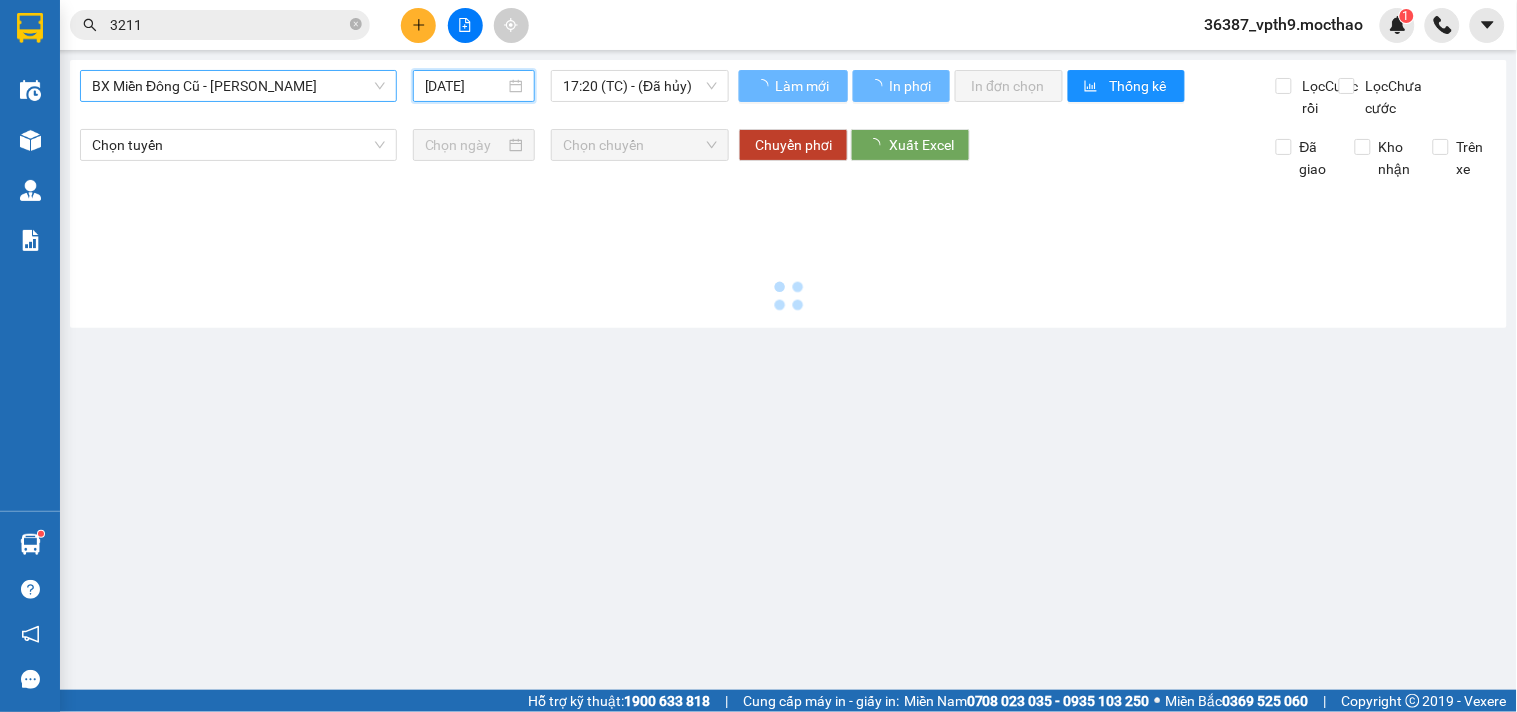 type on "10/07/2025" 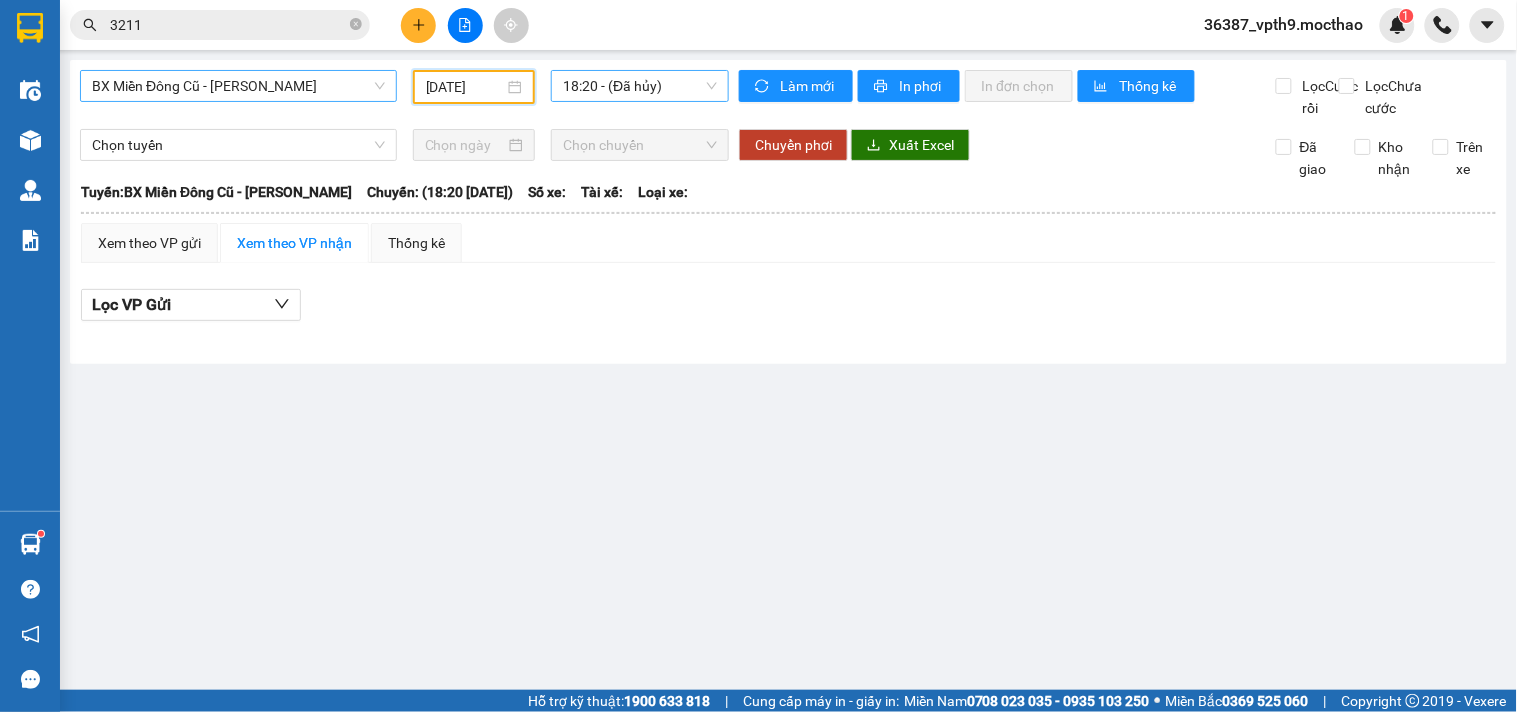 click on "18:20     - (Đã hủy)" at bounding box center (640, 86) 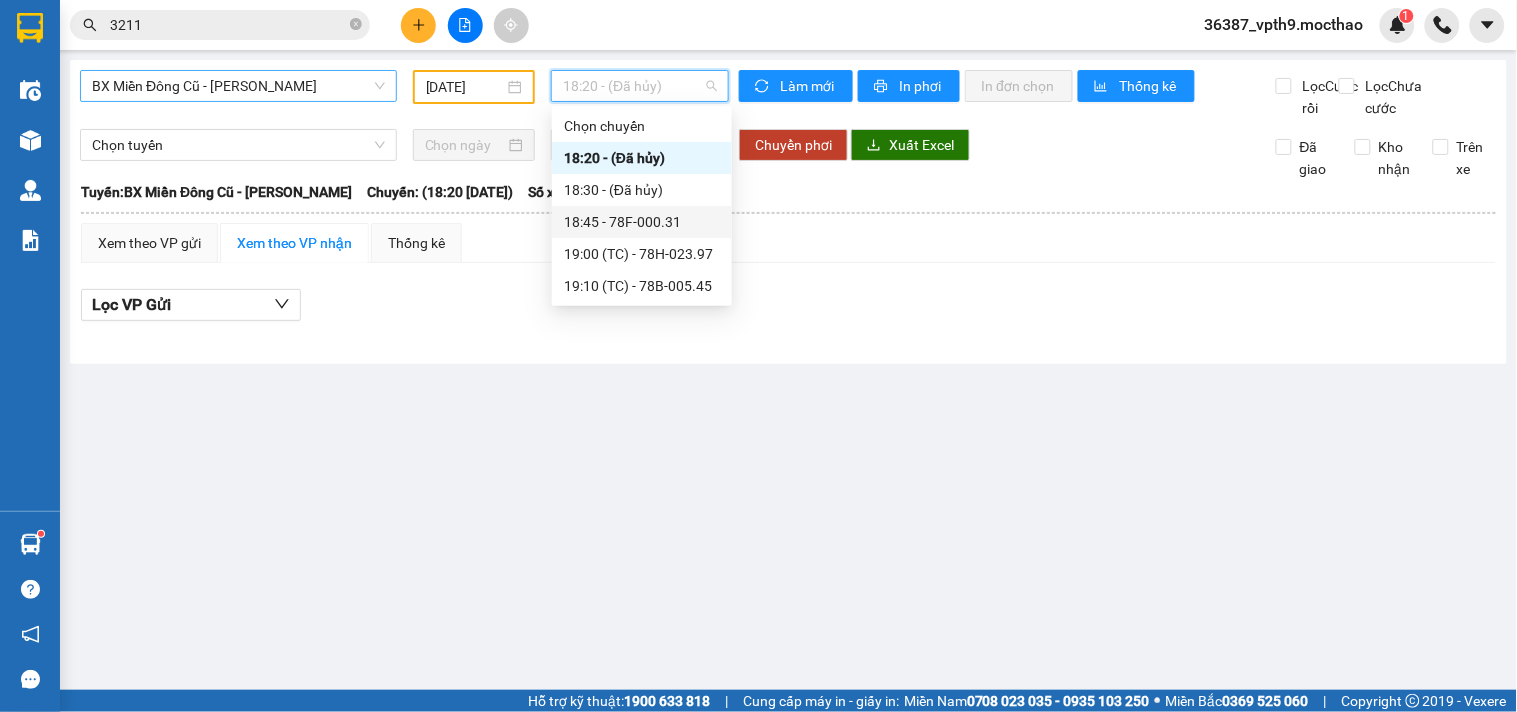 click on "18:45     - 78F-000.31" at bounding box center (642, 222) 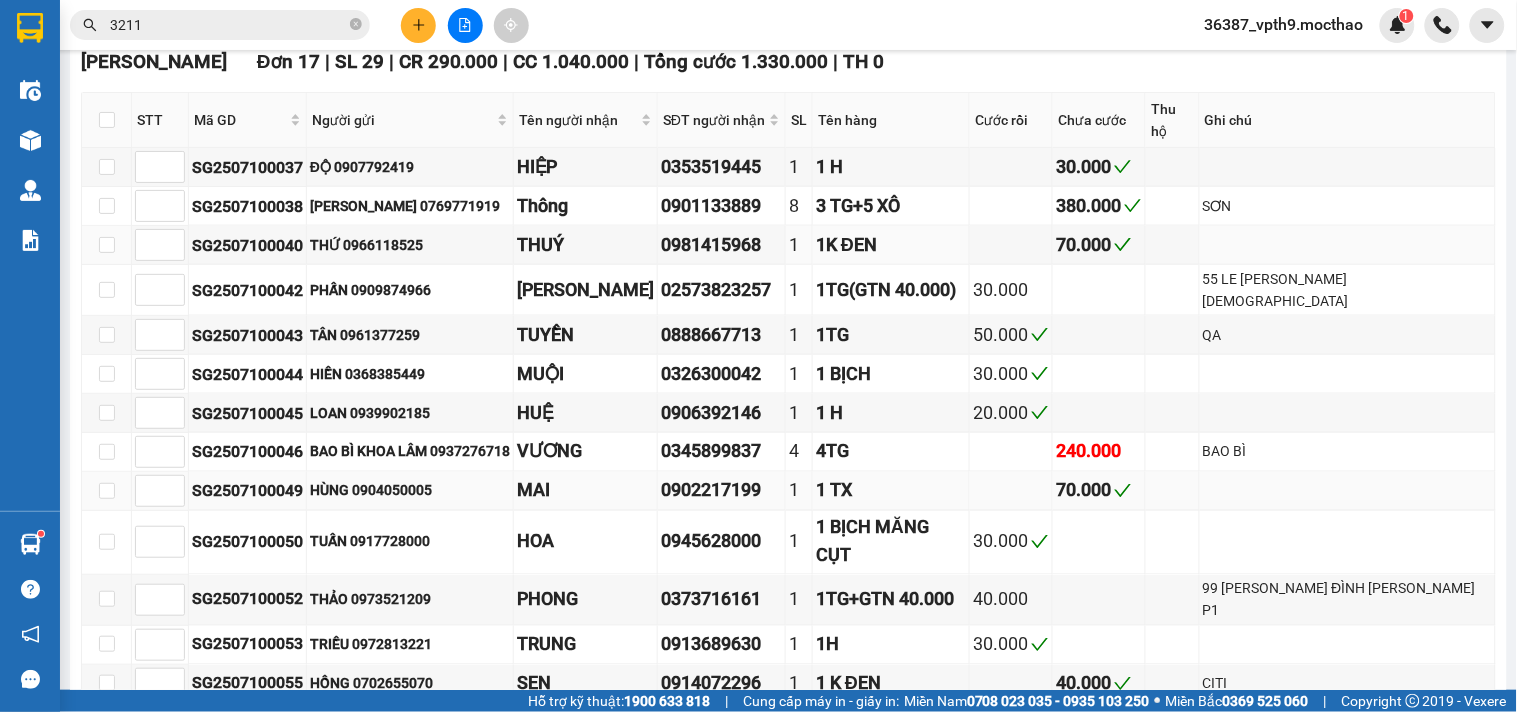 scroll, scrollTop: 777, scrollLeft: 0, axis: vertical 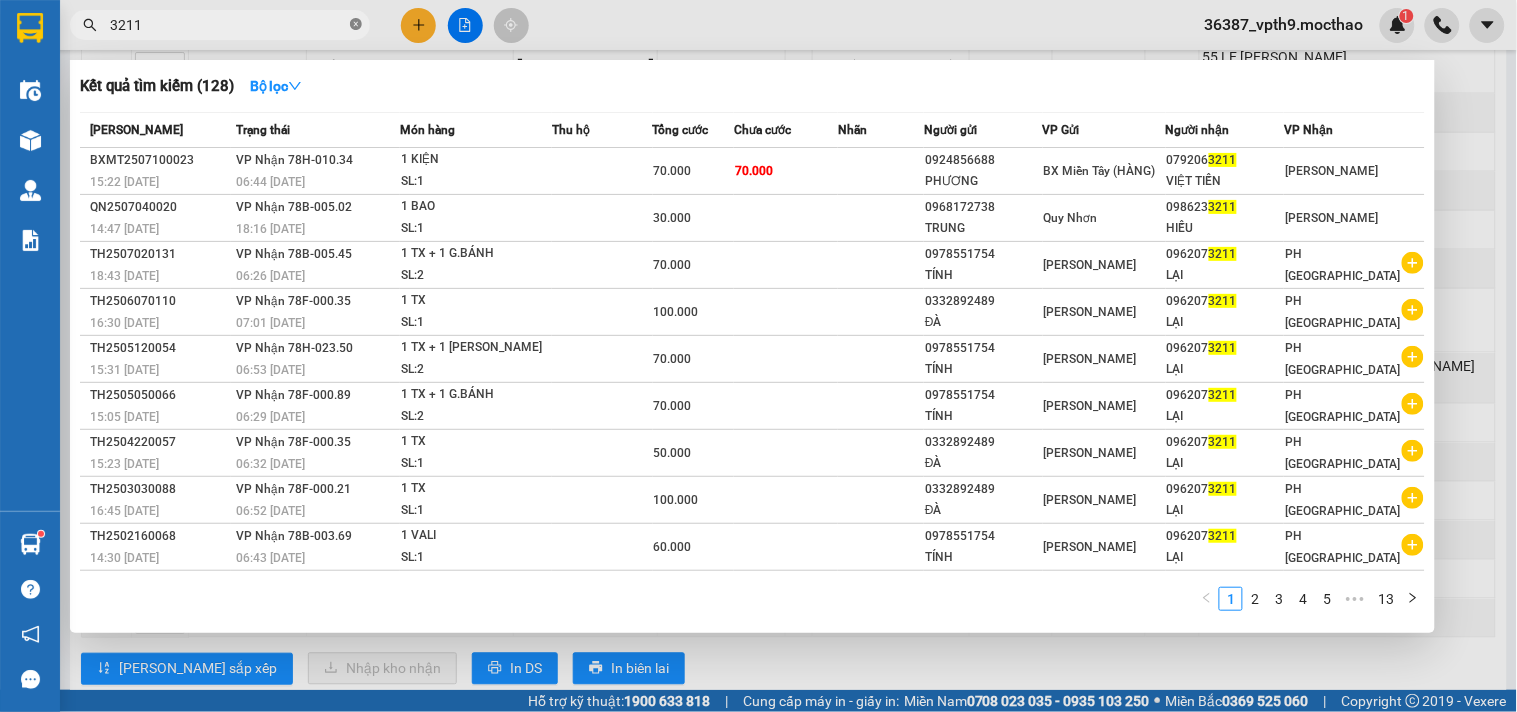 click 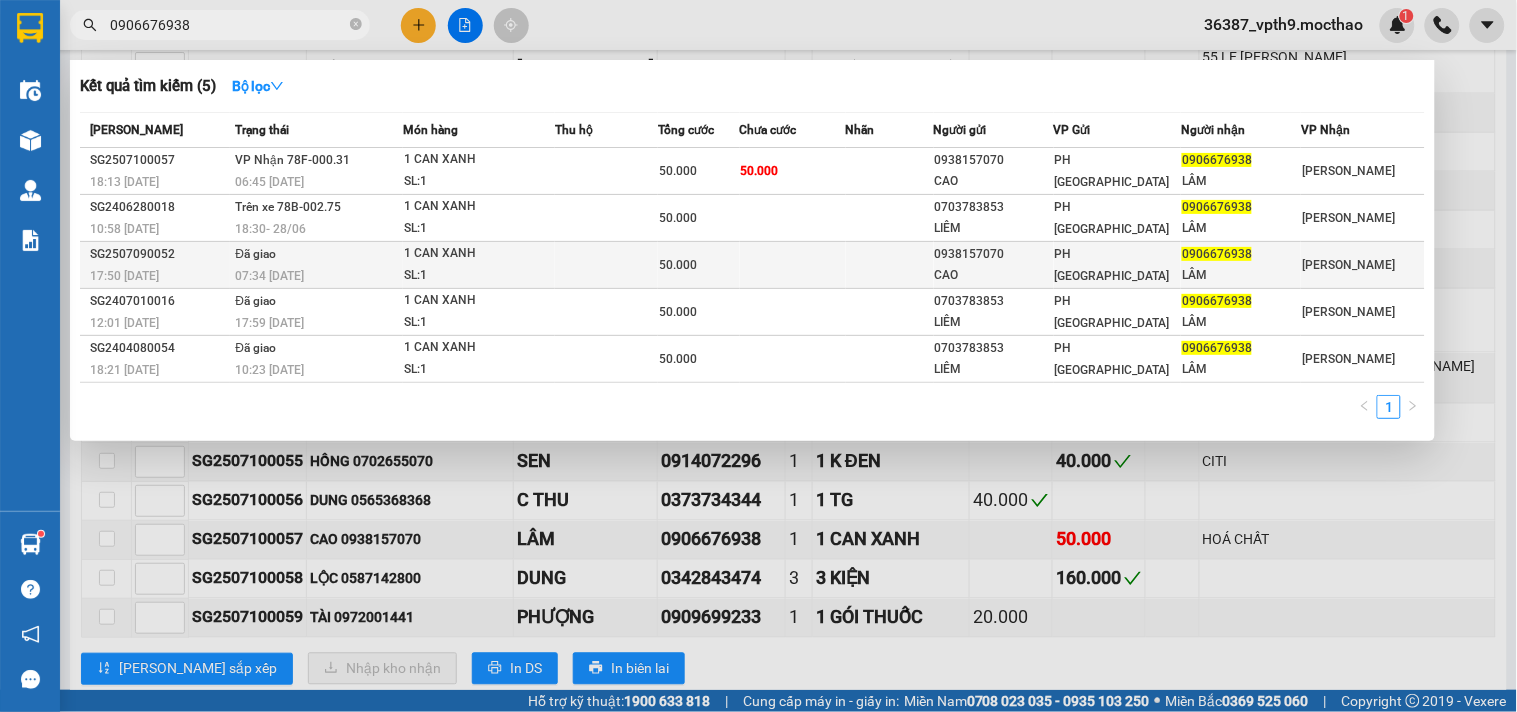 type on "0906676938" 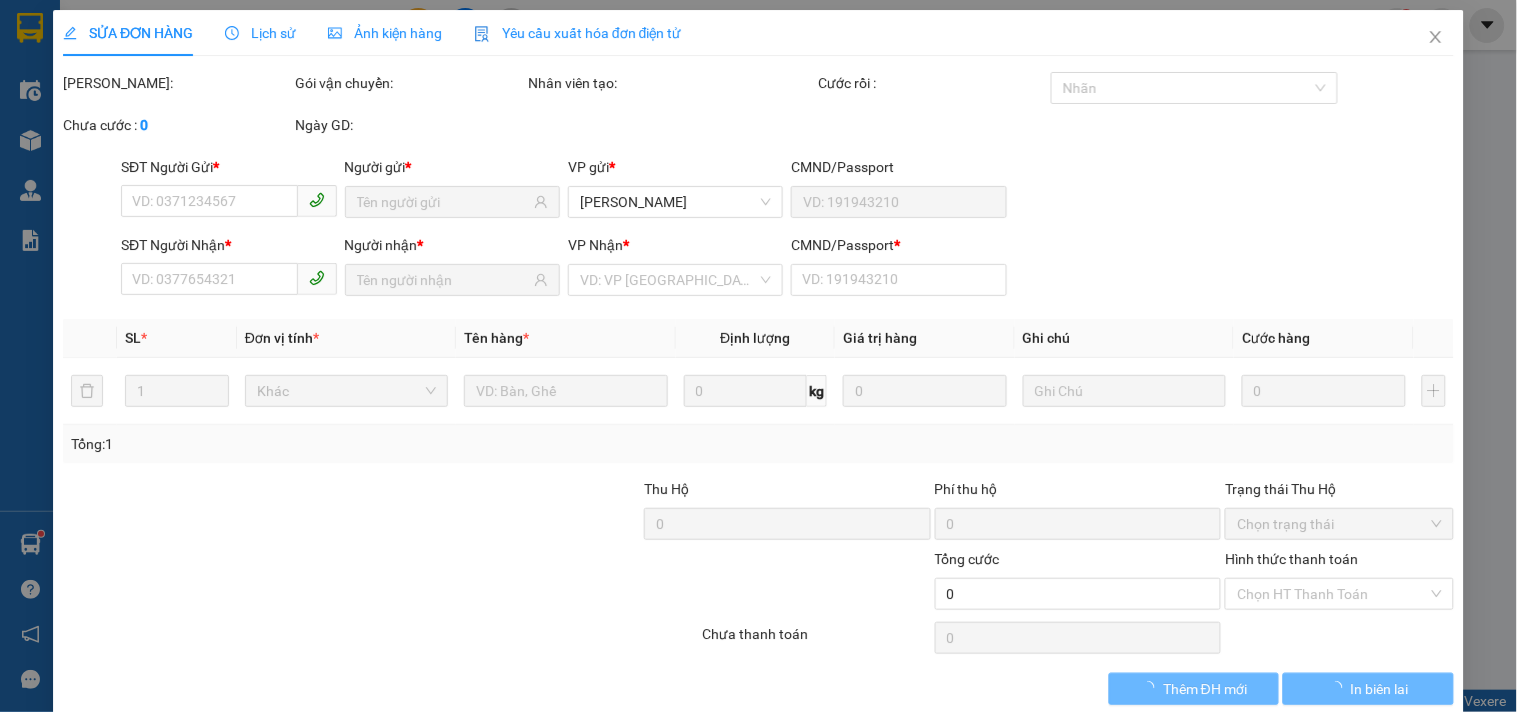 scroll, scrollTop: 0, scrollLeft: 0, axis: both 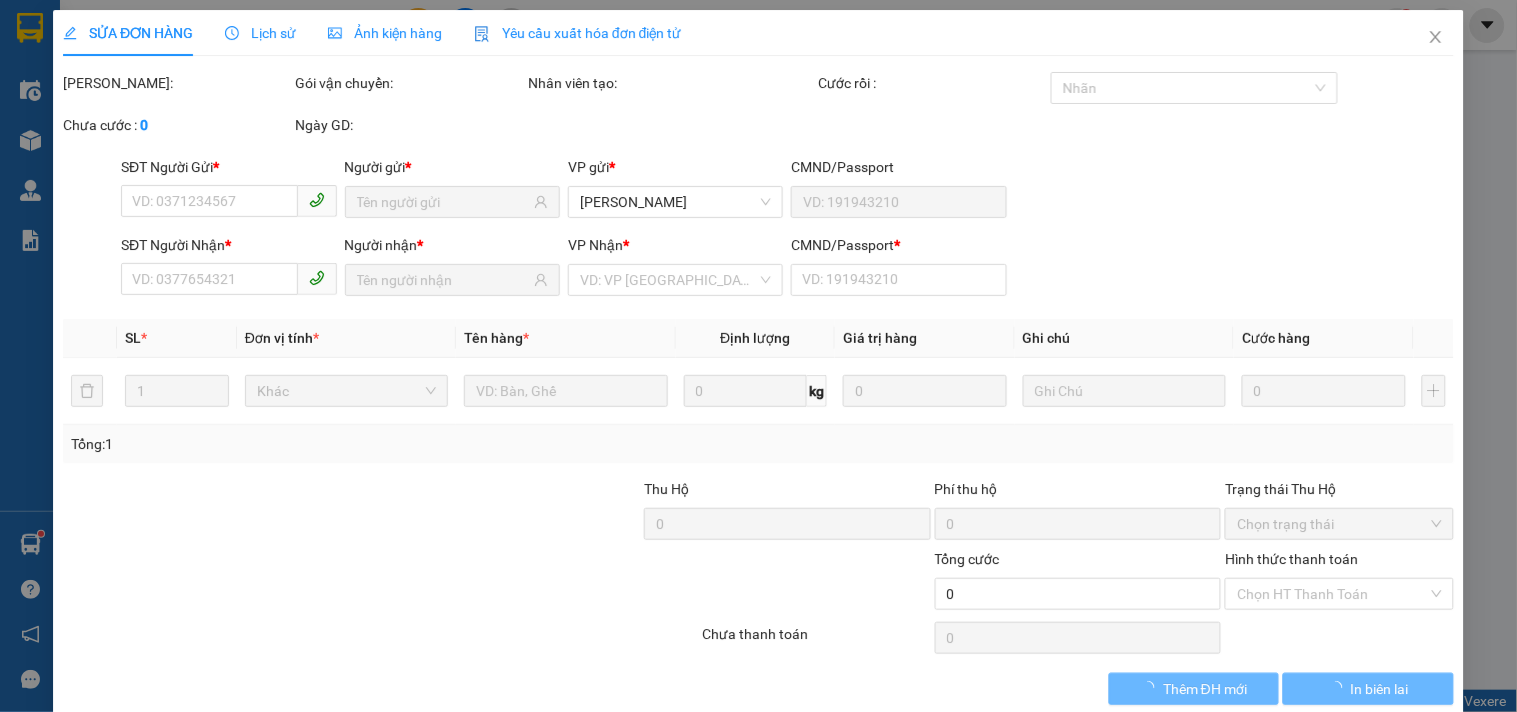type on "0938157070" 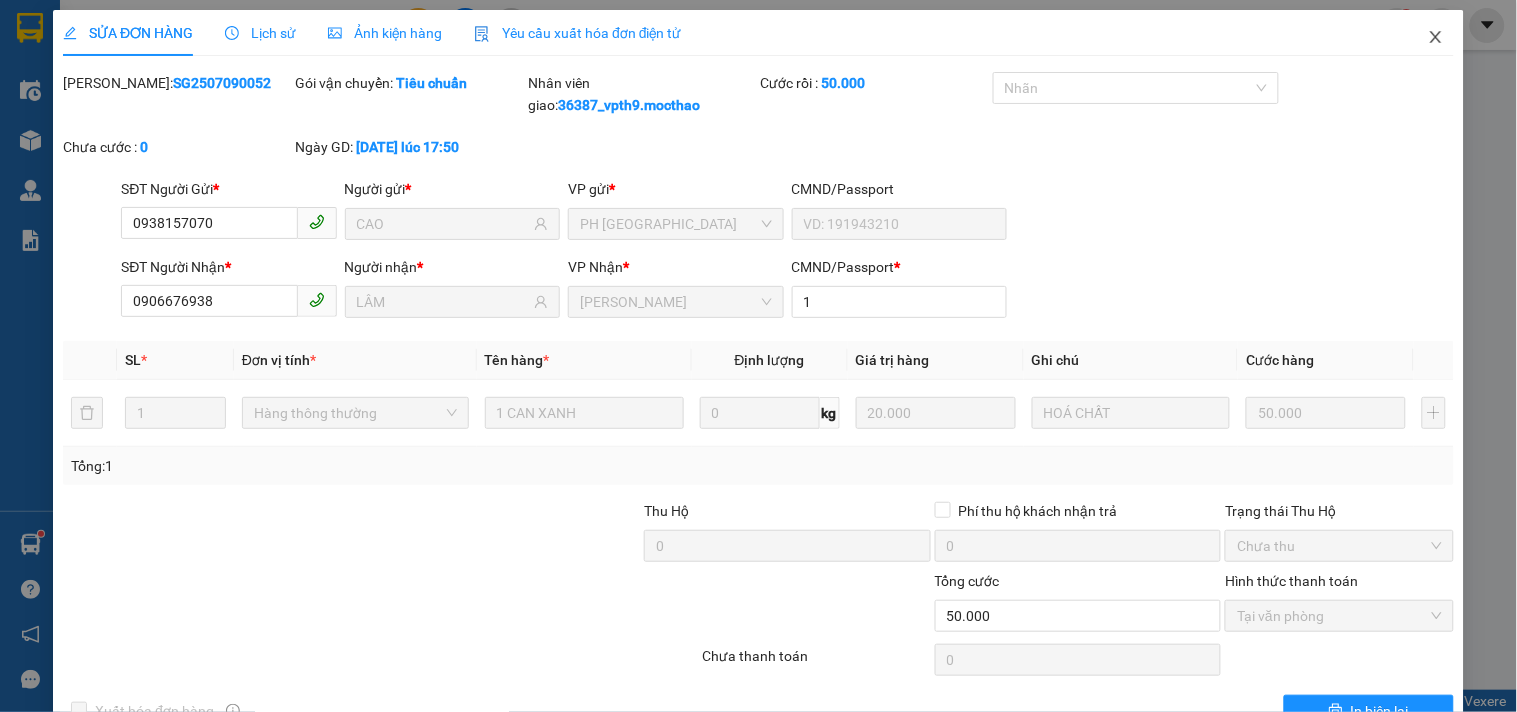 click at bounding box center [1436, 38] 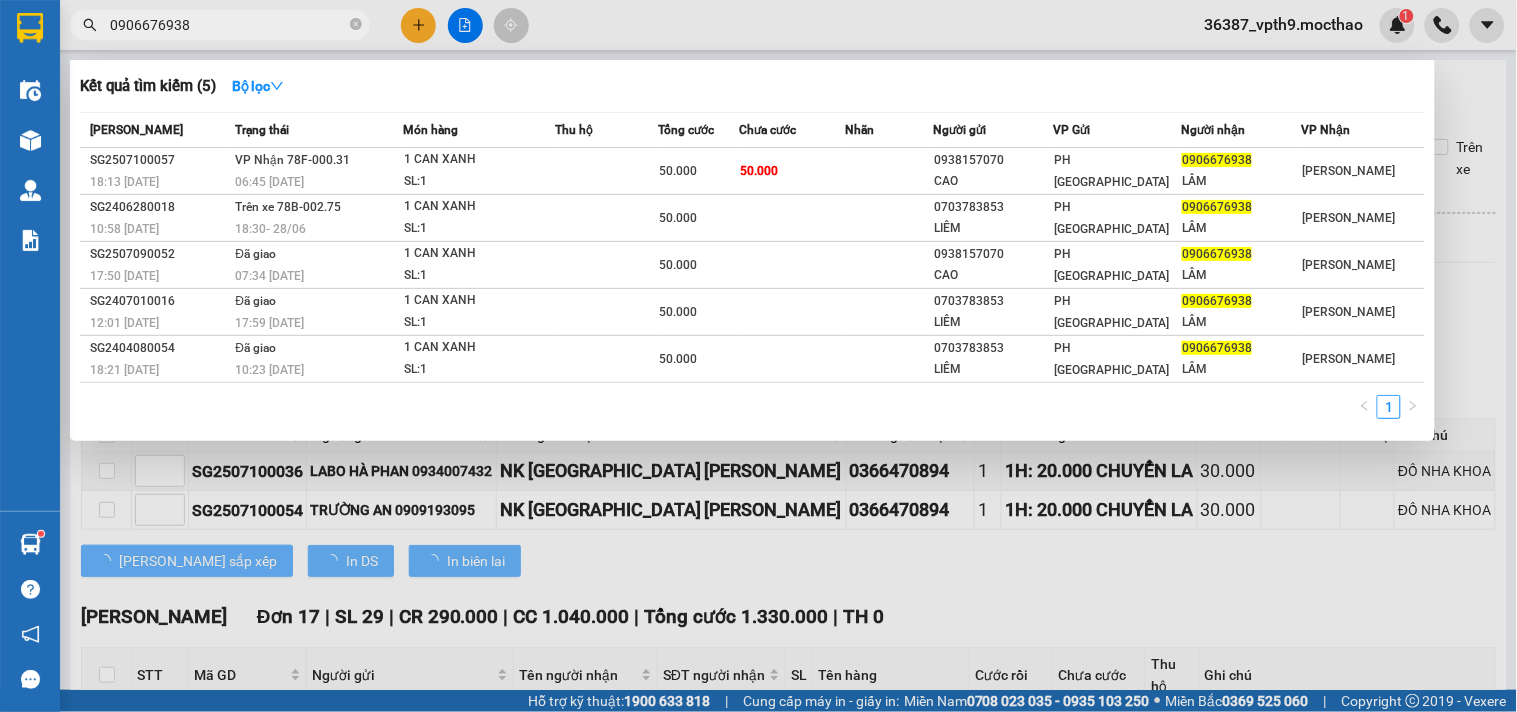 click on "0906676938" at bounding box center (228, 25) 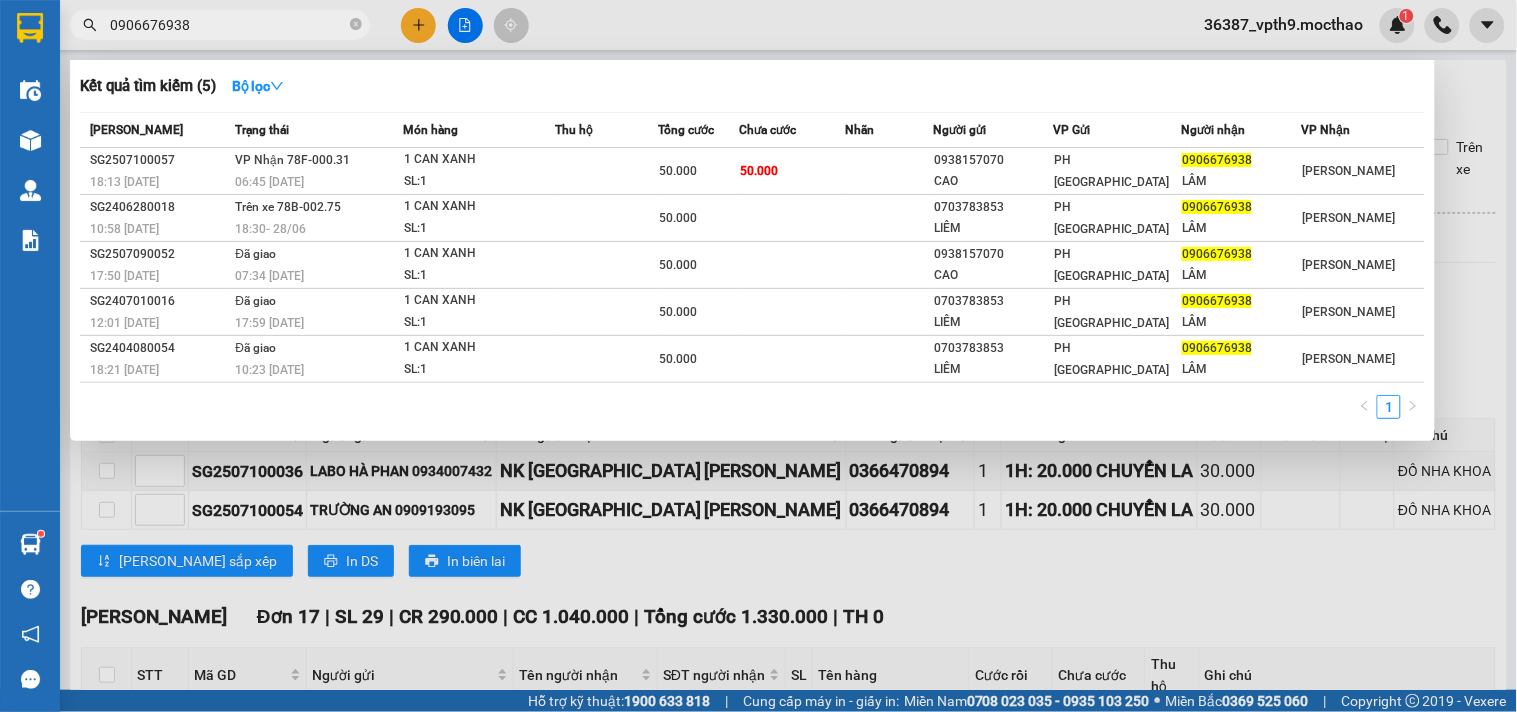 click at bounding box center [758, 356] 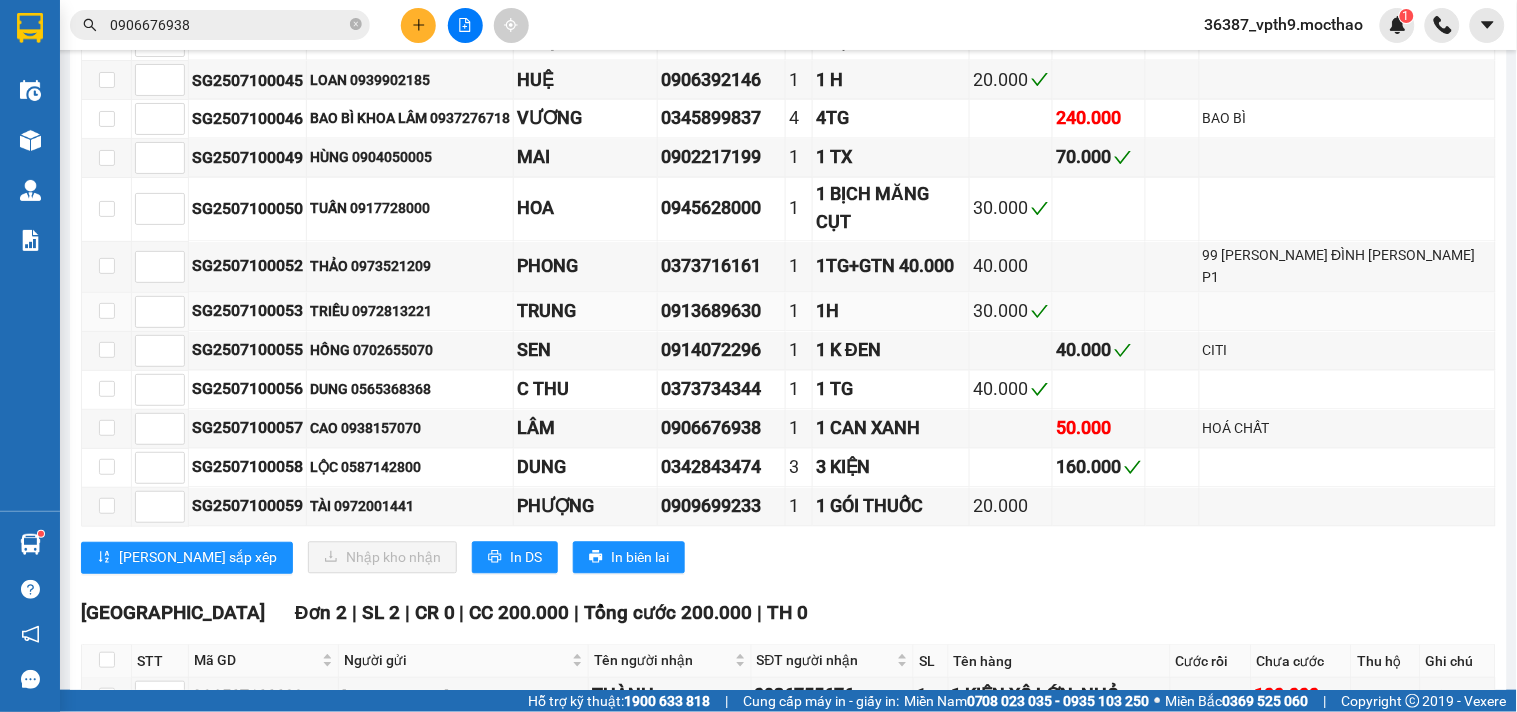 scroll, scrollTop: 1000, scrollLeft: 0, axis: vertical 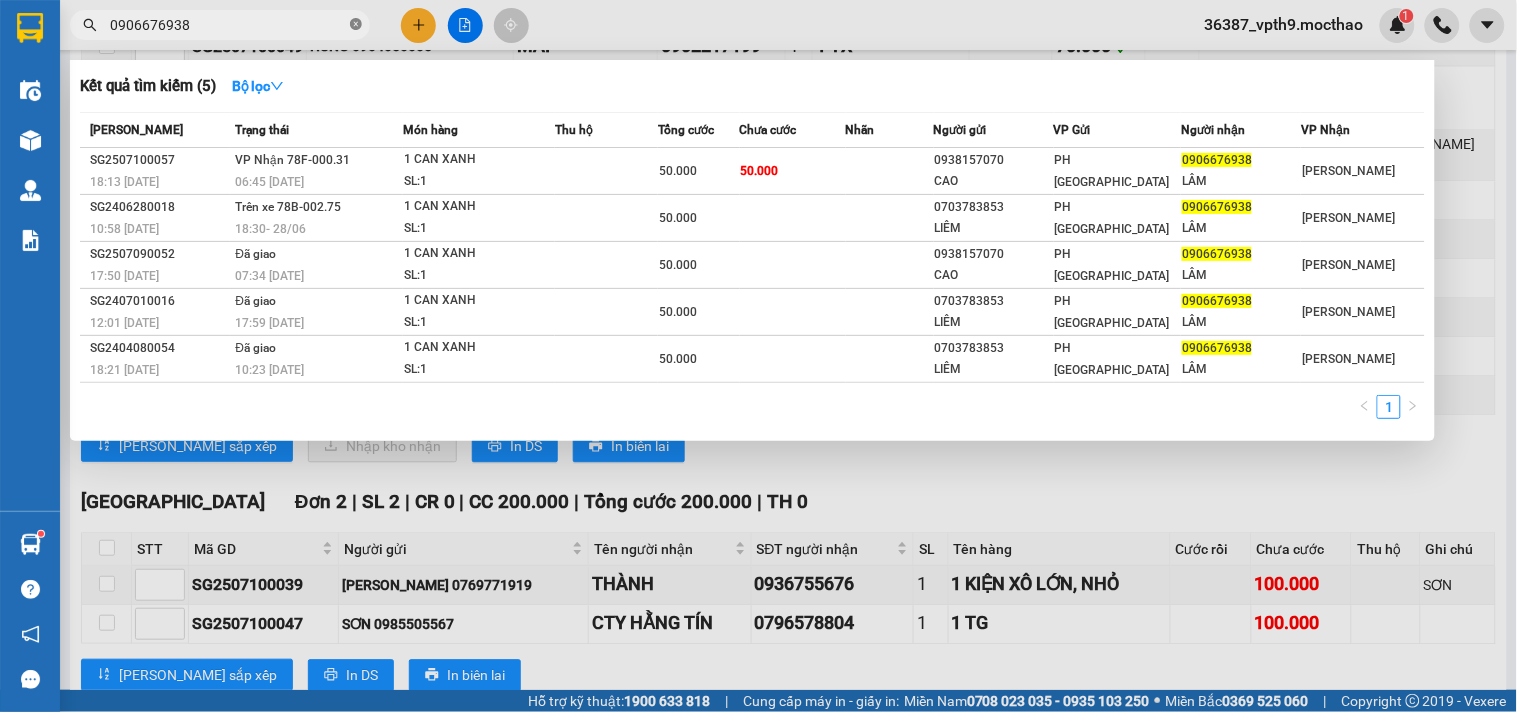 click 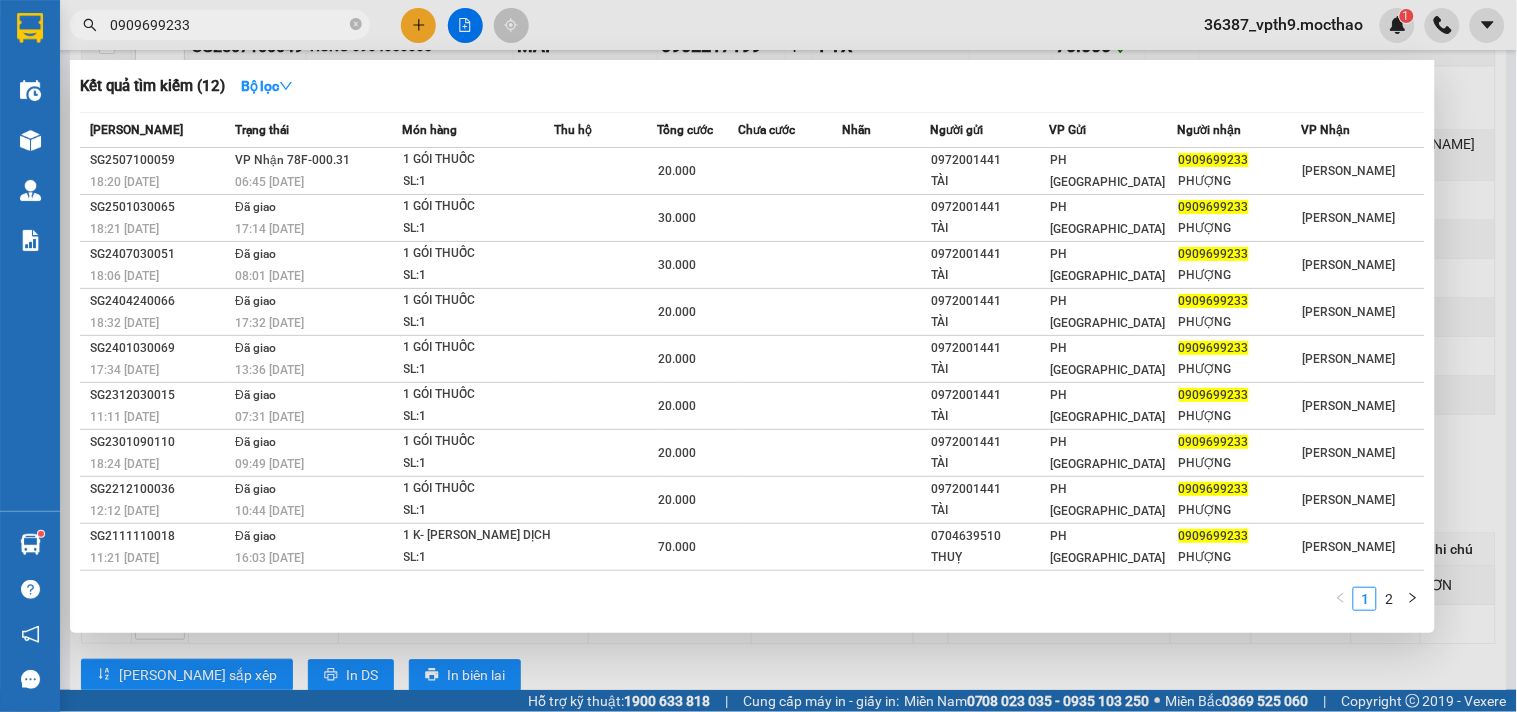 type on "0909699233" 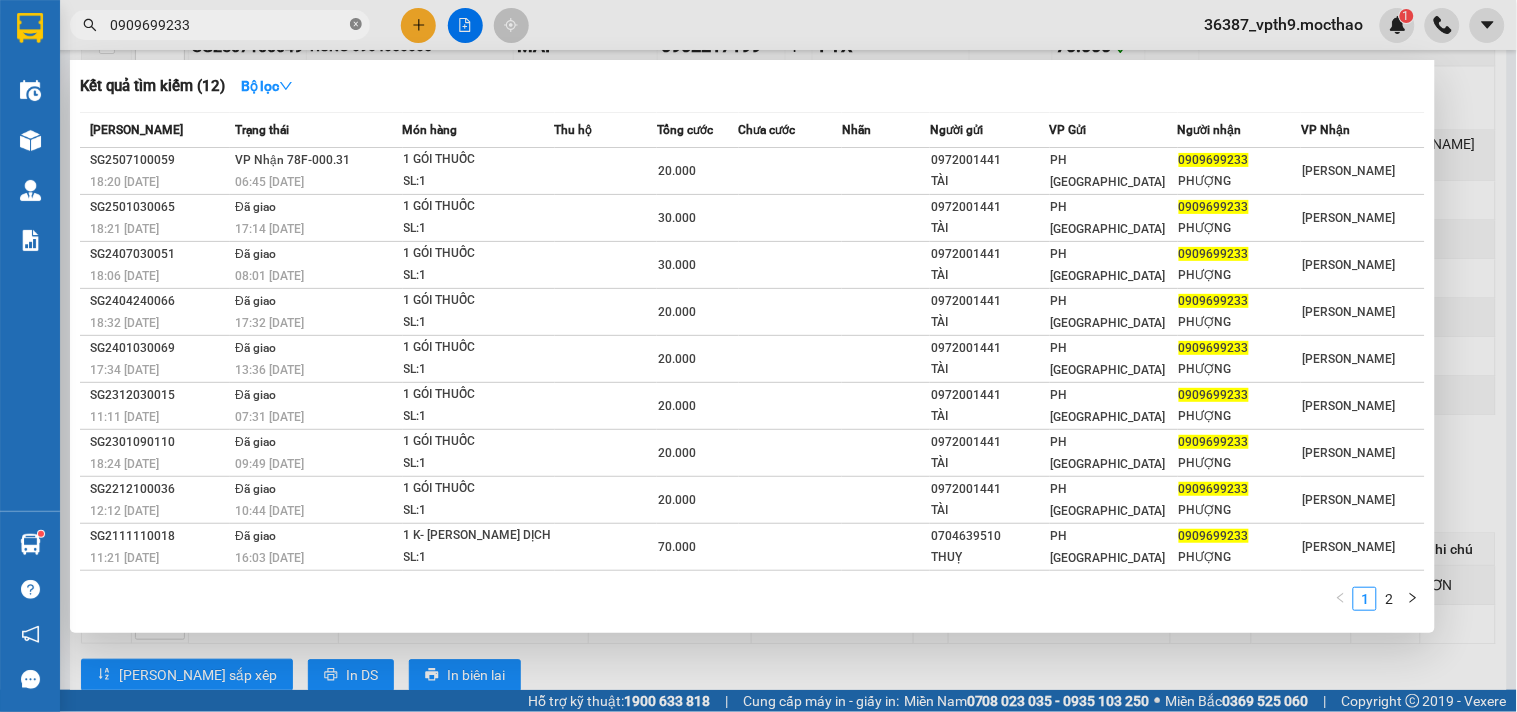 click 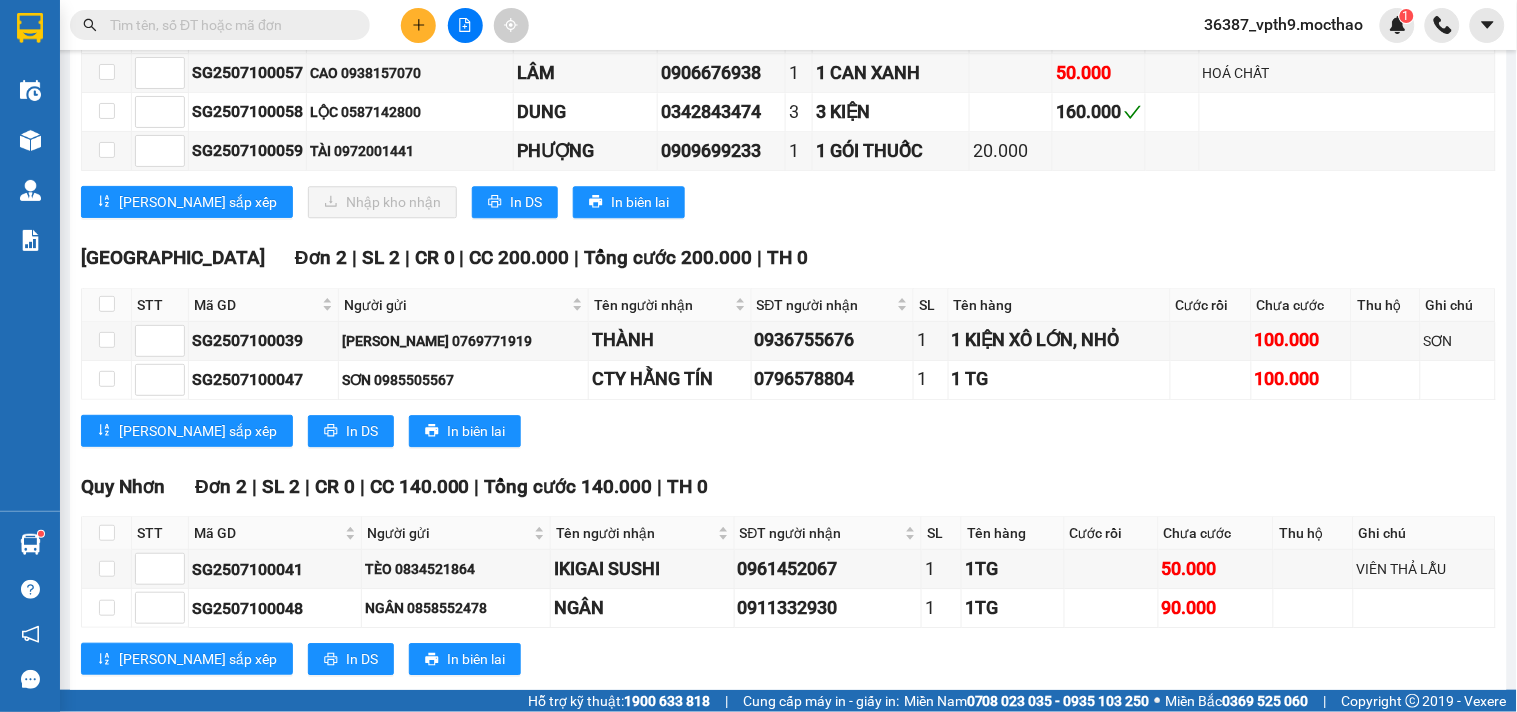 scroll, scrollTop: 800, scrollLeft: 0, axis: vertical 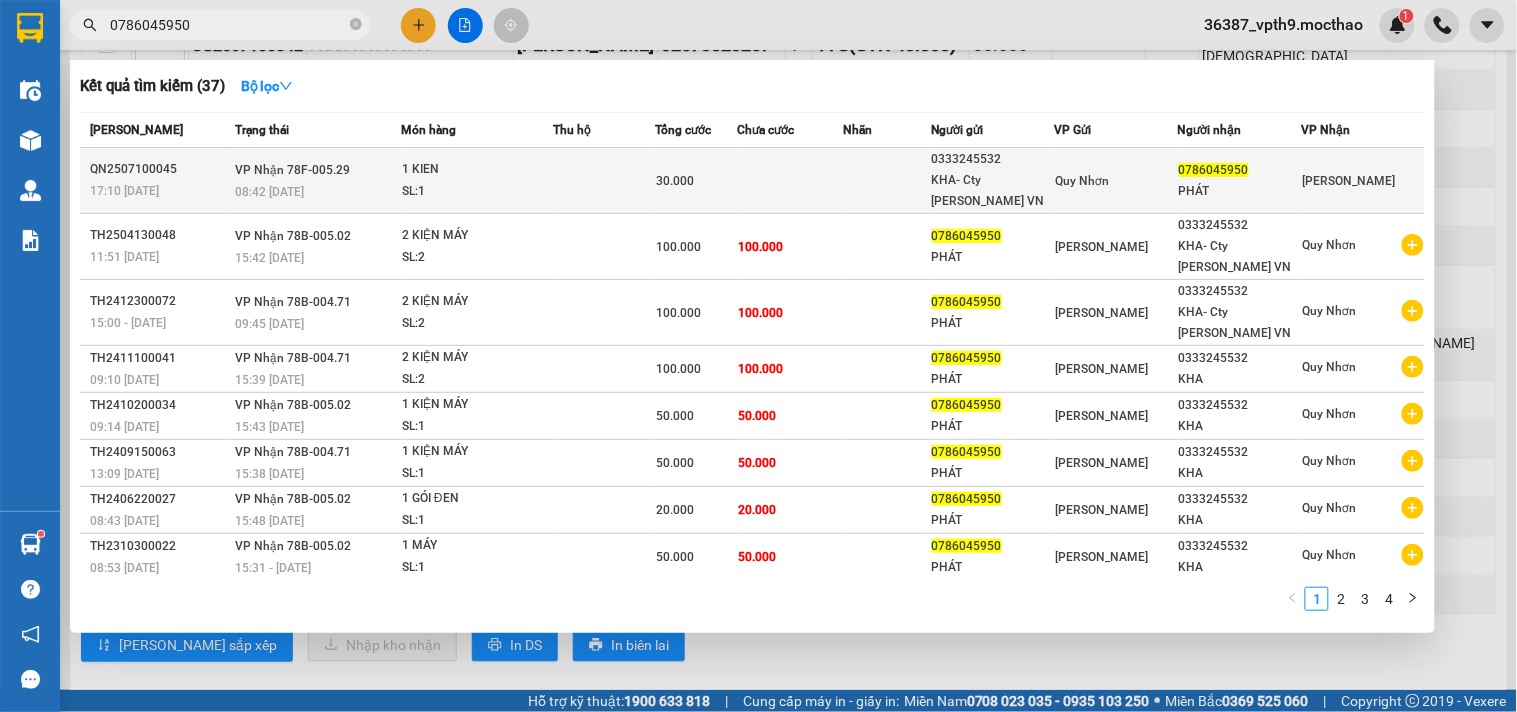type on "0786045950" 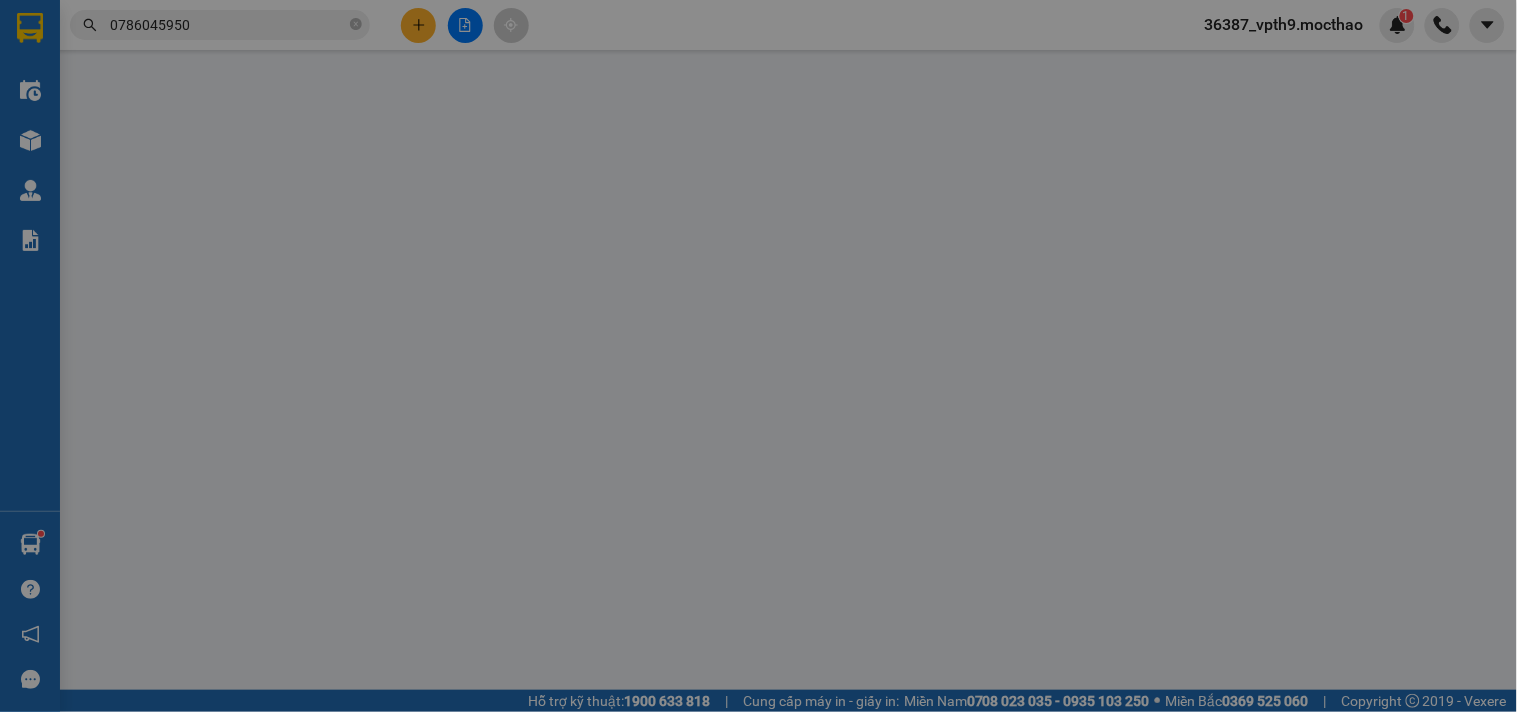 scroll, scrollTop: 0, scrollLeft: 0, axis: both 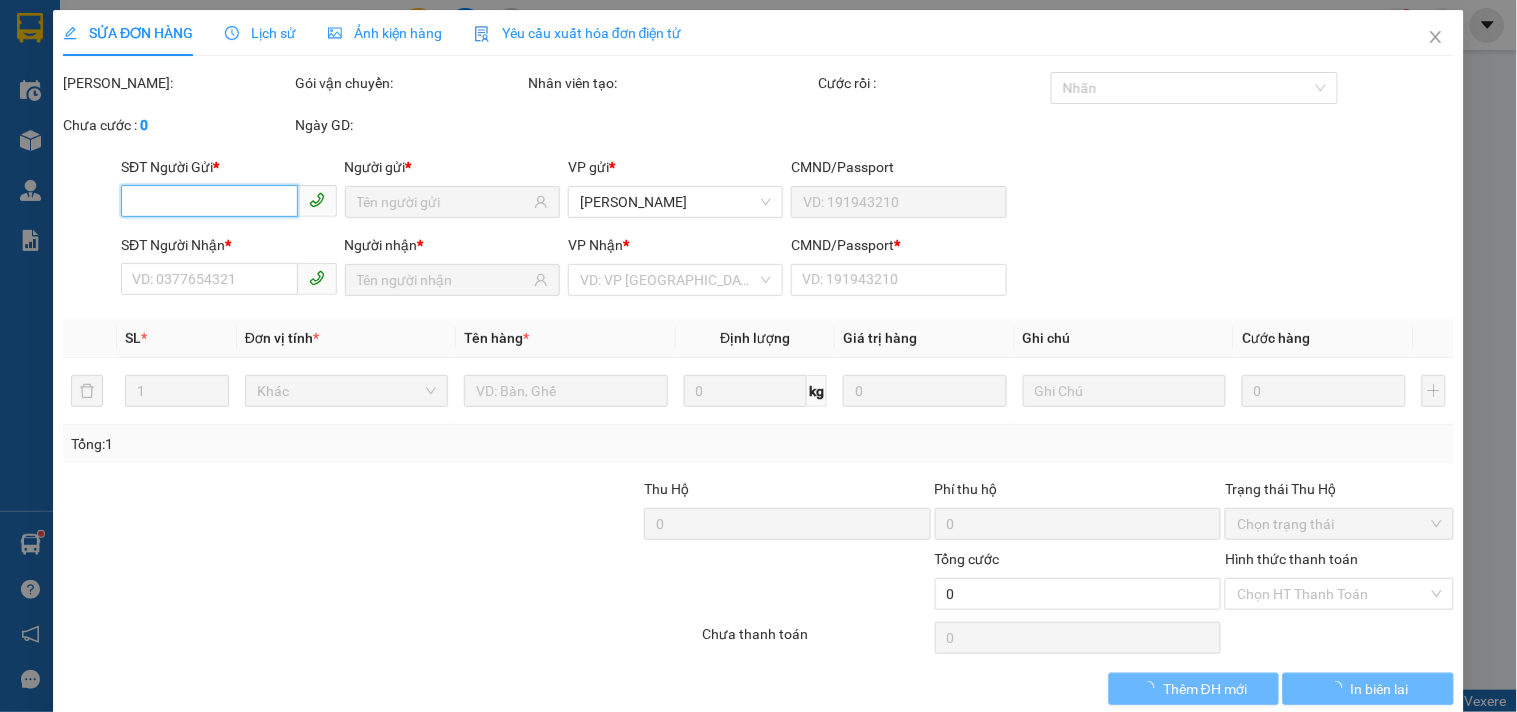 type on "0333245532" 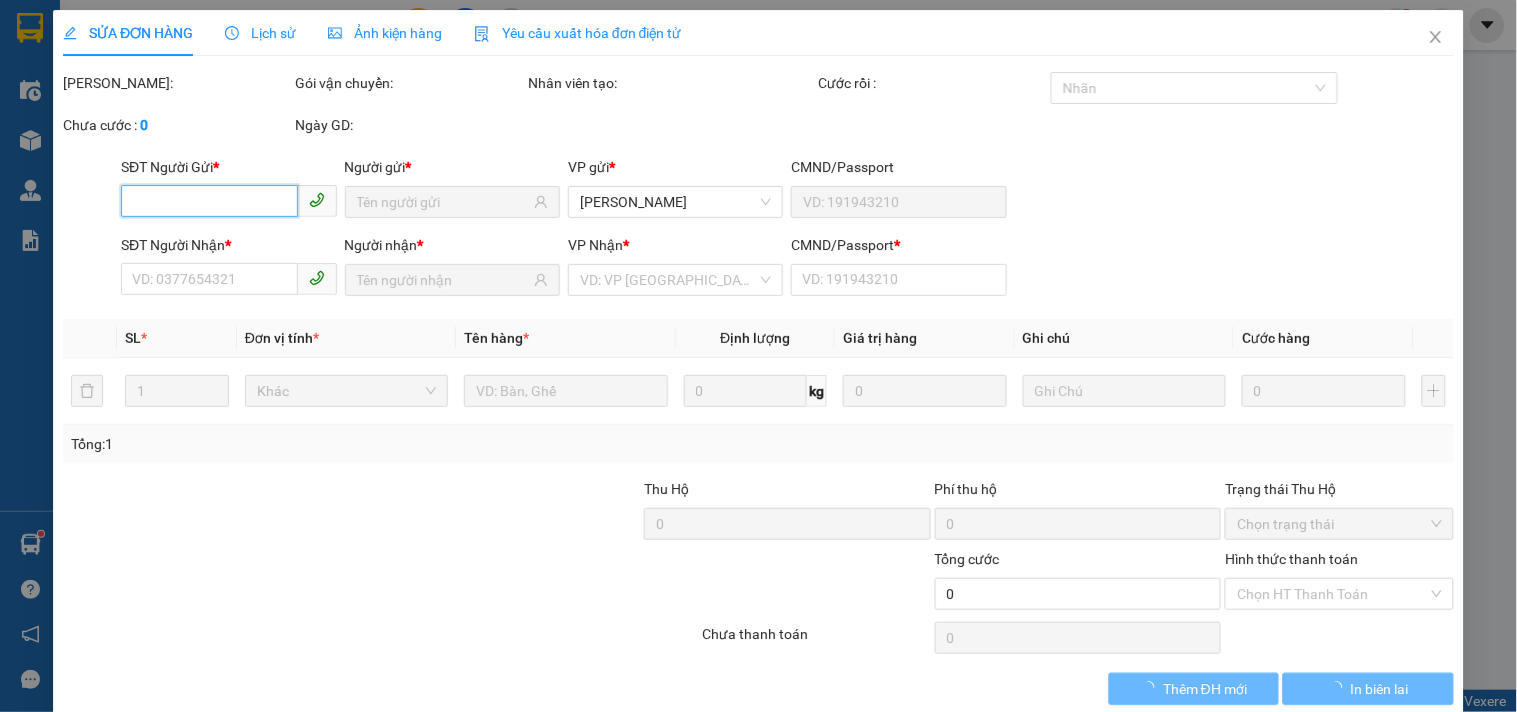 type on "KHA- Cty Khử trùng VN" 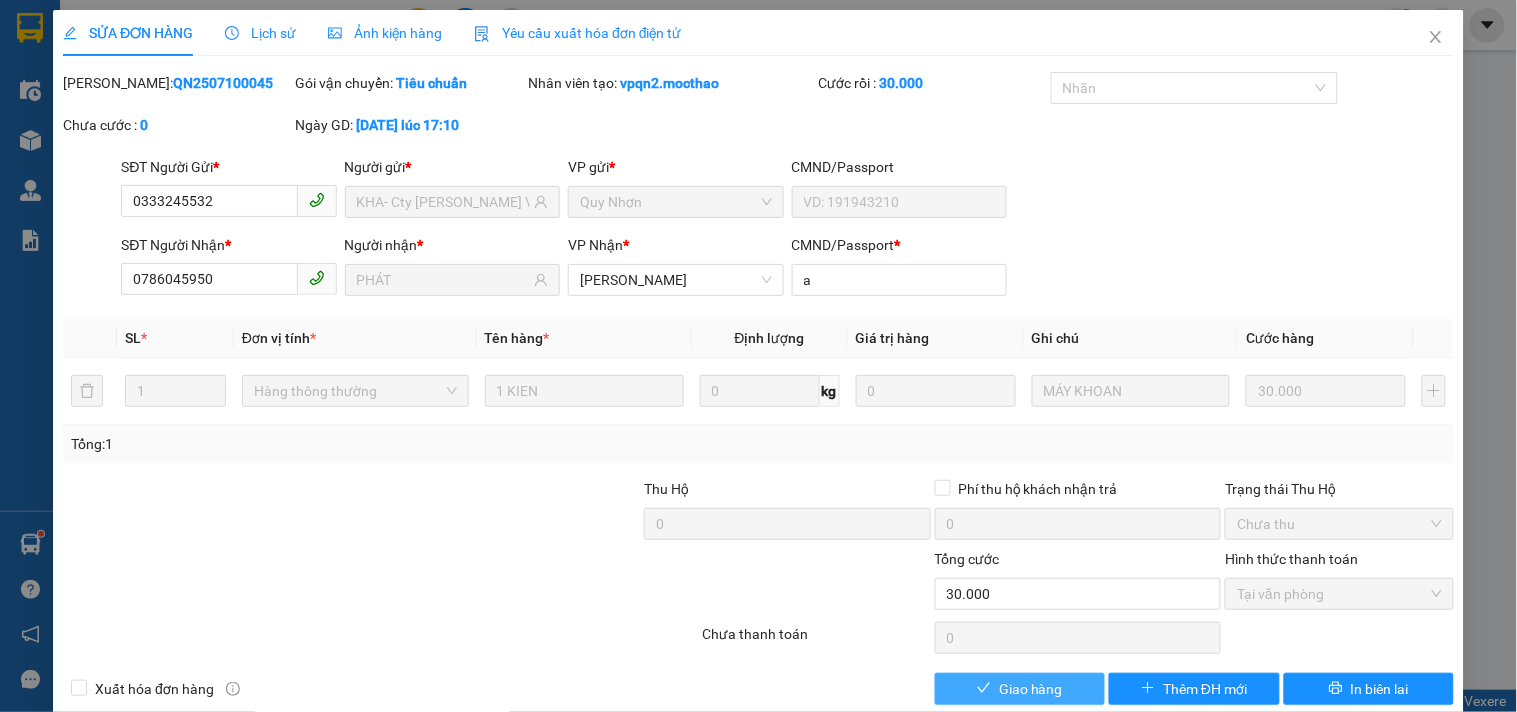 click on "Giao hàng" at bounding box center [1031, 689] 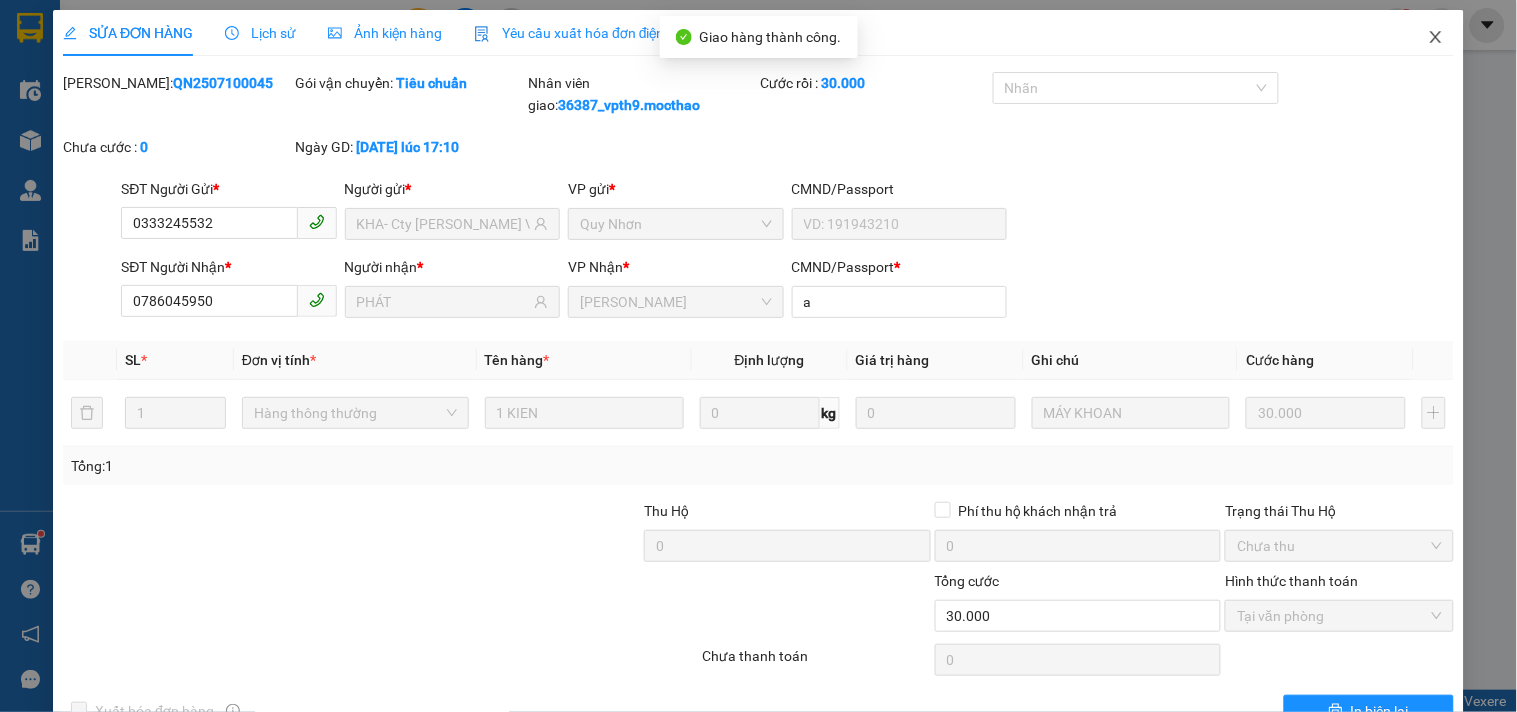 click at bounding box center (1436, 38) 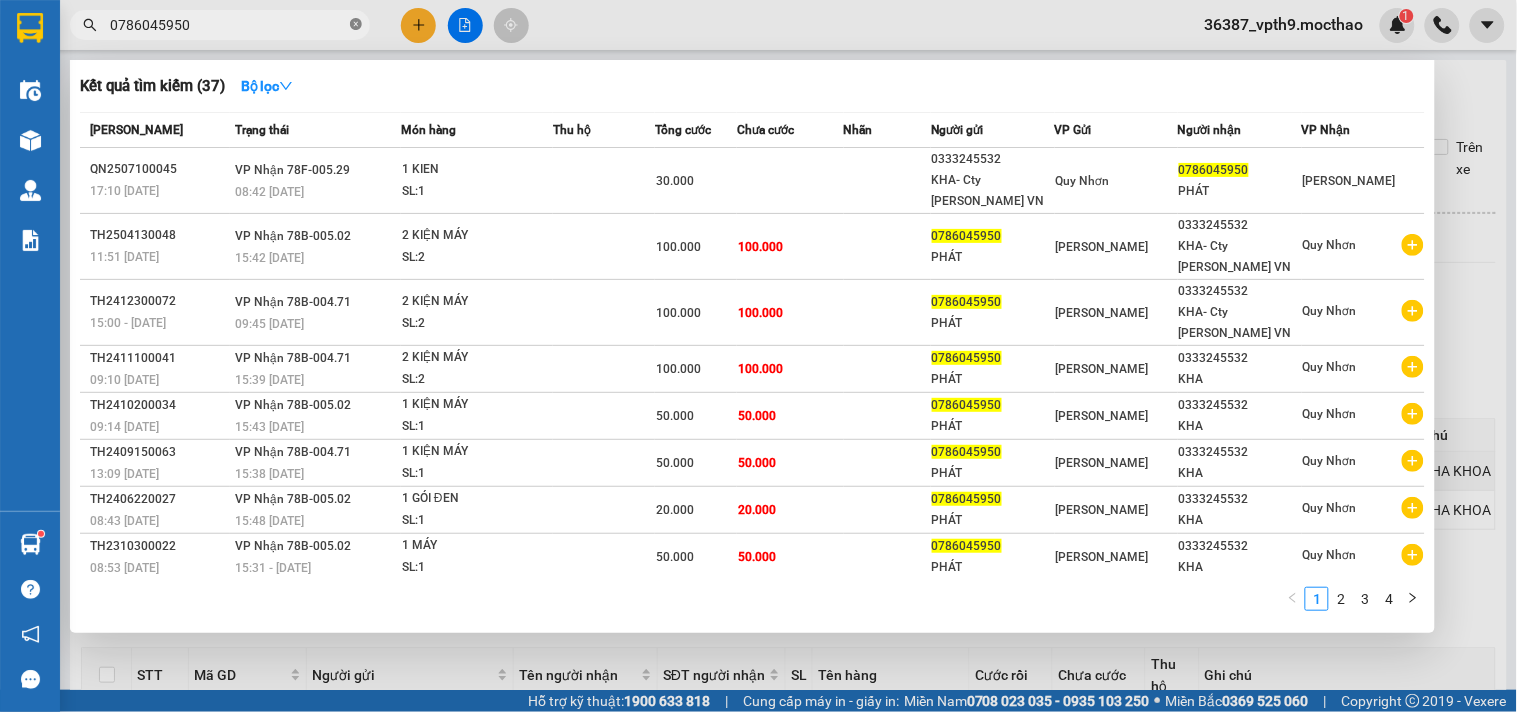 click 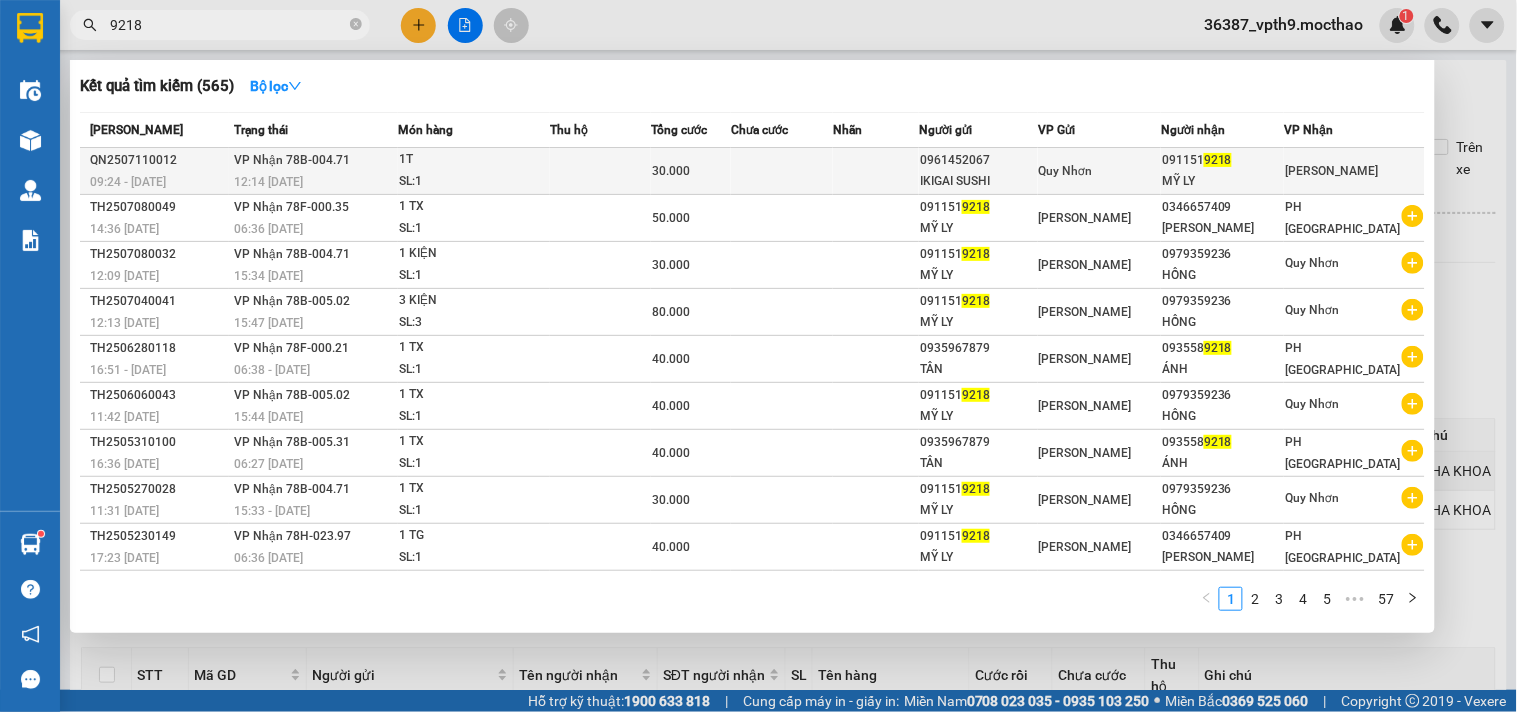 type on "9218" 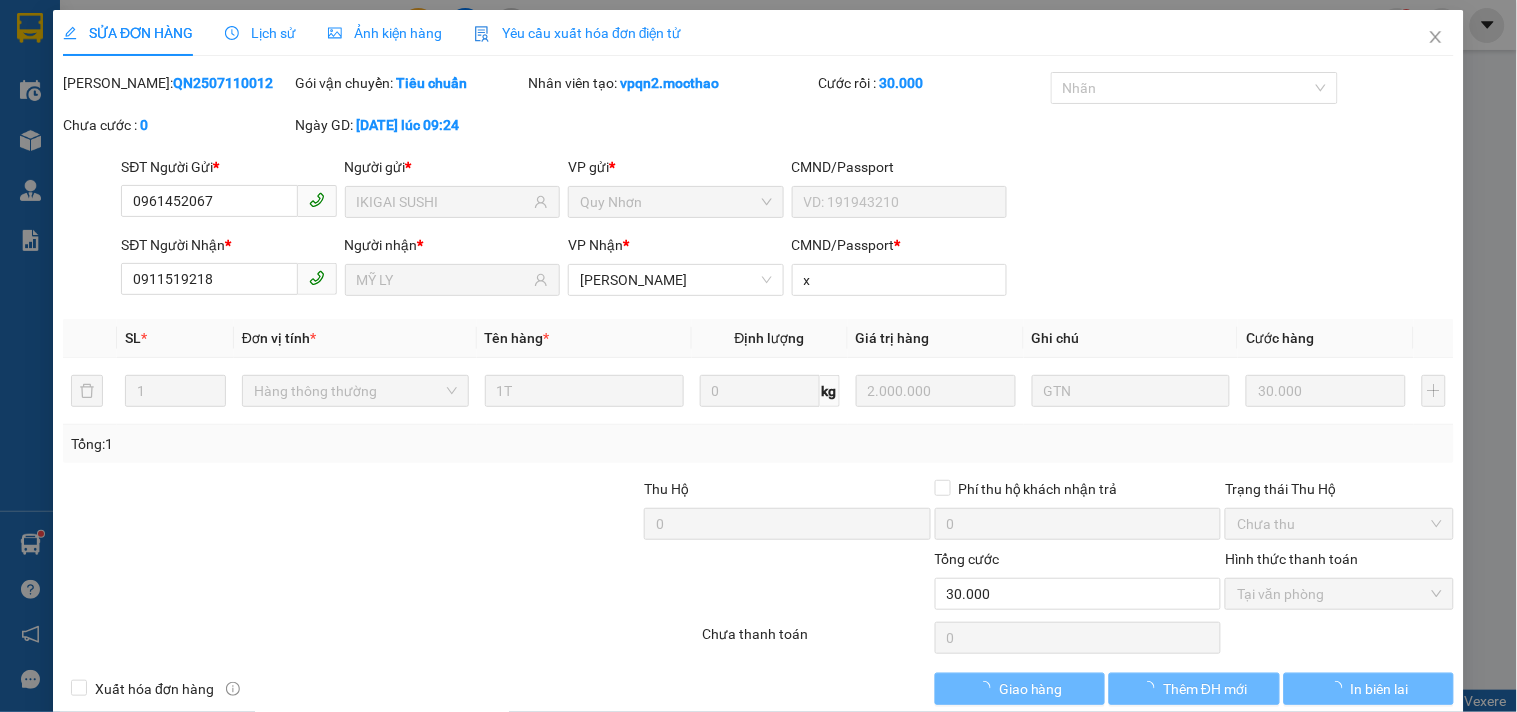 type on "0961452067" 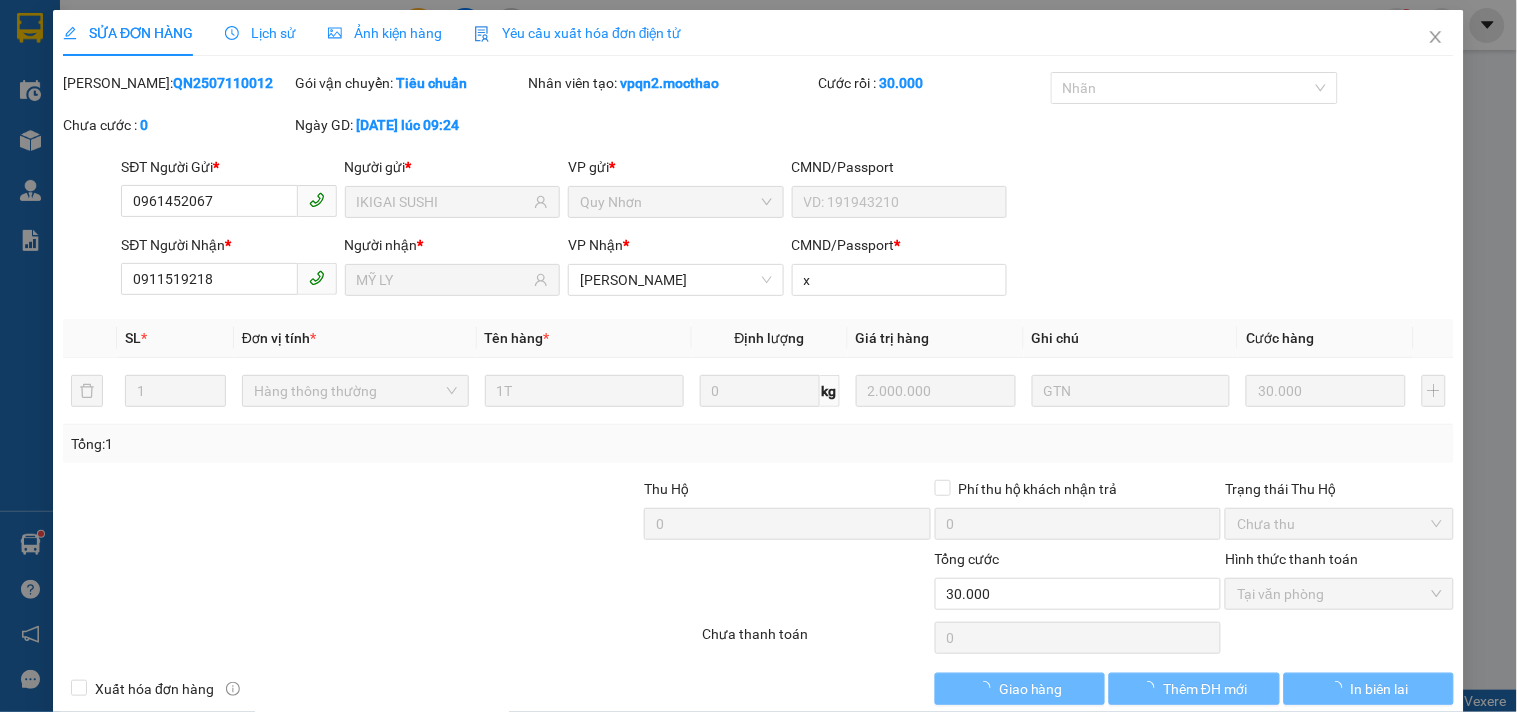 type on "IKIGAI SUSHI" 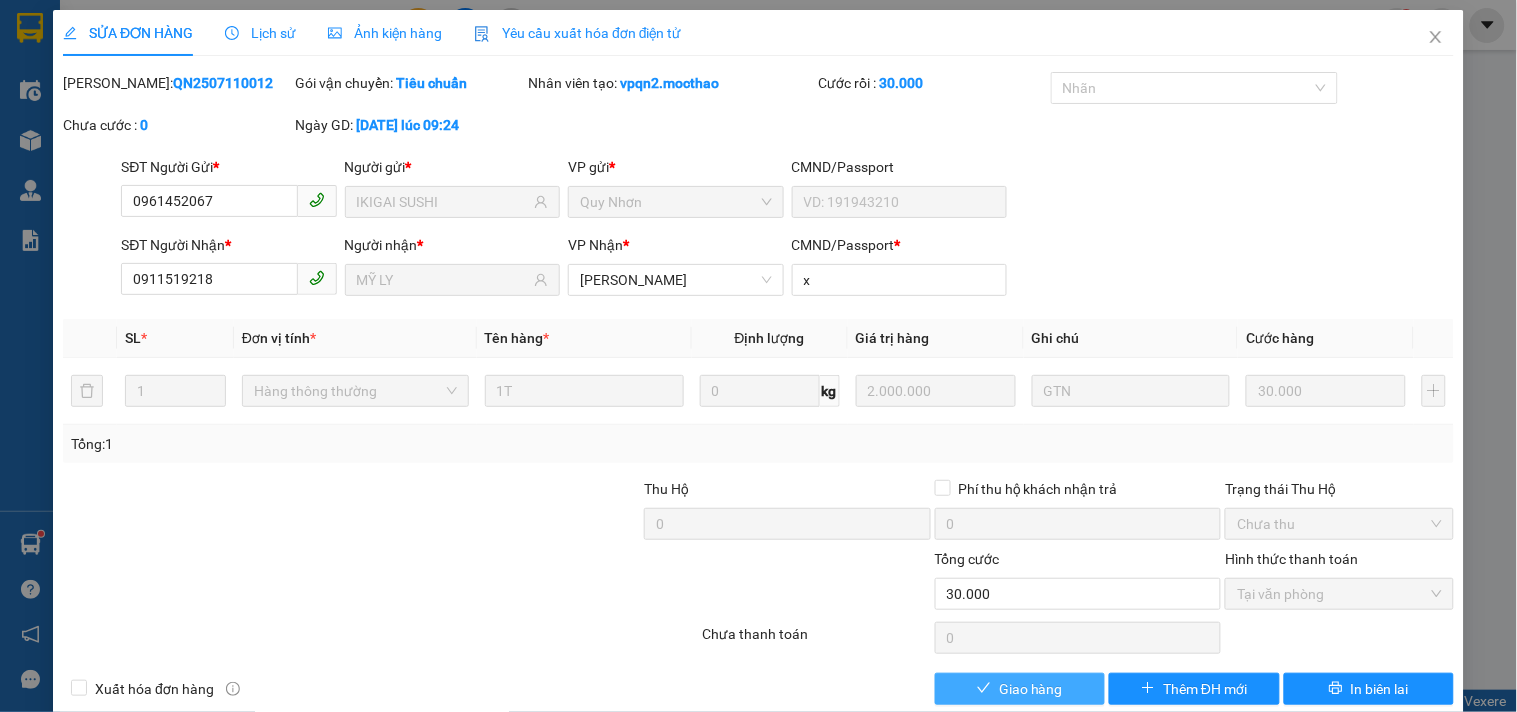 click on "Giao hàng" at bounding box center (1031, 689) 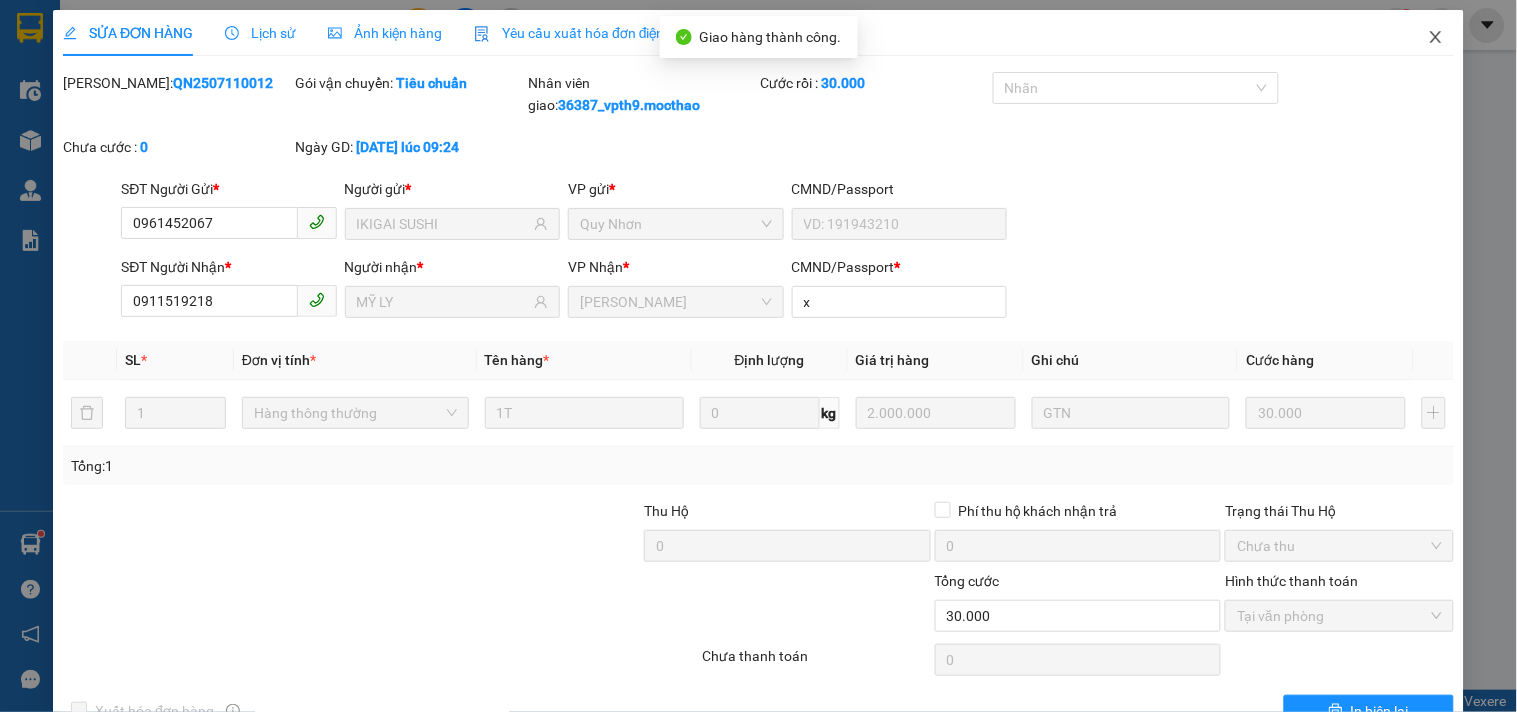 click at bounding box center [1436, 38] 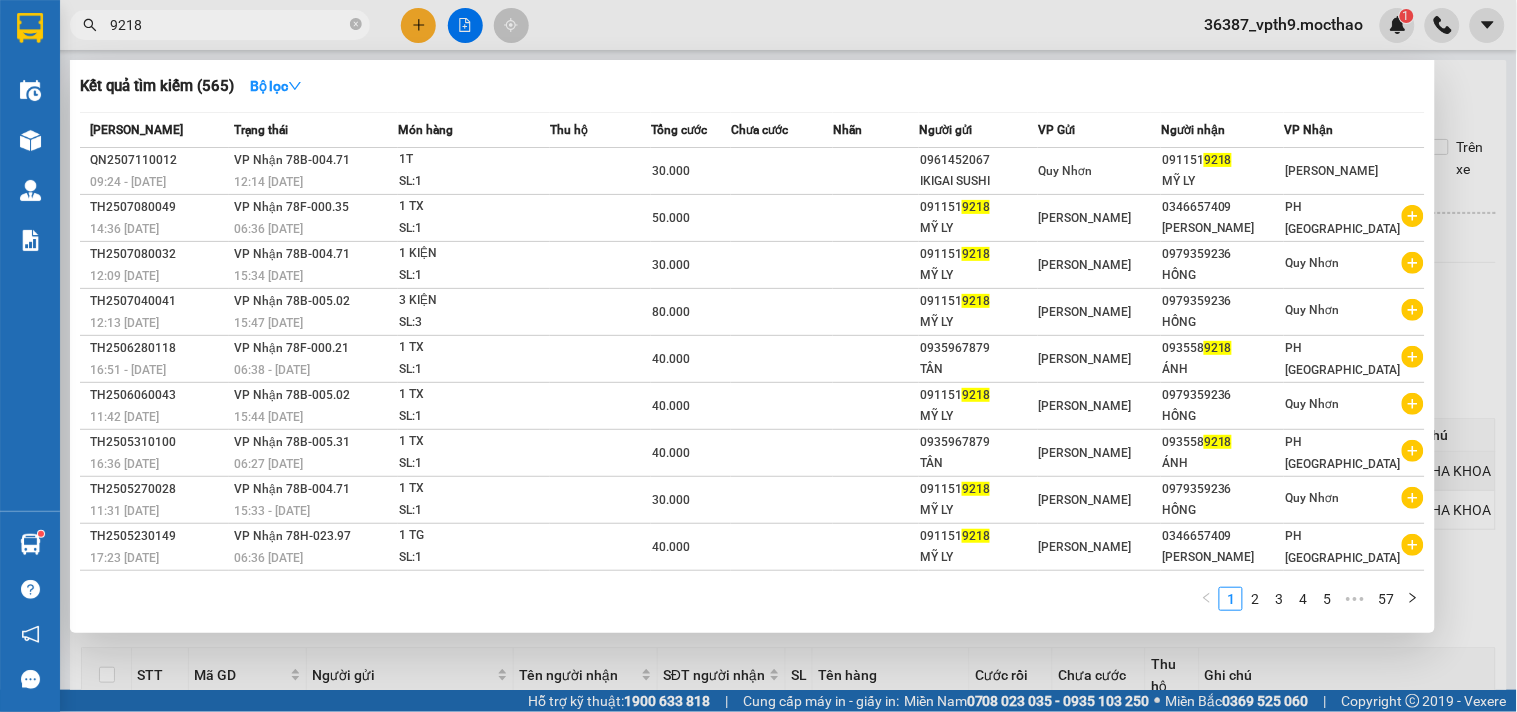 click on "9218" at bounding box center [220, 25] 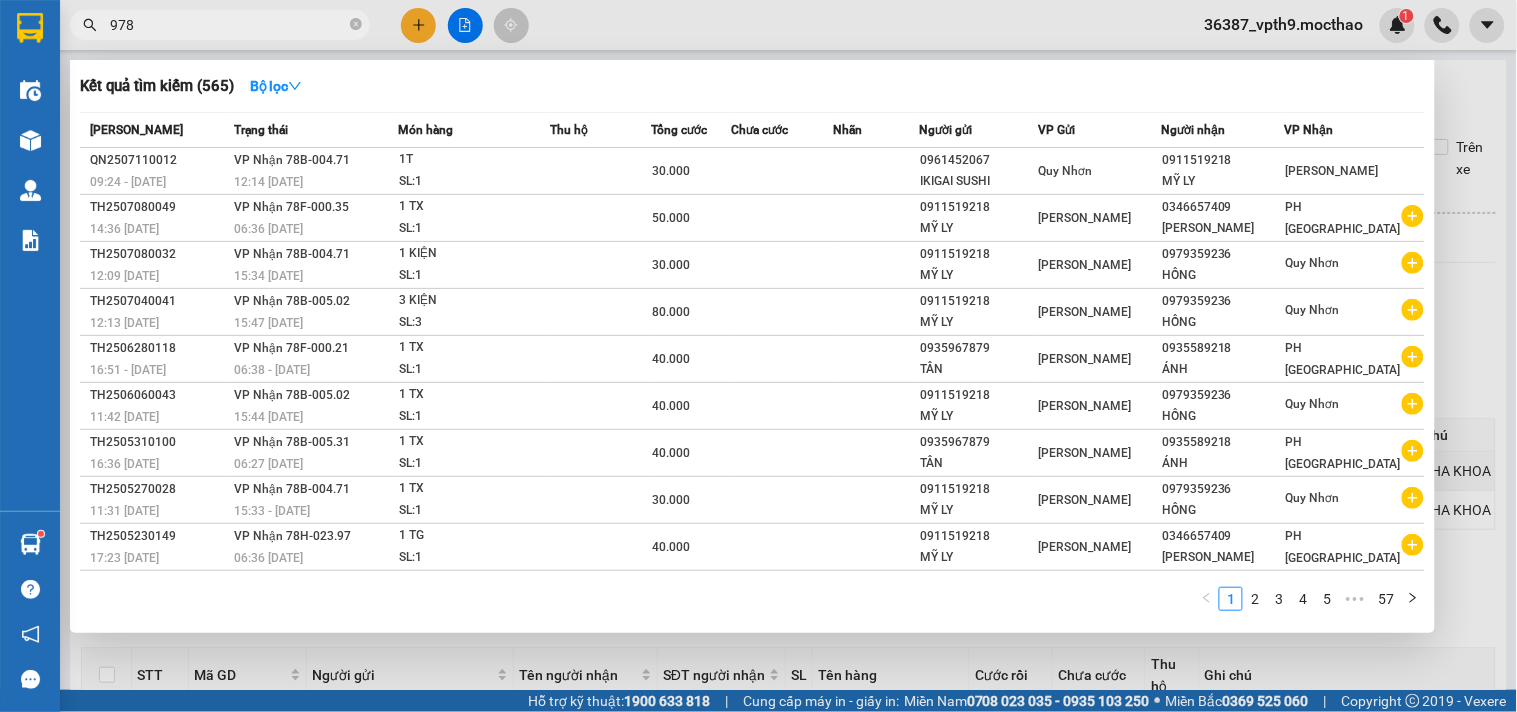 type on "9788" 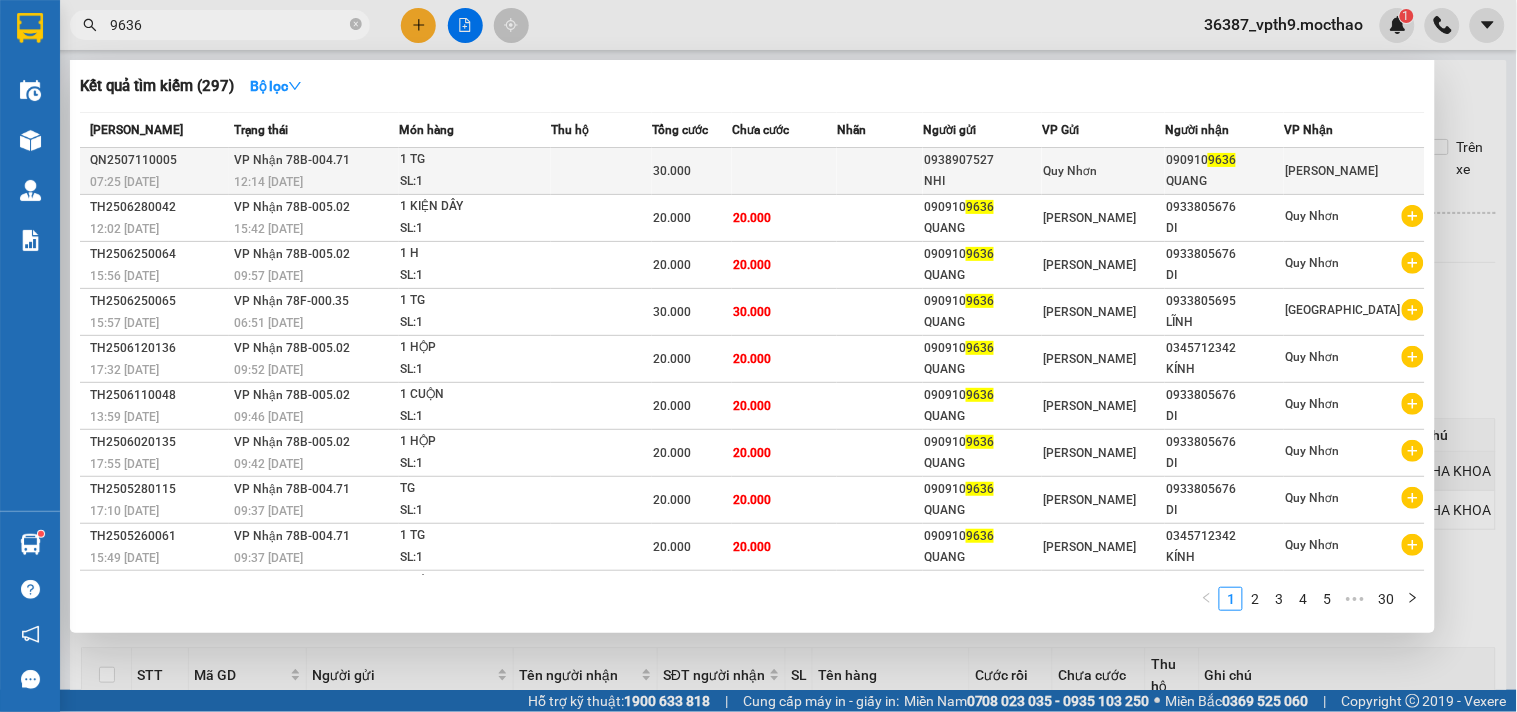 type on "9636" 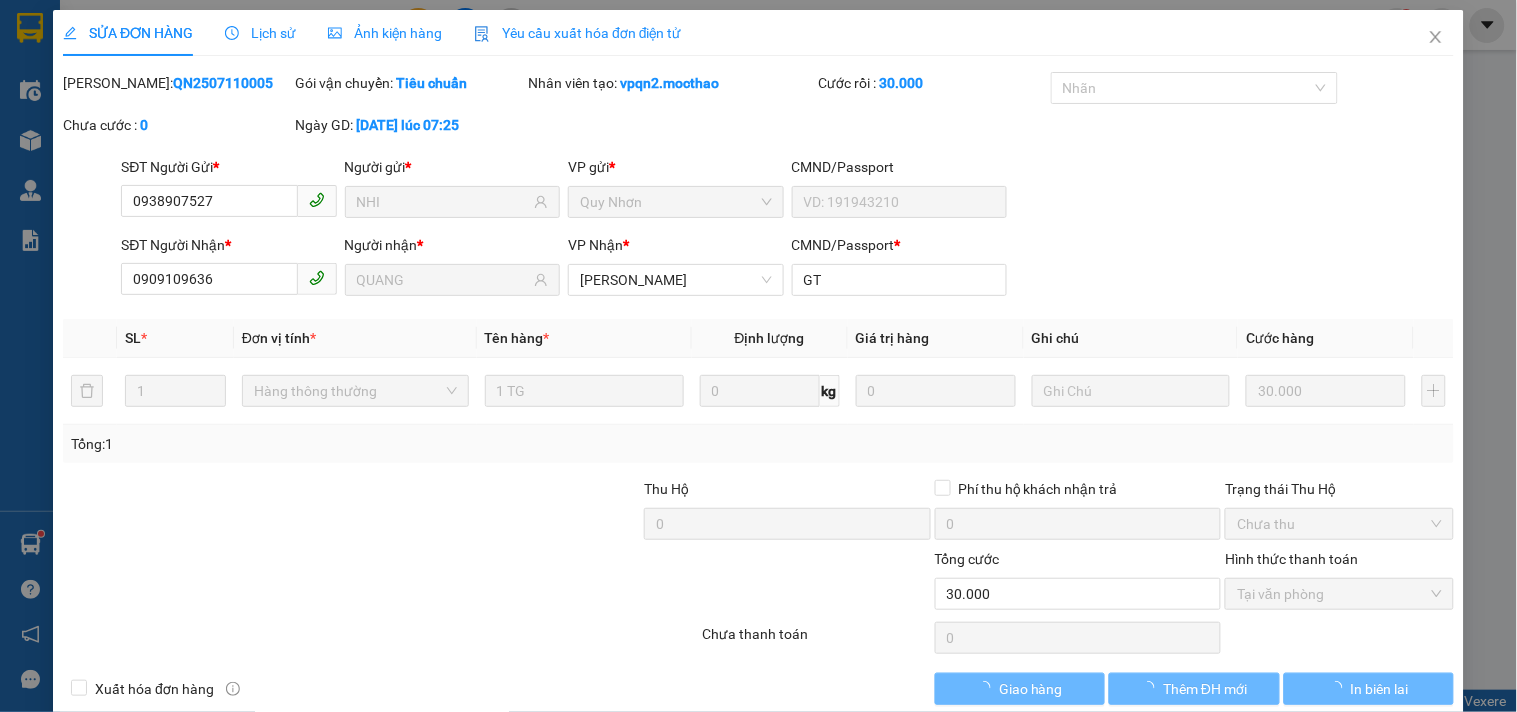 type on "0938907527" 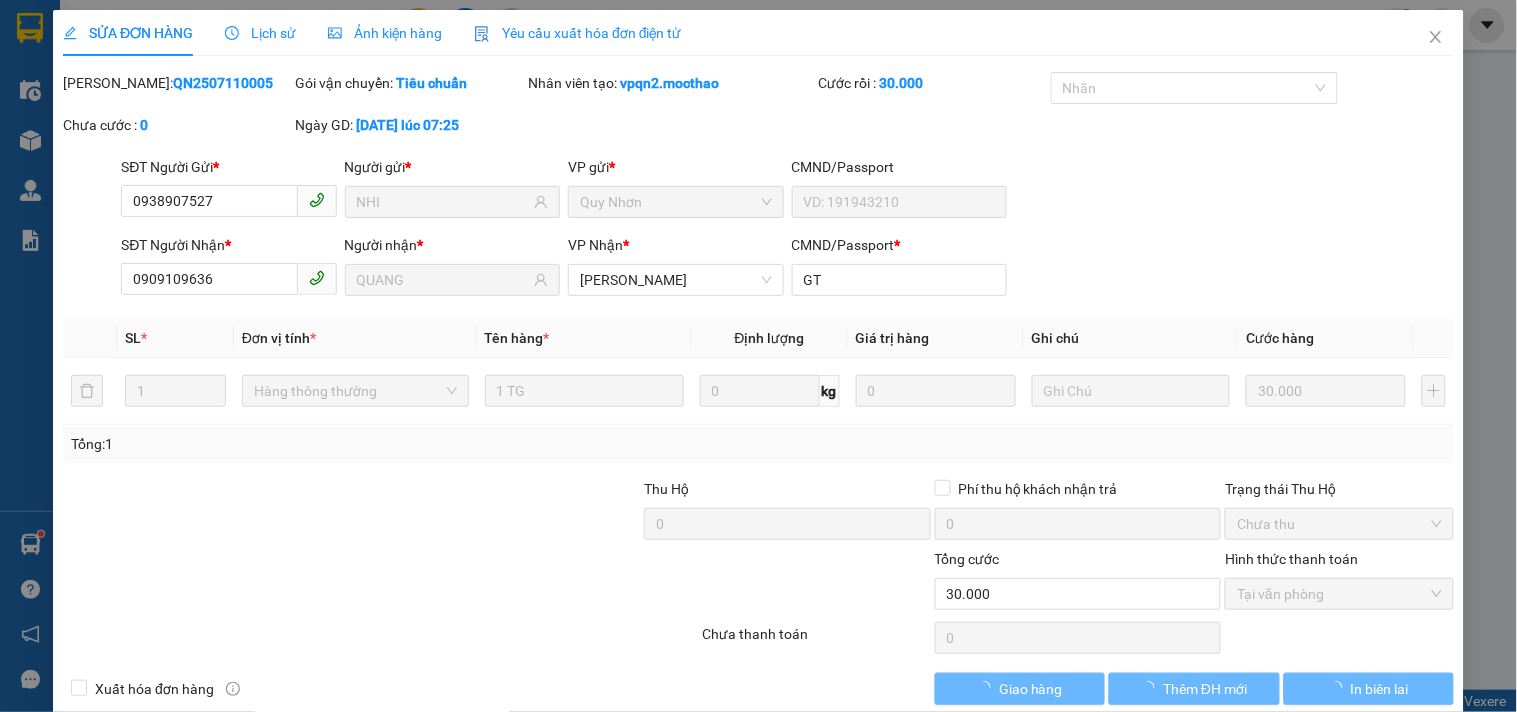 type on "NHI" 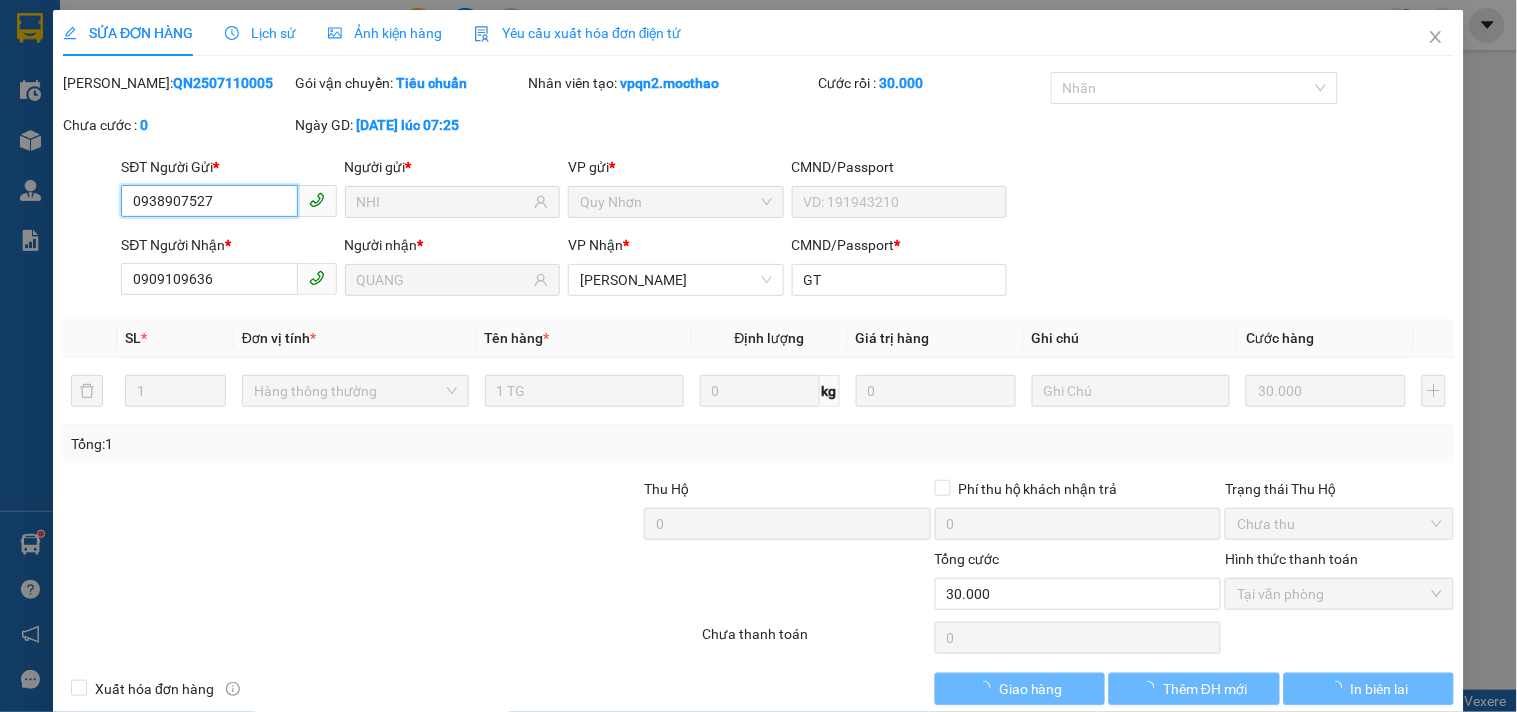 checkbox on "true" 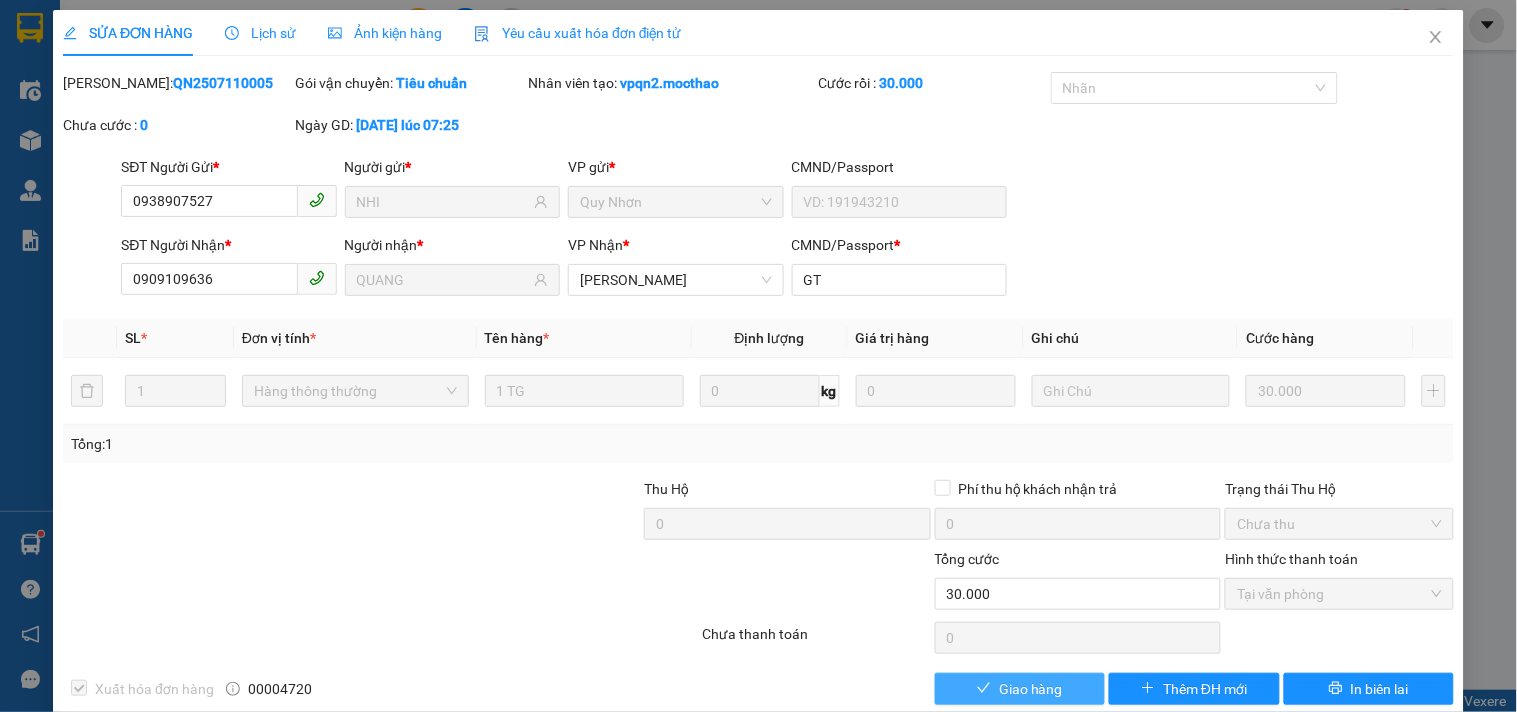 click on "Giao hàng" at bounding box center (1031, 689) 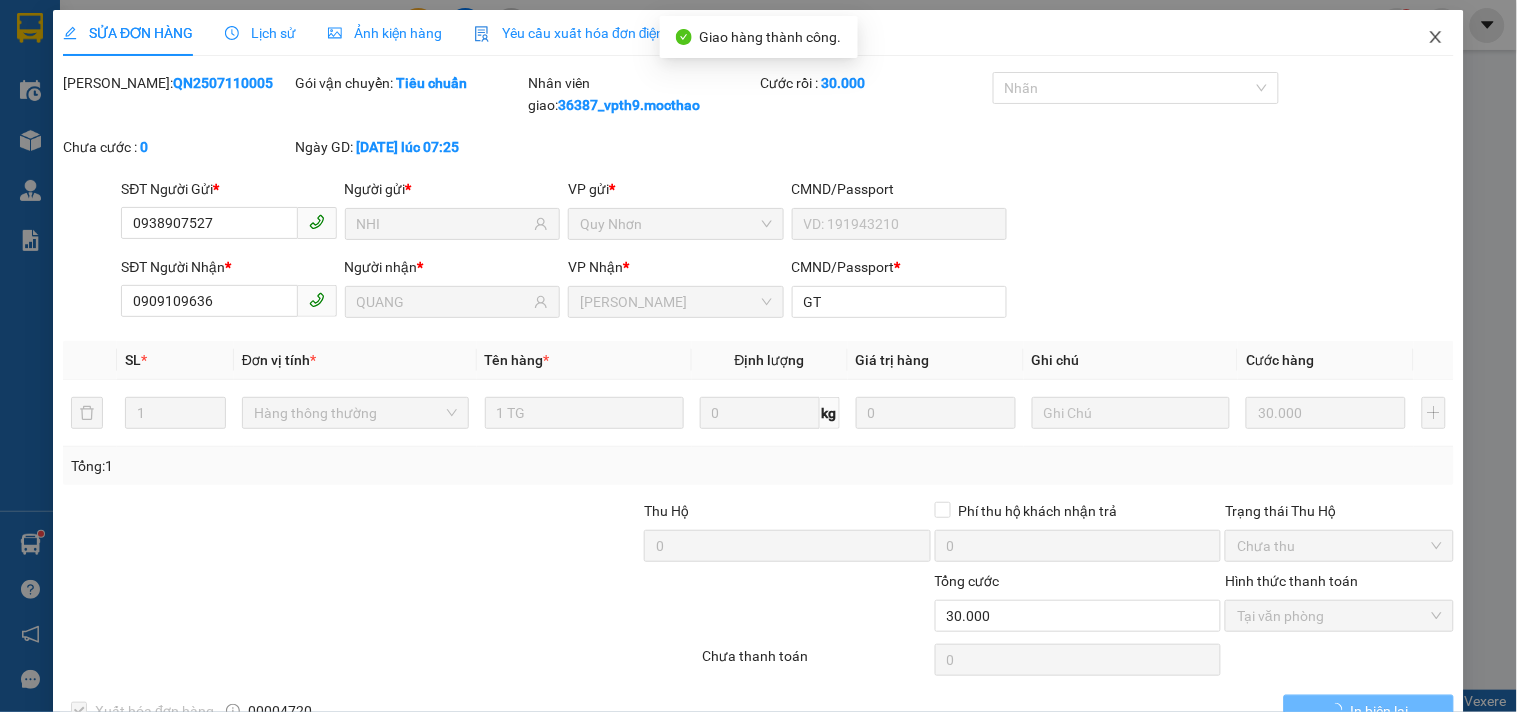 click at bounding box center [1436, 38] 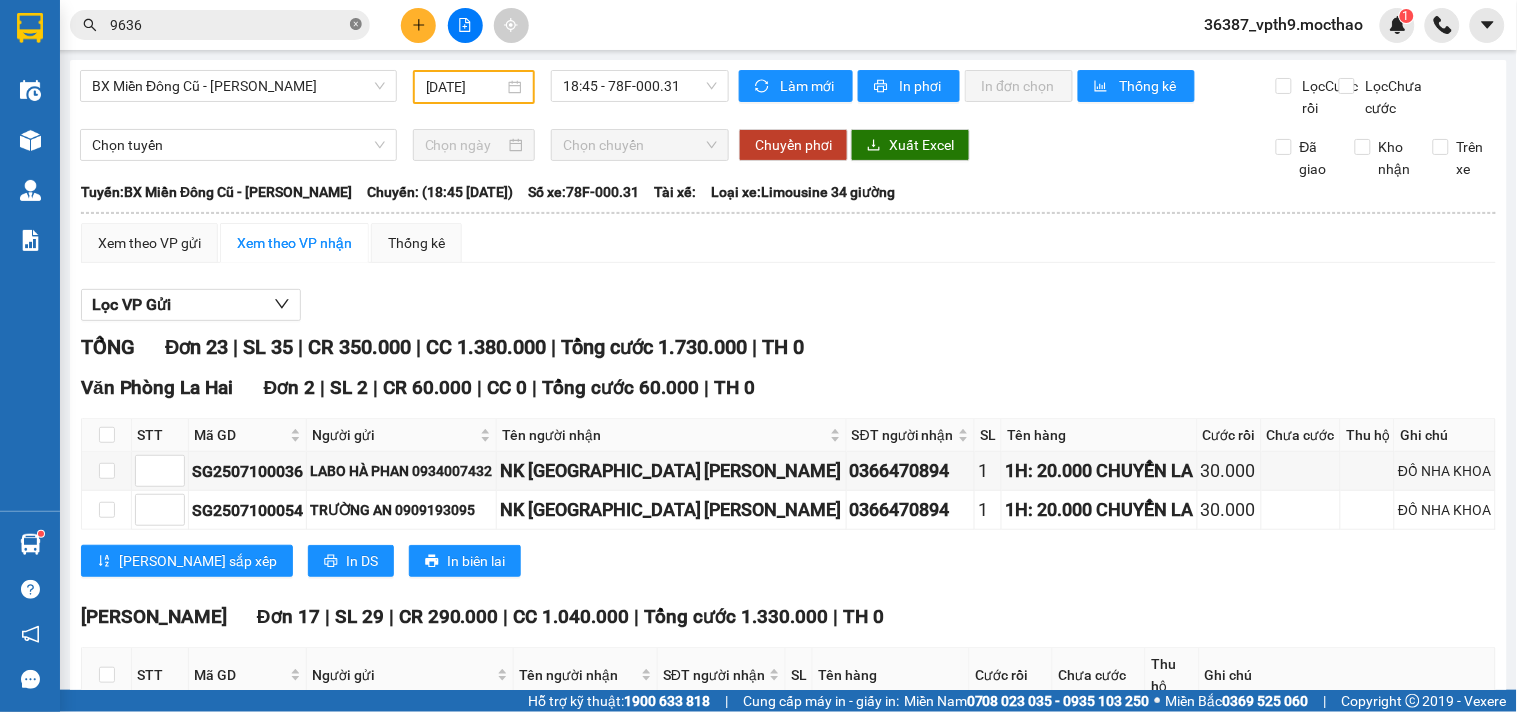 click 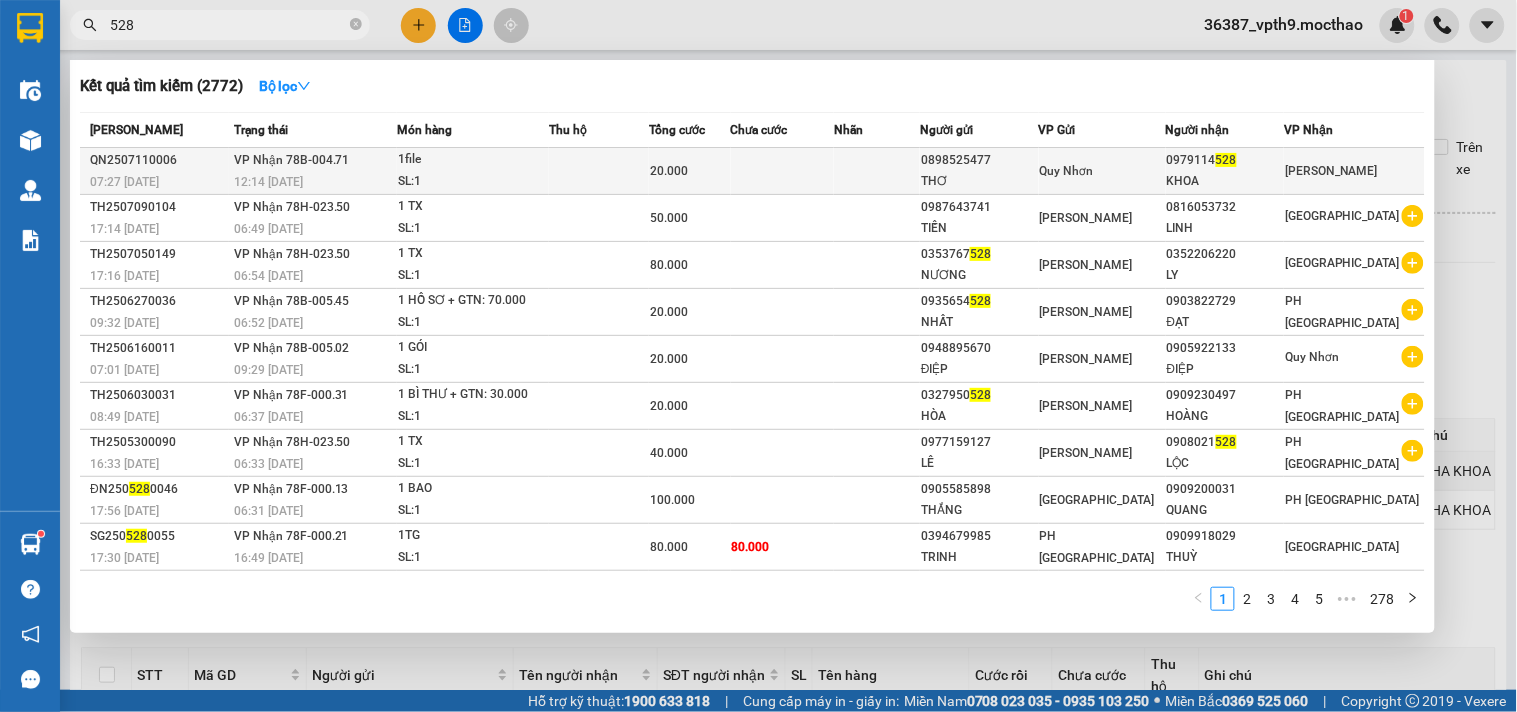 type on "528" 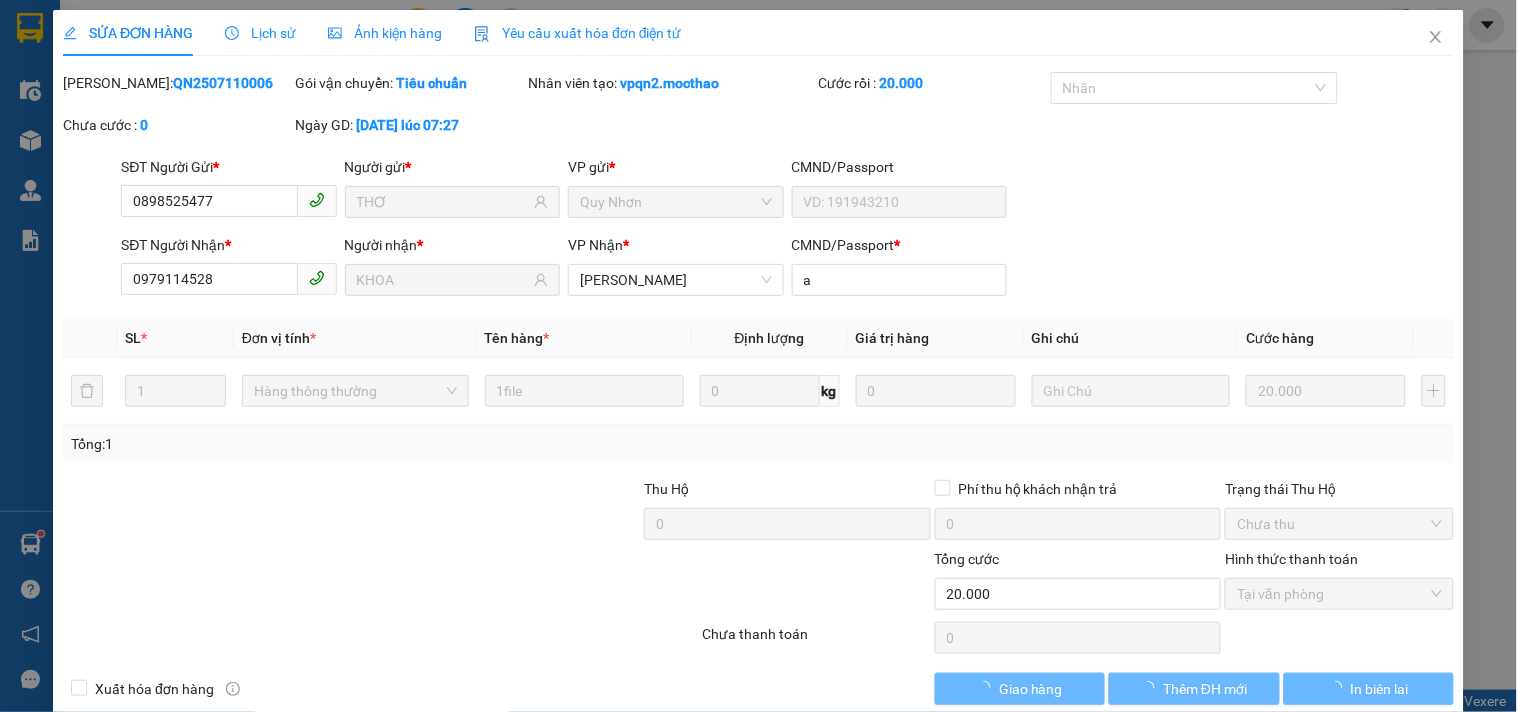 type on "0898525477" 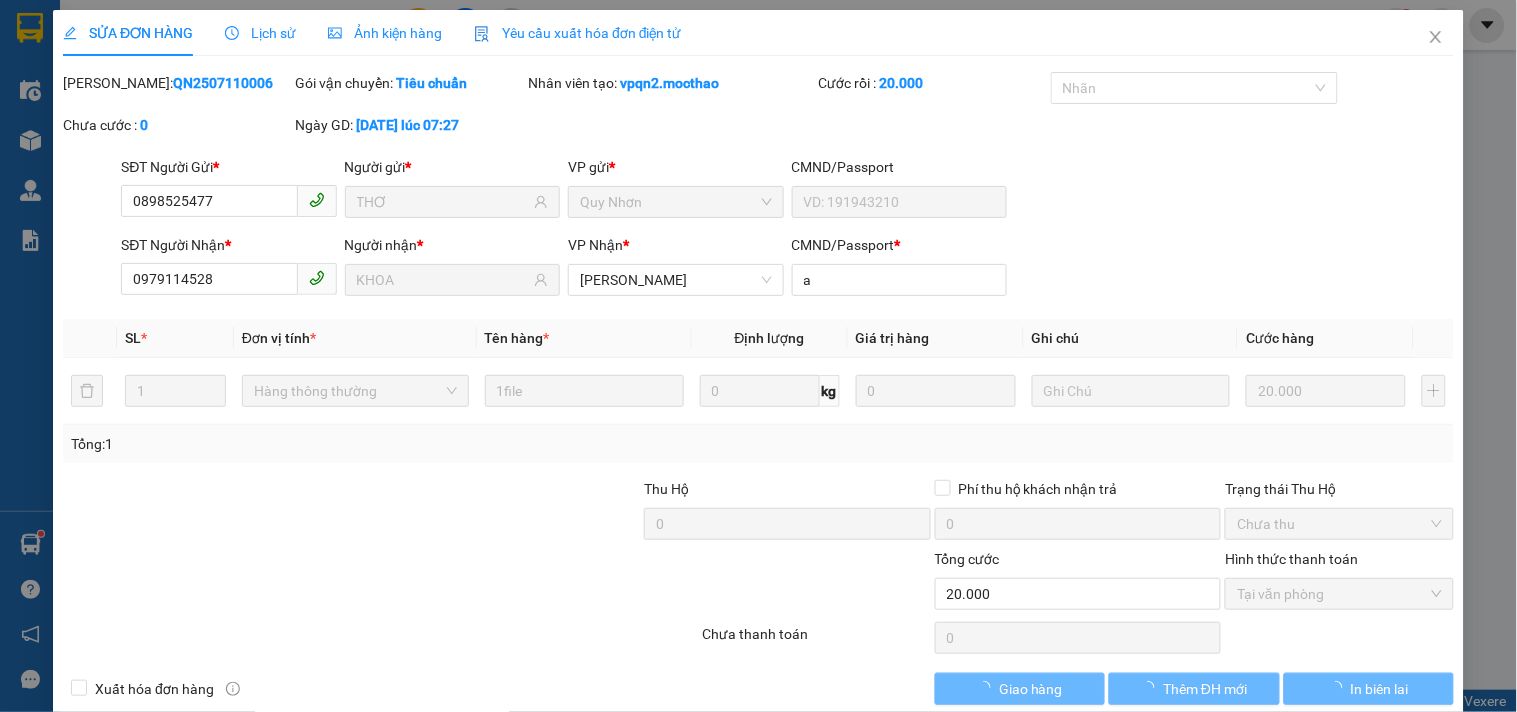 type on "THƠ" 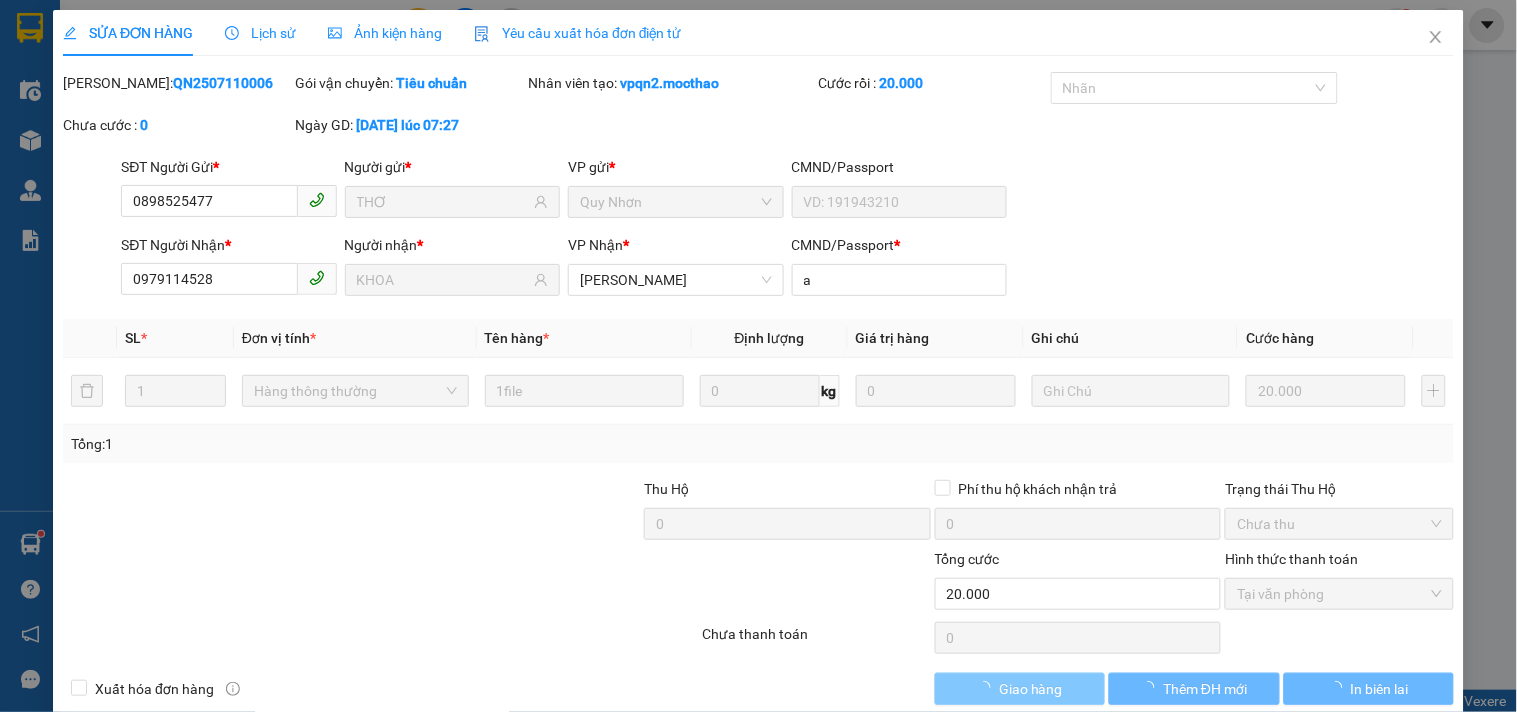 checkbox on "true" 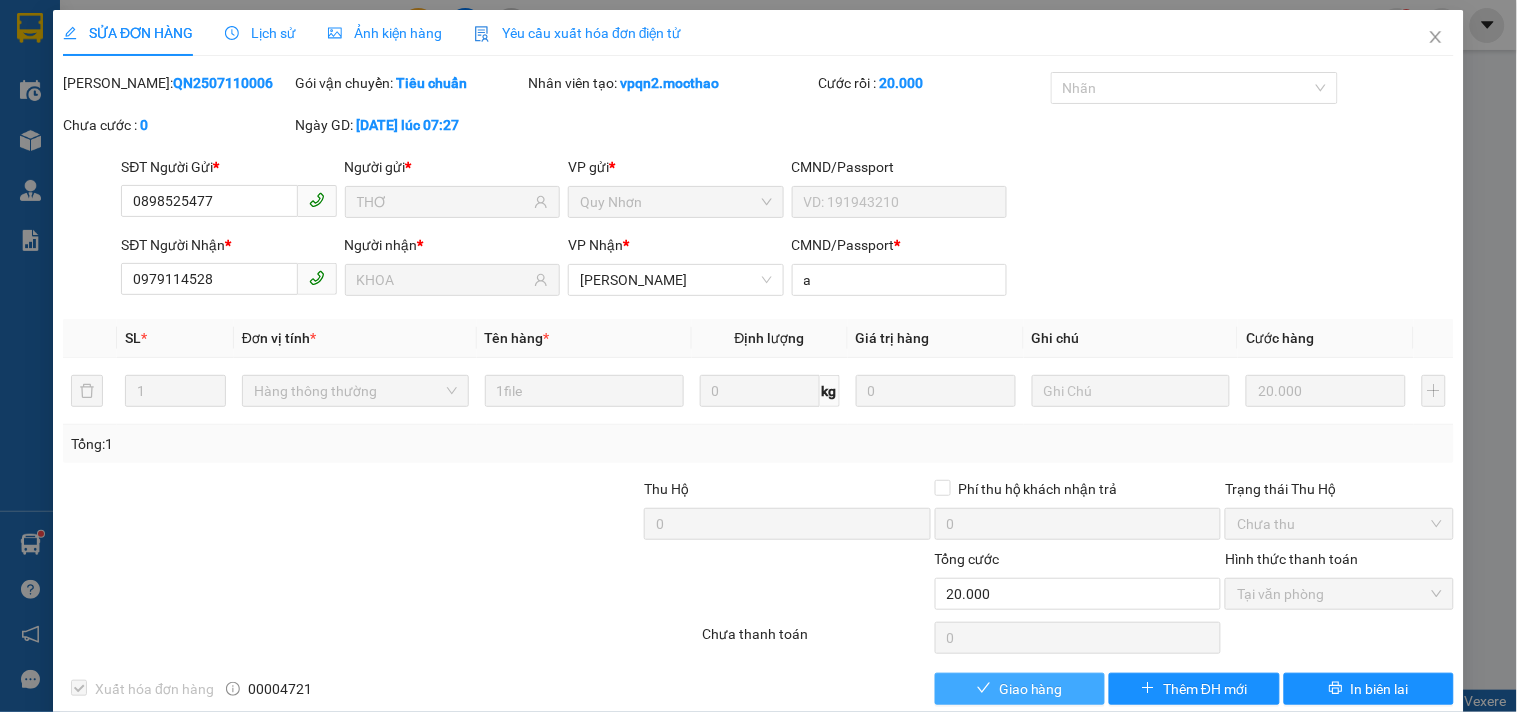 click on "Giao hàng" at bounding box center [1031, 689] 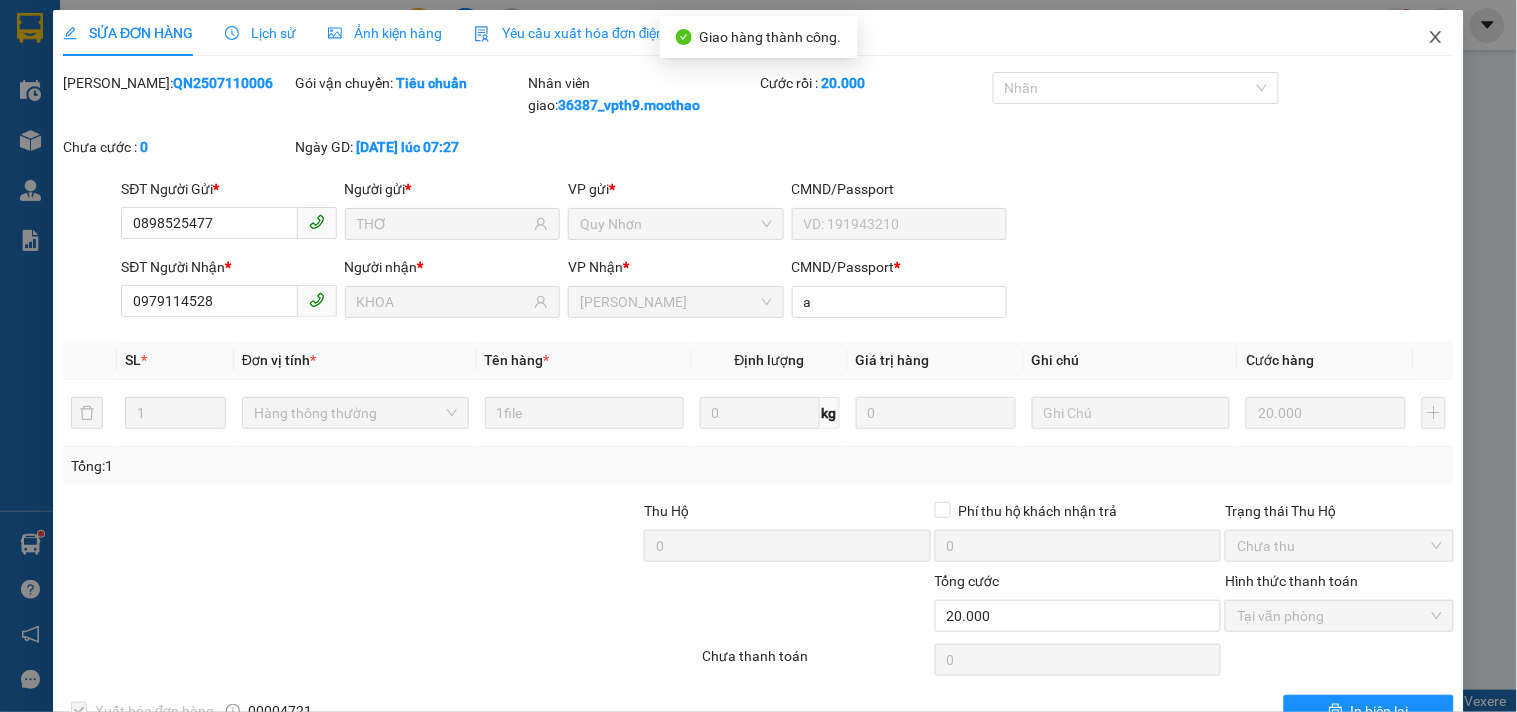 click at bounding box center [1436, 38] 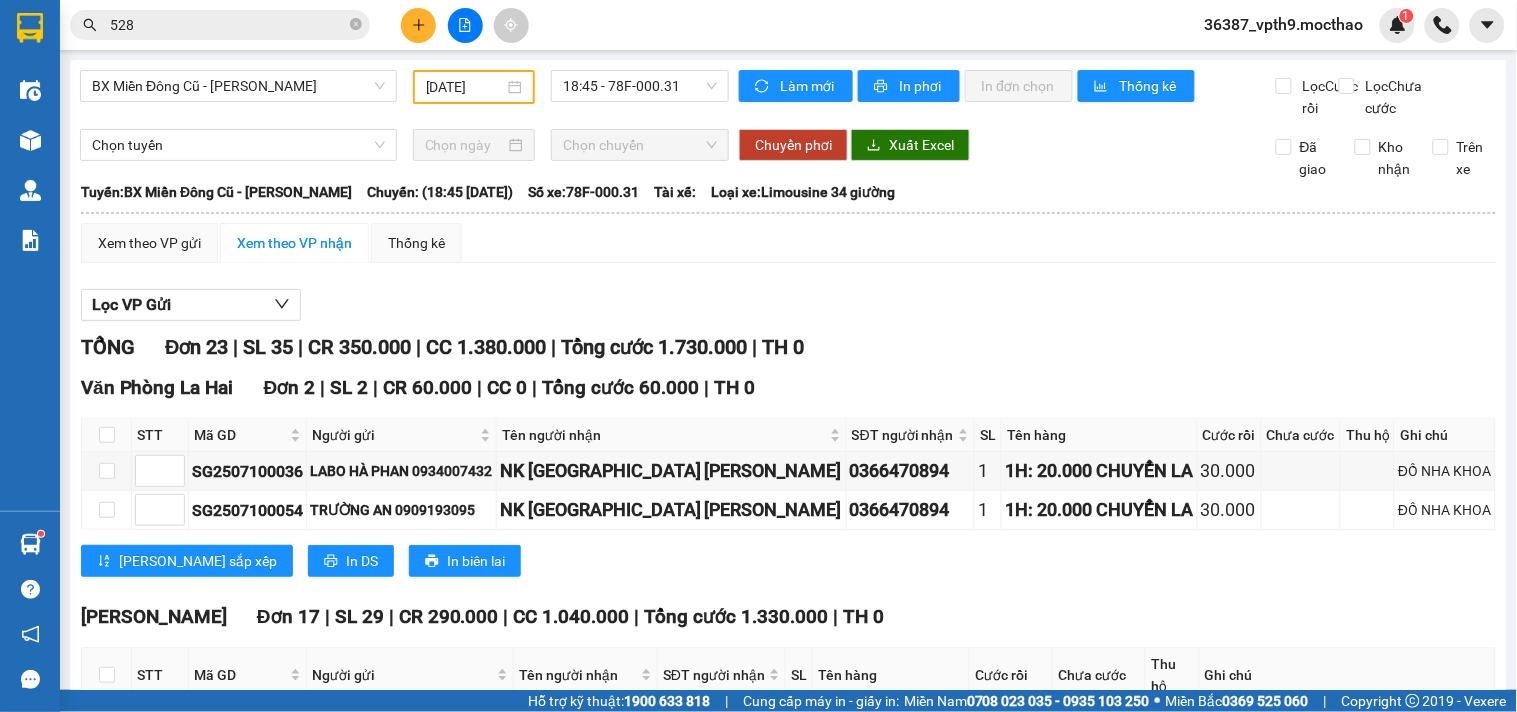 click on "528" at bounding box center [220, 25] 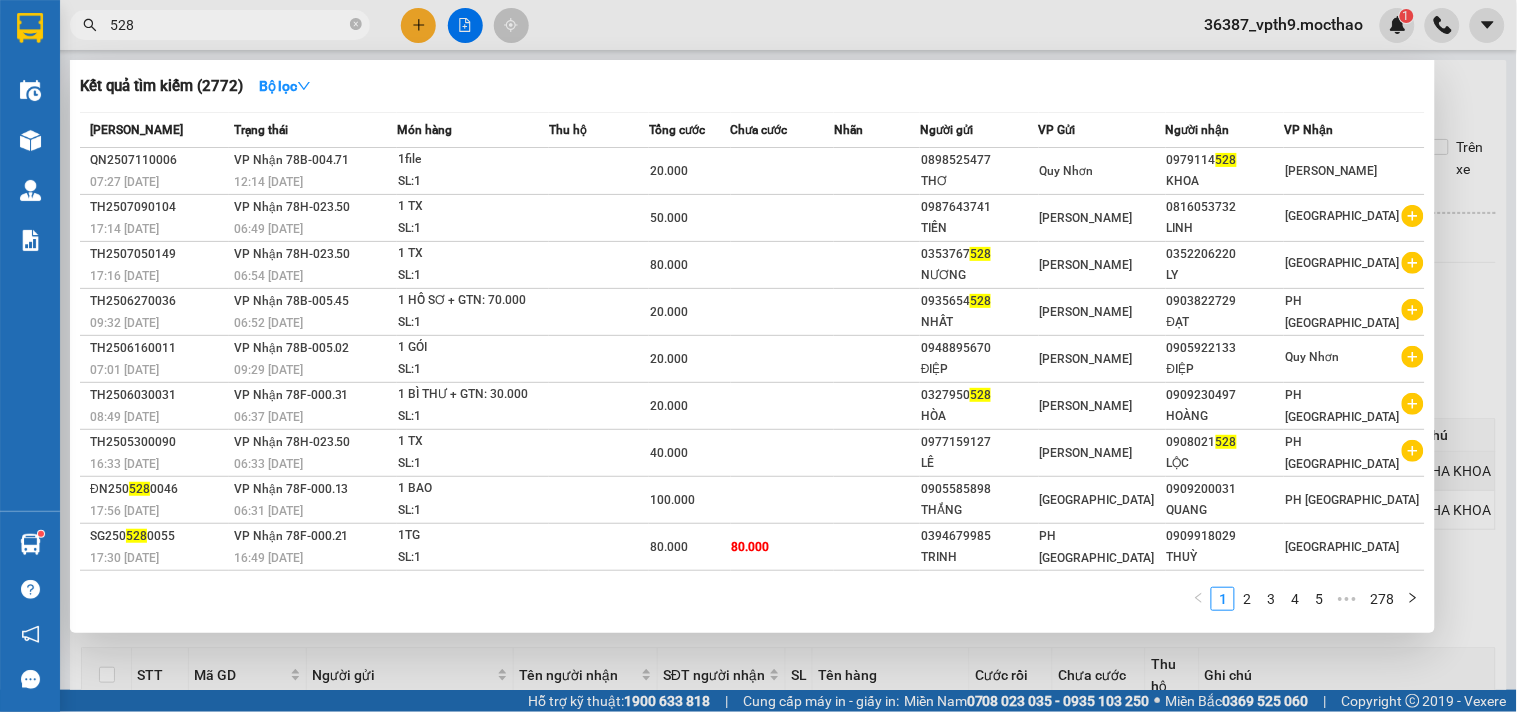 click on "528" at bounding box center [220, 25] 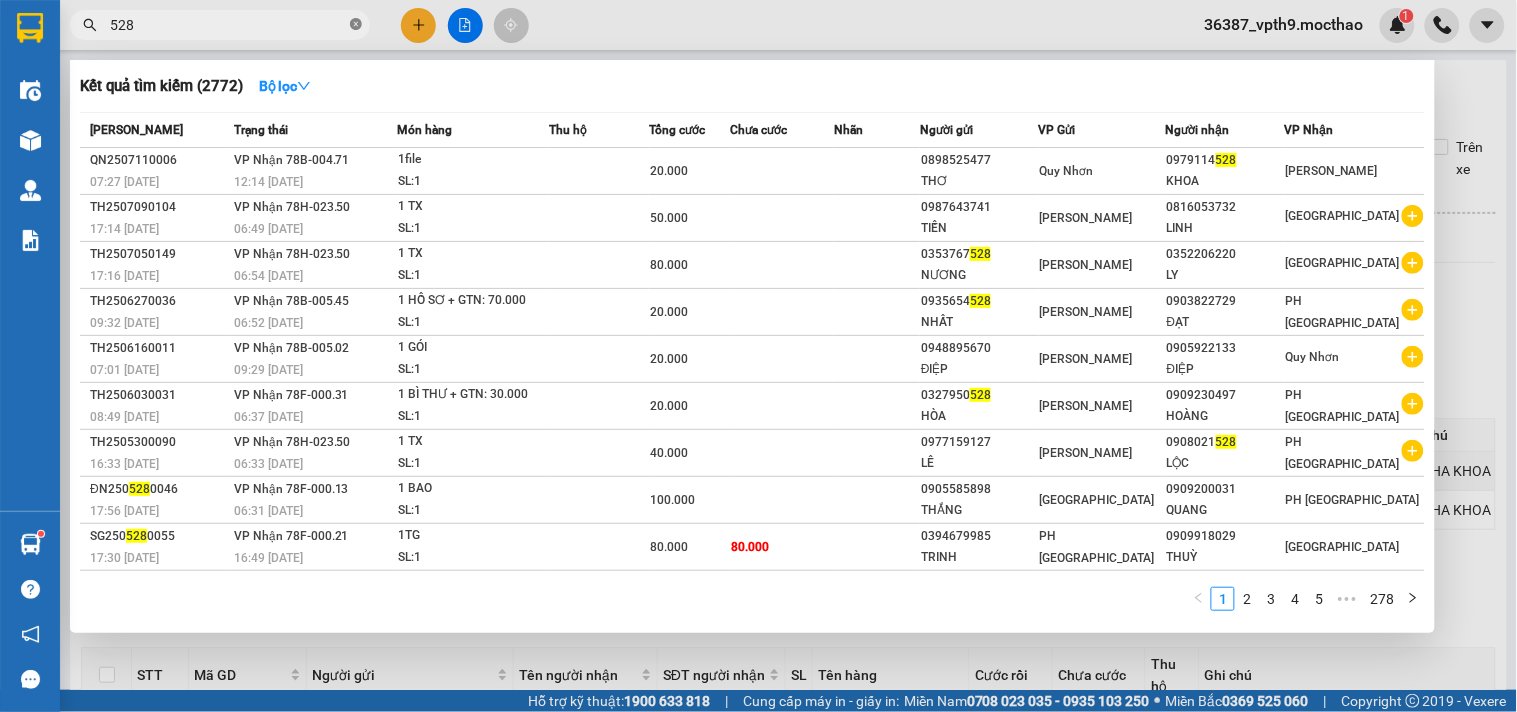 click 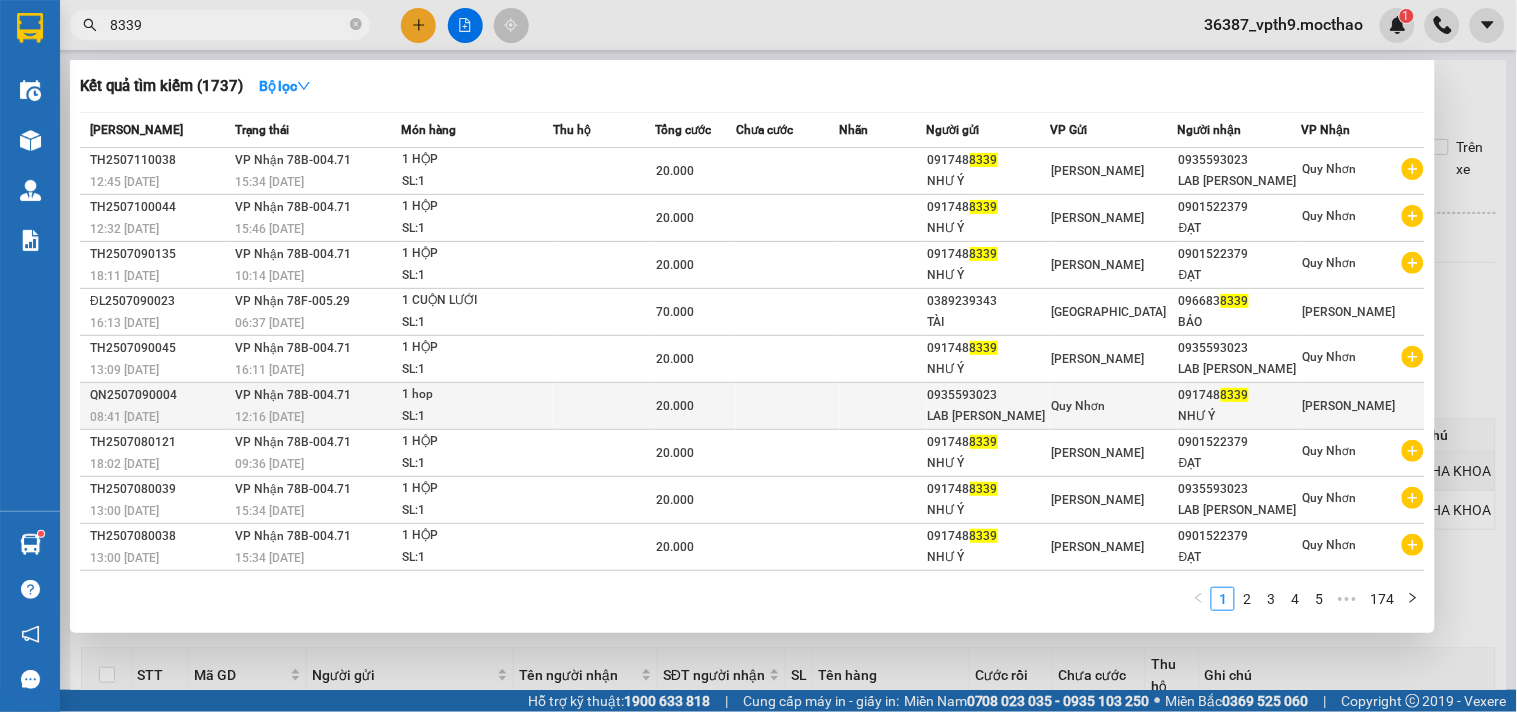 type on "8339" 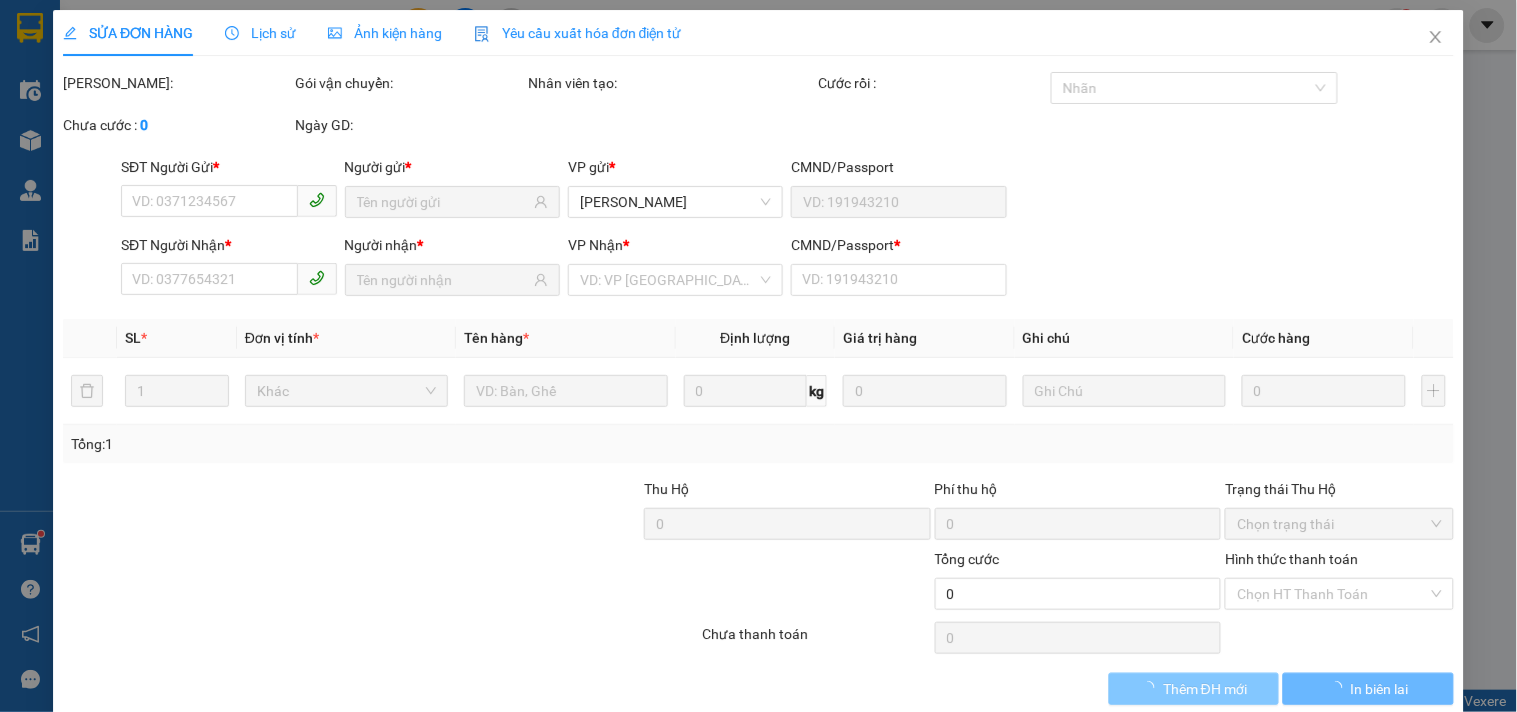 type on "0935593023" 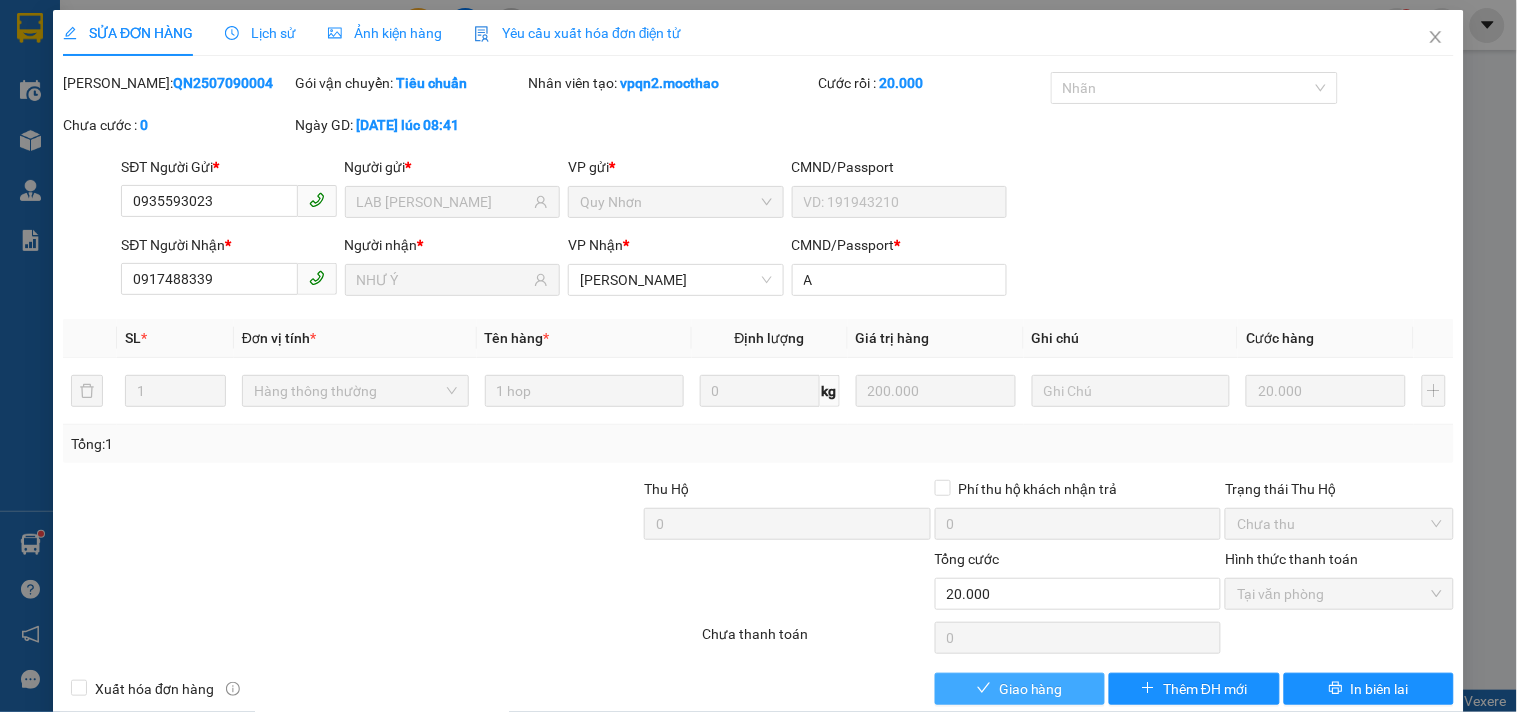 drag, startPoint x: 992, startPoint y: 688, endPoint x: 994, endPoint y: 664, distance: 24.083189 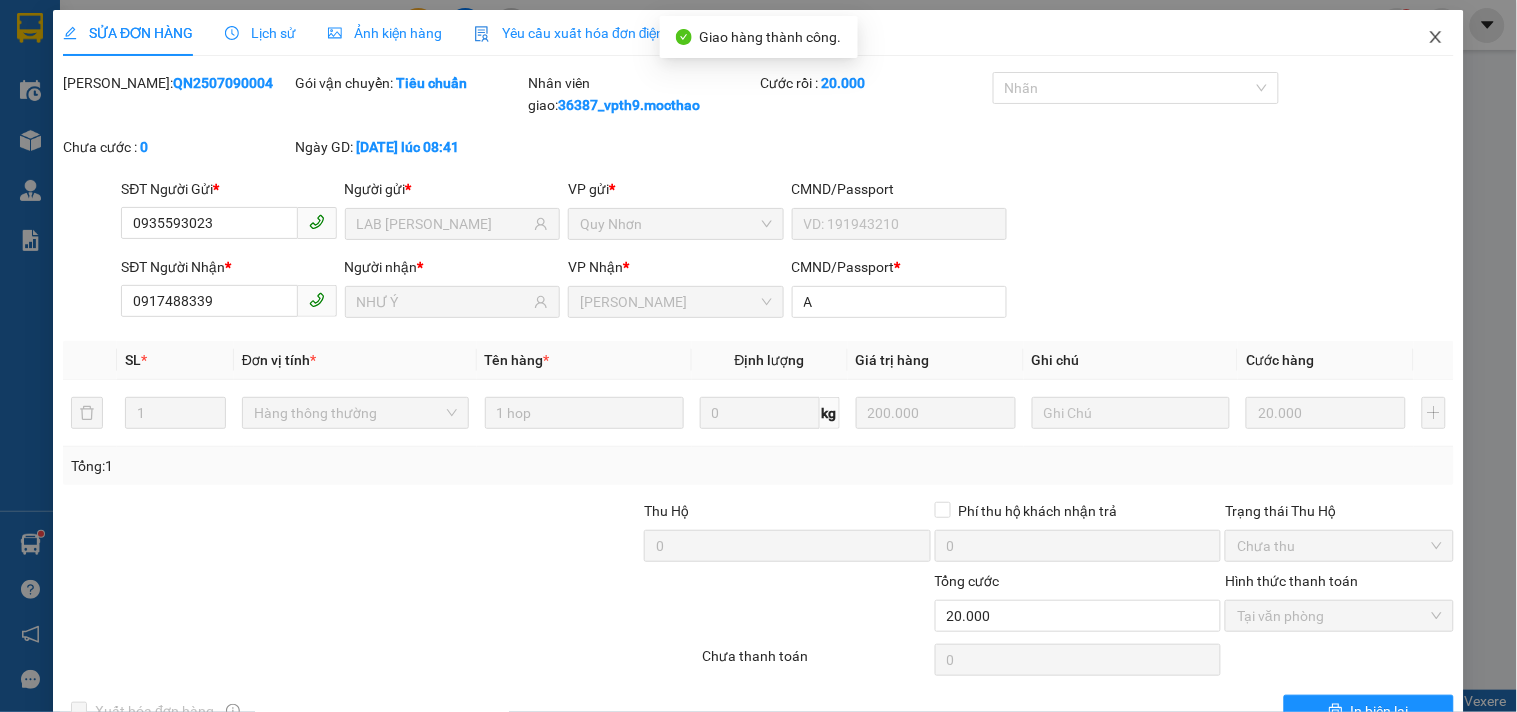 drag, startPoint x: 1416, startPoint y: 28, endPoint x: 337, endPoint y: 33, distance: 1079.0116 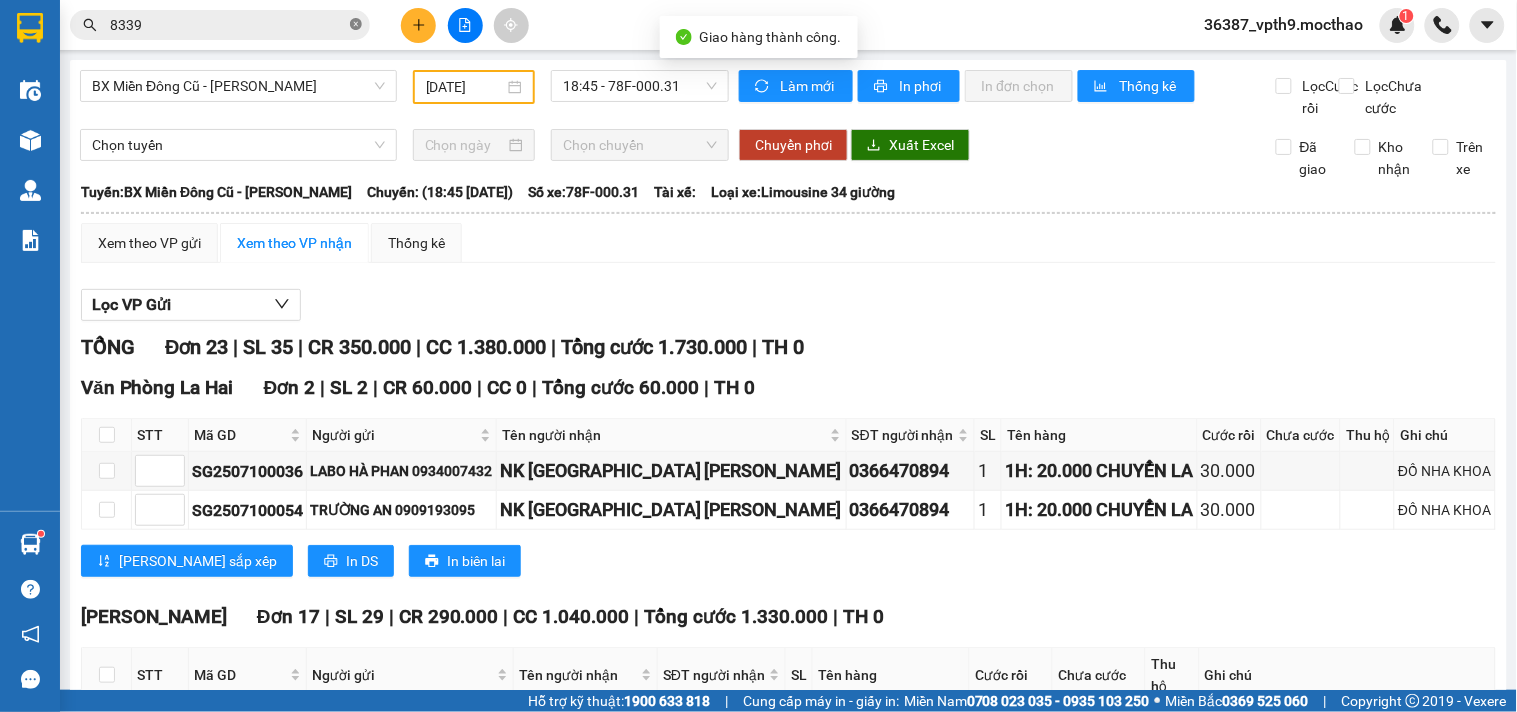 click 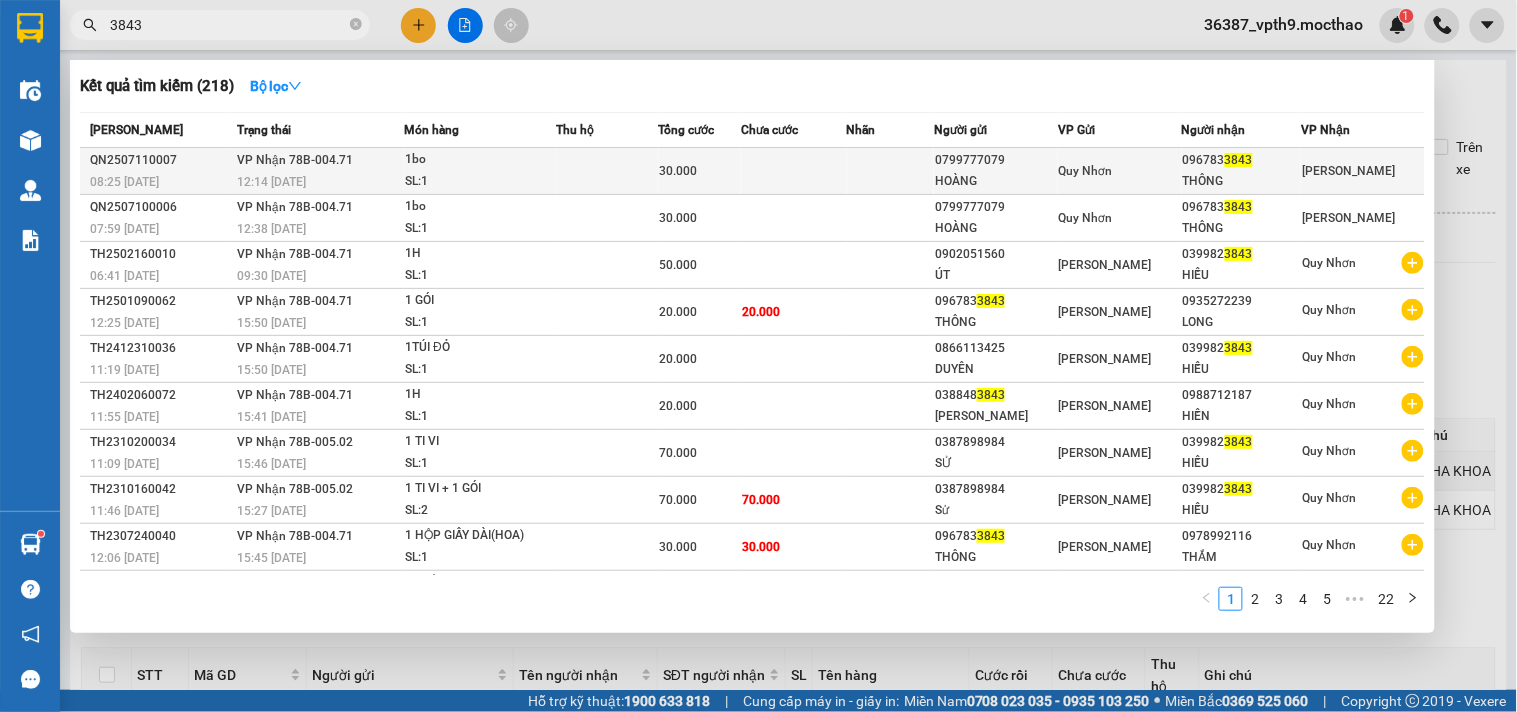 type on "3843" 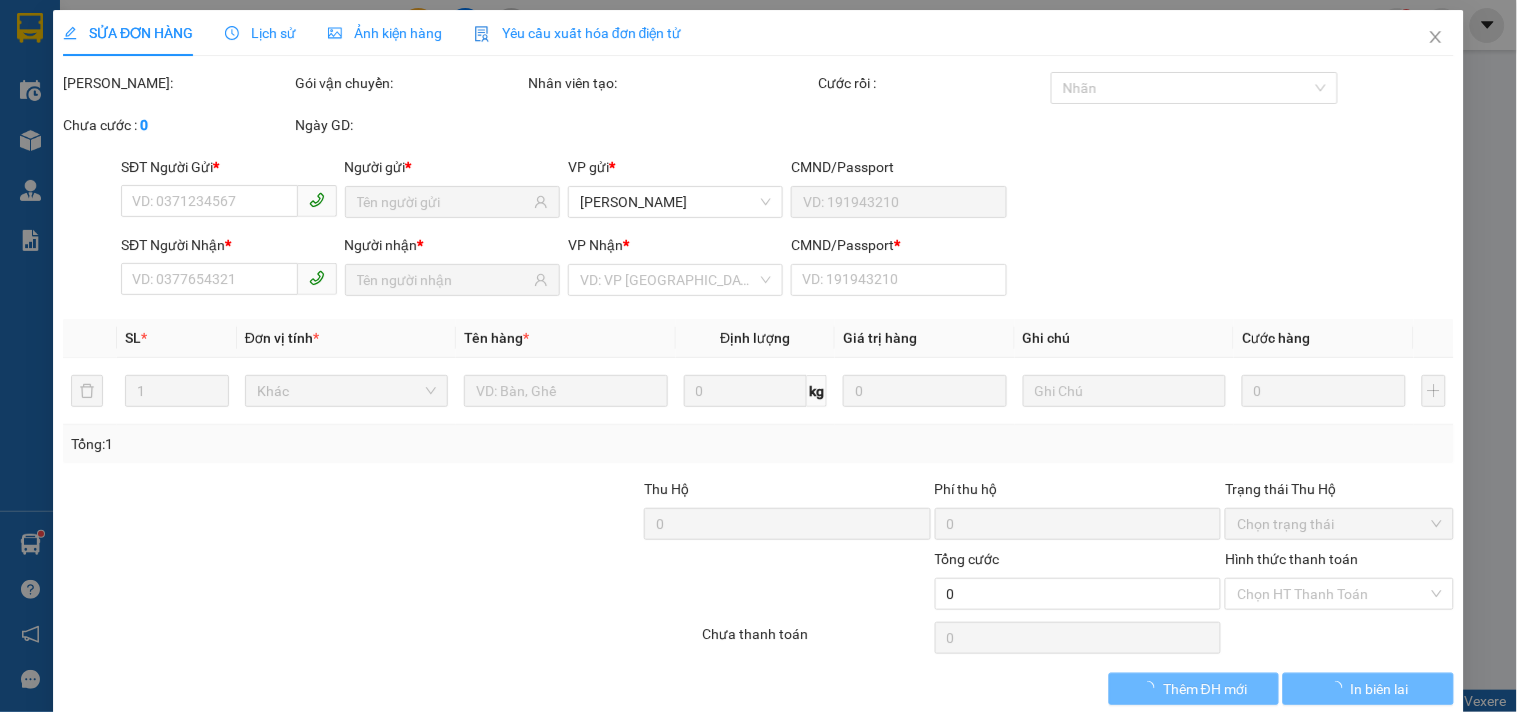 type on "0799777079" 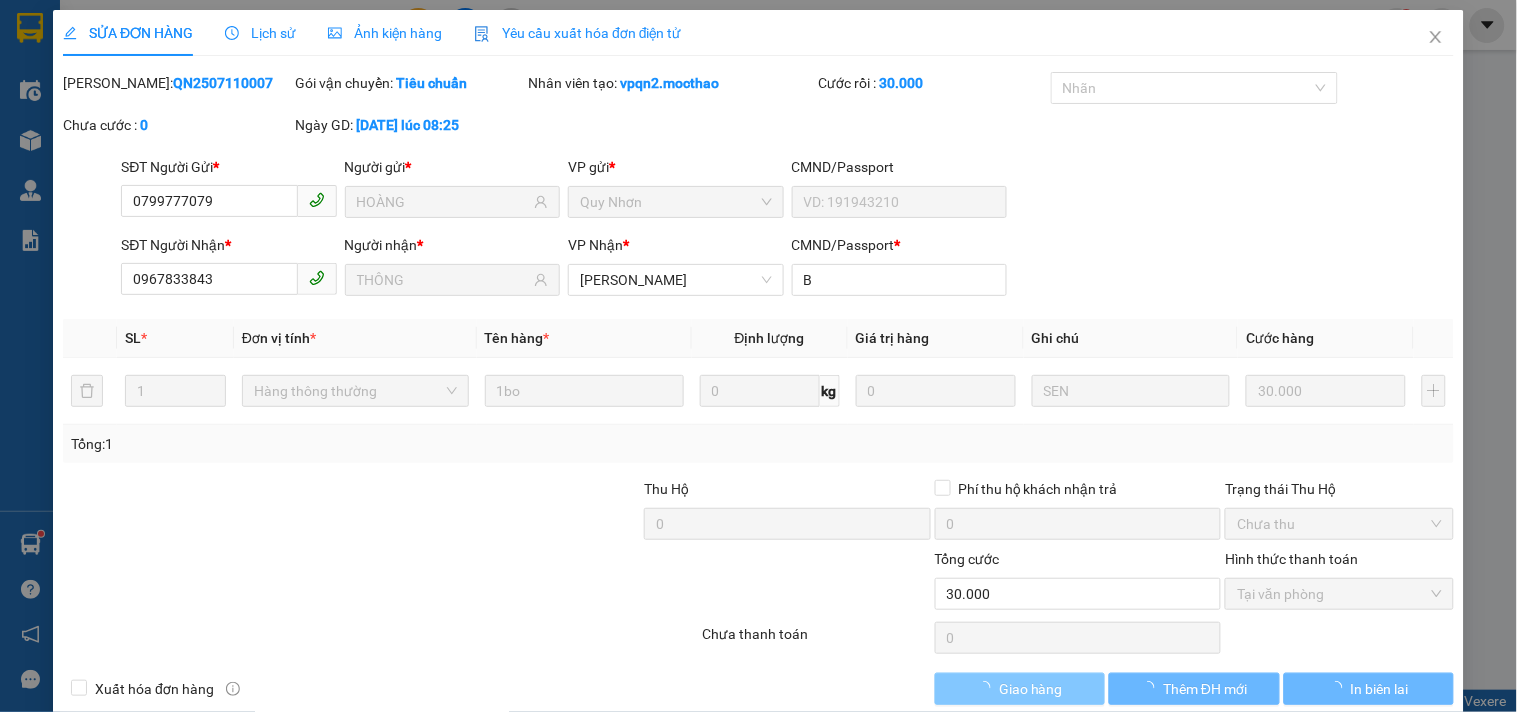 click on "Giao hàng" at bounding box center [1031, 689] 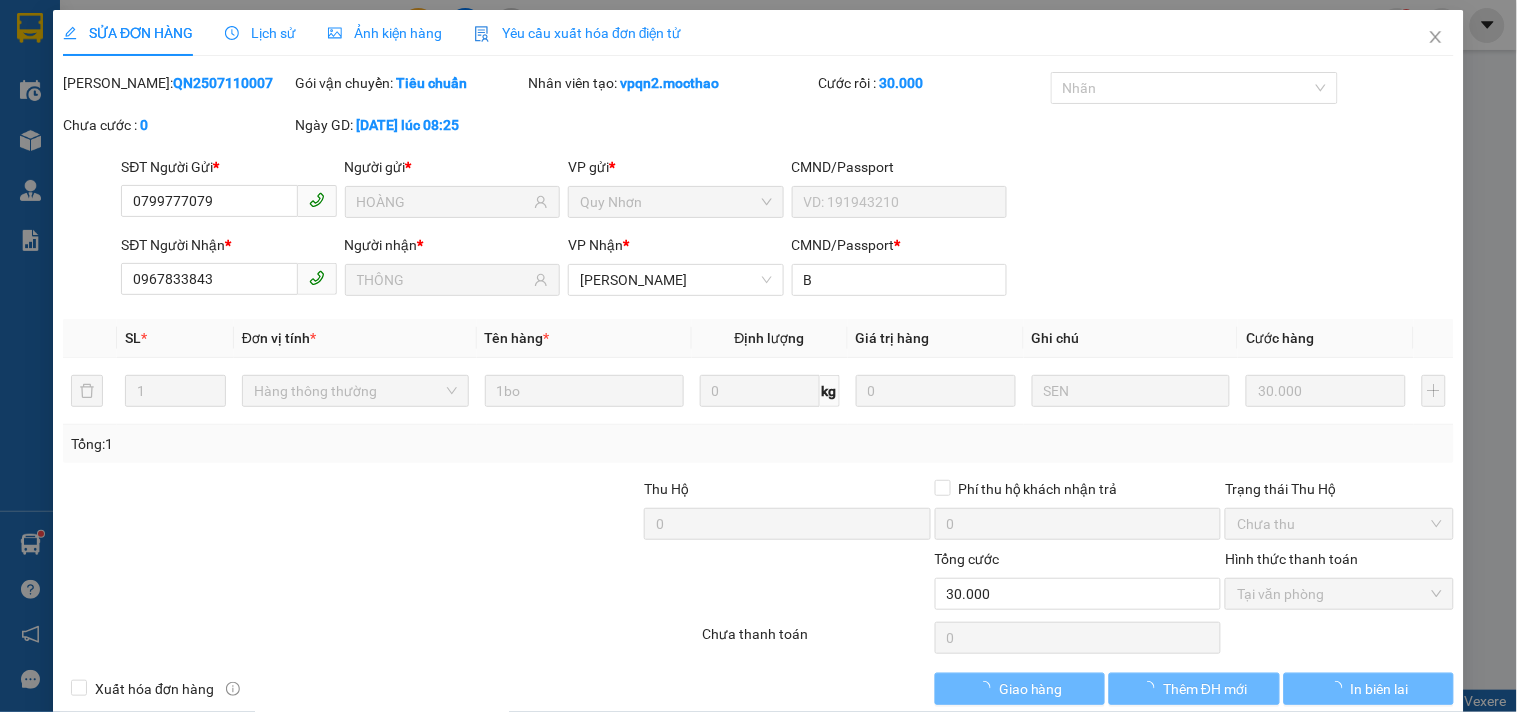 checkbox on "true" 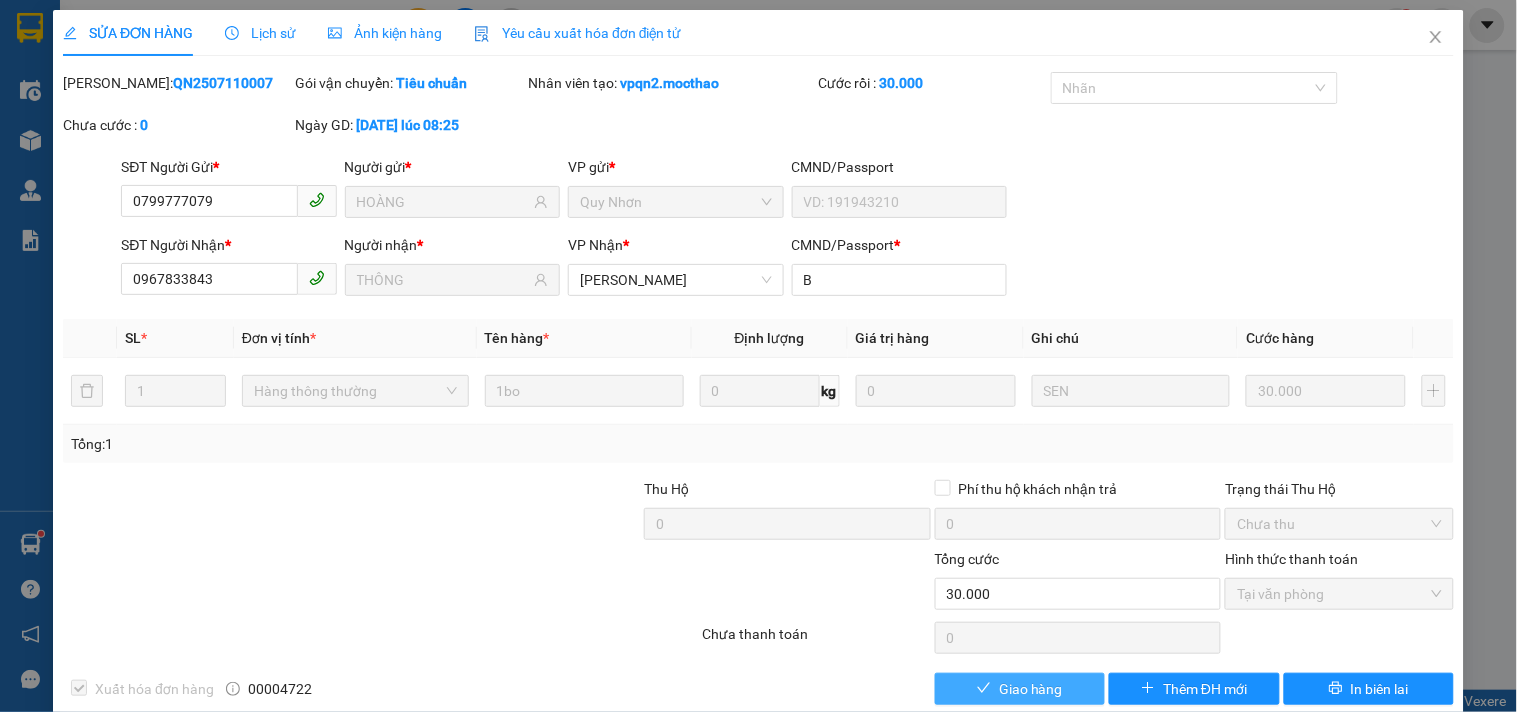 click on "Giao hàng" at bounding box center [1031, 689] 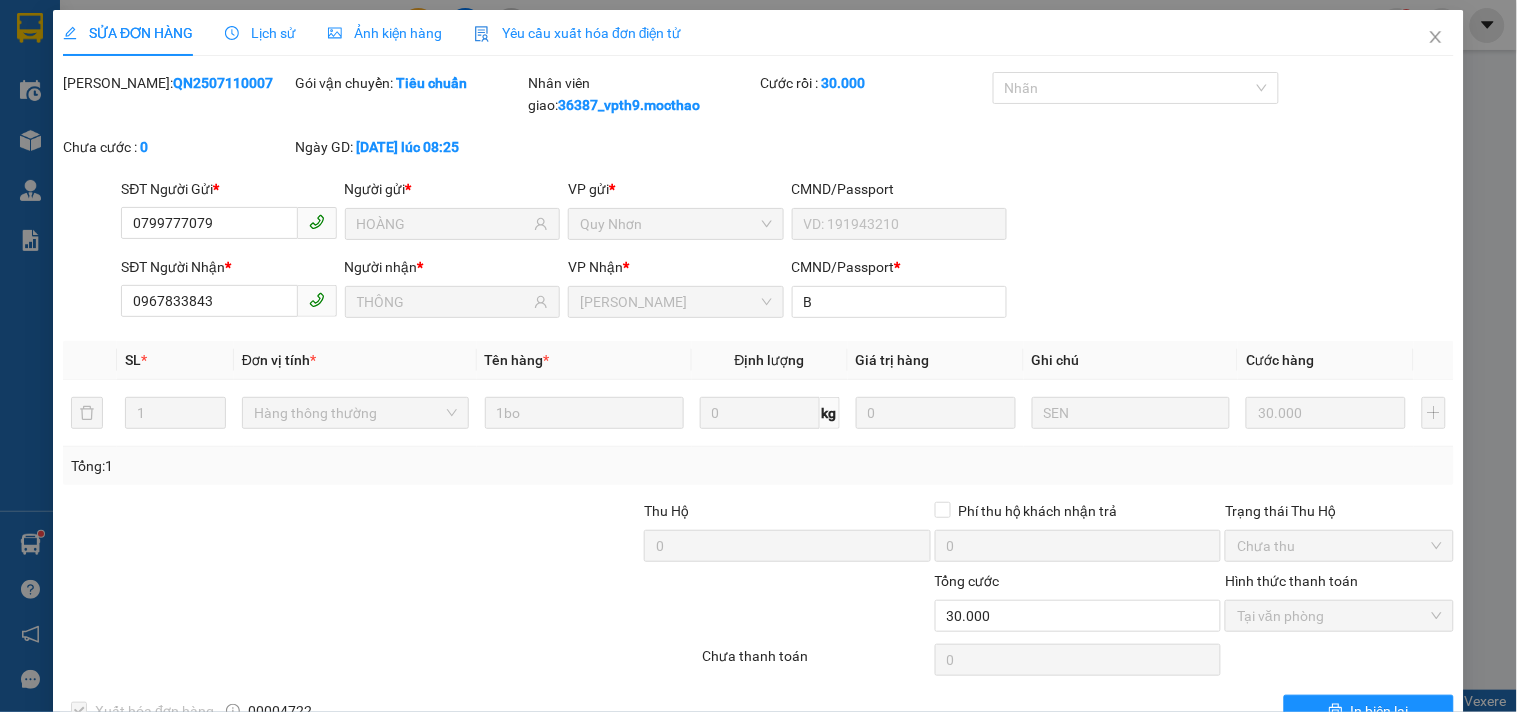 click on "SỬA ĐƠN HÀNG Lịch sử Ảnh kiện hàng Yêu cầu xuất hóa đơn điện tử Total Paid Fee 30.000 Total UnPaid Fee 0 Cash Collection Total Fee Mã ĐH:  QN2507110007 Gói vận chuyển:   Tiêu chuẩn Nhân viên giao: 36387_vpth9.mocthao Cước rồi :   30.000   Nhãn Chưa cước :   0 Ngày GD:   11-07-2025 lúc 08:25 SĐT Người Gửi  * 0799777079 Người gửi  * HOÀNG VP gửi  * Quy Nhơn CMND/Passport SĐT Người Nhận  * 0967833843 Người nhận  * THÔNG VP Nhận  * Tuy Hòa CMND/Passport  * B SL  * Đơn vị tính  * Tên hàng  * Định lượng Giá trị hàng Ghi chú Cước hàng                   1 Hàng thông thường 1bo 0 kg 0 SEN 30.000 Tổng:  1 Thu Hộ 0 Phí thu hộ khách nhận trả 0 Trạng thái Thu Hộ   Chưa thu Tổng cước 30.000 Hình thức thanh toán Tại văn phòng Số tiền thu trước 30.000 Chọn HT Thanh Toán Chưa thanh toán 0 Chọn HT Thanh Toán Xuất hóa đơn hàng 00004722 In biên lai" at bounding box center [758, 356] 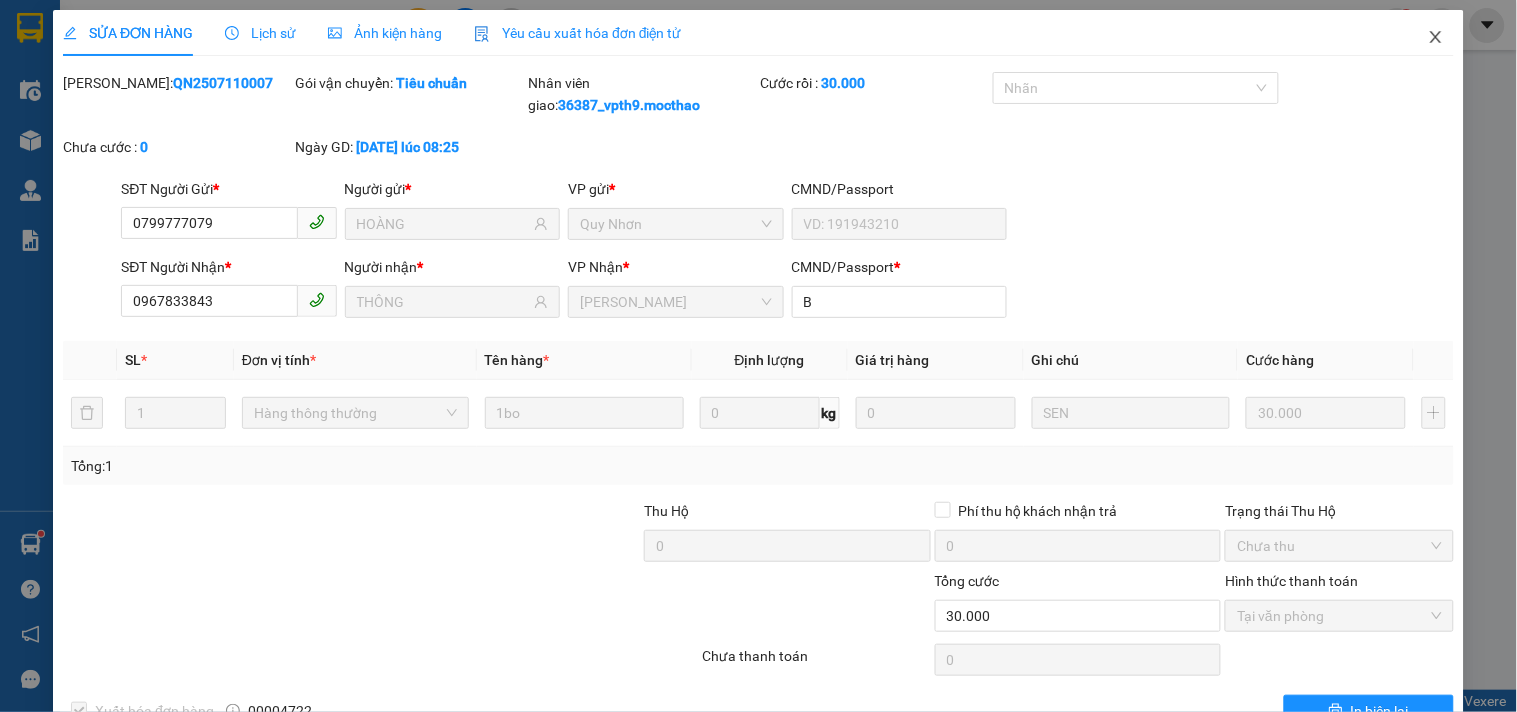 click 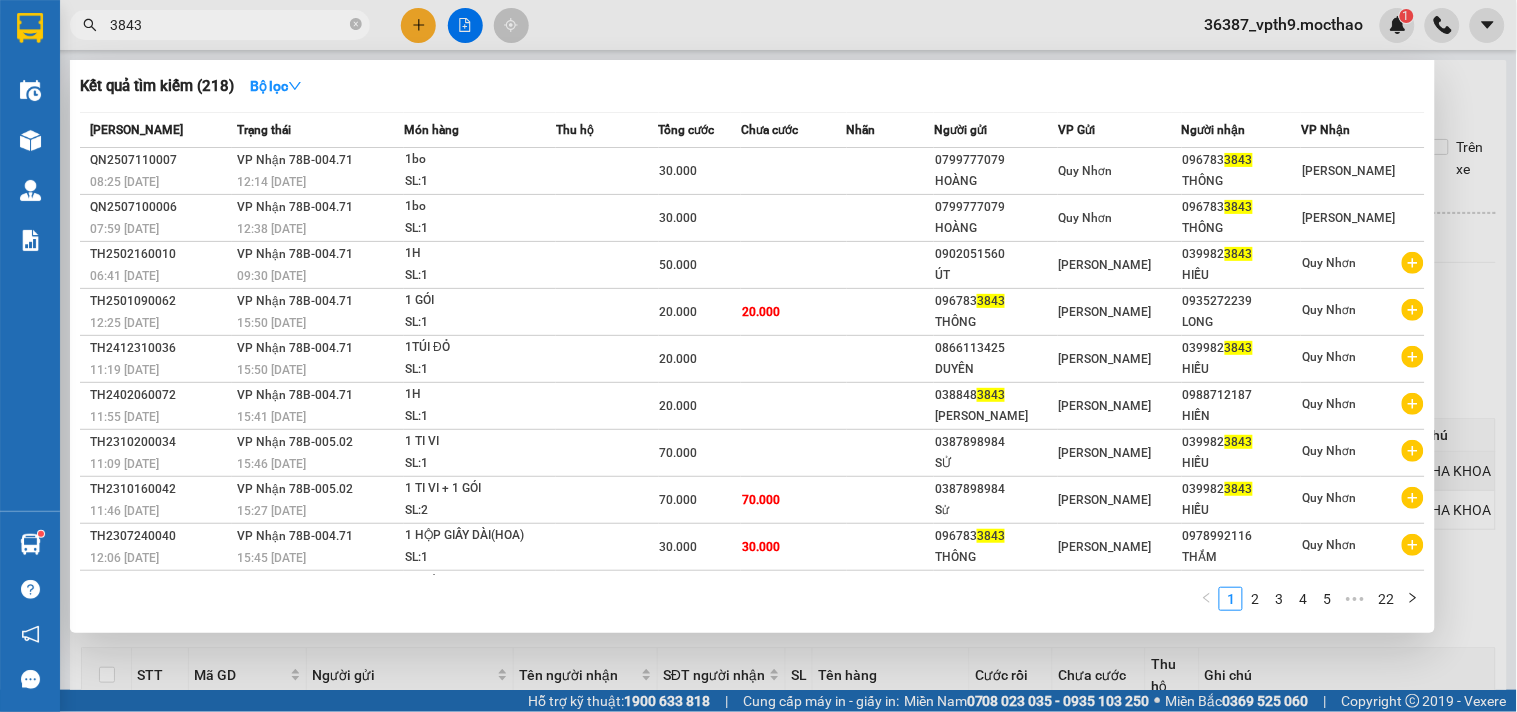 click on "3843" at bounding box center (228, 25) 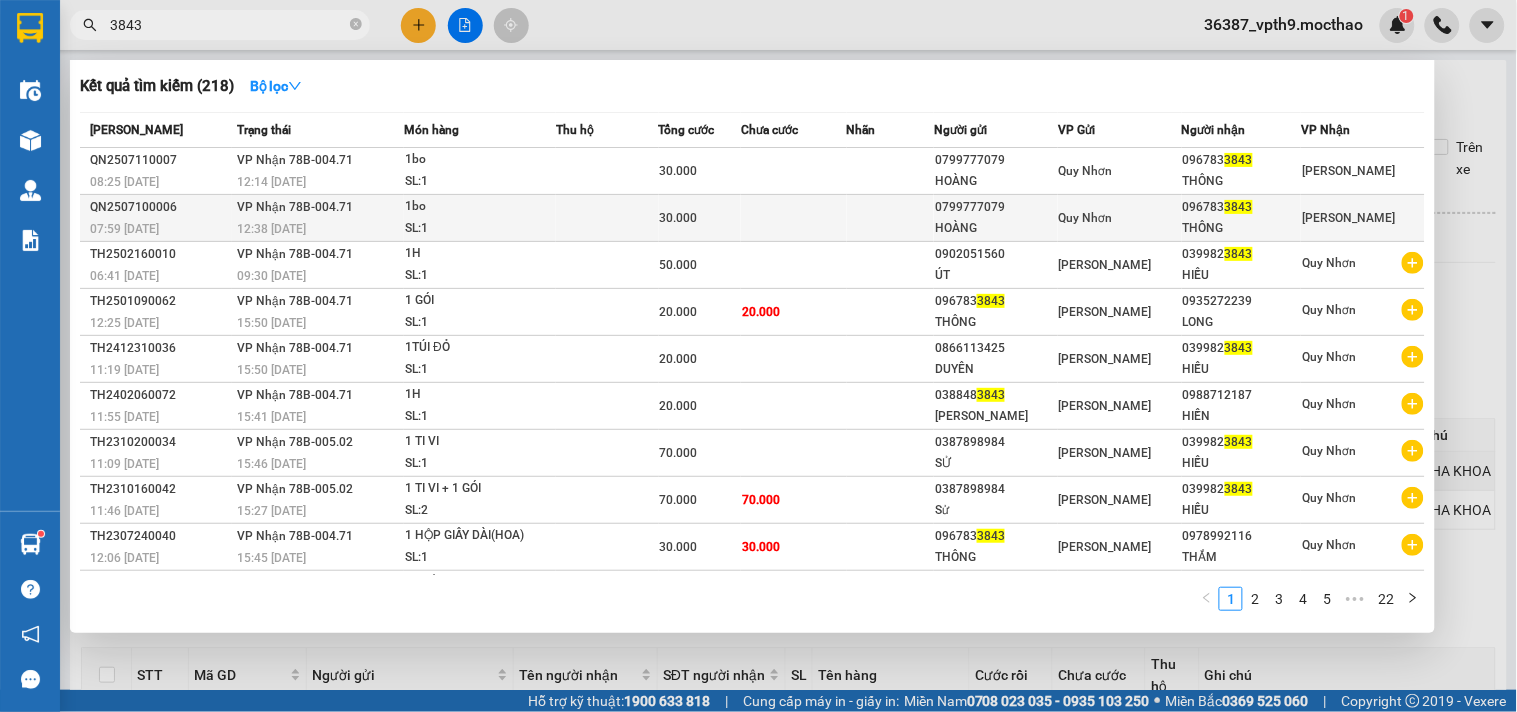click on "3843" at bounding box center (1239, 207) 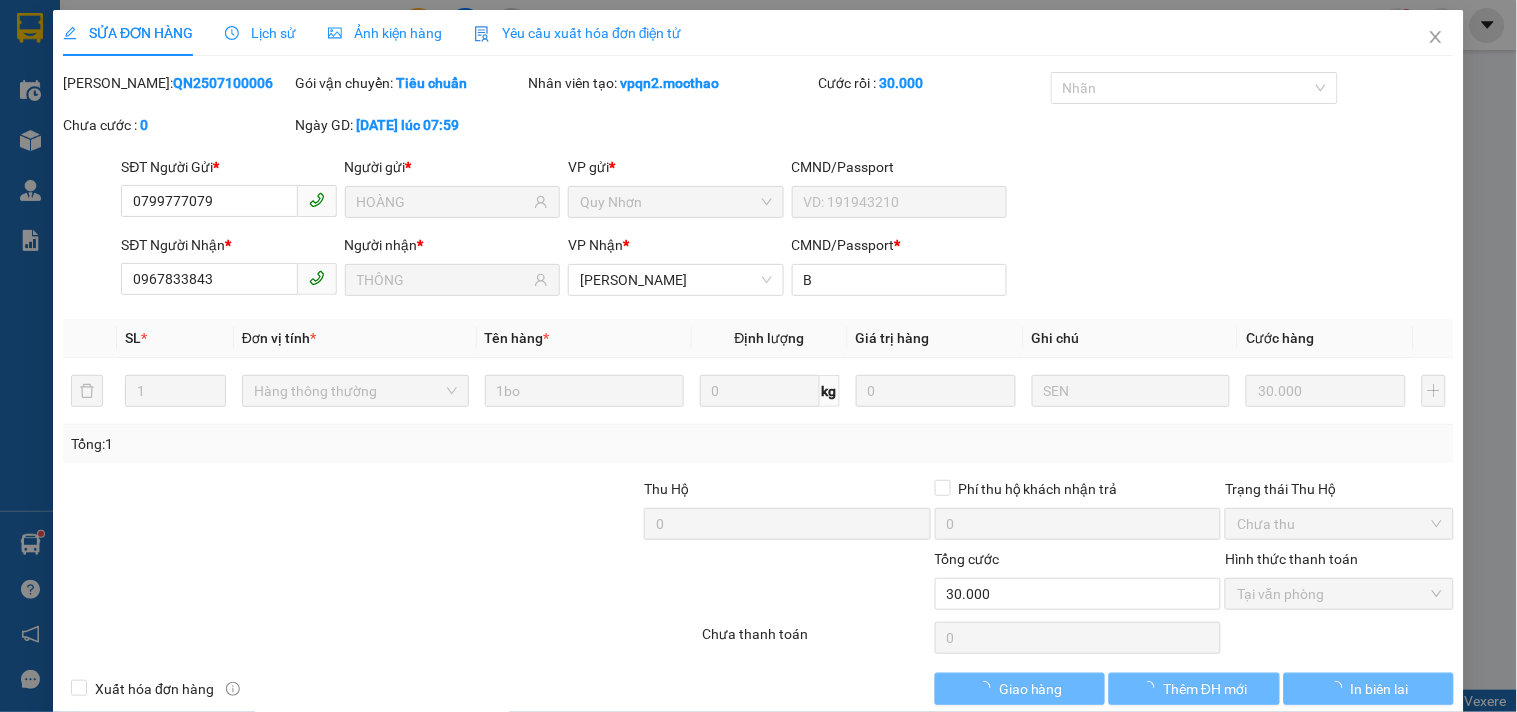 type on "0799777079" 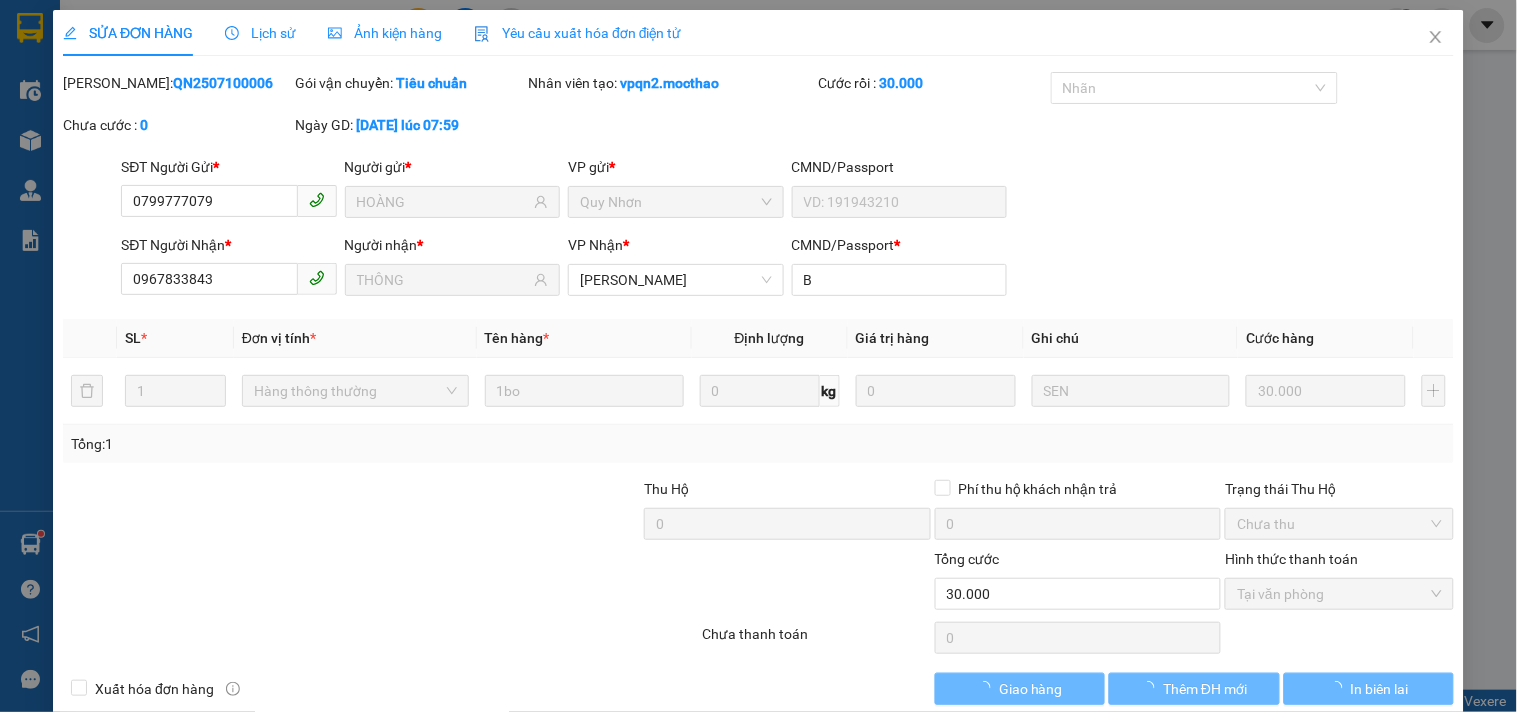 type on "HOÀNG" 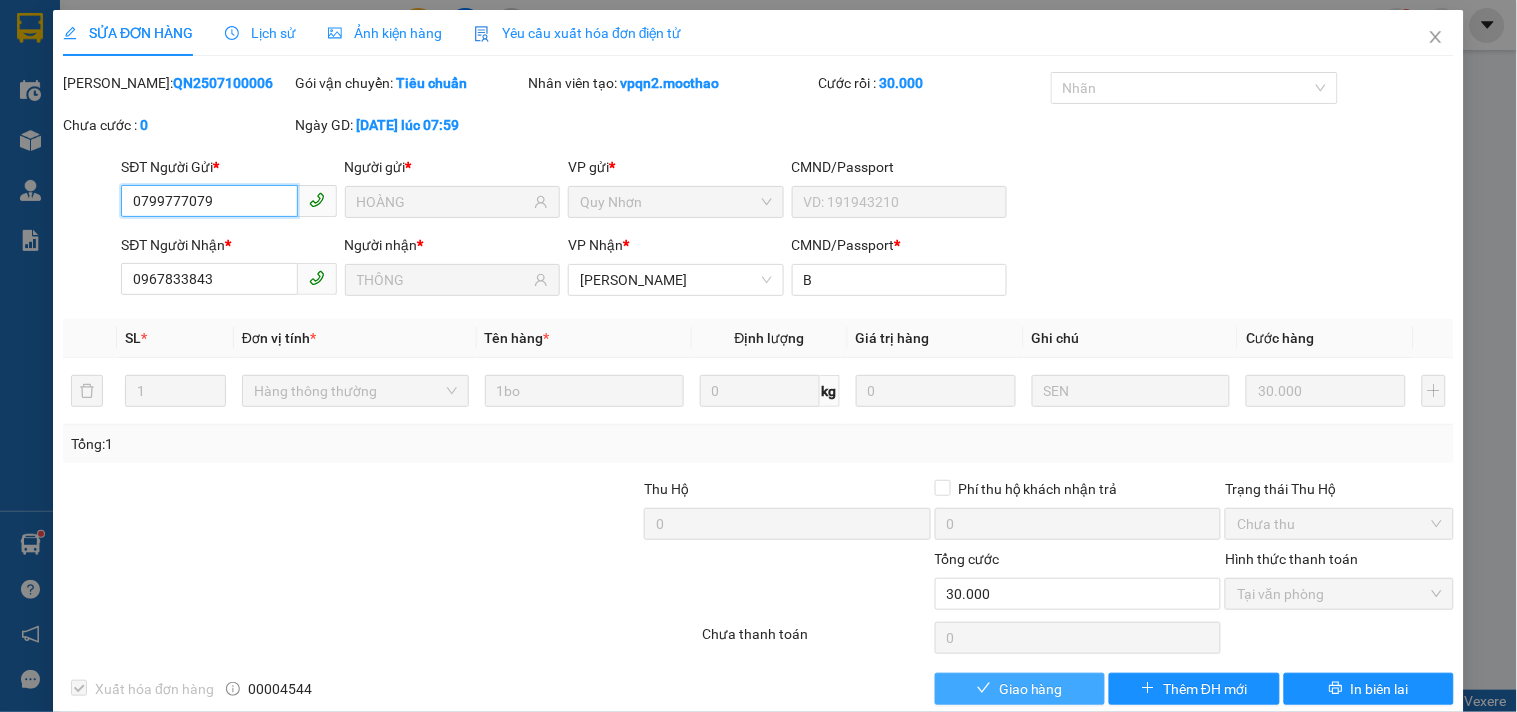 checkbox on "true" 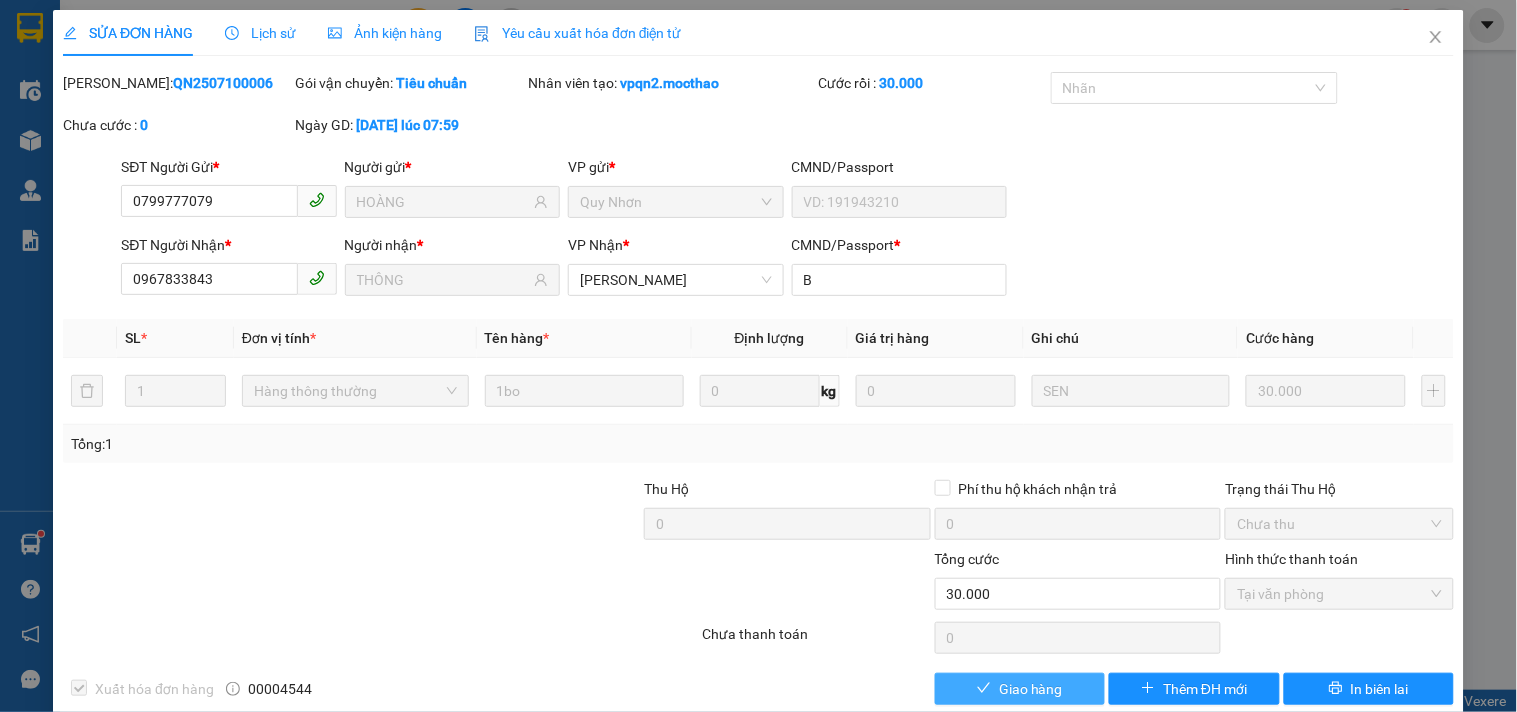 drag, startPoint x: 1022, startPoint y: 685, endPoint x: 1216, endPoint y: 474, distance: 286.63043 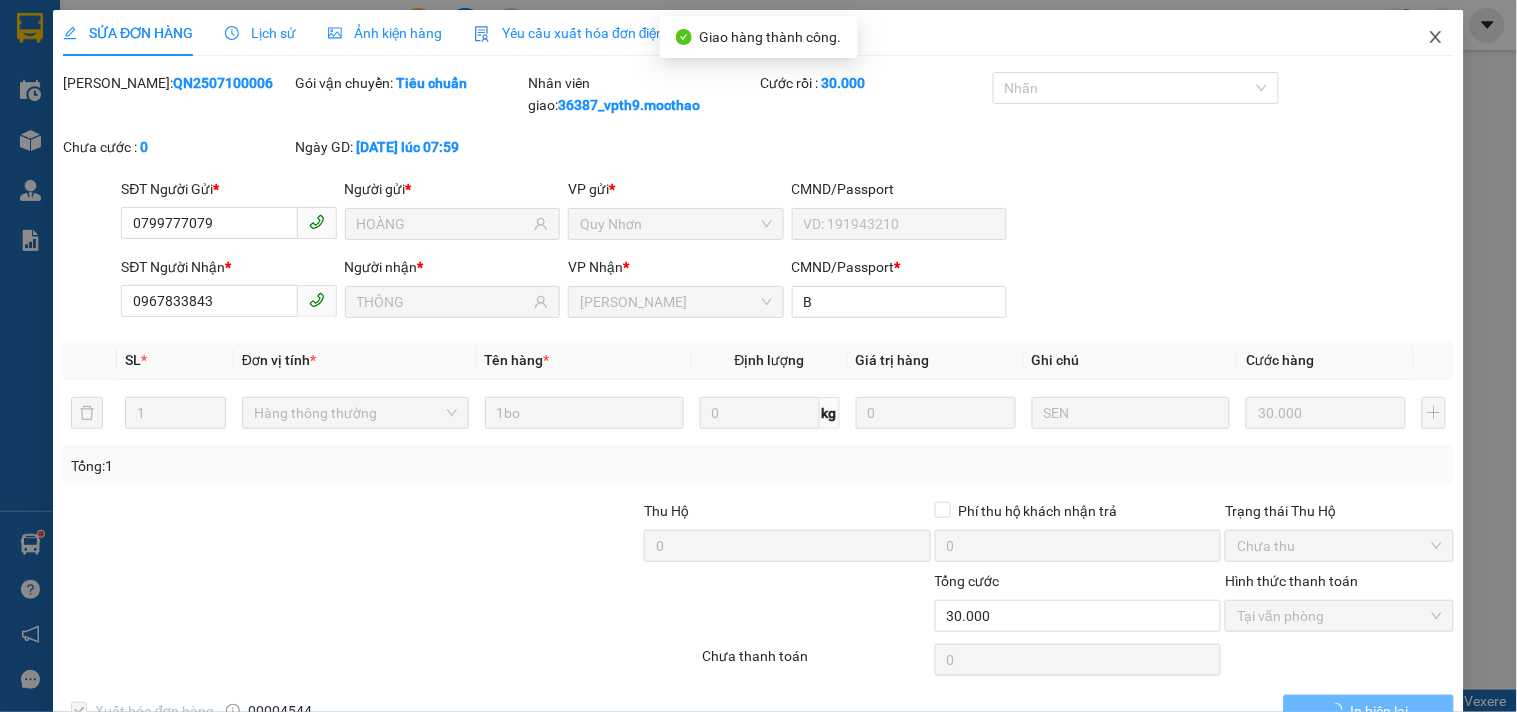 click at bounding box center [1436, 38] 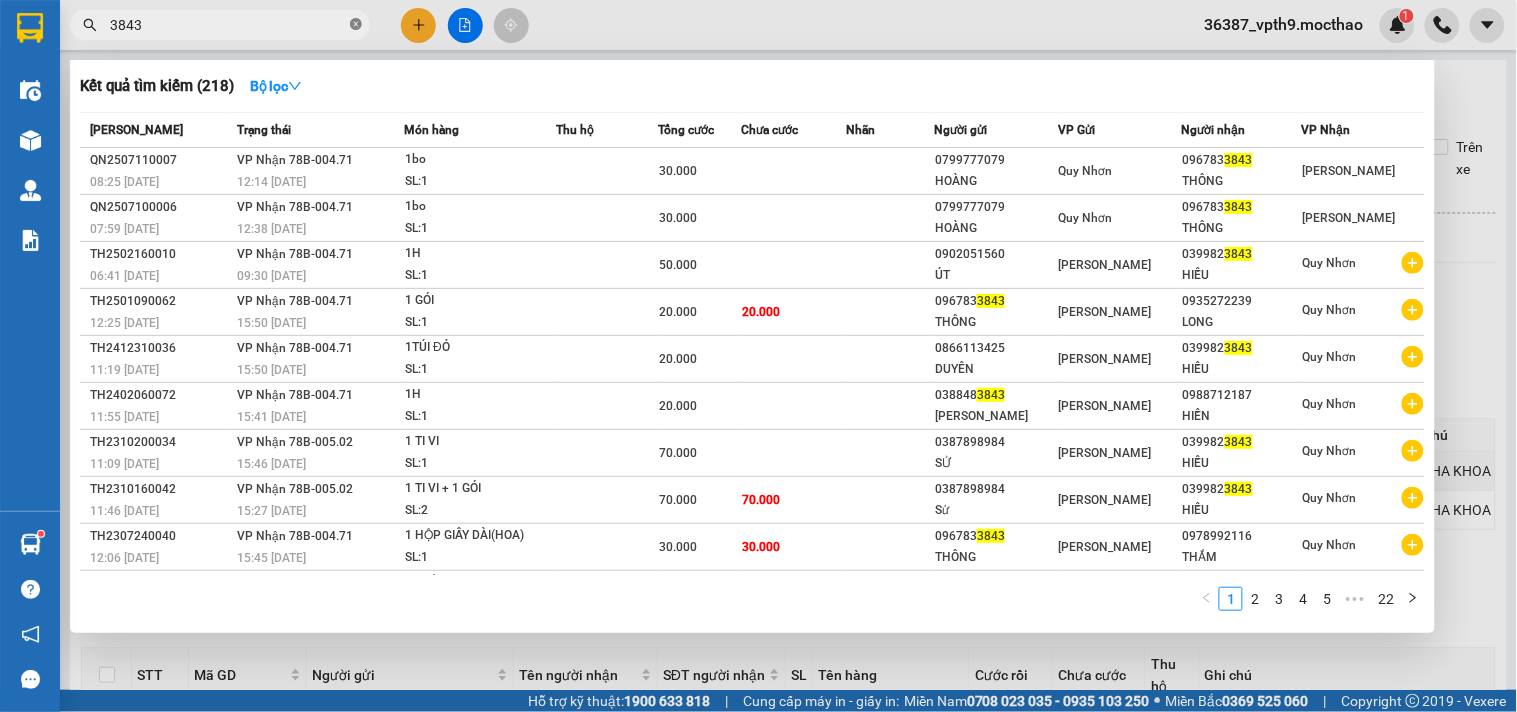 click 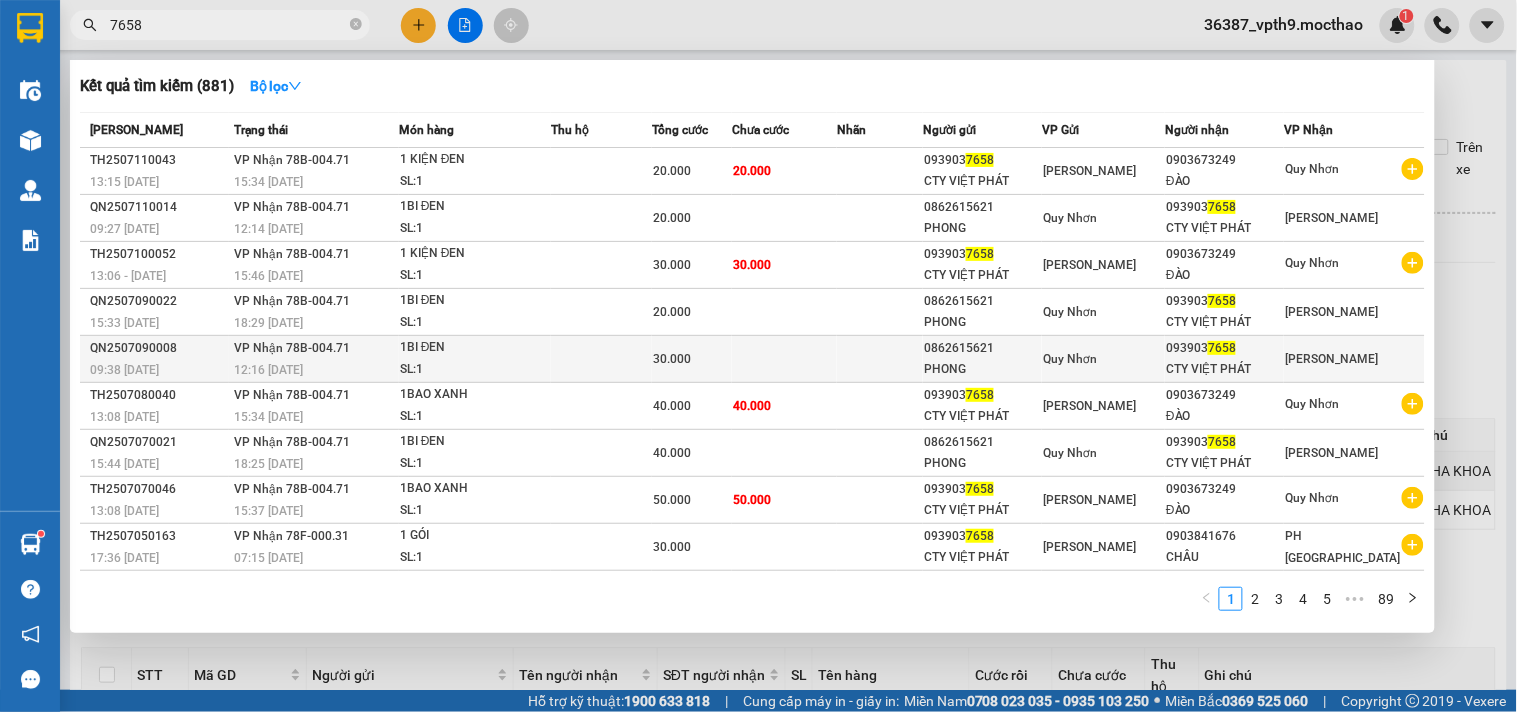 type on "7658" 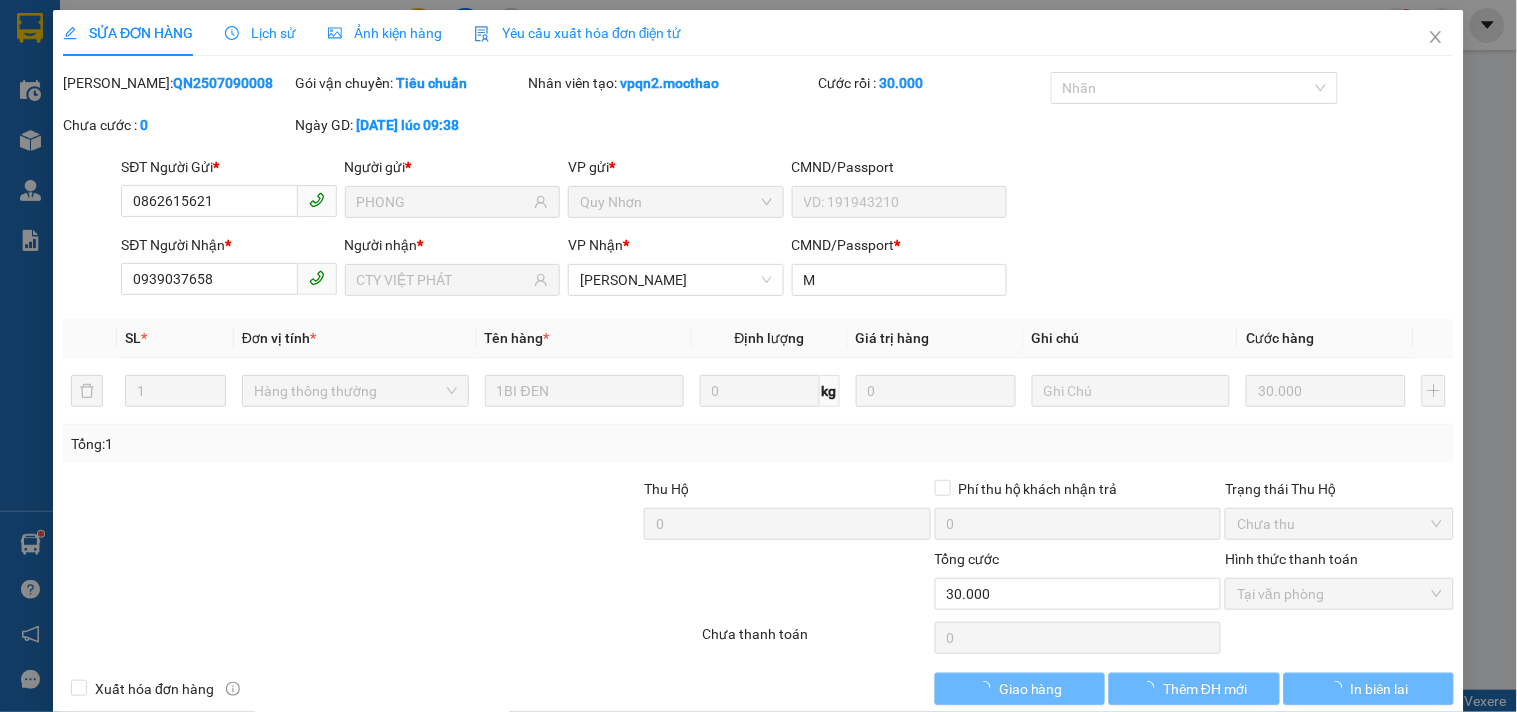 type on "0862615621" 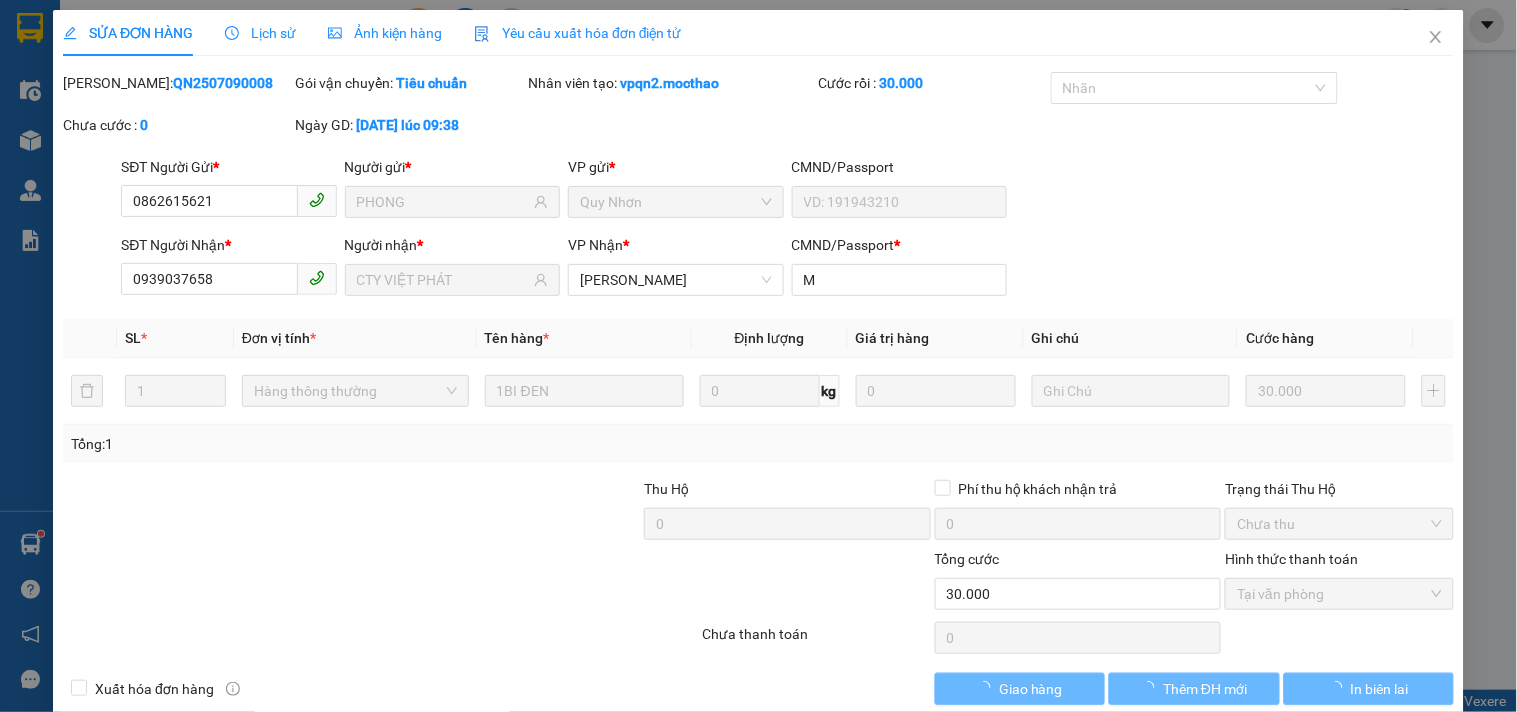 type on "PHONG" 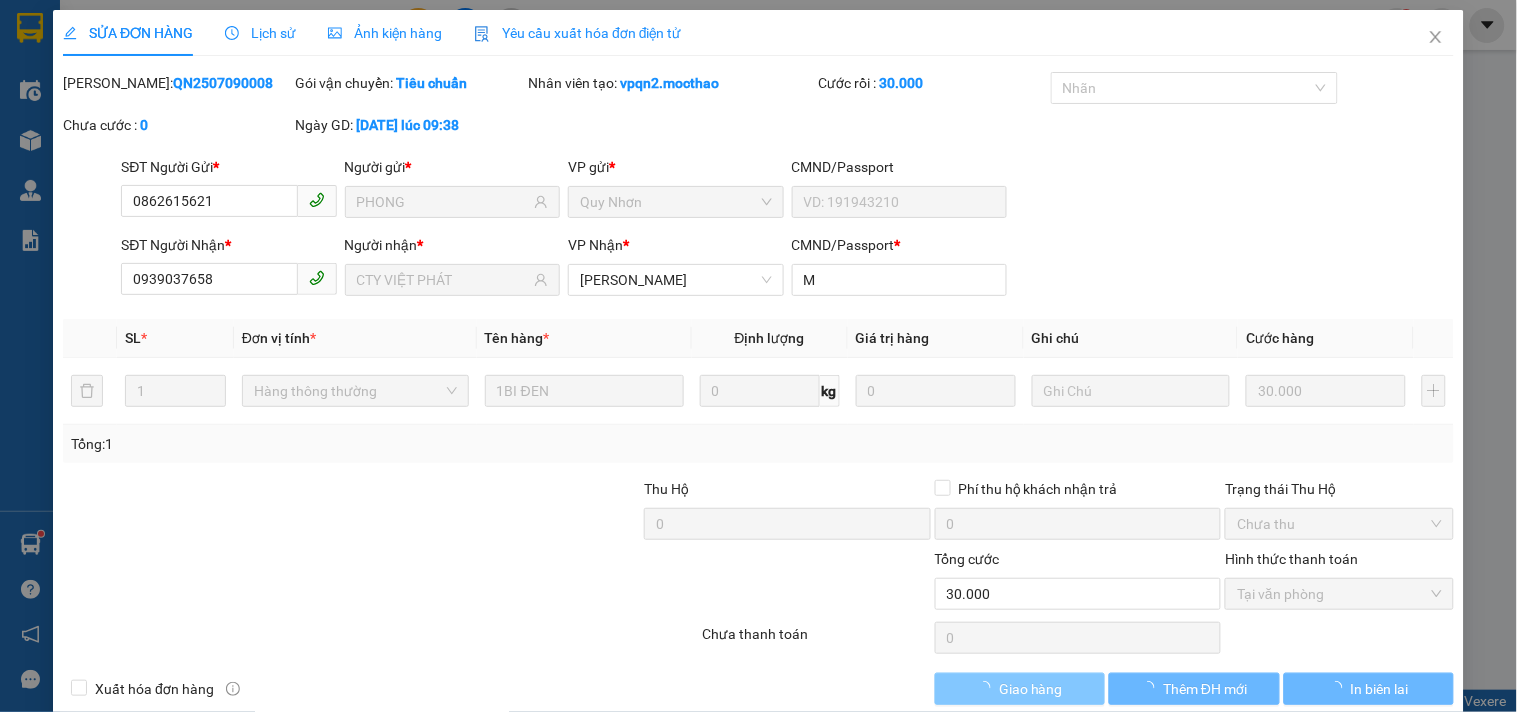 drag, startPoint x: 1026, startPoint y: 691, endPoint x: 1026, endPoint y: 672, distance: 19 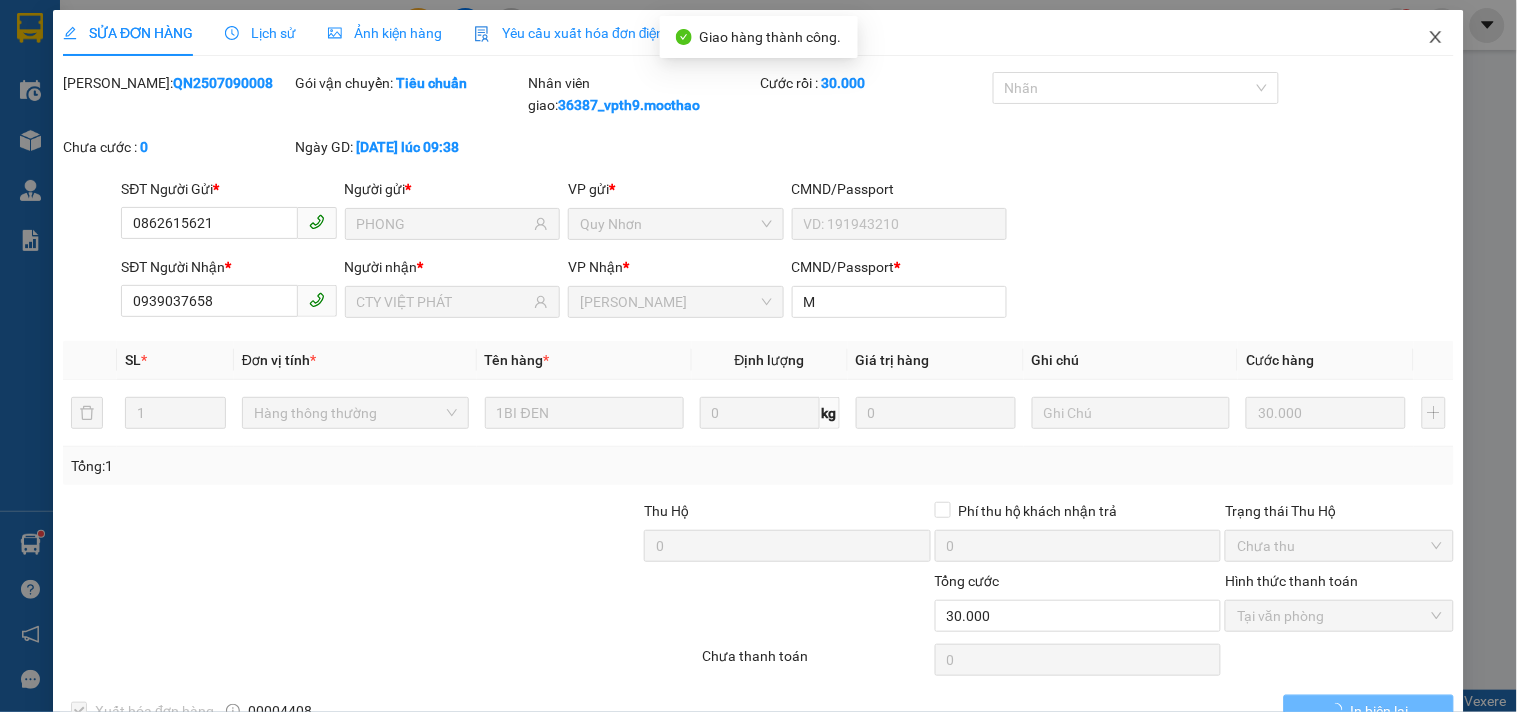 click 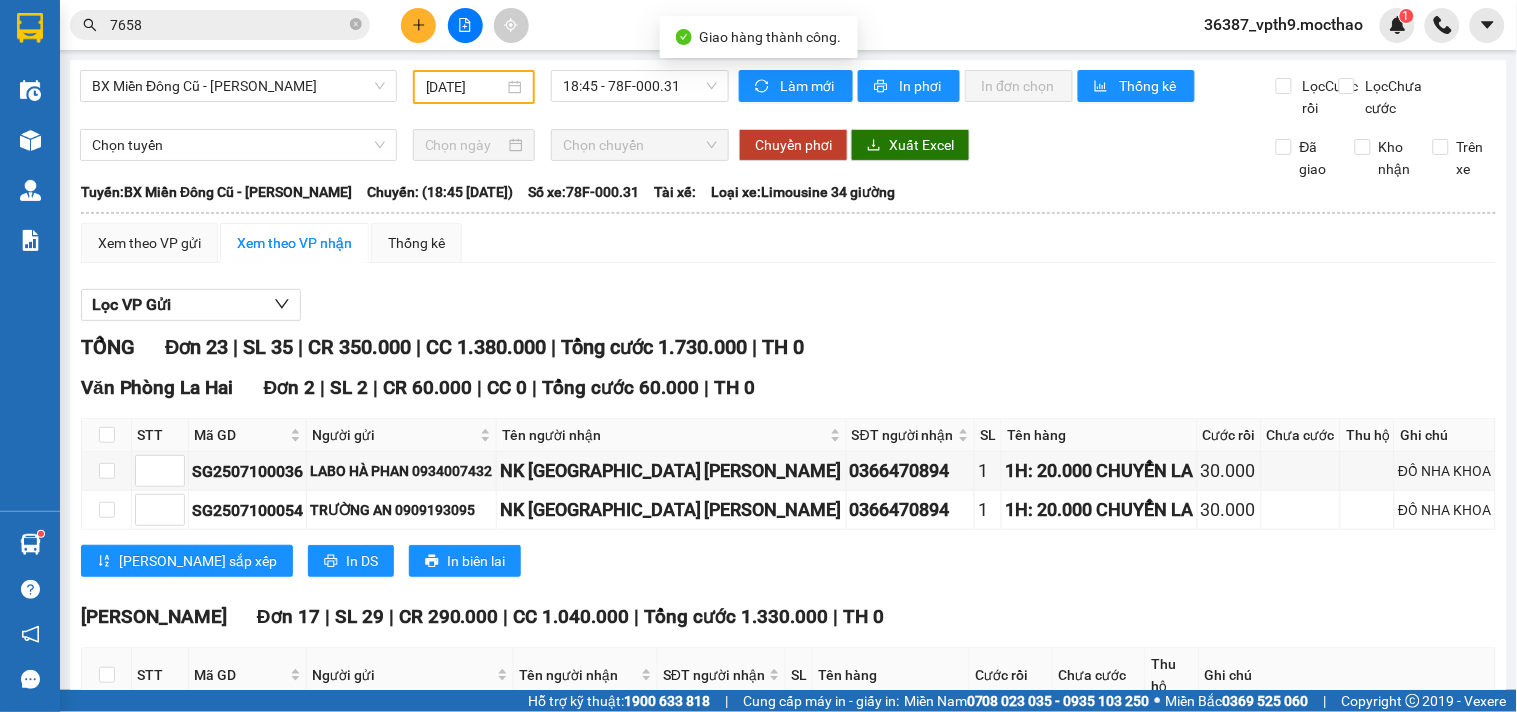 click on "7658" at bounding box center [228, 25] 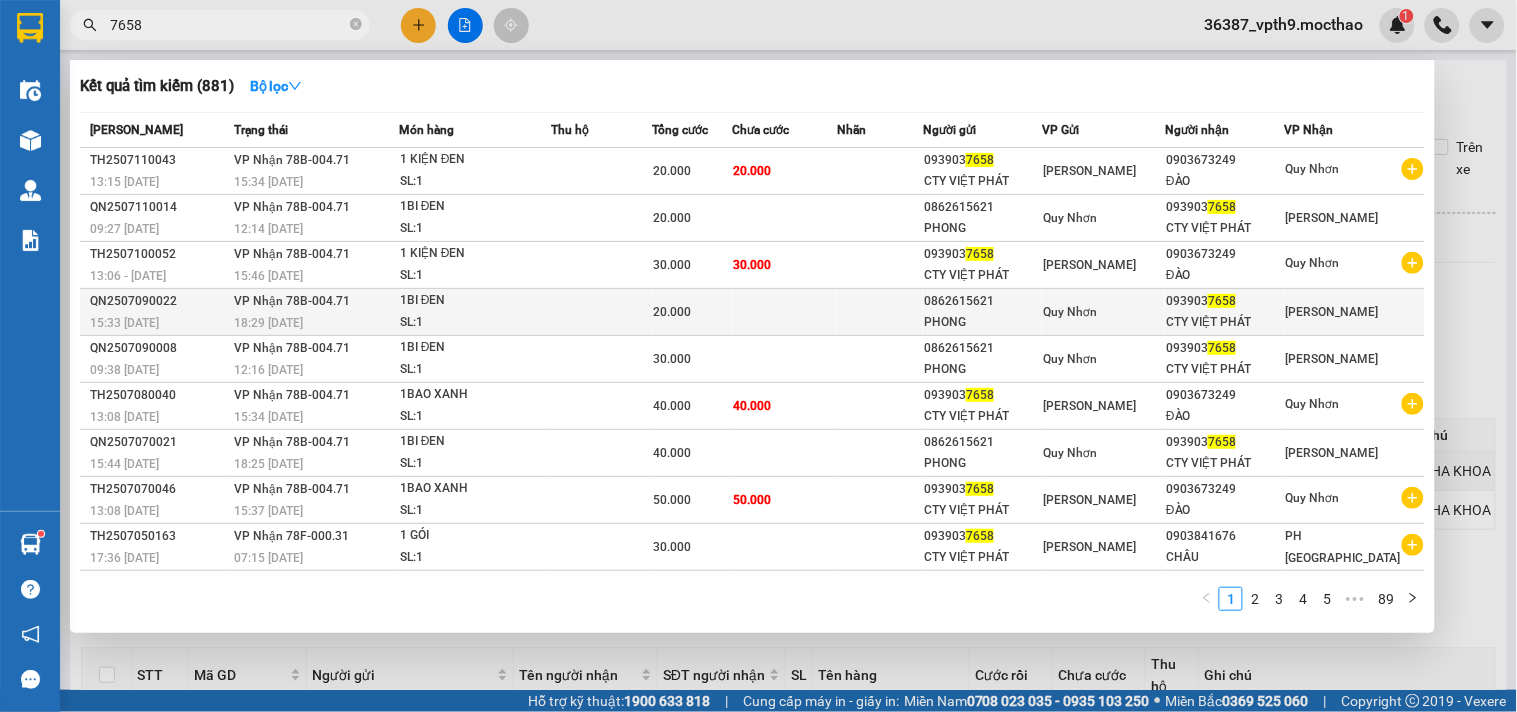 click on "[GEOGRAPHIC_DATA]" at bounding box center (1331, 312) 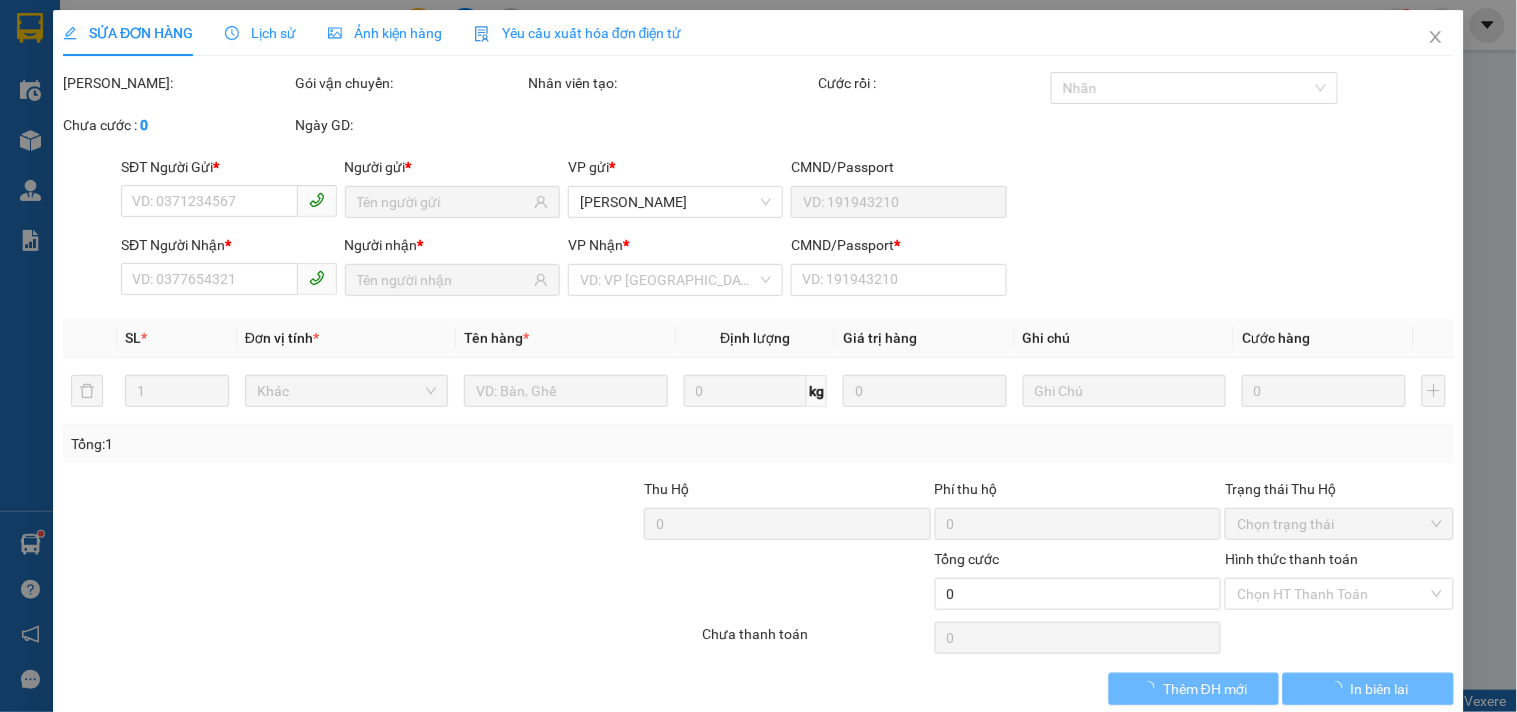 type on "0862615621" 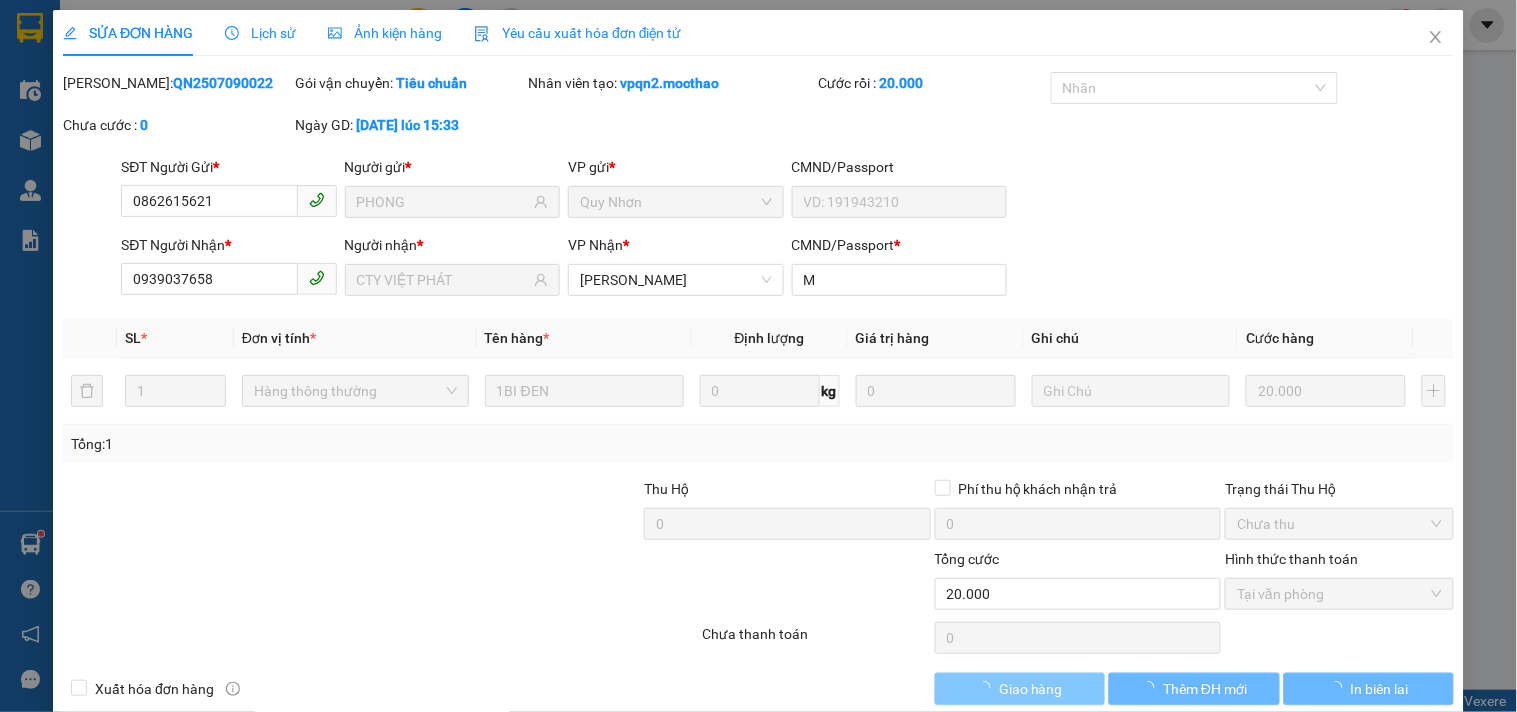click on "Giao hàng" at bounding box center [1031, 689] 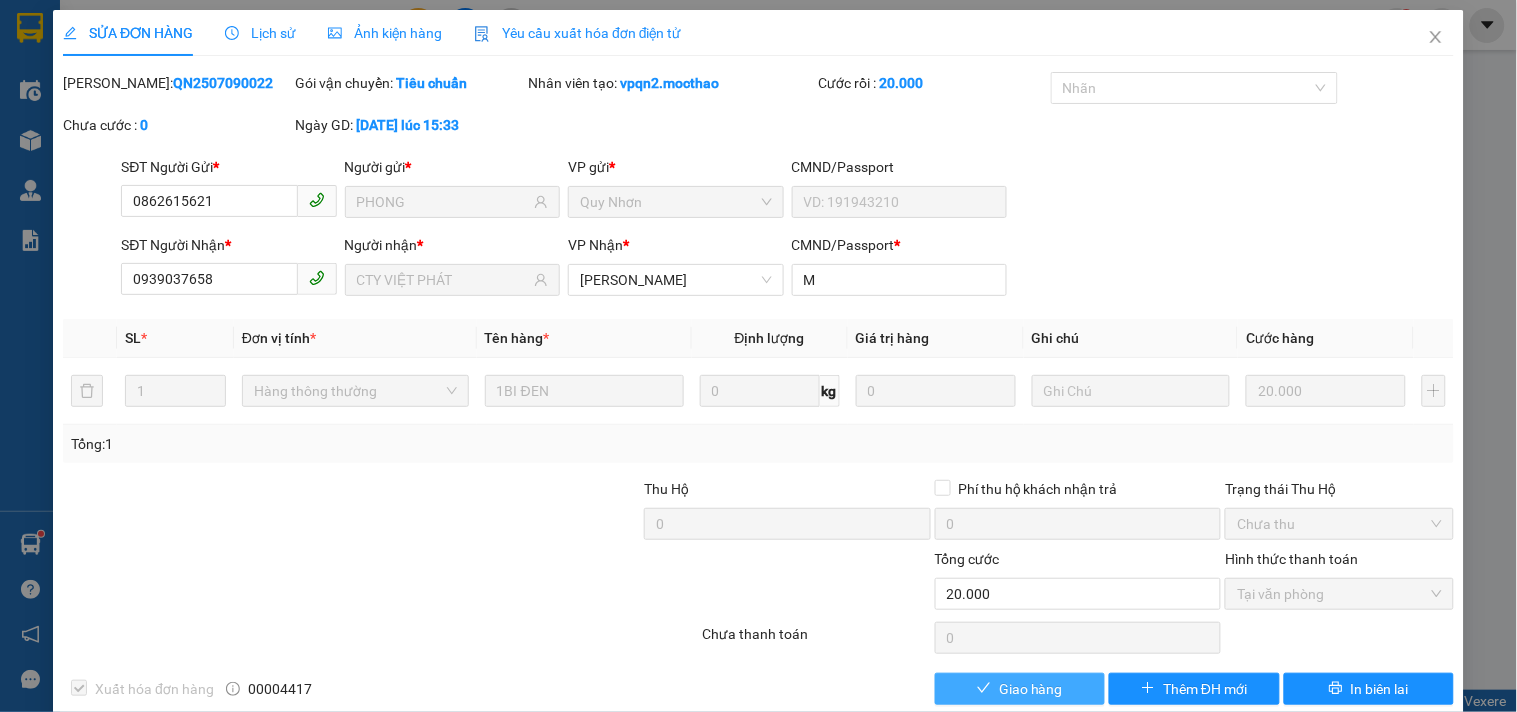 drag, startPoint x: 998, startPoint y: 684, endPoint x: 1145, endPoint y: 453, distance: 273.8065 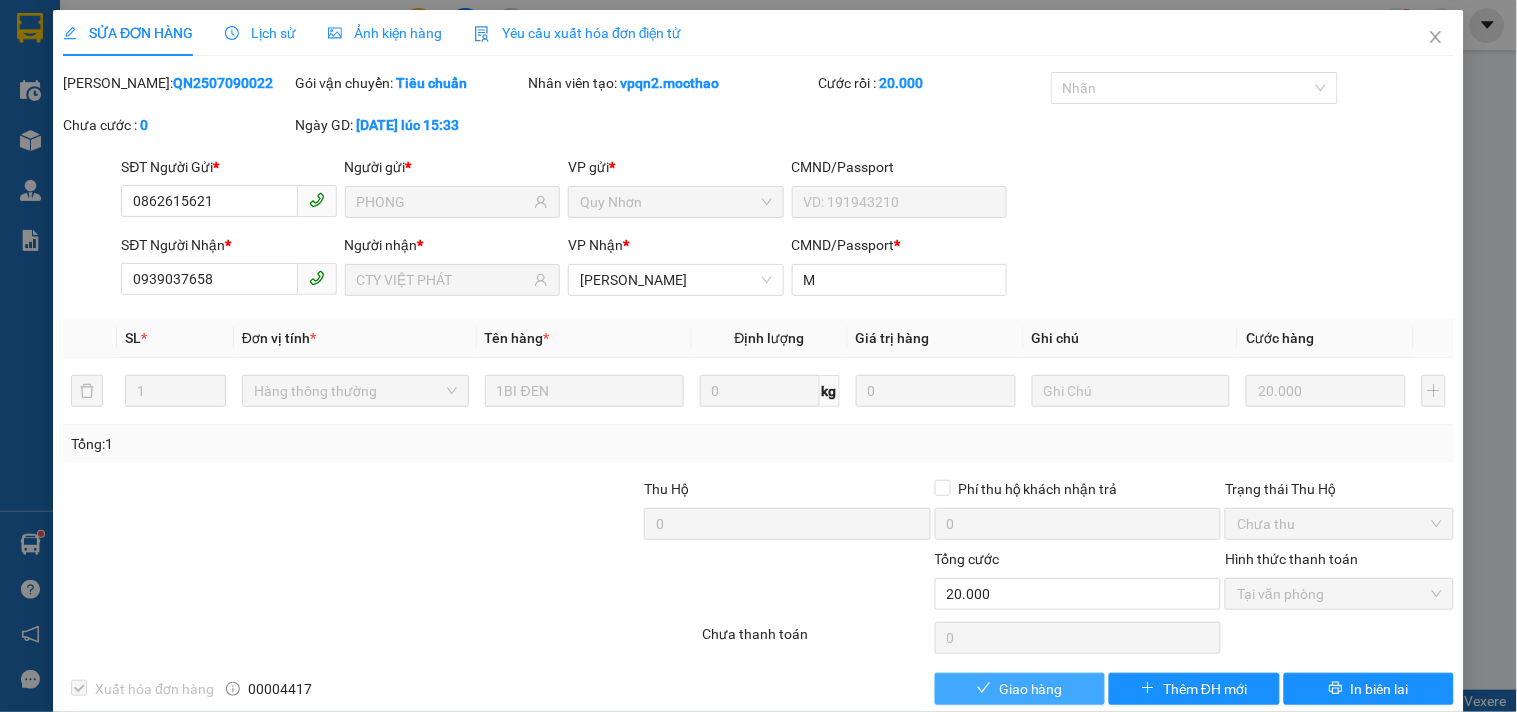 click on "Giao hàng" at bounding box center (1031, 689) 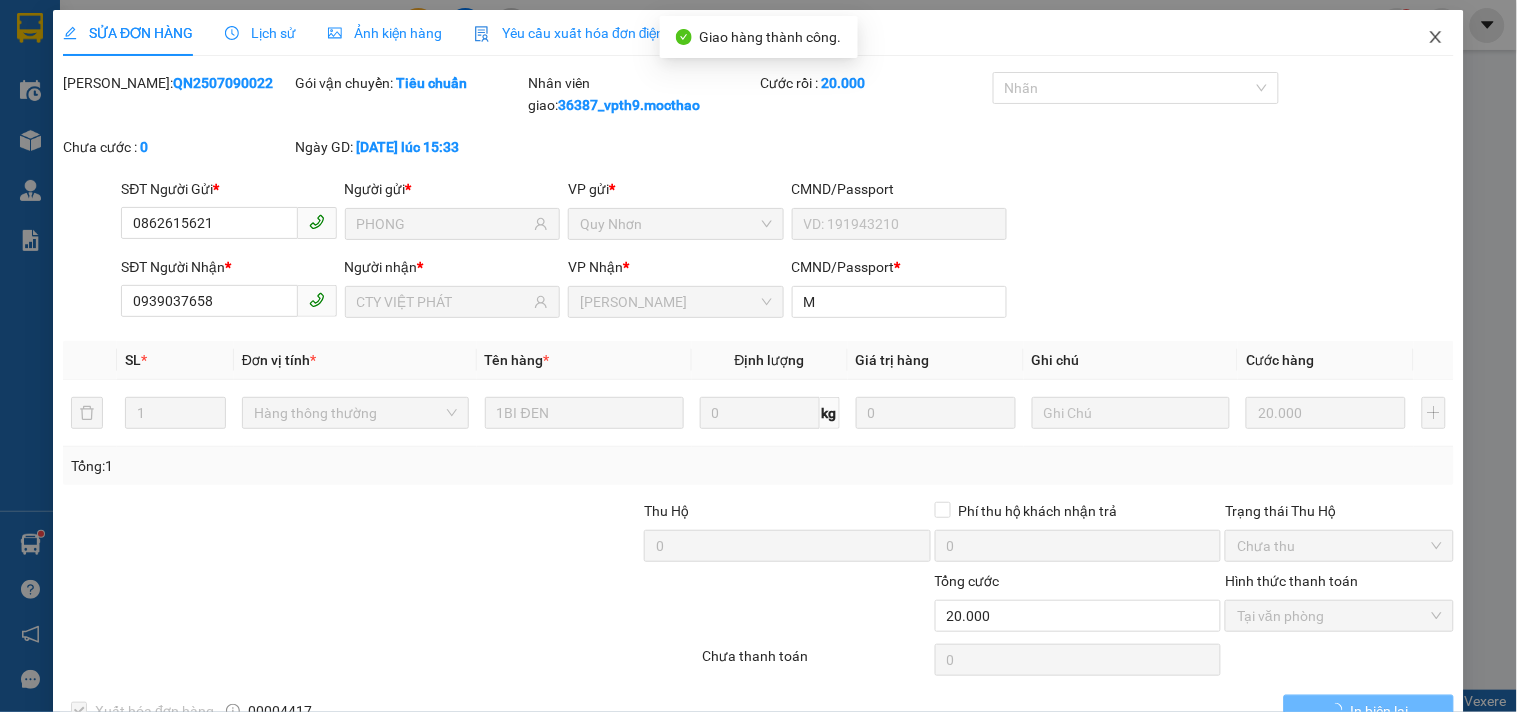 click 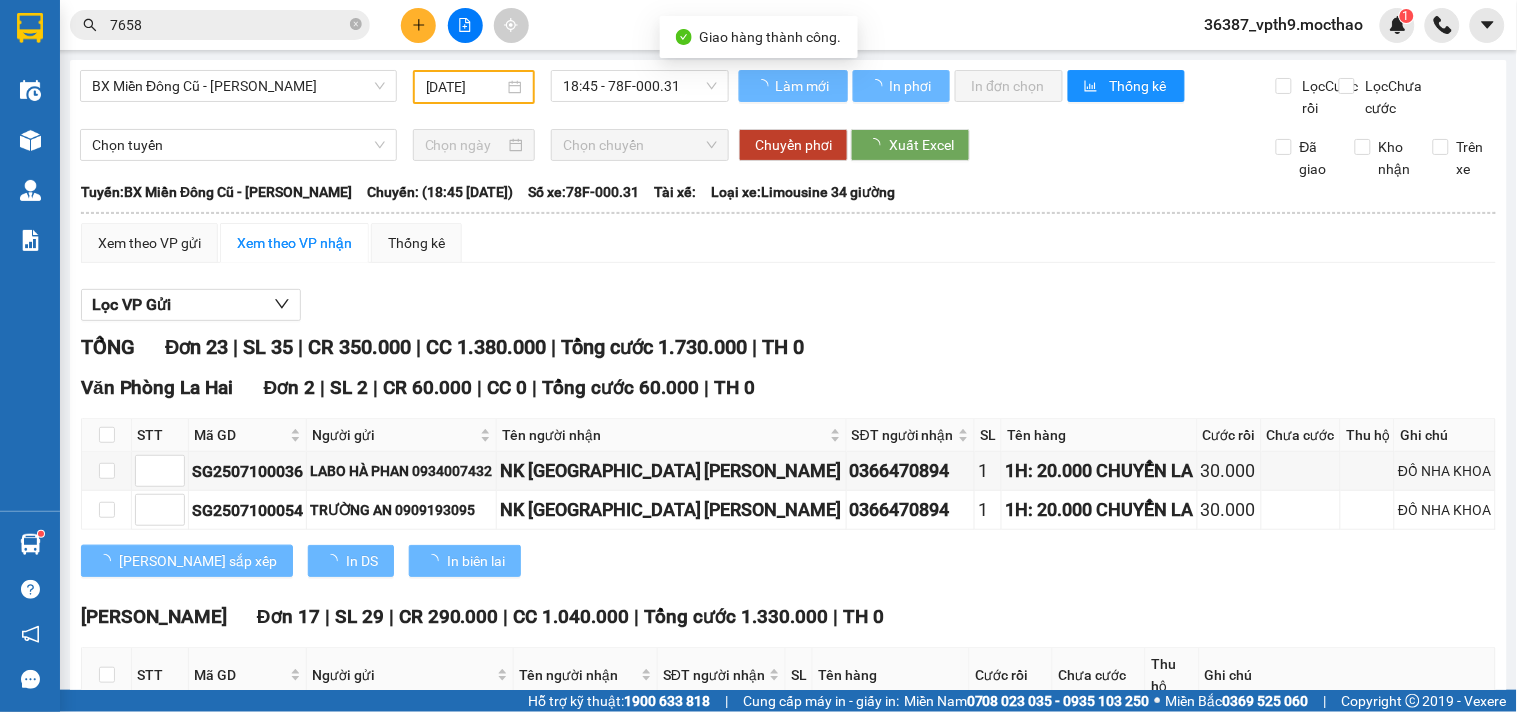click on "7658" at bounding box center (228, 25) 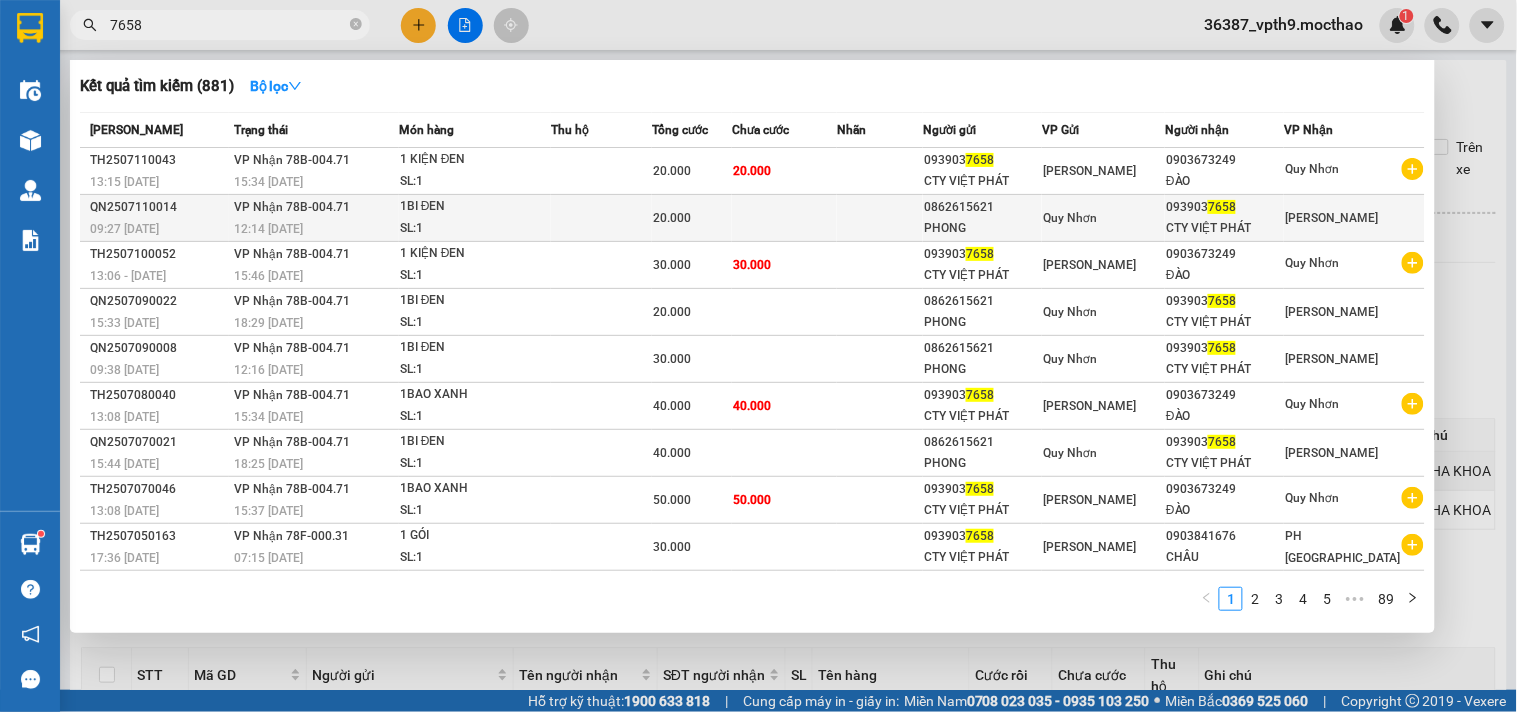 click at bounding box center [784, 218] 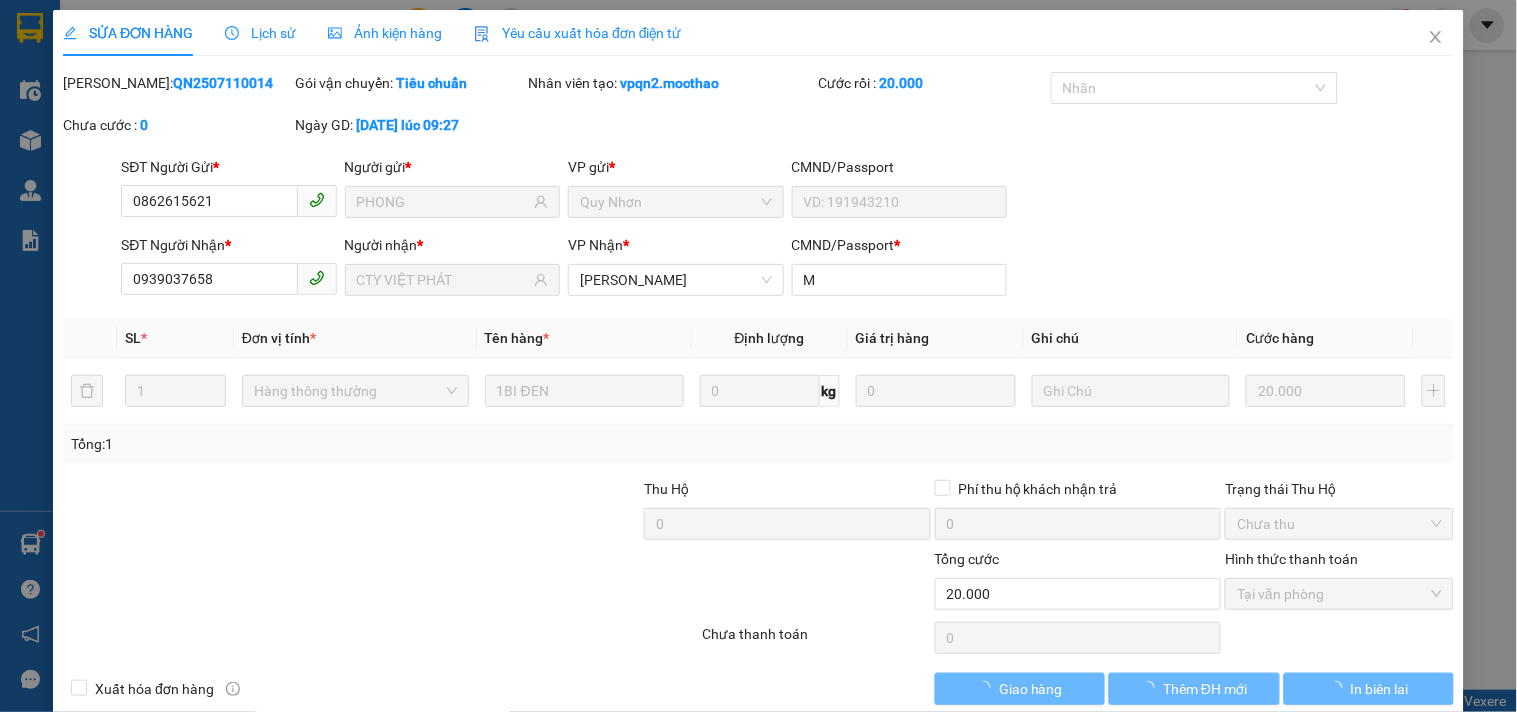 type on "0862615621" 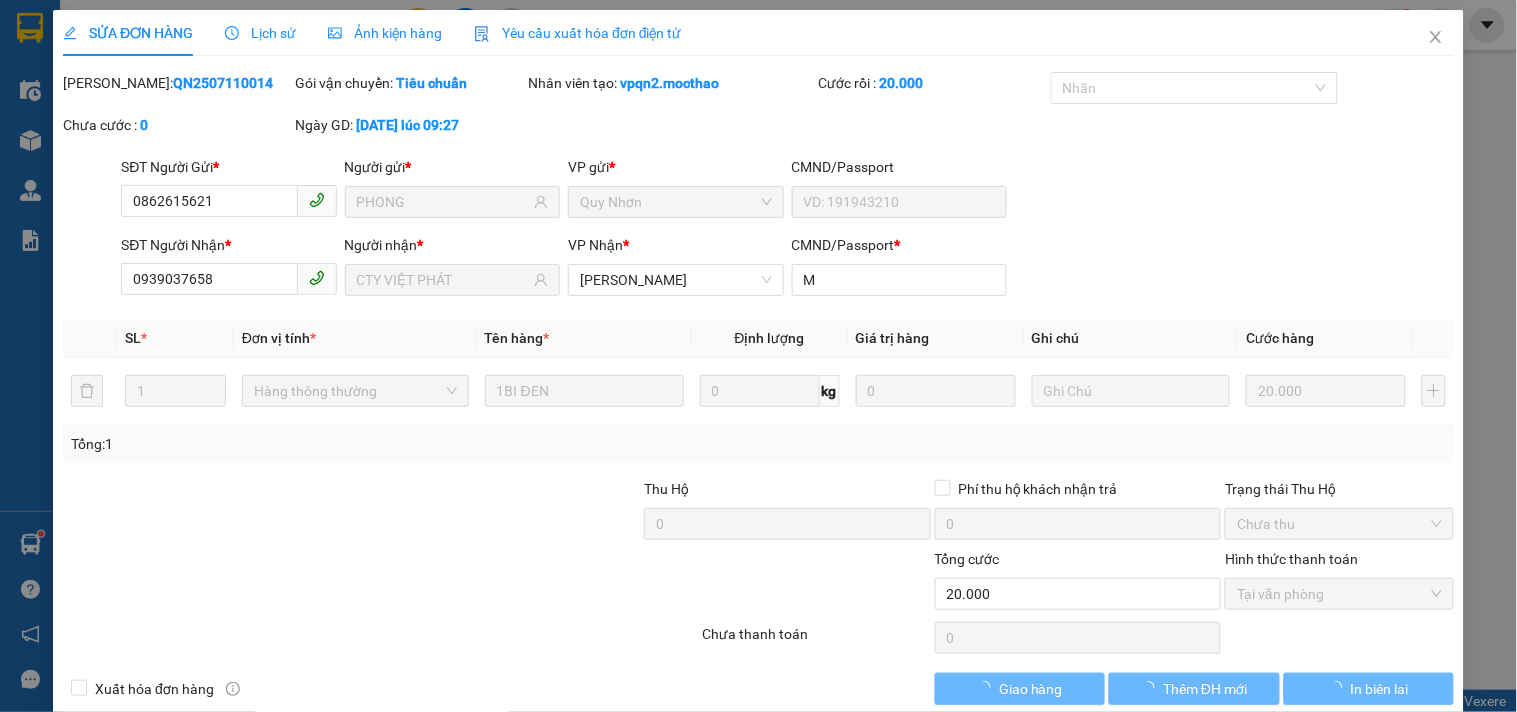 type on "PHONG" 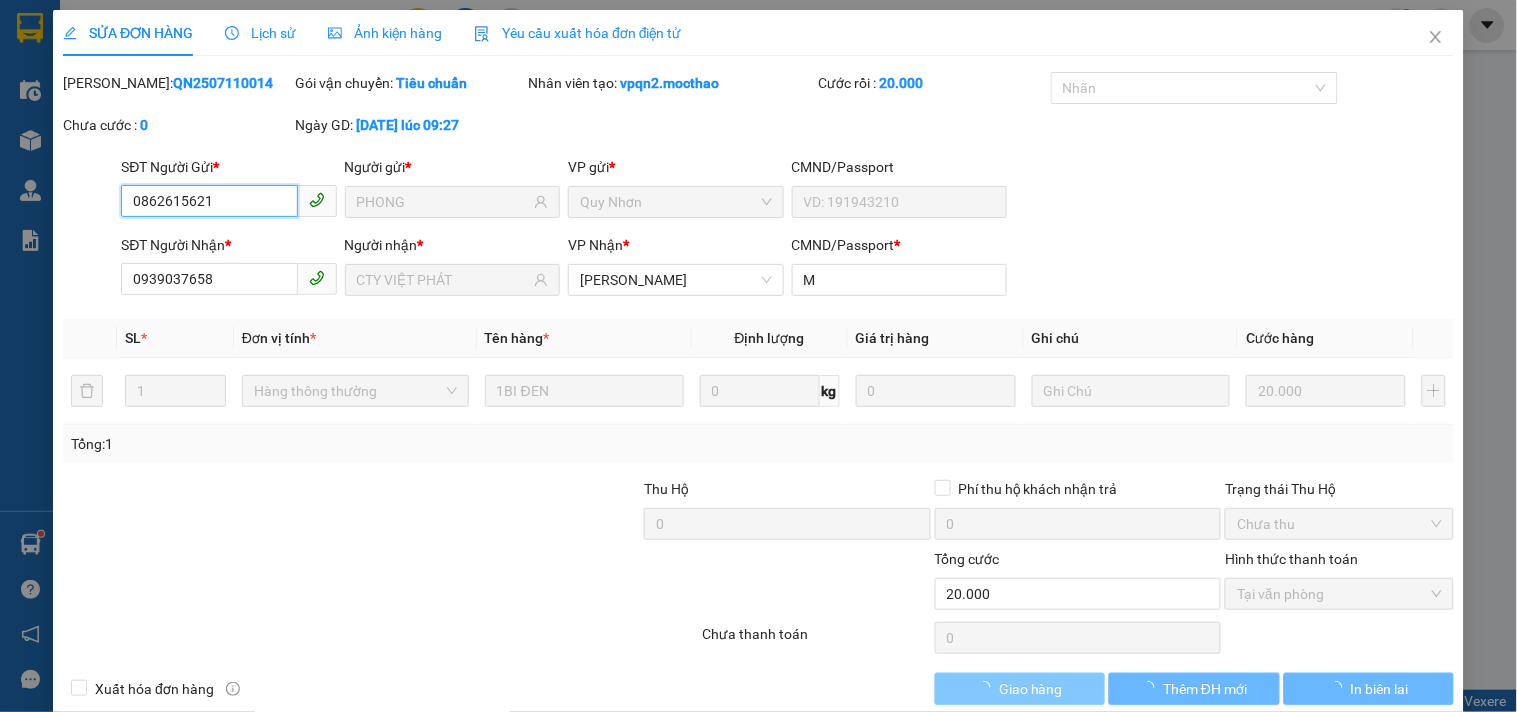 checkbox on "true" 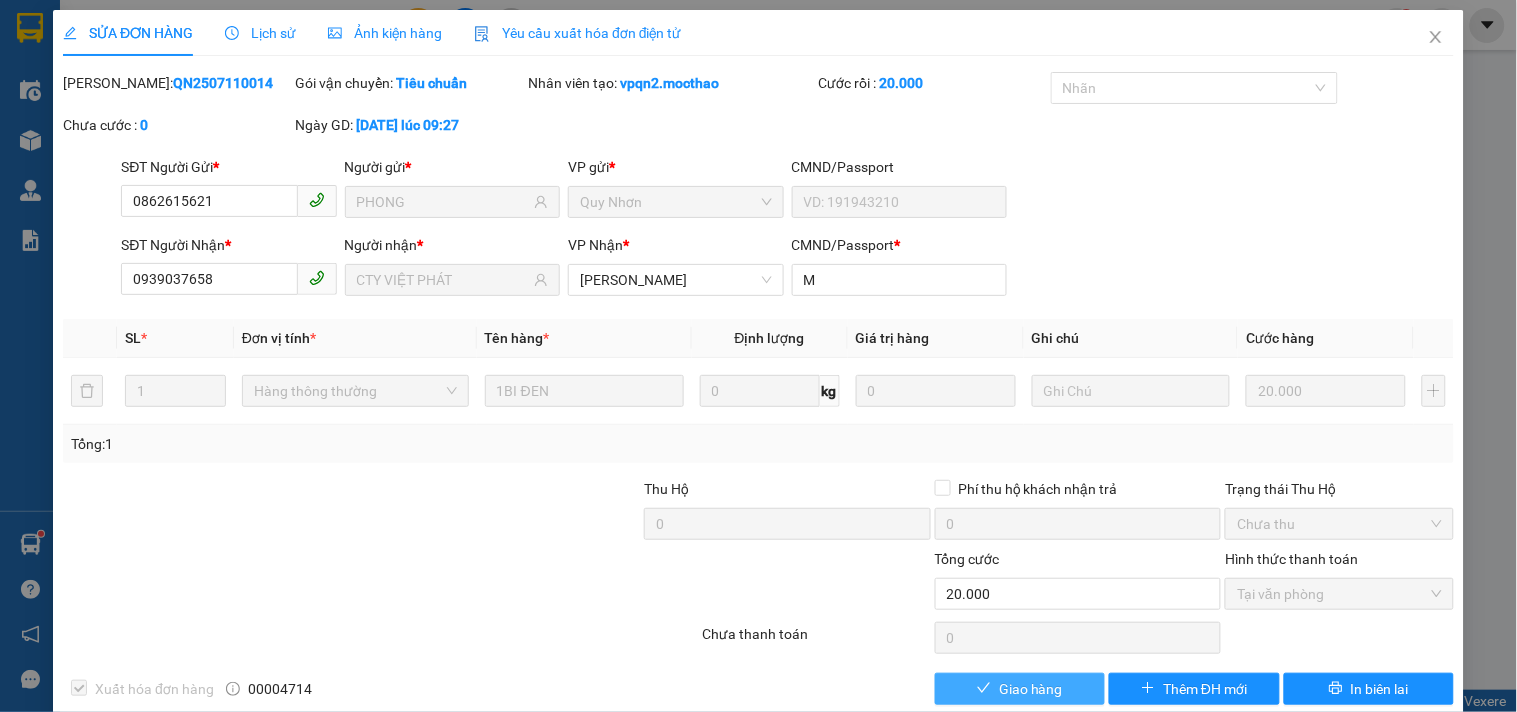 drag, startPoint x: 1014, startPoint y: 686, endPoint x: 1072, endPoint y: 687, distance: 58.00862 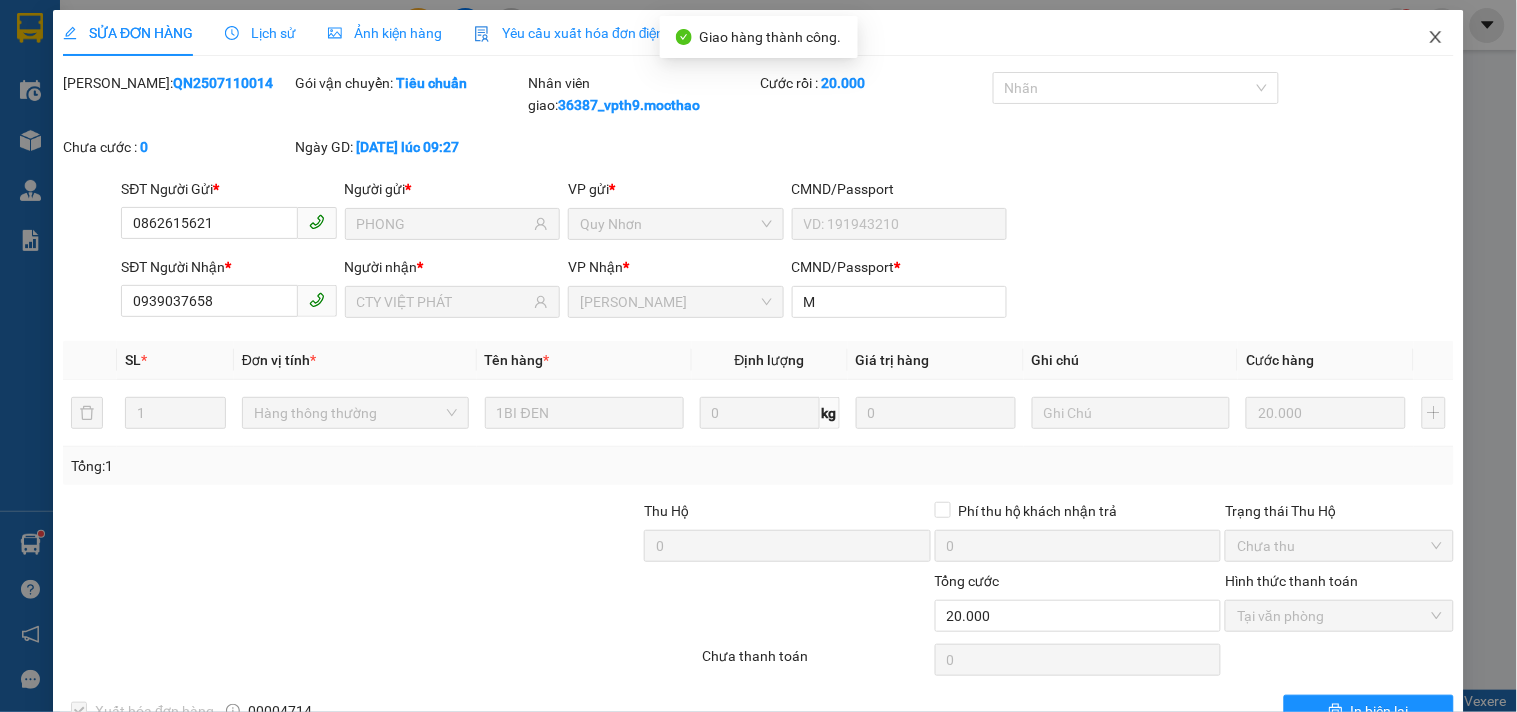 click 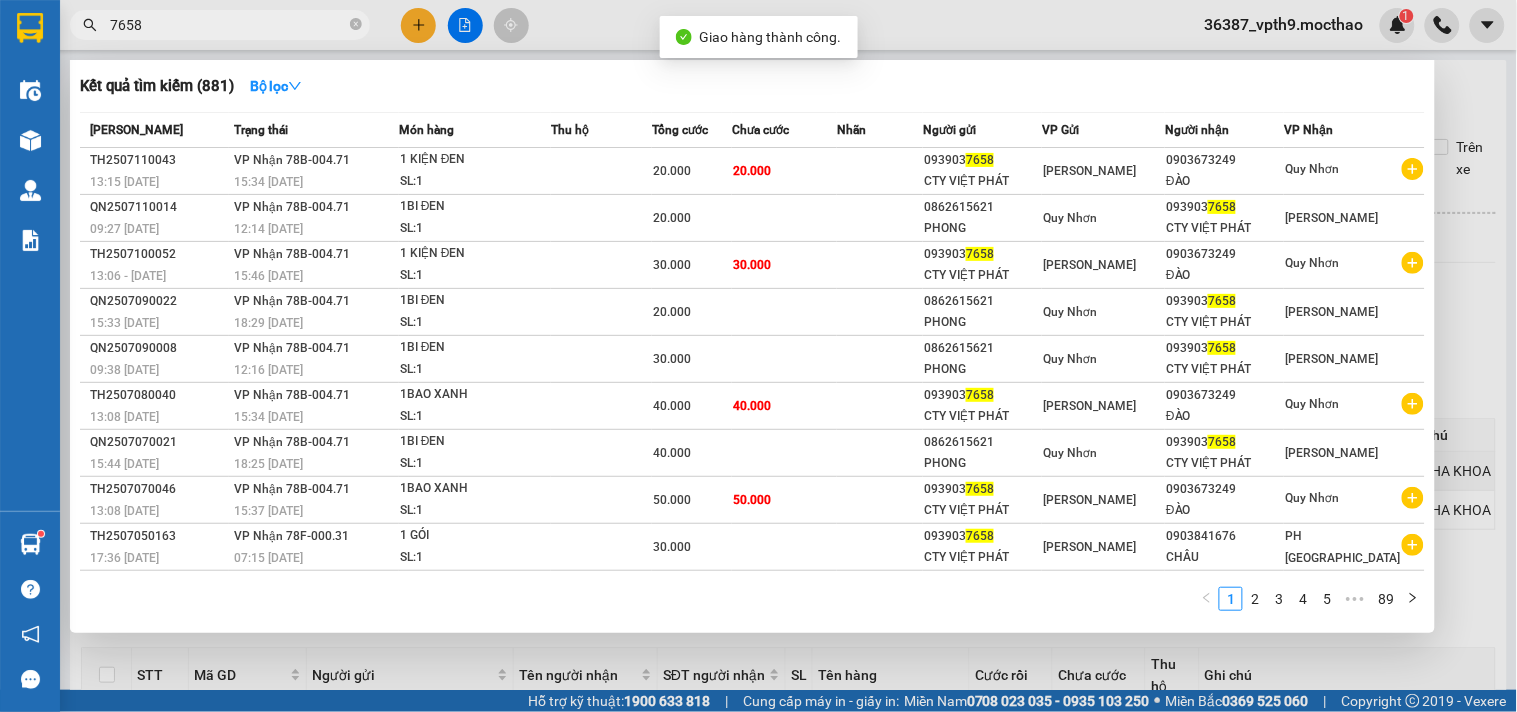 click on "7658" at bounding box center (228, 25) 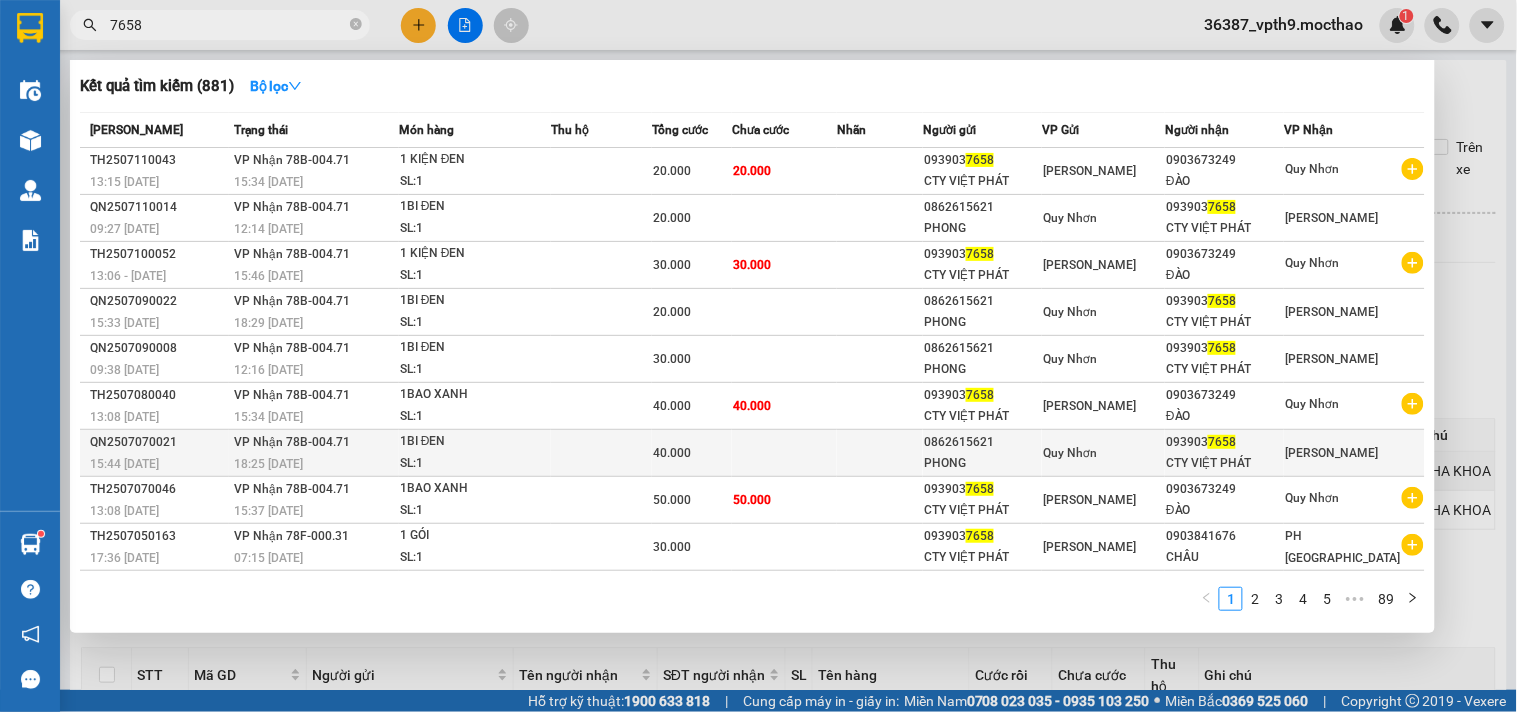 click on "[GEOGRAPHIC_DATA]" at bounding box center [1331, 453] 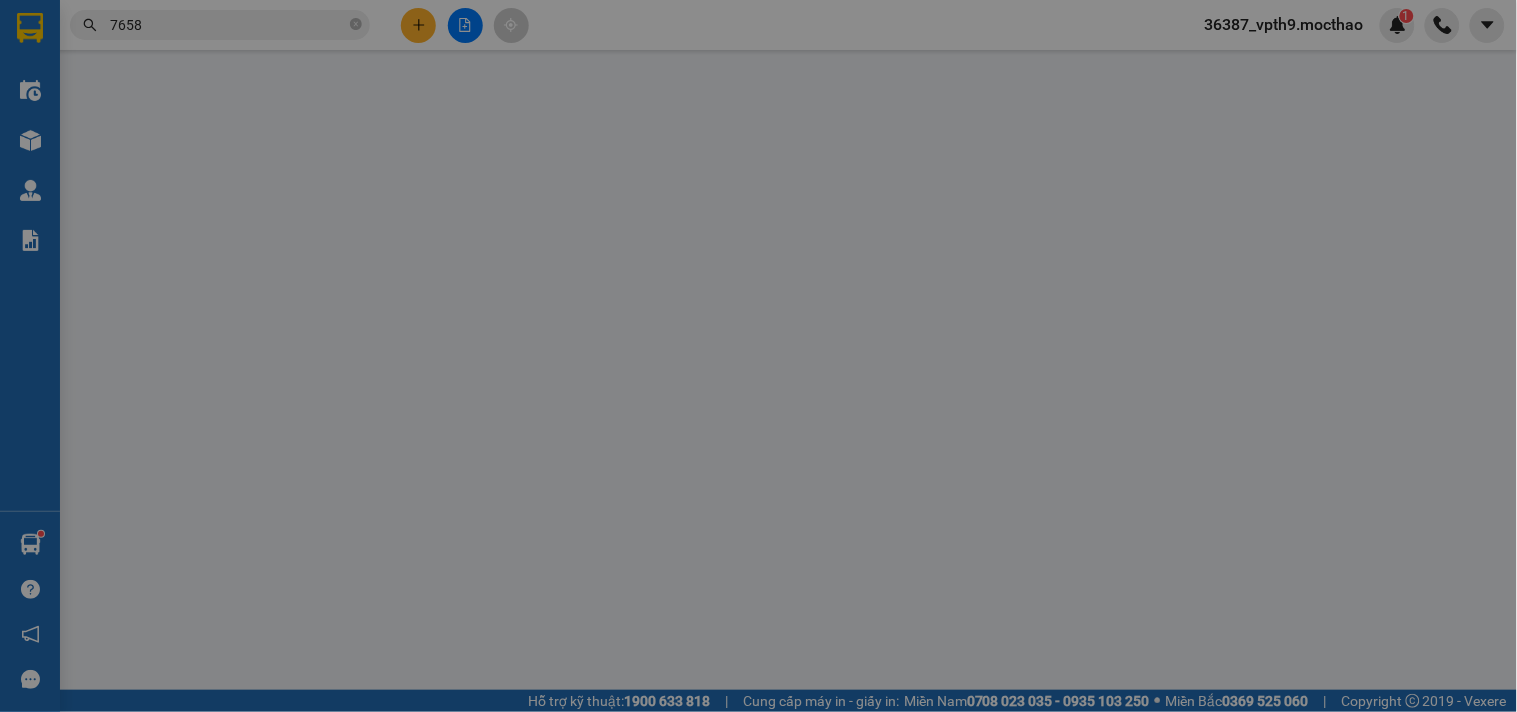 type on "0862615621" 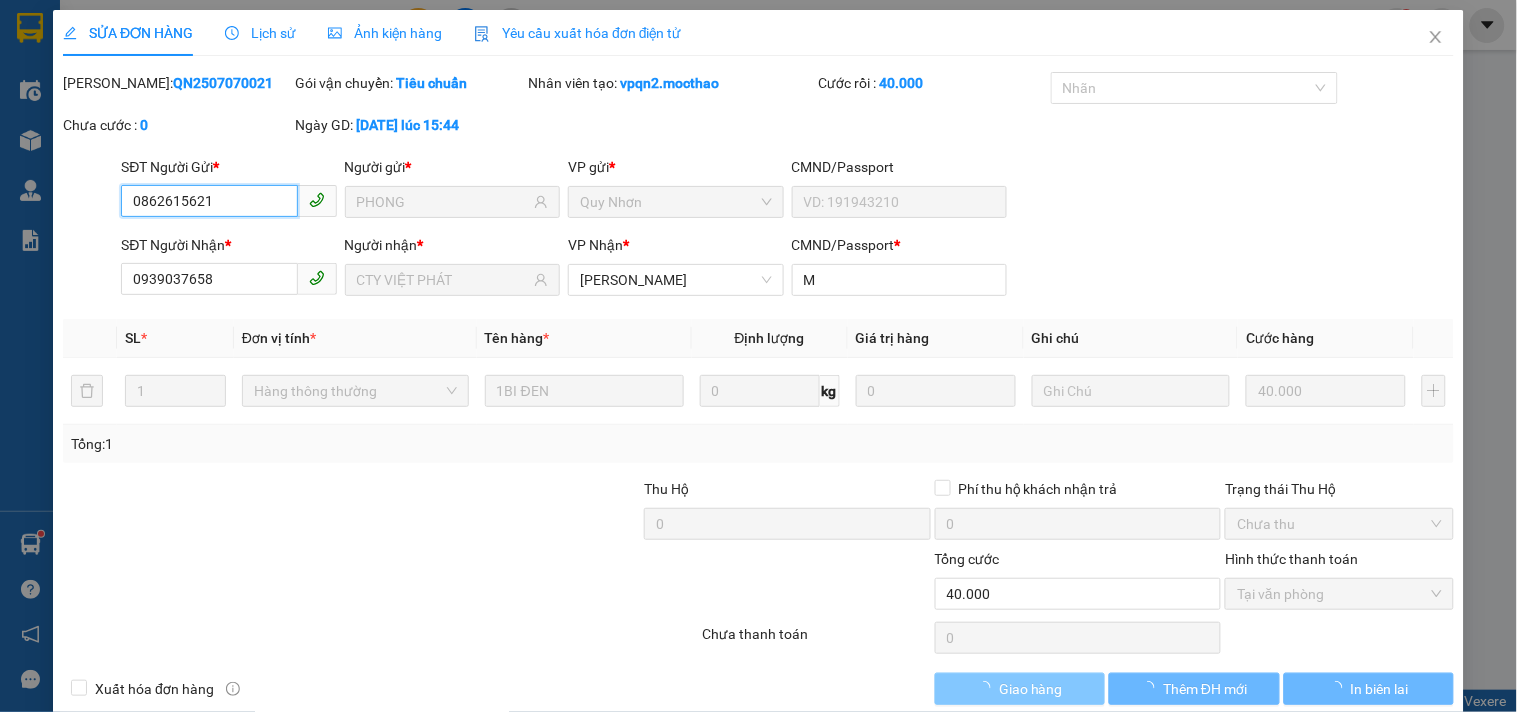 checkbox on "true" 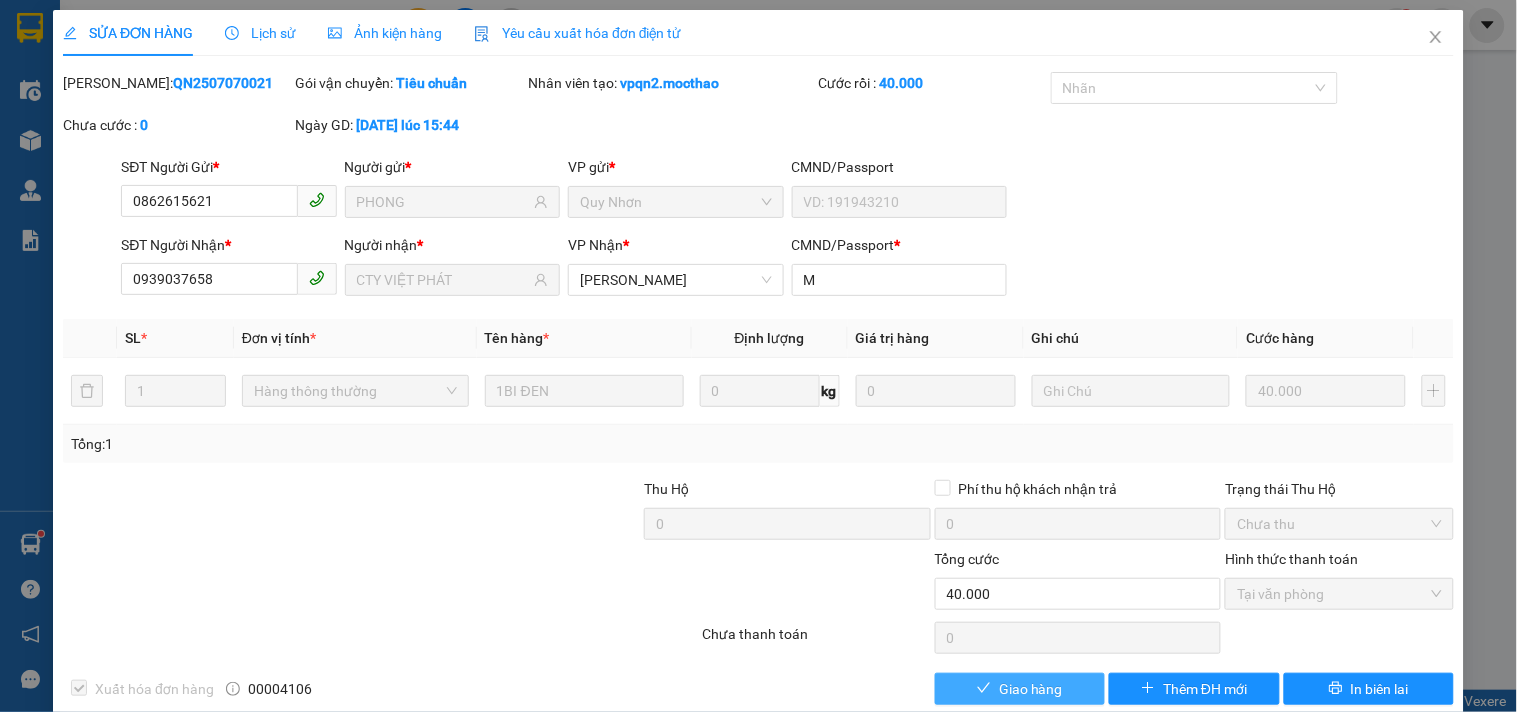click on "Giao hàng" at bounding box center (1020, 689) 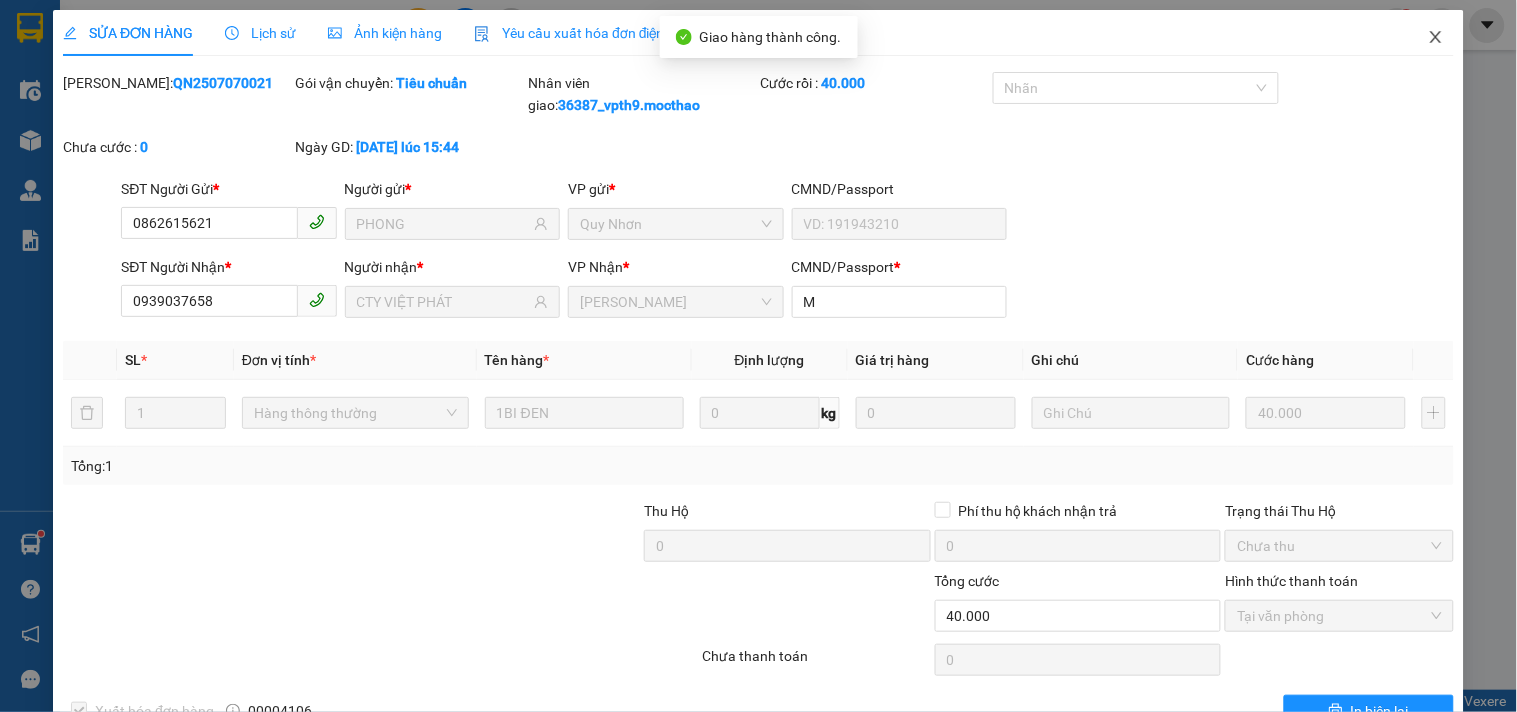 click at bounding box center [1436, 38] 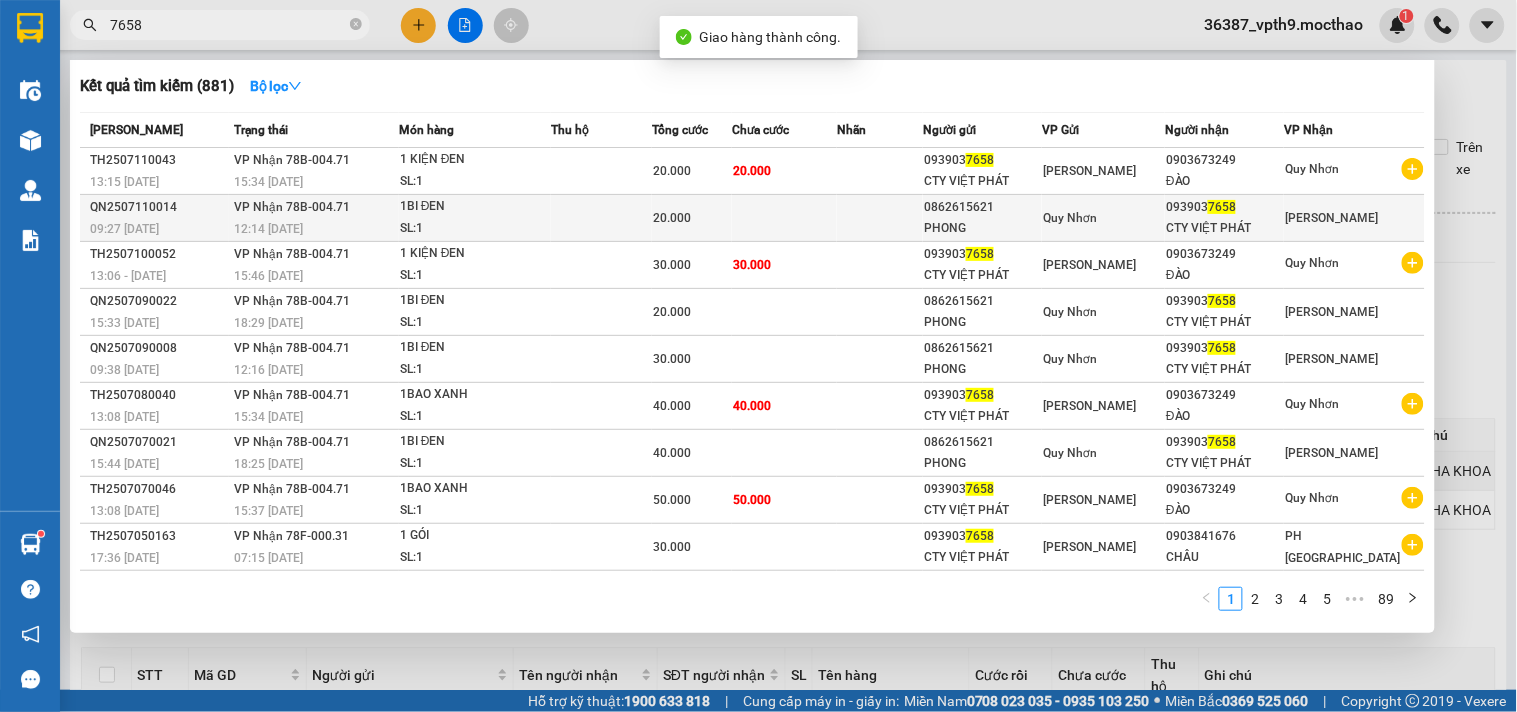 drag, startPoint x: 301, startPoint y: 27, endPoint x: 1026, endPoint y: 234, distance: 753.97217 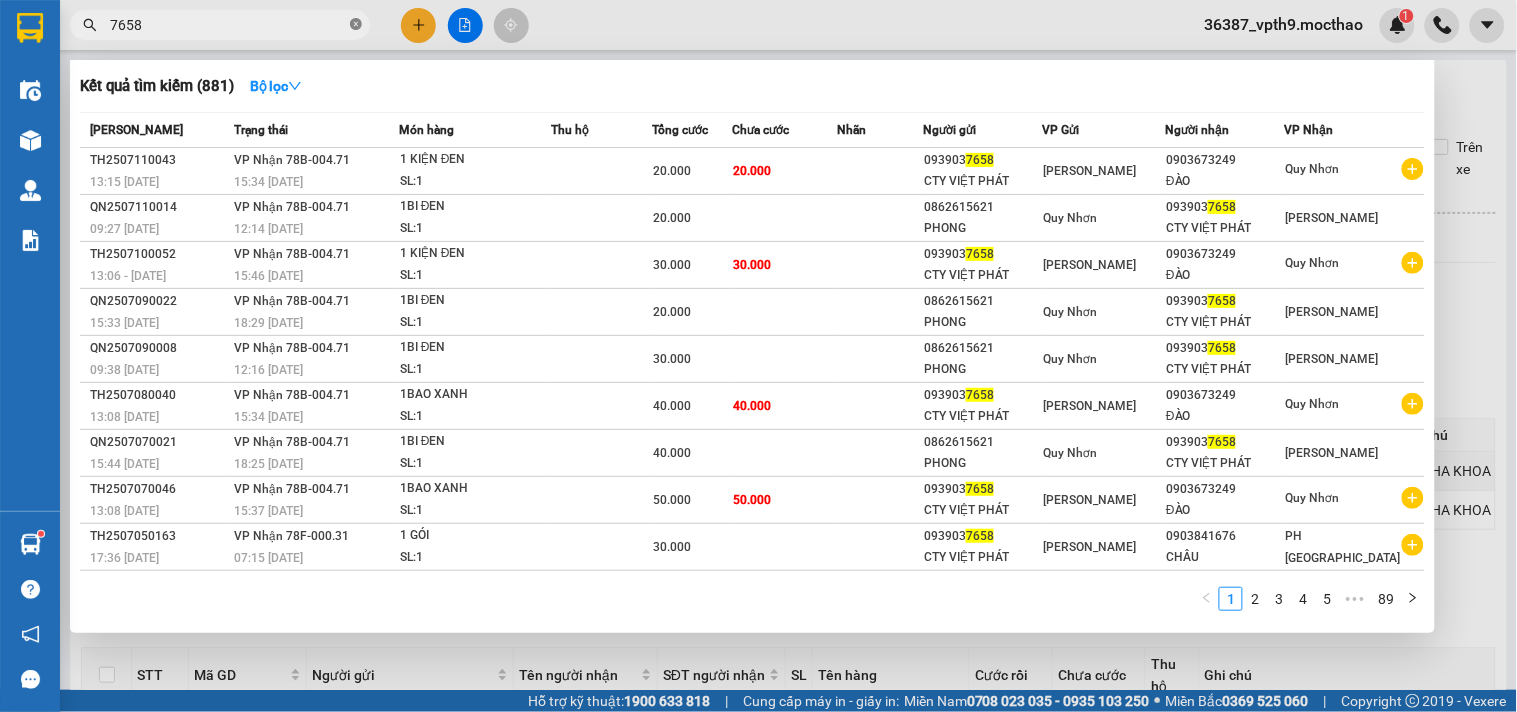 click 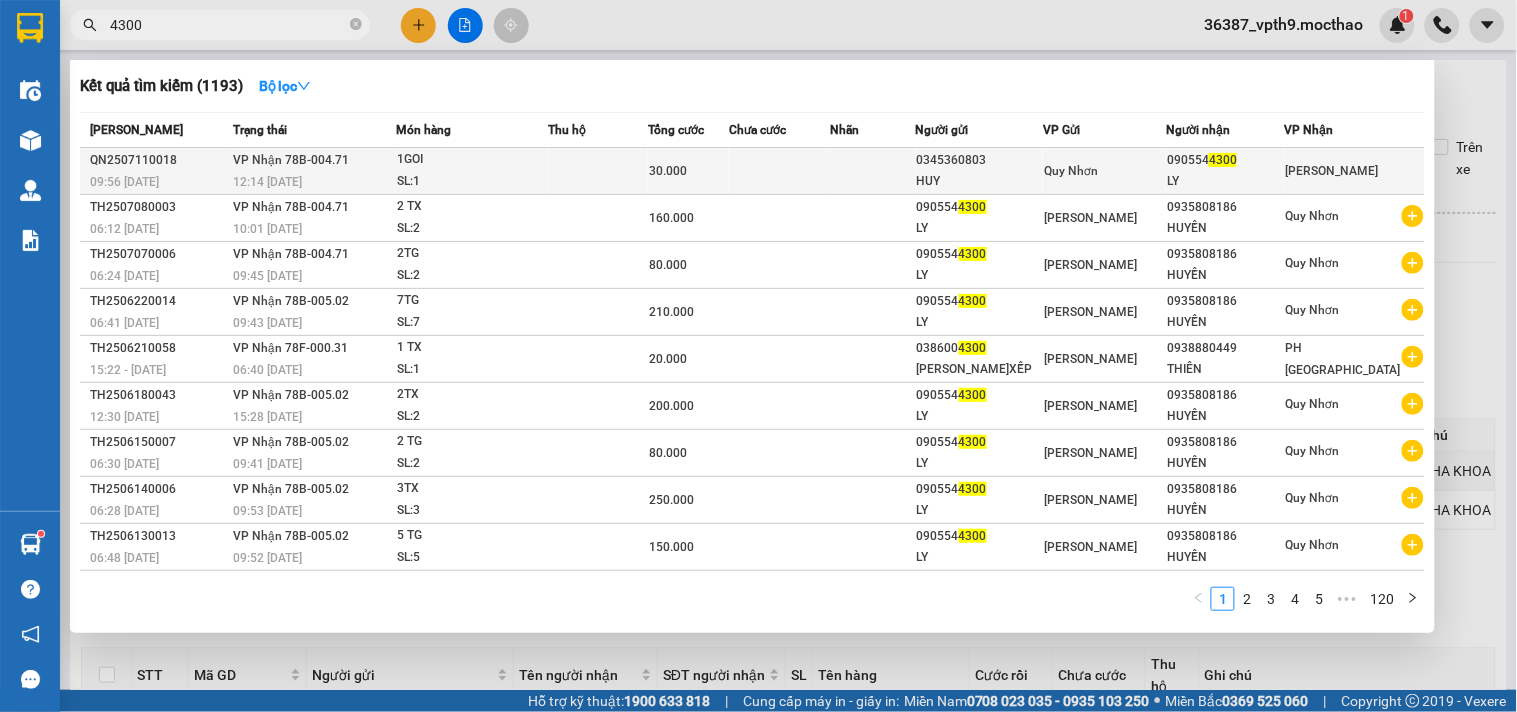 type on "4300" 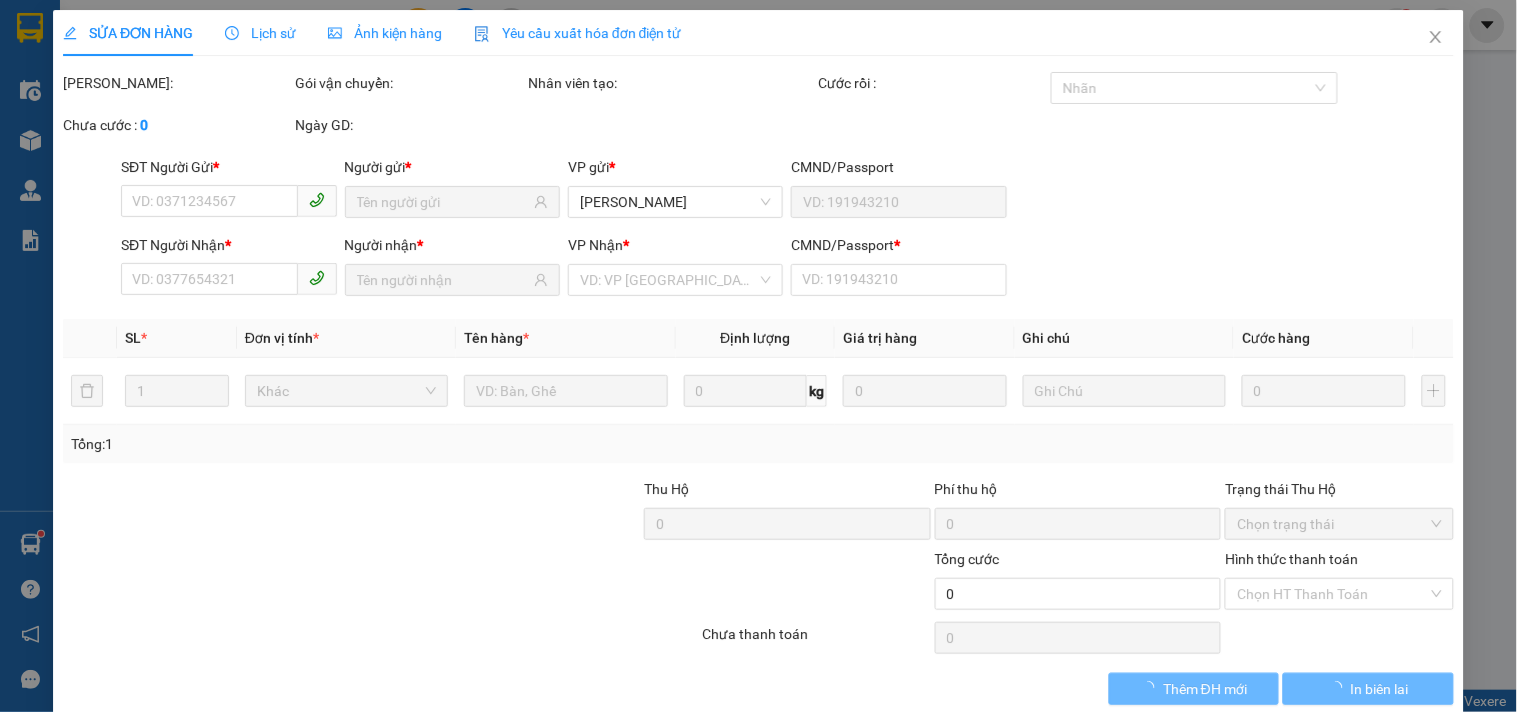 type on "0345360803" 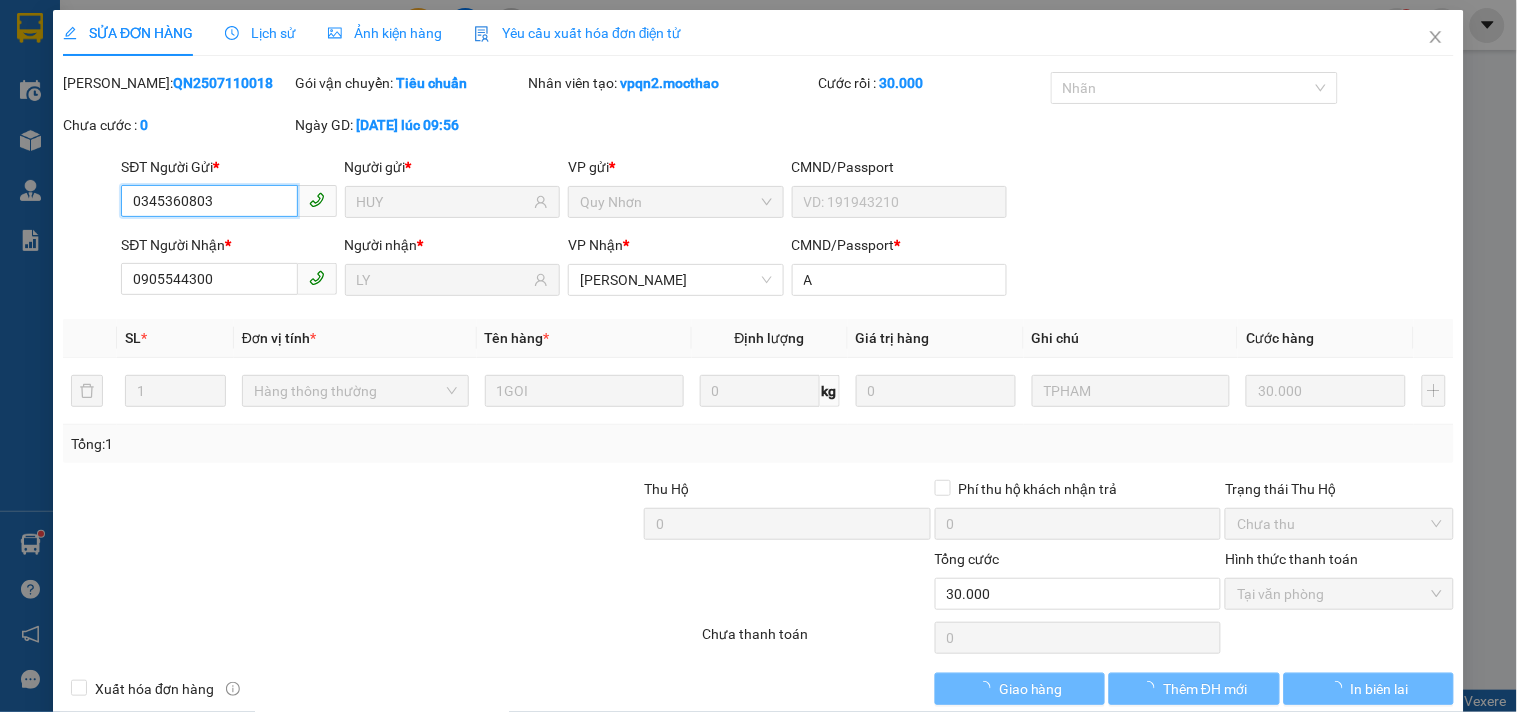 checkbox on "true" 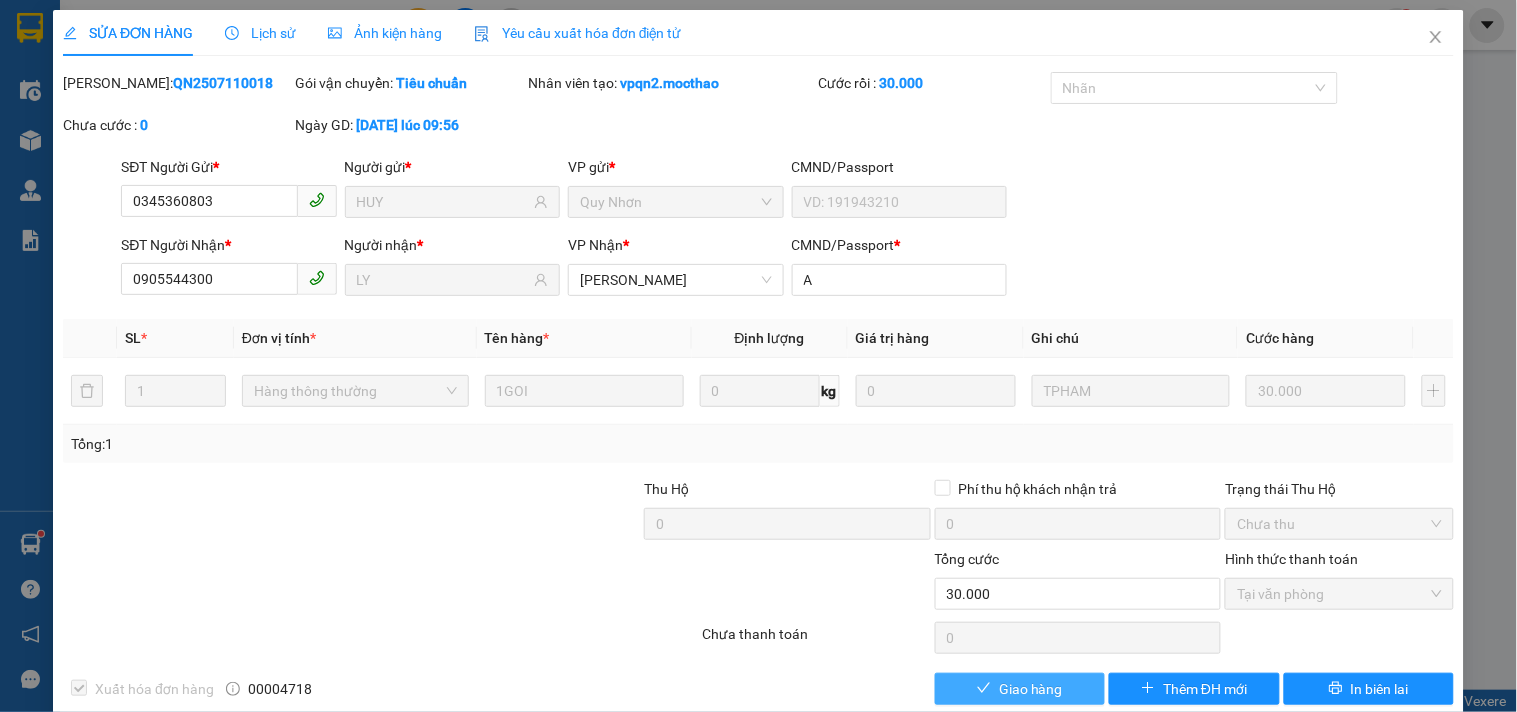 click on "Giao hàng" at bounding box center [1031, 689] 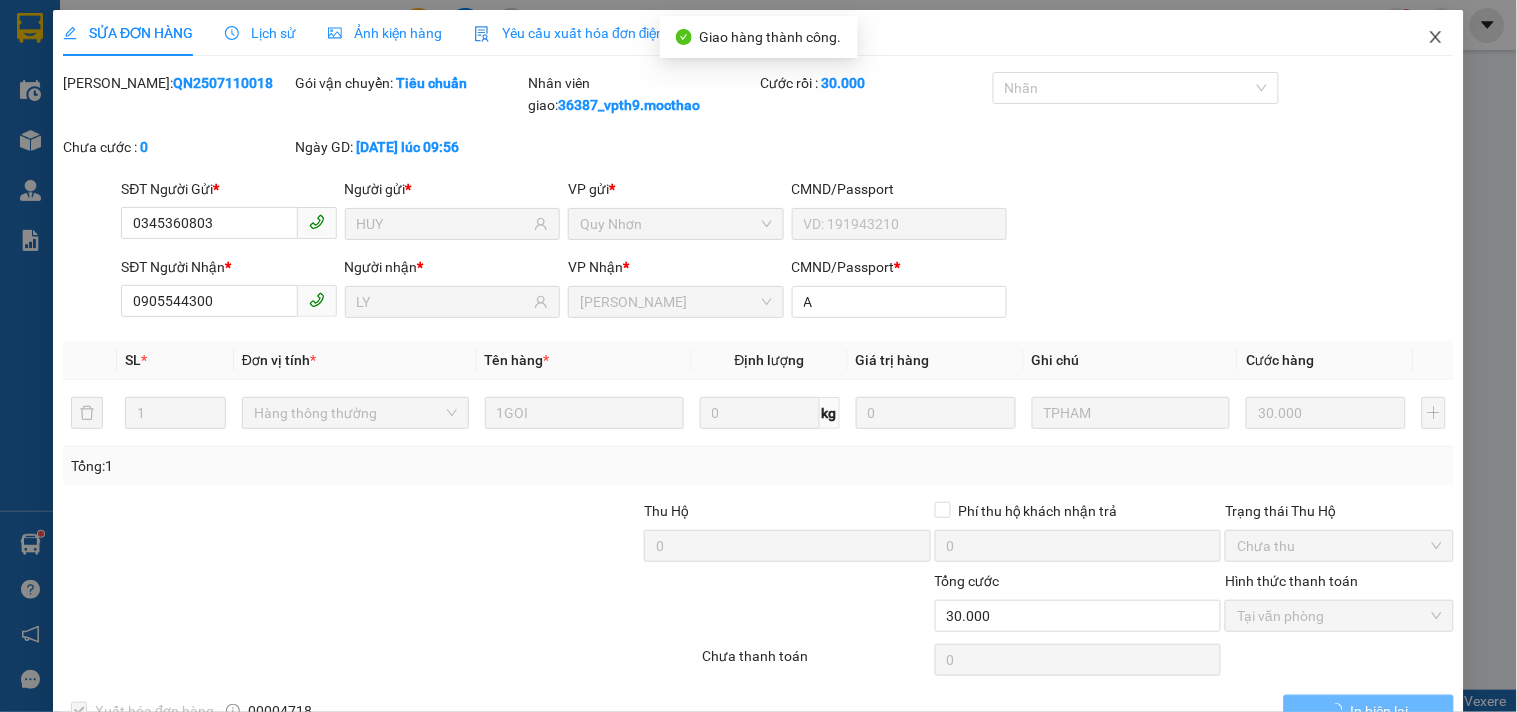 click 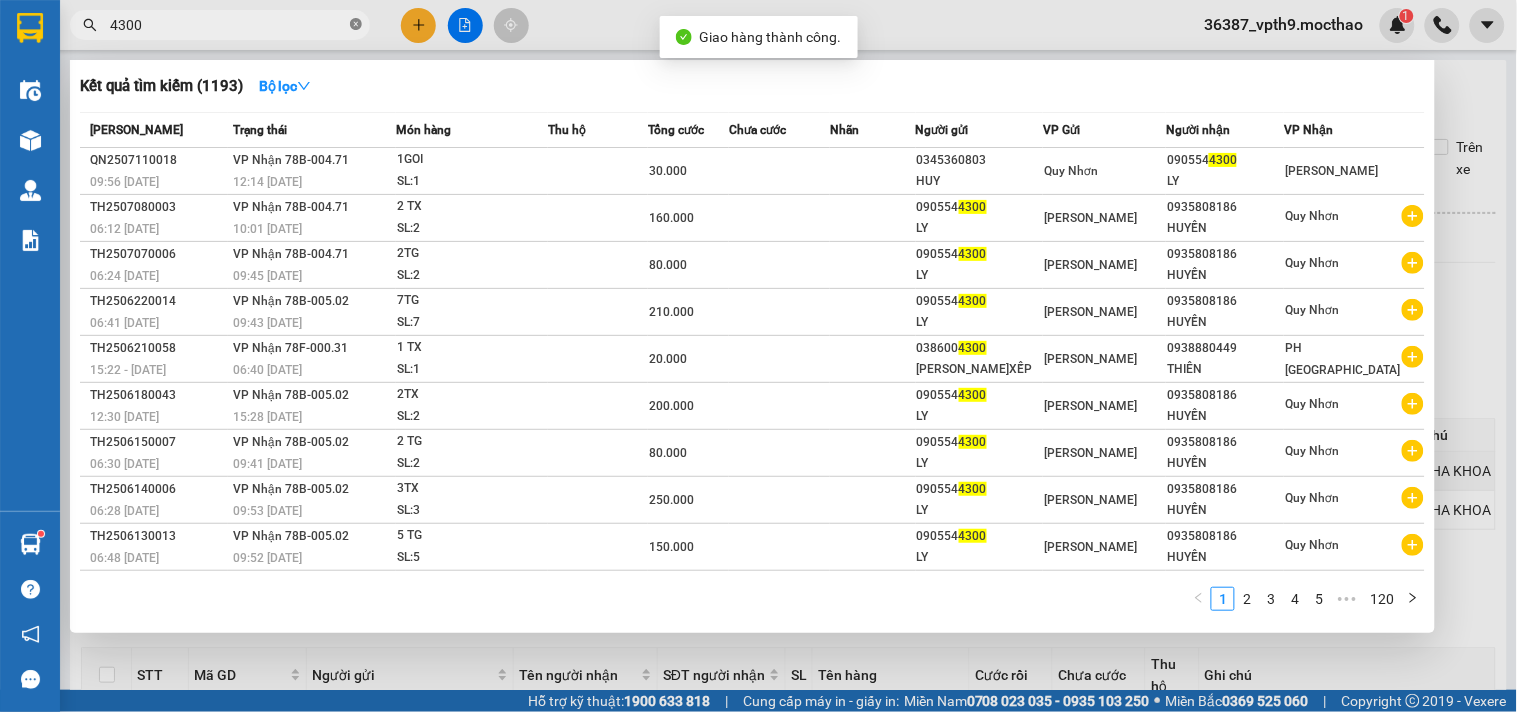 click 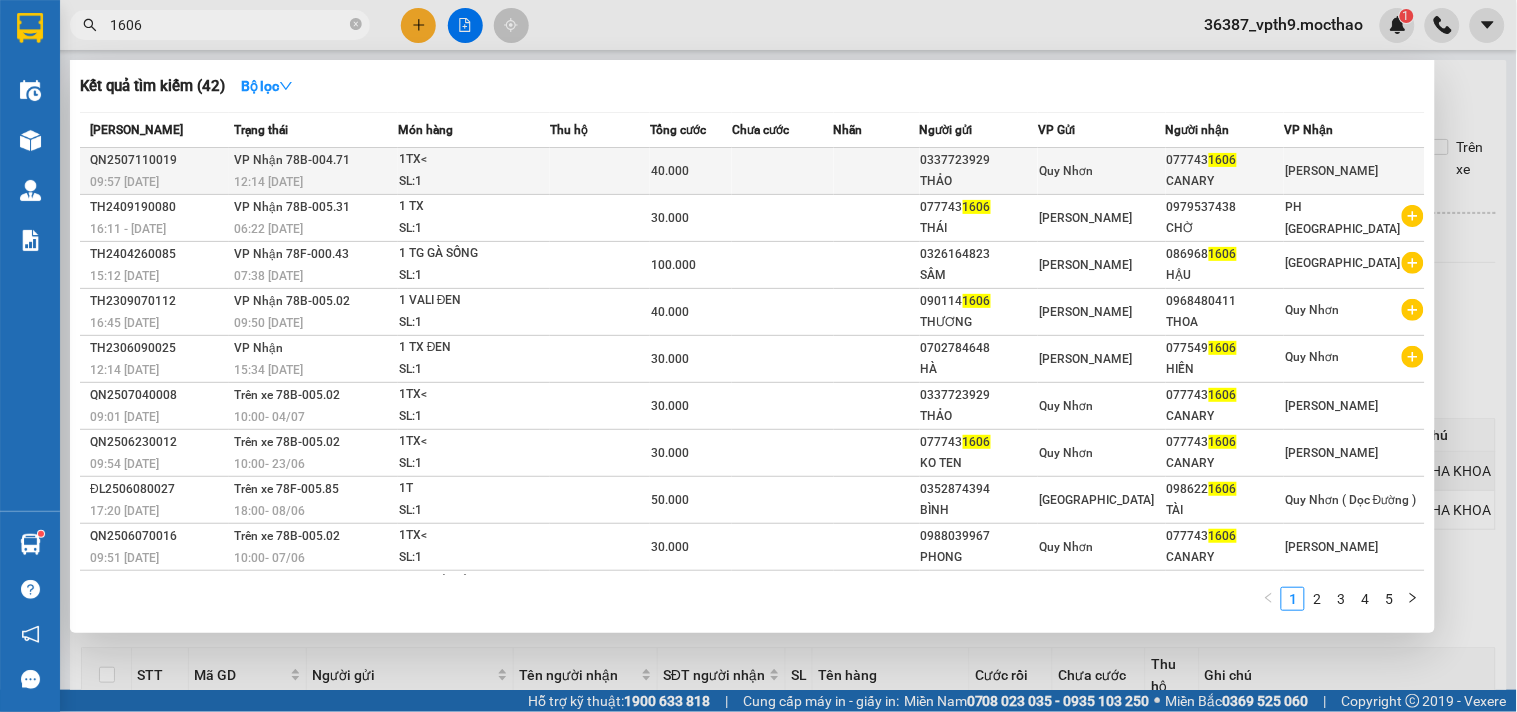 type on "1606" 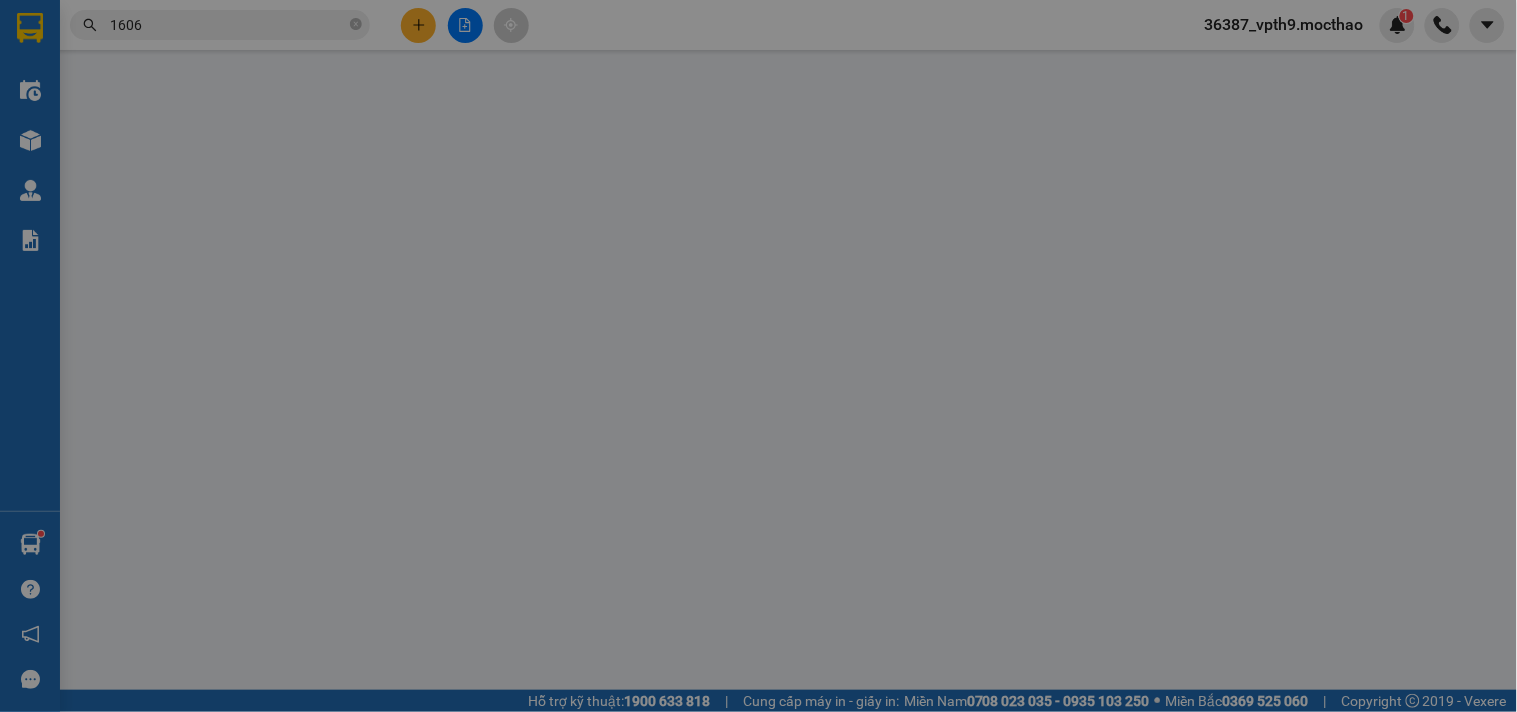 type on "0337723929" 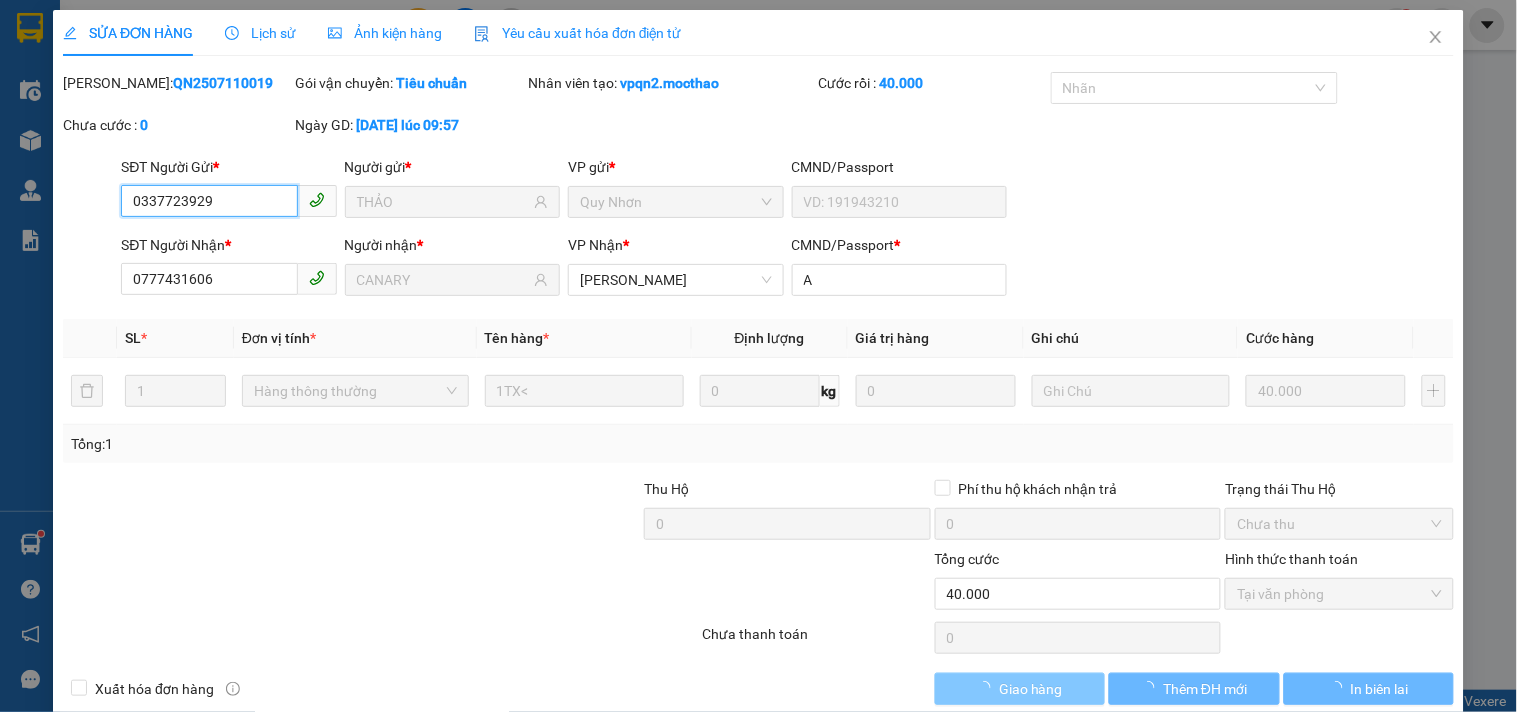 checkbox on "true" 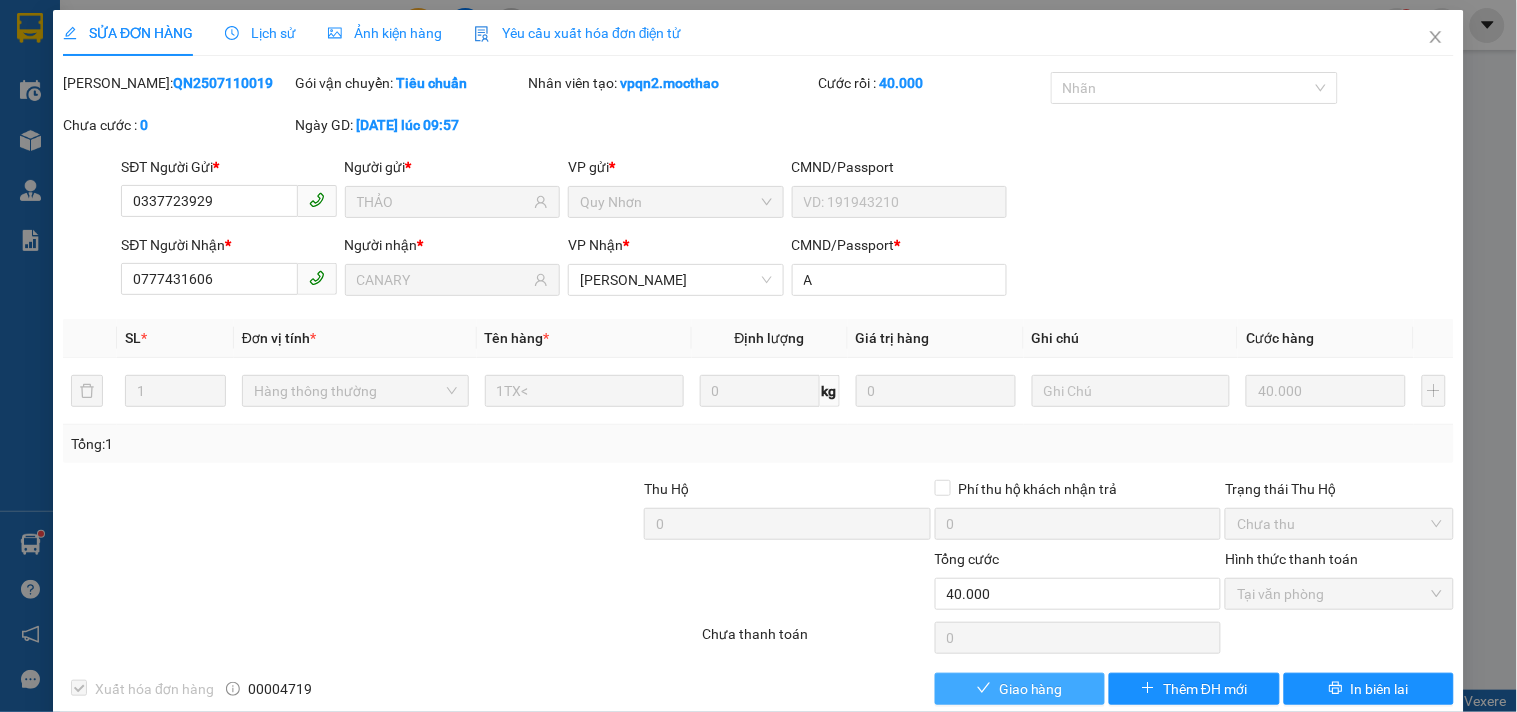 click on "Giao hàng" at bounding box center (1031, 689) 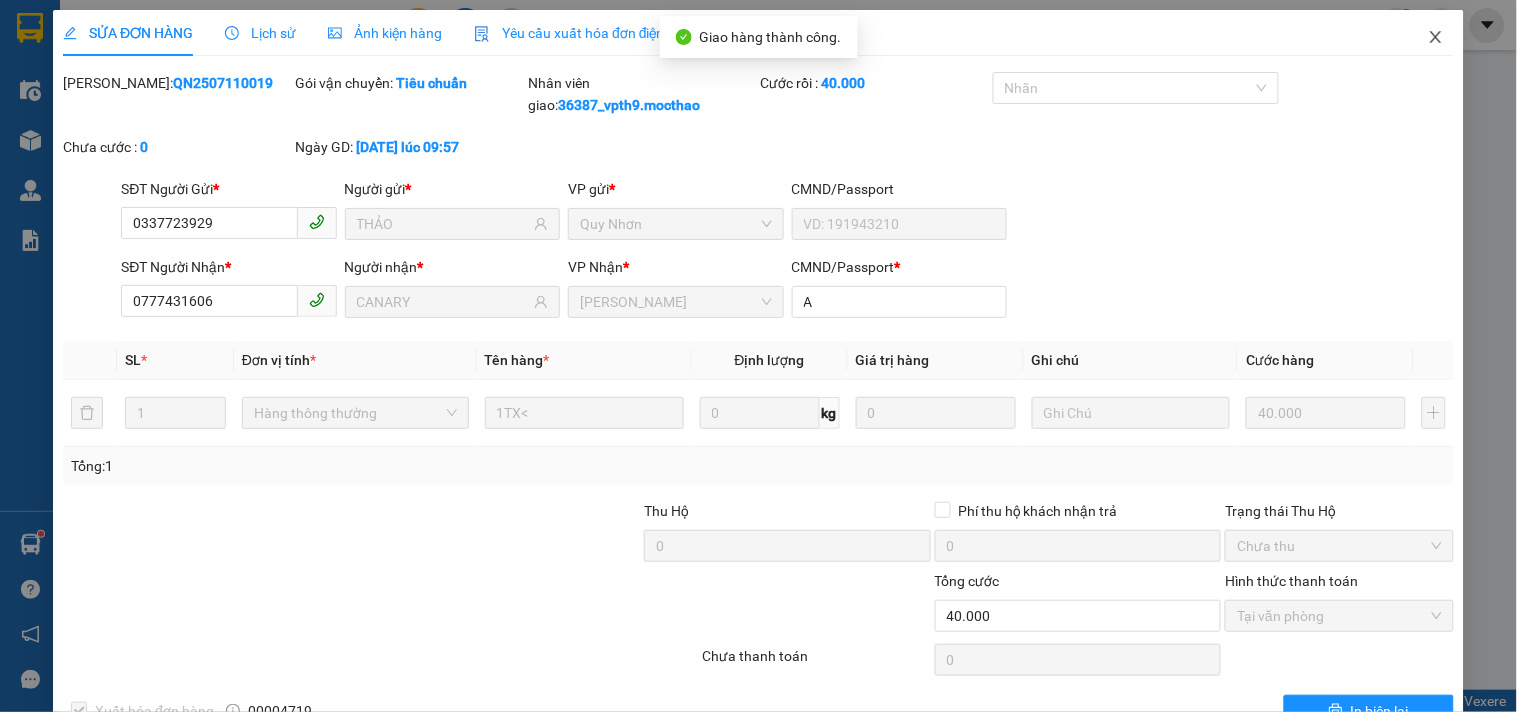 drag, startPoint x: 1416, startPoint y: 38, endPoint x: 282, endPoint y: 24, distance: 1134.0864 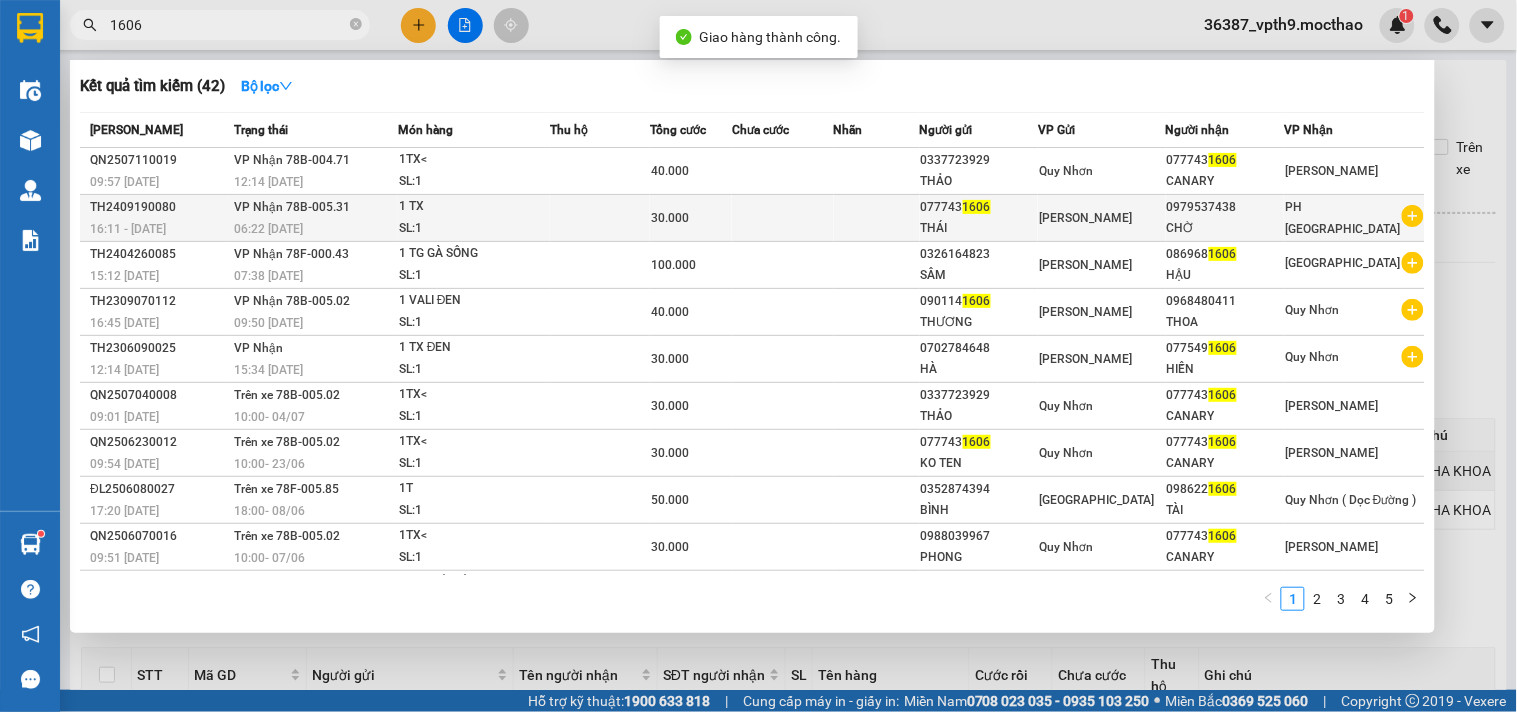drag, startPoint x: 282, startPoint y: 24, endPoint x: 1126, endPoint y: 230, distance: 868.7761 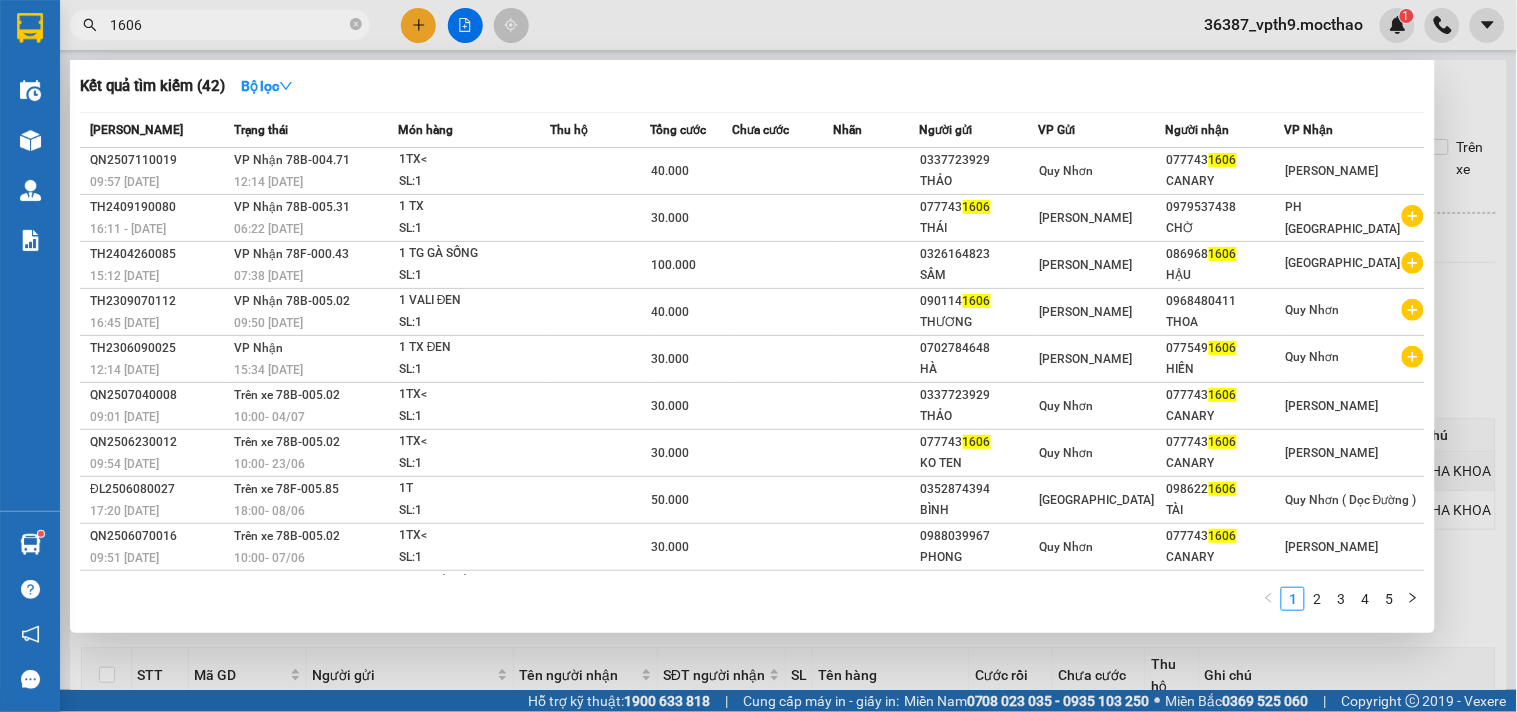 drag, startPoint x: 1477, startPoint y: 103, endPoint x: 1471, endPoint y: 112, distance: 10.816654 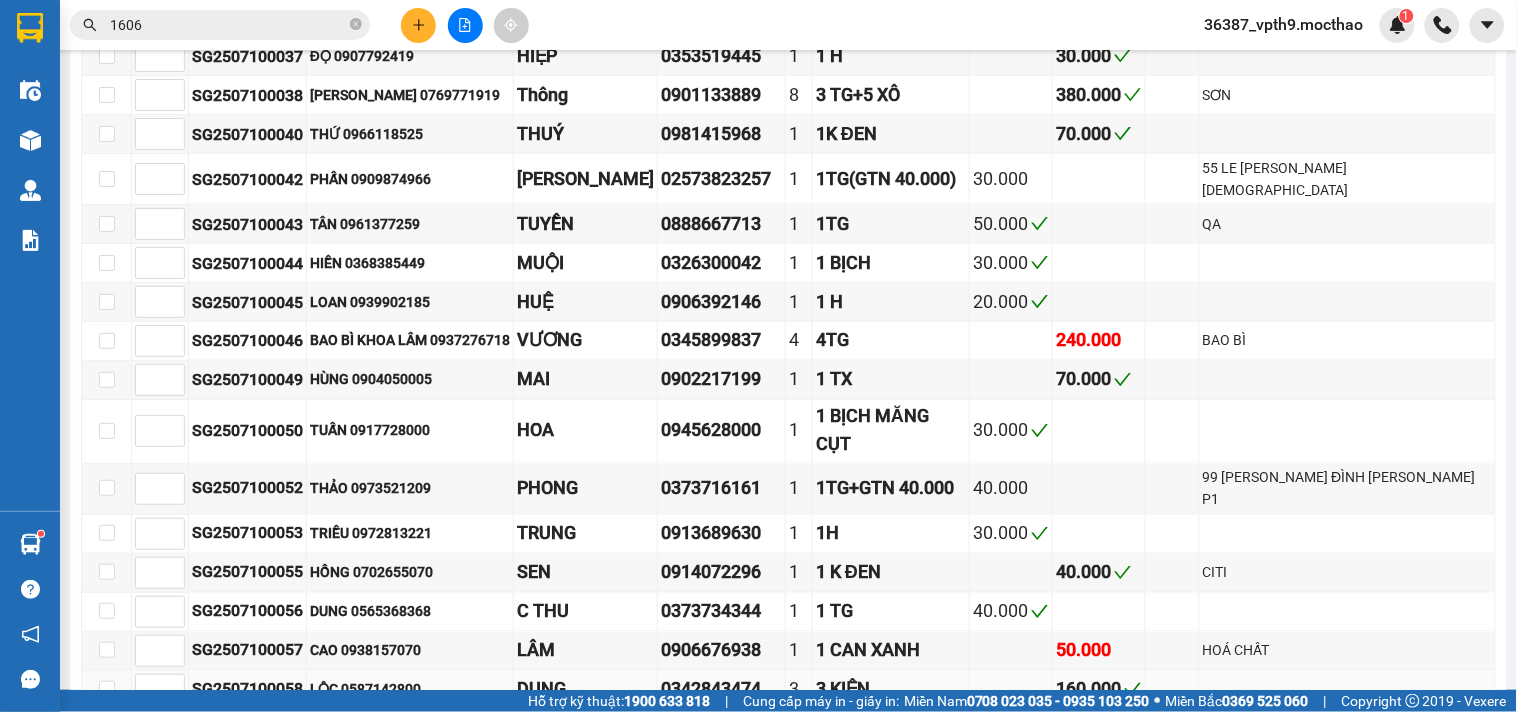 scroll, scrollTop: 888, scrollLeft: 0, axis: vertical 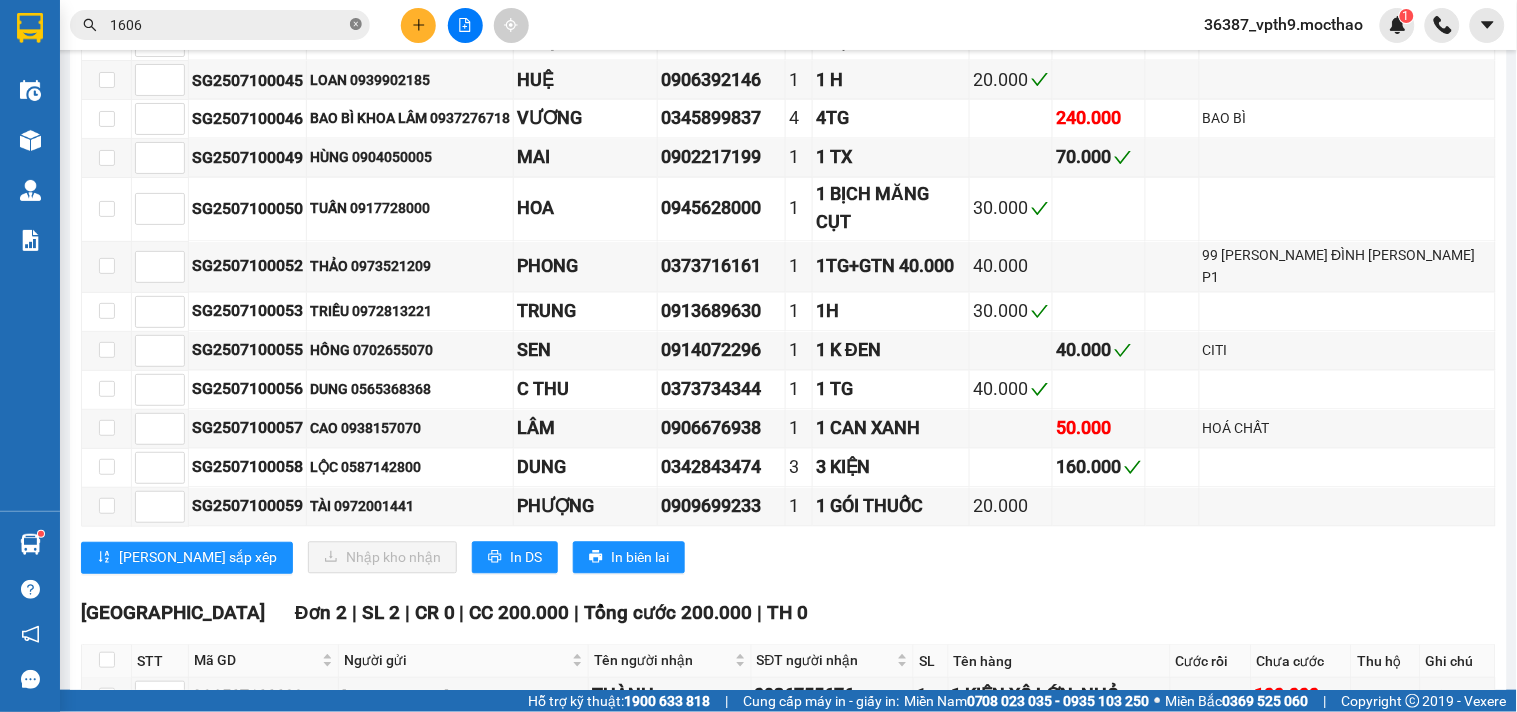 click 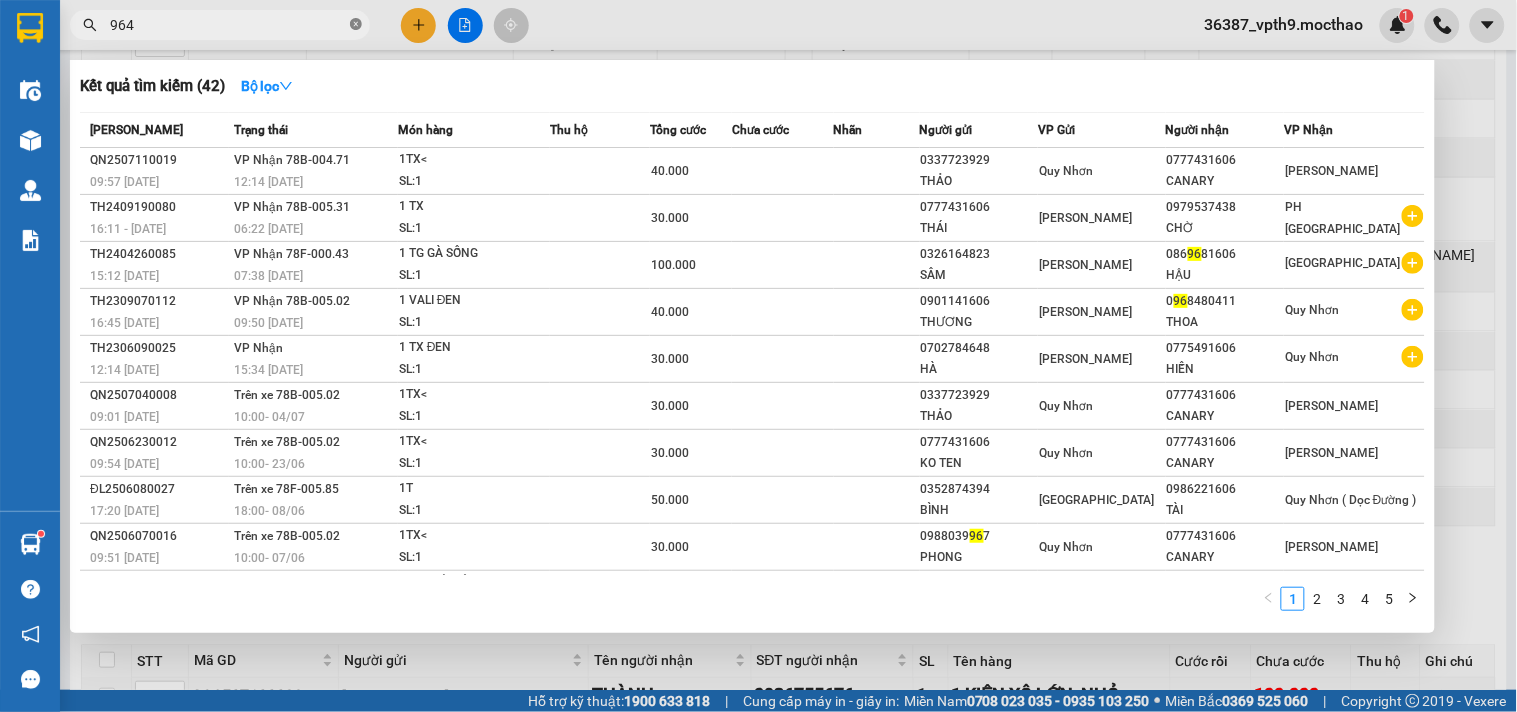 type on "9649" 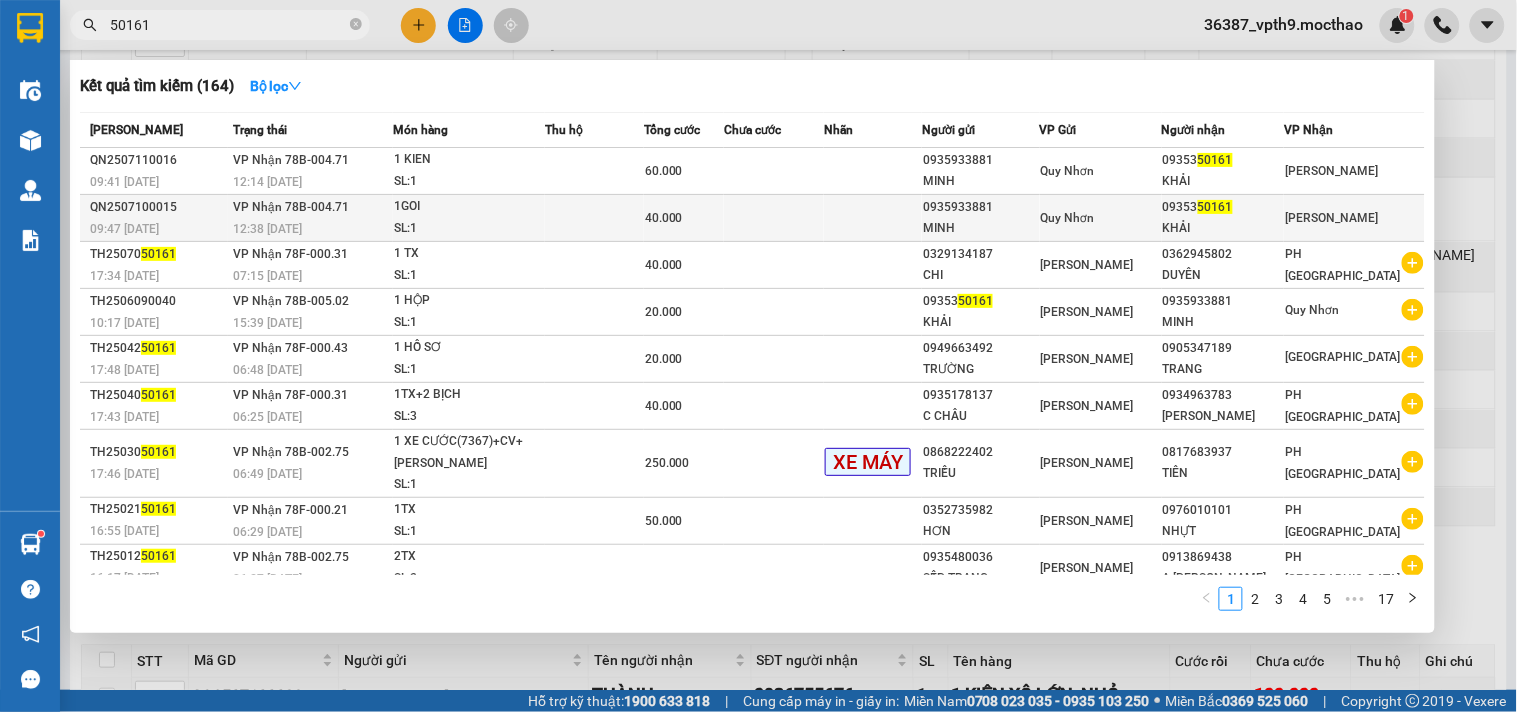 type on "50161" 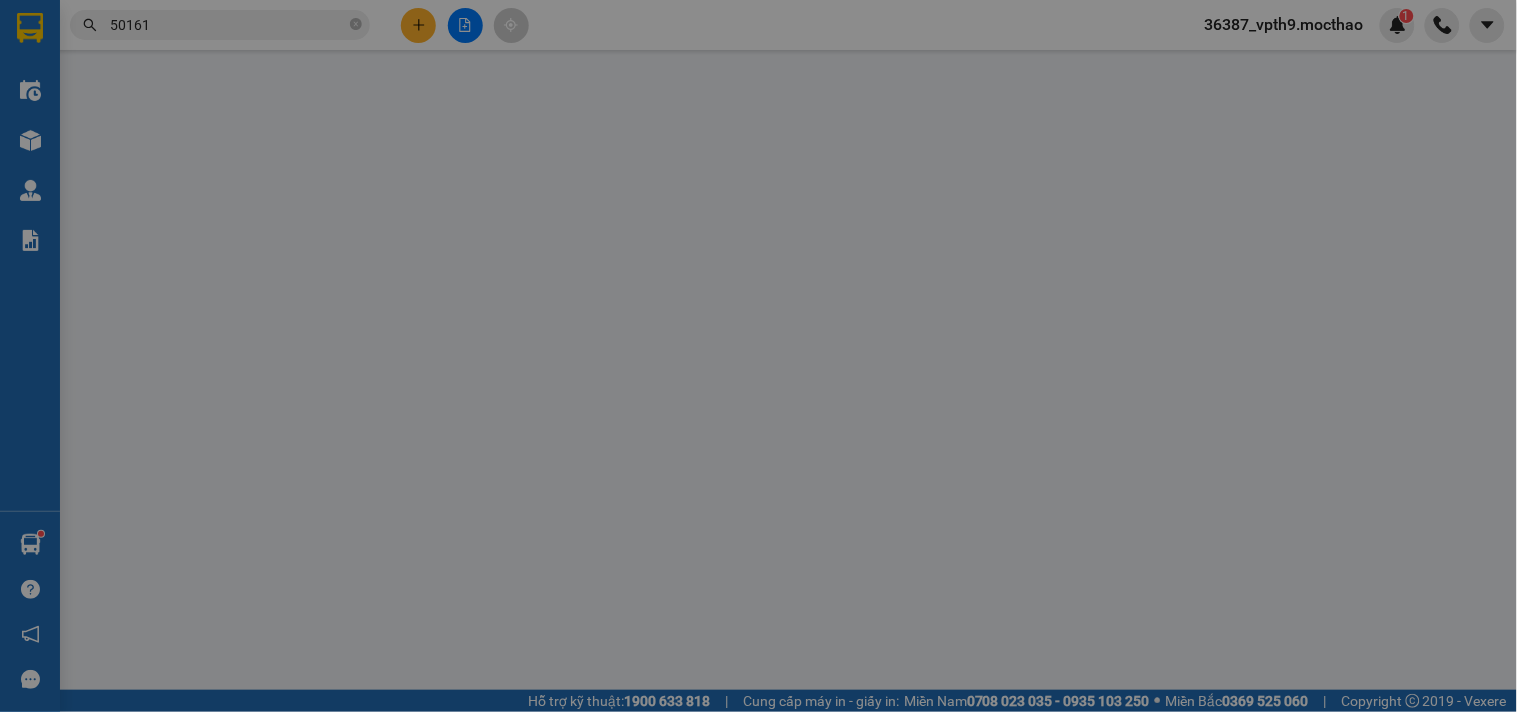 scroll, scrollTop: 0, scrollLeft: 0, axis: both 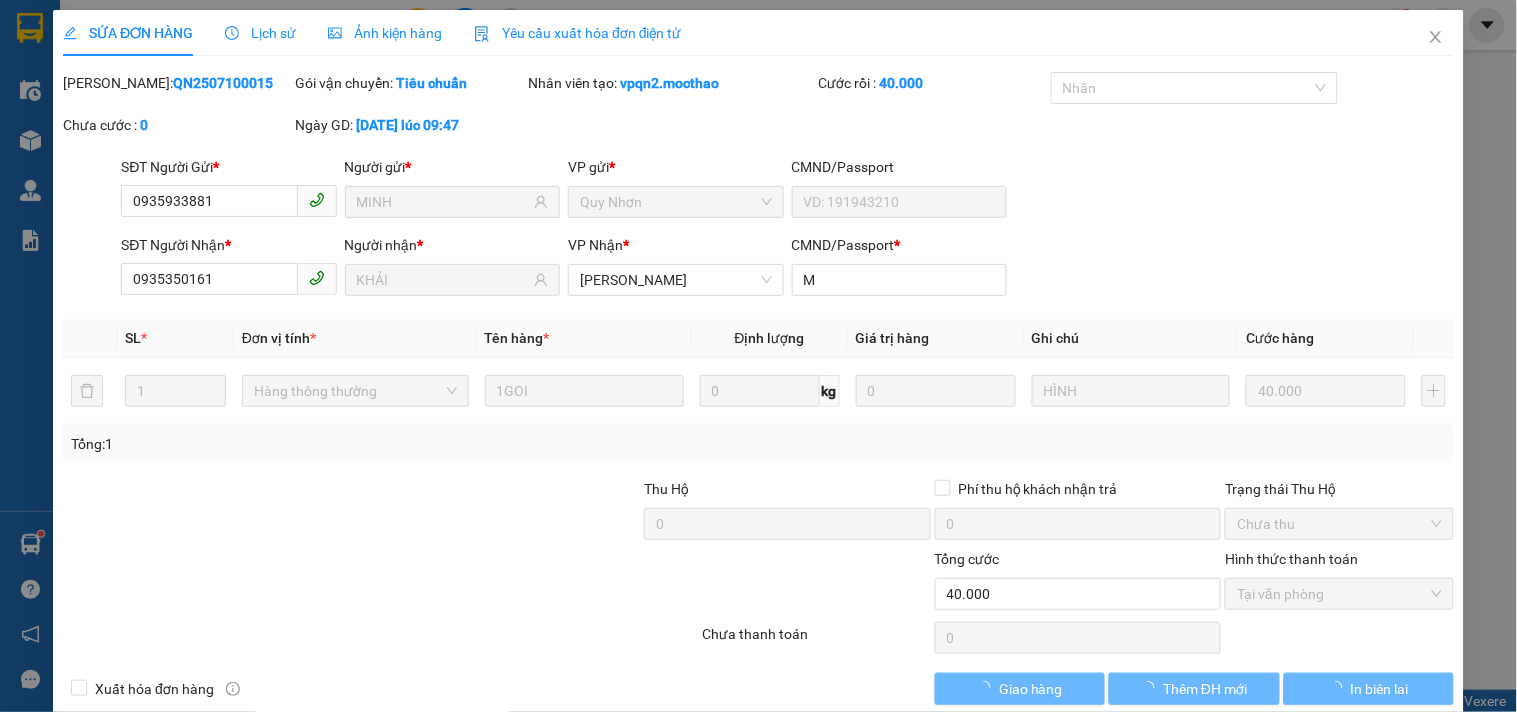 type on "0935933881" 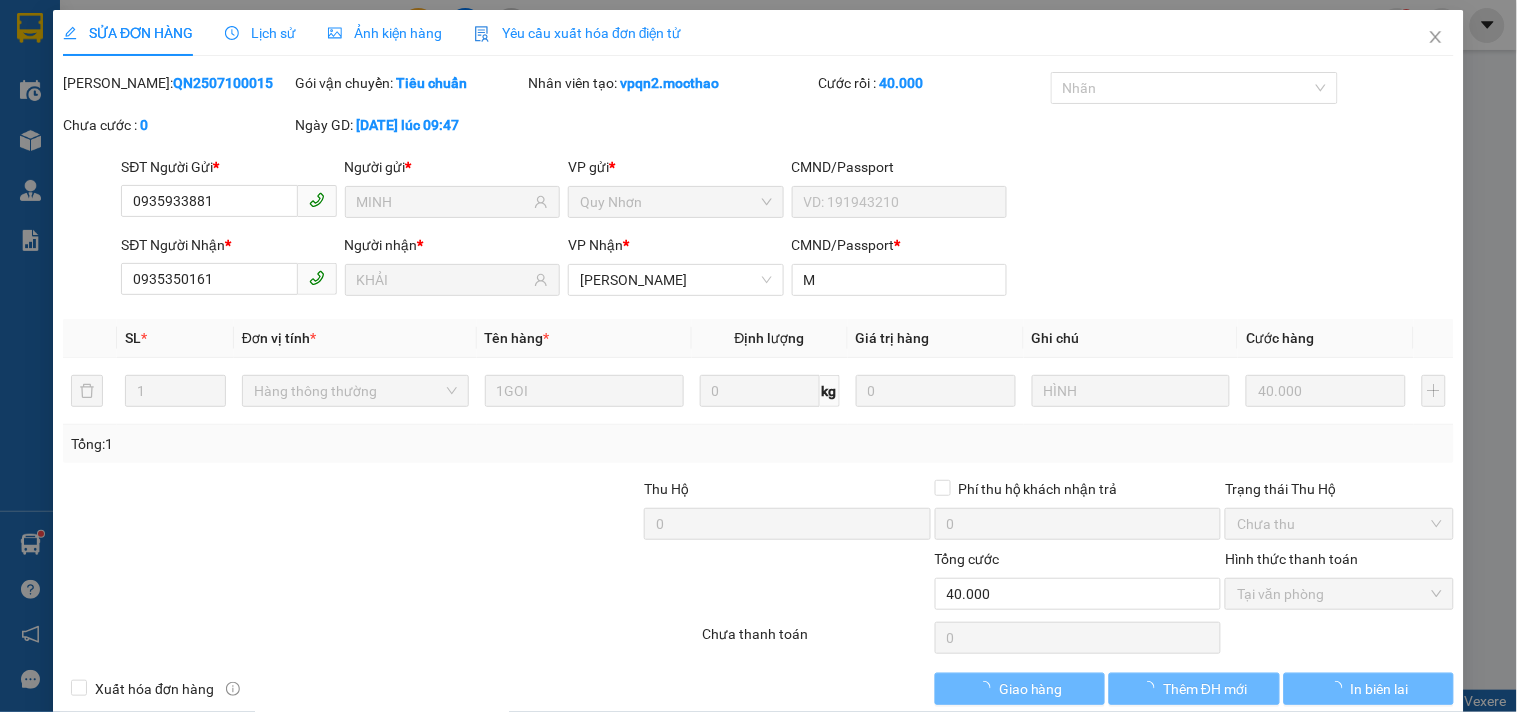 type on "MINH" 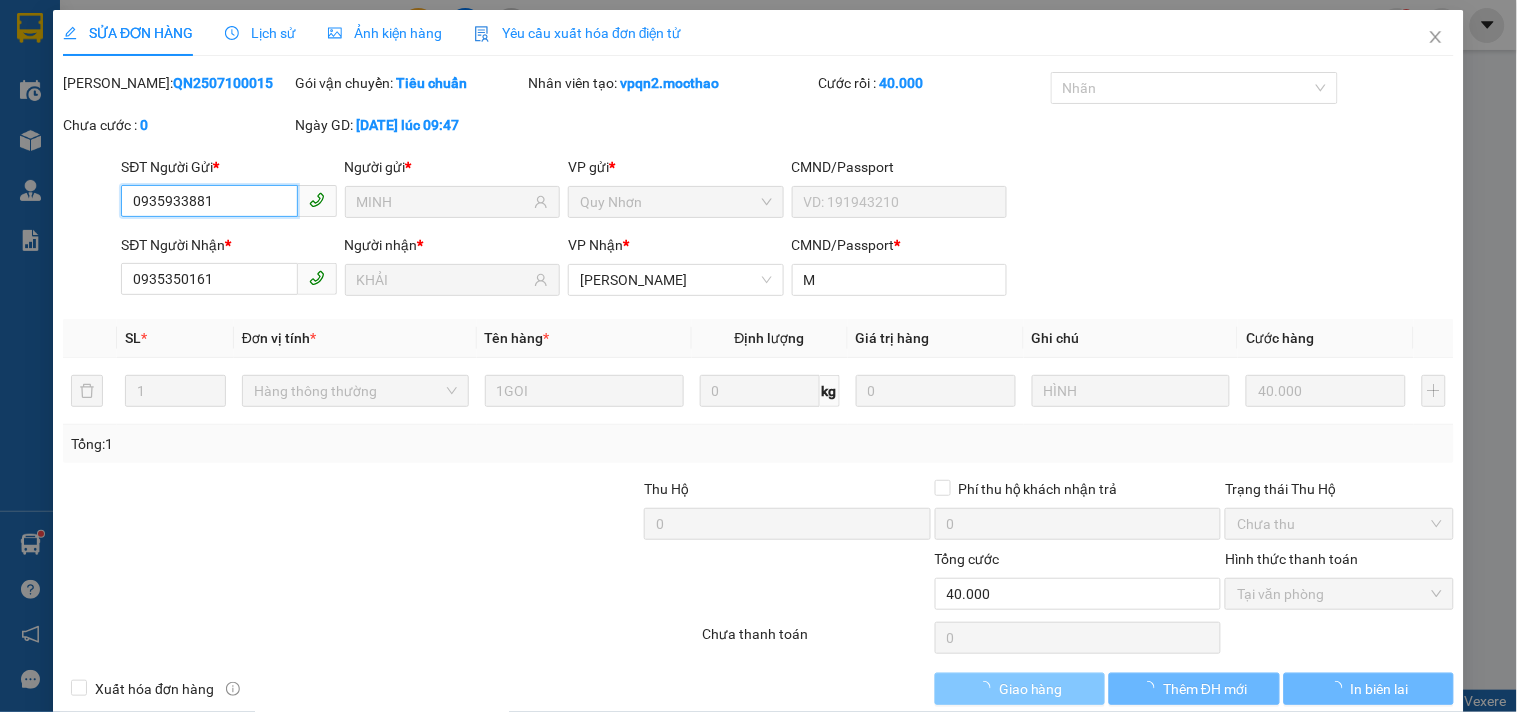checkbox on "true" 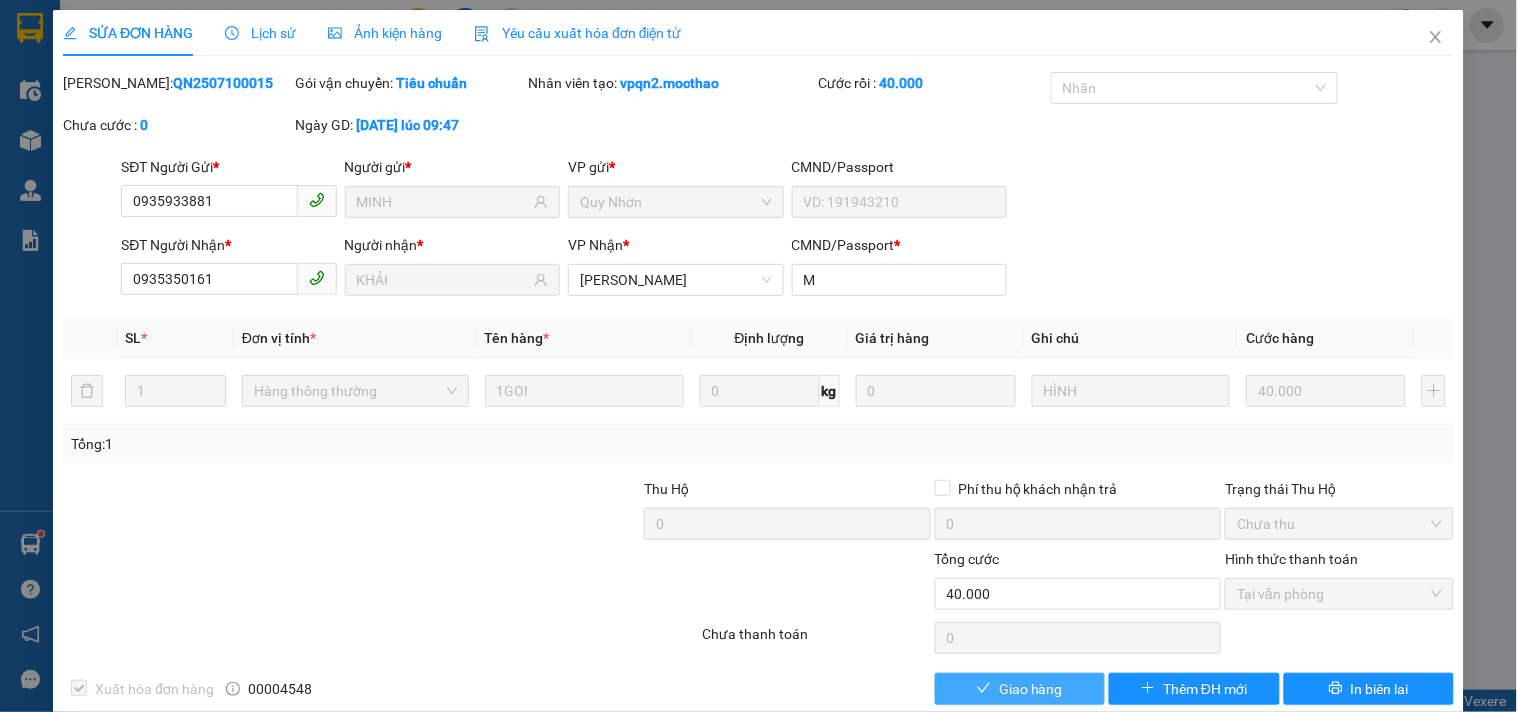 click on "Giao hàng" at bounding box center (1031, 689) 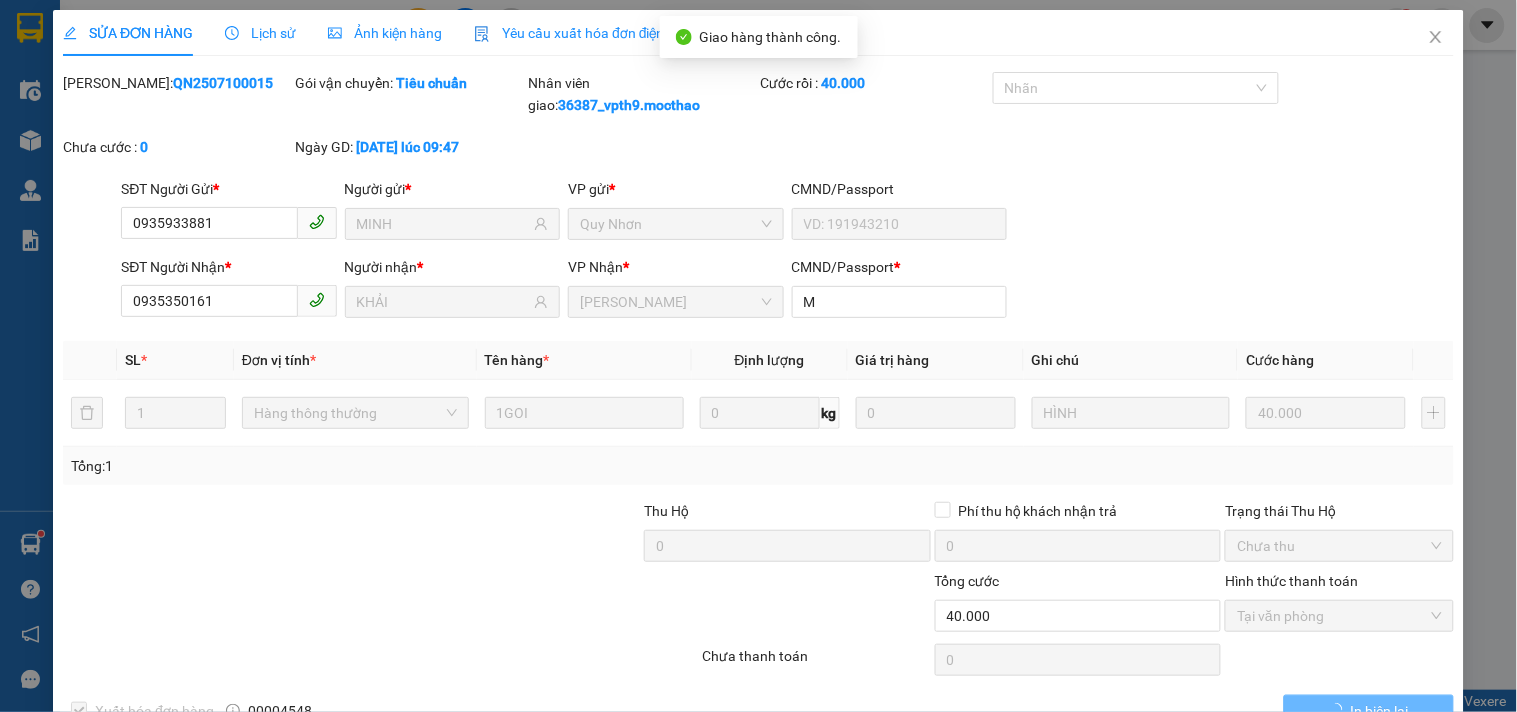 click 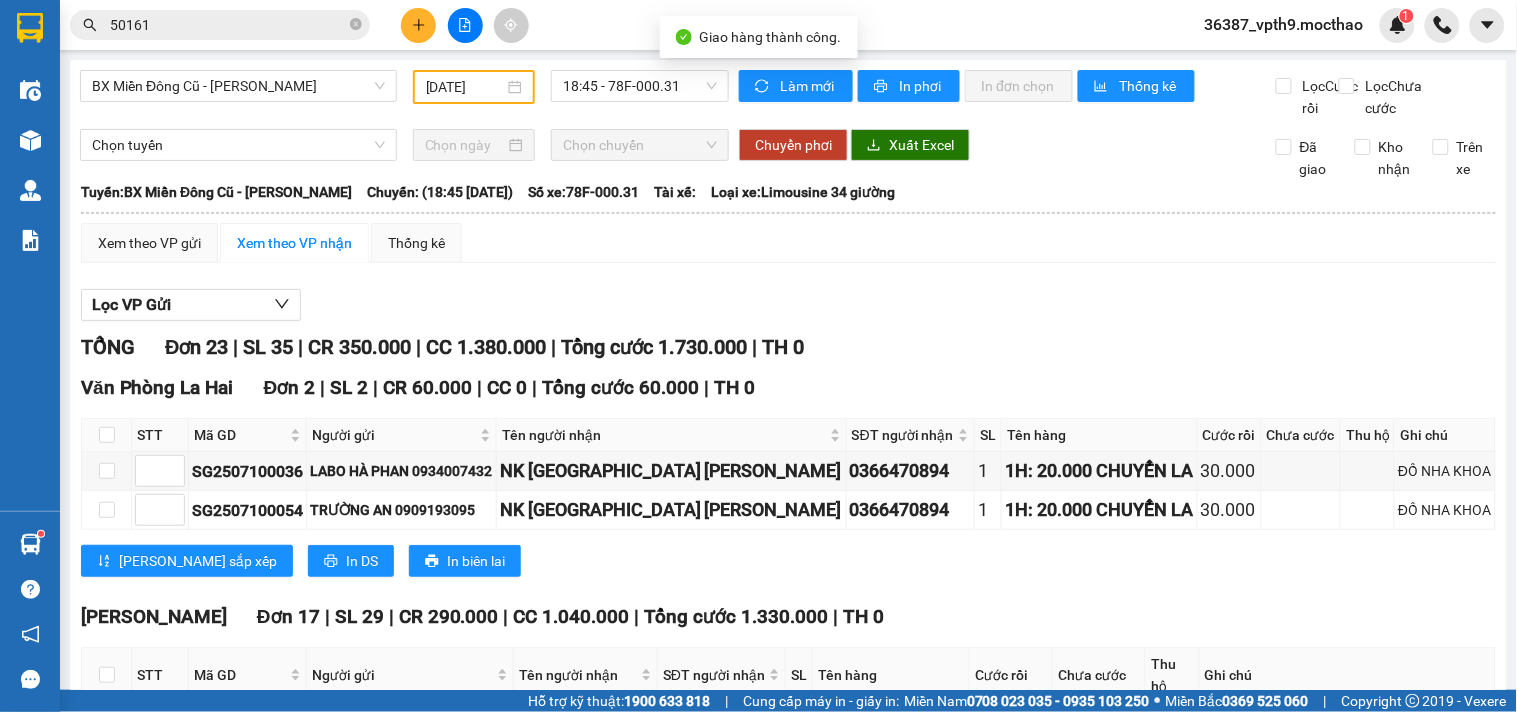 click on "50161" at bounding box center [228, 25] 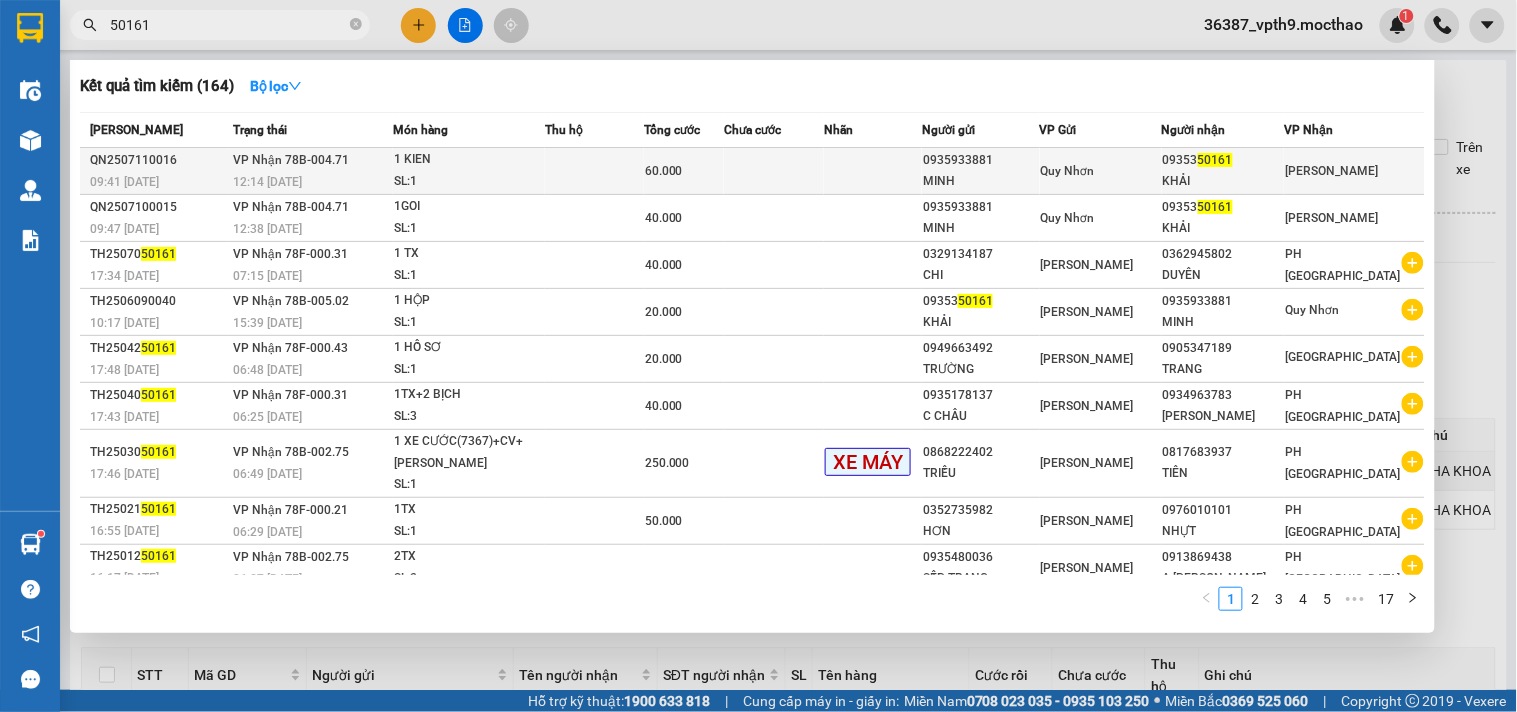 click on "09353 50161" at bounding box center [1223, 160] 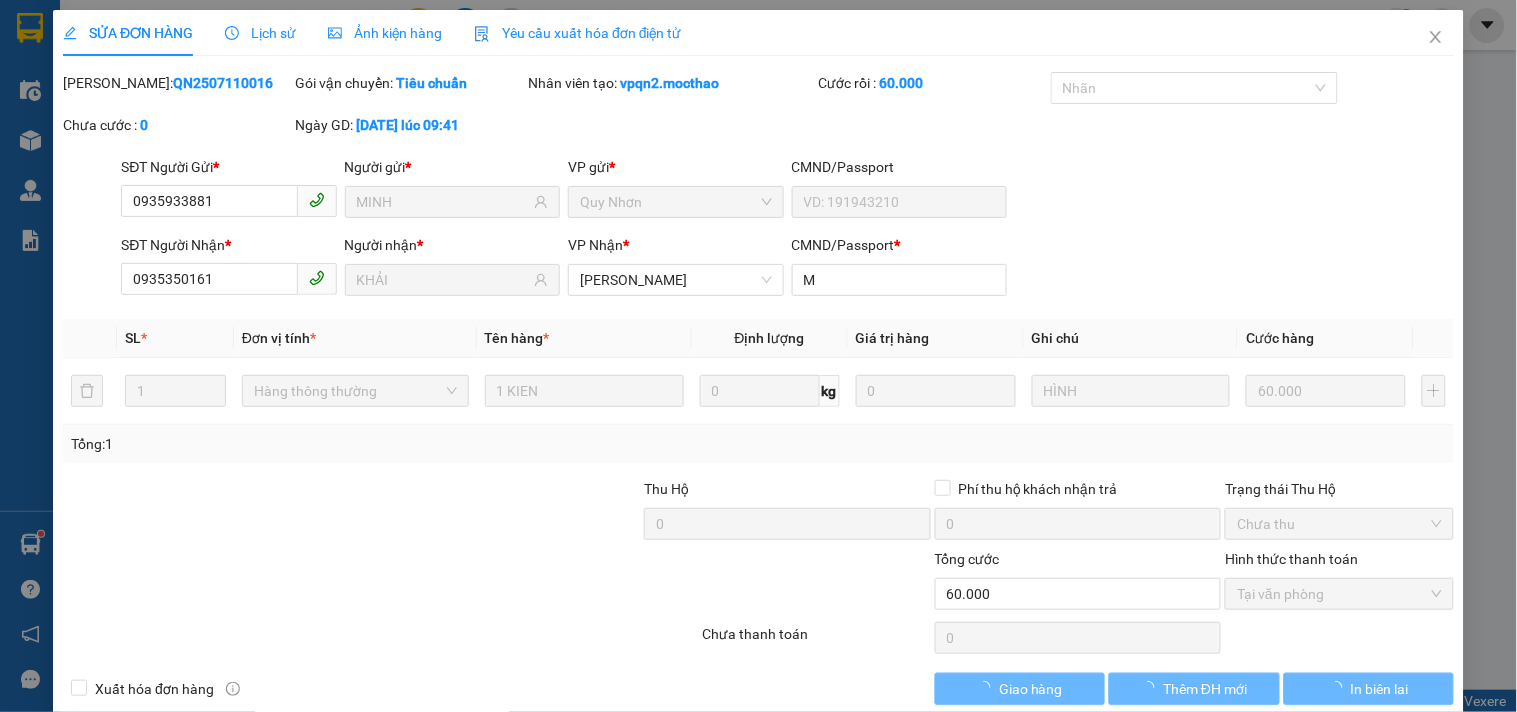 type on "0935933881" 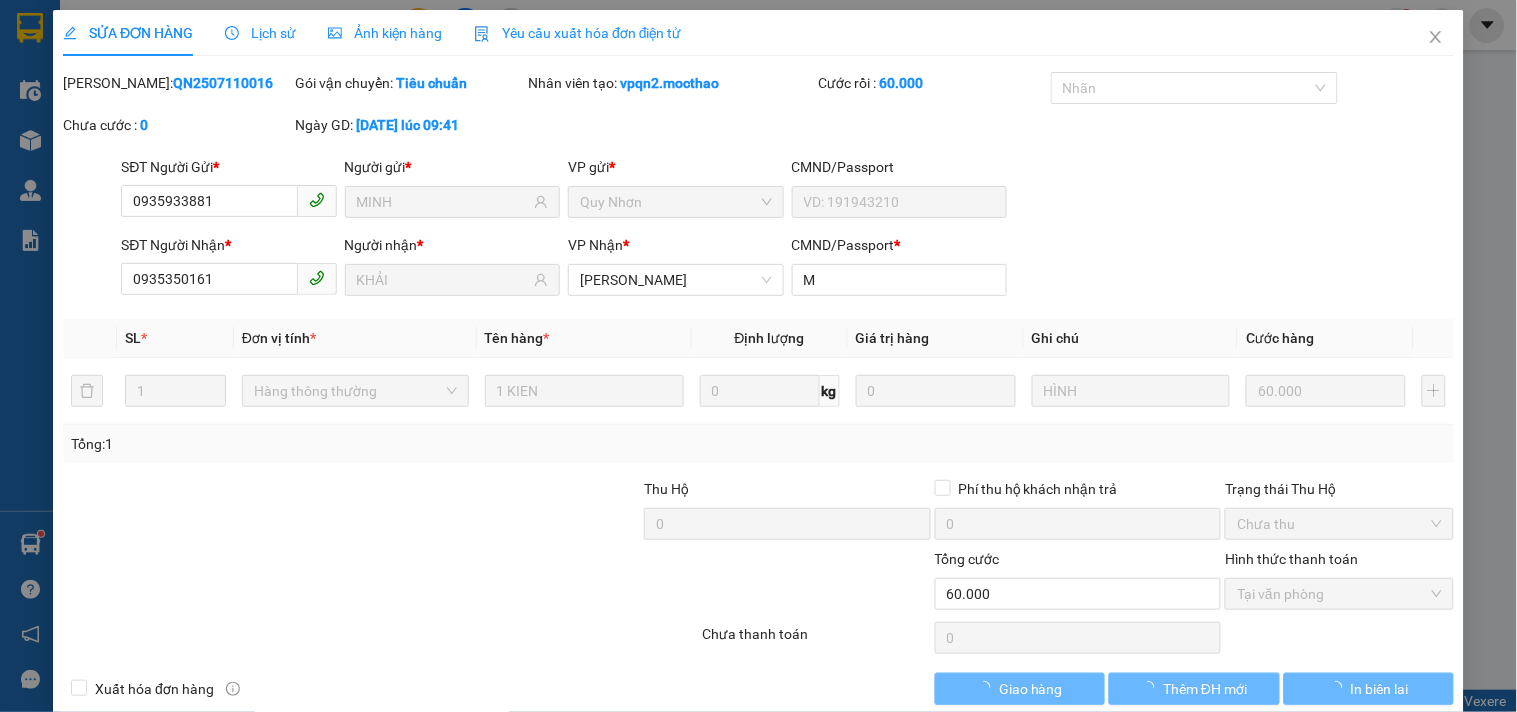 type on "MINH" 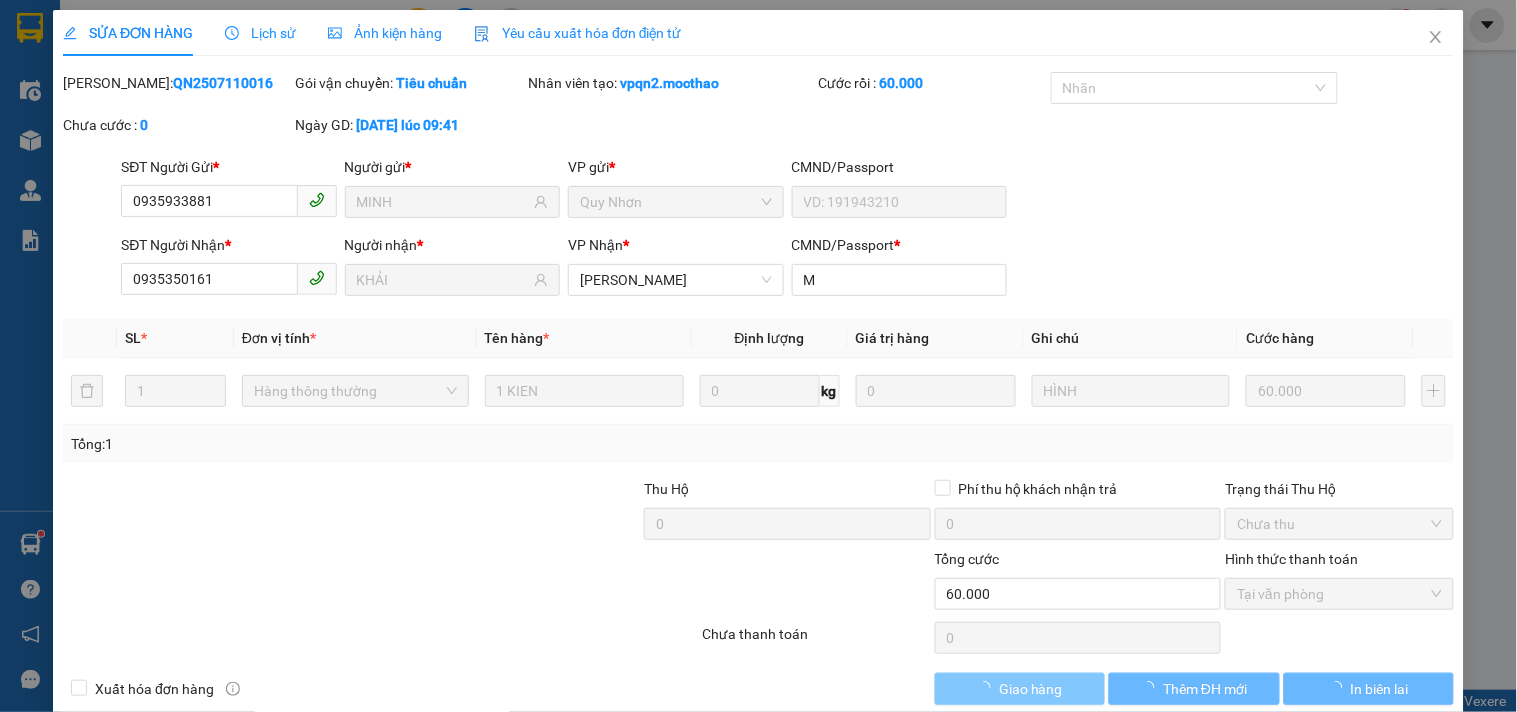 click on "Giao hàng" at bounding box center [1031, 689] 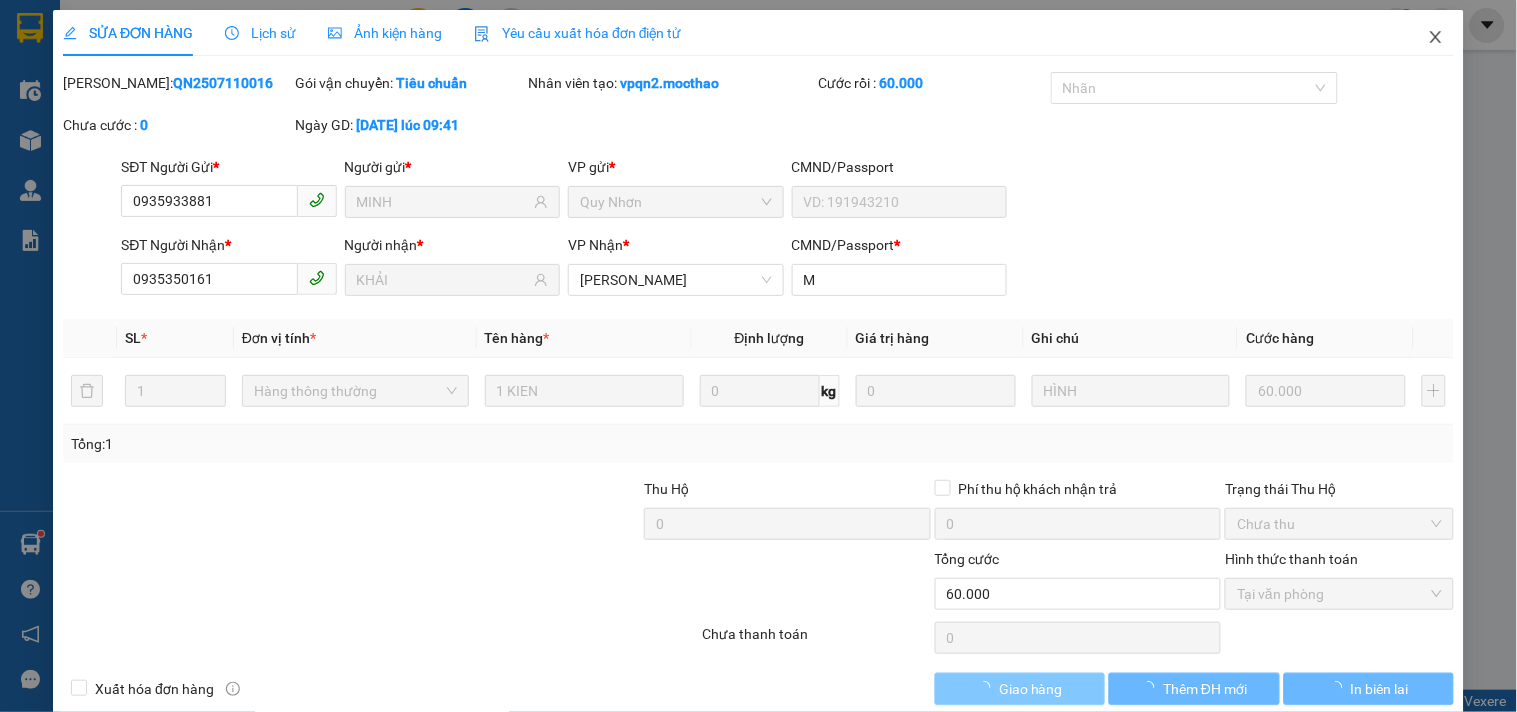 checkbox on "true" 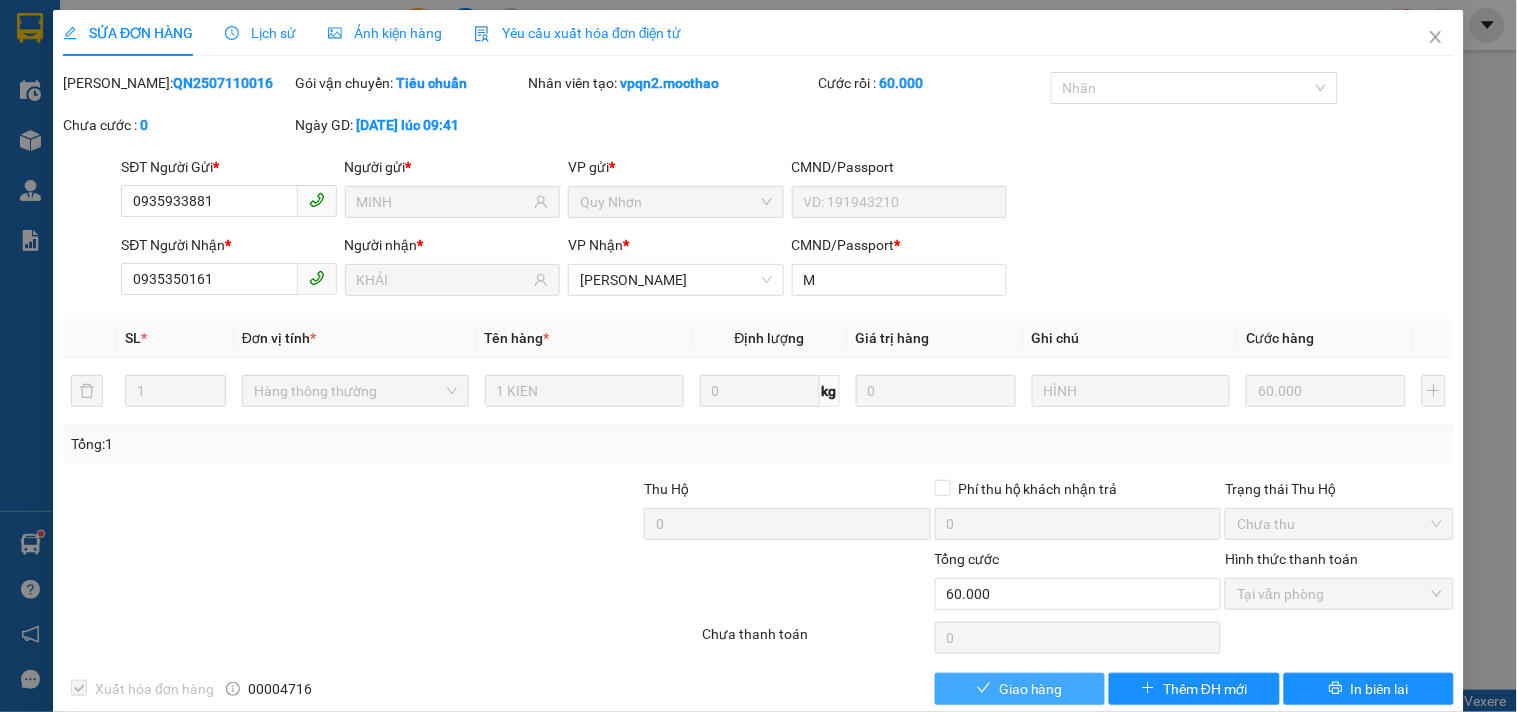 click on "Giao hàng" at bounding box center (1031, 689) 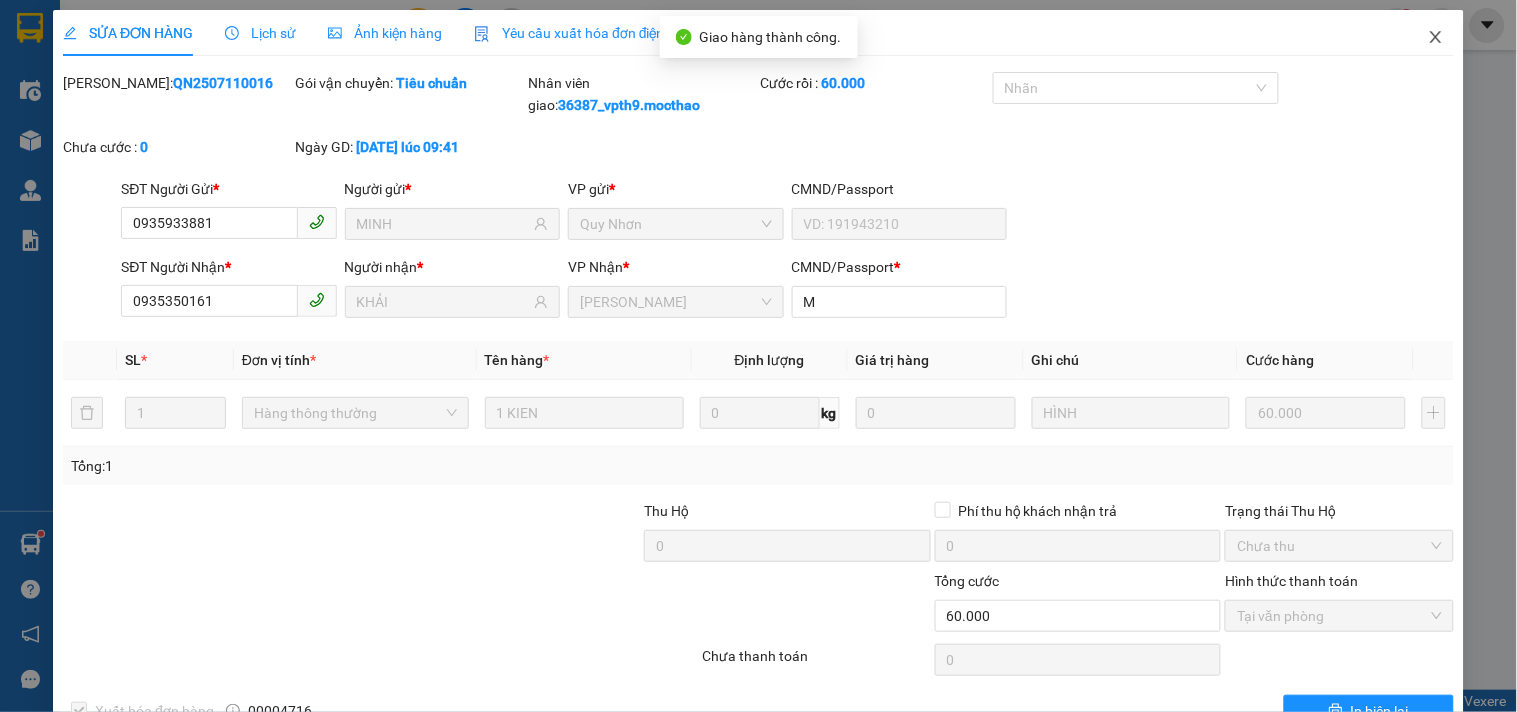 click at bounding box center [1436, 38] 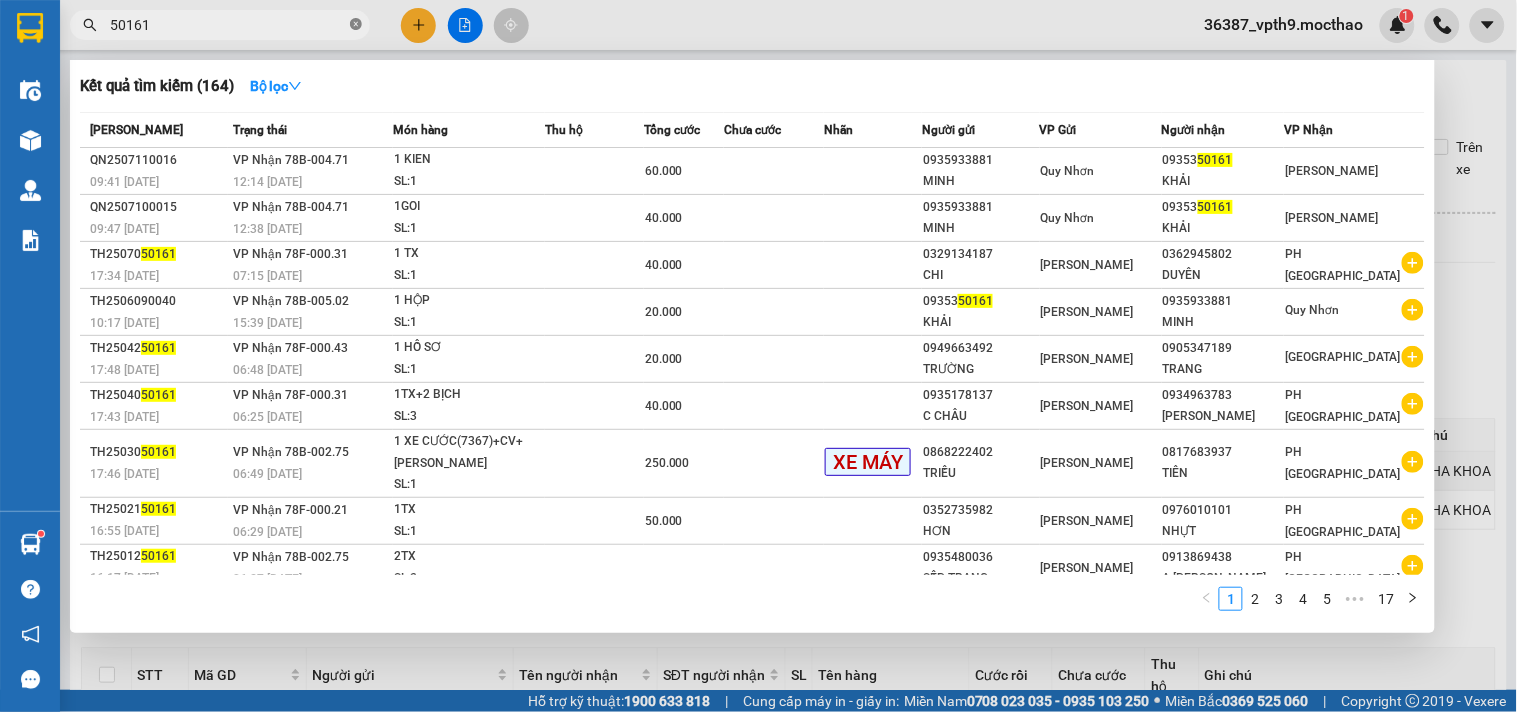 click 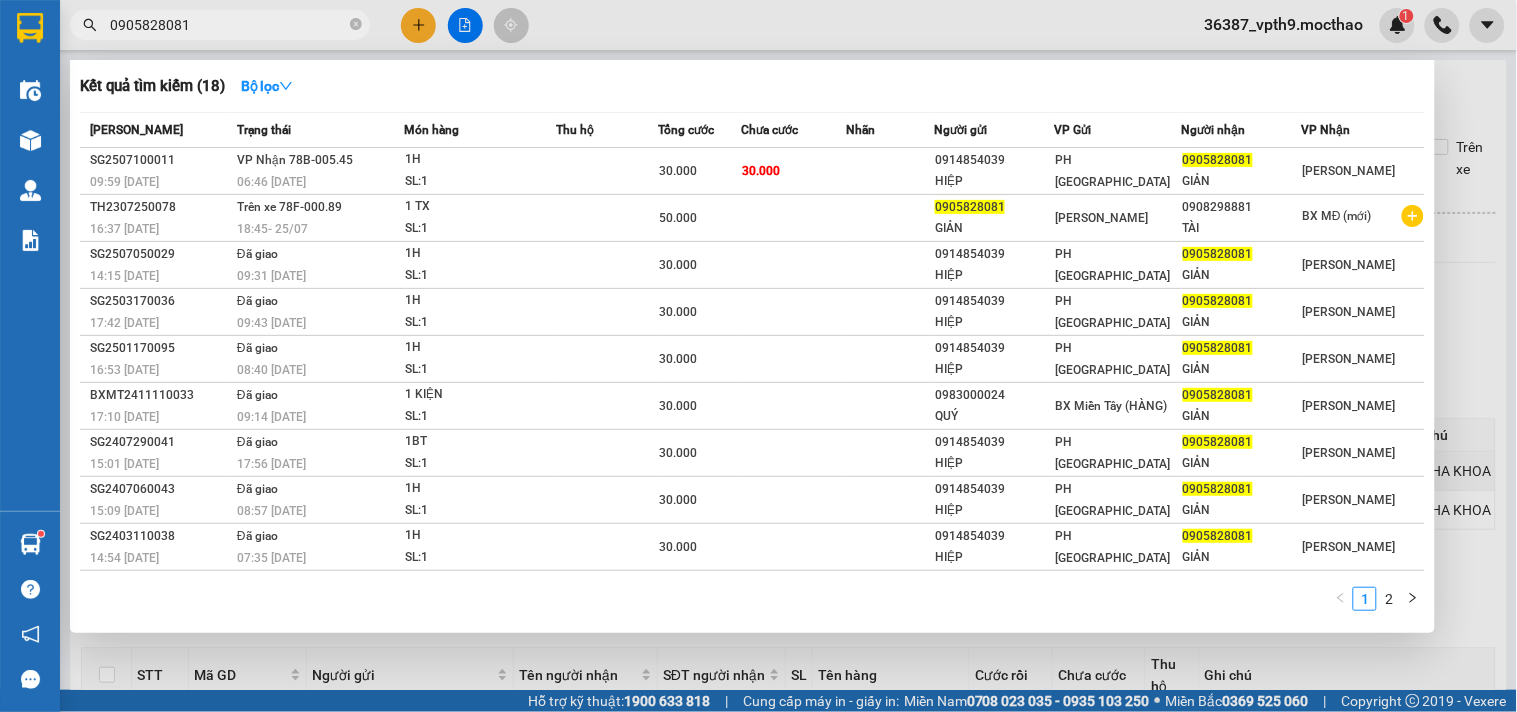 type on "0905828081" 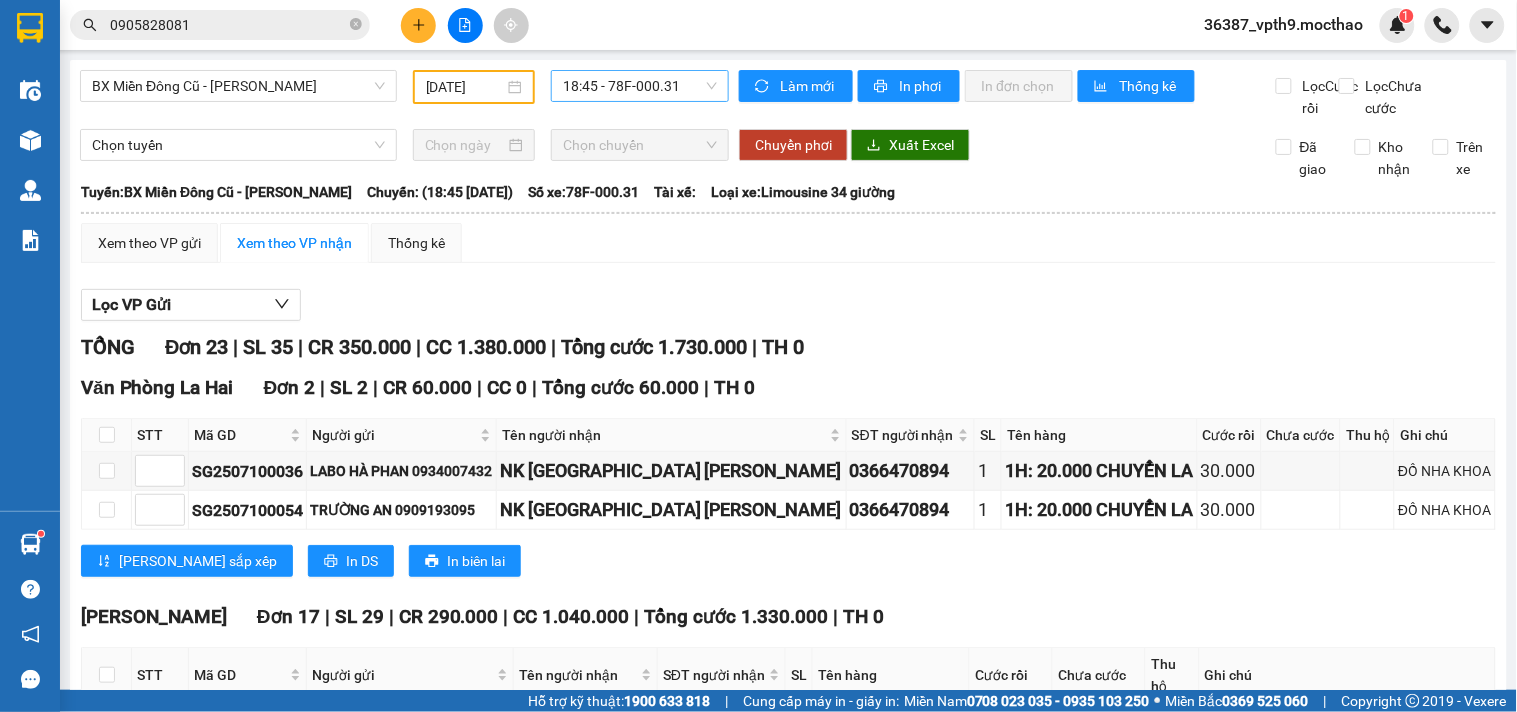 click on "18:45     - 78F-000.31" at bounding box center [640, 86] 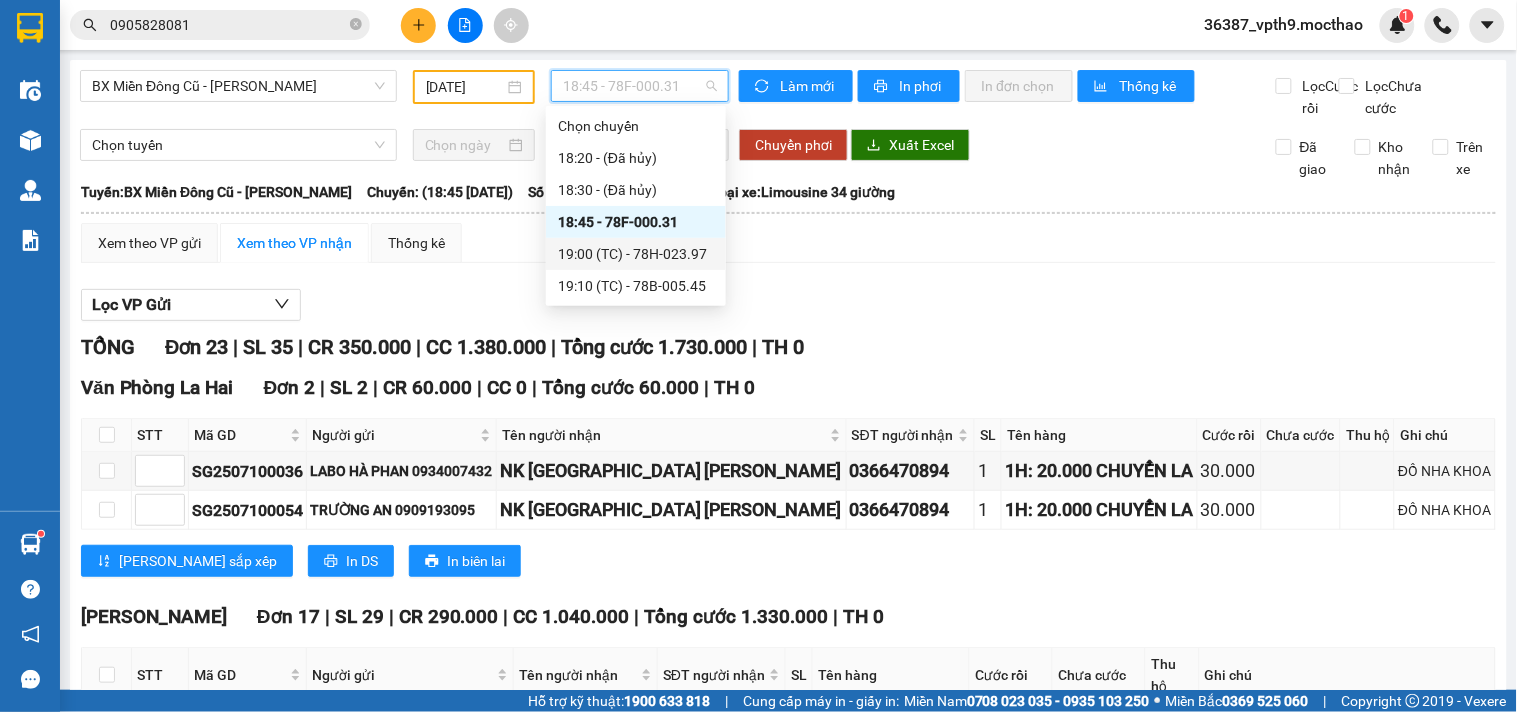 click on "19:00   (TC)   - 78H-023.97" at bounding box center (636, 254) 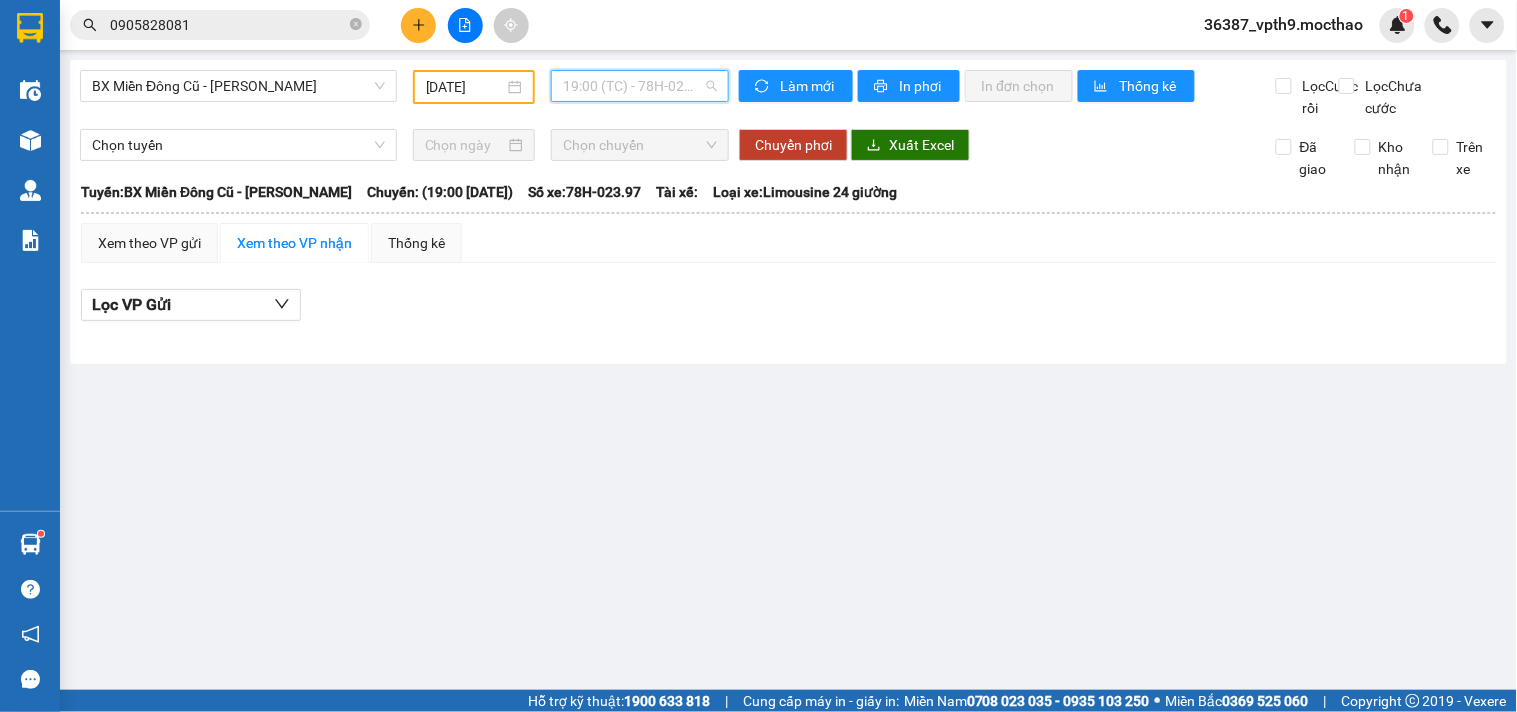 click on "19:00   (TC)   - 78H-023.97" at bounding box center [640, 86] 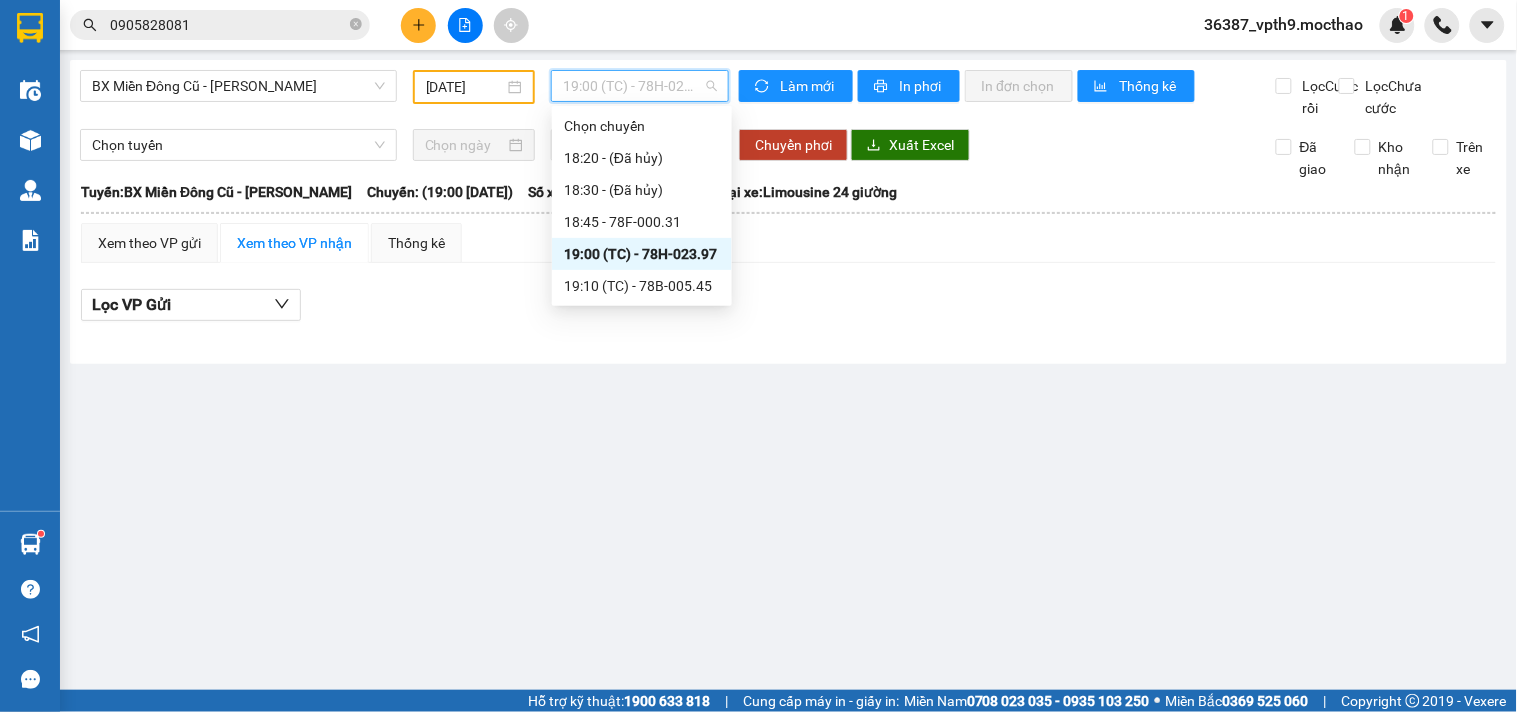 click on "19:00   (TC)   - 78H-023.97" at bounding box center [642, 254] 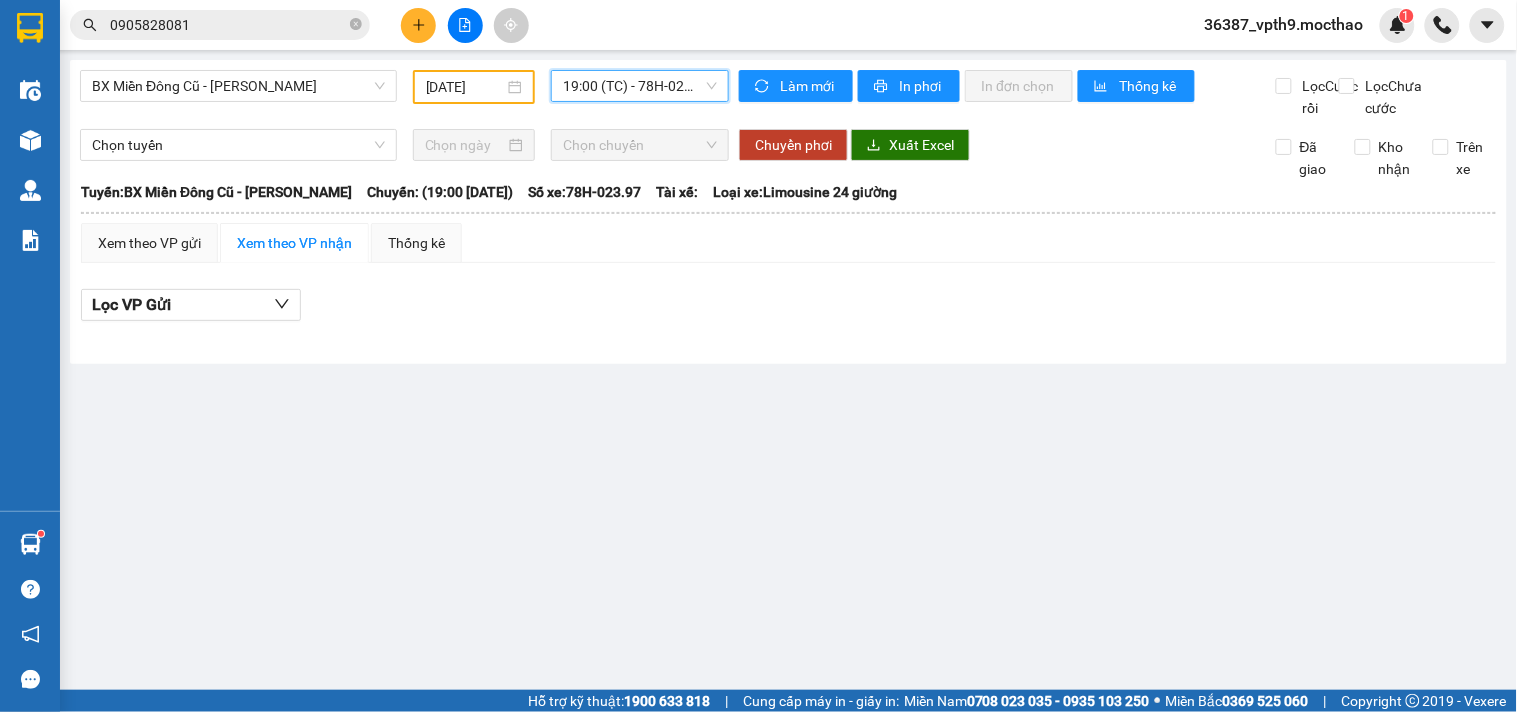 click on "19:00   (TC)   - 78H-023.97" at bounding box center [640, 86] 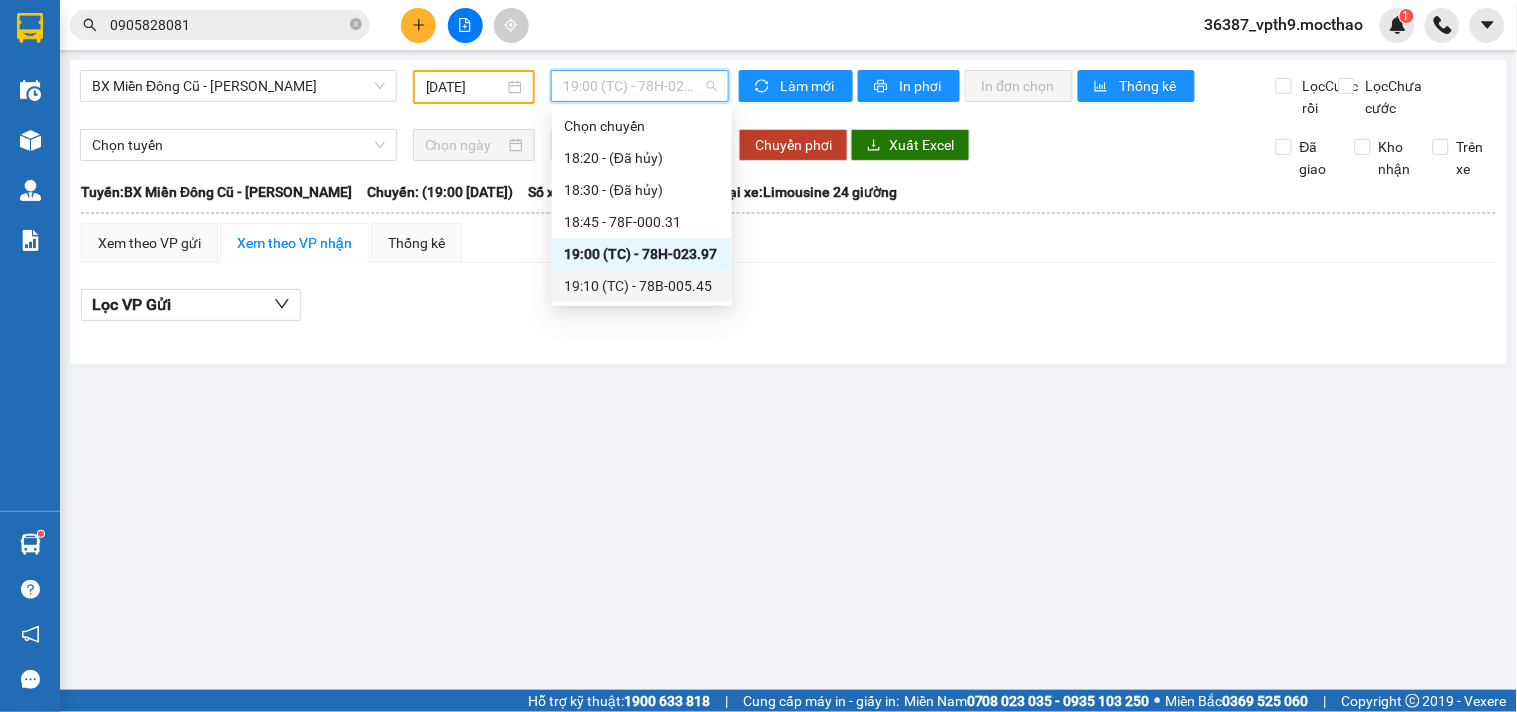 click on "19:10   (TC)   - 78B-005.45" at bounding box center [642, 286] 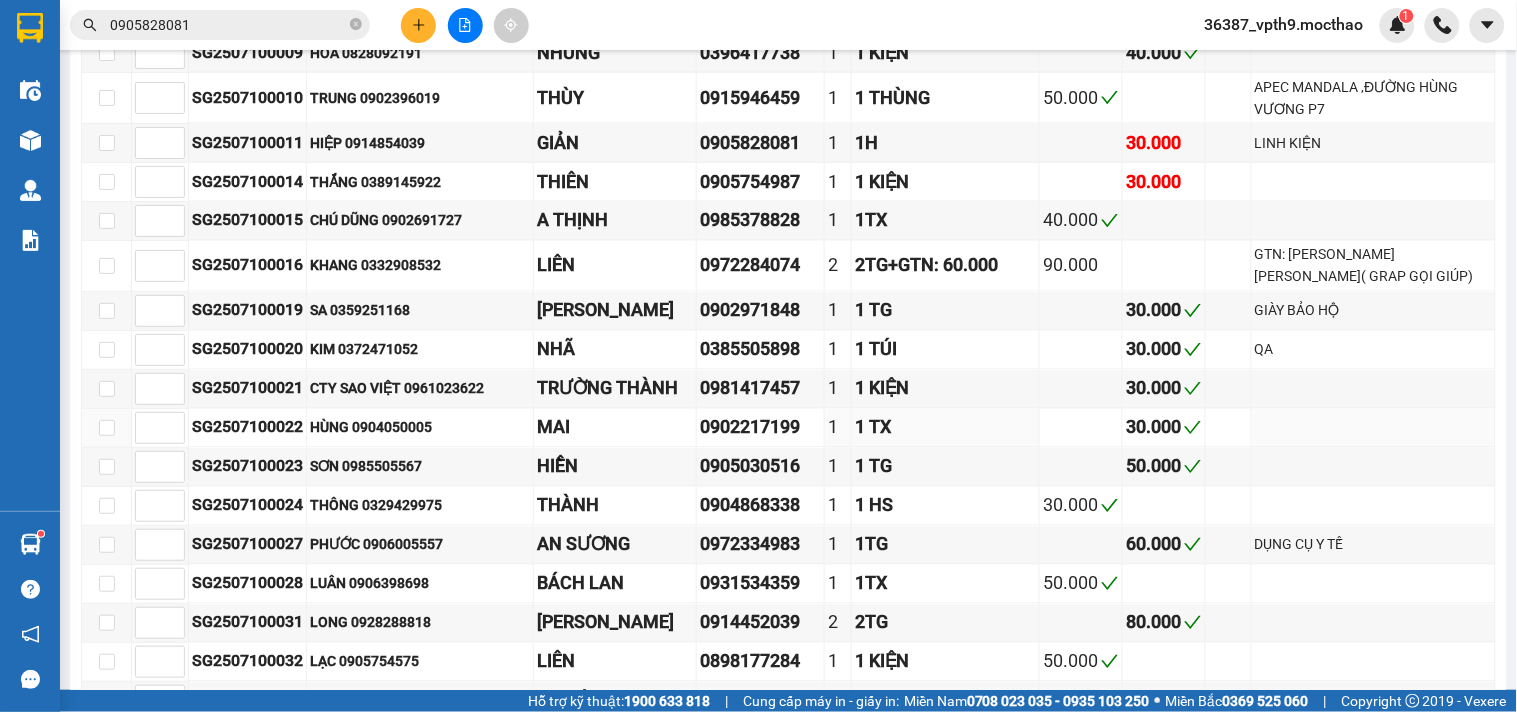 scroll, scrollTop: 1111, scrollLeft: 0, axis: vertical 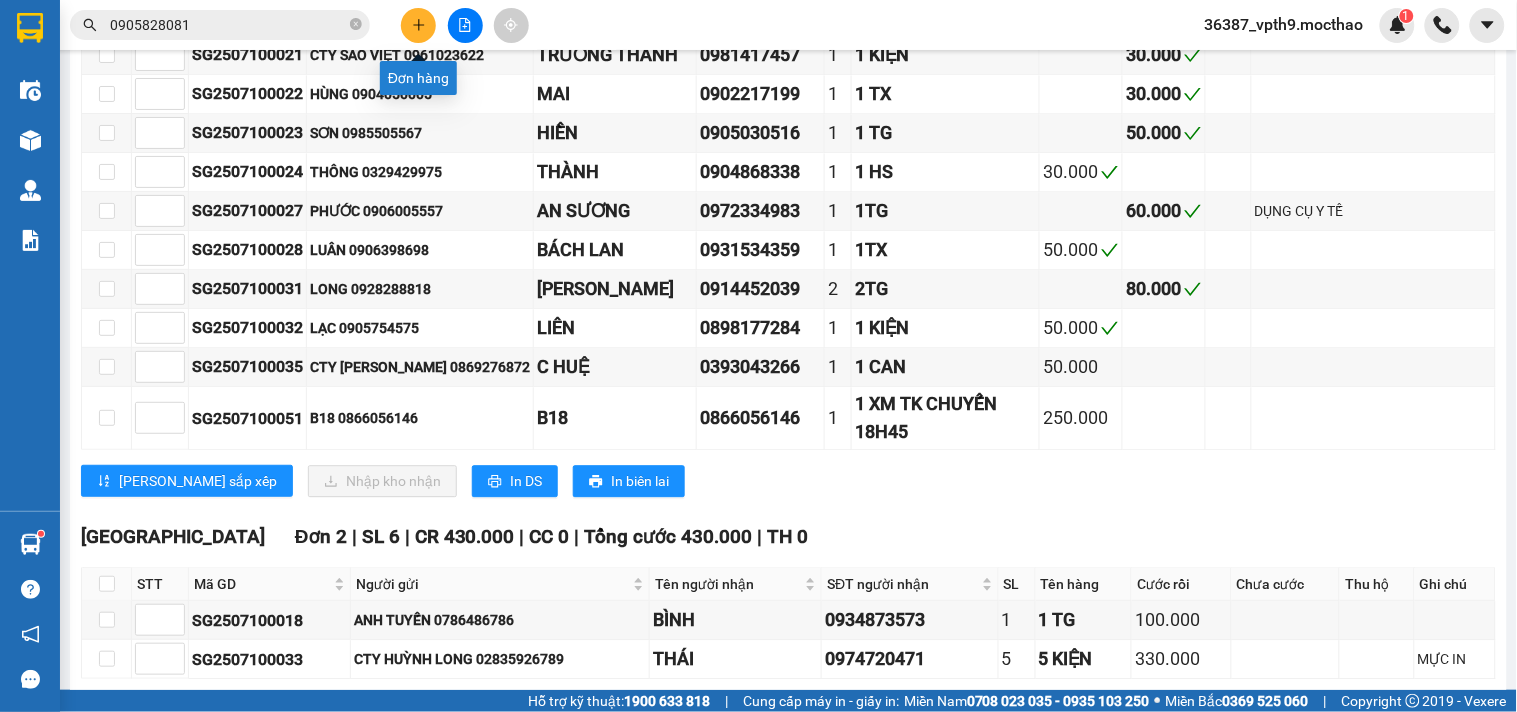 drag, startPoint x: 426, startPoint y: 23, endPoint x: 420, endPoint y: 32, distance: 10.816654 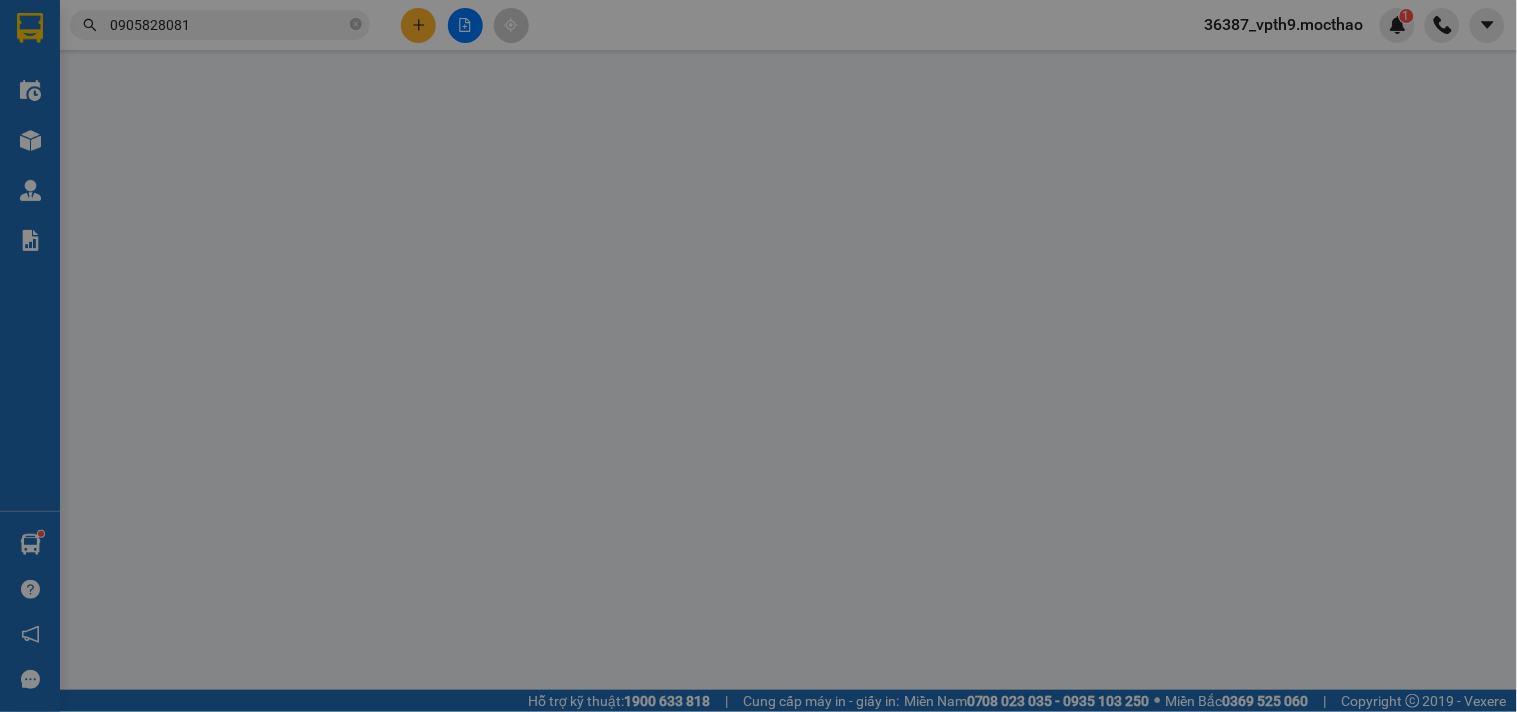 scroll, scrollTop: 0, scrollLeft: 0, axis: both 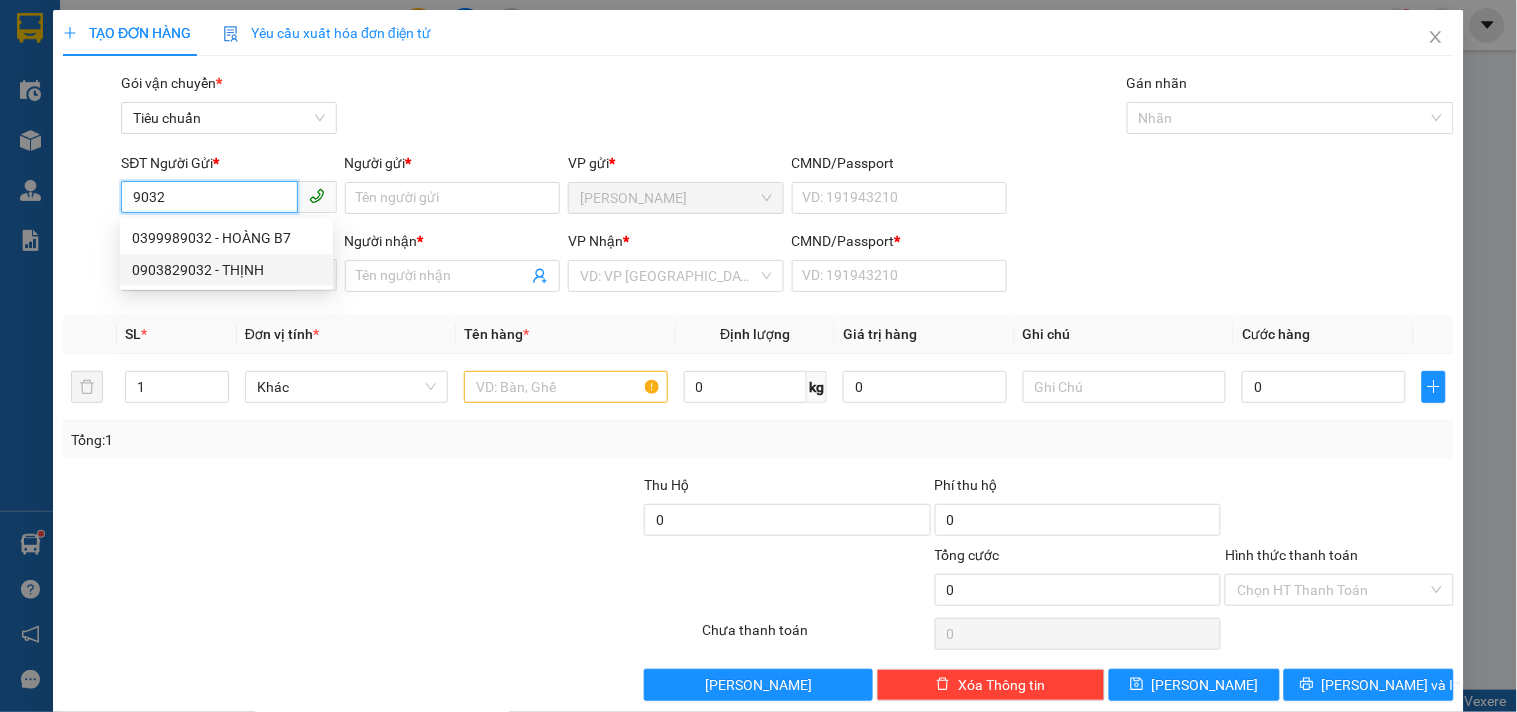 click on "0903829032 - THỊNH" at bounding box center (226, 270) 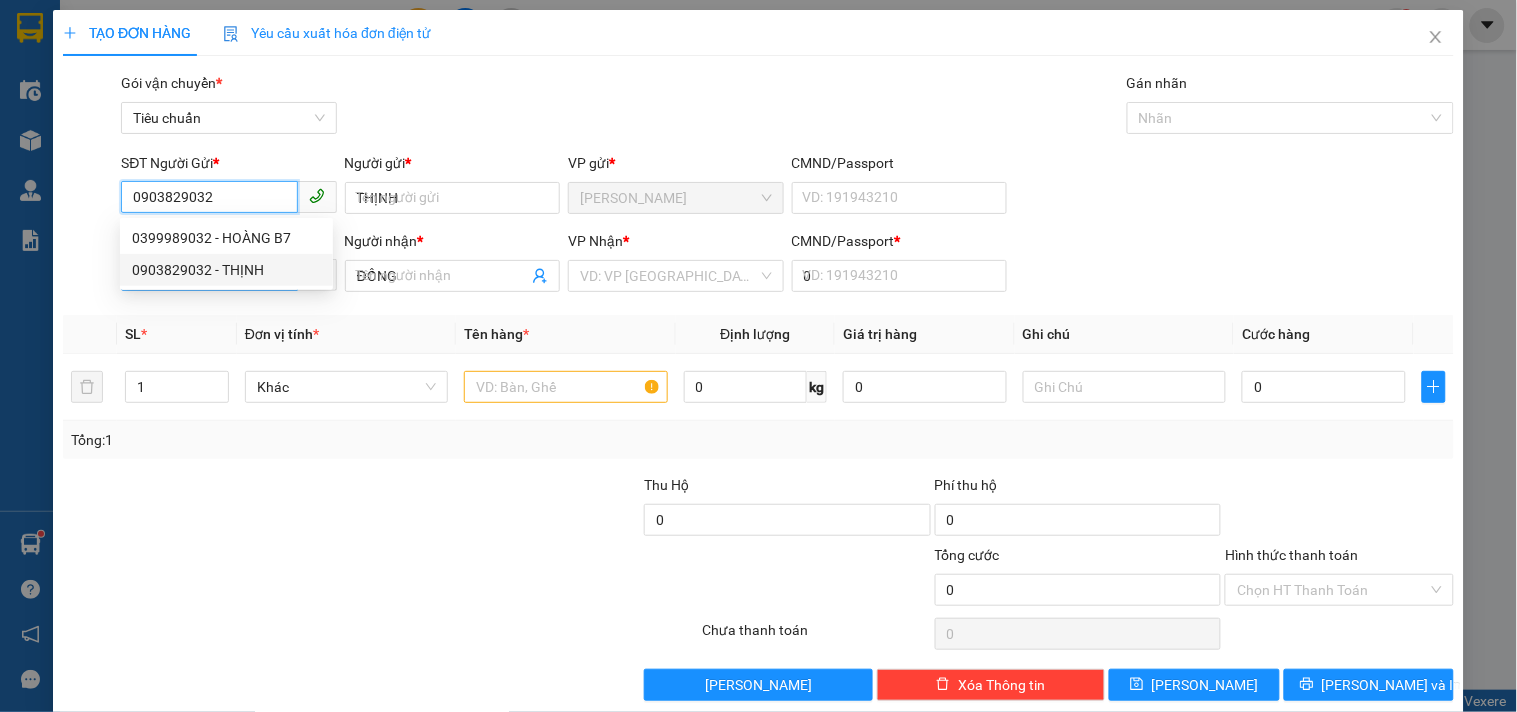 type on "20.000" 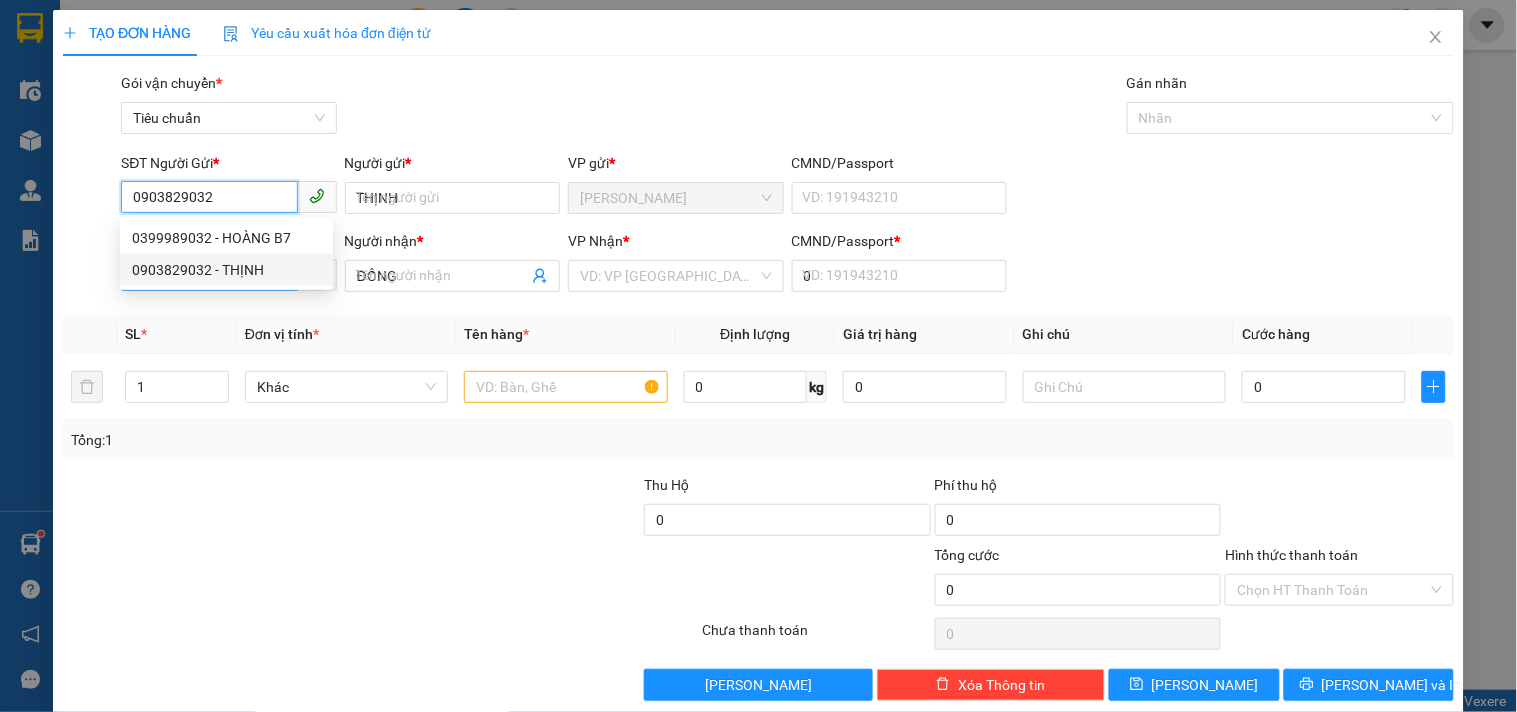 type on "20.000" 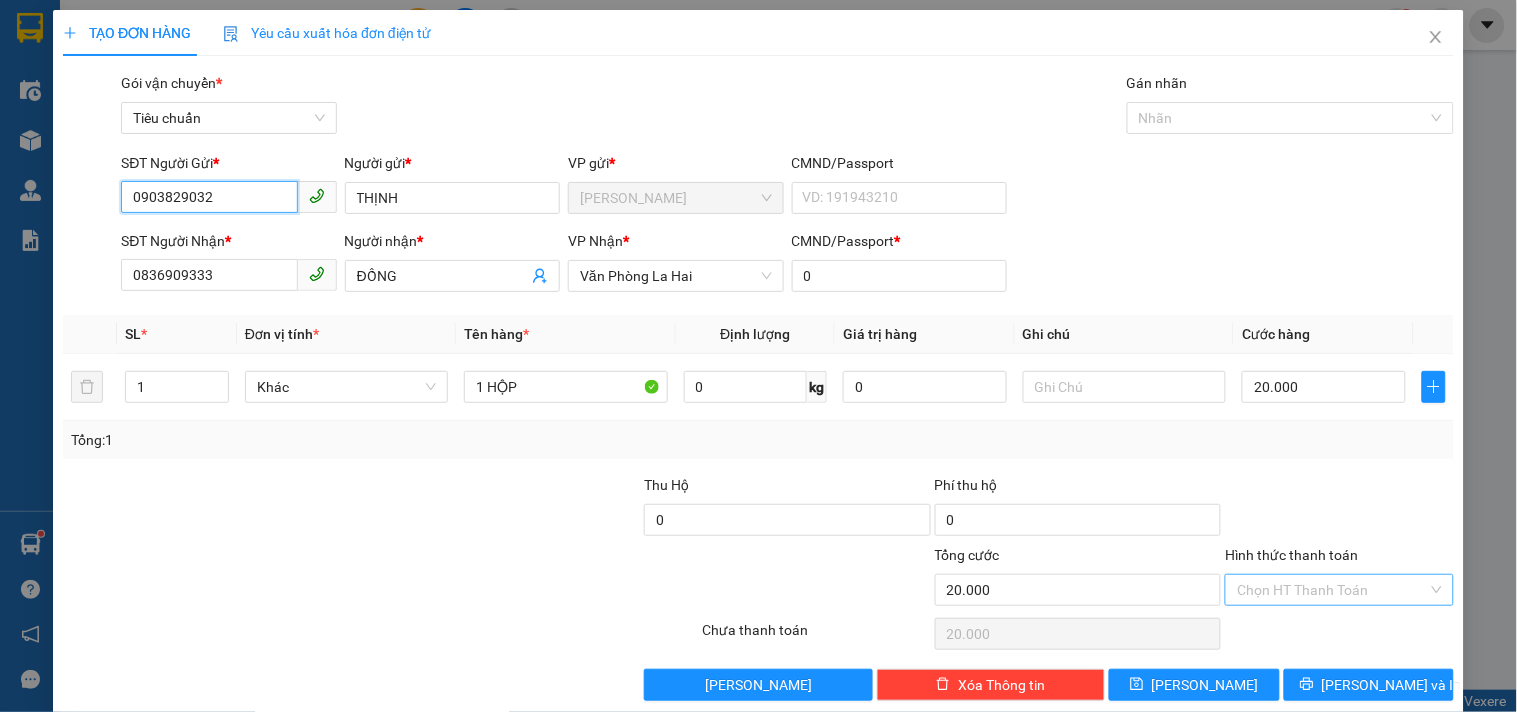 type on "0903829032" 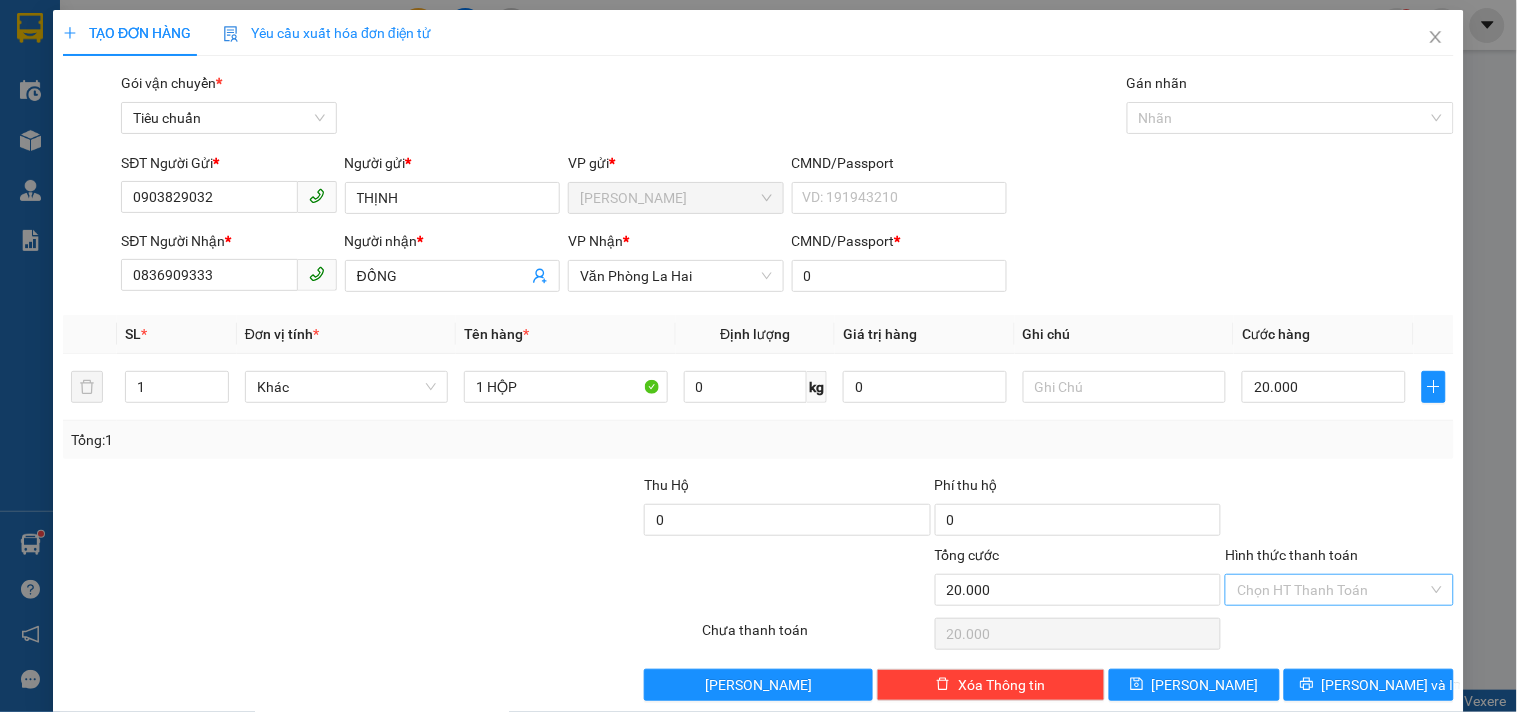 drag, startPoint x: 1287, startPoint y: 587, endPoint x: 1286, endPoint y: 574, distance: 13.038404 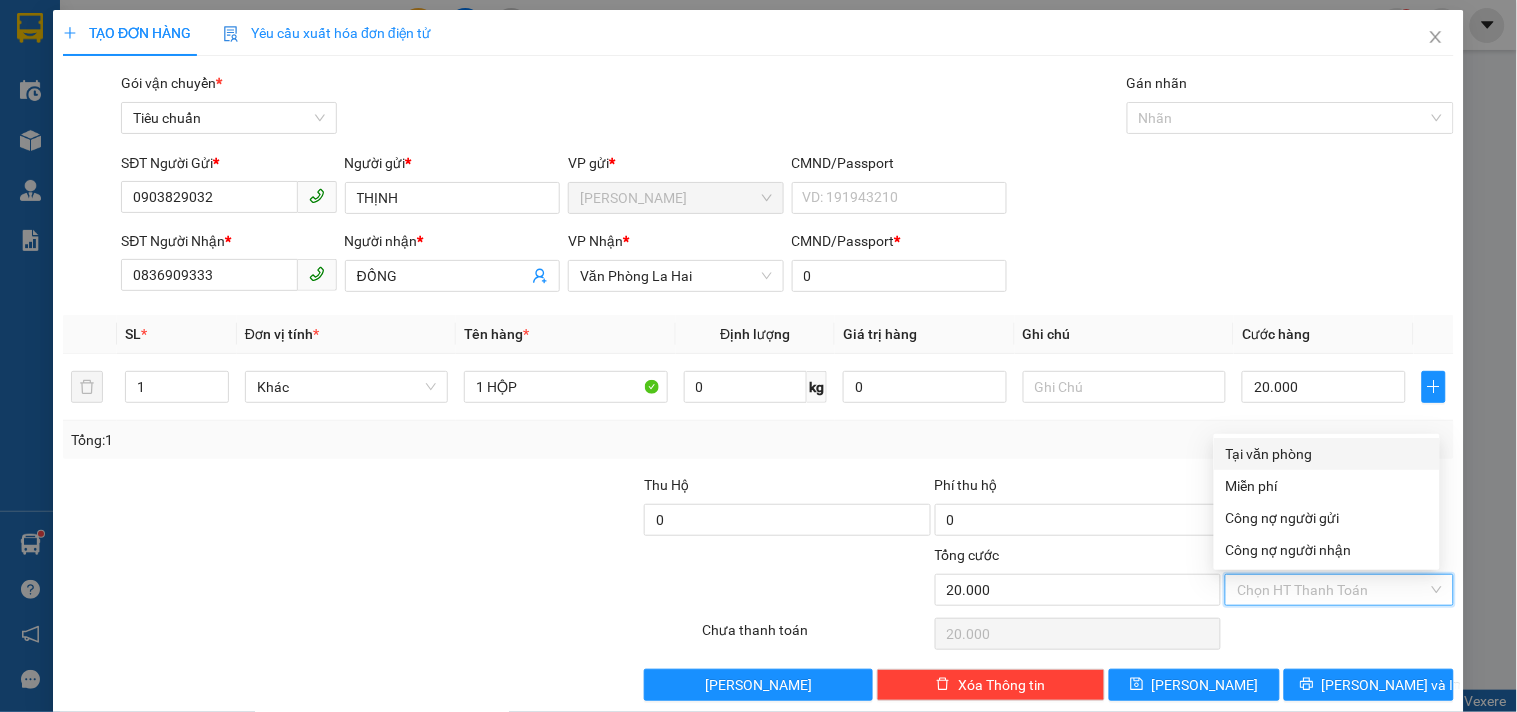 drag, startPoint x: 1271, startPoint y: 451, endPoint x: 1240, endPoint y: 571, distance: 123.9395 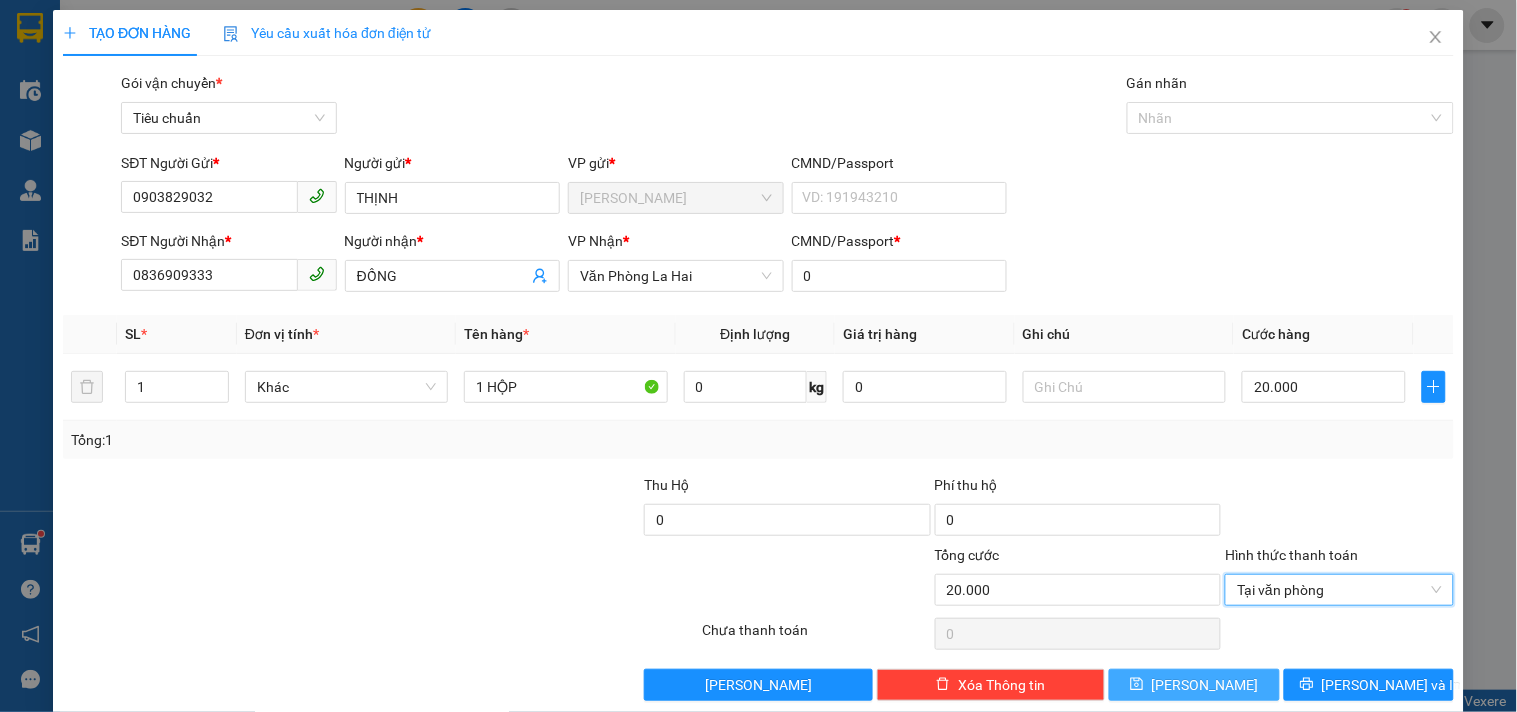 click on "[PERSON_NAME]" at bounding box center (1194, 685) 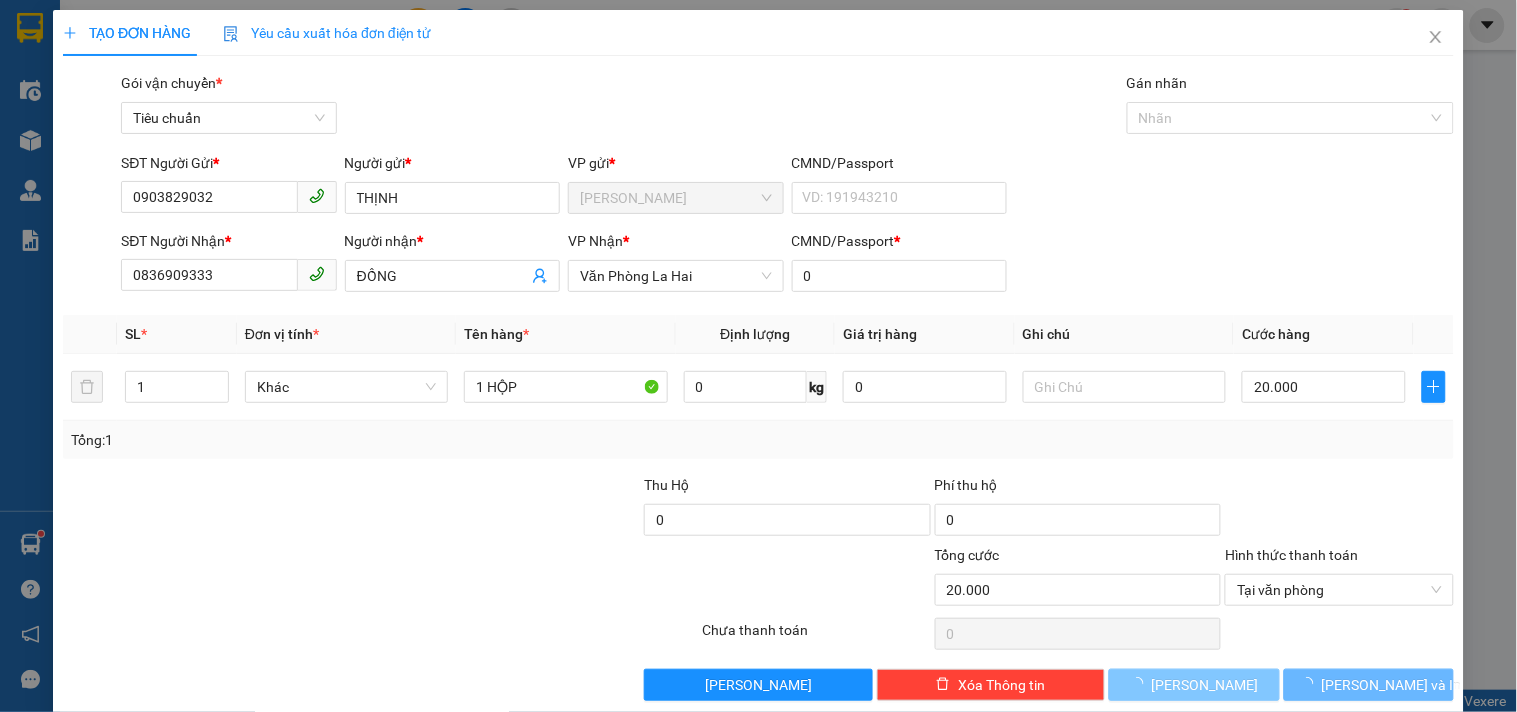 type 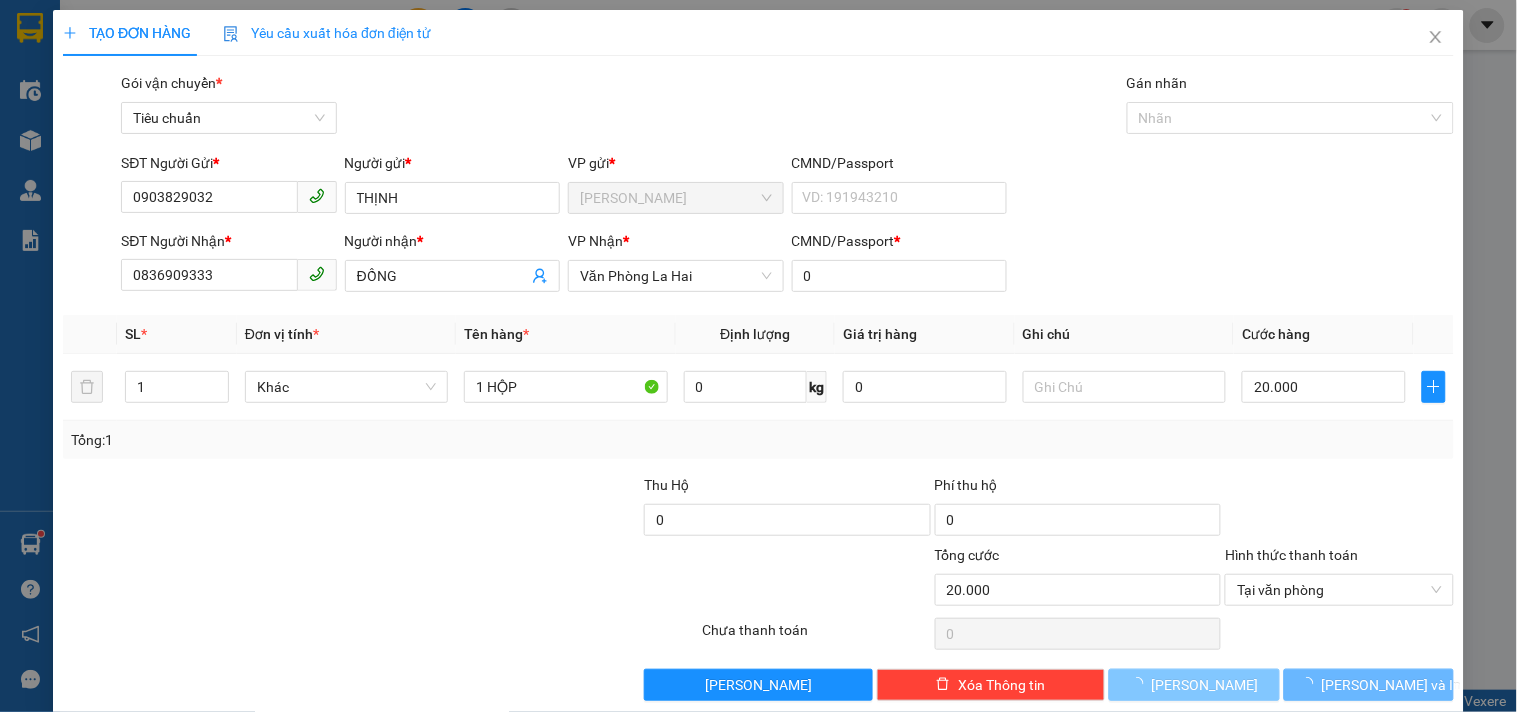 type 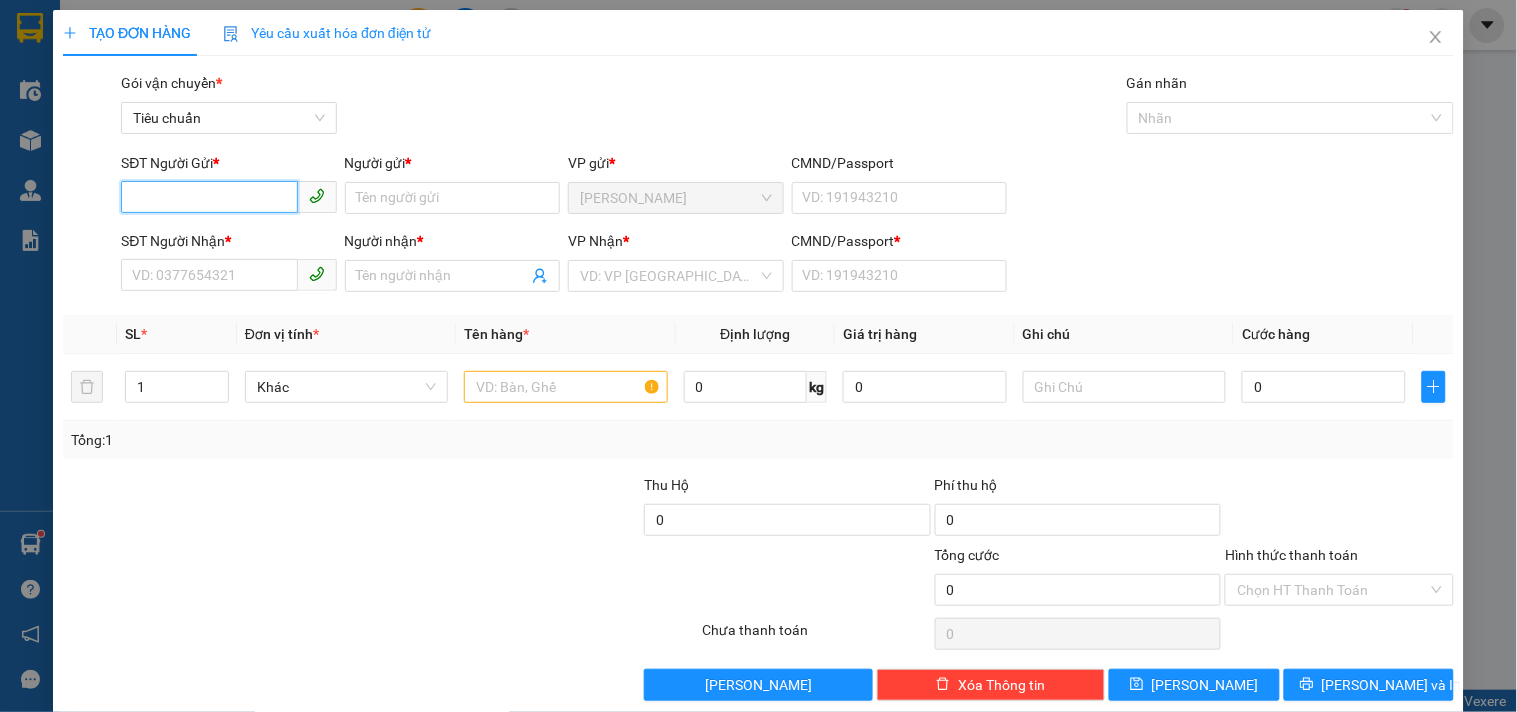 click on "SĐT Người Gửi  *" at bounding box center [209, 197] 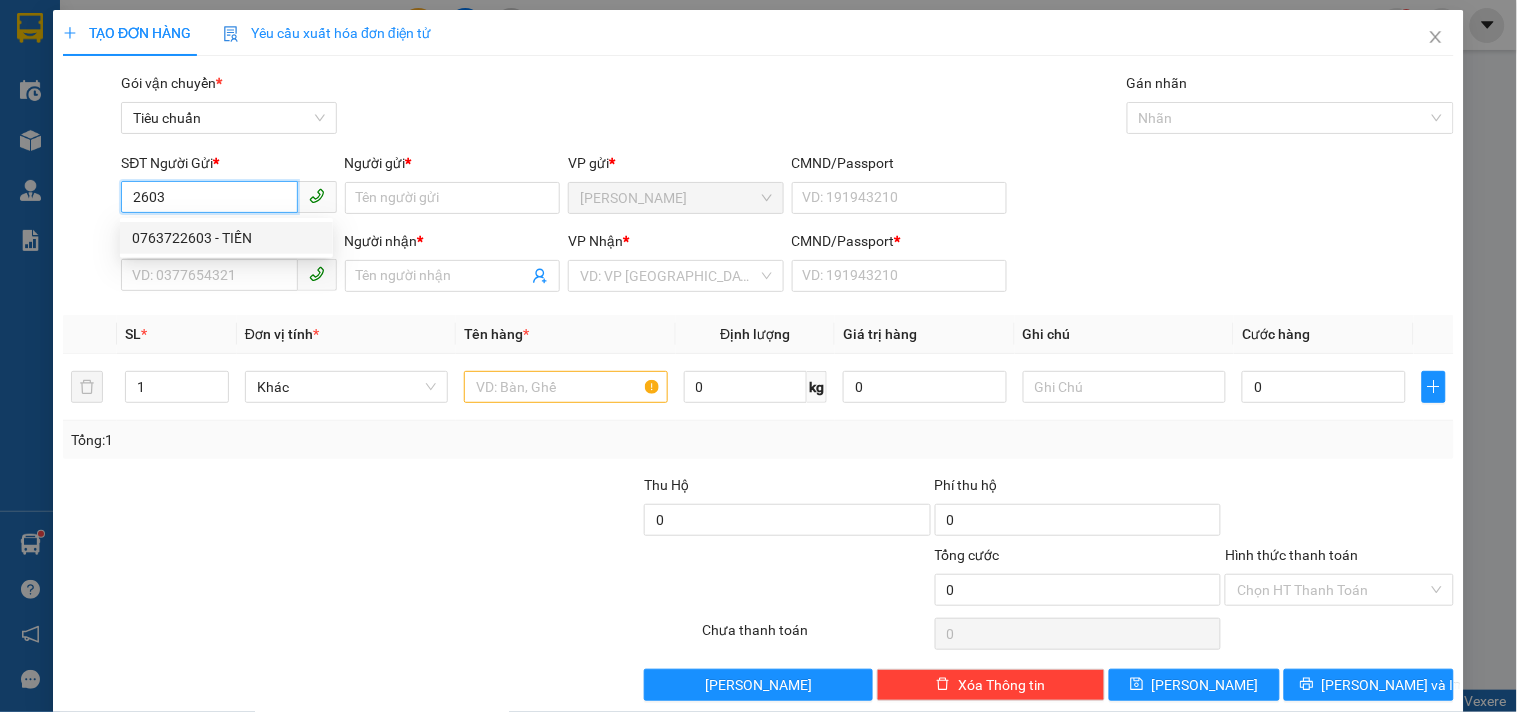 click on "0763722603 - TIẾN" at bounding box center [226, 238] 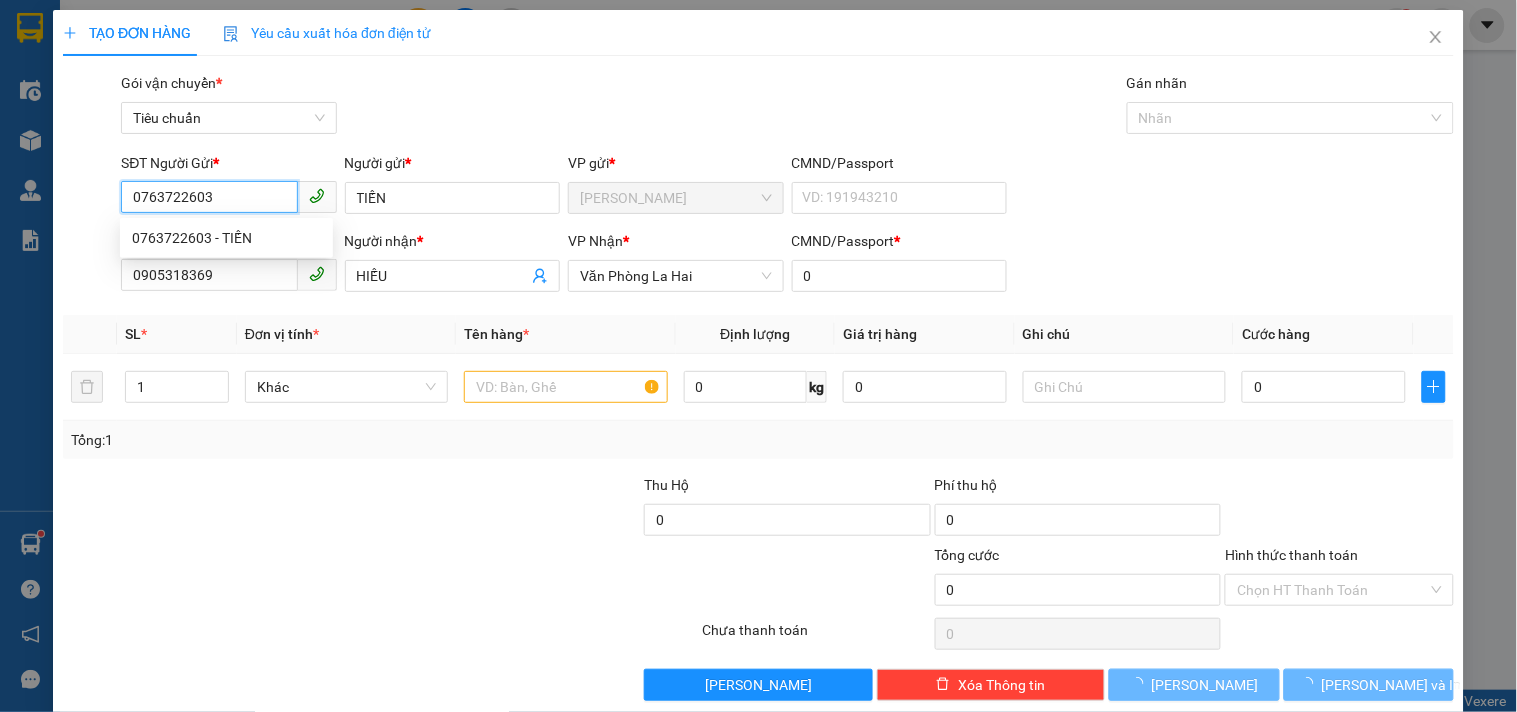 type on "20.000" 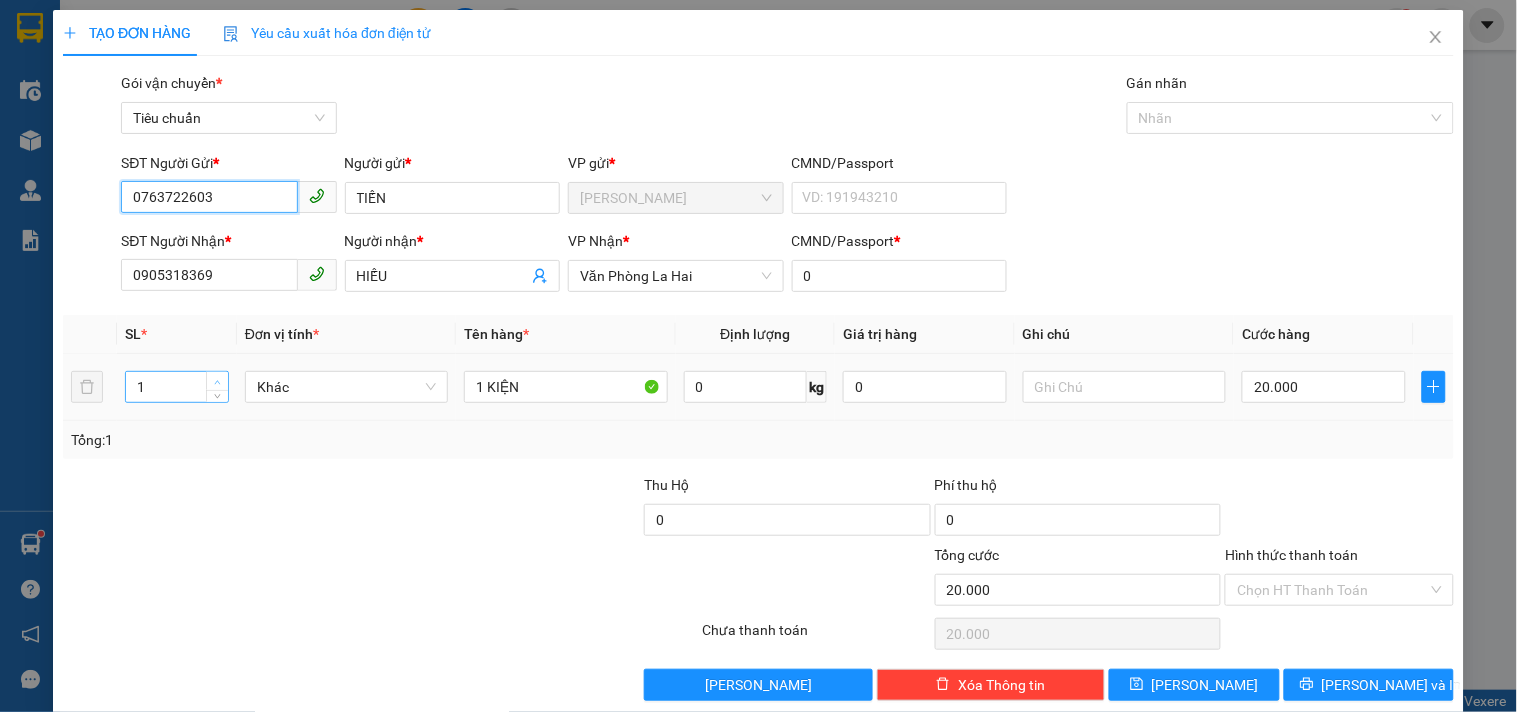 type on "0763722603" 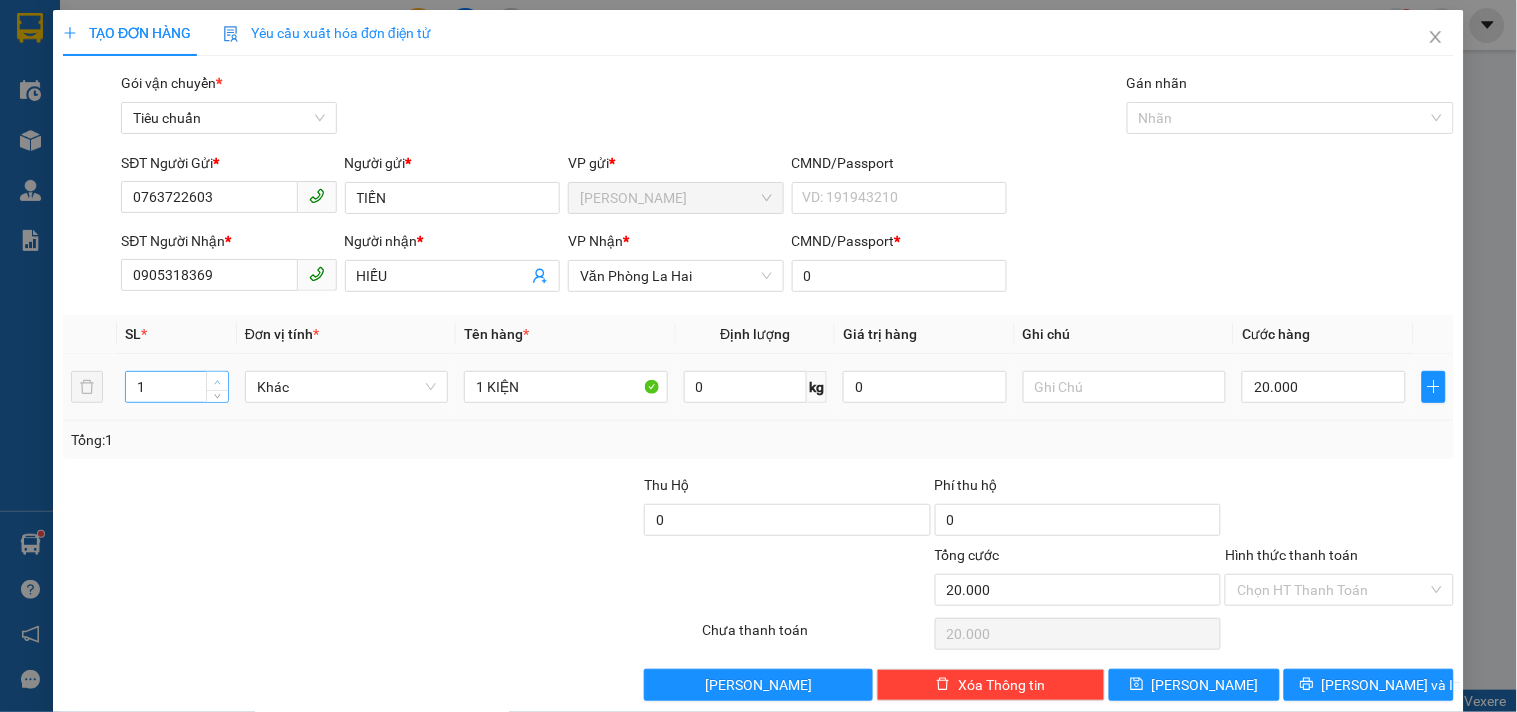 click at bounding box center (218, 382) 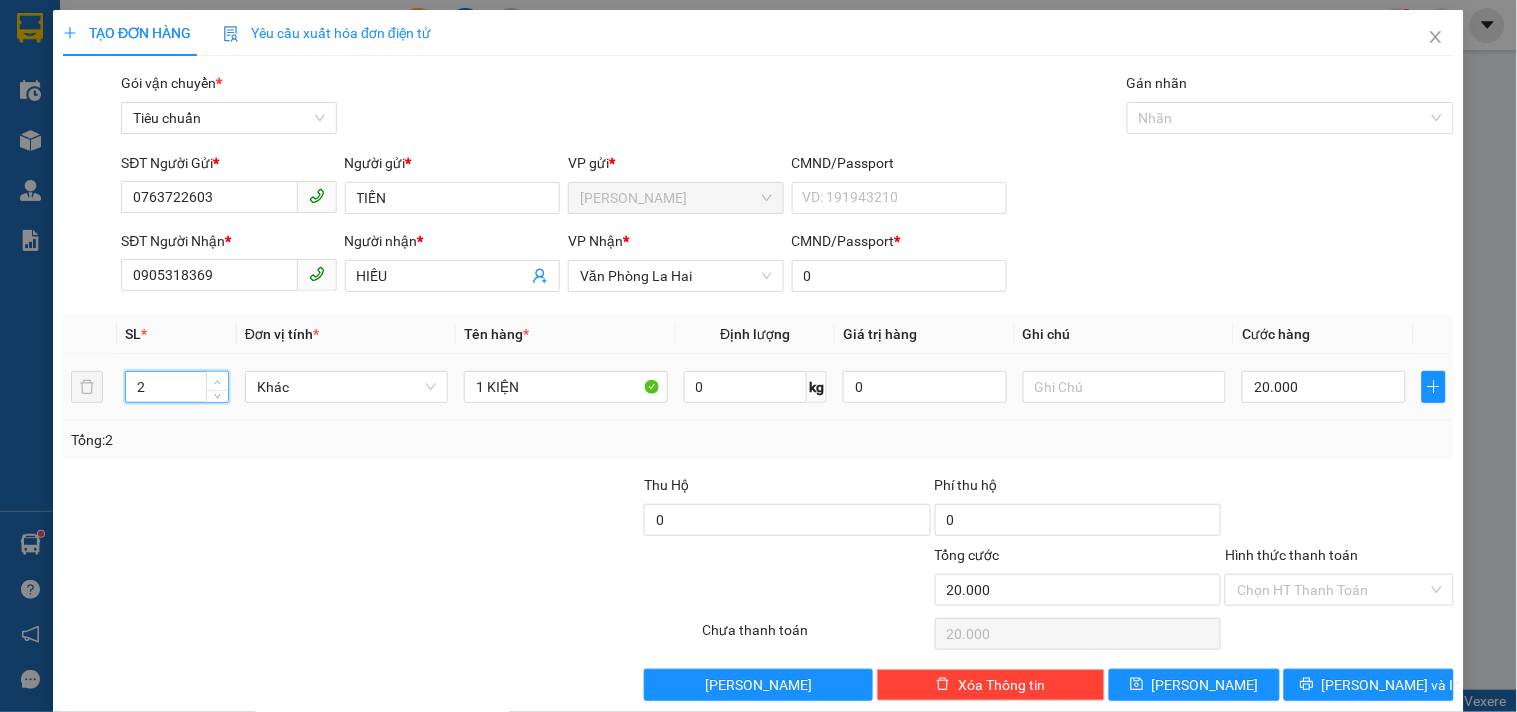 click at bounding box center (218, 382) 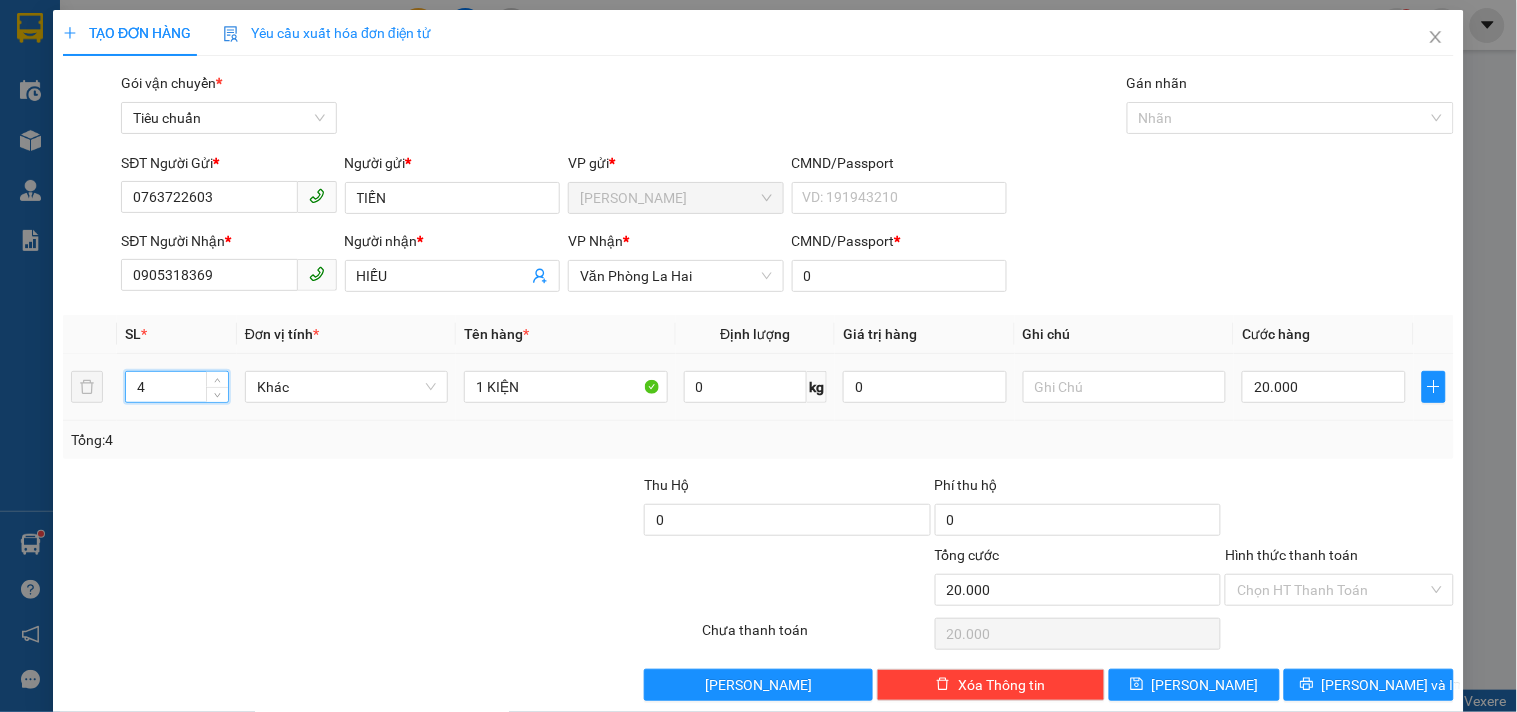 click on "1 KIỆN" at bounding box center [565, 387] 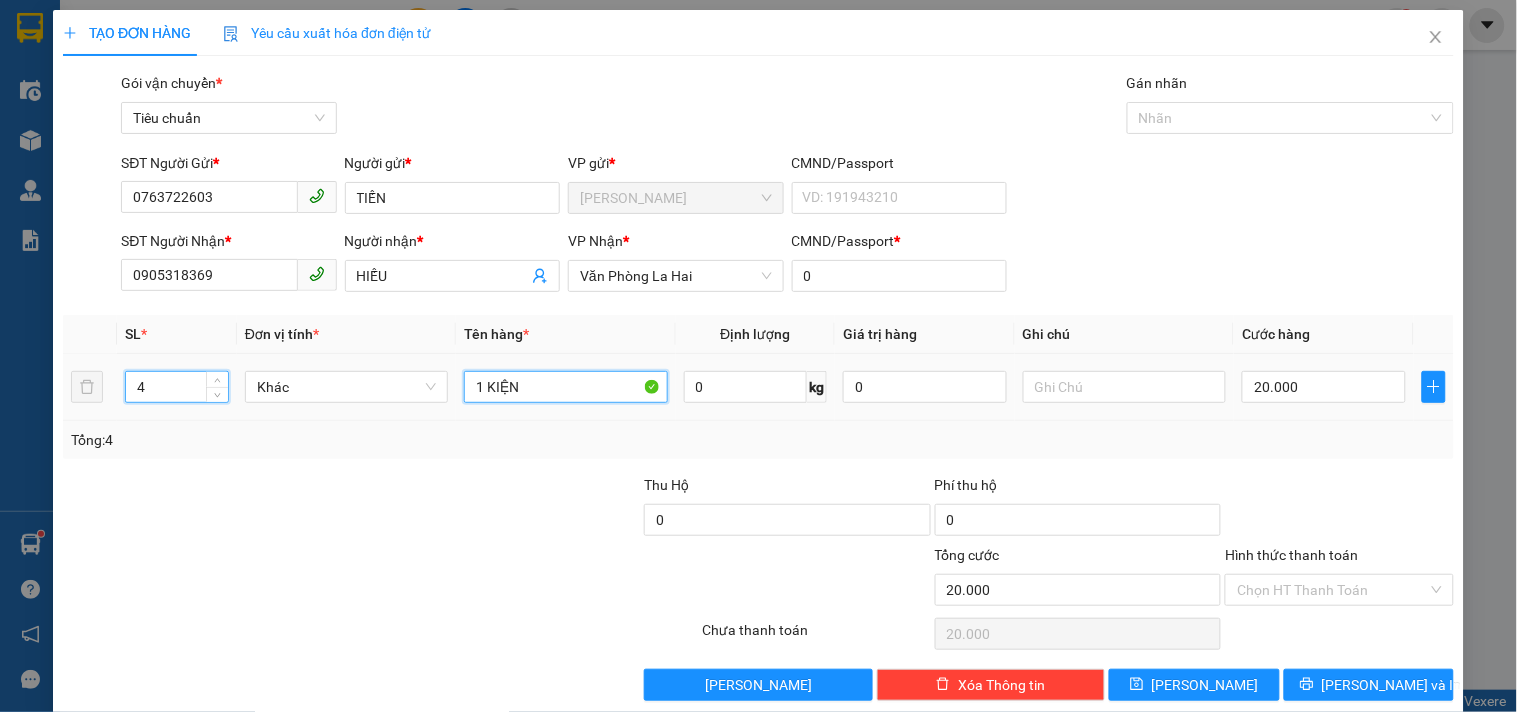 click on "1 KIỆN" at bounding box center (565, 387) 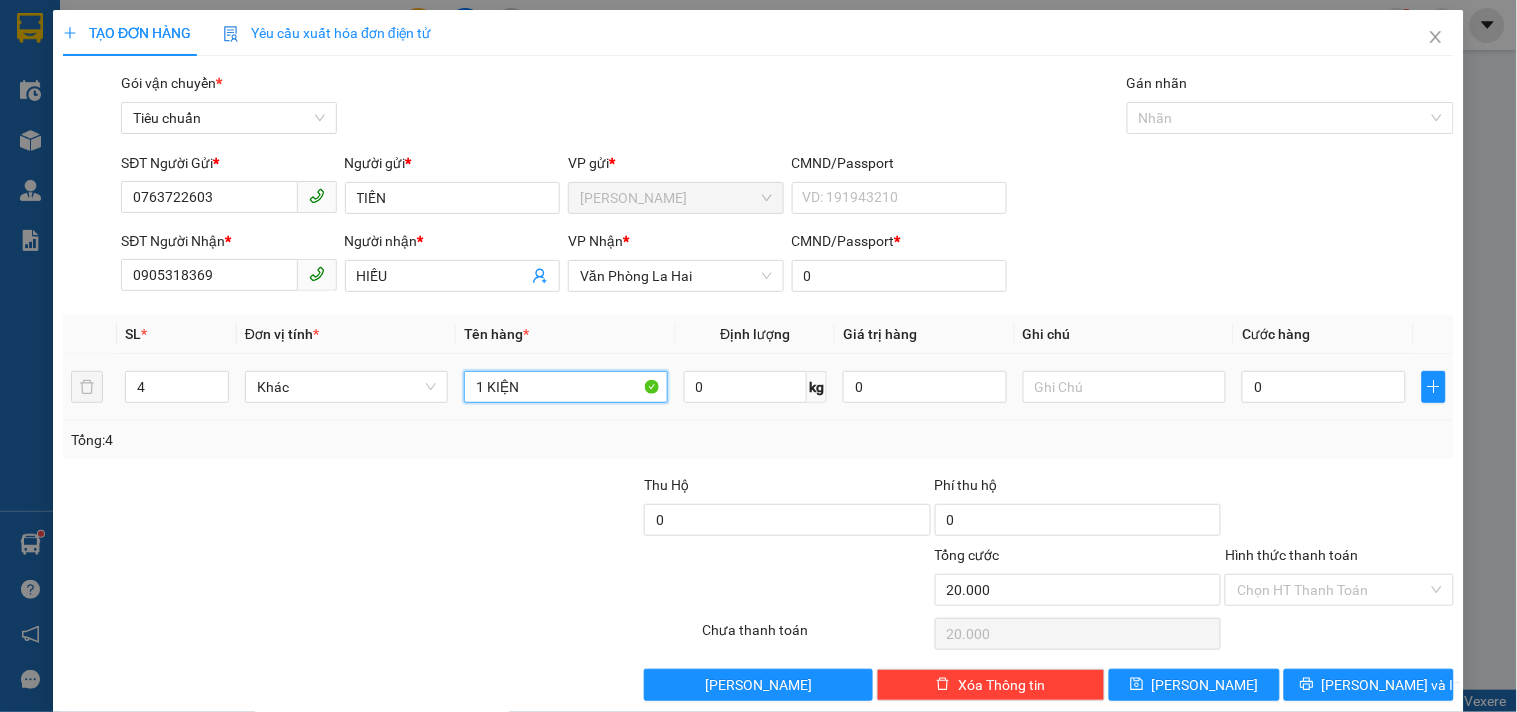 type on "0" 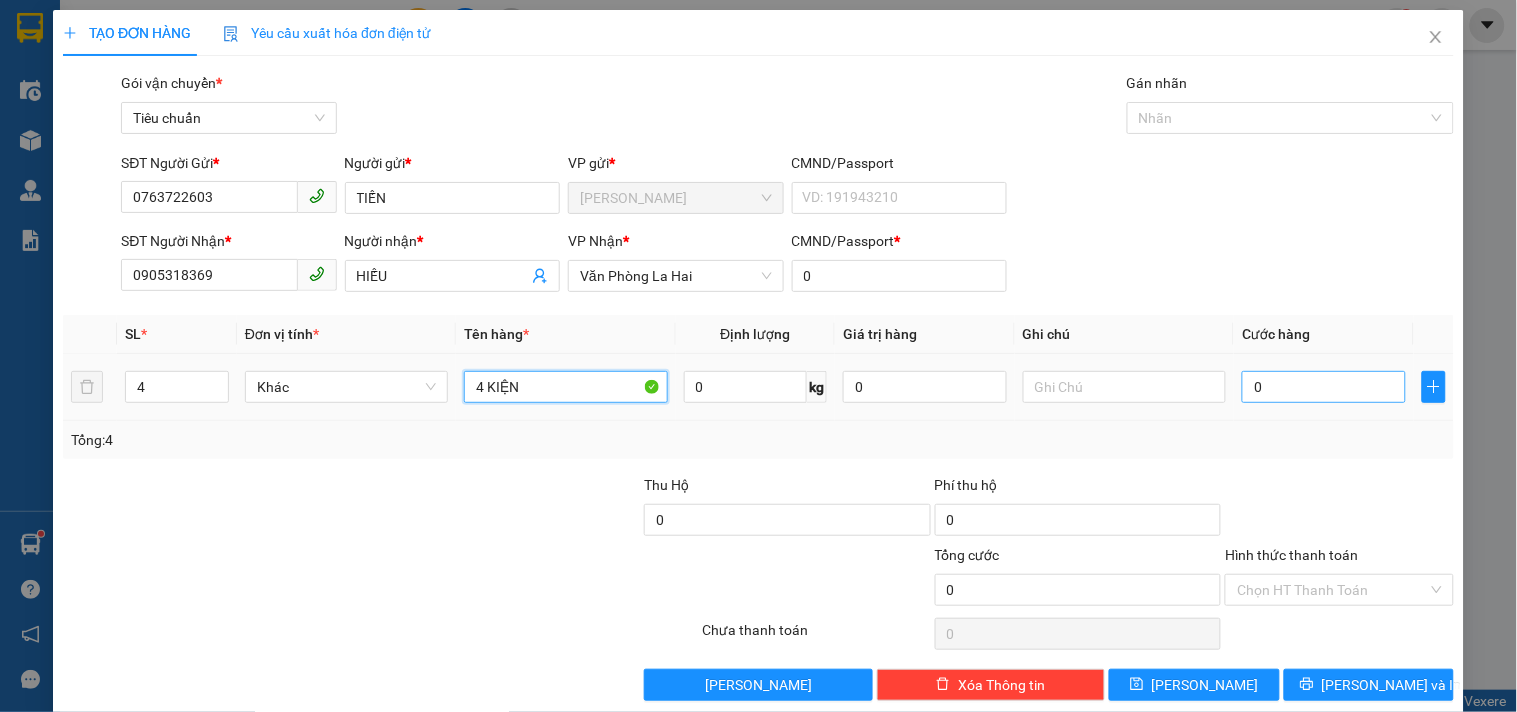 type on "4 KIỆN" 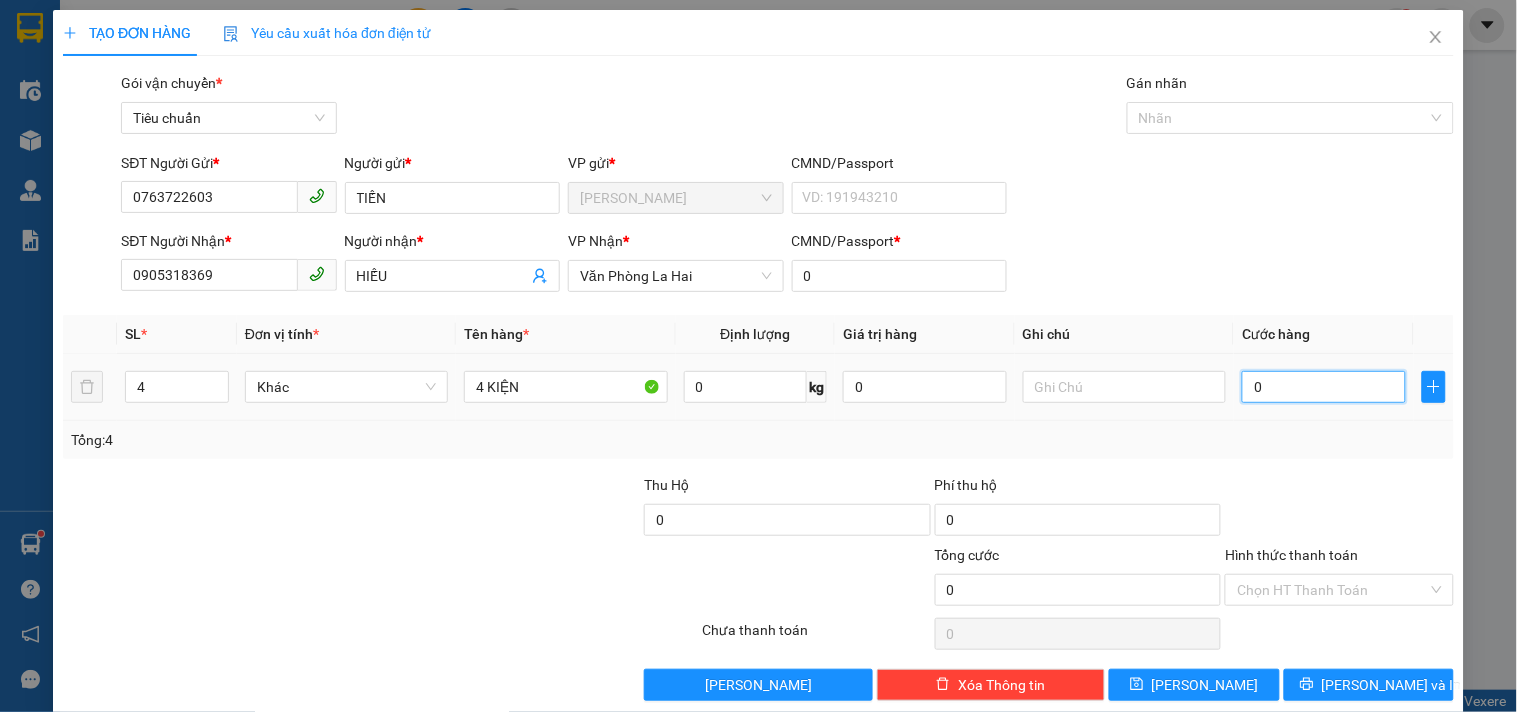 click on "0" at bounding box center (1324, 387) 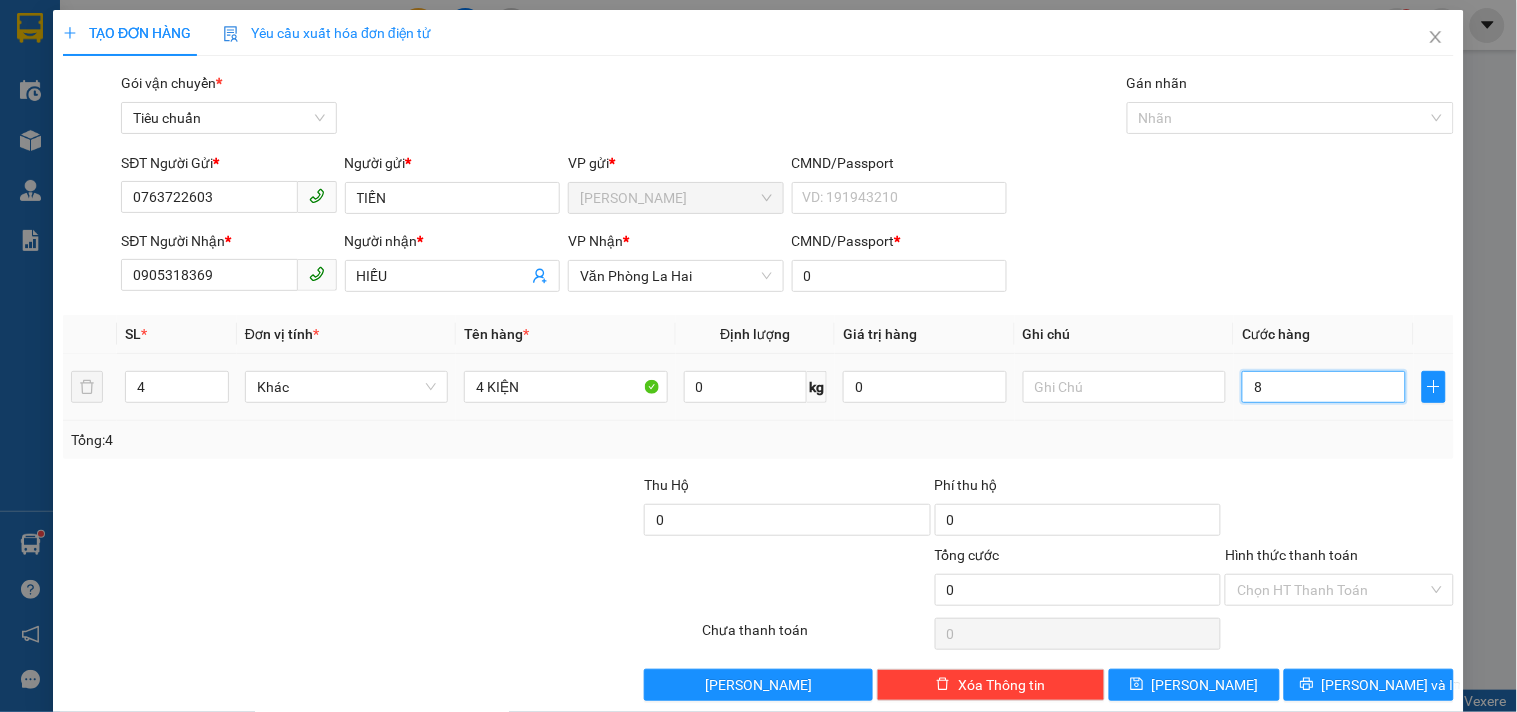 type on "8" 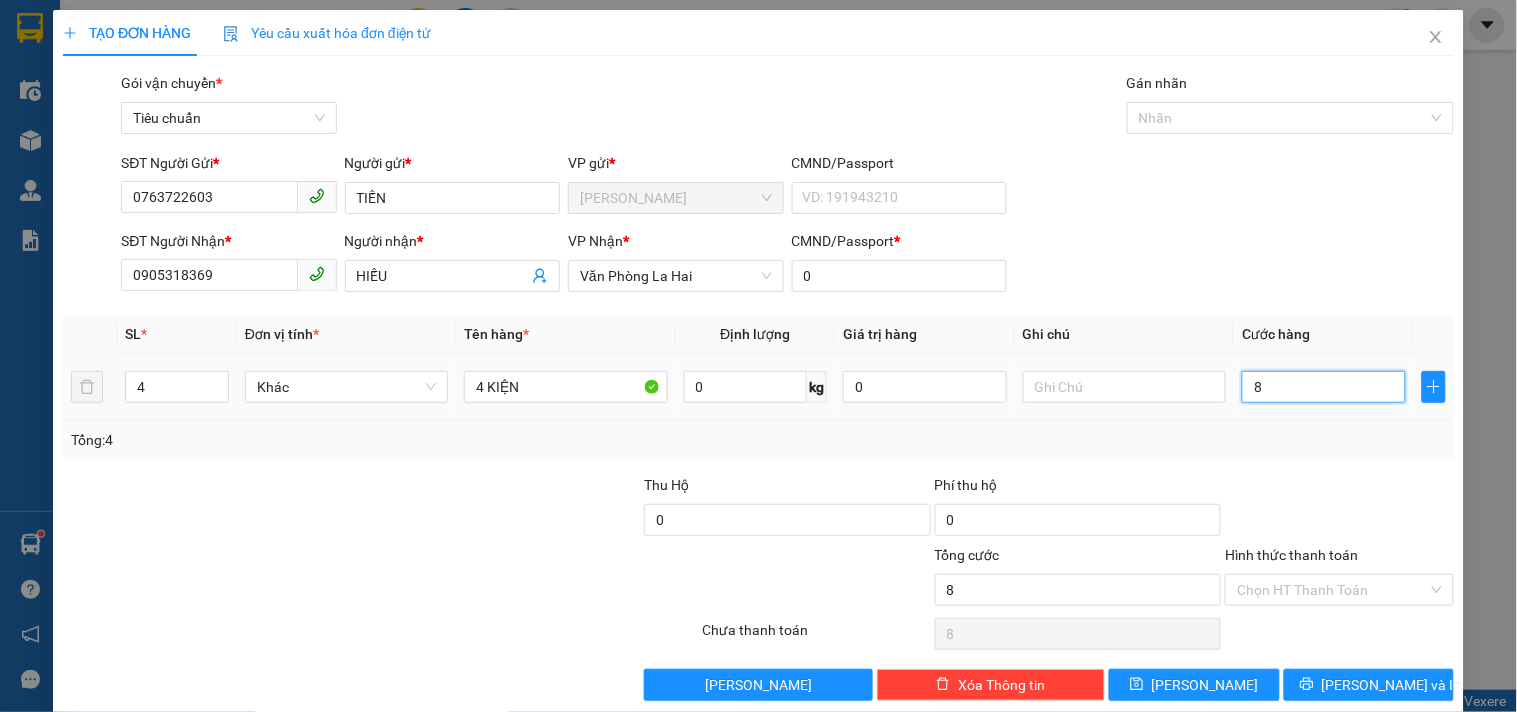type on "80" 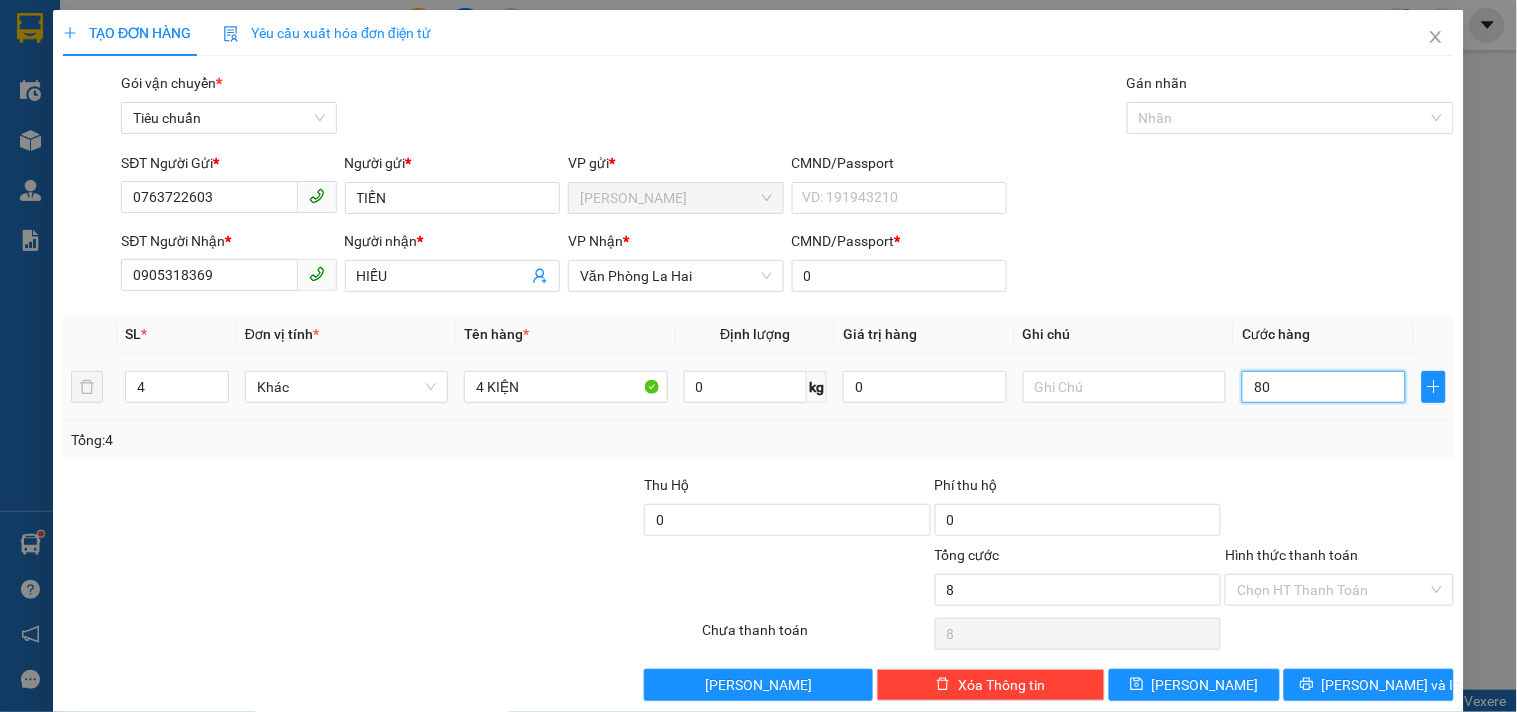 type on "80" 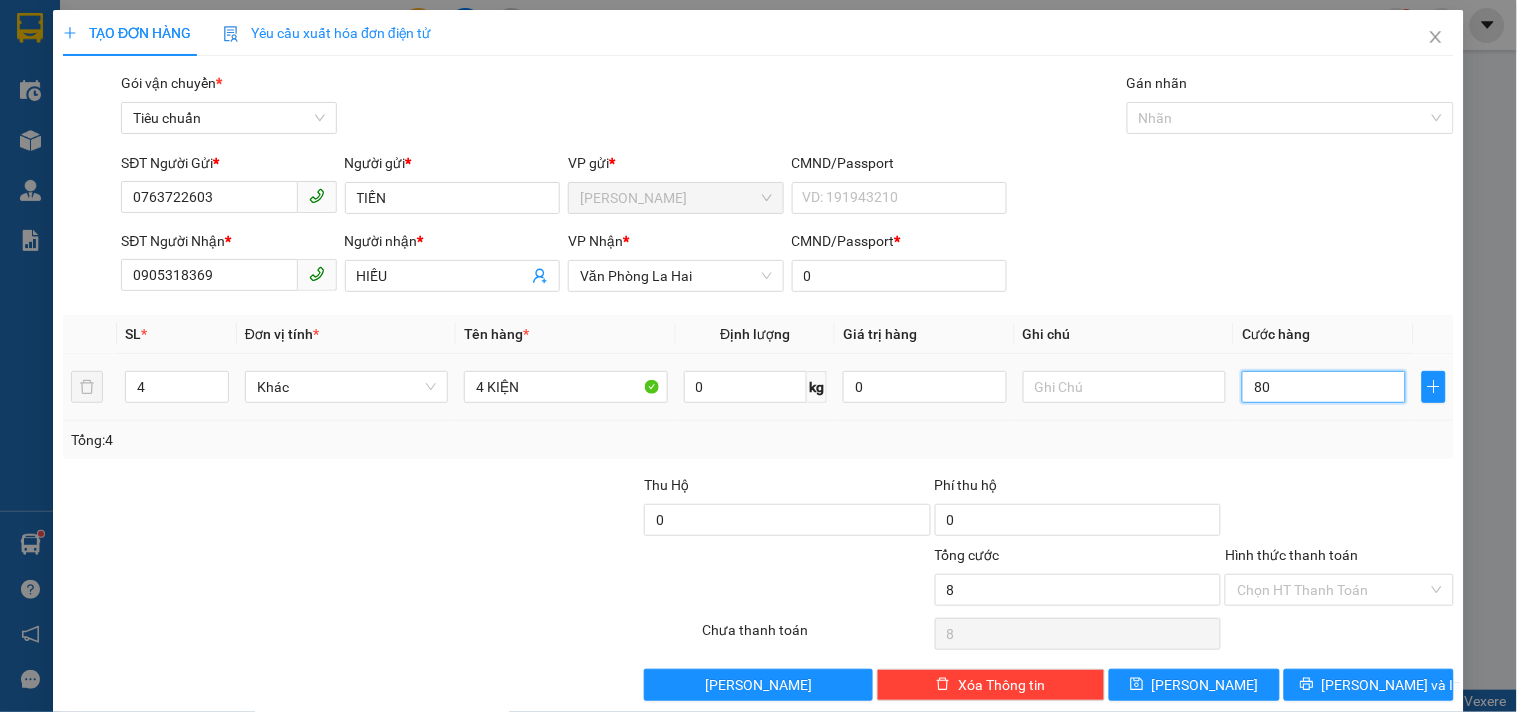 type on "80" 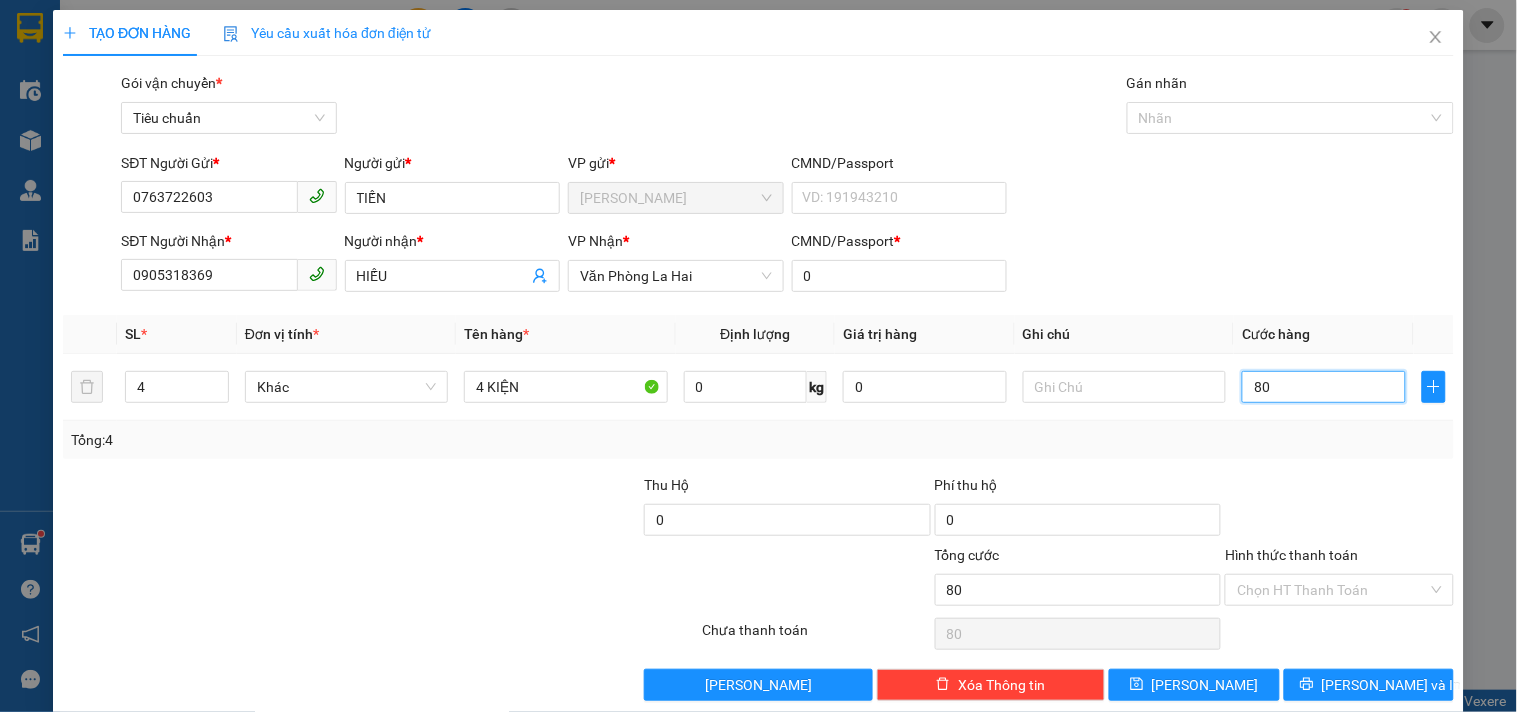 type on "80" 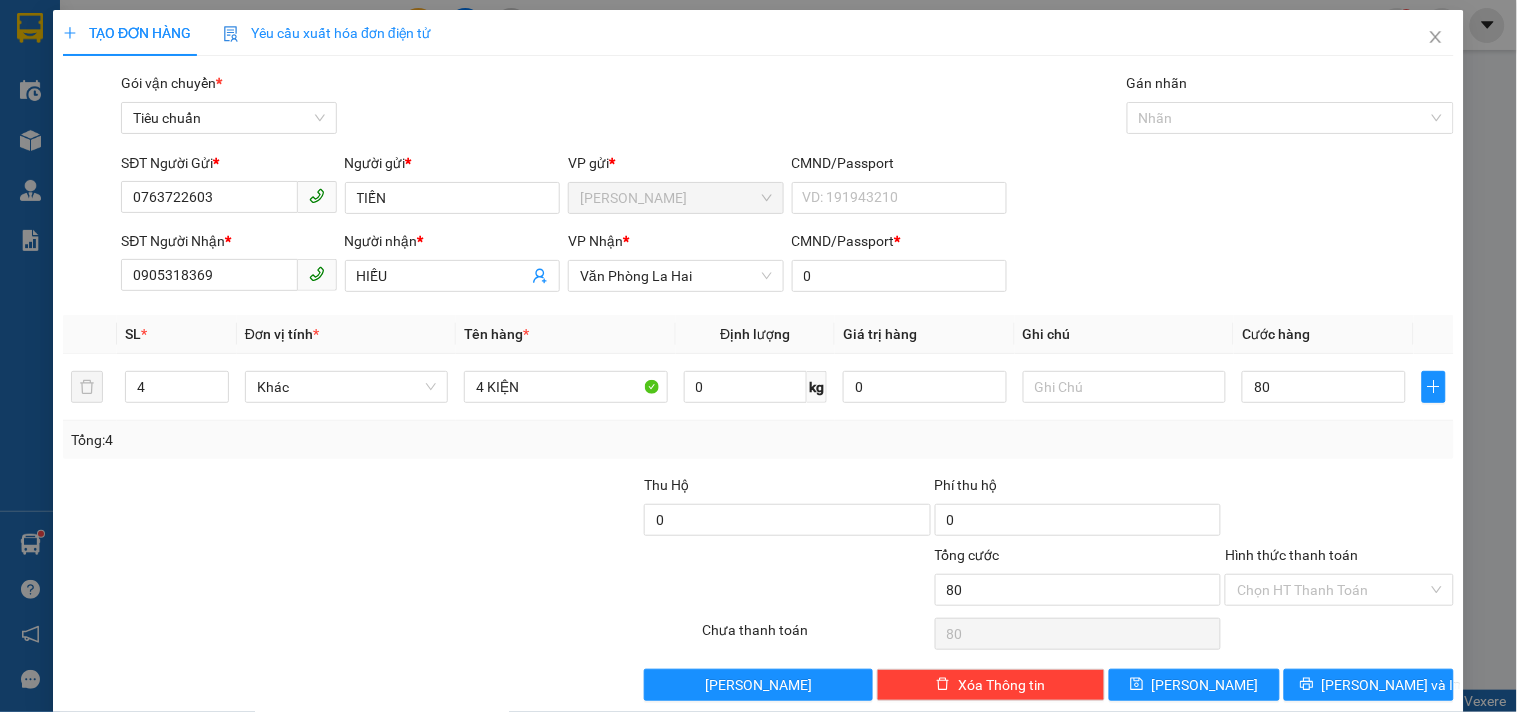 type on "80.000" 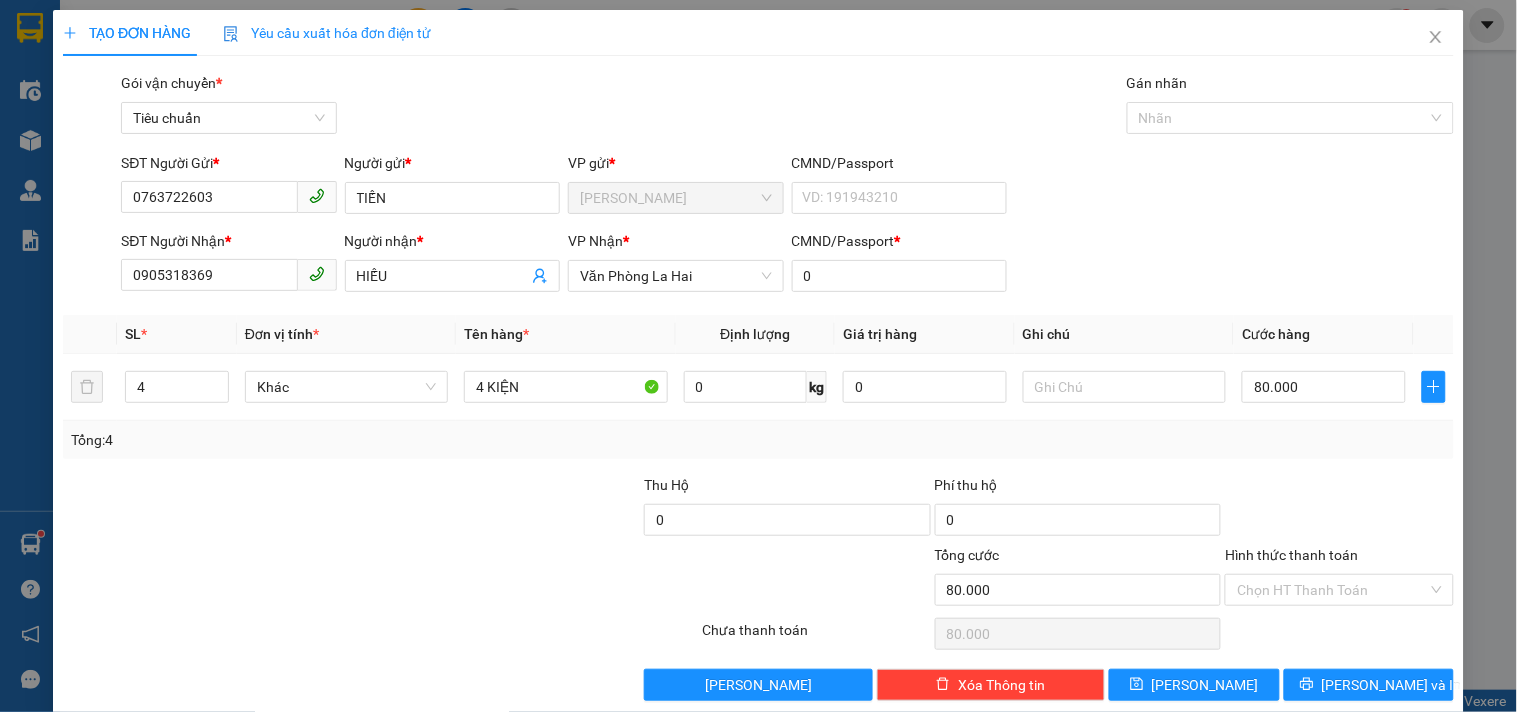 click on "Hình thức thanh toán Chọn HT Thanh Toán" at bounding box center (1339, 579) 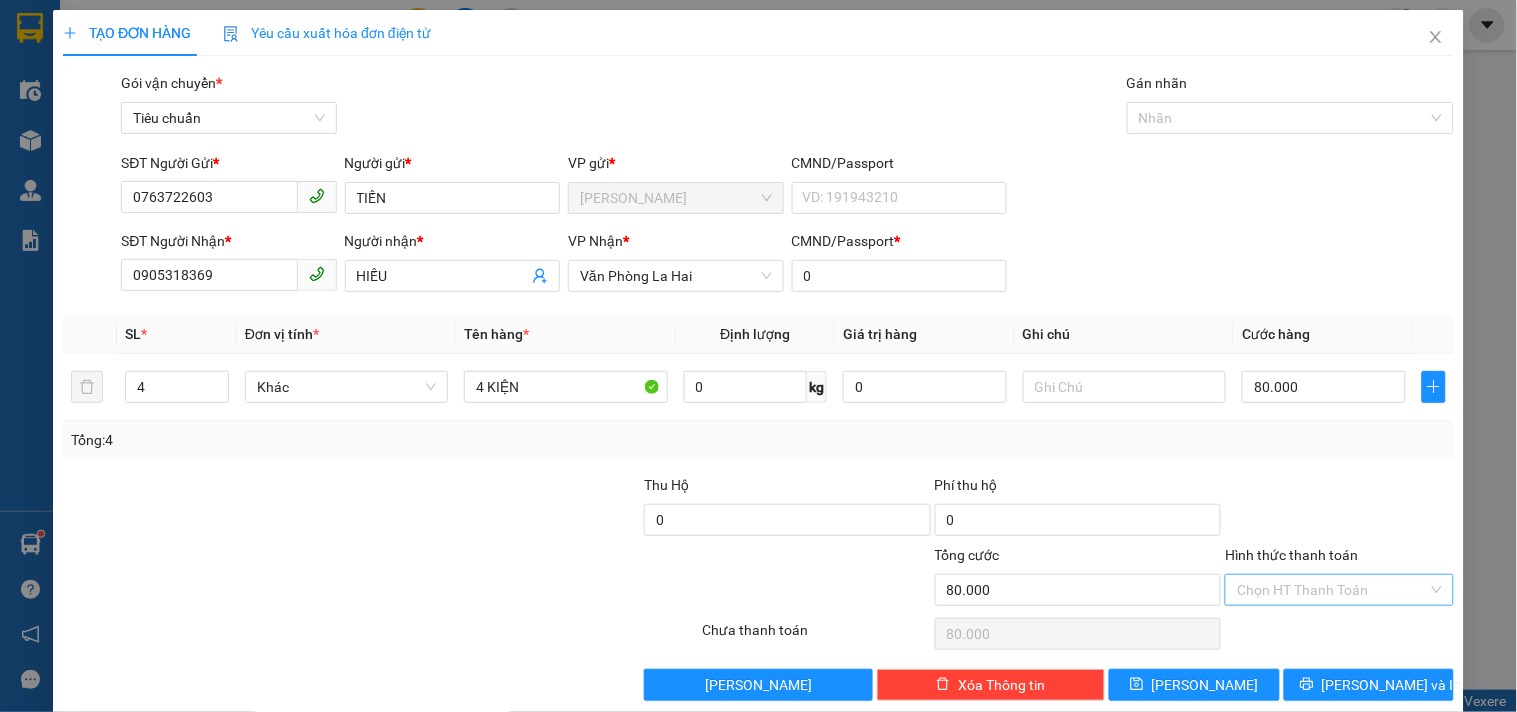 click on "Hình thức thanh toán" at bounding box center (1332, 590) 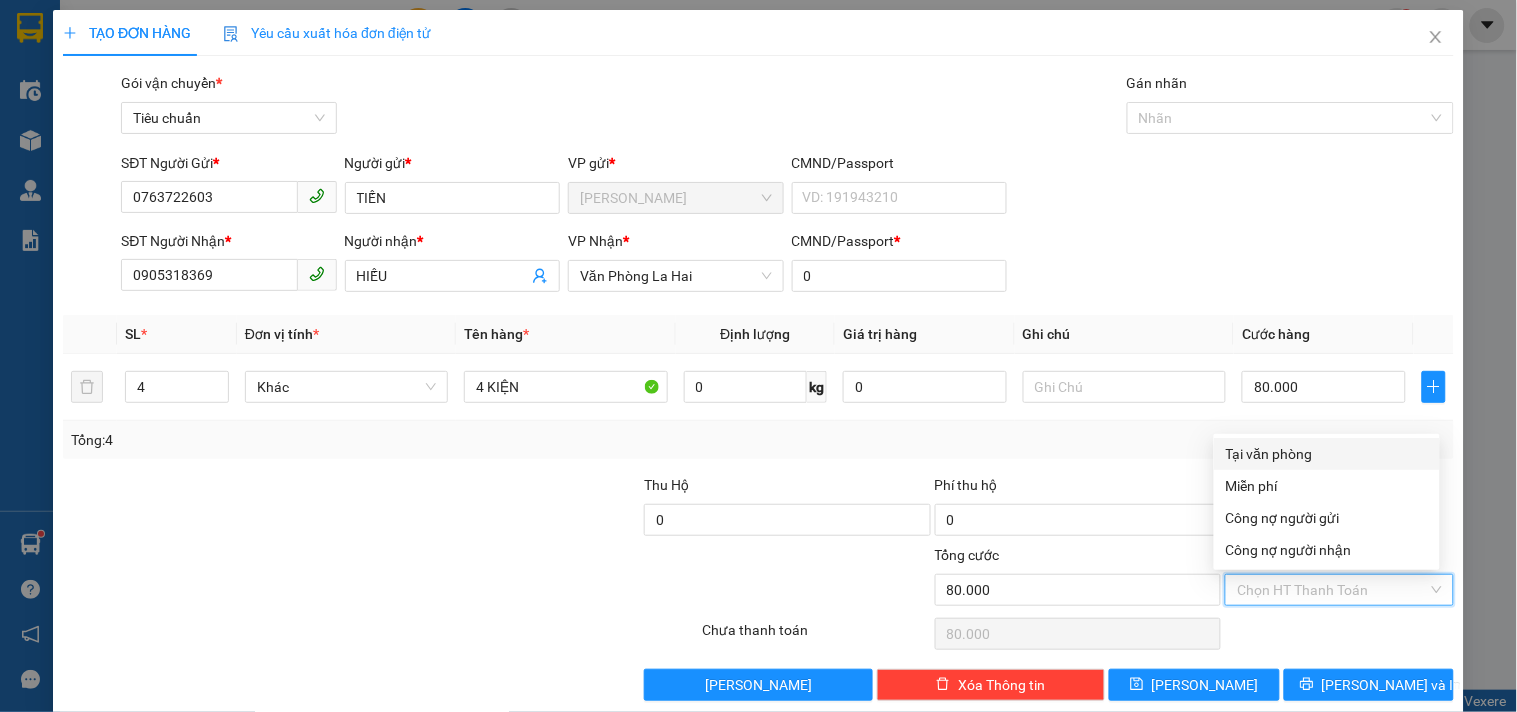 drag, startPoint x: 1284, startPoint y: 446, endPoint x: 1187, endPoint y: 607, distance: 187.96277 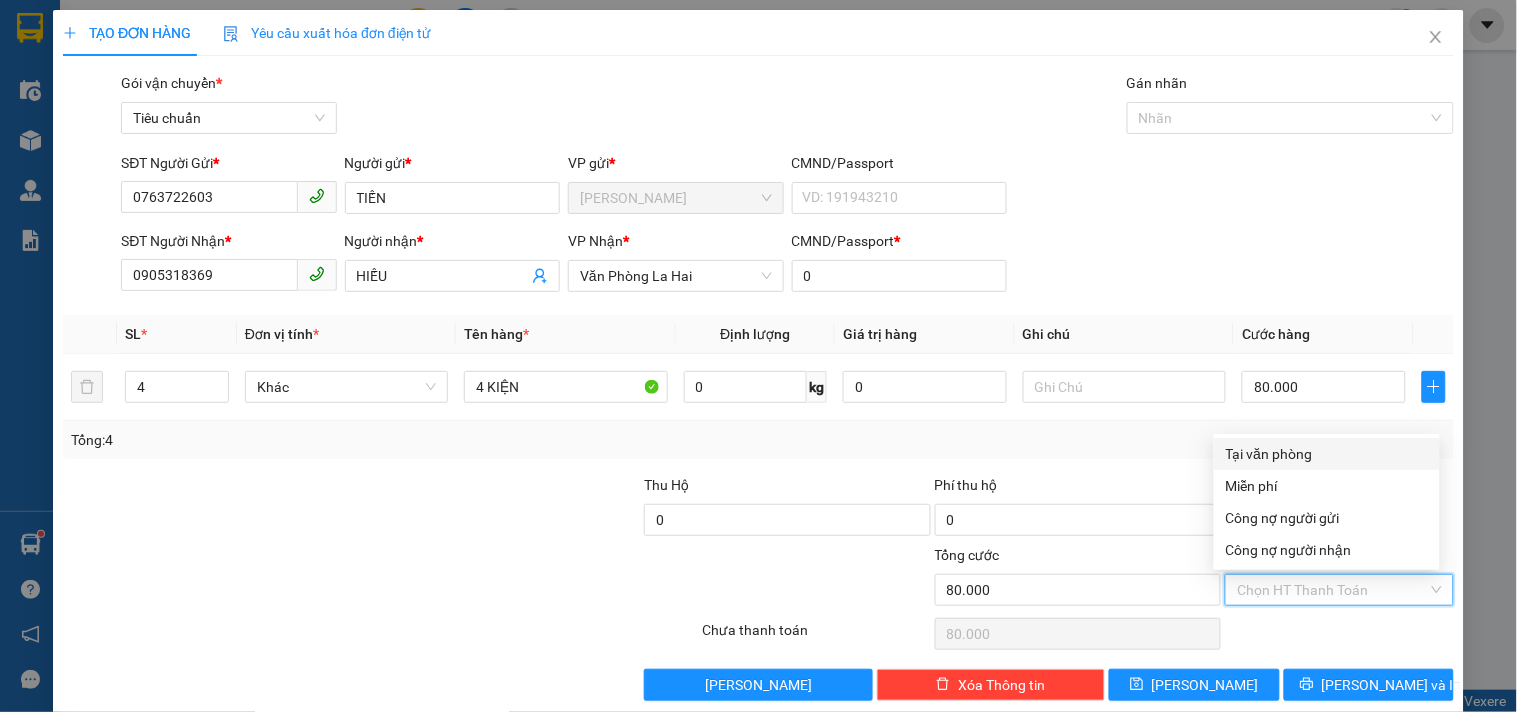 click on "Tại văn phòng" at bounding box center (1327, 454) 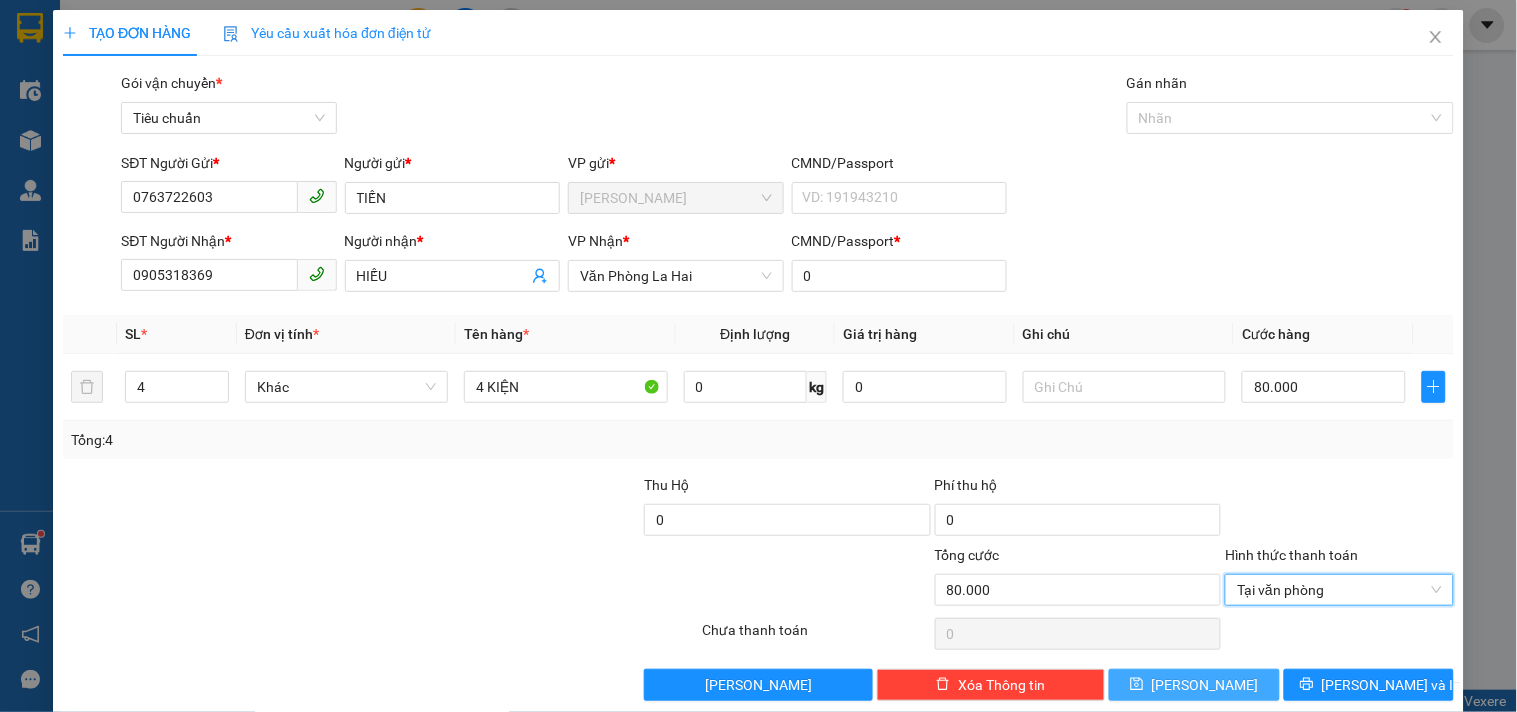 click on "[PERSON_NAME]" at bounding box center (1194, 685) 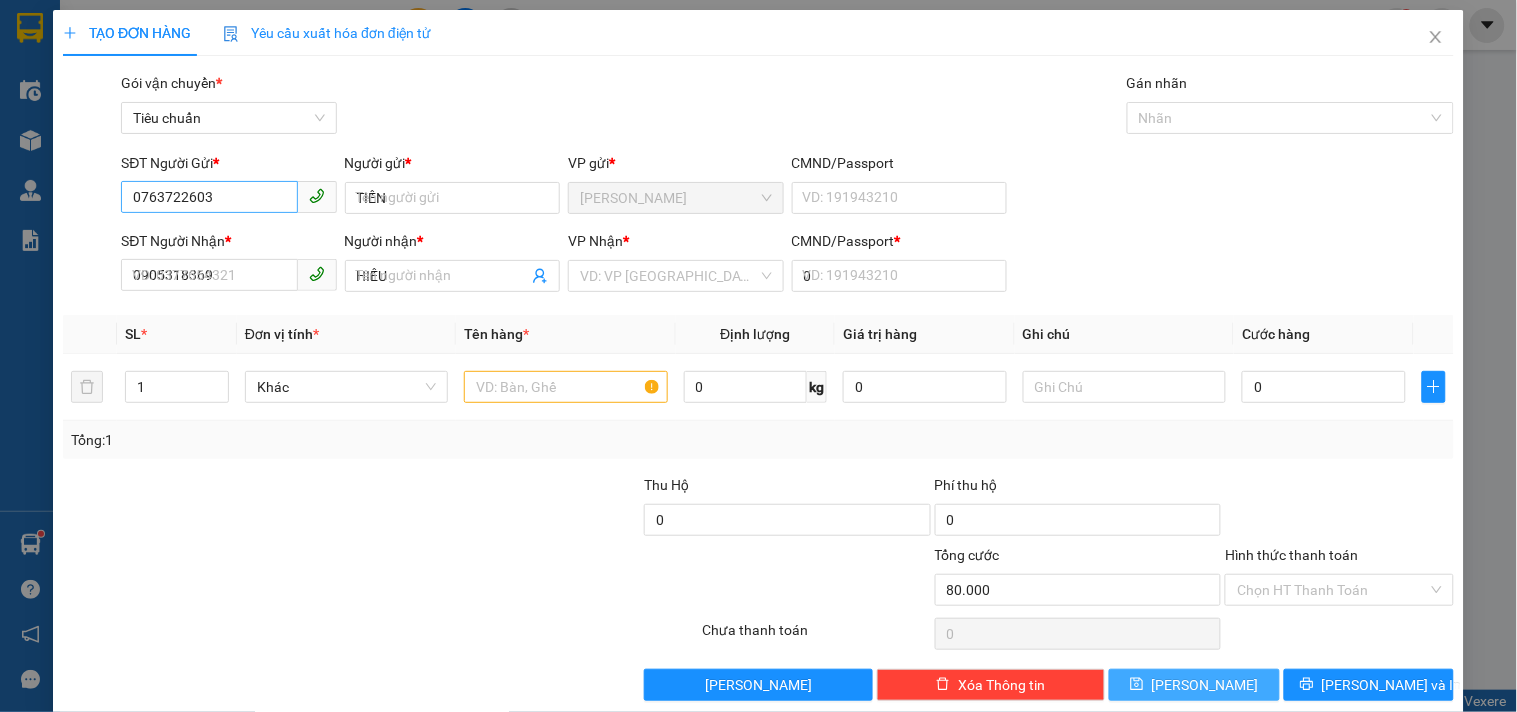 type 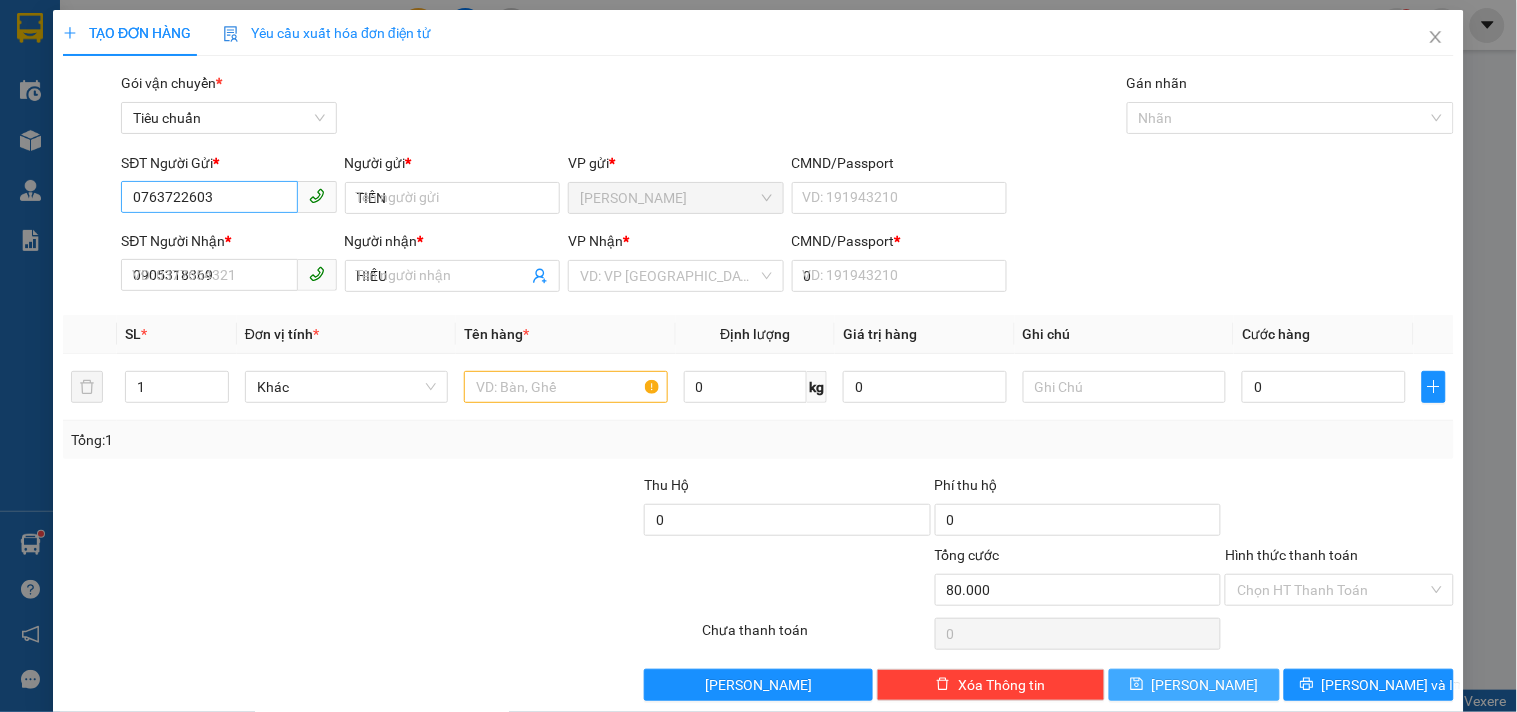 type 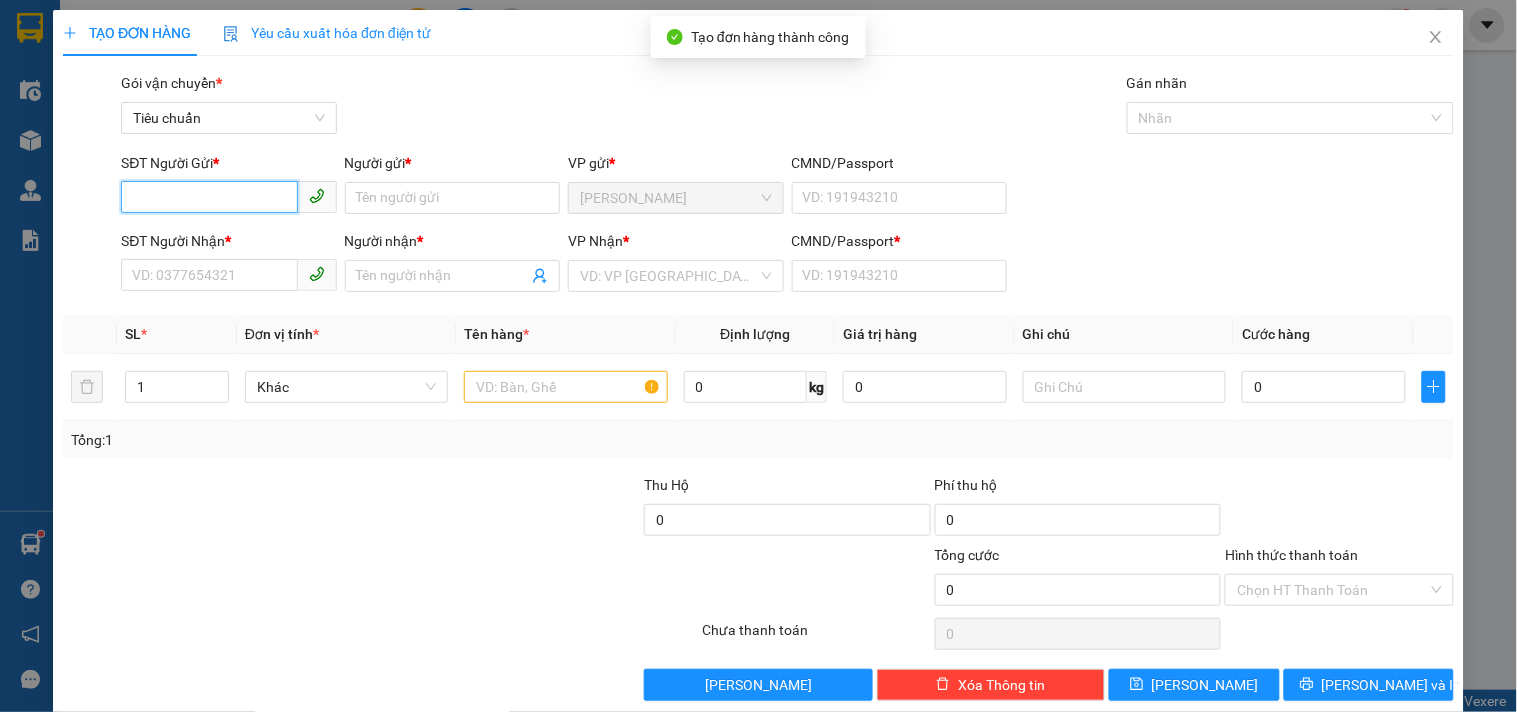 click on "SĐT Người Gửi  *" at bounding box center [209, 197] 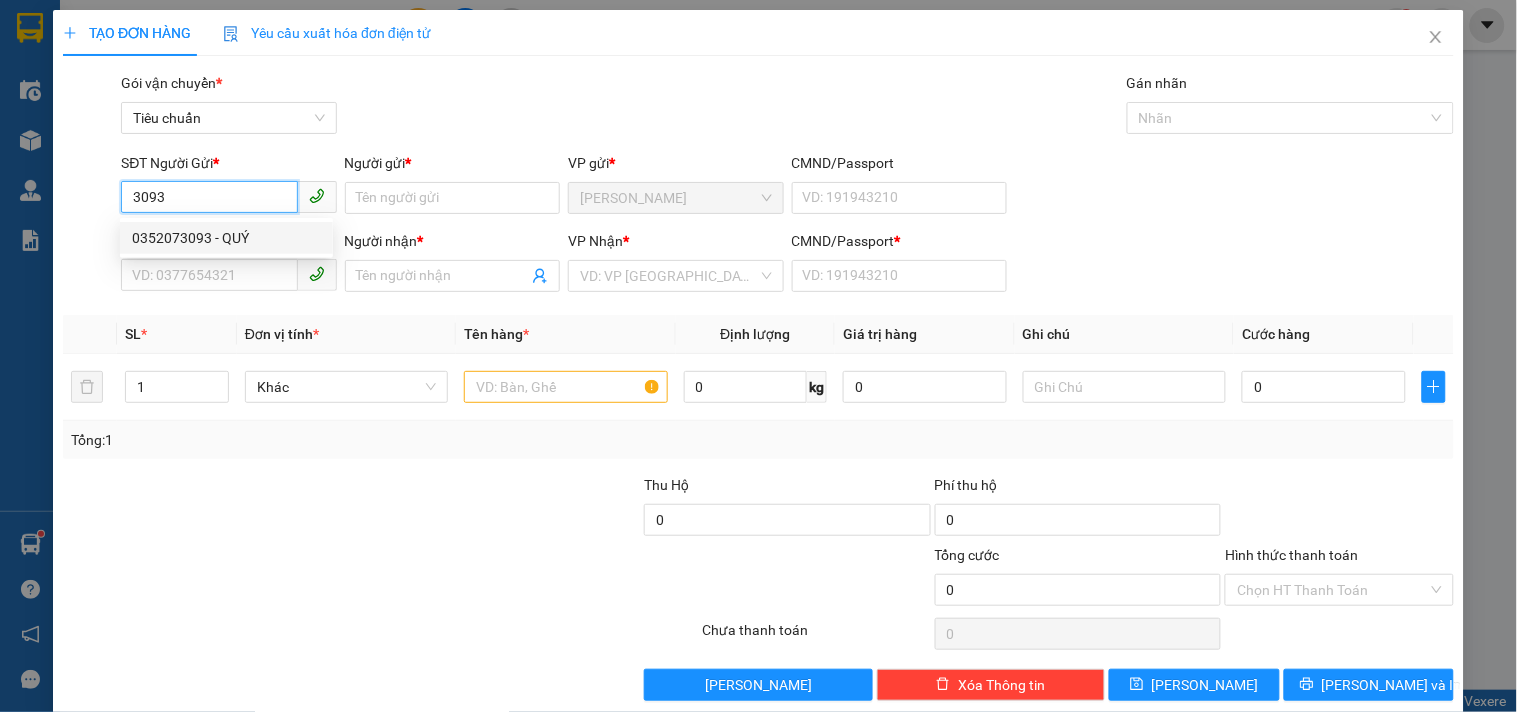 click on "0352073093 - QUÝ" at bounding box center [226, 238] 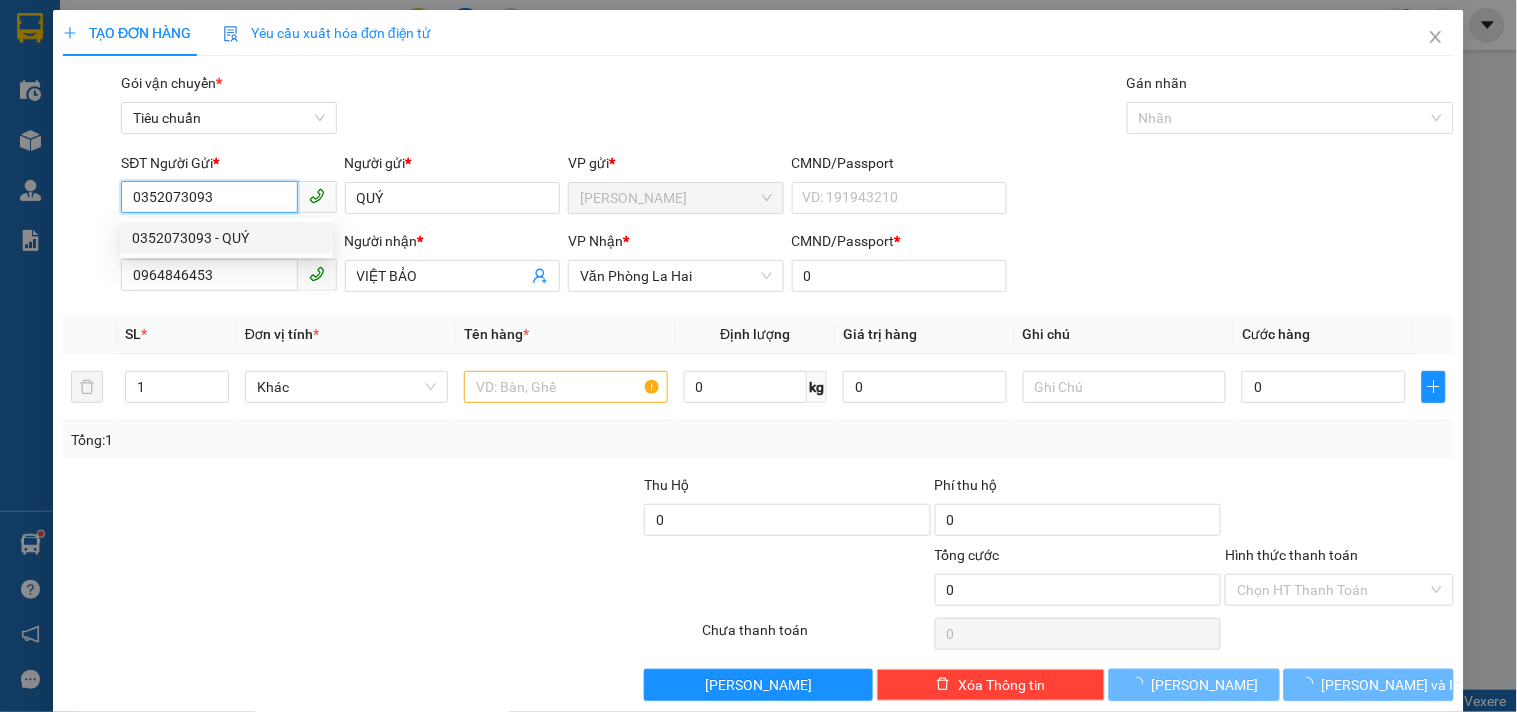 type on "20.000" 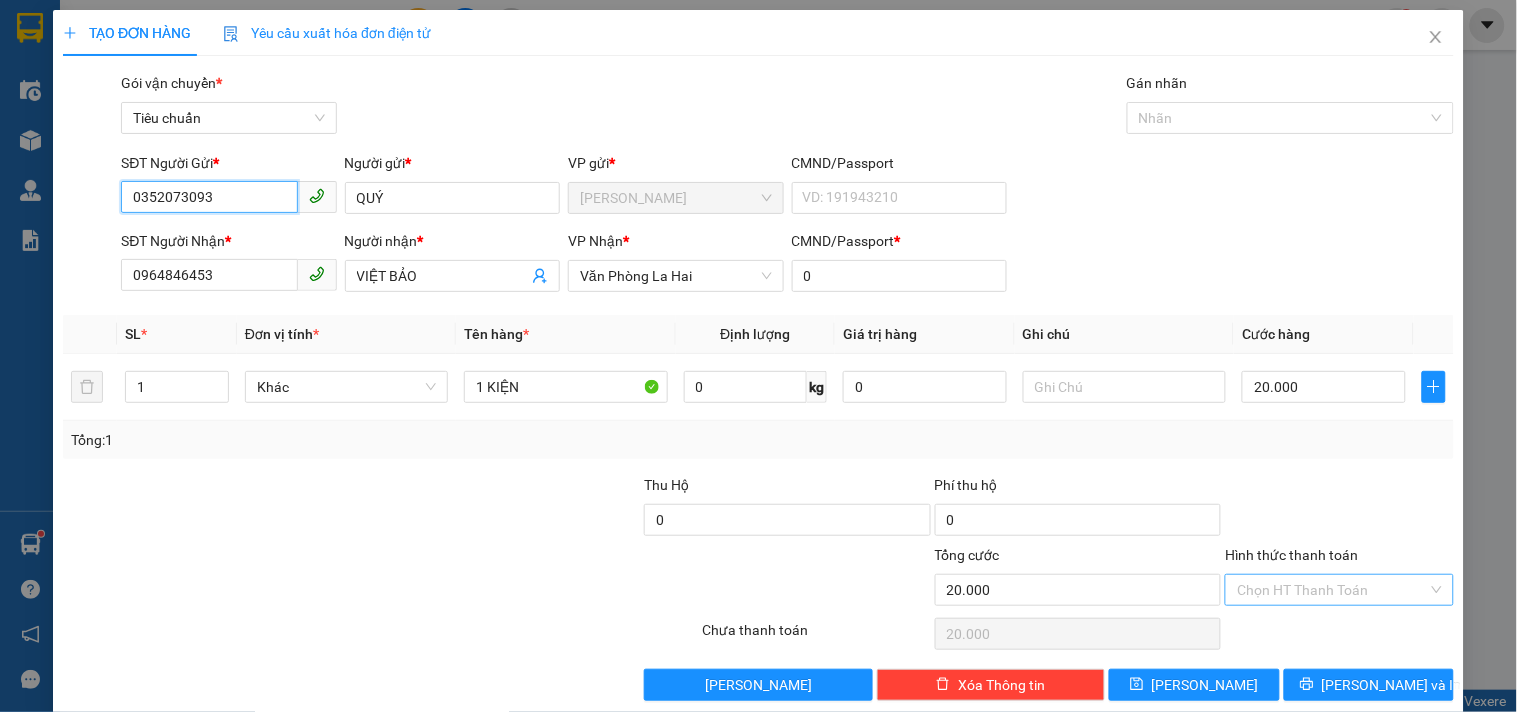 type on "0352073093" 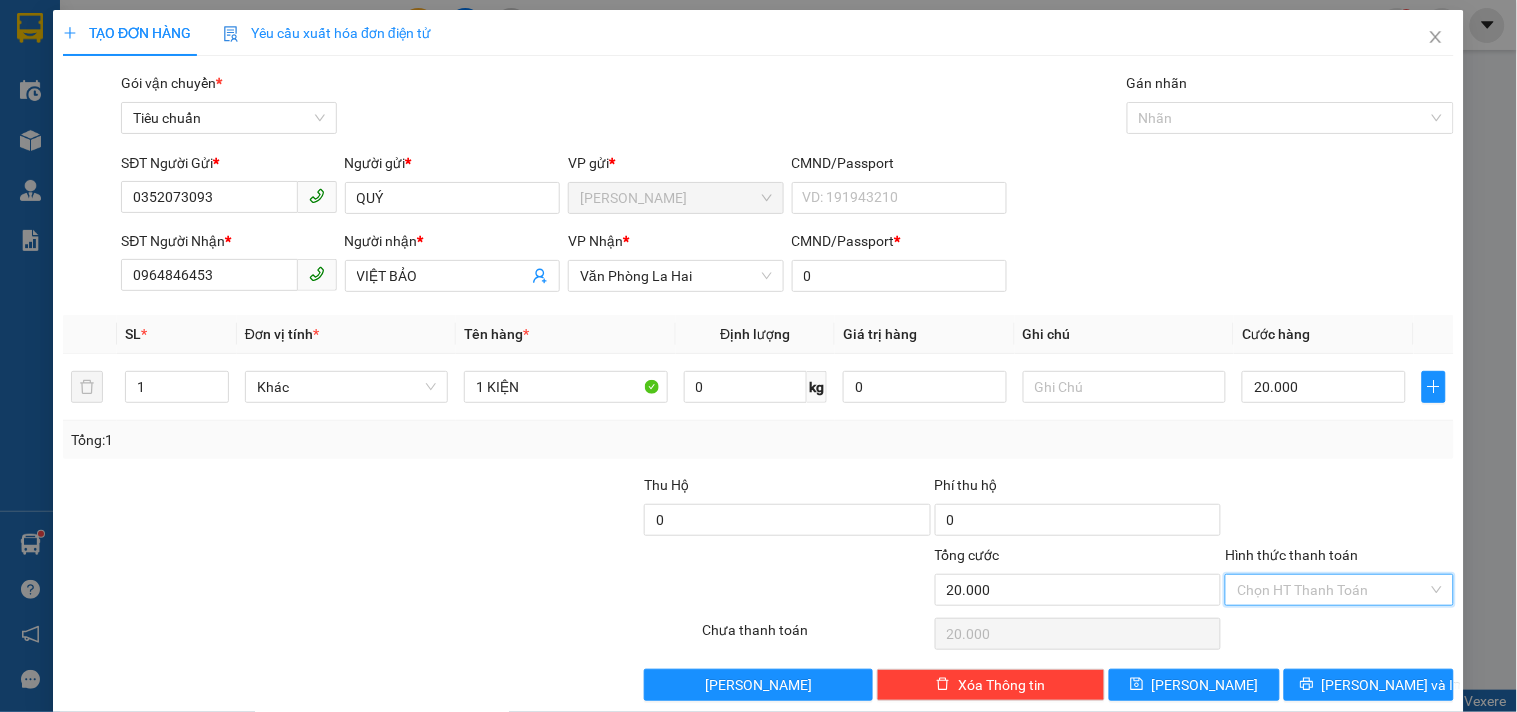 click on "Hình thức thanh toán" at bounding box center (1332, 590) 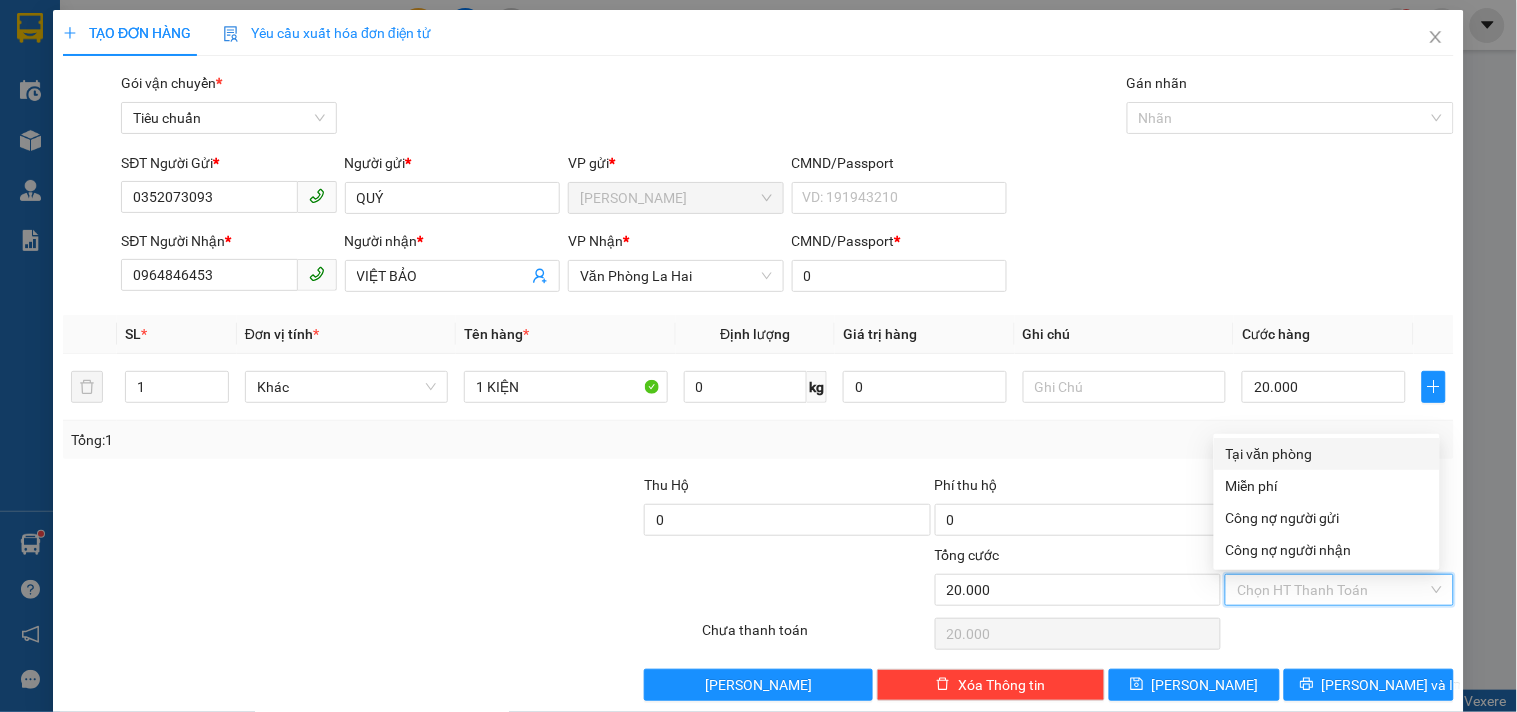 drag, startPoint x: 1262, startPoint y: 452, endPoint x: 1221, endPoint y: 532, distance: 89.89438 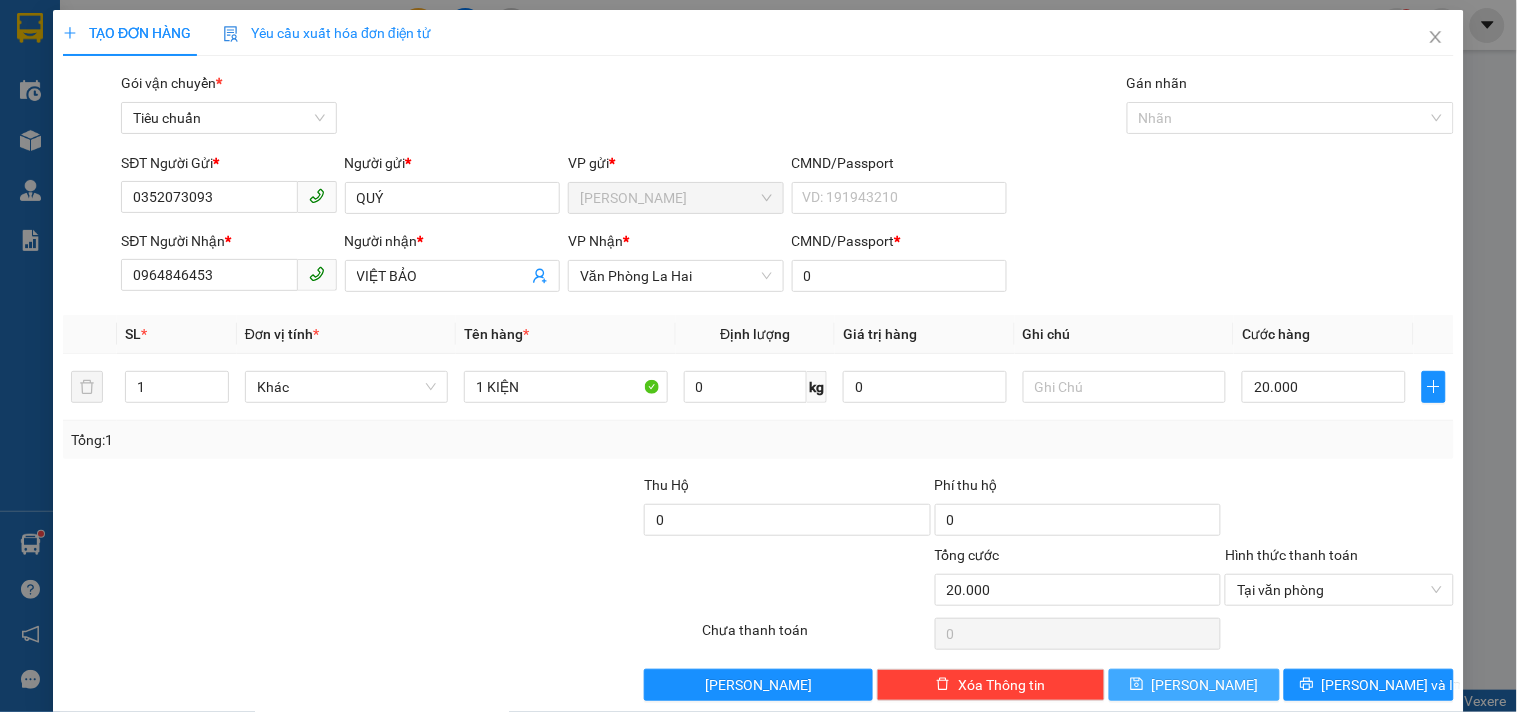 click on "[PERSON_NAME]" at bounding box center [1194, 685] 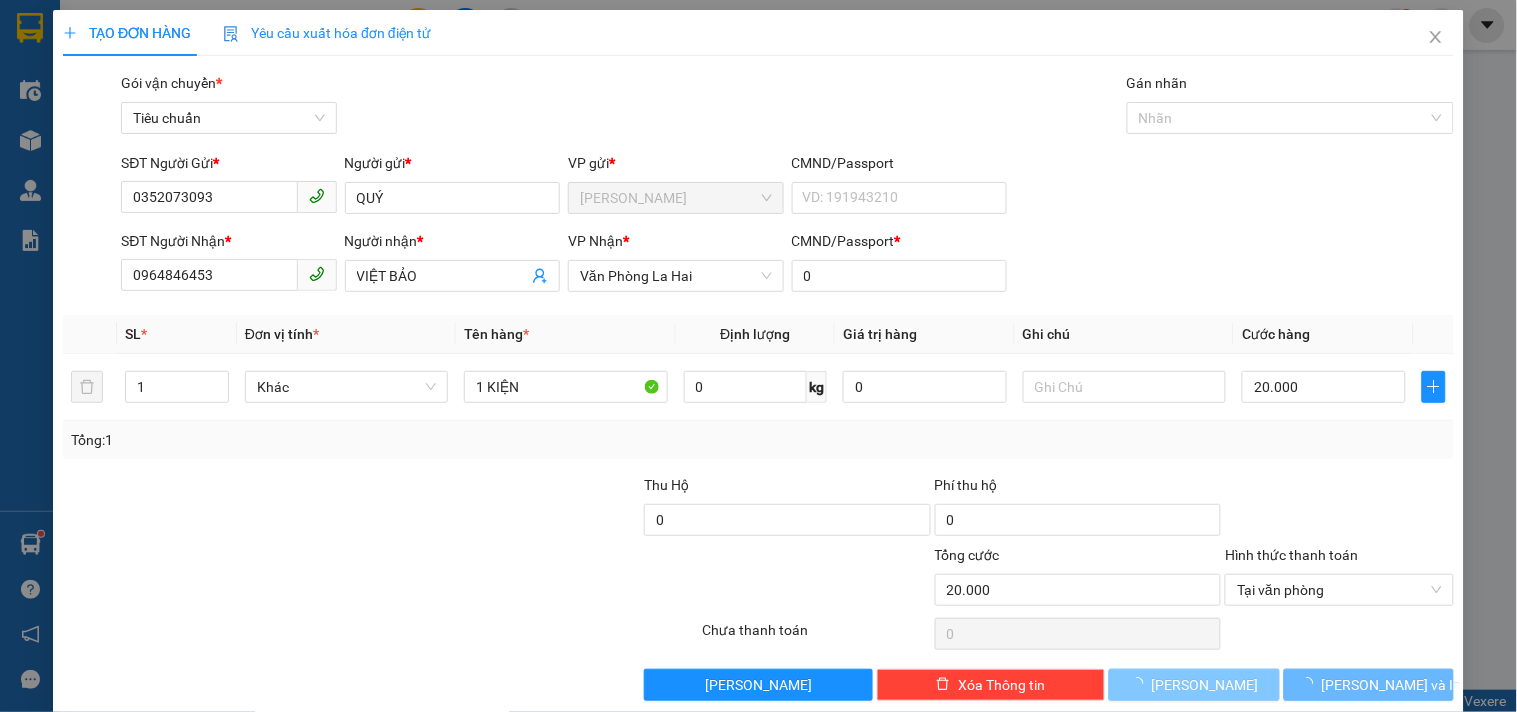 type 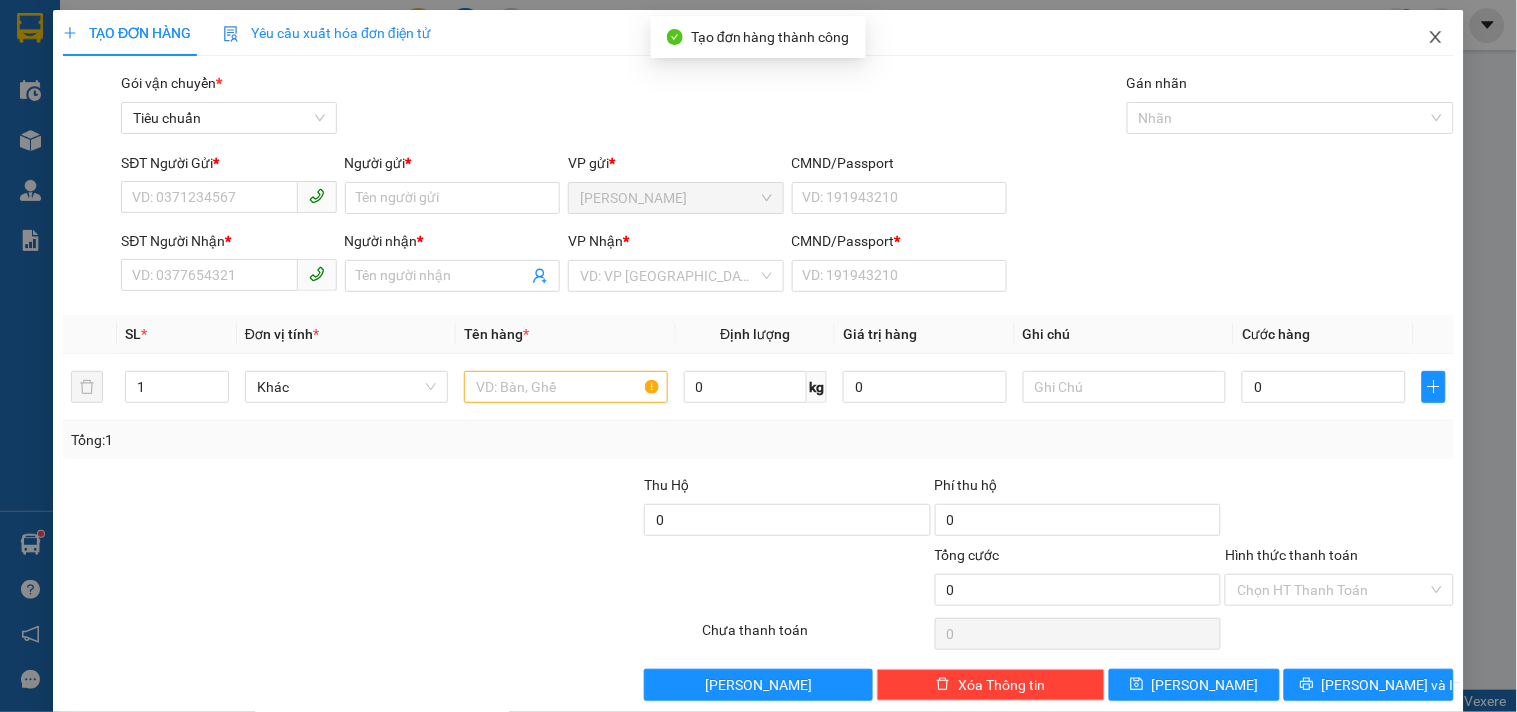 drag, startPoint x: 1413, startPoint y: 33, endPoint x: 67, endPoint y: 132, distance: 1349.6359 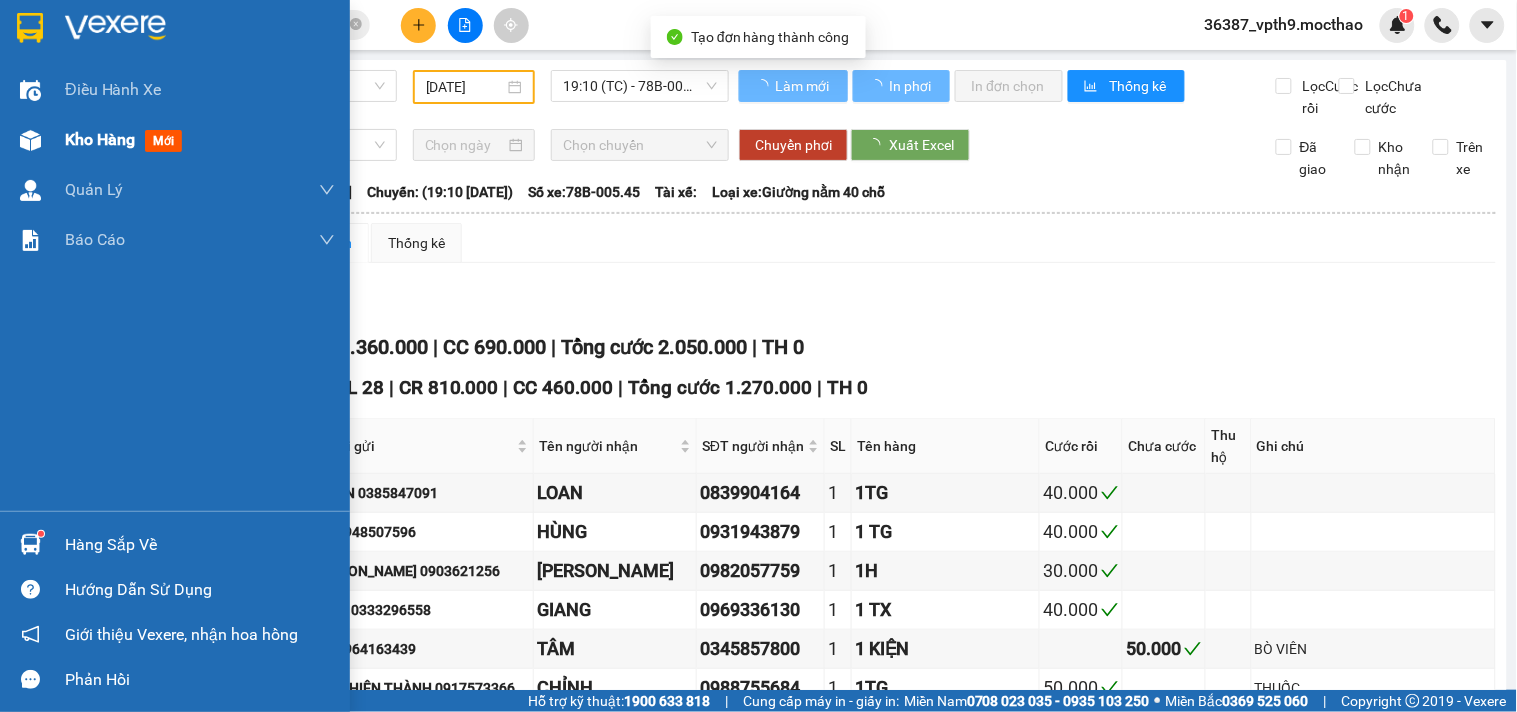 click on "Kho hàng" at bounding box center [100, 139] 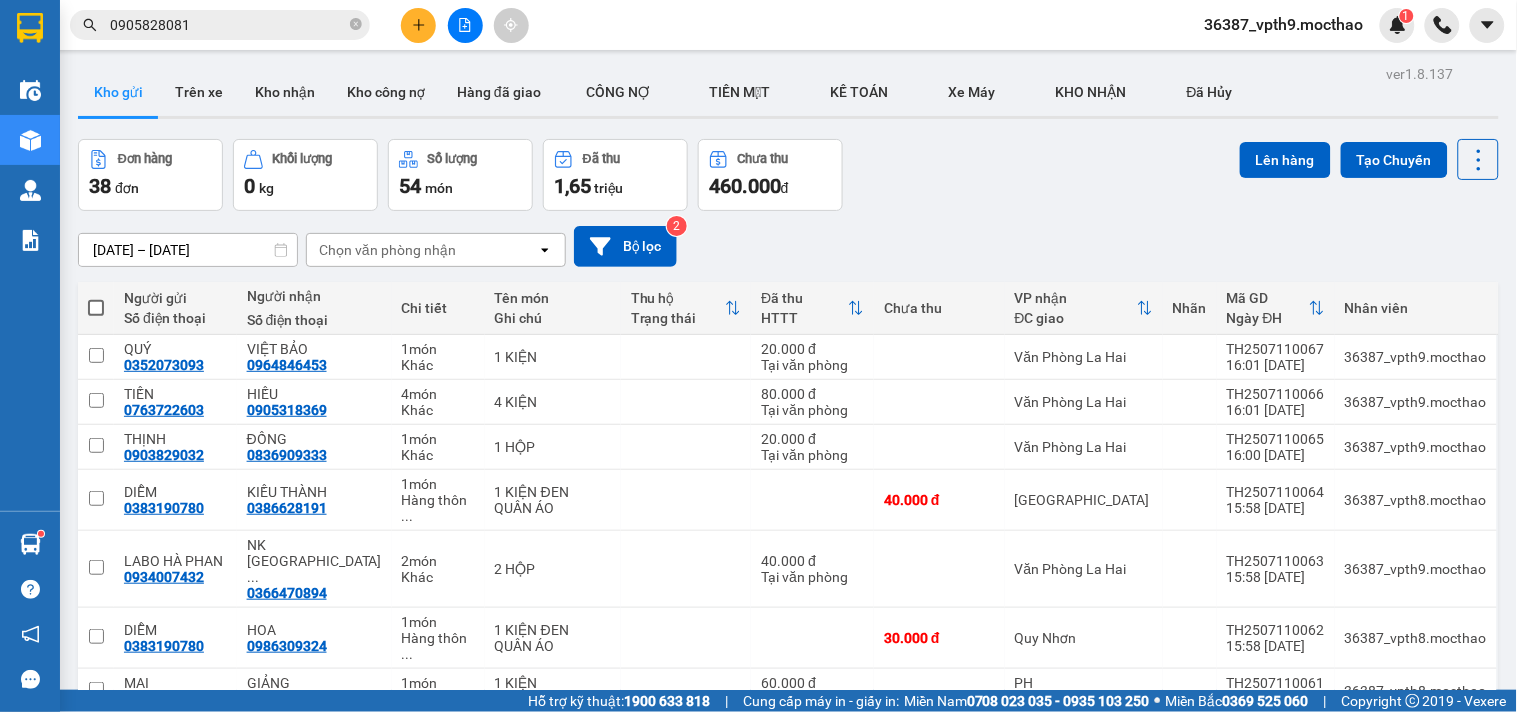 click 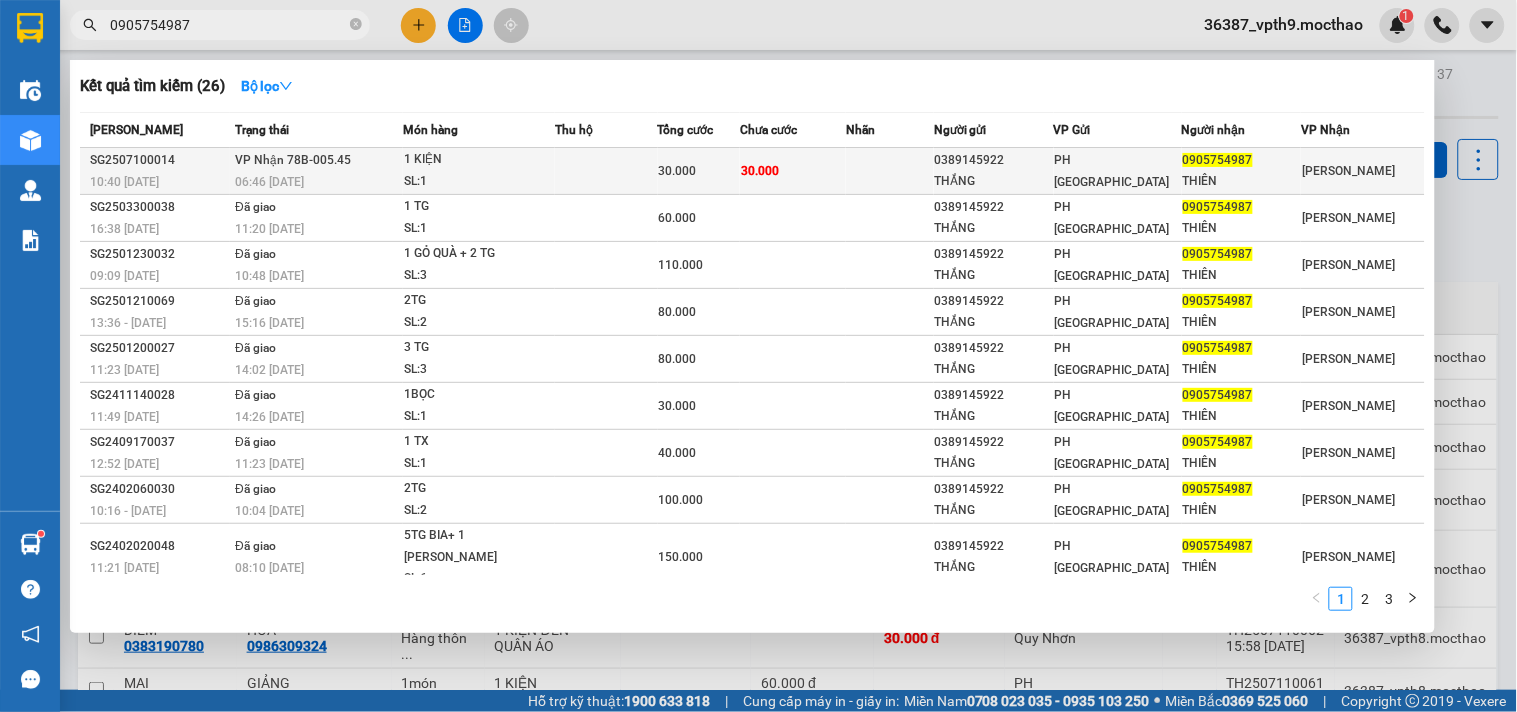 click on "SL:  1" at bounding box center [479, 182] 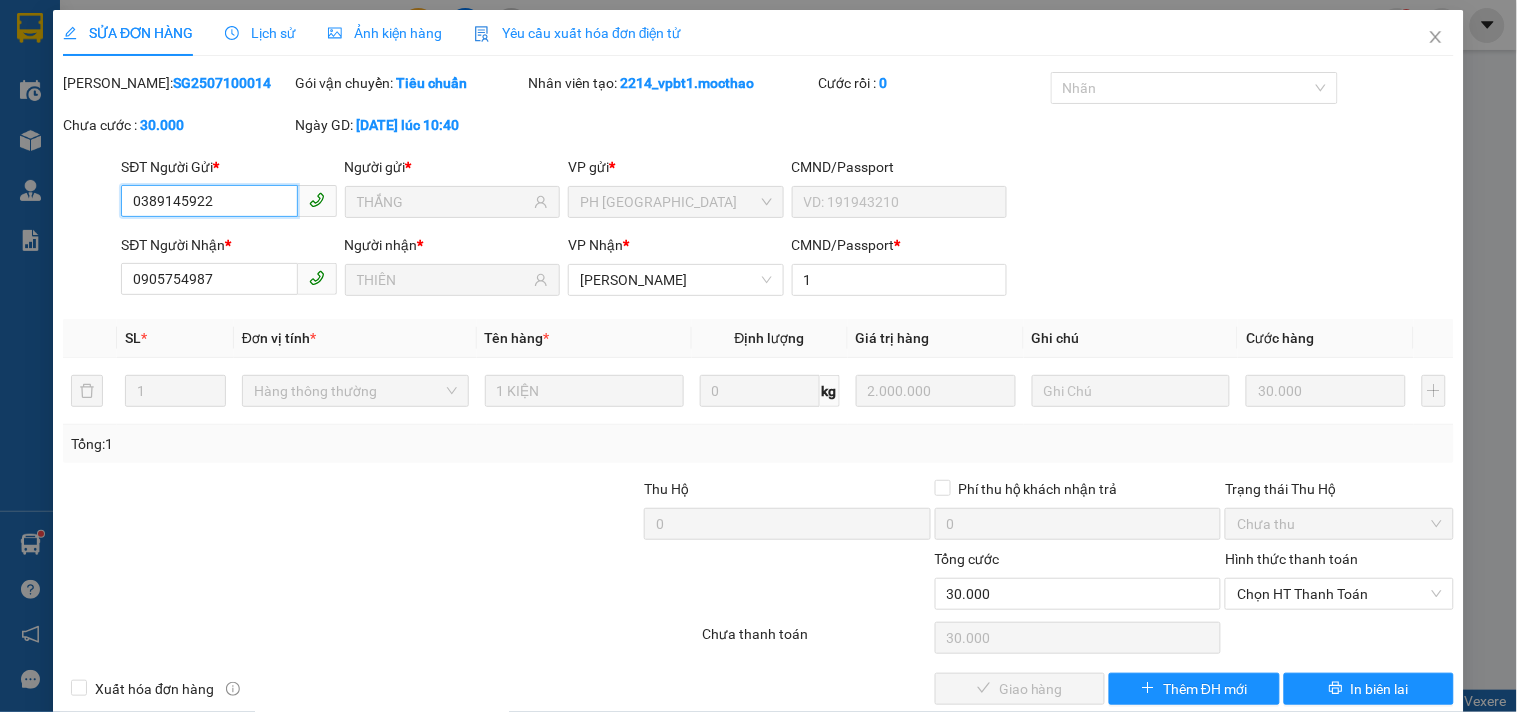 click on "Chọn HT Thanh Toán" at bounding box center [1339, 594] 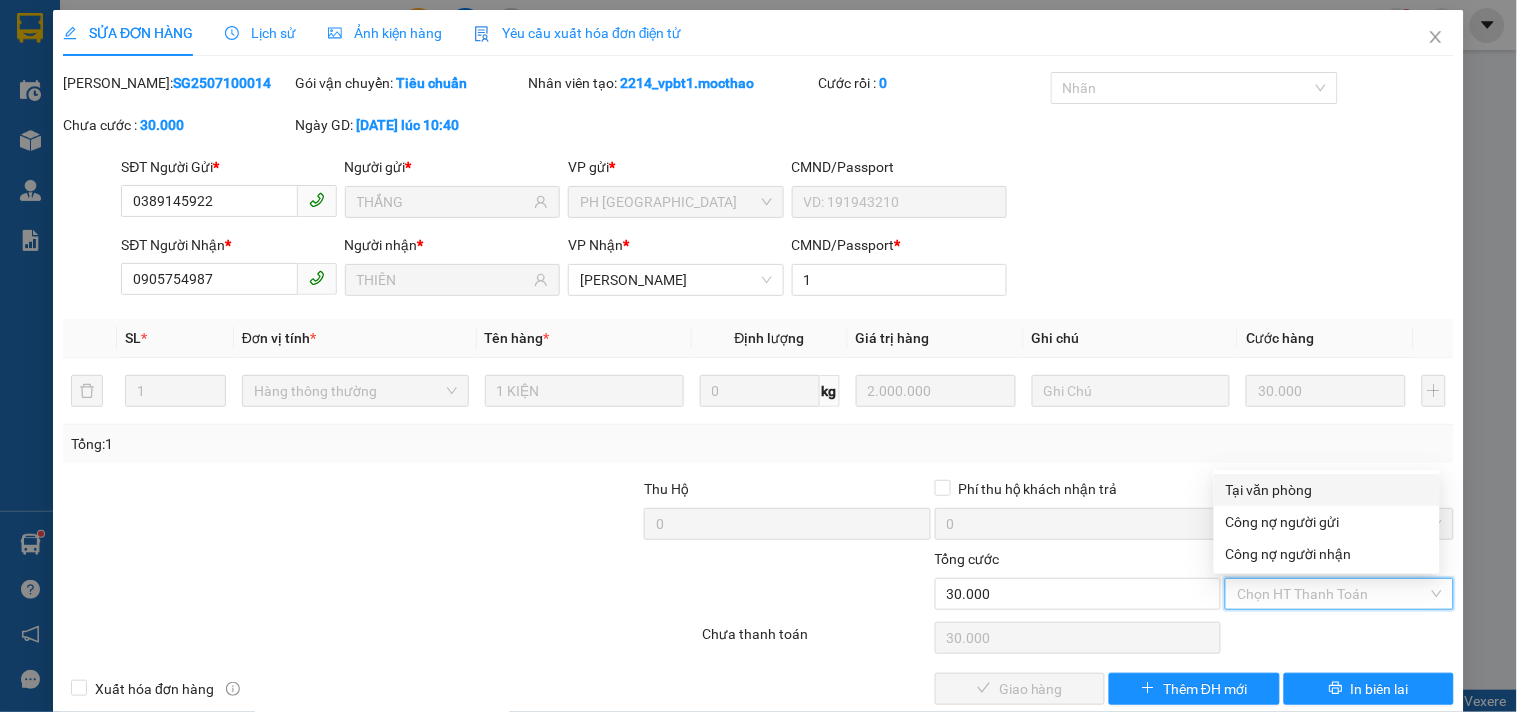 drag, startPoint x: 1305, startPoint y: 488, endPoint x: 1108, endPoint y: 665, distance: 264.8358 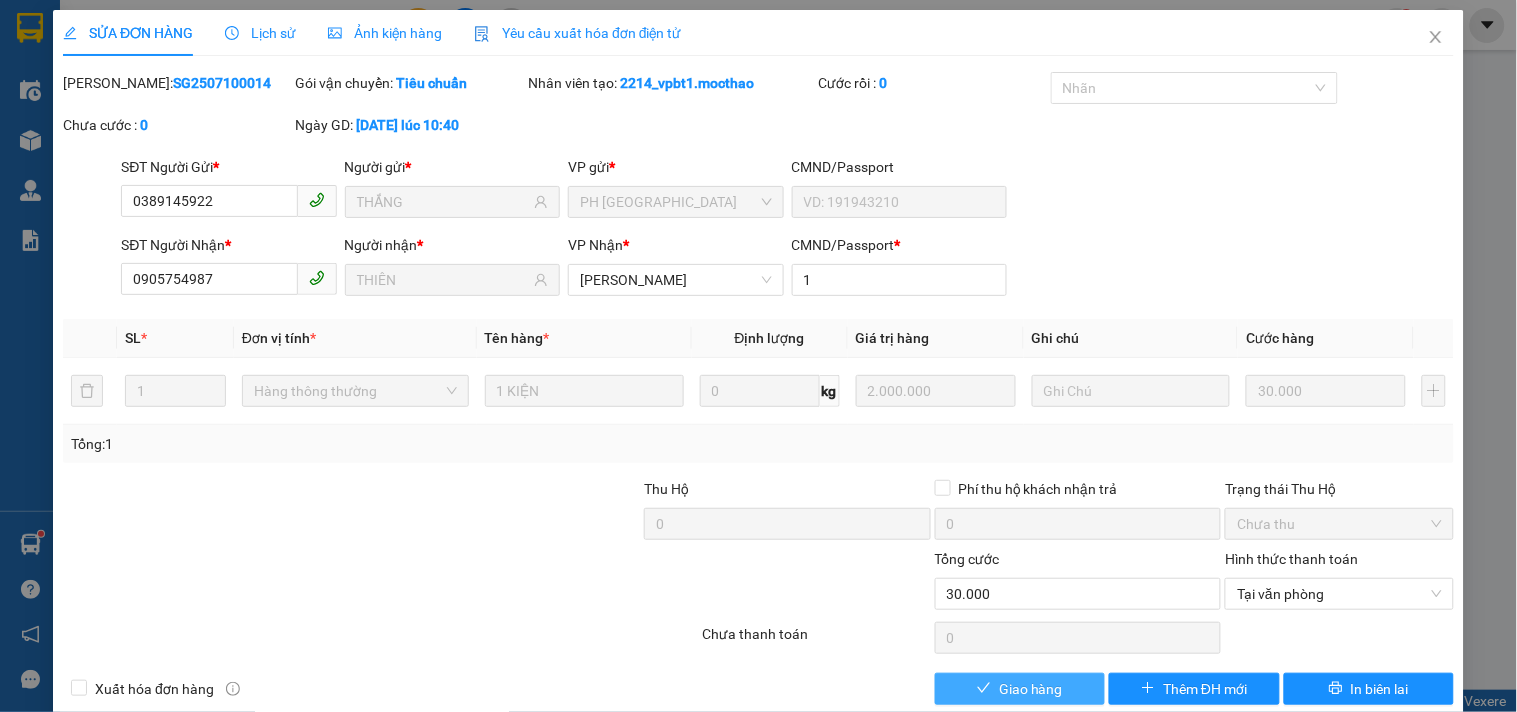 click on "Giao hàng" at bounding box center [1031, 689] 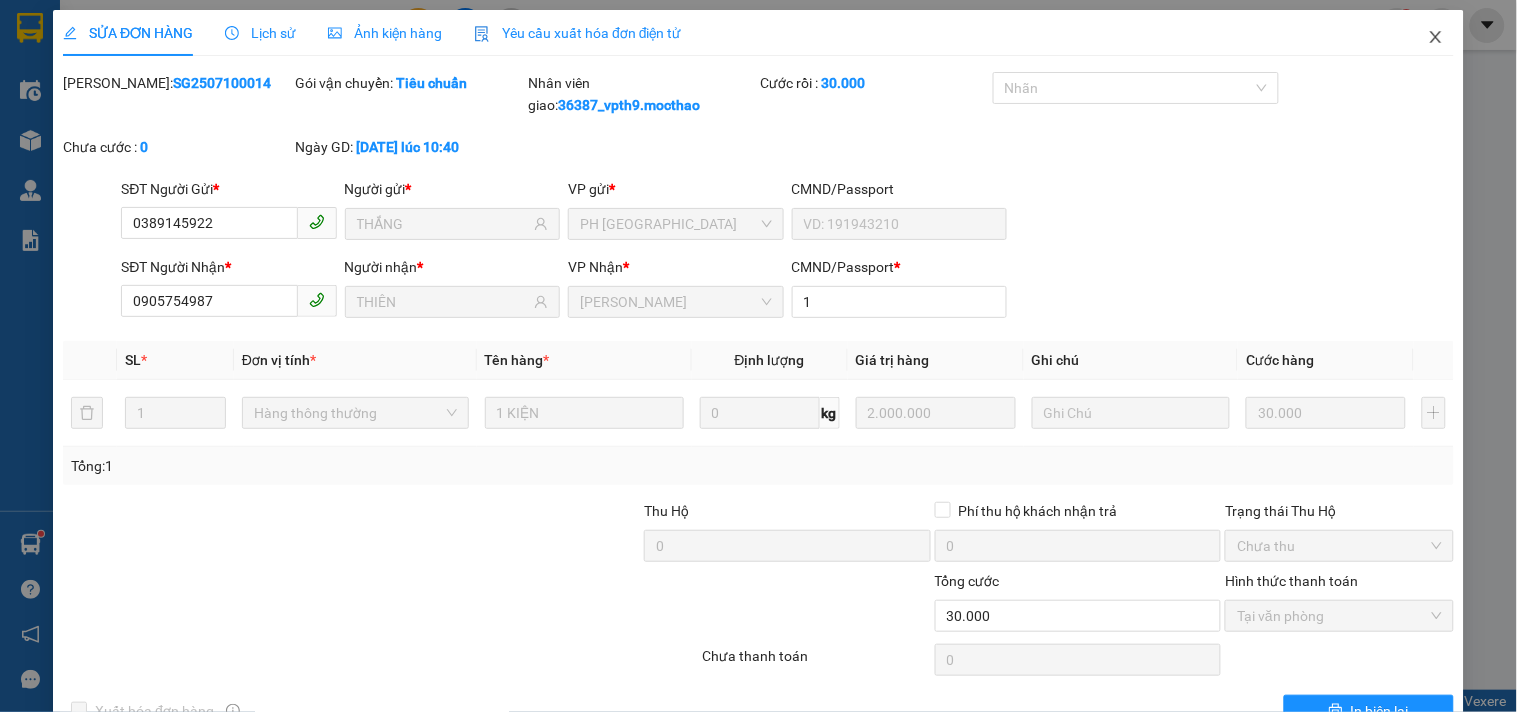 click 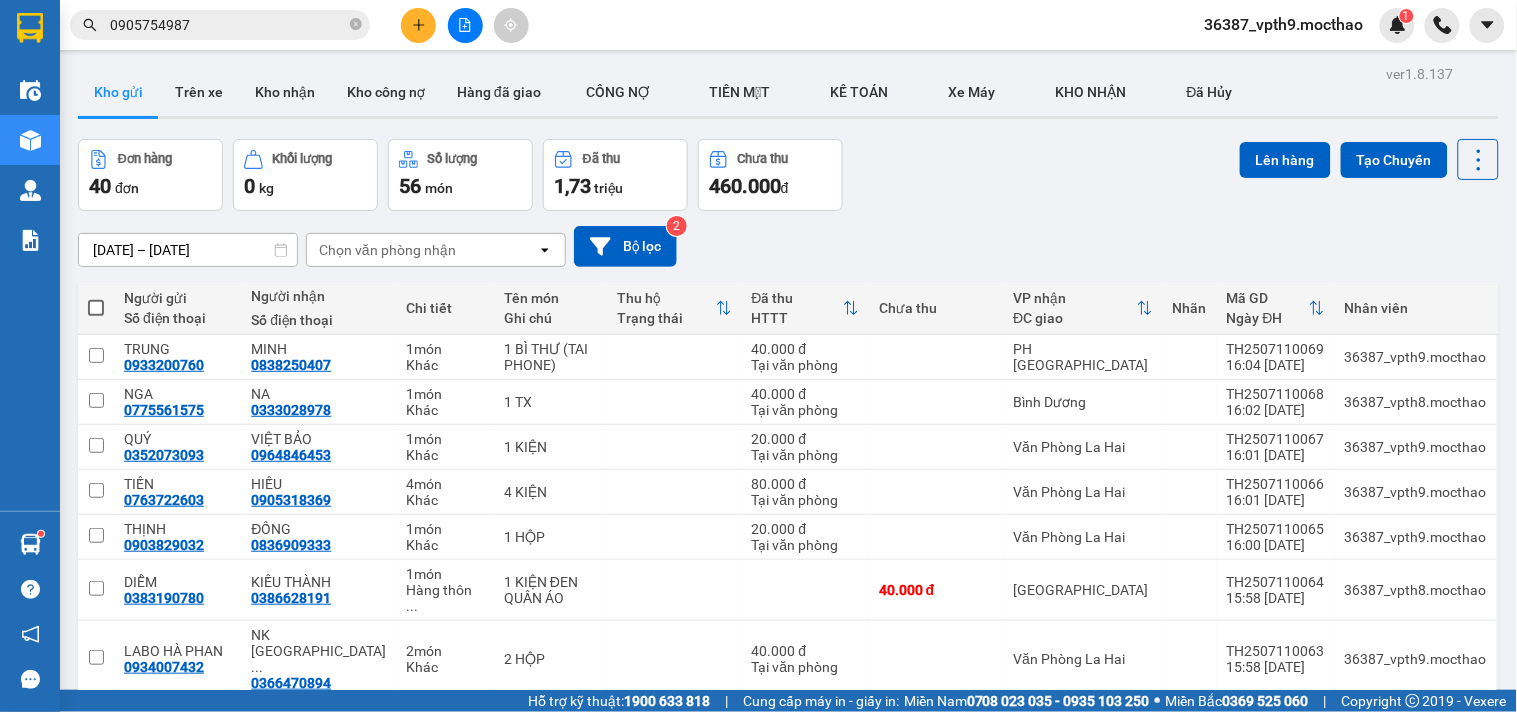 scroll, scrollTop: 178, scrollLeft: 0, axis: vertical 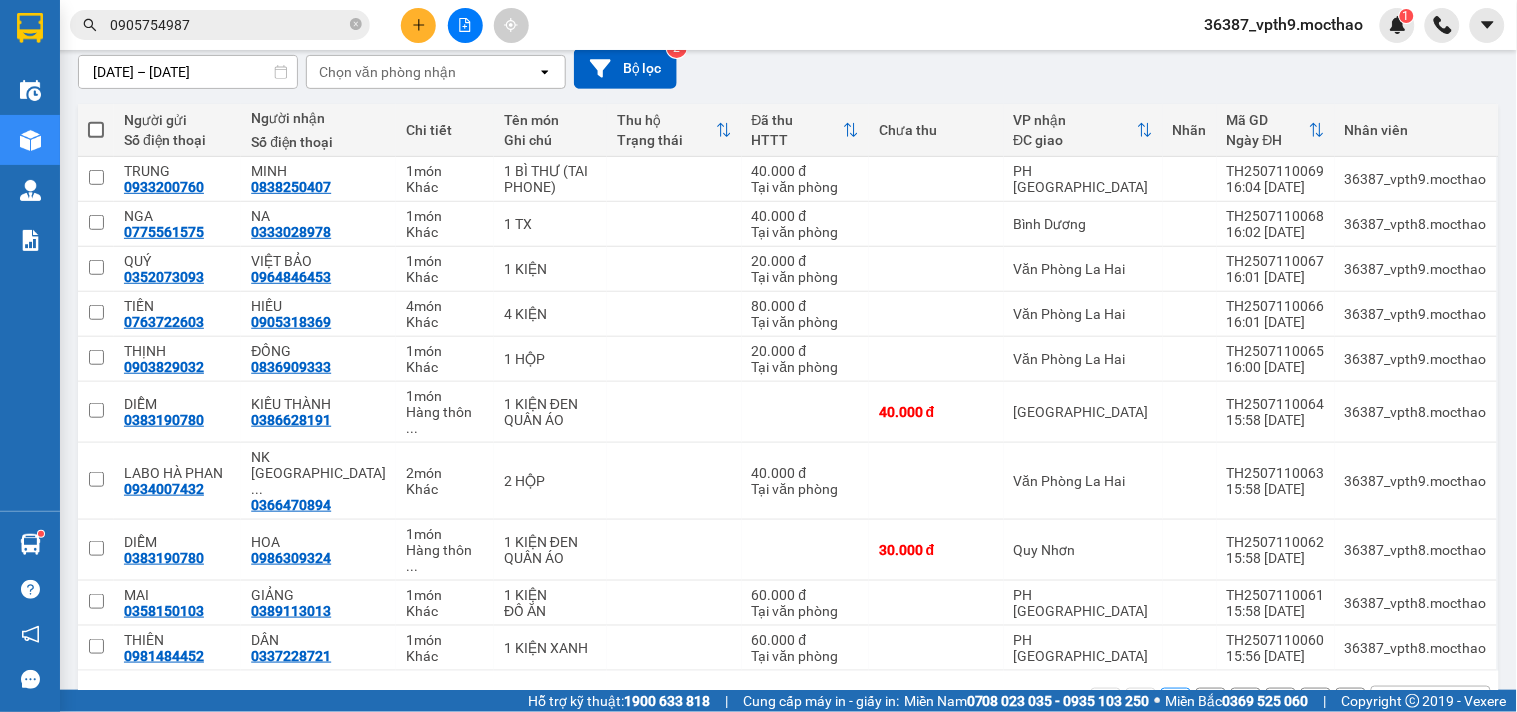 click on "Chọn văn phòng nhận" at bounding box center [387, 72] 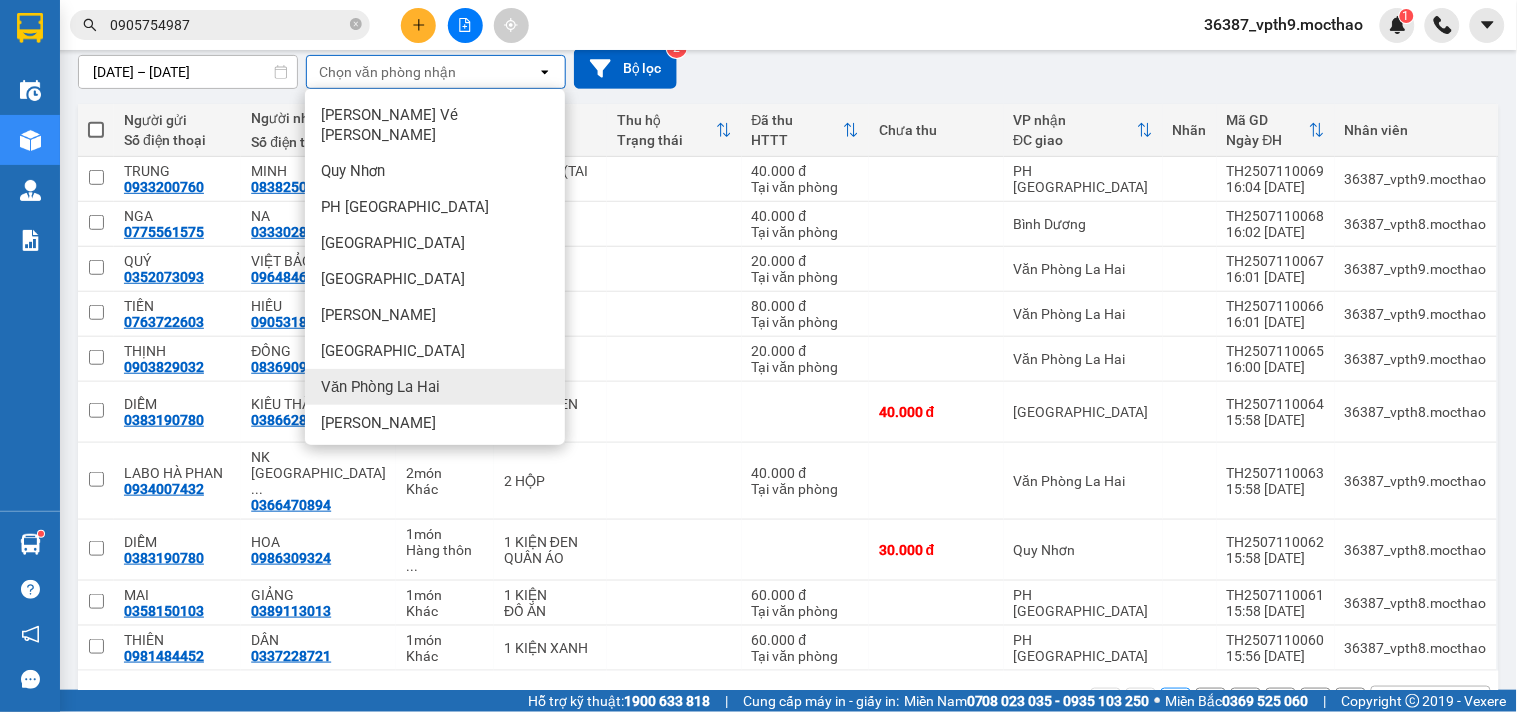 click on "Văn Phòng La Hai" at bounding box center [380, 387] 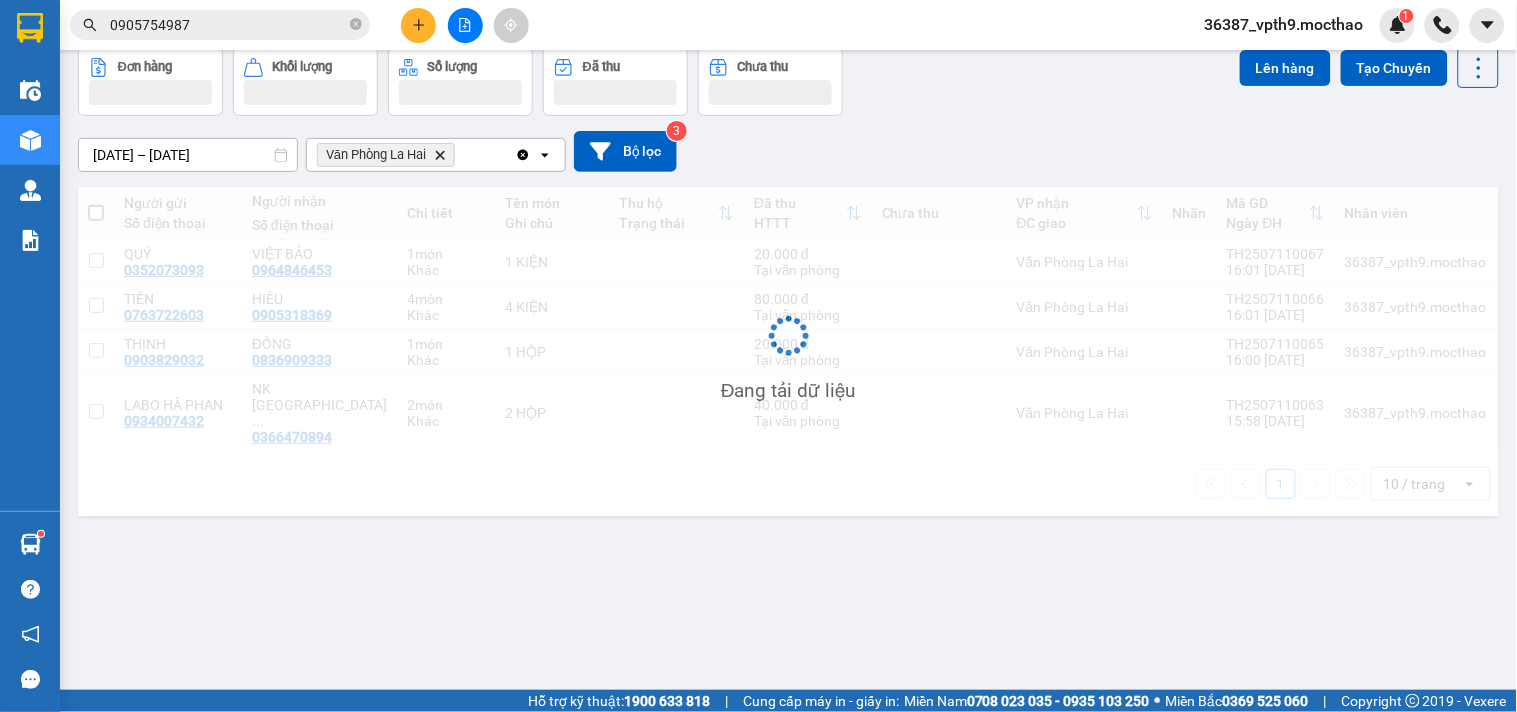 scroll, scrollTop: 92, scrollLeft: 0, axis: vertical 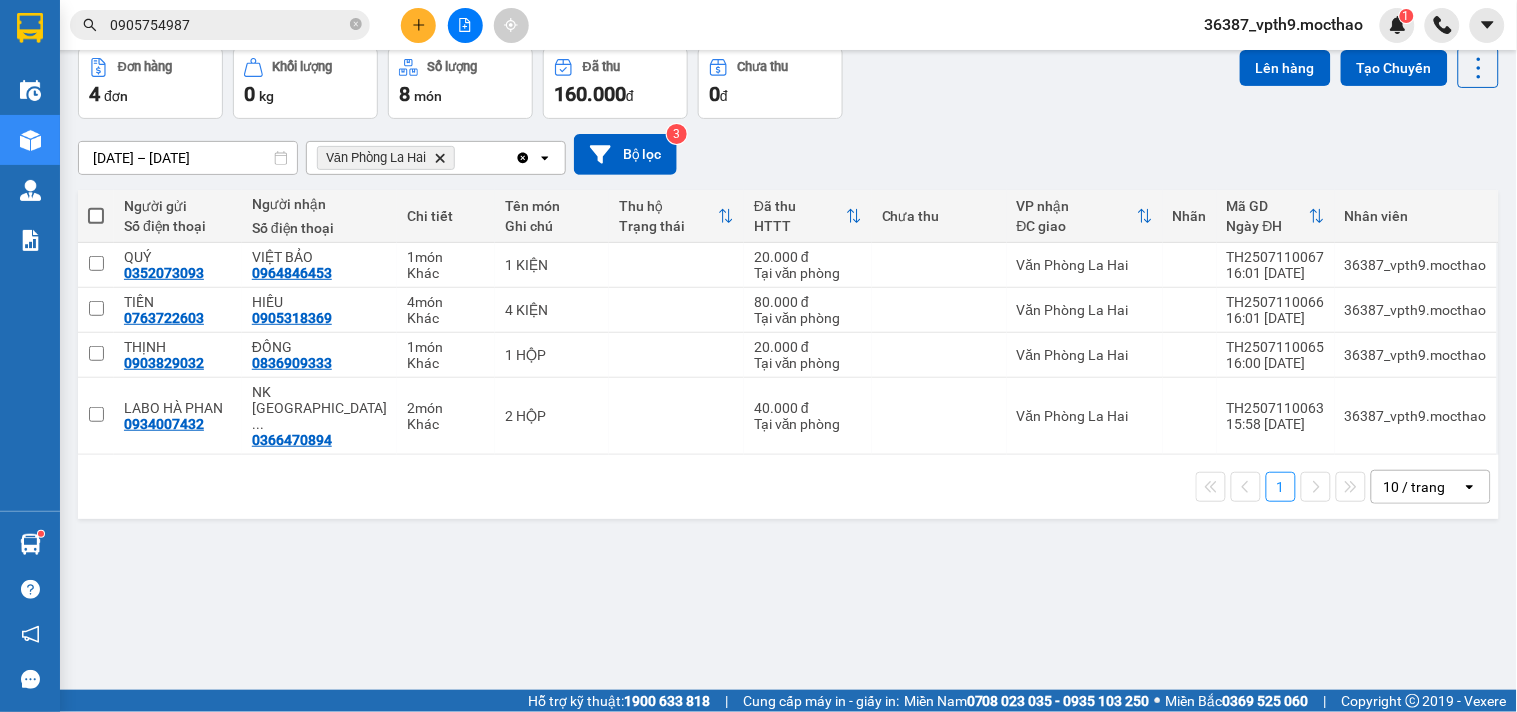 click at bounding box center (96, 216) 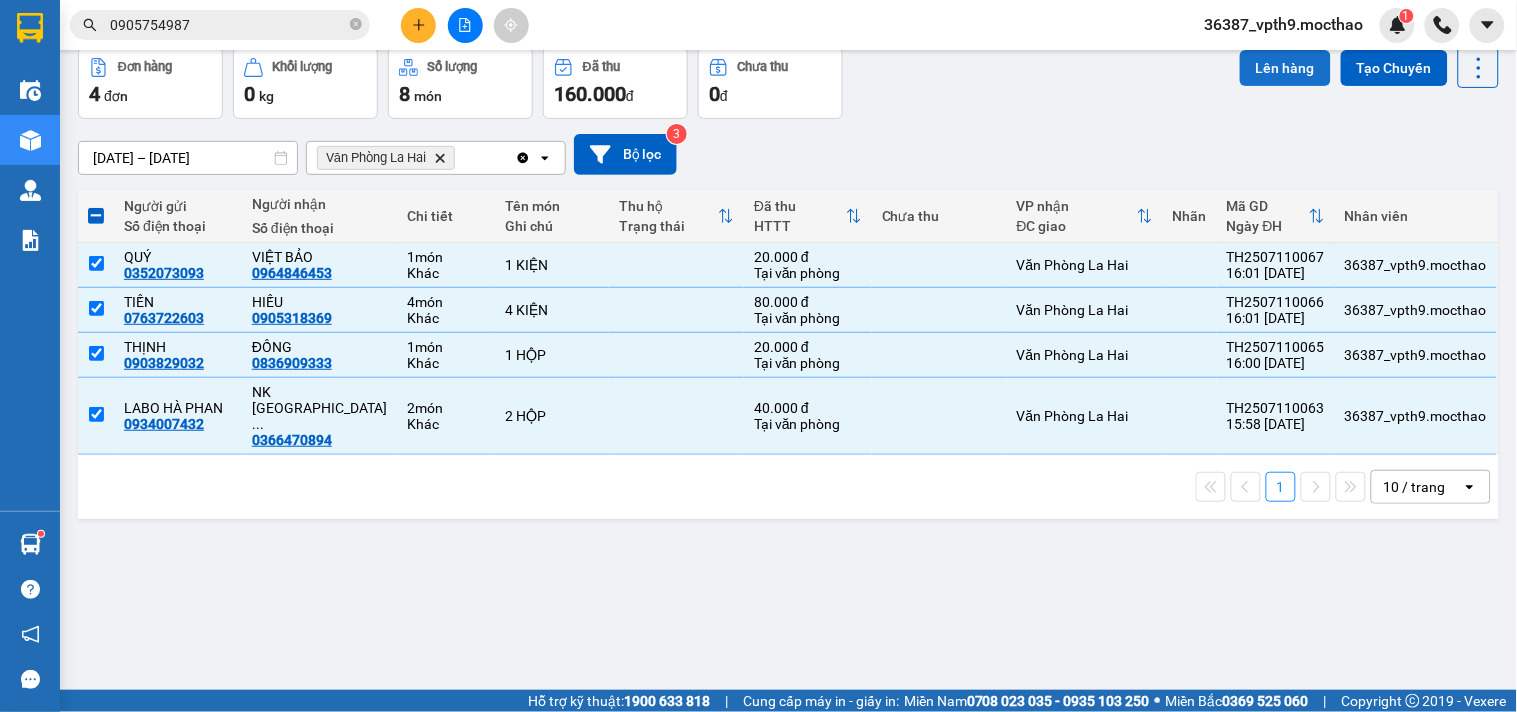 click on "Lên hàng" at bounding box center (1285, 68) 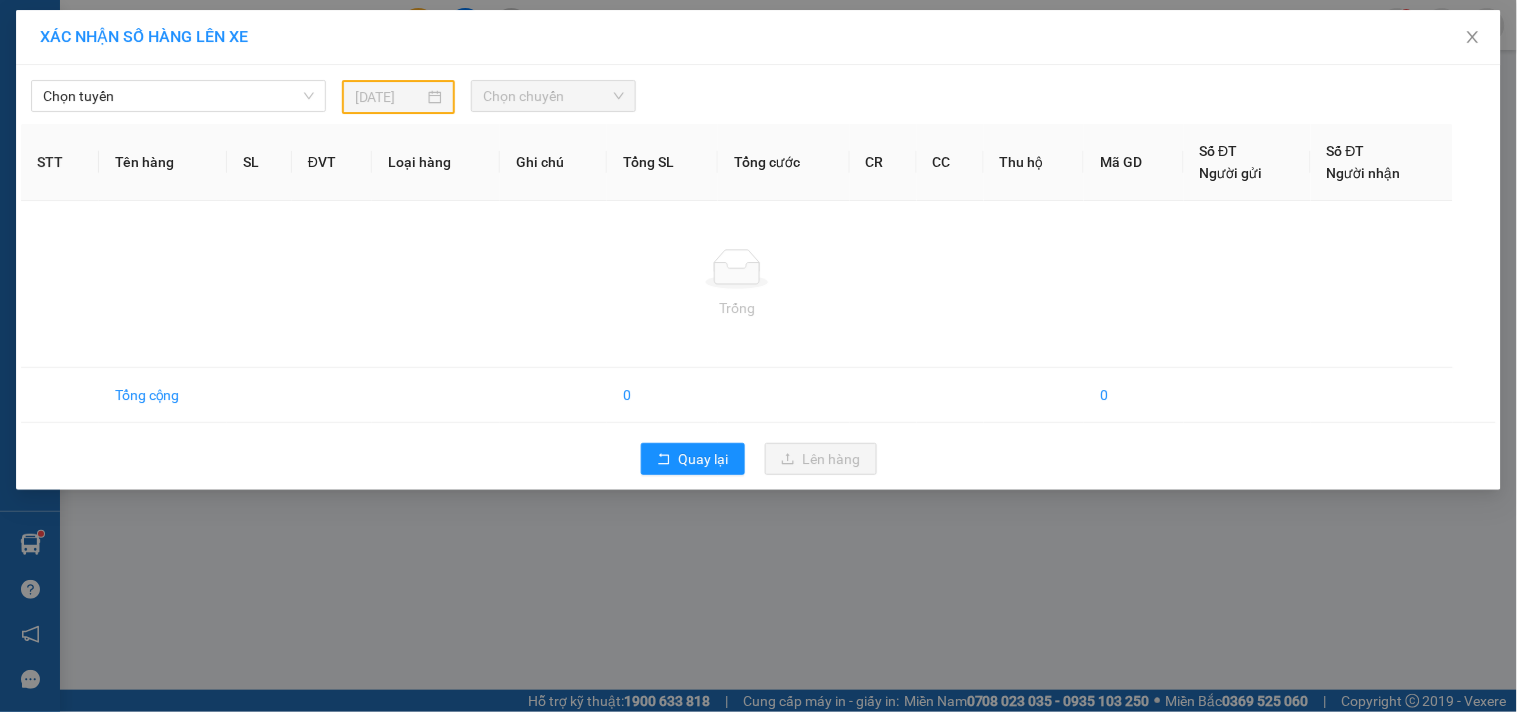 scroll, scrollTop: 0, scrollLeft: 0, axis: both 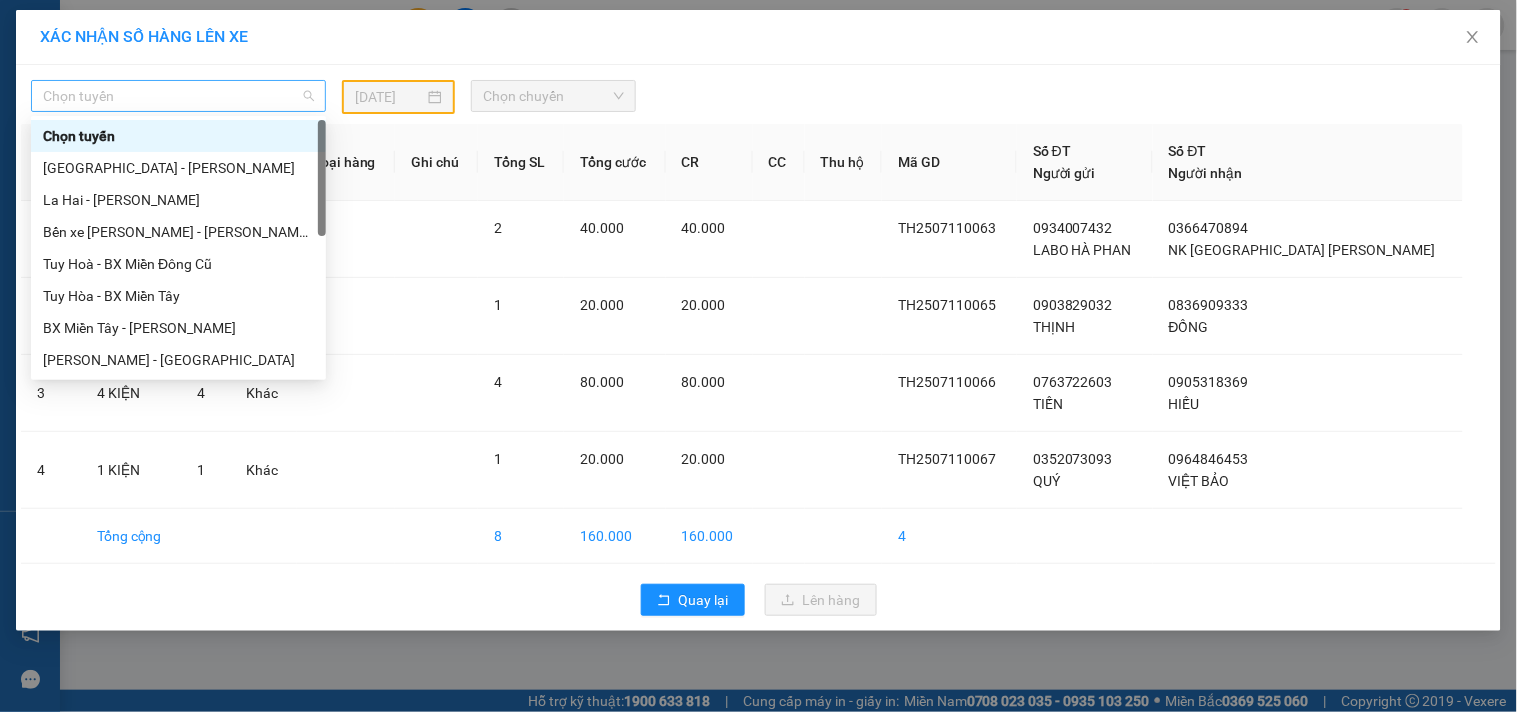 click on "Chọn tuyến" at bounding box center [178, 96] 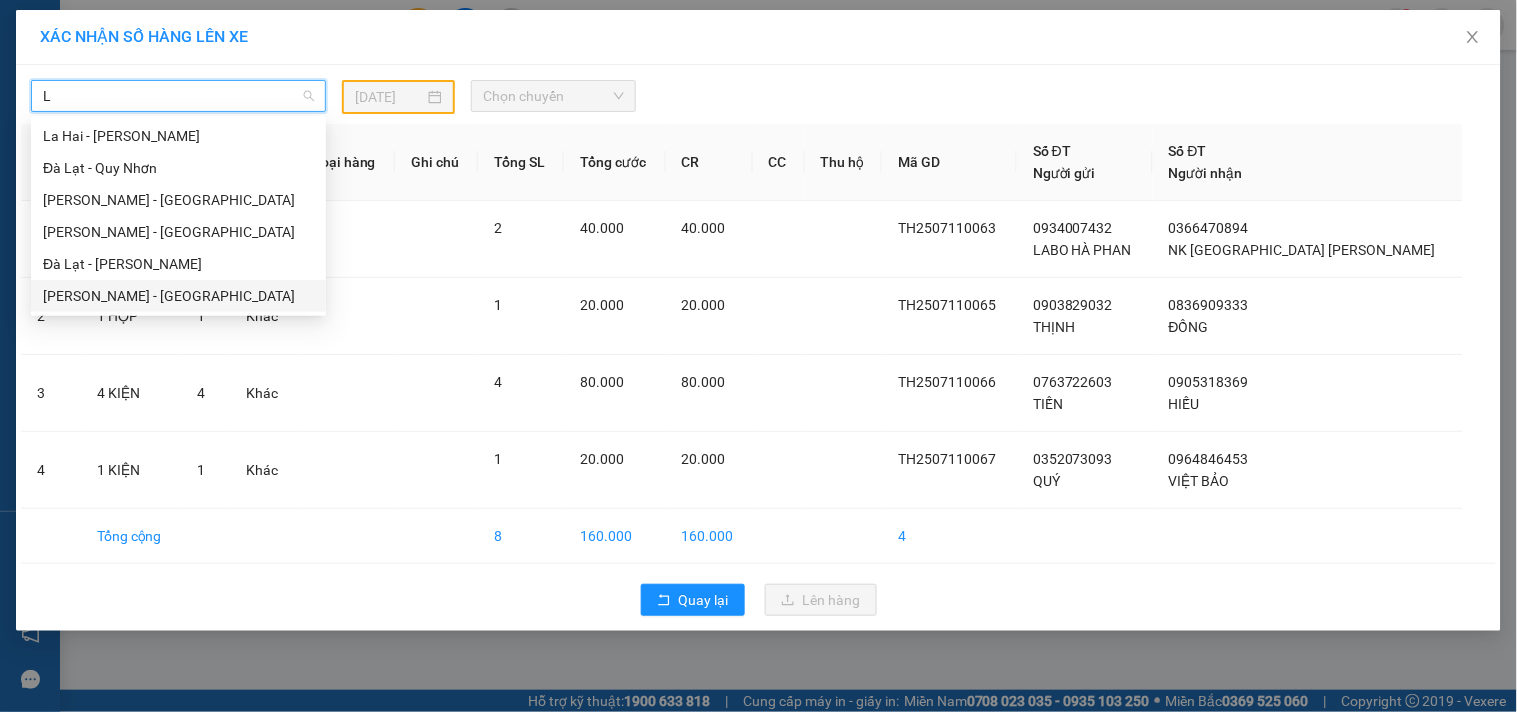 click on "Tuy Hòa - La Hai" at bounding box center (178, 296) 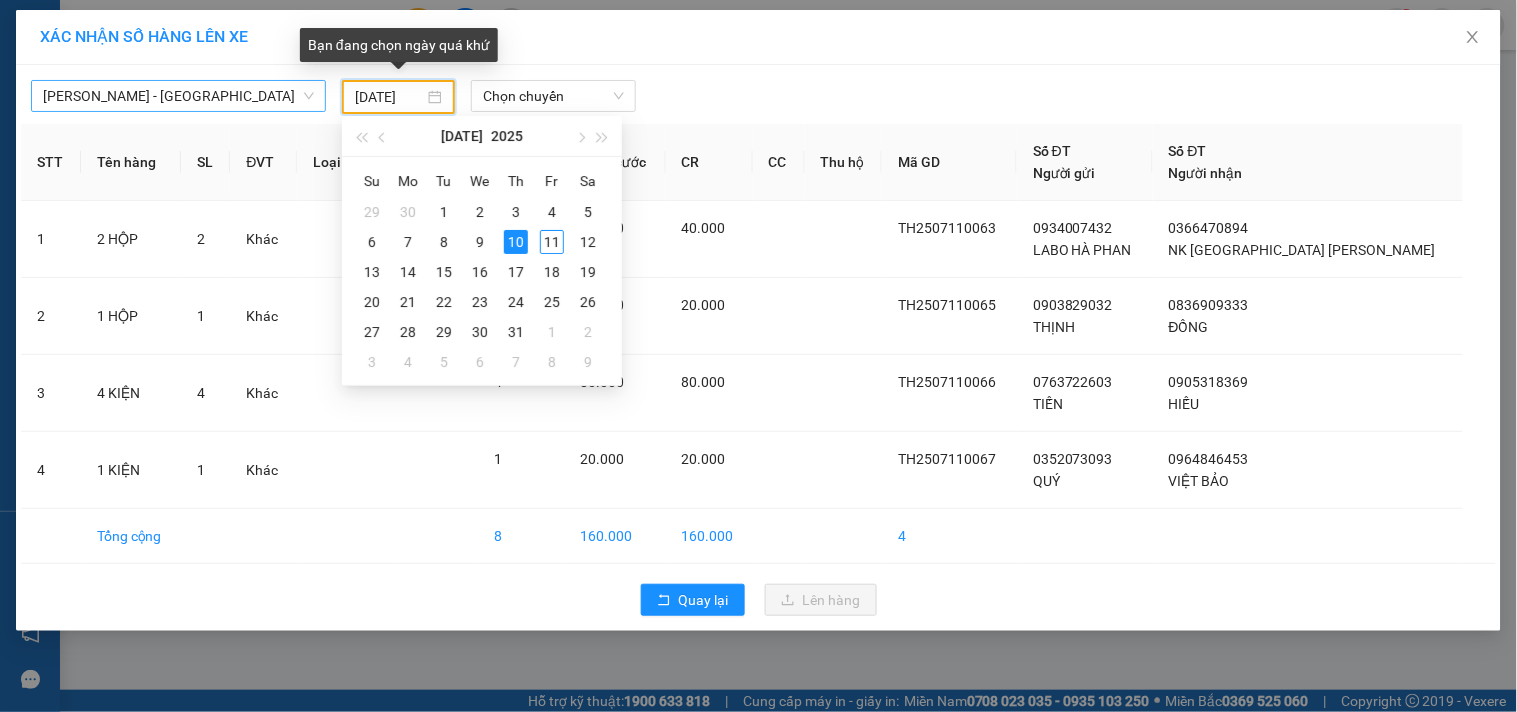 click on "10/07/2025" at bounding box center [389, 97] 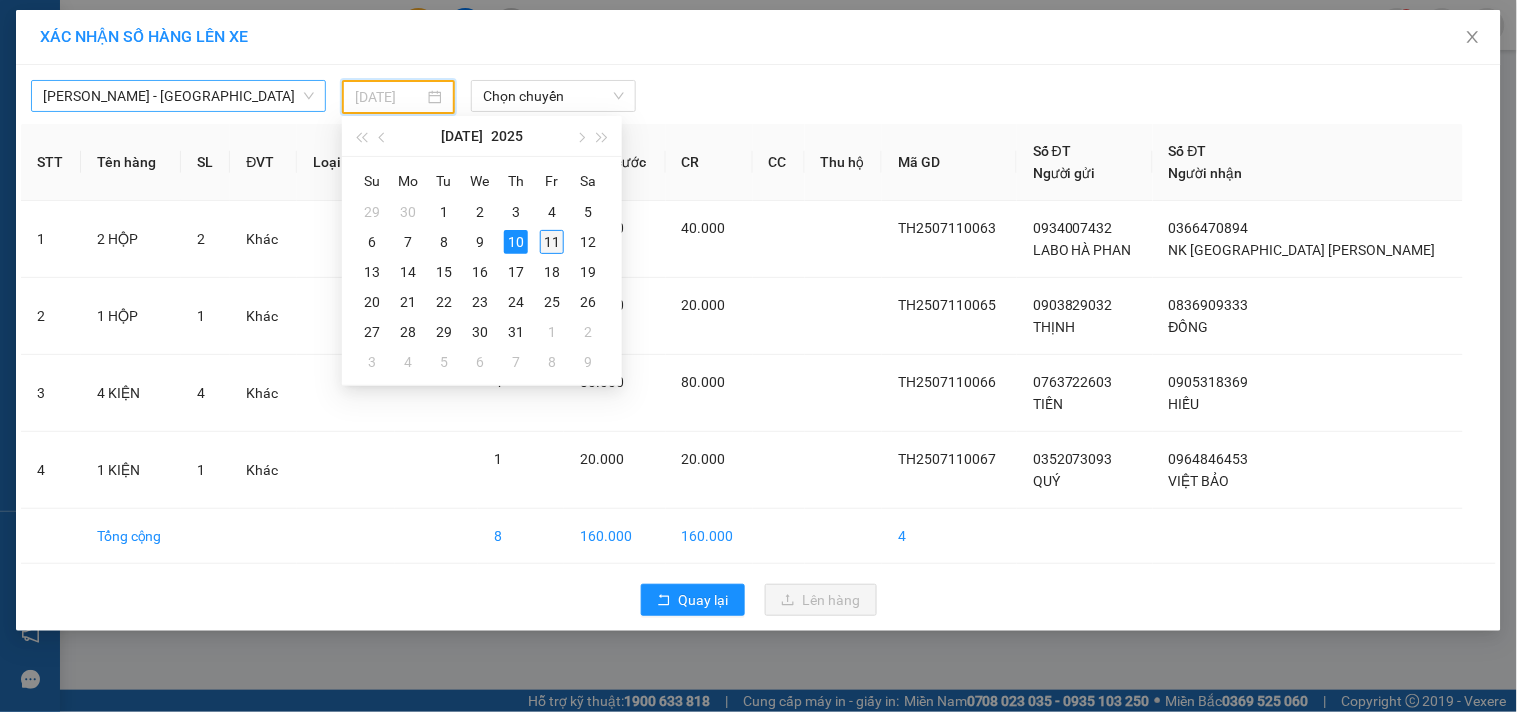 click on "11" at bounding box center (552, 242) 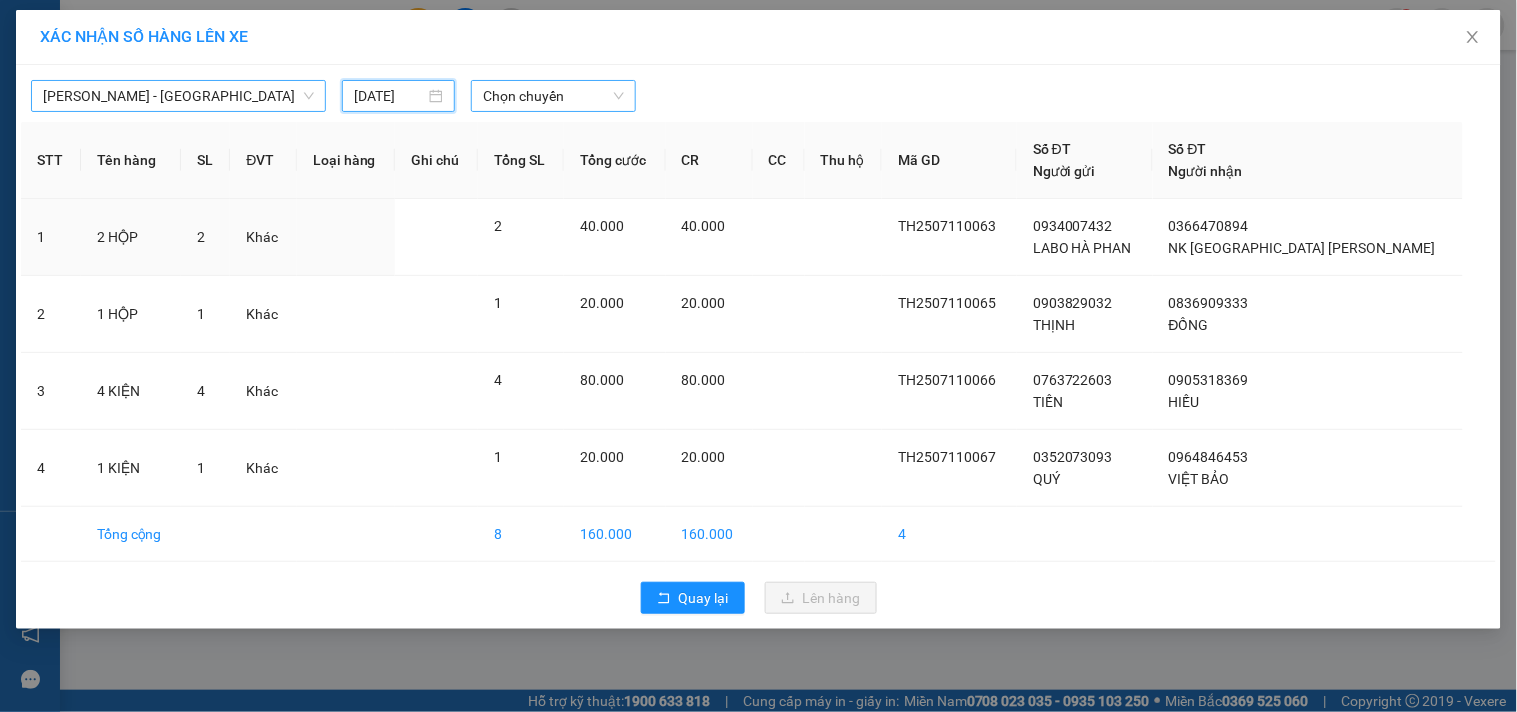 click on "Chọn chuyến" at bounding box center (553, 96) 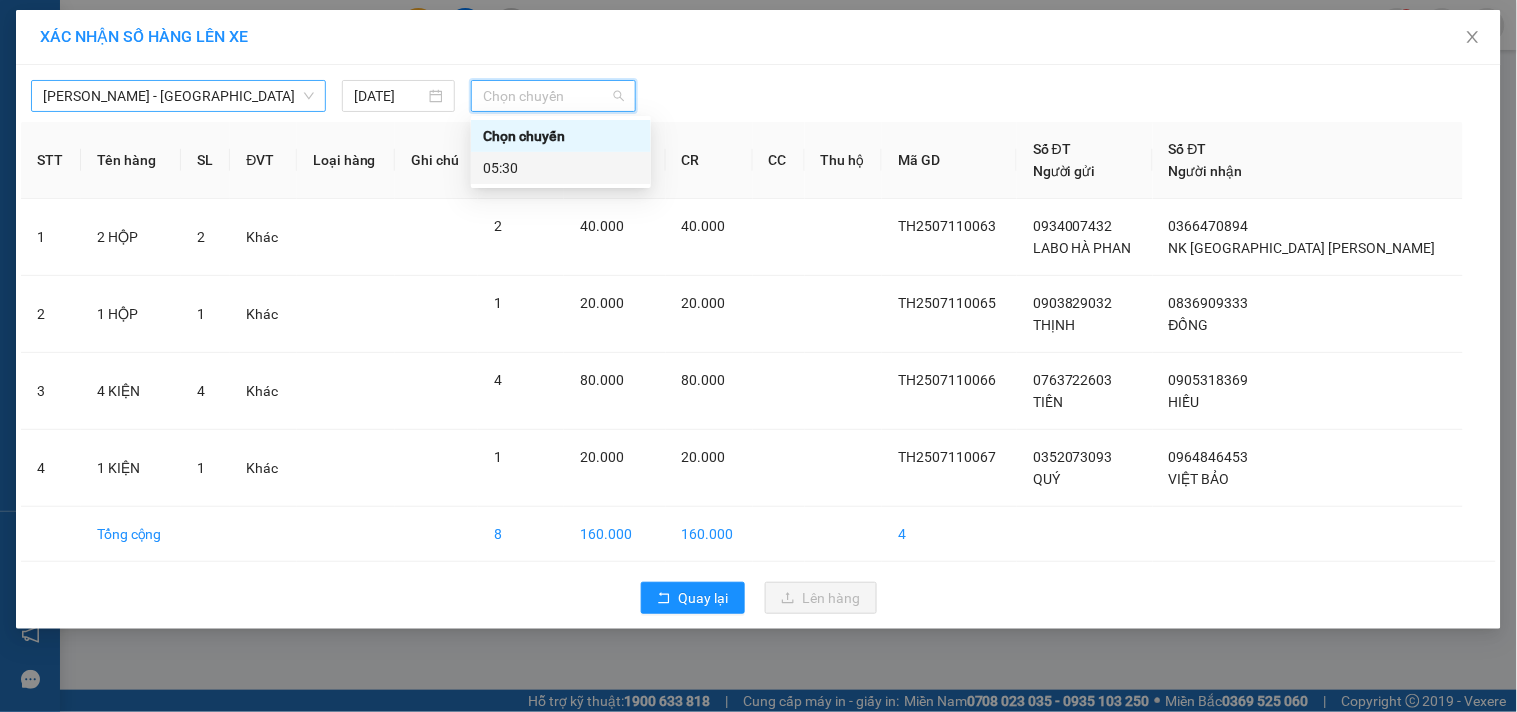 click on "05:30" at bounding box center (561, 168) 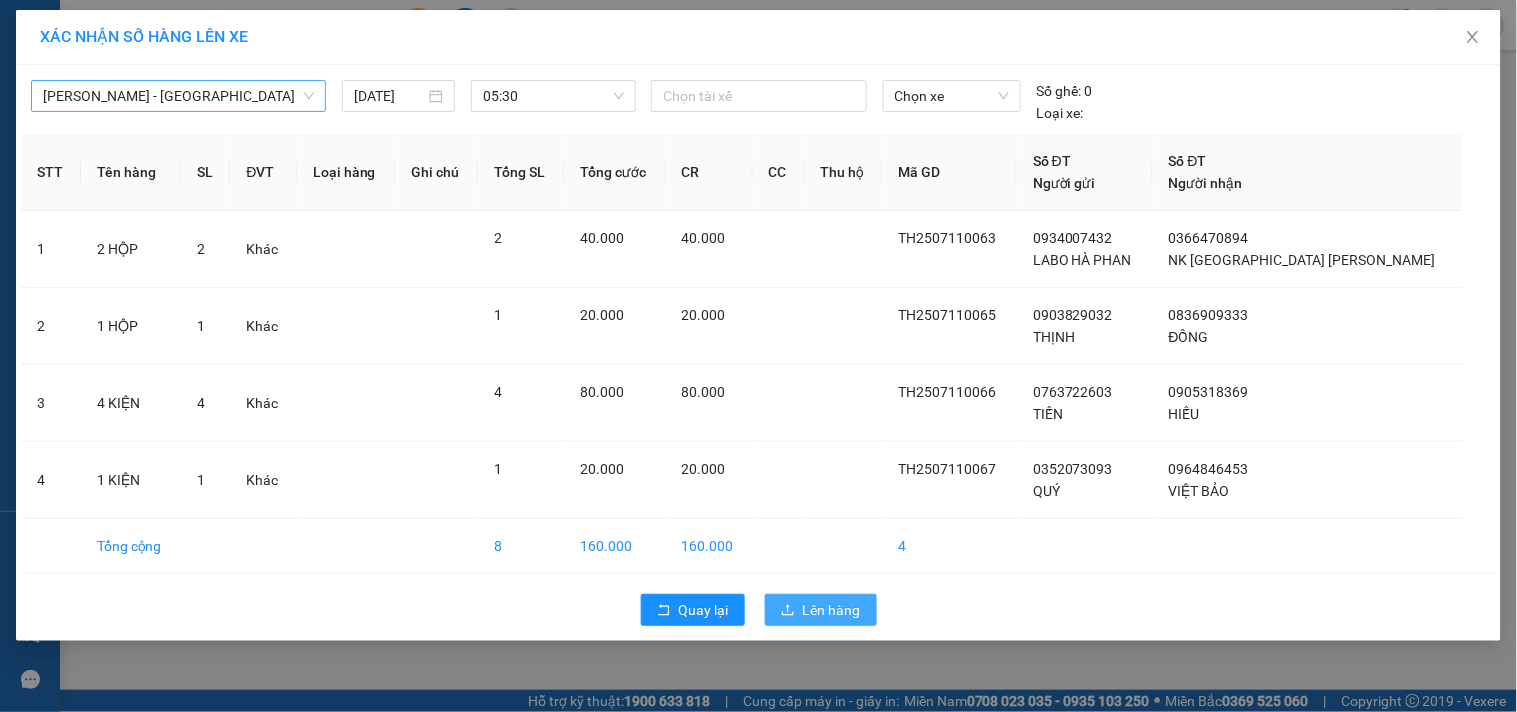 click on "Lên hàng" at bounding box center (832, 610) 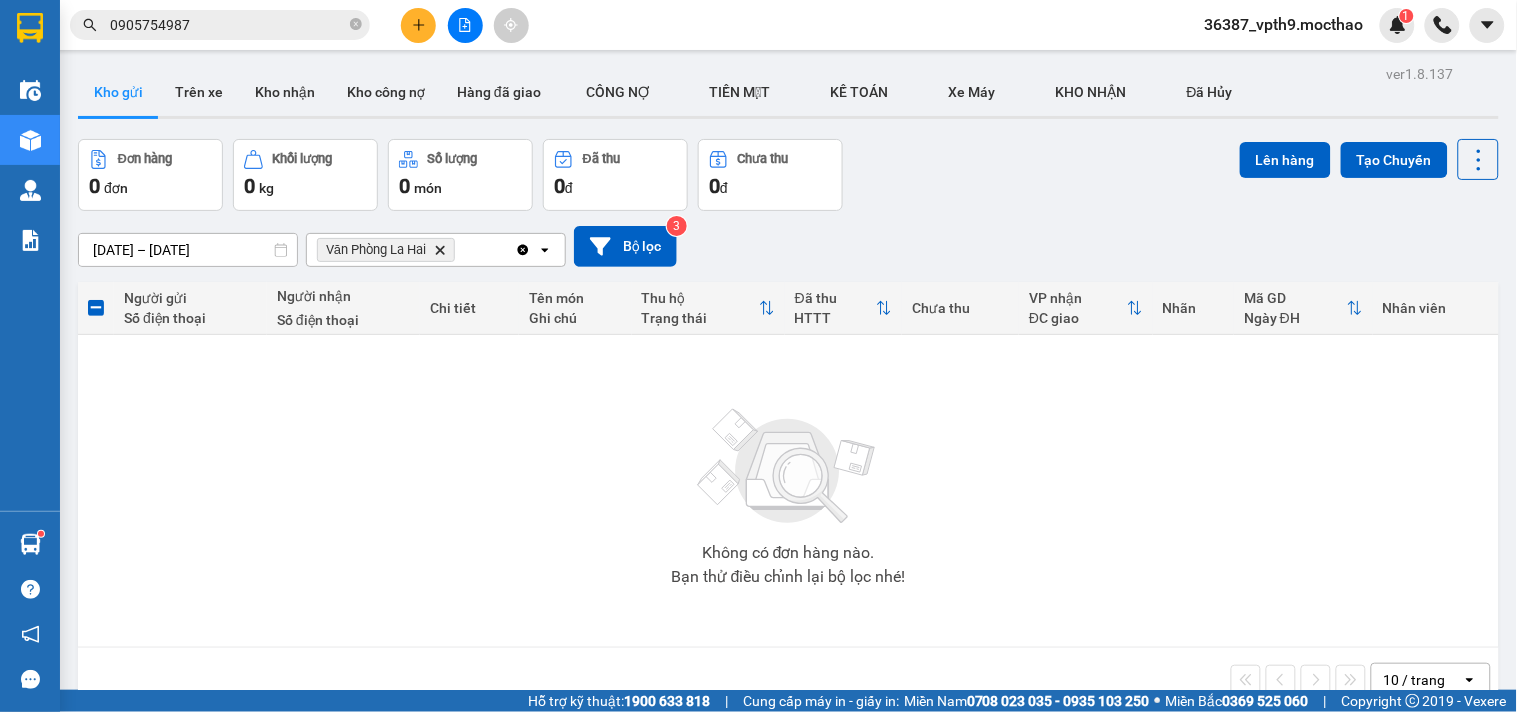 click on "Clear all" 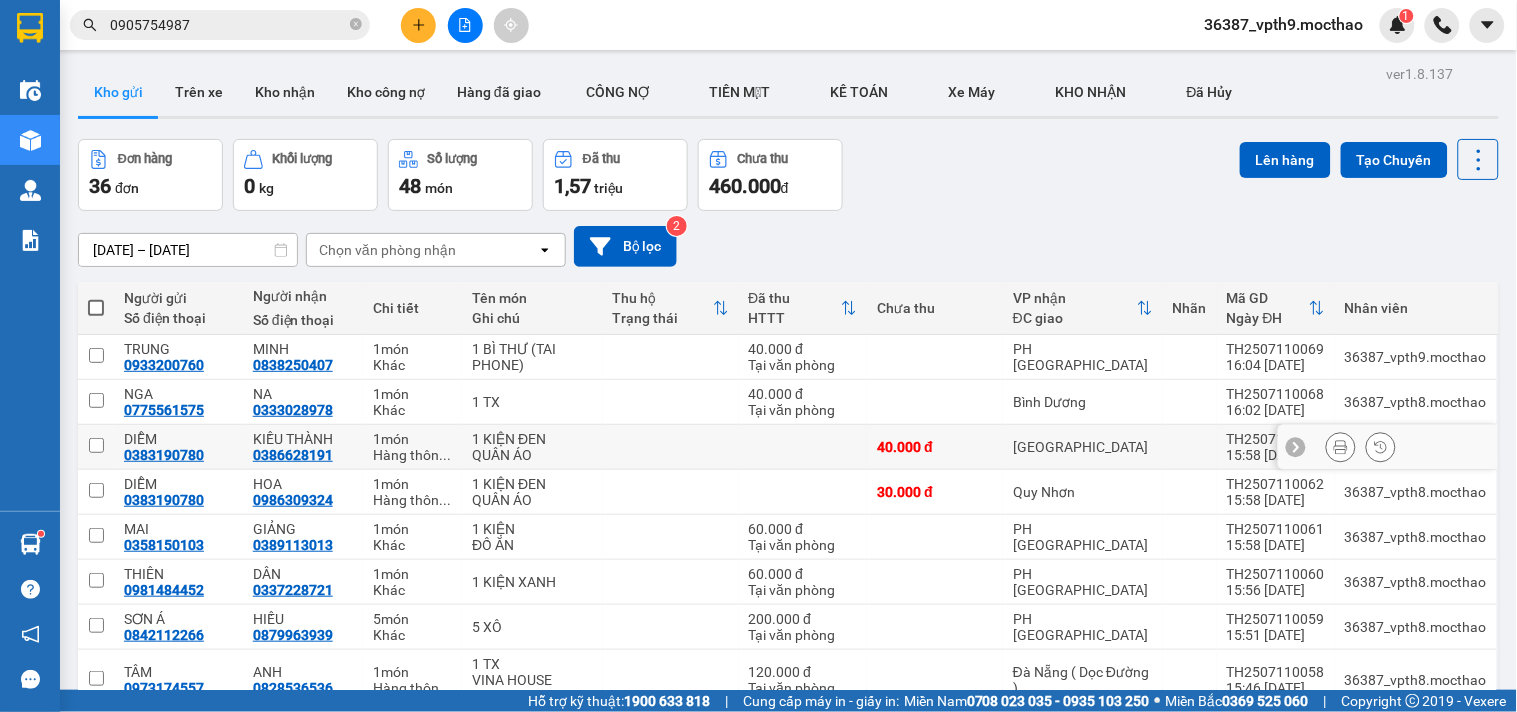 click at bounding box center [671, 447] 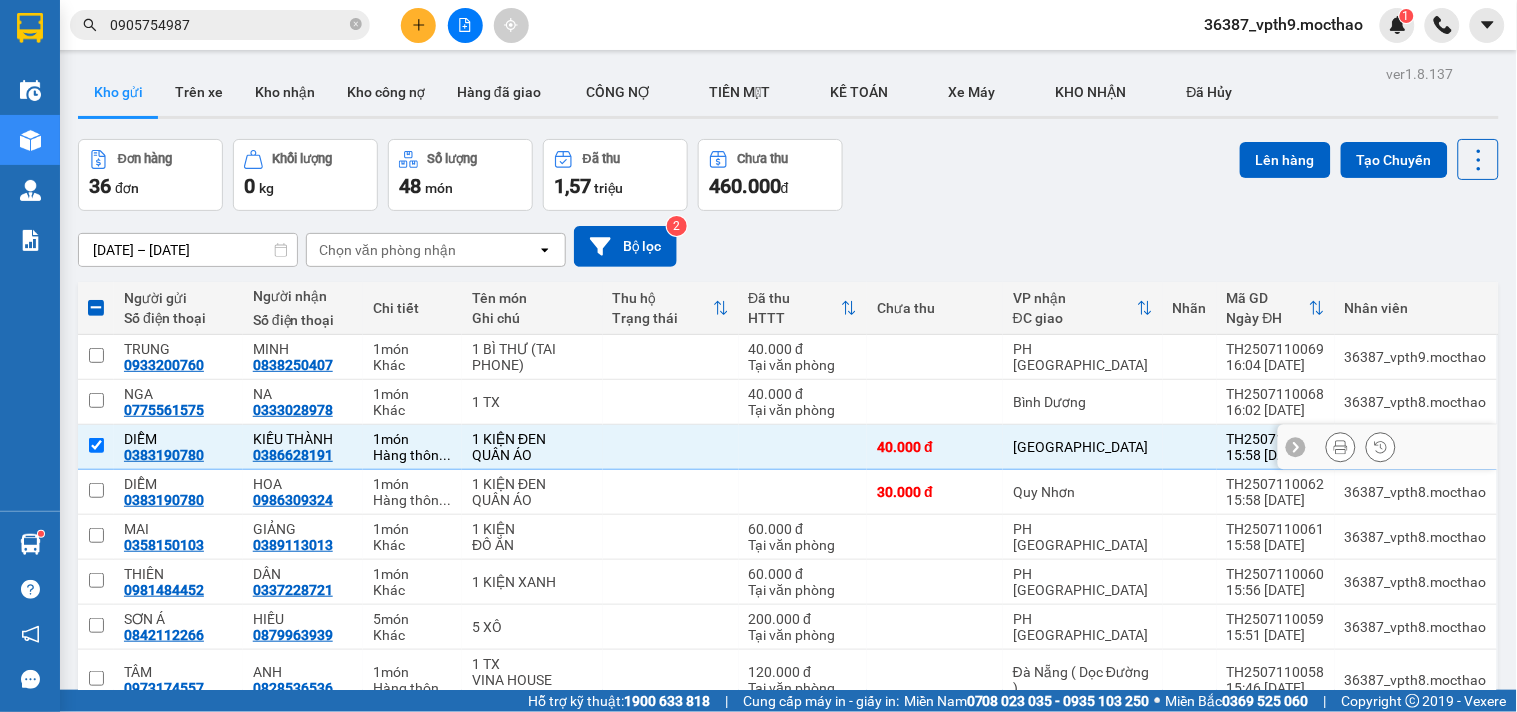click at bounding box center [96, 445] 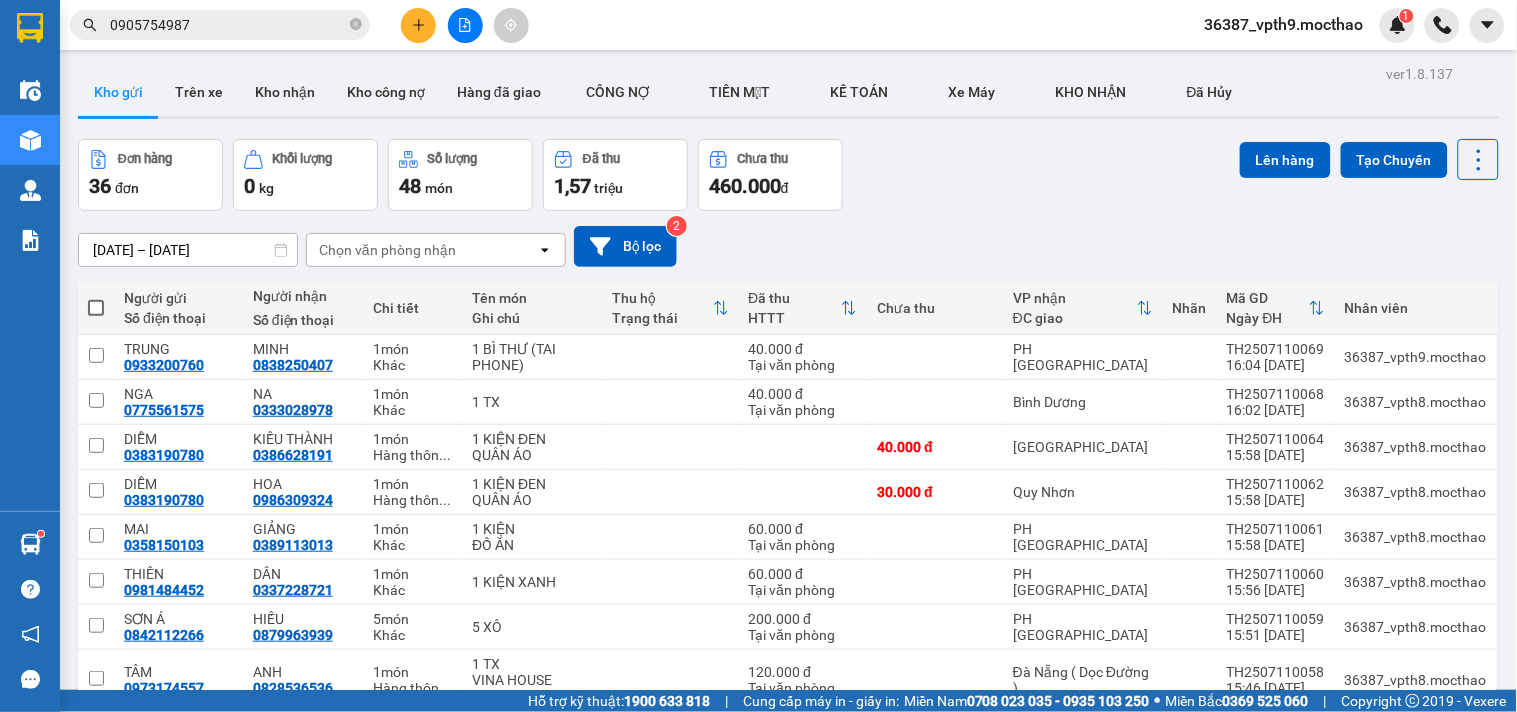 click on "Đơn hàng 36 đơn Khối lượng 0 kg Số lượng 48 món Đã thu 1,57   triệu Chưa thu 460.000  đ Lên hàng Tạo Chuyến" at bounding box center [788, 175] 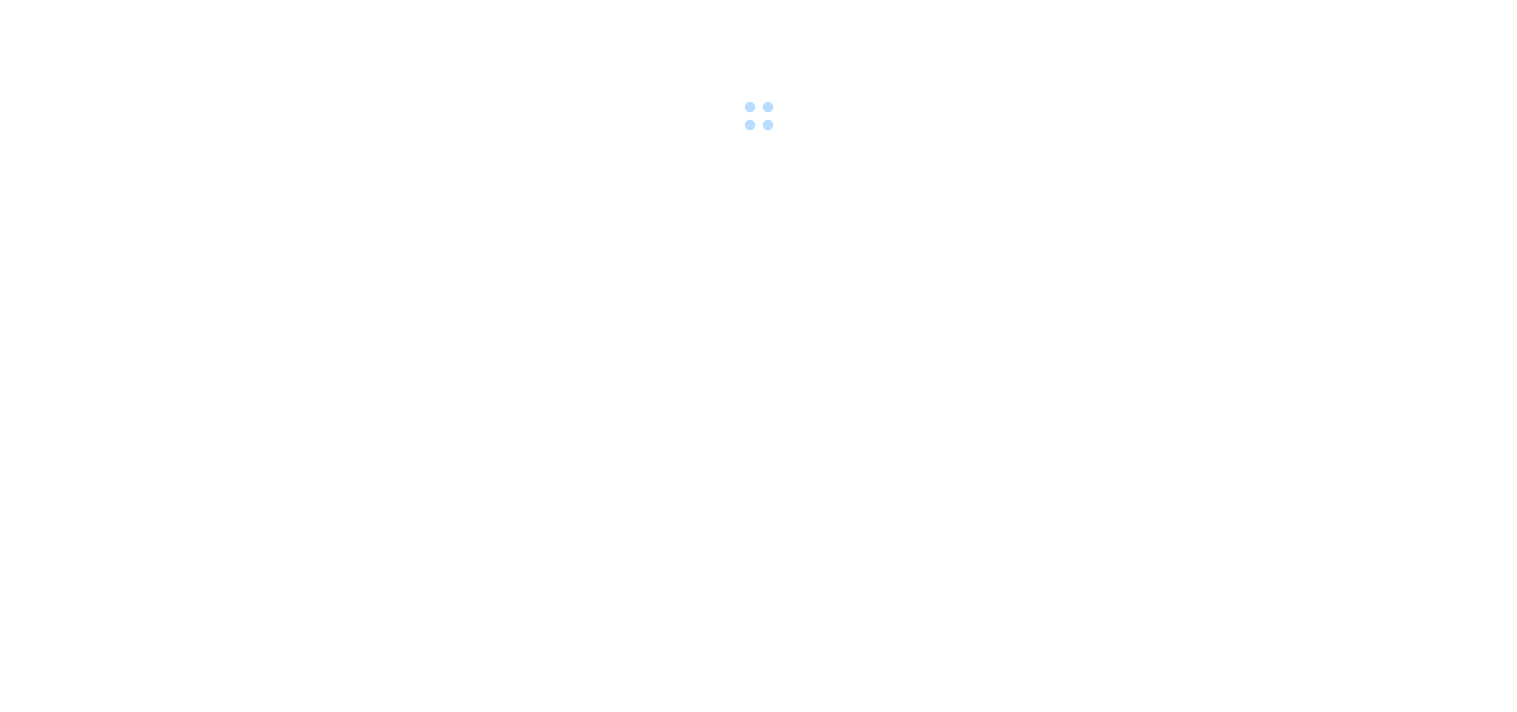 scroll, scrollTop: 0, scrollLeft: 0, axis: both 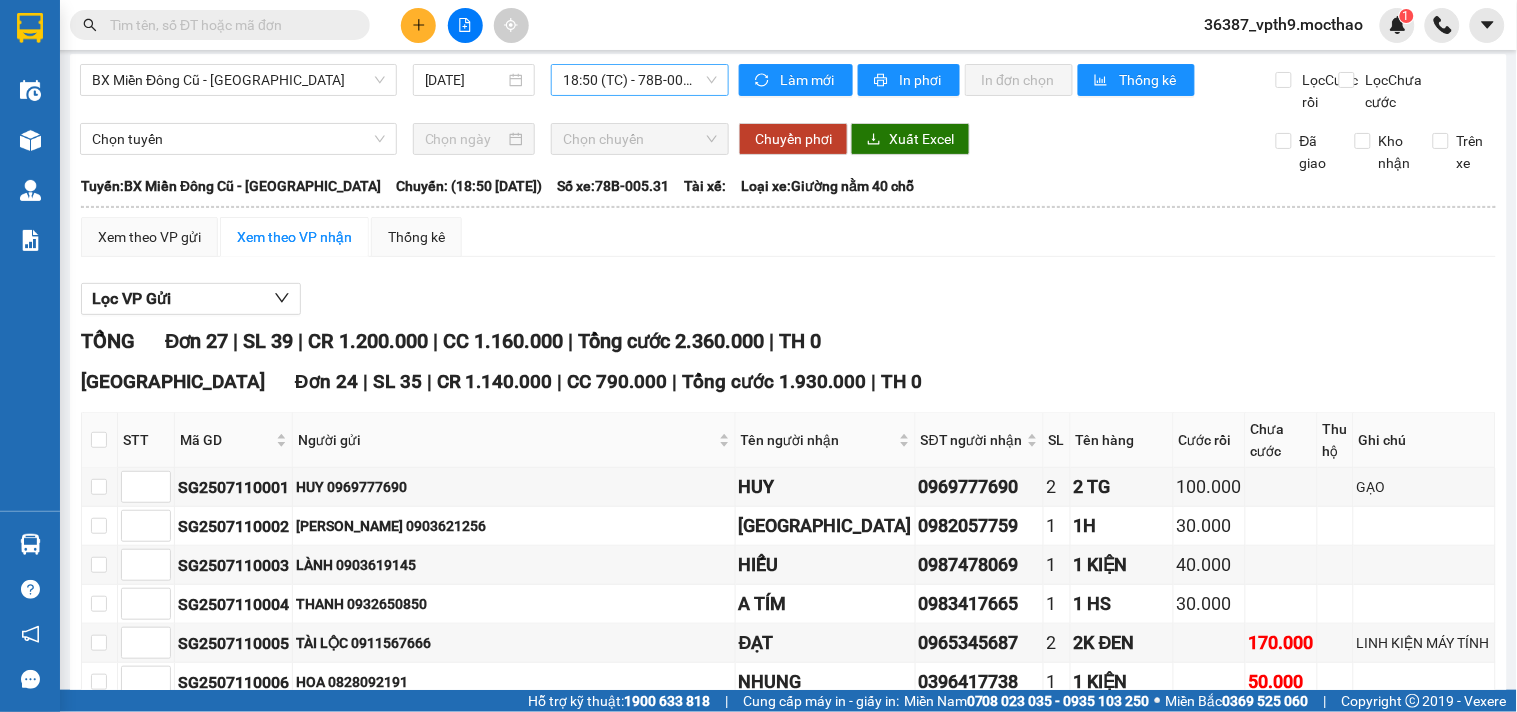 click on "18:50   (TC)   - 78B-005.31" at bounding box center [640, 80] 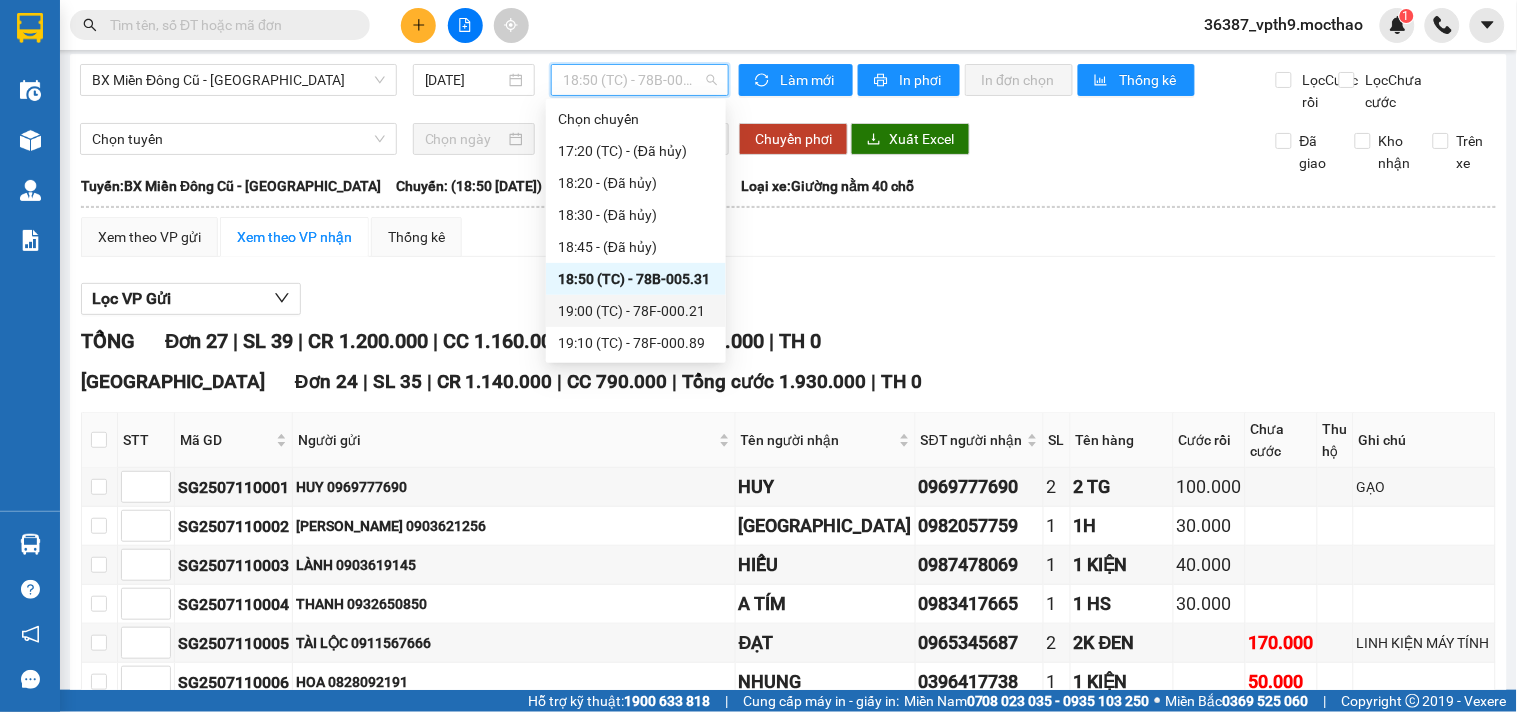 click on "19:00   (TC)   - 78F-000.21" at bounding box center [636, 311] 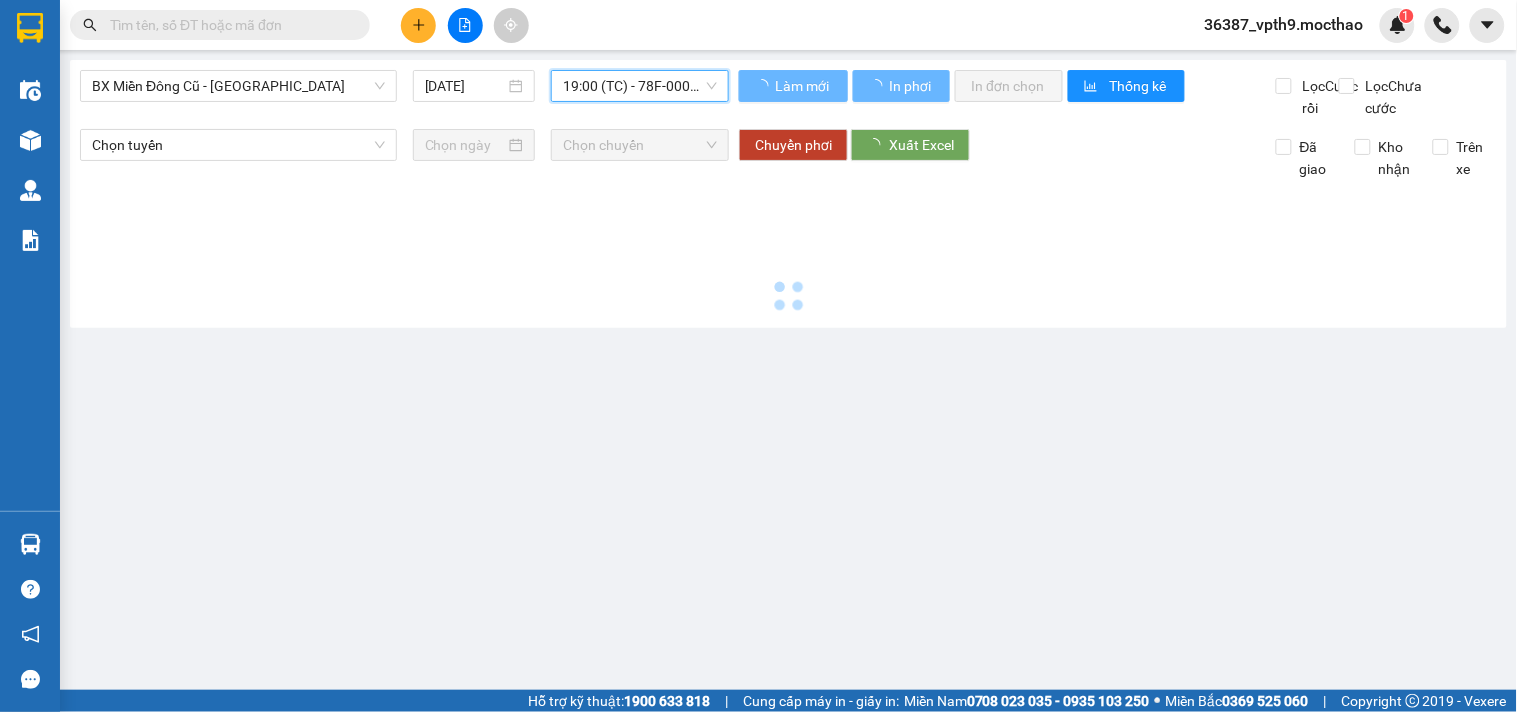 scroll, scrollTop: 0, scrollLeft: 0, axis: both 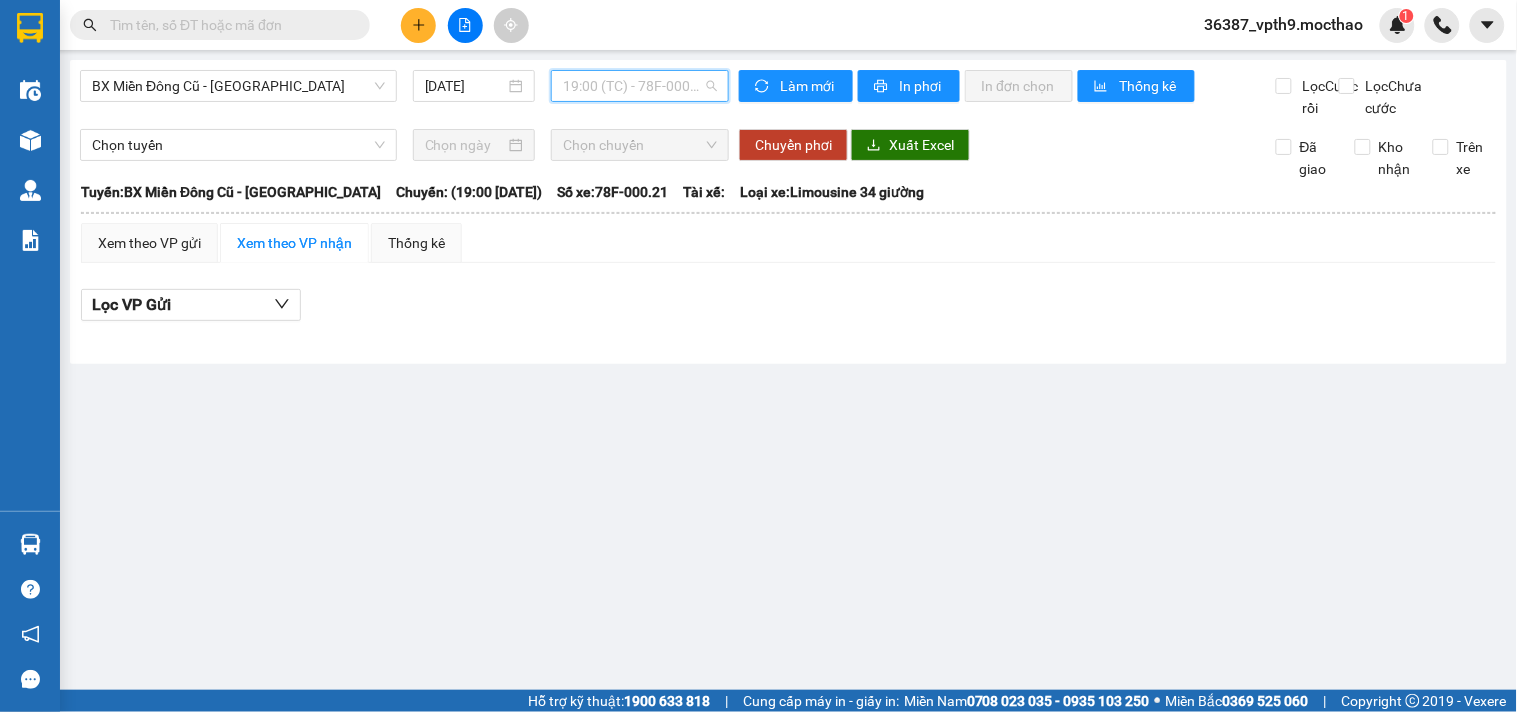 click on "19:00   (TC)   - 78F-000.21" at bounding box center (640, 86) 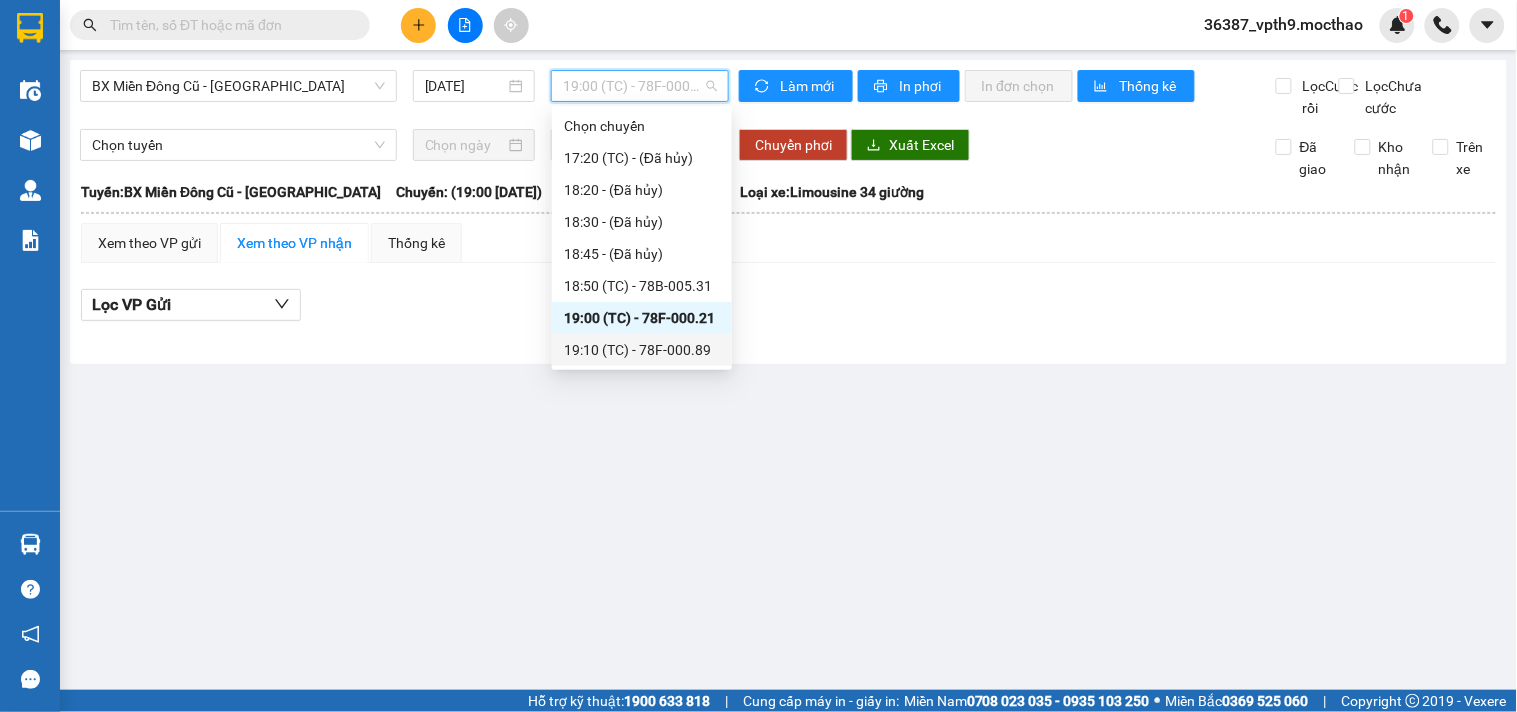 click on "19:10   (TC)   - 78F-000.89" at bounding box center [642, 350] 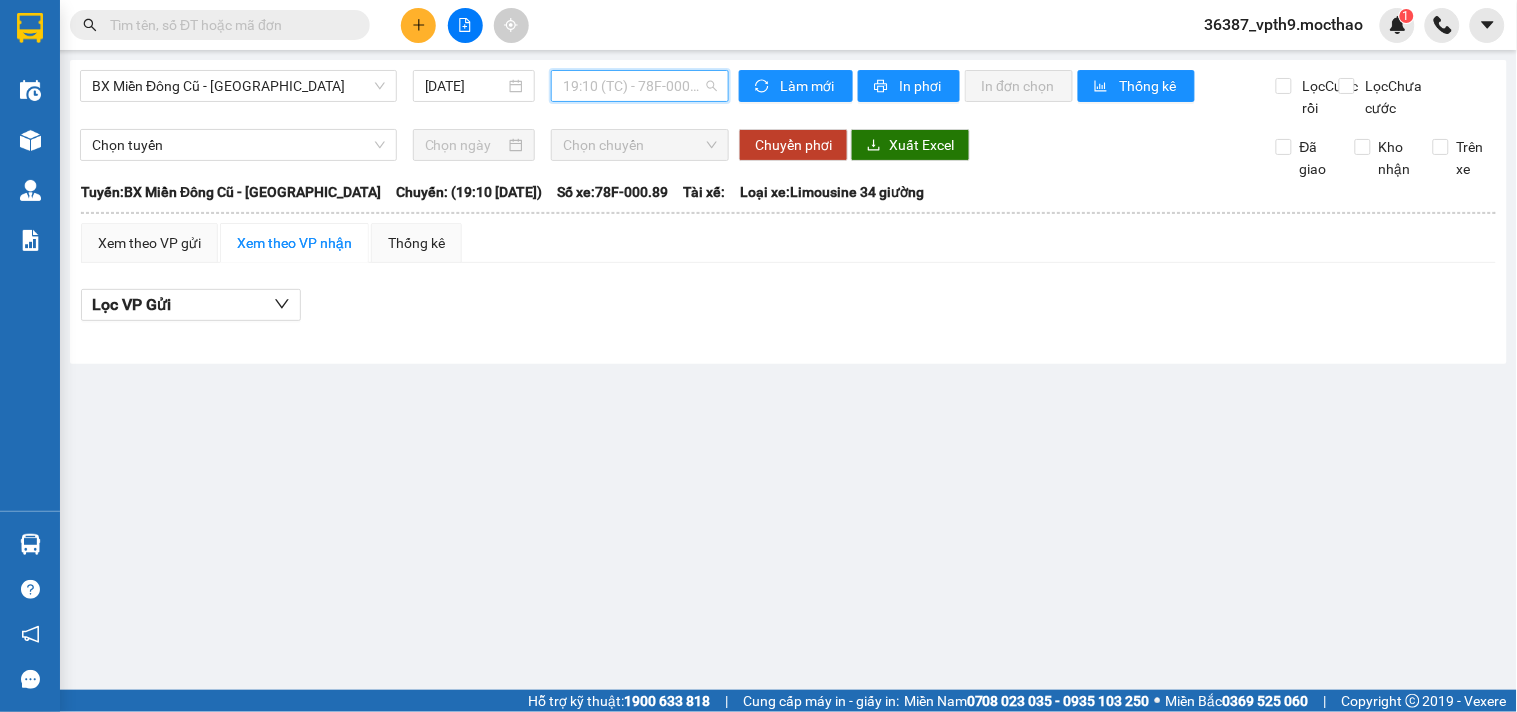 click on "19:10   (TC)   - 78F-000.89" at bounding box center [640, 86] 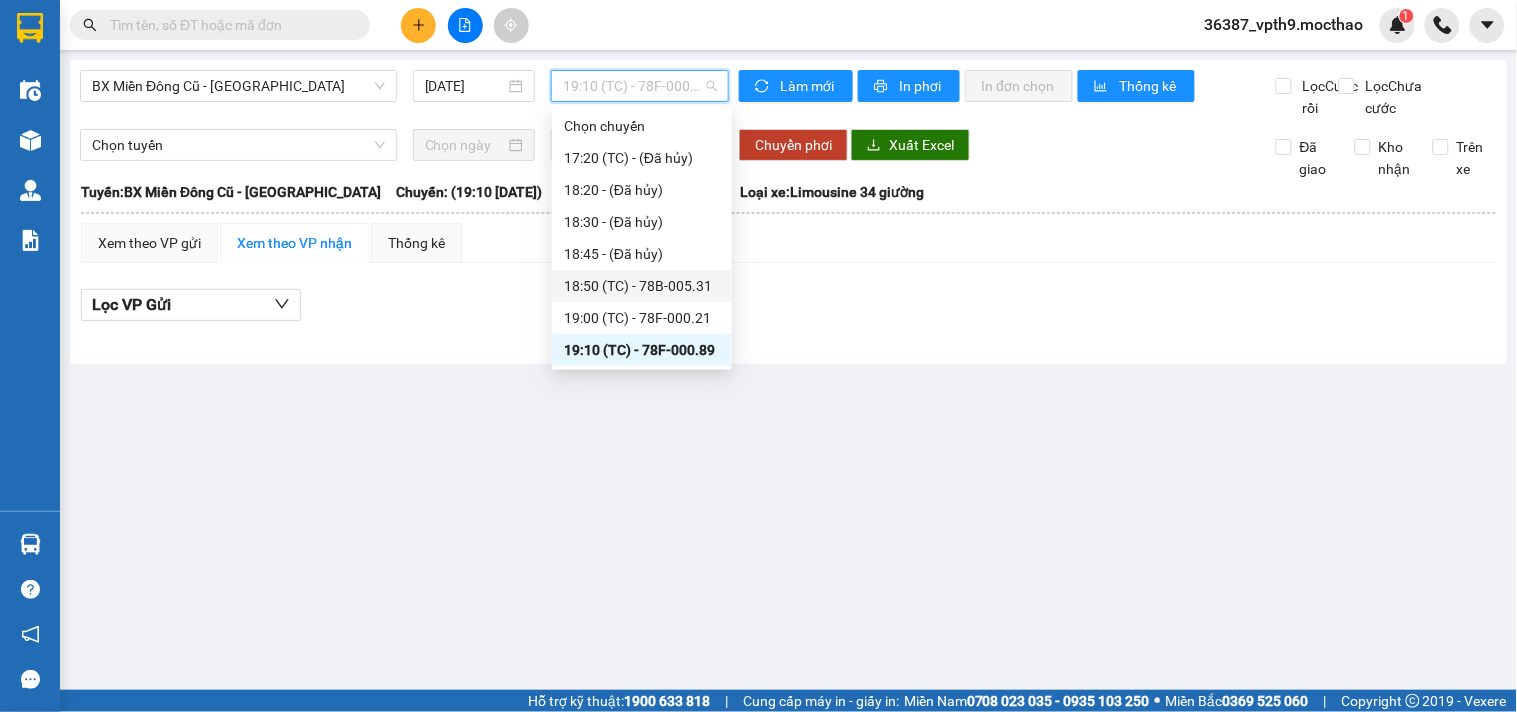 click on "18:50   (TC)   - 78B-005.31" at bounding box center [642, 286] 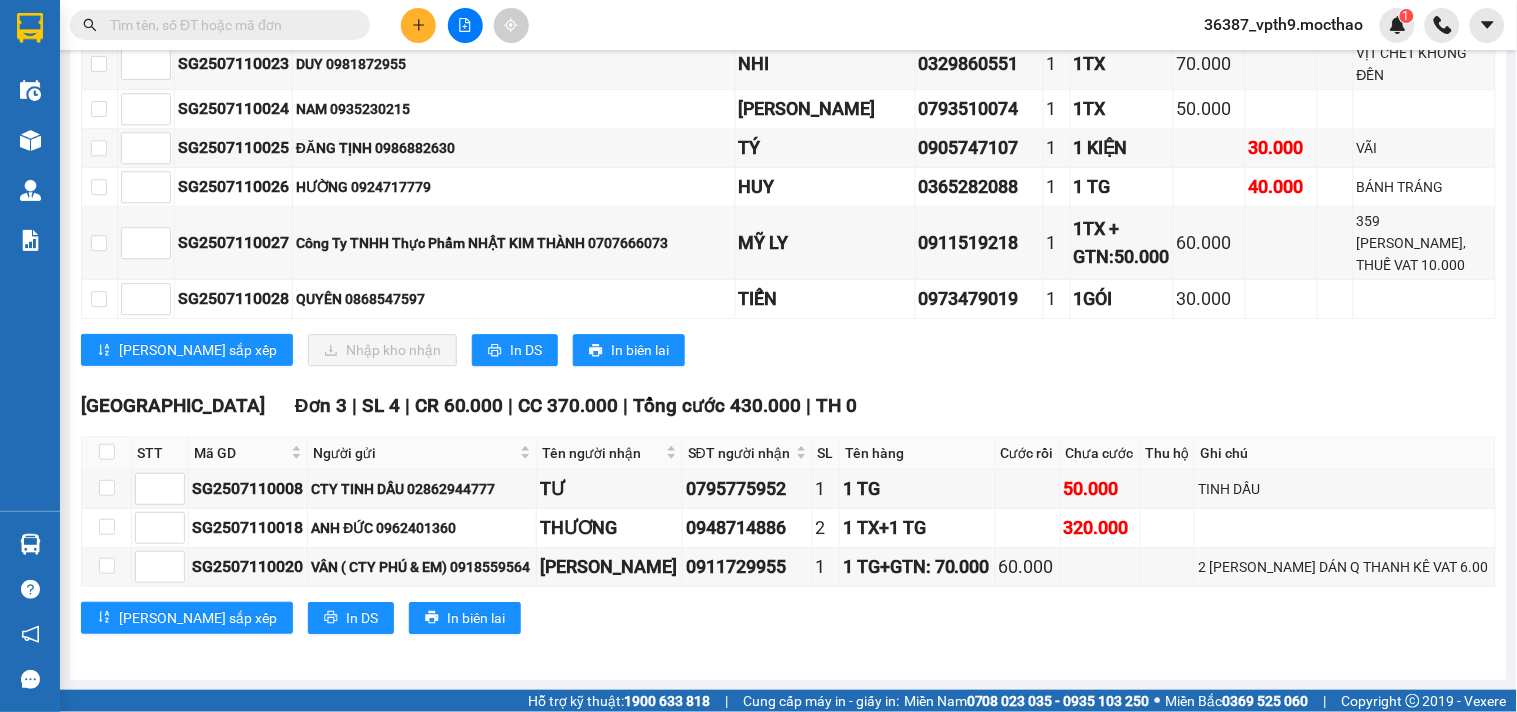 scroll, scrollTop: 1451, scrollLeft: 0, axis: vertical 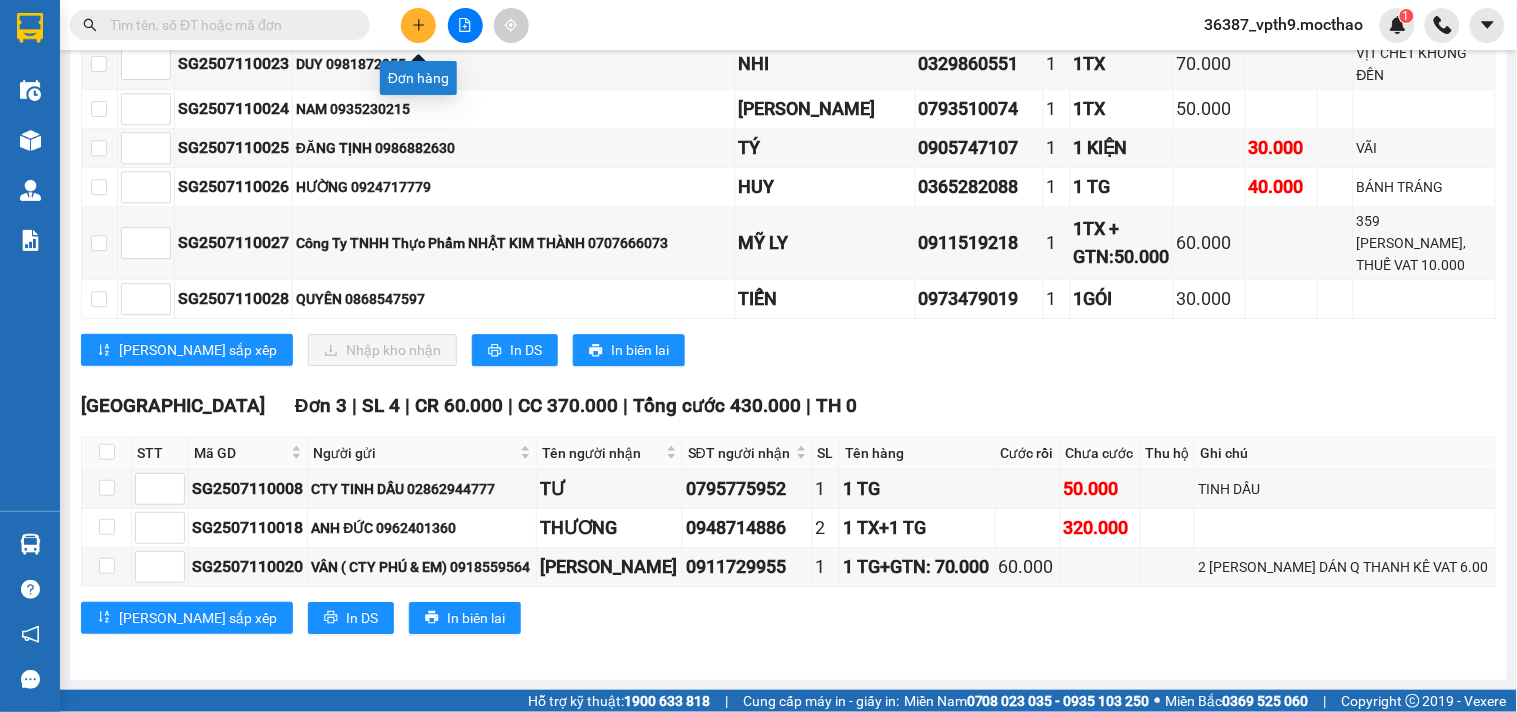 click at bounding box center (418, 25) 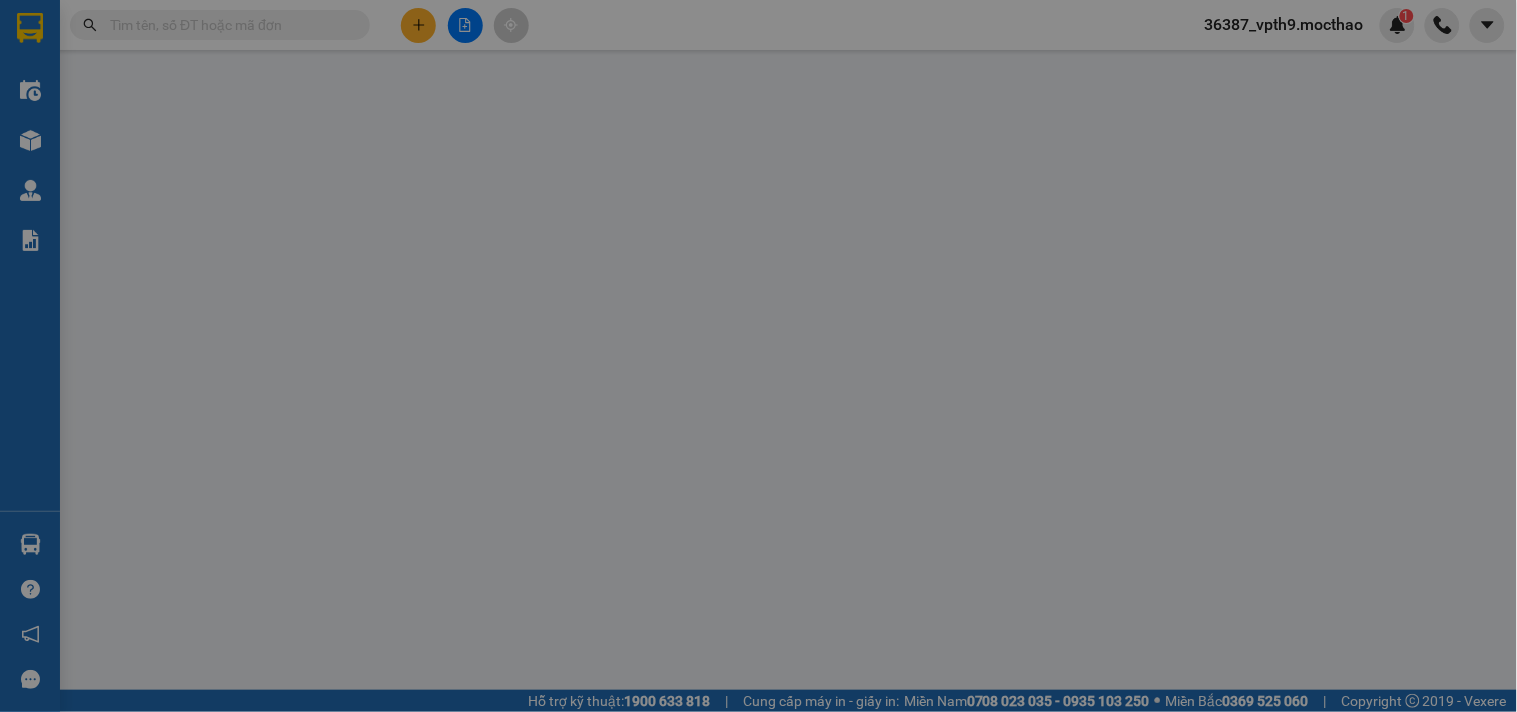 scroll, scrollTop: 0, scrollLeft: 0, axis: both 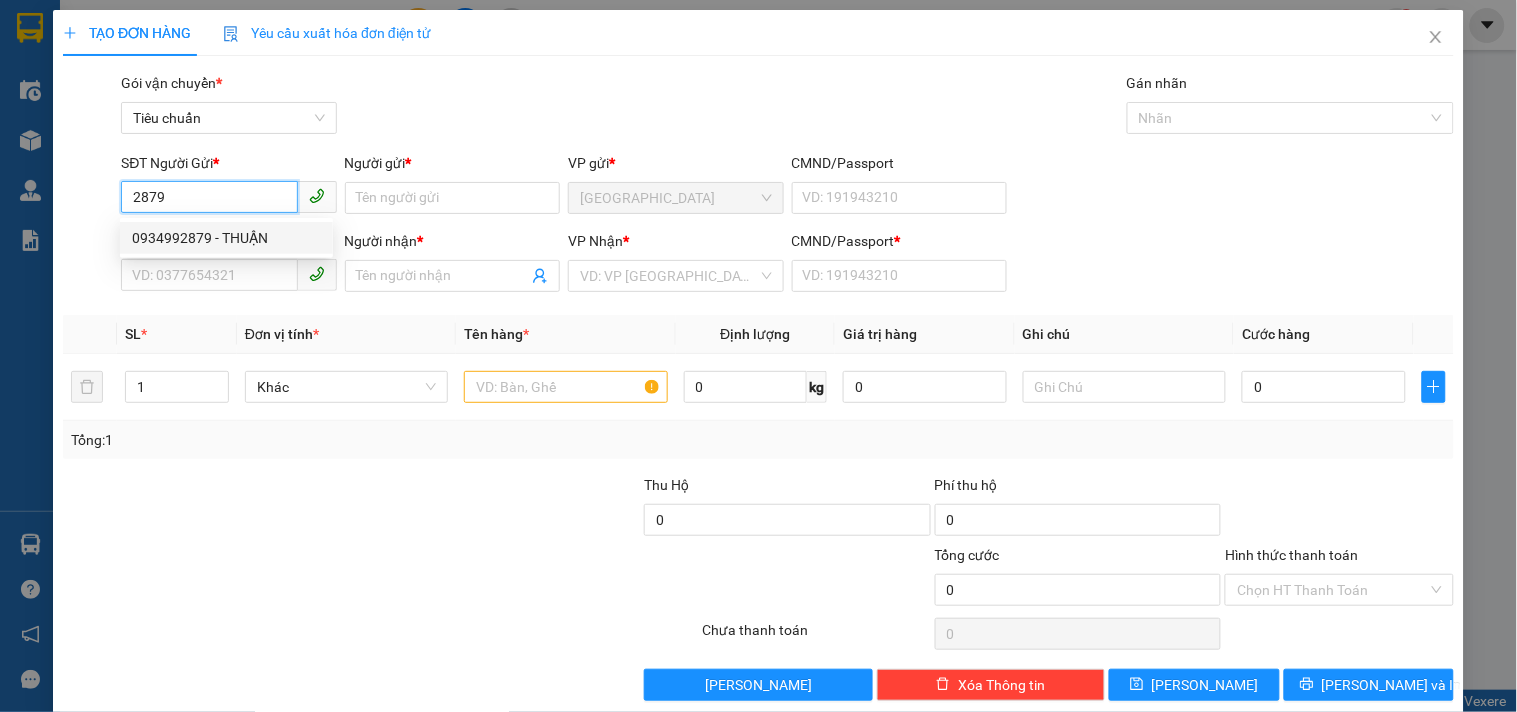 click on "0934992879 - THUẬN" at bounding box center [226, 238] 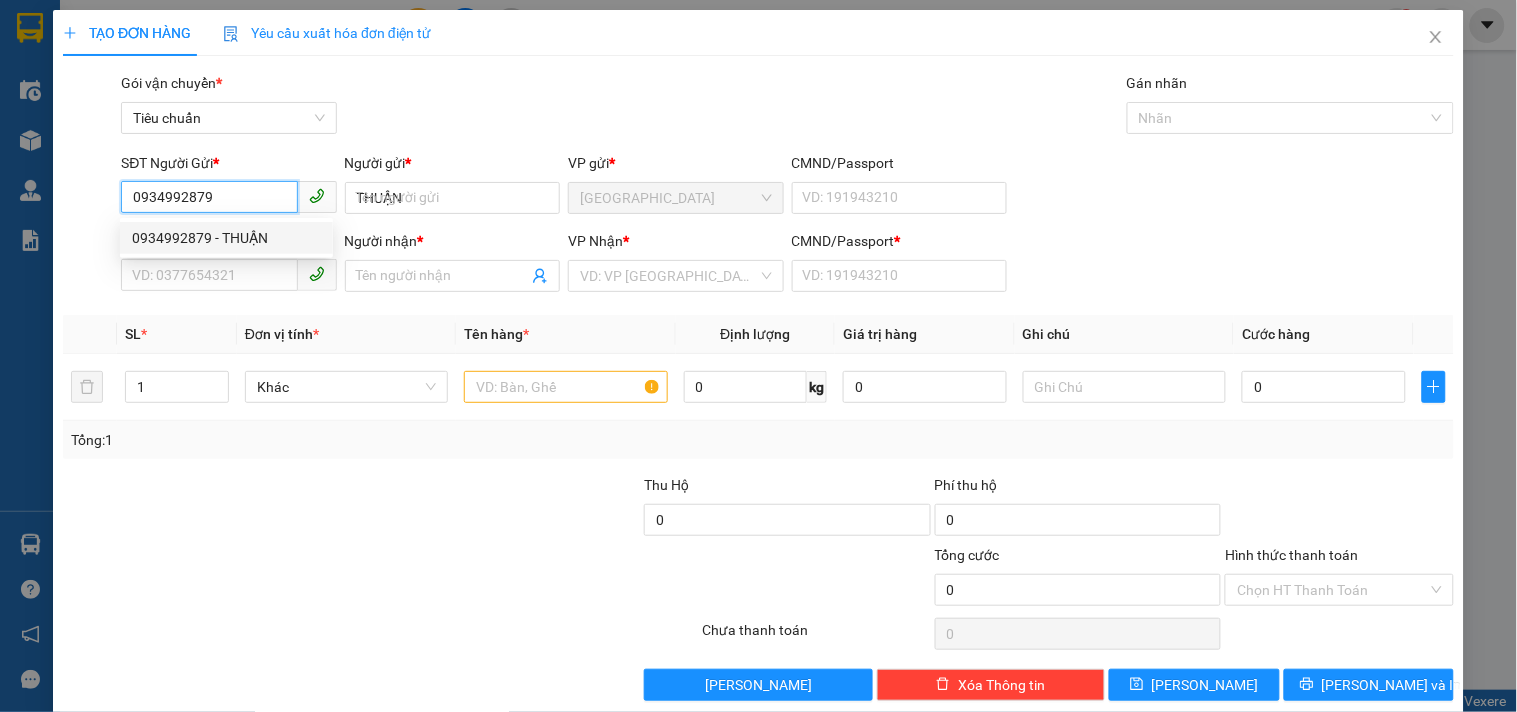 type on "0705687020" 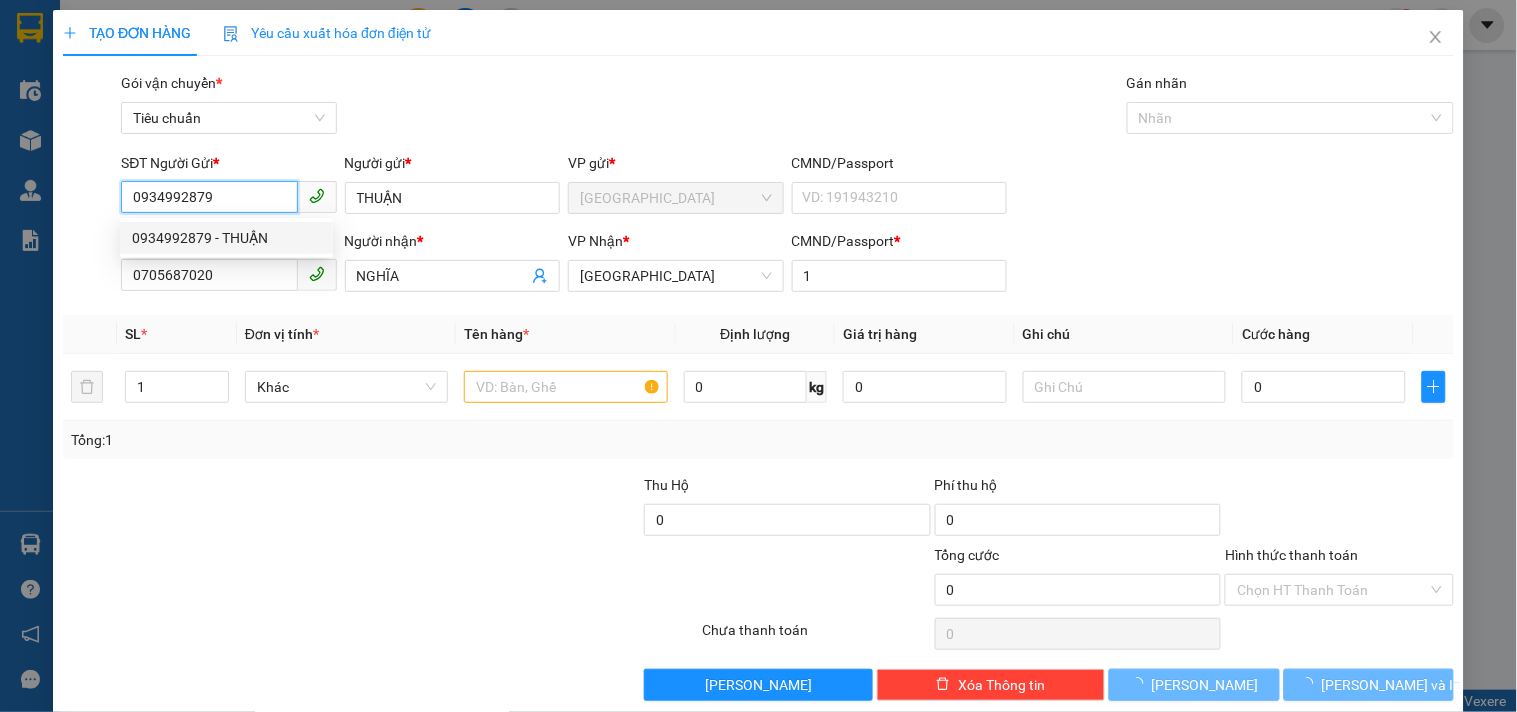 type on "20.000" 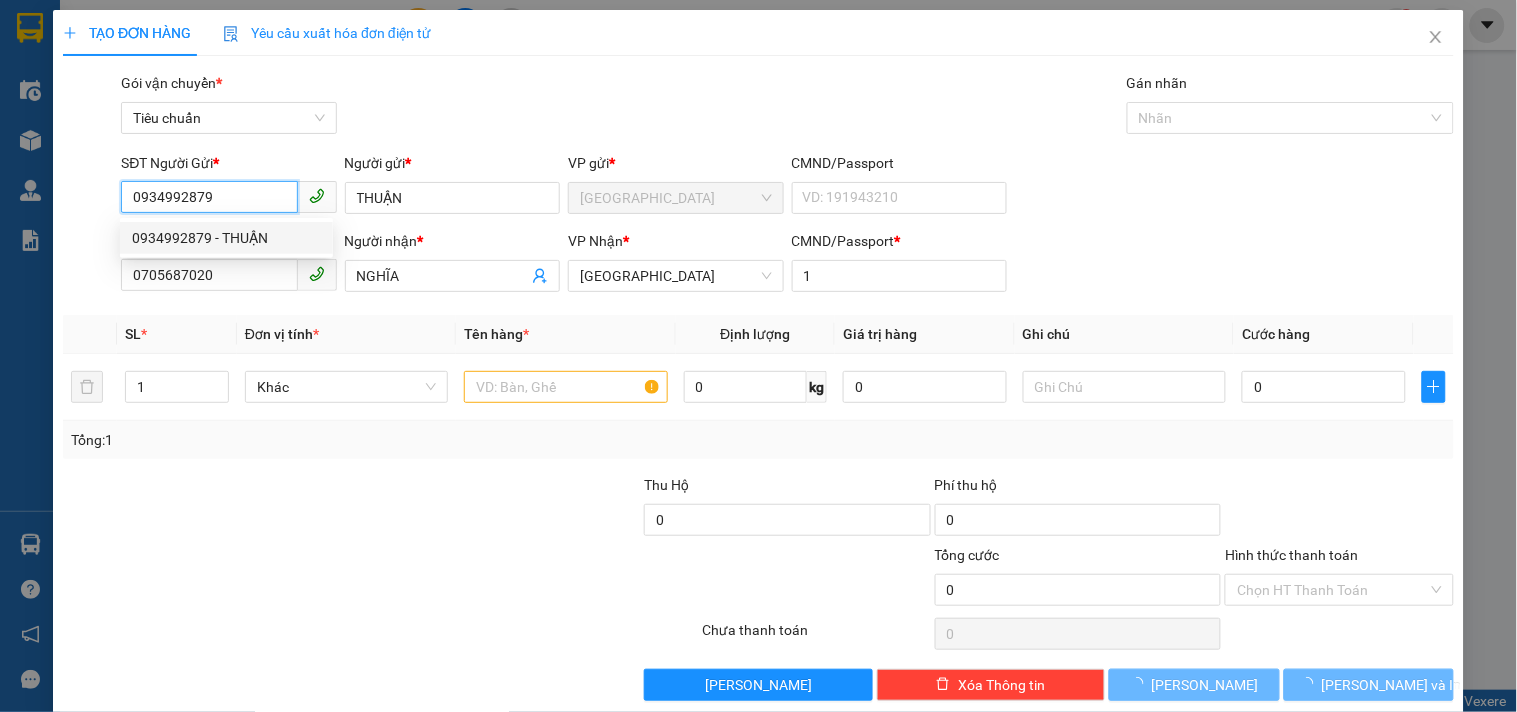 type on "20.000" 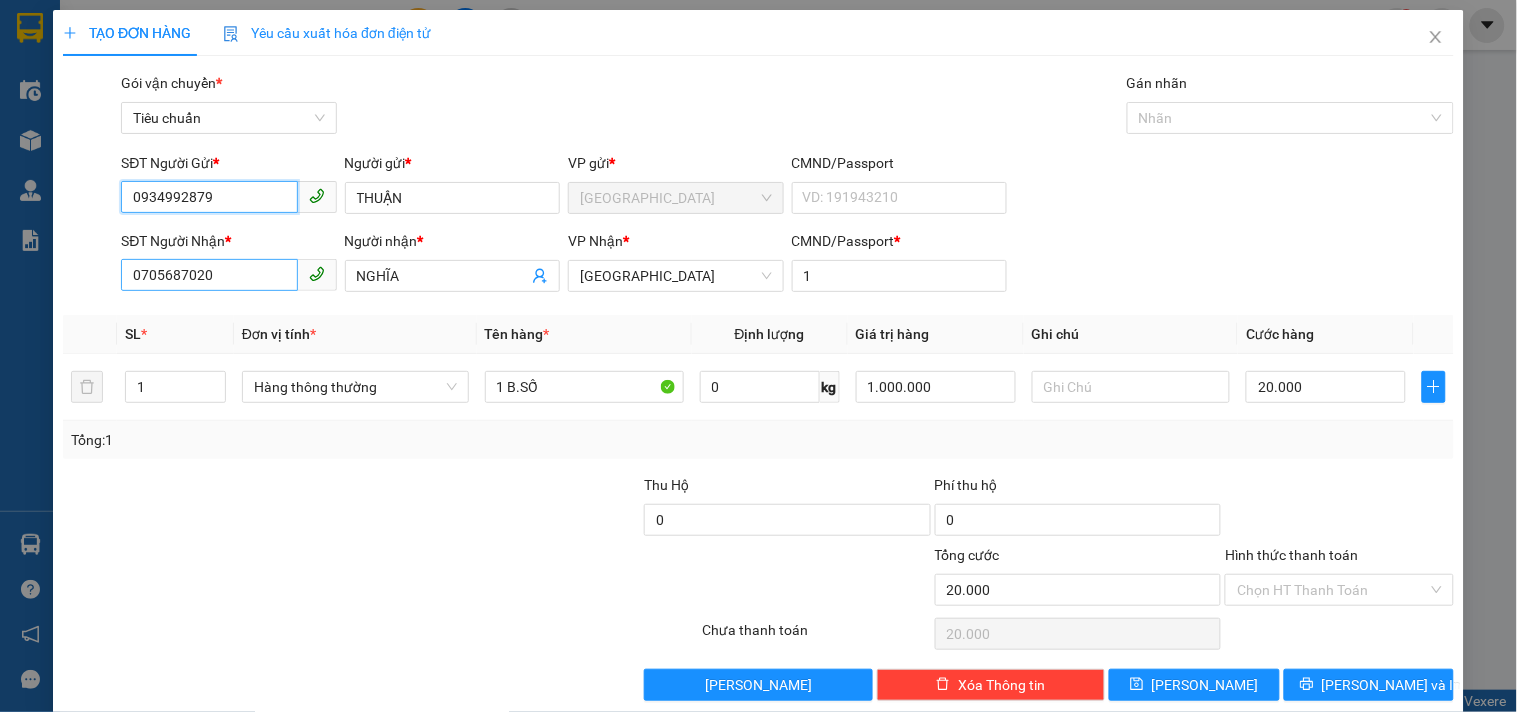 type on "0934992879" 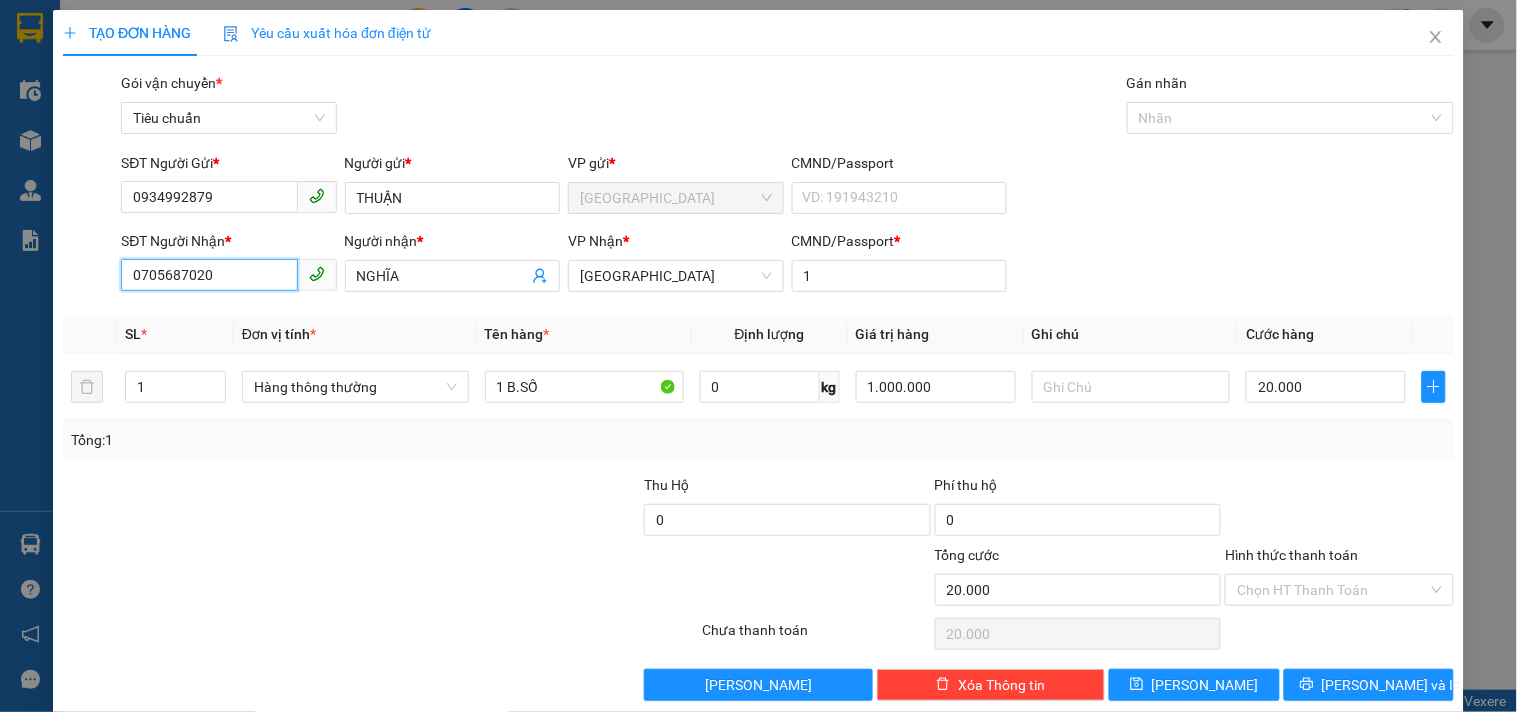 click on "0705687020" at bounding box center [209, 275] 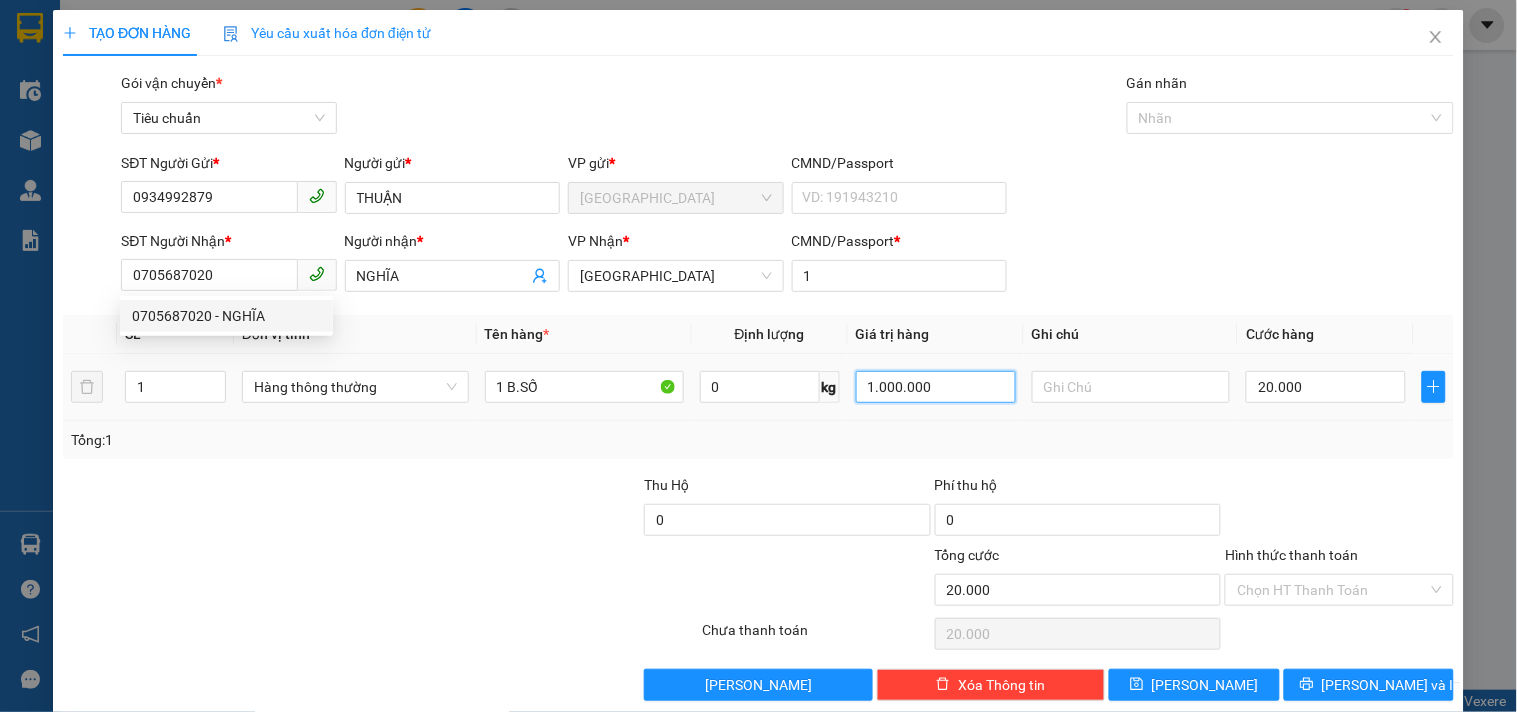 click on "1.000.000" at bounding box center [936, 387] 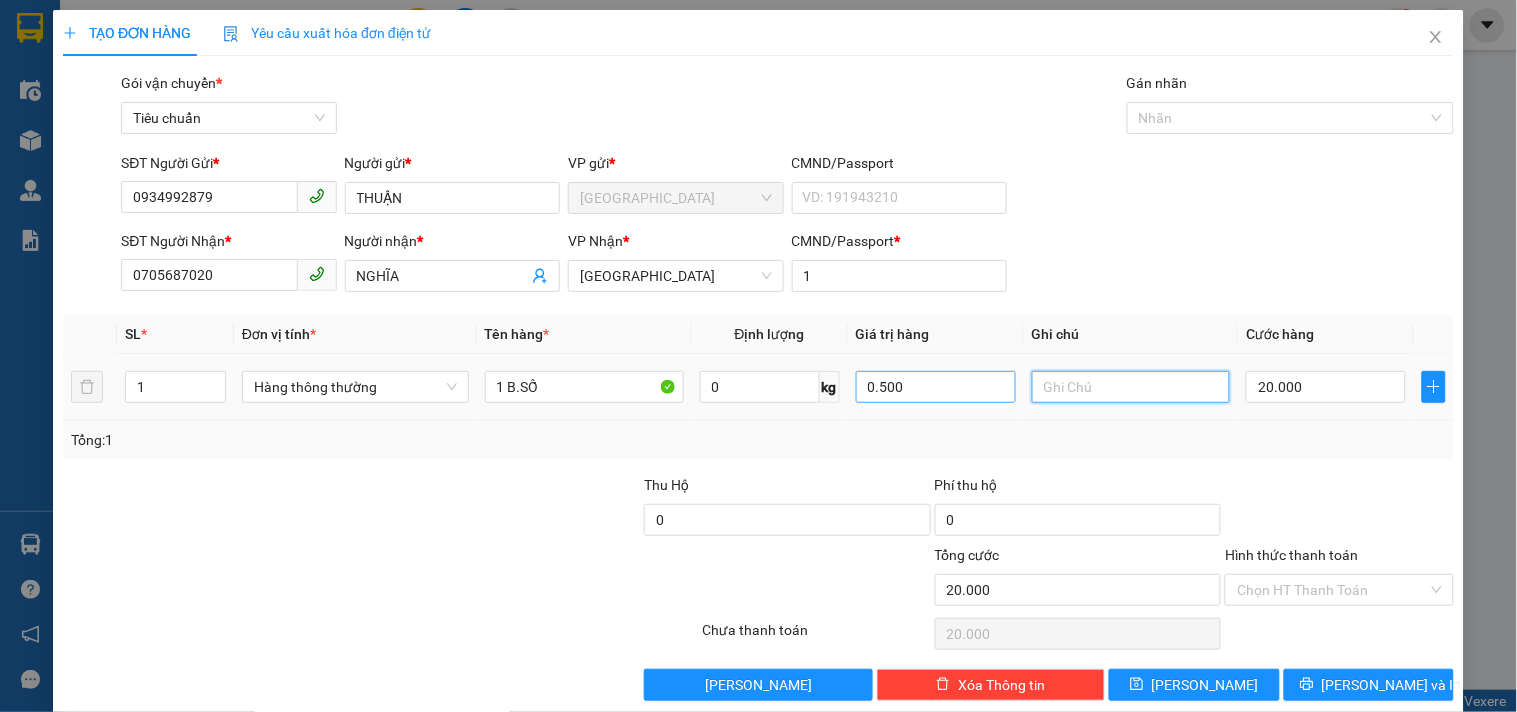 type on "500.000" 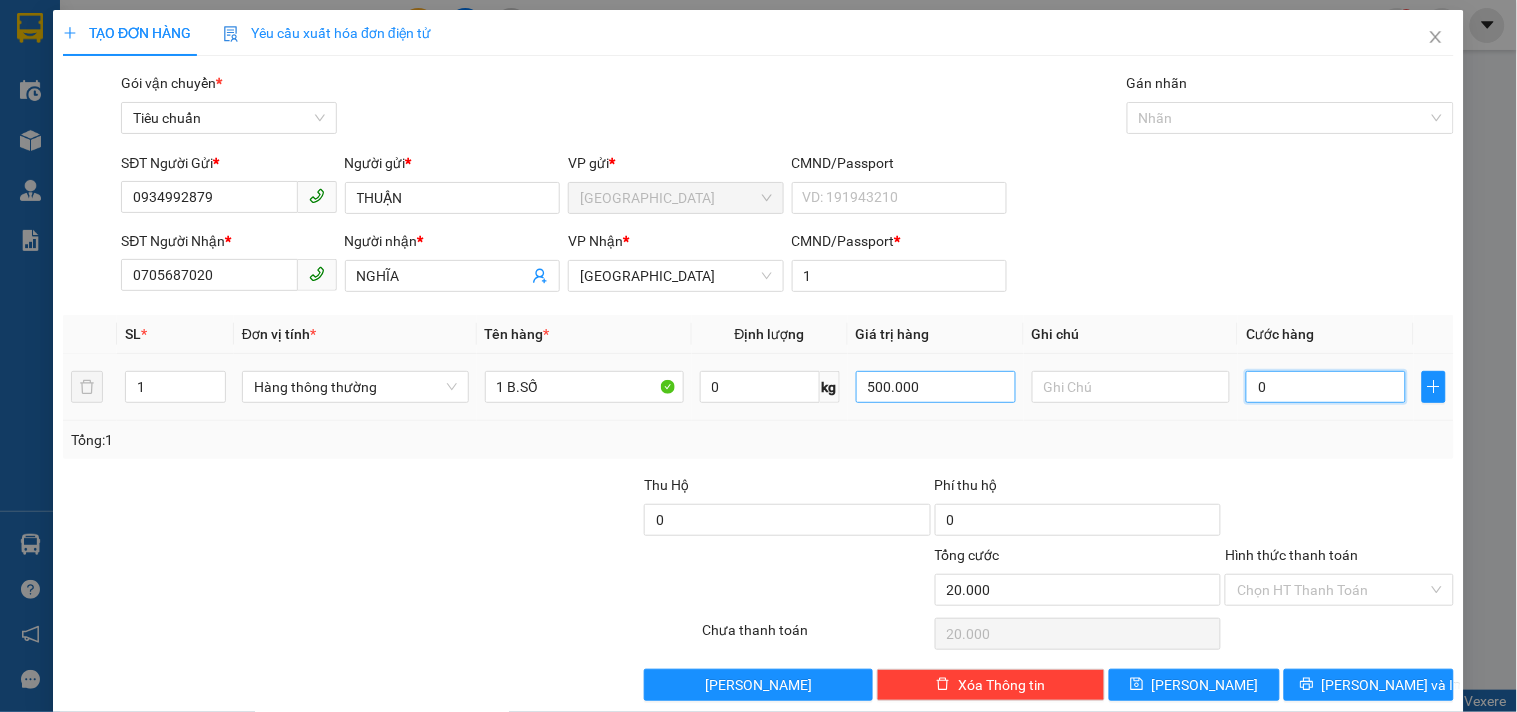 type on "0" 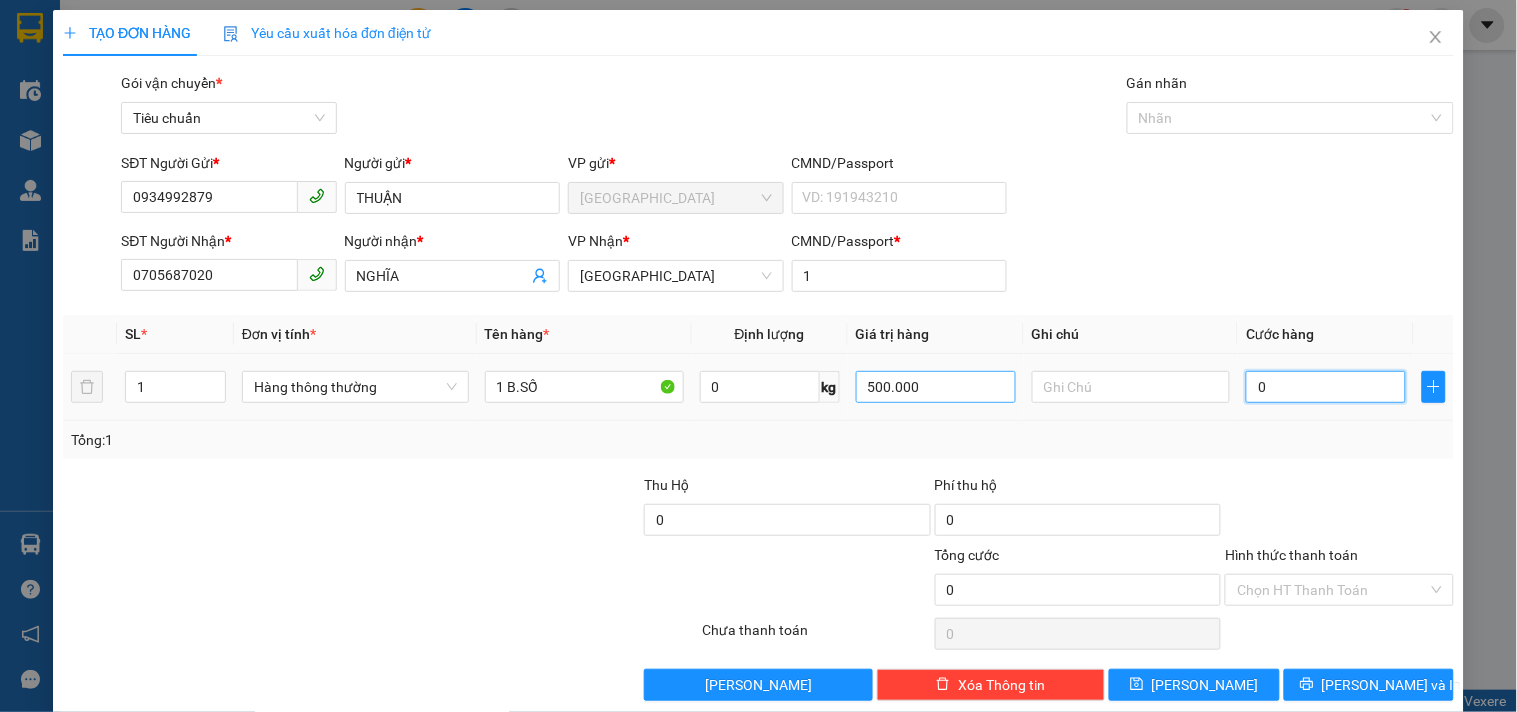type on "2" 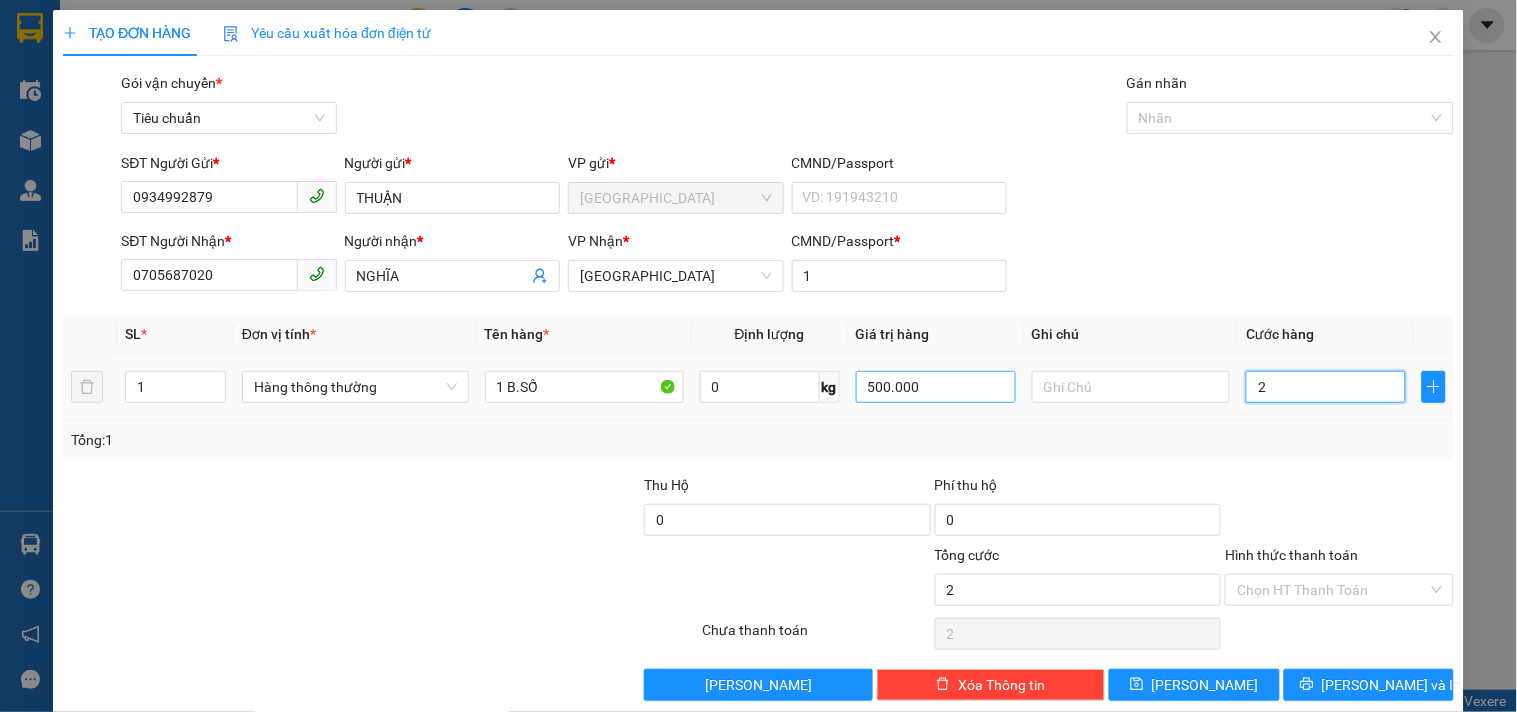 type on "20" 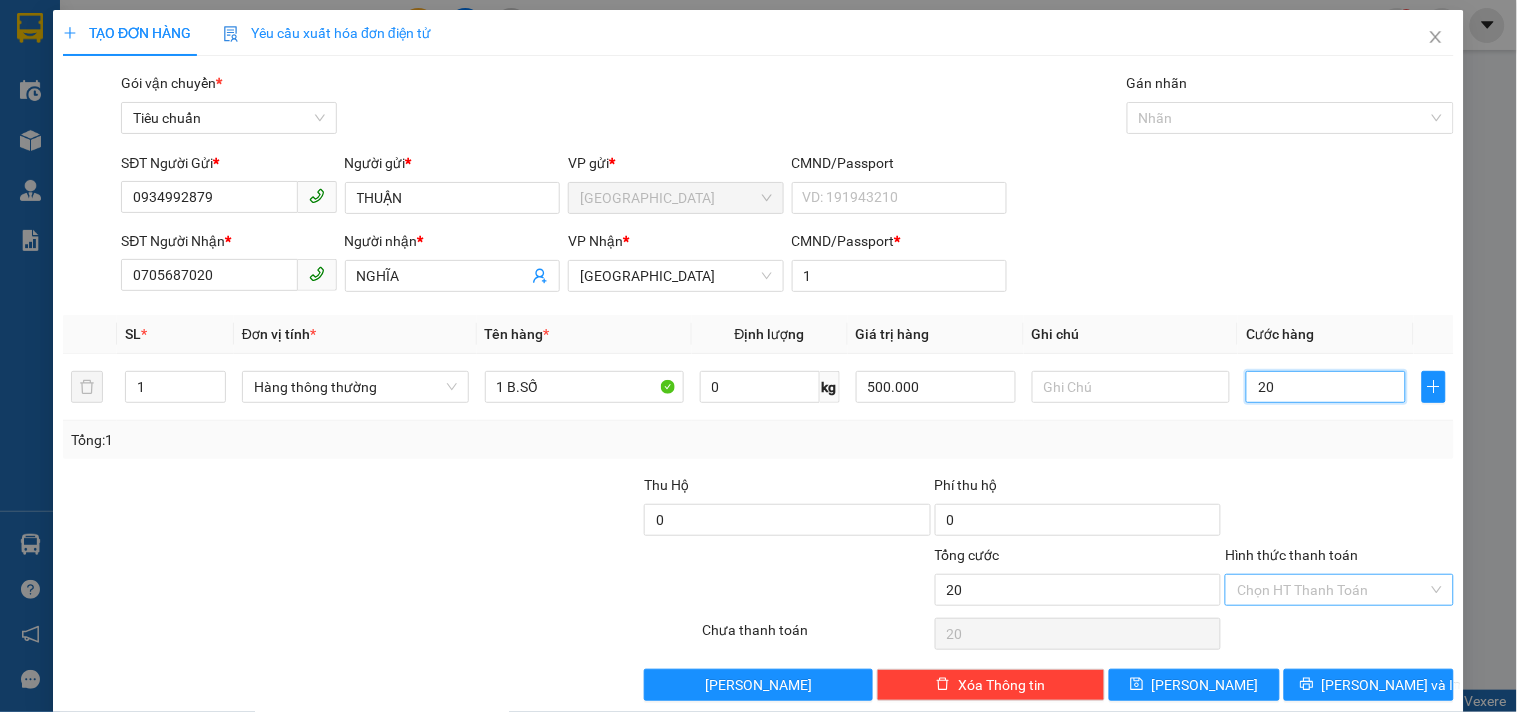 type on "20" 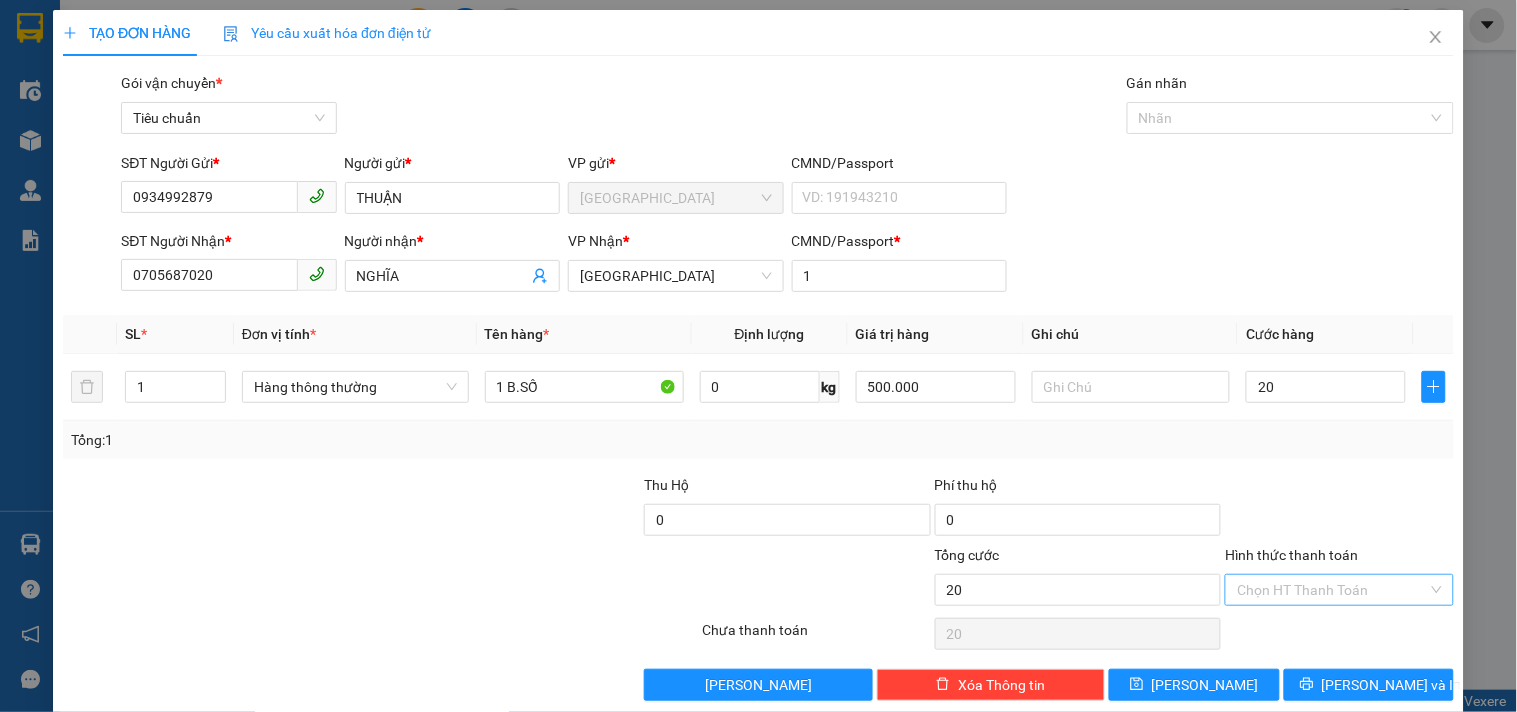type on "20.000" 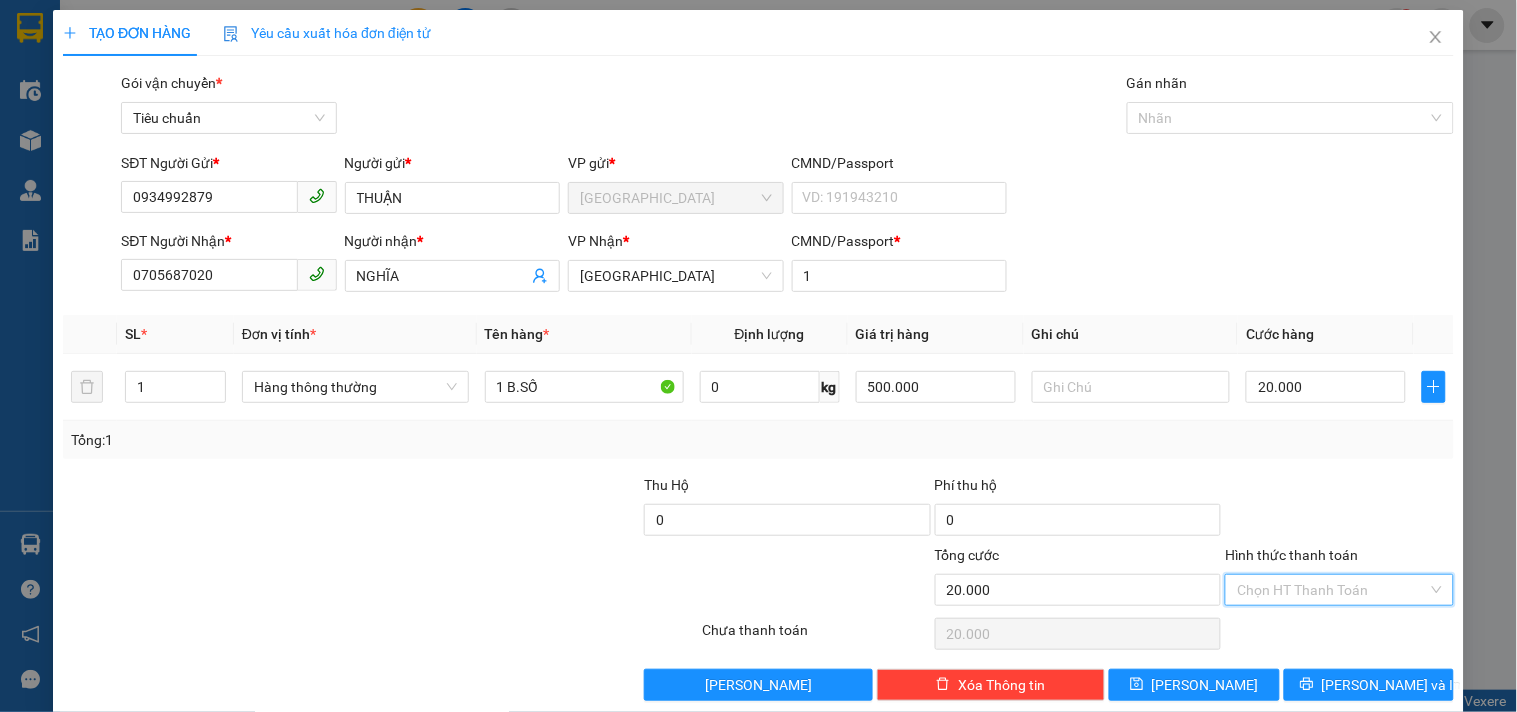 click on "Hình thức thanh toán" at bounding box center [1332, 590] 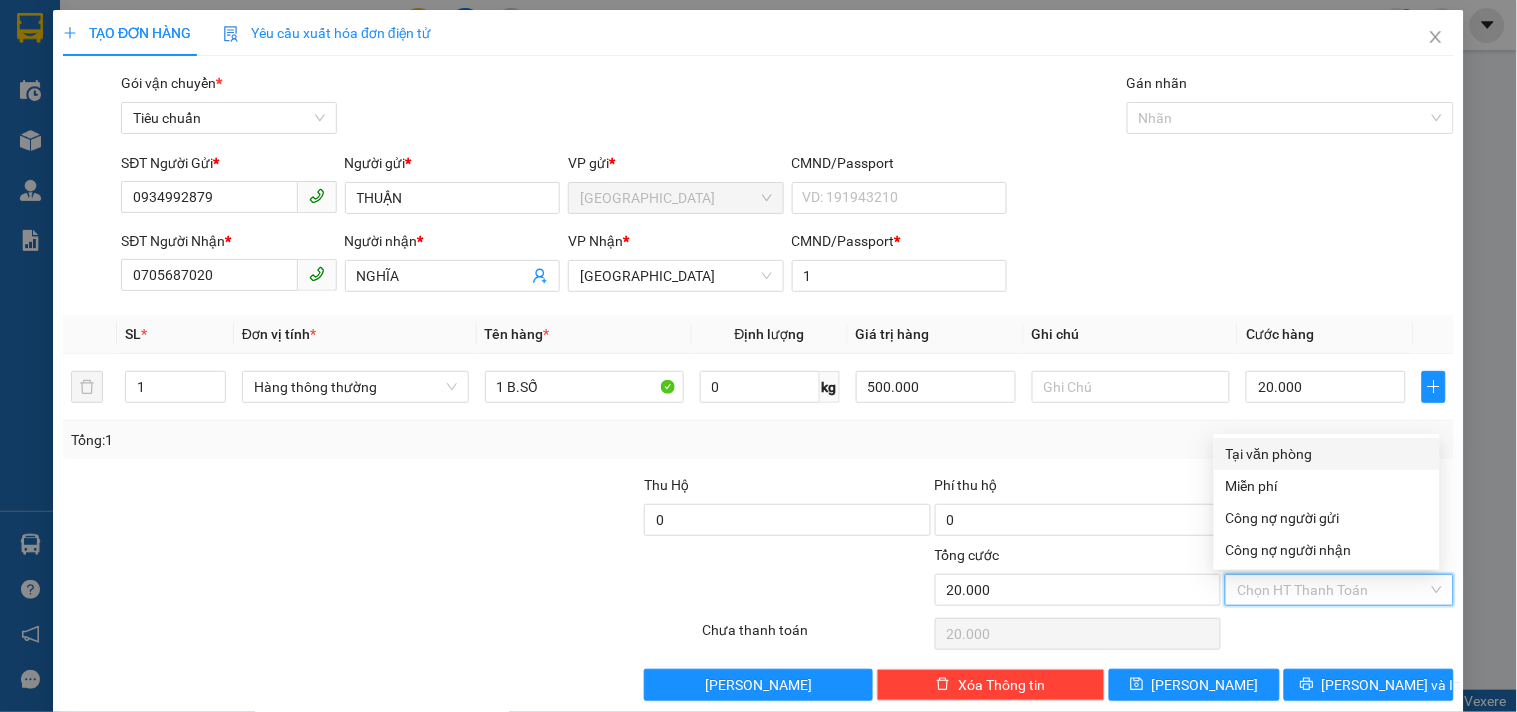 click on "Tại văn phòng" at bounding box center (1327, 454) 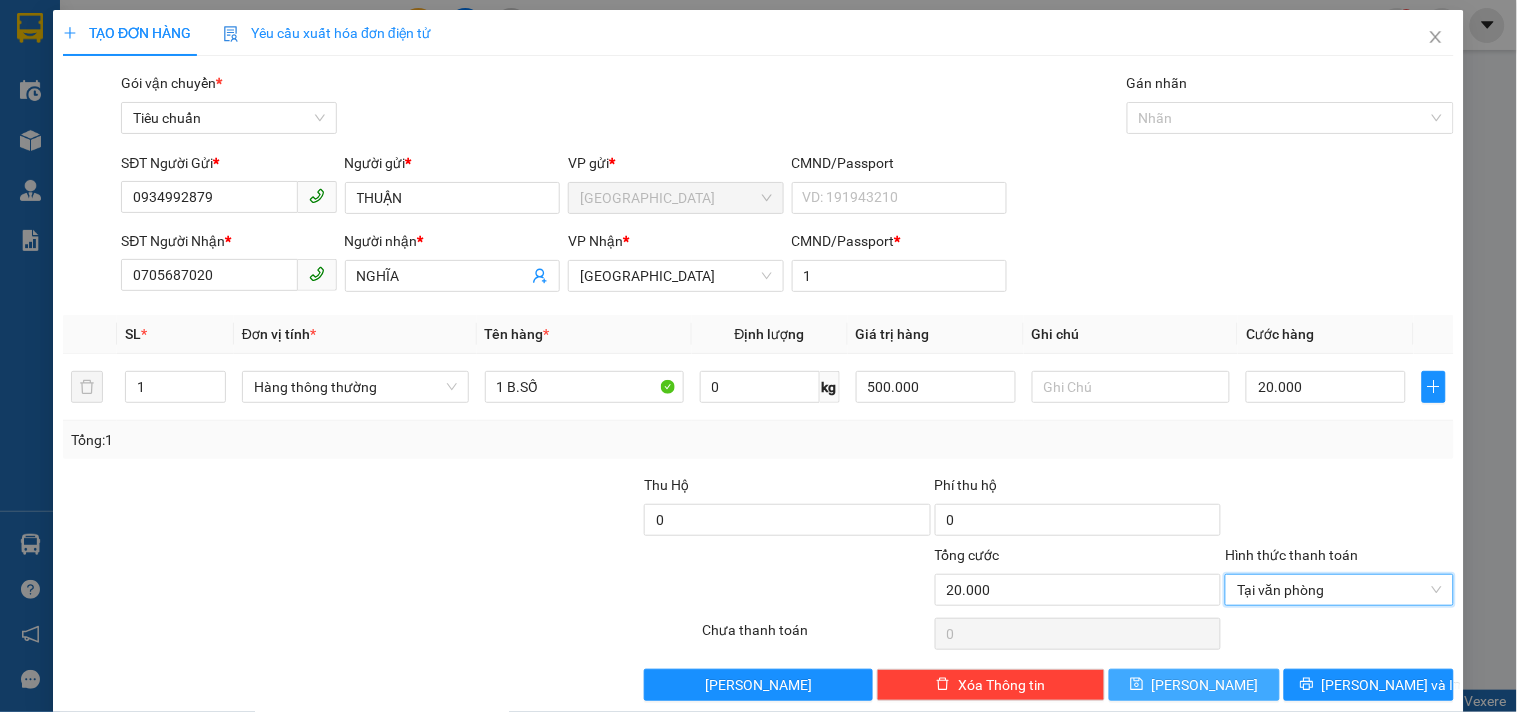 click on "[PERSON_NAME]" at bounding box center [1205, 685] 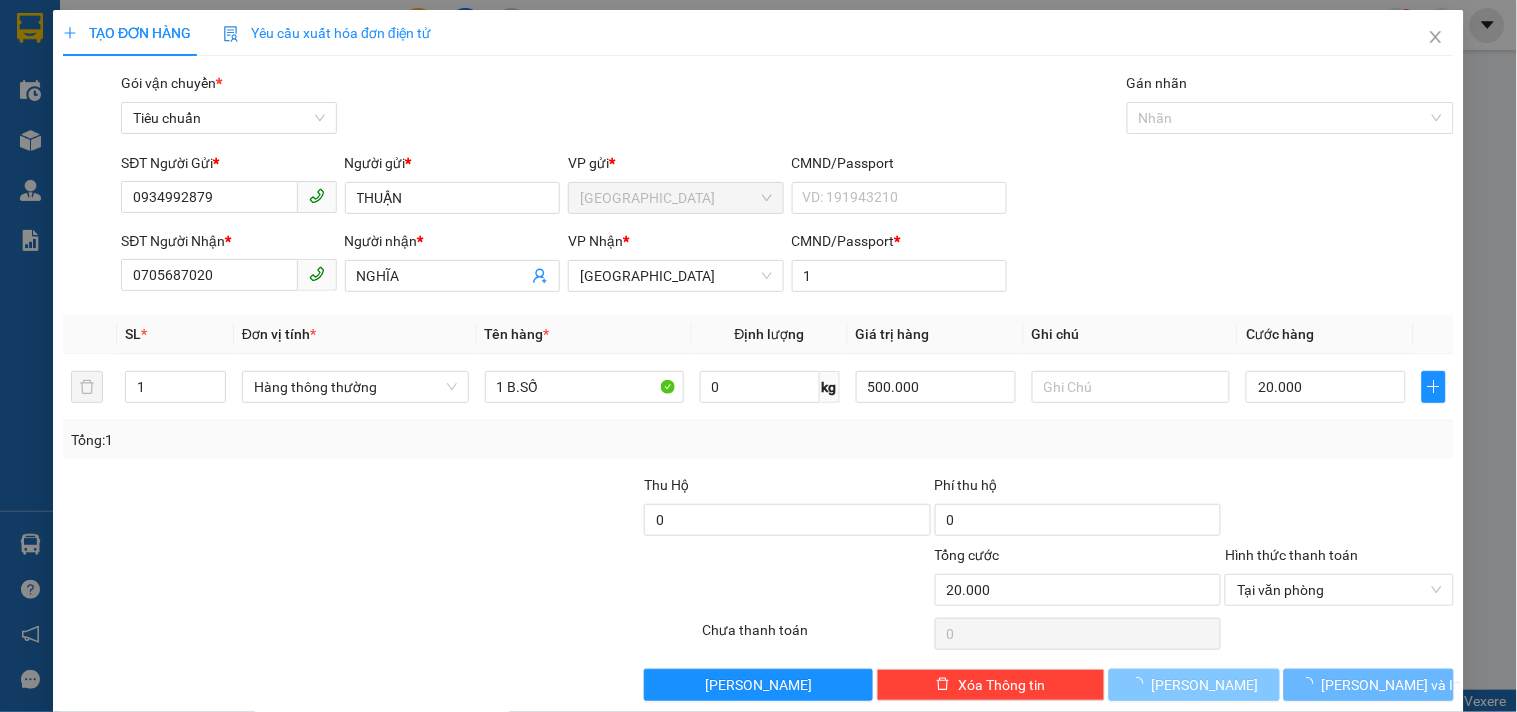 type 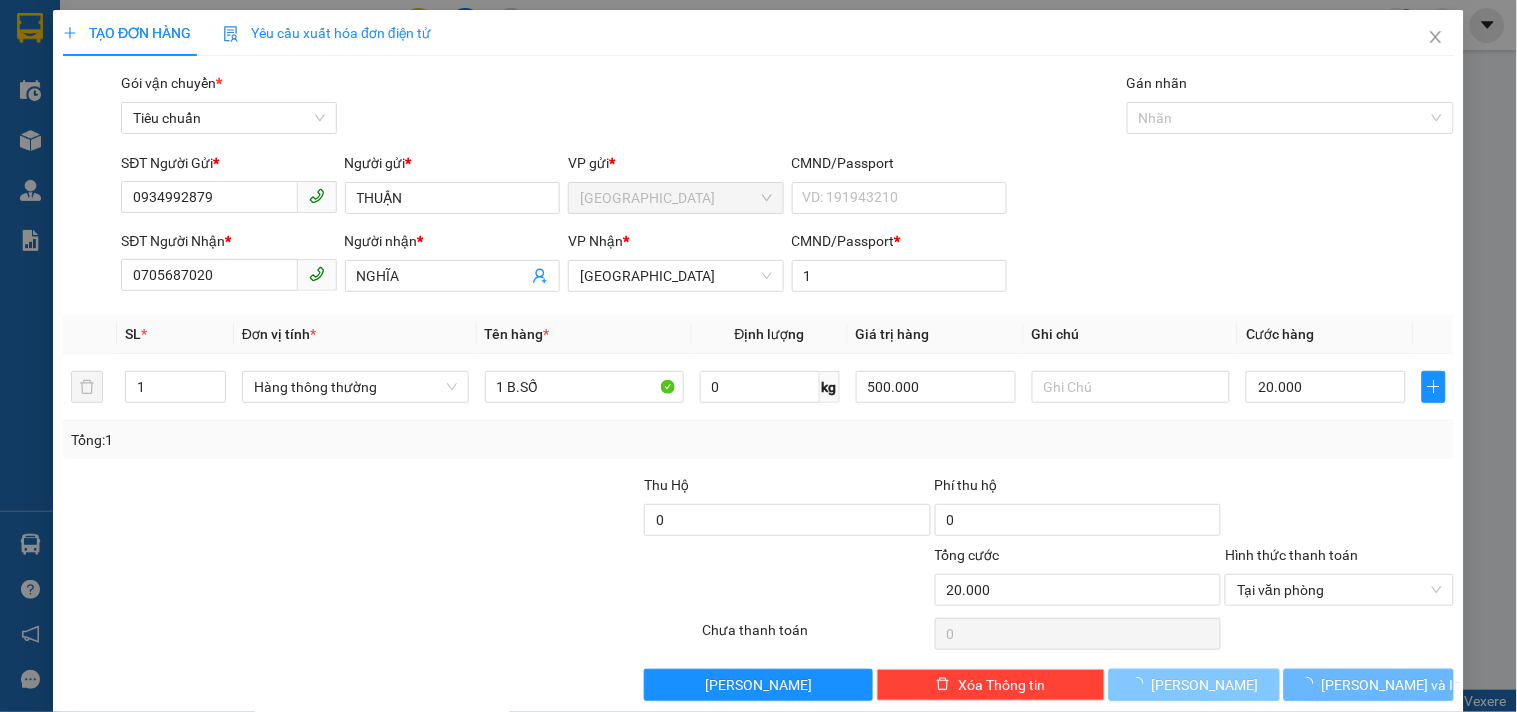 type 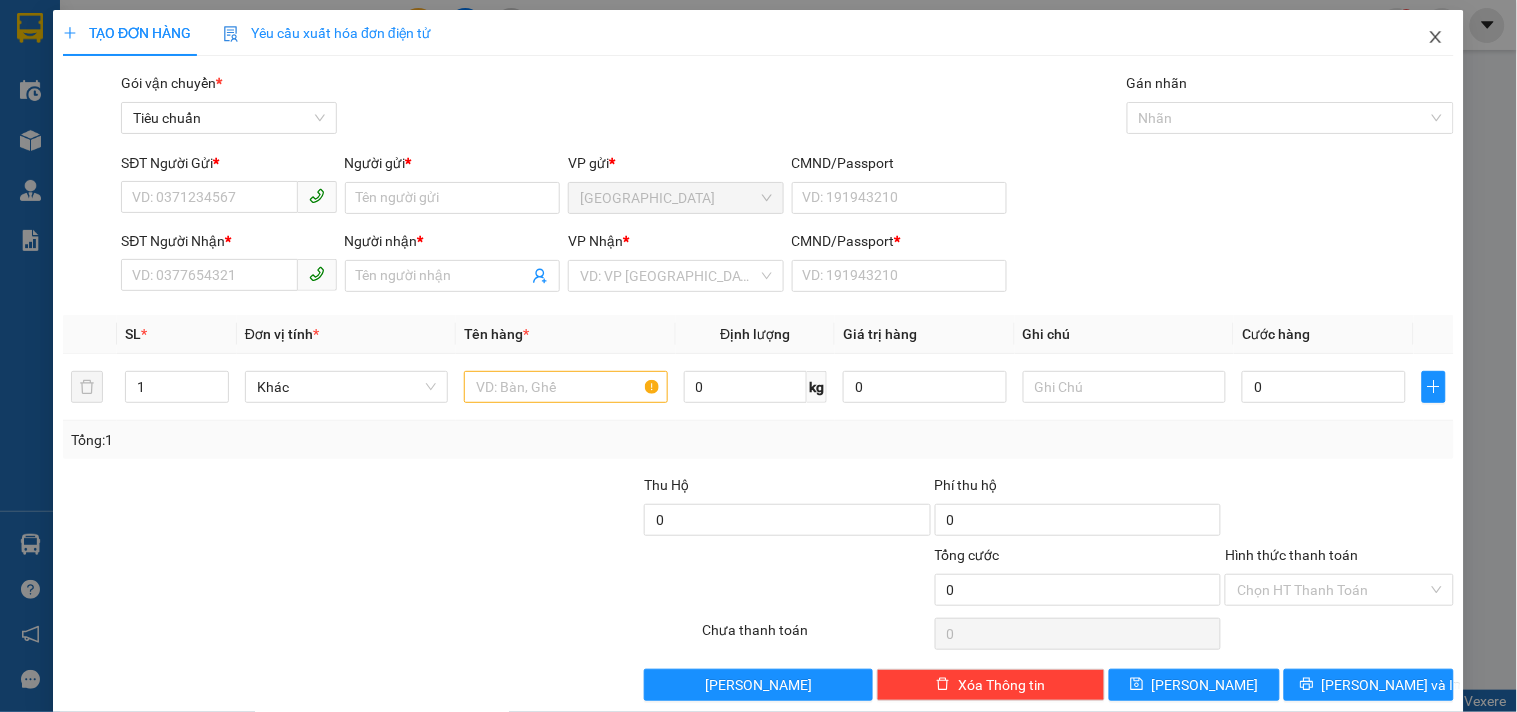 drag, startPoint x: 1420, startPoint y: 24, endPoint x: 292, endPoint y: 26, distance: 1128.0018 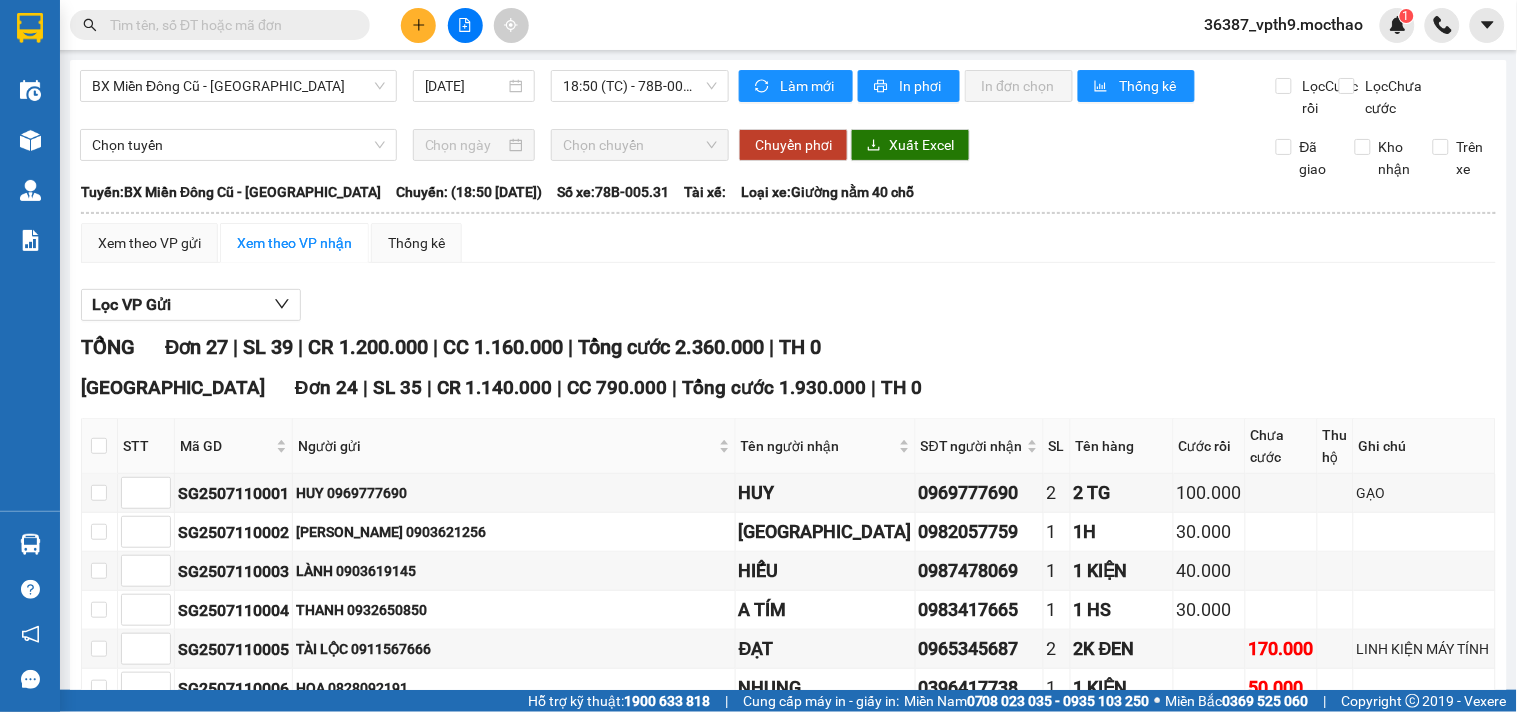 click at bounding box center (228, 25) 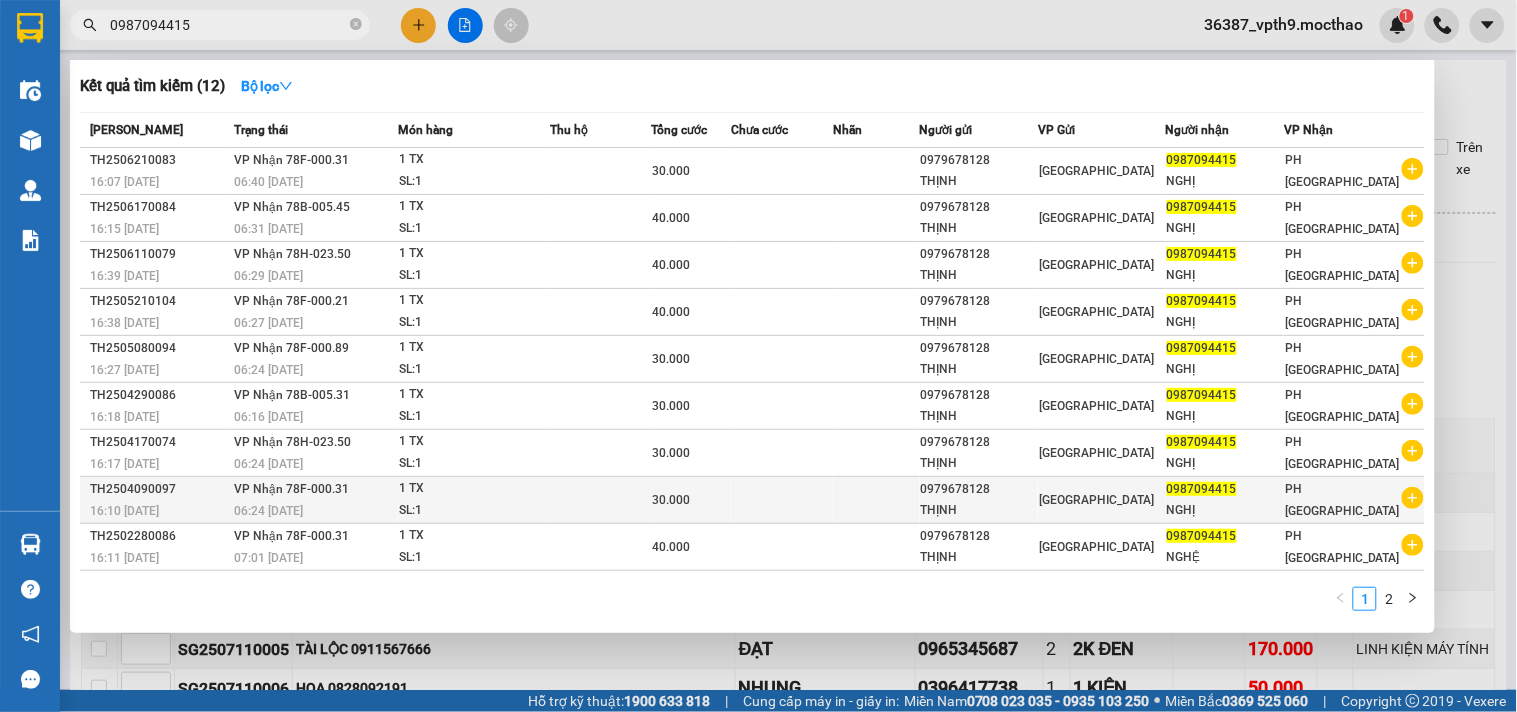 scroll, scrollTop: 45, scrollLeft: 0, axis: vertical 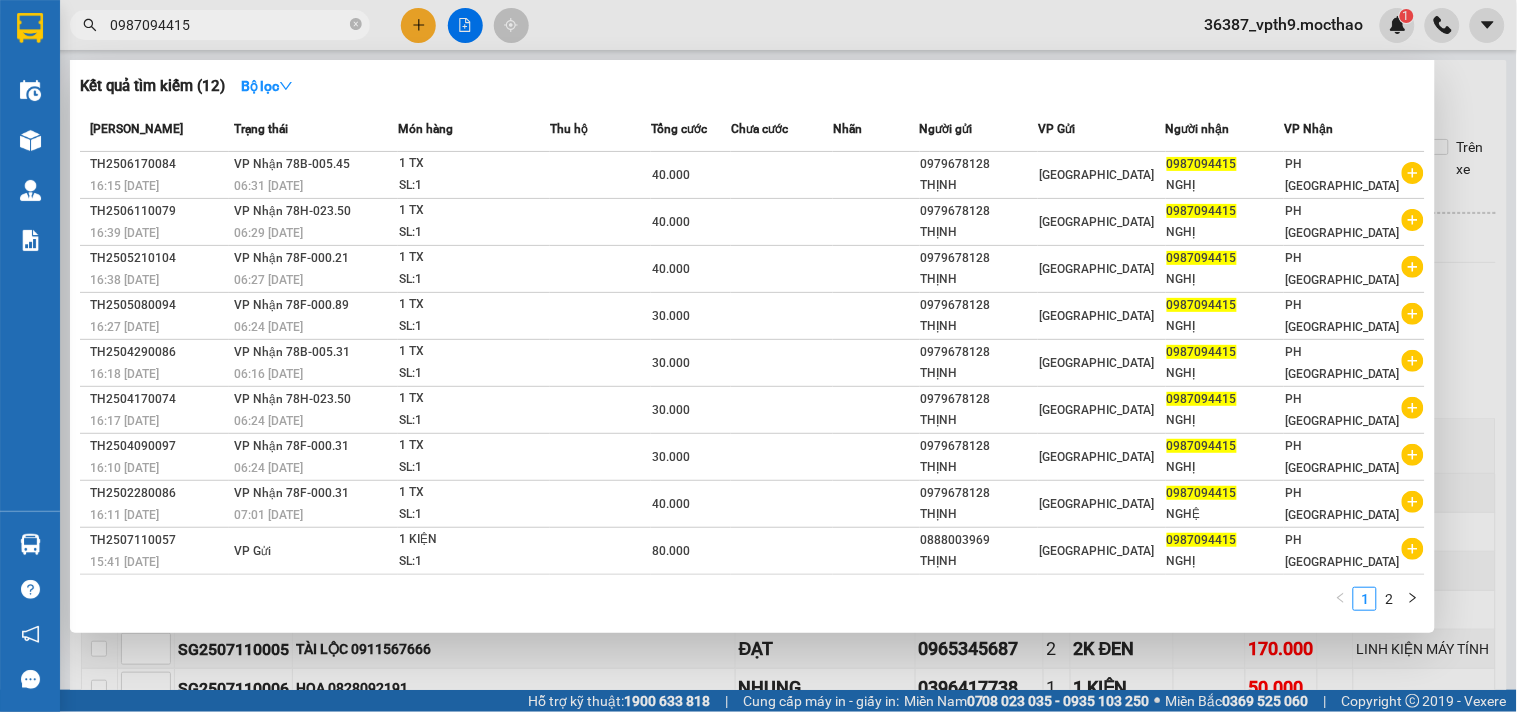 type on "0987094415" 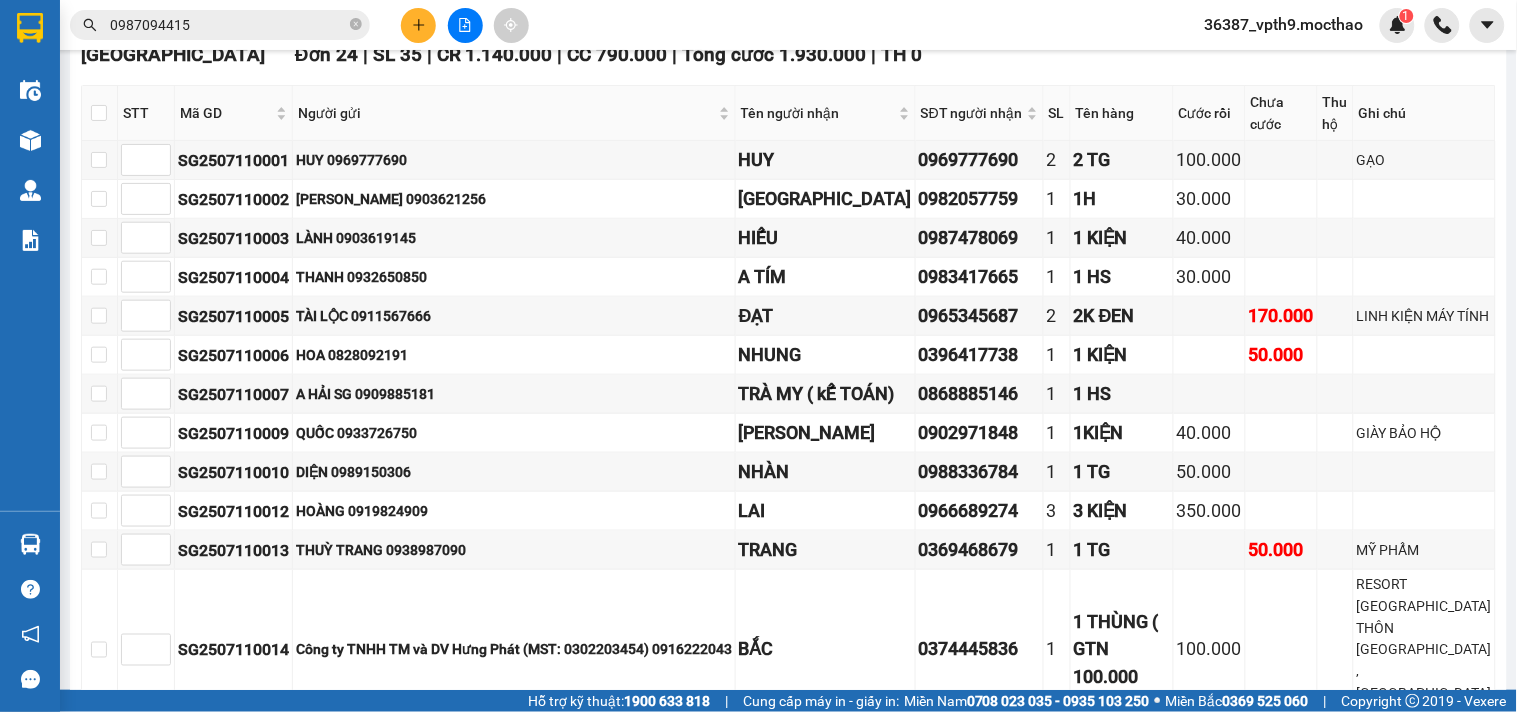 scroll, scrollTop: 0, scrollLeft: 0, axis: both 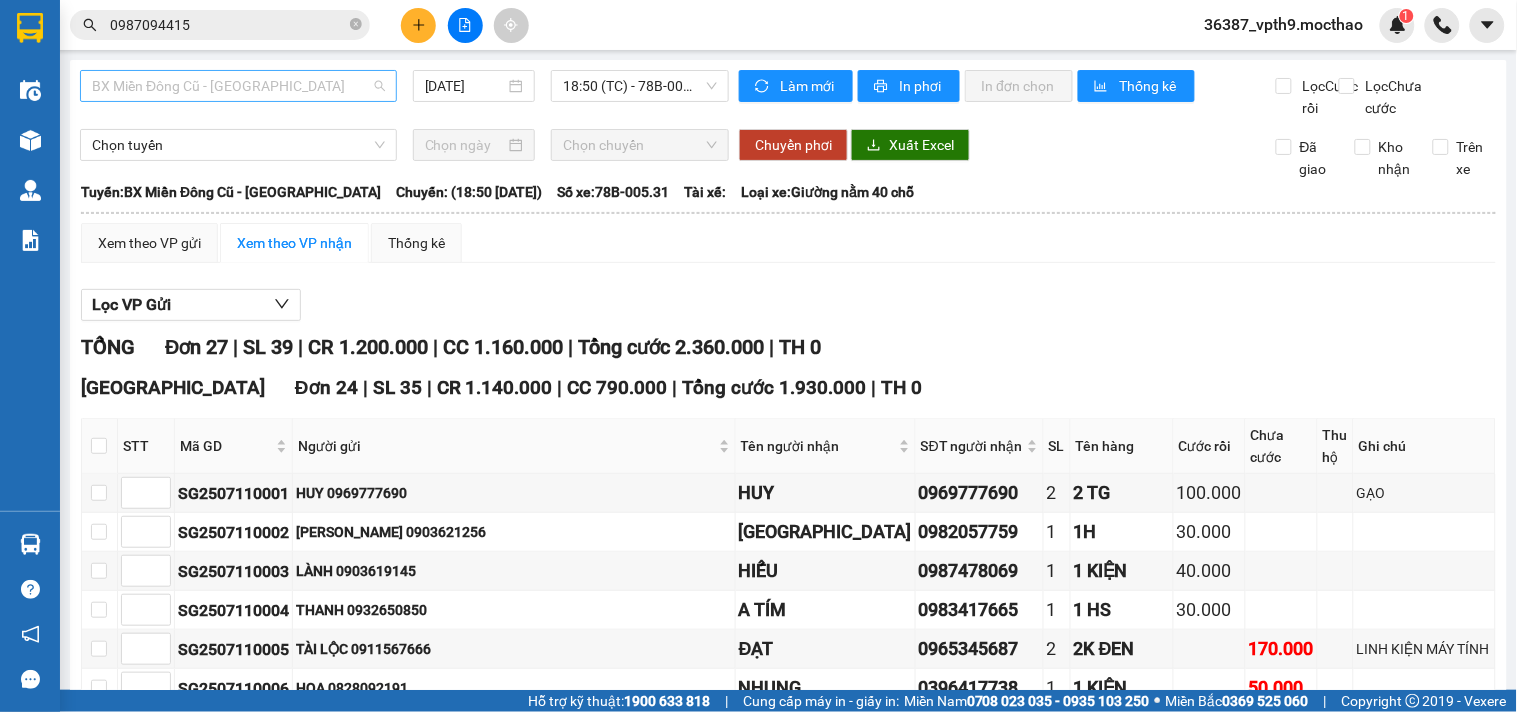 click on "BX Miền Đông Cũ - [PERSON_NAME]" at bounding box center [238, 86] 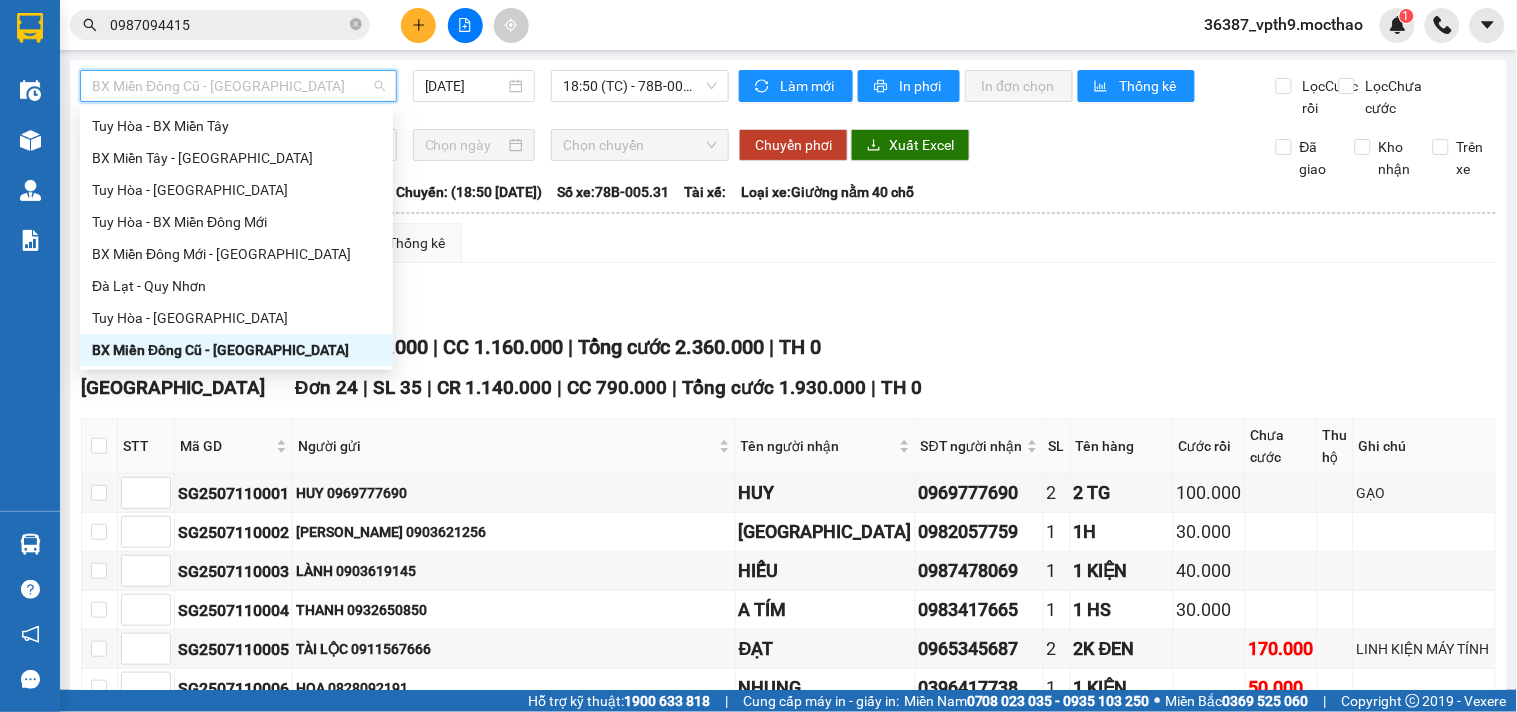 type on "q" 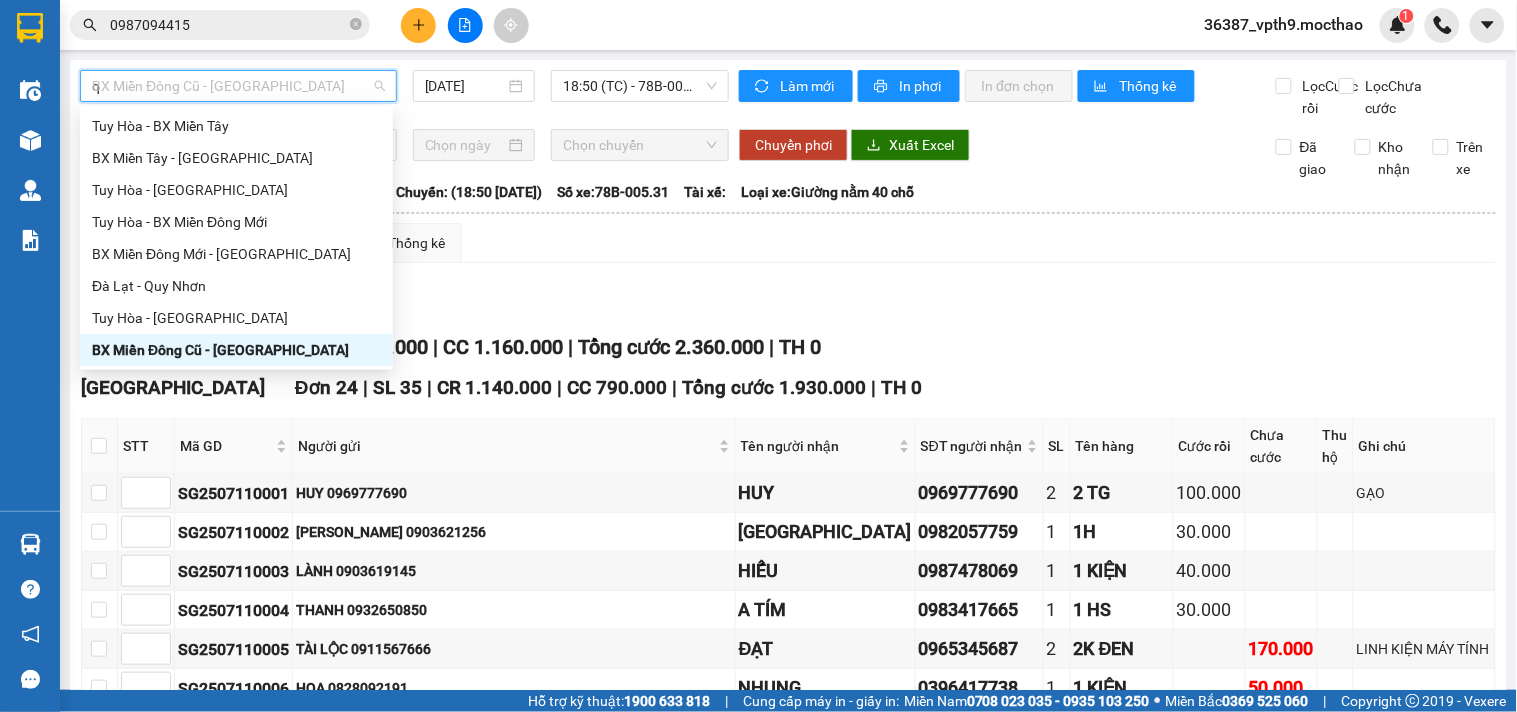 scroll, scrollTop: 0, scrollLeft: 0, axis: both 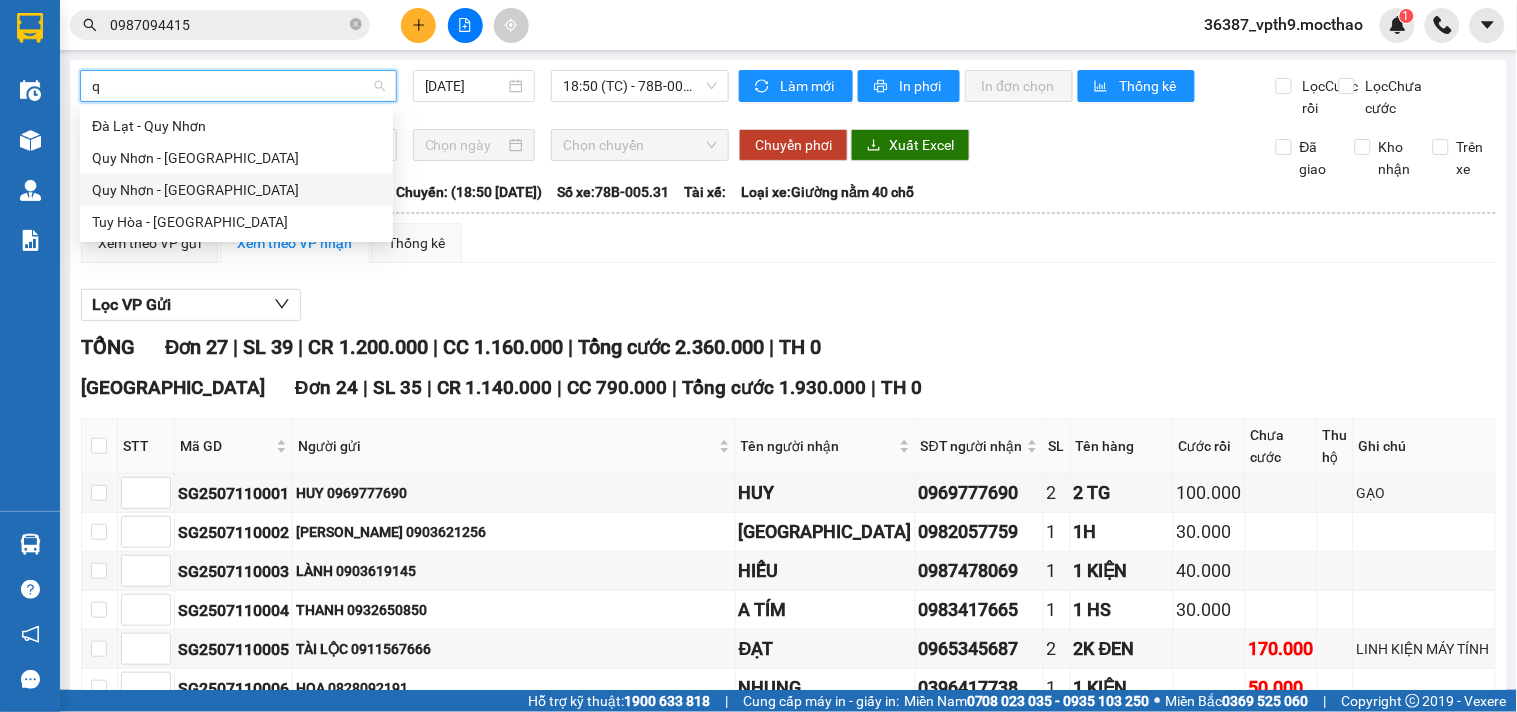 click on "Quy Nhơn - Tuy Hòa" at bounding box center (236, 190) 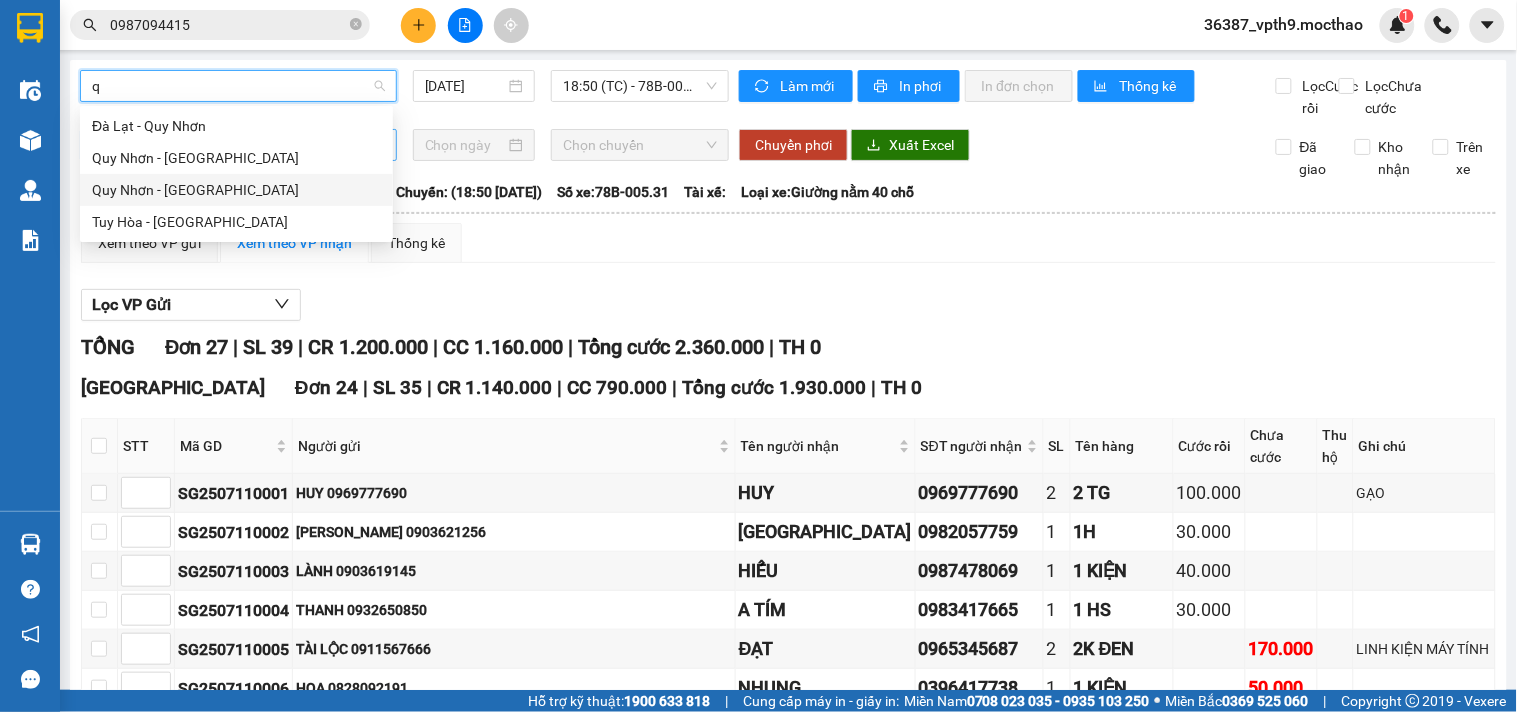 type 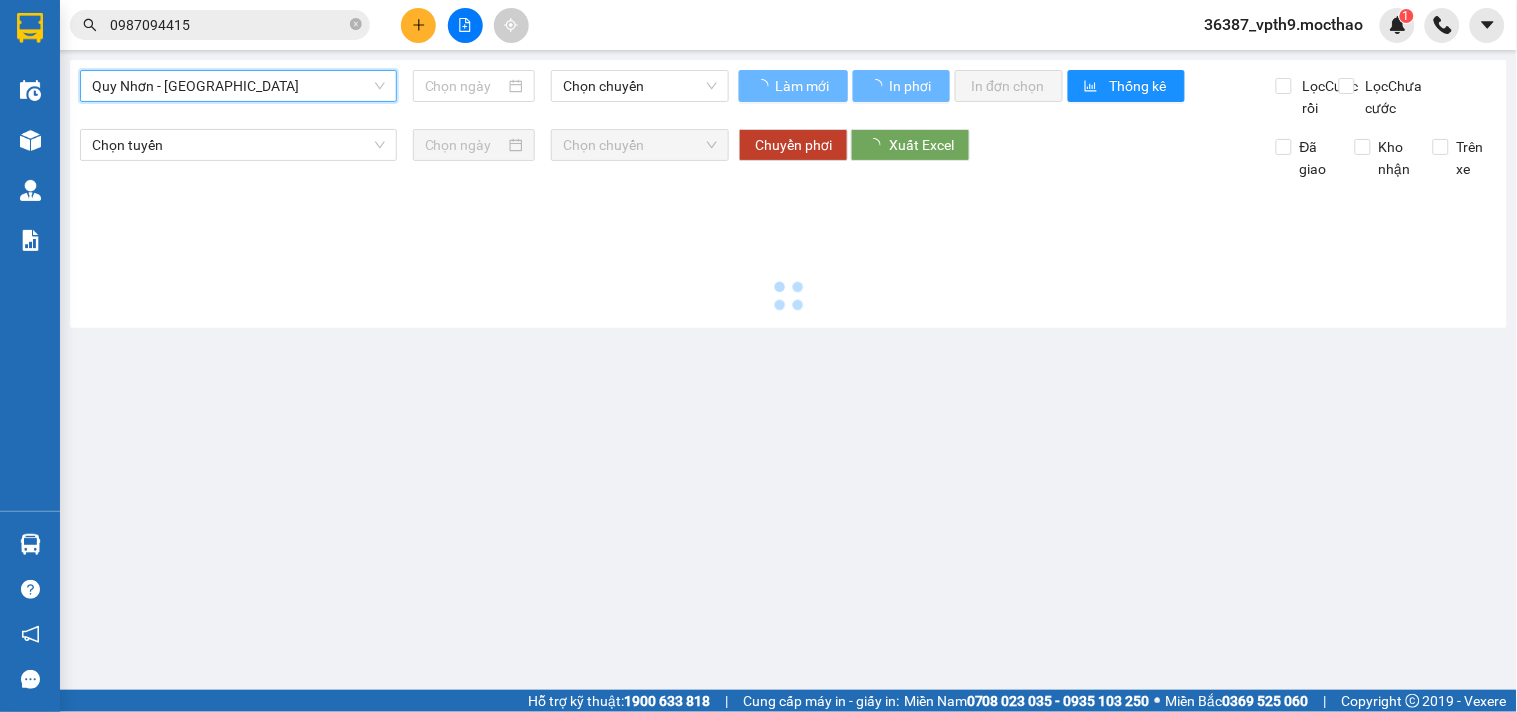 type on "[DATE]" 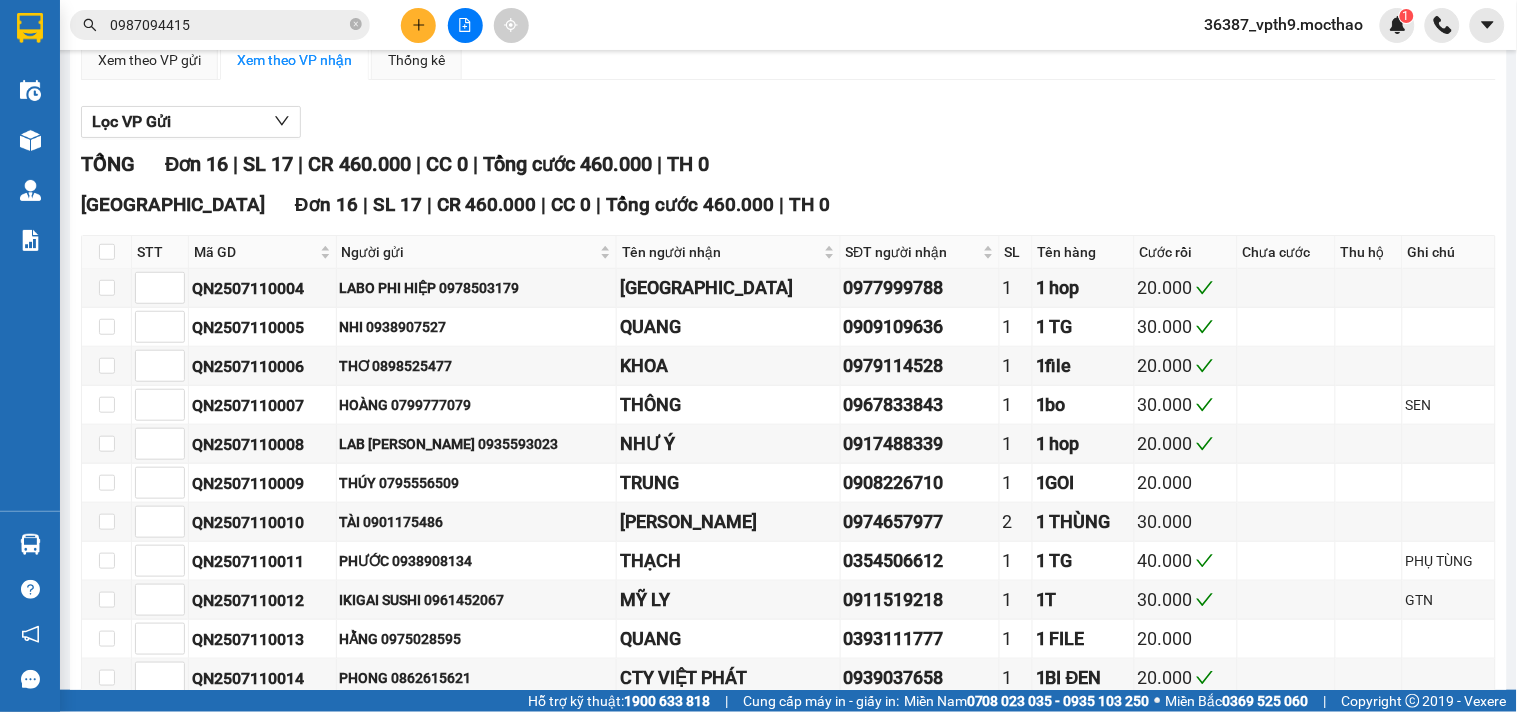 scroll, scrollTop: 0, scrollLeft: 0, axis: both 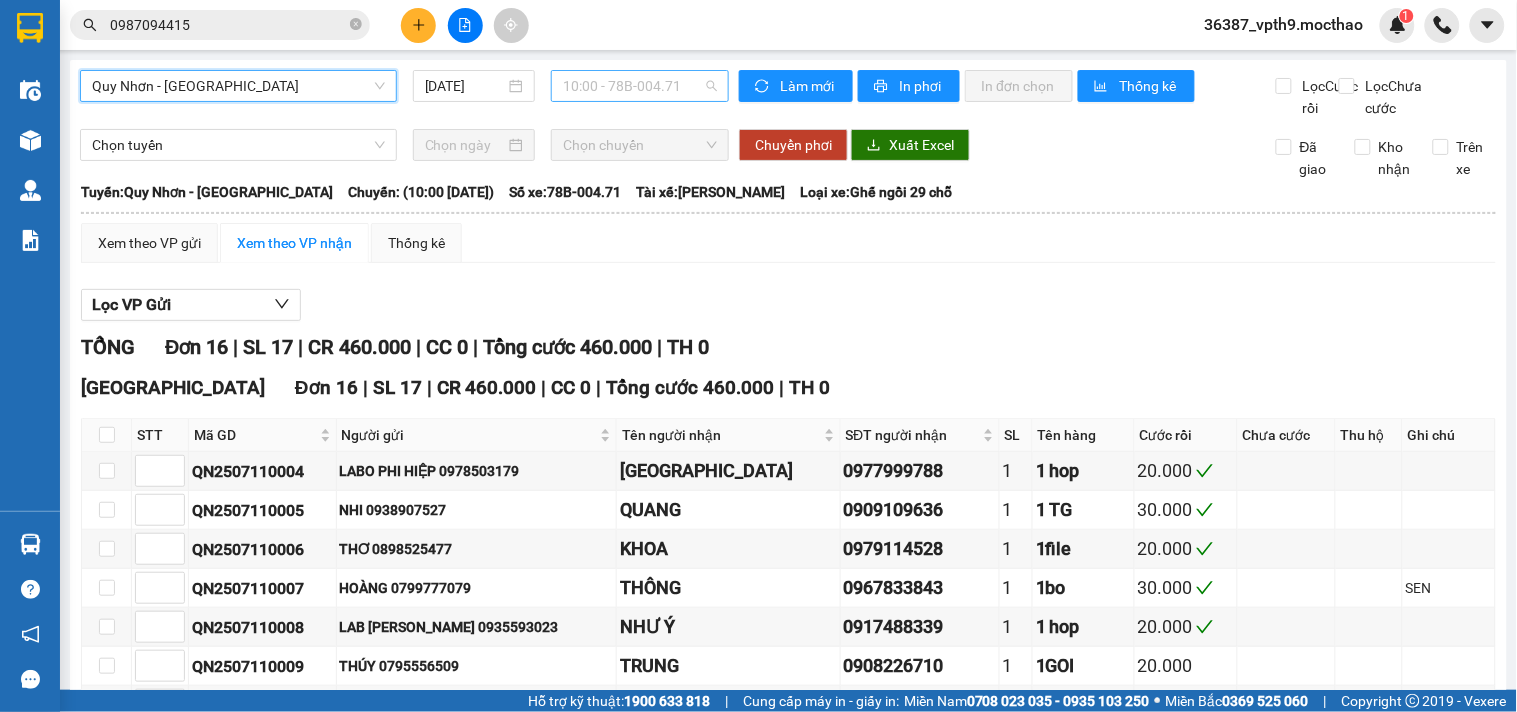 click on "10:00     - 78B-004.71" at bounding box center (640, 86) 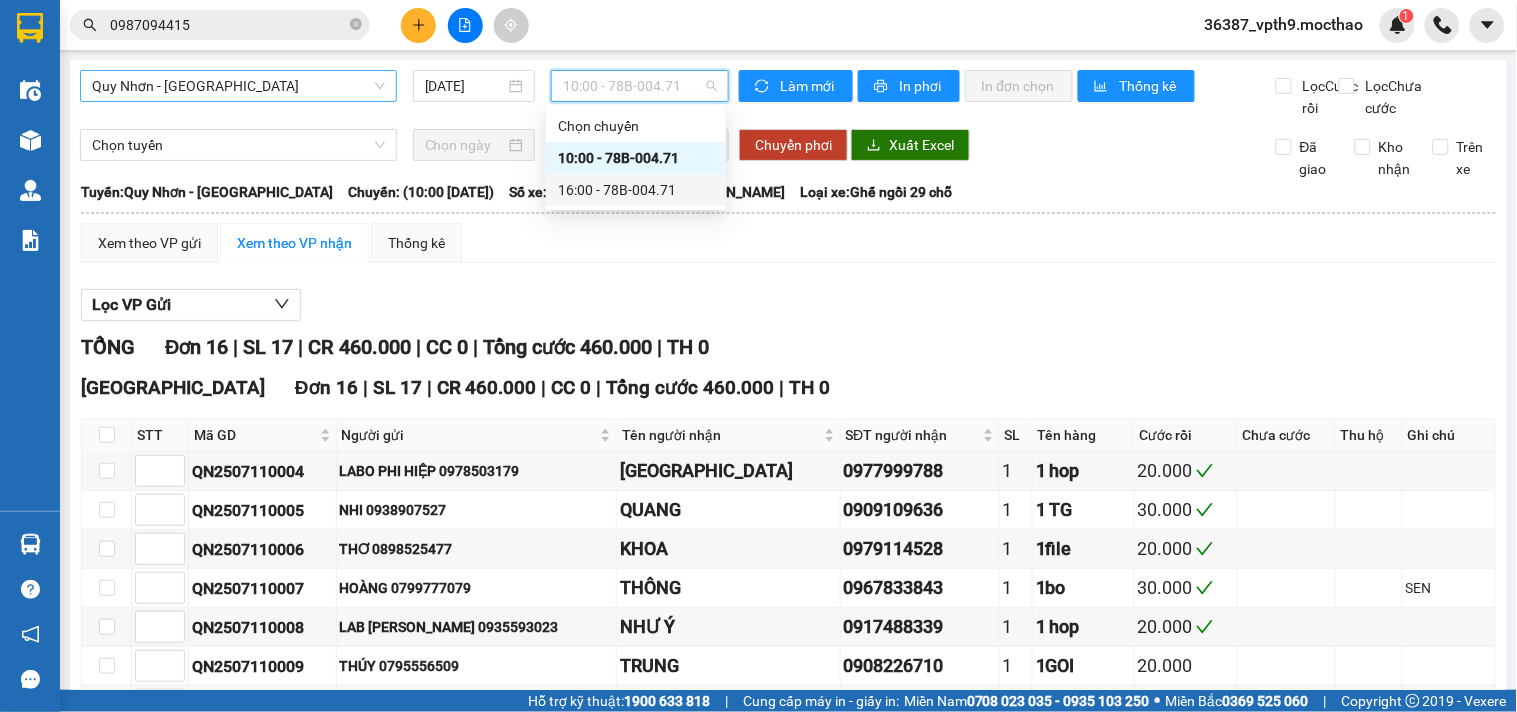 click on "16:00     - 78B-004.71" at bounding box center [636, 190] 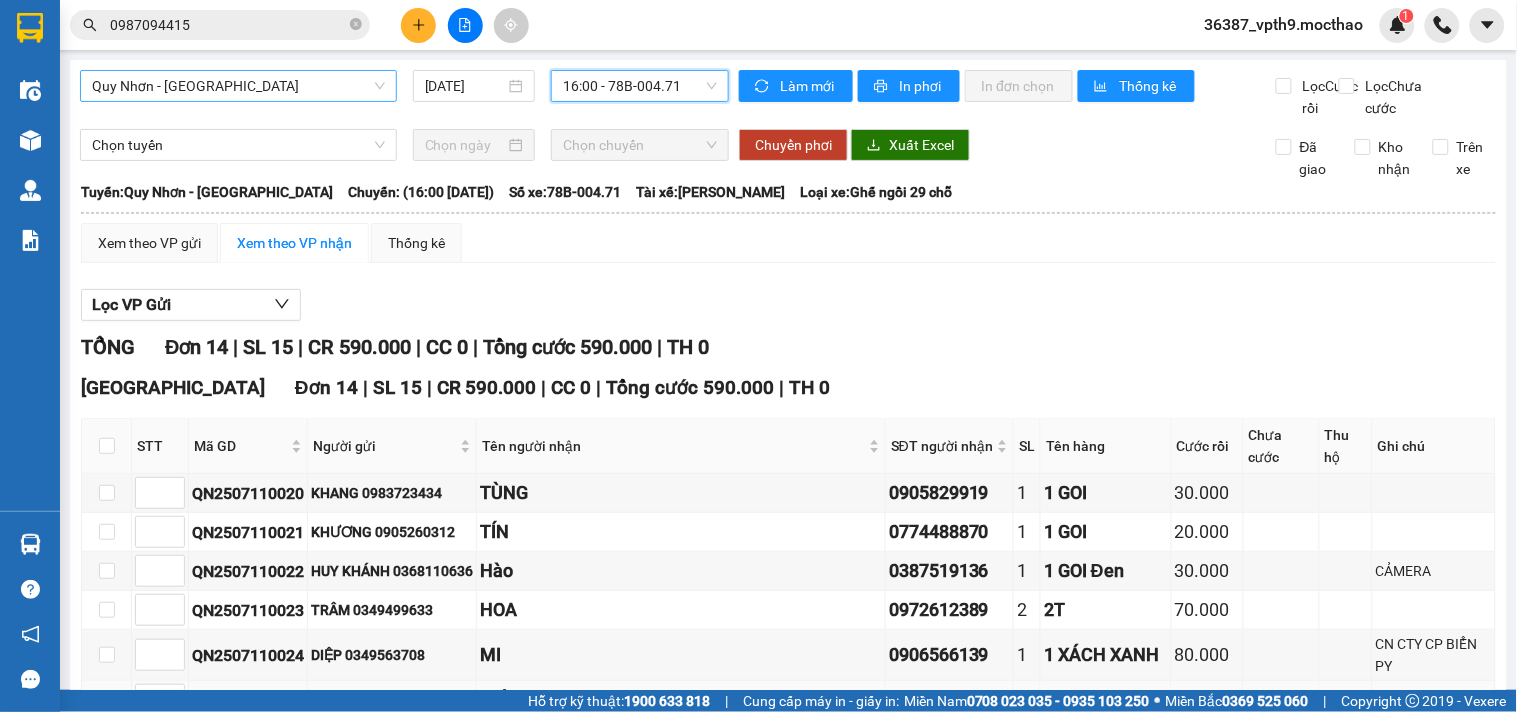 scroll, scrollTop: 437, scrollLeft: 0, axis: vertical 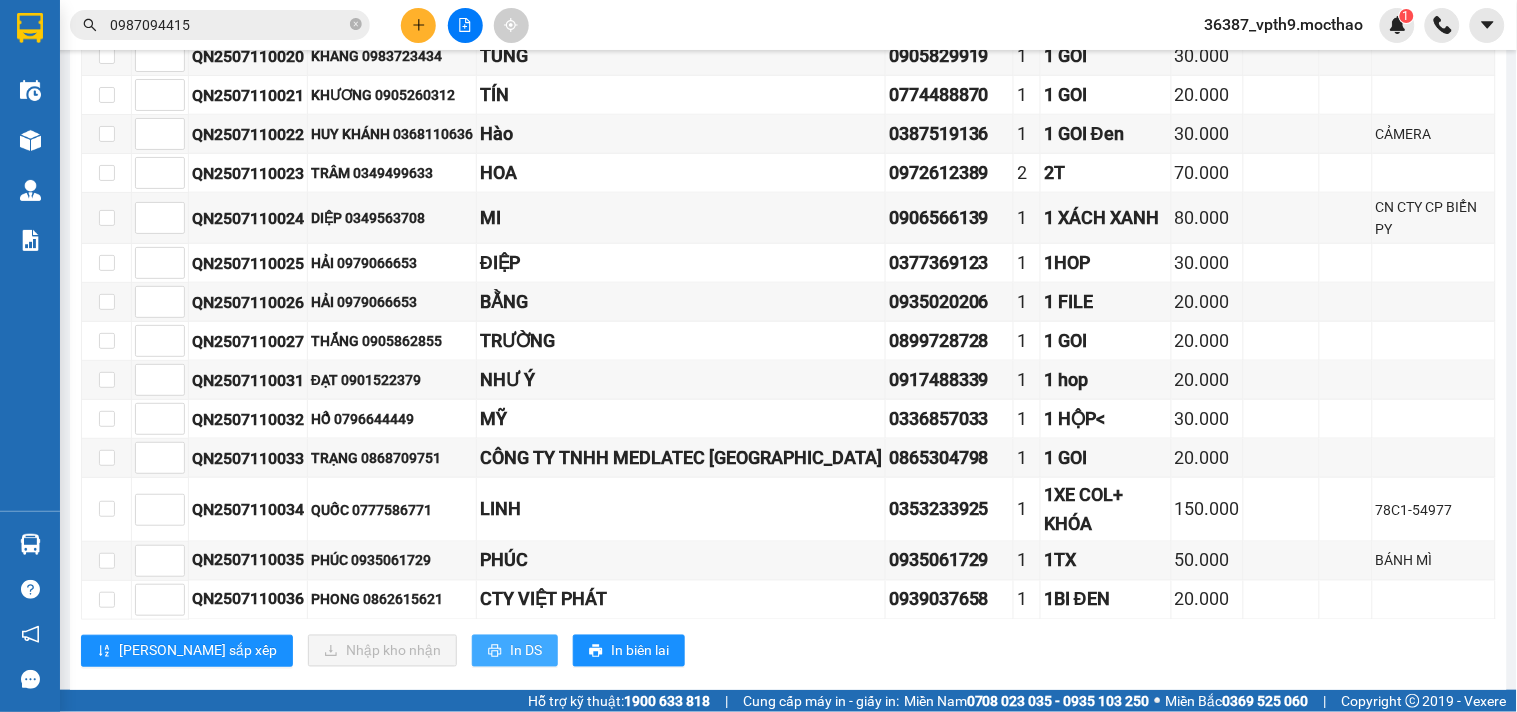 click 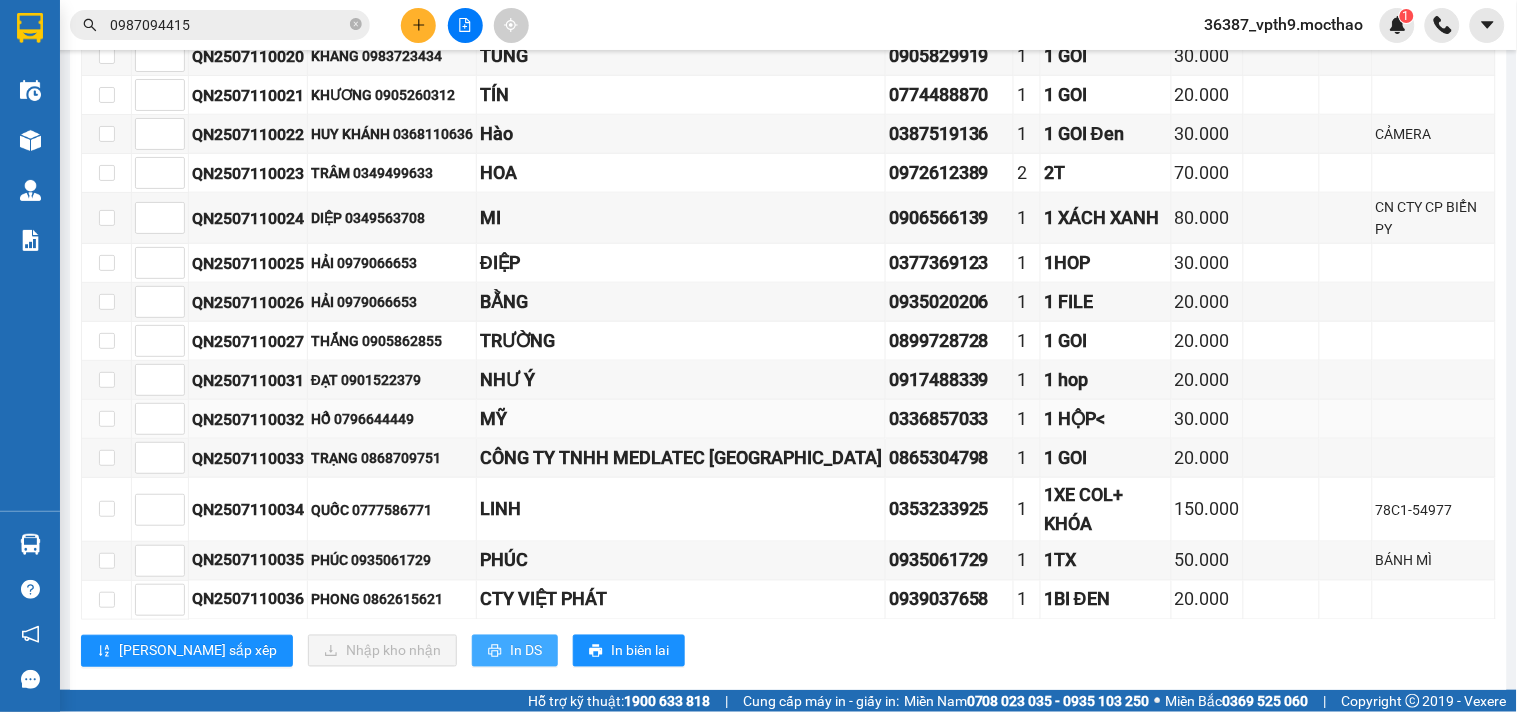 scroll, scrollTop: 0, scrollLeft: 0, axis: both 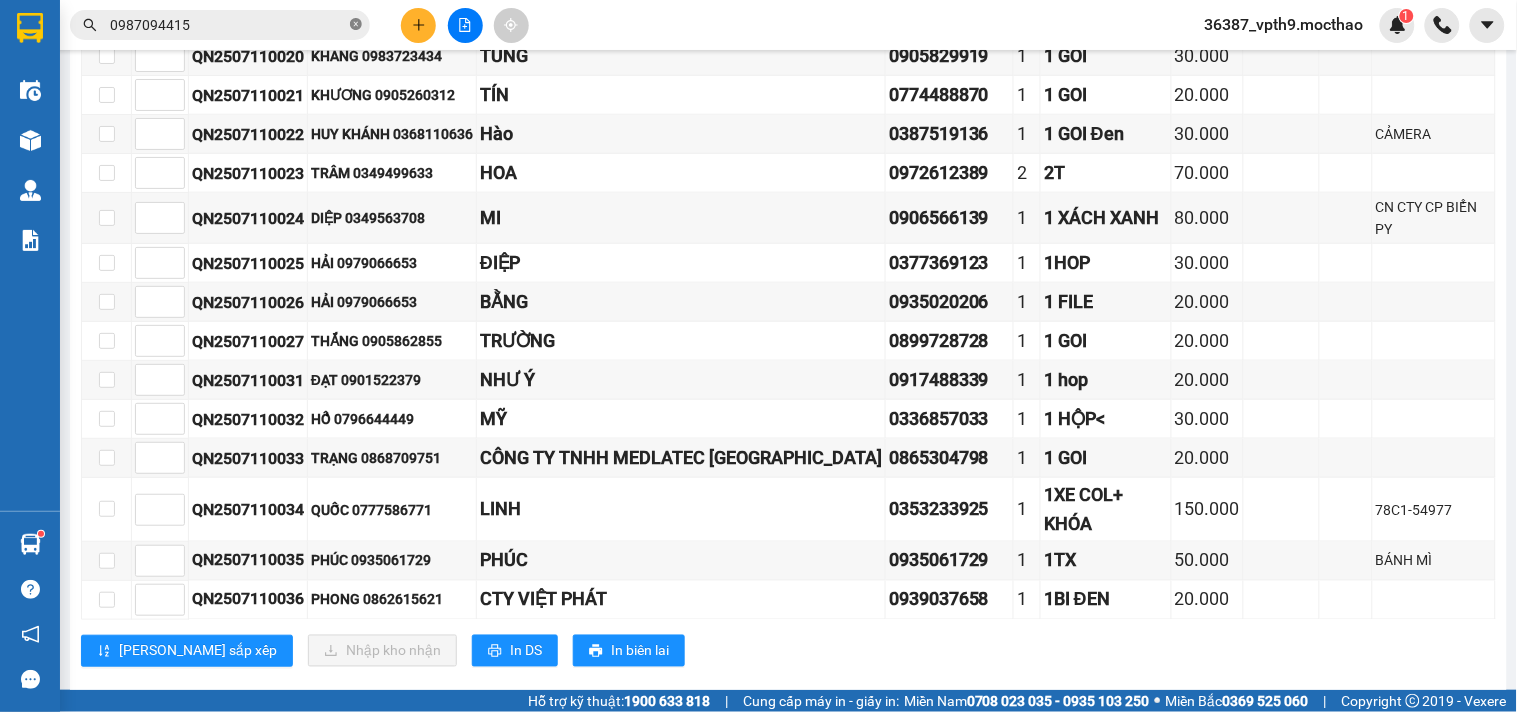 click 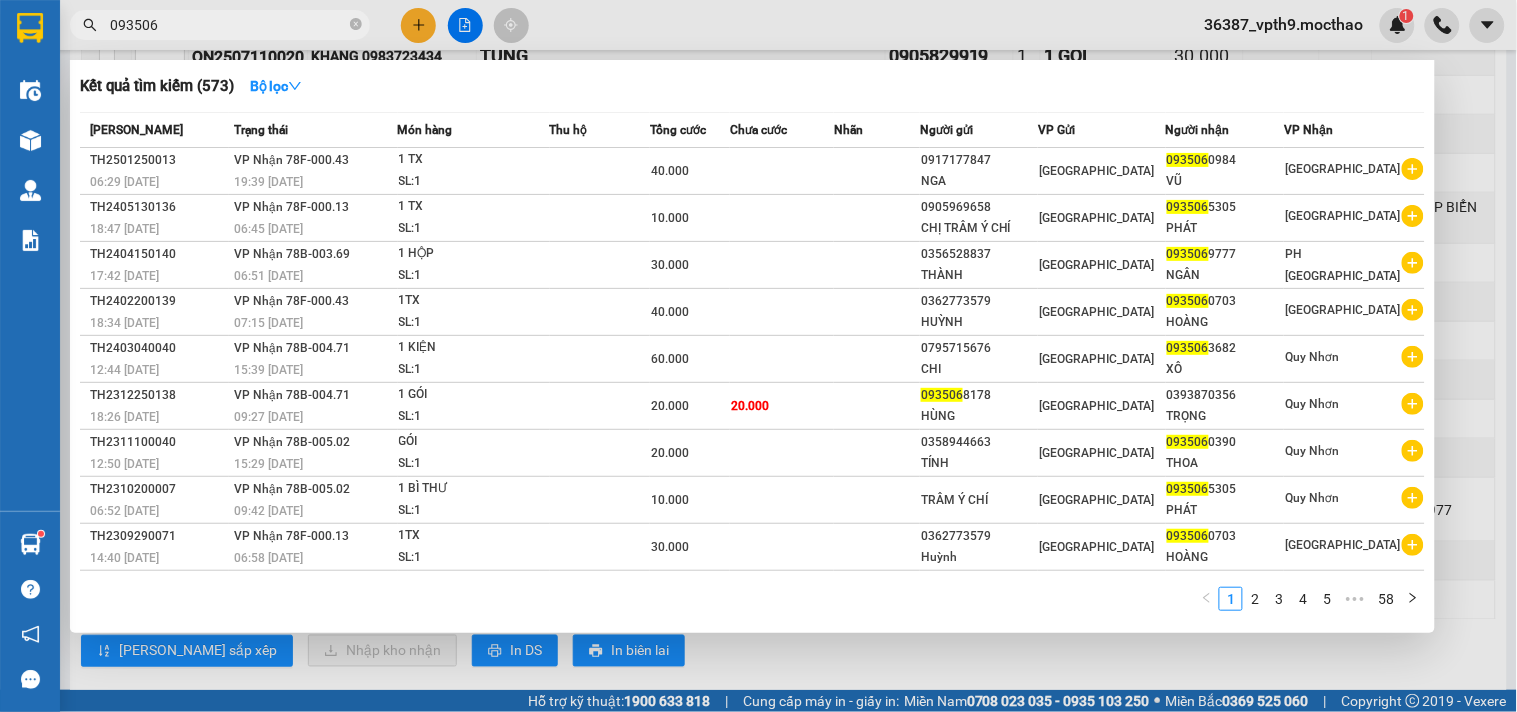 click at bounding box center [758, 356] 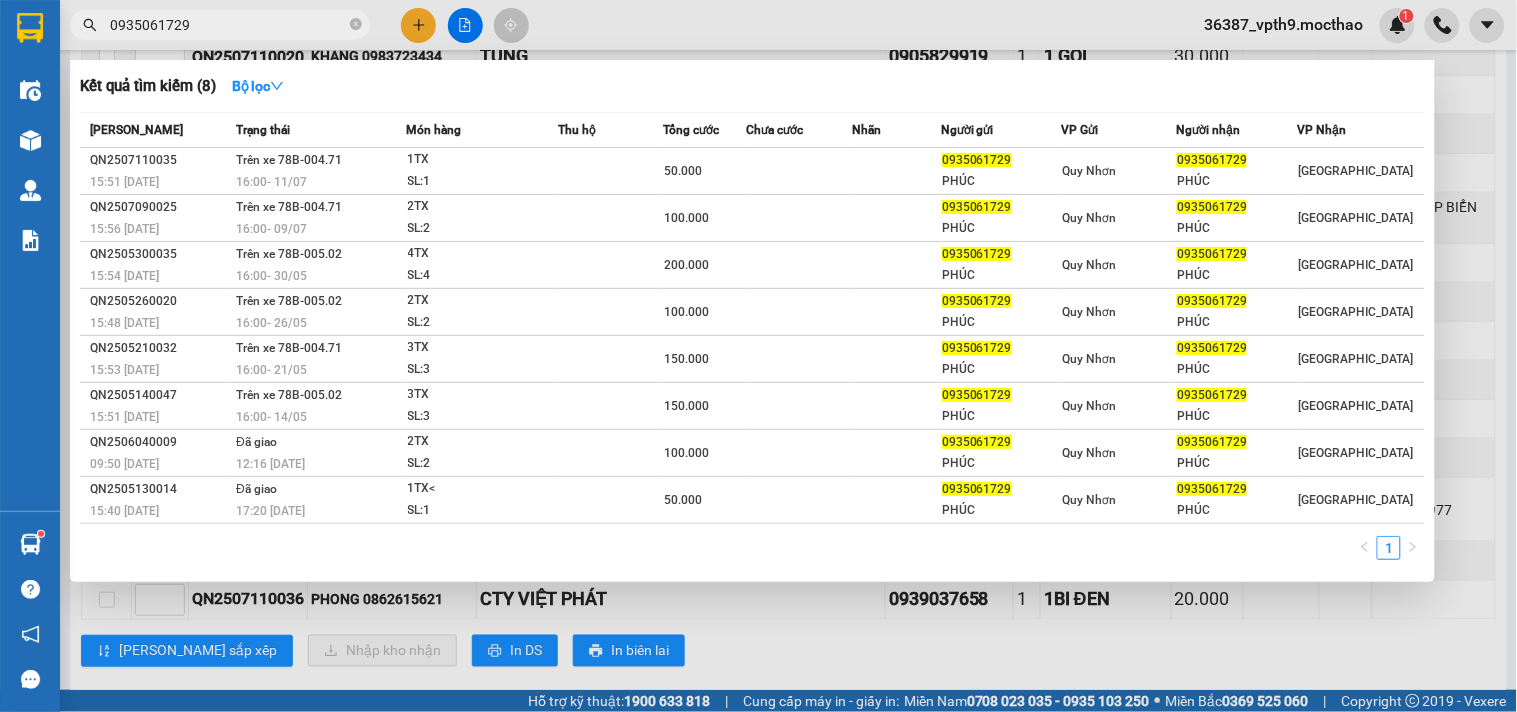 type on "0935061729" 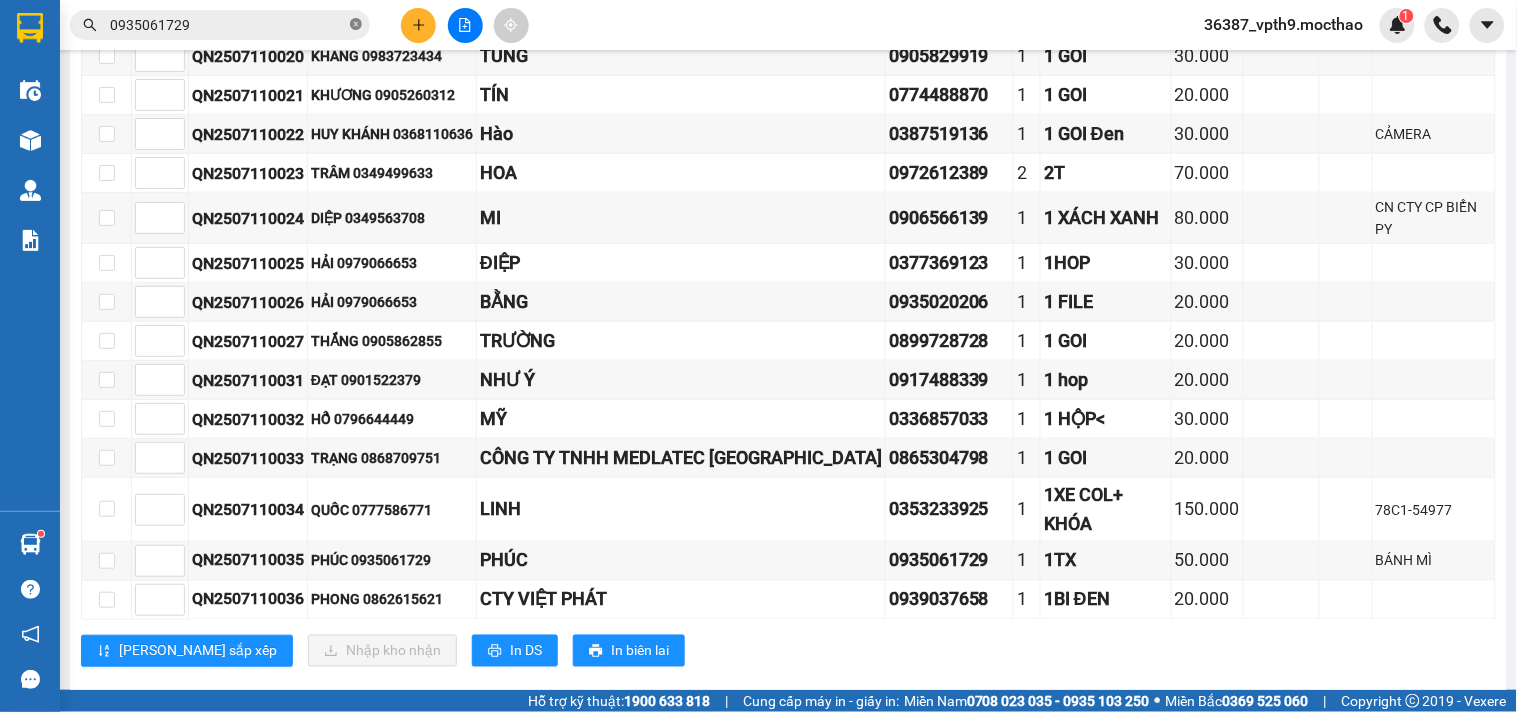 click 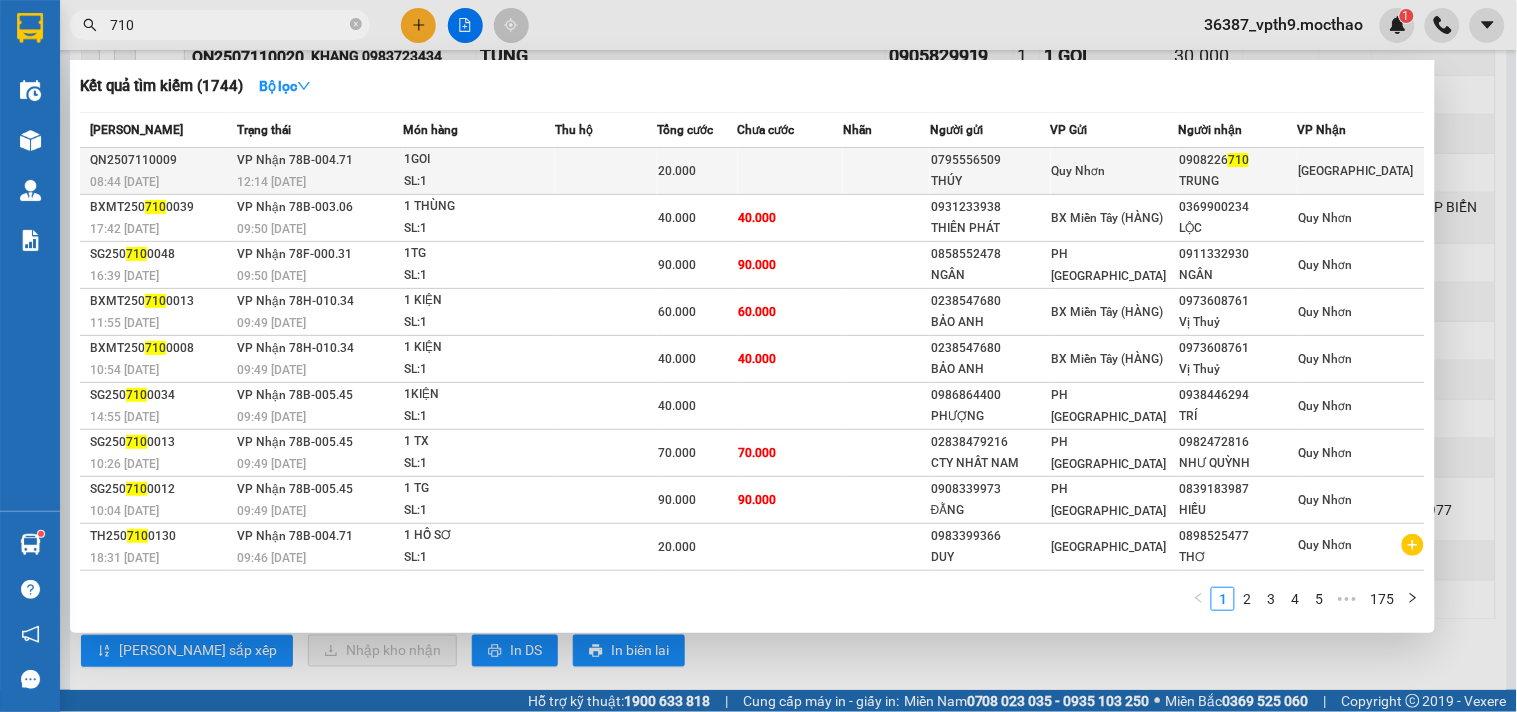 type on "710" 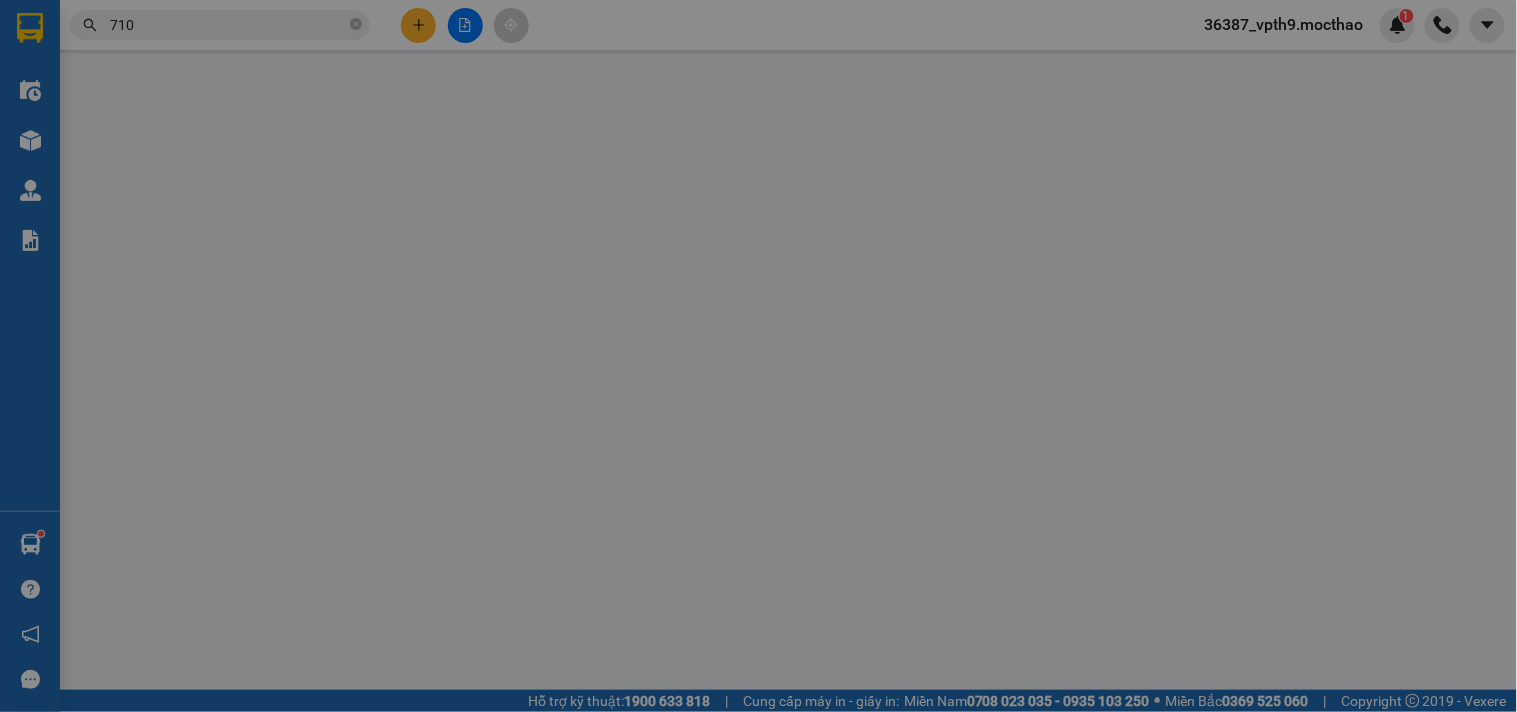 scroll, scrollTop: 0, scrollLeft: 0, axis: both 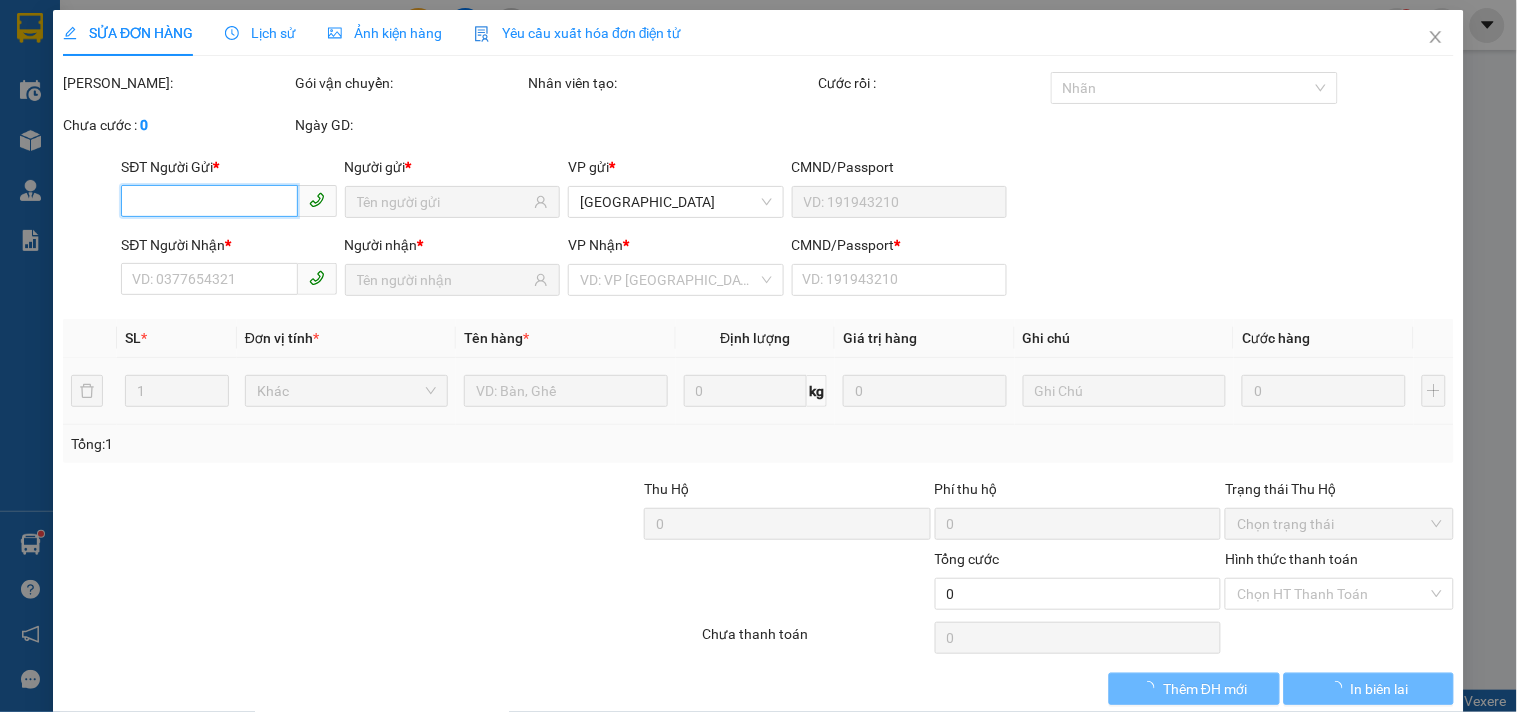 type on "0795556509" 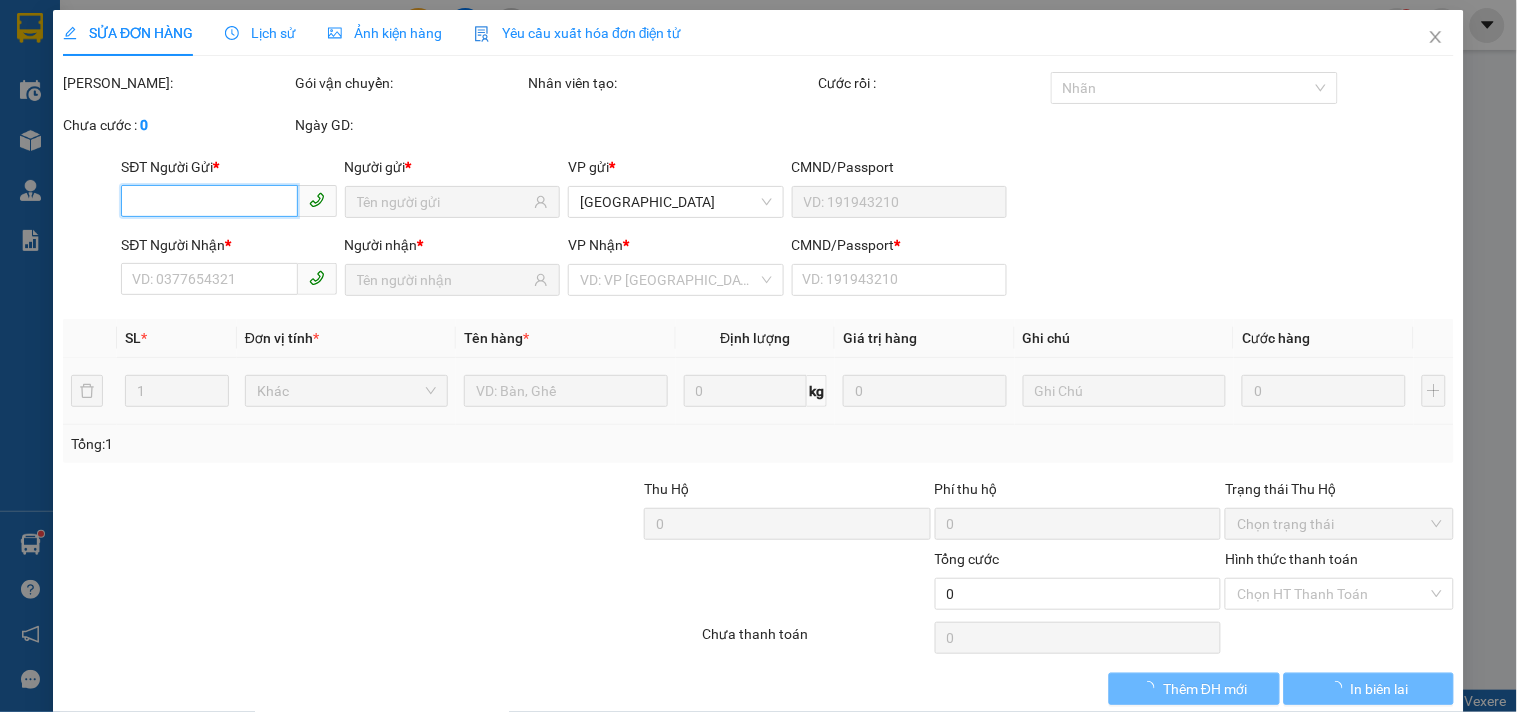 type on "THÚY" 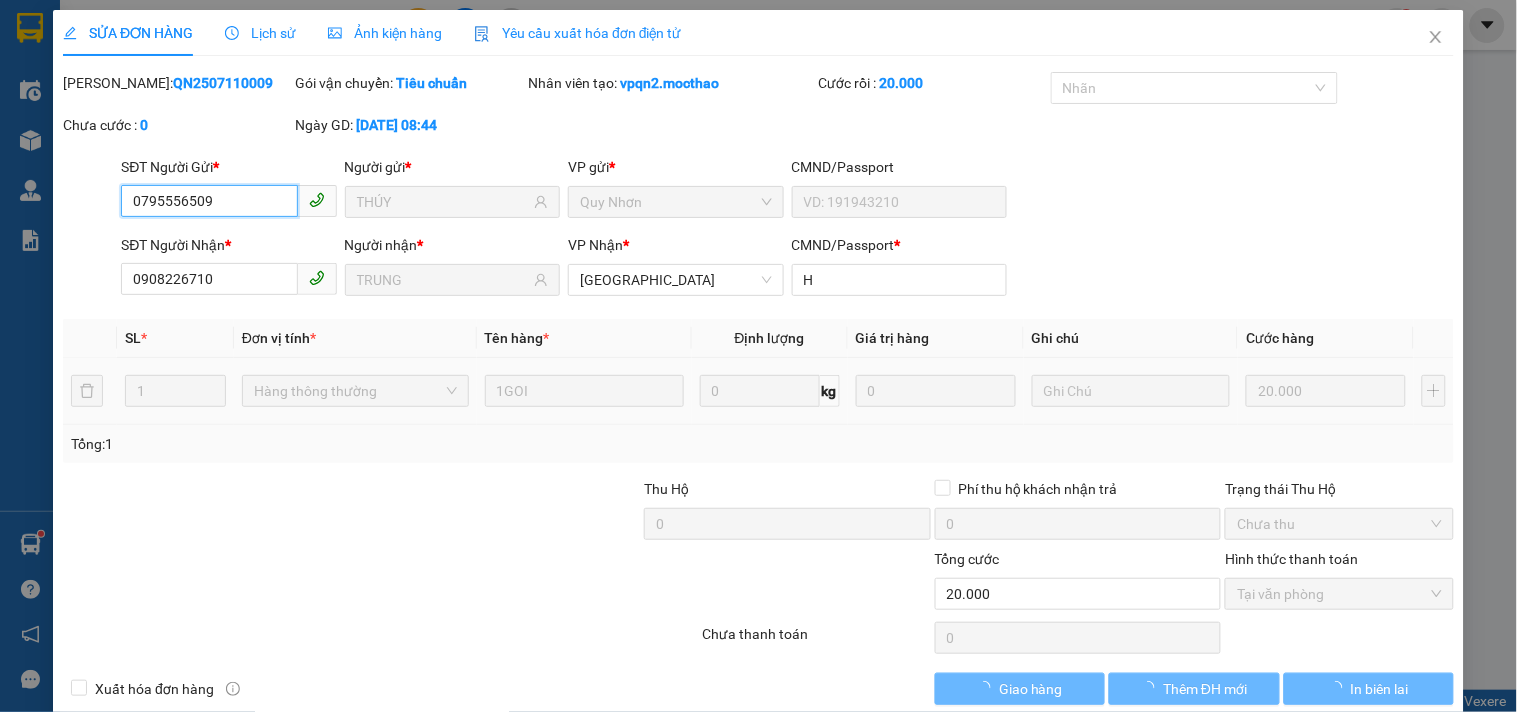 checkbox on "true" 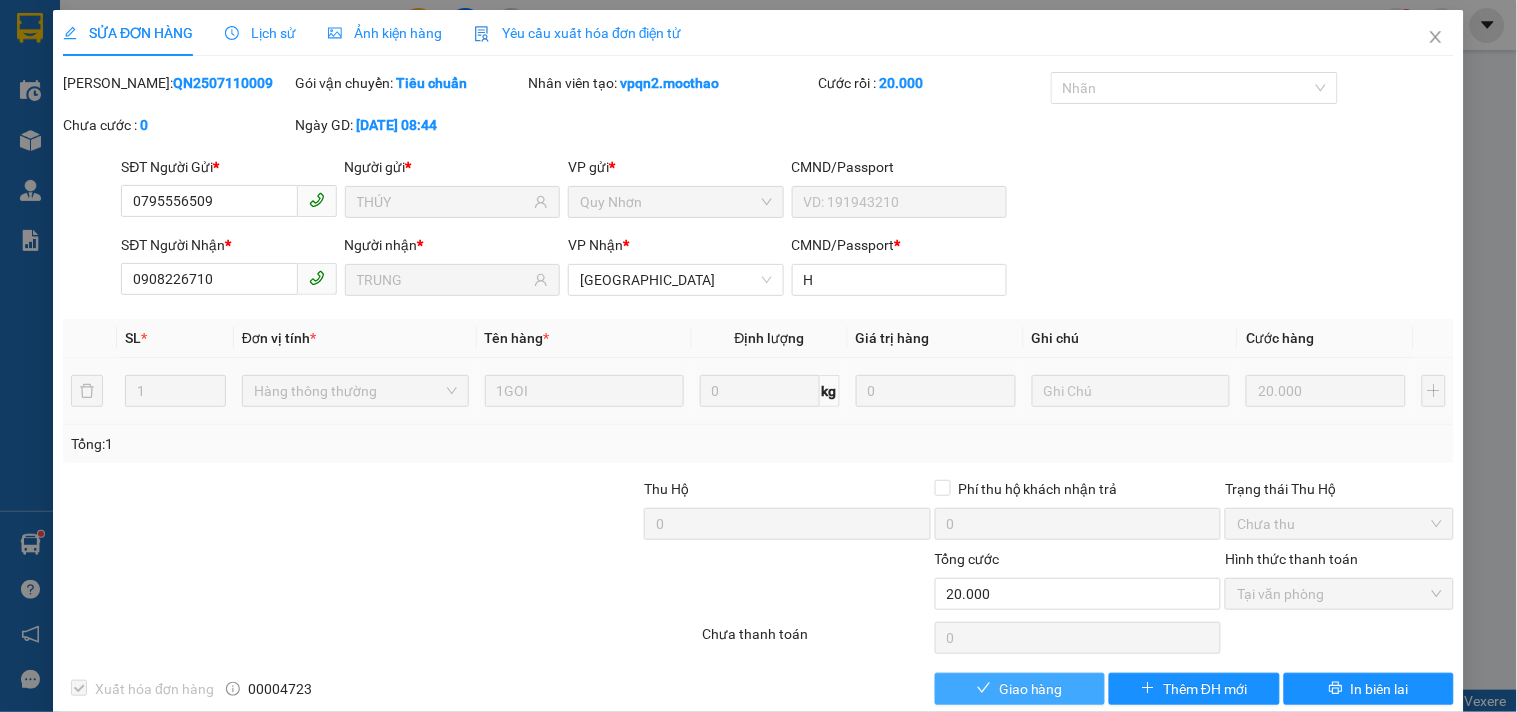 click on "Giao hàng" at bounding box center [1020, 689] 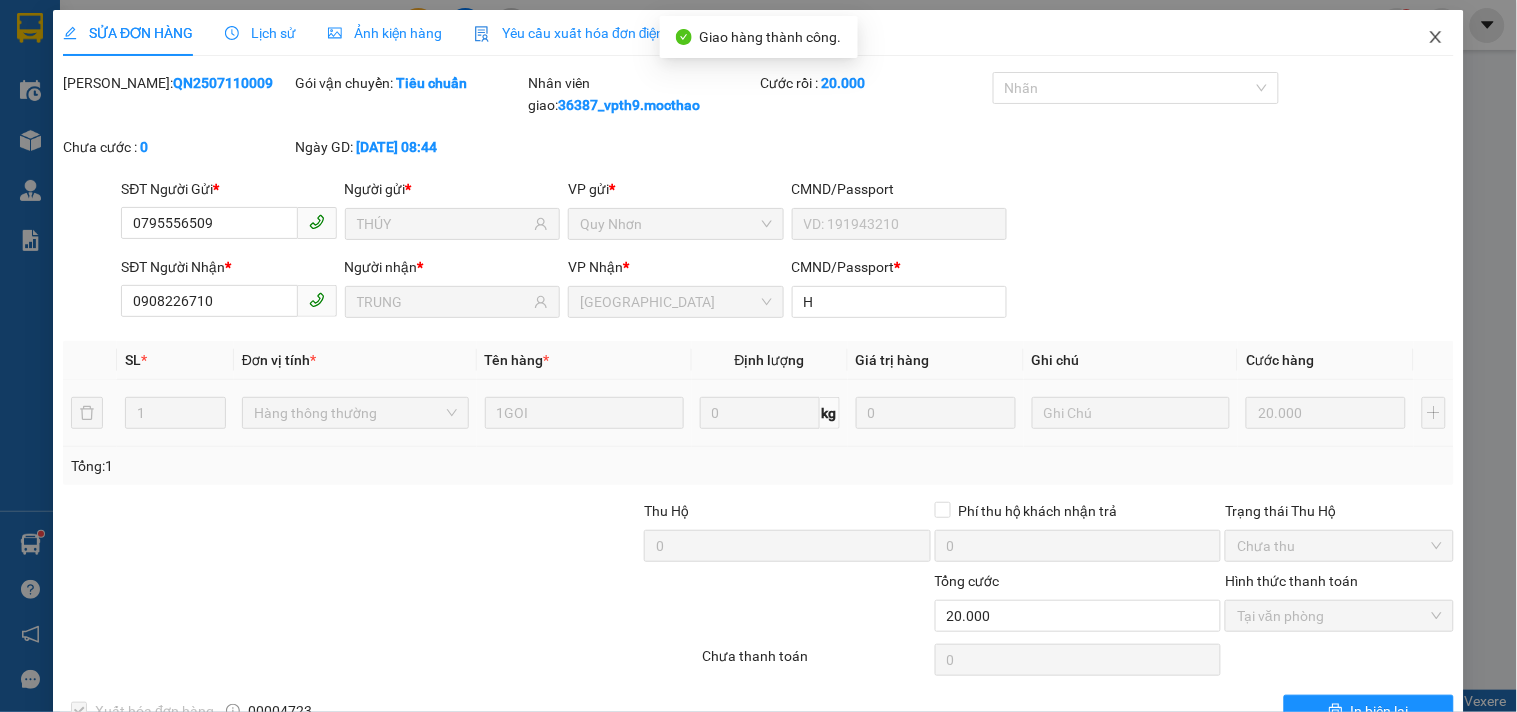 click 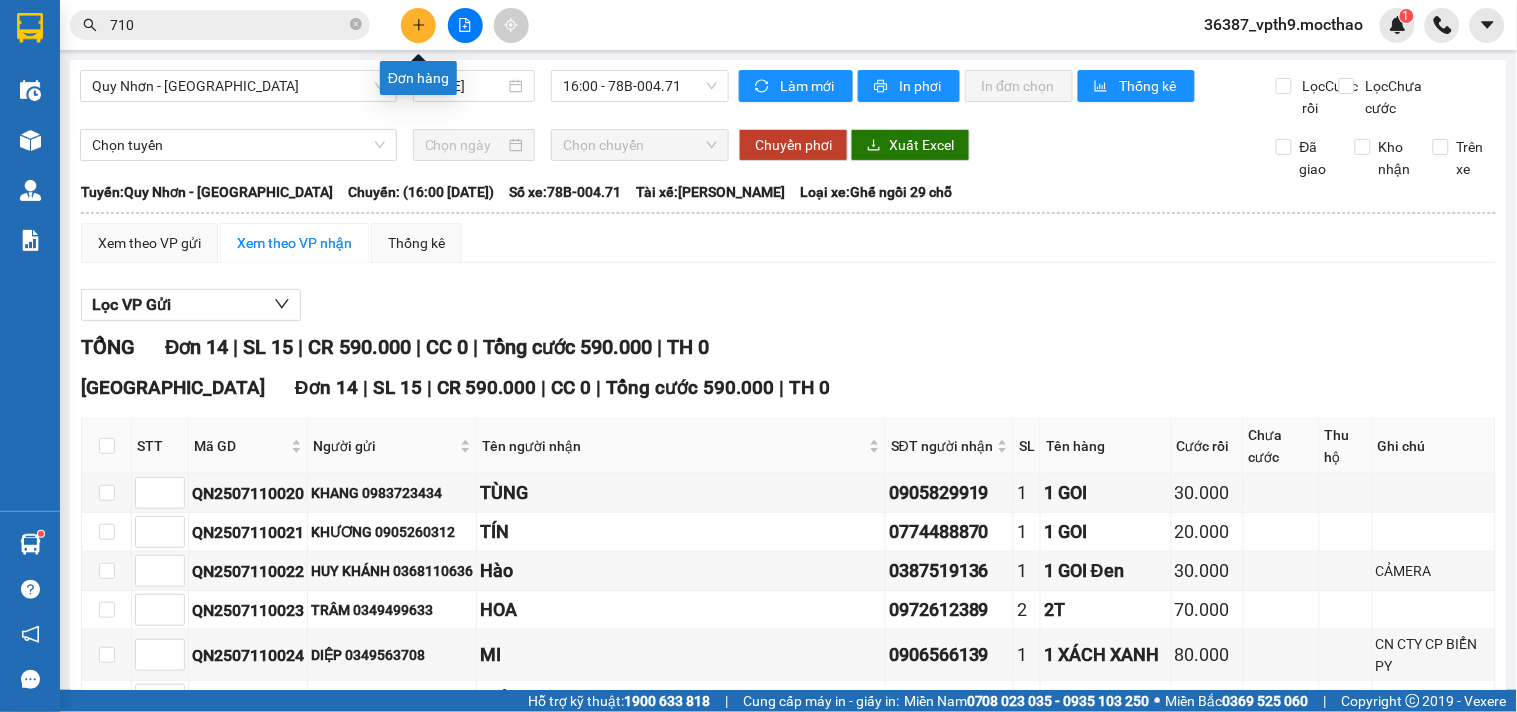 click at bounding box center (418, 25) 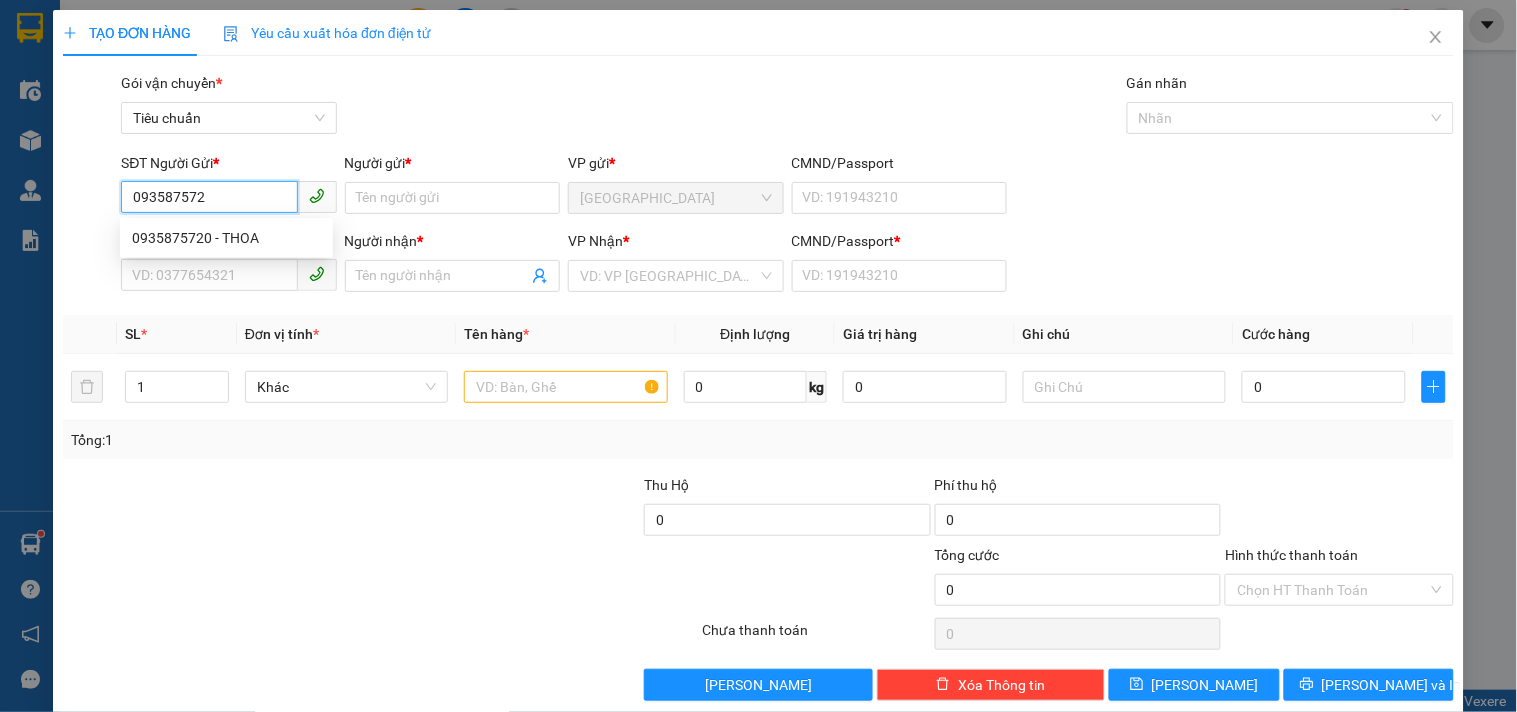 type on "0935875720" 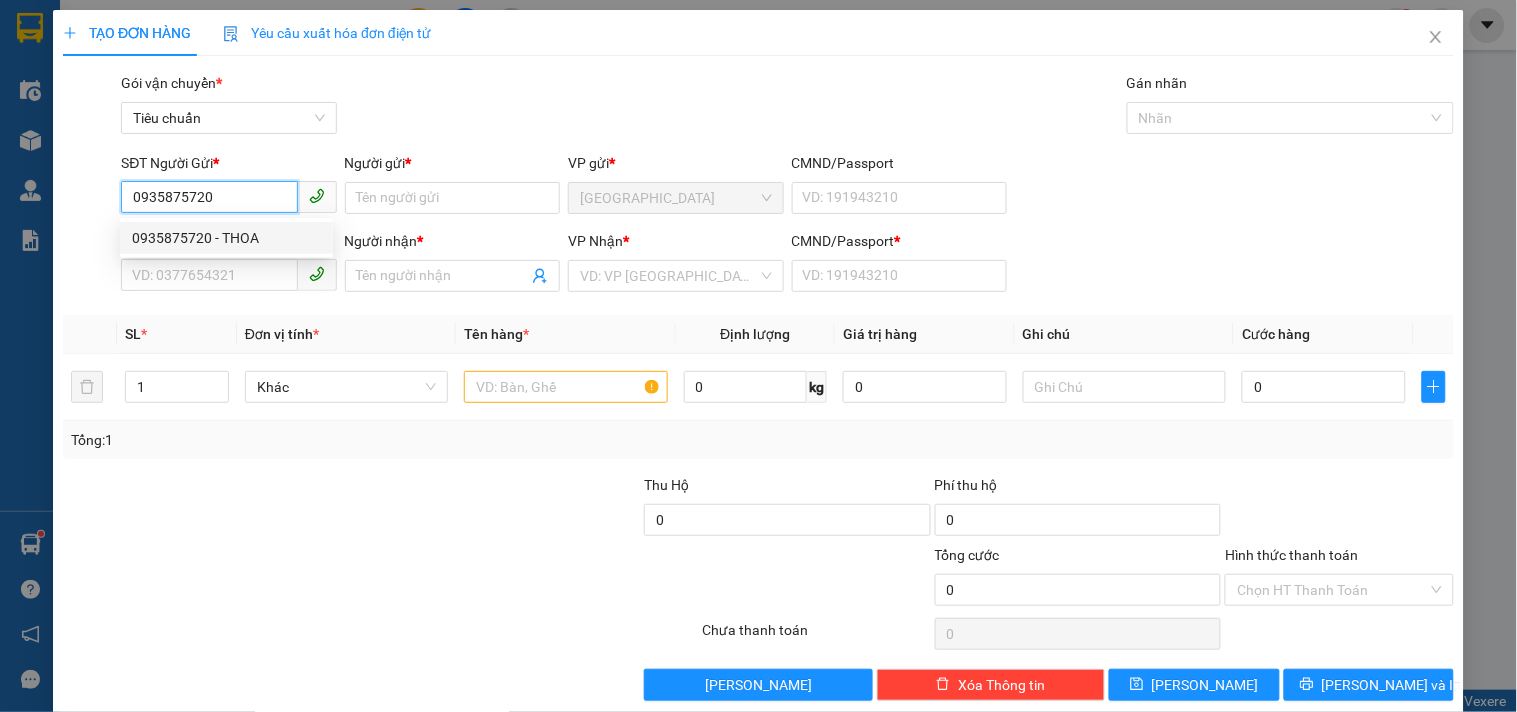 click on "0935875720 - THOA" at bounding box center [226, 238] 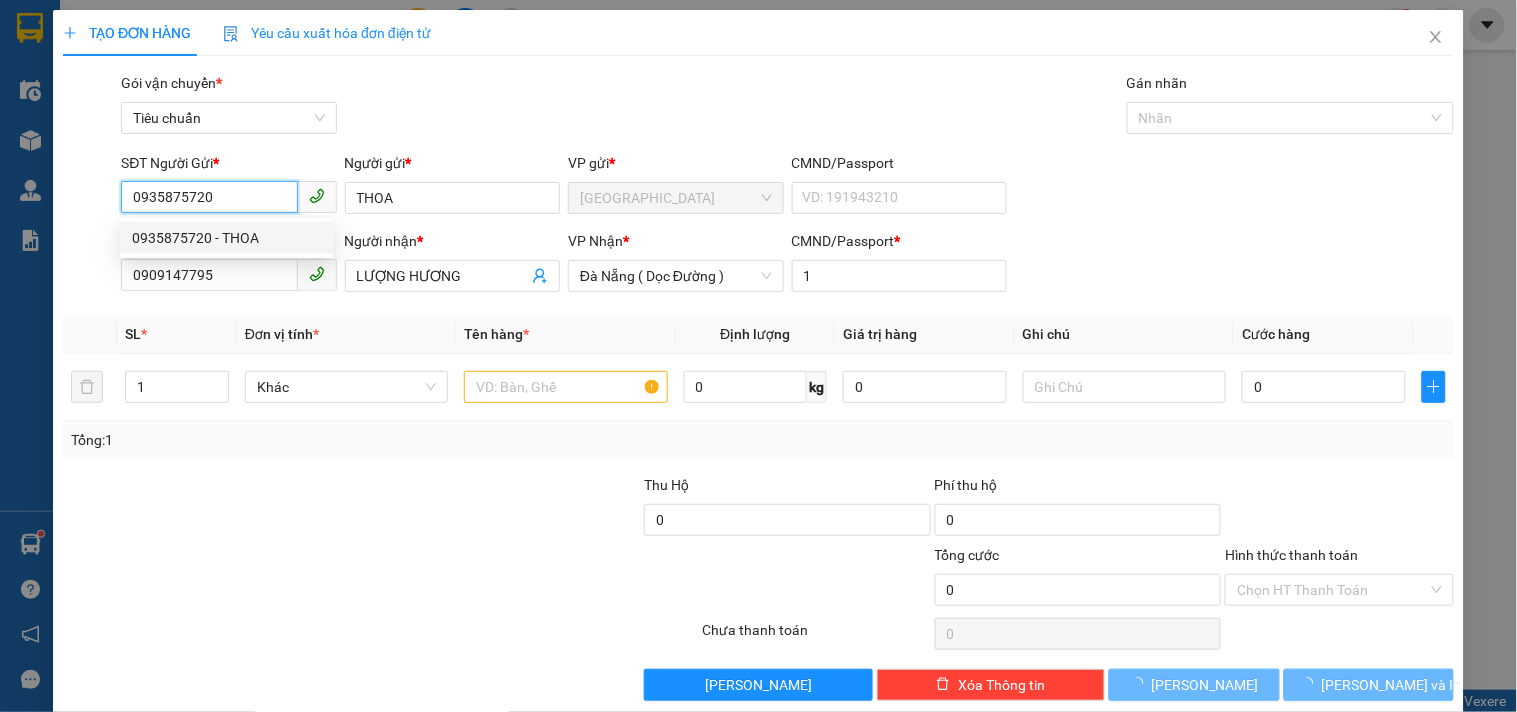 type on "70.000" 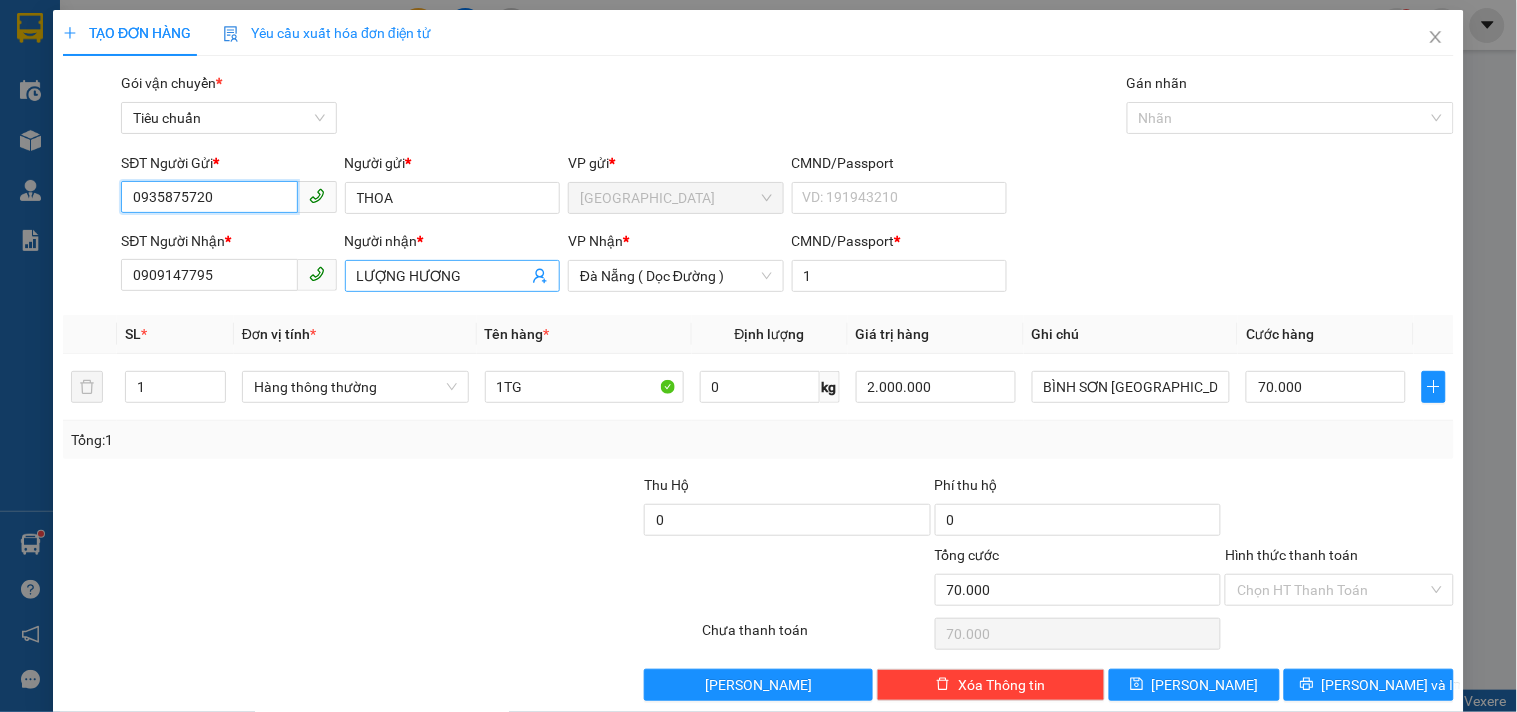 type on "0935875720" 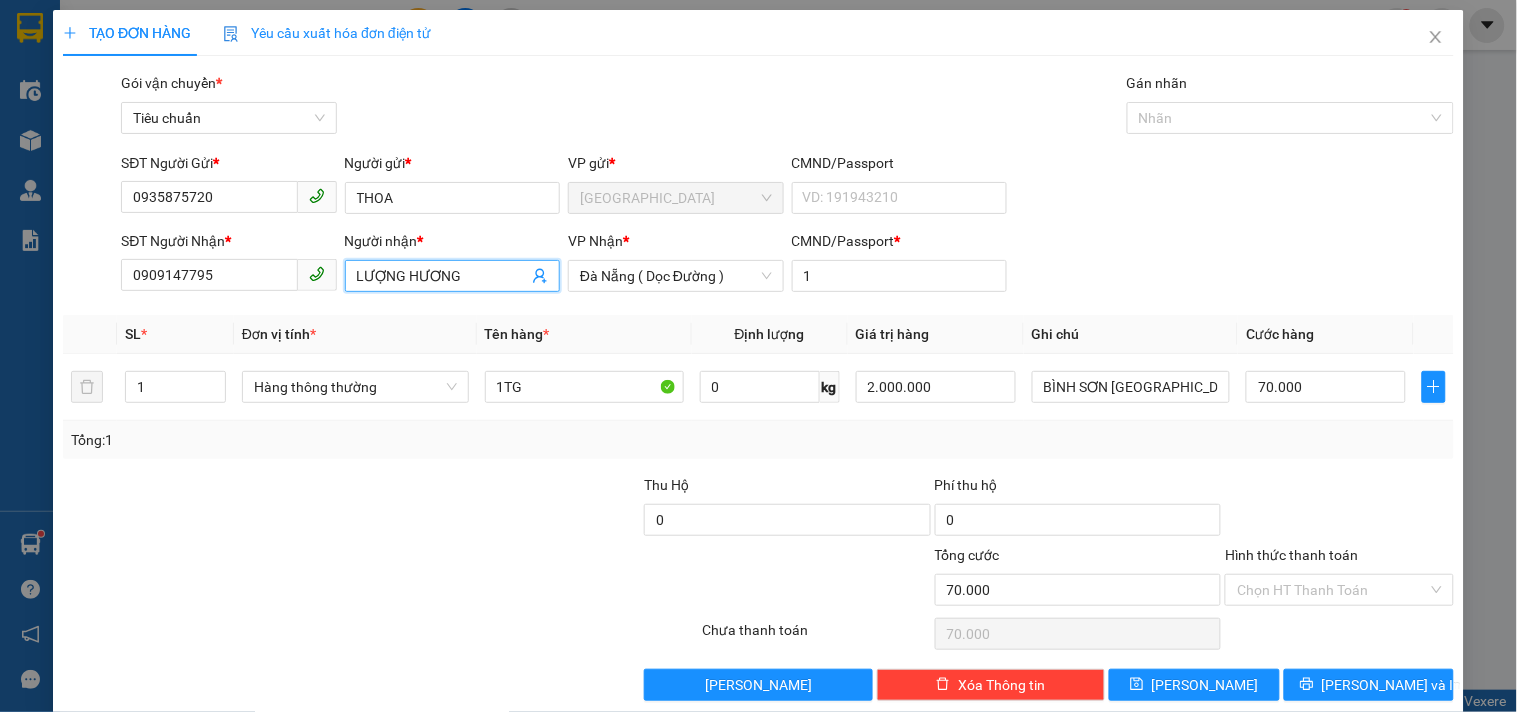 click on "LƯỢNG HƯƠNG" at bounding box center (442, 276) 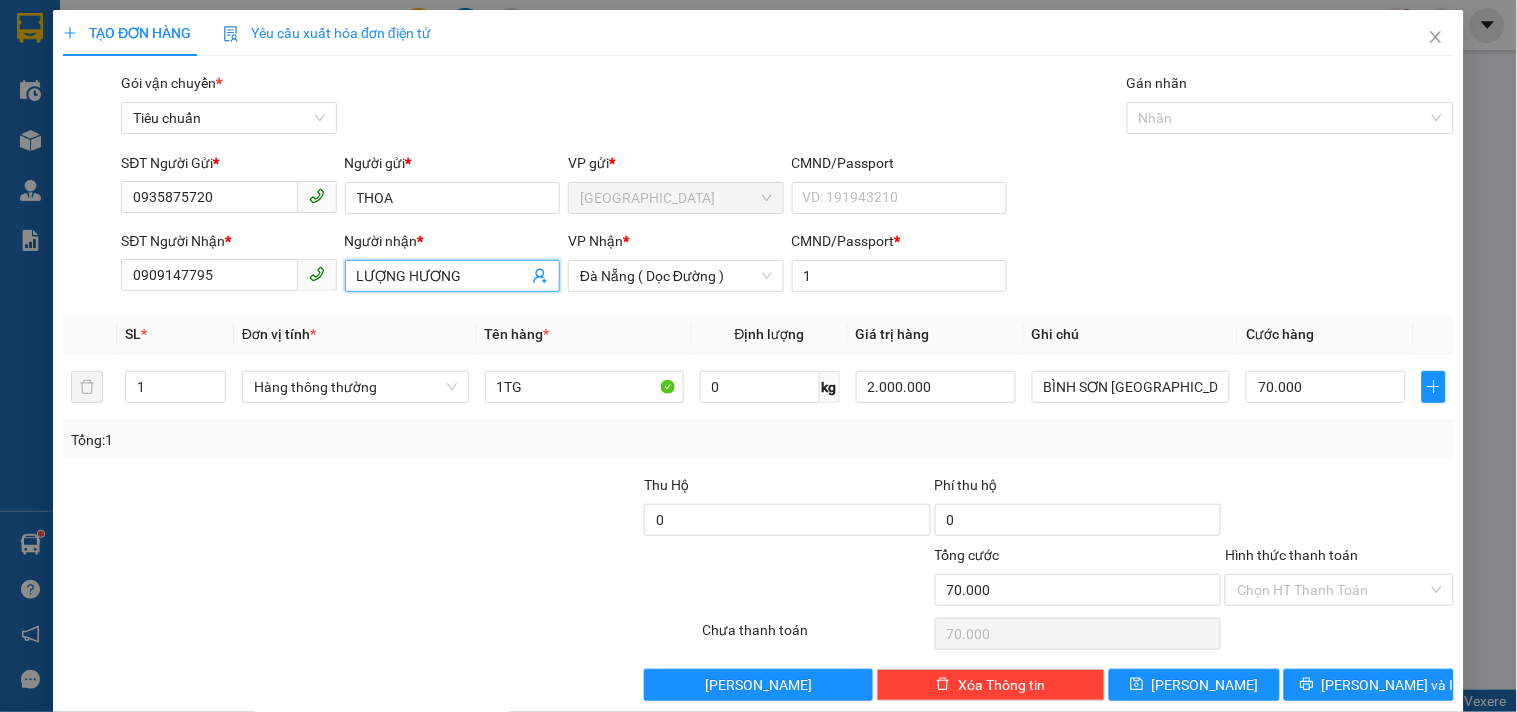 drag, startPoint x: 400, startPoint y: 280, endPoint x: 352, endPoint y: 301, distance: 52.392746 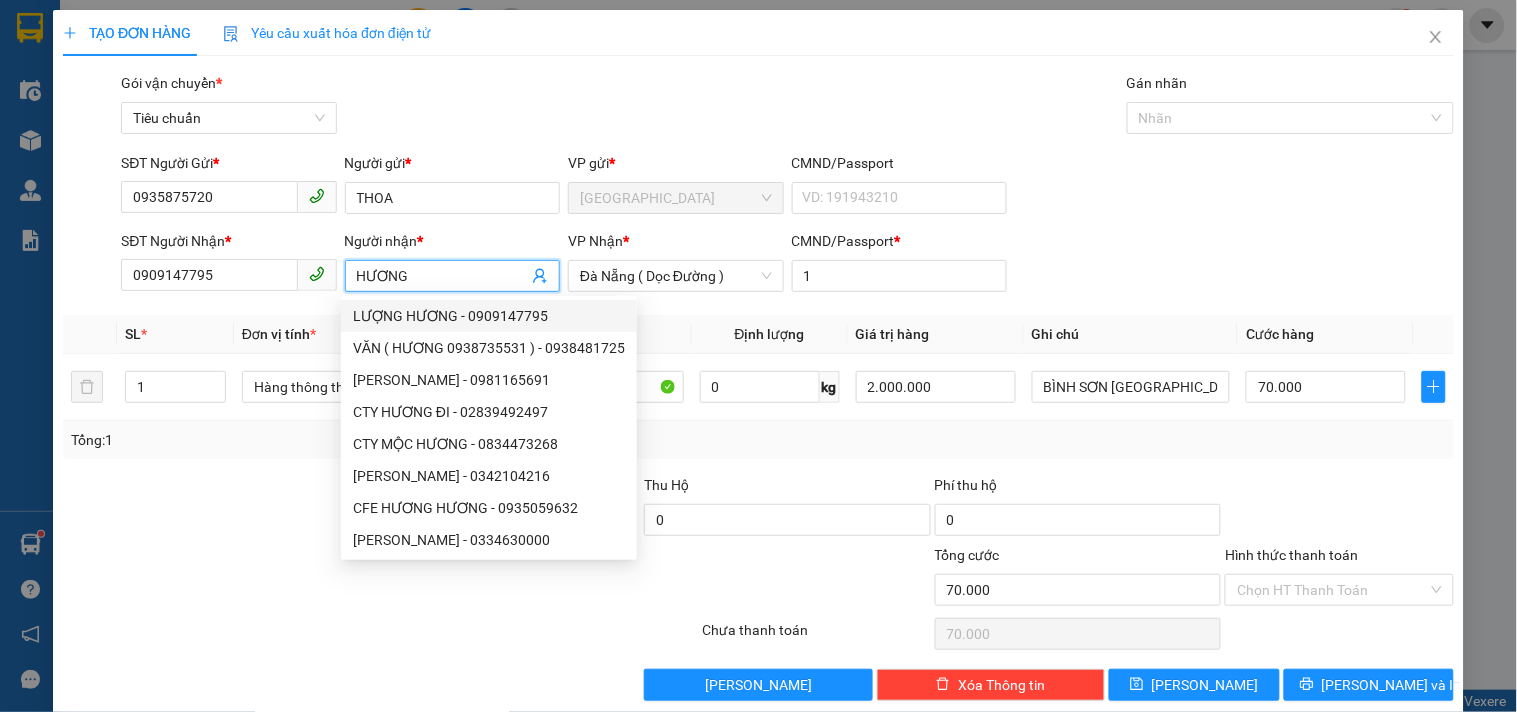 type on "HƯƠNG" 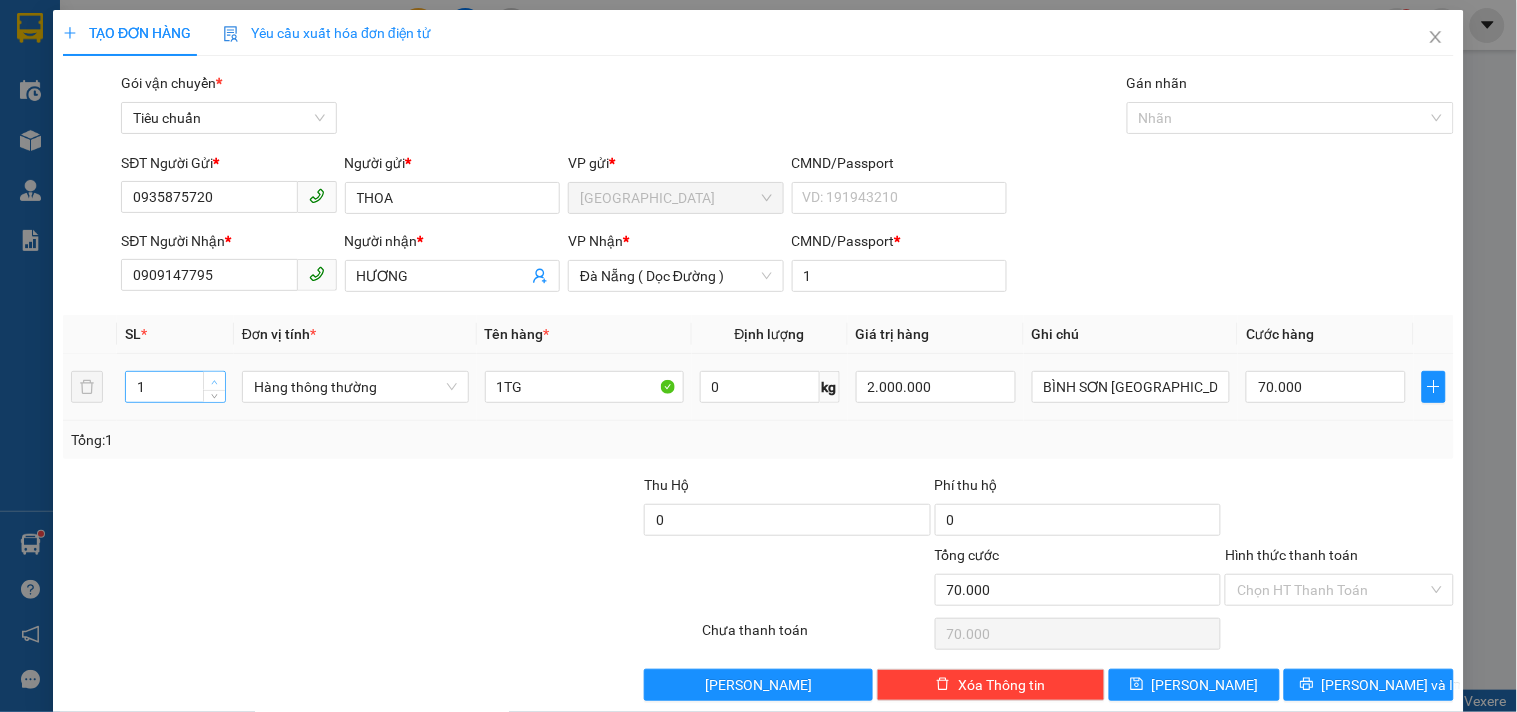 type on "2" 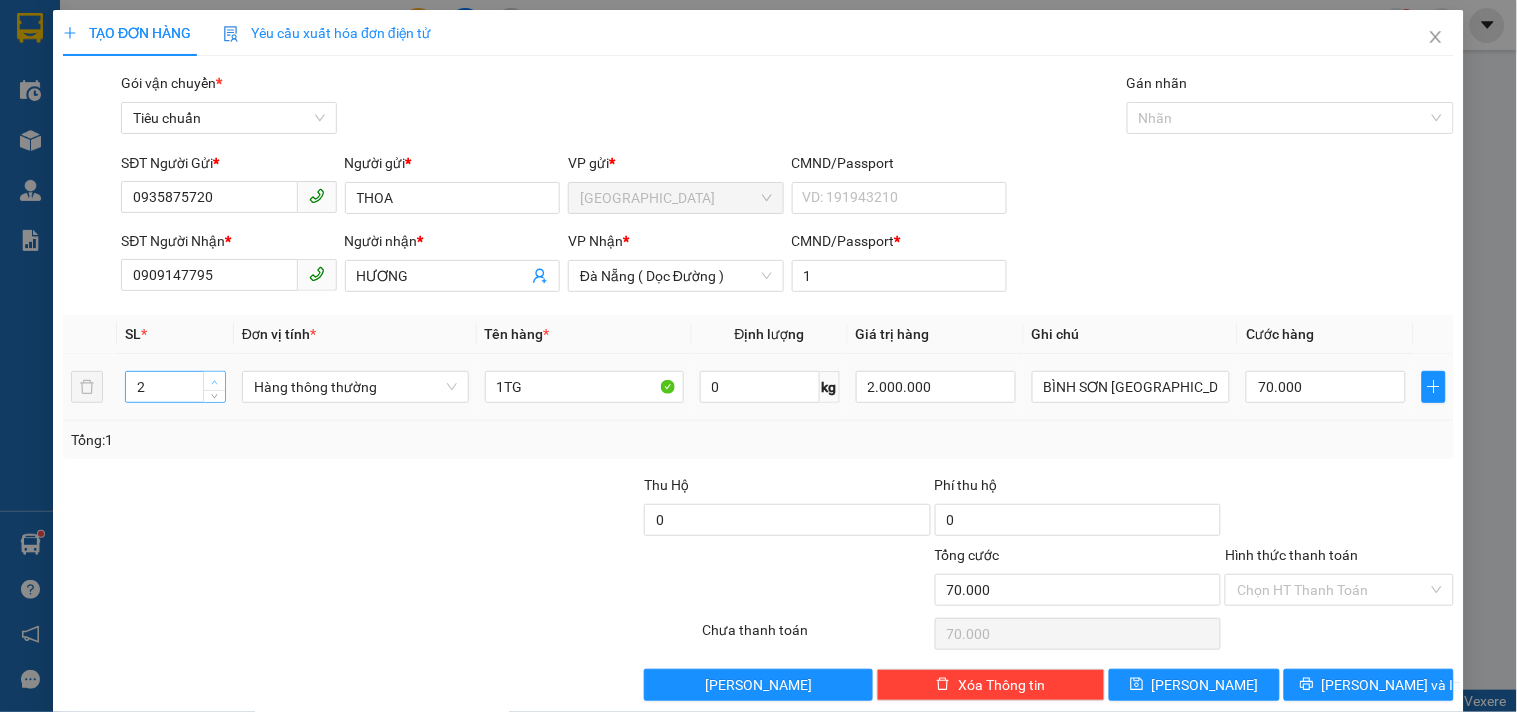 click at bounding box center [214, 381] 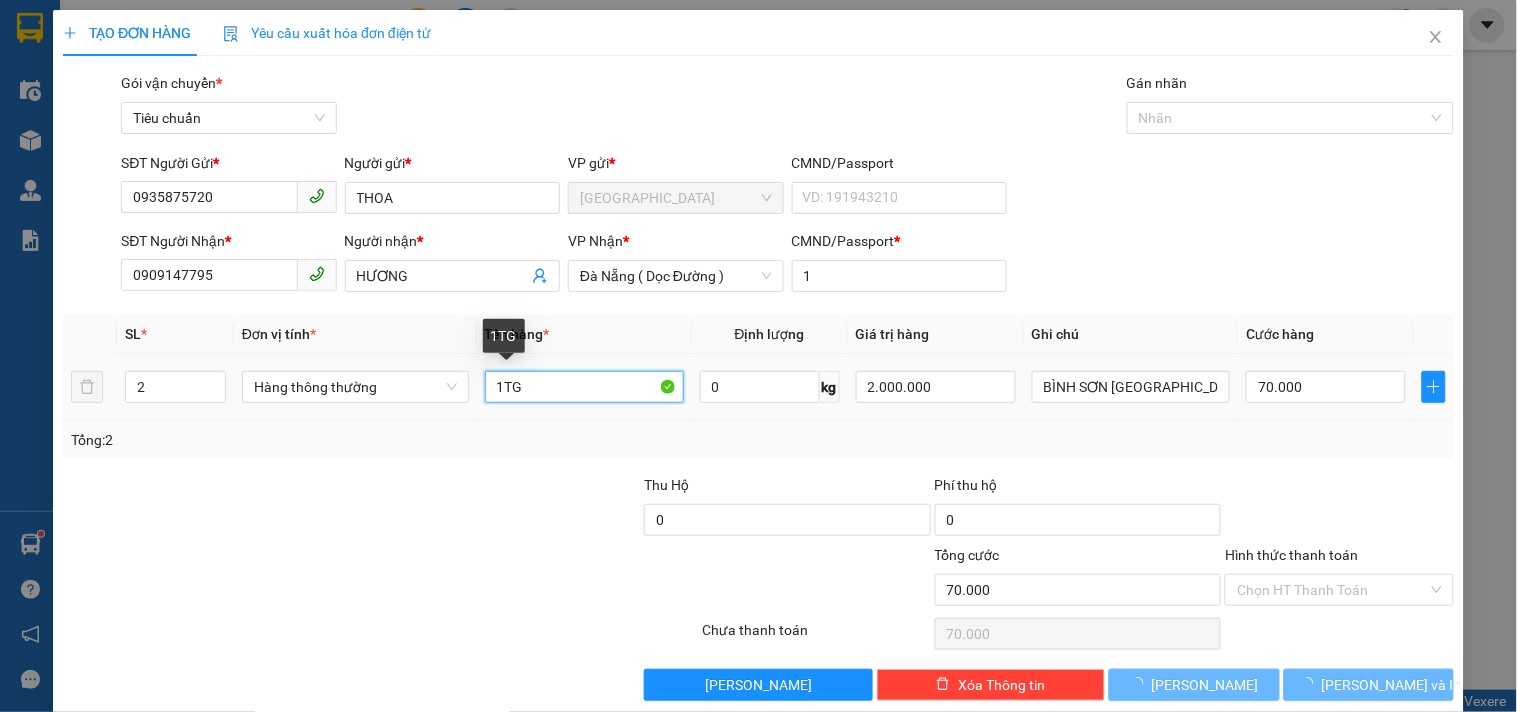 drag, startPoint x: 483, startPoint y: 396, endPoint x: 884, endPoint y: 418, distance: 401.60303 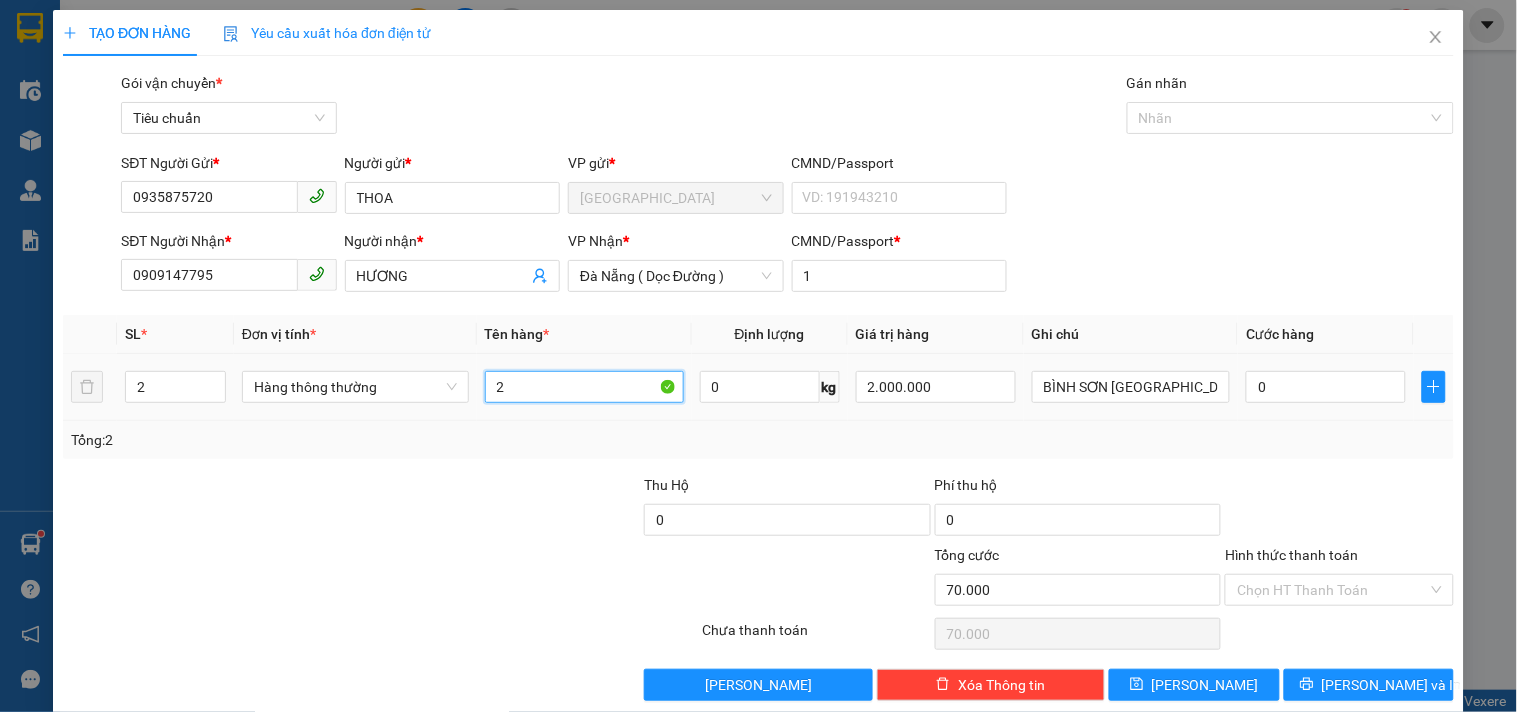 type on "0" 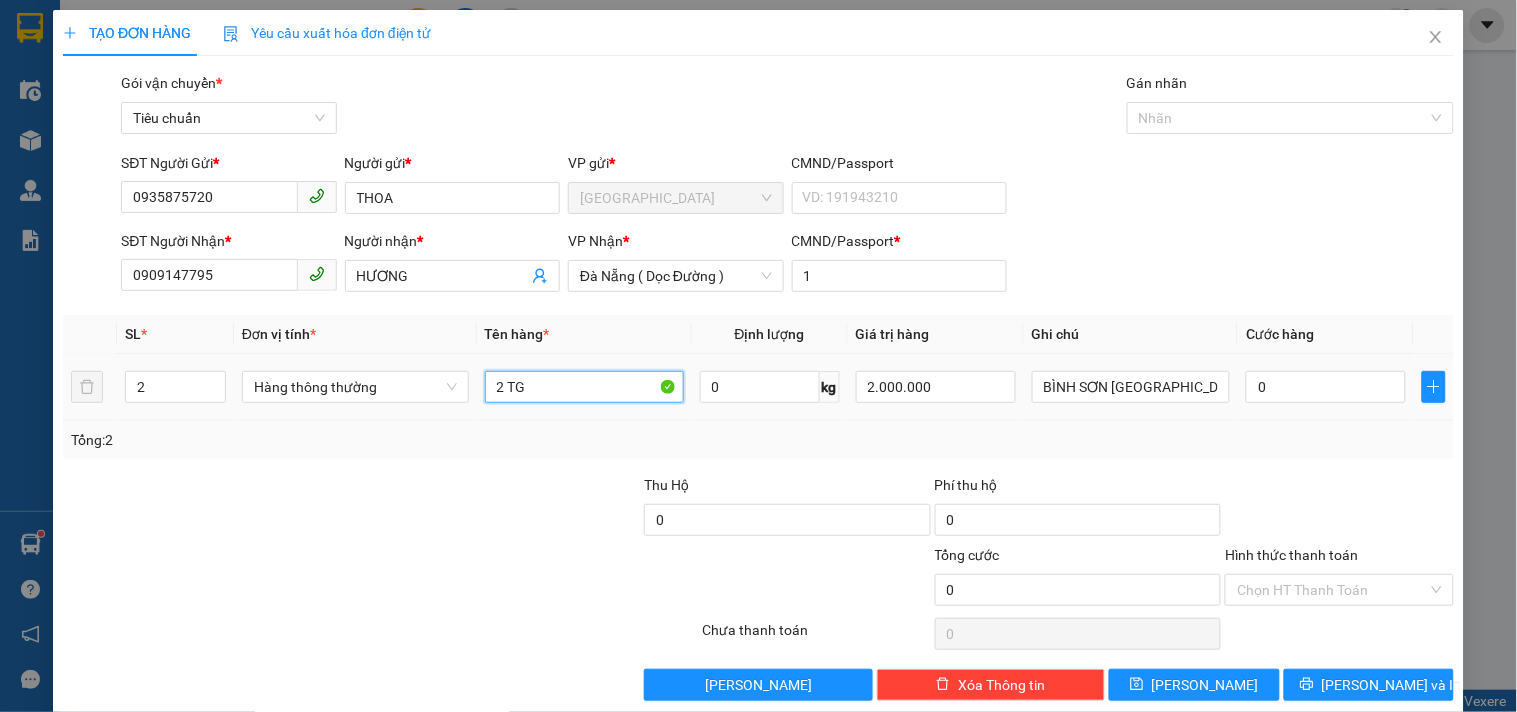 type on "2 TG" 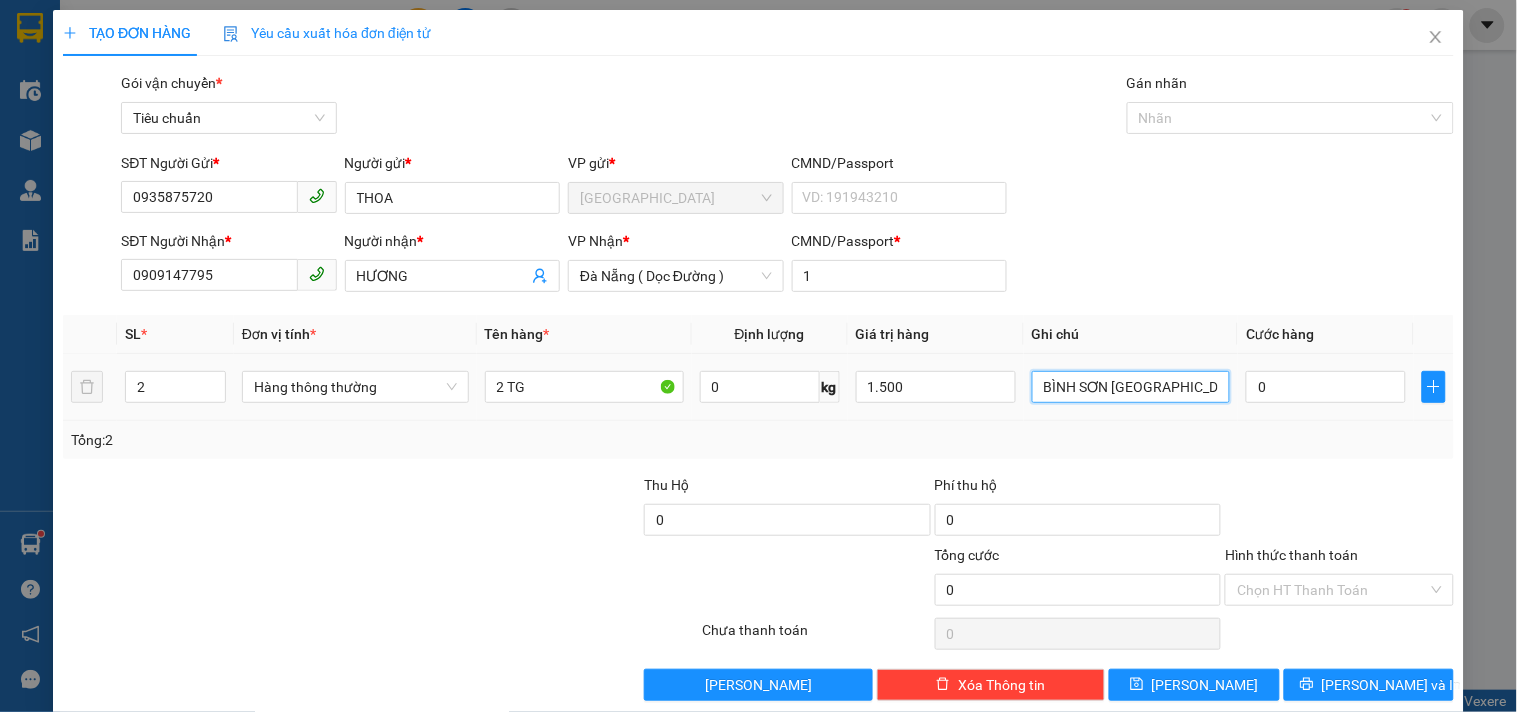 type on "1.500.000" 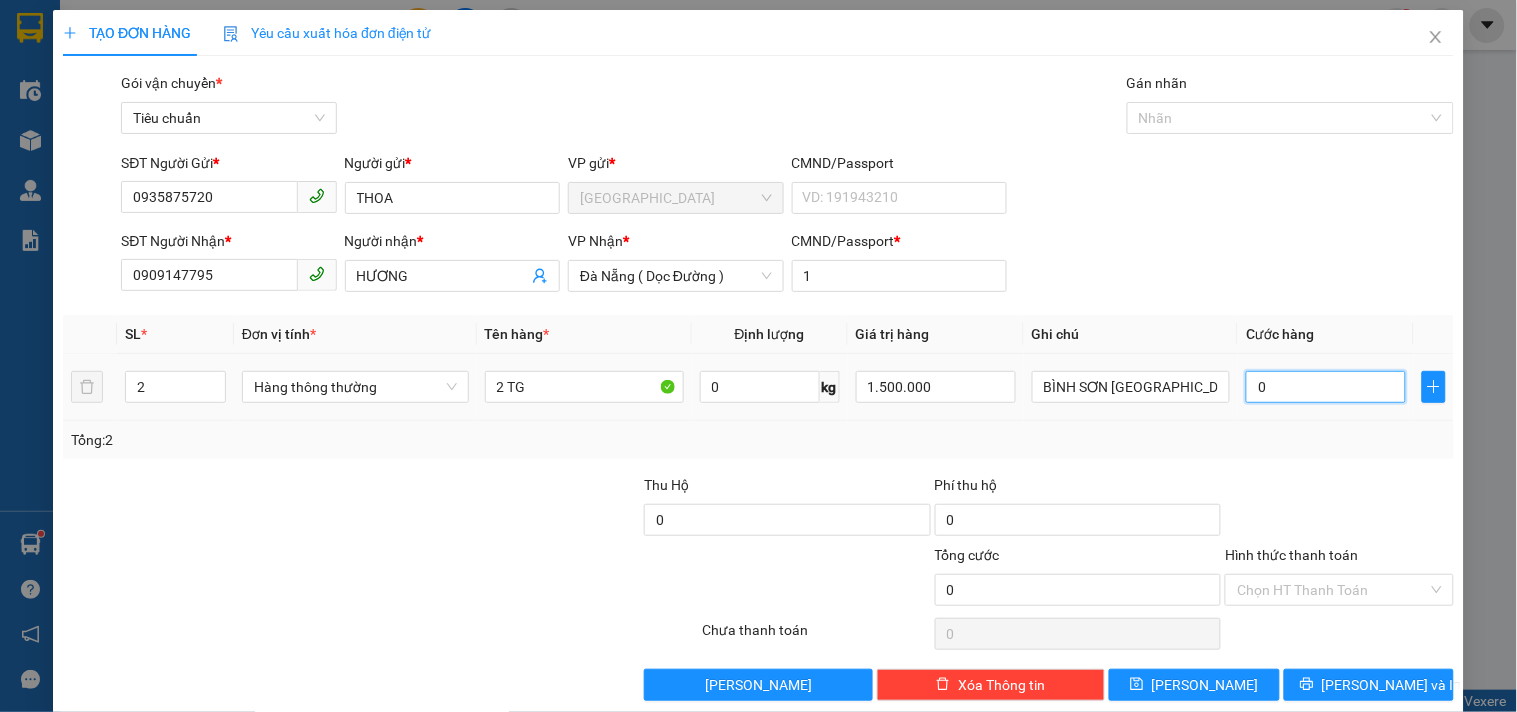 type on "1" 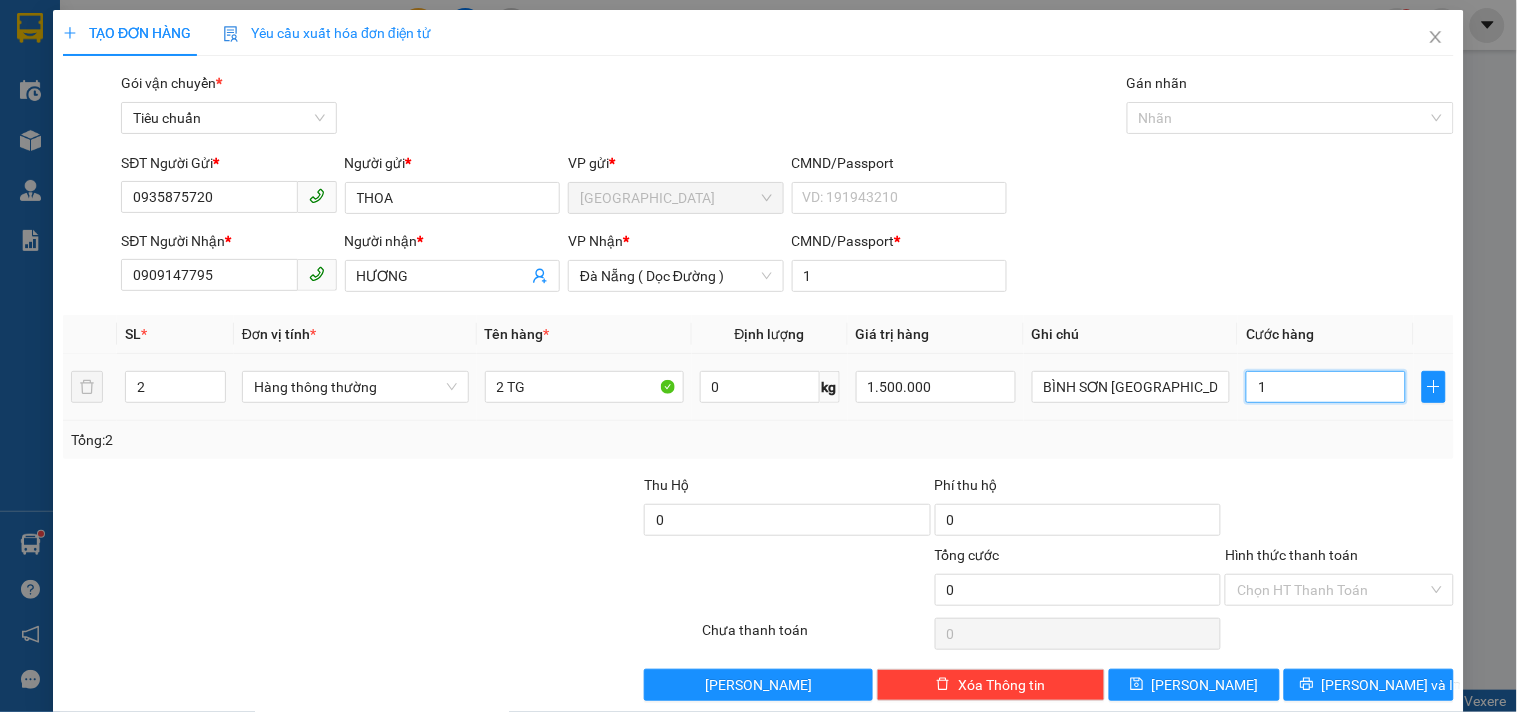 type on "1" 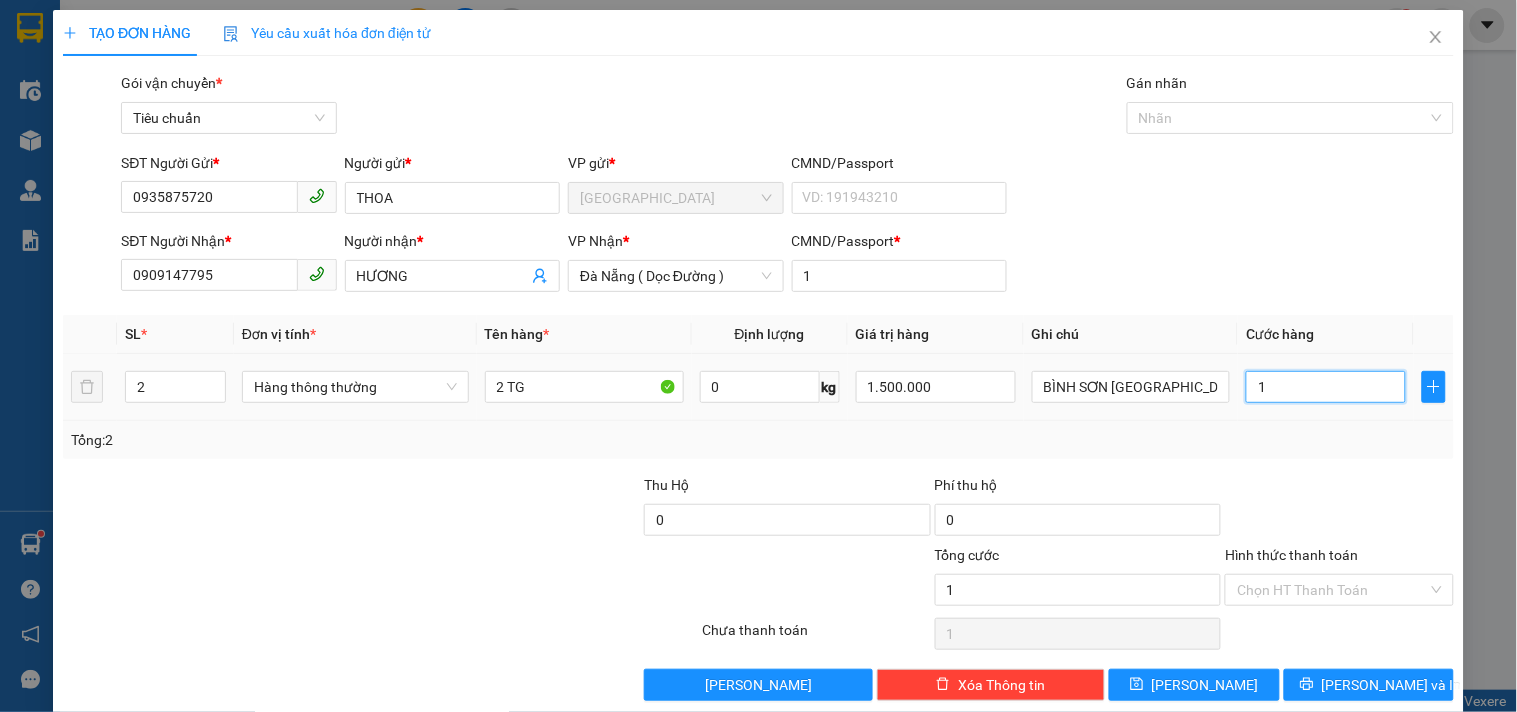 type on "12" 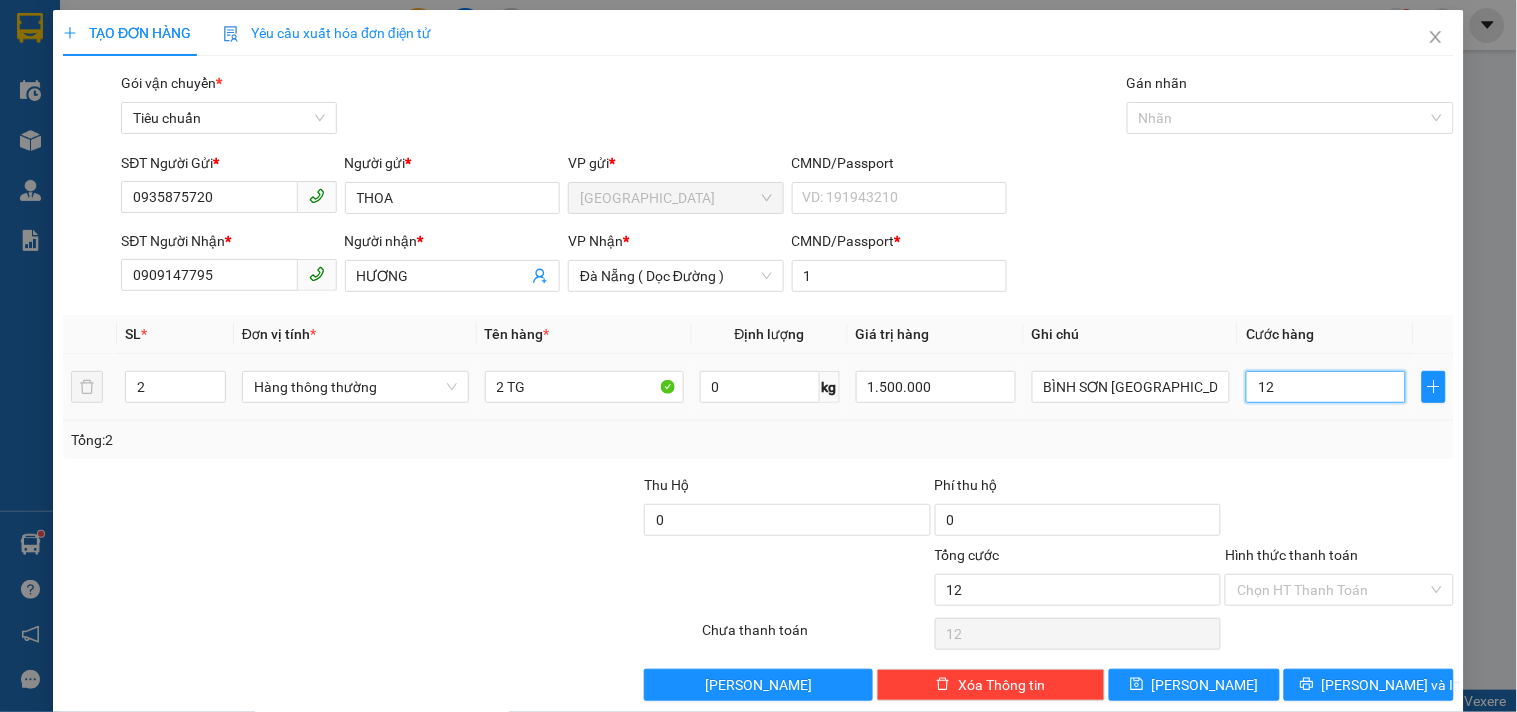 type on "120" 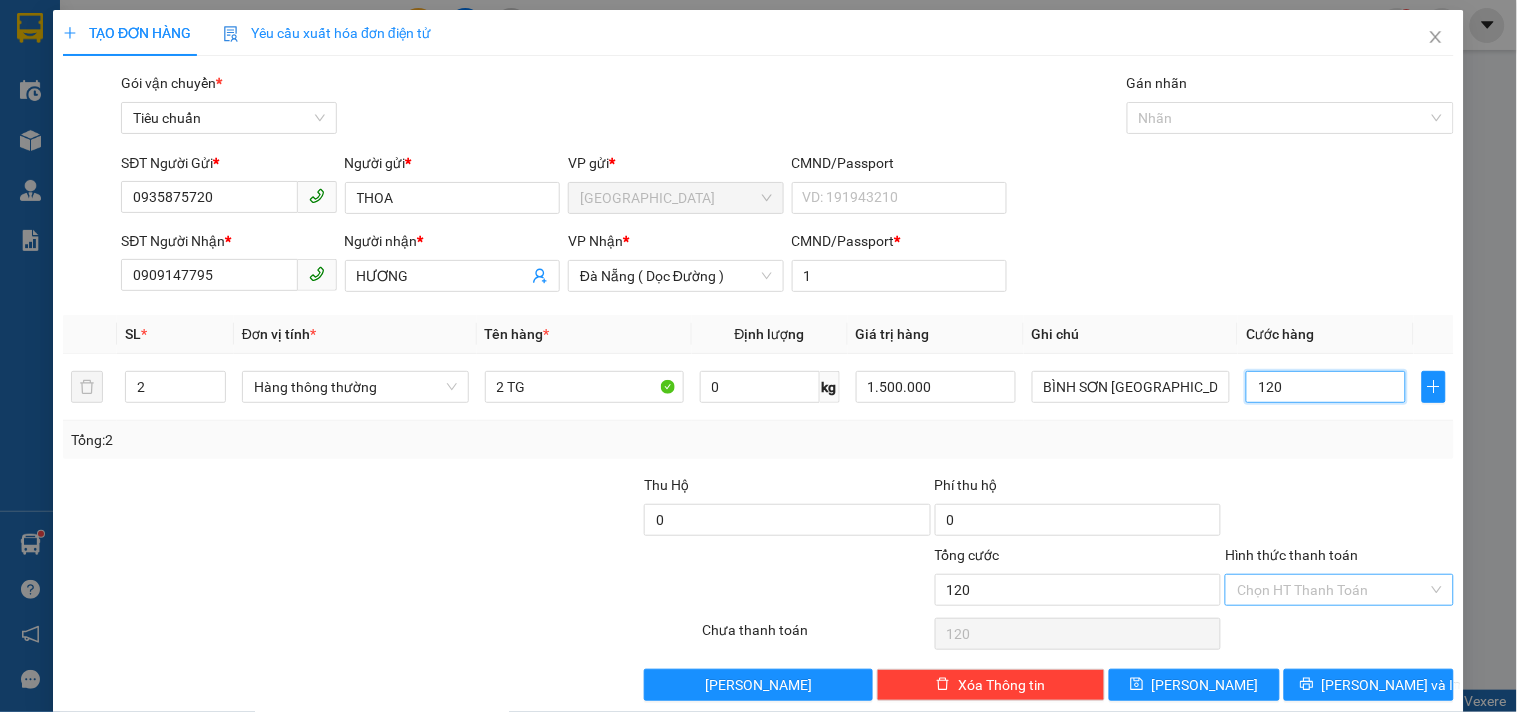 type on "120" 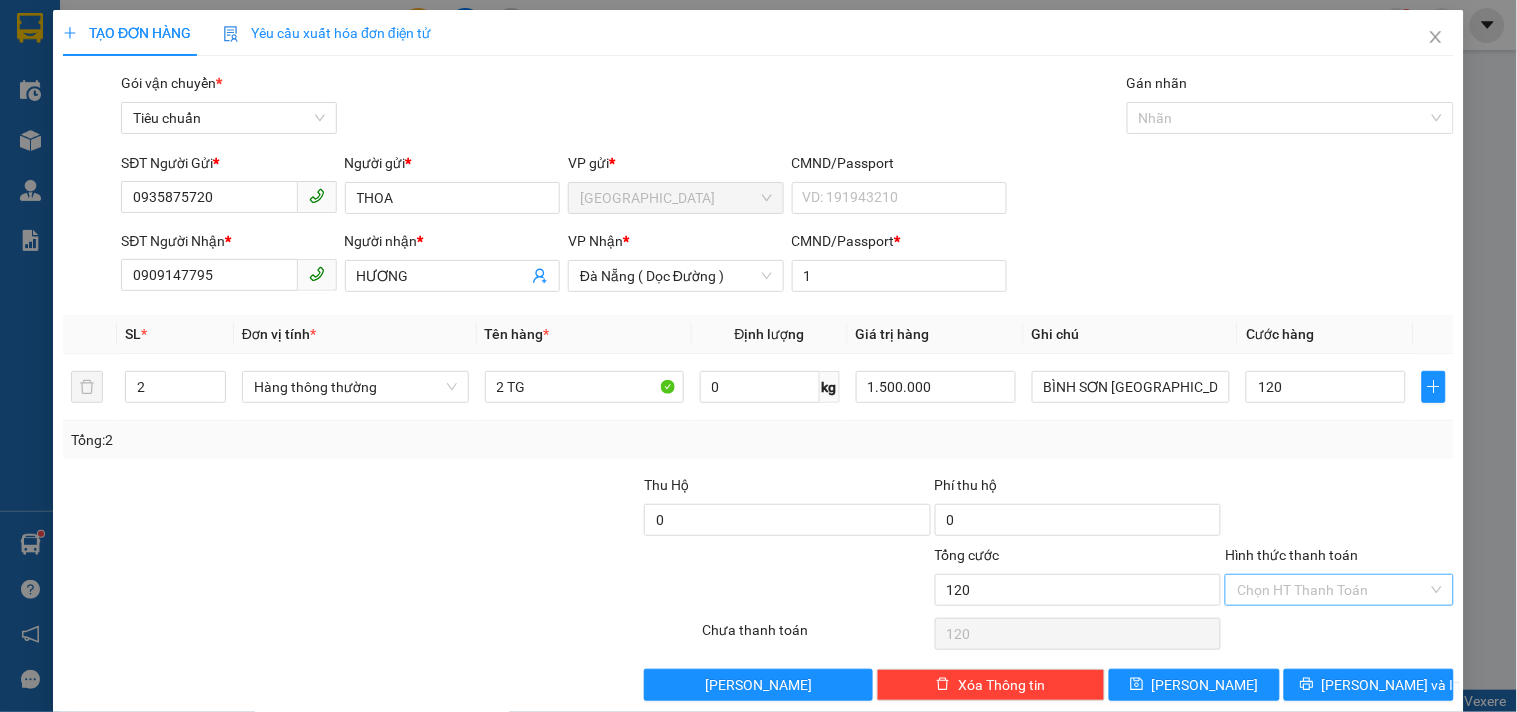 type on "120.000" 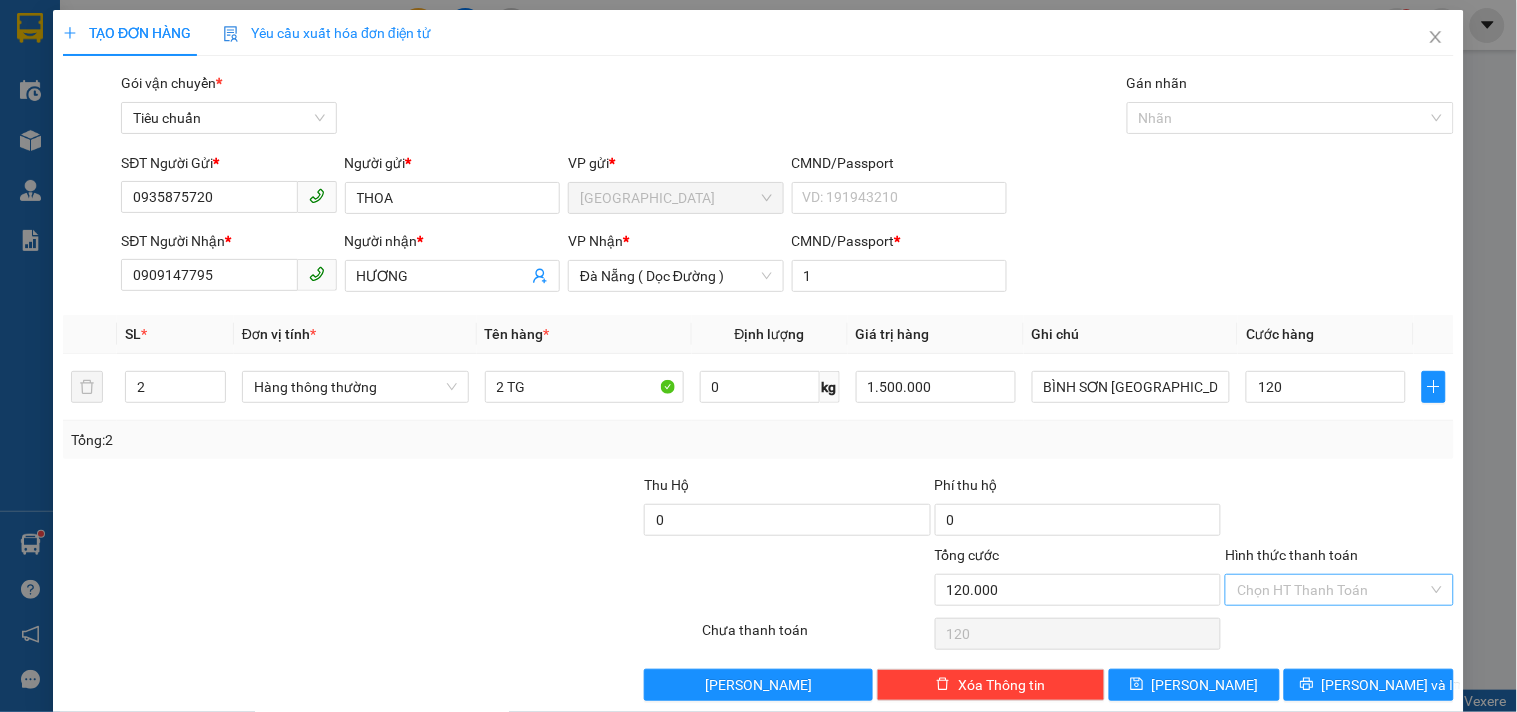 type on "120.000" 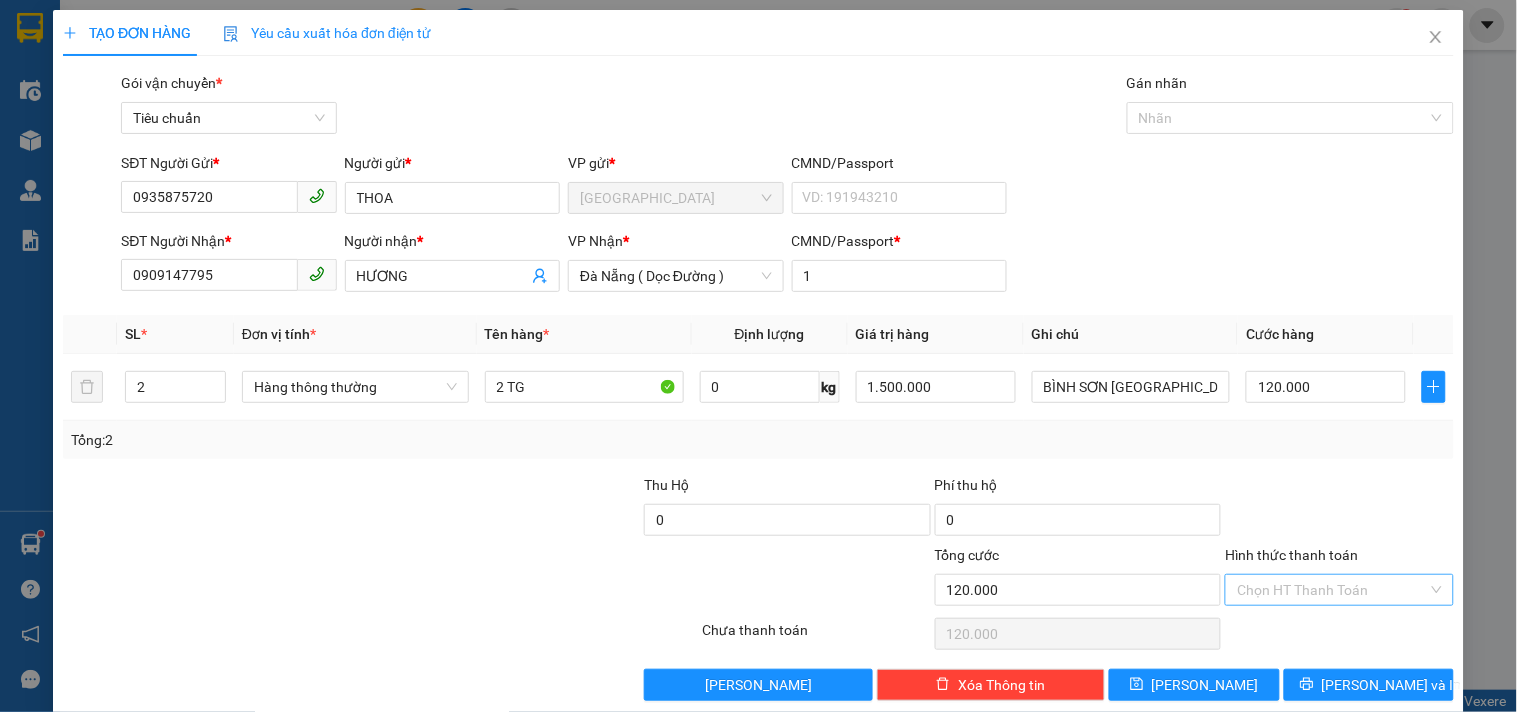 click on "Hình thức thanh toán" at bounding box center (1332, 590) 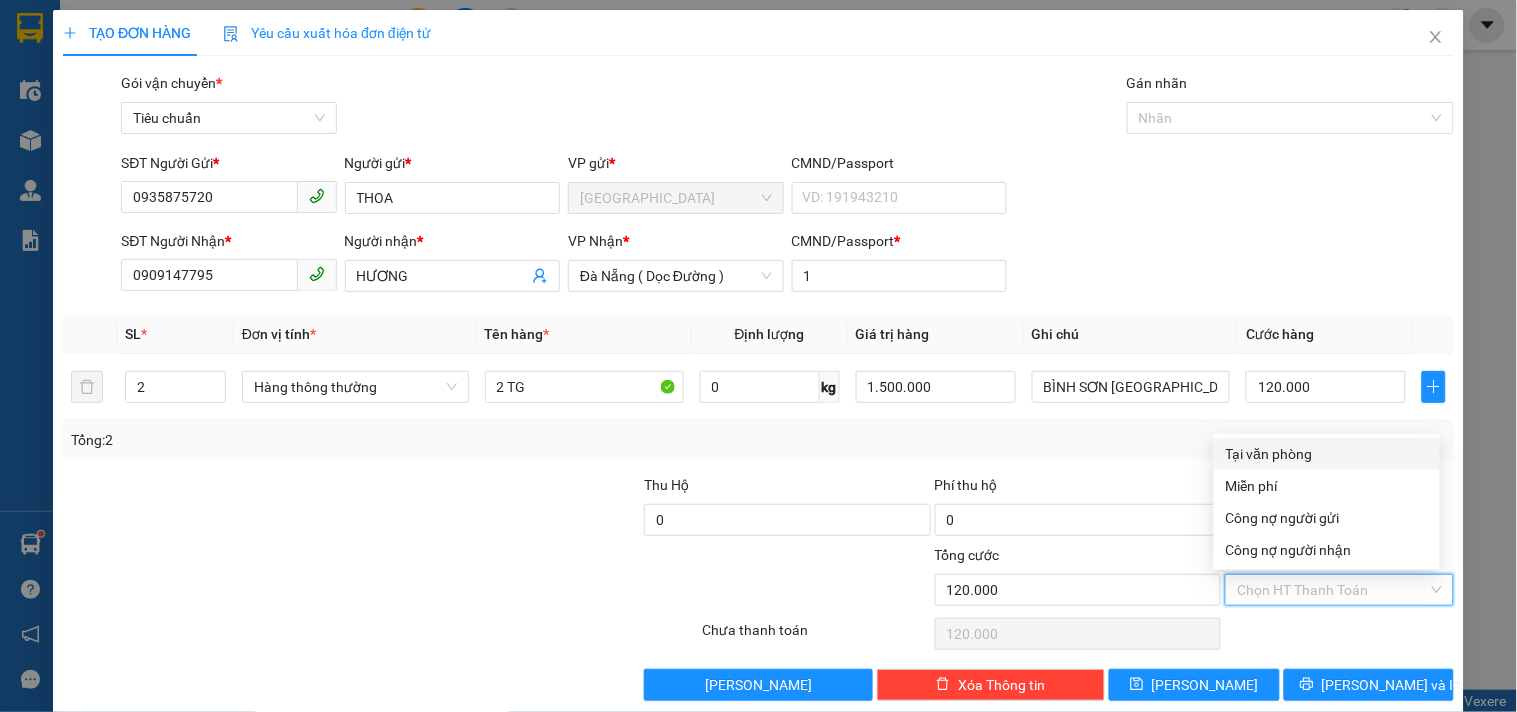 click on "Tại văn phòng" at bounding box center [1327, 454] 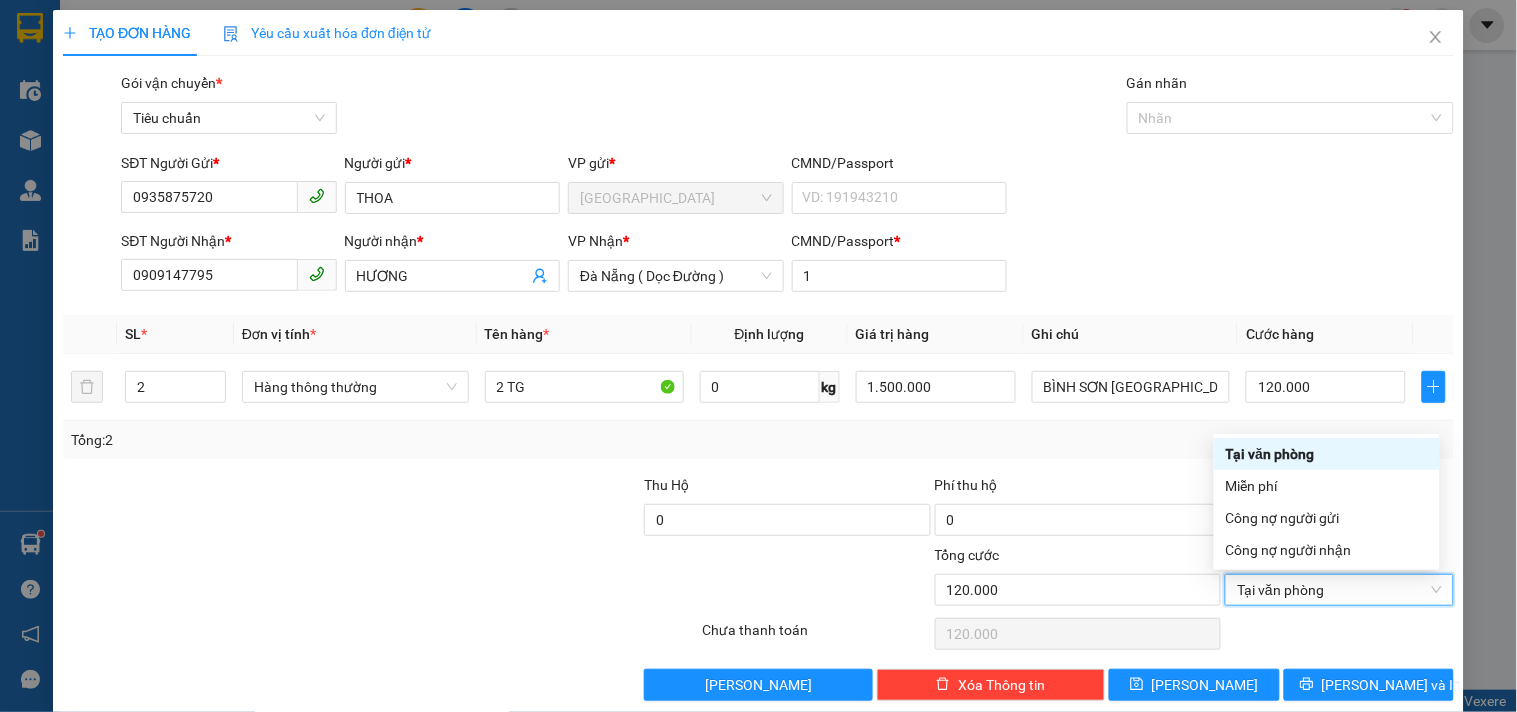type on "0" 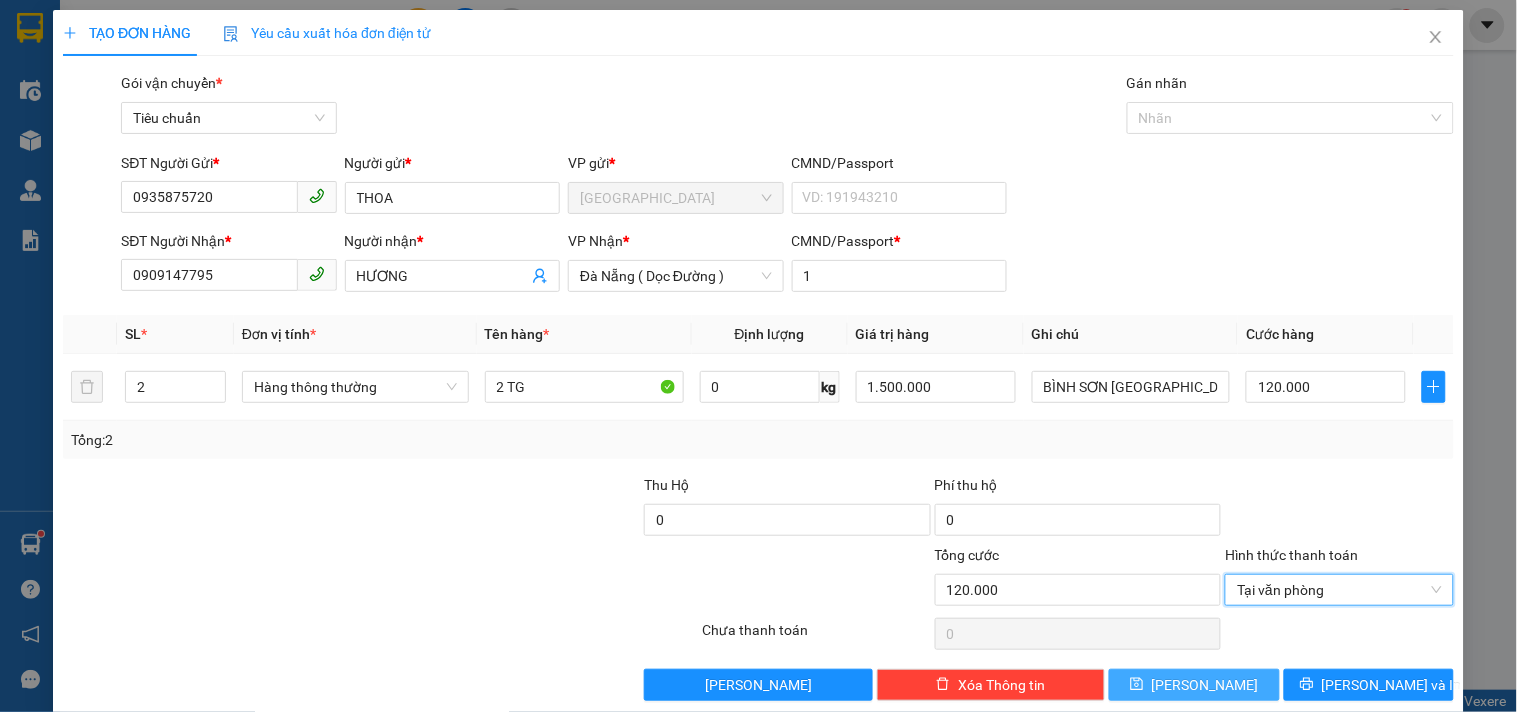 click on "[PERSON_NAME]" at bounding box center [1194, 685] 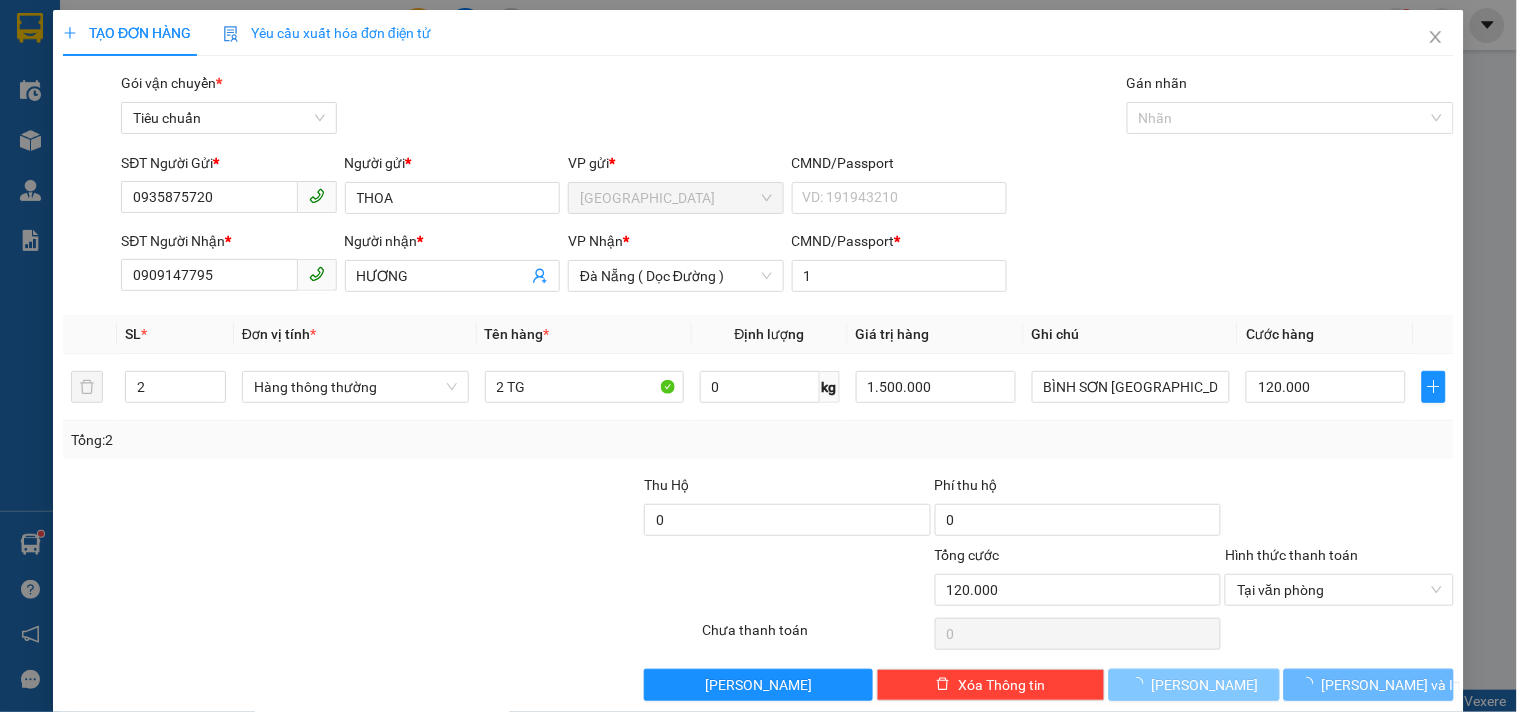 type 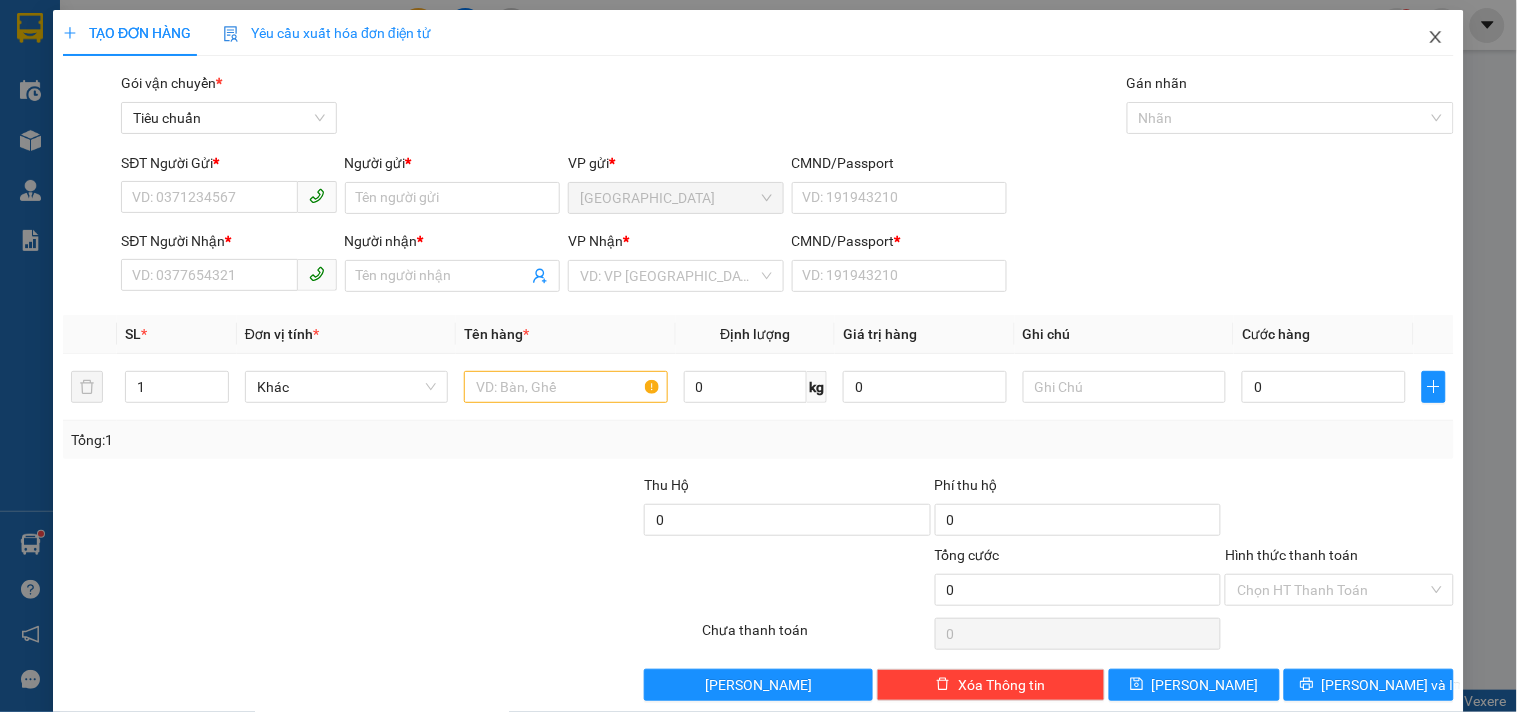 click at bounding box center [1436, 38] 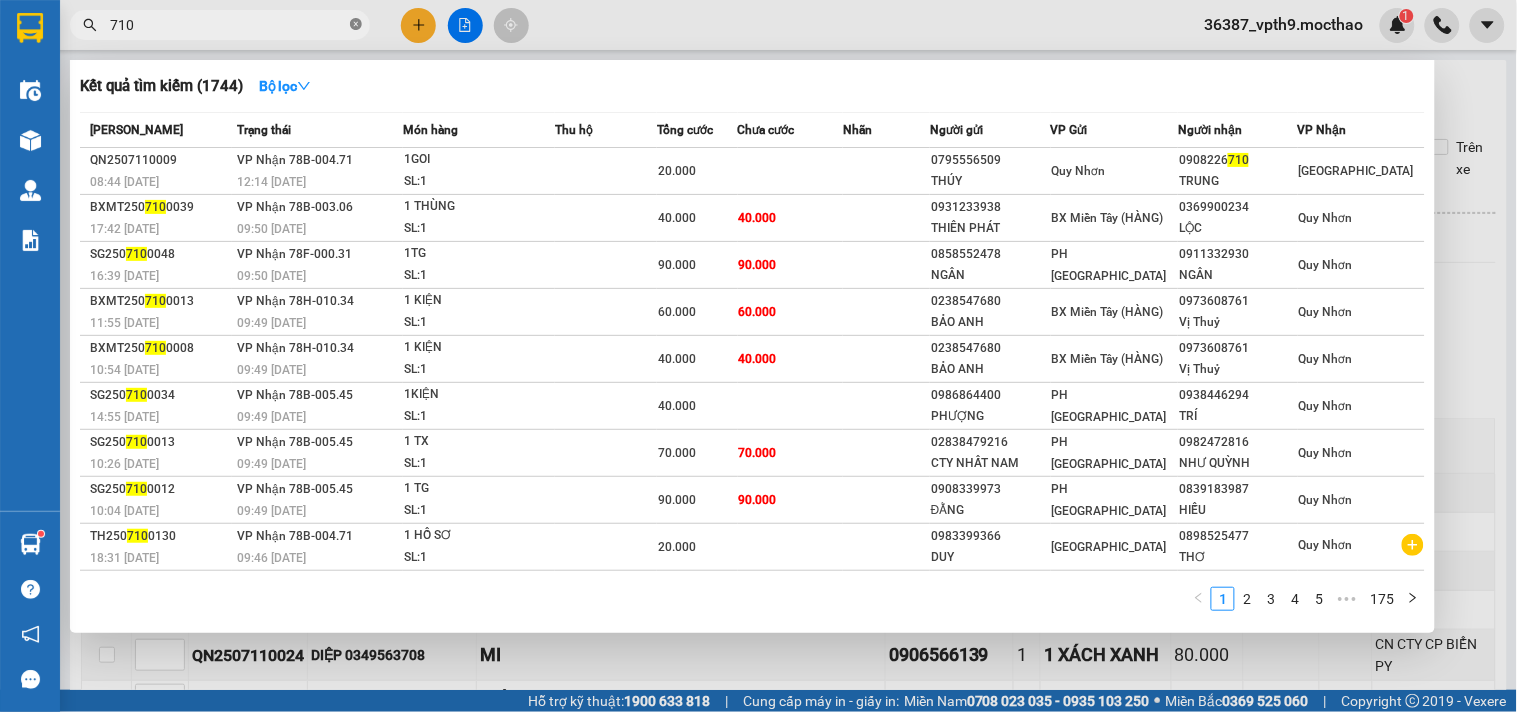 click 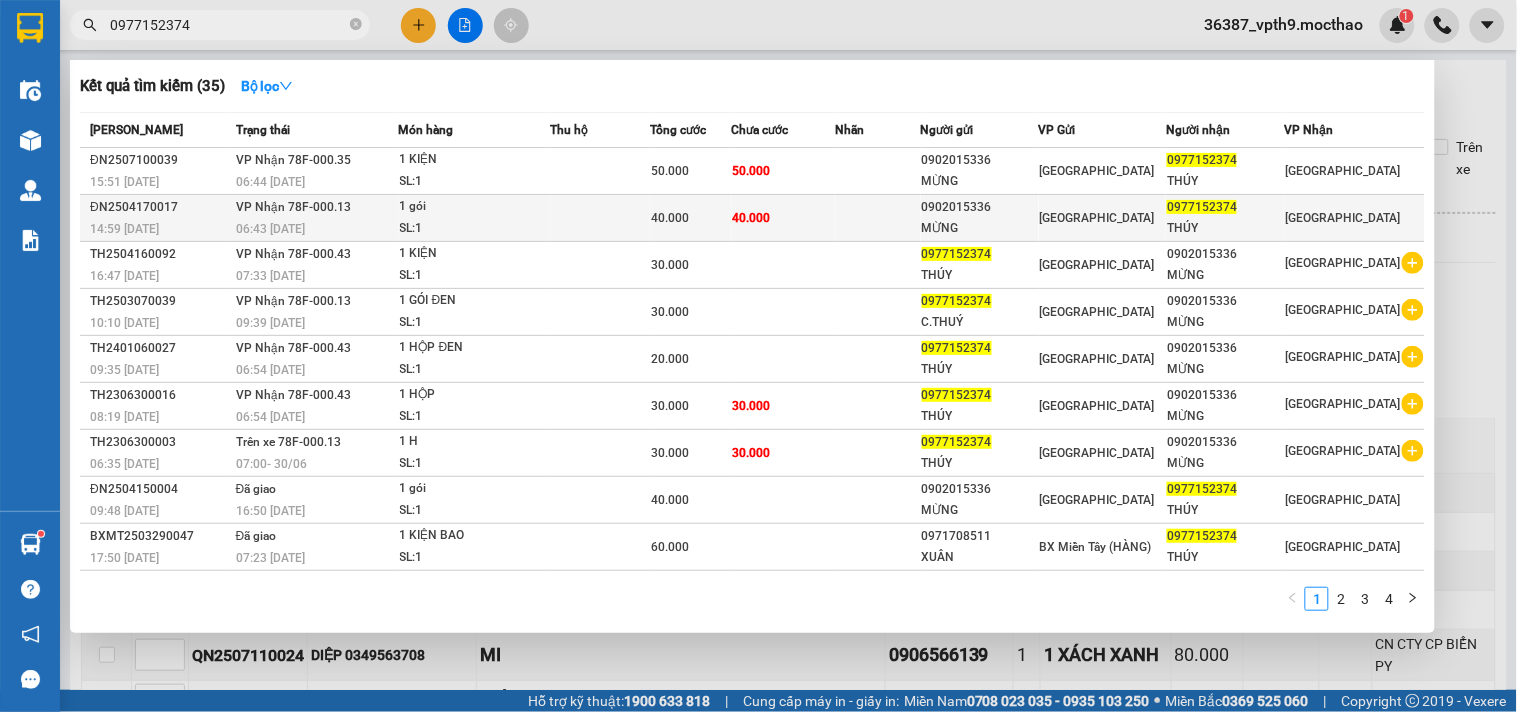 type on "0977152374" 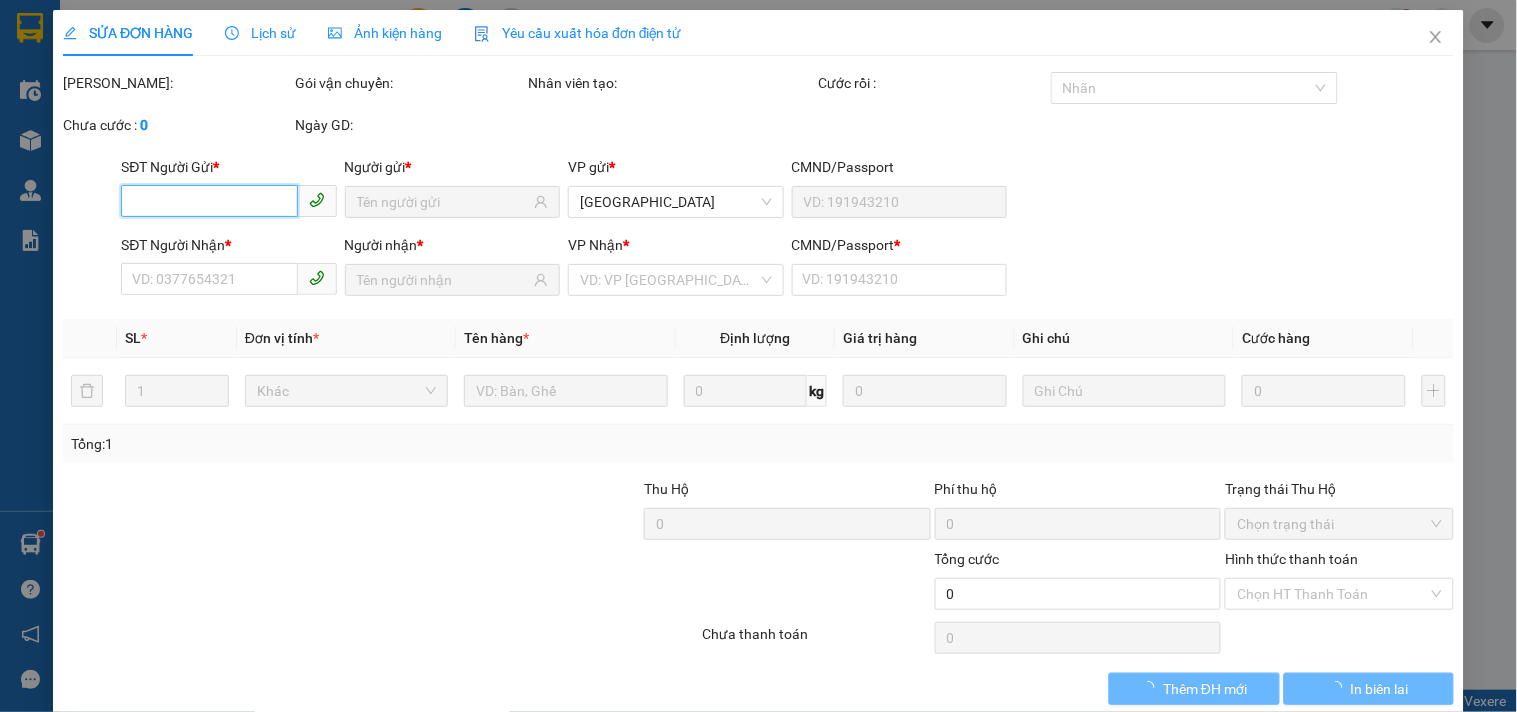 type on "0902015336" 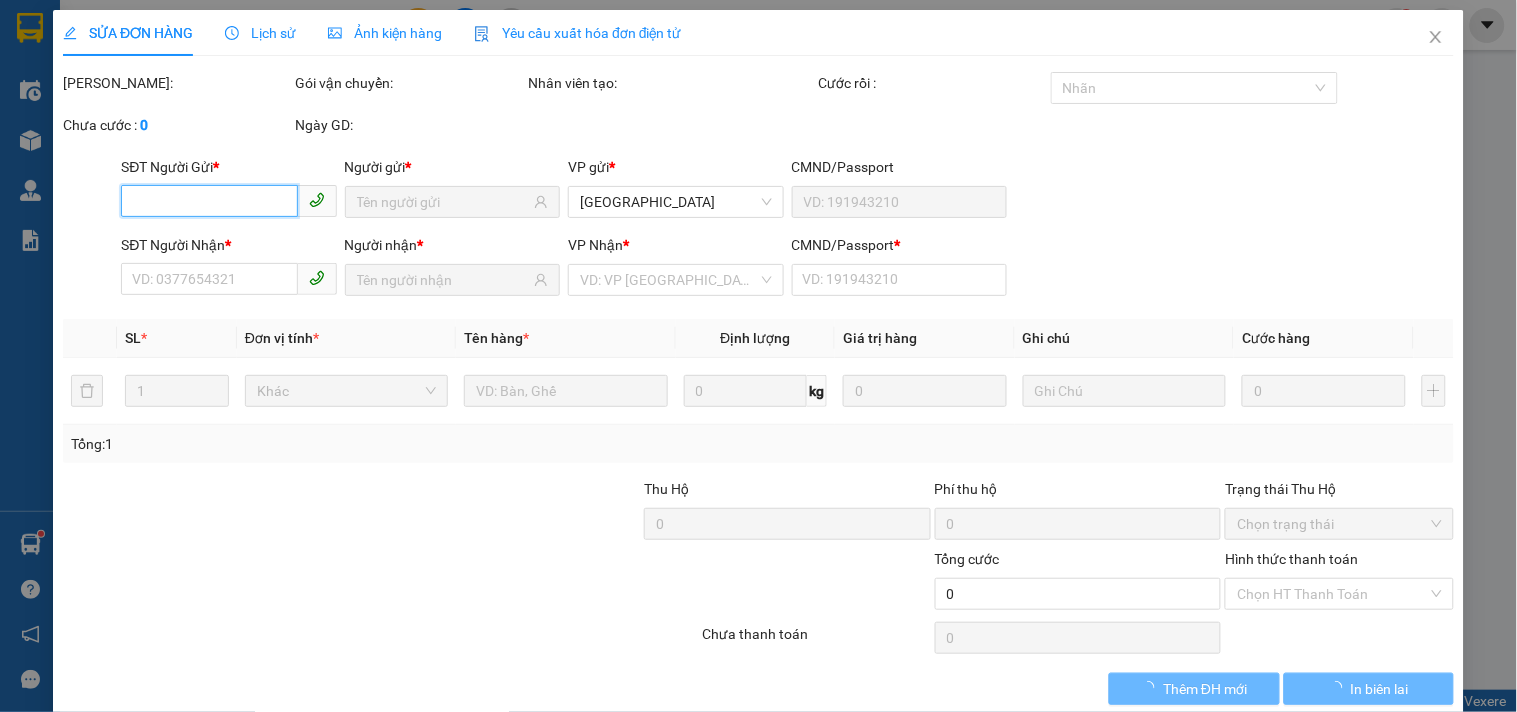 type on "MỪNG" 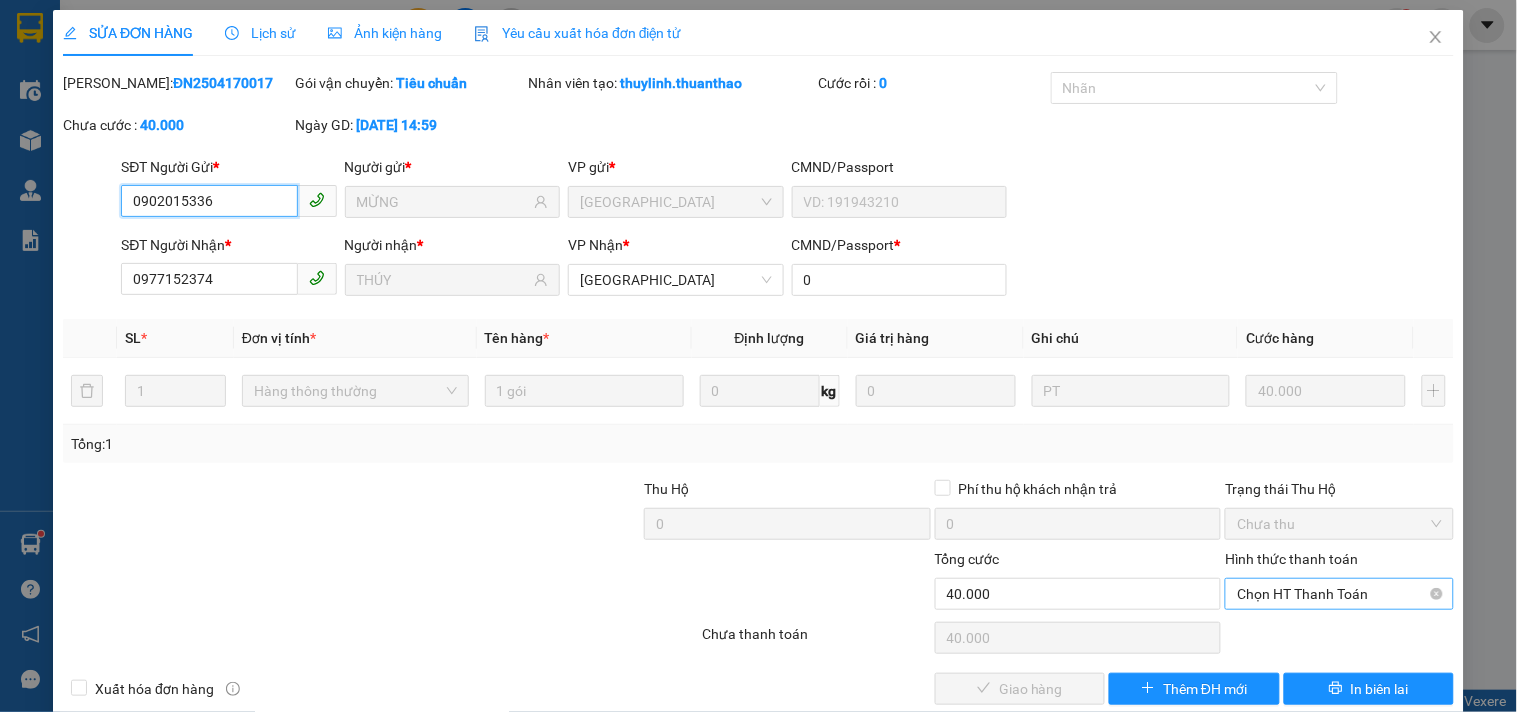 click on "Chọn HT Thanh Toán" at bounding box center [1339, 594] 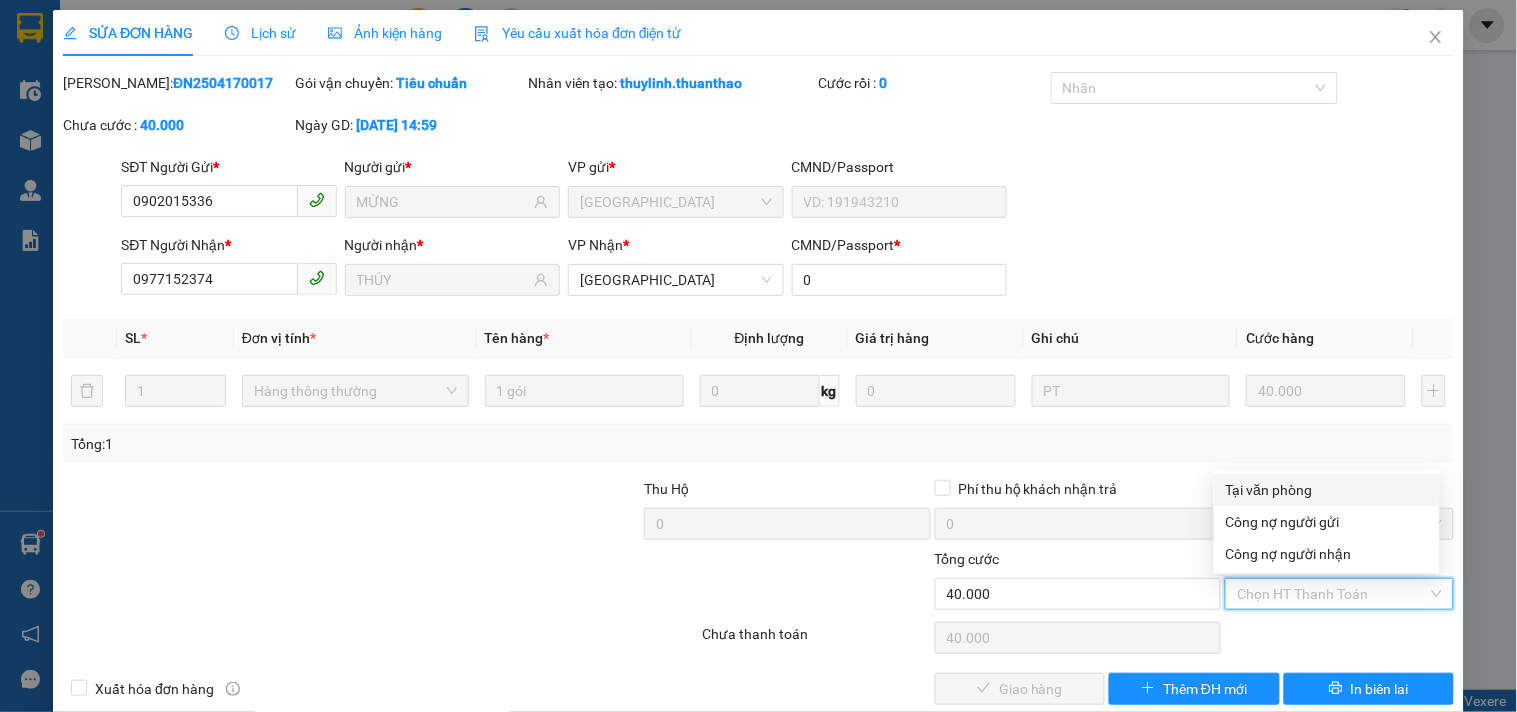 click on "Tại văn phòng" at bounding box center (1327, 490) 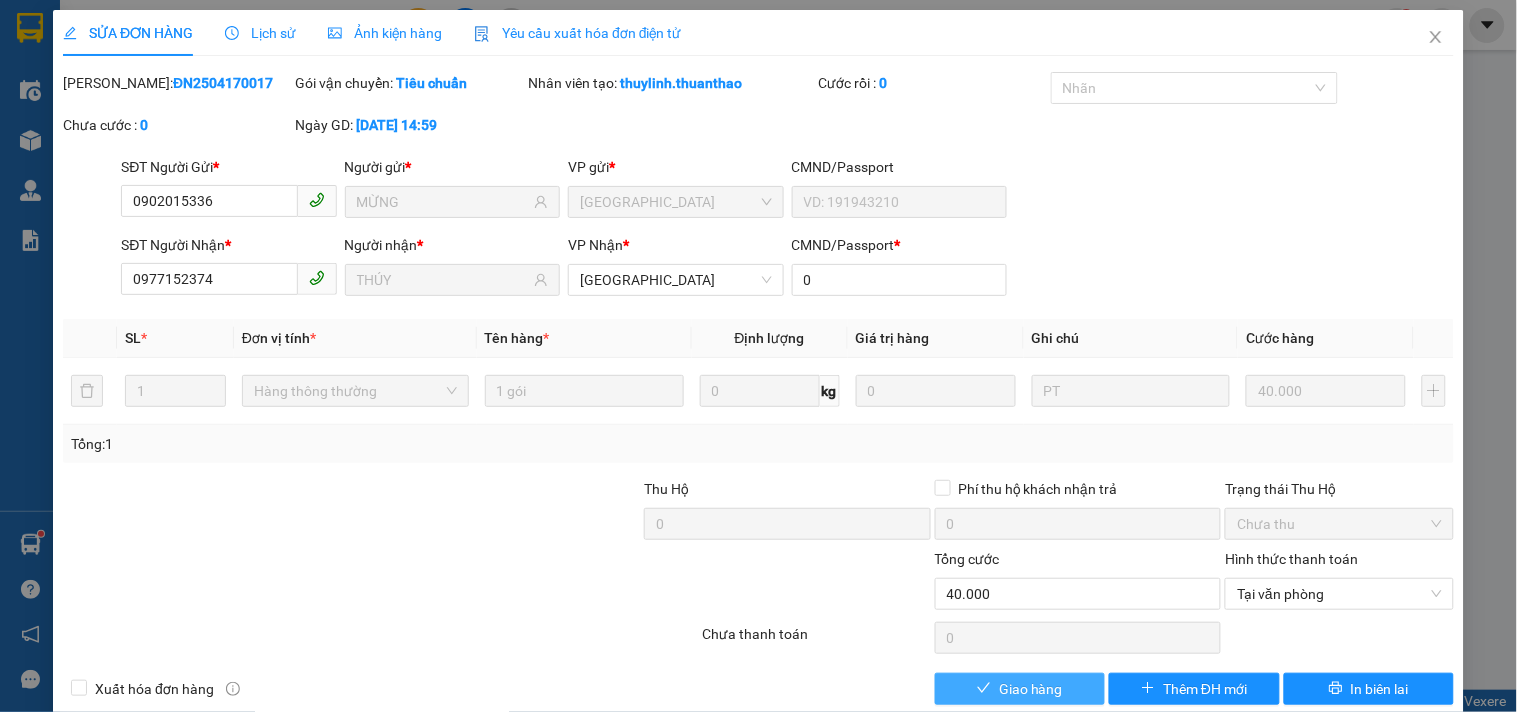 click on "Giao hàng" at bounding box center (1031, 689) 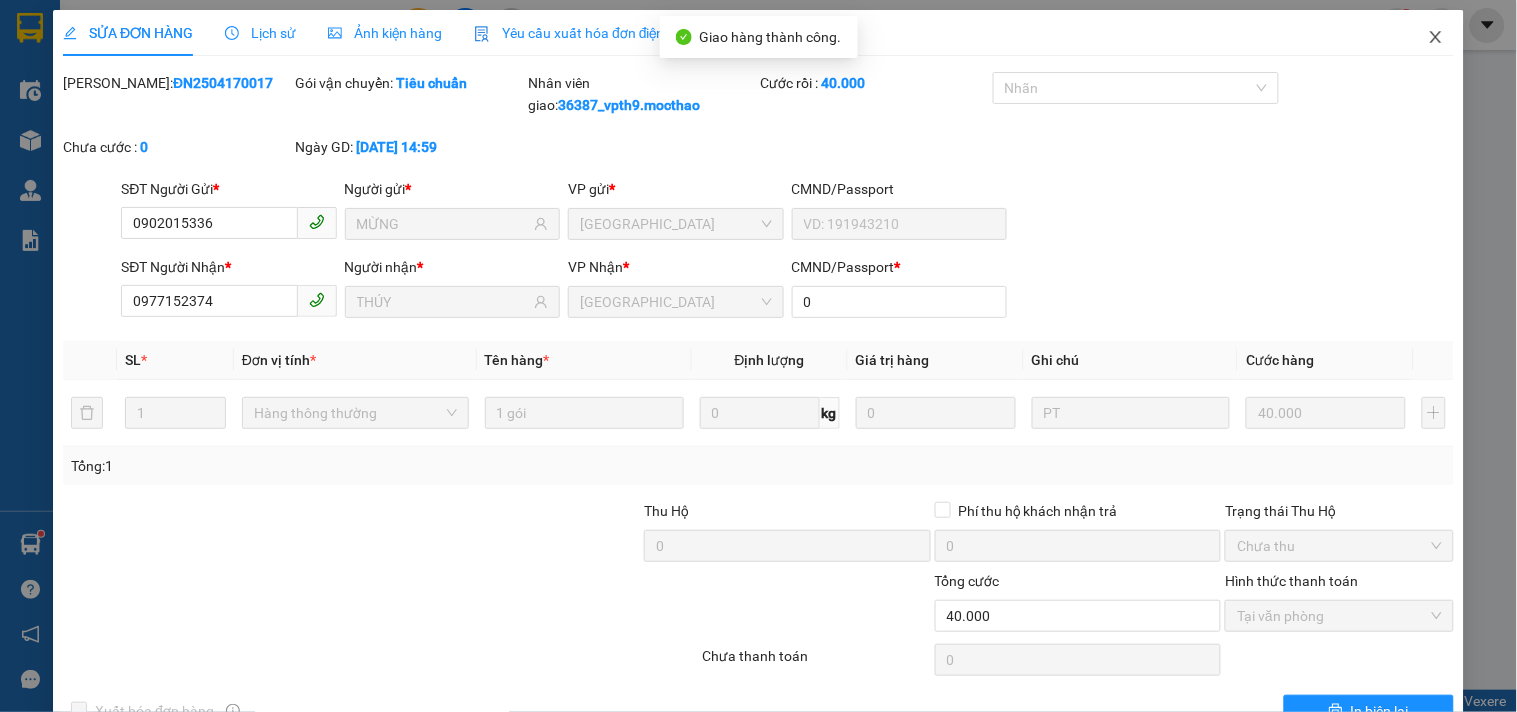 click at bounding box center (1436, 38) 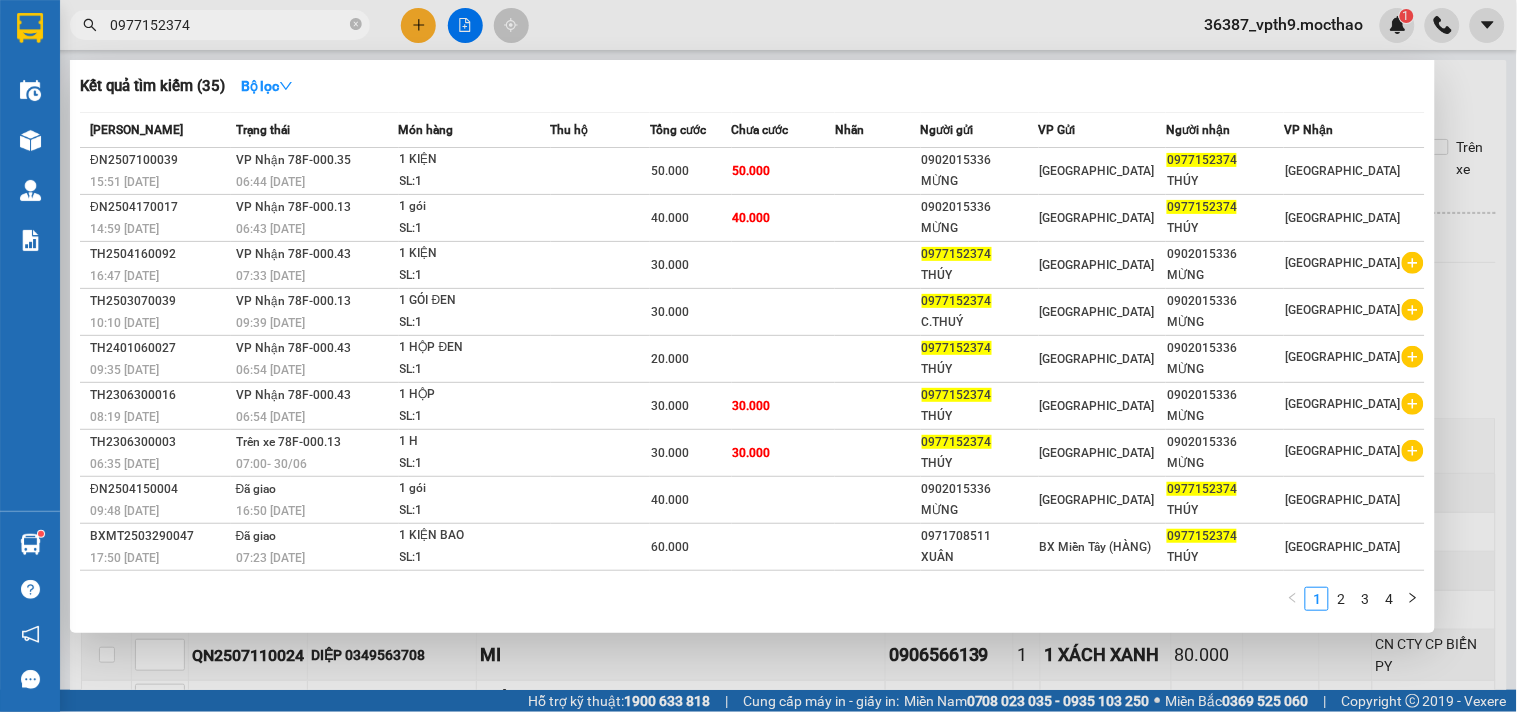 click on "0977152374" at bounding box center [228, 25] 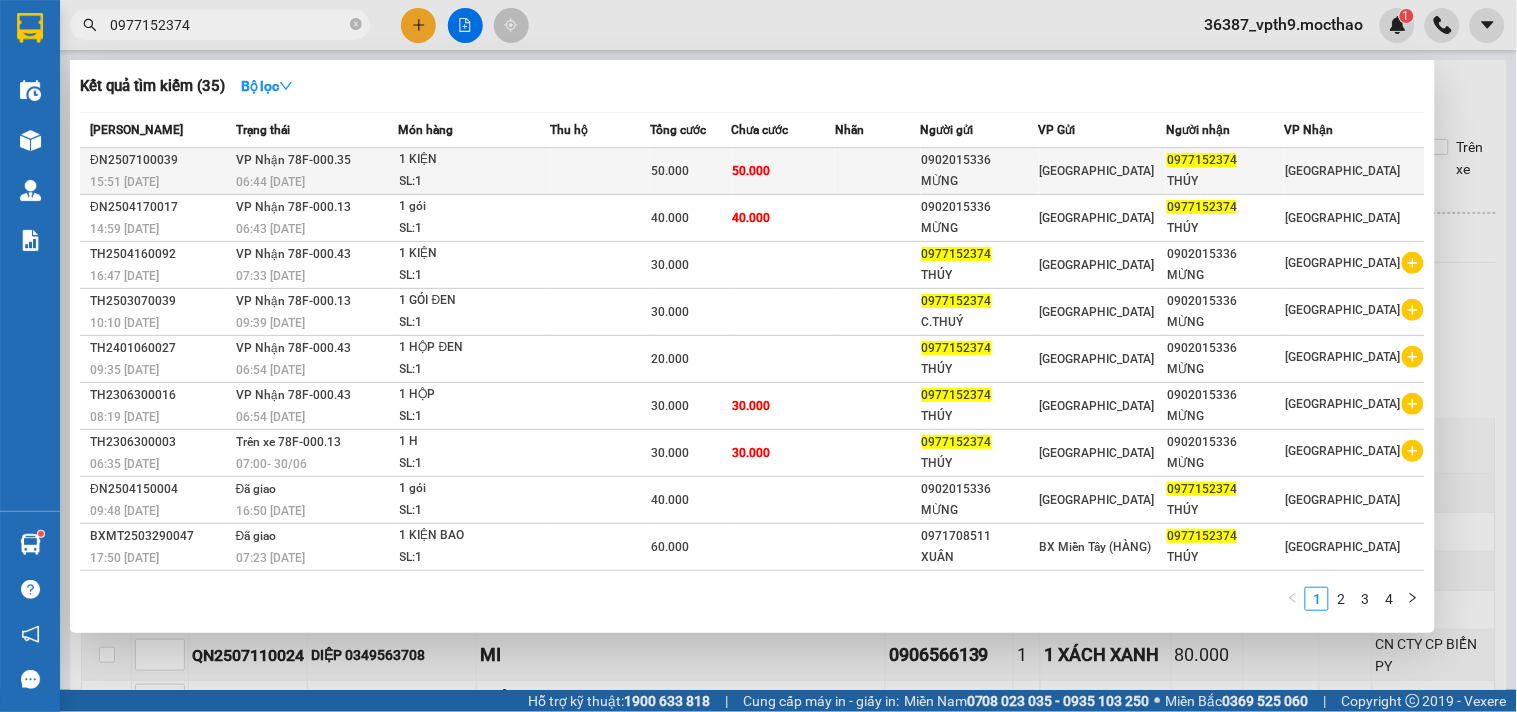click on "50.000" at bounding box center (690, 171) 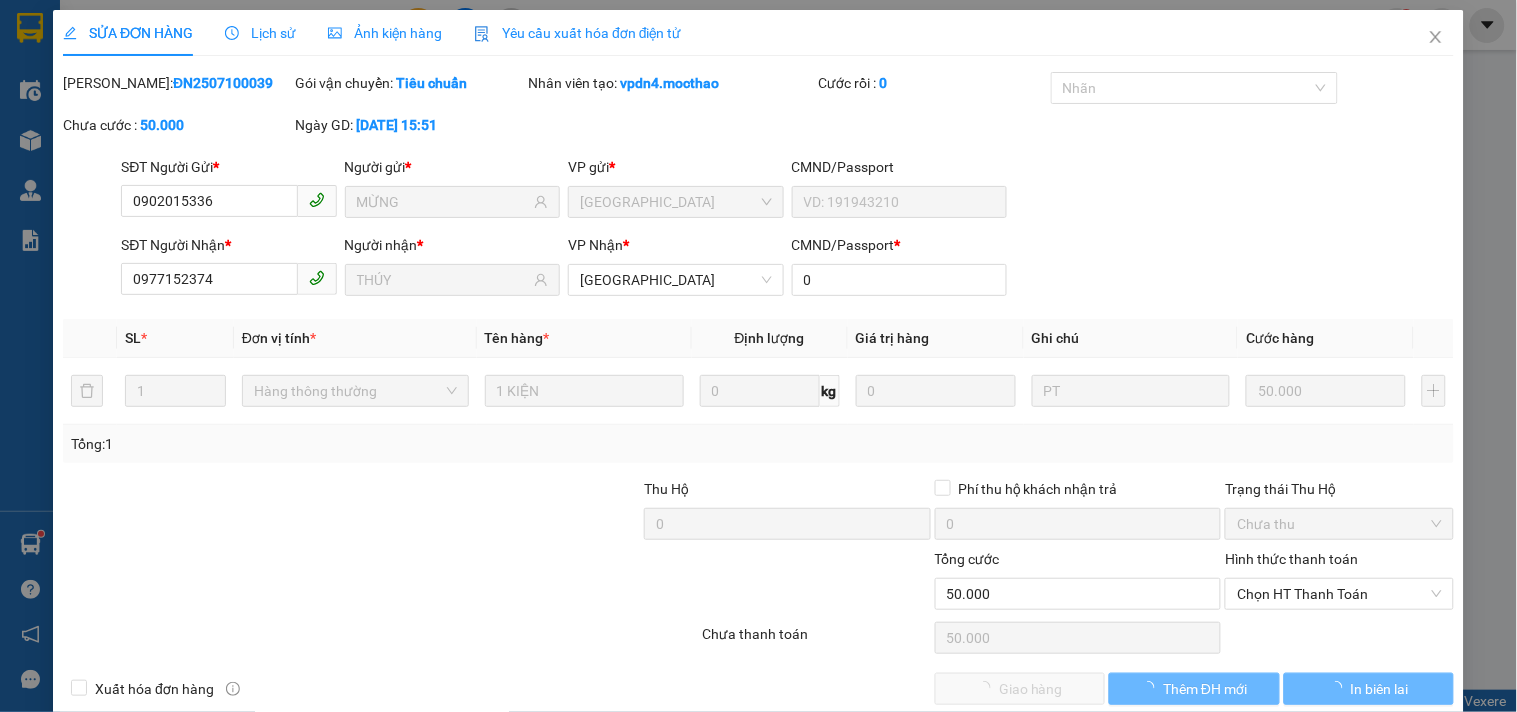 type on "0902015336" 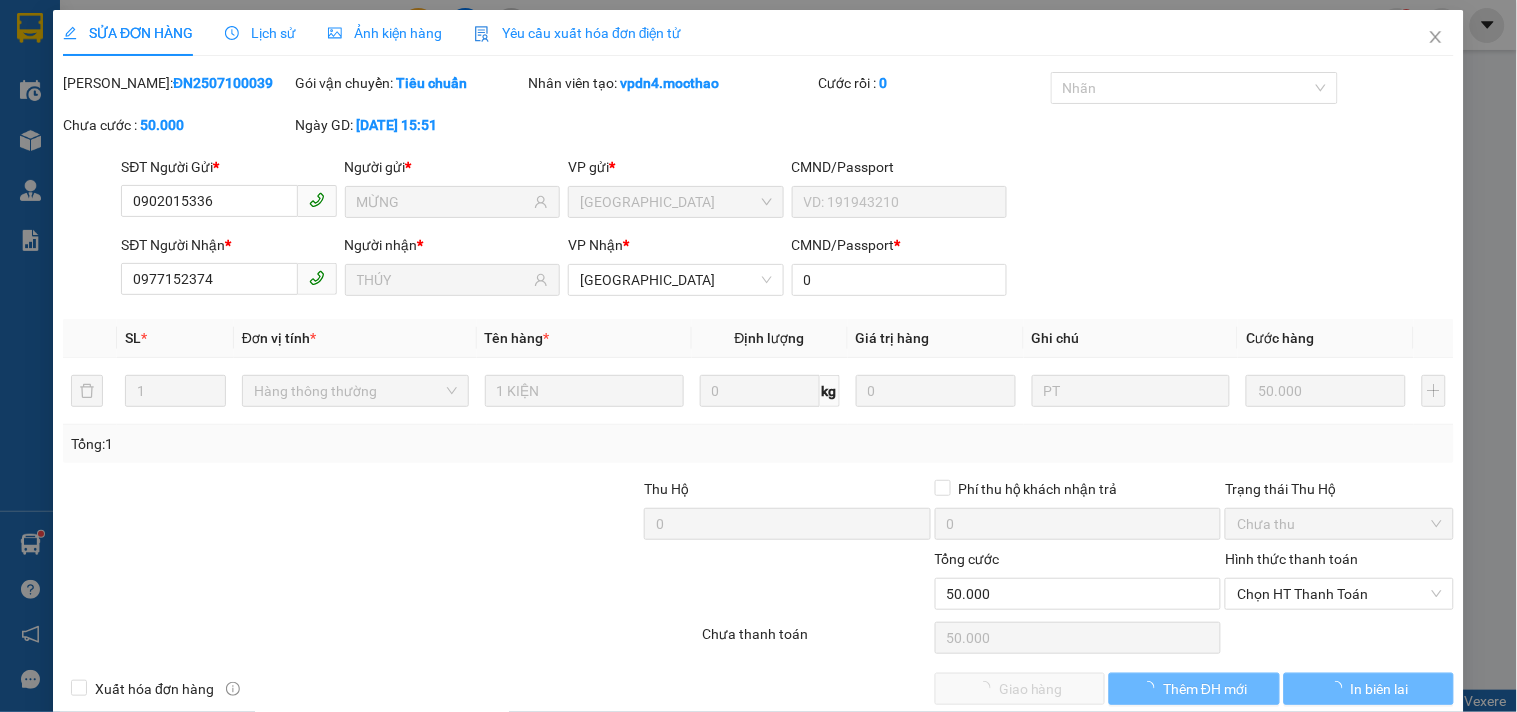 type on "MỪNG" 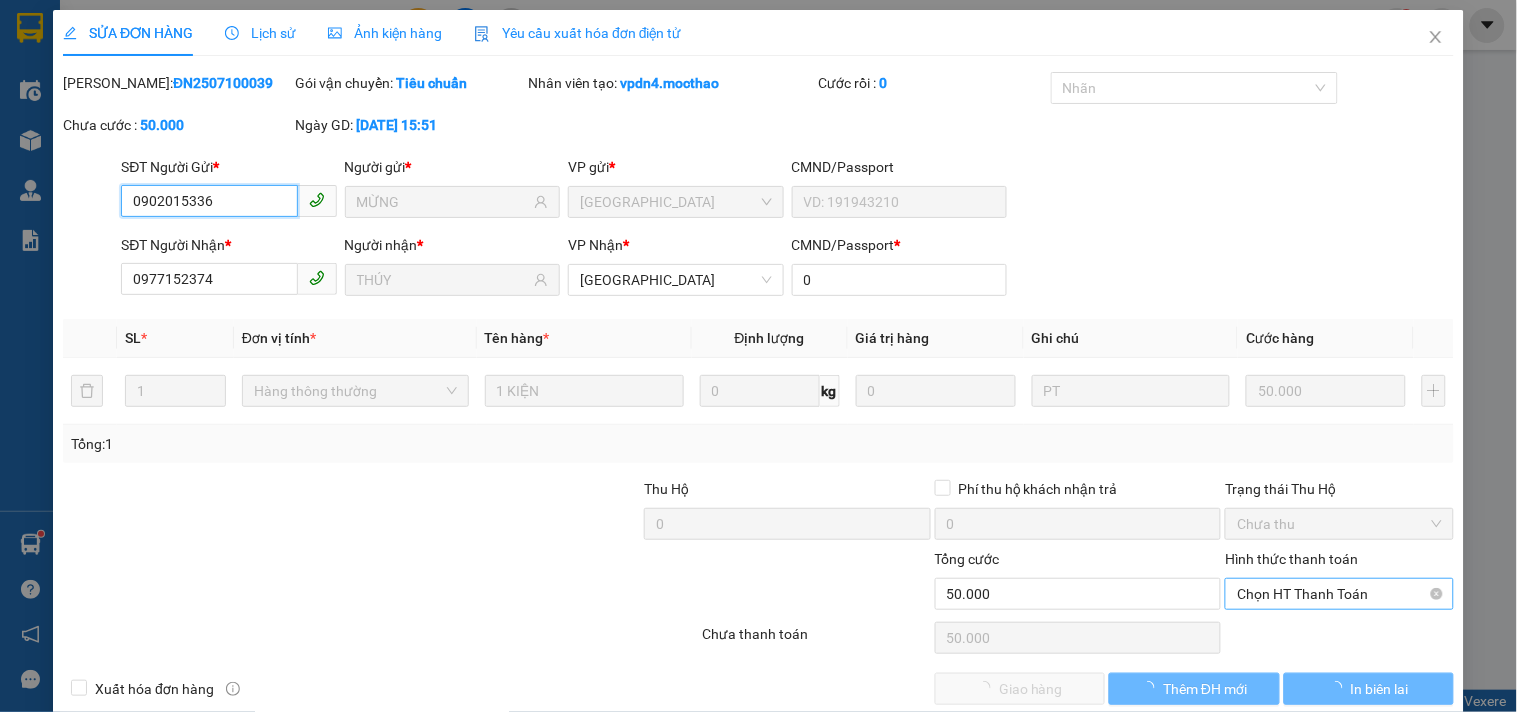 click on "Chọn HT Thanh Toán" at bounding box center (1339, 594) 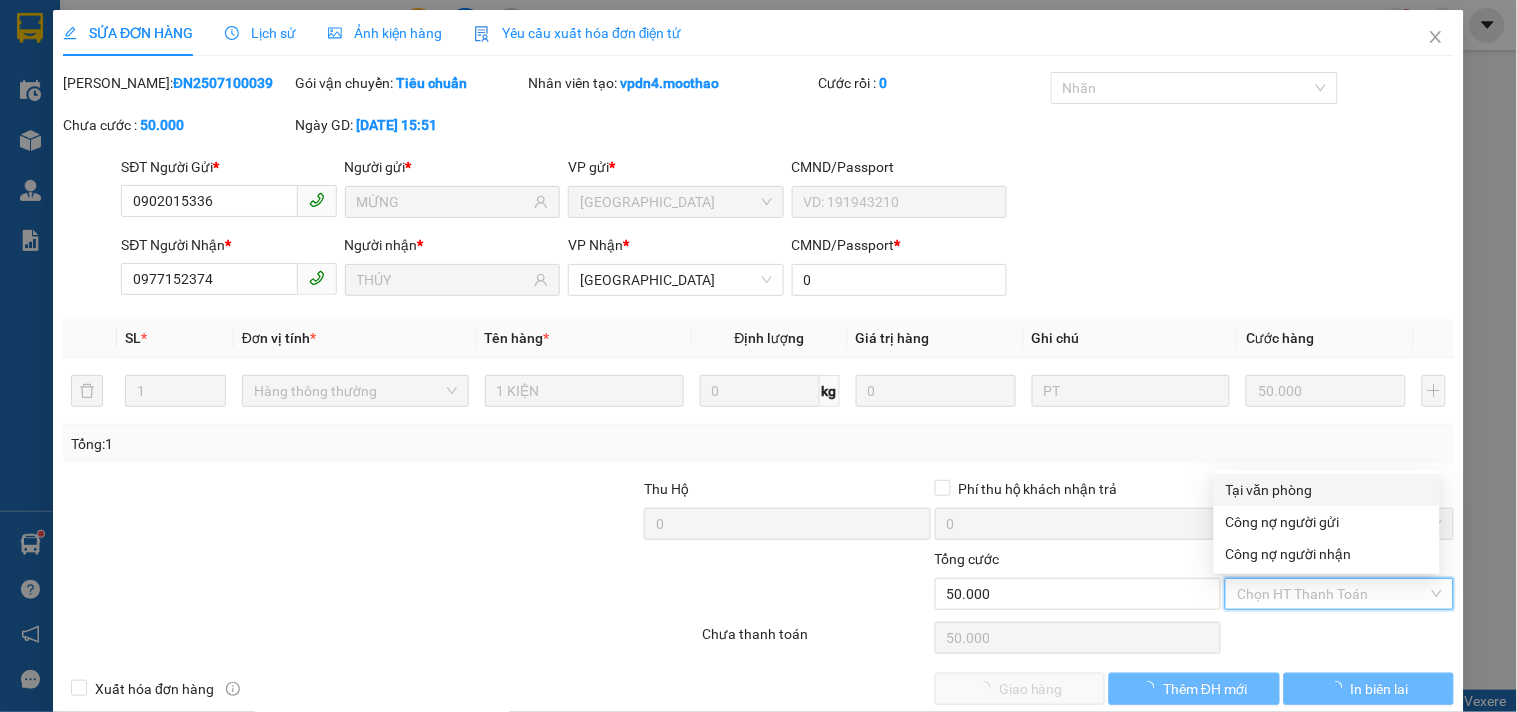 drag, startPoint x: 1287, startPoint y: 483, endPoint x: 1048, endPoint y: 650, distance: 291.56476 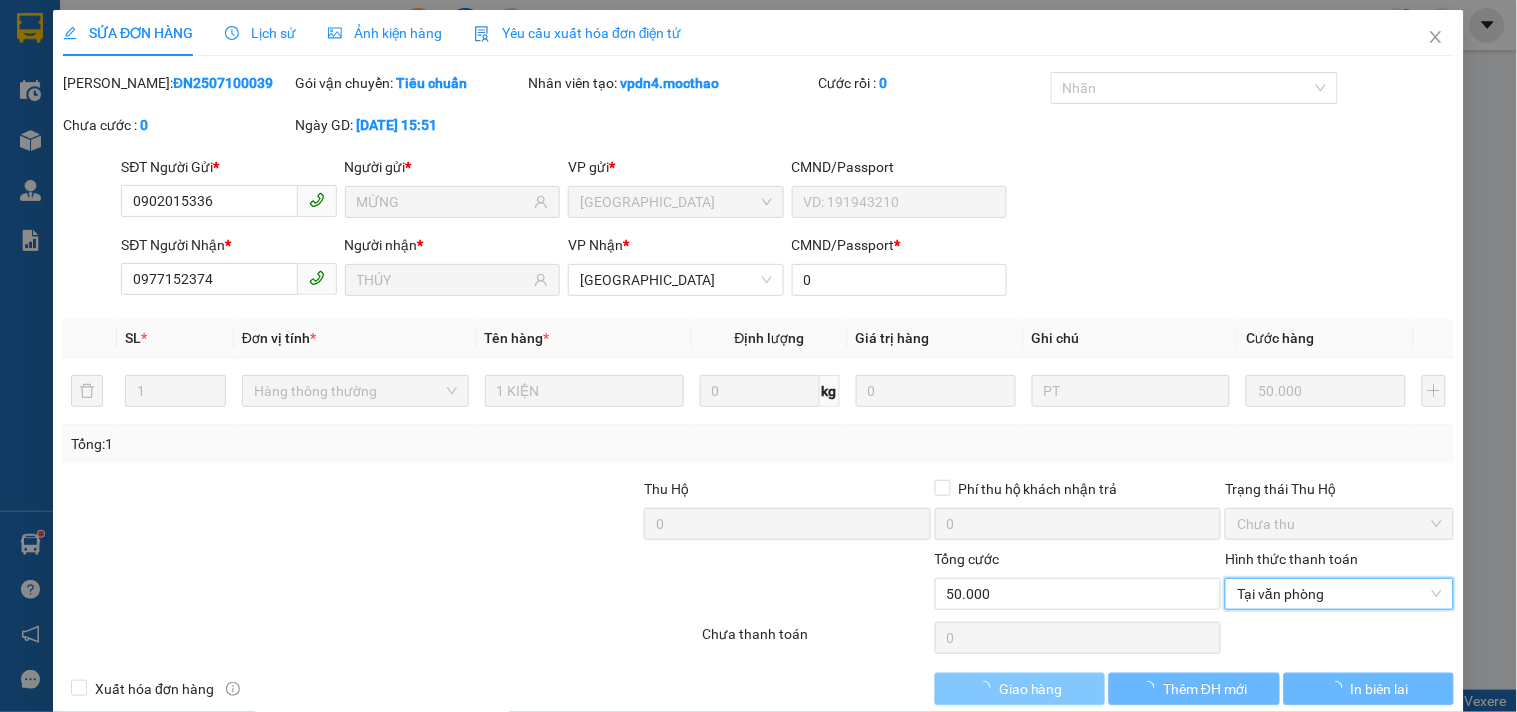 click on "Giao hàng" at bounding box center [1031, 689] 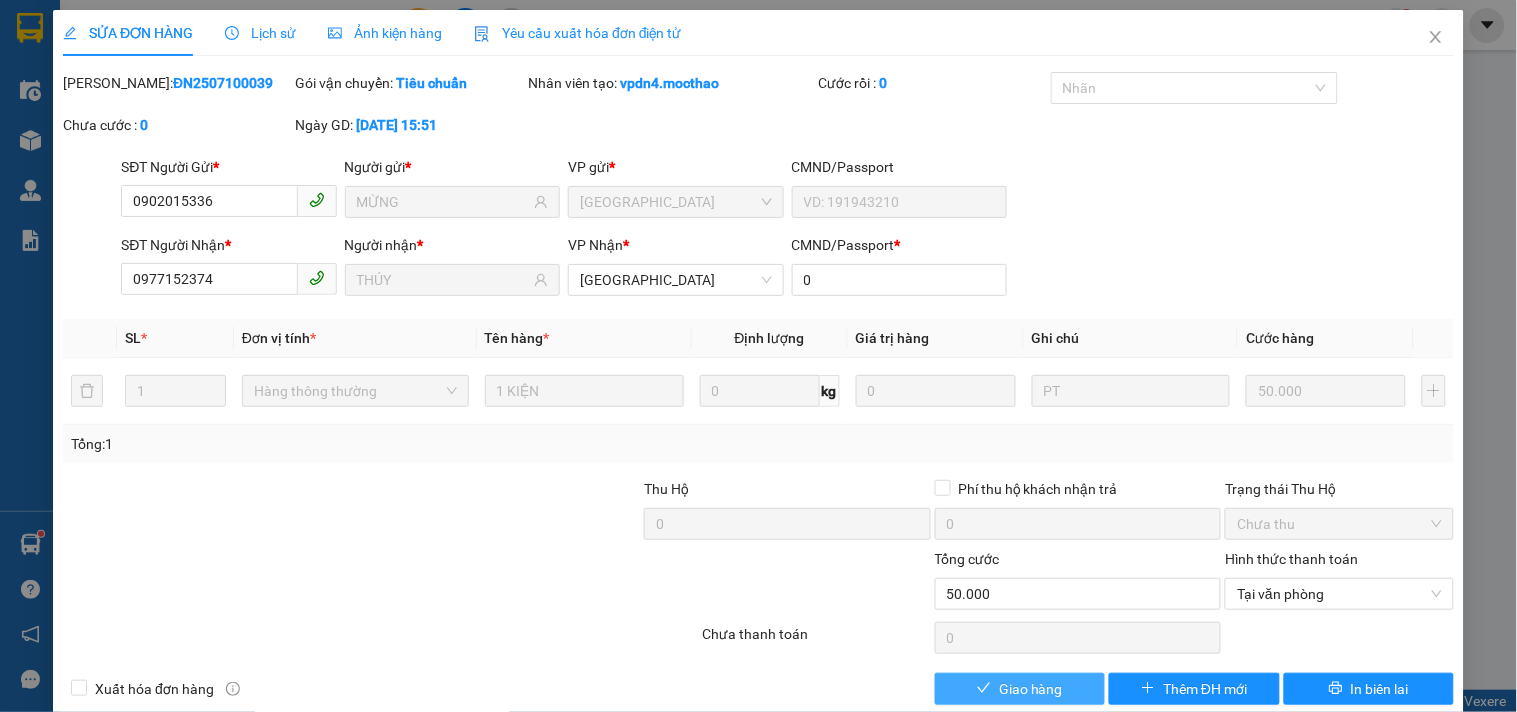 click on "Giao hàng" at bounding box center (1031, 689) 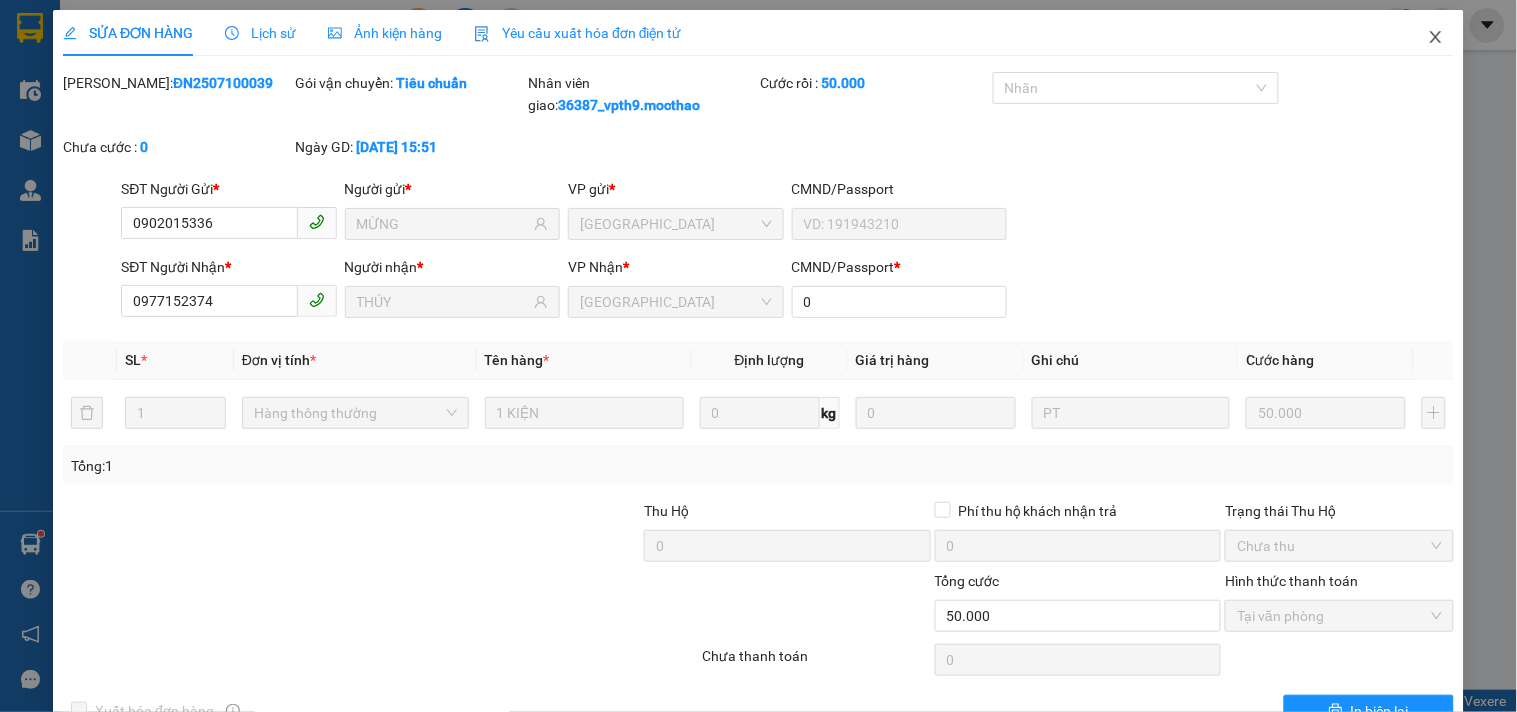 click 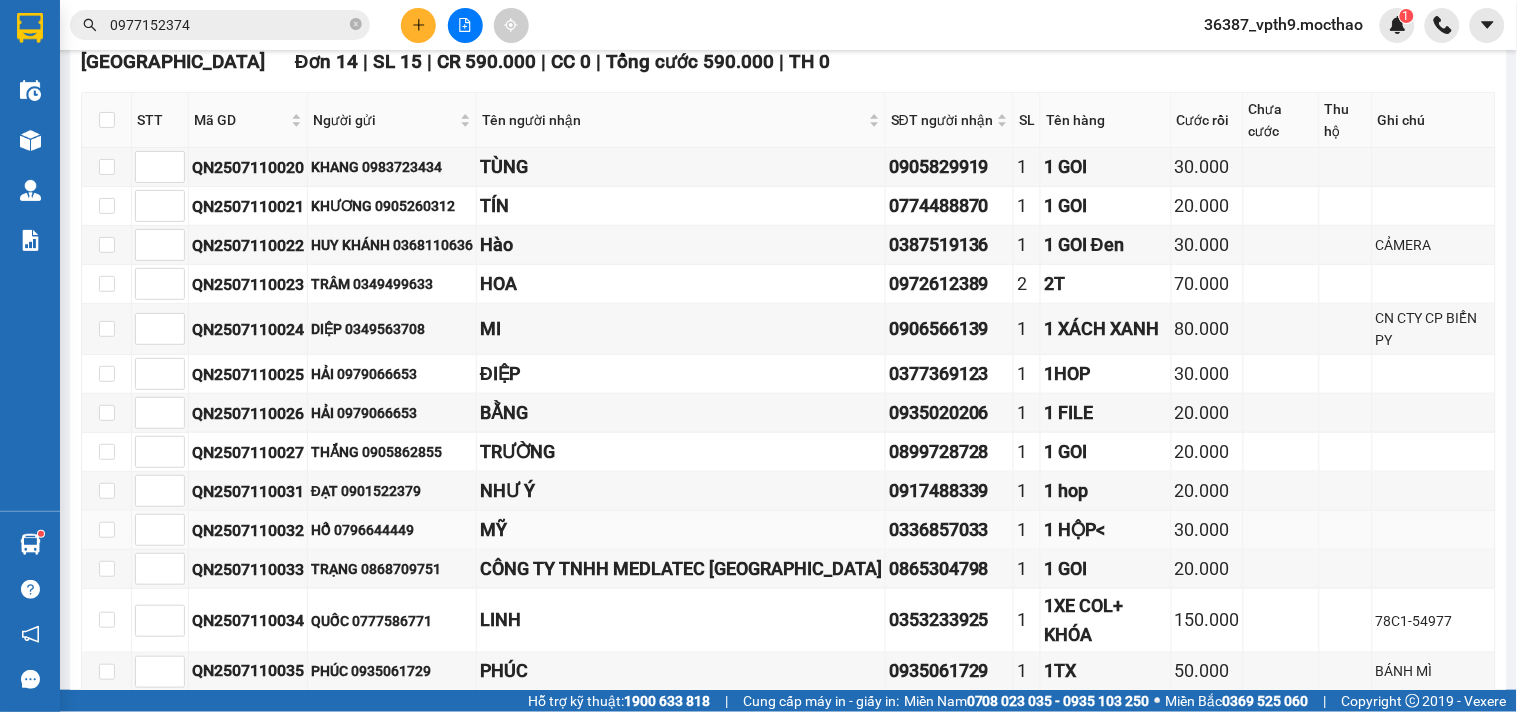 scroll, scrollTop: 215, scrollLeft: 0, axis: vertical 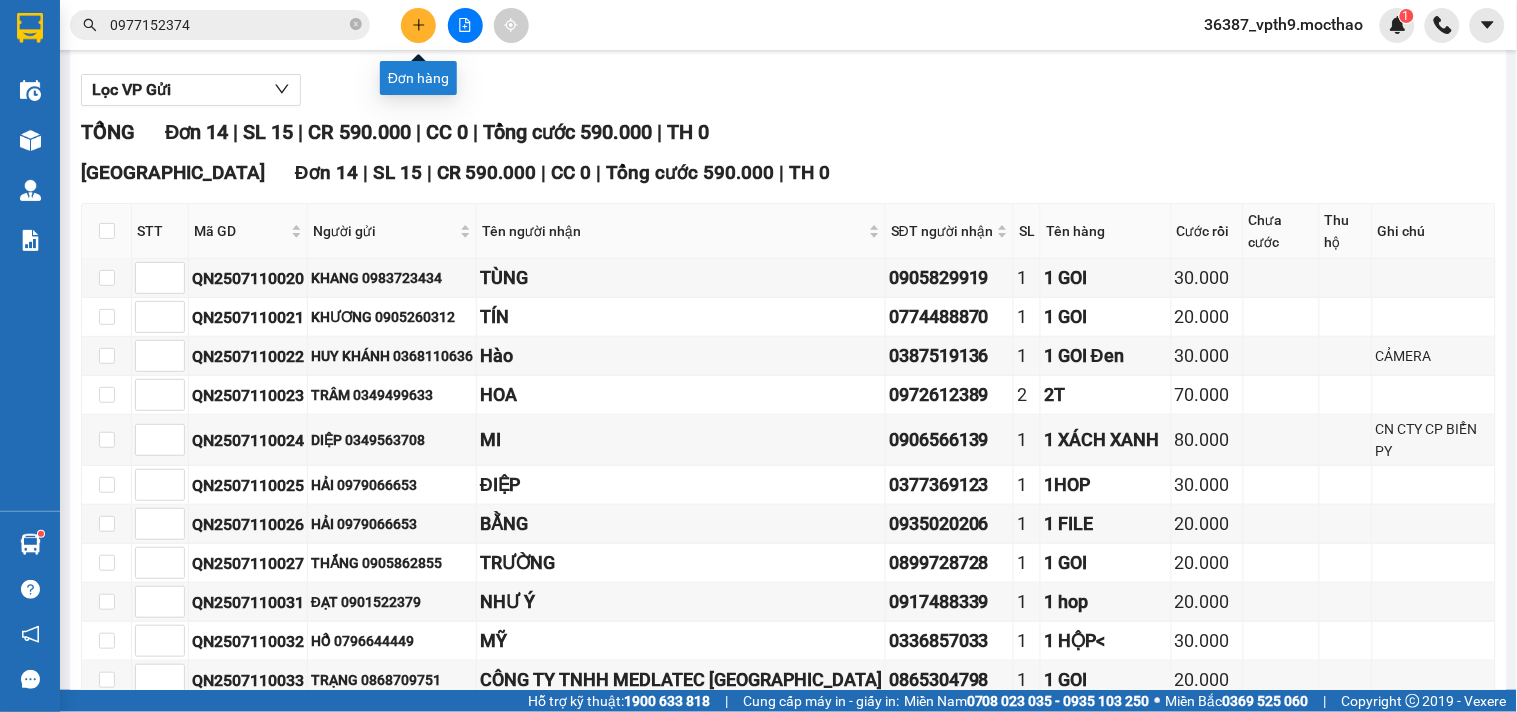 click 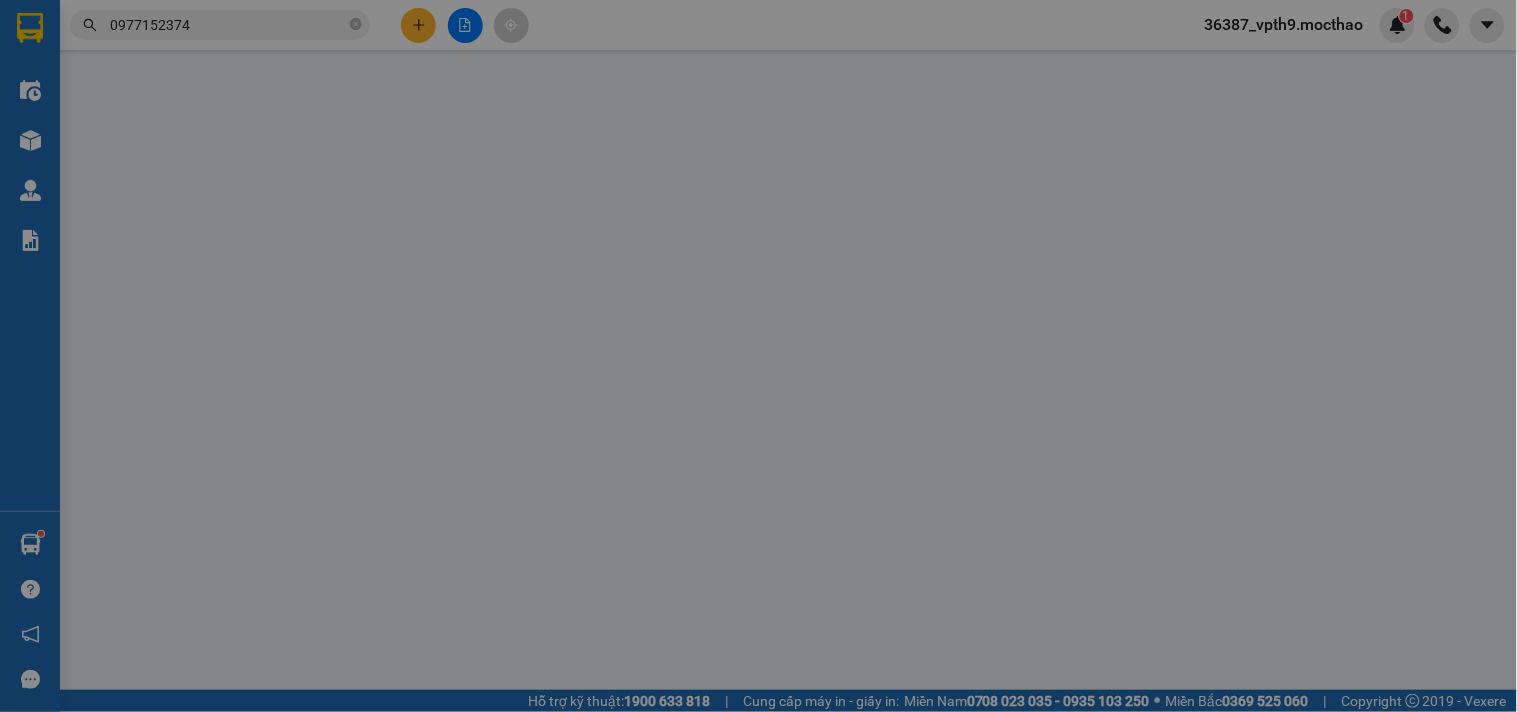 scroll, scrollTop: 0, scrollLeft: 0, axis: both 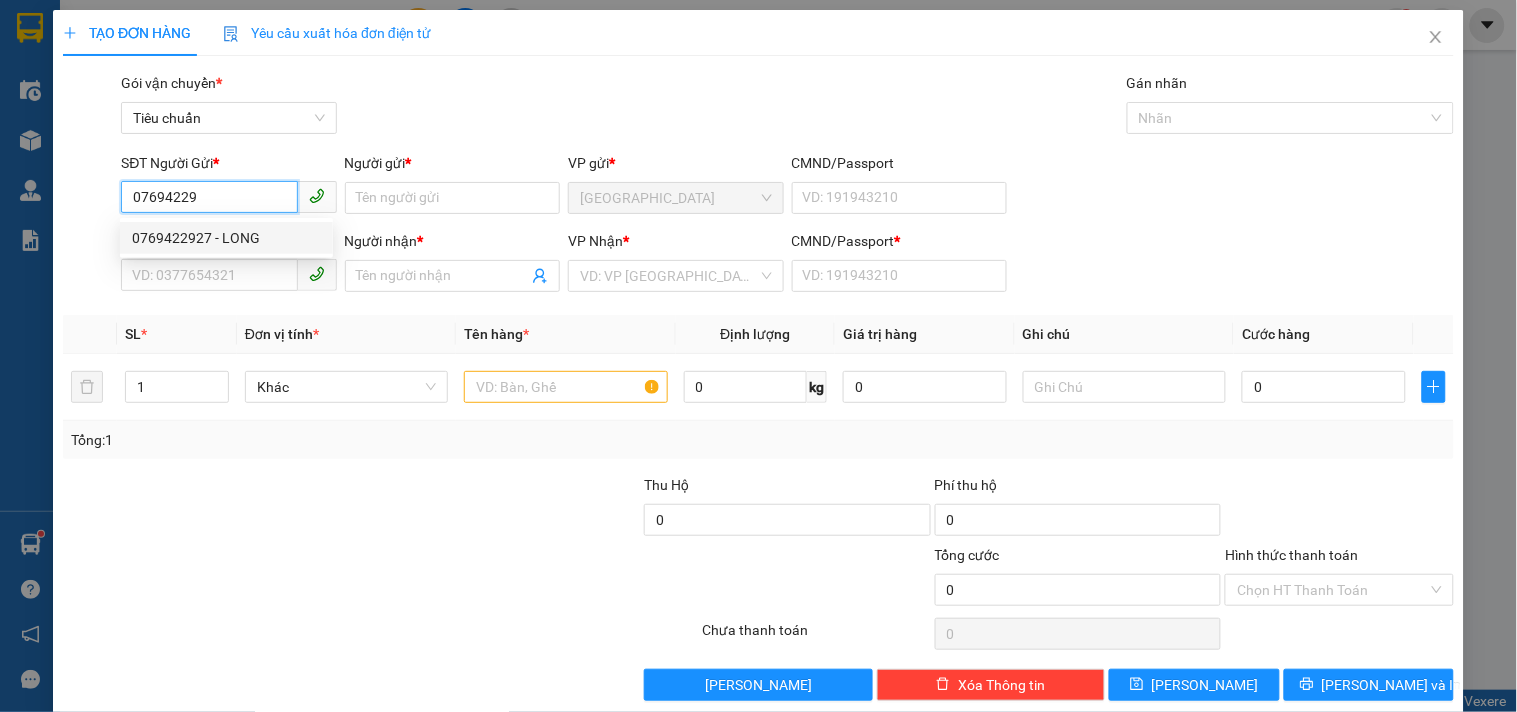 click on "0769422927 - LONG" at bounding box center [226, 238] 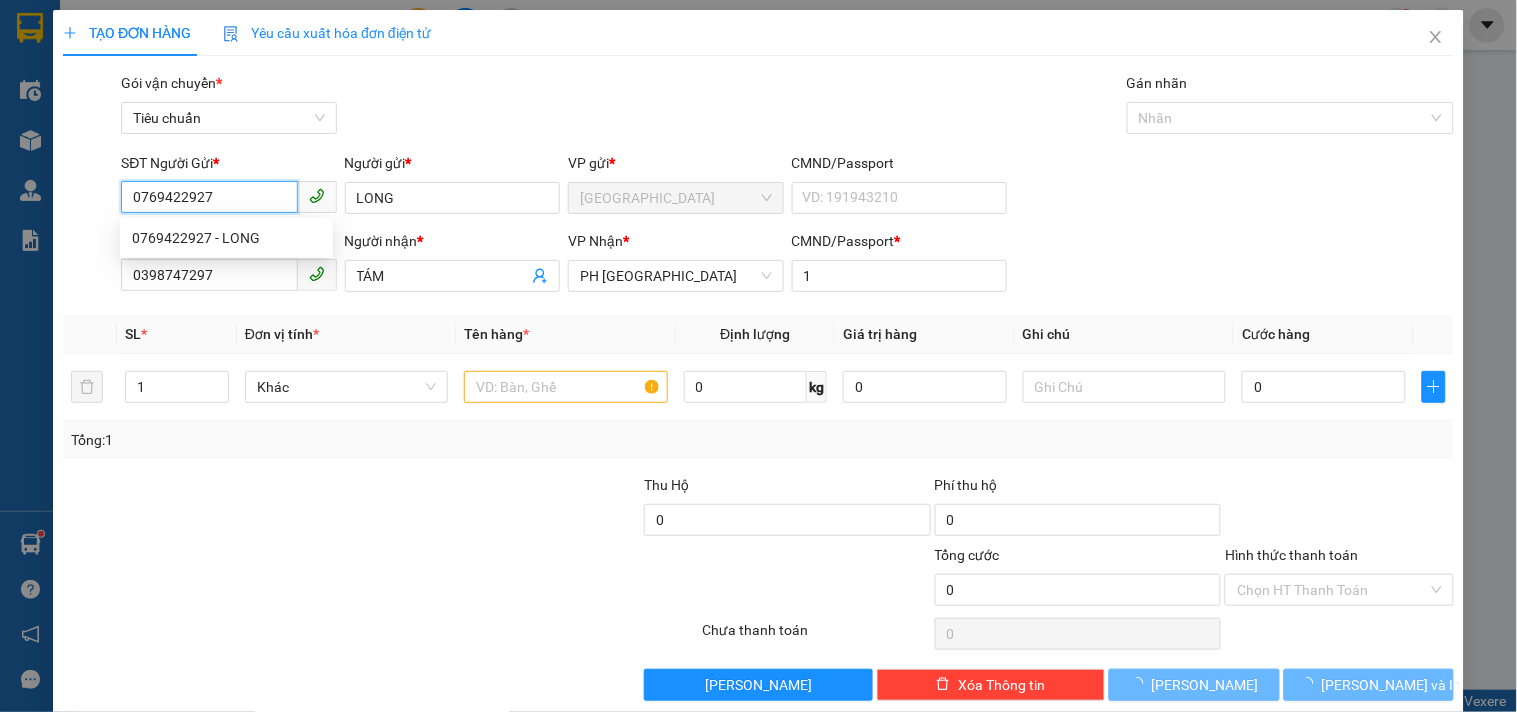 type on "80.000" 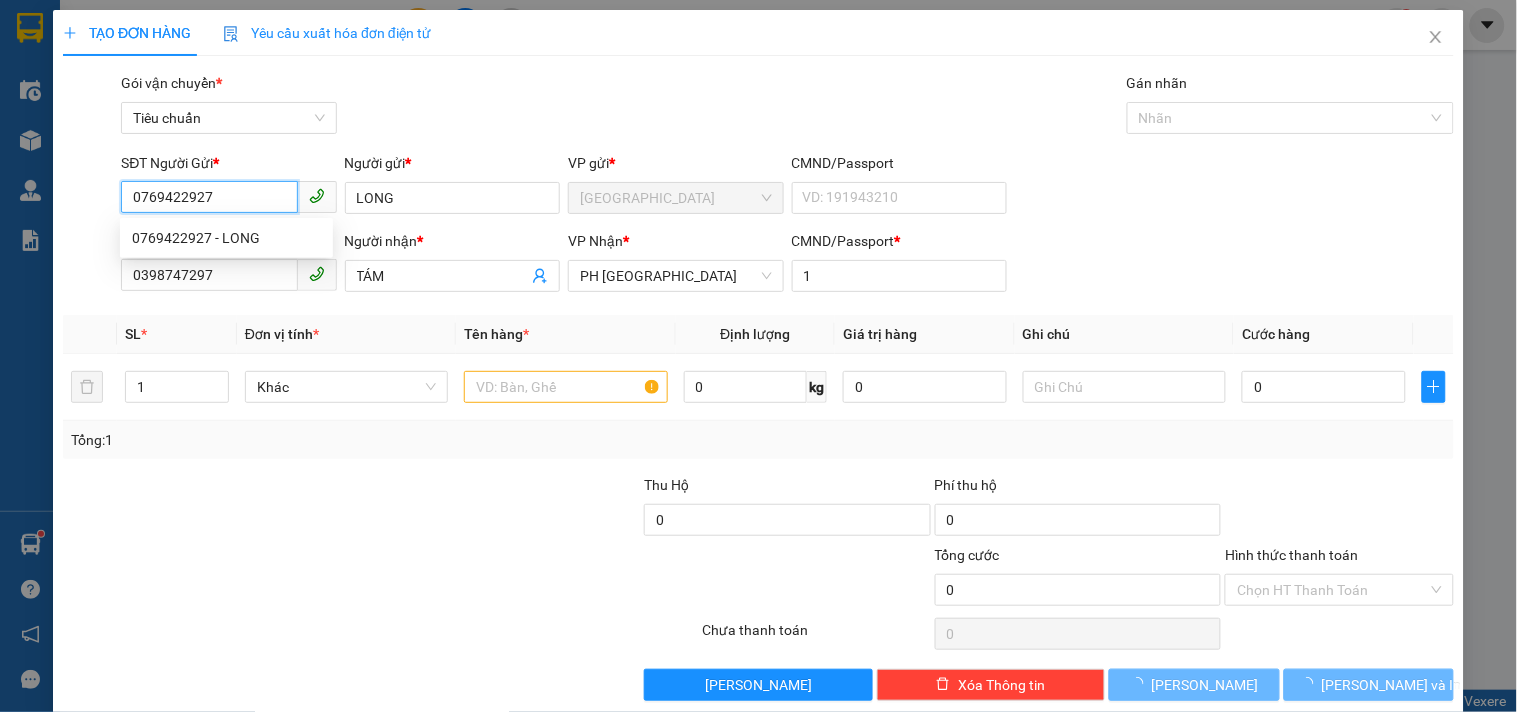 type on "80.000" 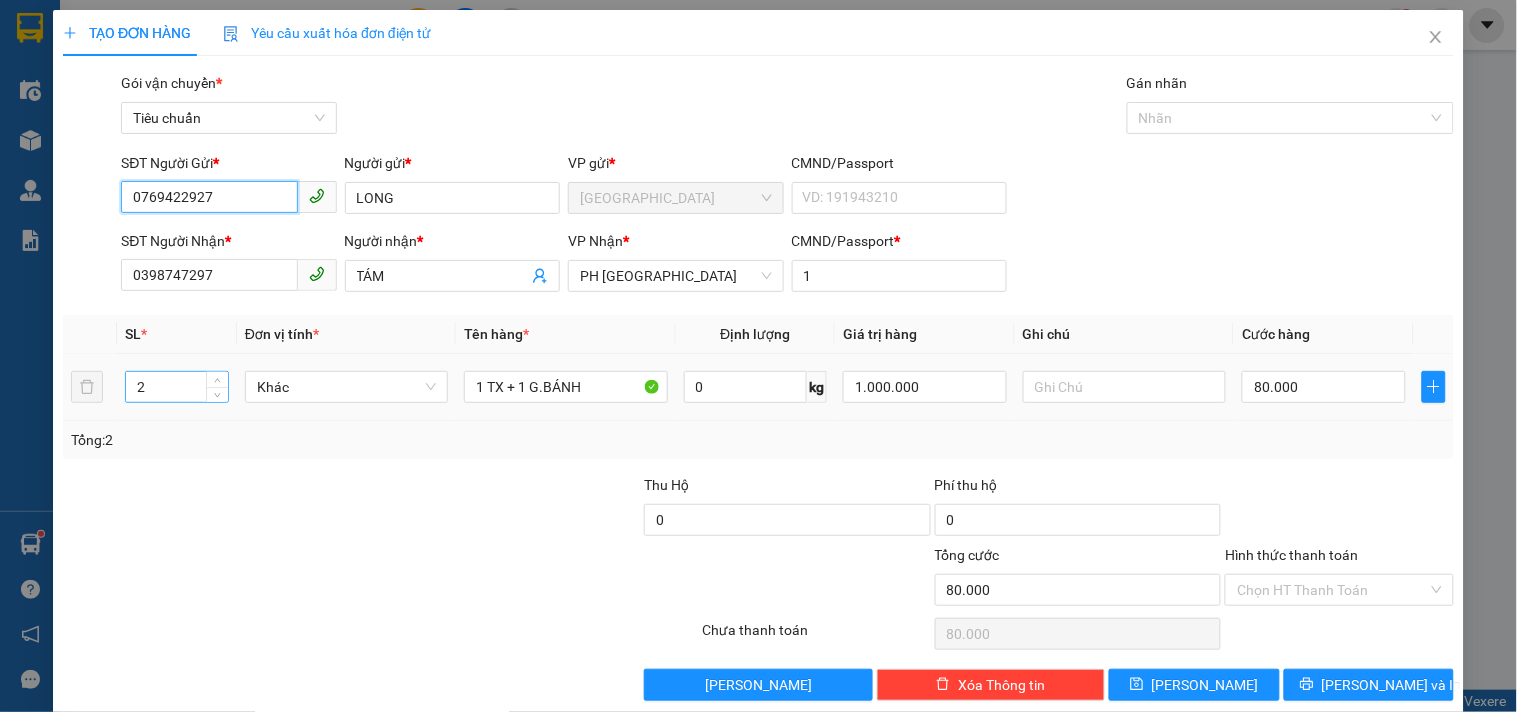 type on "0769422927" 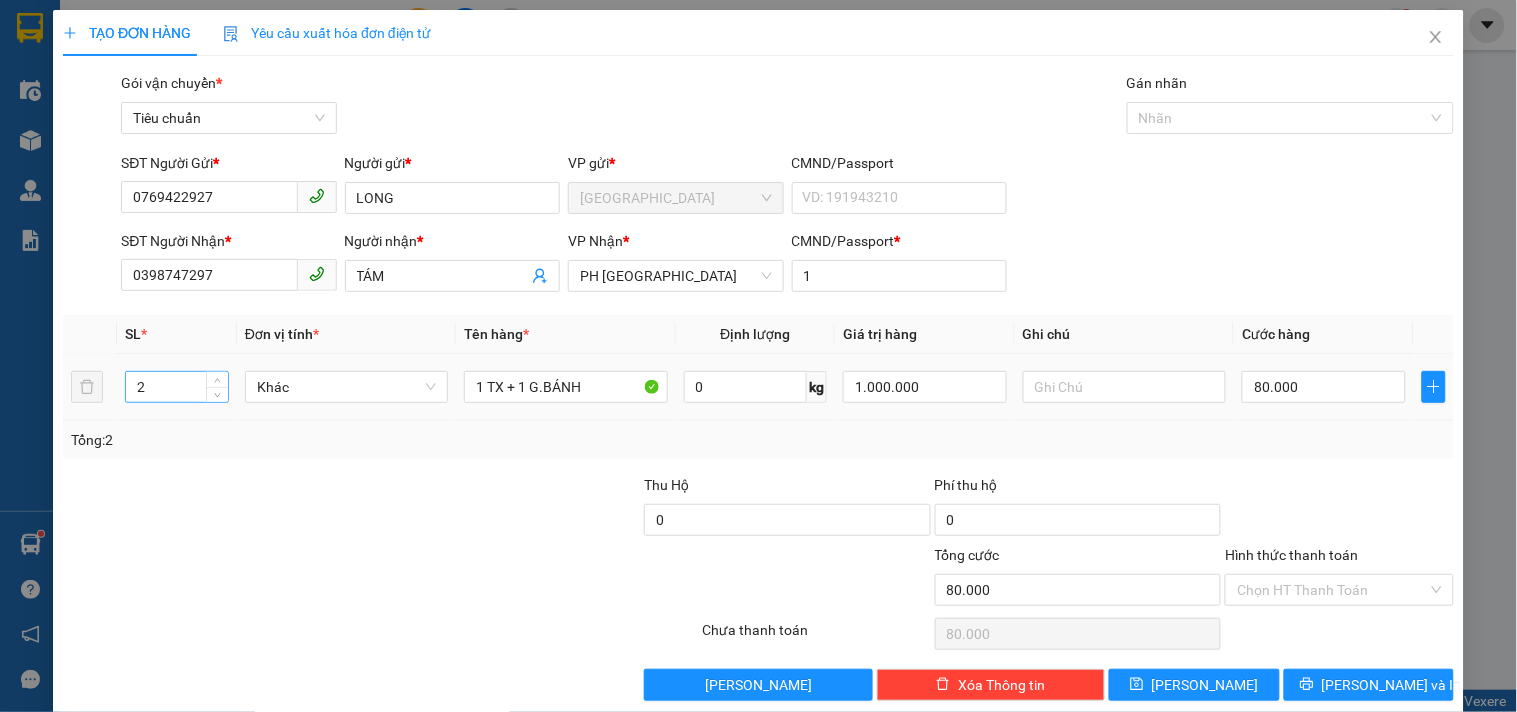click on "2" at bounding box center [177, 387] 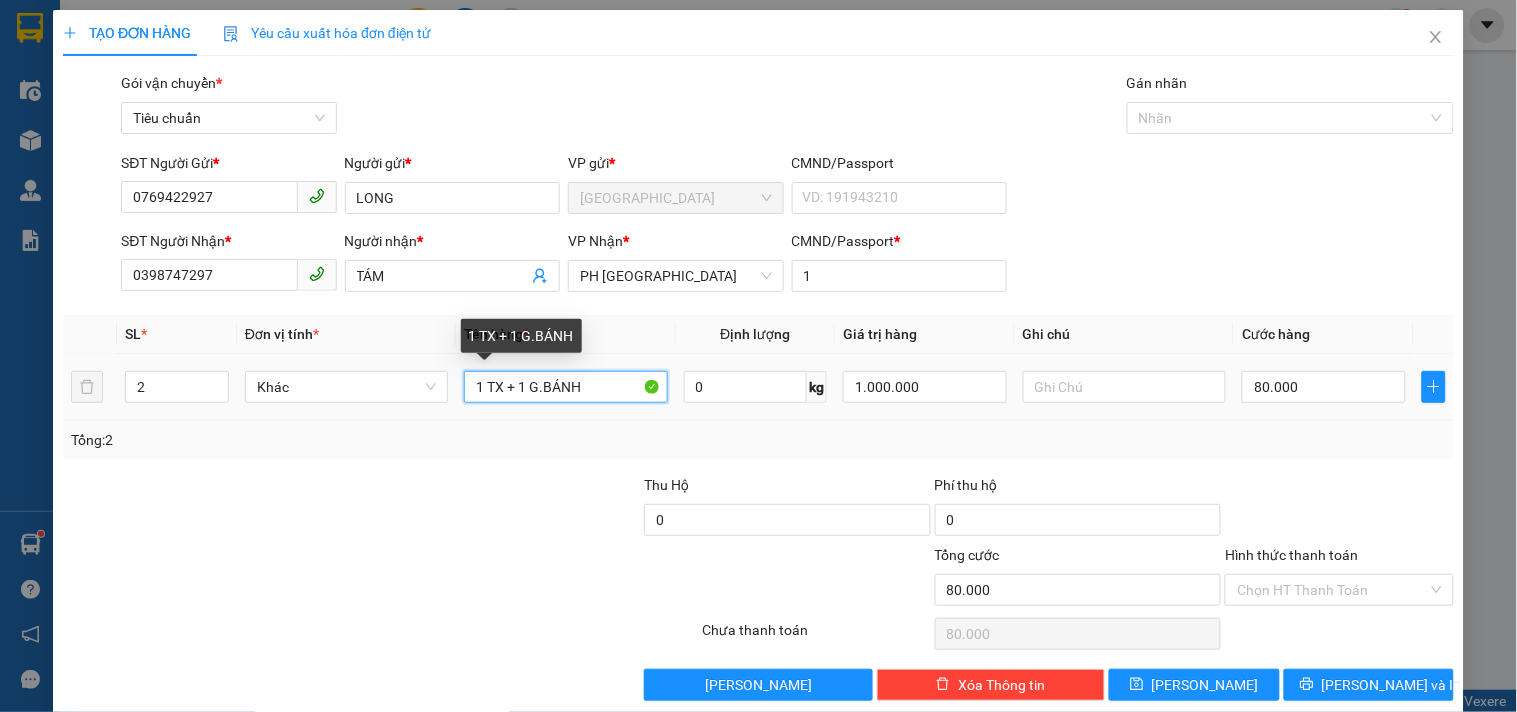 click on "1 TX + 1 G.BÁNH" at bounding box center (565, 387) 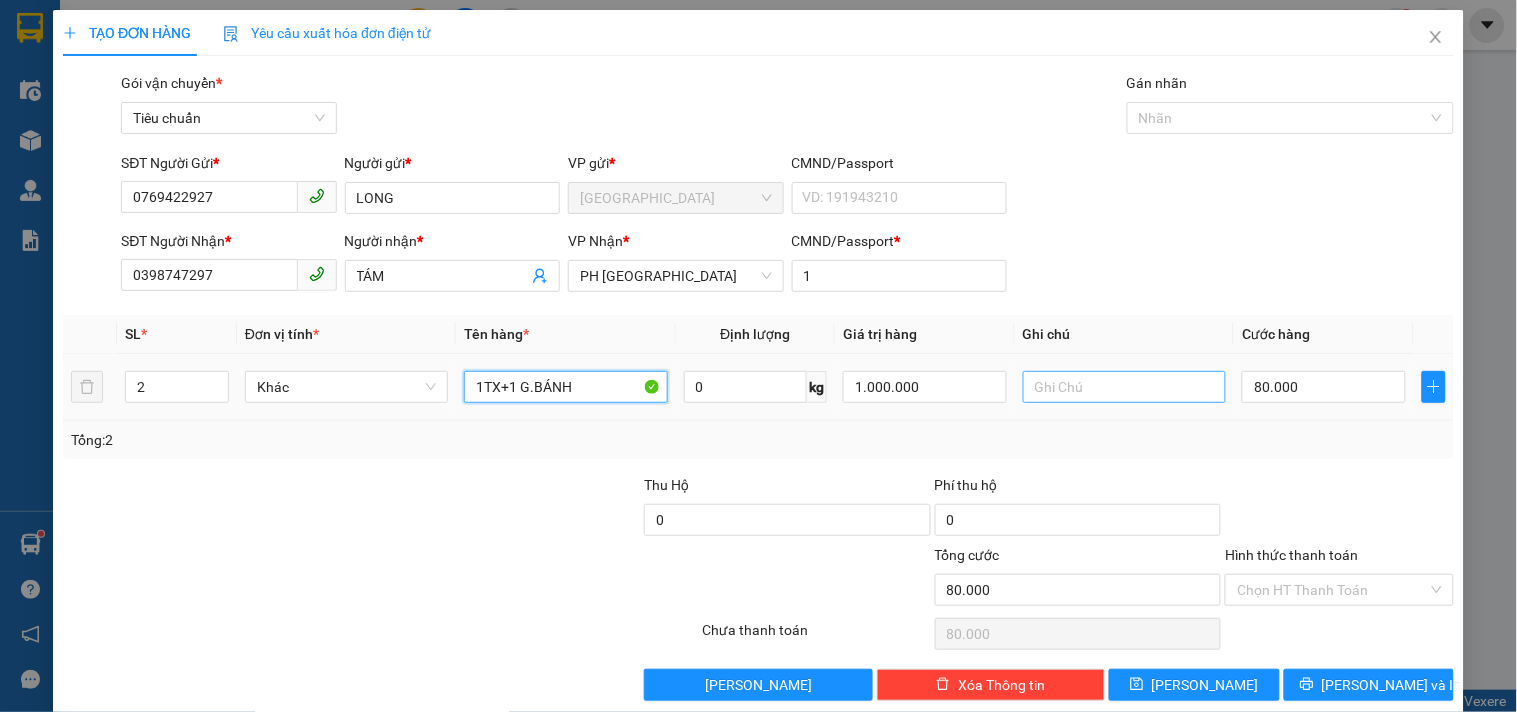 type on "1TX+1 G.BÁNH" 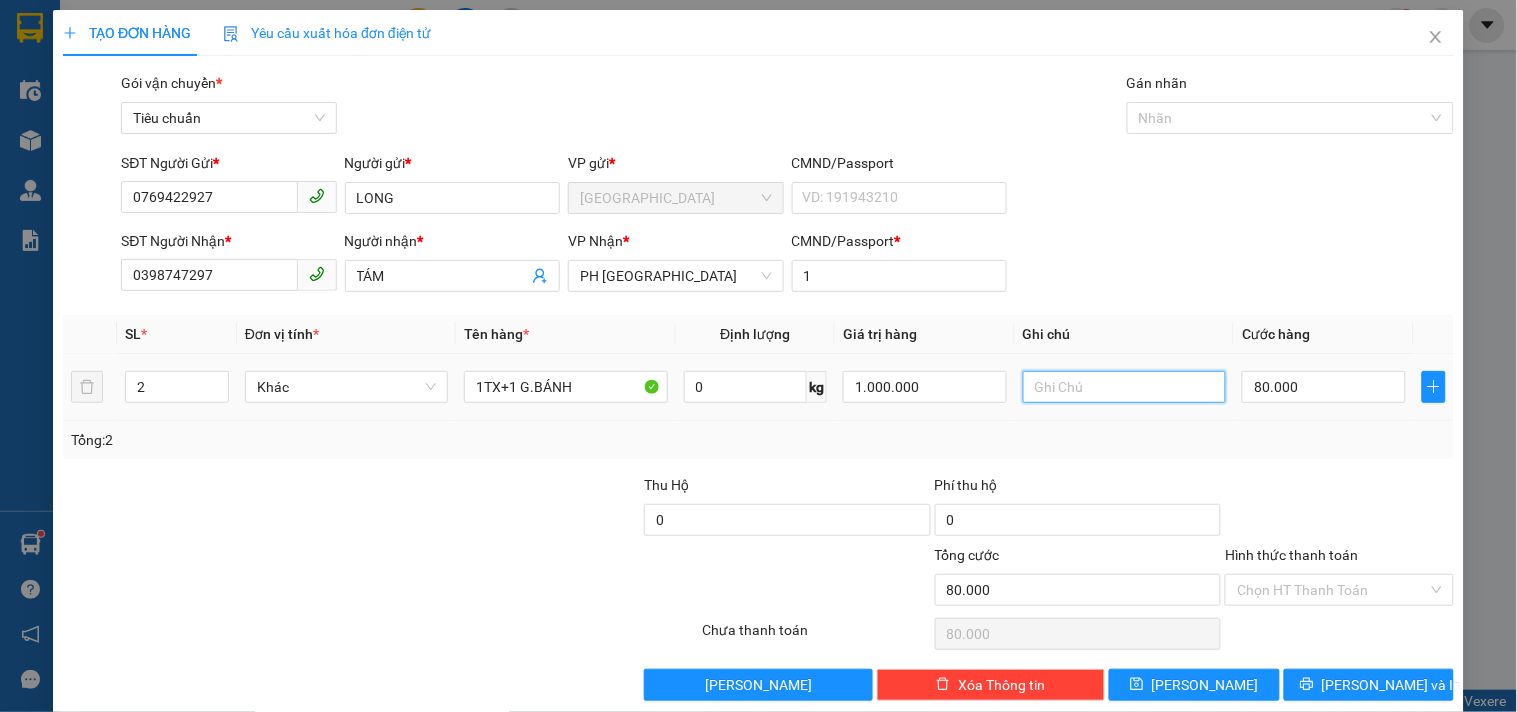 click at bounding box center (1124, 387) 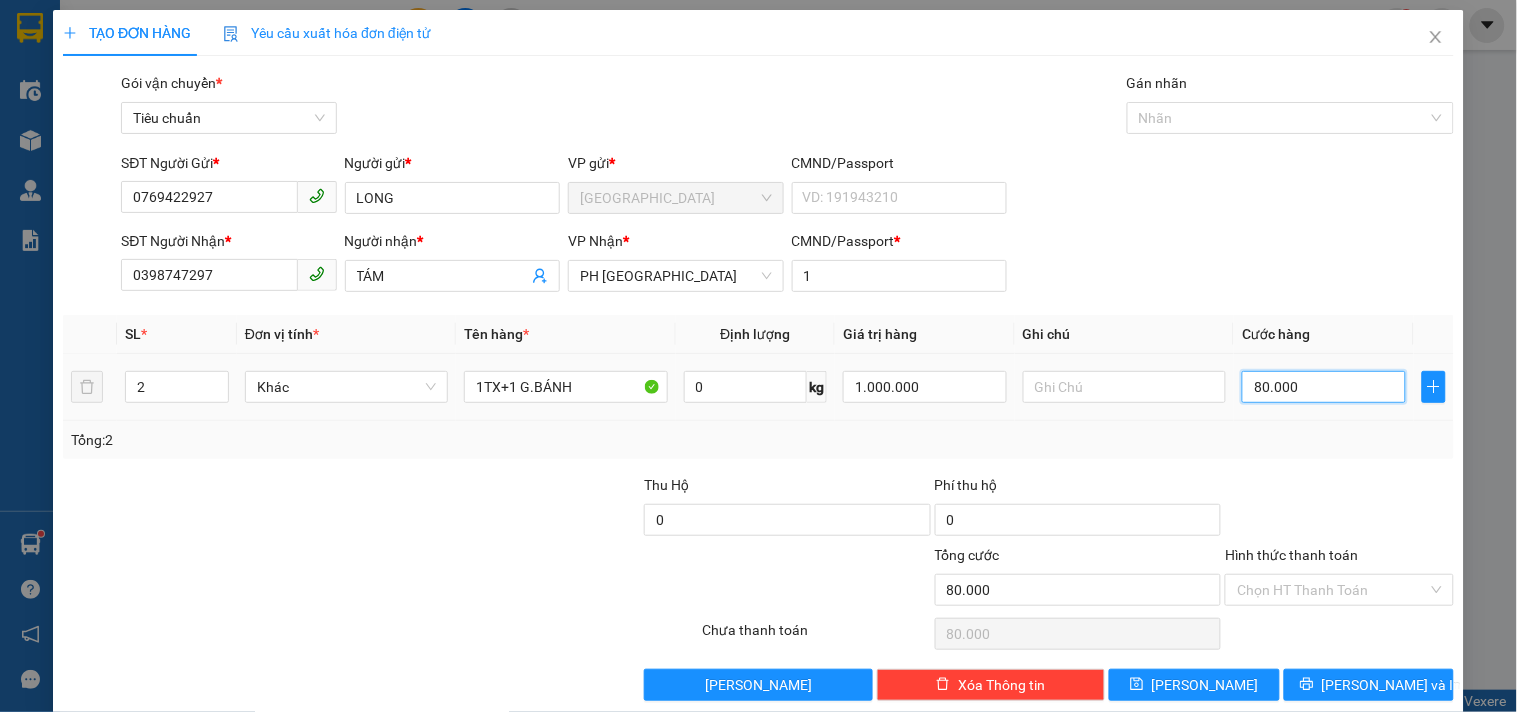 click on "80.000" at bounding box center (1324, 387) 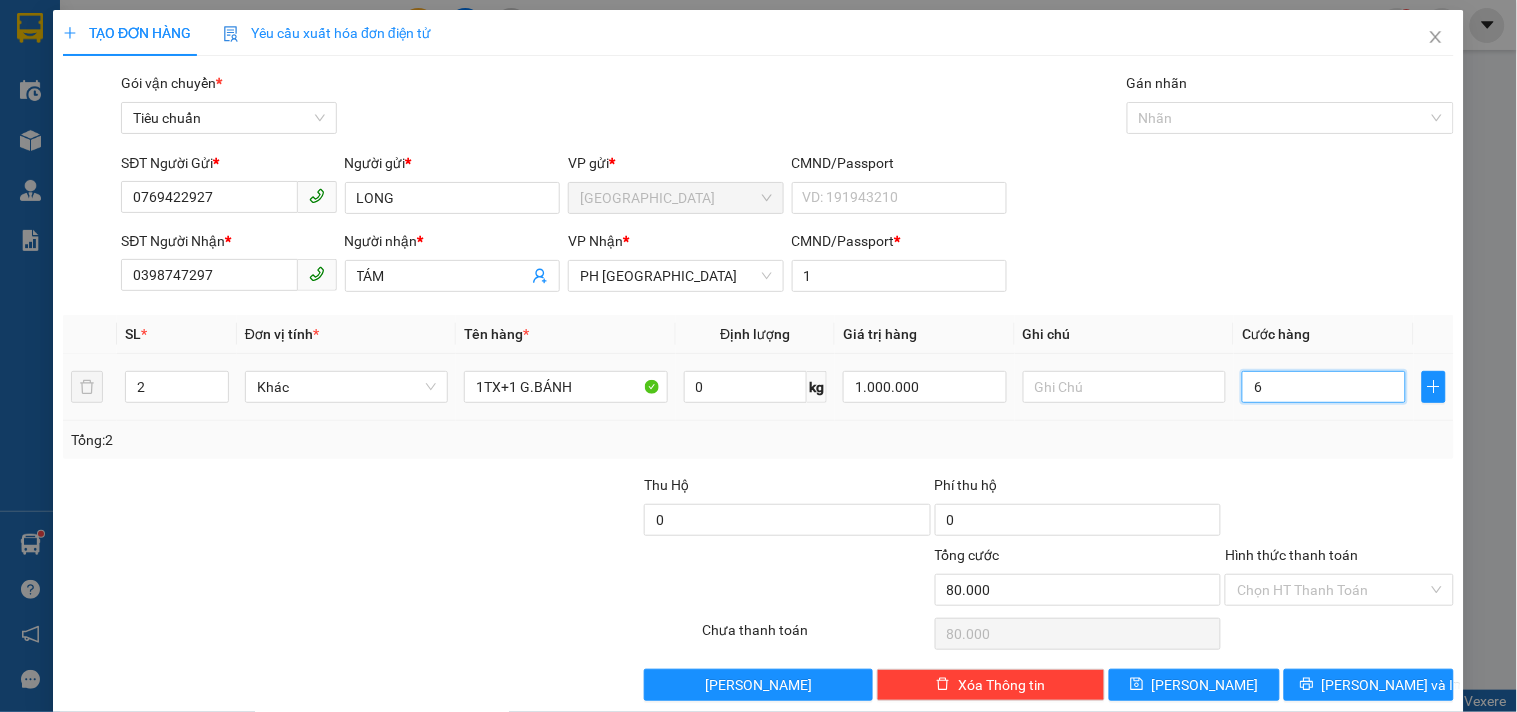 type on "6" 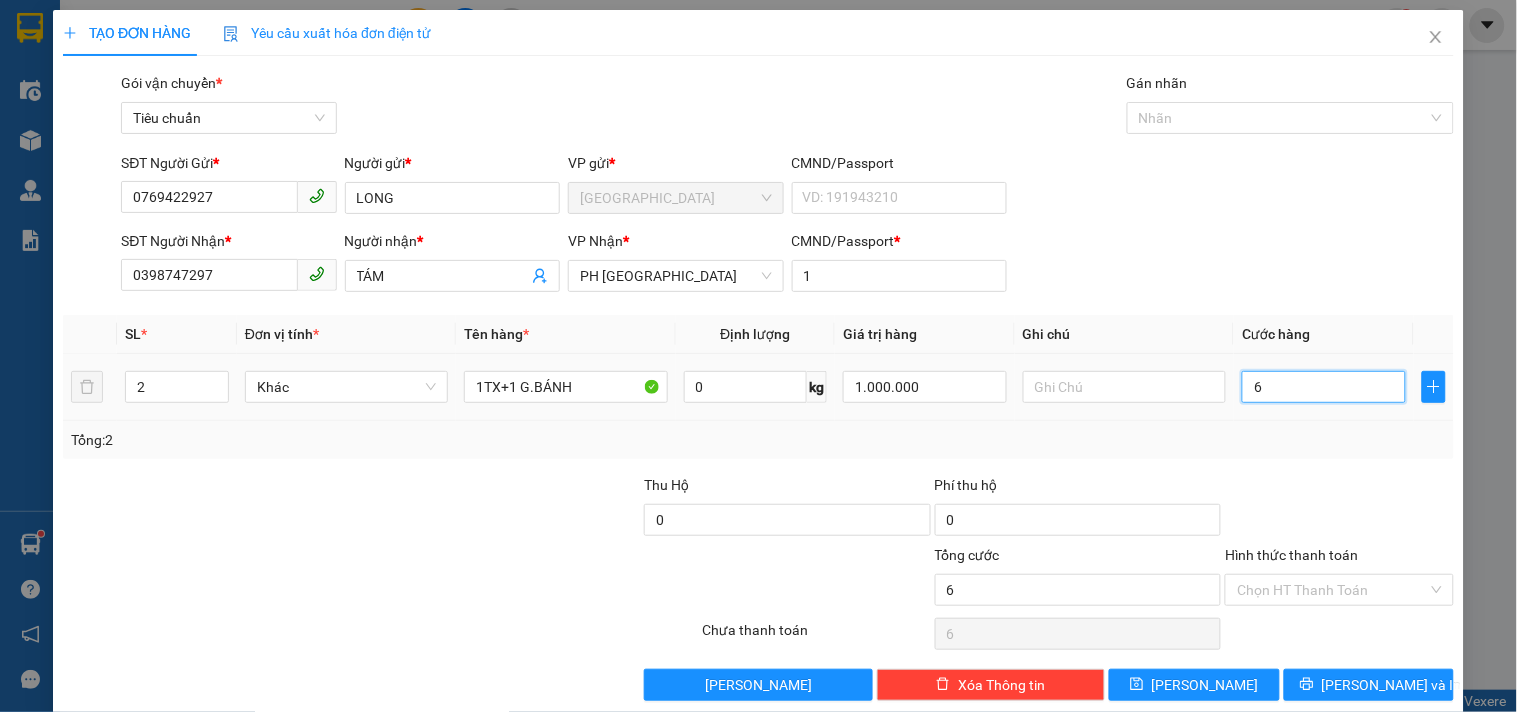 type on "60" 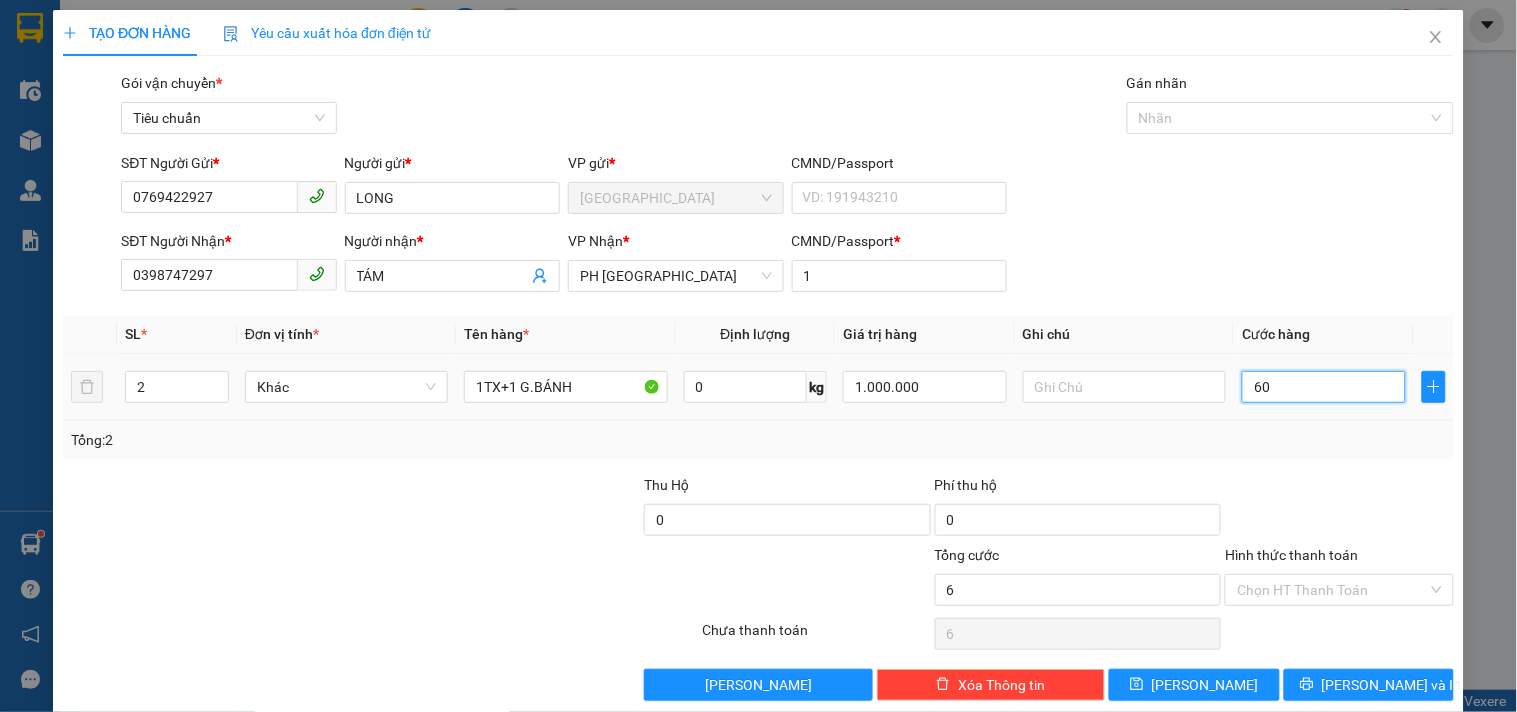 type on "60" 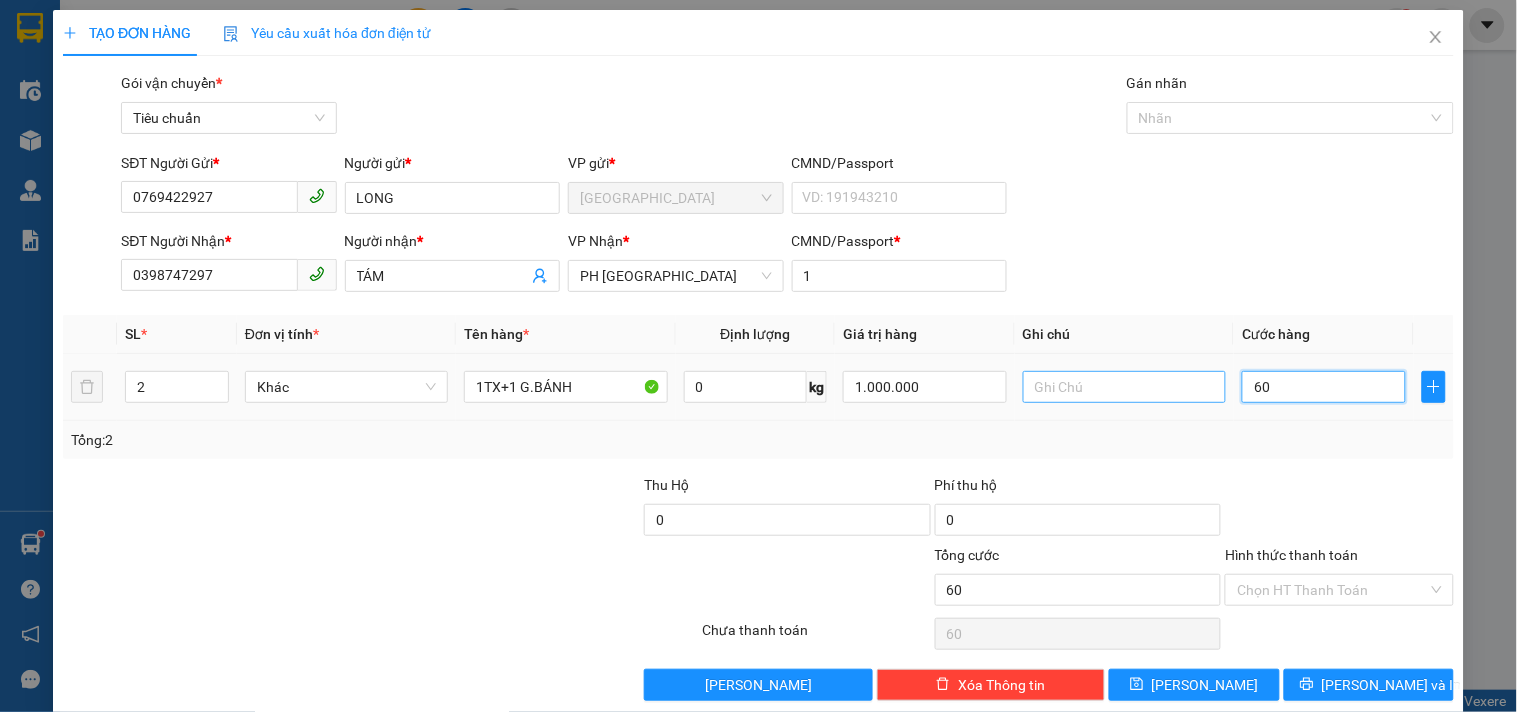 type on "60" 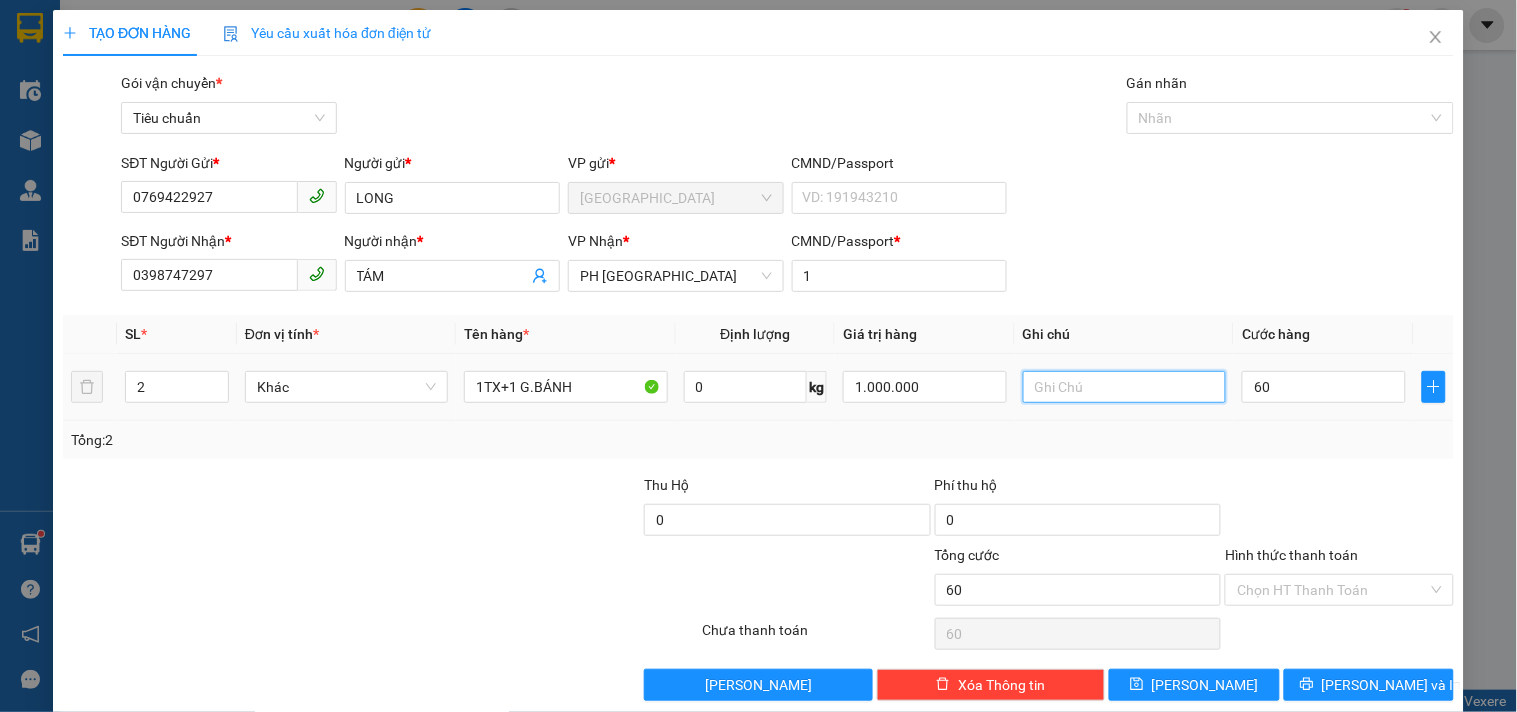 type on "60.000" 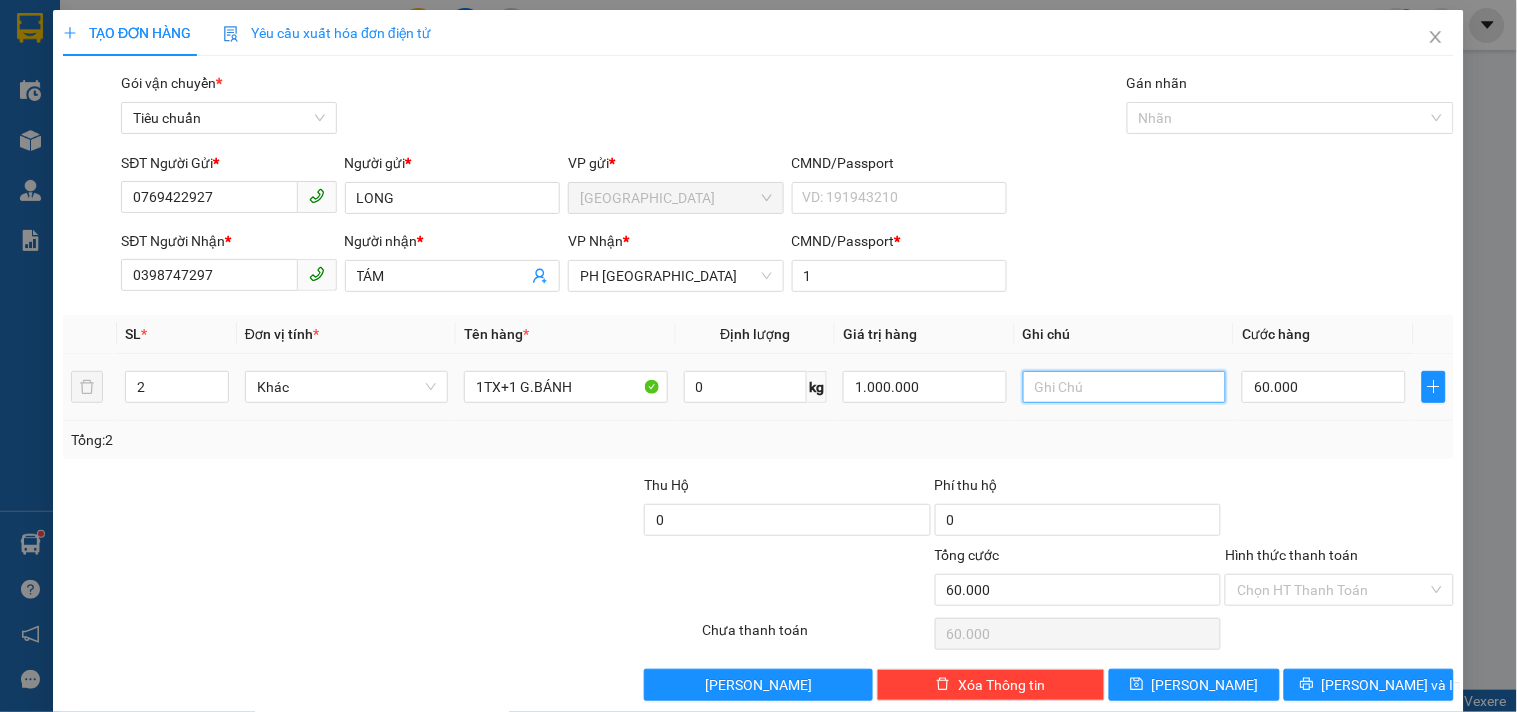 click at bounding box center (1124, 387) 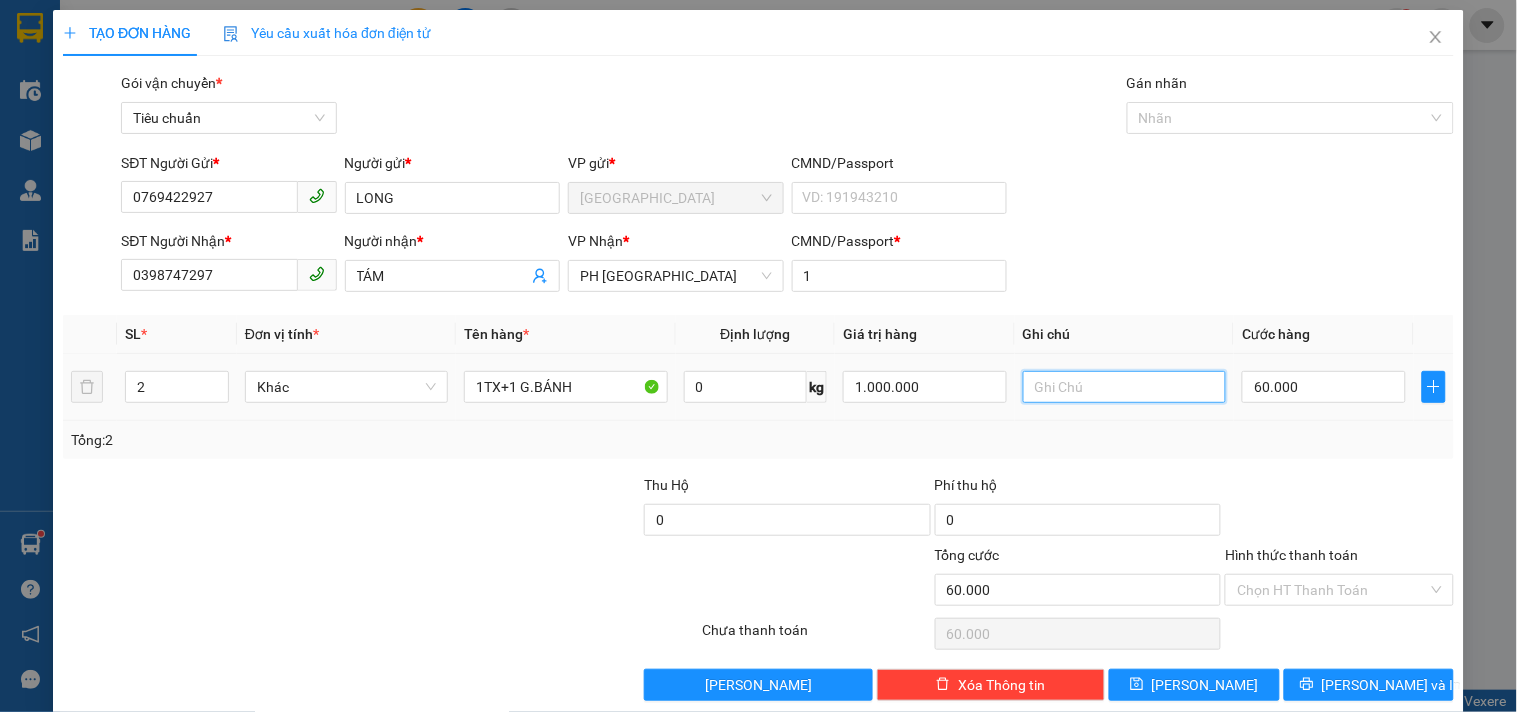 type on "D" 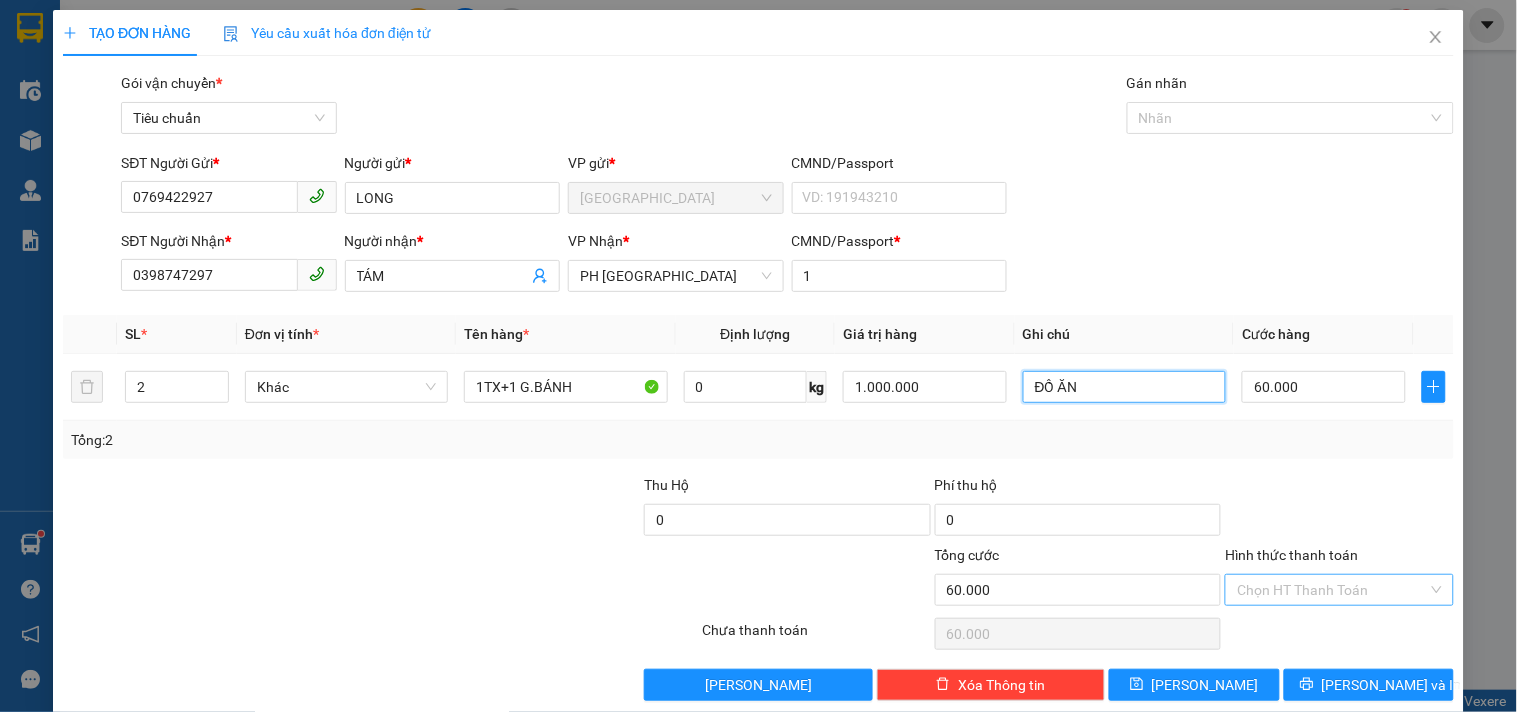type on "ĐỒ ĂN" 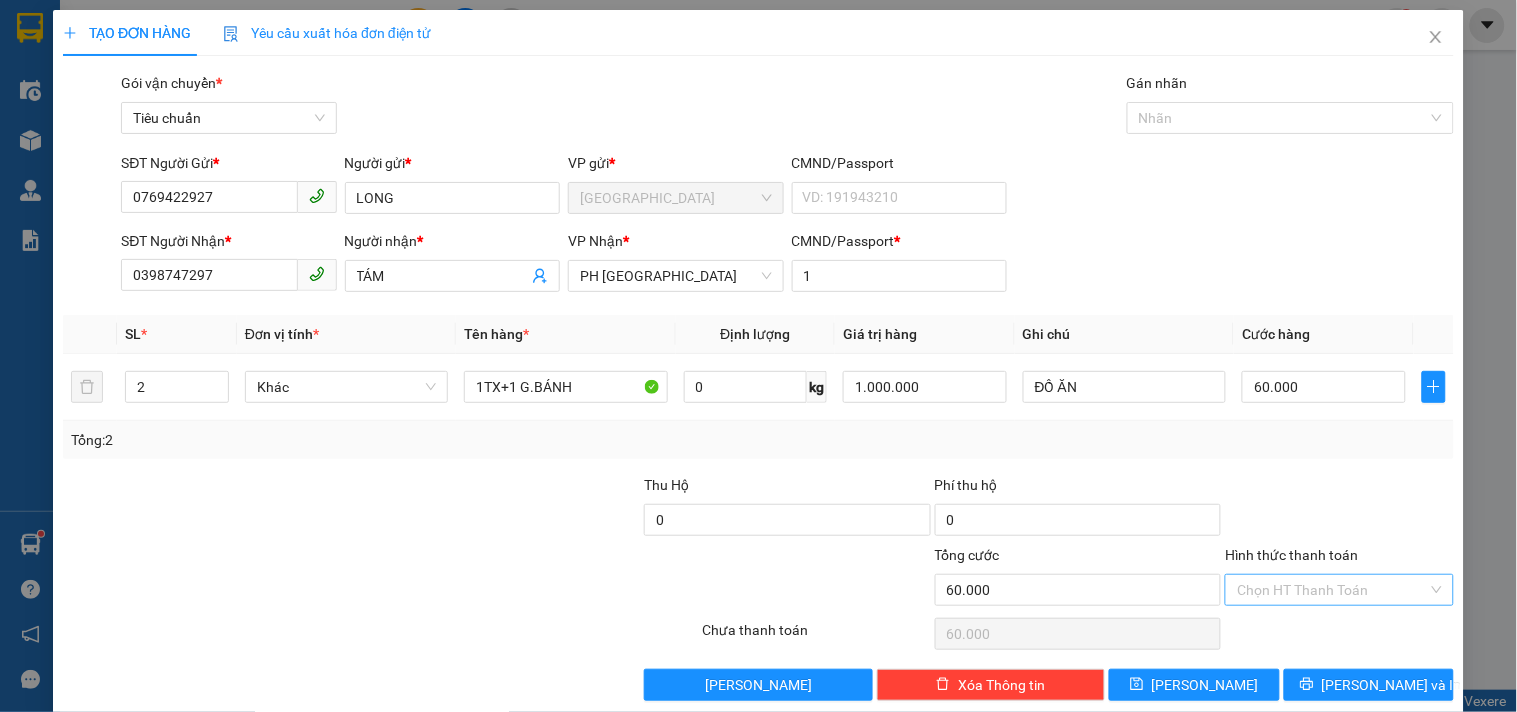 click on "Hình thức thanh toán" at bounding box center (1332, 590) 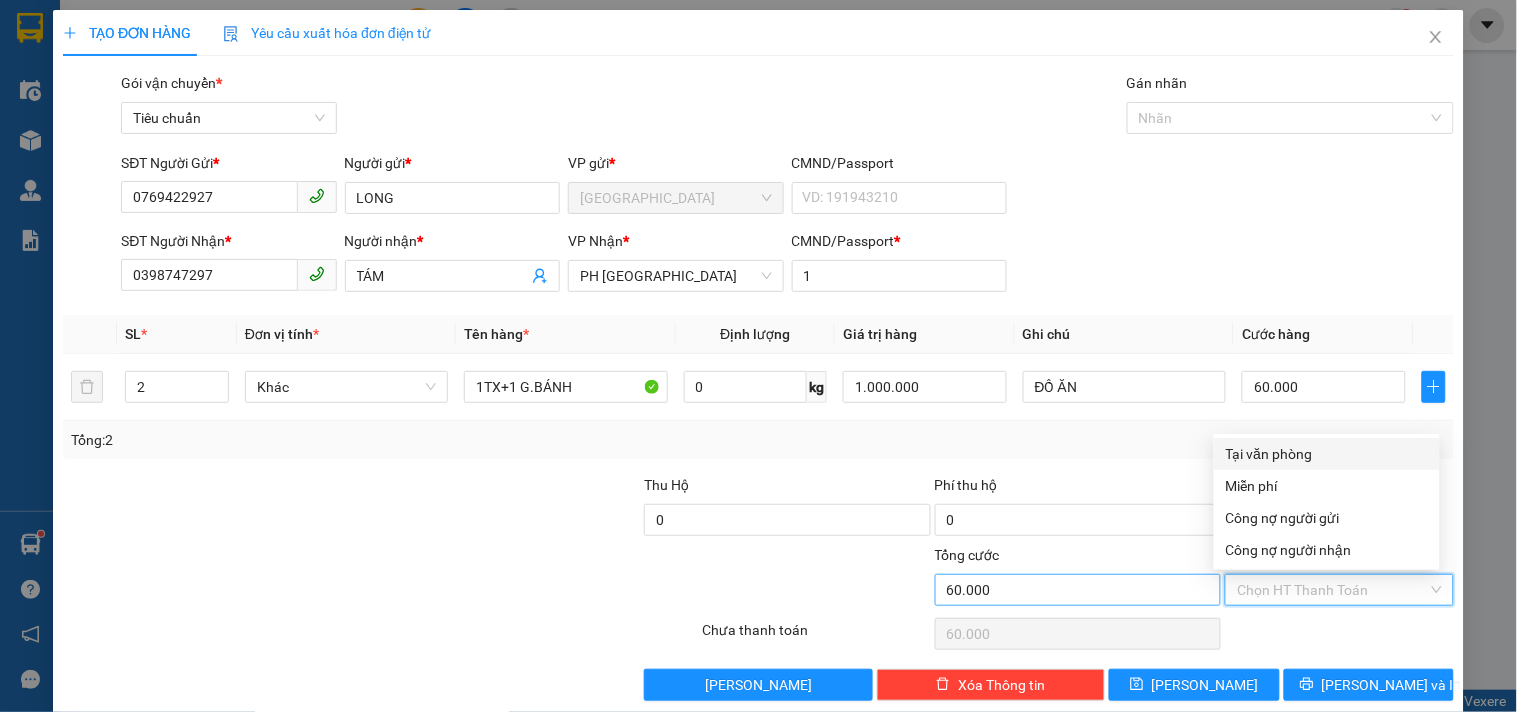 drag, startPoint x: 1302, startPoint y: 461, endPoint x: 1172, endPoint y: 602, distance: 191.78374 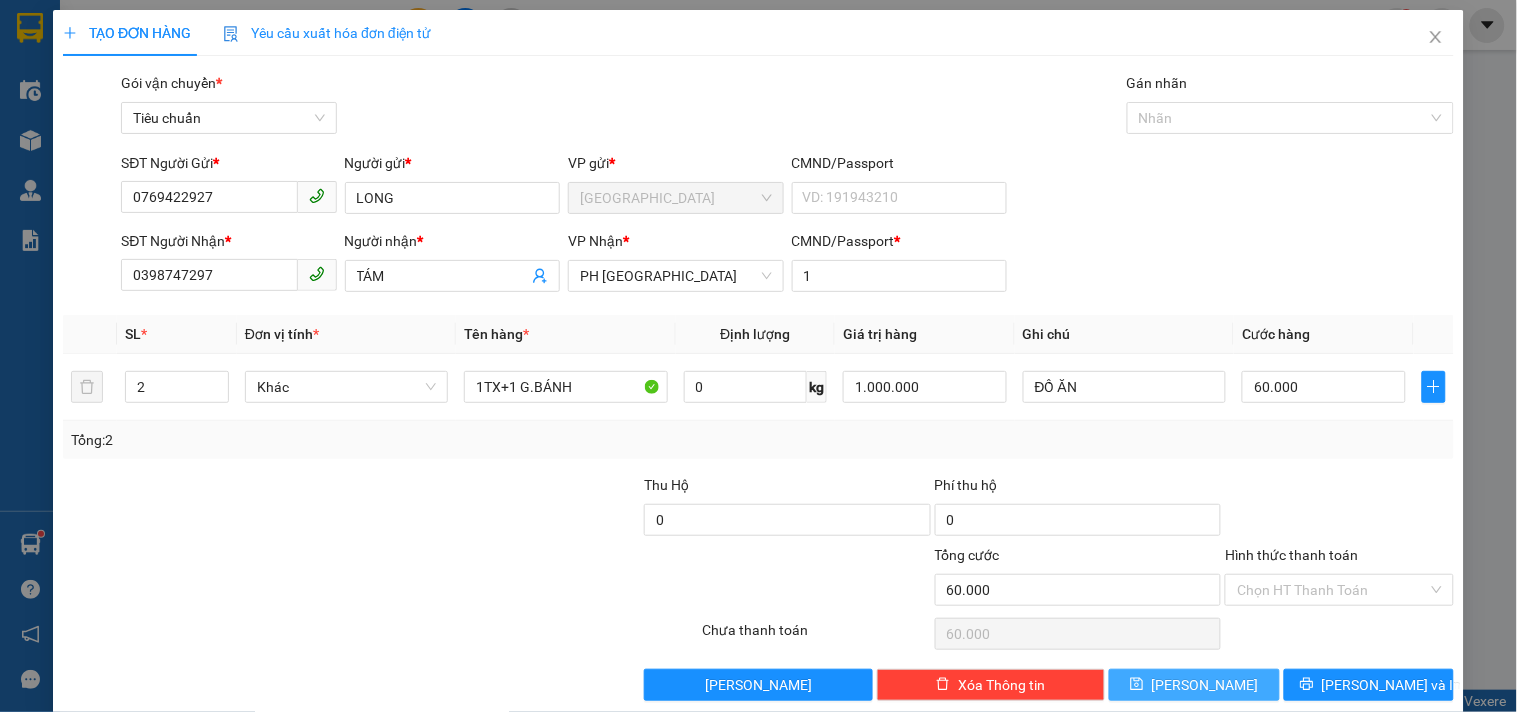 click 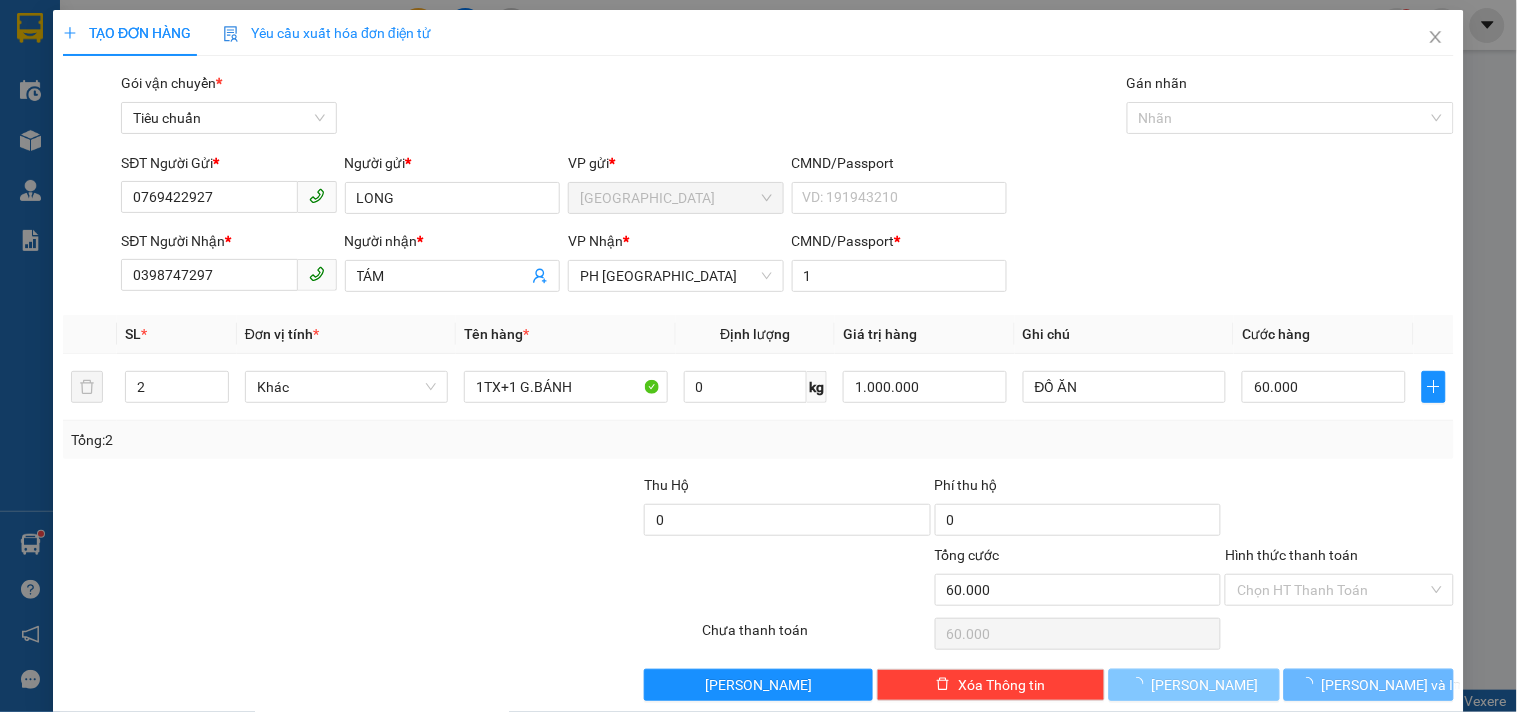type 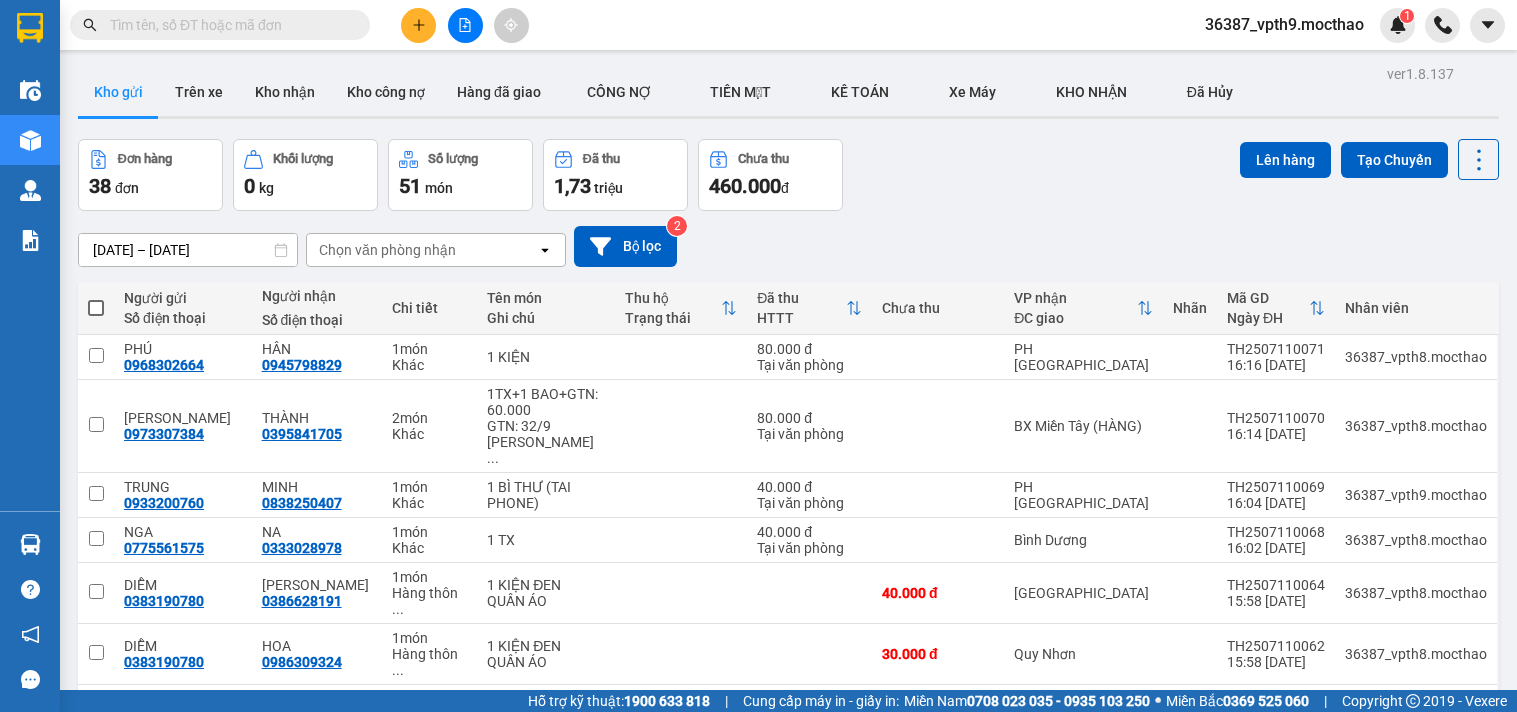 scroll, scrollTop: 0, scrollLeft: 0, axis: both 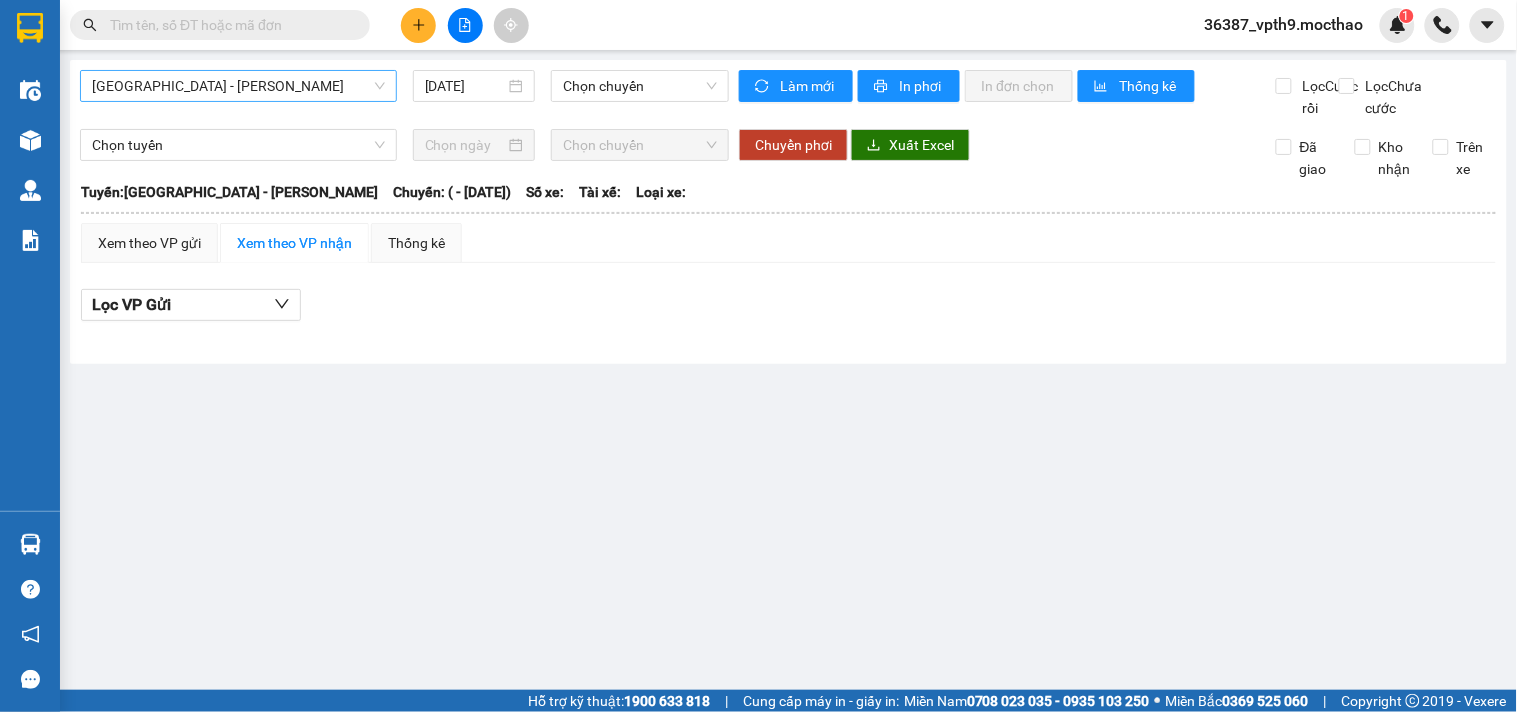 click on "[GEOGRAPHIC_DATA] - [PERSON_NAME]" at bounding box center (238, 86) 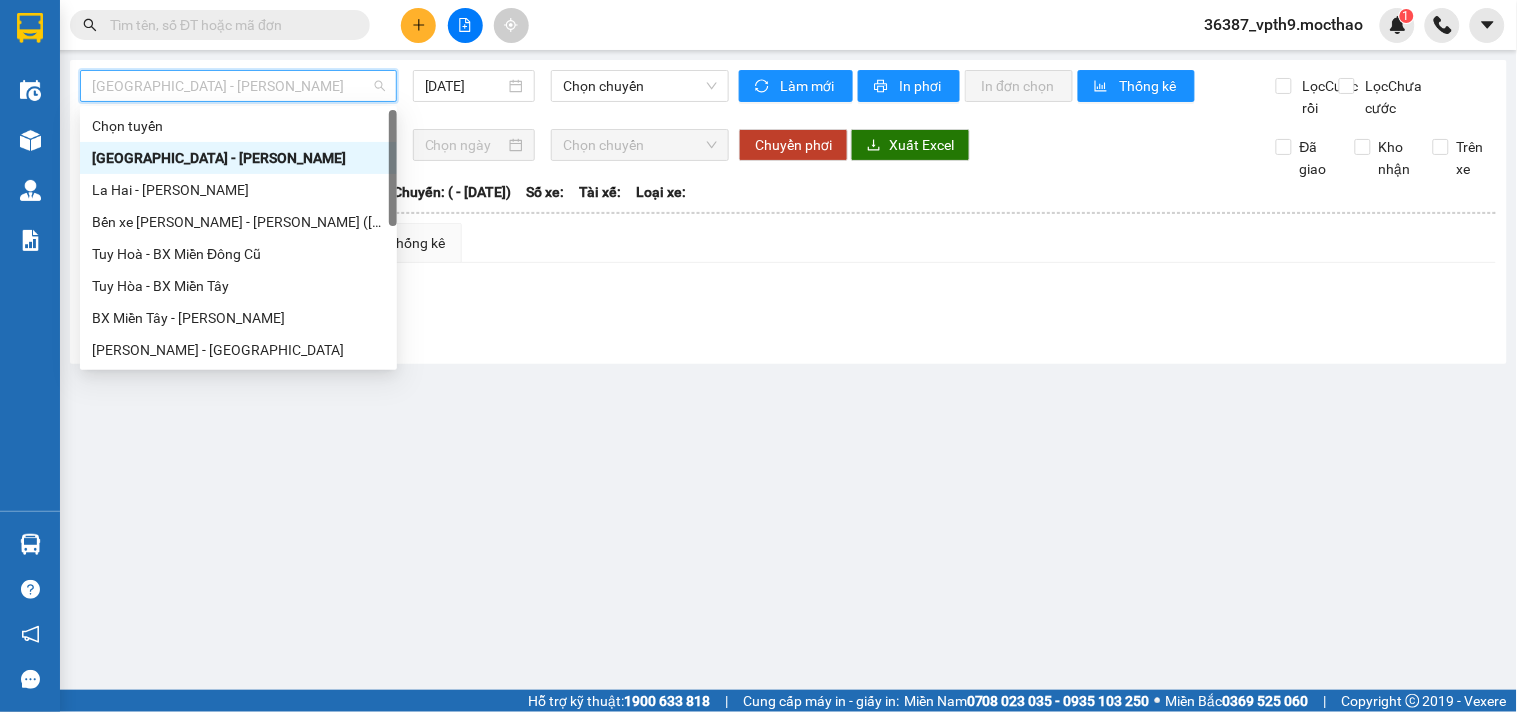 type on "d" 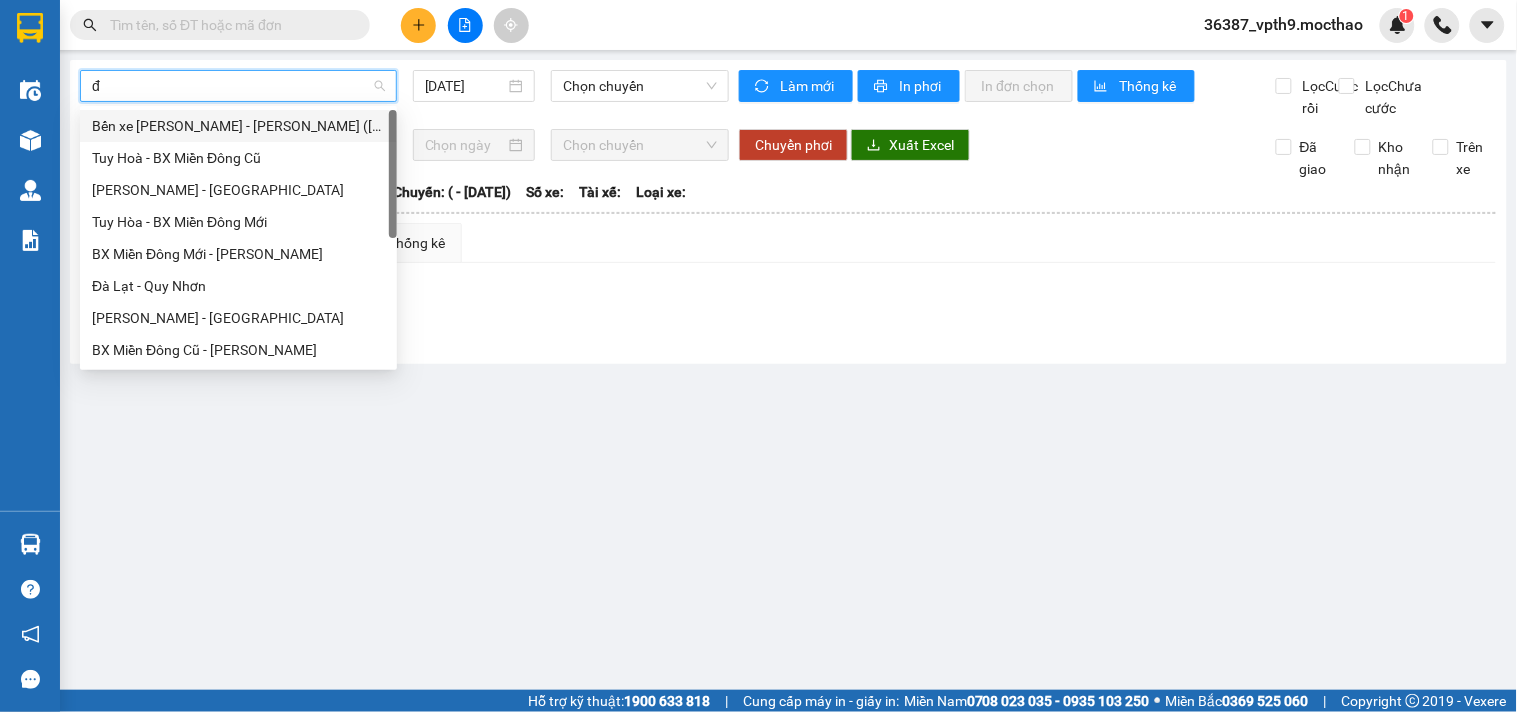 type on "đa" 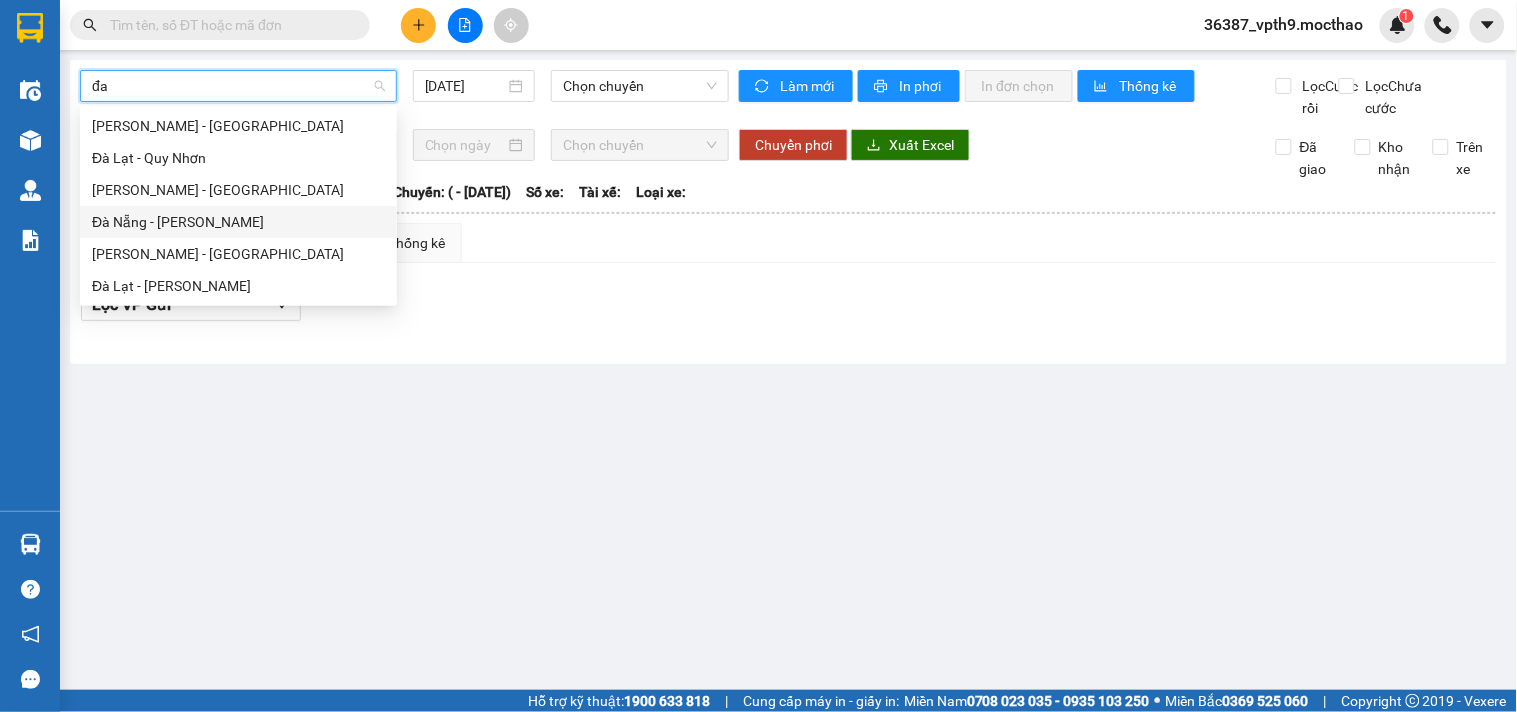 click on "Đà Nẵng - [PERSON_NAME]" at bounding box center [238, 222] 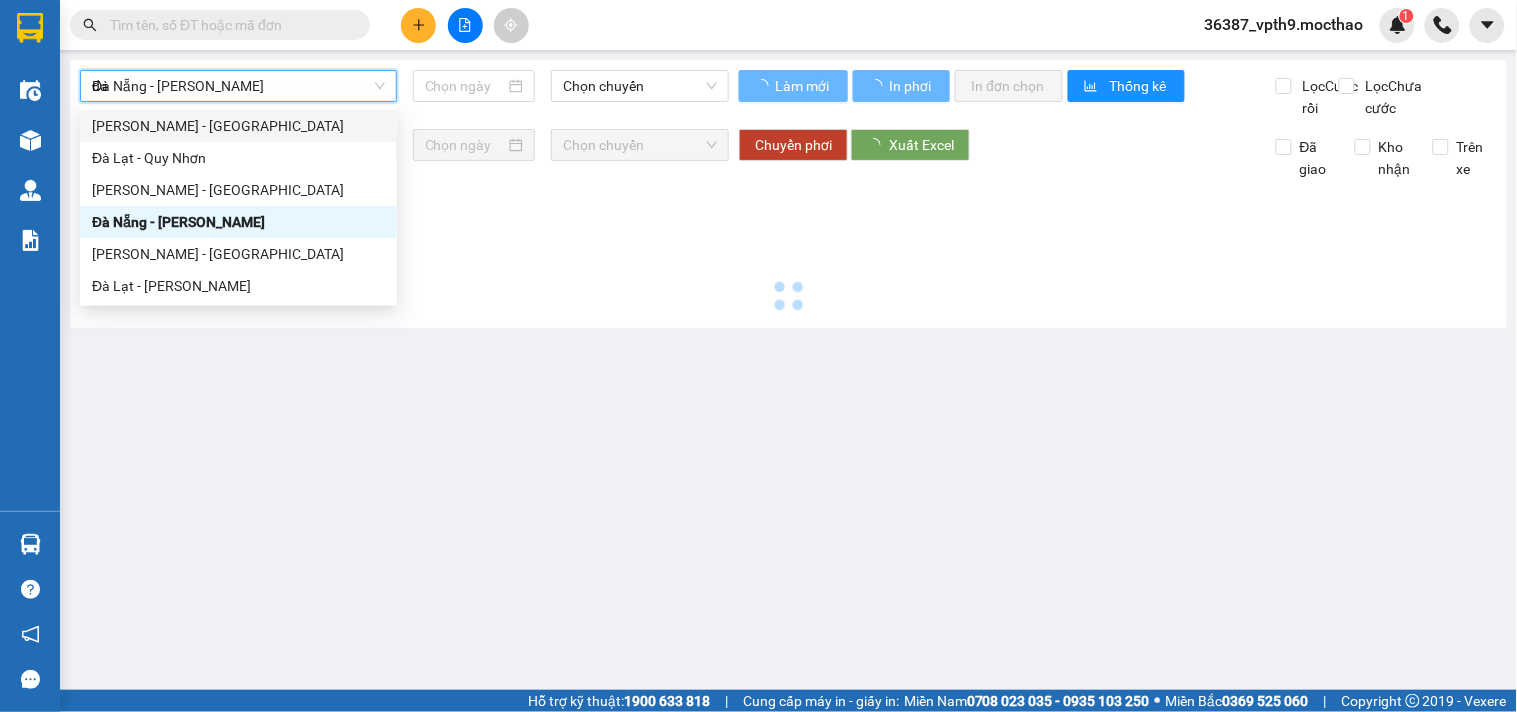 type 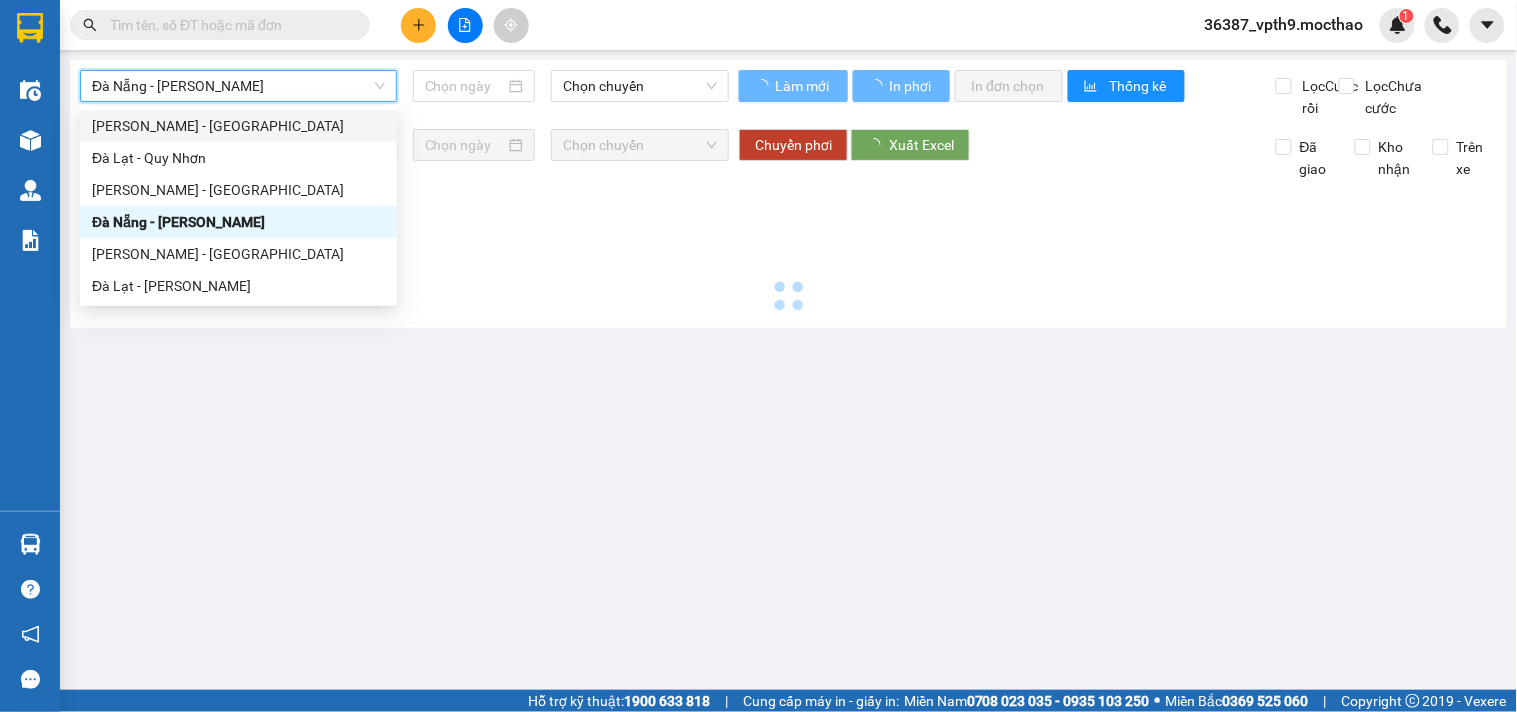 type on "[DATE]" 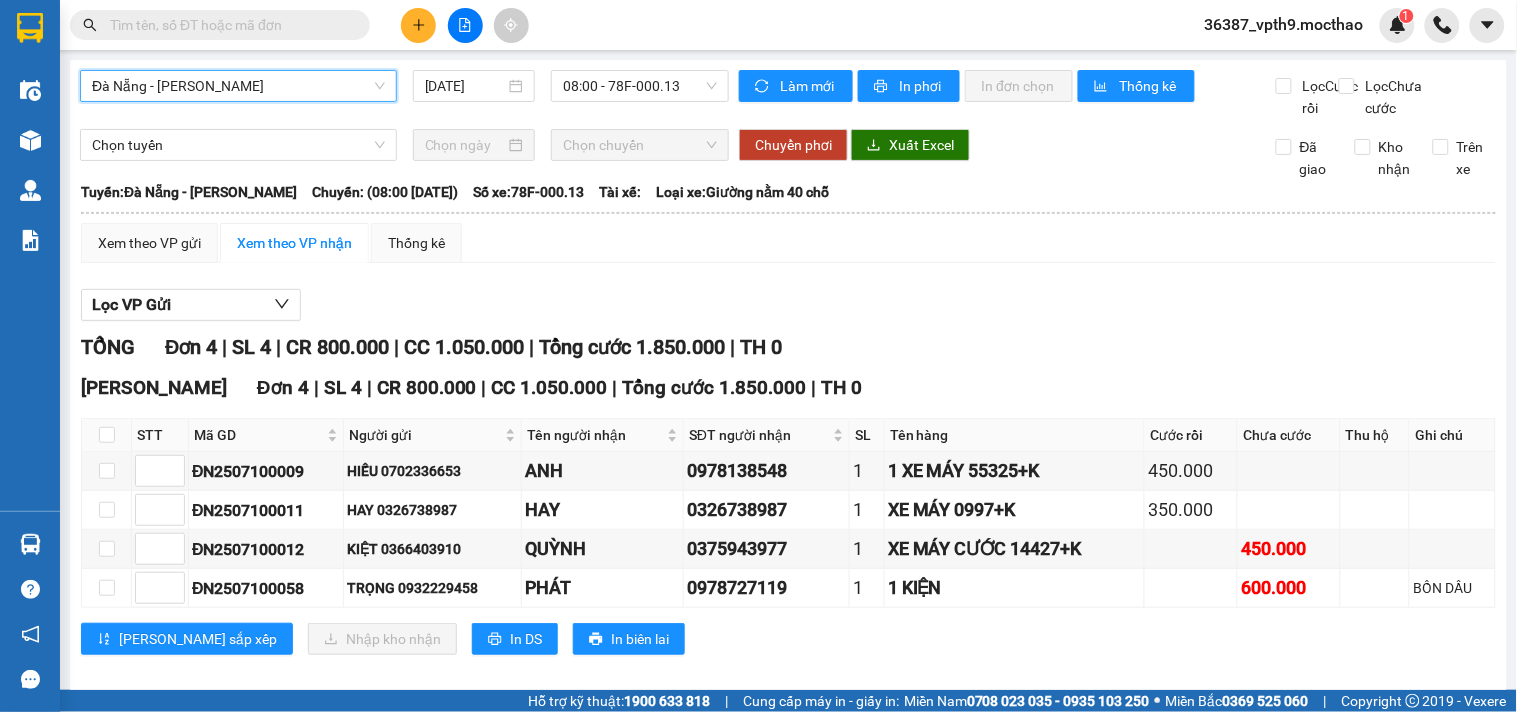 scroll, scrollTop: 45, scrollLeft: 0, axis: vertical 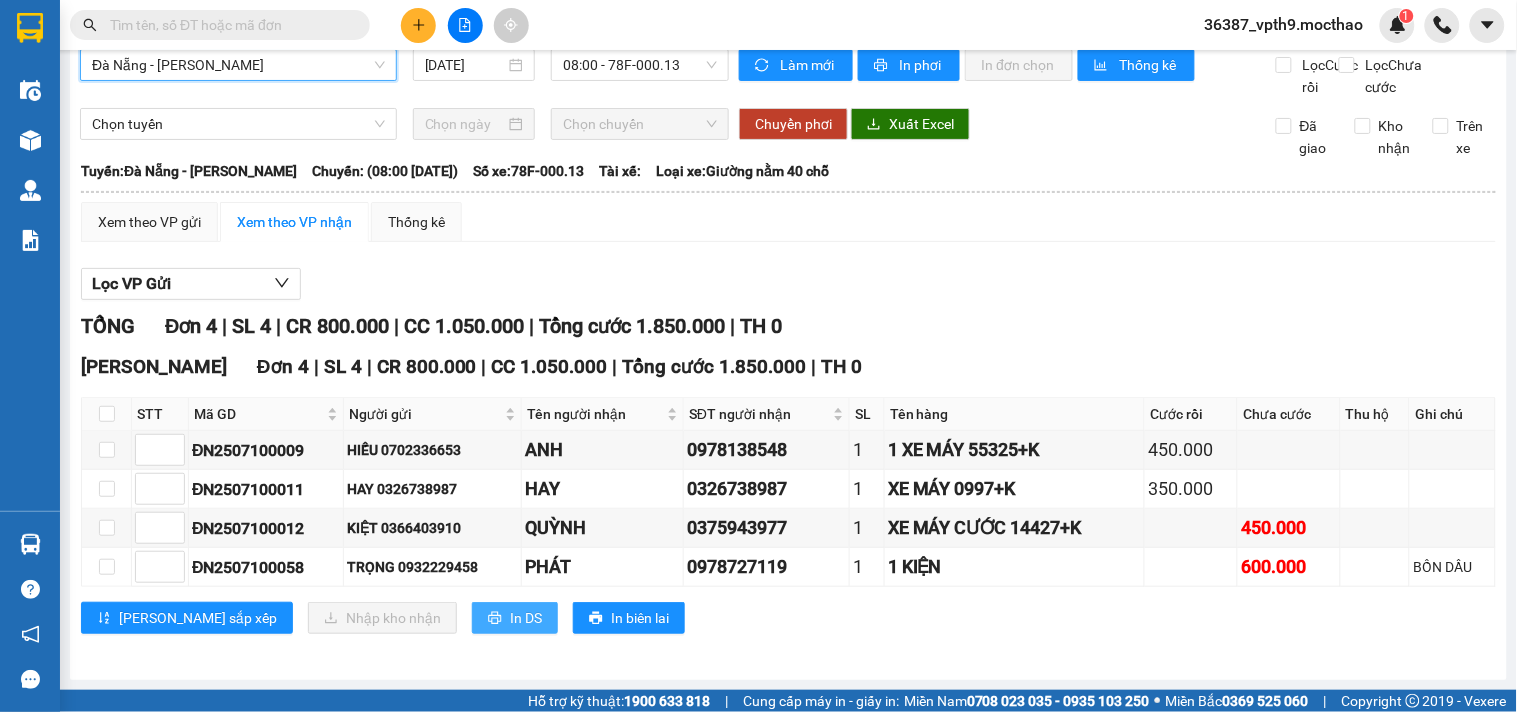 click on "In DS" at bounding box center (526, 618) 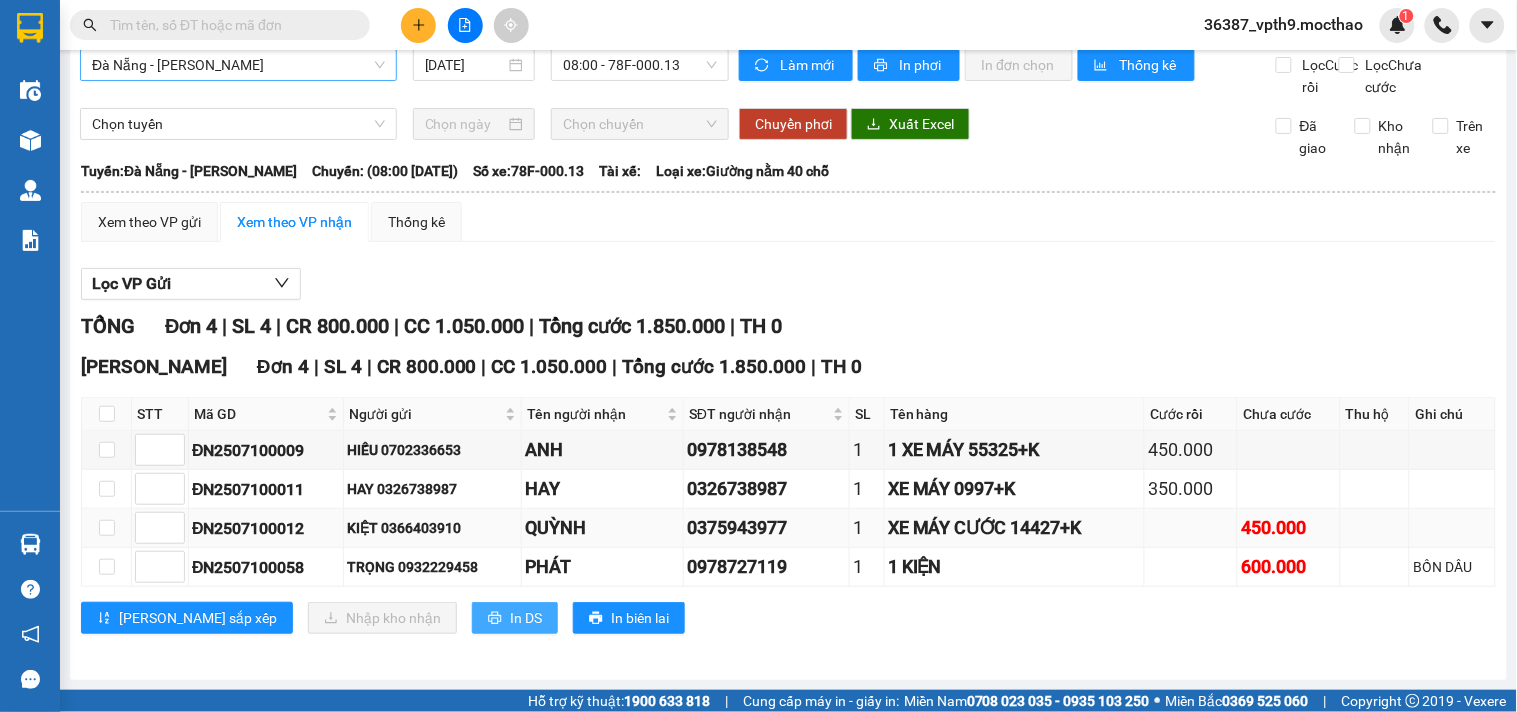 scroll, scrollTop: 0, scrollLeft: 0, axis: both 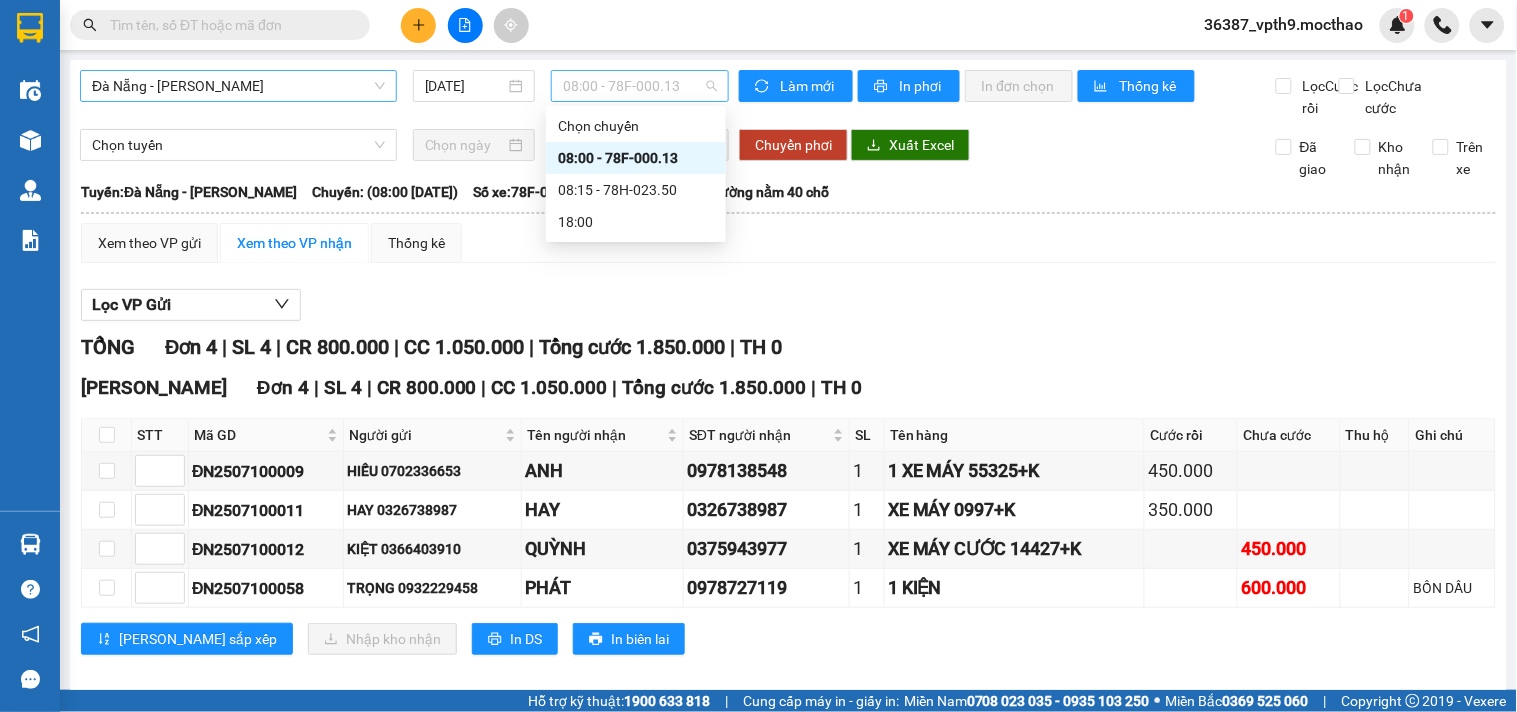 click on "08:00     - 78F-000.13" at bounding box center [640, 86] 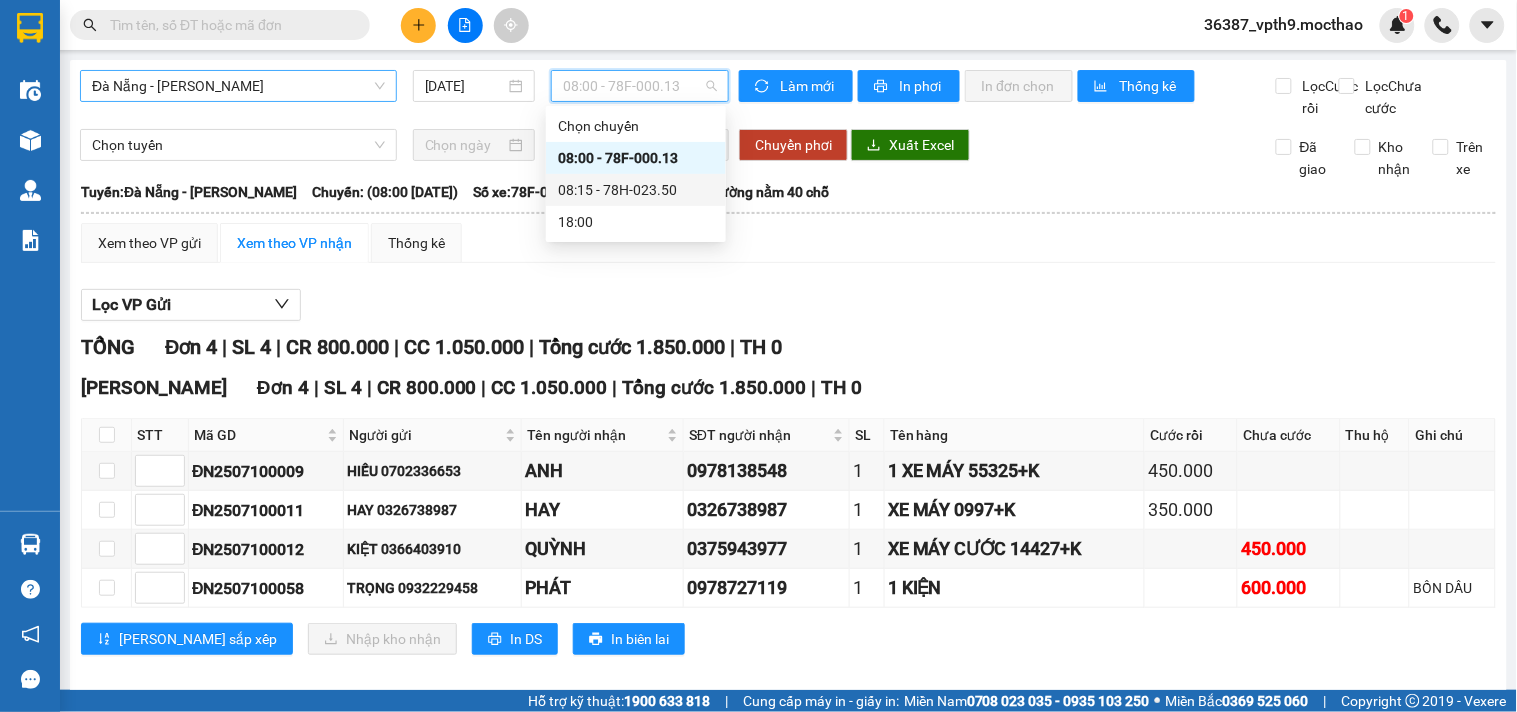 click on "08:15     - 78H-023.50" at bounding box center [636, 190] 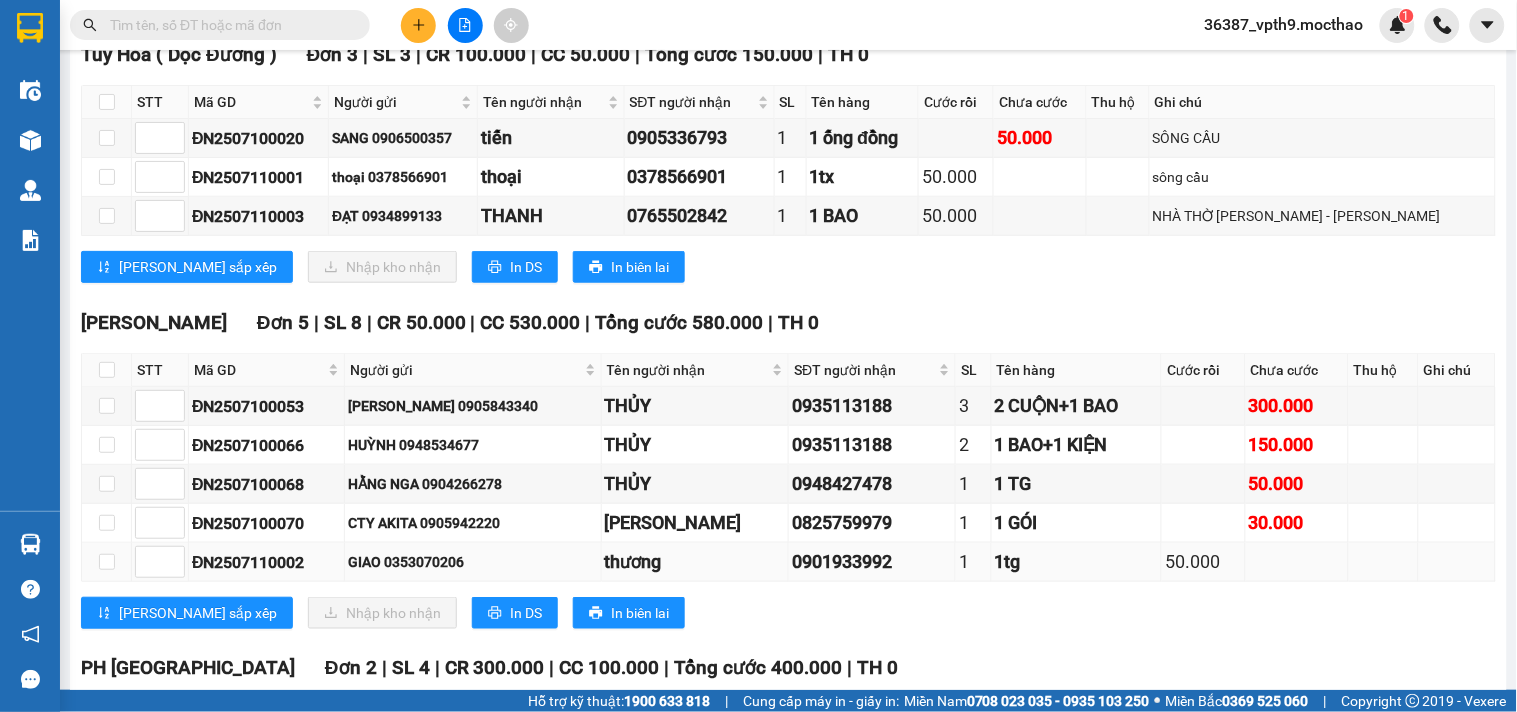 scroll, scrollTop: 555, scrollLeft: 0, axis: vertical 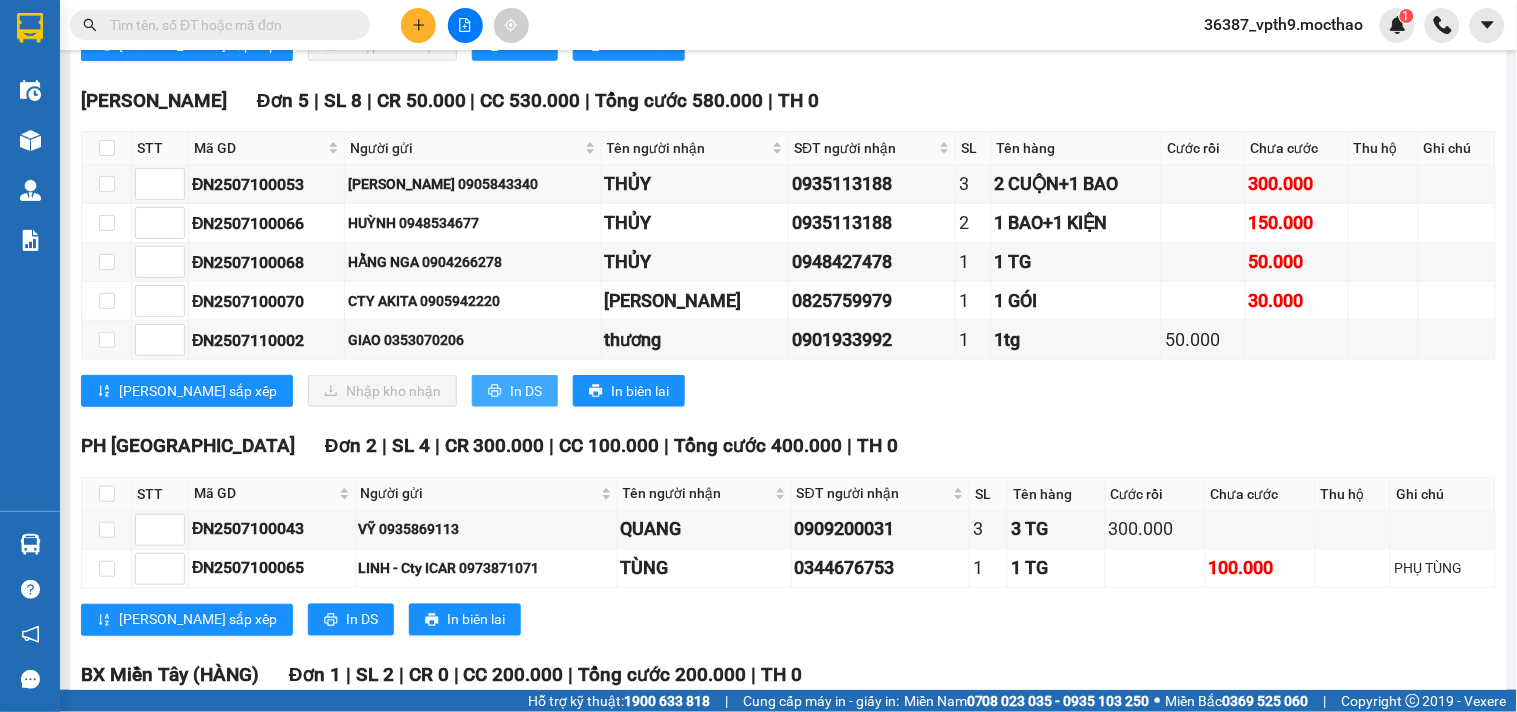 click on "In DS" at bounding box center [526, 391] 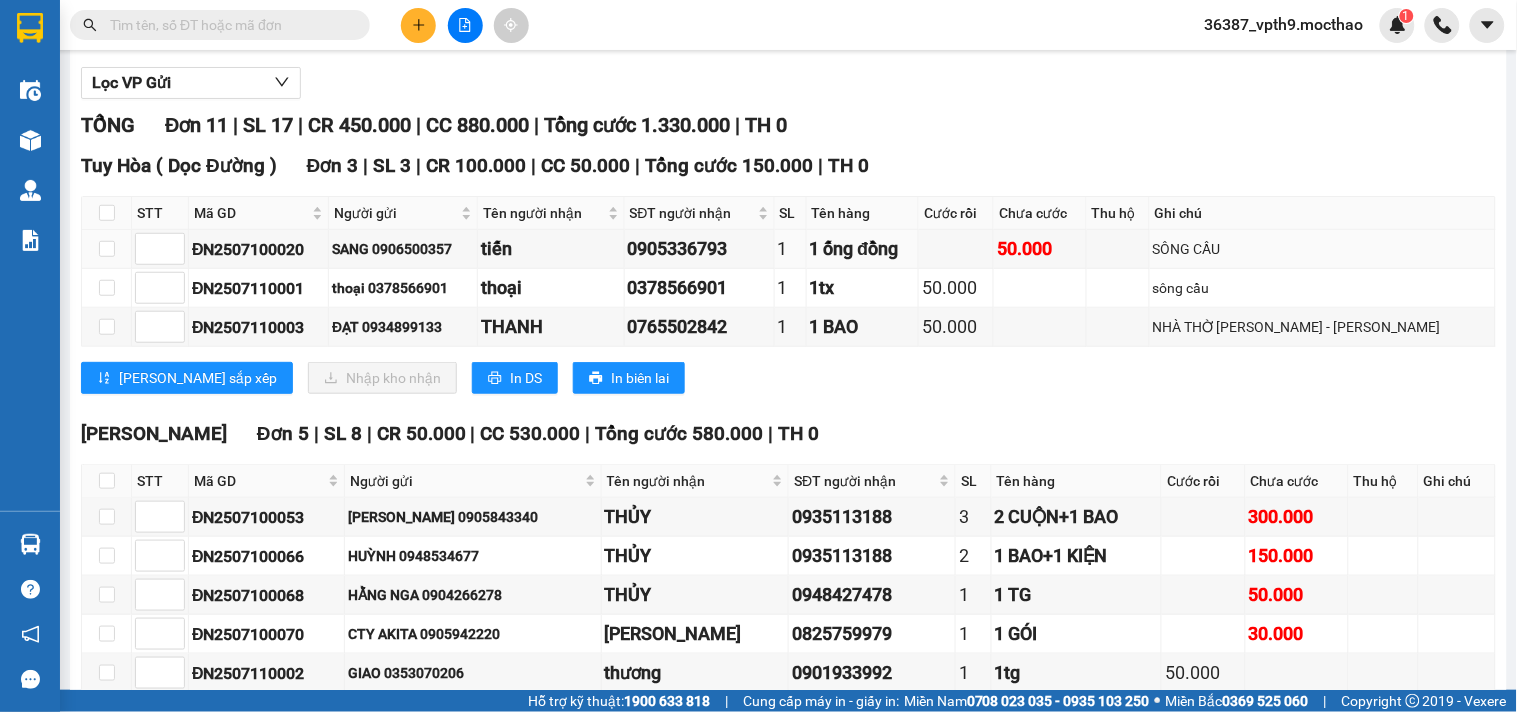 scroll, scrollTop: 0, scrollLeft: 0, axis: both 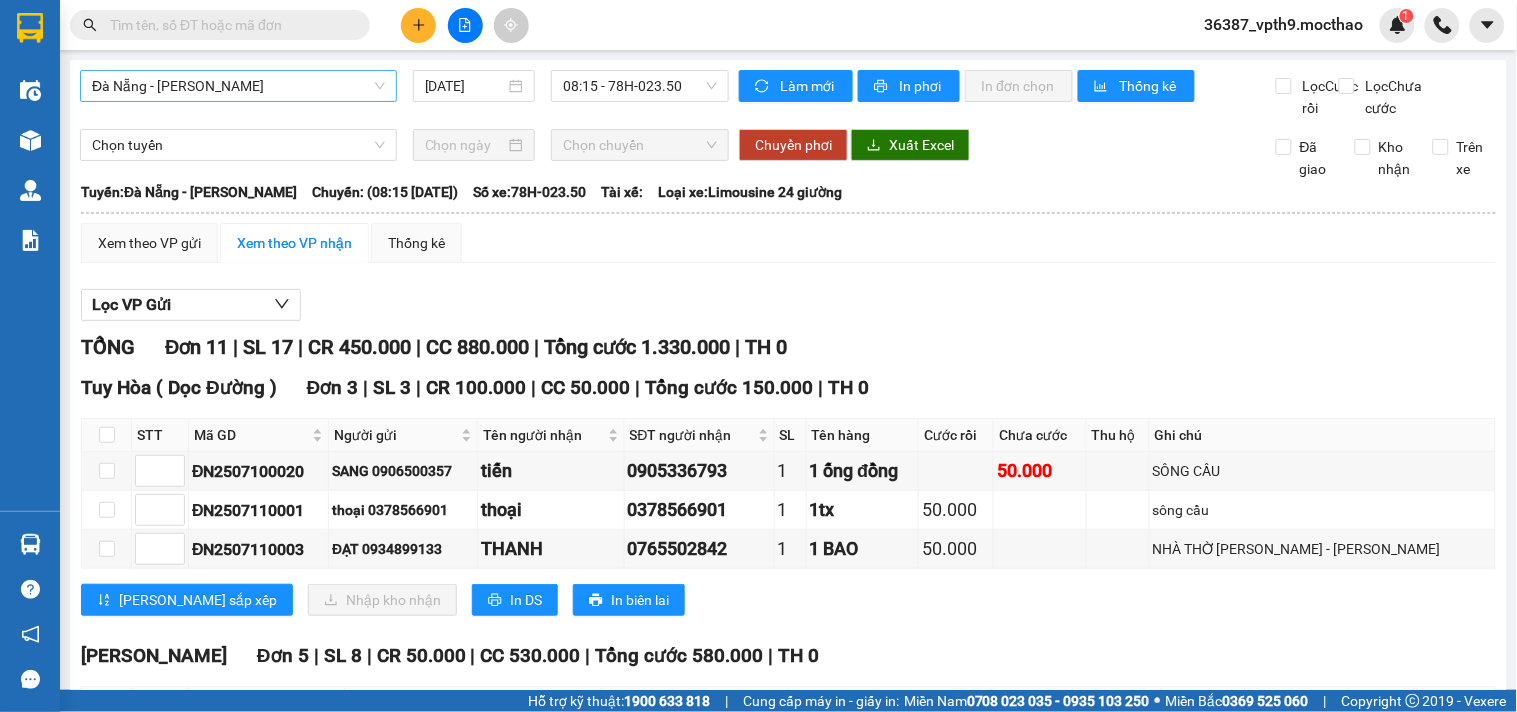 click at bounding box center [228, 25] 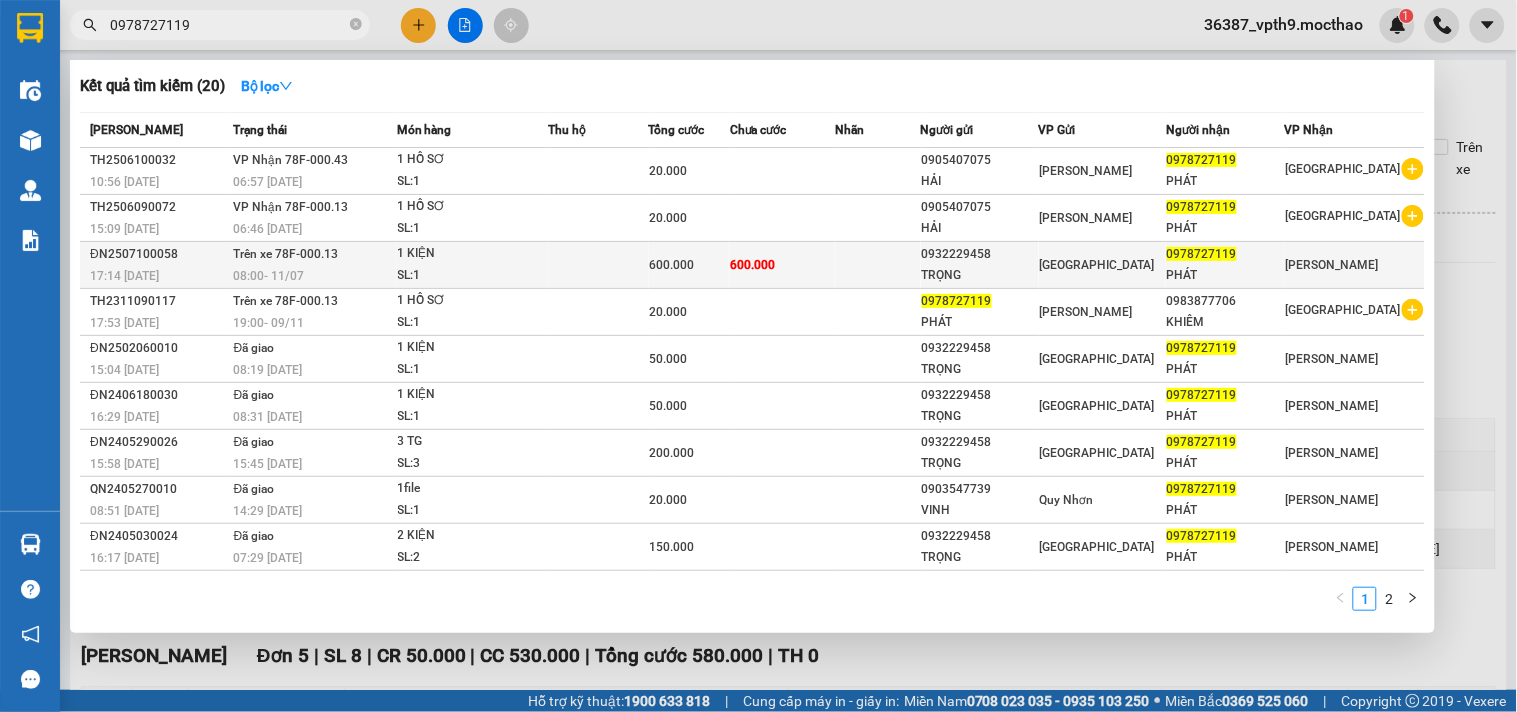 type on "0978727119" 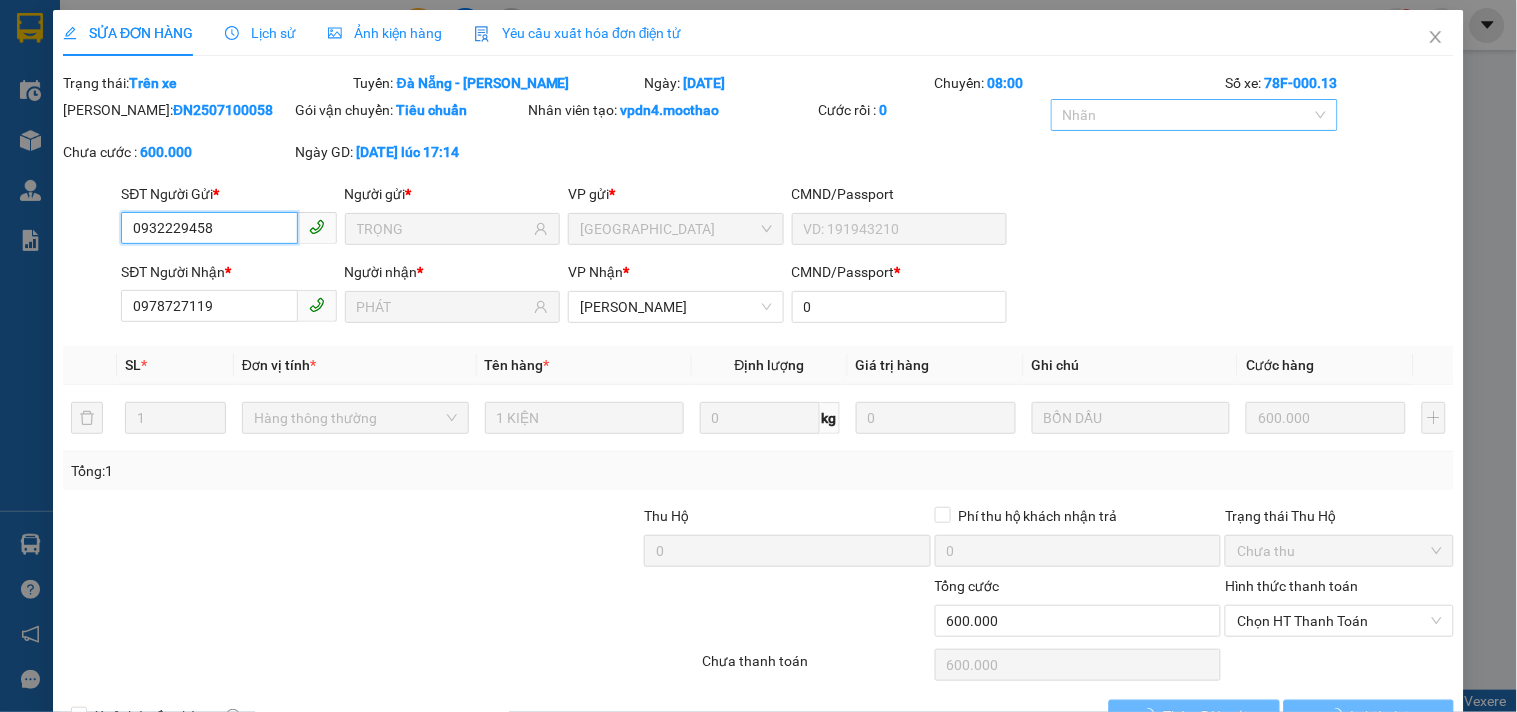 type on "0932229458" 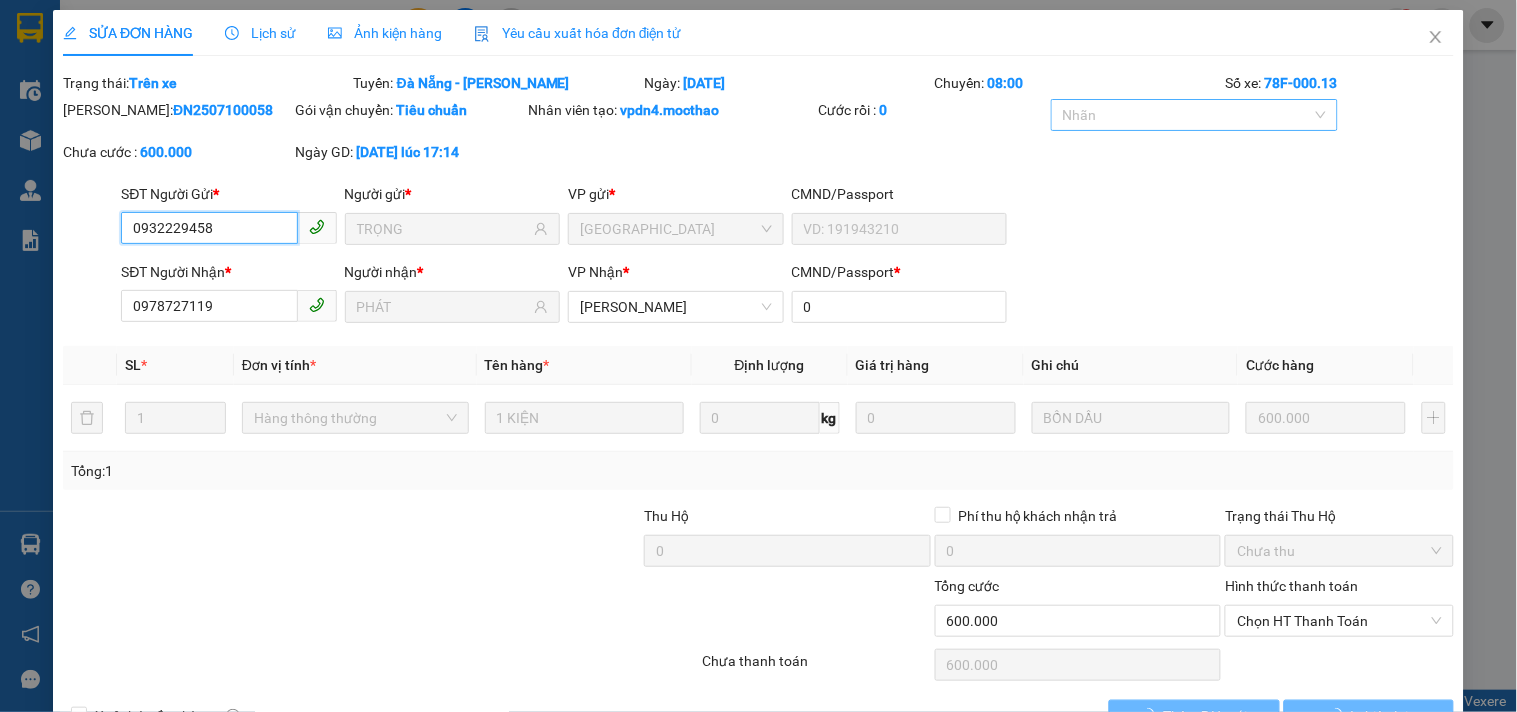 type on "TRỌNG" 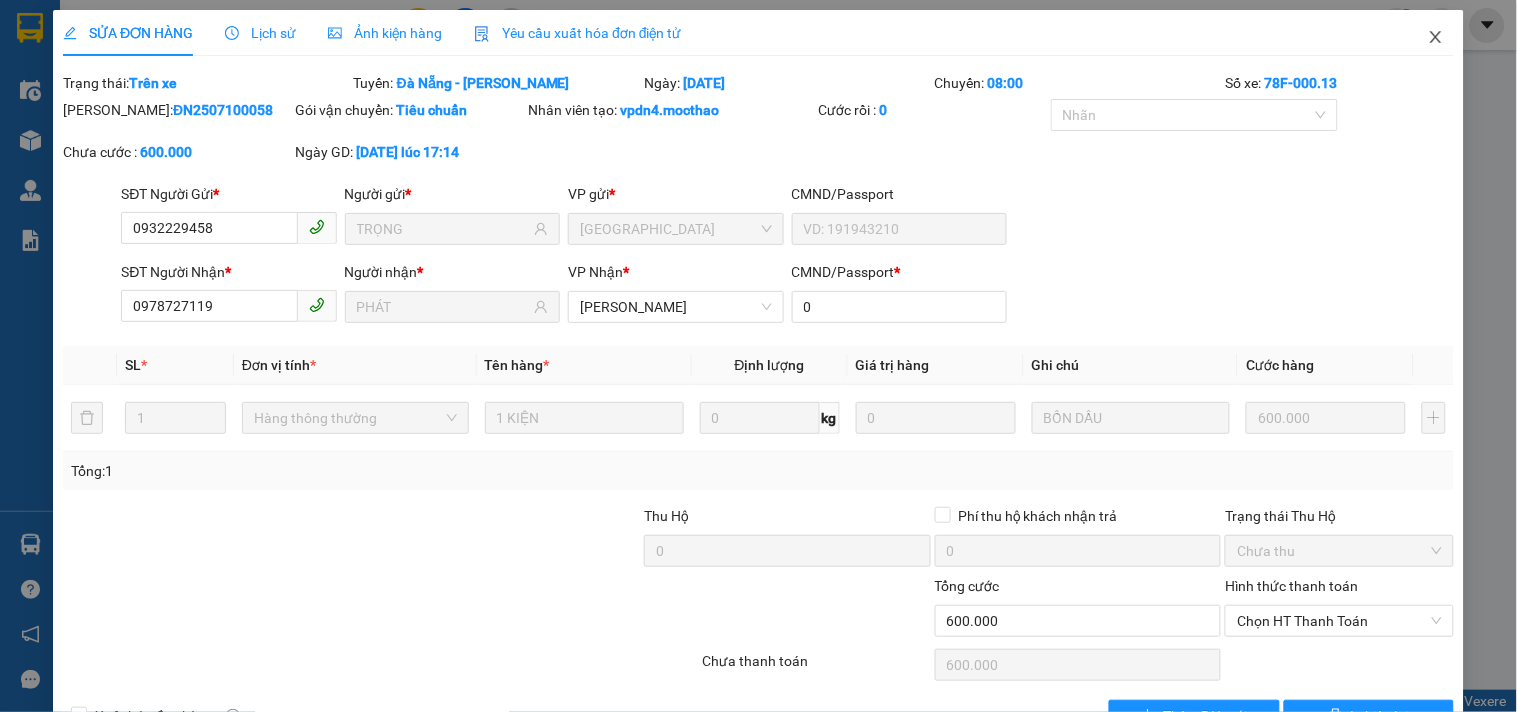click 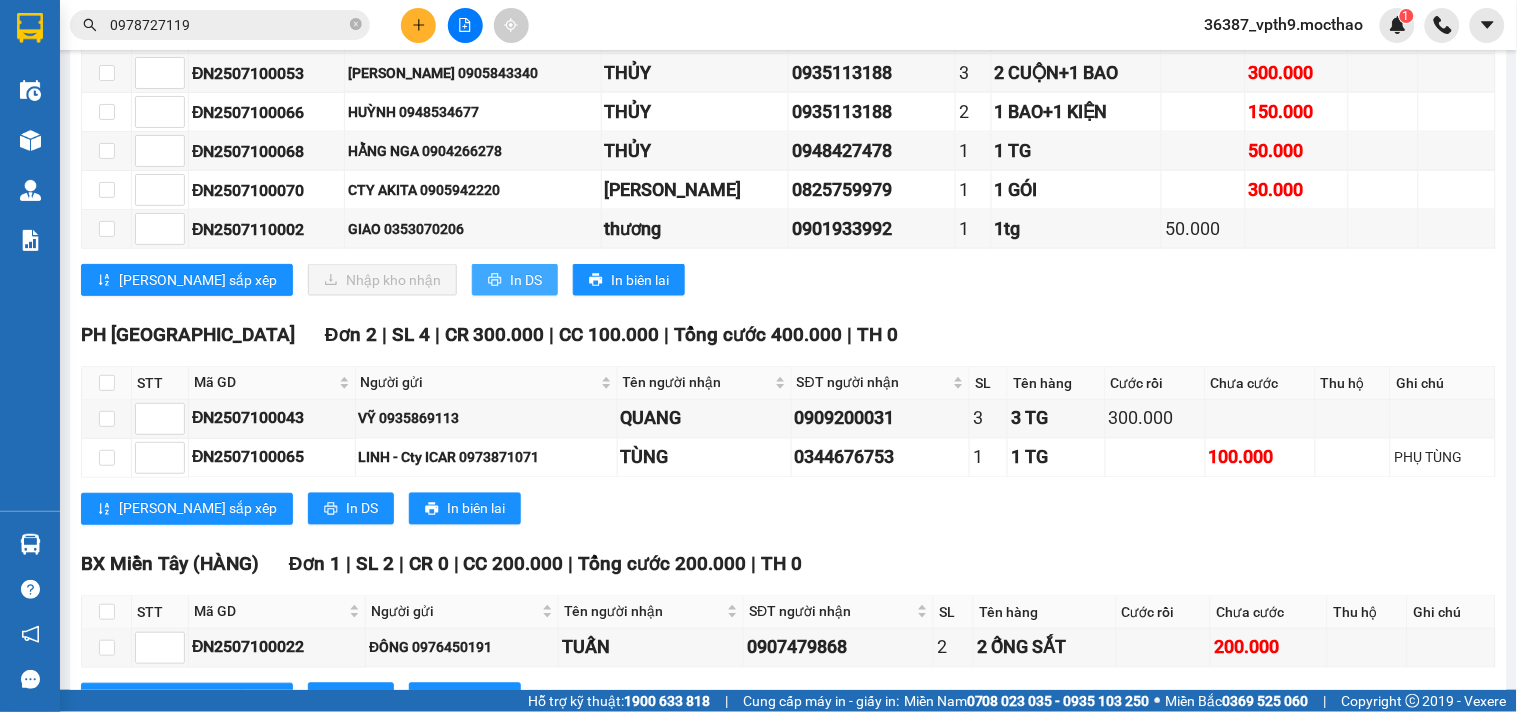 scroll, scrollTop: 773, scrollLeft: 0, axis: vertical 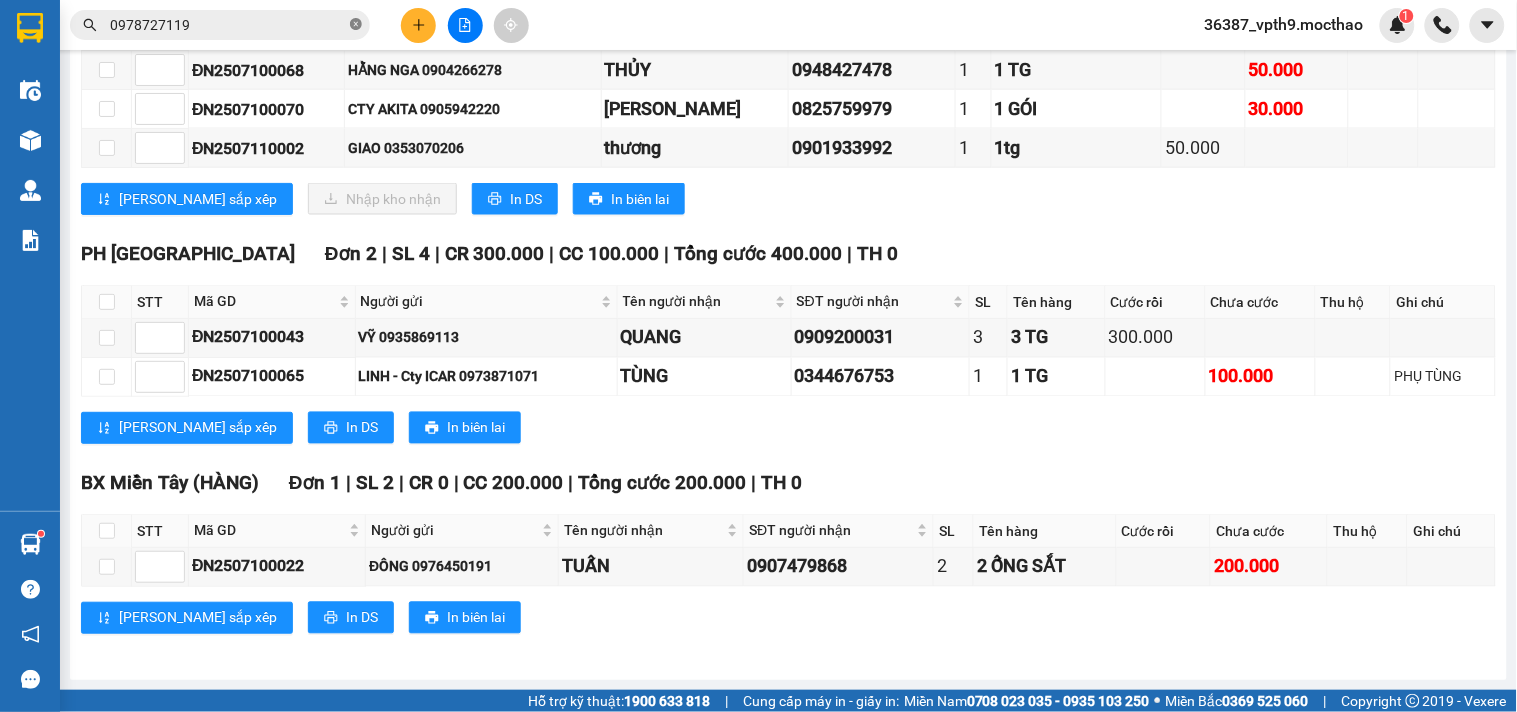click 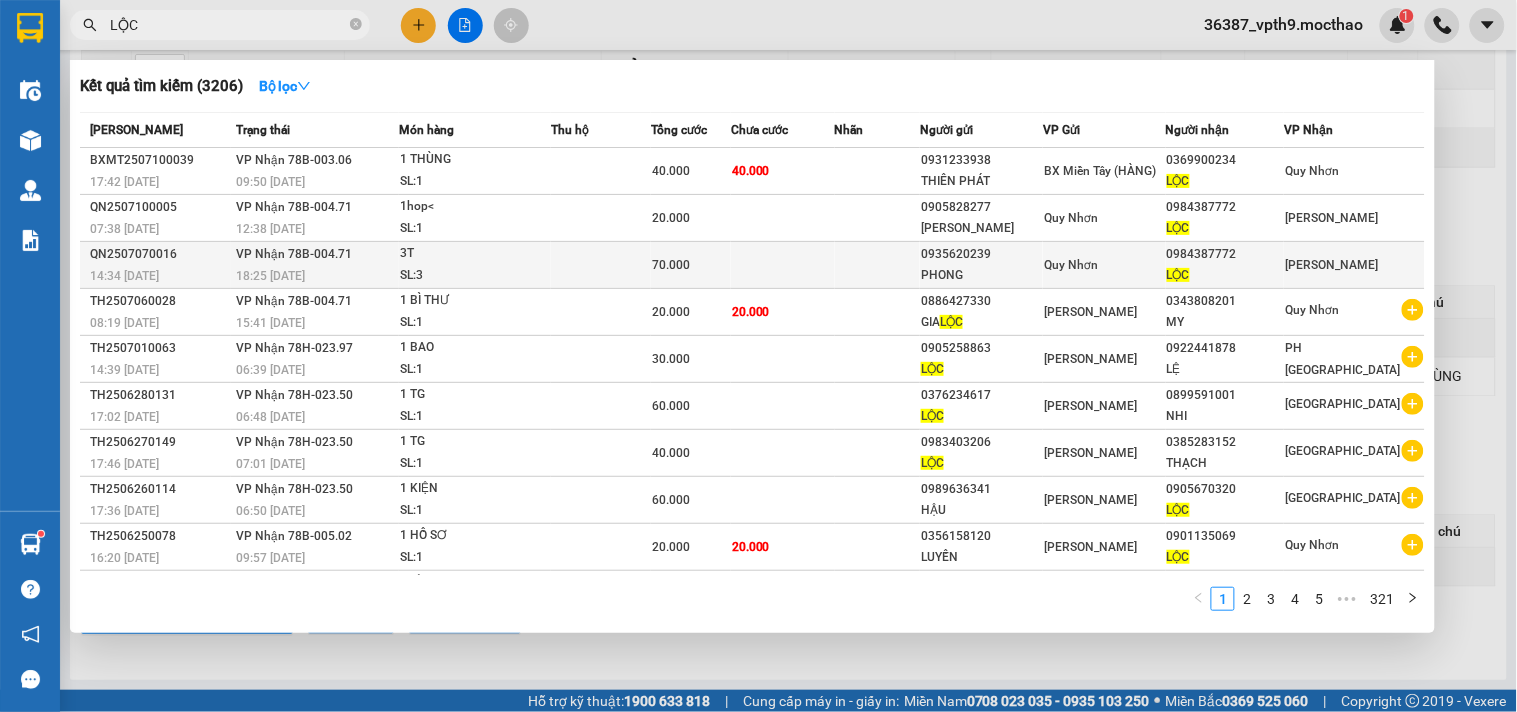 type on "LỘC" 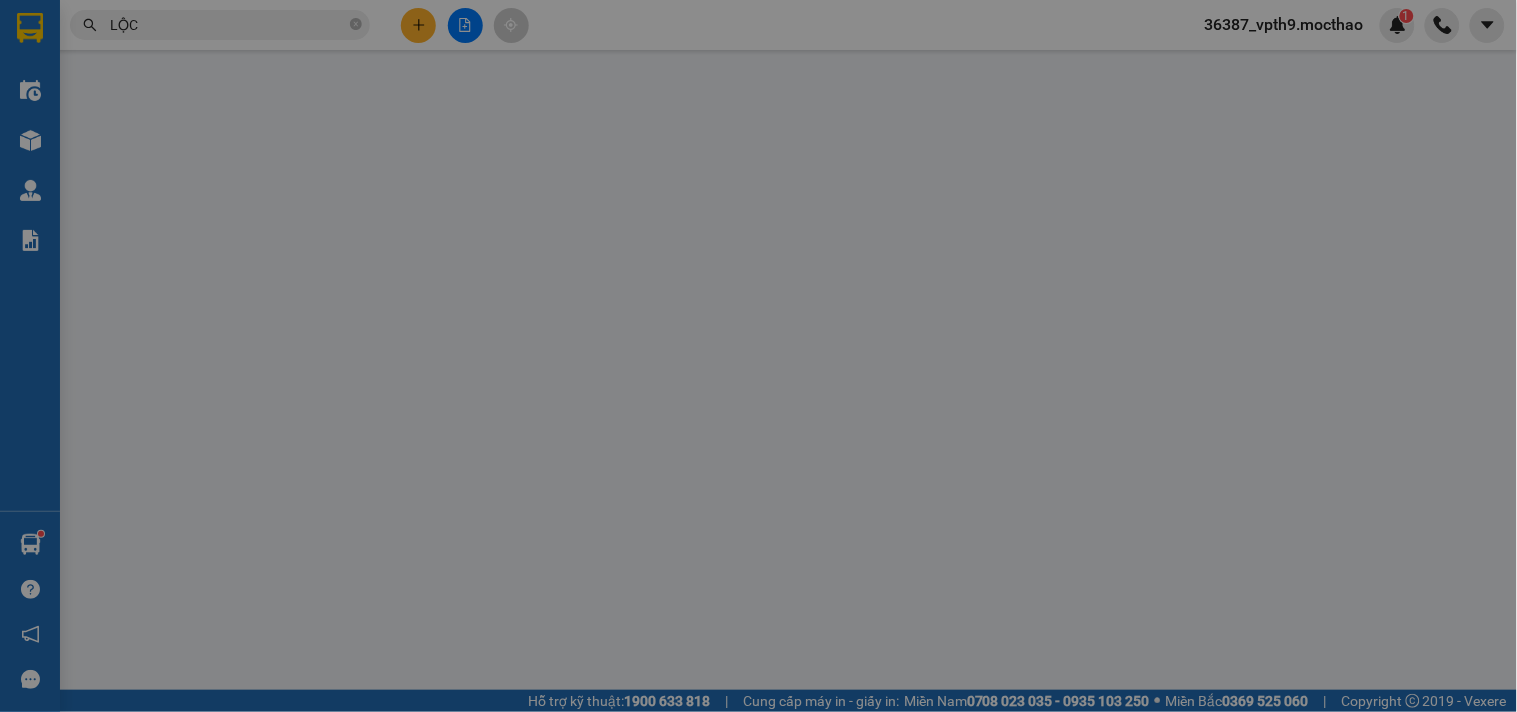 scroll, scrollTop: 0, scrollLeft: 0, axis: both 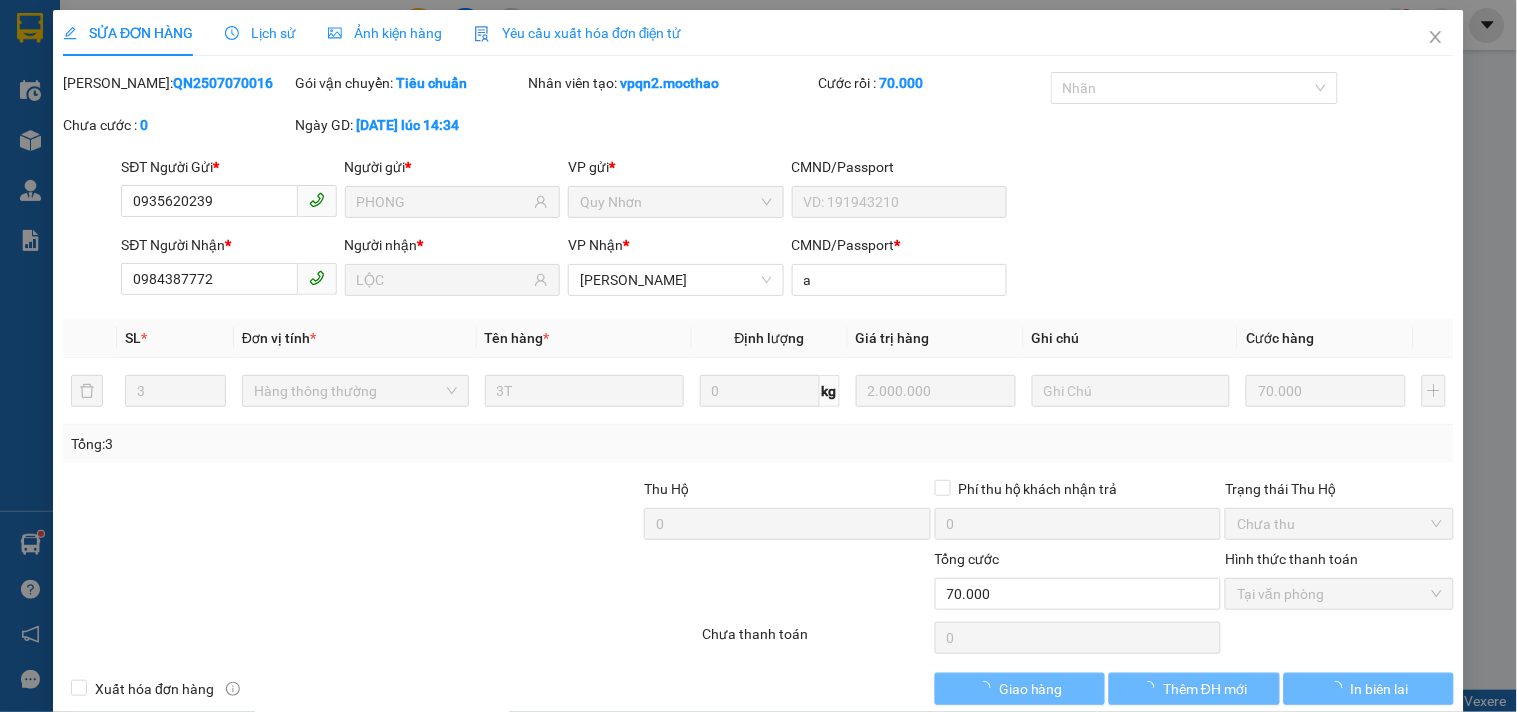 type on "0935620239" 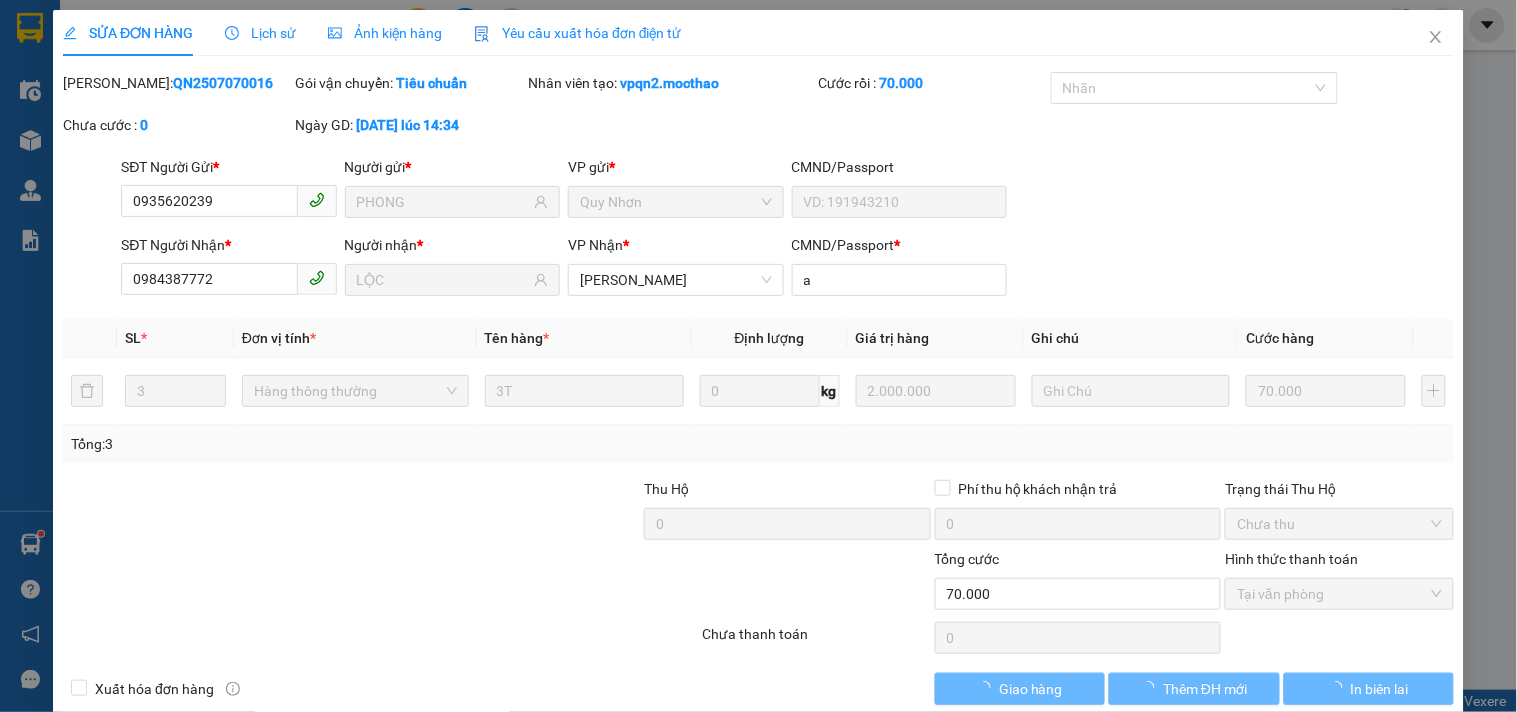 type on "PHONG" 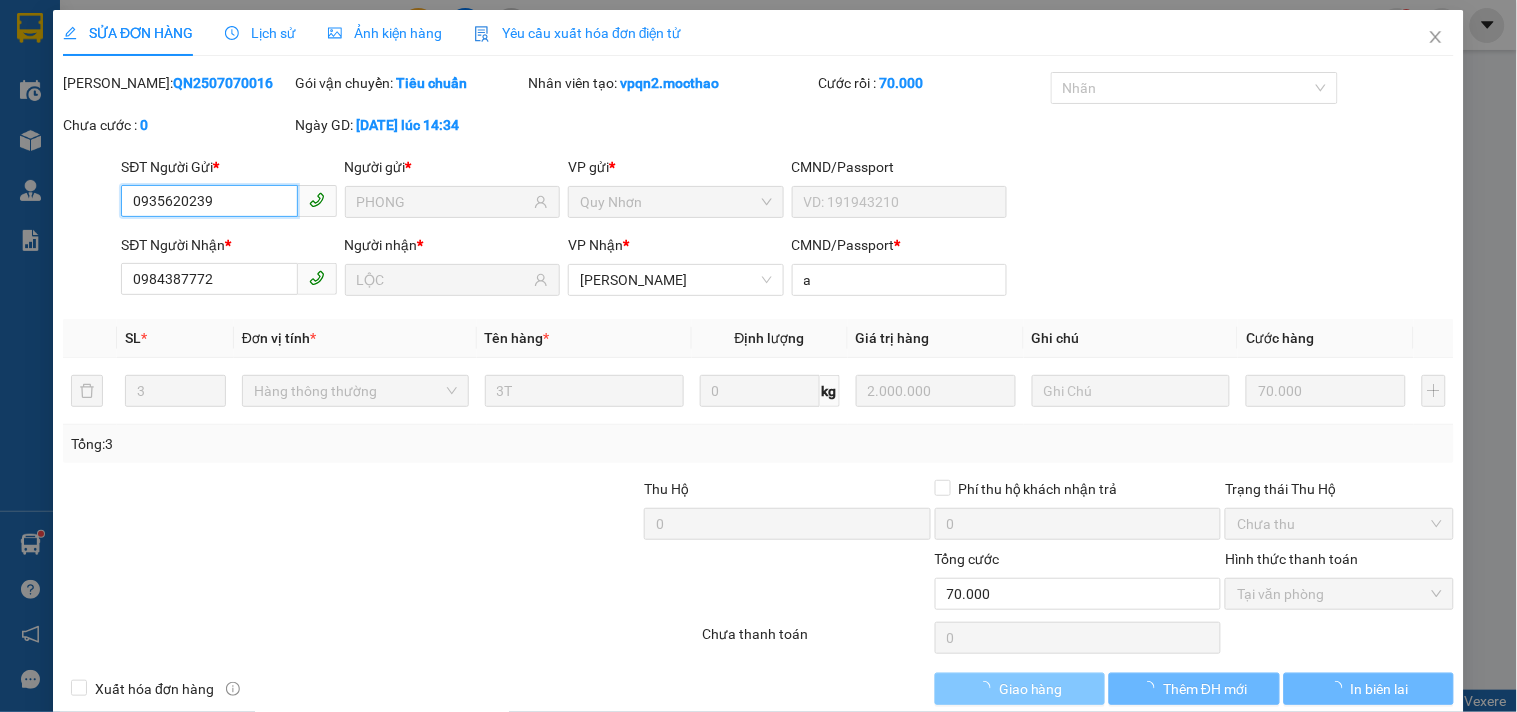 checkbox on "true" 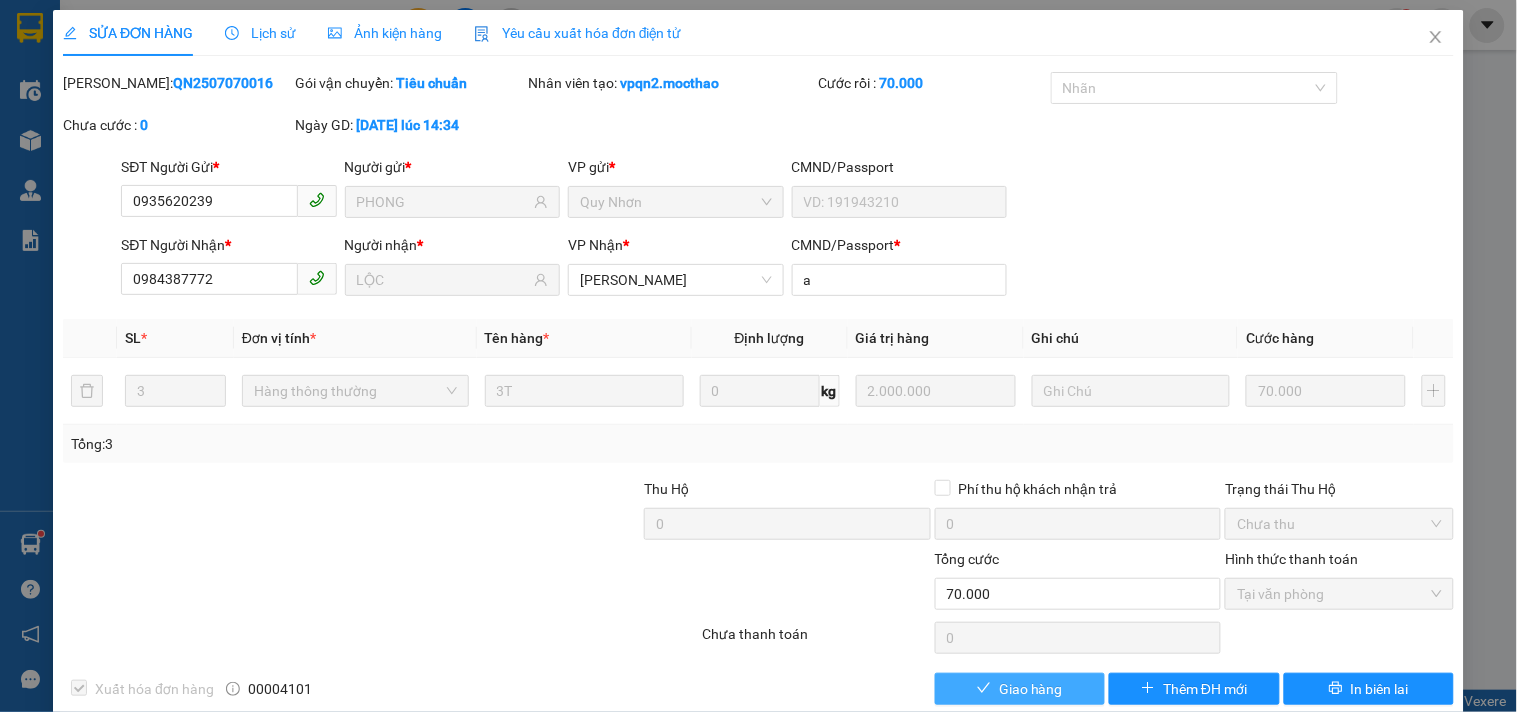 click on "Giao hàng" at bounding box center [1031, 689] 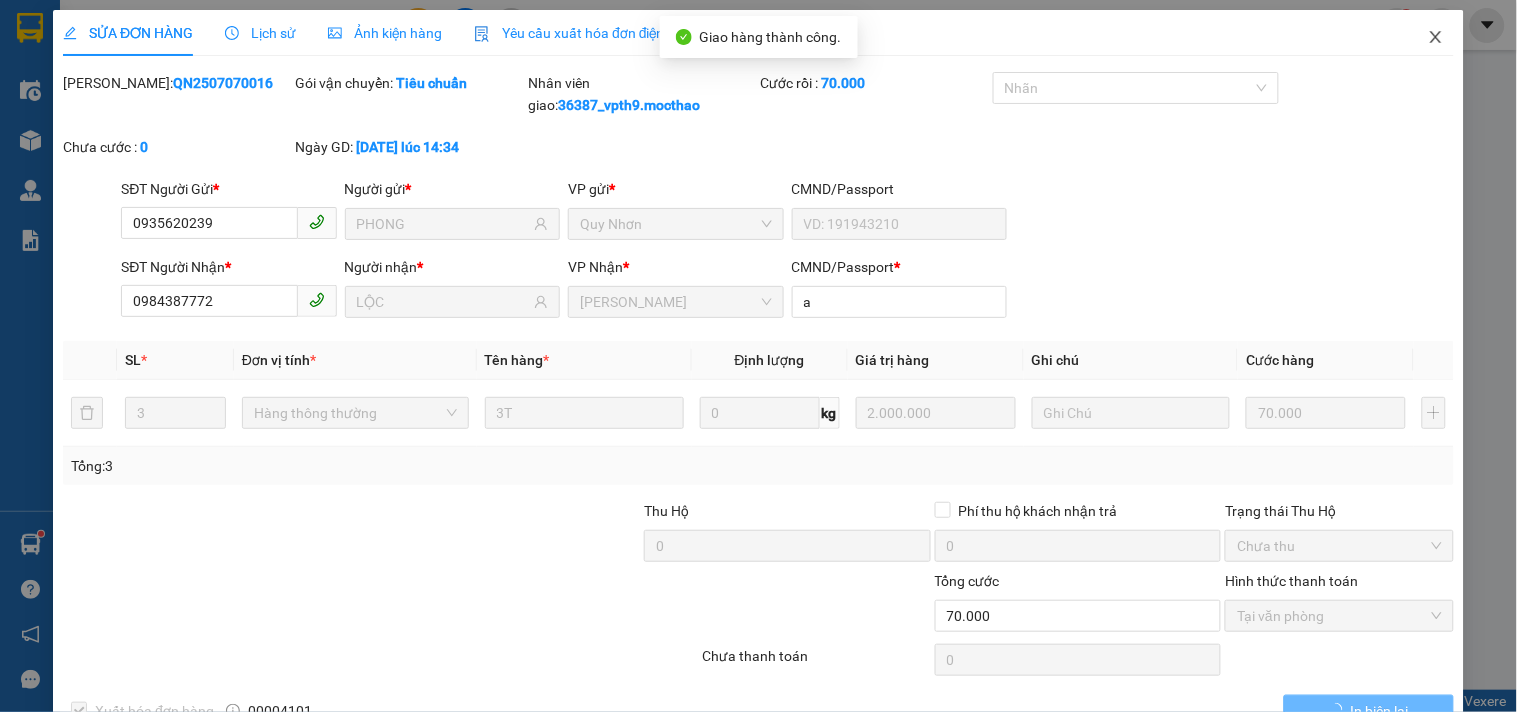 click at bounding box center [1436, 38] 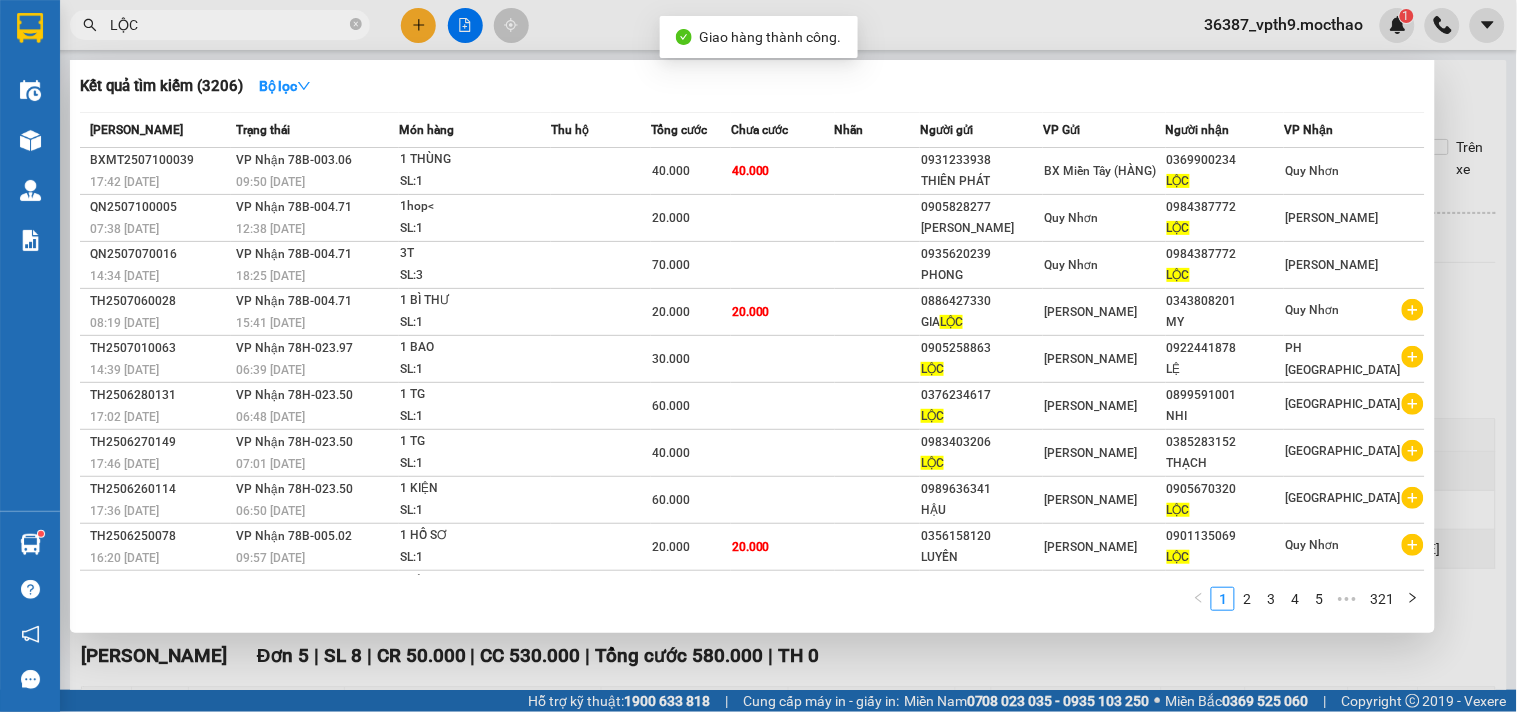click on "LỘC" at bounding box center (228, 25) 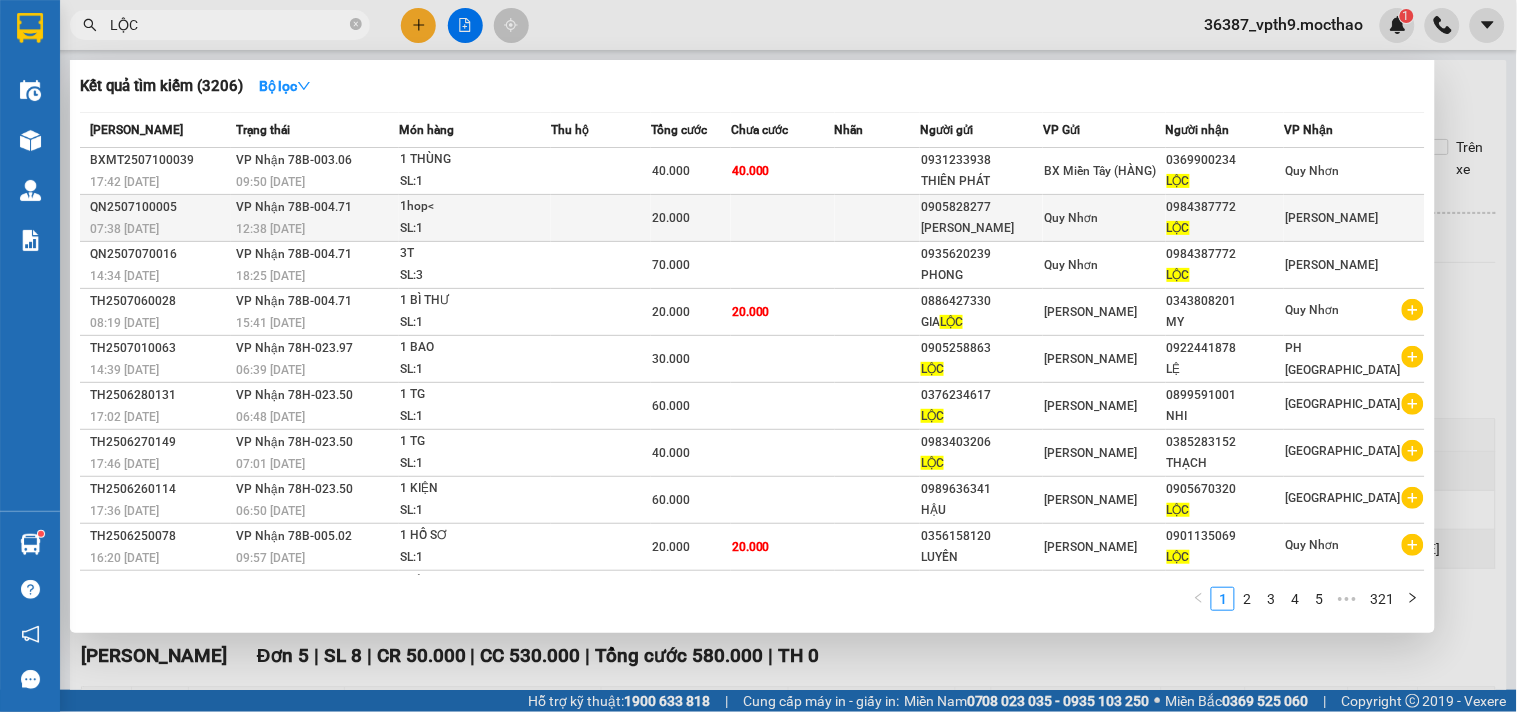 click on "LỘC" at bounding box center (1225, 228) 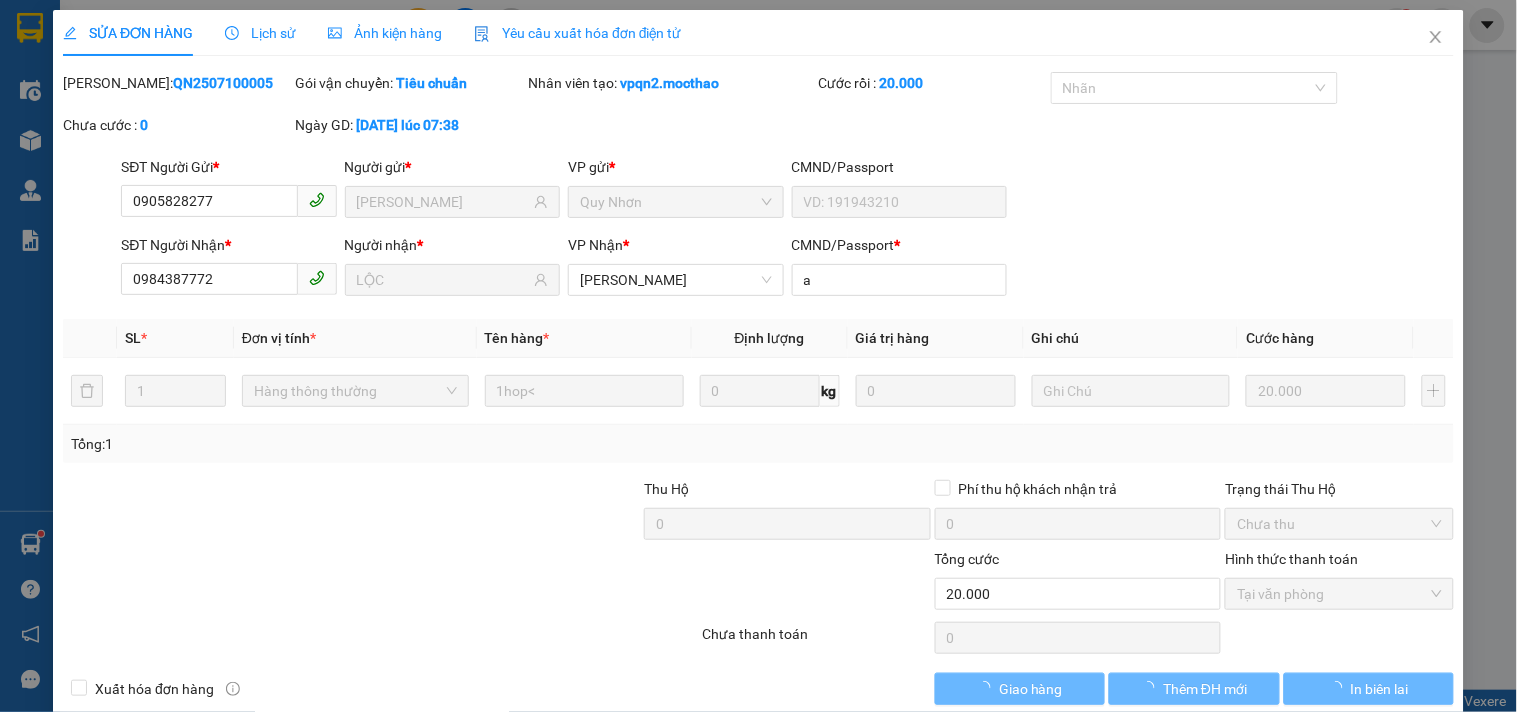 type on "0905828277" 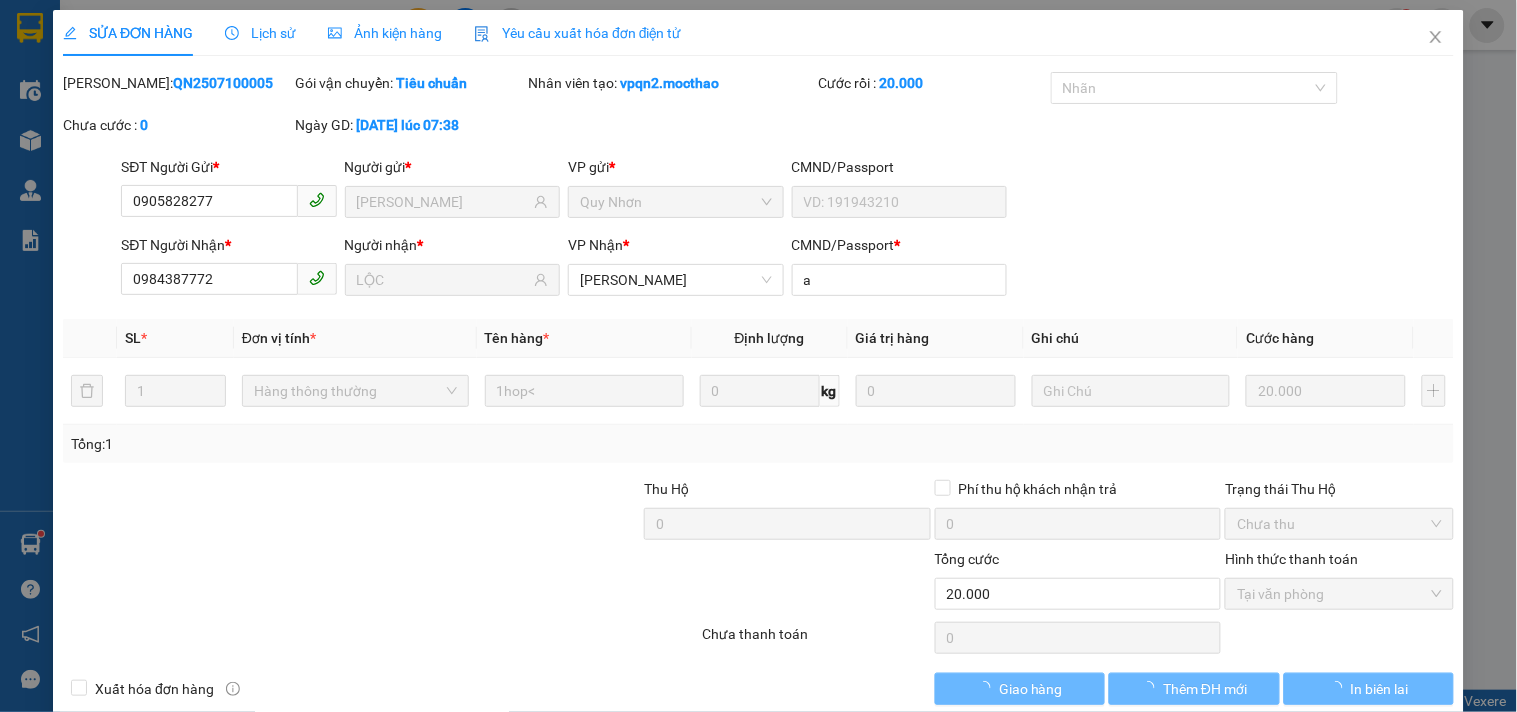 type on "[PERSON_NAME]" 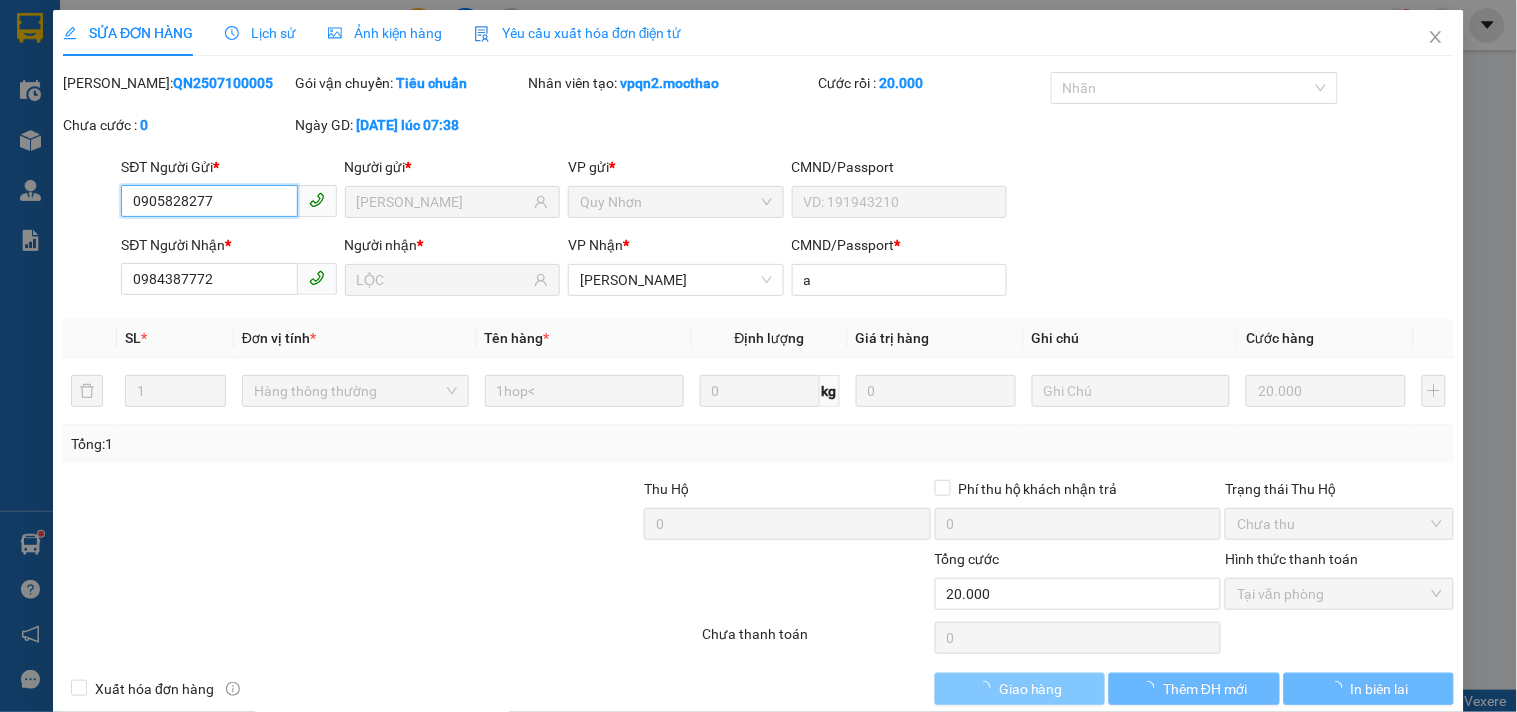 checkbox on "true" 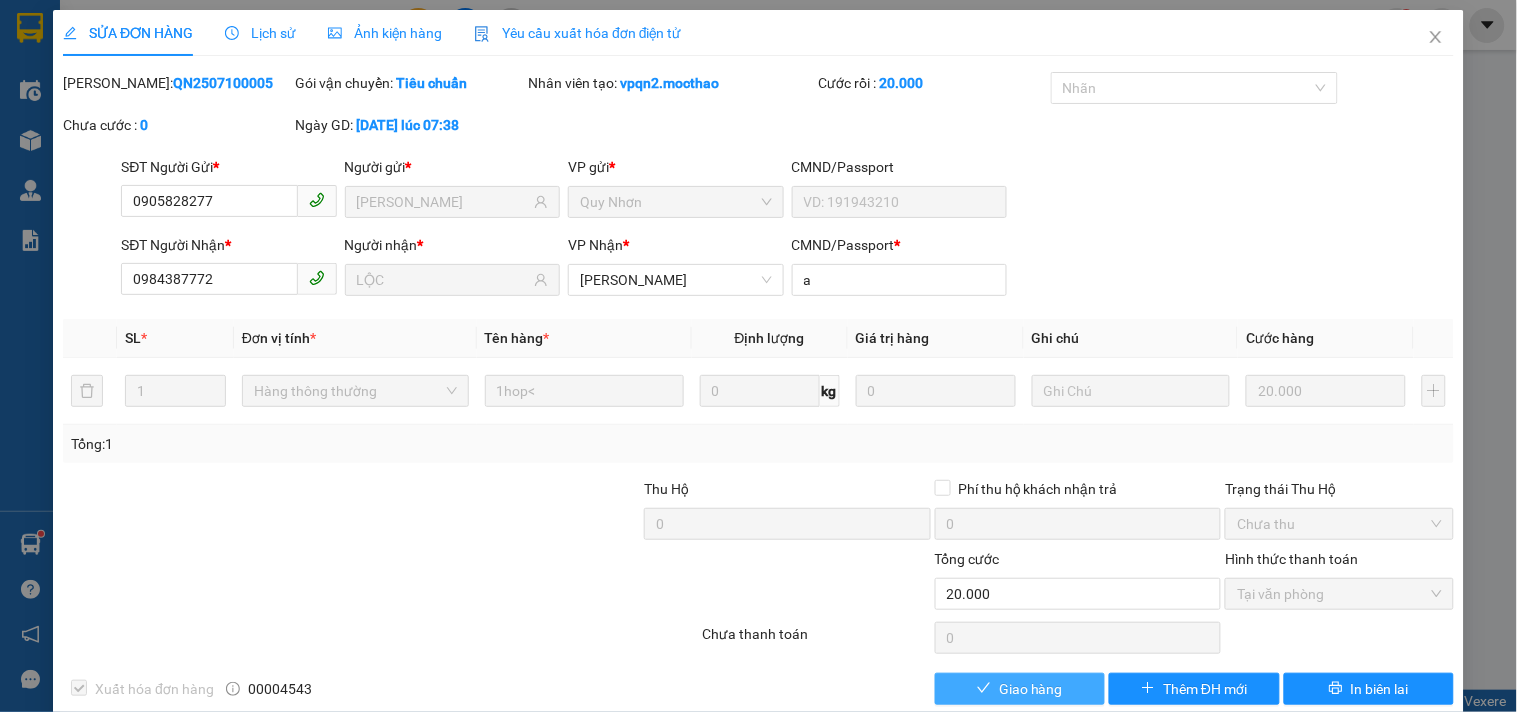 click on "Giao hàng" at bounding box center (1031, 689) 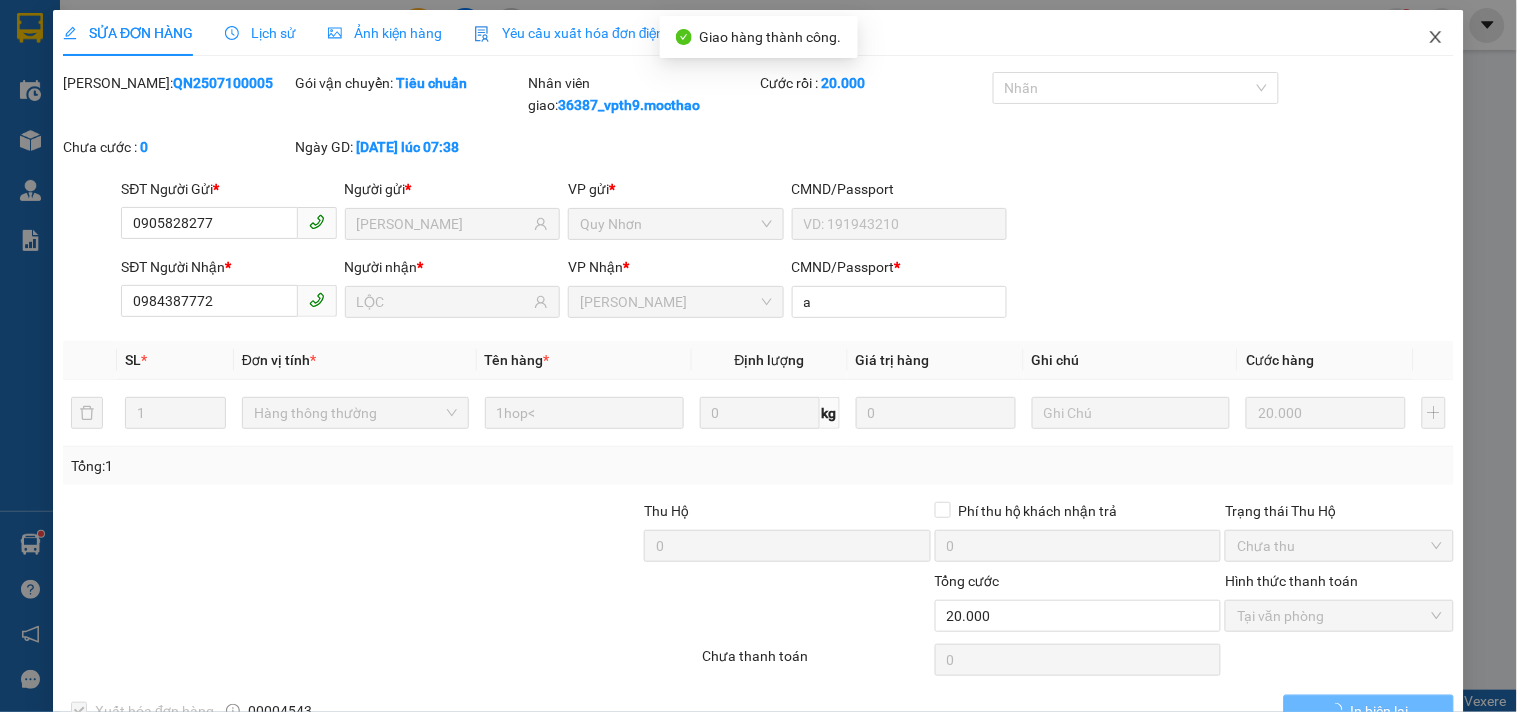drag, startPoint x: 1415, startPoint y: 33, endPoint x: 205, endPoint y: 36, distance: 1210.0037 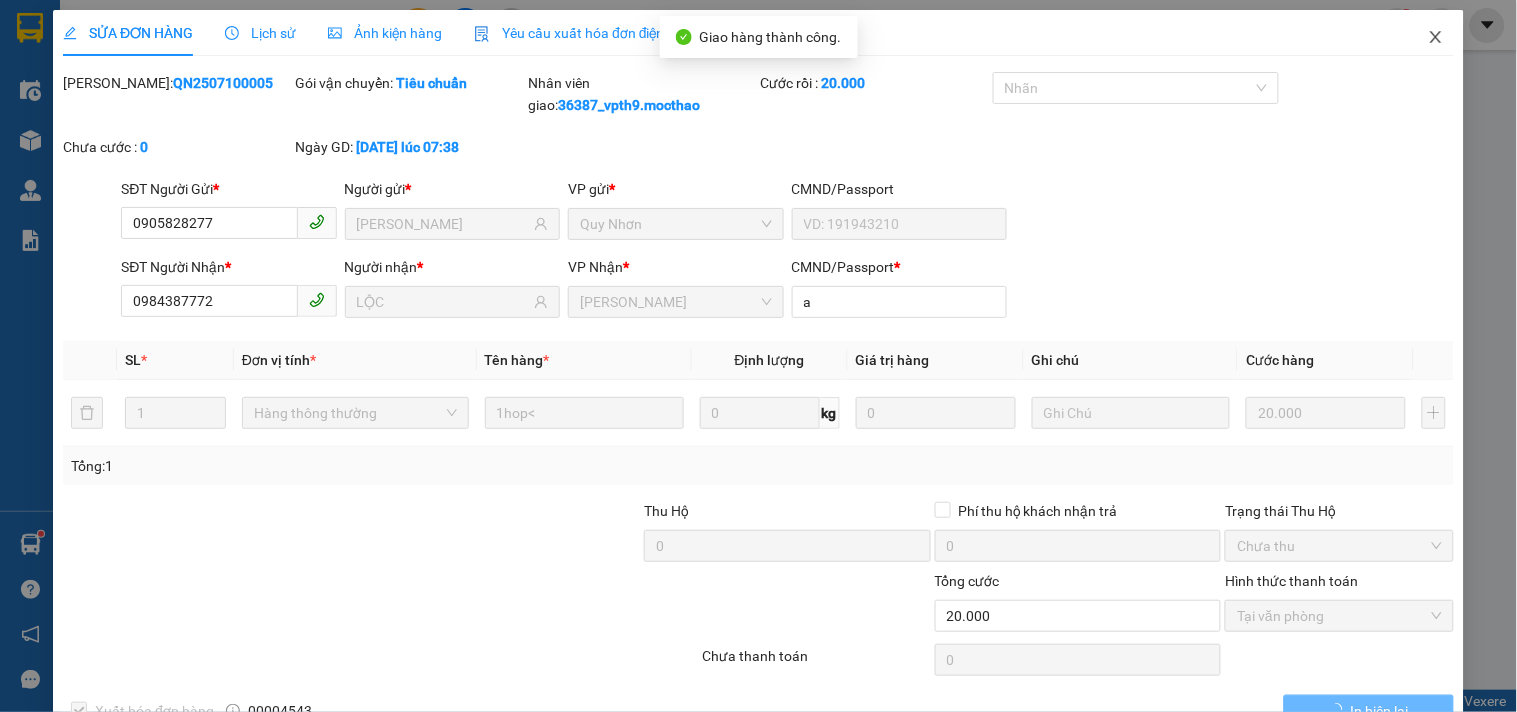 click 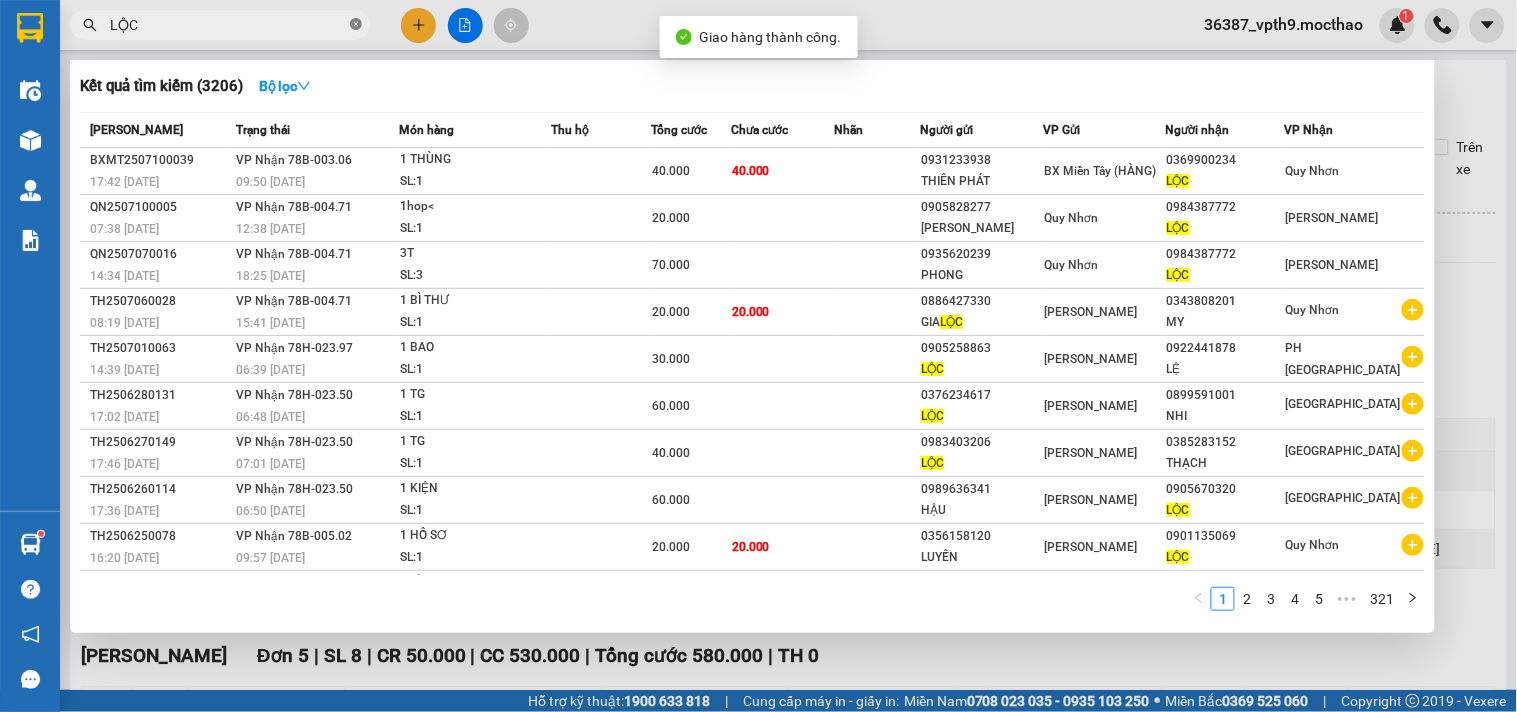 click 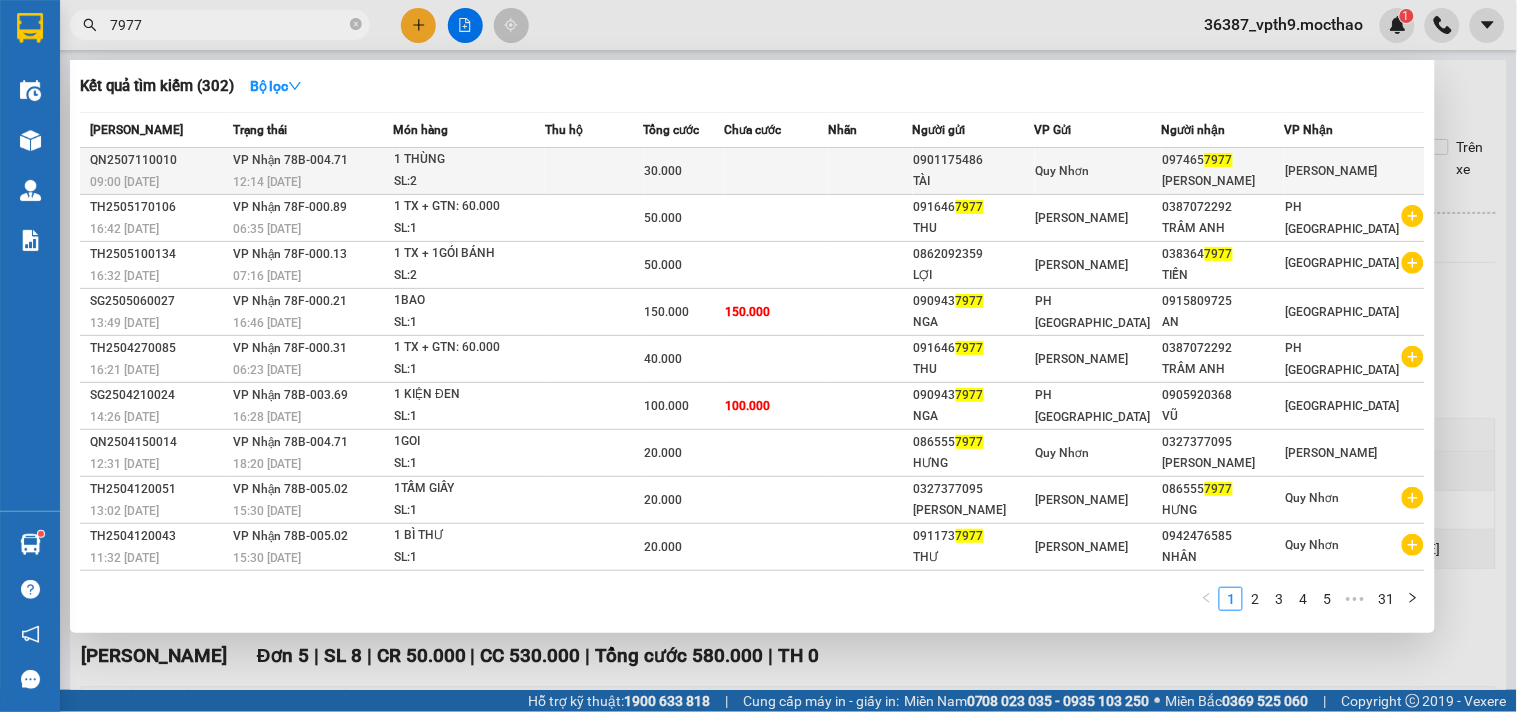 type on "7977" 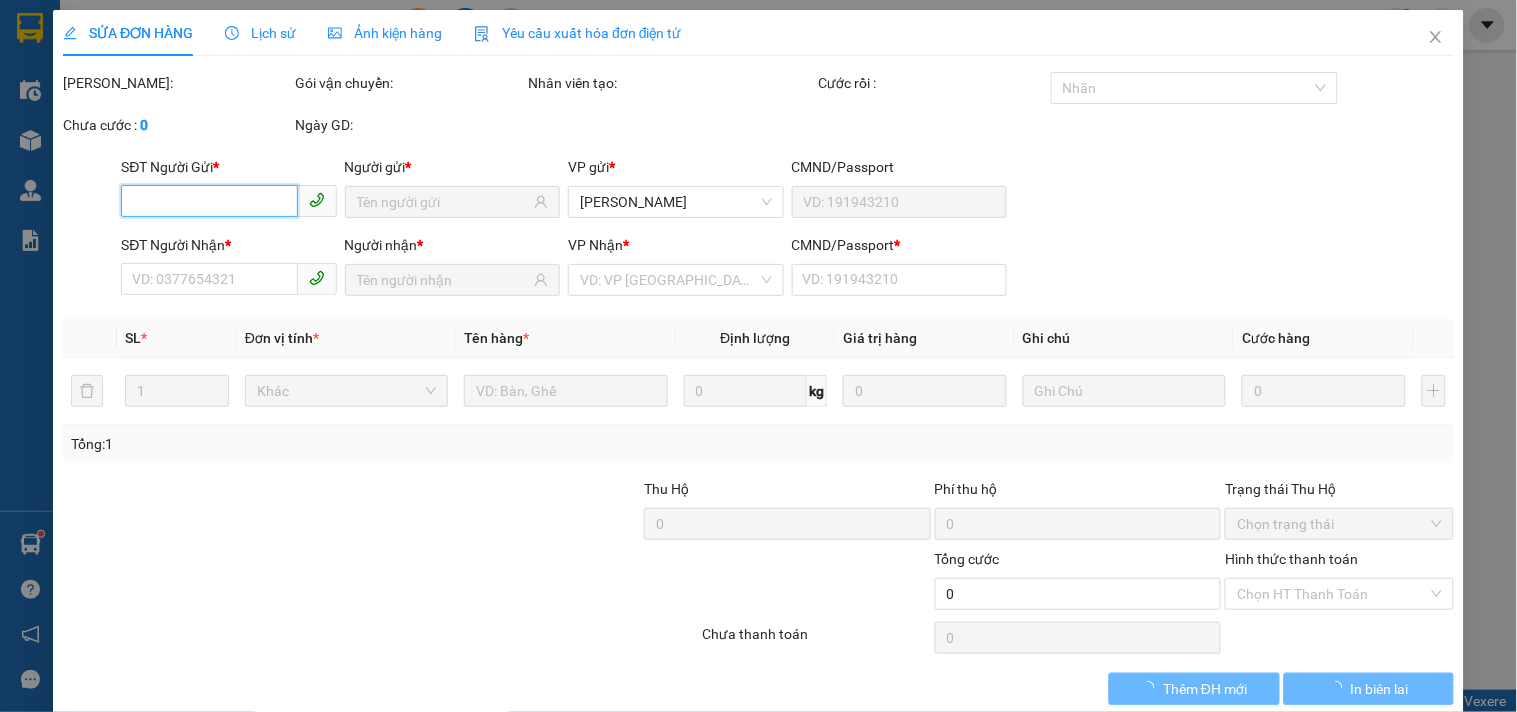 type on "0901175486" 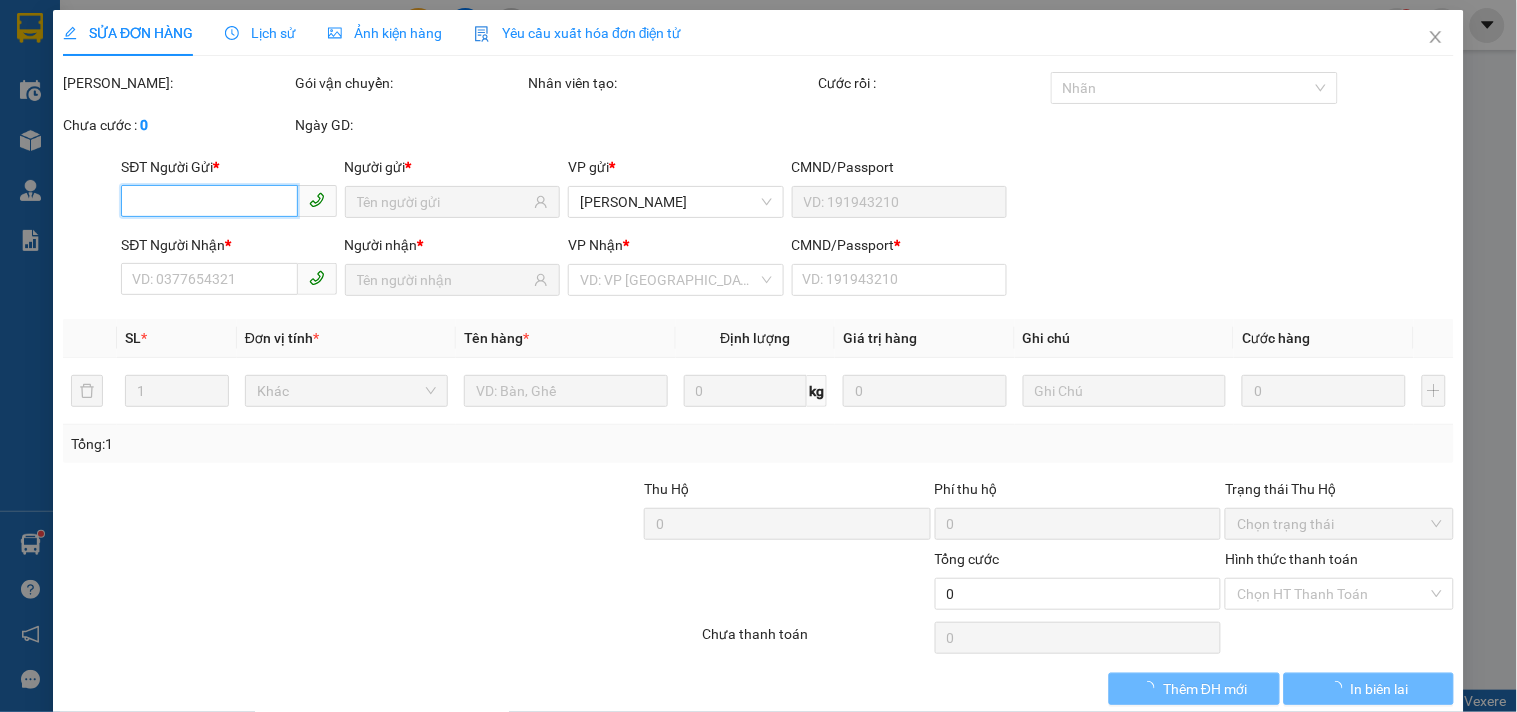 type on "TÀI" 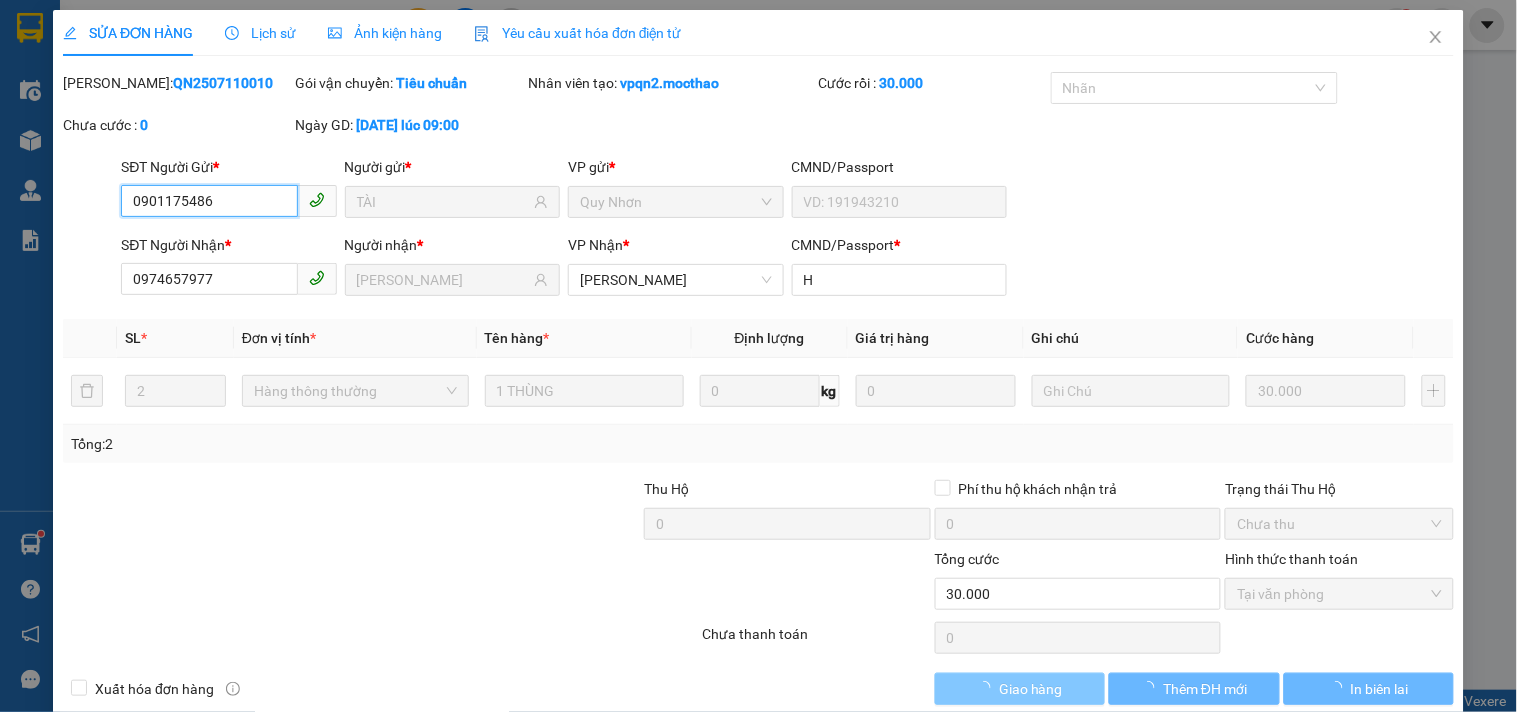 checkbox on "true" 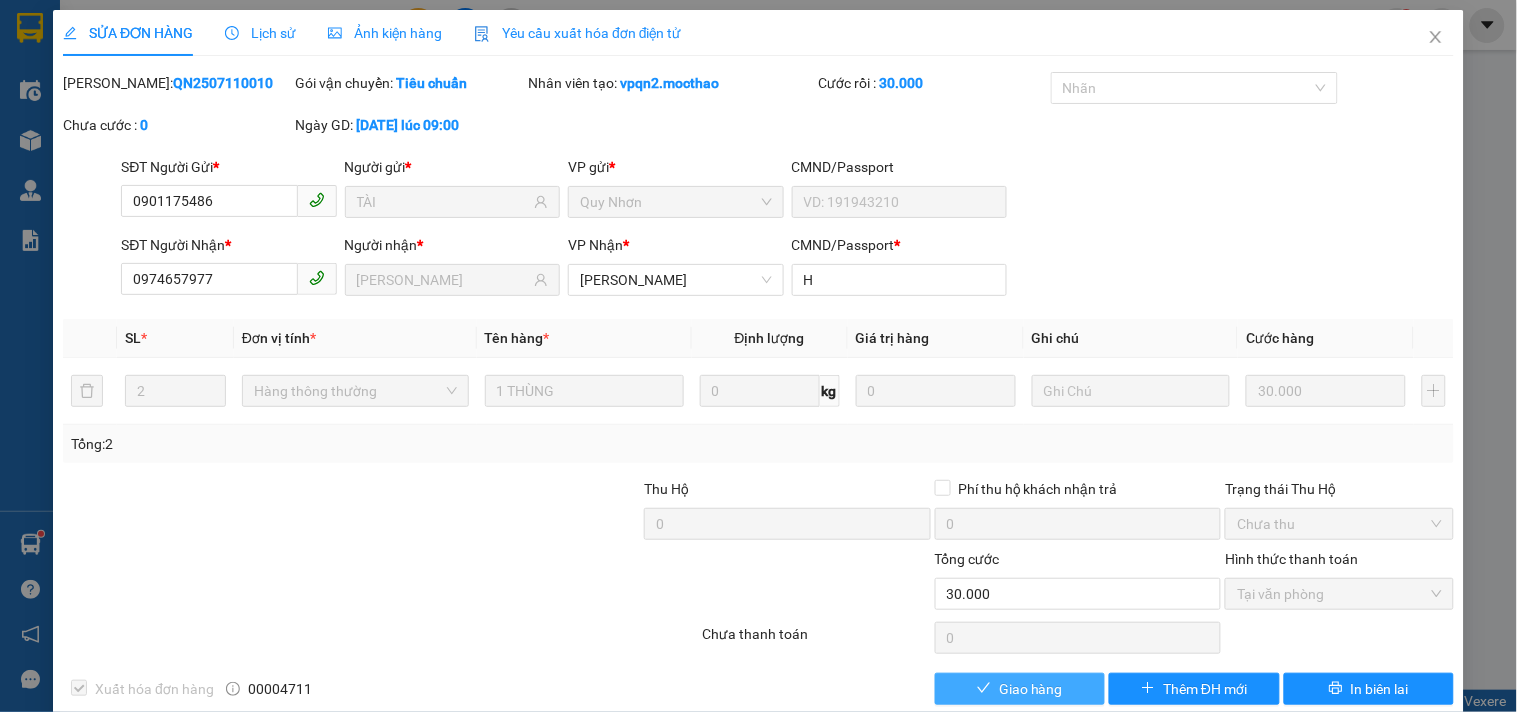 drag, startPoint x: 1036, startPoint y: 685, endPoint x: 1031, endPoint y: 642, distance: 43.289722 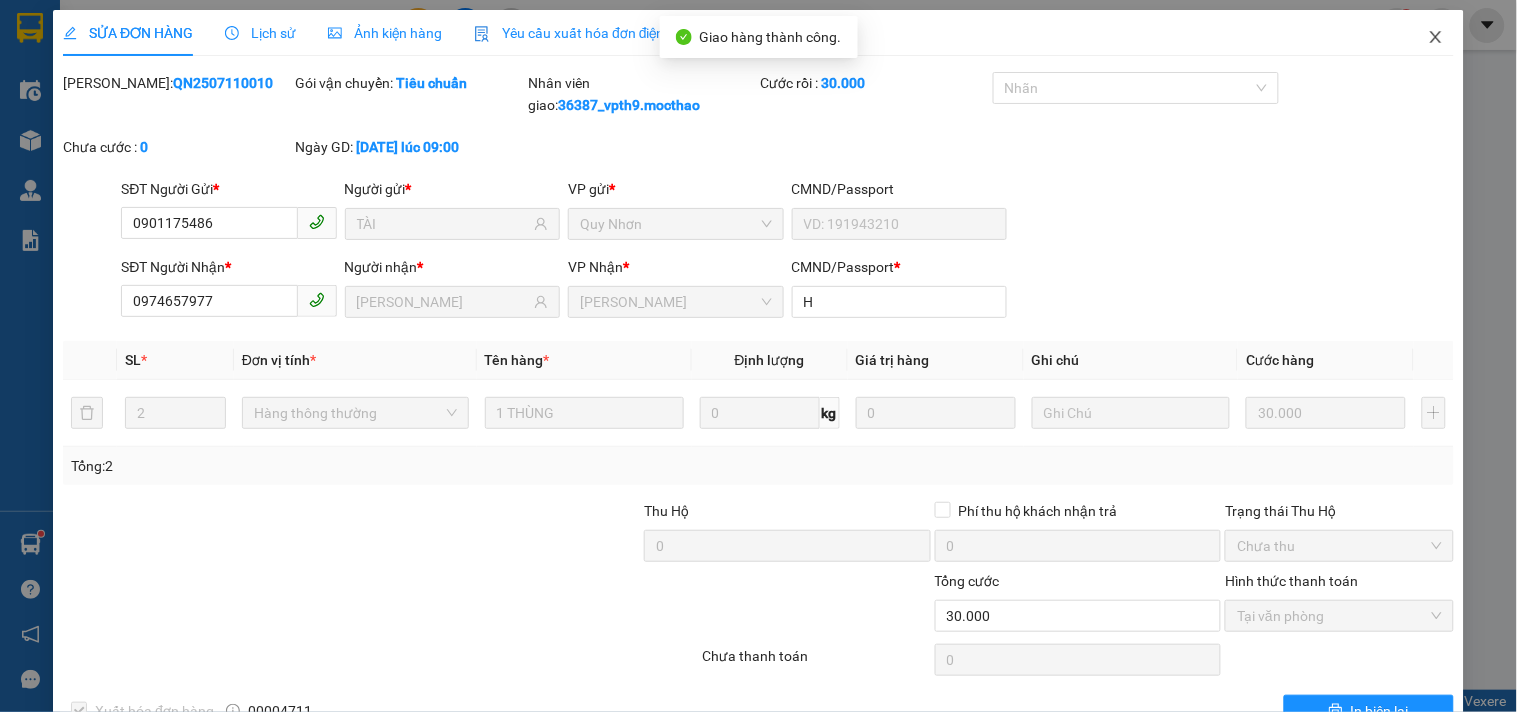 click 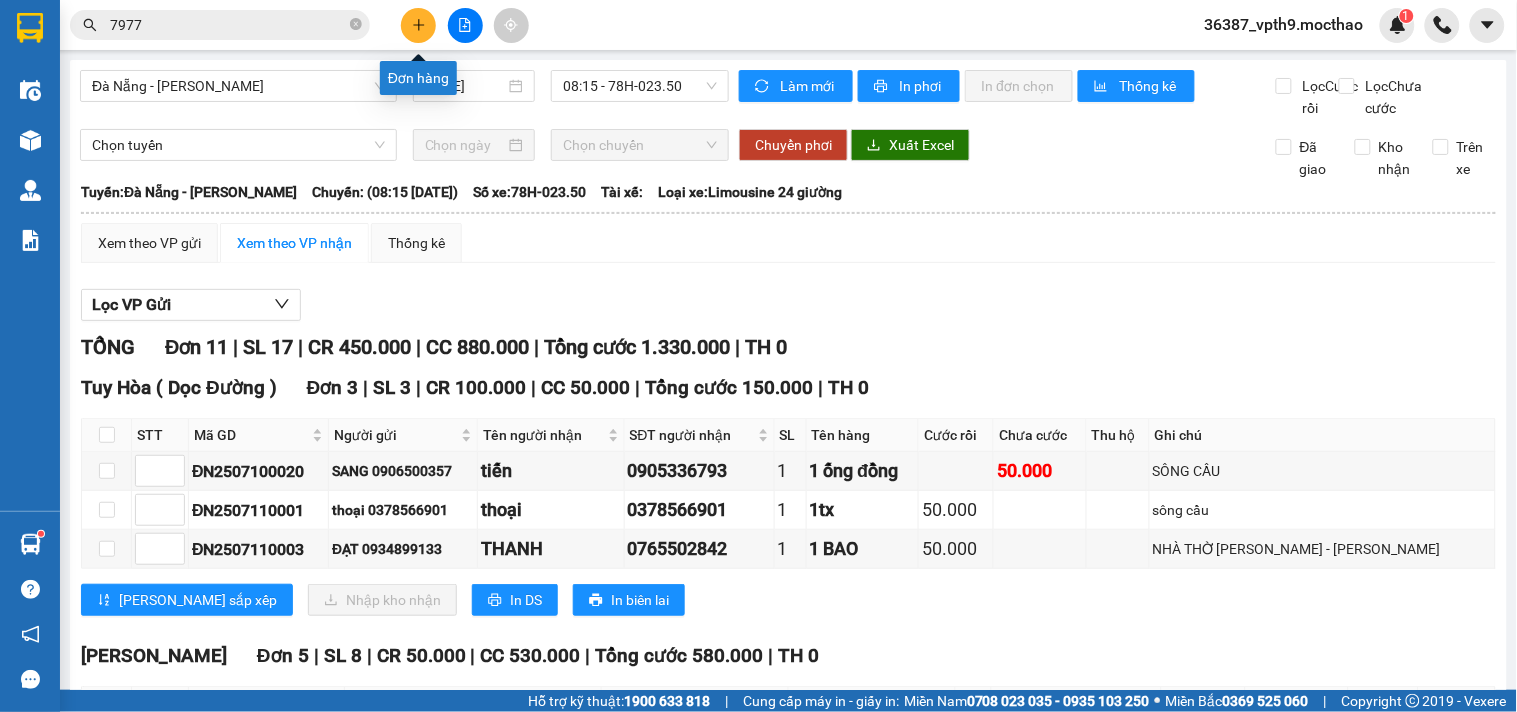 click 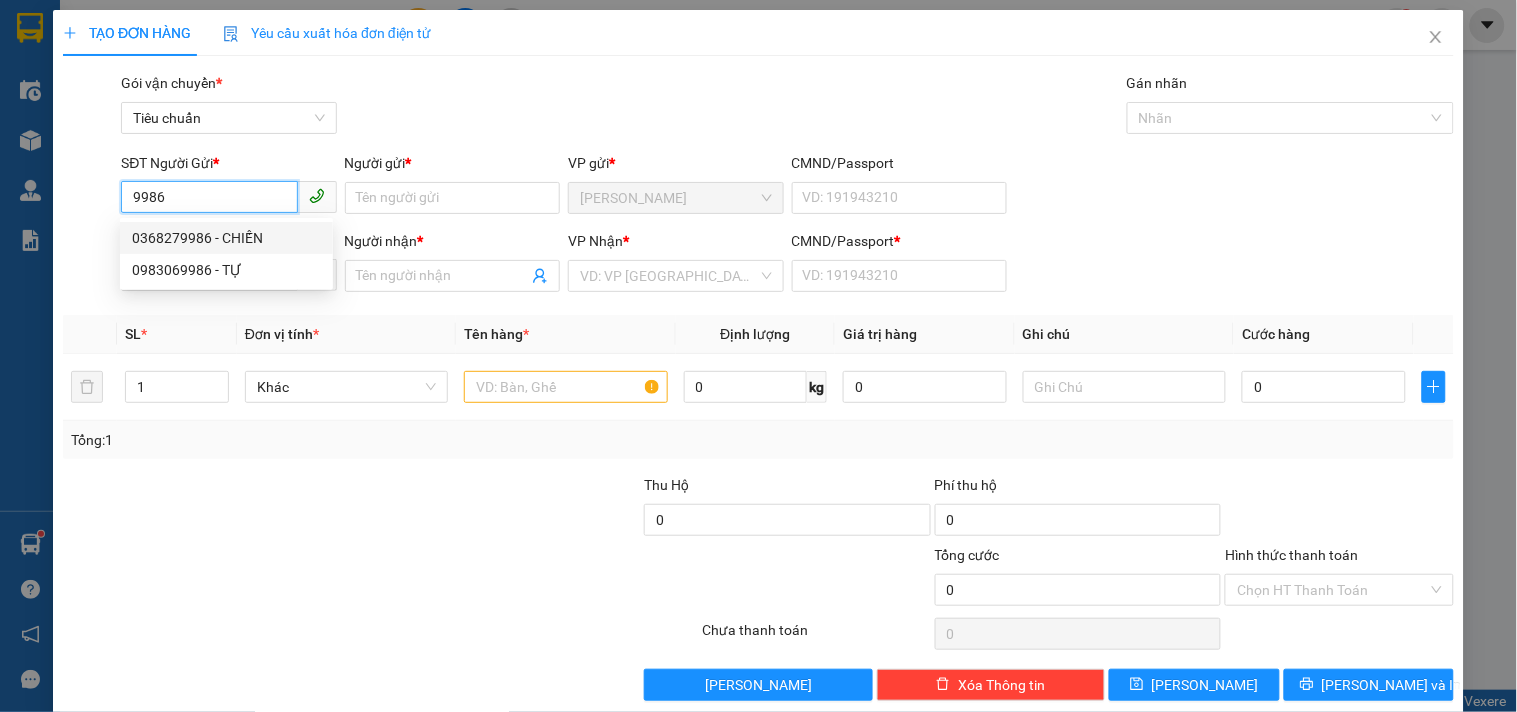 click on "0368279986 - CHIẾN" at bounding box center [226, 238] 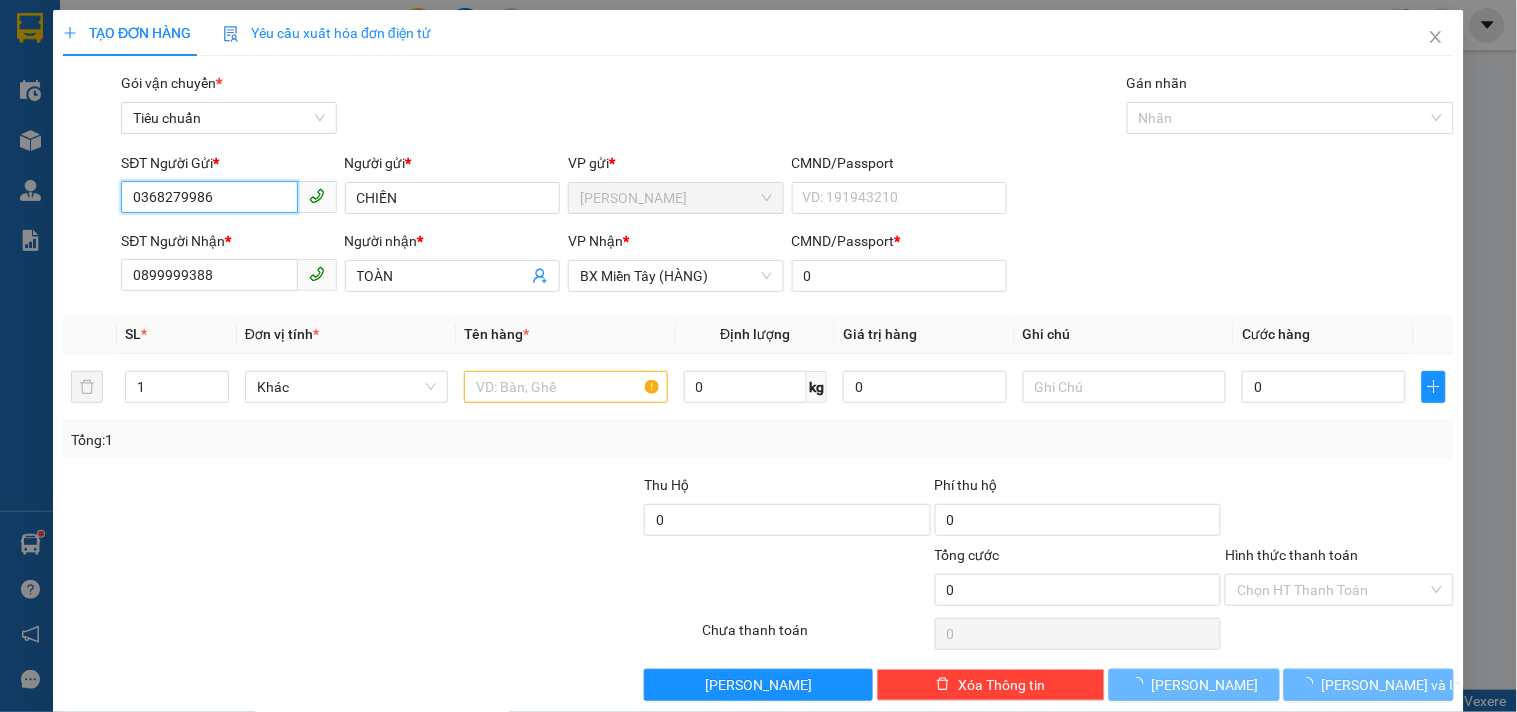 type on "30.000" 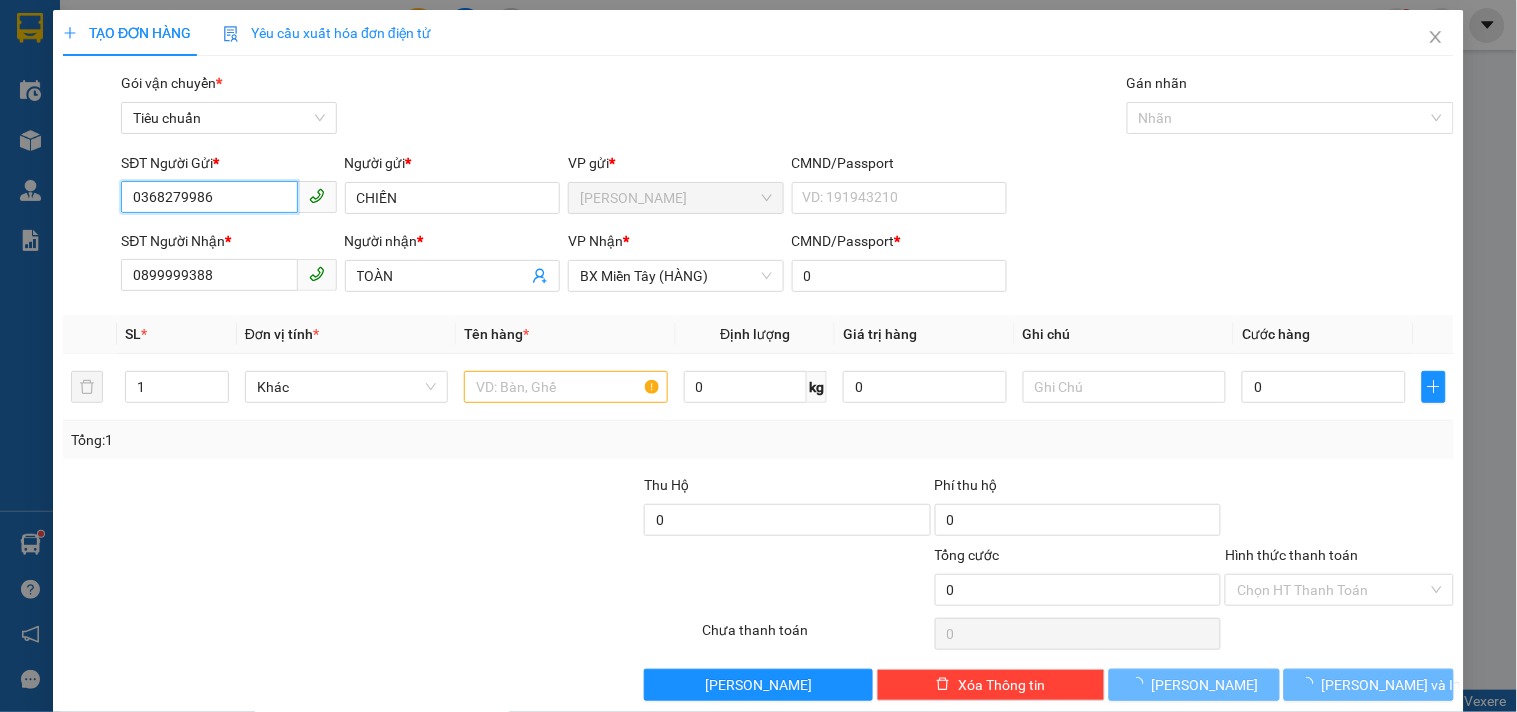 type on "30.000" 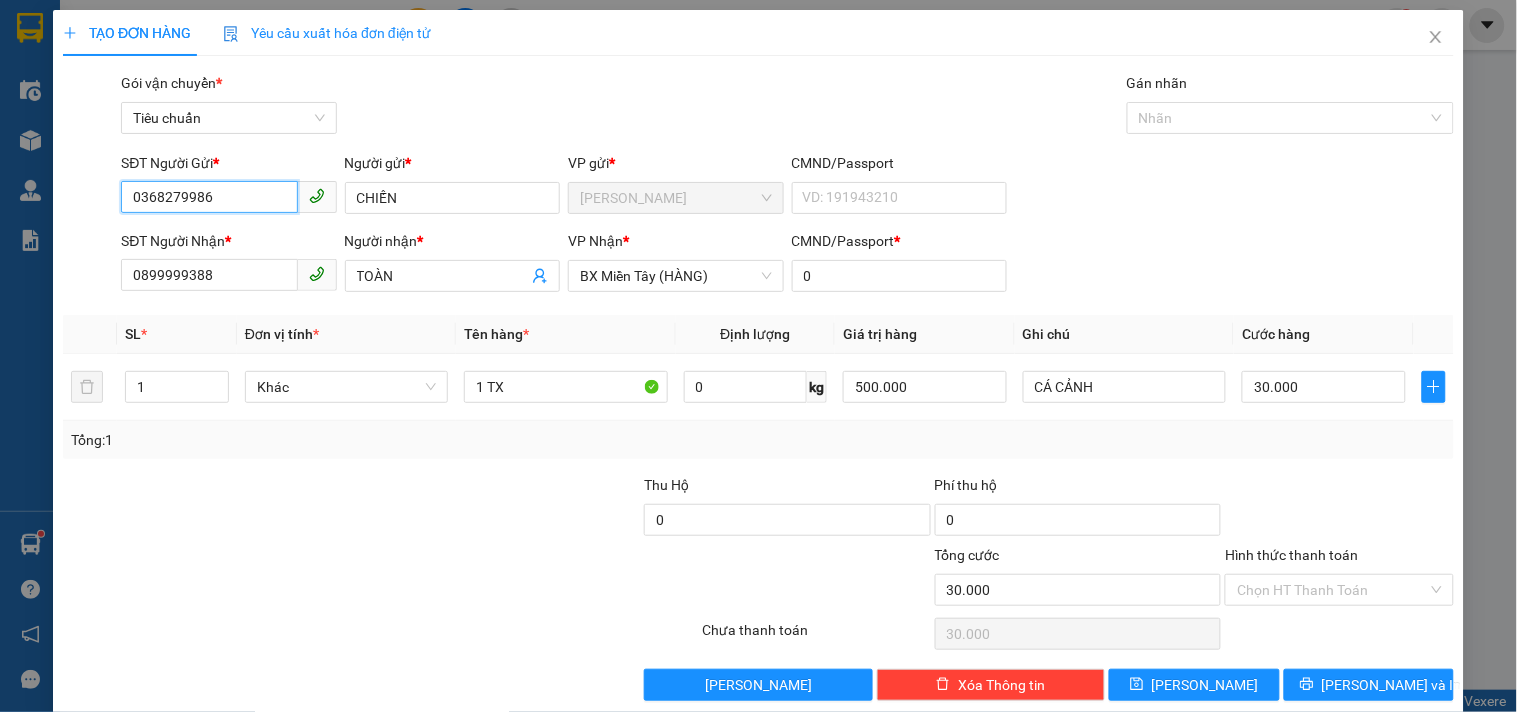 type on "0368279986" 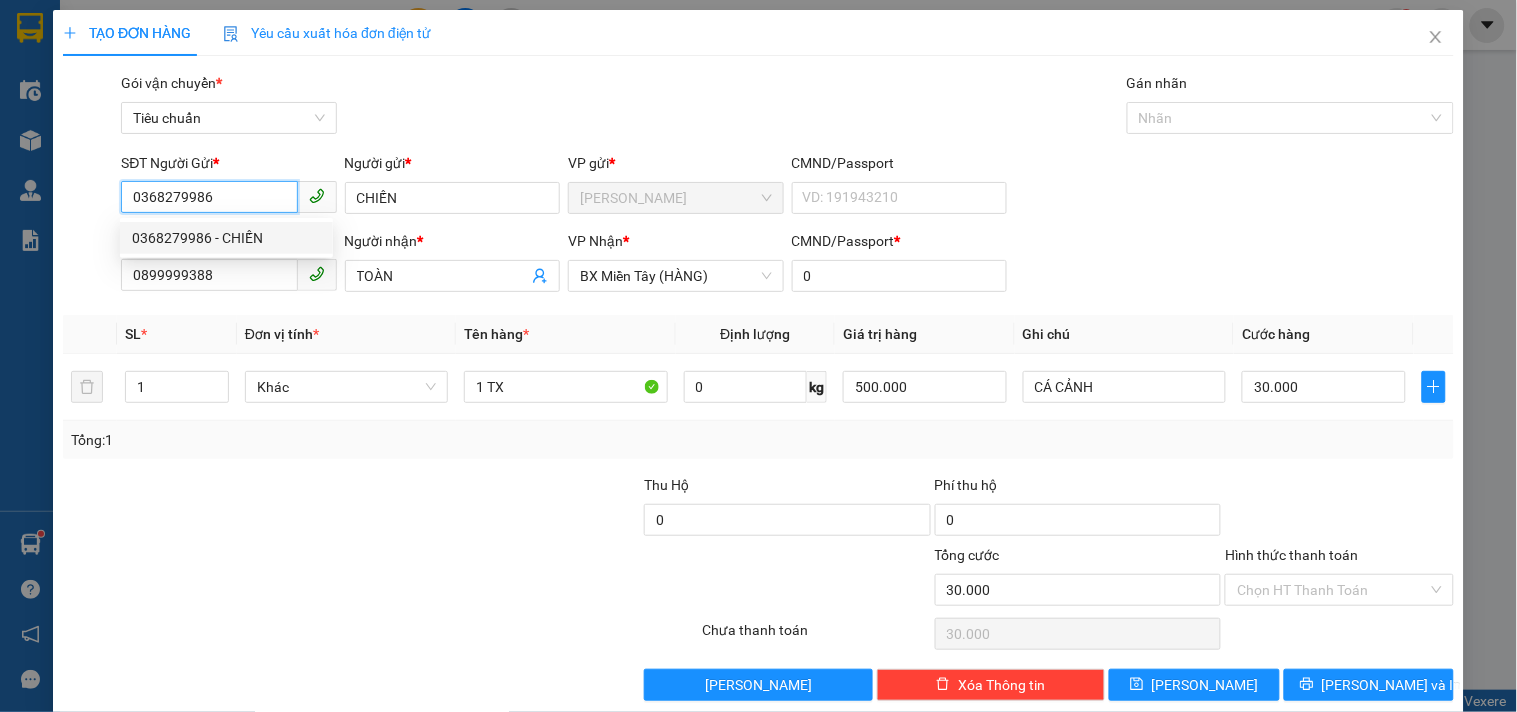 drag, startPoint x: 258, startPoint y: 204, endPoint x: 87, endPoint y: 173, distance: 173.78723 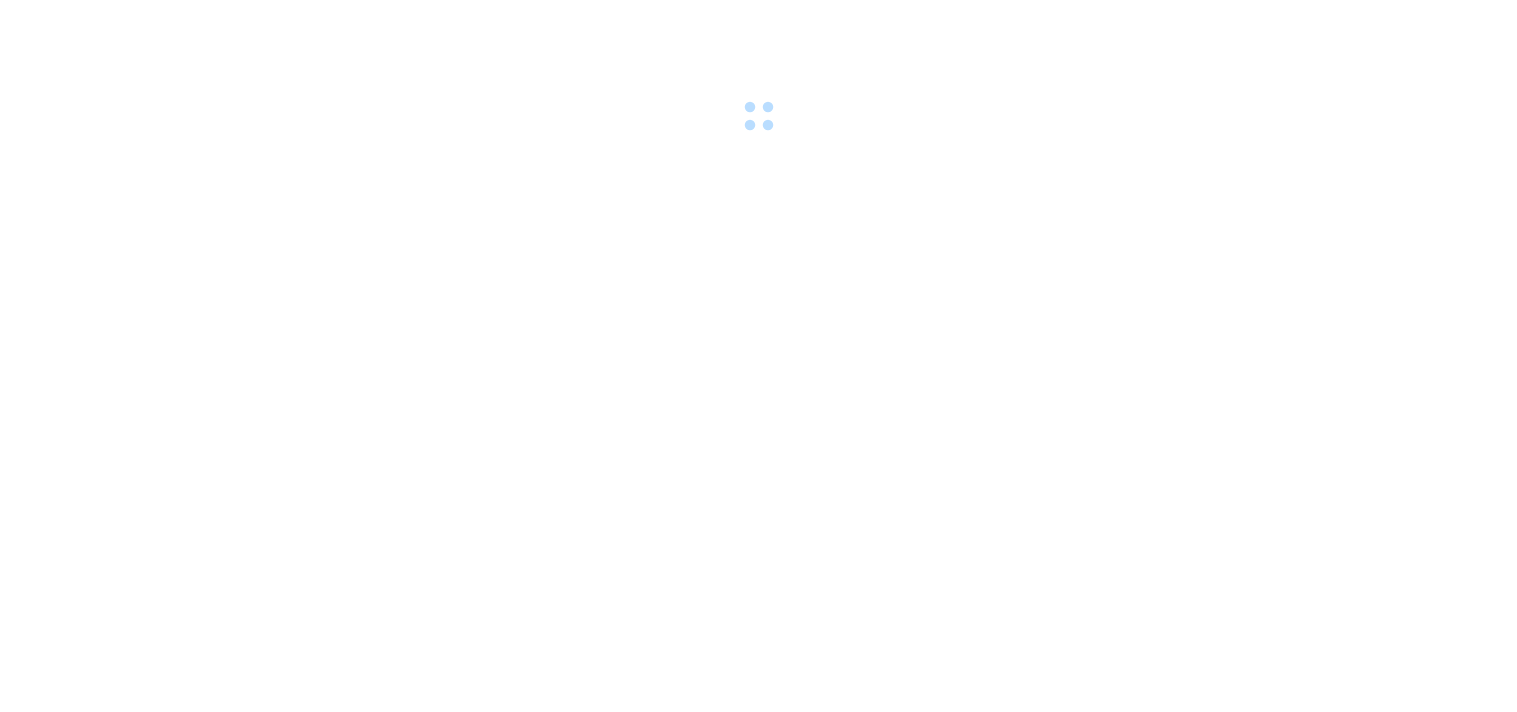 scroll, scrollTop: 0, scrollLeft: 0, axis: both 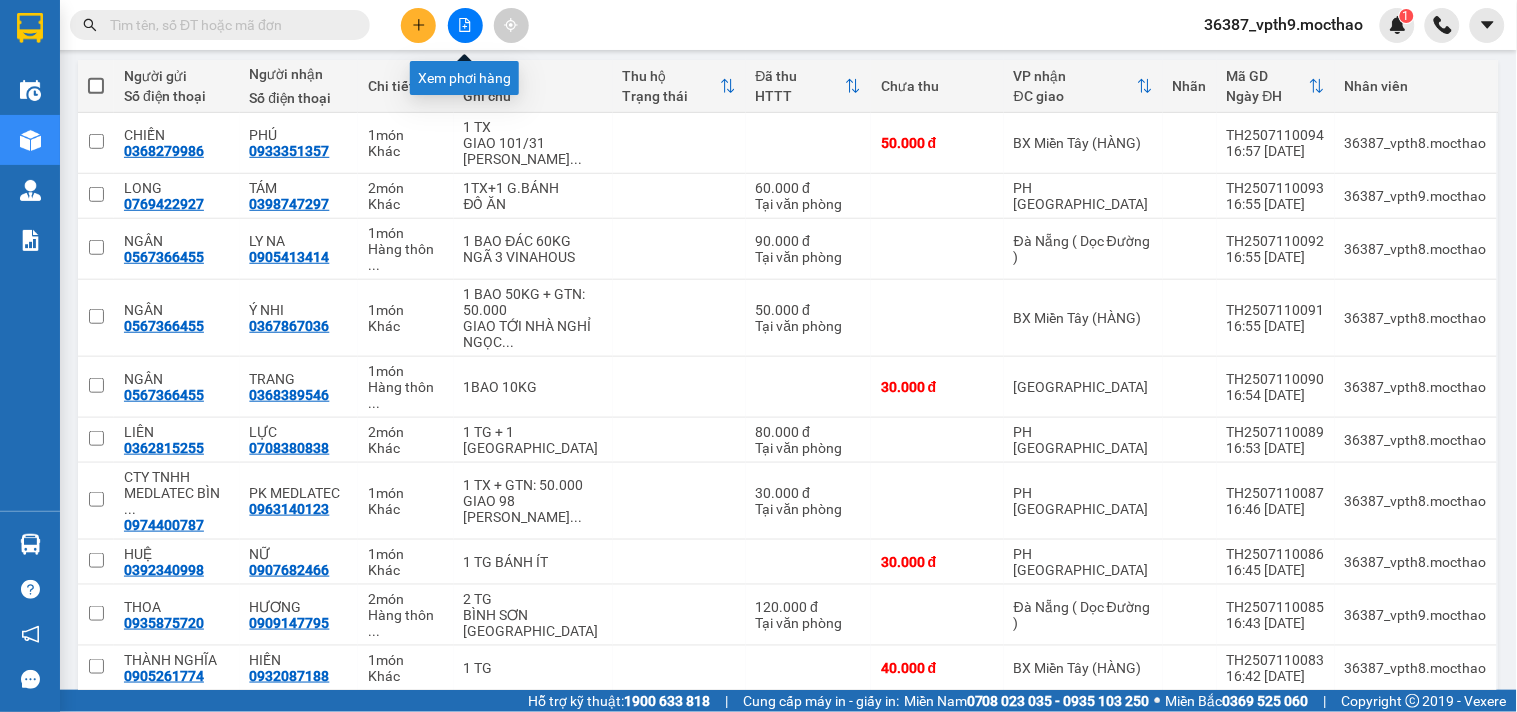 click 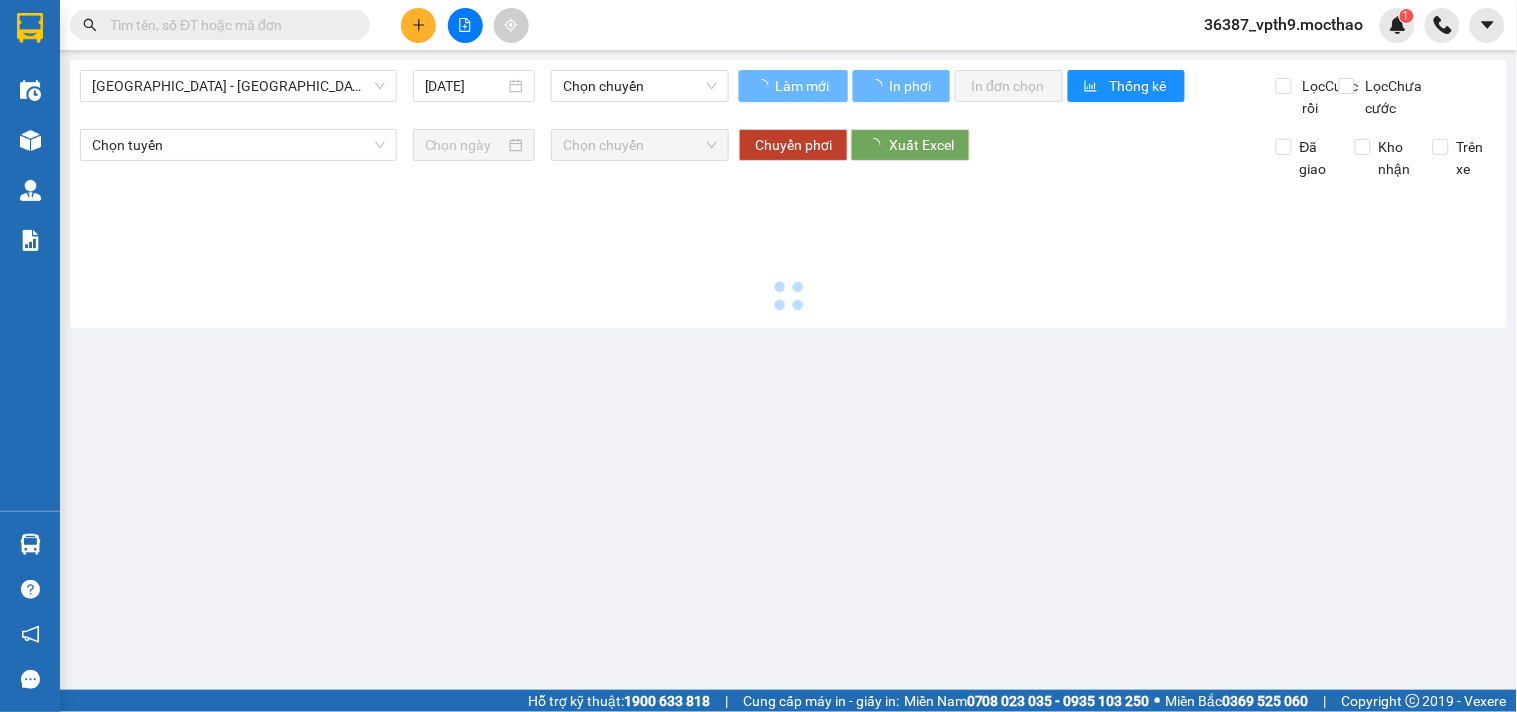 scroll, scrollTop: 0, scrollLeft: 0, axis: both 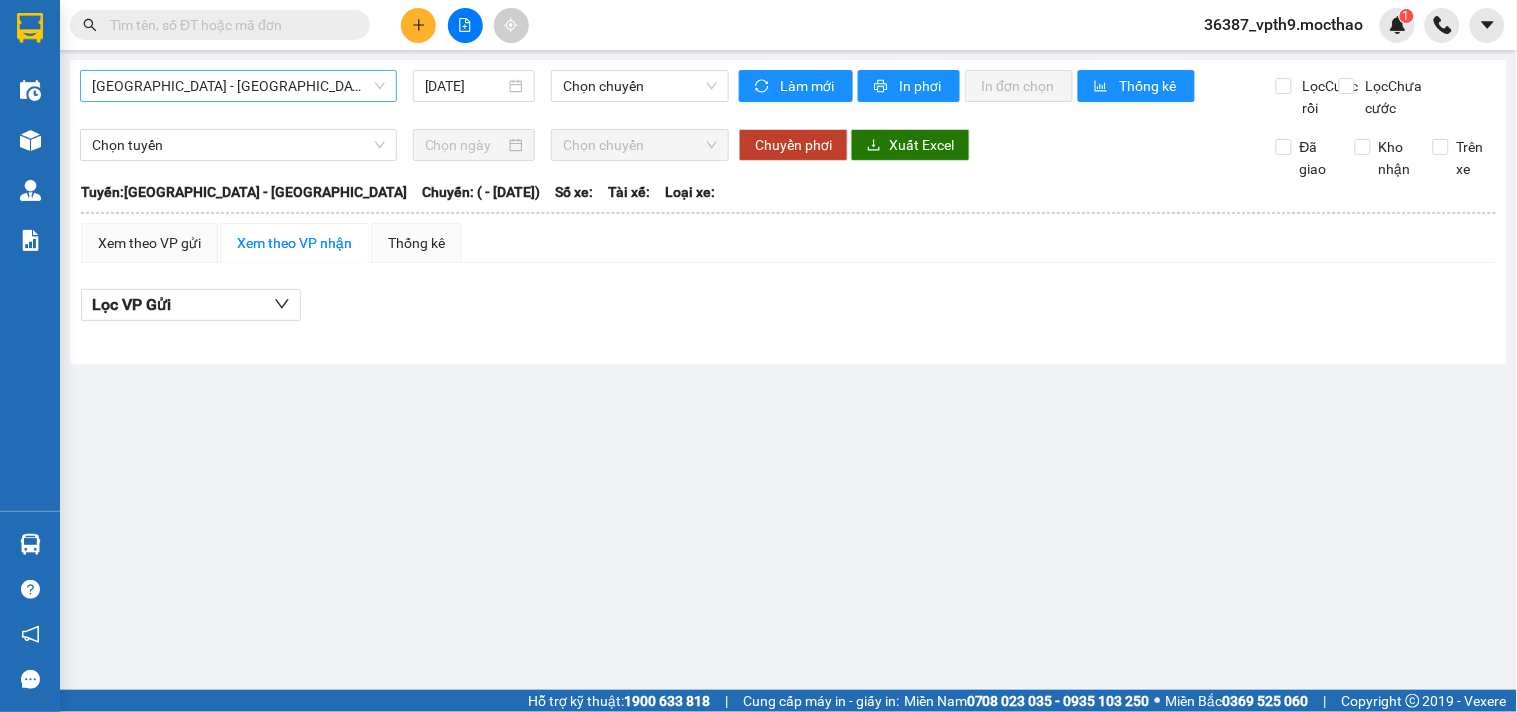 click on "[GEOGRAPHIC_DATA] - [GEOGRAPHIC_DATA]" at bounding box center (238, 86) 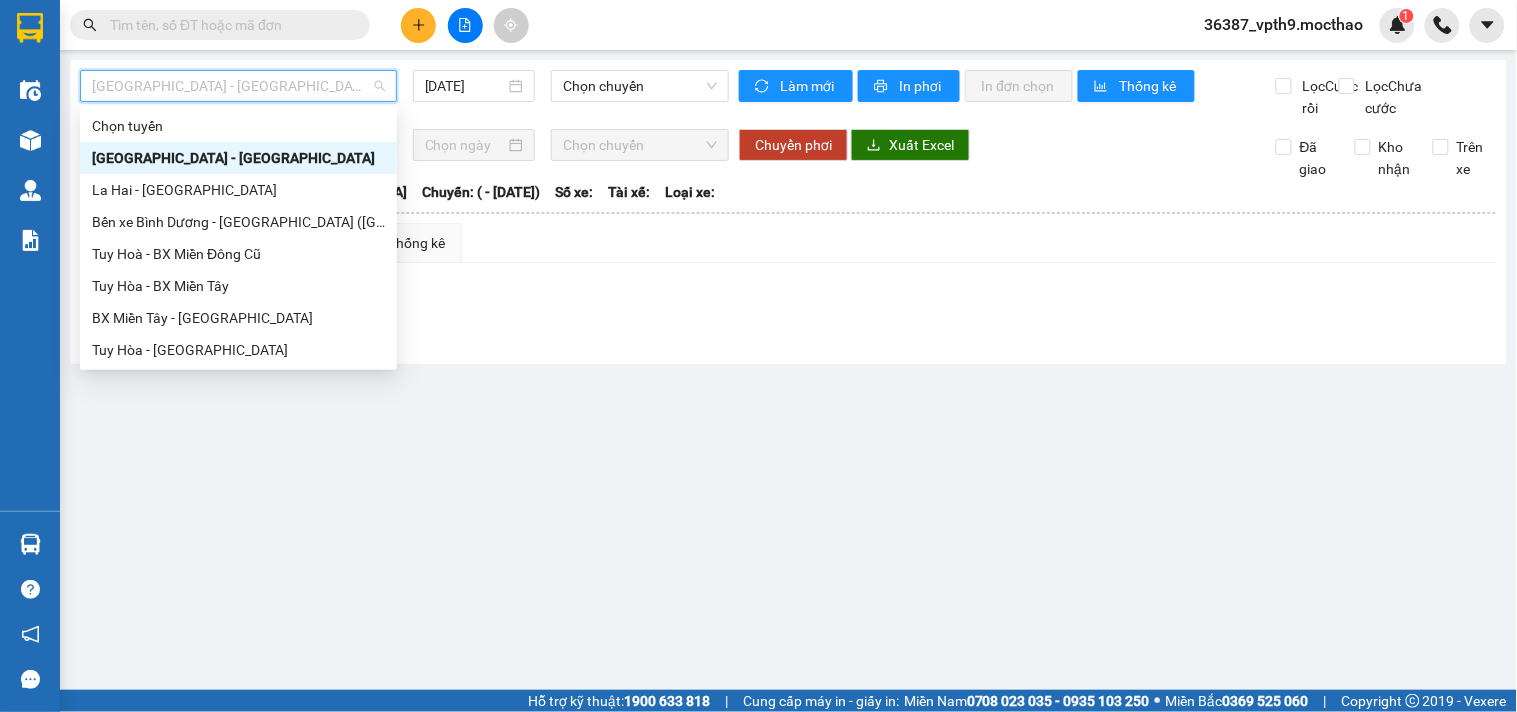 type on "d" 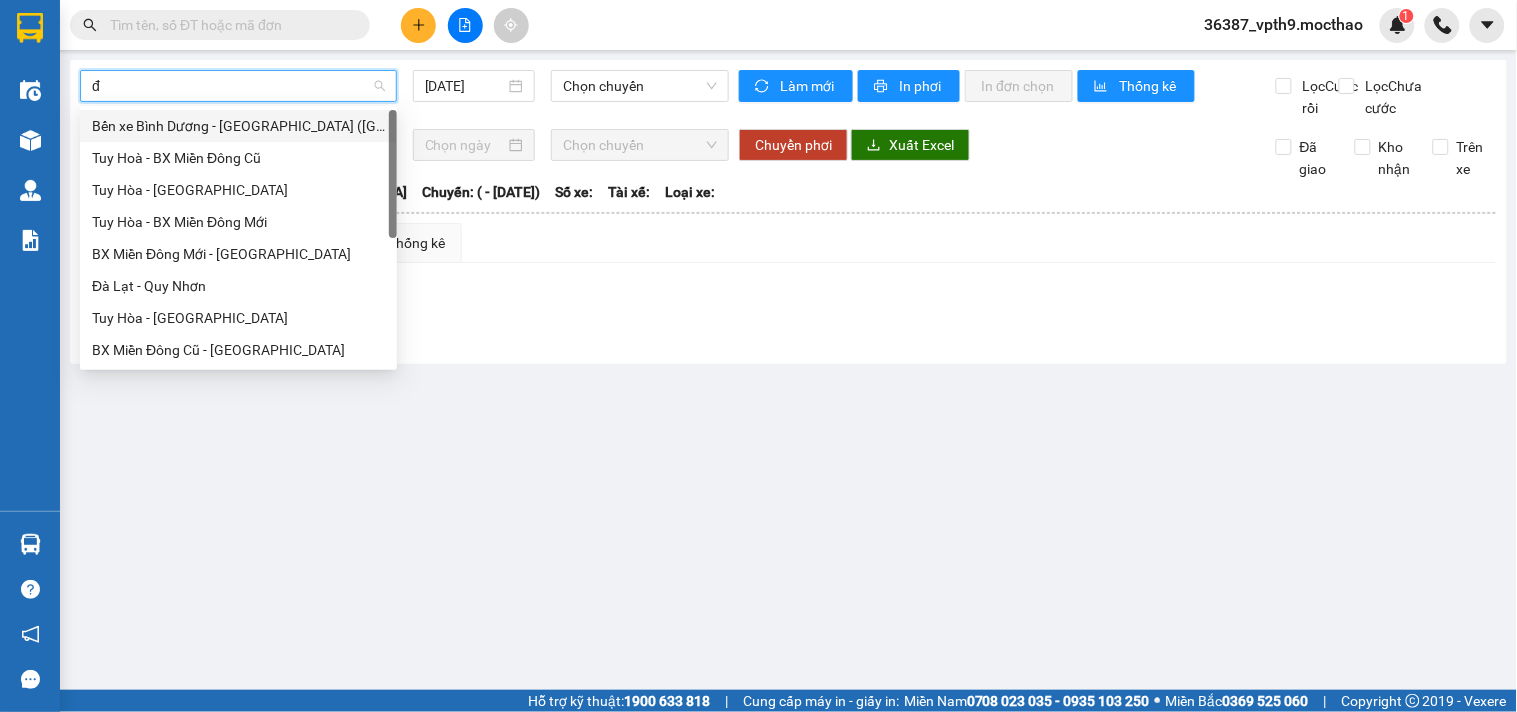 type on "đa" 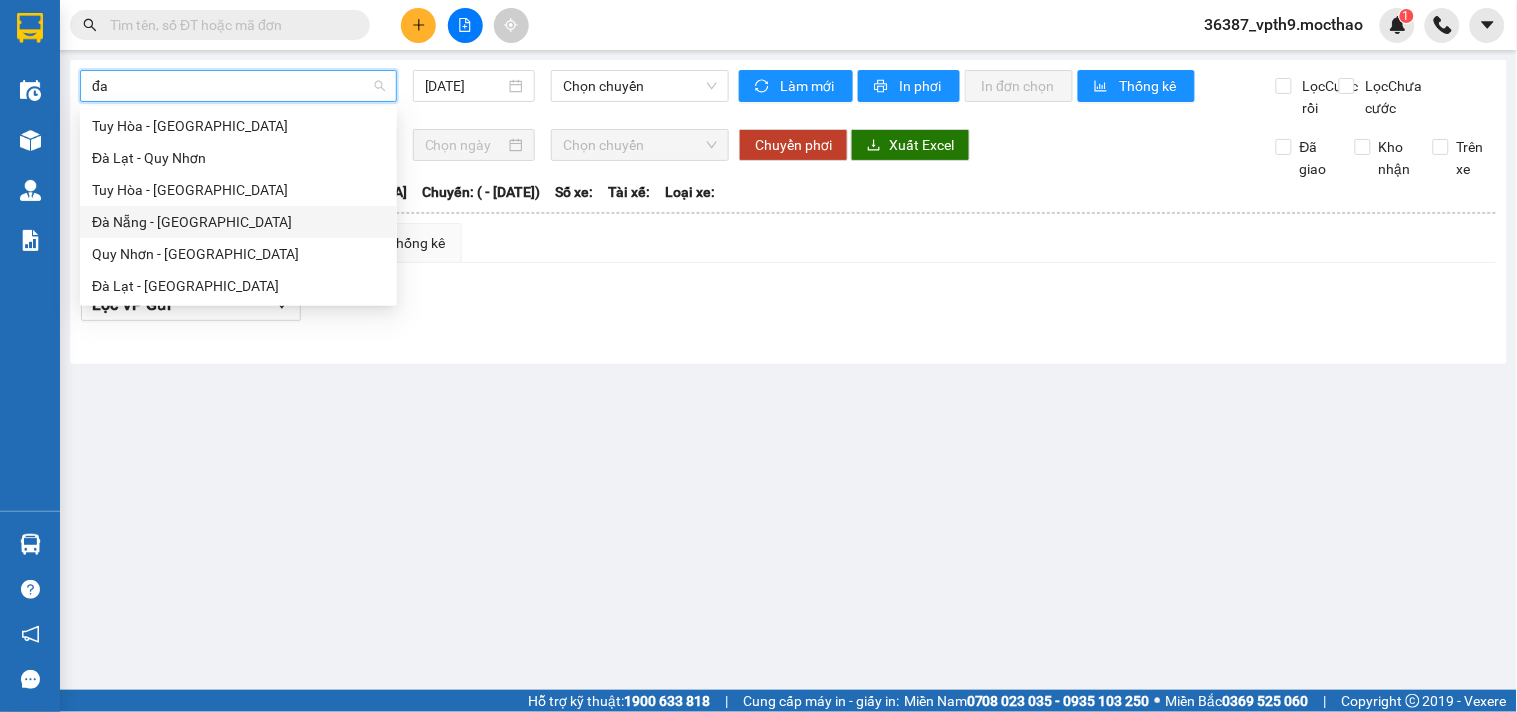 click on "Đà Nẵng - [GEOGRAPHIC_DATA]" at bounding box center (238, 222) 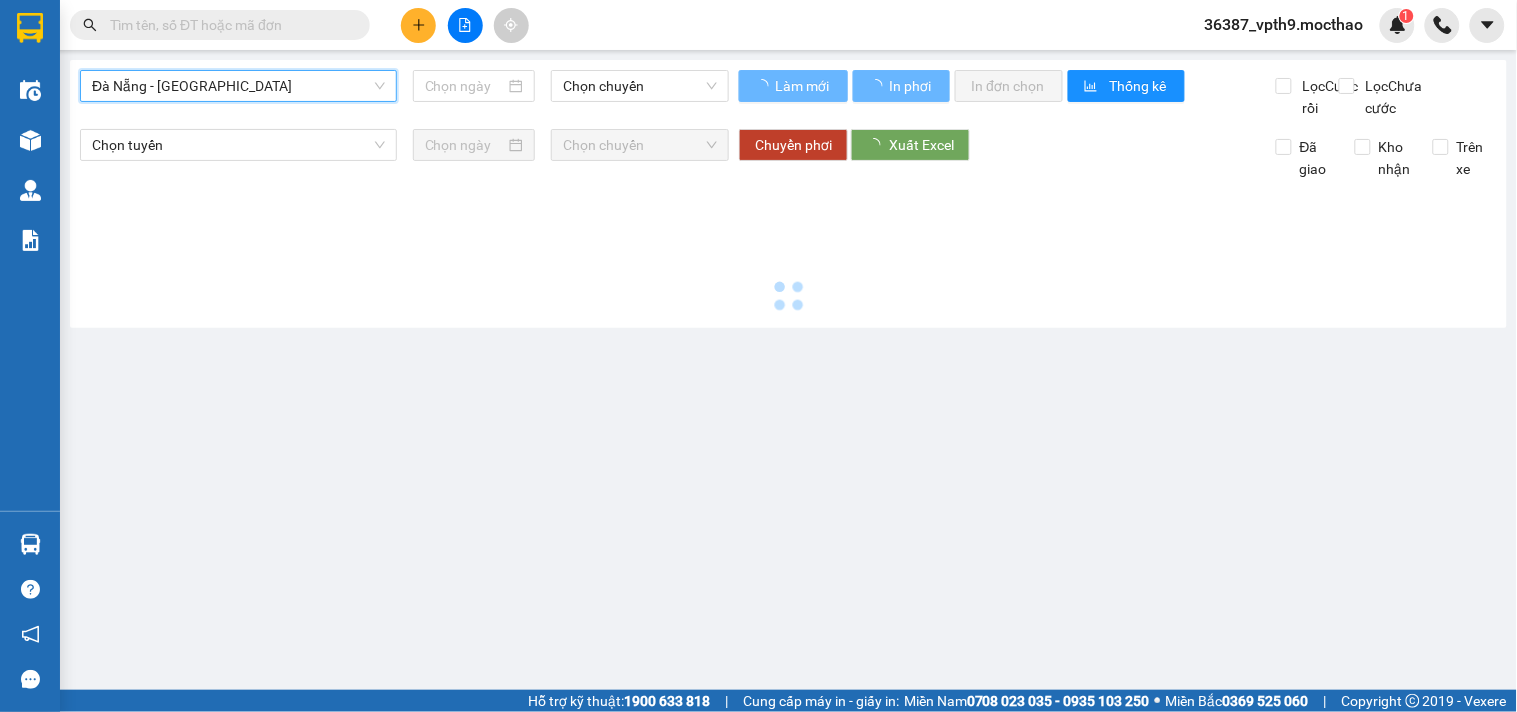 type on "[DATE]" 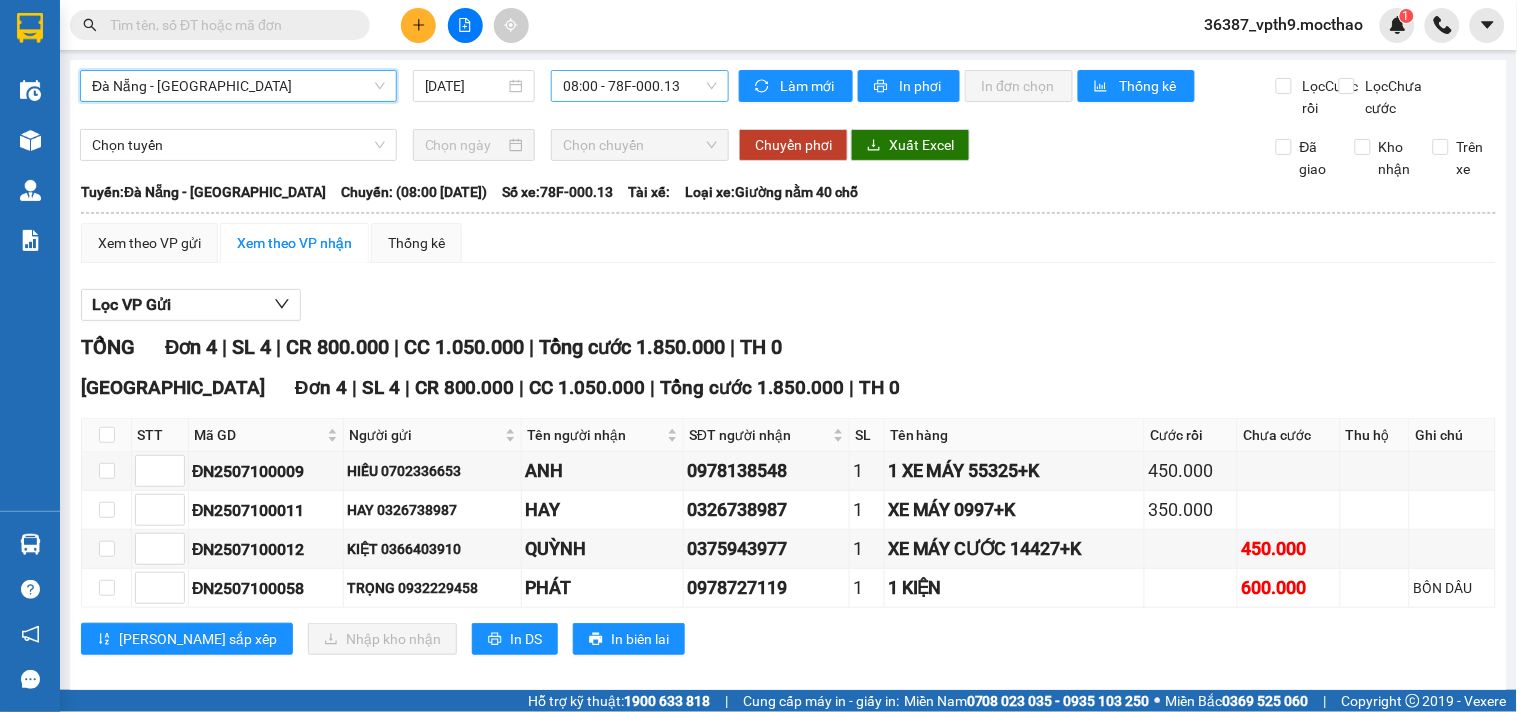 click on "08:00     - 78F-000.13" at bounding box center [640, 86] 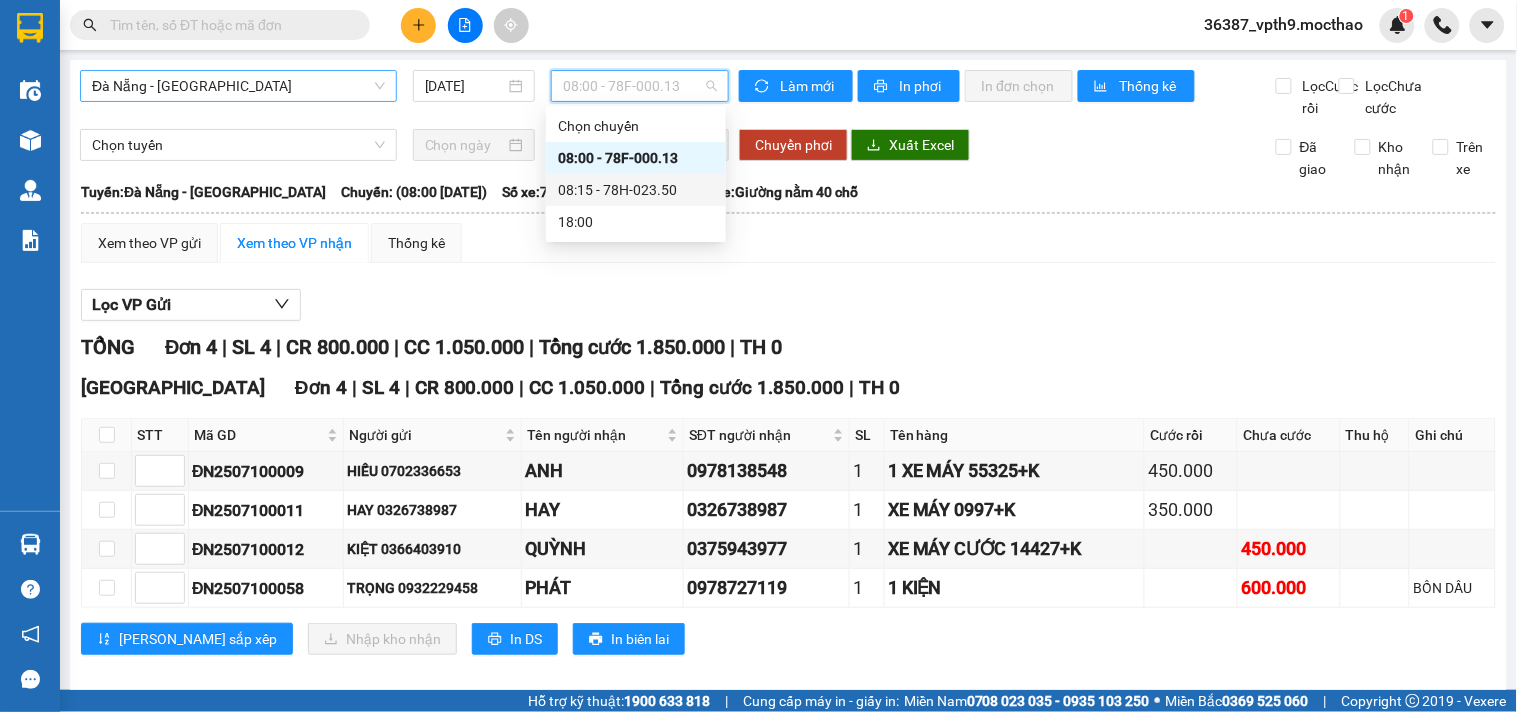 click on "08:15     - 78H-023.50" at bounding box center (636, 190) 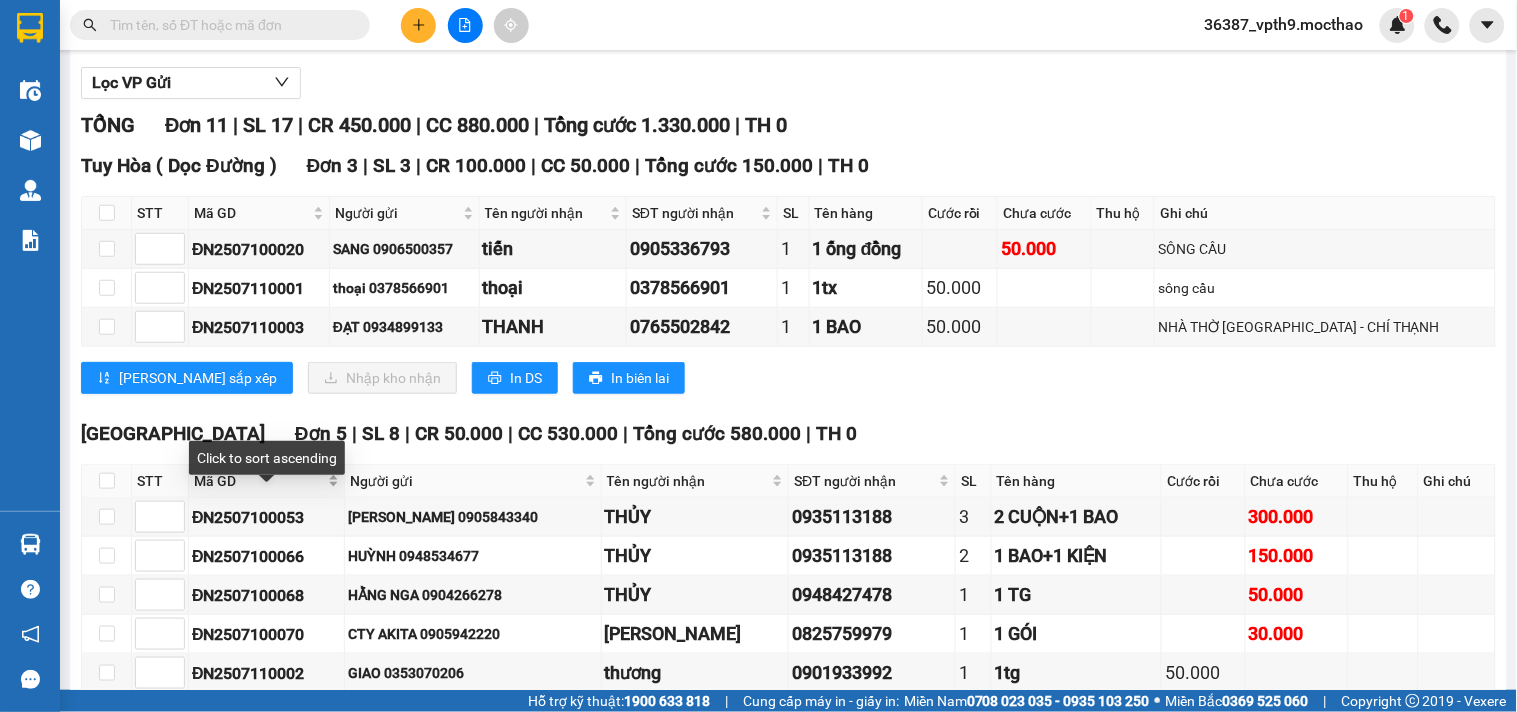 scroll, scrollTop: 444, scrollLeft: 0, axis: vertical 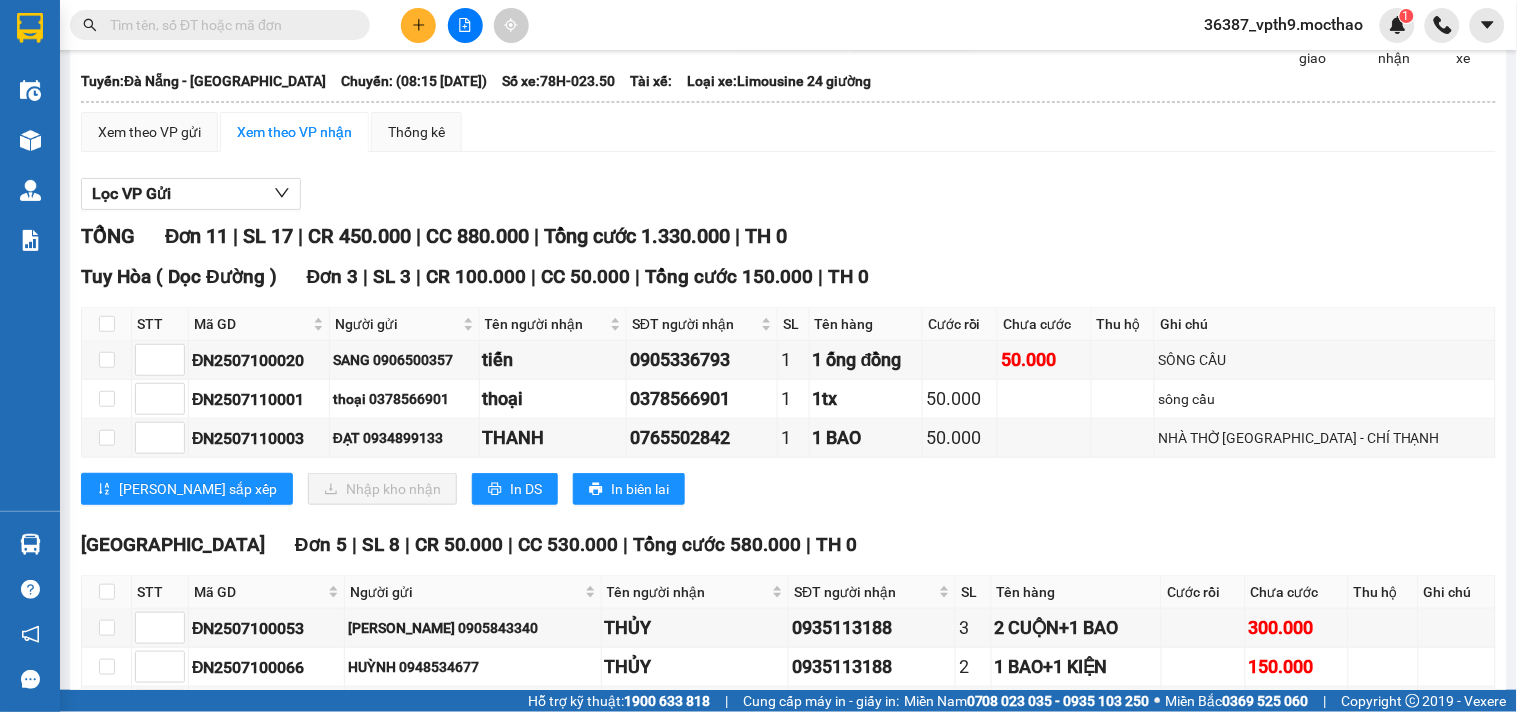 click at bounding box center (228, 25) 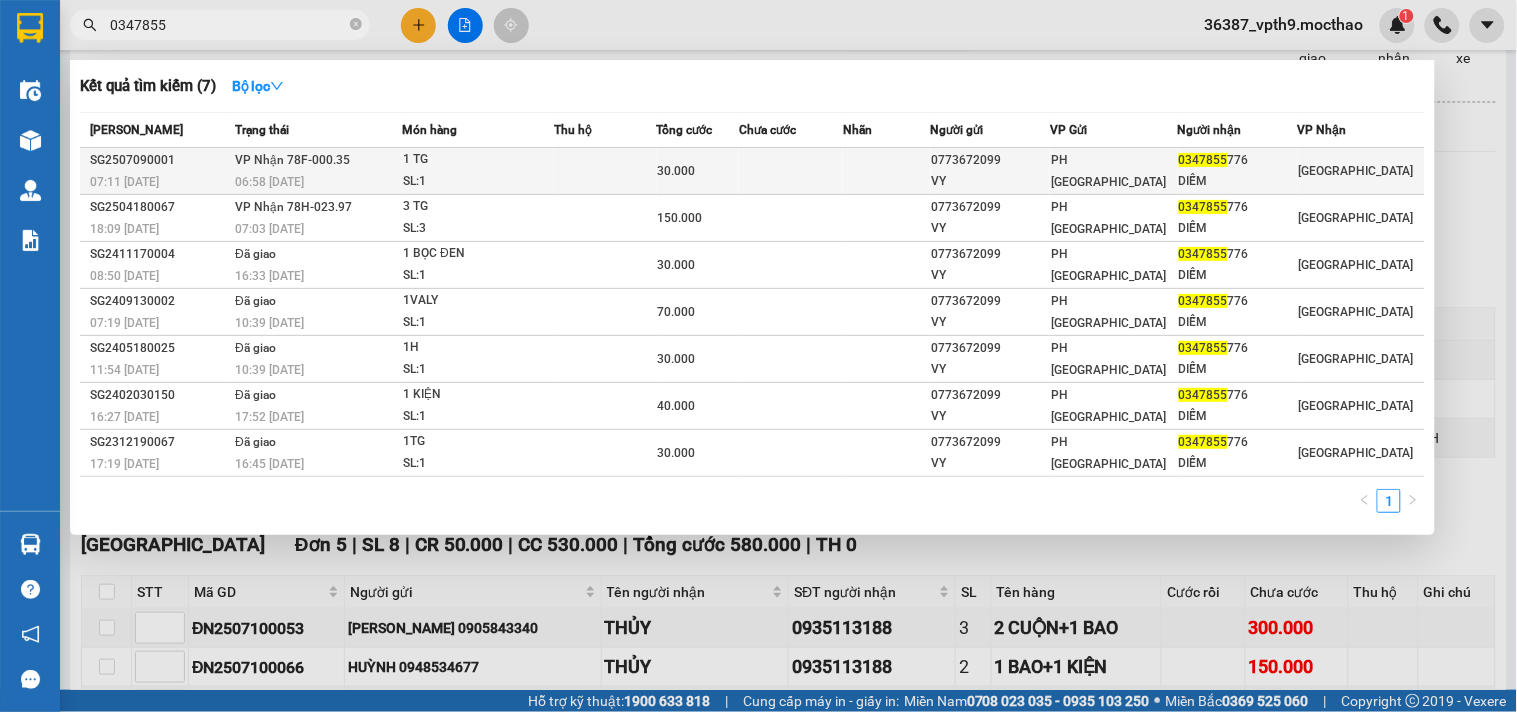 type on "0347855" 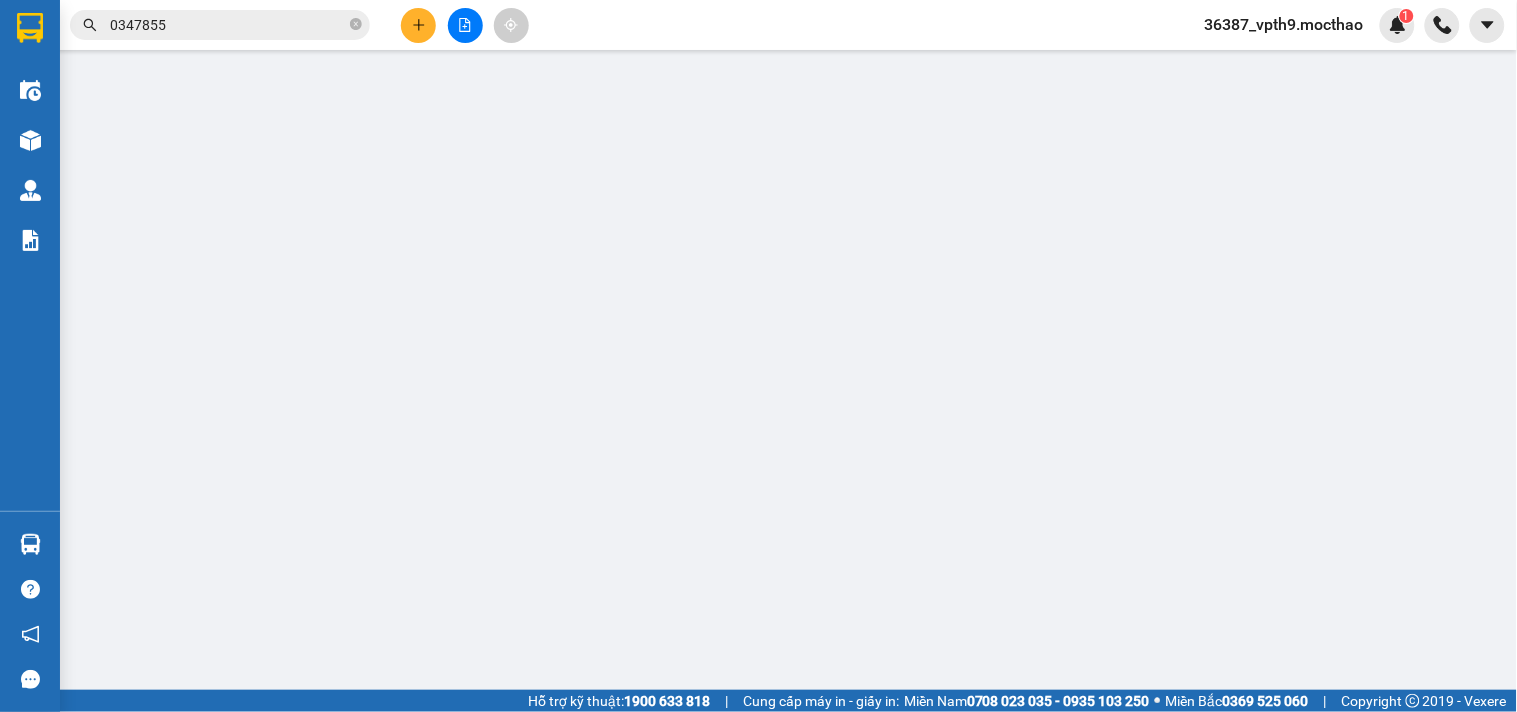 scroll, scrollTop: 0, scrollLeft: 0, axis: both 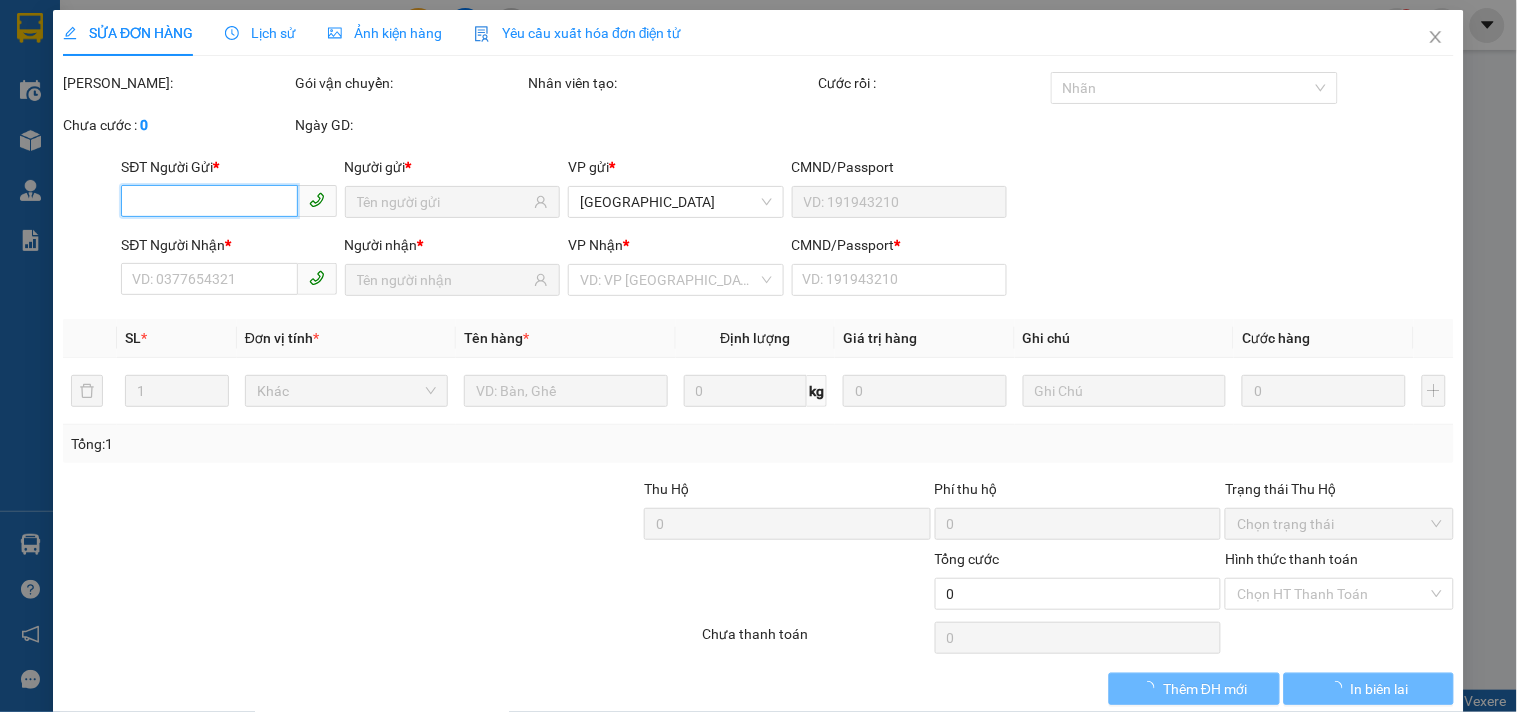 type on "0773672099" 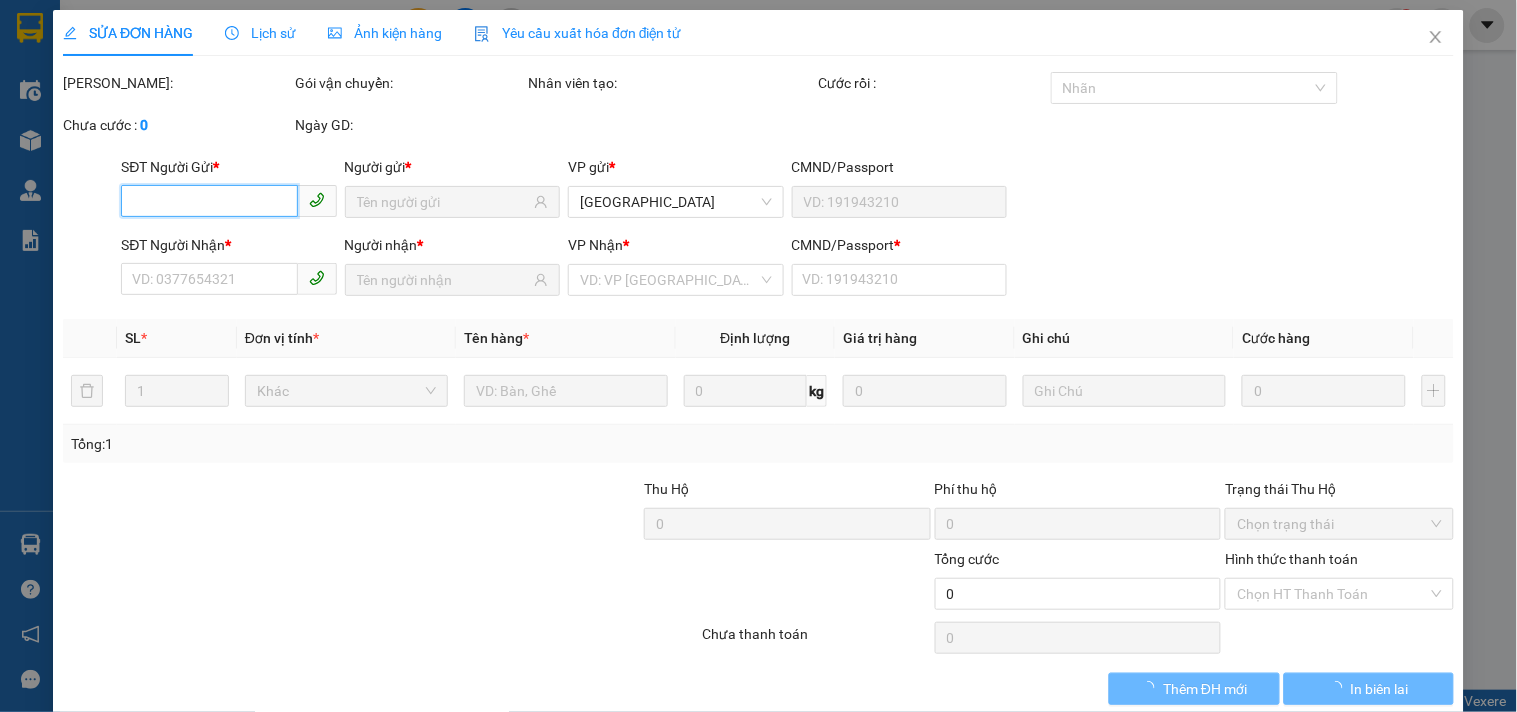 type on "VY" 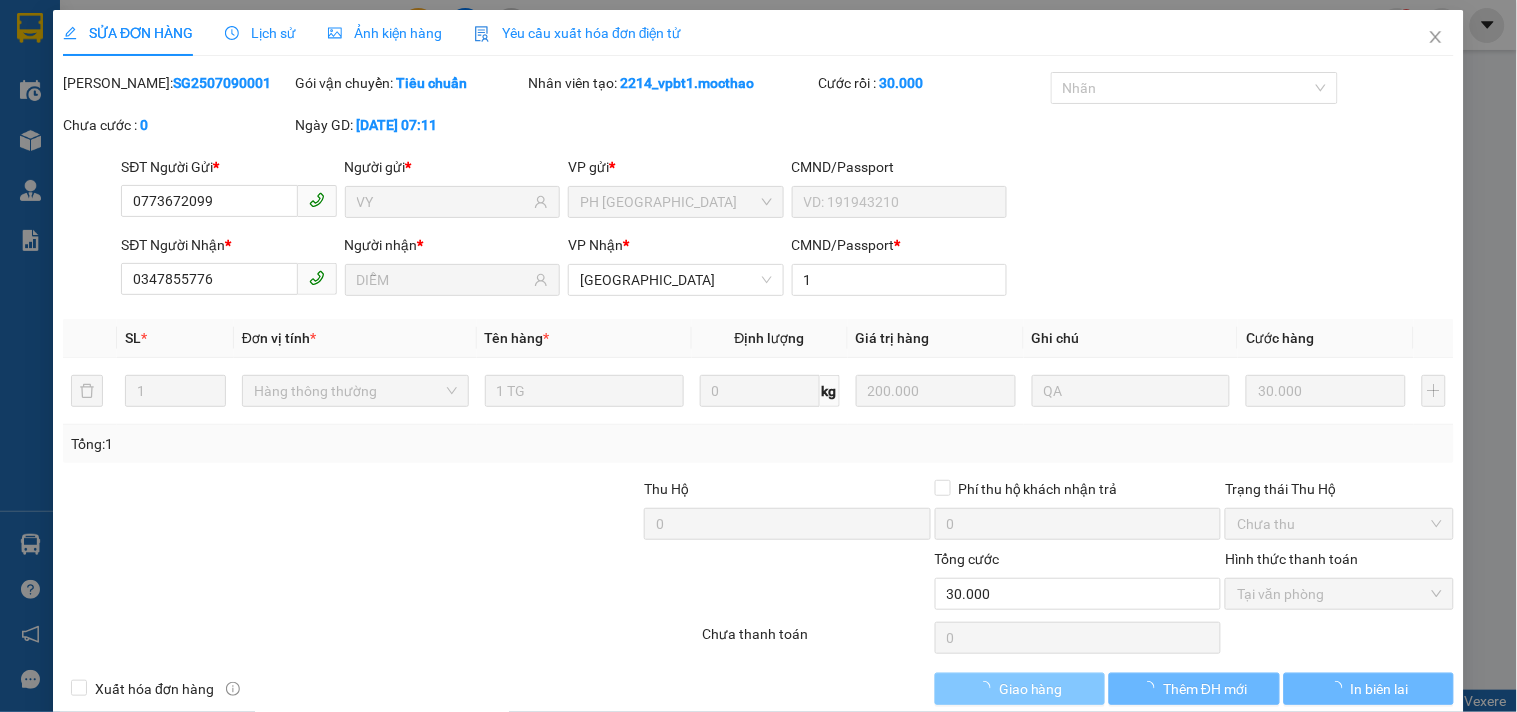 checkbox on "true" 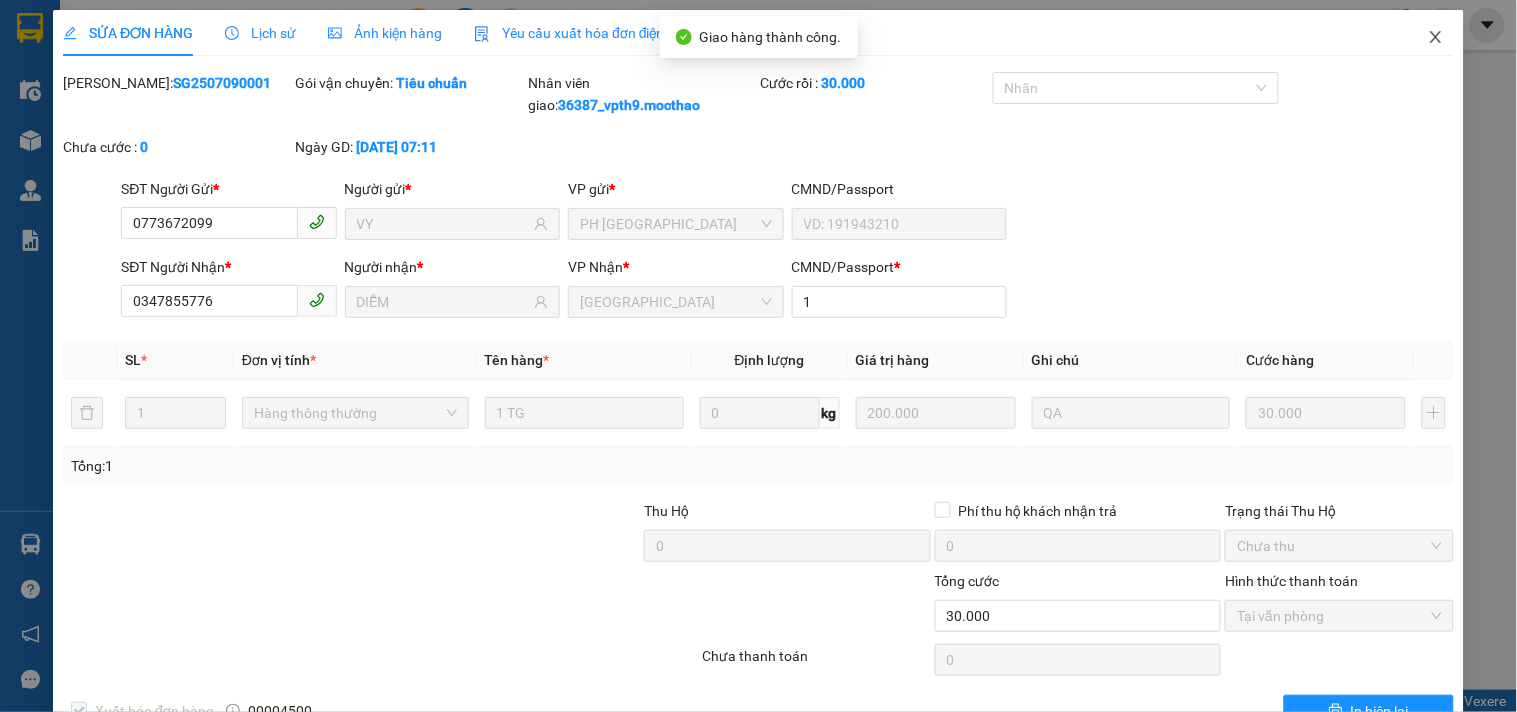 drag, startPoint x: 1422, startPoint y: 27, endPoint x: 1516, endPoint y: 3, distance: 97.015465 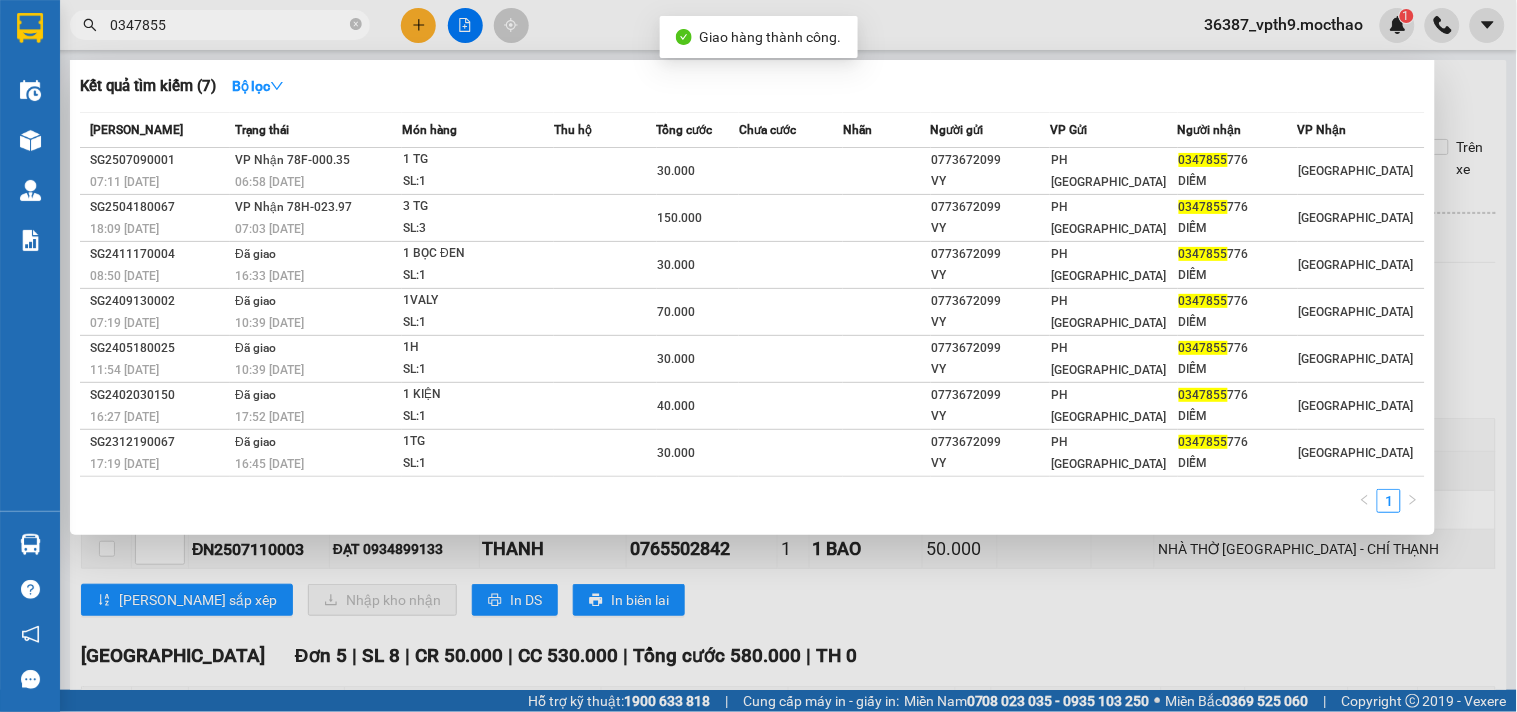 click on "0347855" at bounding box center [228, 25] 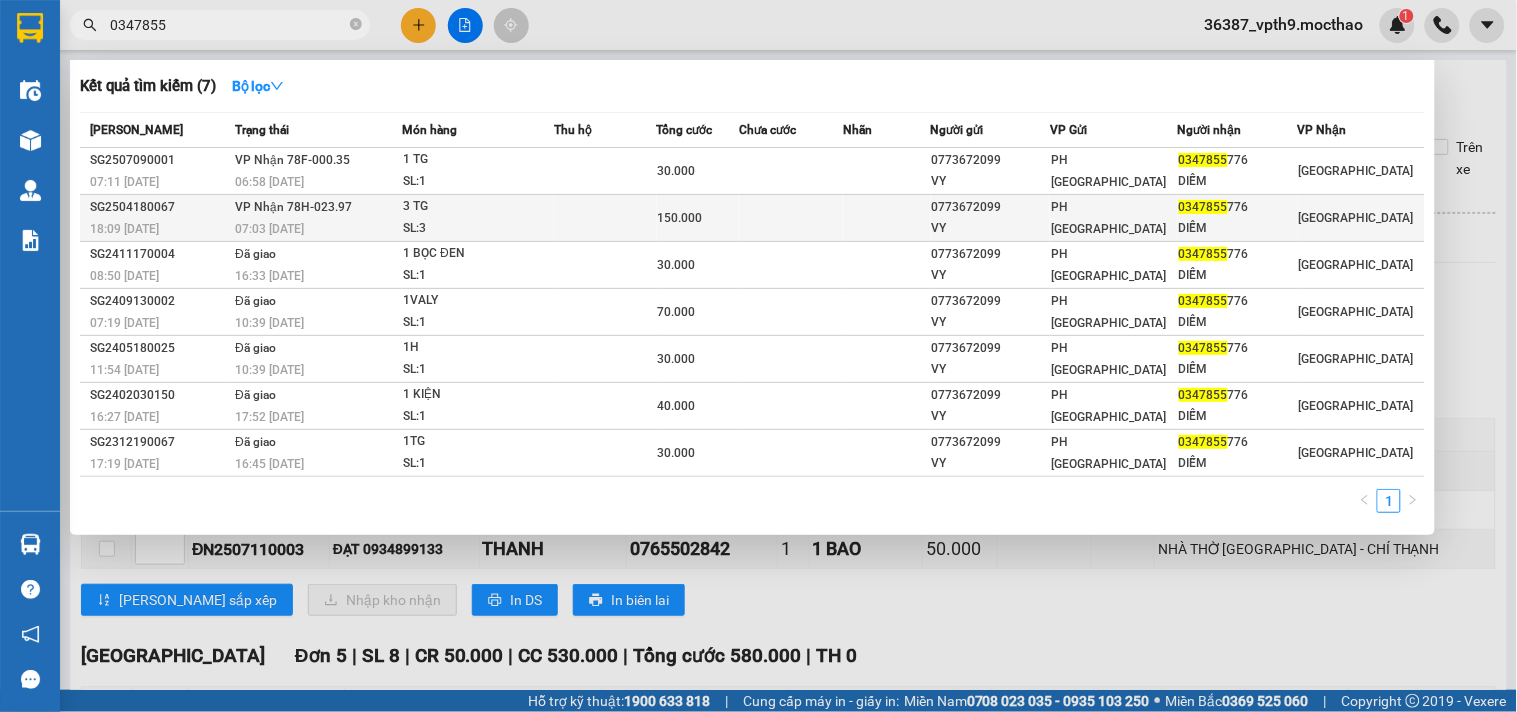 click on "07:03 - 20/04" at bounding box center (318, 229) 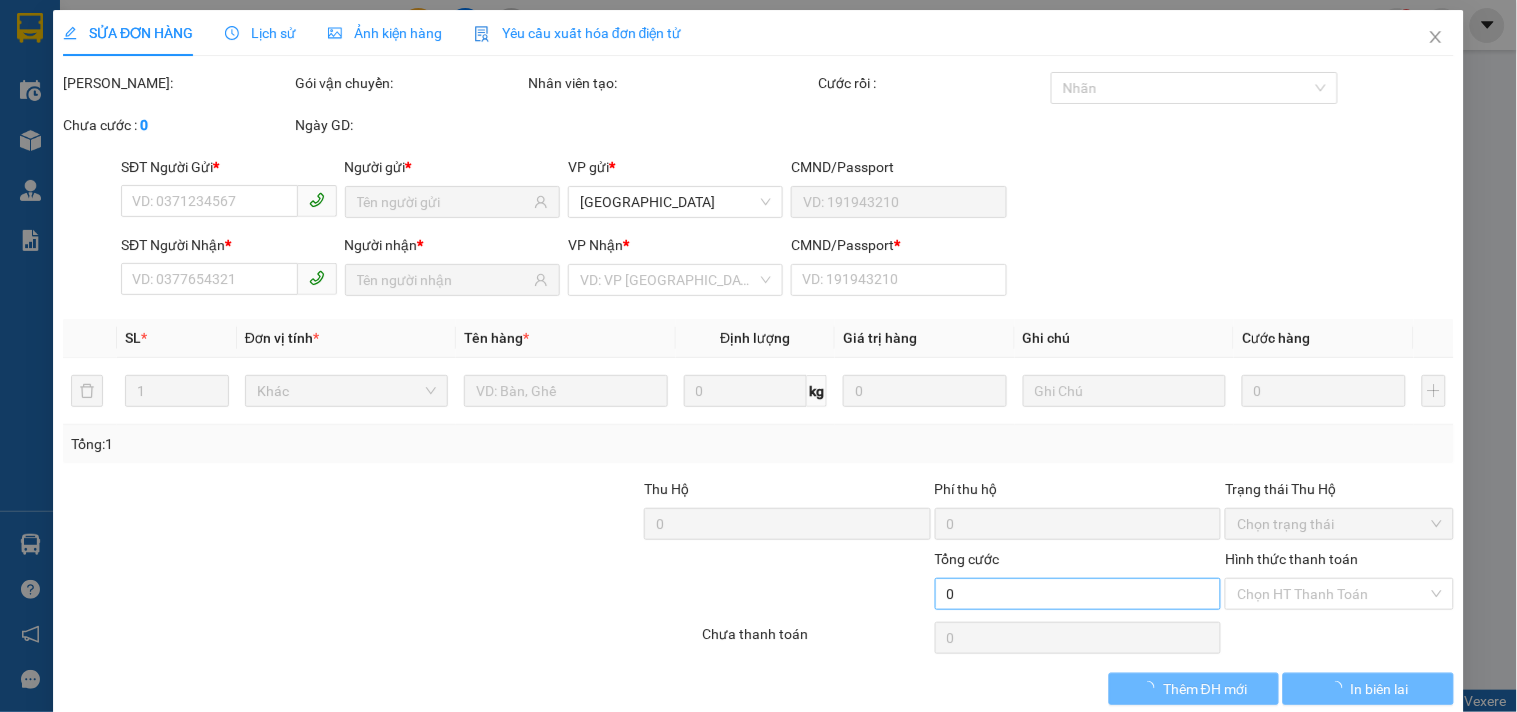 type on "0773672099" 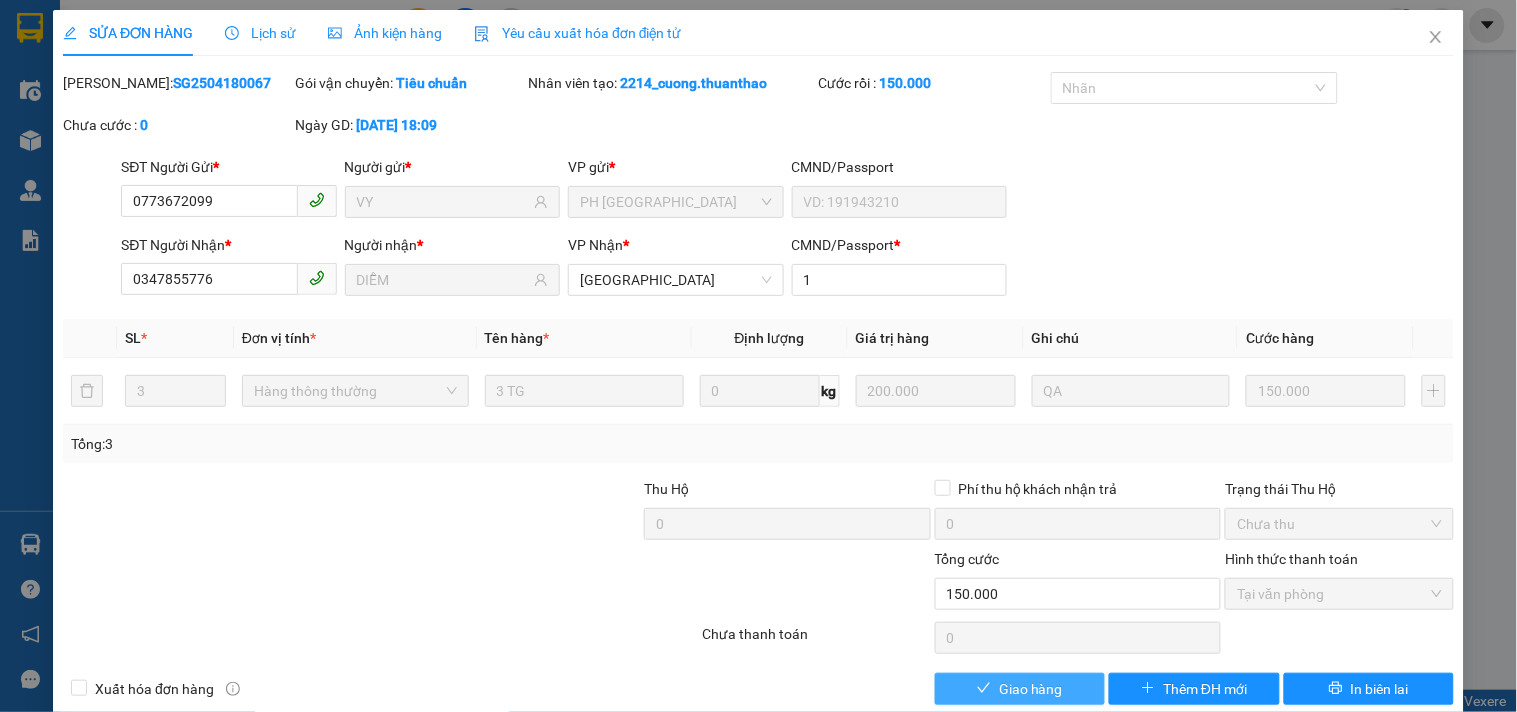 click on "Giao hàng" at bounding box center [1031, 689] 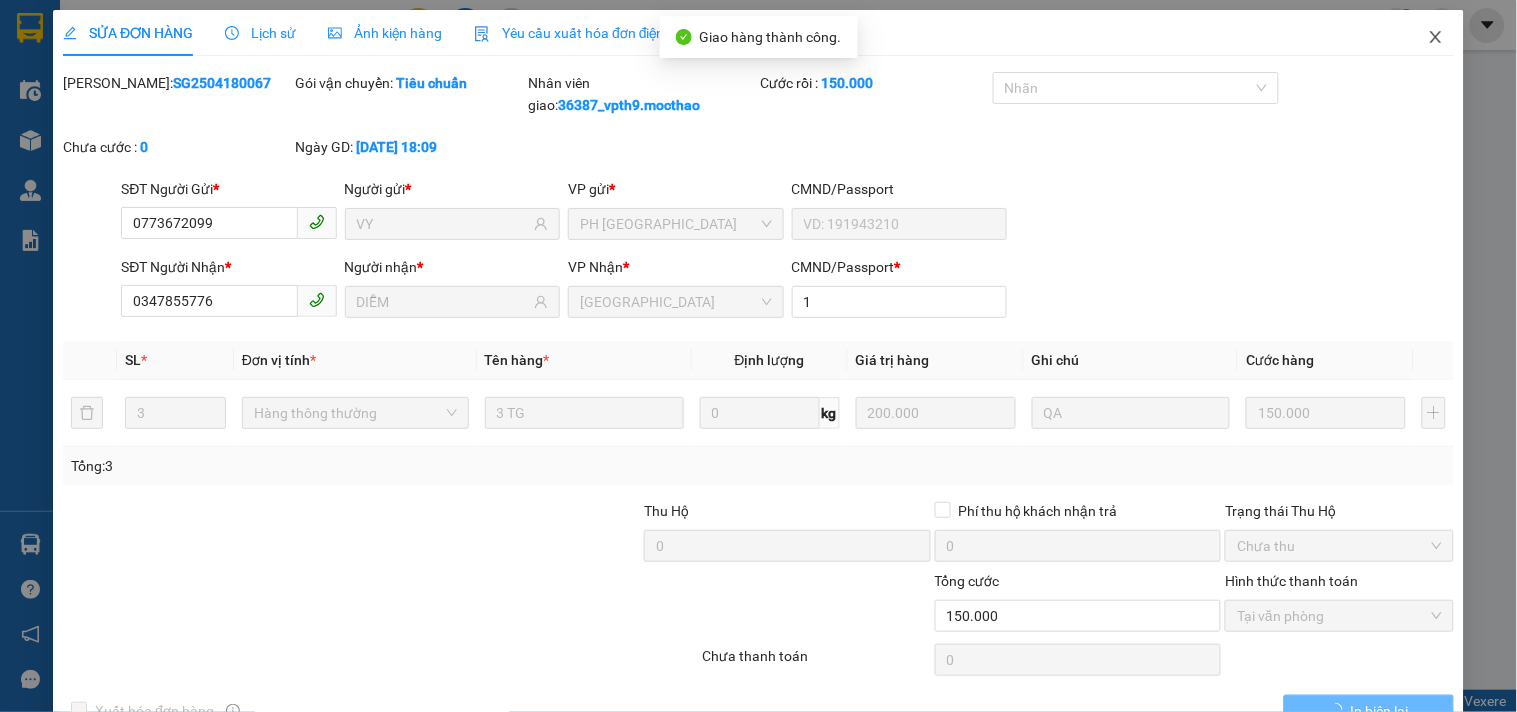 click at bounding box center [1436, 38] 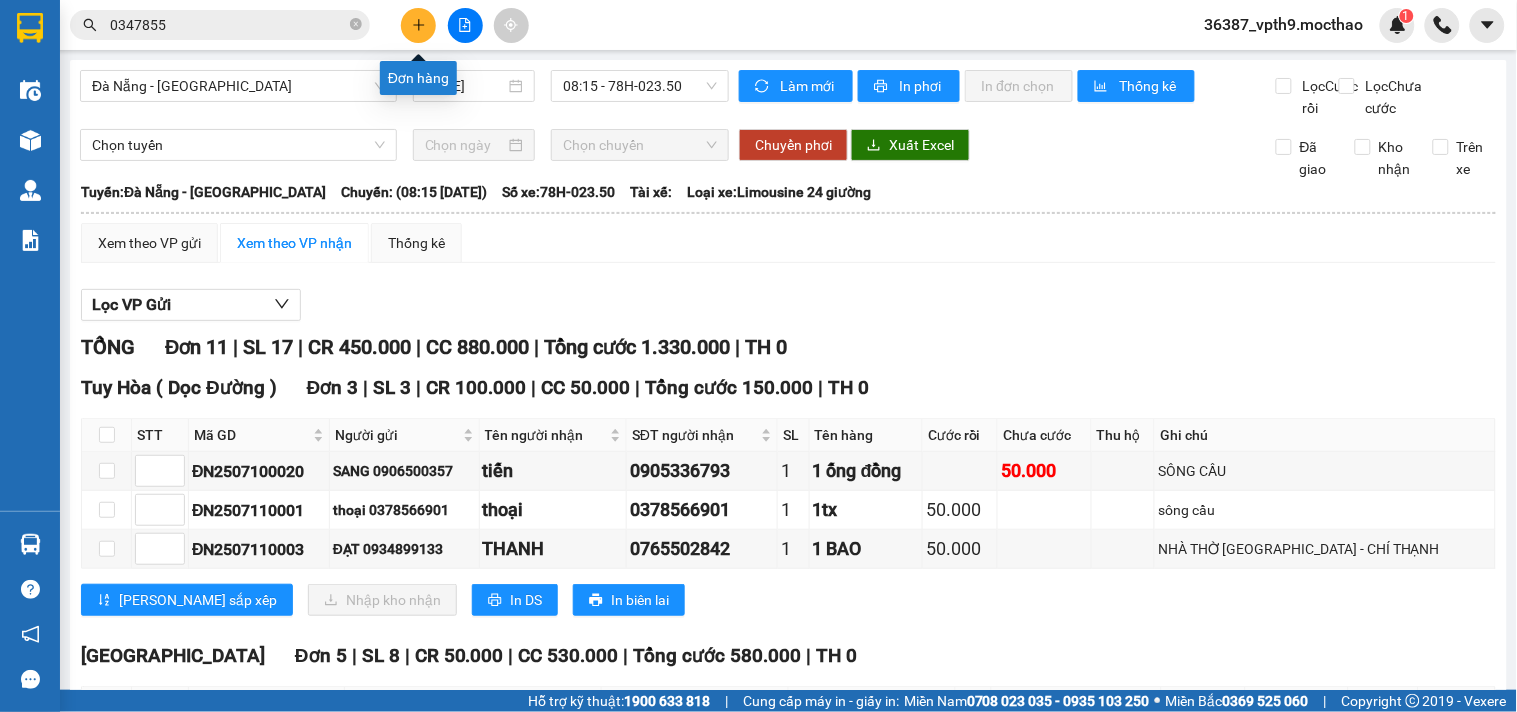 click 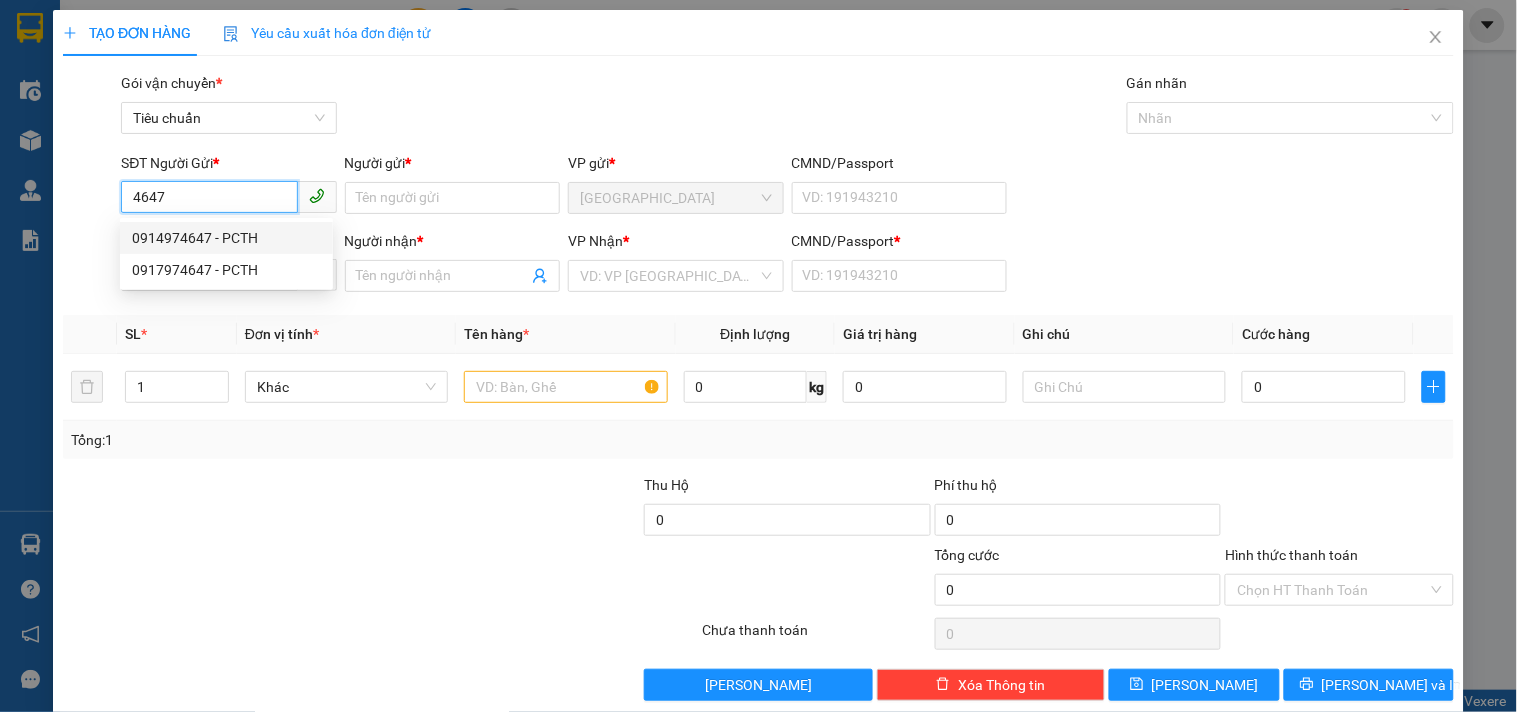 click on "0914974647 - PCTH" at bounding box center [226, 238] 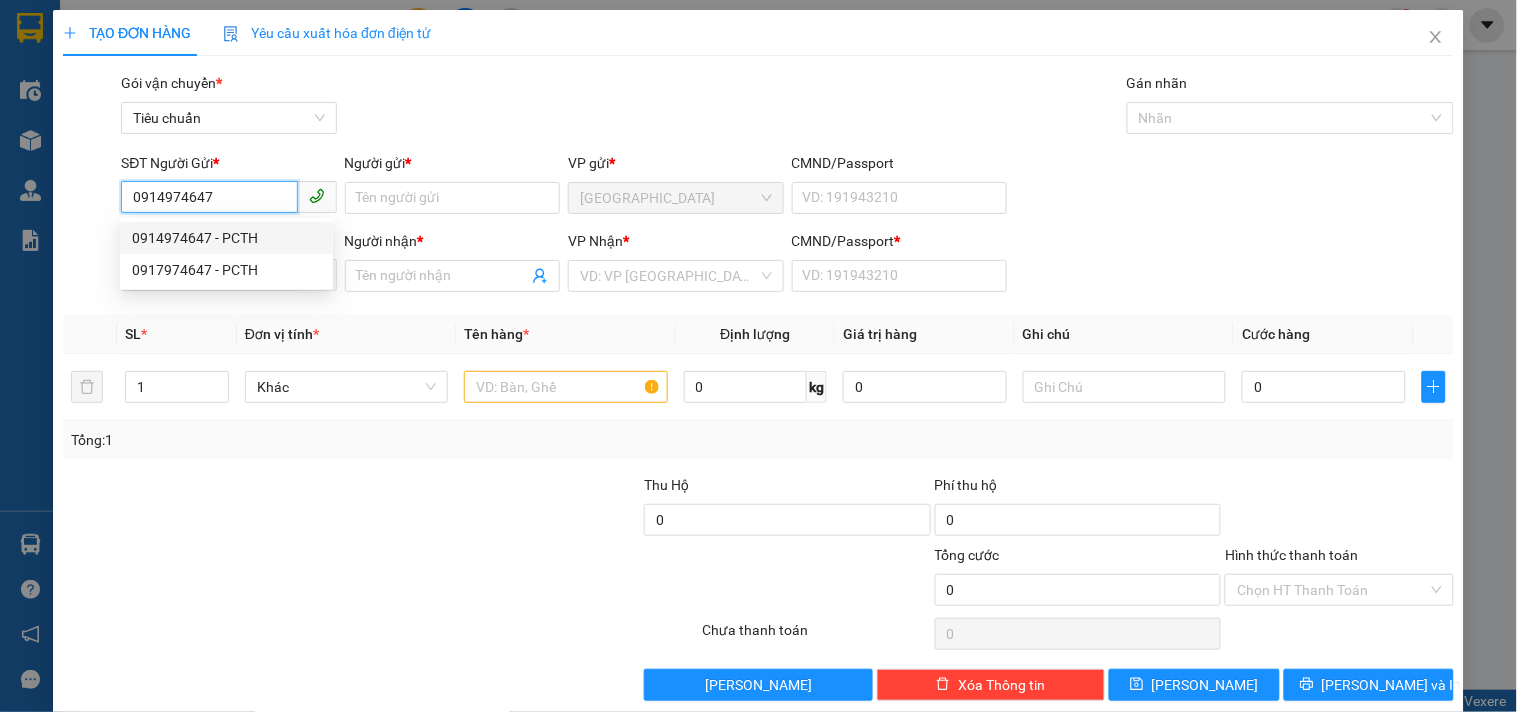 type on "PCTH" 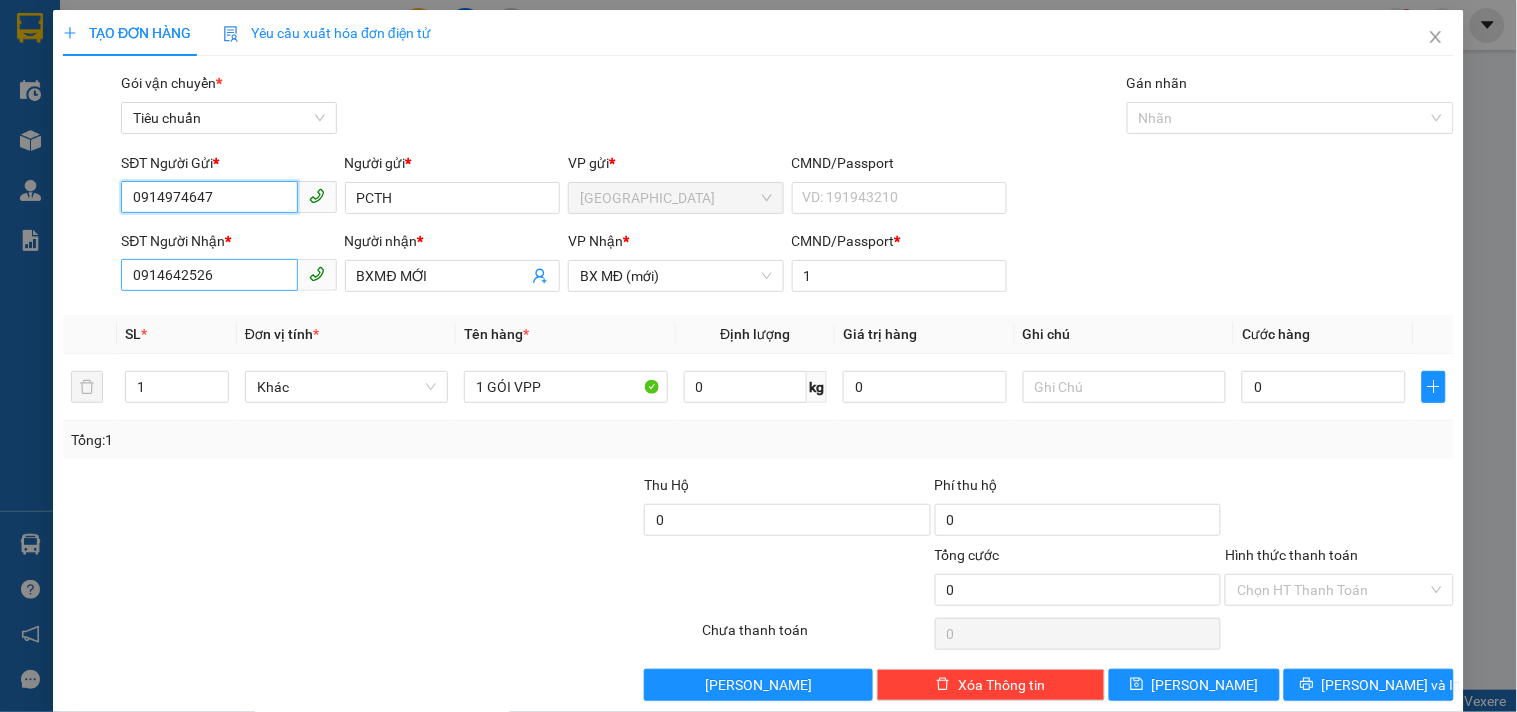 type on "0914974647" 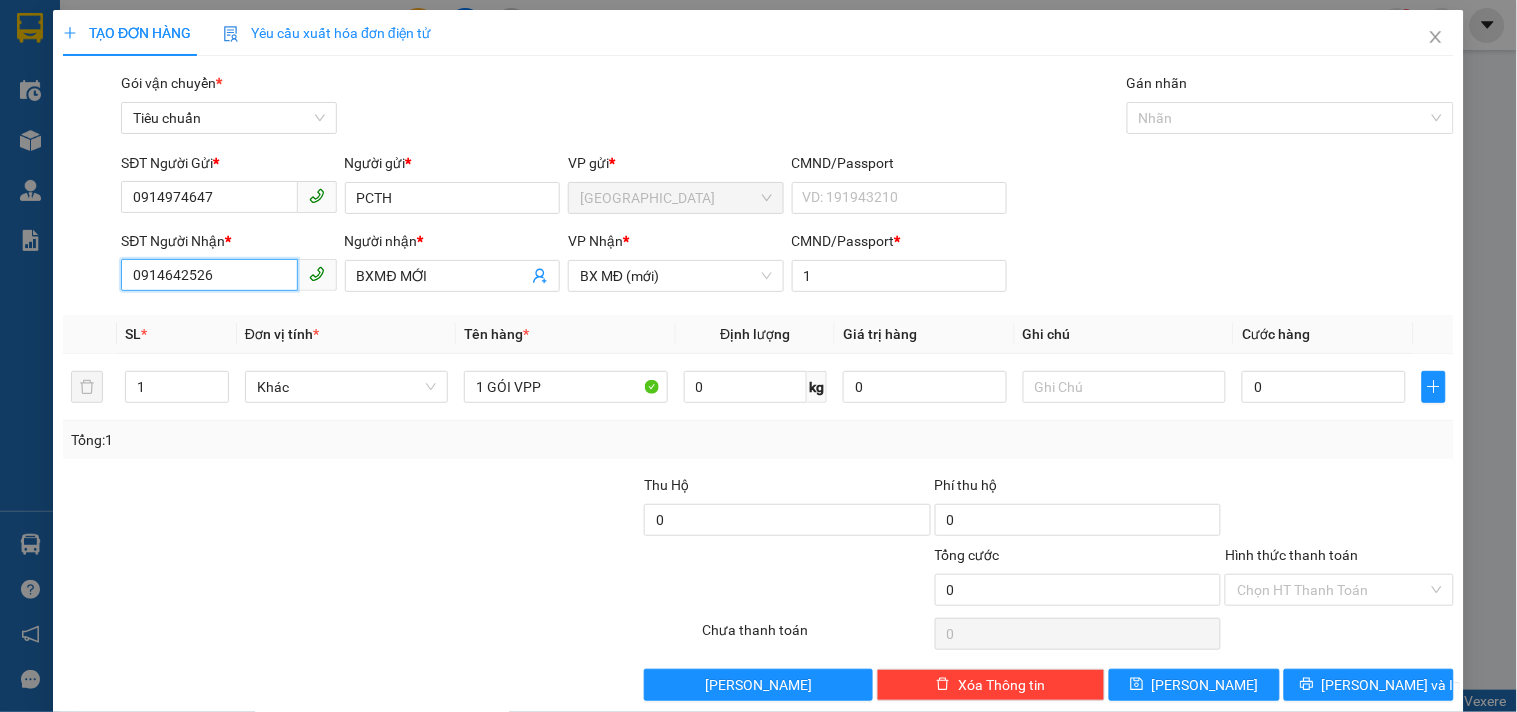 click on "0914642526" at bounding box center (209, 275) 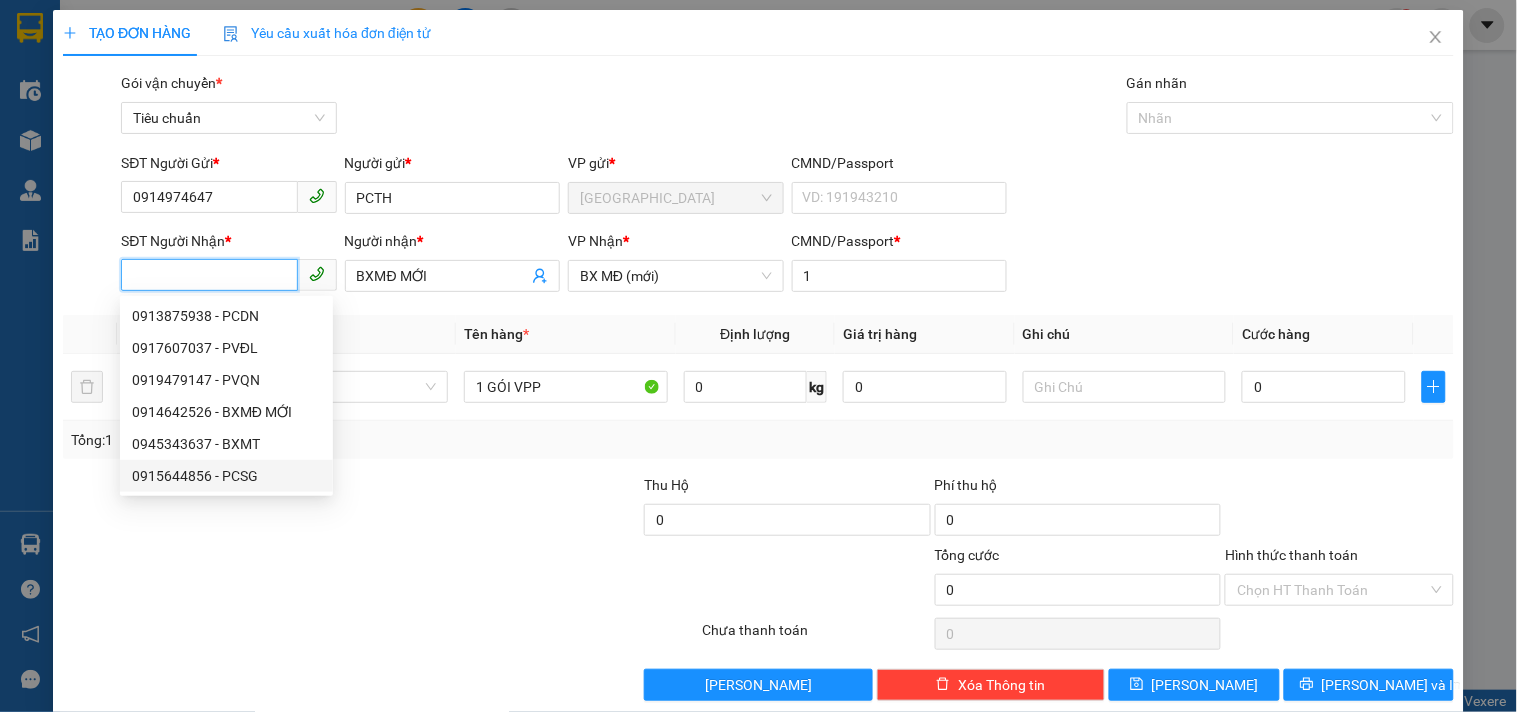 click on "0915644856 - PCSG" at bounding box center [226, 476] 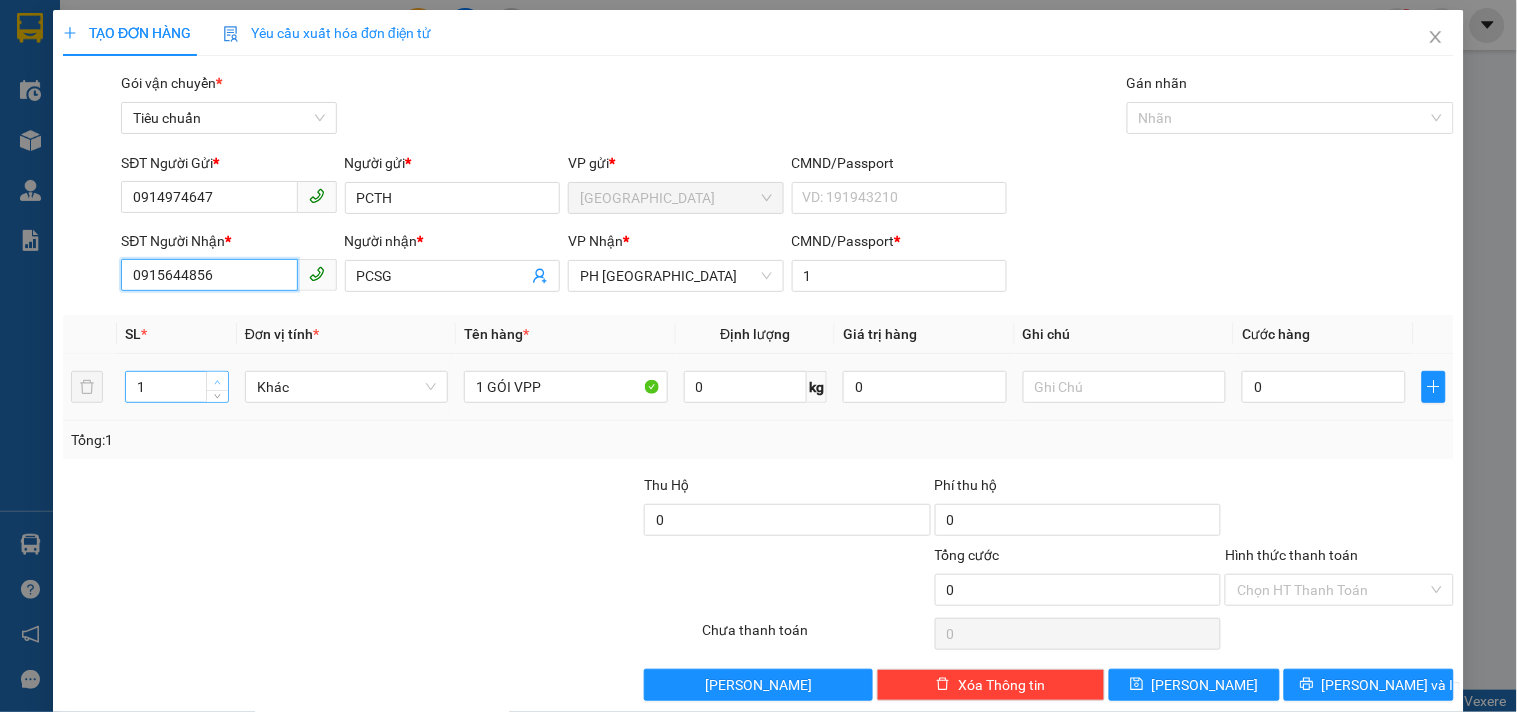 type on "0915644856" 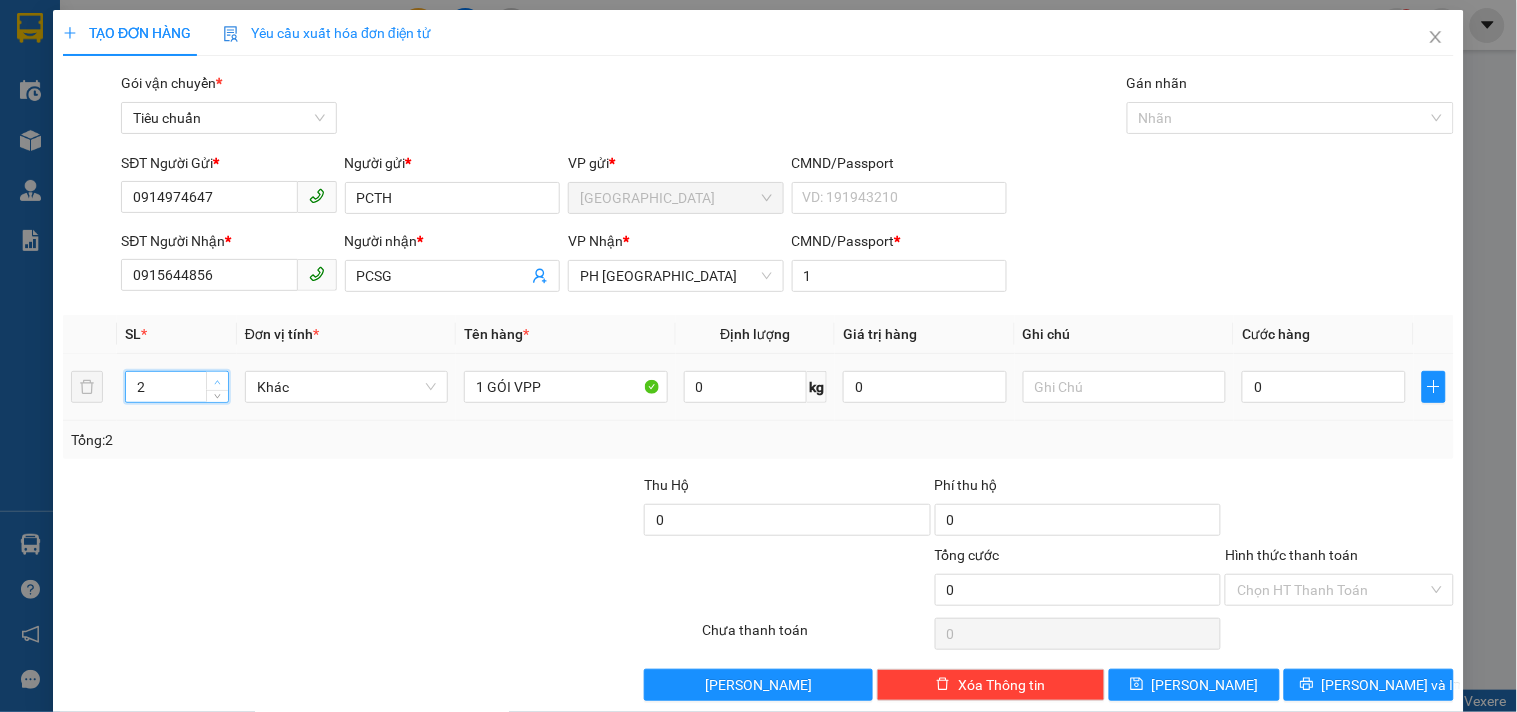 click at bounding box center (217, 381) 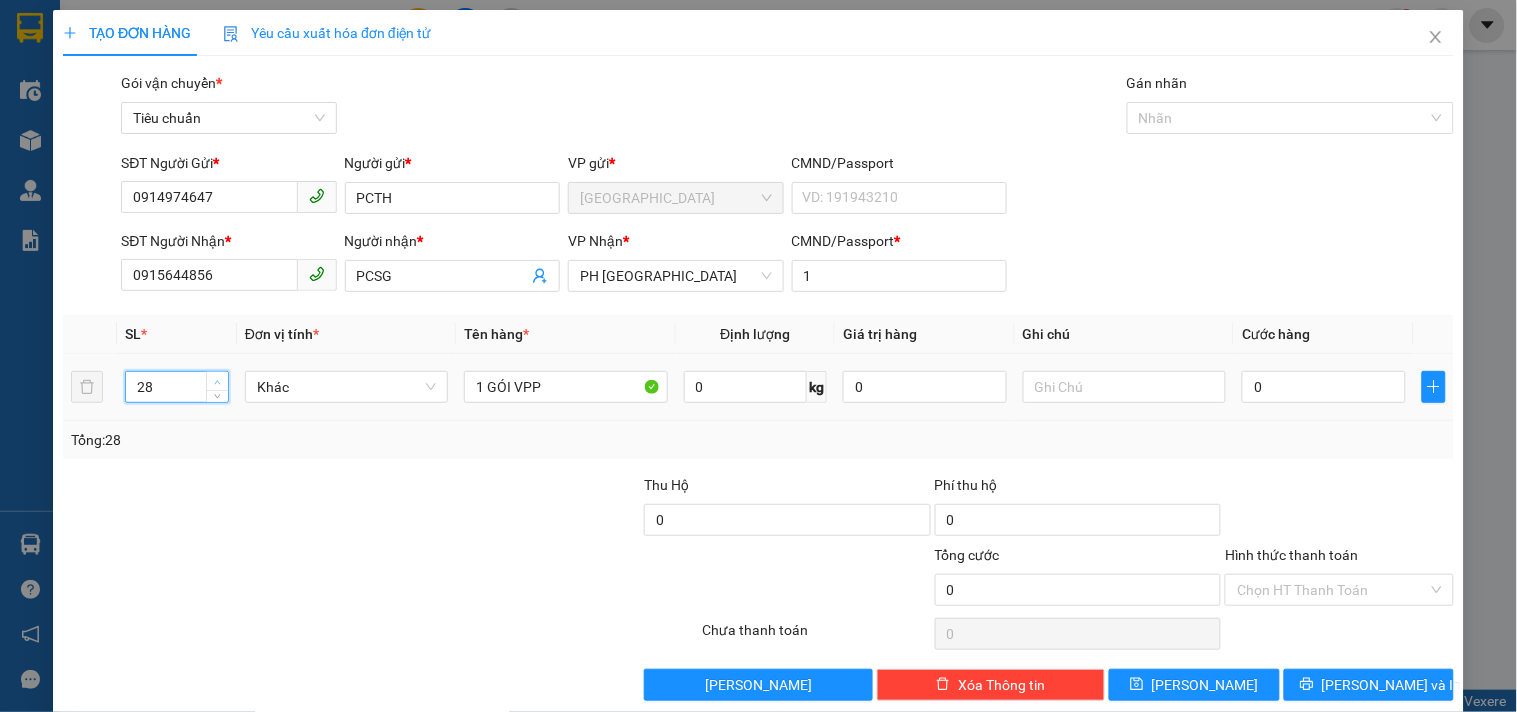 type on "2" 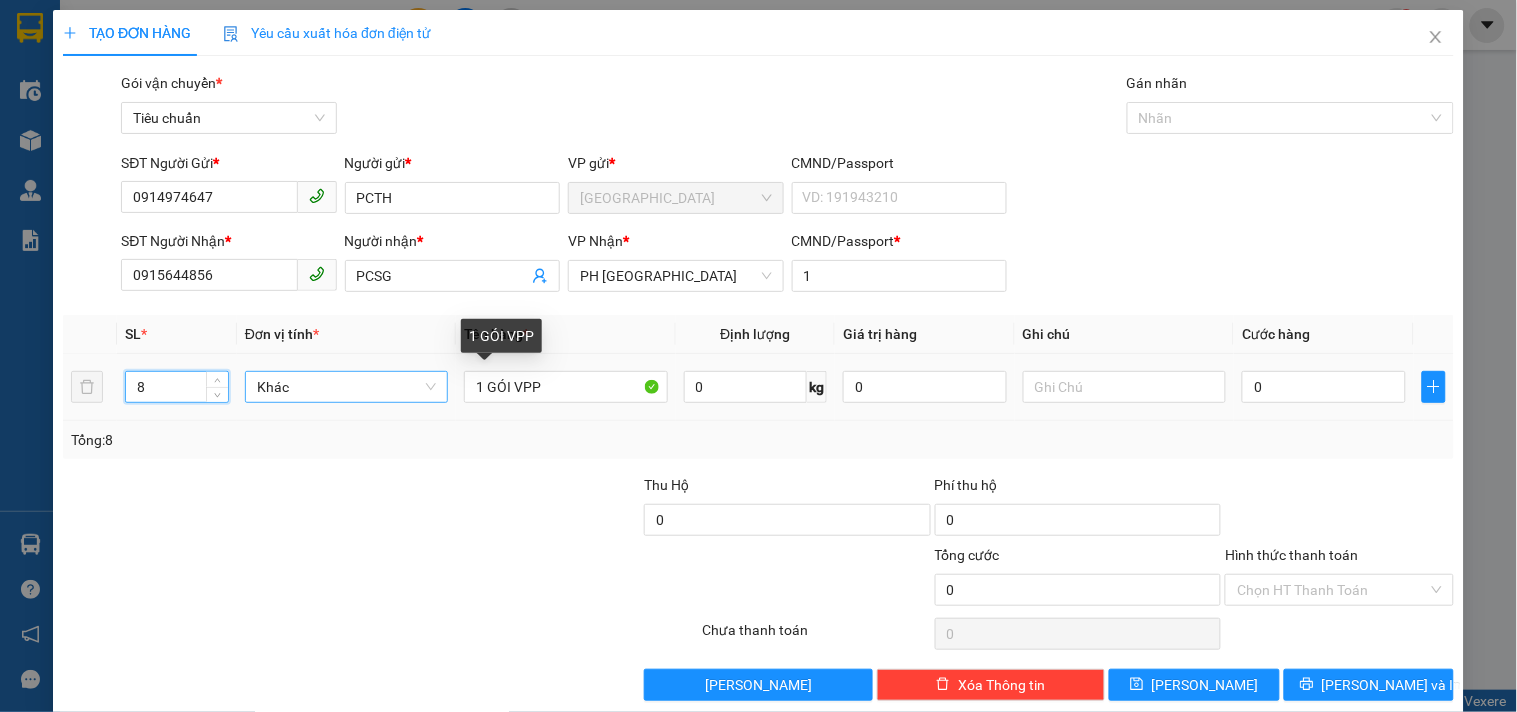 type on "8" 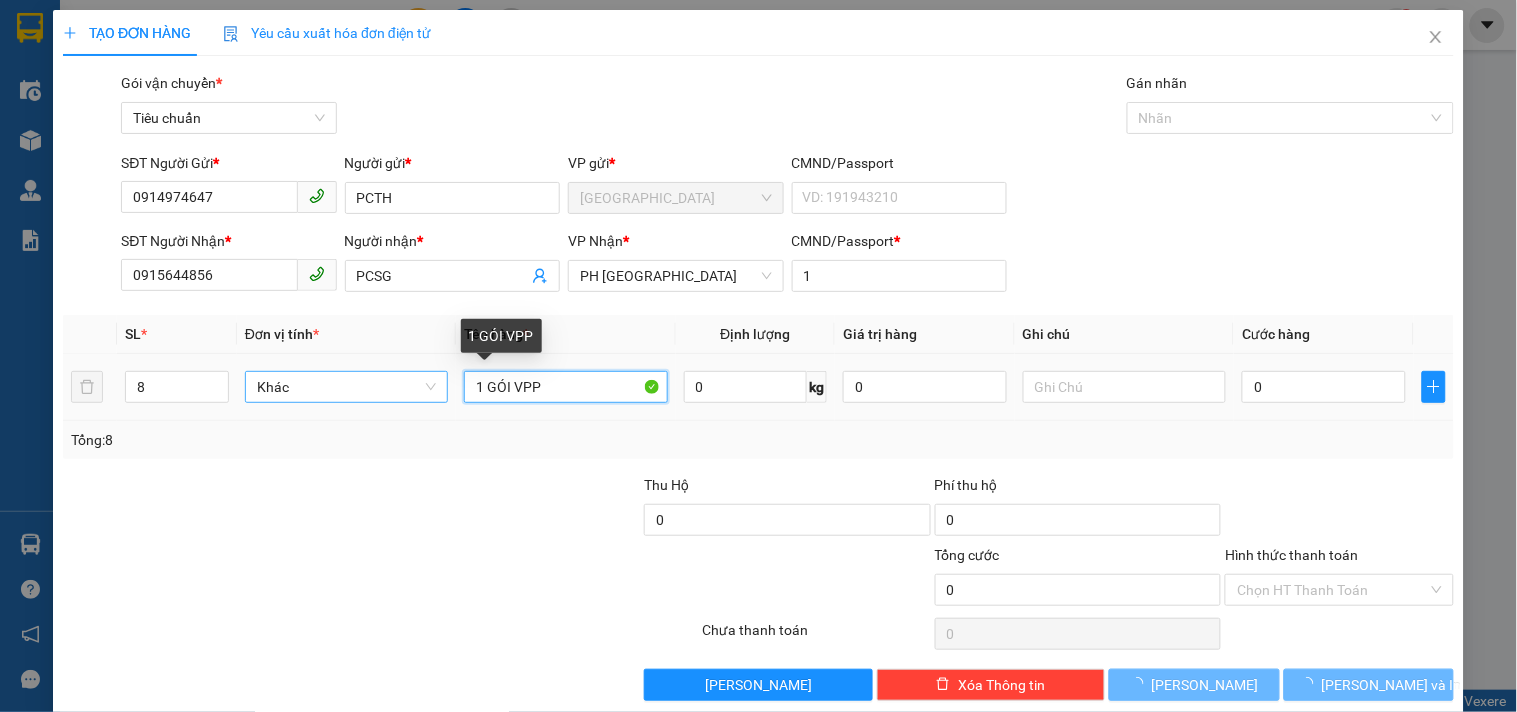 drag, startPoint x: 411, startPoint y: 383, endPoint x: 356, endPoint y: 384, distance: 55.00909 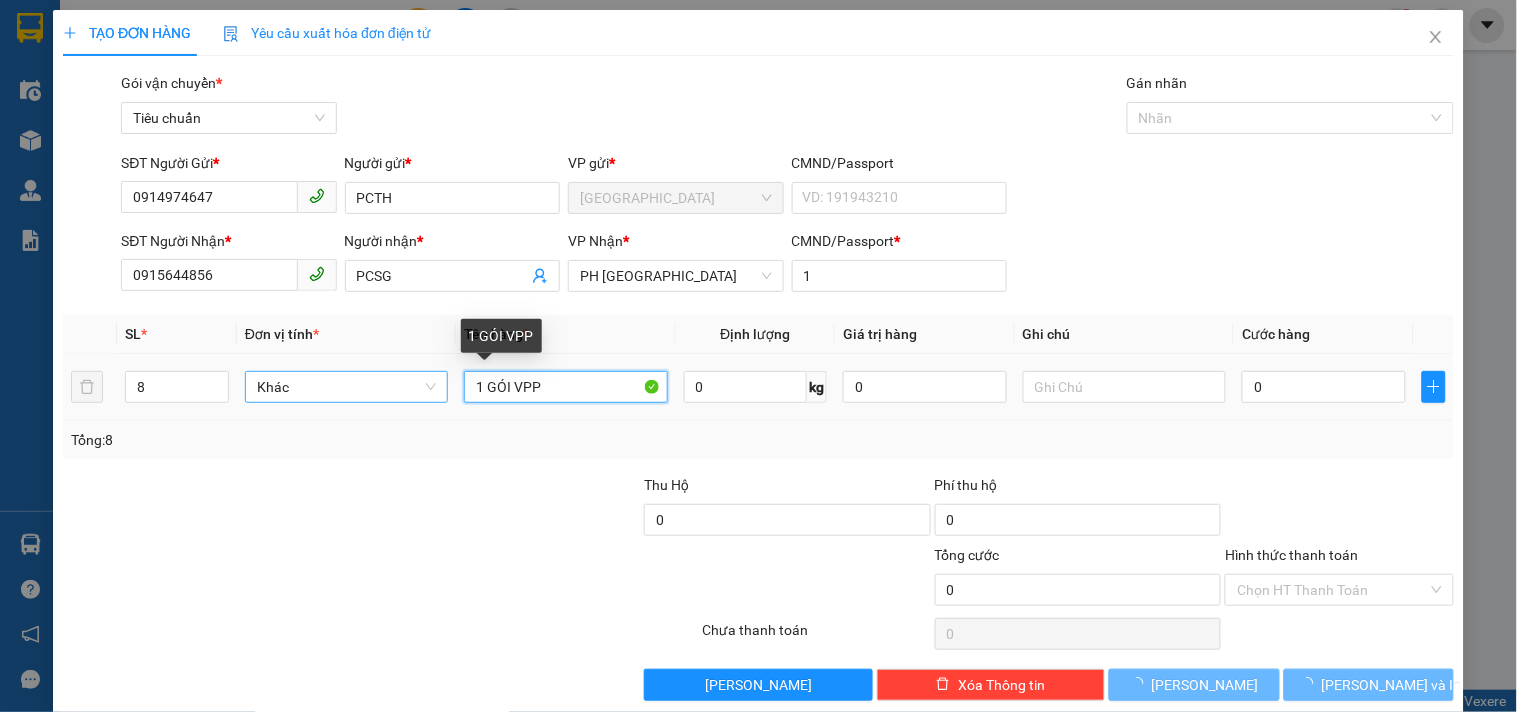 click on "8 Khác 1 GÓI VPP 0 kg 0 0" at bounding box center (758, 387) 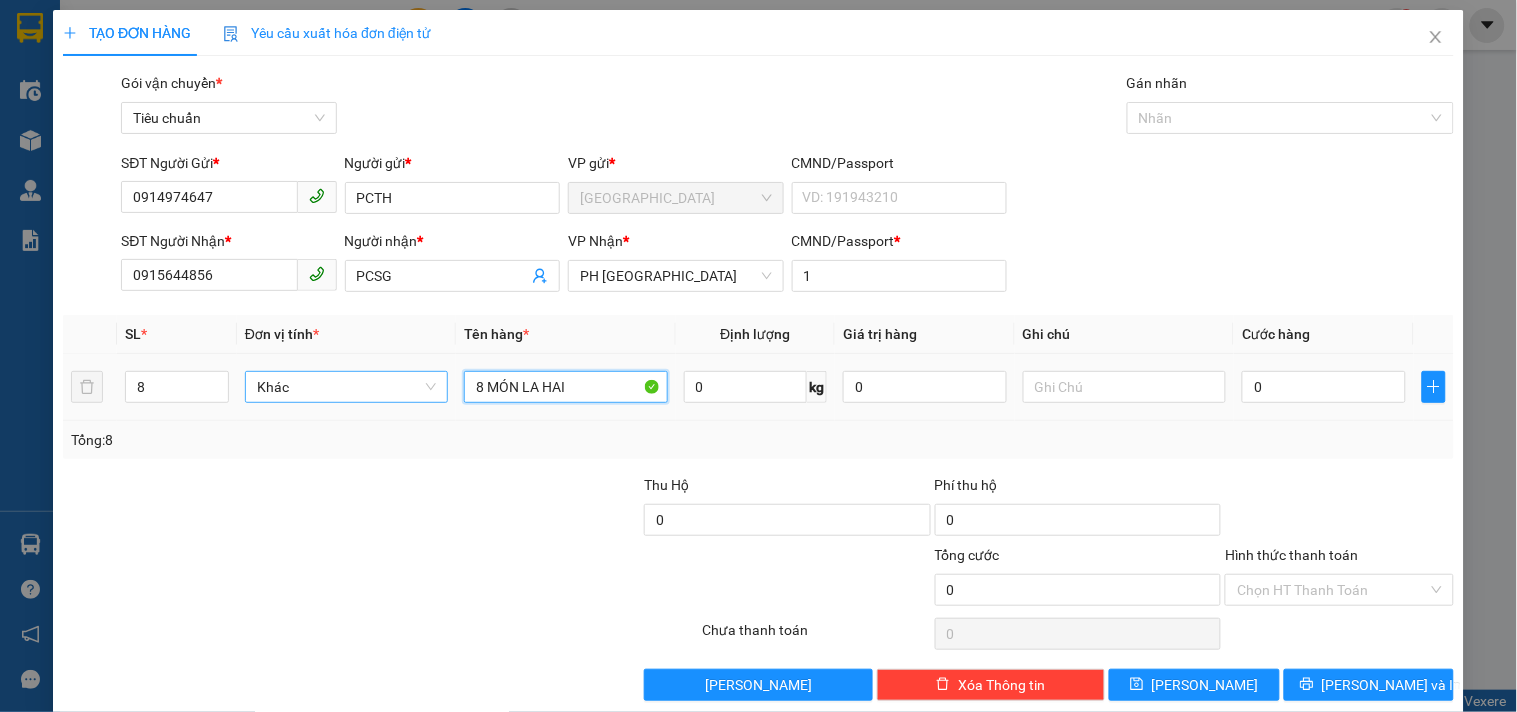 type on "8 MÓN LA HAI" 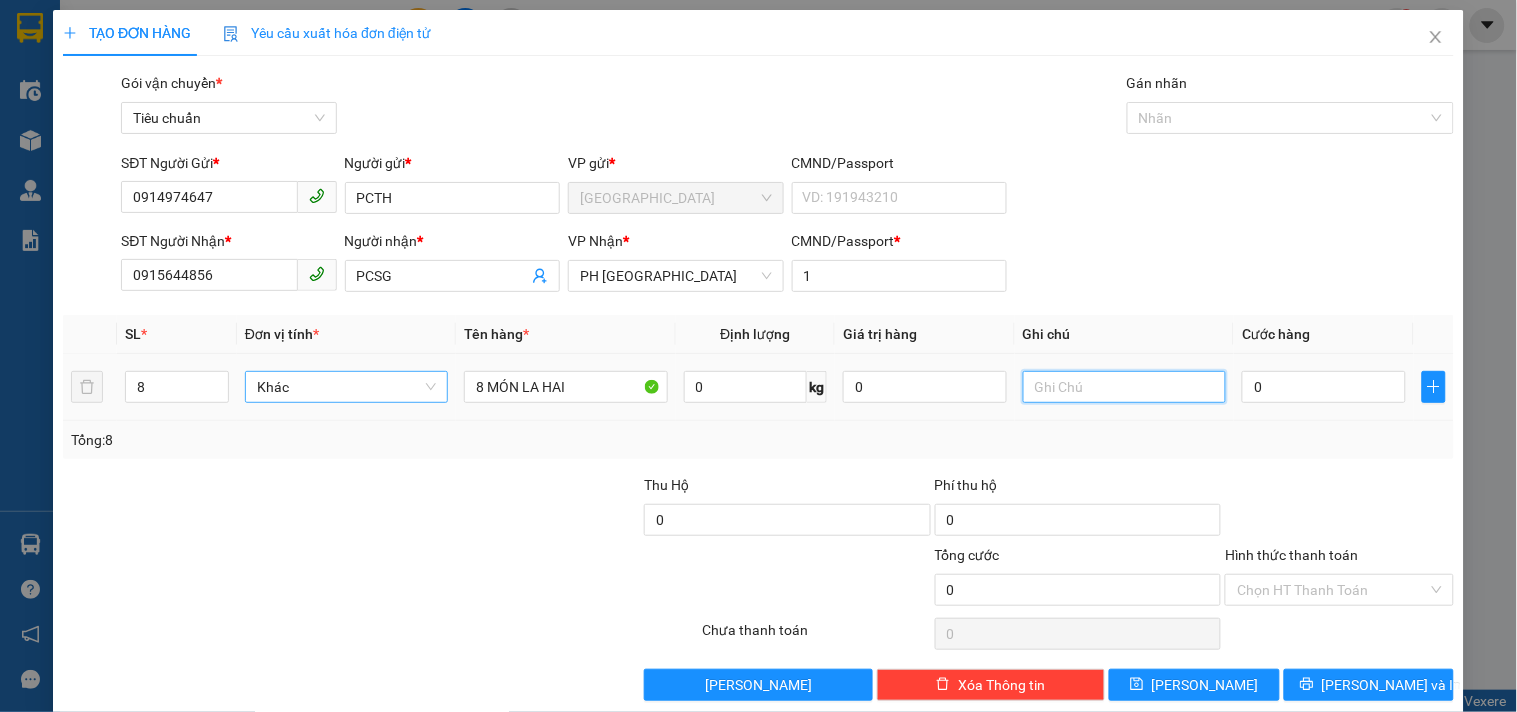 type on "D" 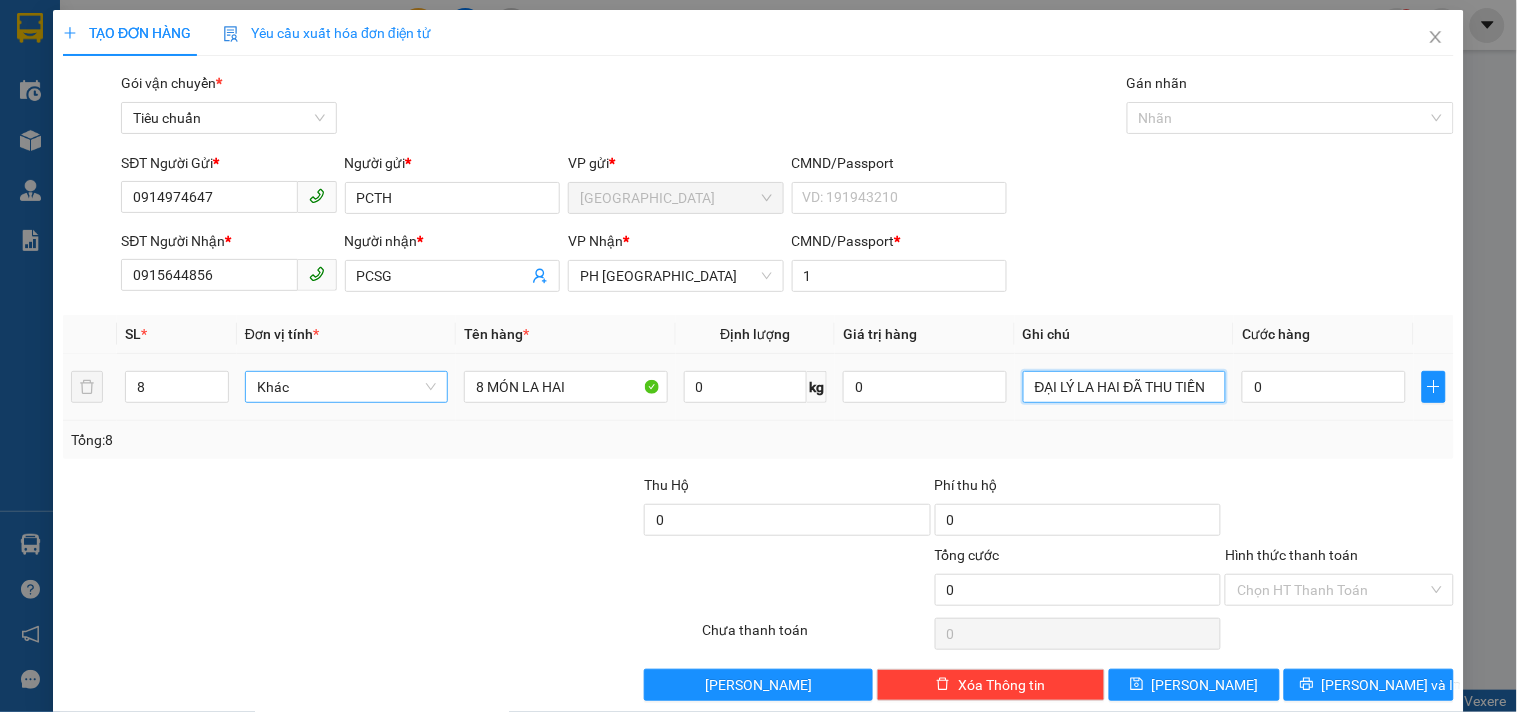 type on "ĐẠI LÝ LA HAI ĐÃ THU TIỀN" 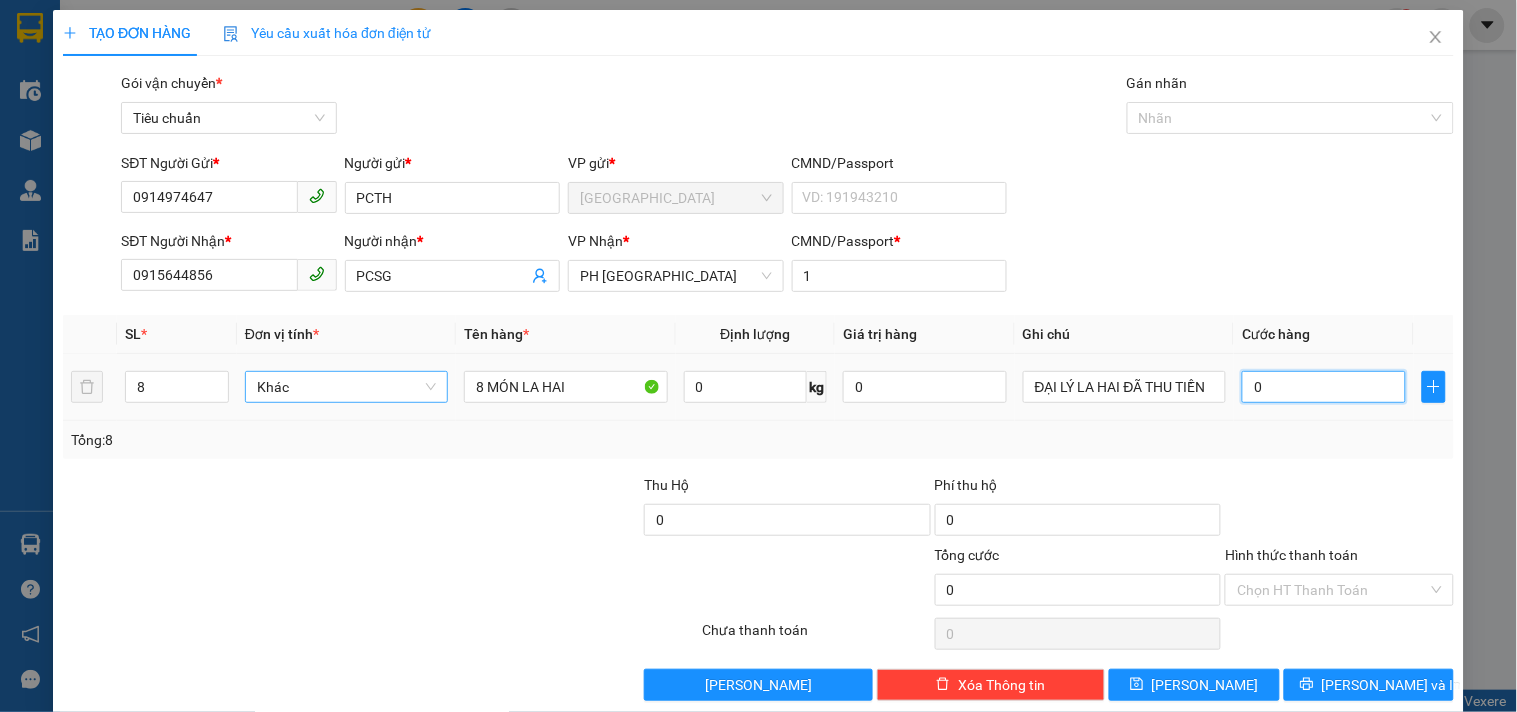 type on "1" 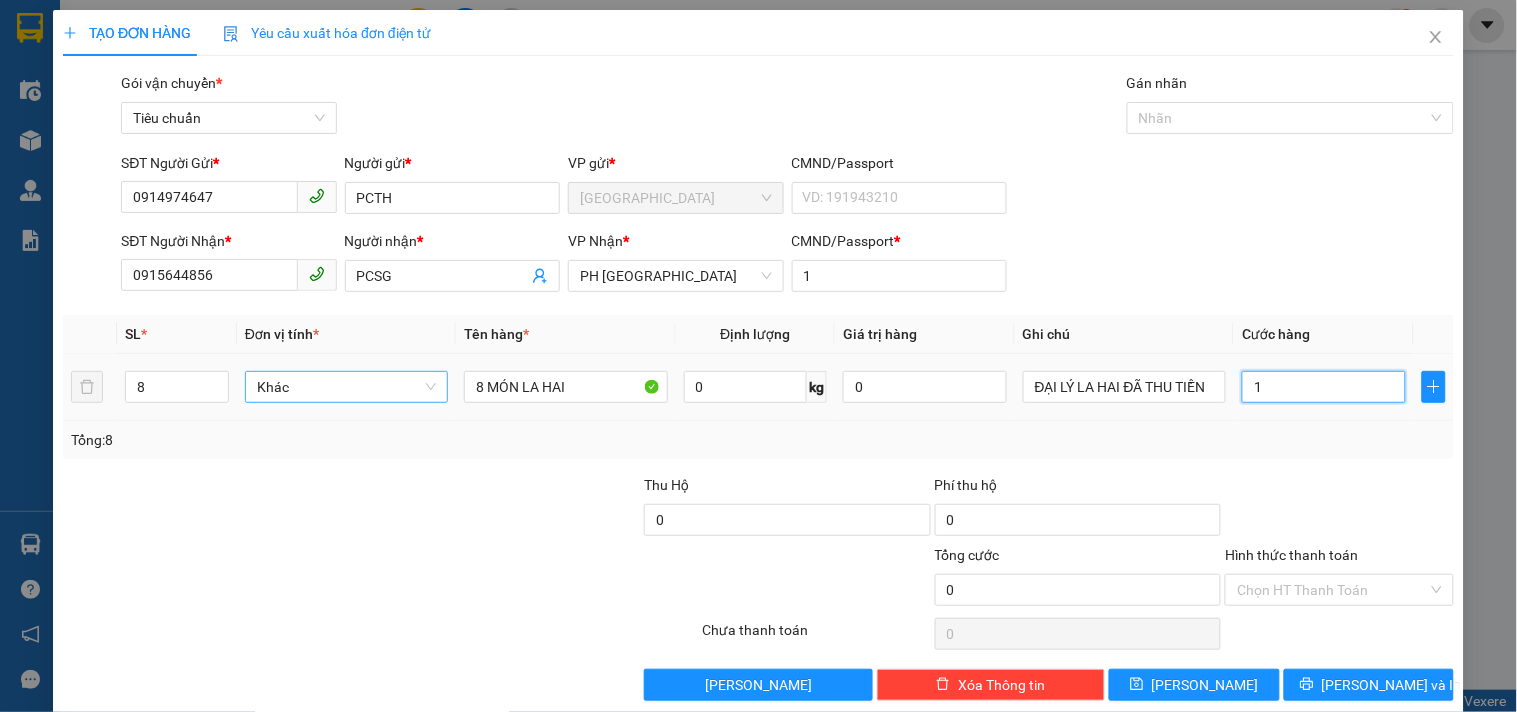 type on "1" 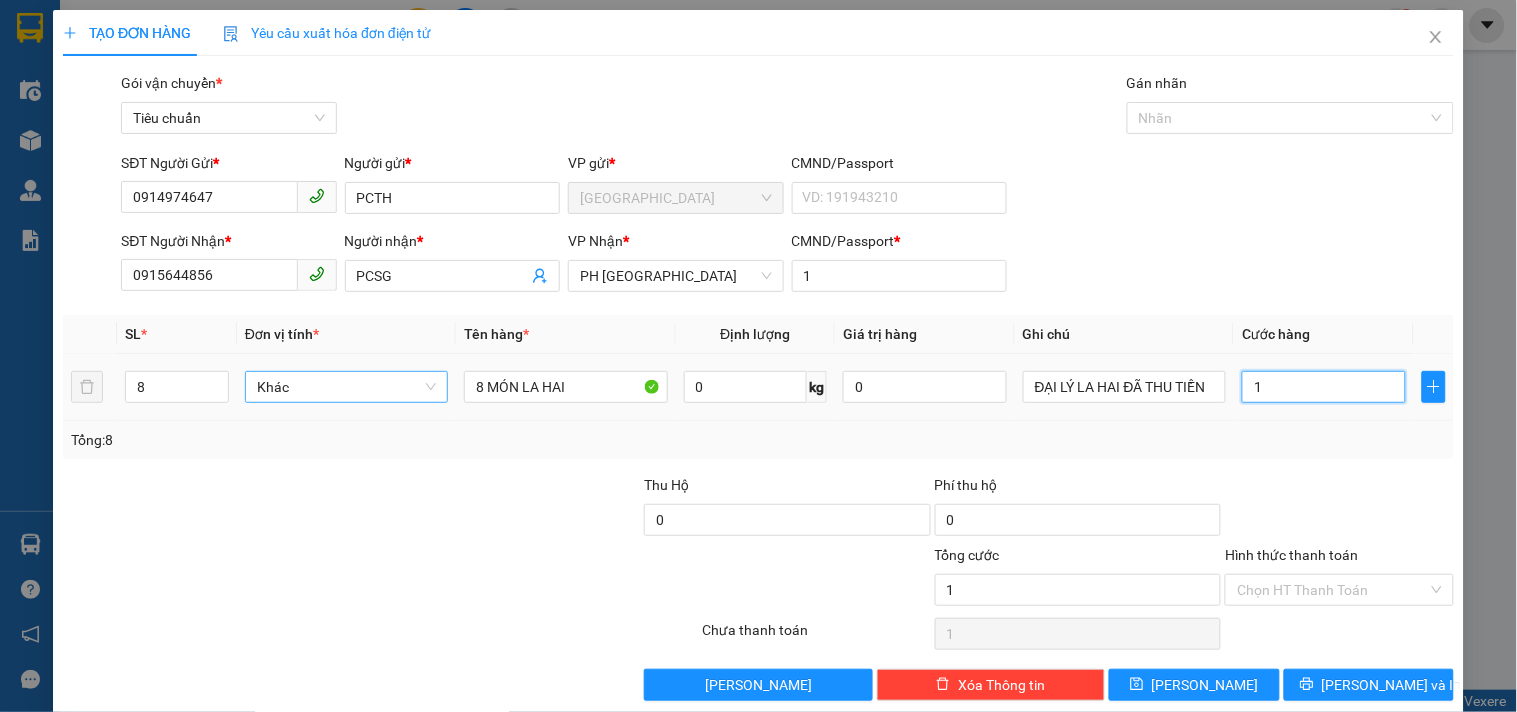 type on "0" 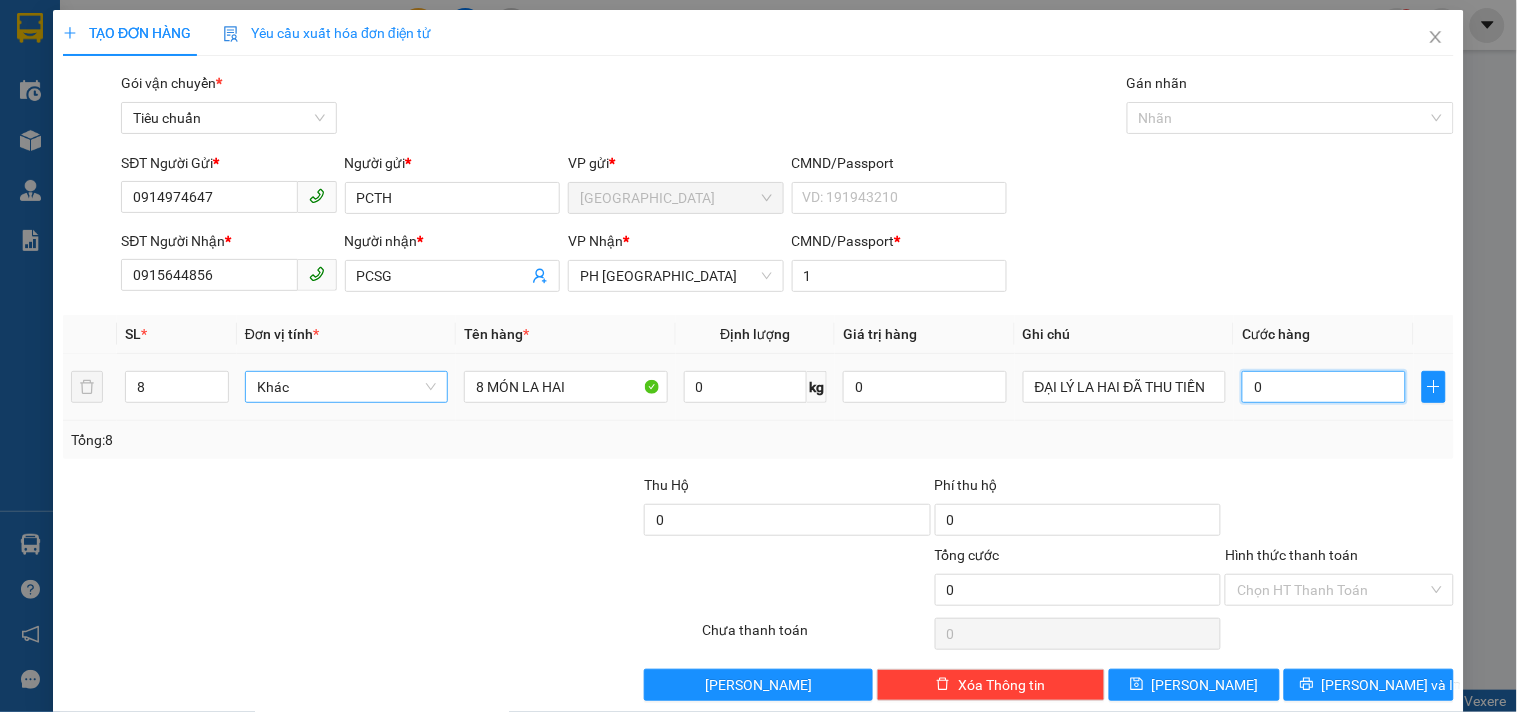 type on "02" 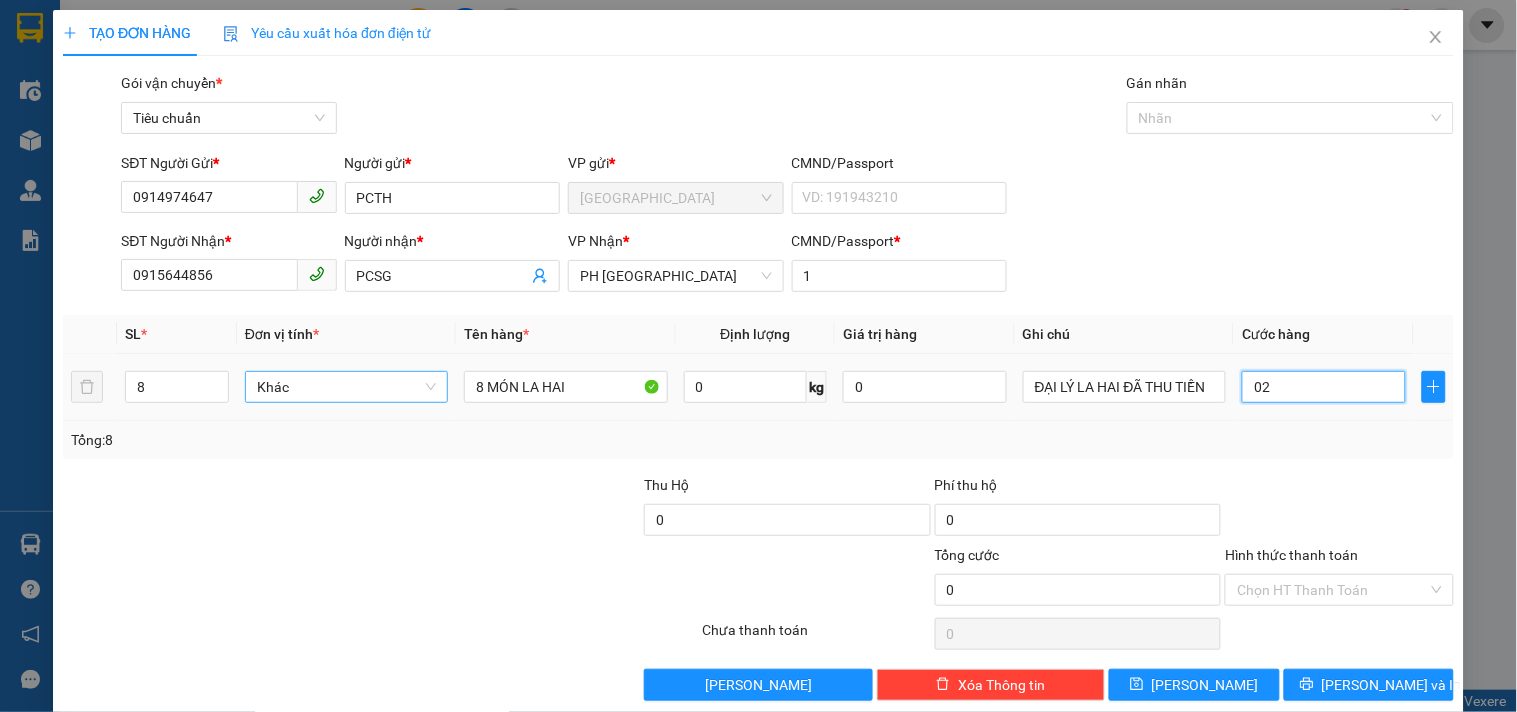 type on "2" 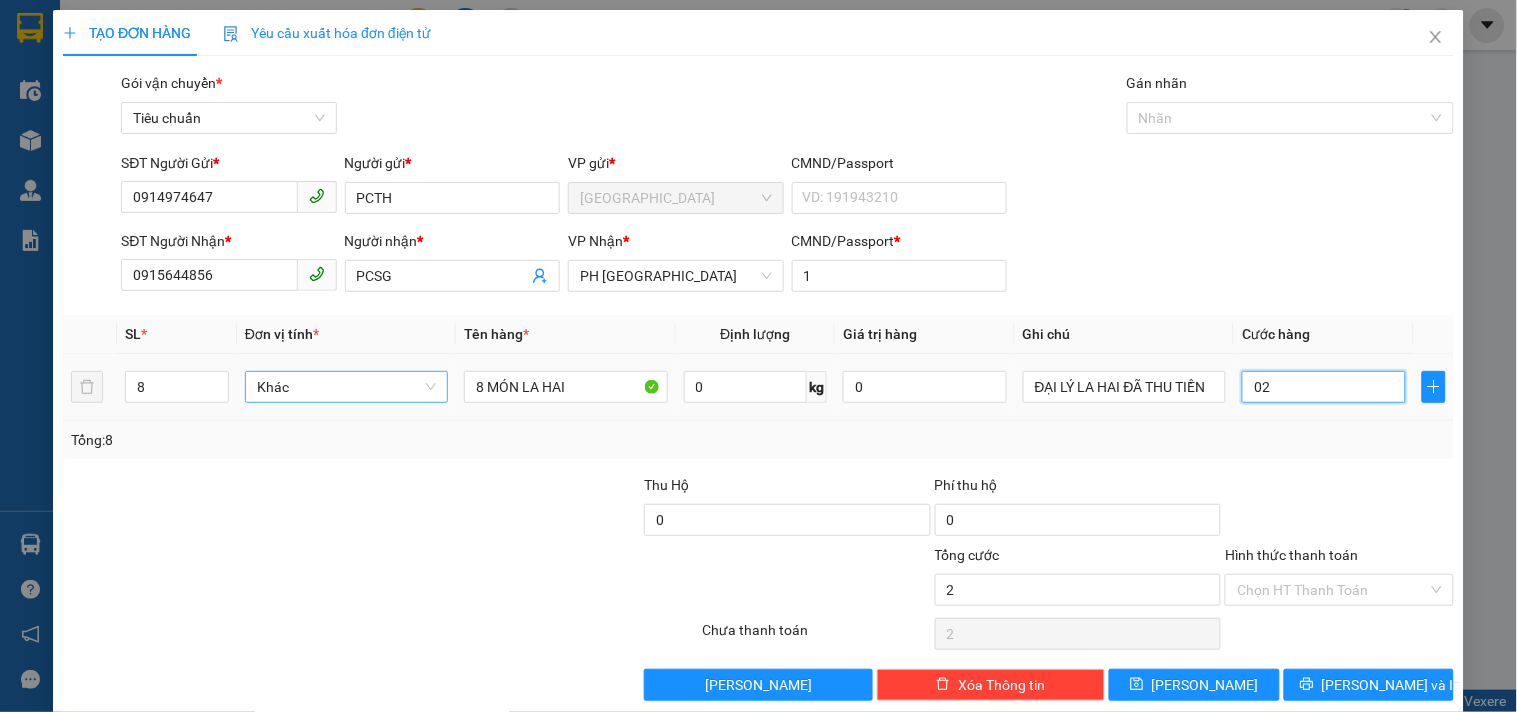 type on "022" 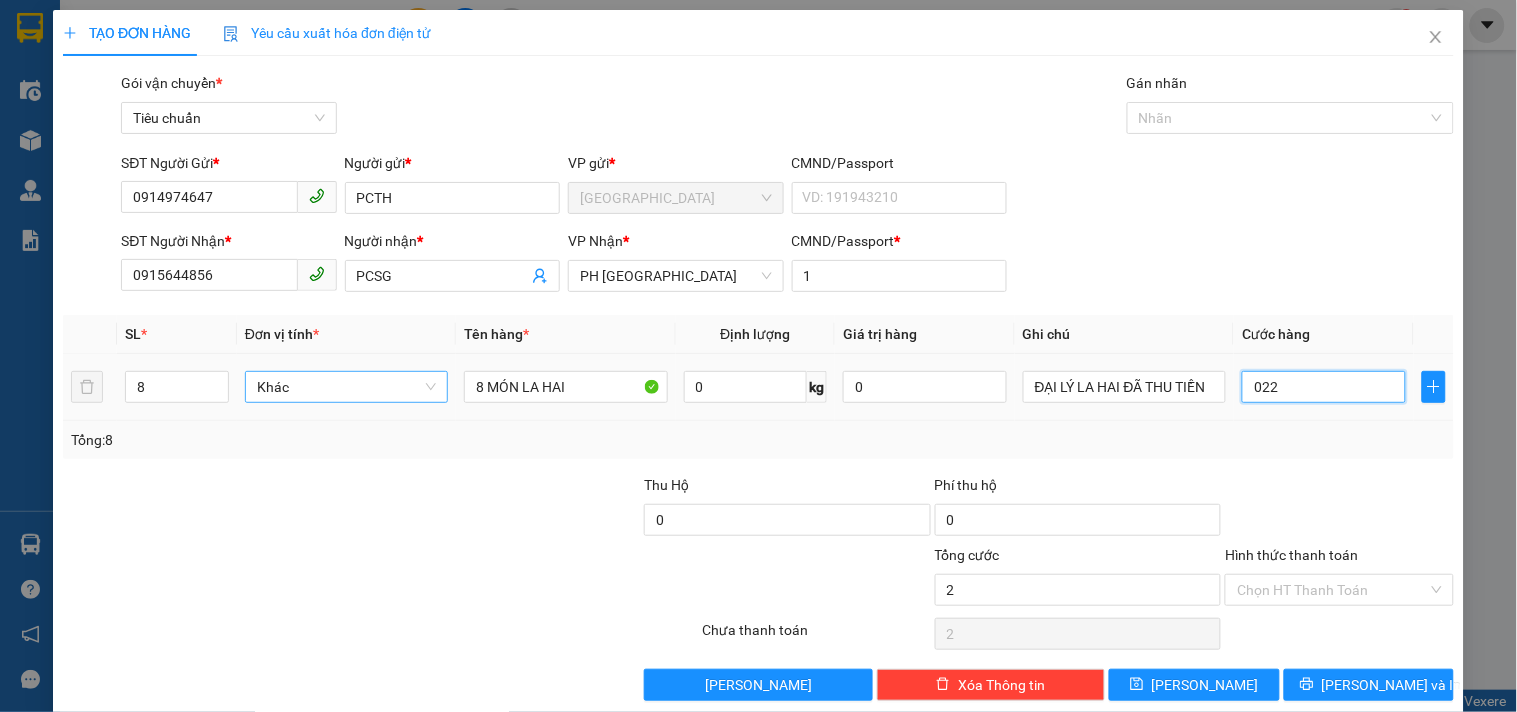 type on "22" 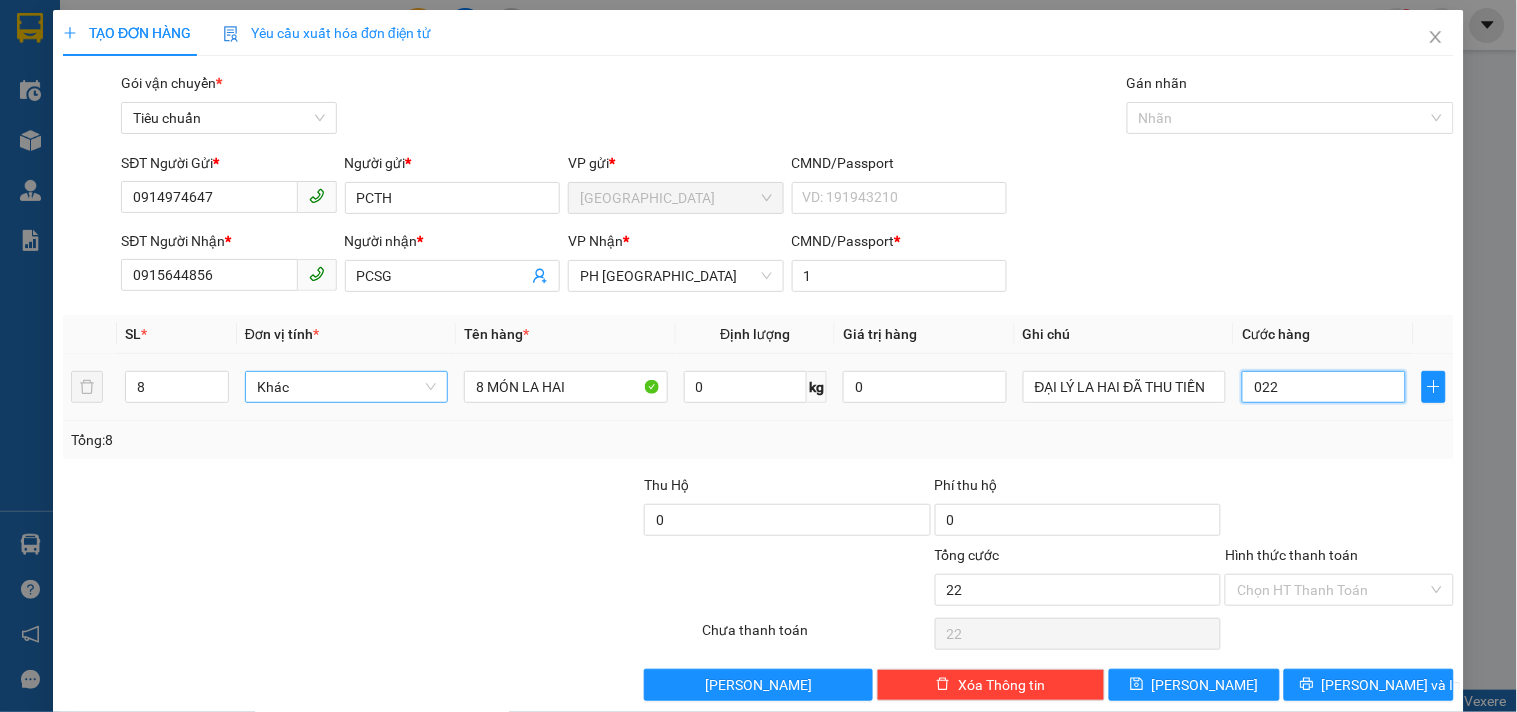 type on "220" 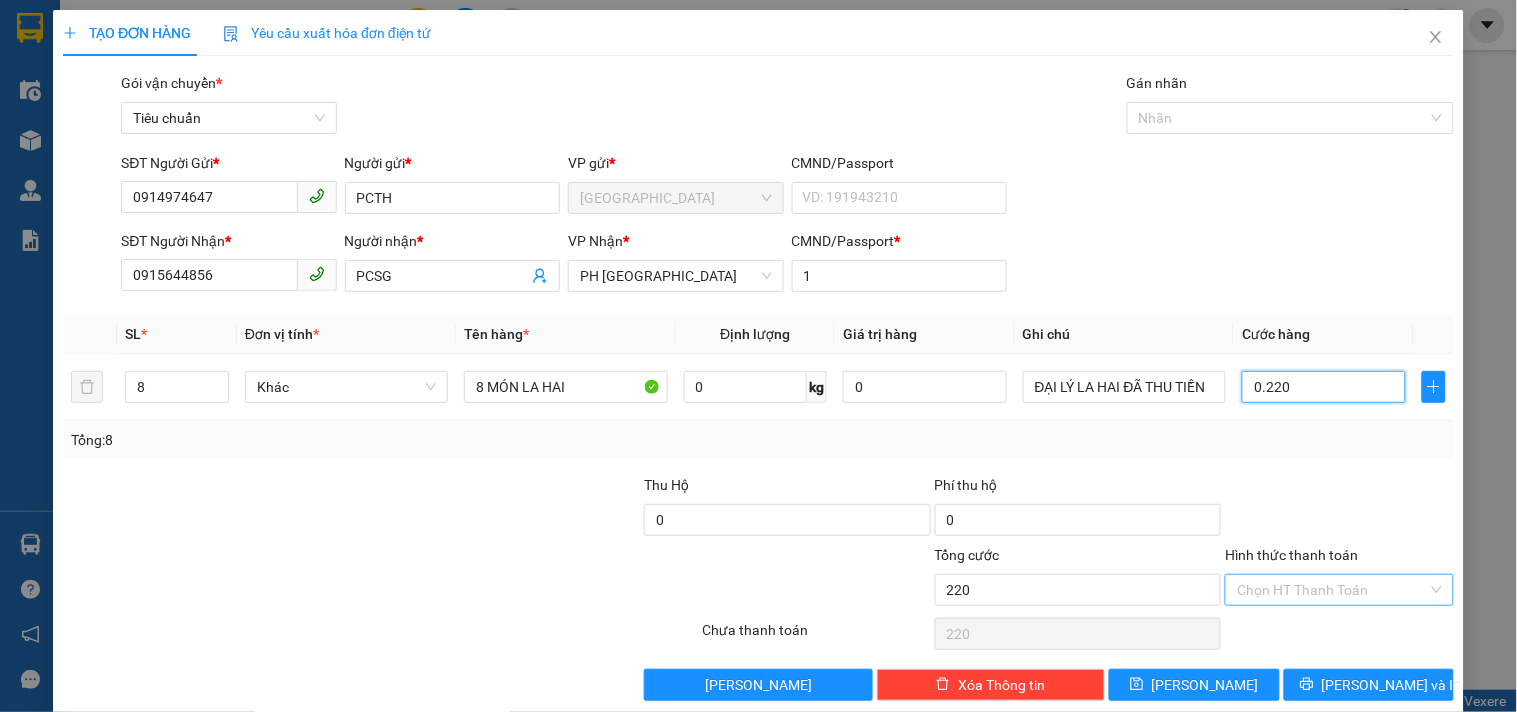 type on "0.220" 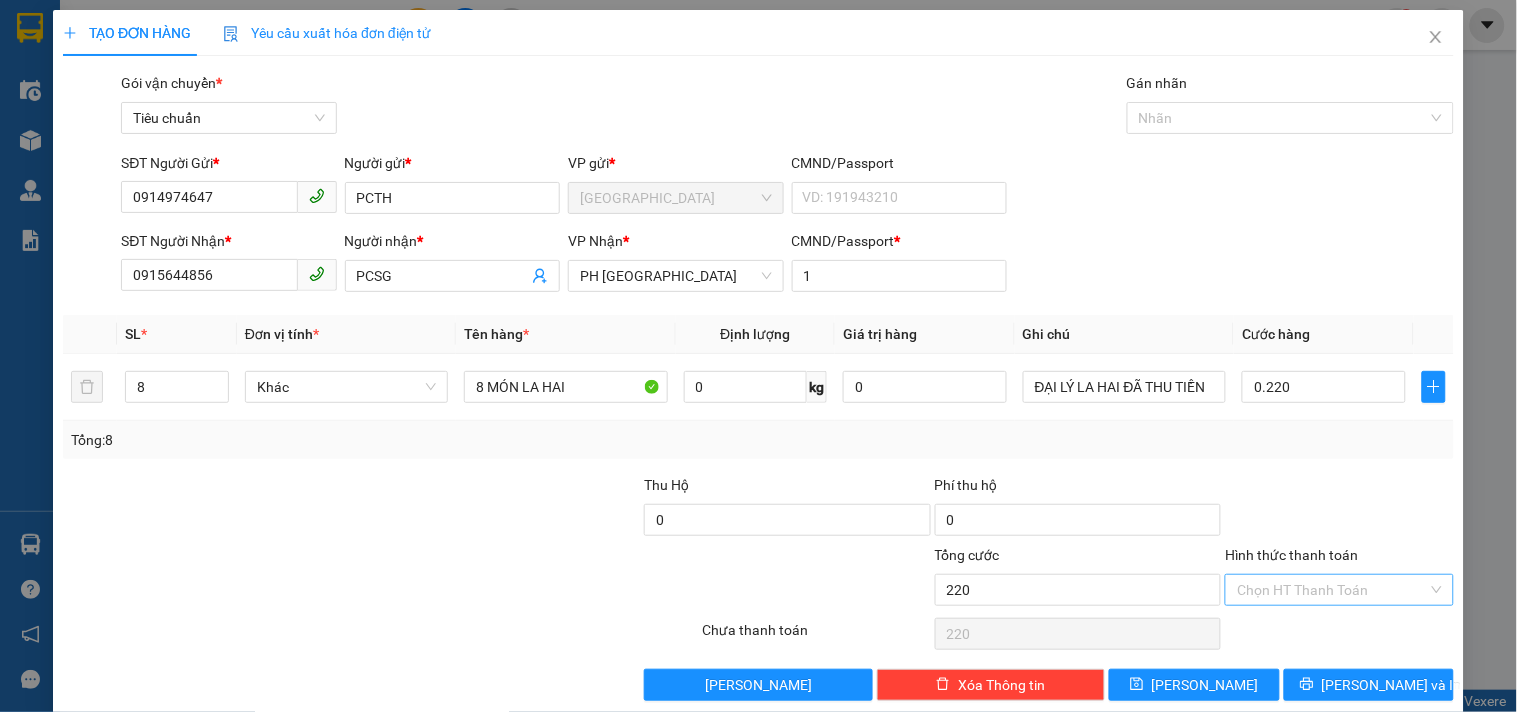 type on "220.000" 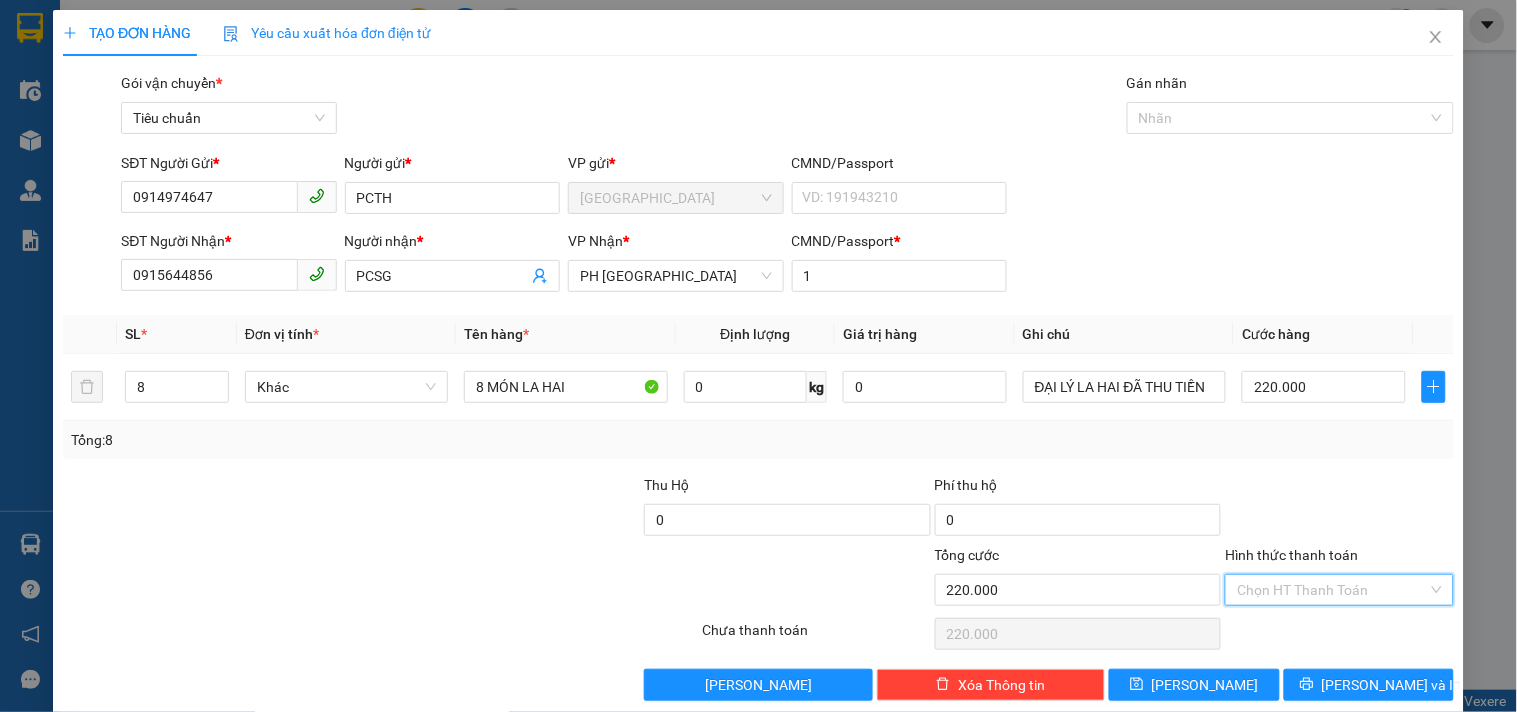 click on "Hình thức thanh toán" at bounding box center [1332, 590] 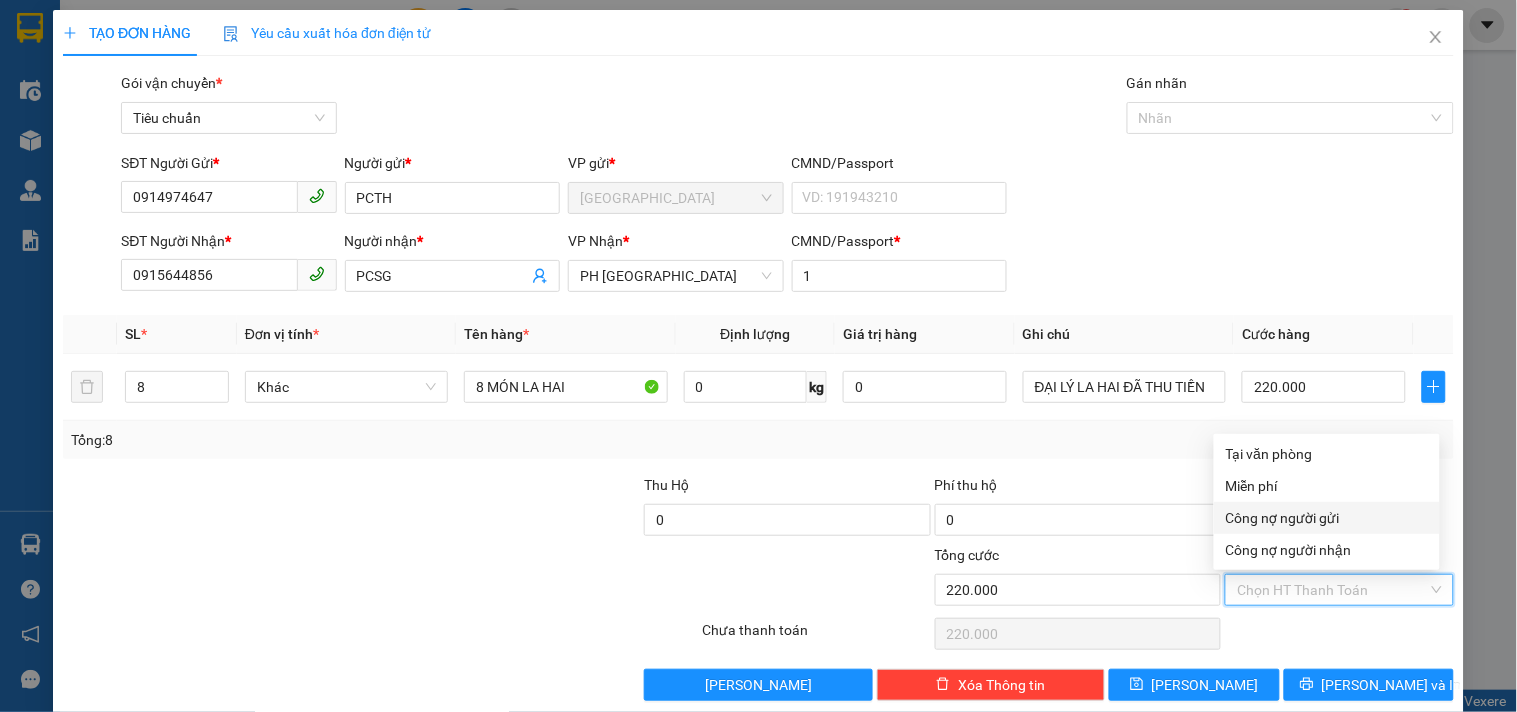 click on "Công nợ người gửi" at bounding box center (1327, 518) 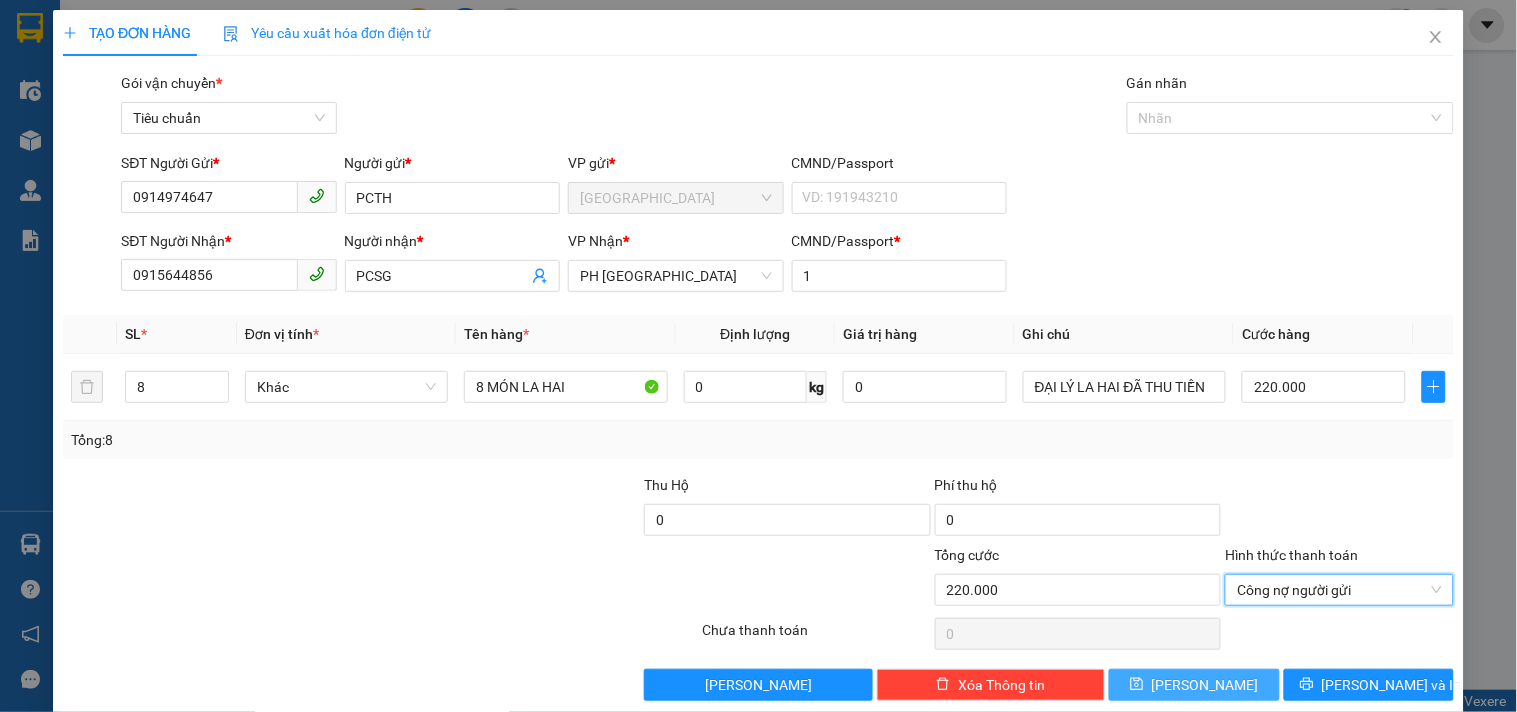 drag, startPoint x: 1208, startPoint y: 677, endPoint x: 1206, endPoint y: 690, distance: 13.152946 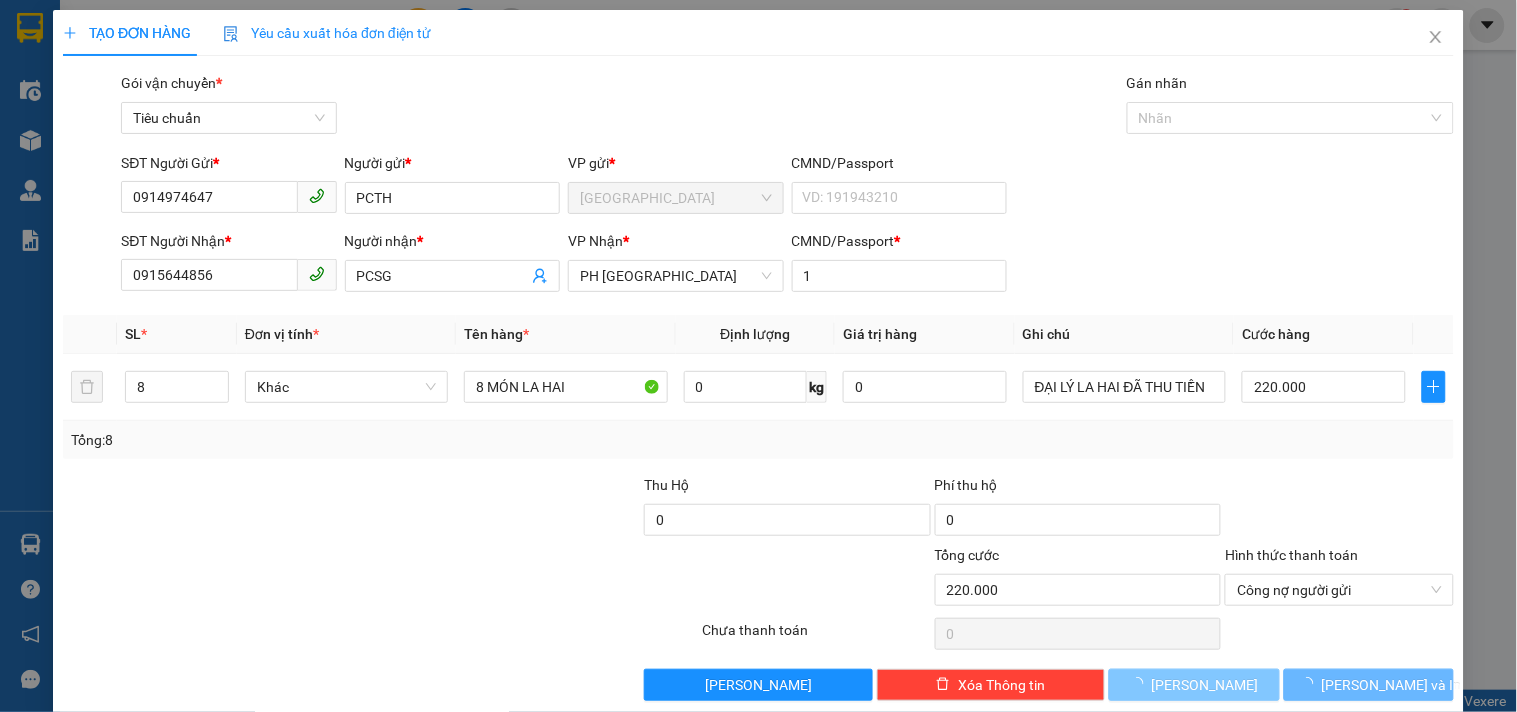 type 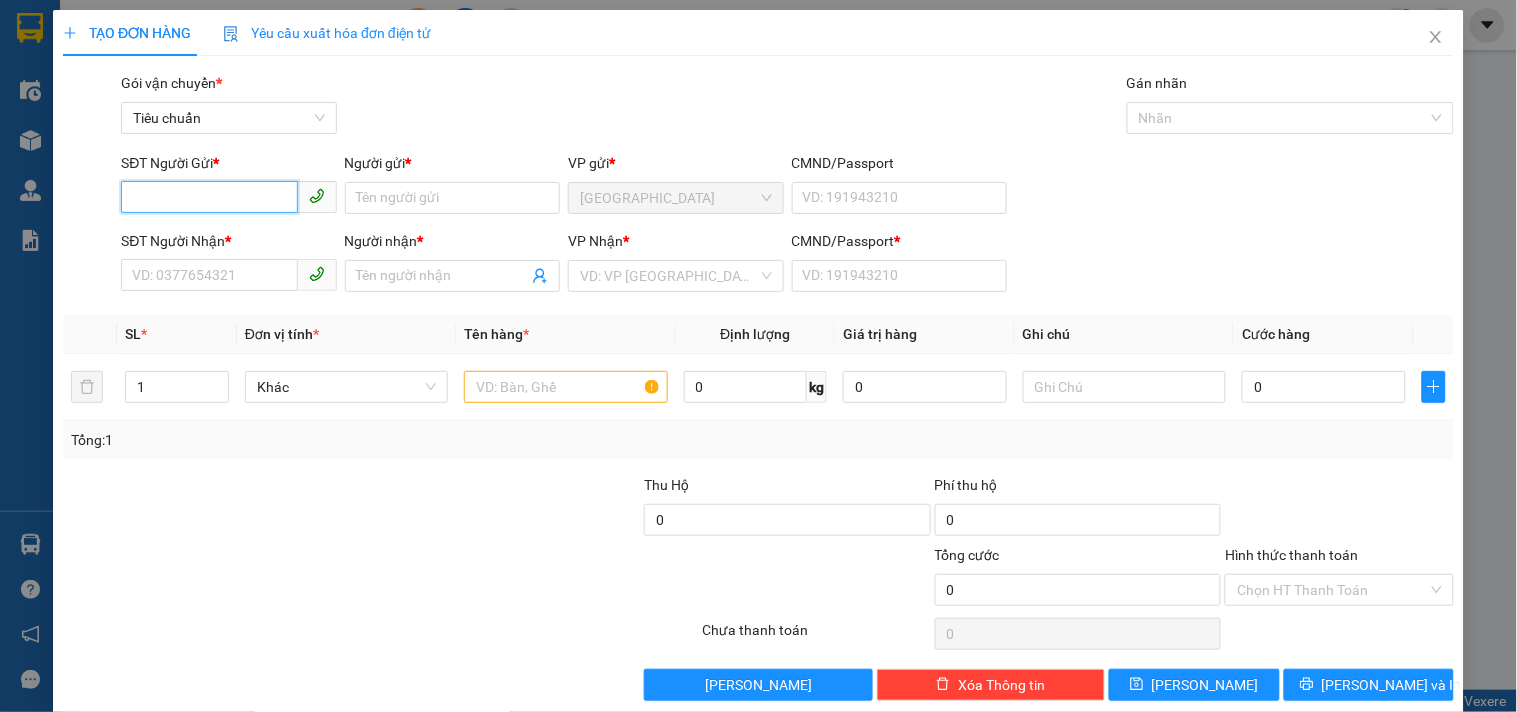 click on "SĐT Người Gửi  *" at bounding box center (209, 197) 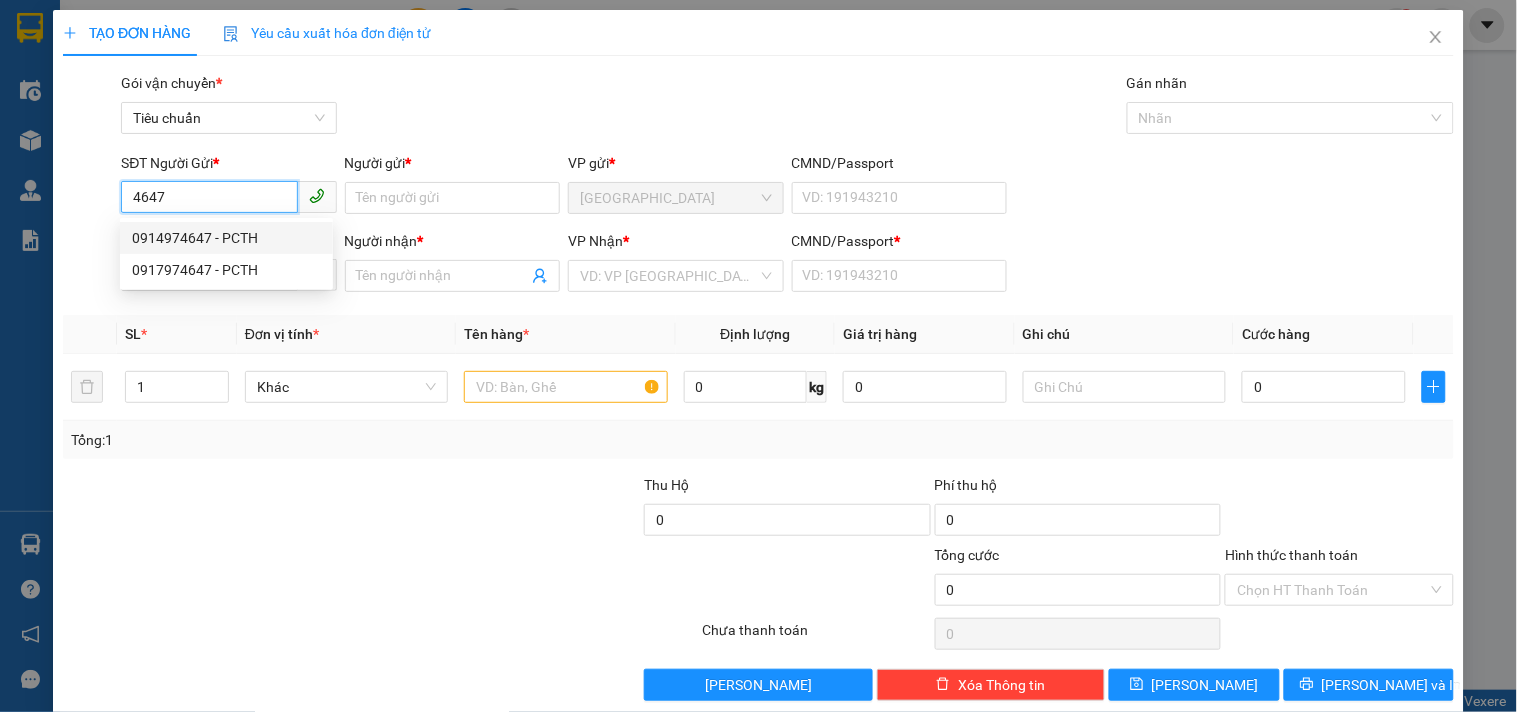 click on "0914974647 - PCTH" at bounding box center (226, 238) 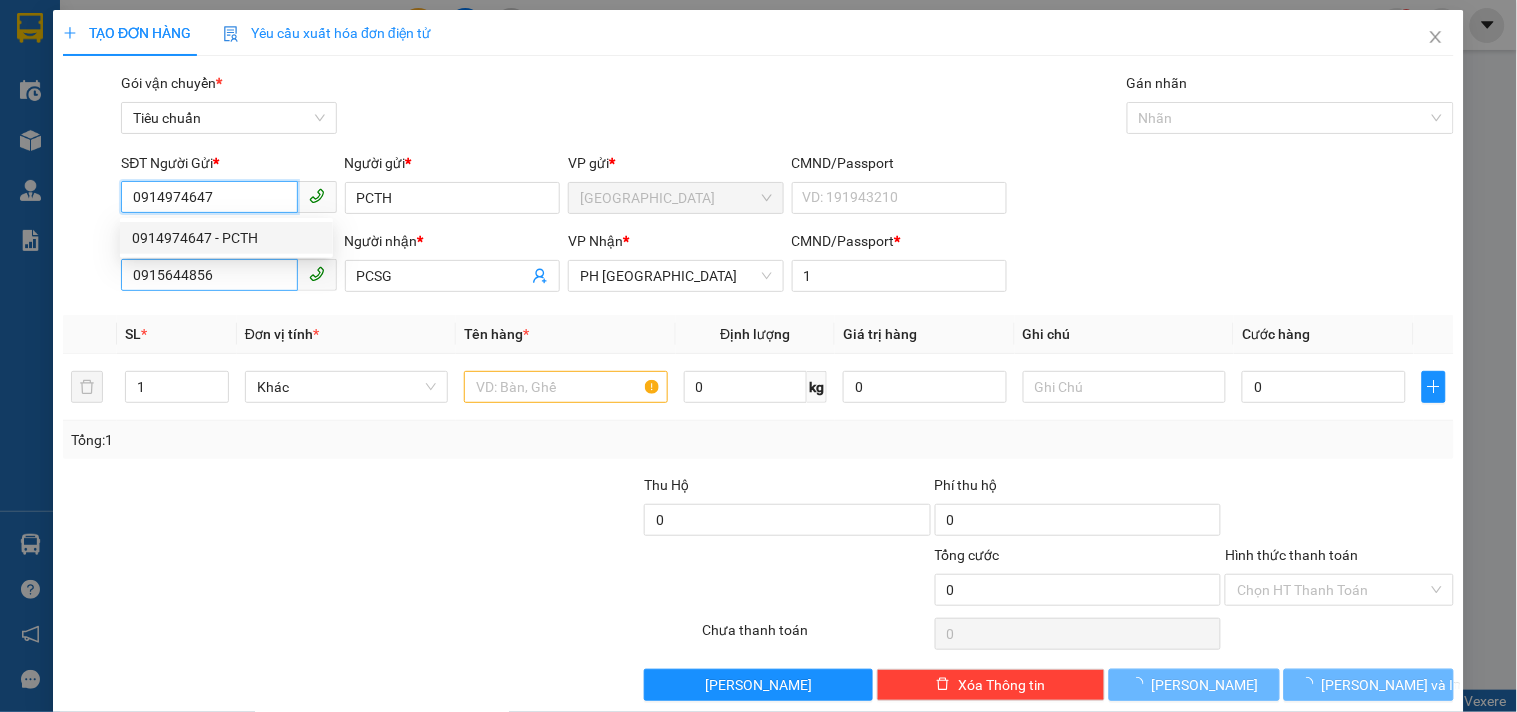 type on "220.000" 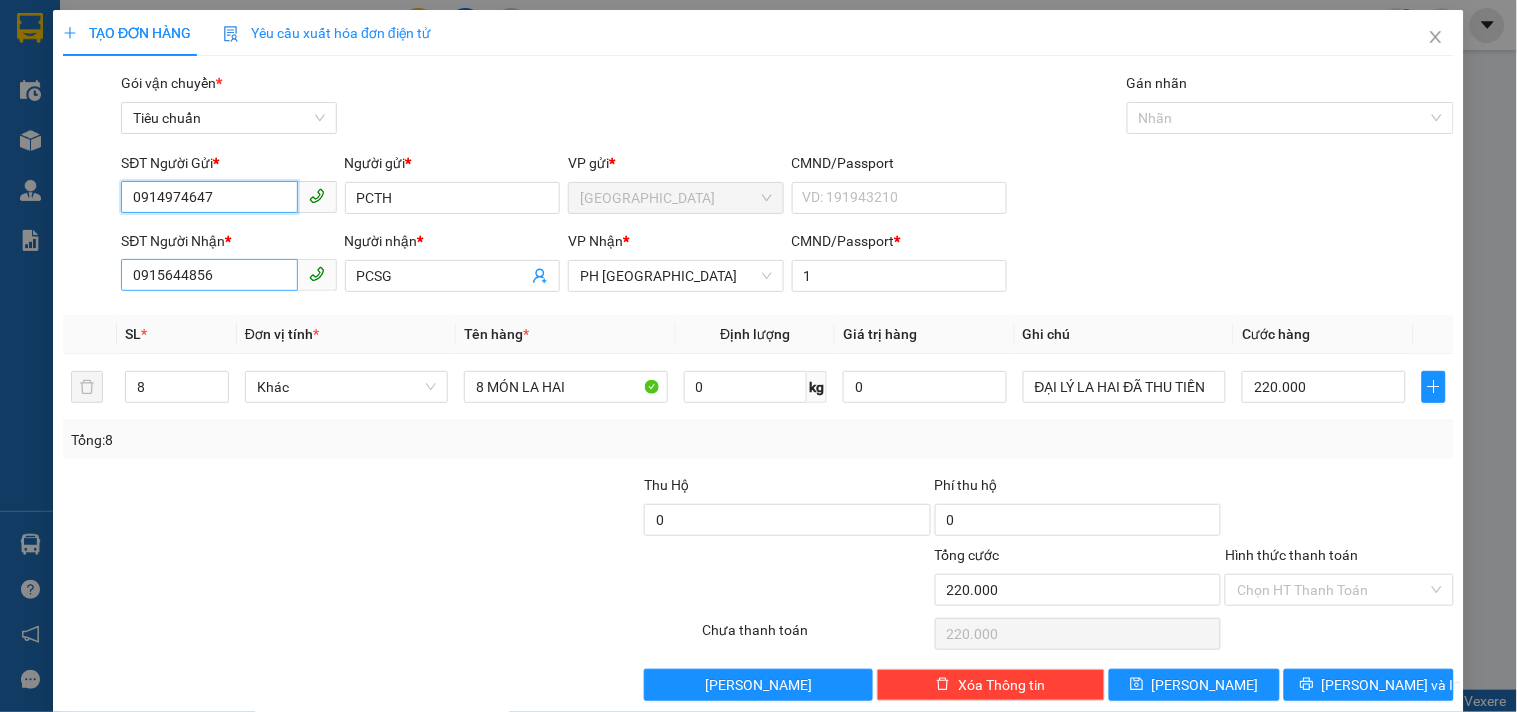 type on "0914974647" 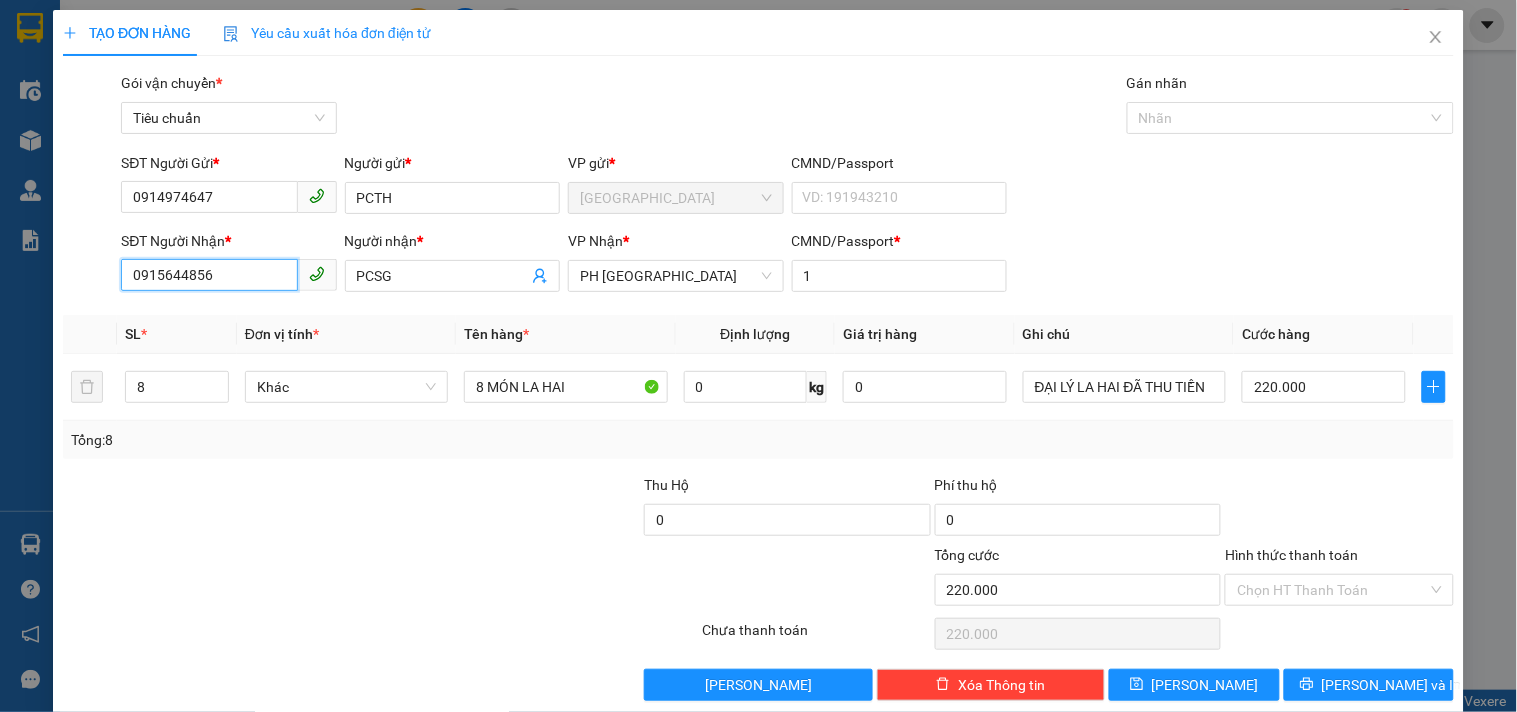click on "0915644856" at bounding box center (209, 275) 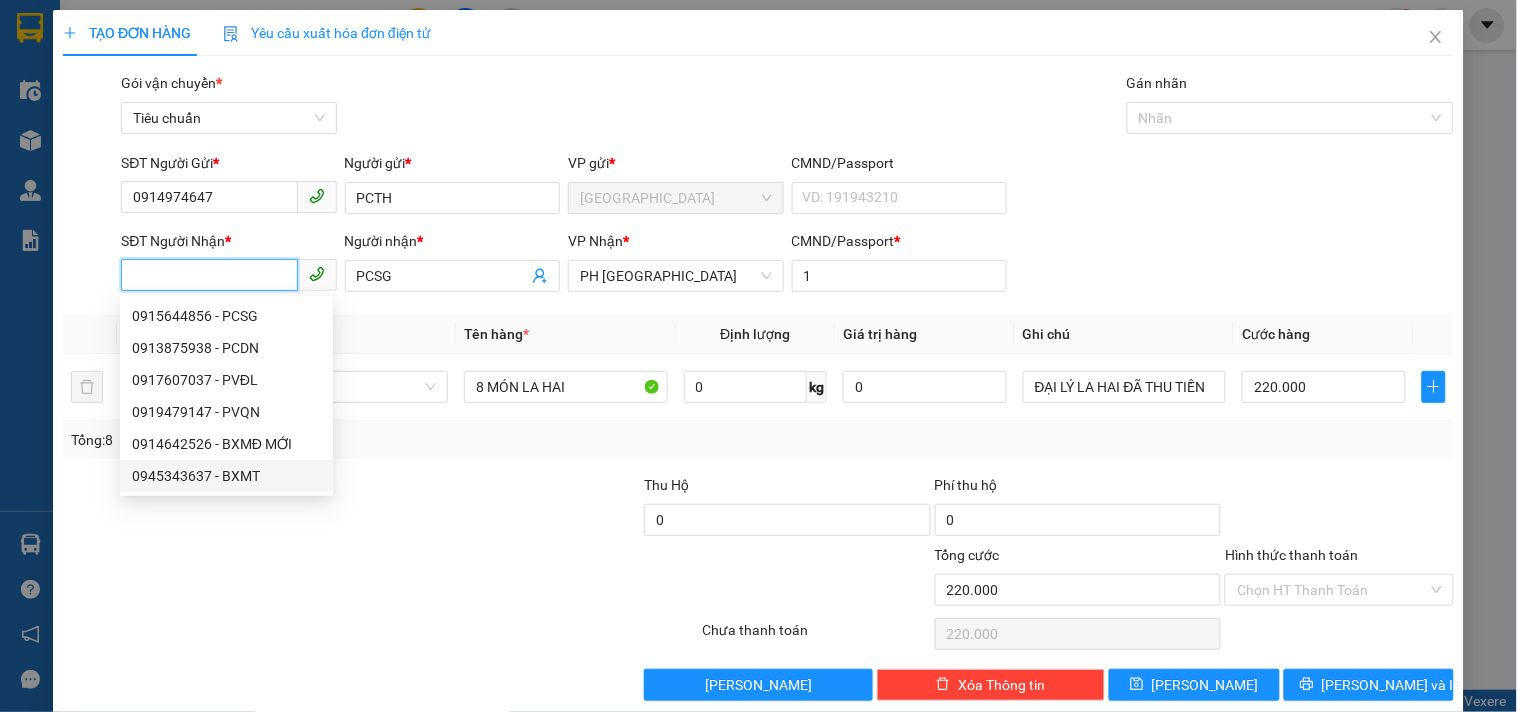 click on "0945343637 - BXMT" at bounding box center [226, 476] 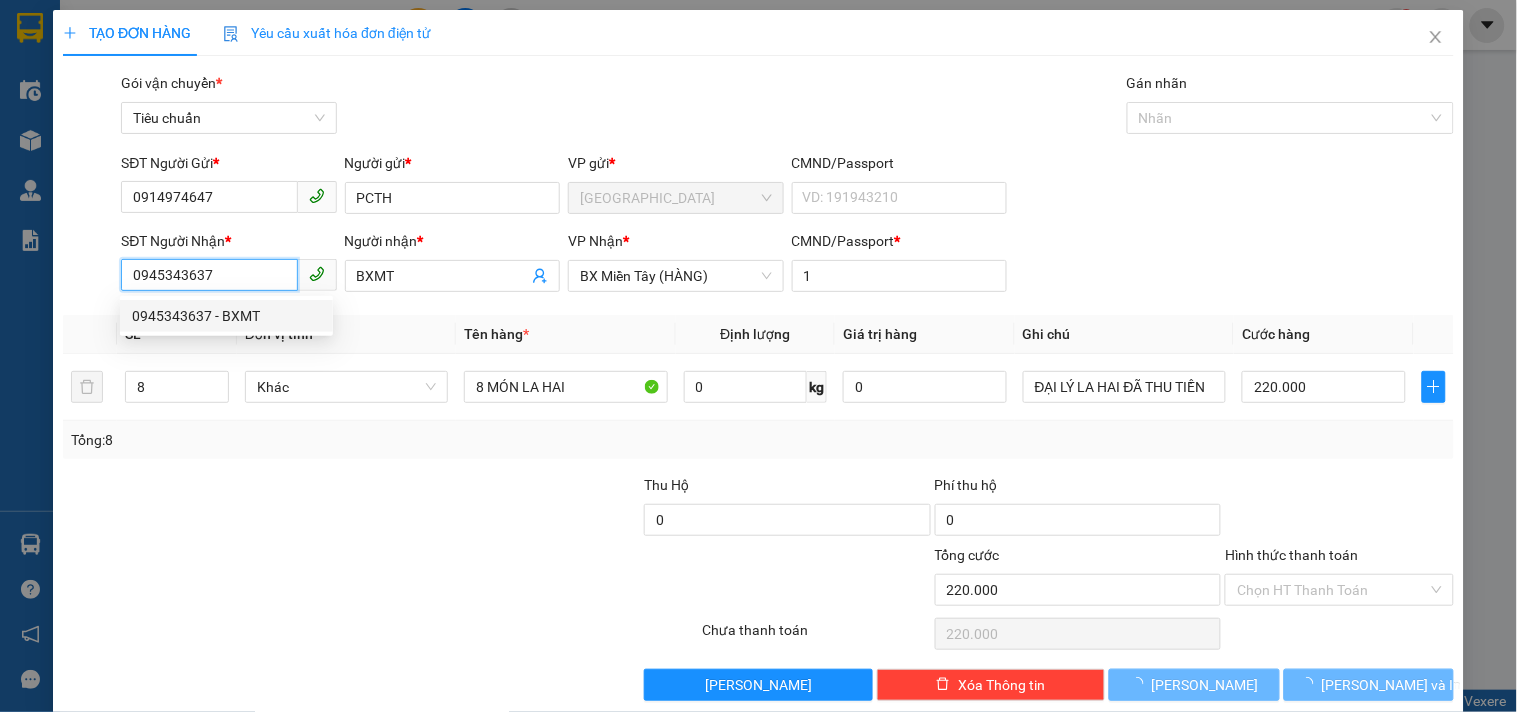 type on "0" 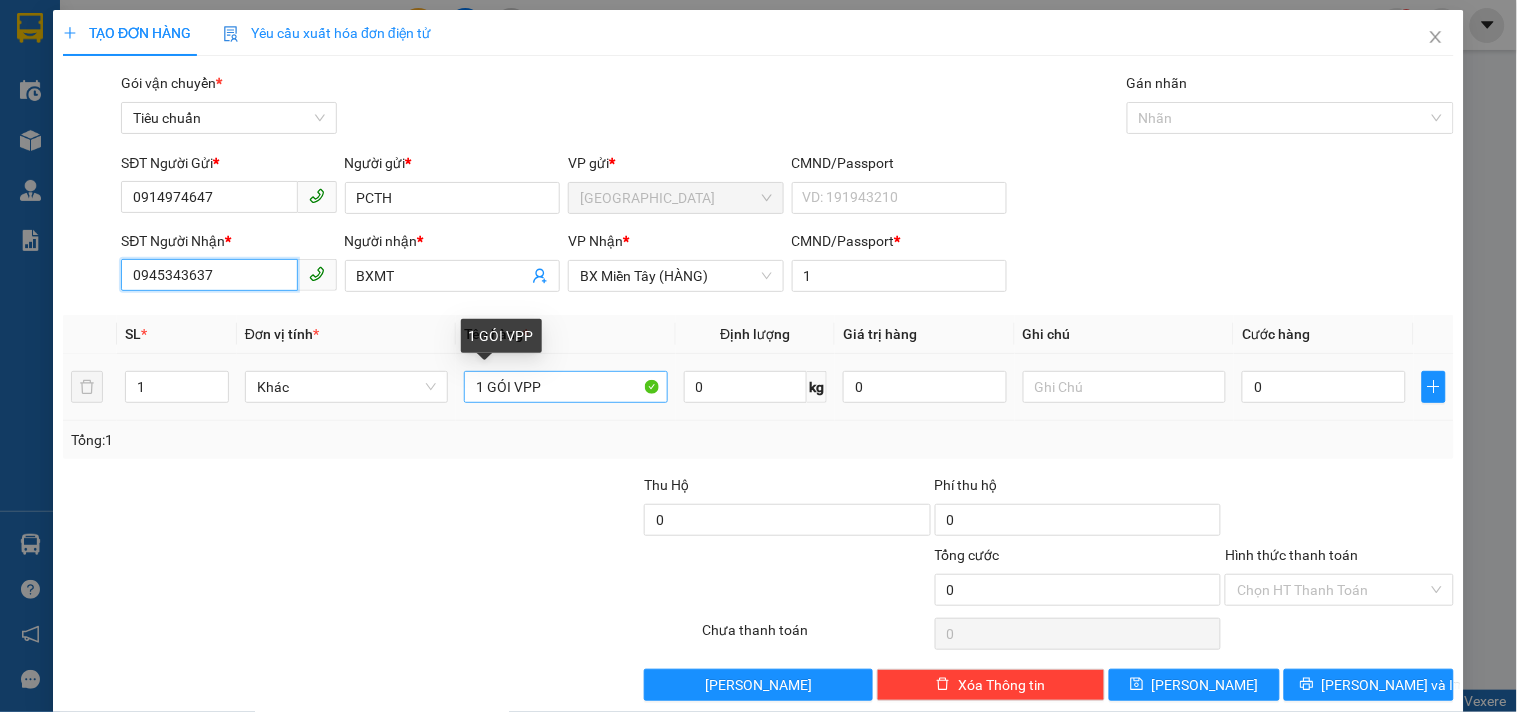 type on "0945343637" 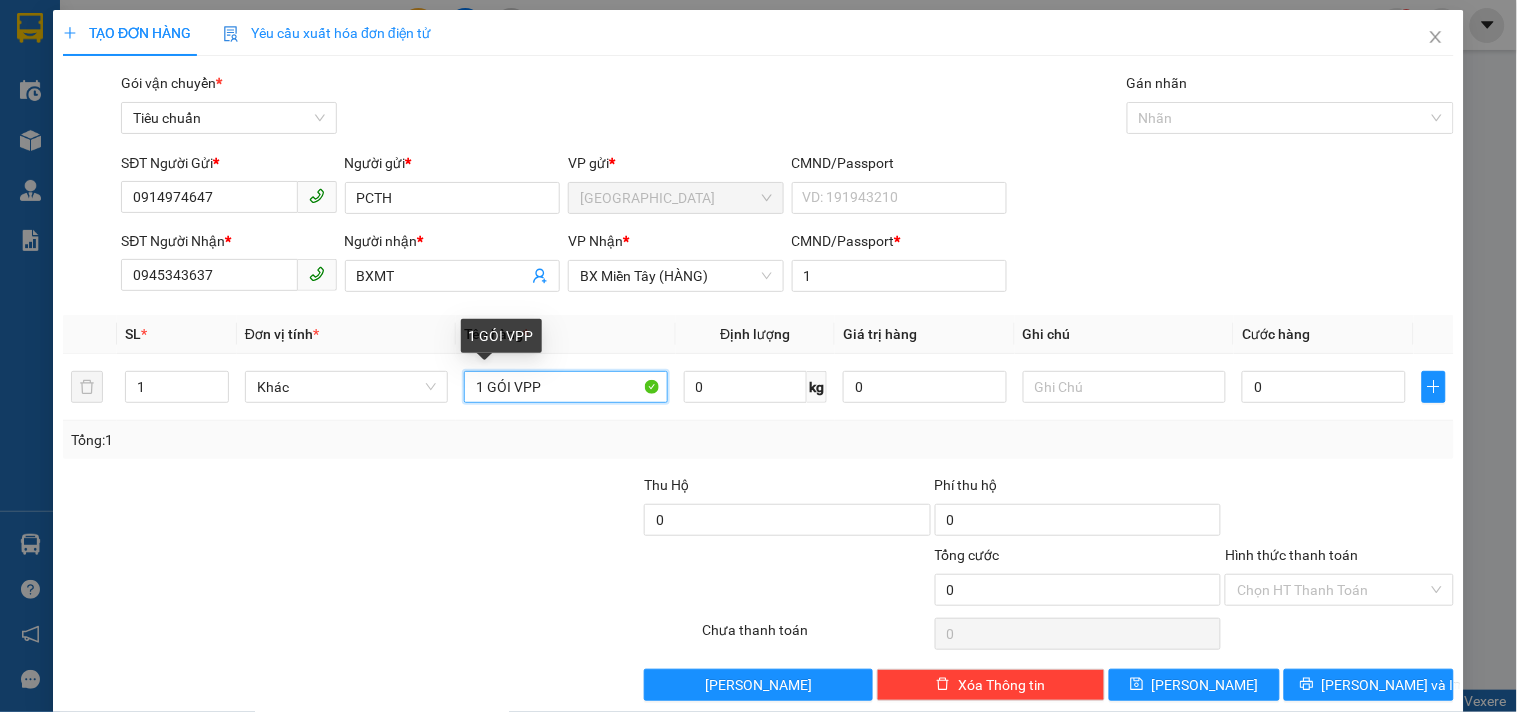drag, startPoint x: 487, startPoint y: 392, endPoint x: 810, endPoint y: 431, distance: 325.34598 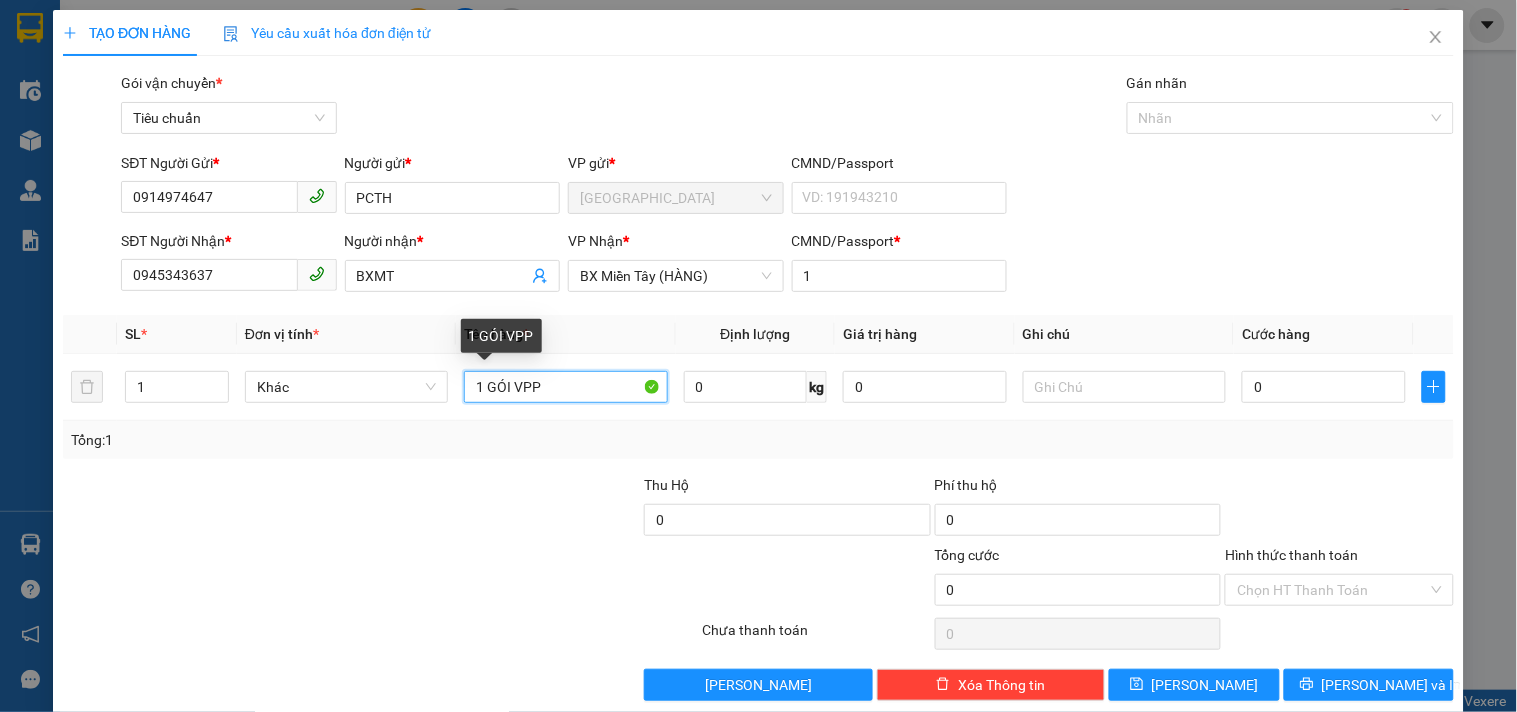 click on "SL  * Đơn vị tính  * Tên hàng  * Định lượng Giá trị hàng Ghi chú Cước hàng                   1 Khác 1 GÓI VPP 0 kg 0 0 Tổng:  1" at bounding box center (758, 387) 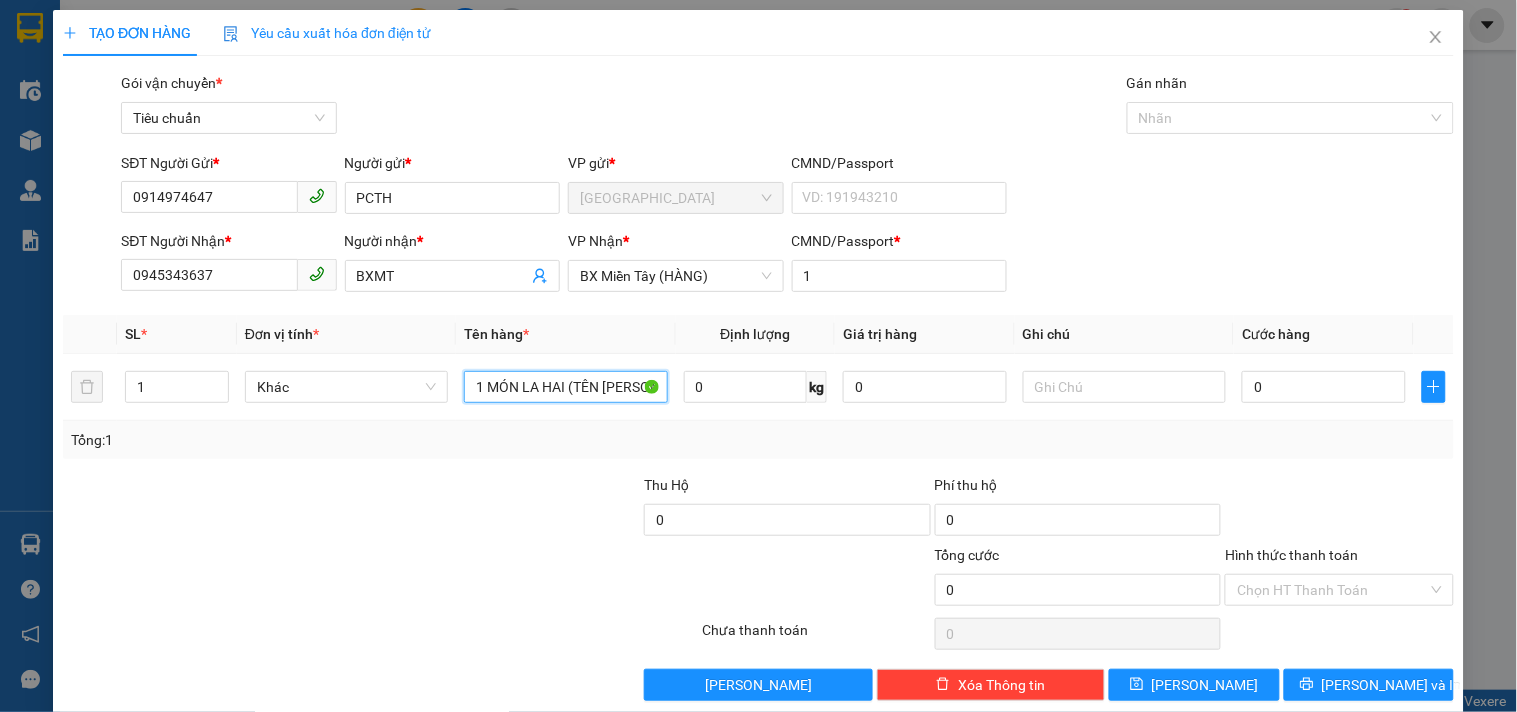 type on "1 MÓN LA HAI (TÊN LINH)" 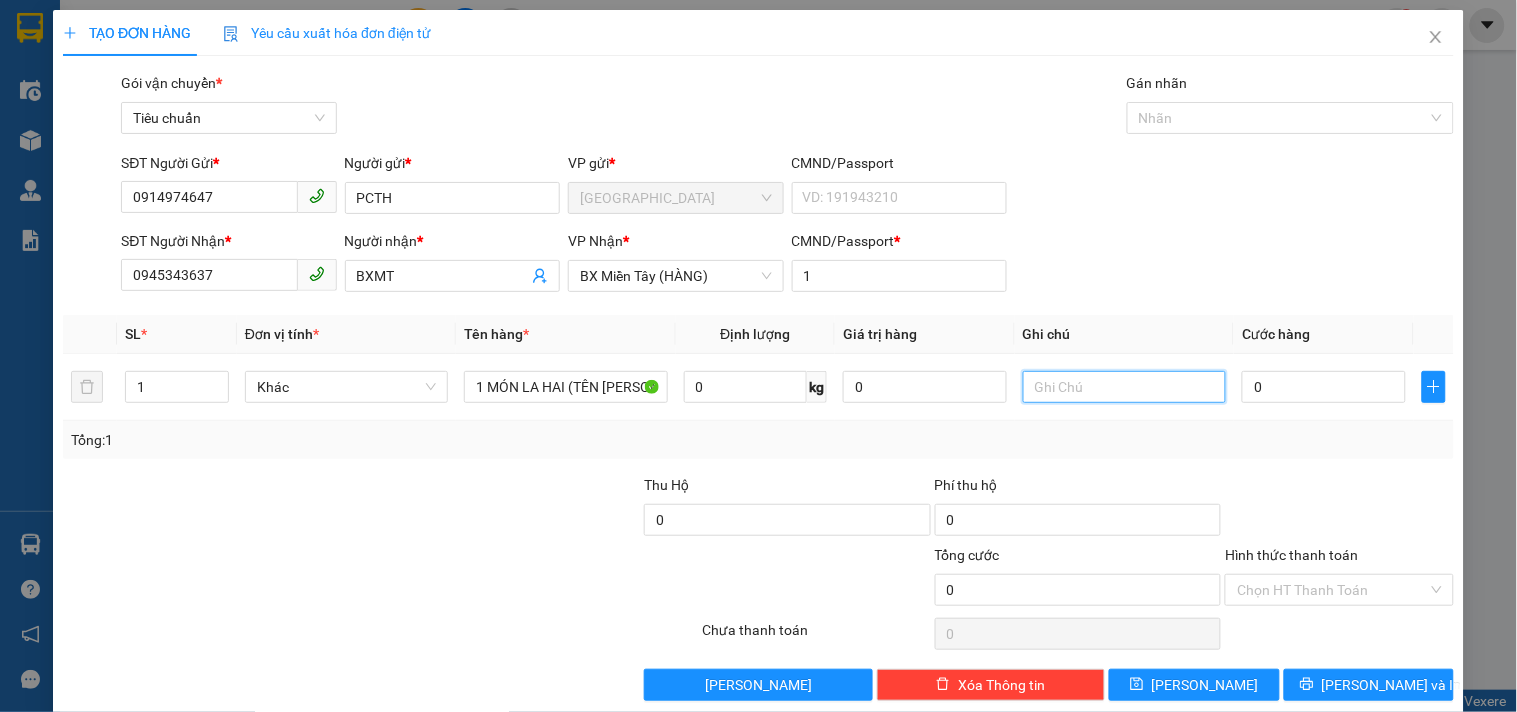type on "D" 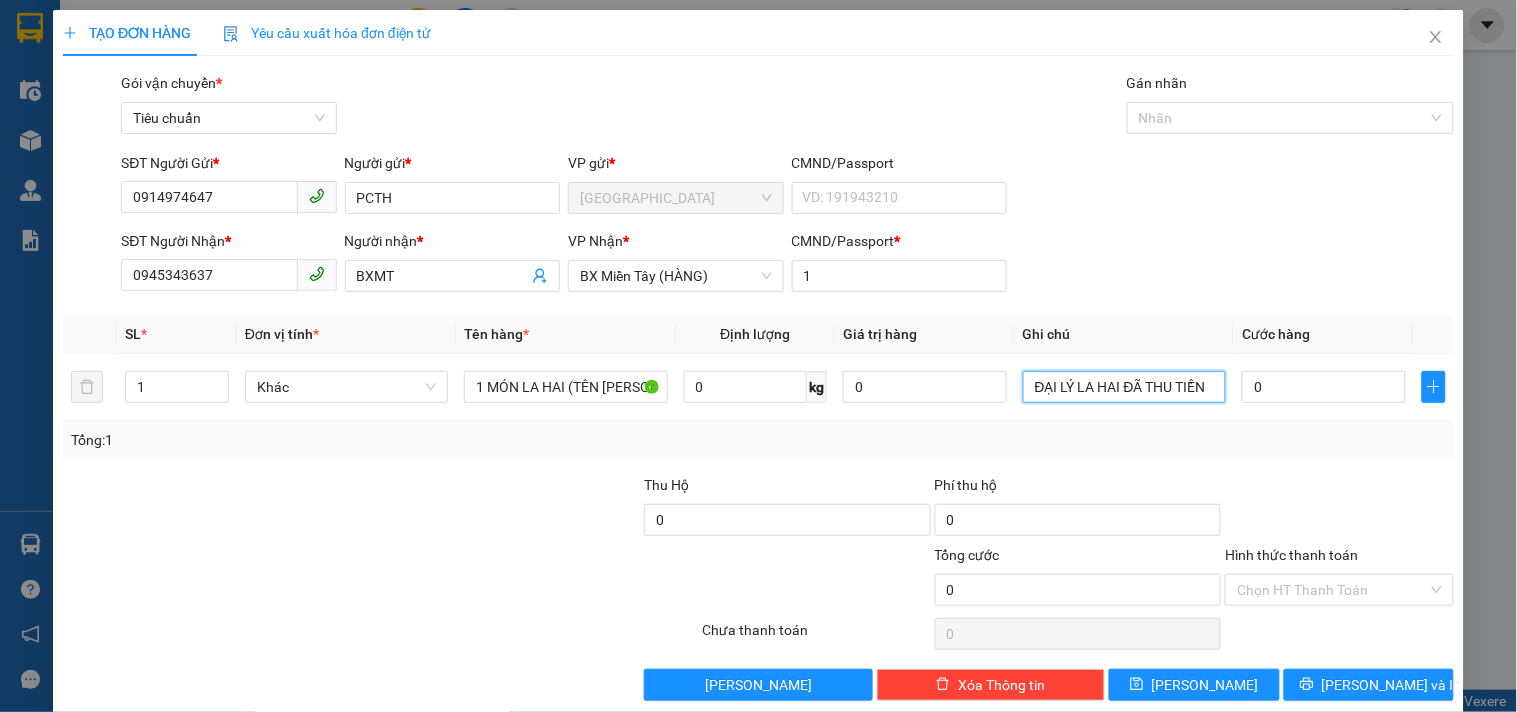 type on "ĐẠI LÝ LA HAI ĐÃ THU TIỀN" 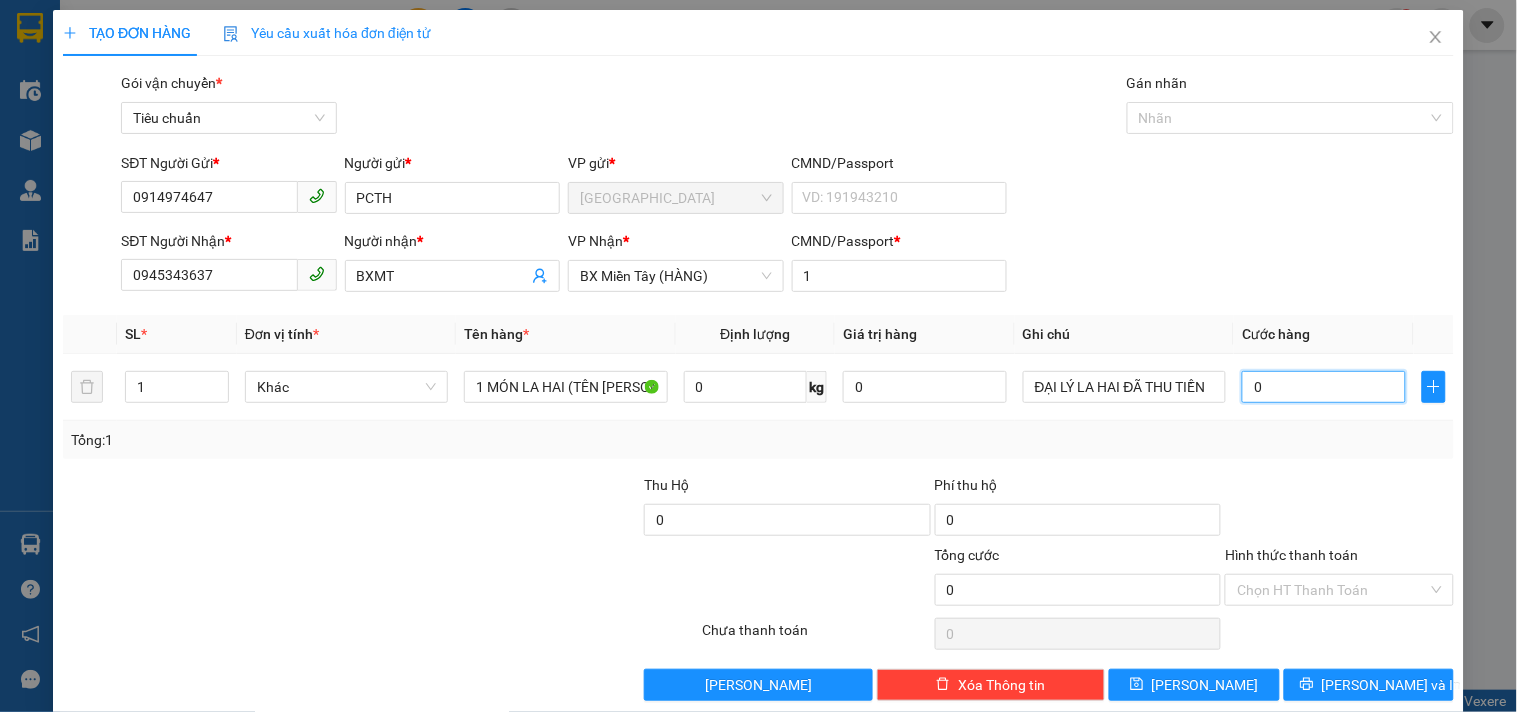 type on "4" 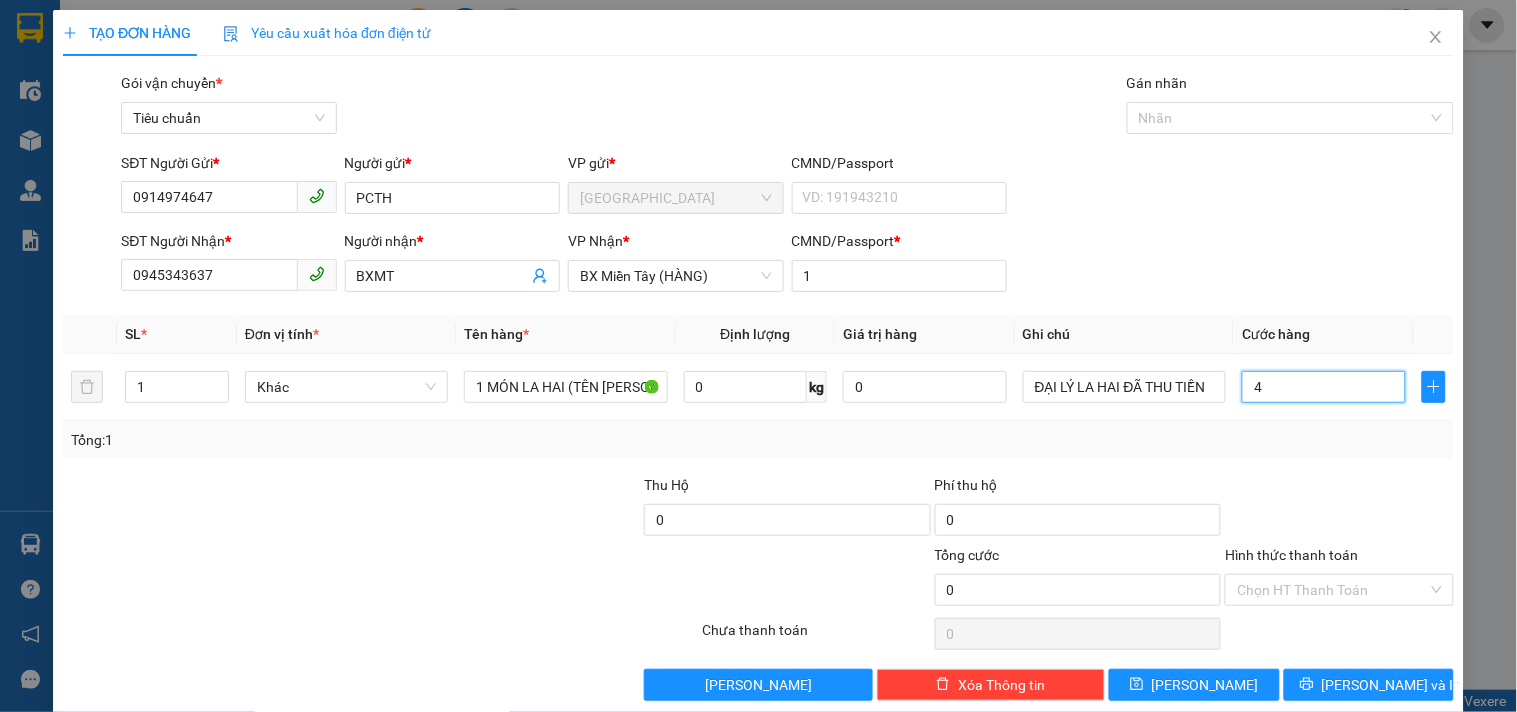 type on "4" 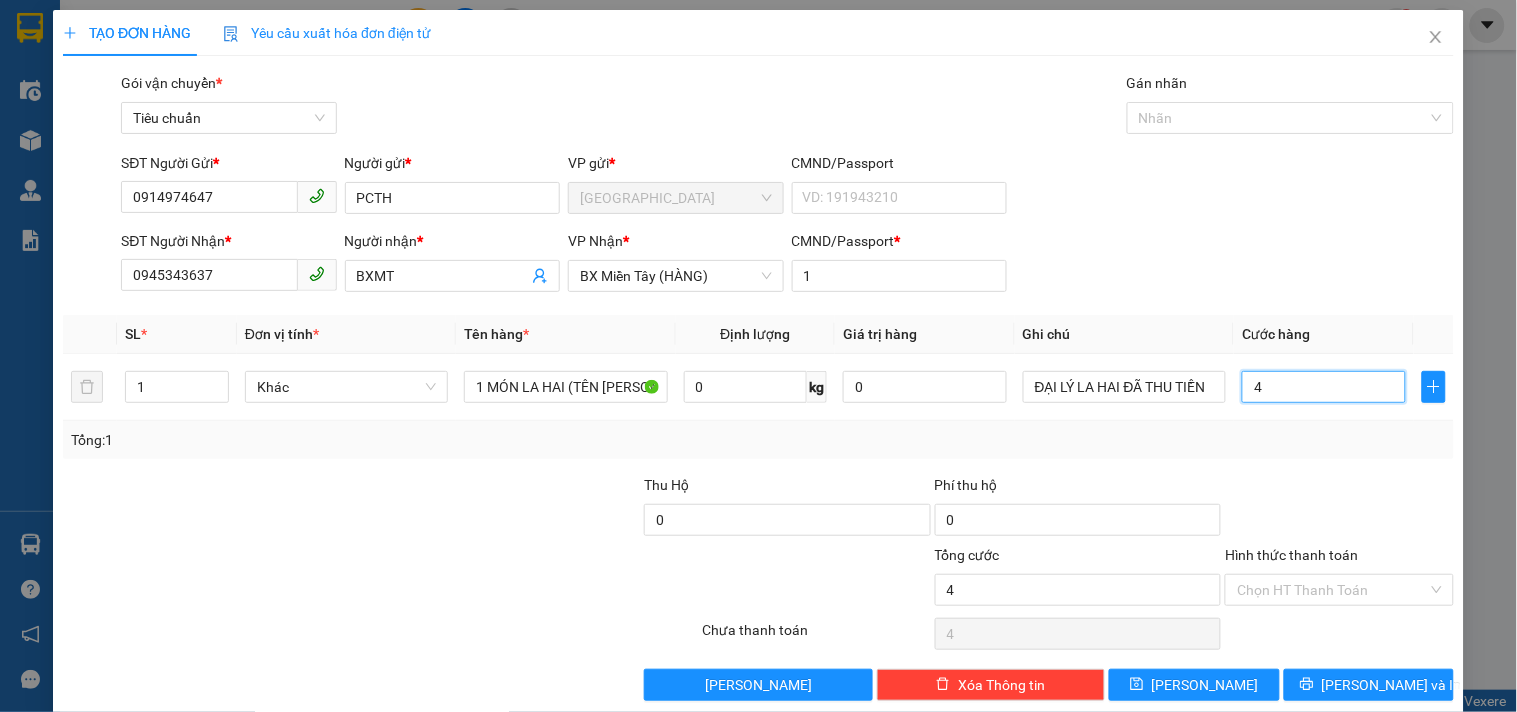 type on "40" 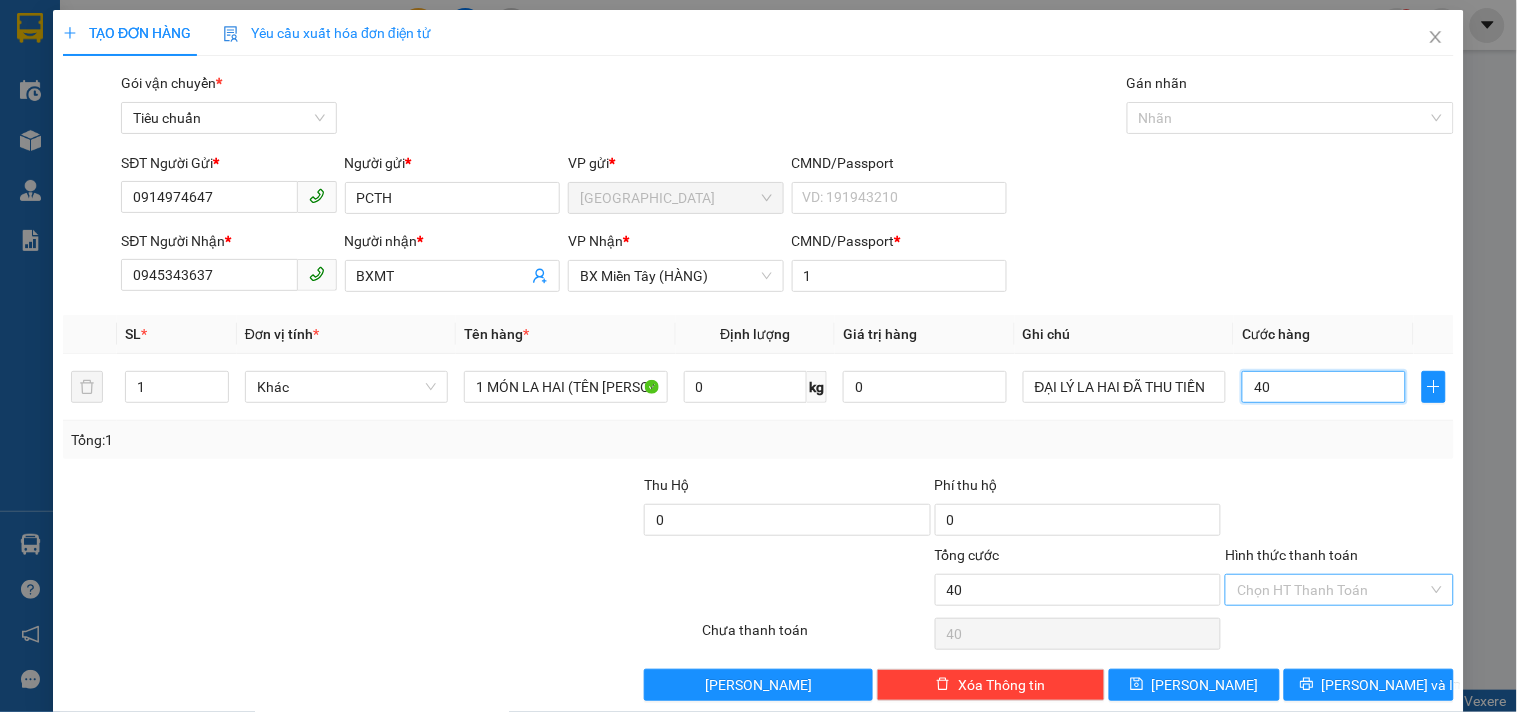 type on "40" 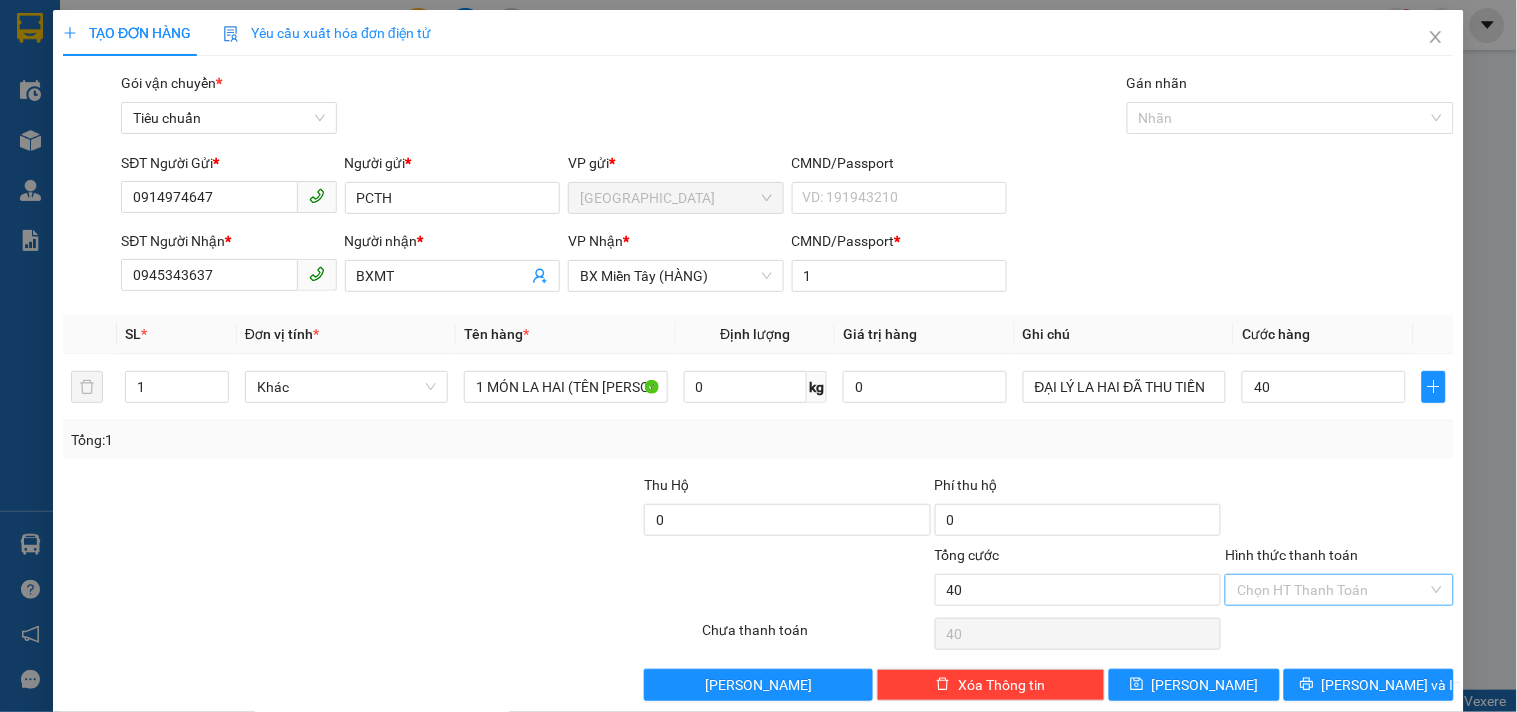 type on "40.000" 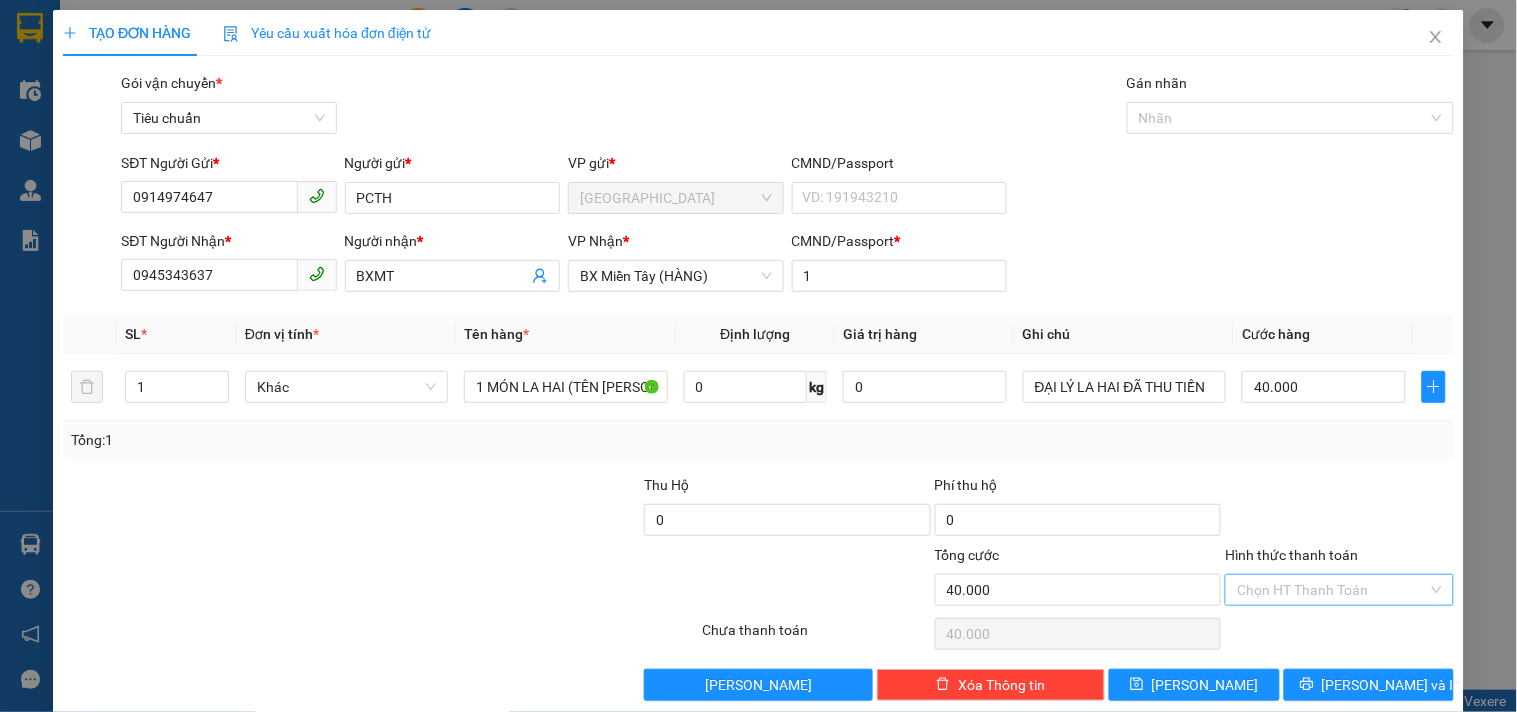 click on "Hình thức thanh toán" at bounding box center [1332, 590] 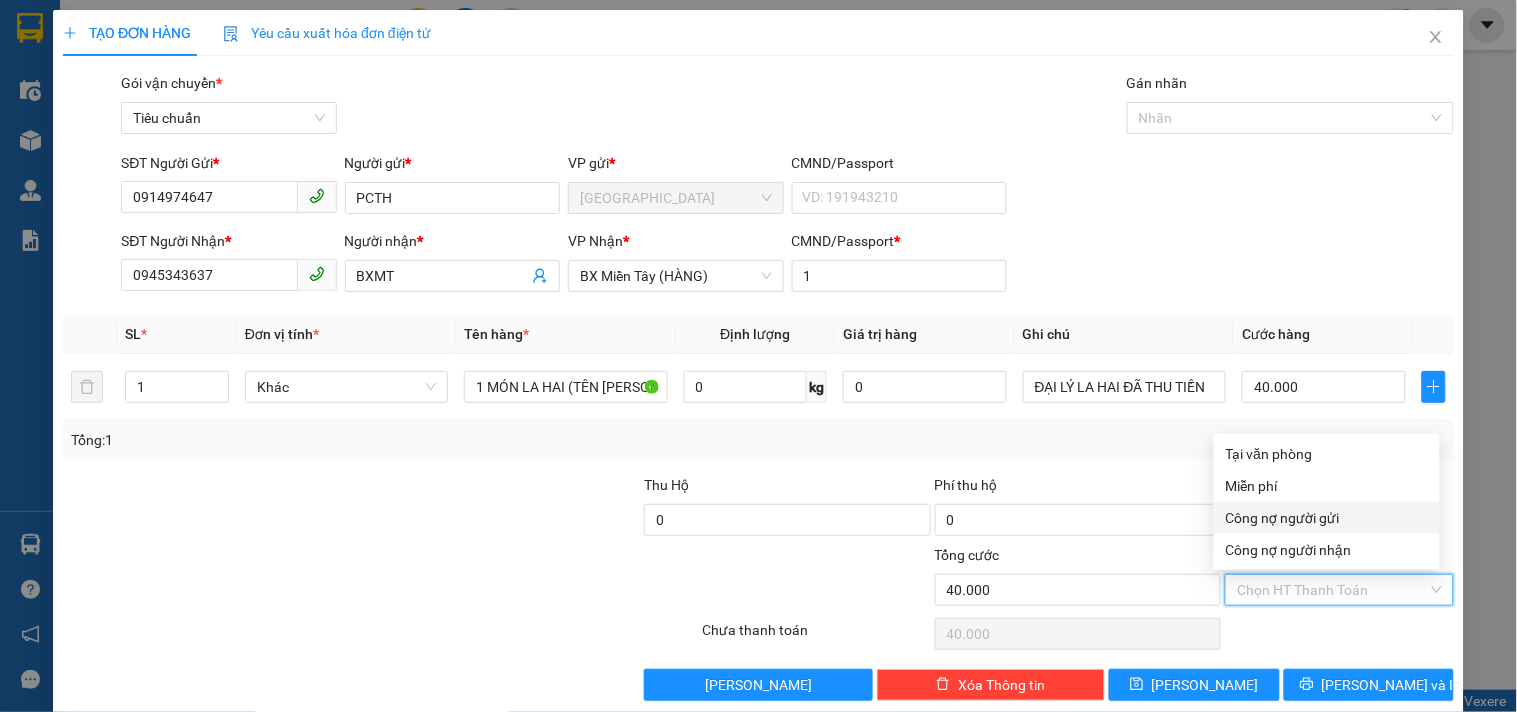click on "Công nợ người gửi" at bounding box center [1327, 518] 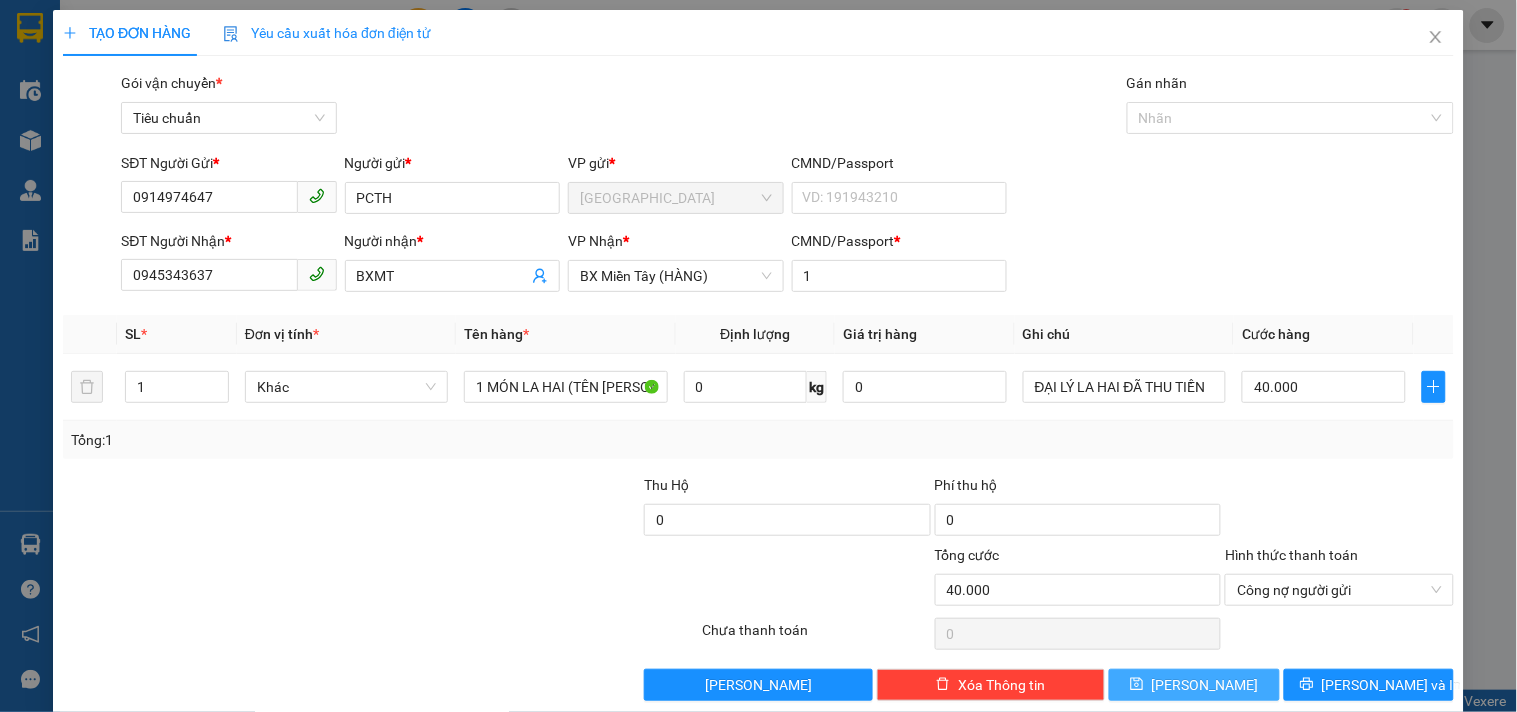 click 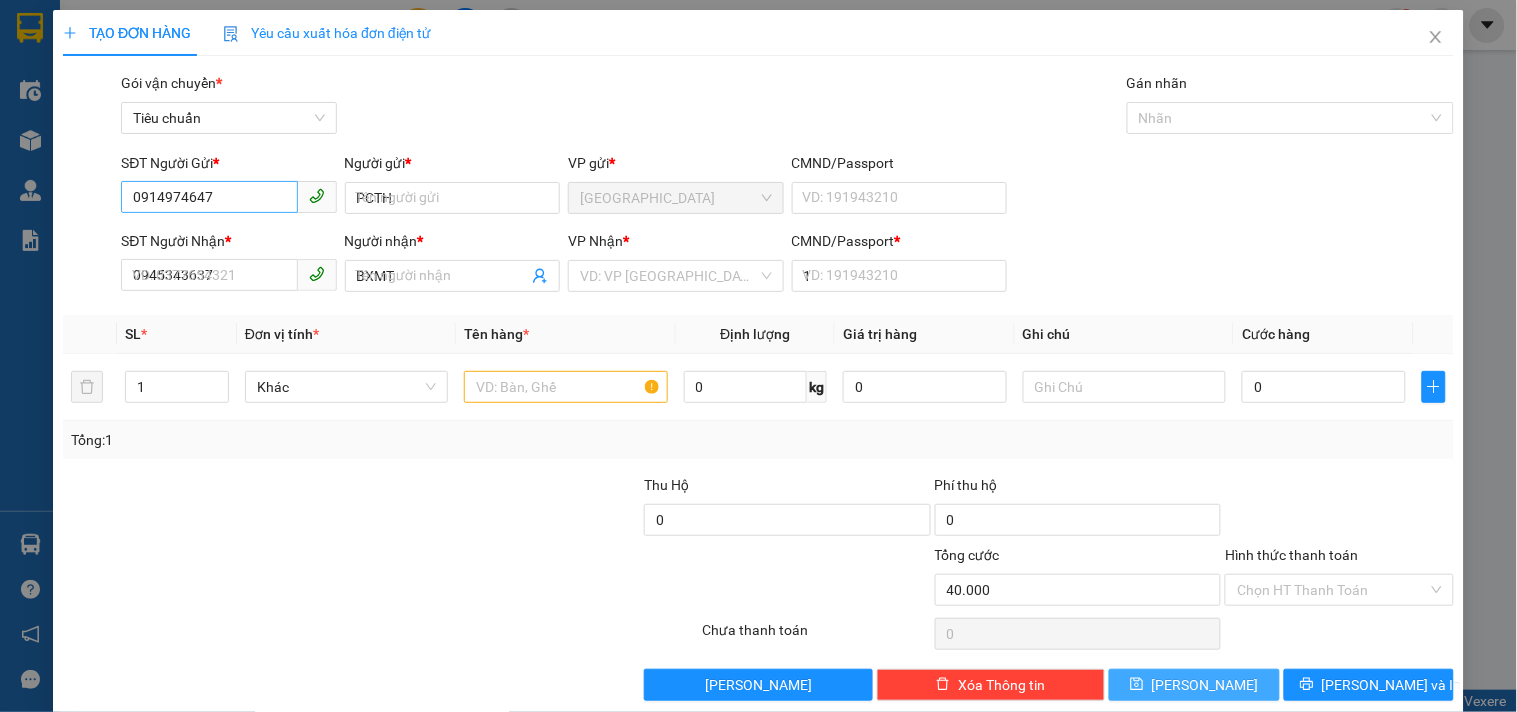 type 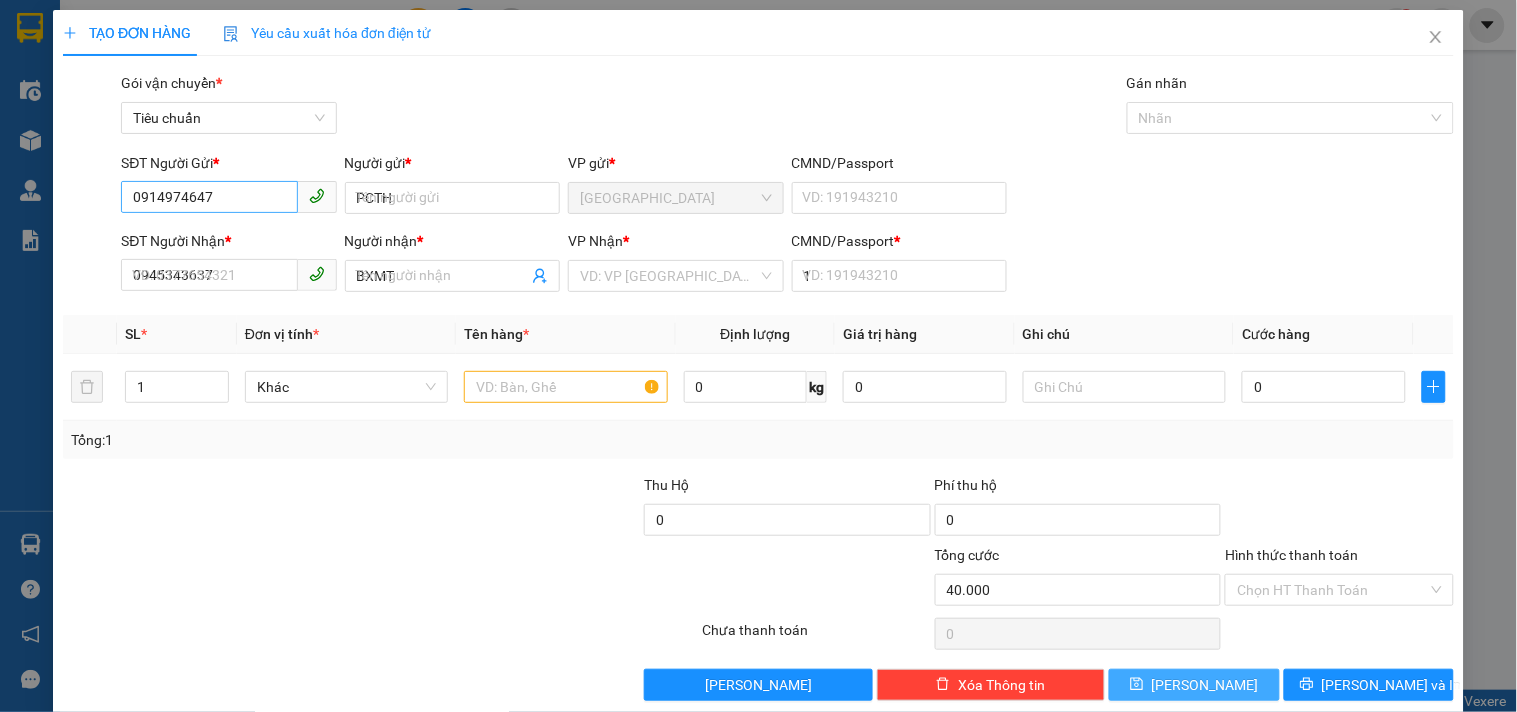 type 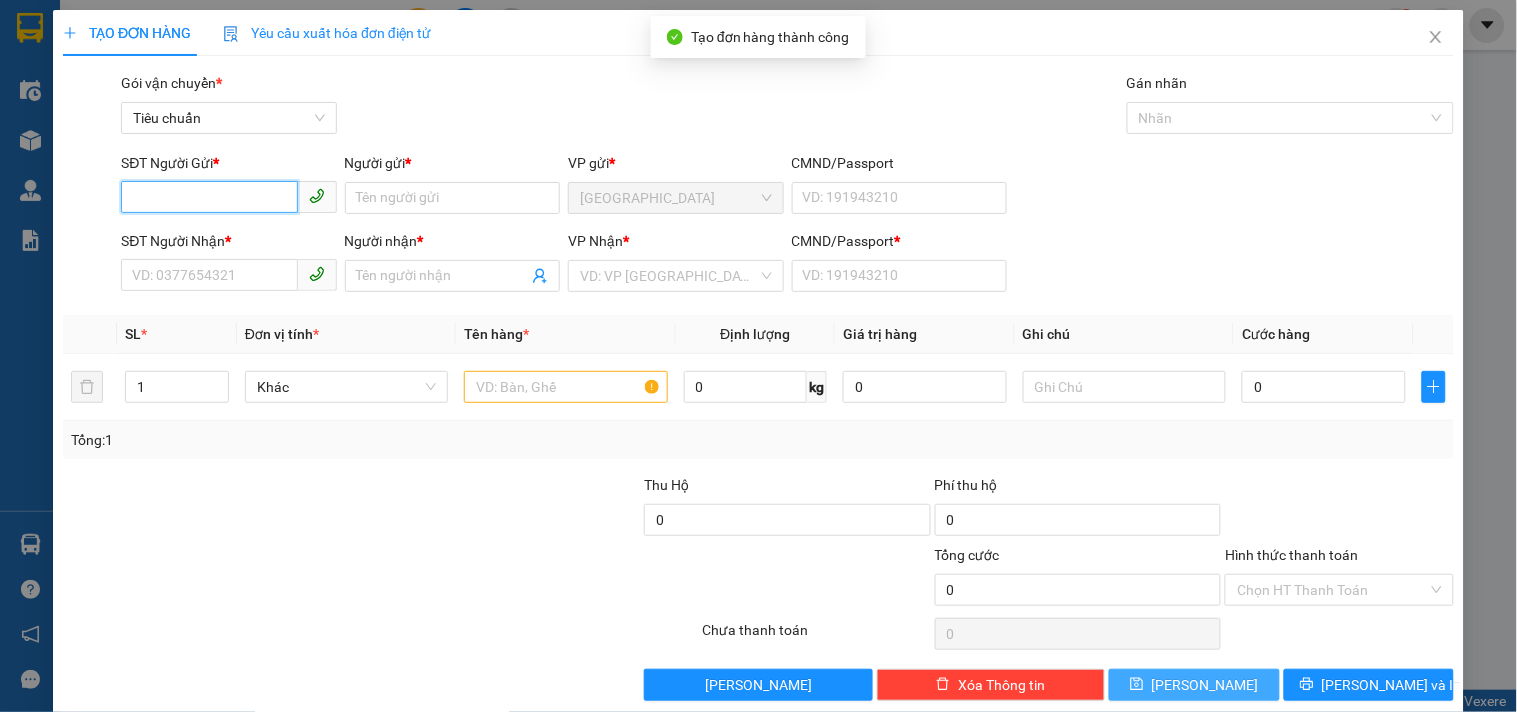 click on "SĐT Người Gửi  *" at bounding box center (209, 197) 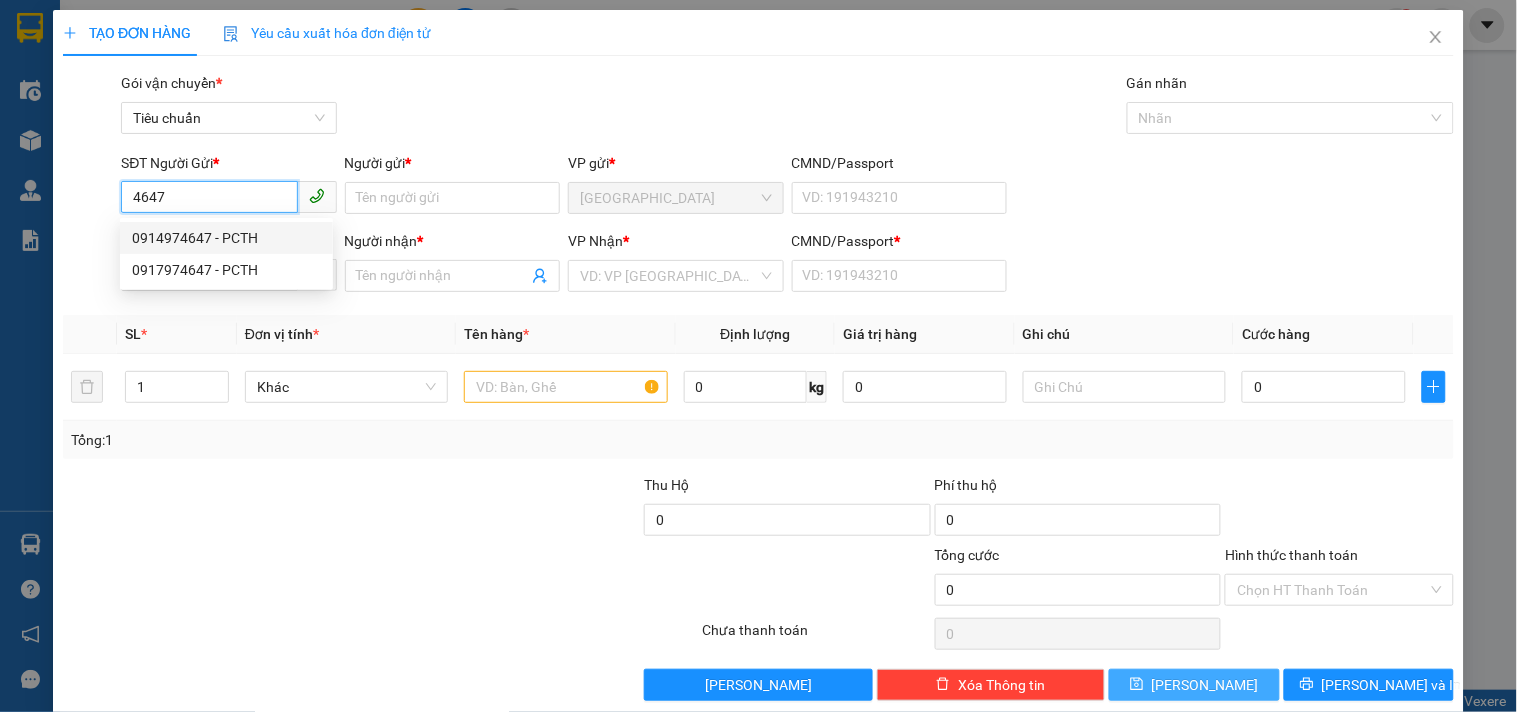 click on "0914974647 - PCTH" at bounding box center [226, 238] 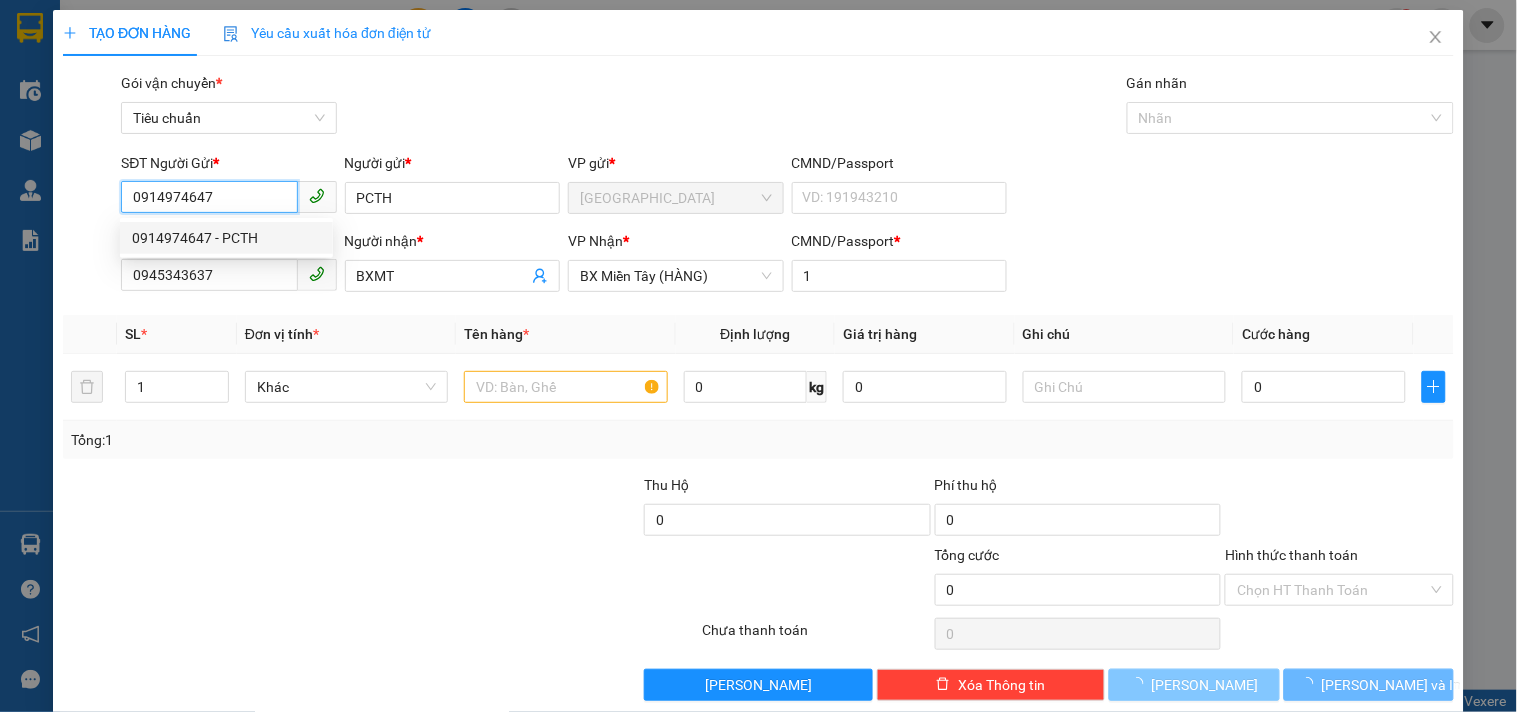 type on "40.000" 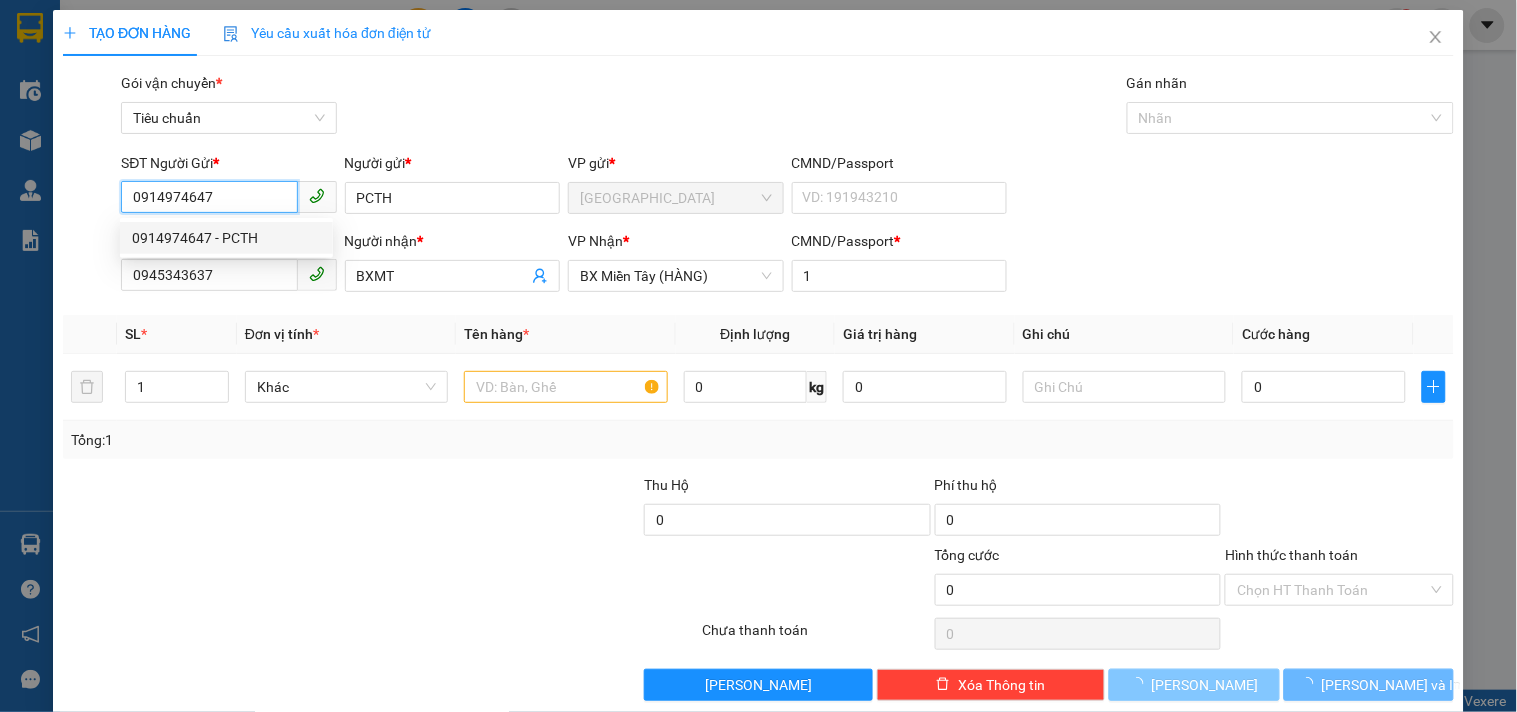 type on "40.000" 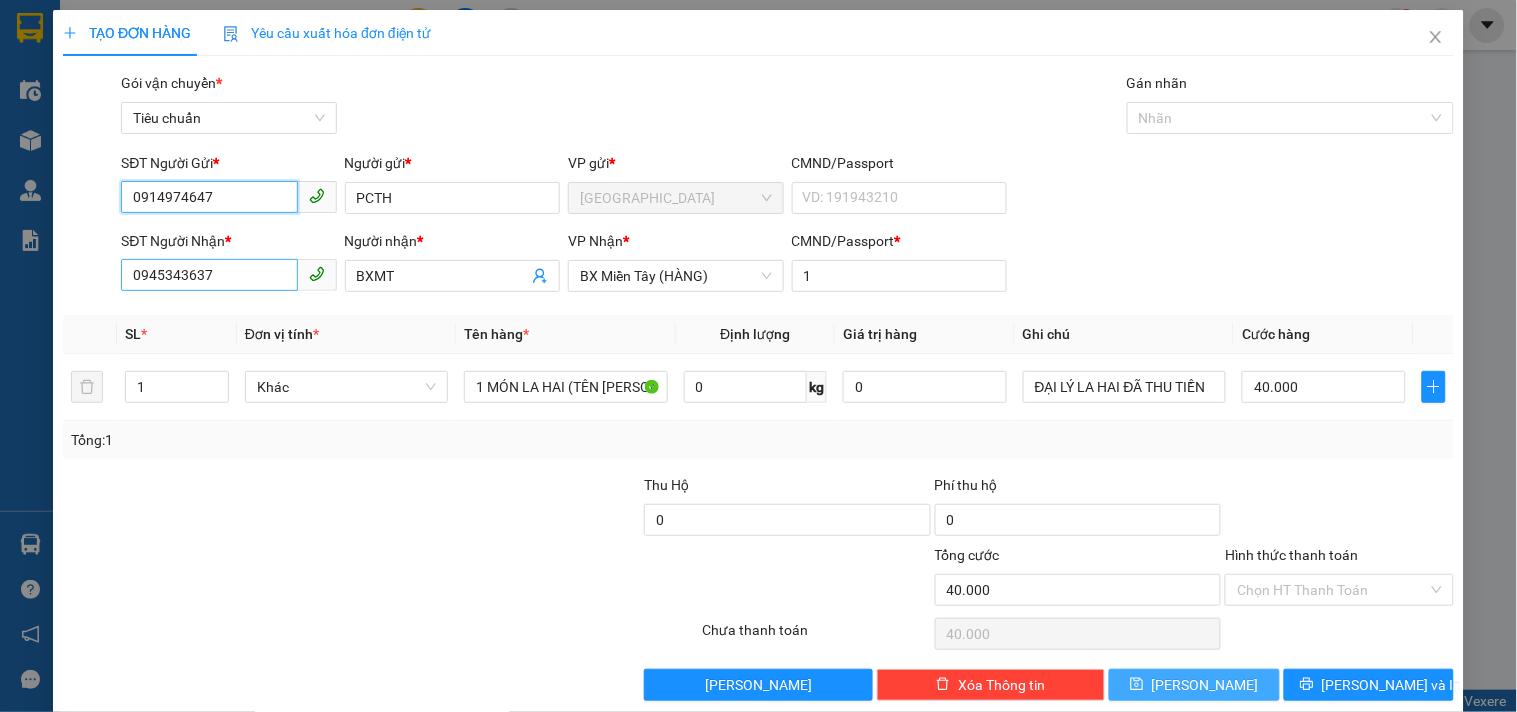 type on "0914974647" 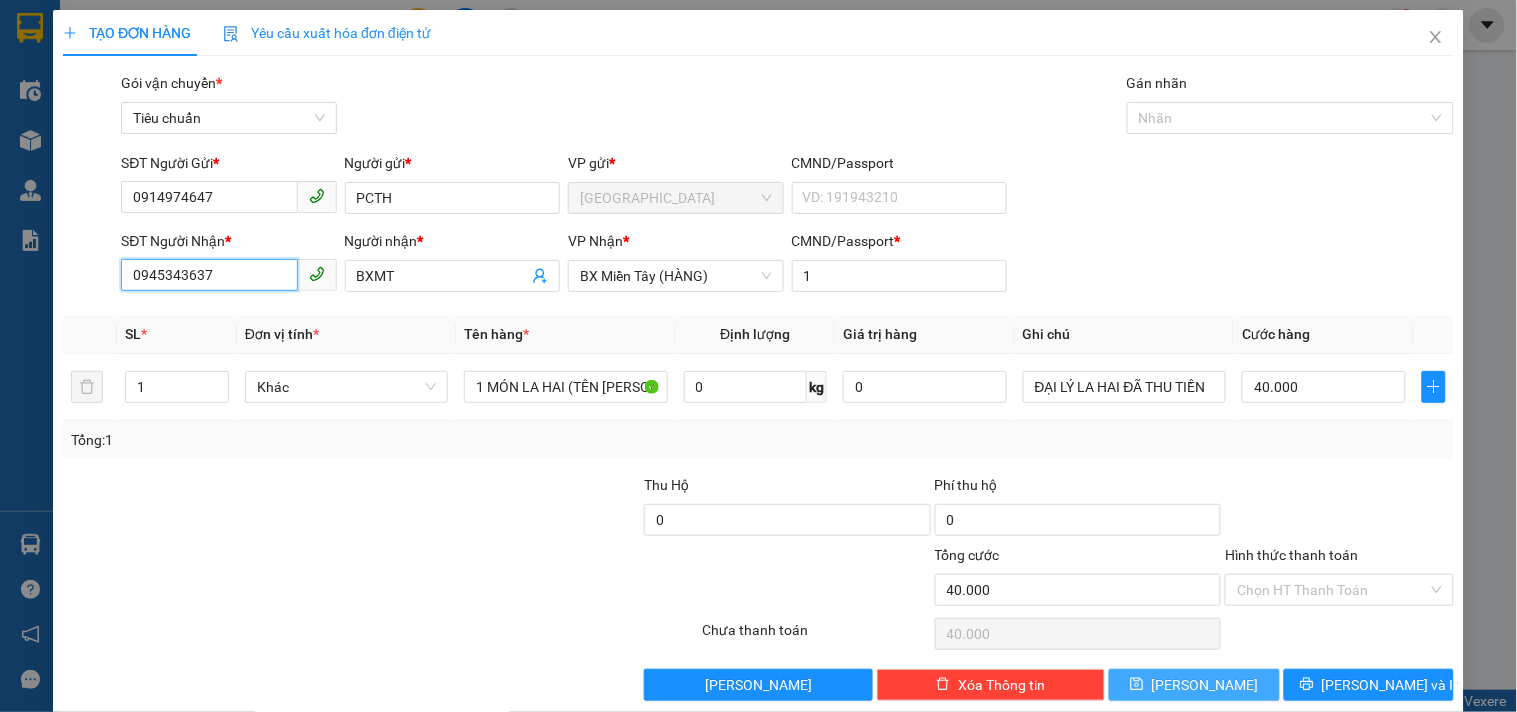 click on "0945343637" at bounding box center [209, 275] 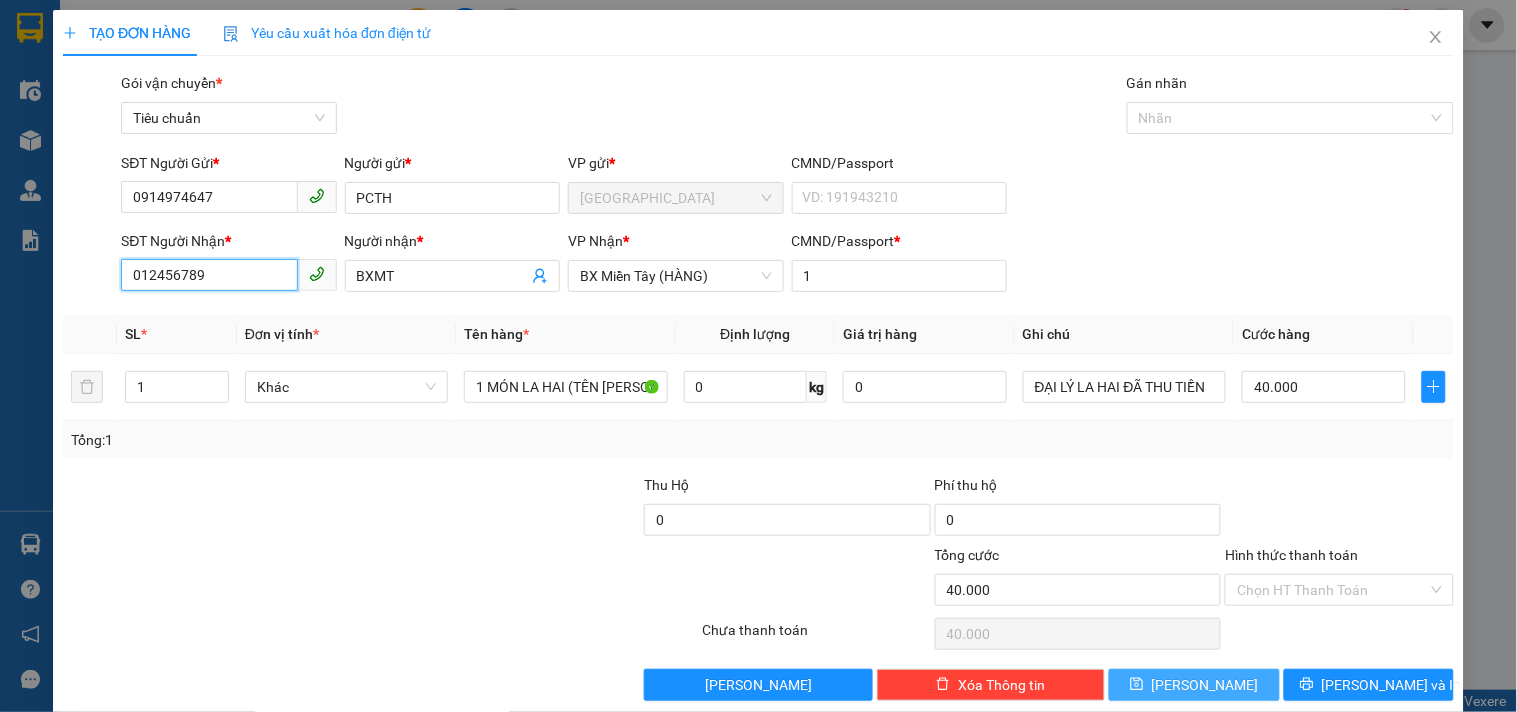 type on "0123456789" 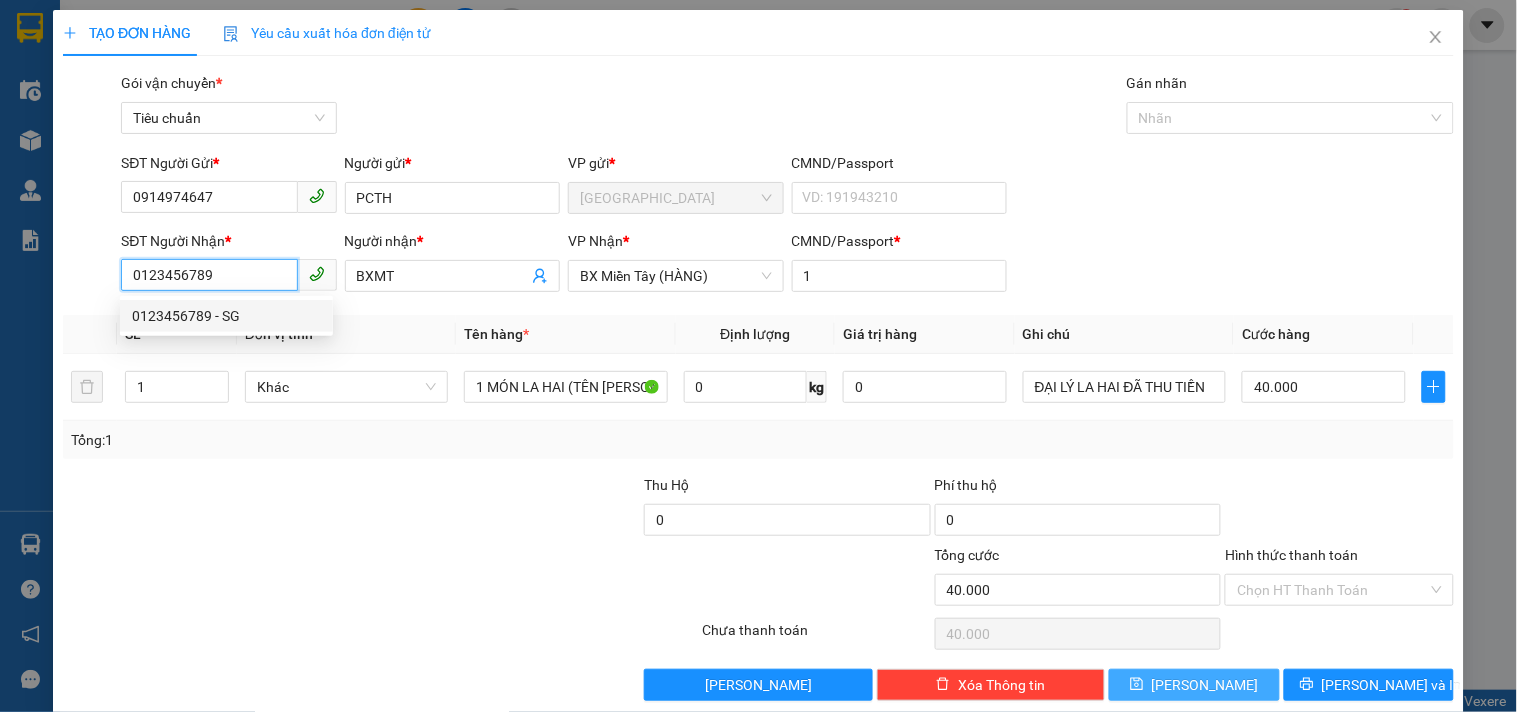 click on "0123456789 - SG" at bounding box center [226, 316] 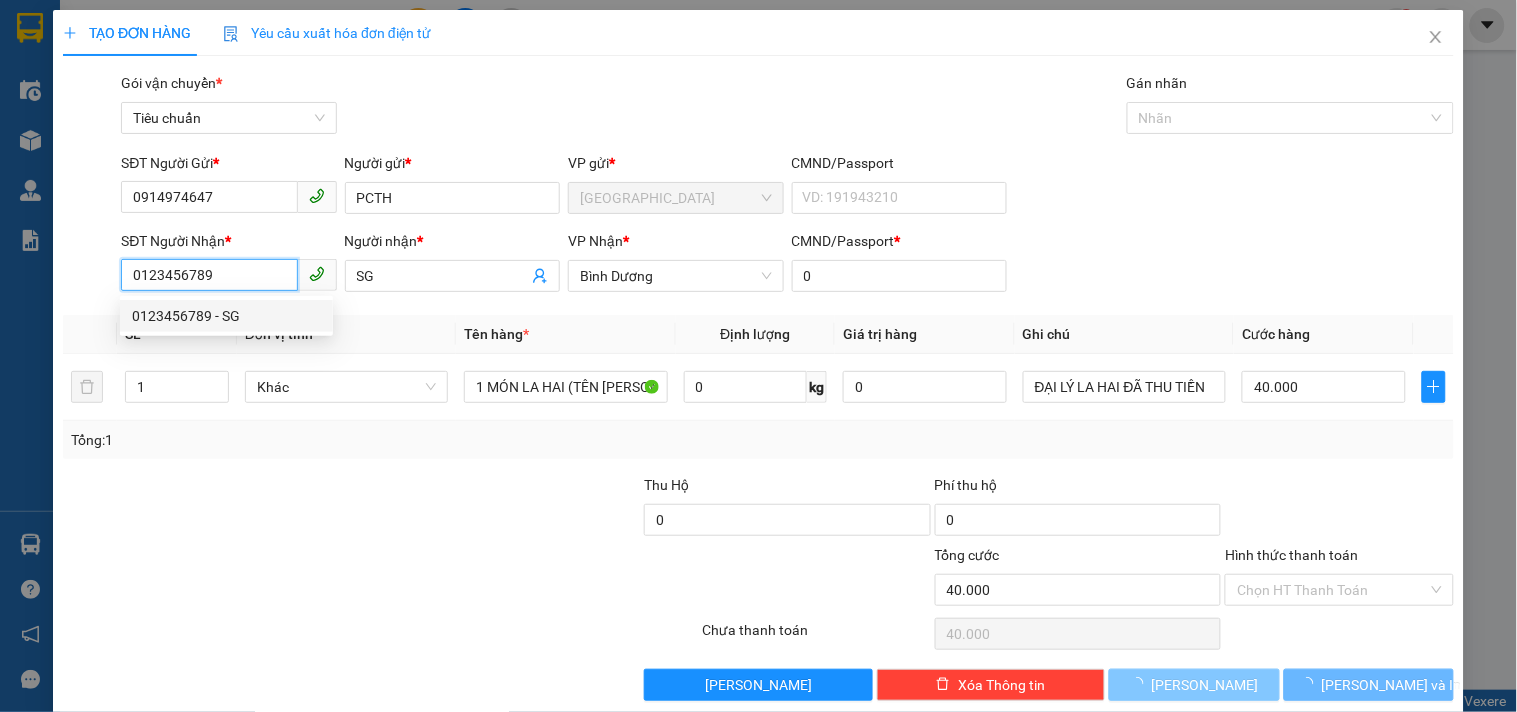 type on "60.000" 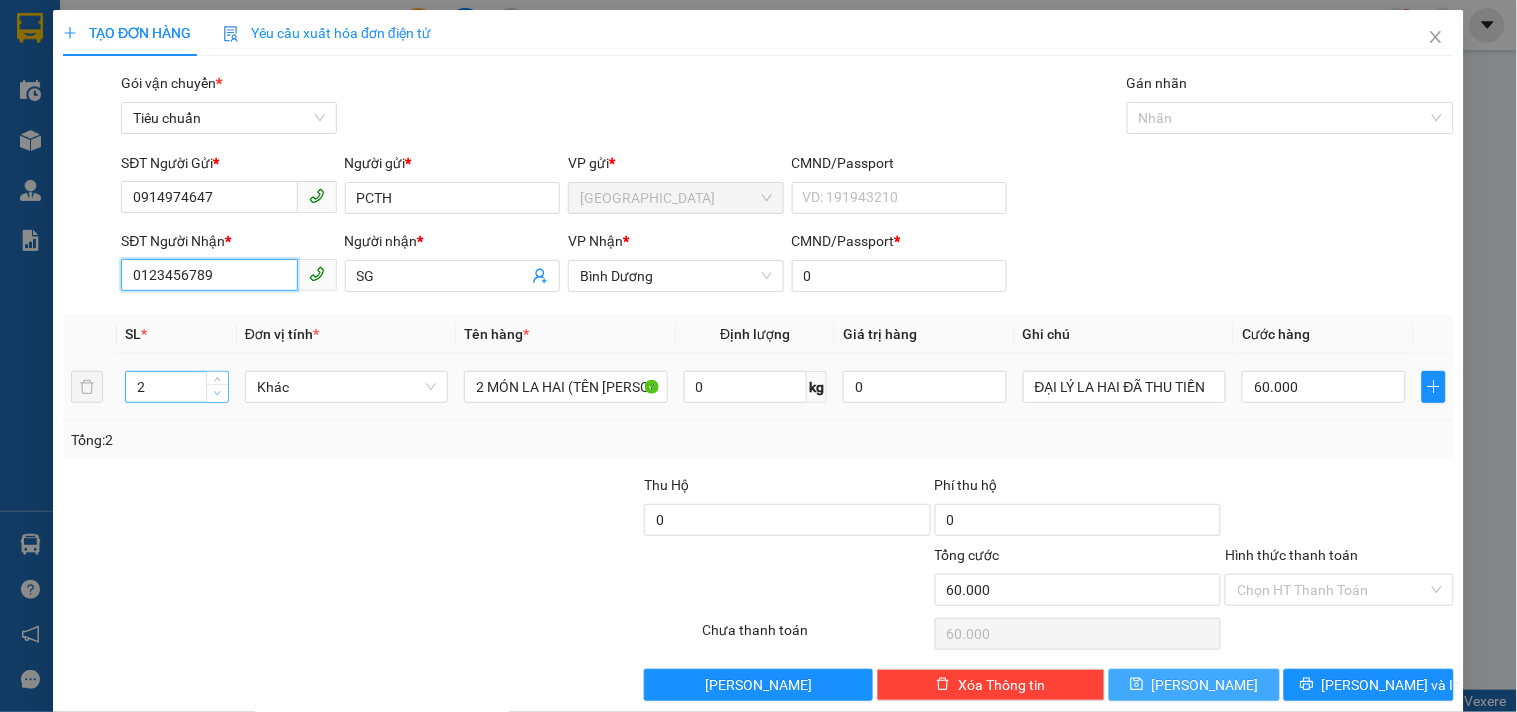 type on "0123456789" 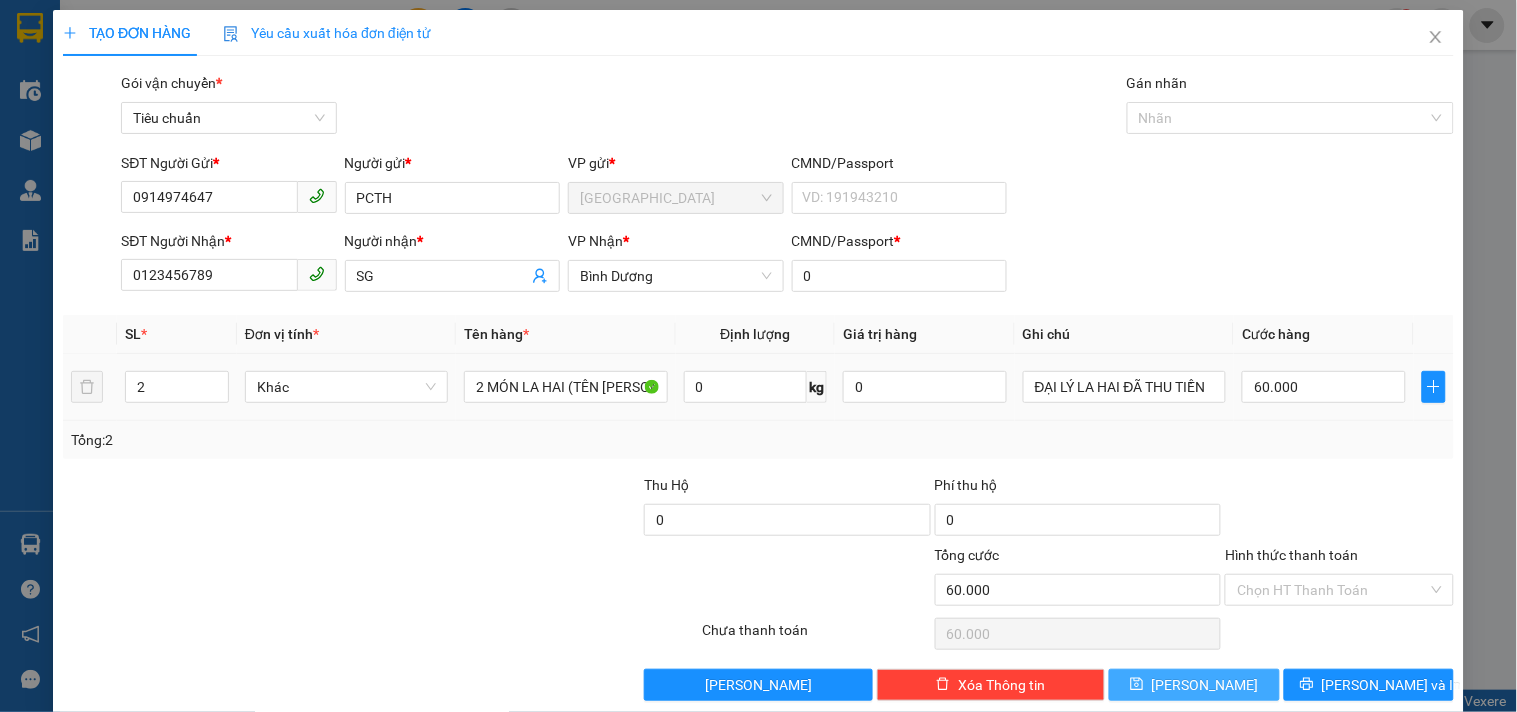 type on "1" 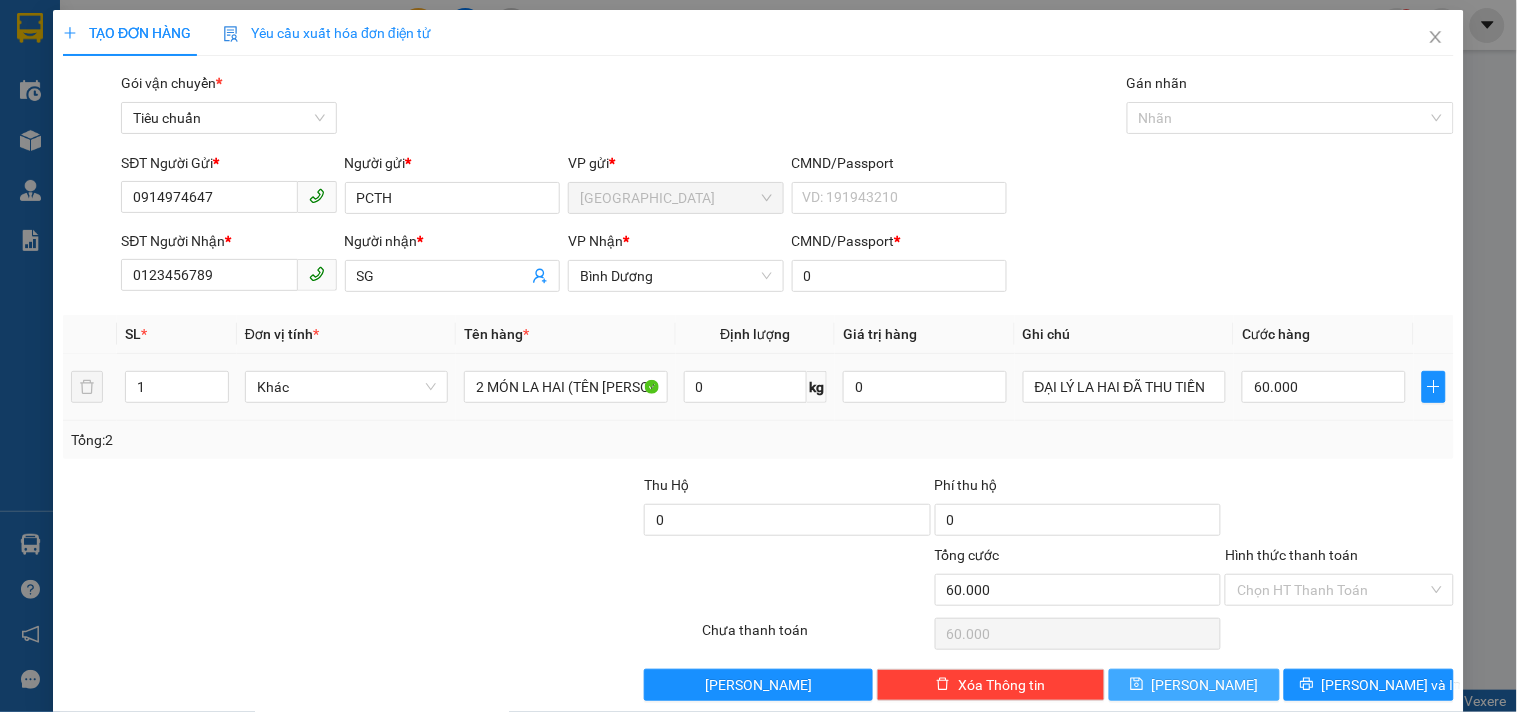 drag, startPoint x: 215, startPoint y: 393, endPoint x: 233, endPoint y: 394, distance: 18.027756 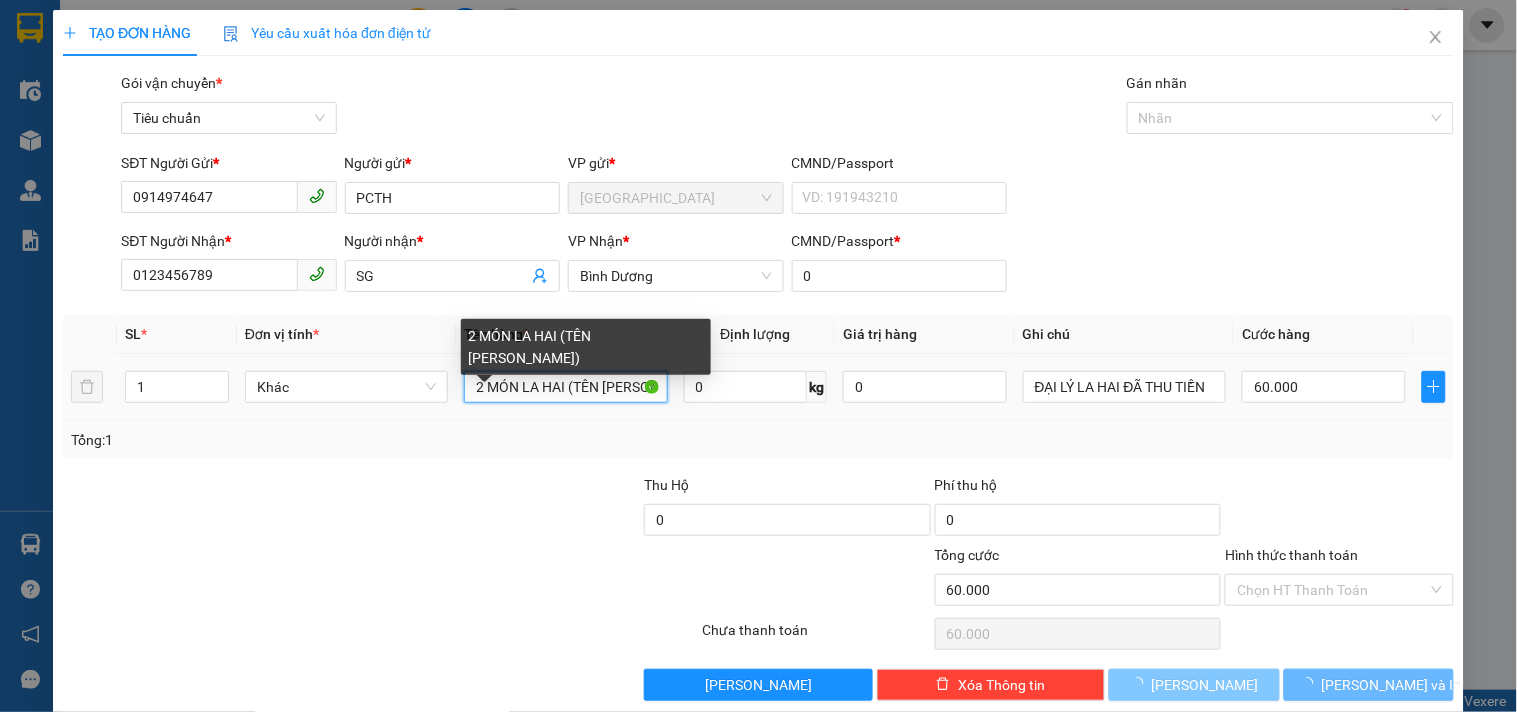 drag, startPoint x: 465, startPoint y: 387, endPoint x: 630, endPoint y: 380, distance: 165.14842 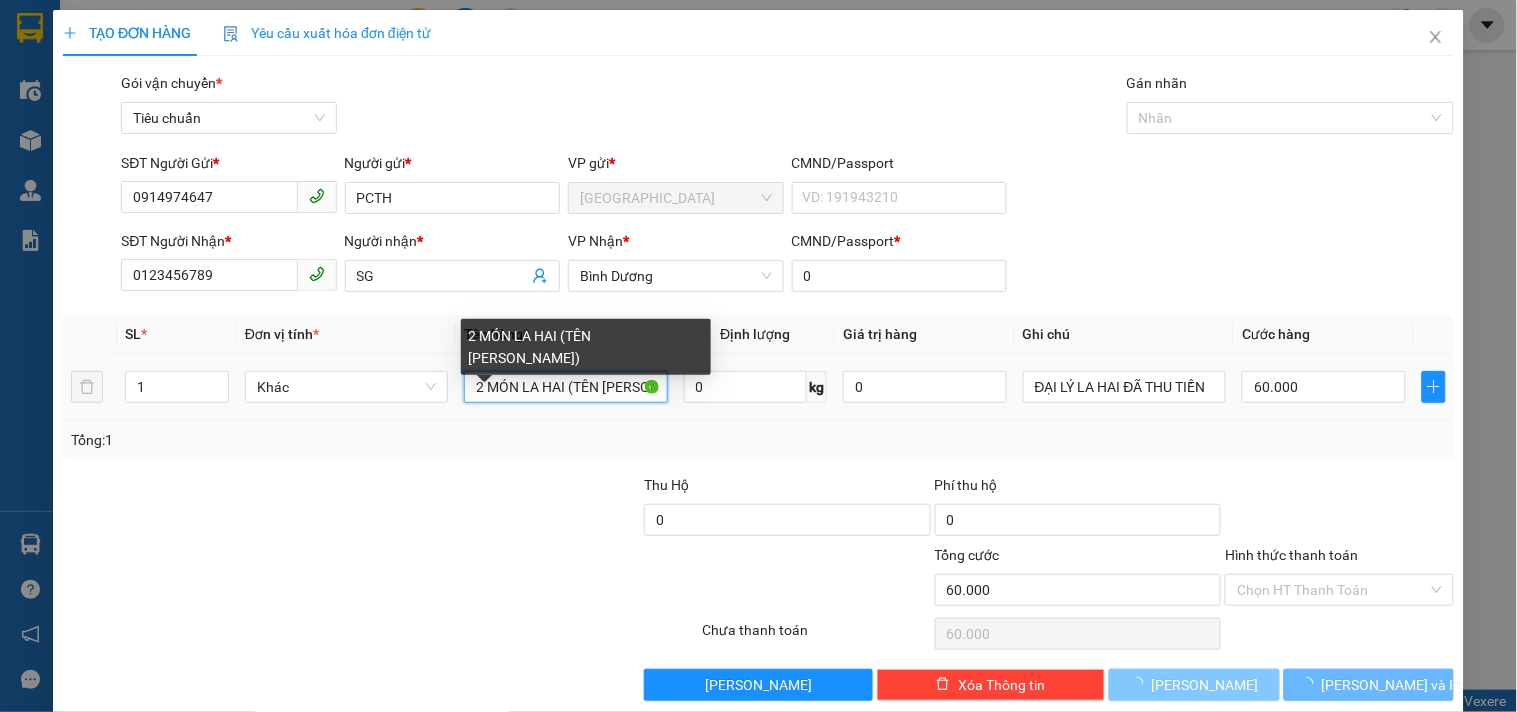 click on "2 MÓN LA HAI (TÊN KHÁNH)" at bounding box center (565, 387) 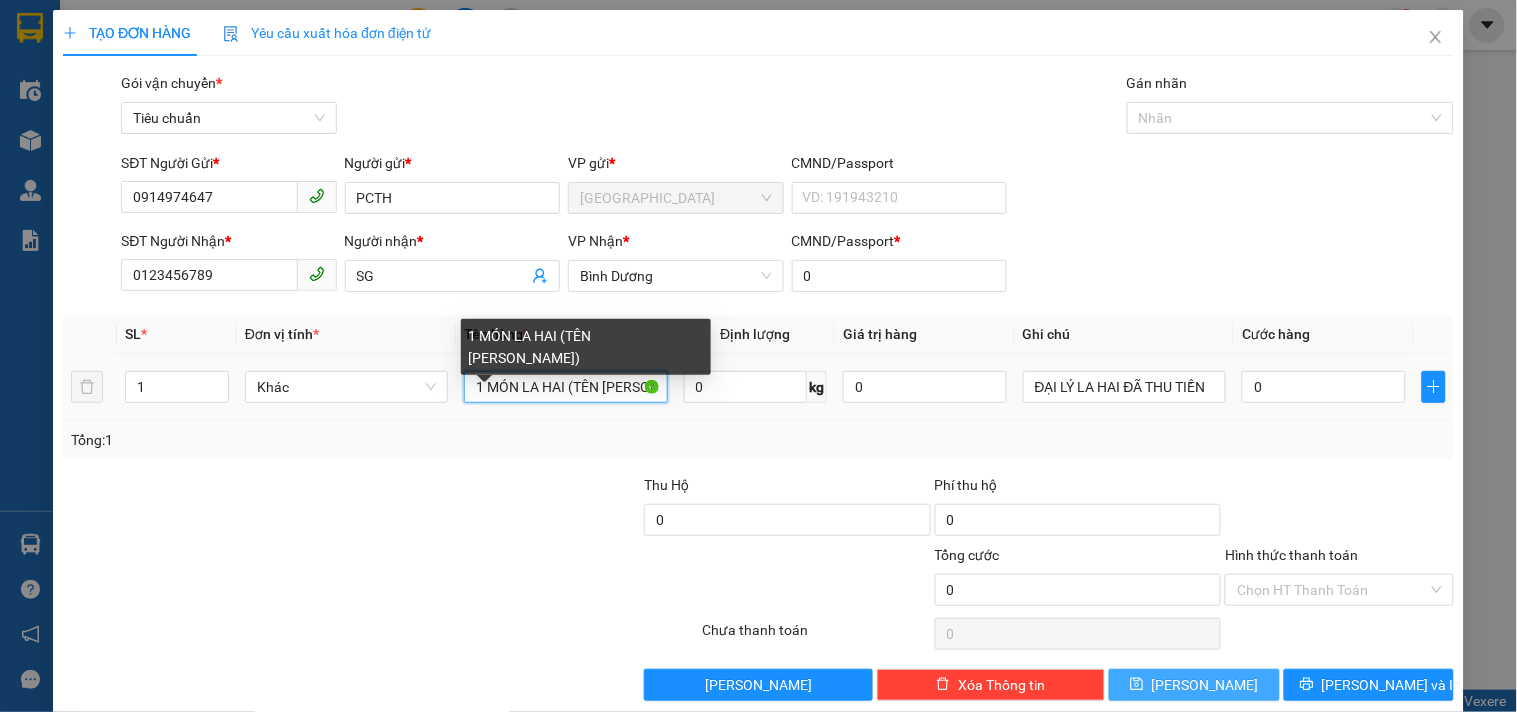 click on "1 MÓN LA HAI (TÊN KHÁNH)" at bounding box center (565, 387) 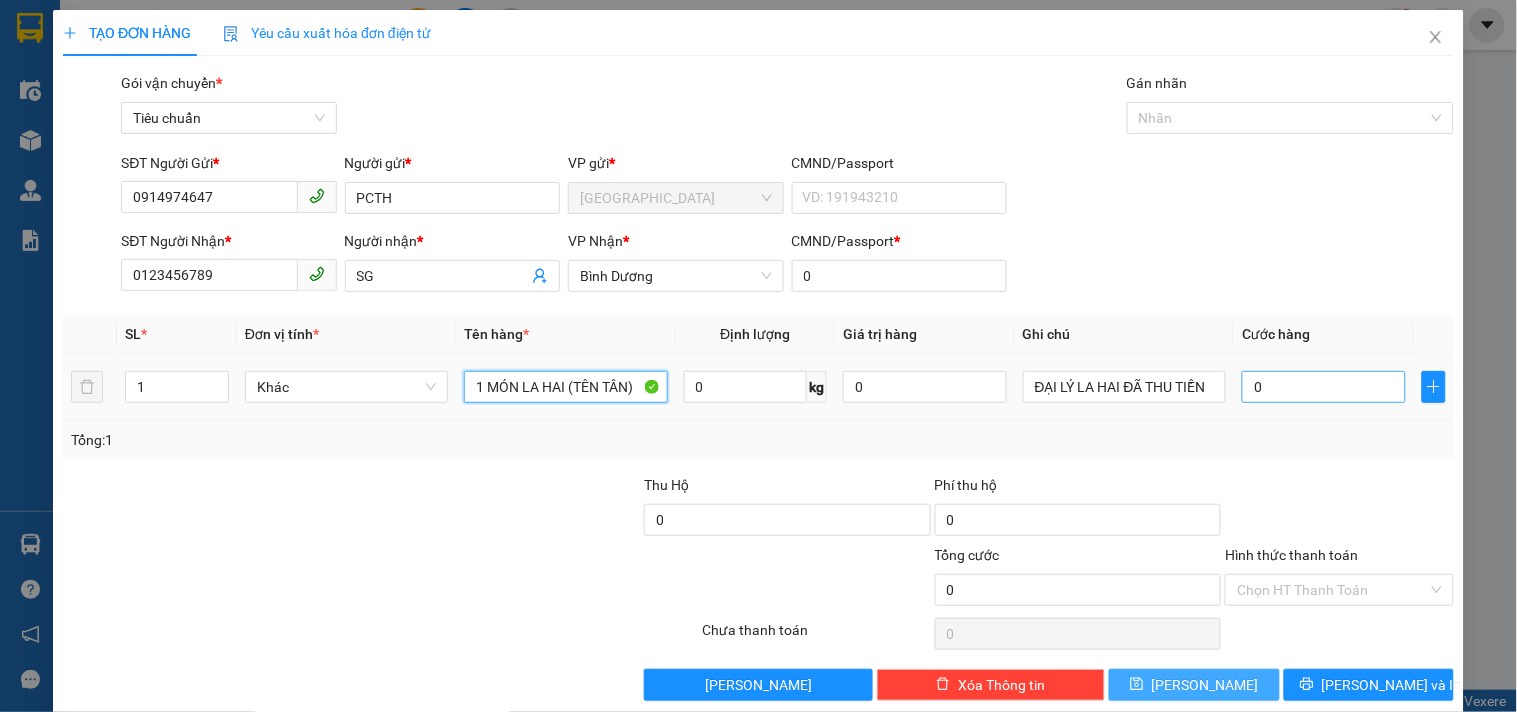 type on "1 MÓN LA HAI (TÊN TÂN)" 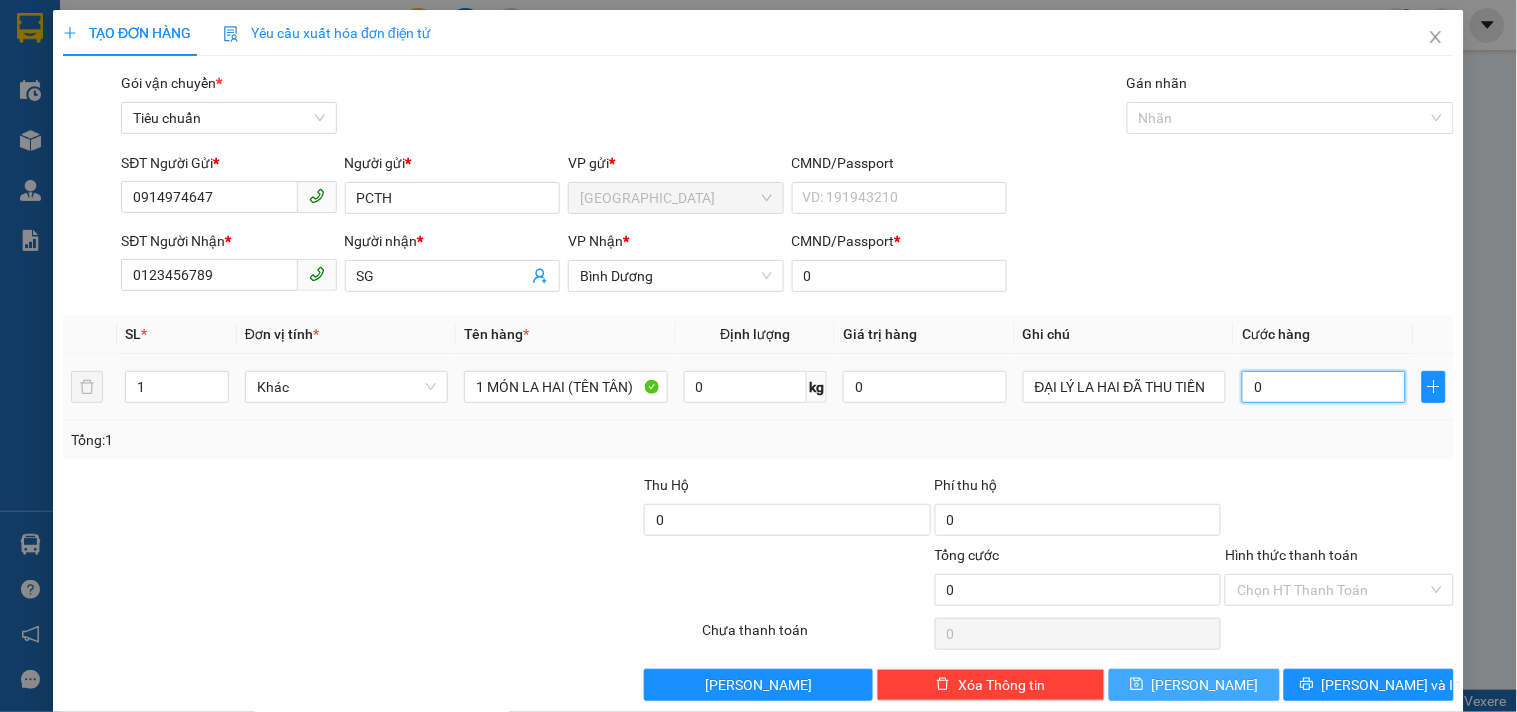 click on "0" at bounding box center (1324, 387) 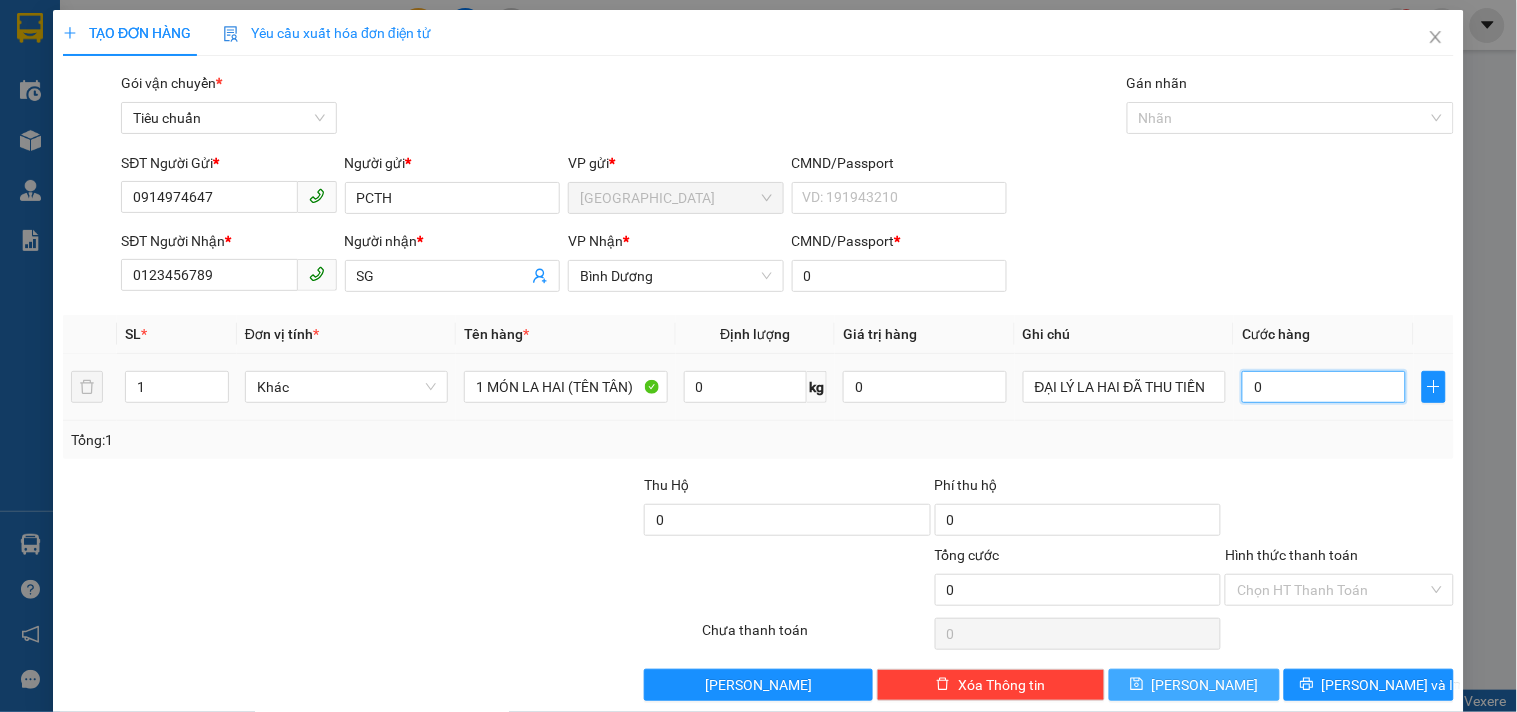 type on "4" 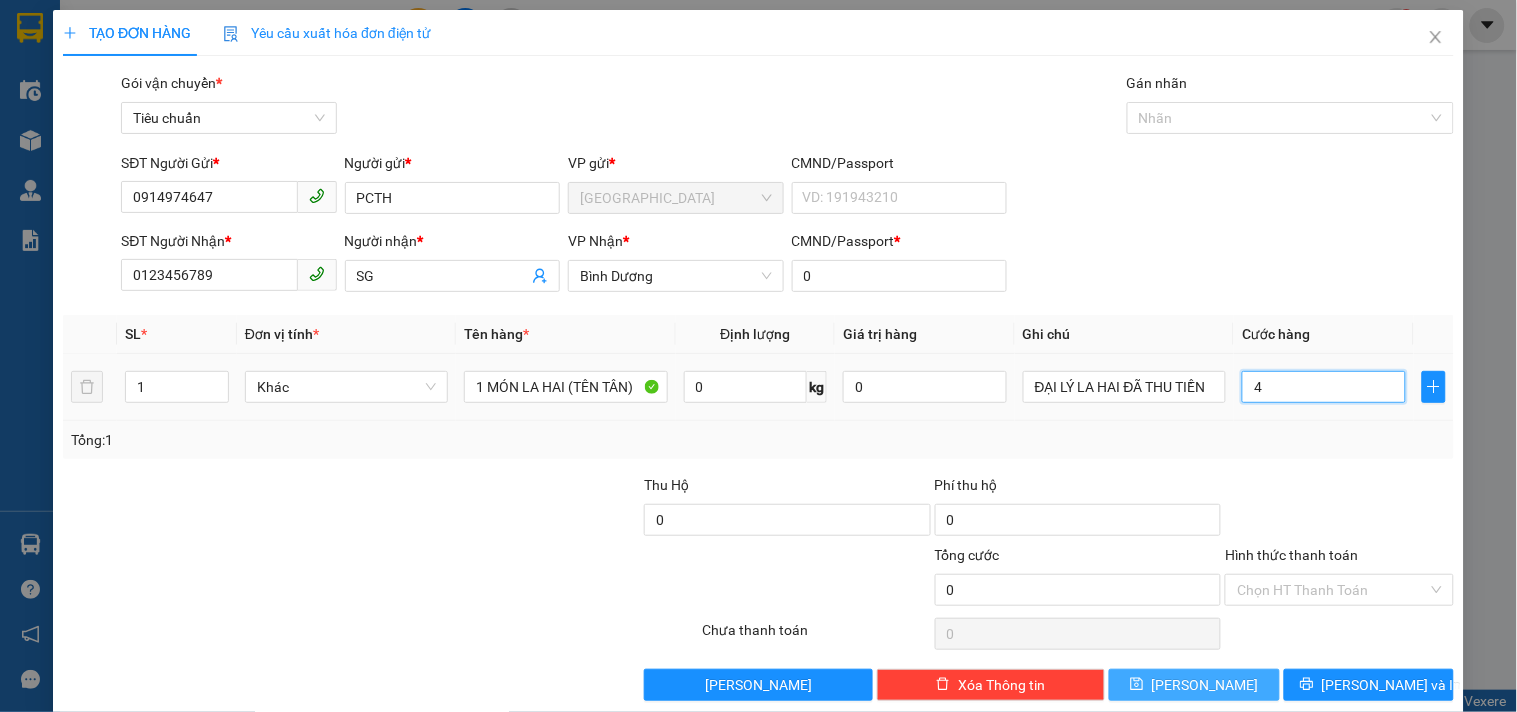 type on "4" 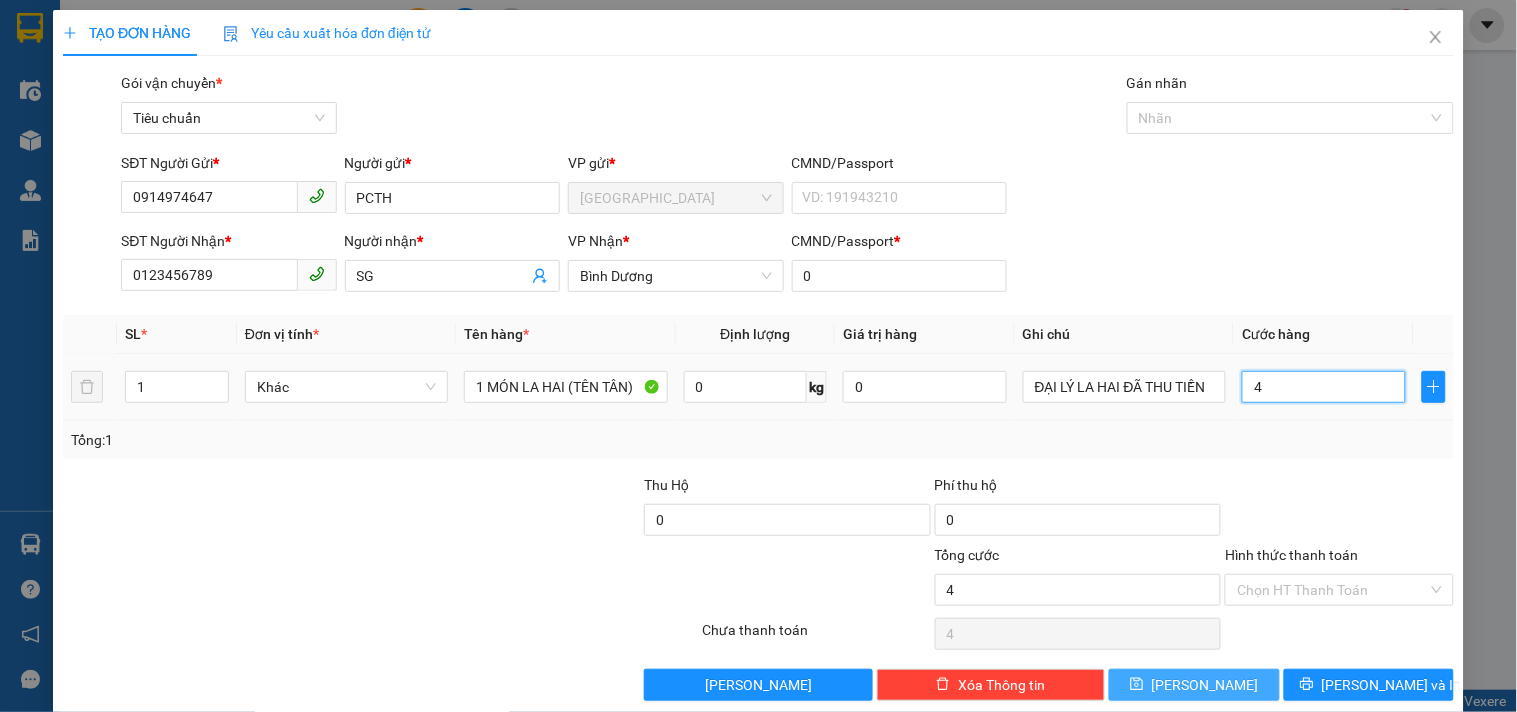 type on "40" 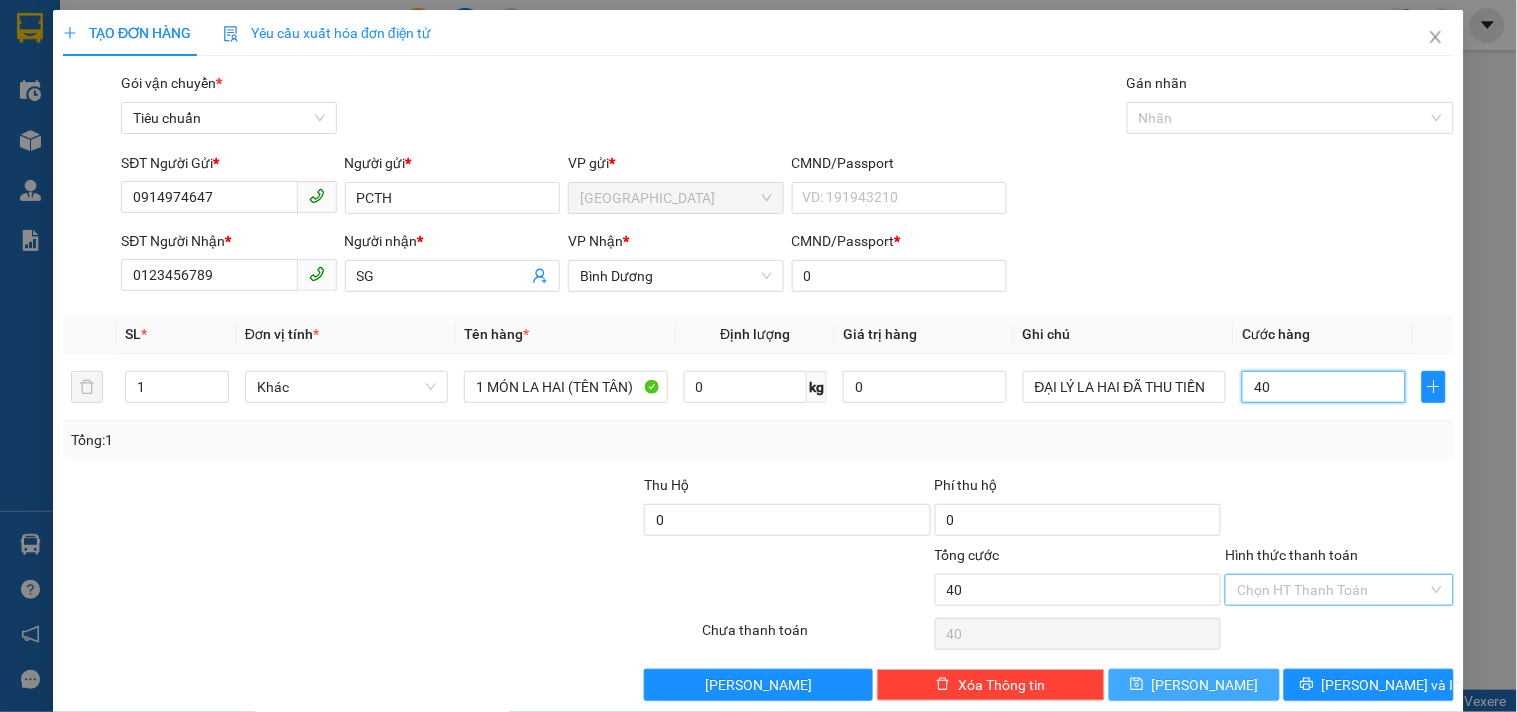 type on "40" 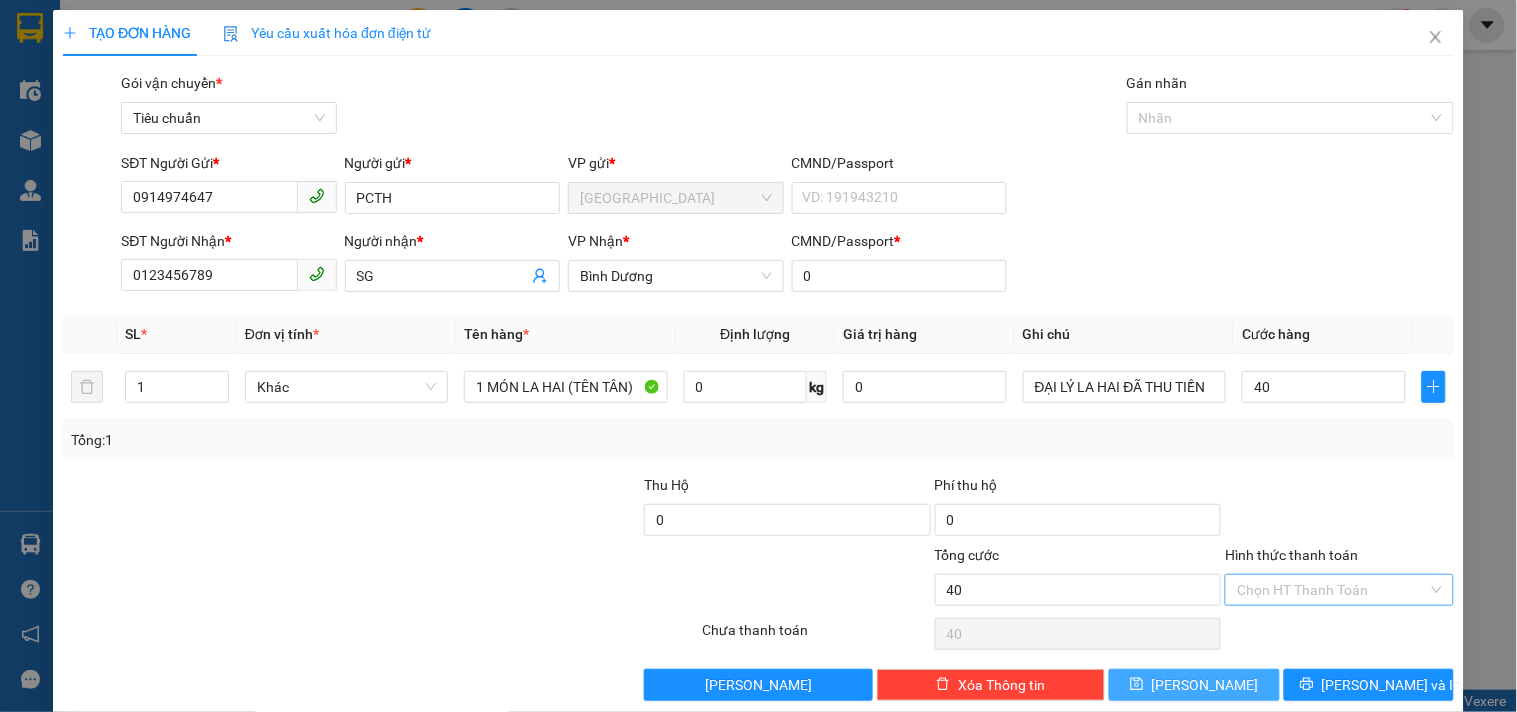 type on "40.000" 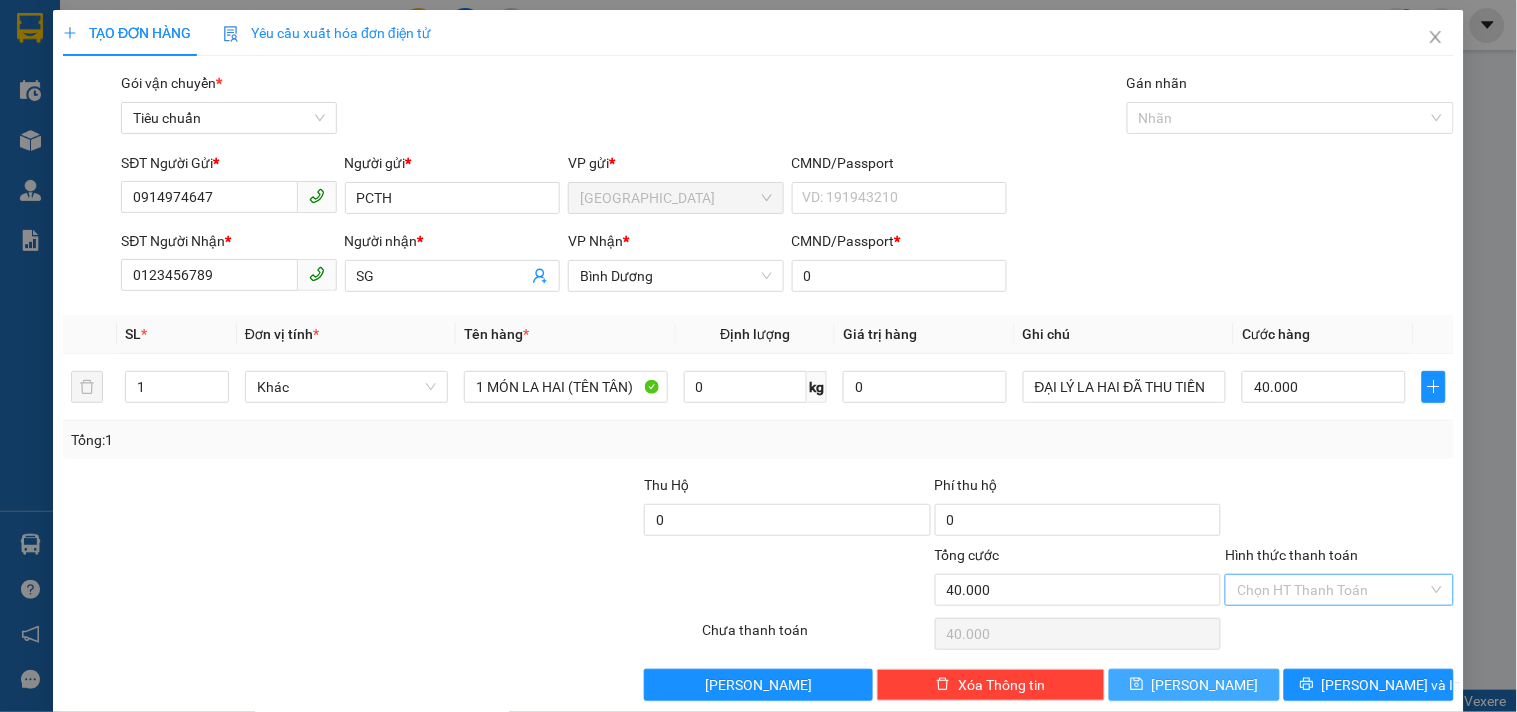drag, startPoint x: 1255, startPoint y: 592, endPoint x: 1270, endPoint y: 585, distance: 16.552946 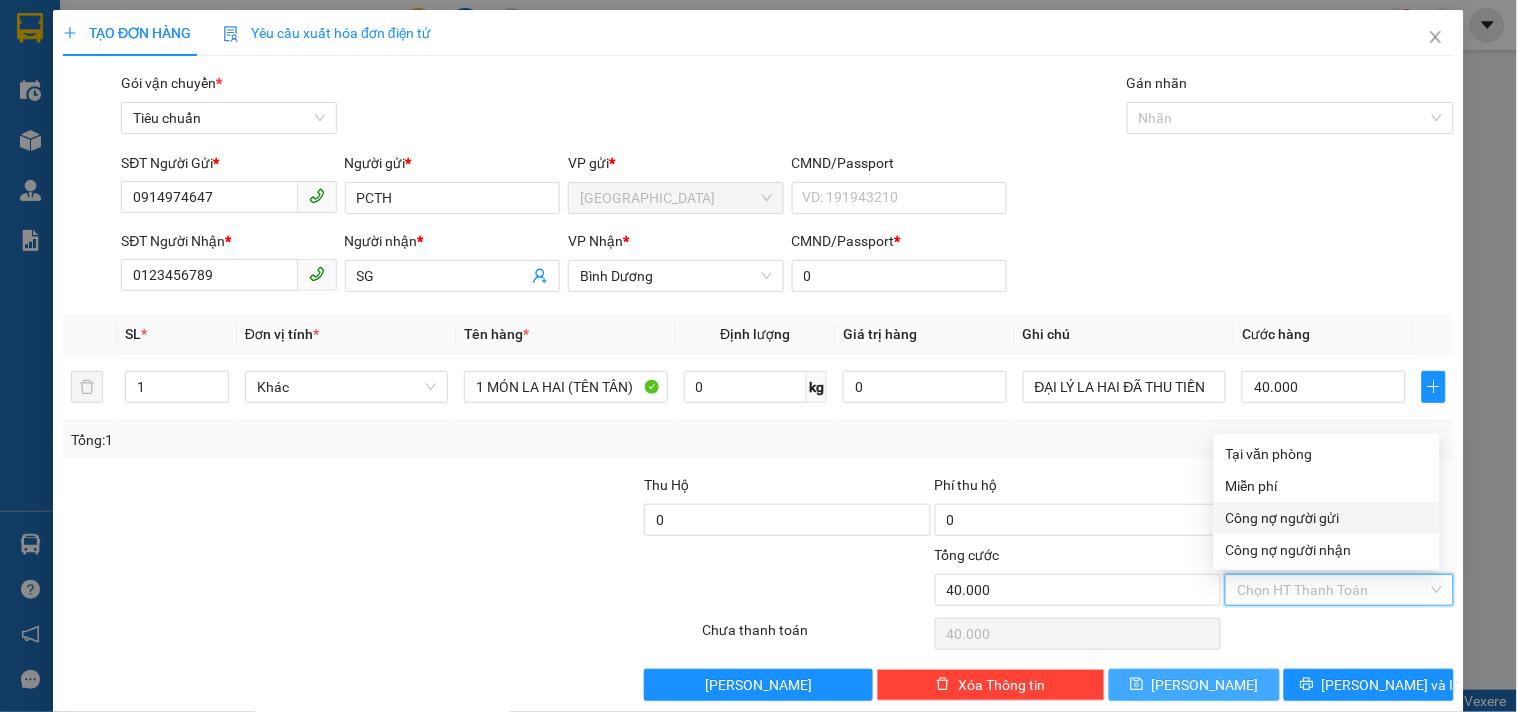drag, startPoint x: 1314, startPoint y: 524, endPoint x: 1313, endPoint y: 537, distance: 13.038404 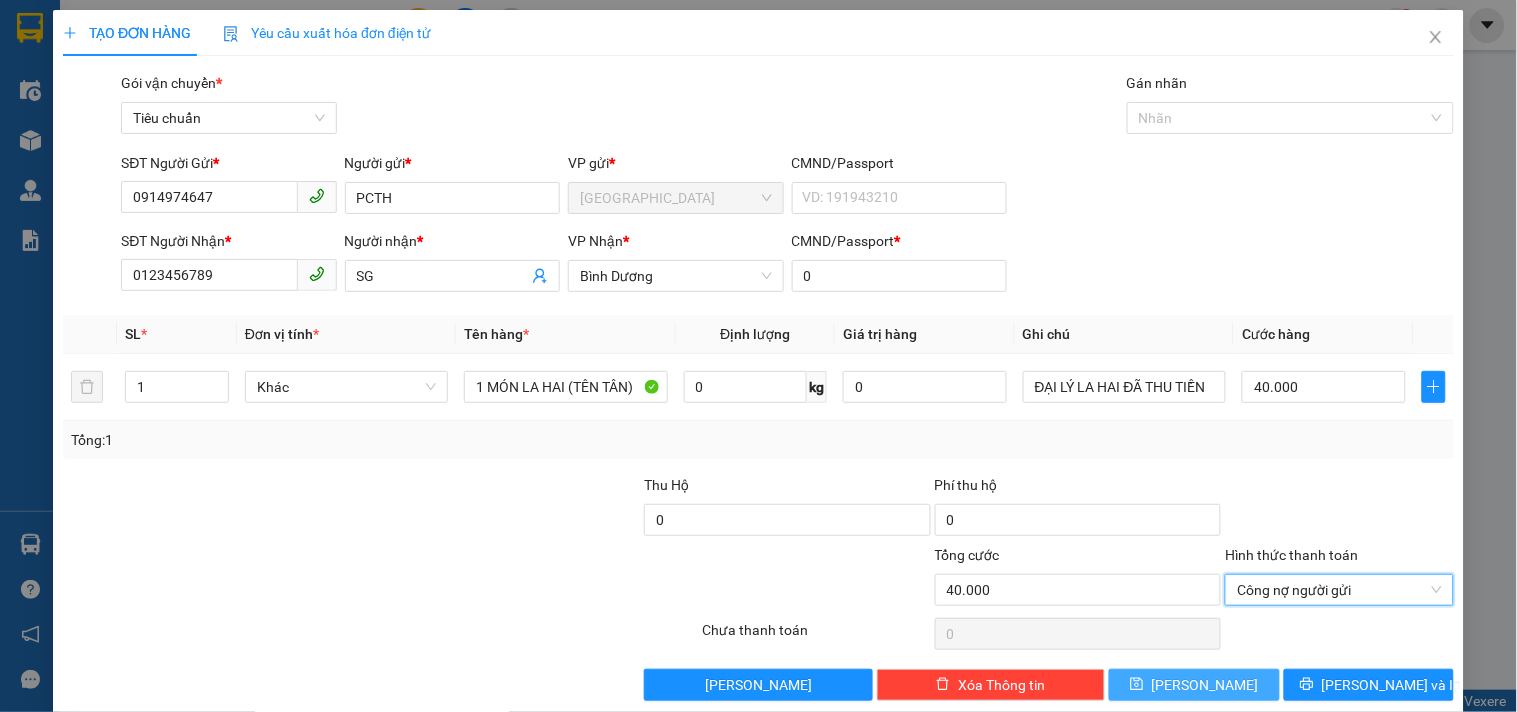 click on "[PERSON_NAME]" at bounding box center [1194, 685] 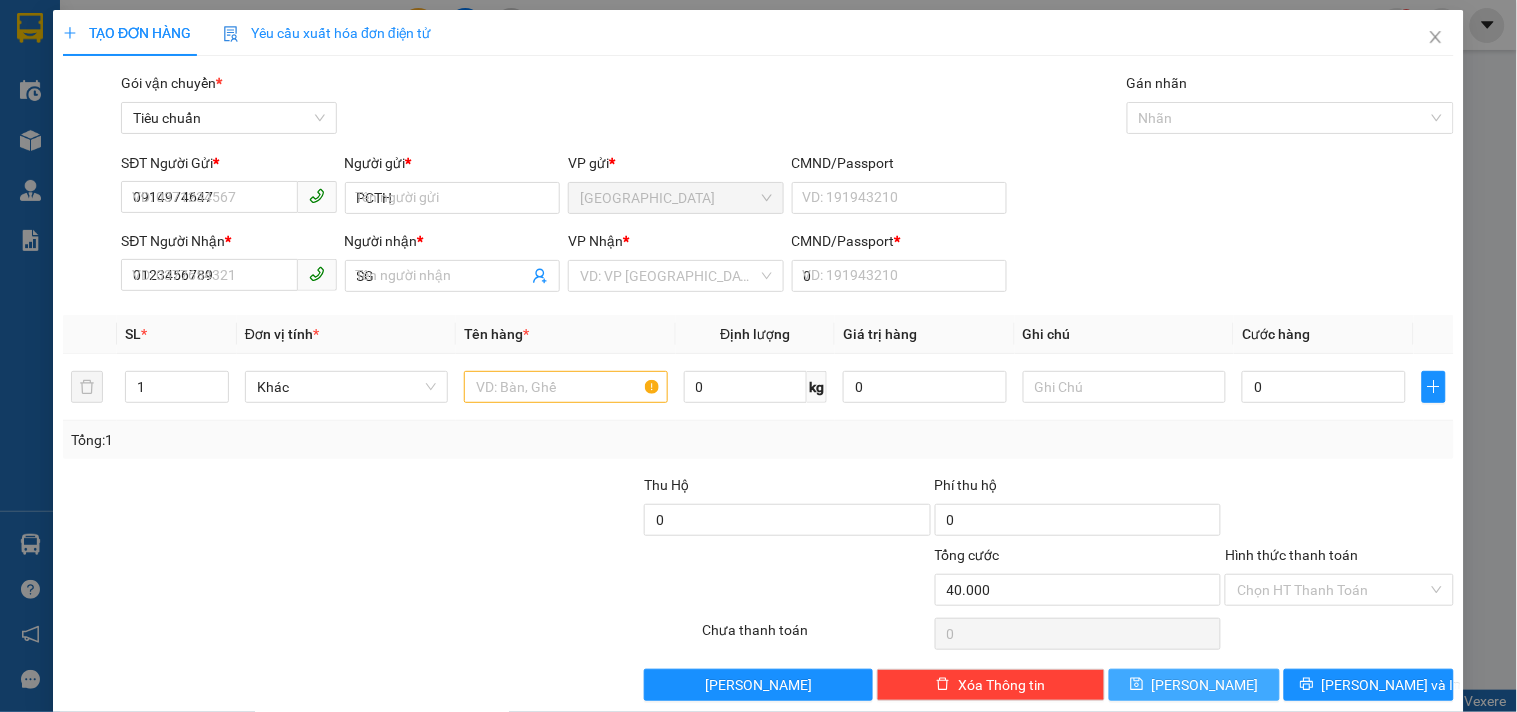 type 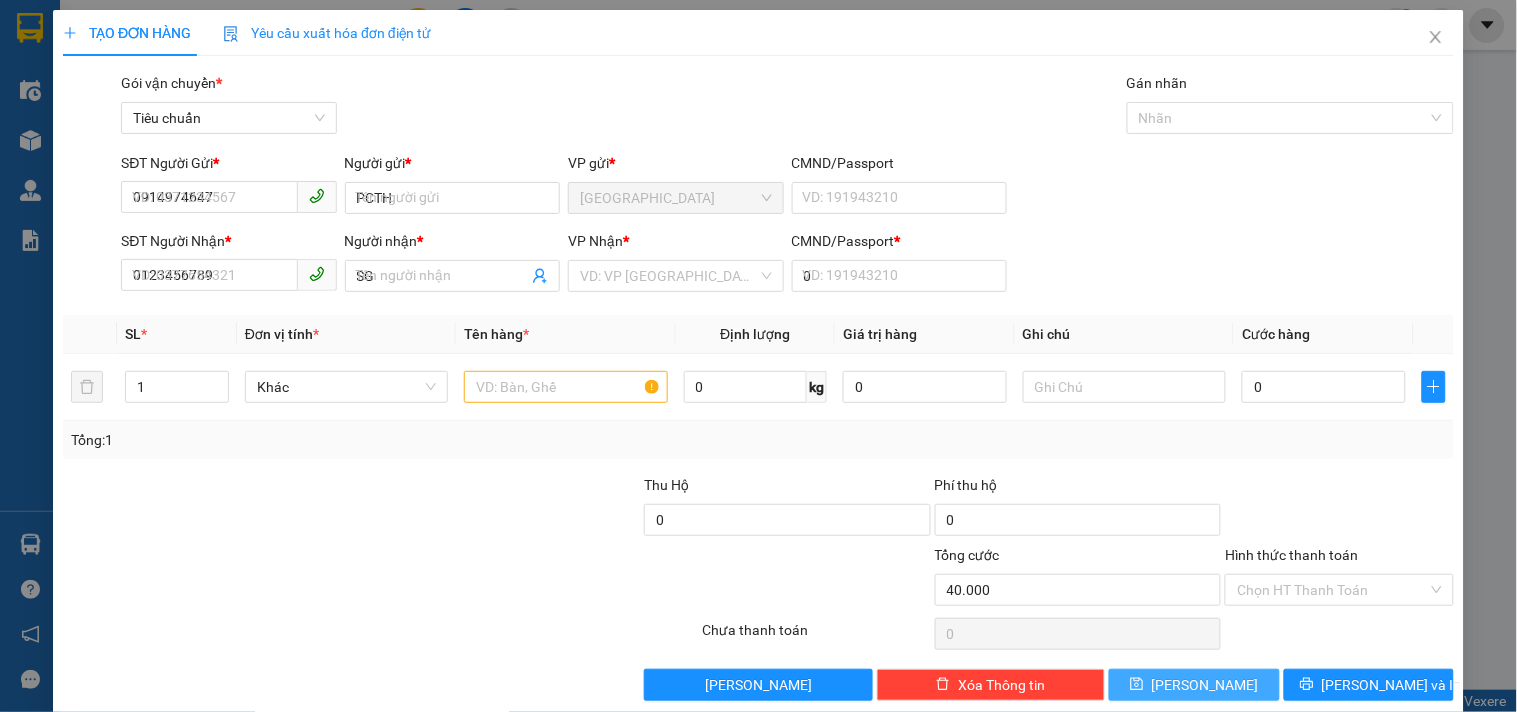 type 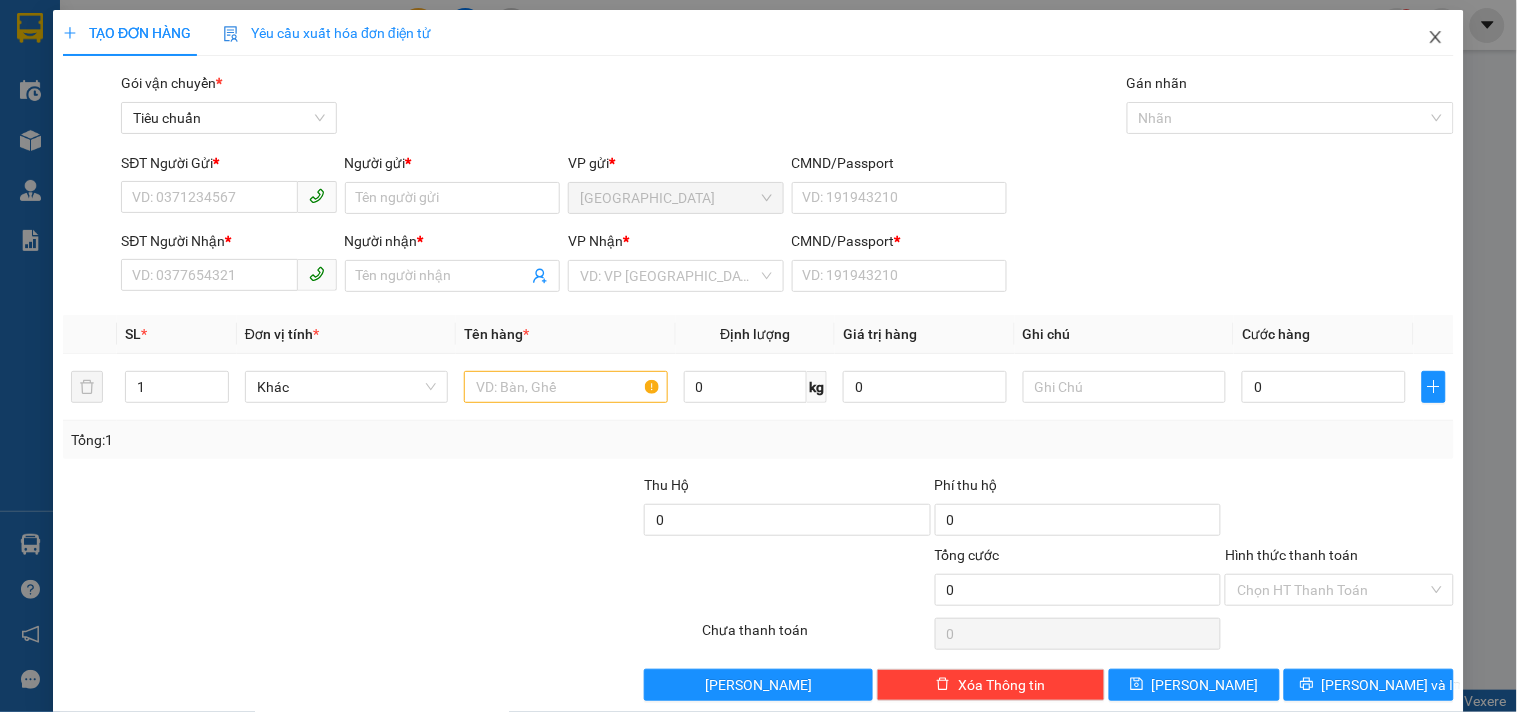 click 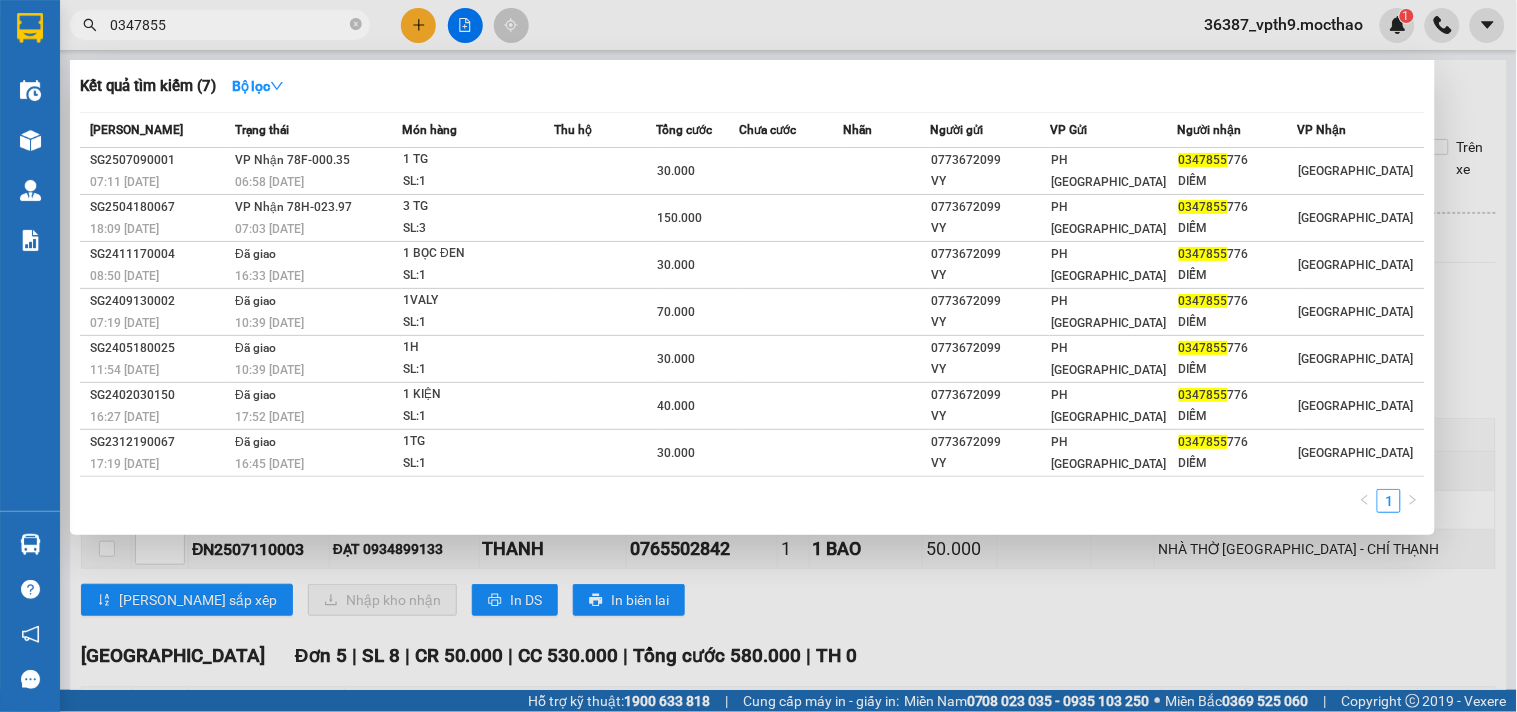 click 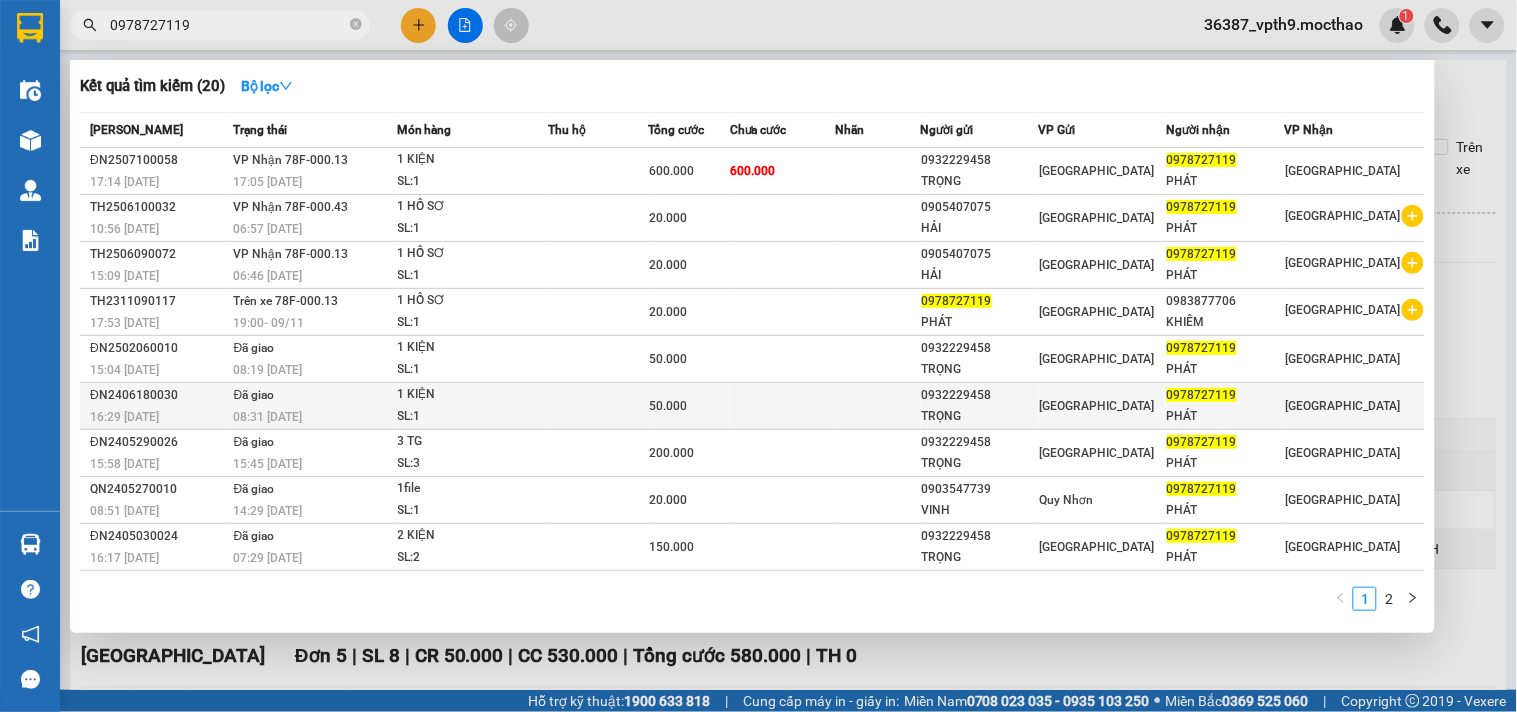 type on "0978727119" 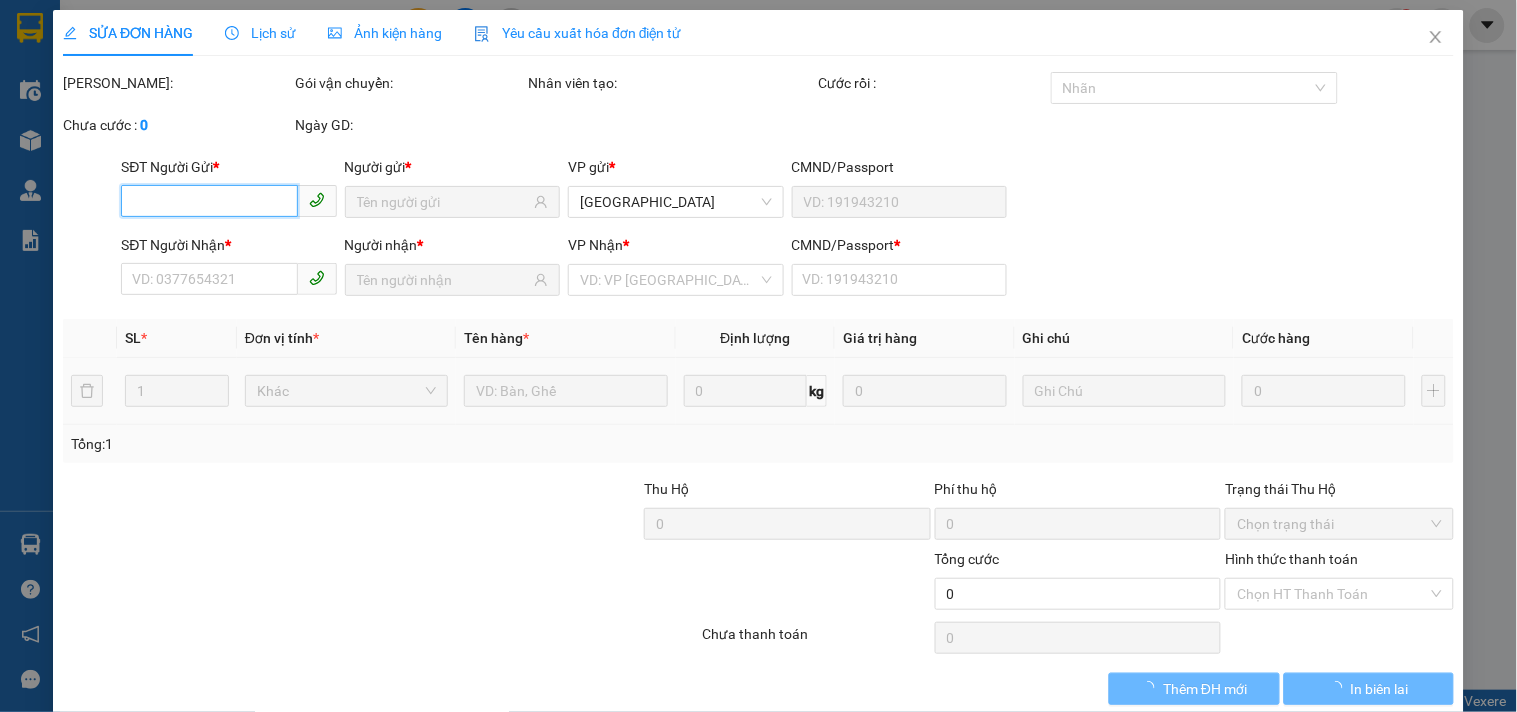 type on "0932229458" 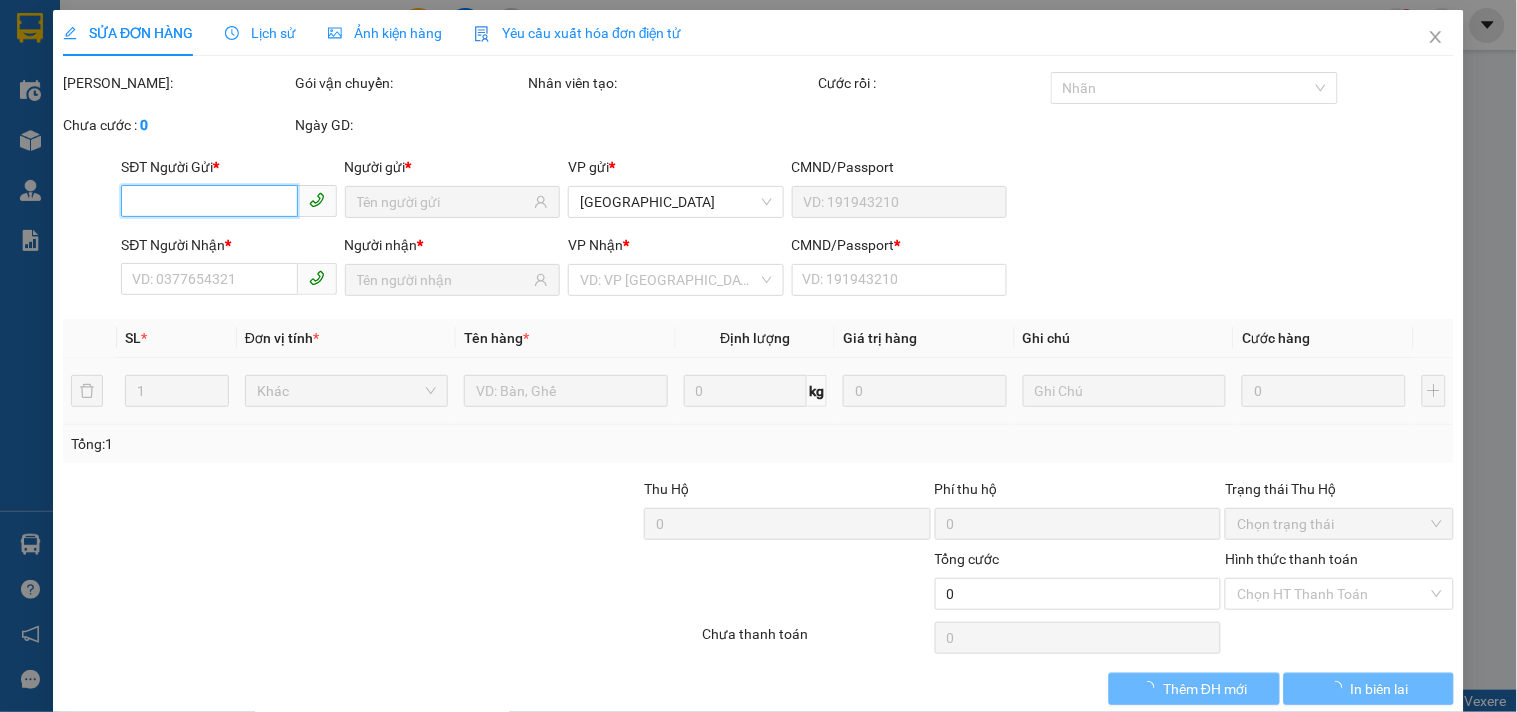 type on "TRỌNG" 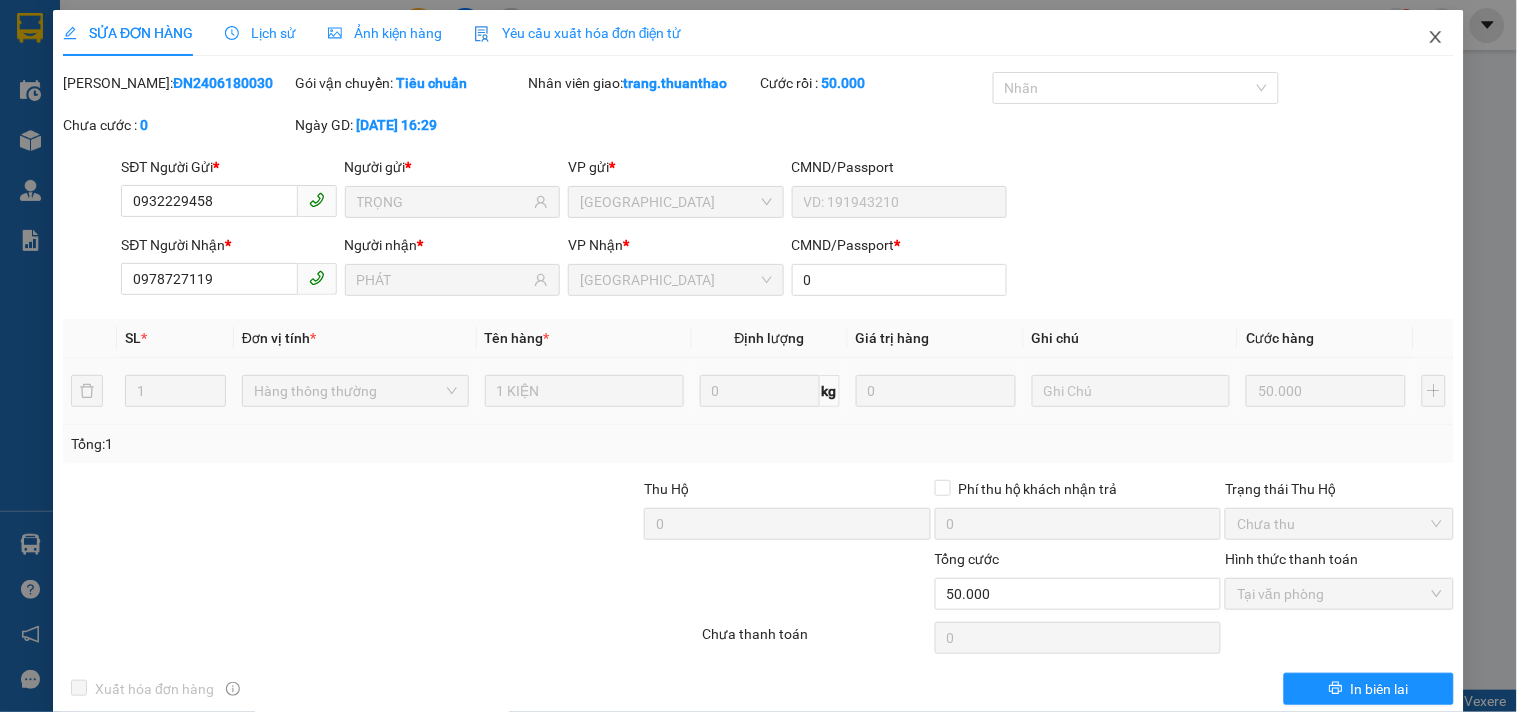 drag, startPoint x: 1414, startPoint y: 47, endPoint x: 1255, endPoint y: 7, distance: 163.95427 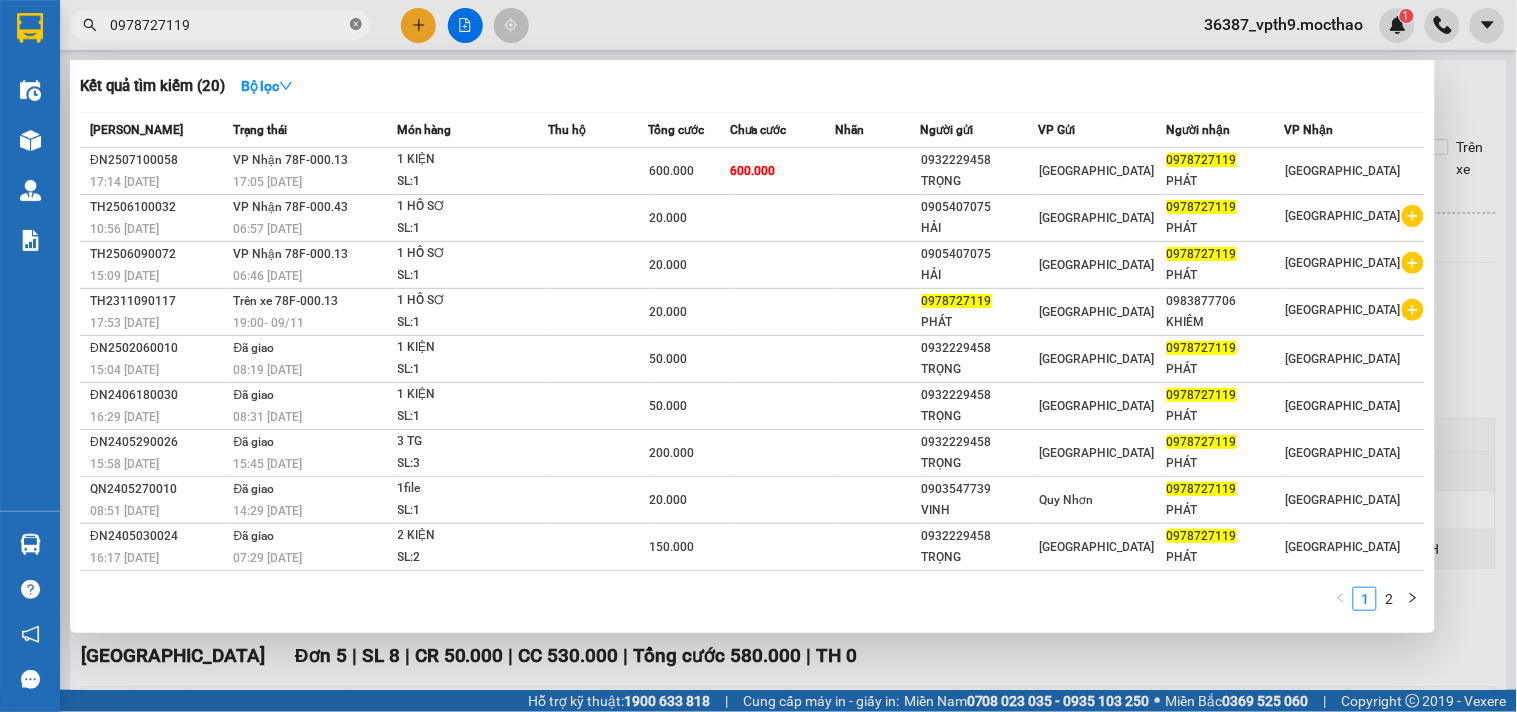 click at bounding box center (356, 25) 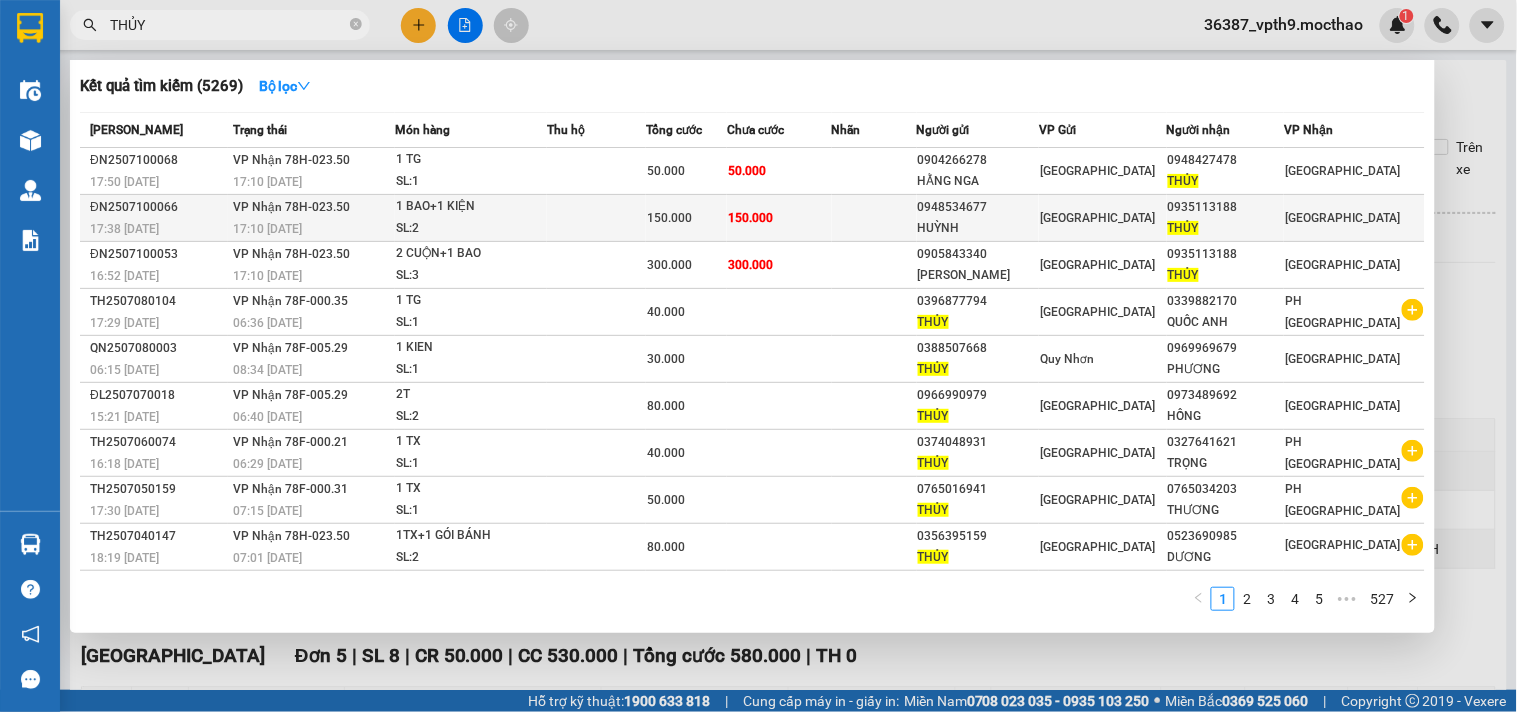 type on "THỦY" 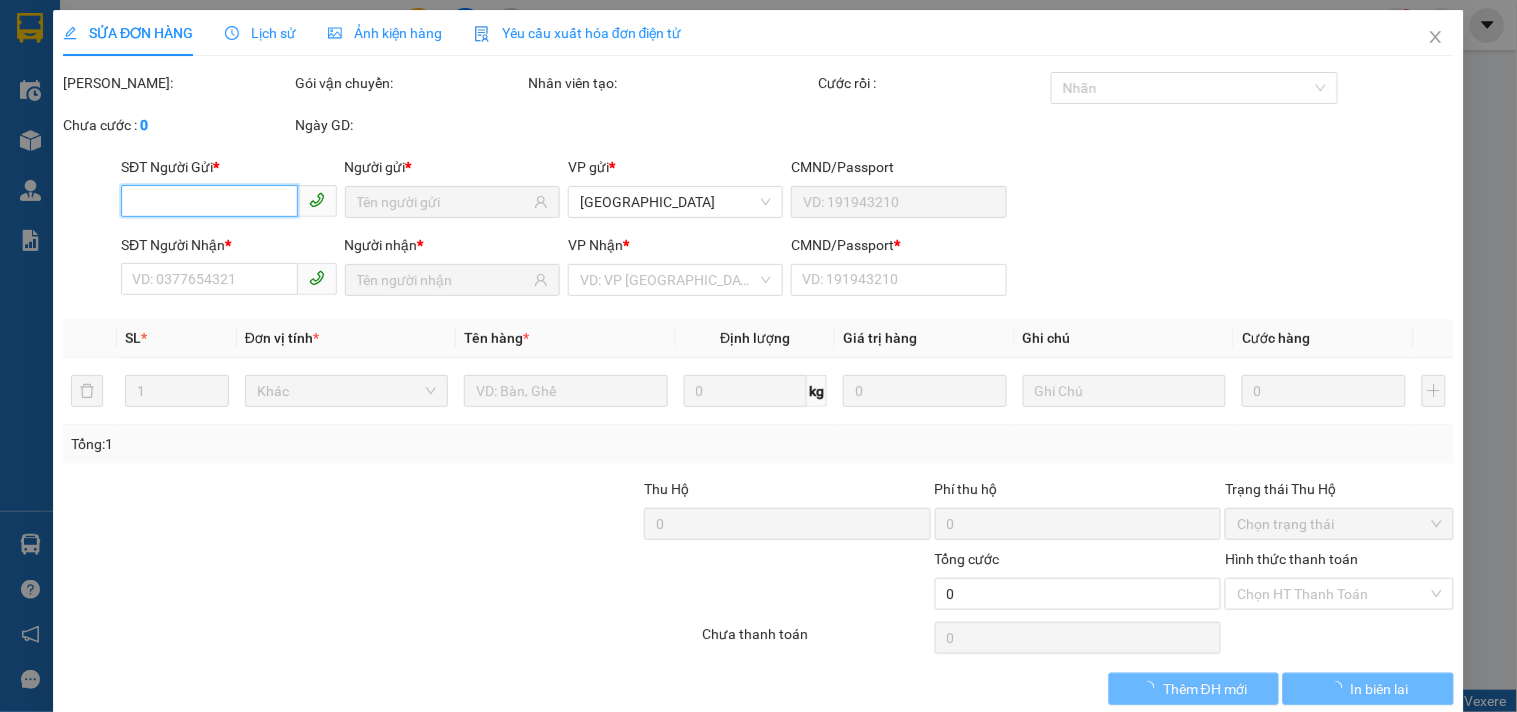 type on "0948534677" 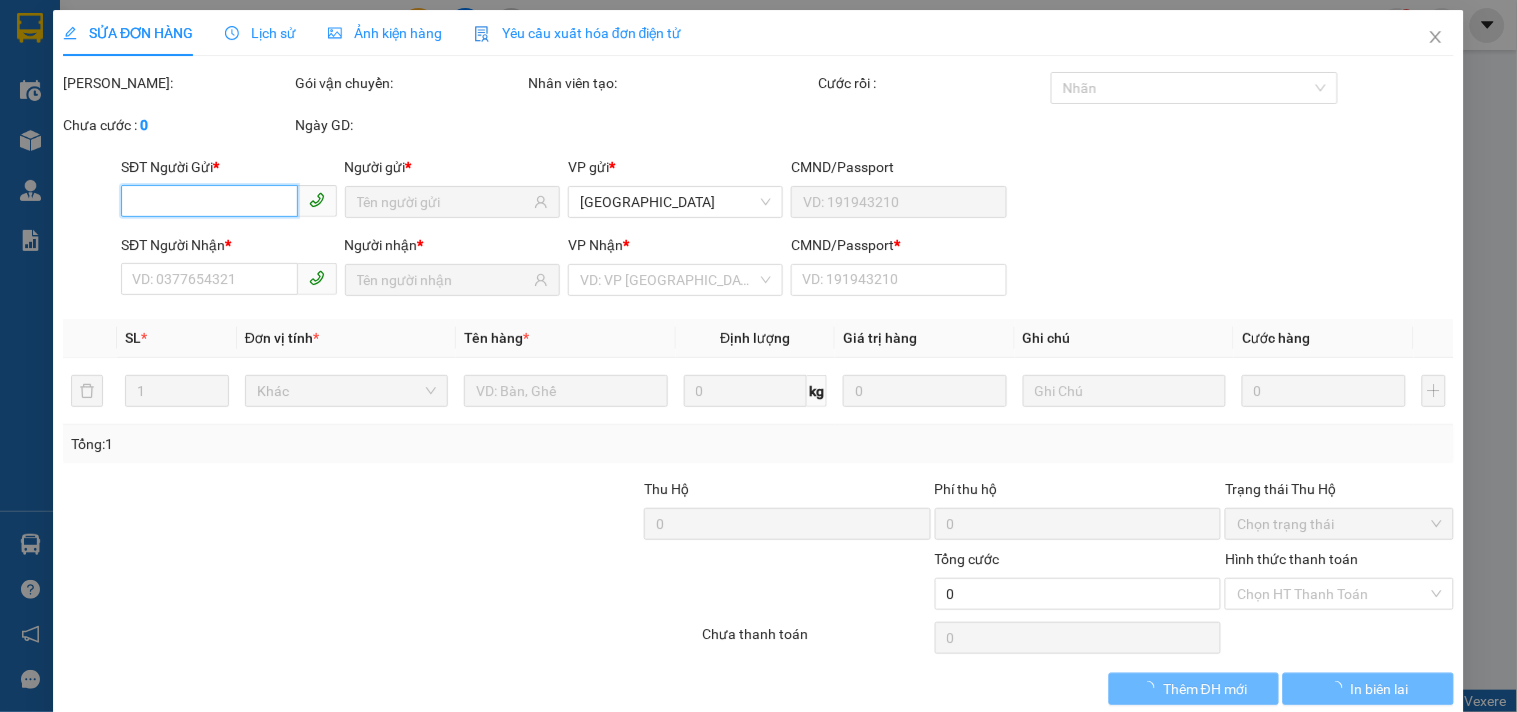 type on "HUỲNH" 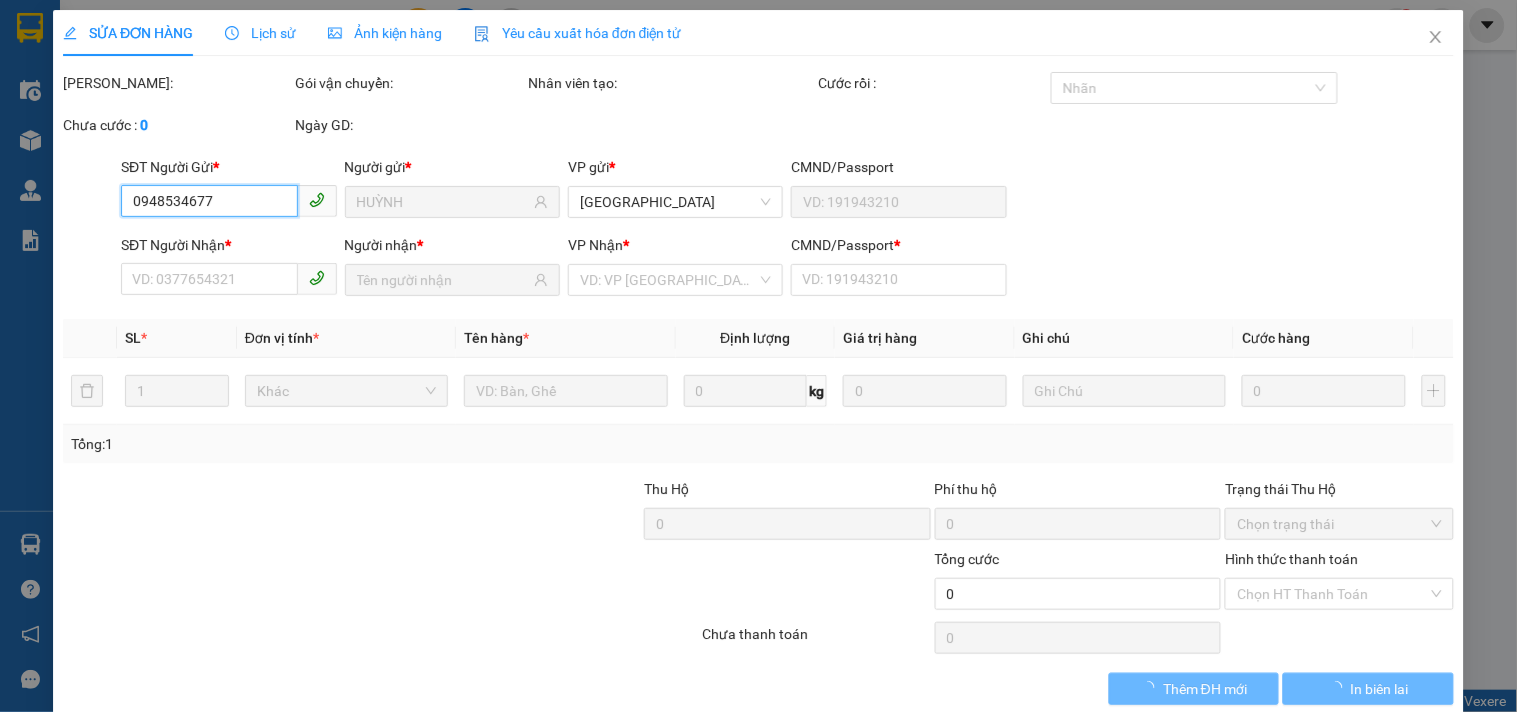 type on "0935113188" 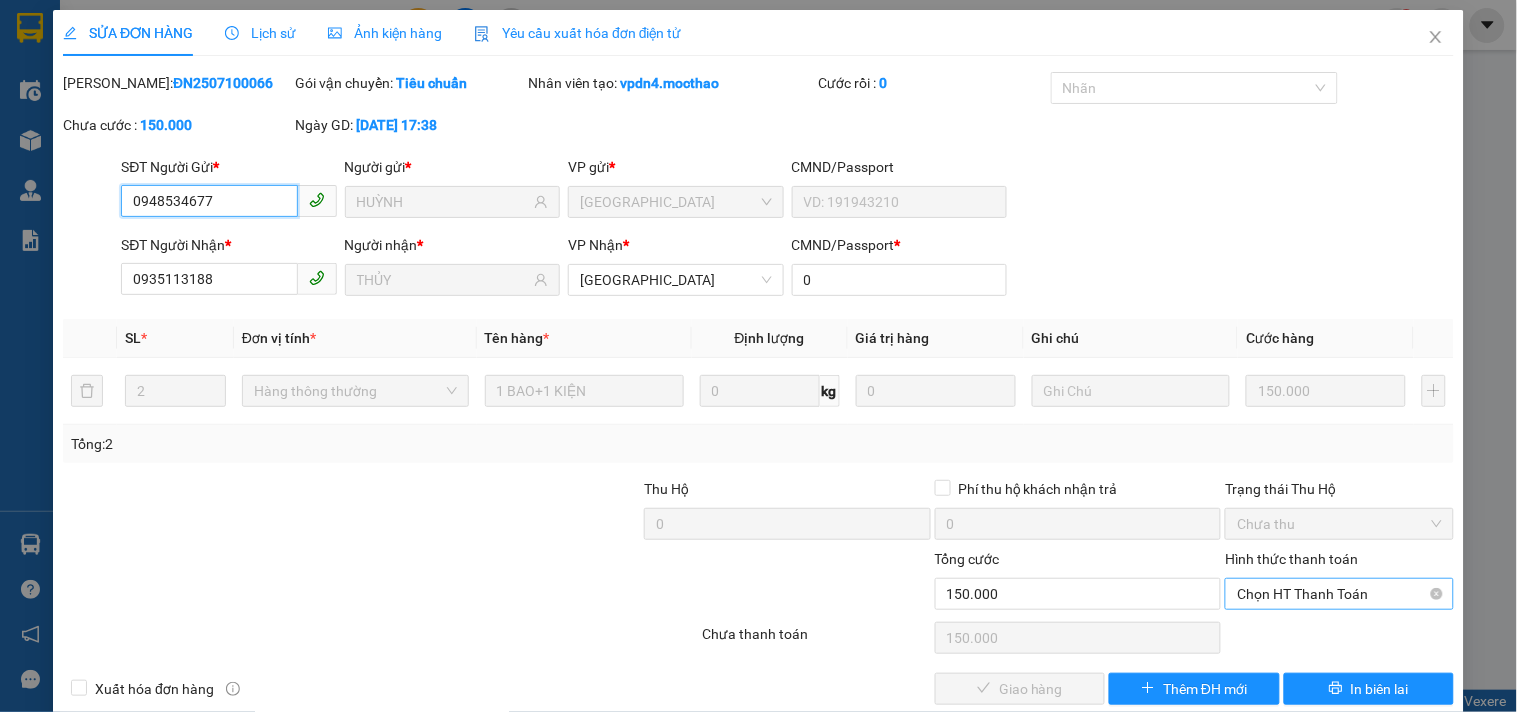 drag, startPoint x: 1250, startPoint y: 584, endPoint x: 1232, endPoint y: 585, distance: 18.027756 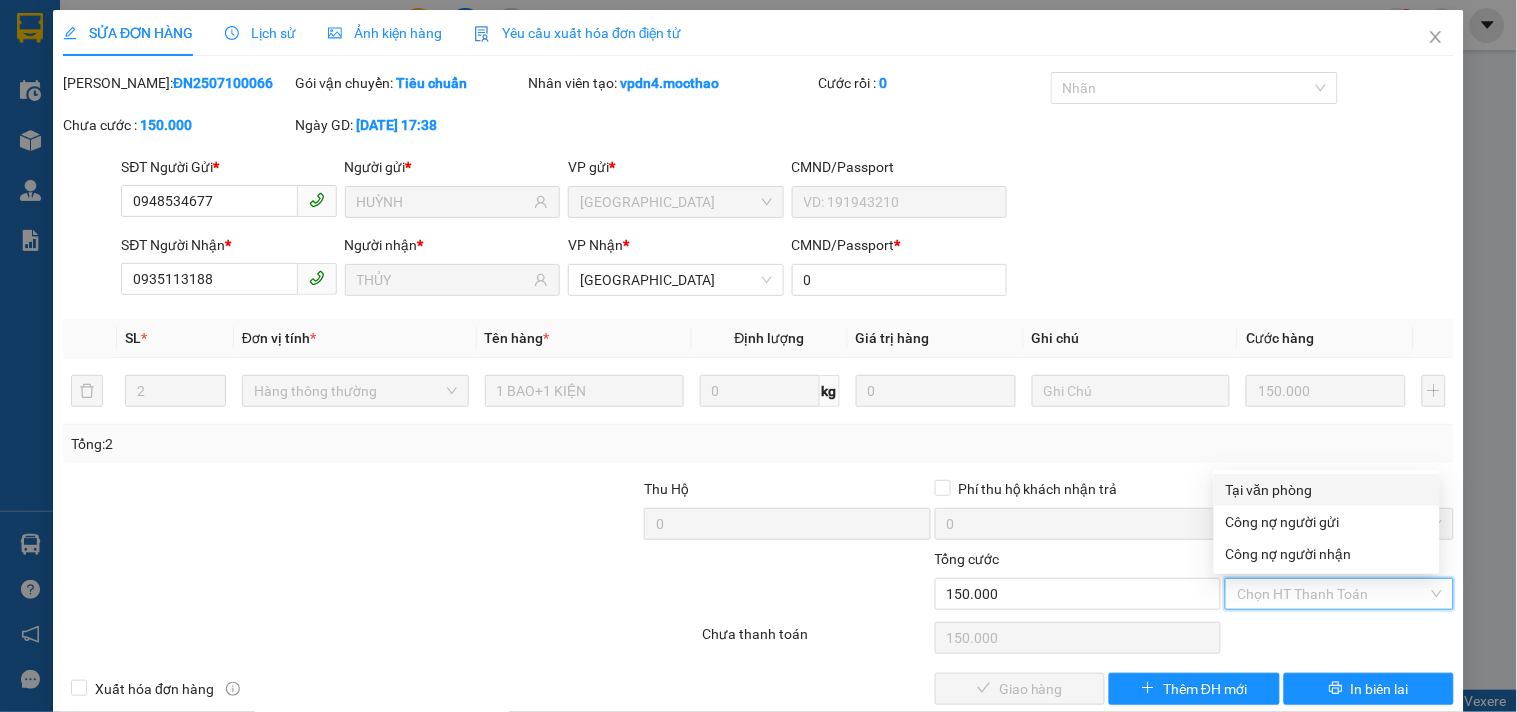 drag, startPoint x: 1245, startPoint y: 484, endPoint x: 1063, endPoint y: 638, distance: 238.4114 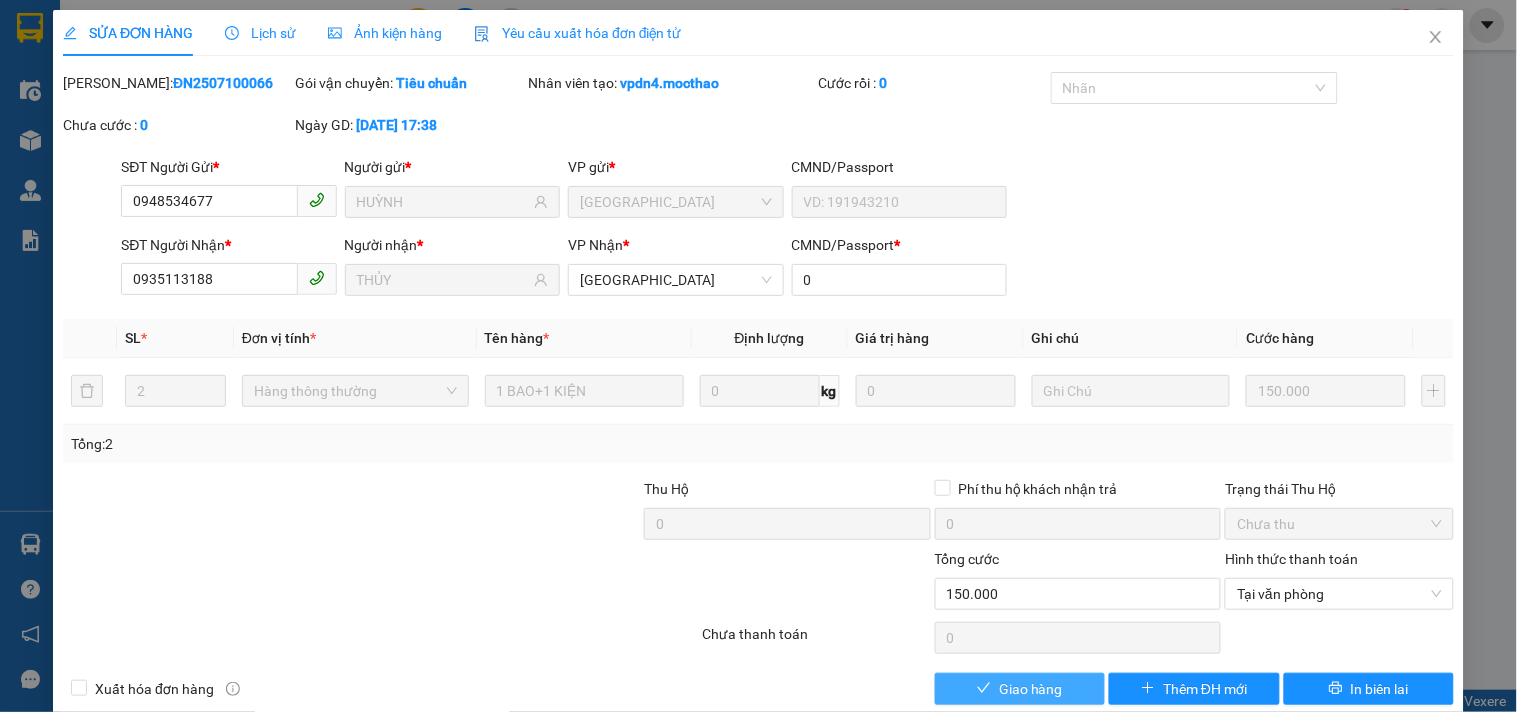 drag, startPoint x: 1014, startPoint y: 685, endPoint x: 1516, endPoint y: 1, distance: 848.4456 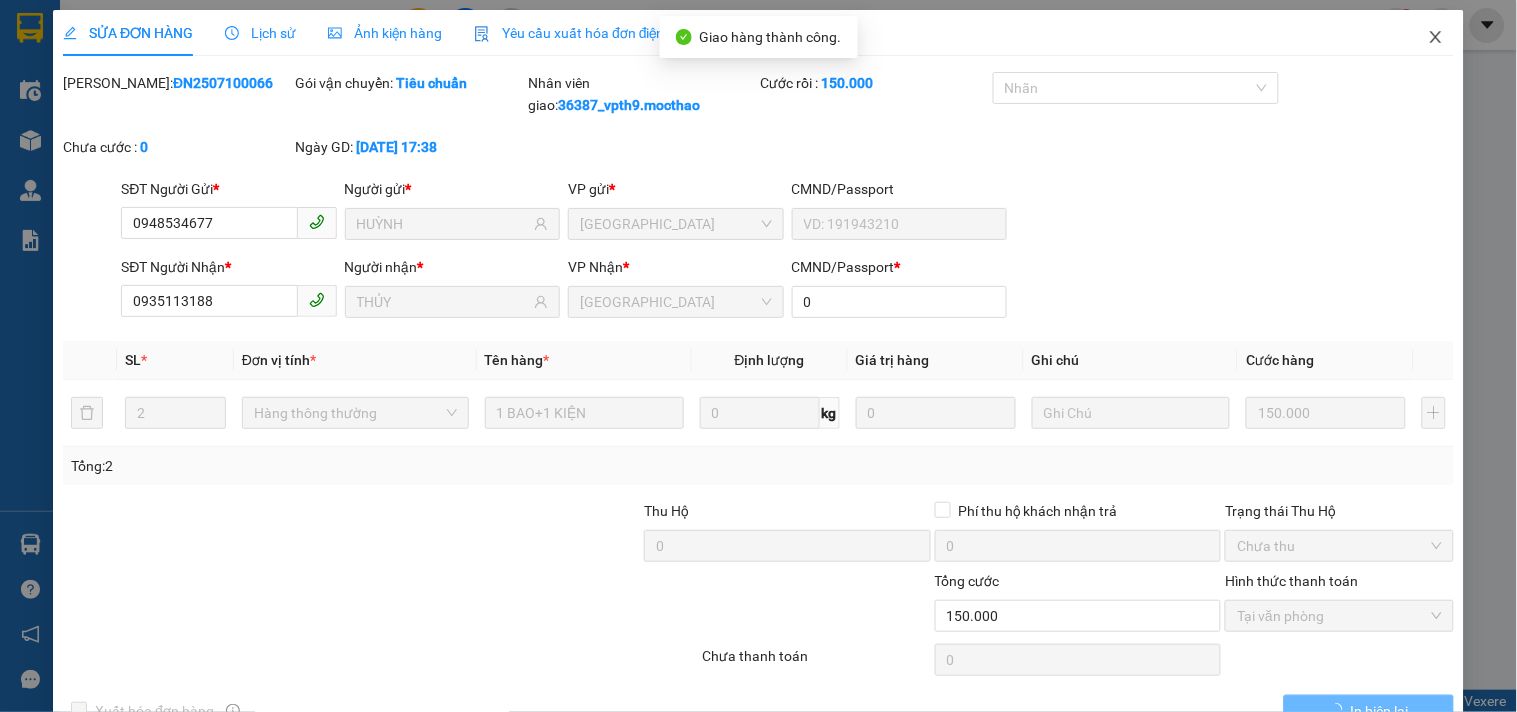 drag, startPoint x: 1426, startPoint y: 42, endPoint x: 301, endPoint y: 21, distance: 1125.1959 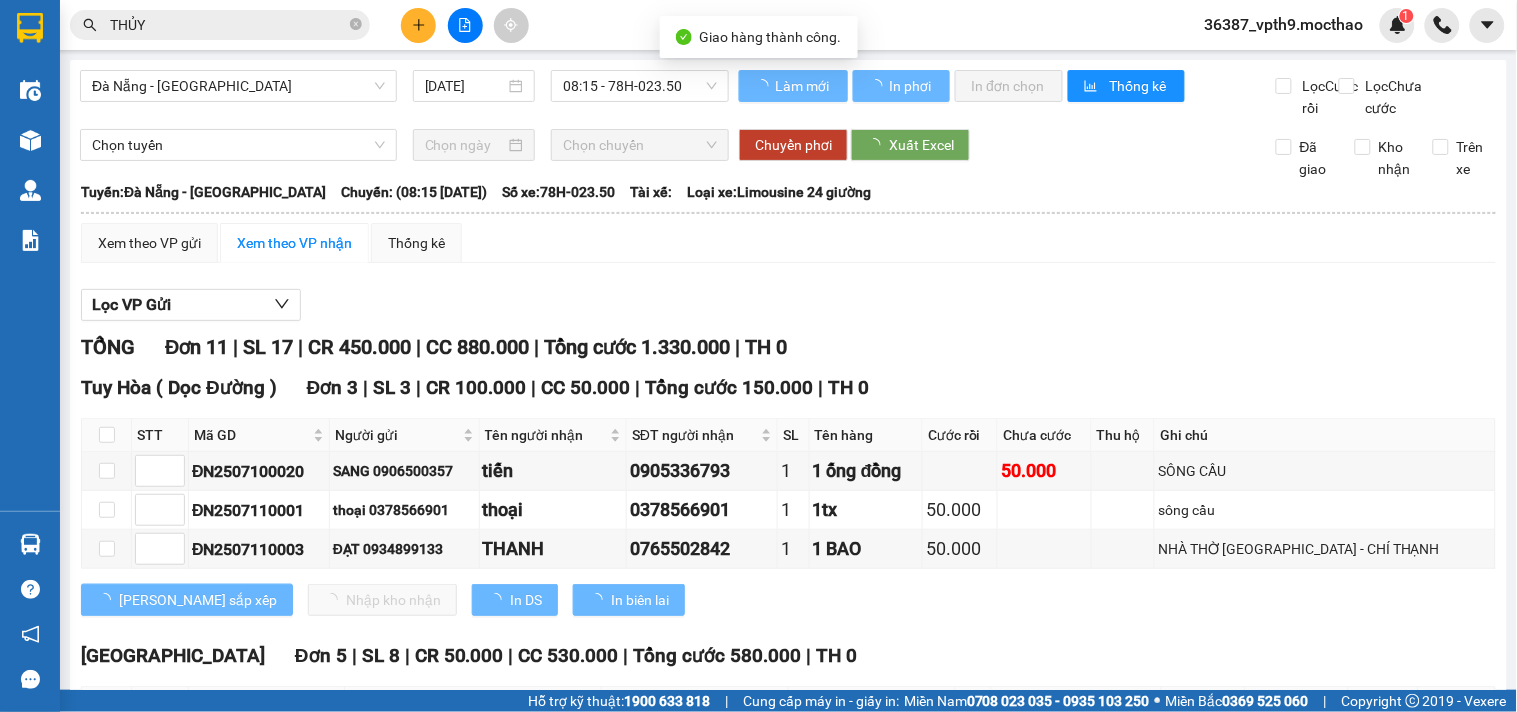 click on "THỦY" at bounding box center (228, 25) 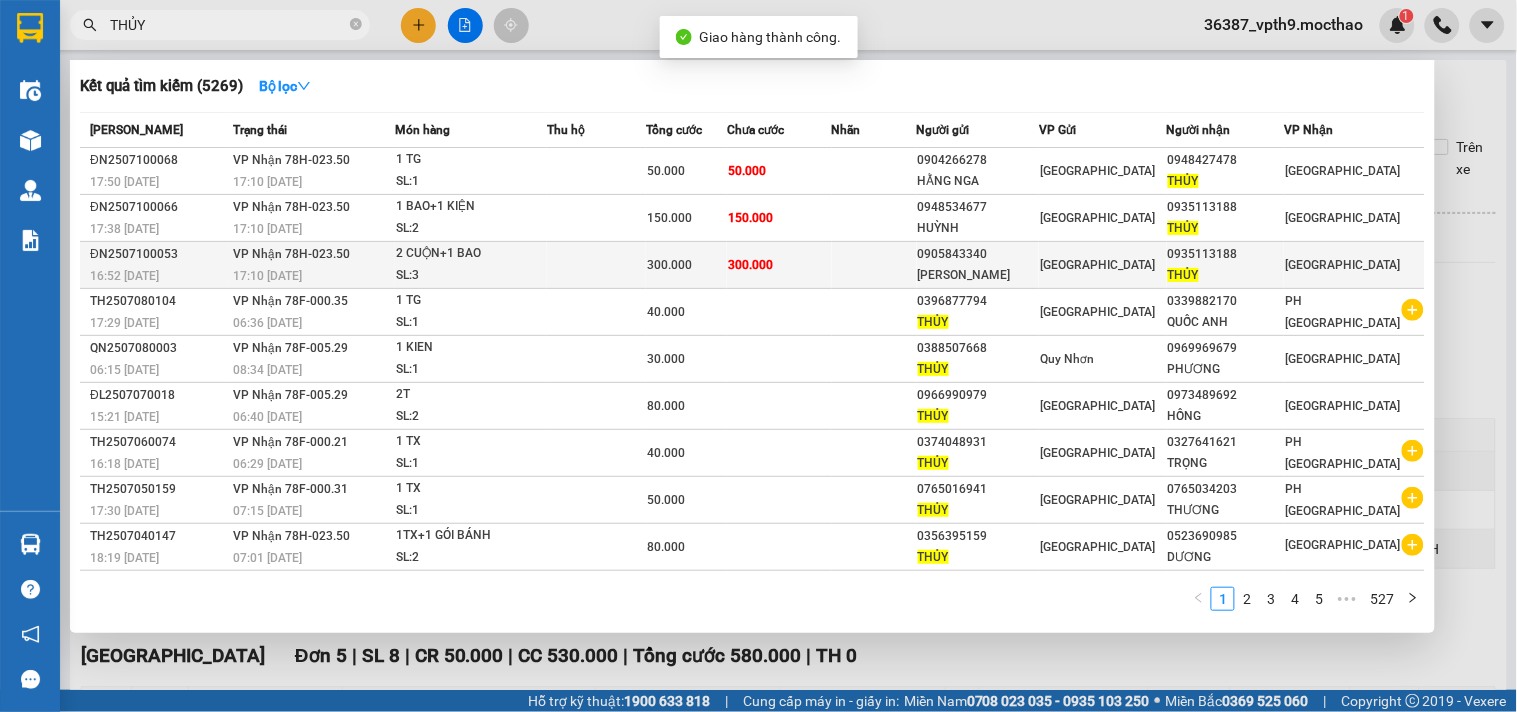 click on "[GEOGRAPHIC_DATA]" at bounding box center (1102, 265) 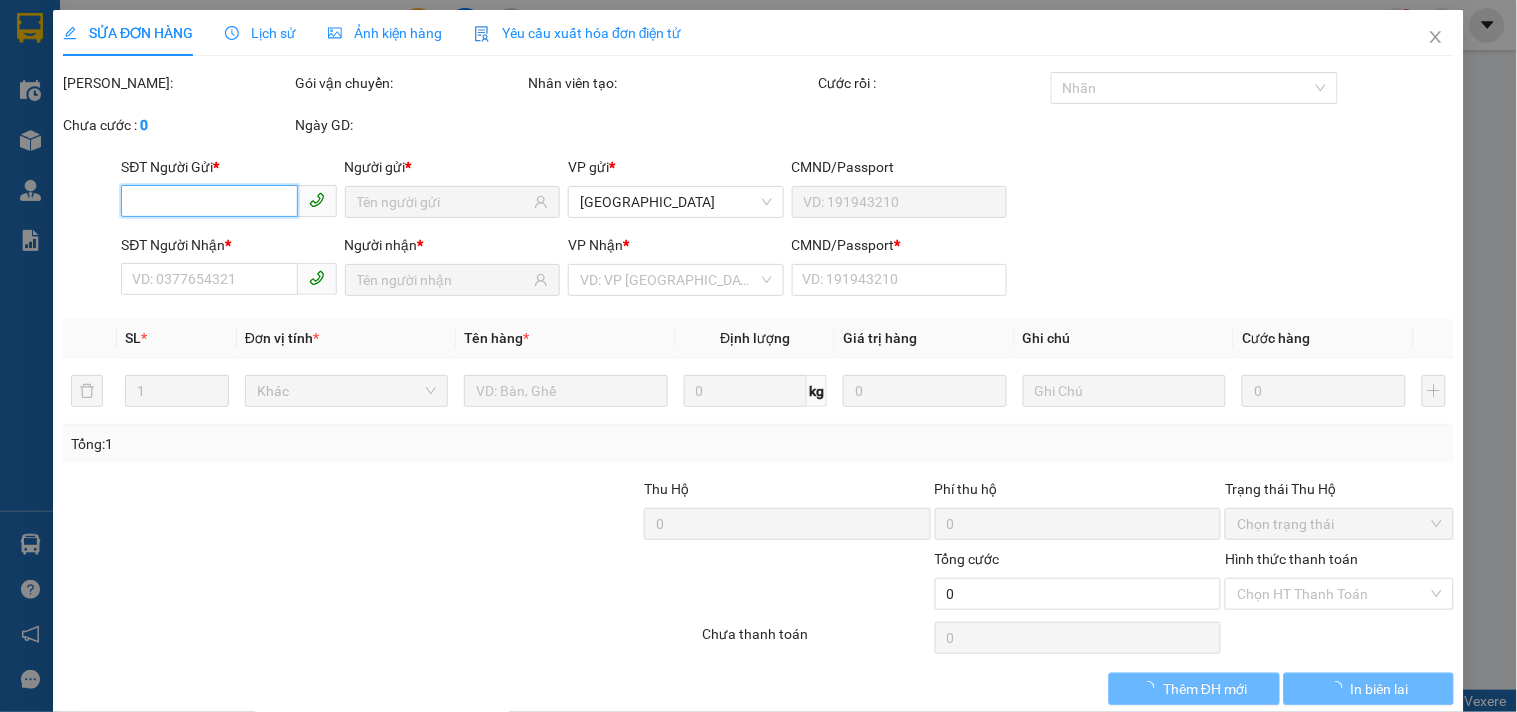 type on "0905843340" 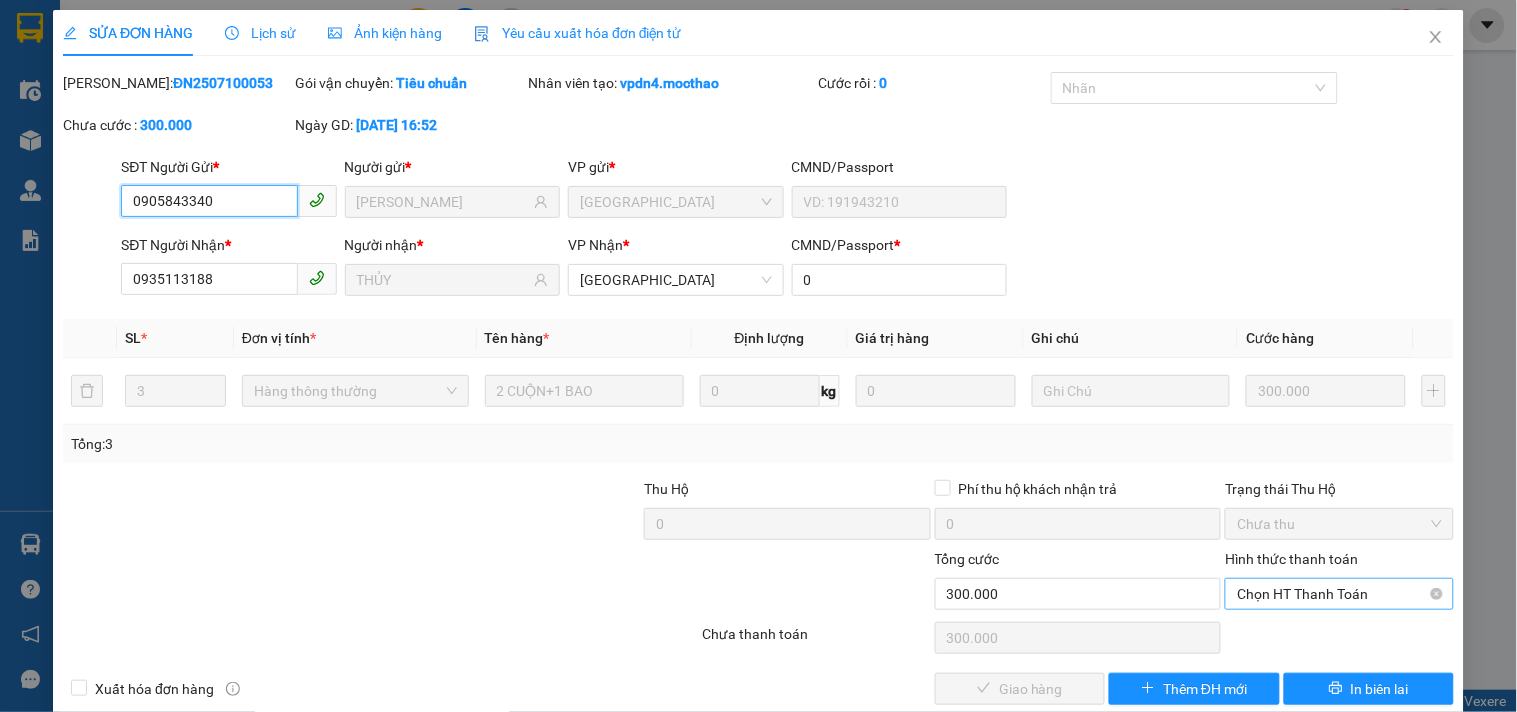 click on "Chọn HT Thanh Toán" at bounding box center (1339, 594) 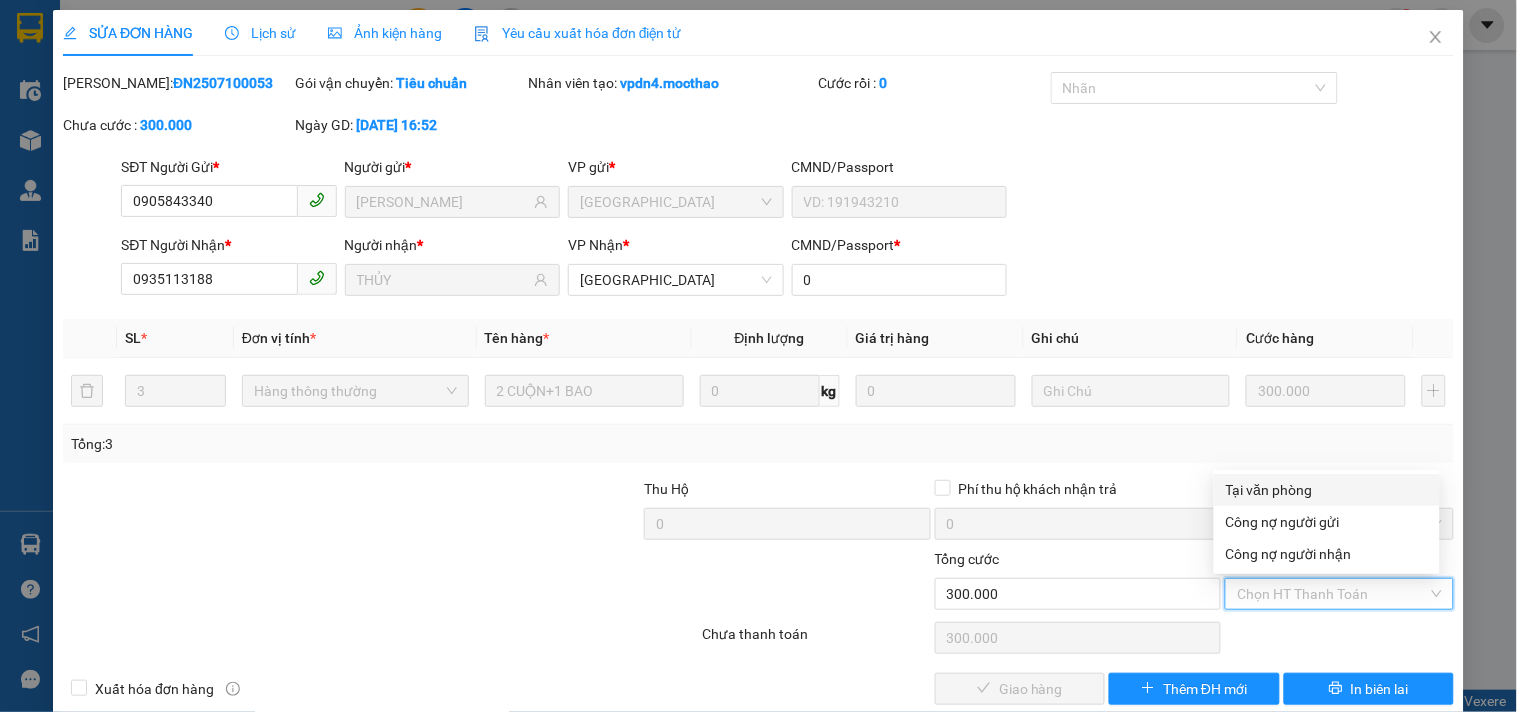 click on "Tại văn phòng" at bounding box center (1327, 490) 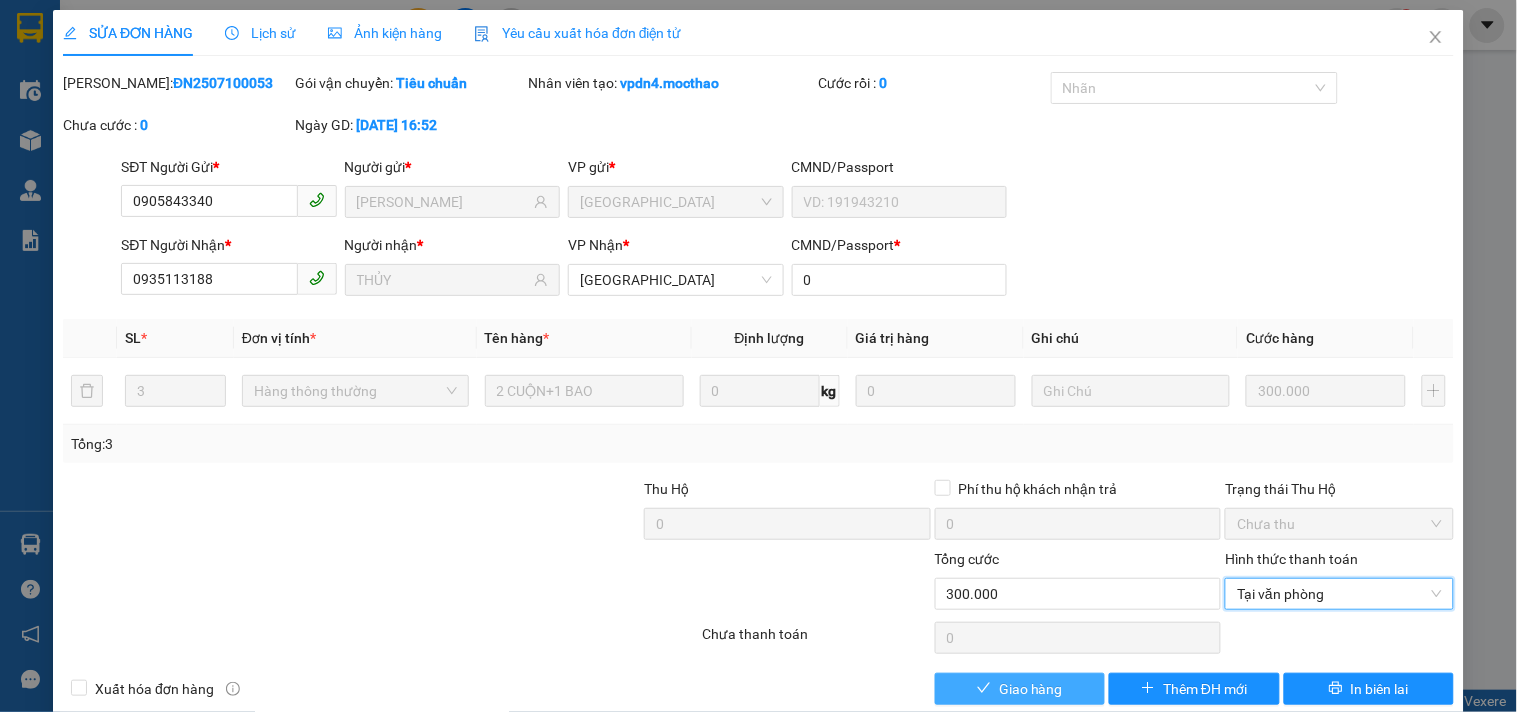 click on "Giao hàng" at bounding box center [1031, 689] 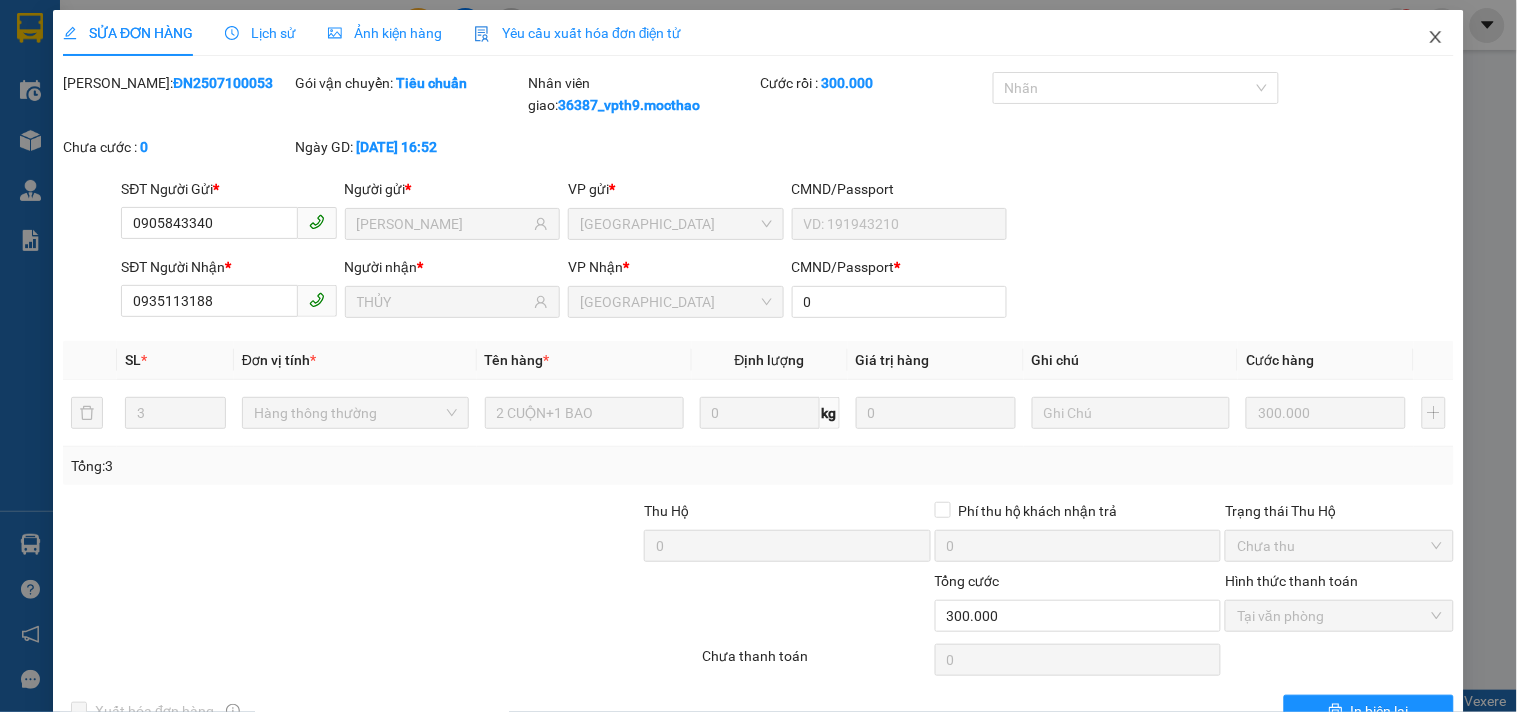 click 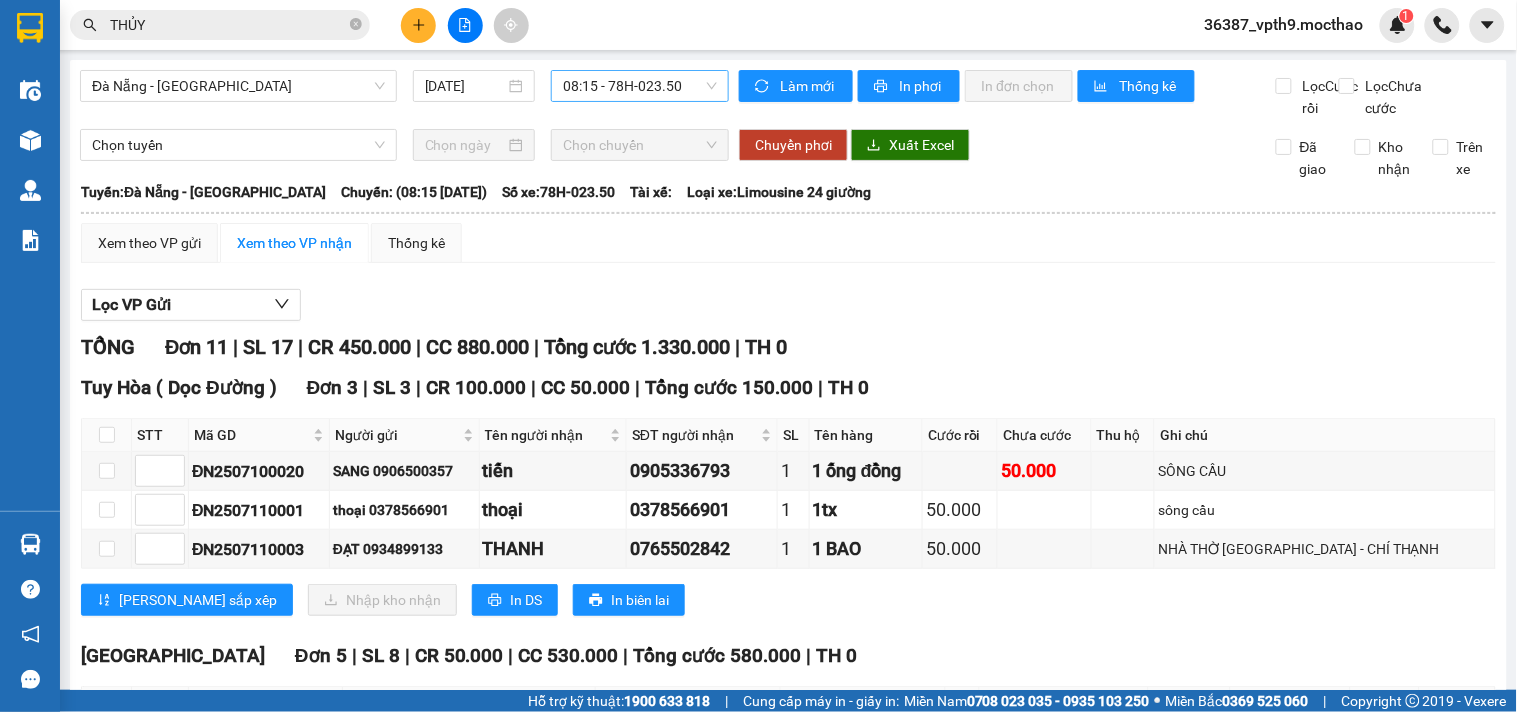 click on "08:15     - 78H-023.50" at bounding box center (640, 86) 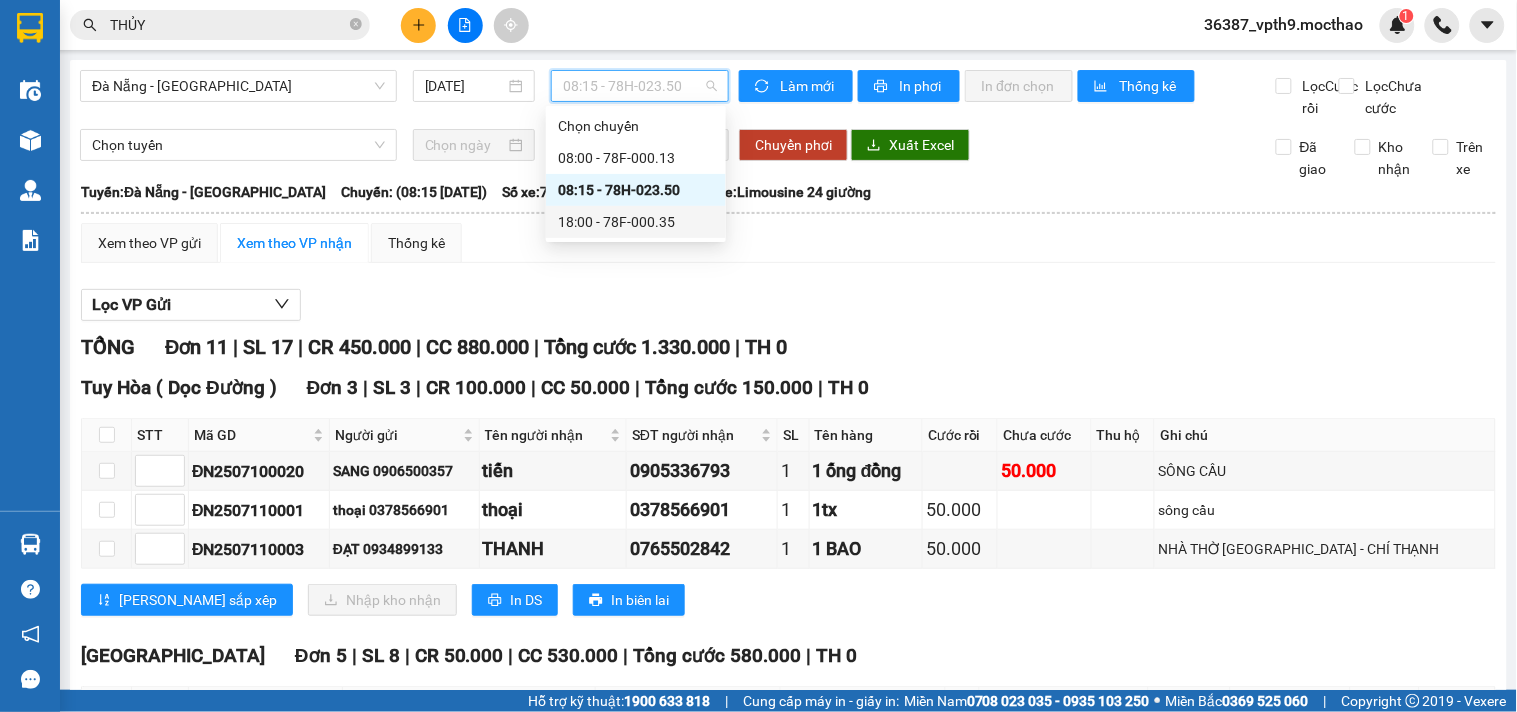 click on "18:00     - 78F-000.35" at bounding box center [636, 222] 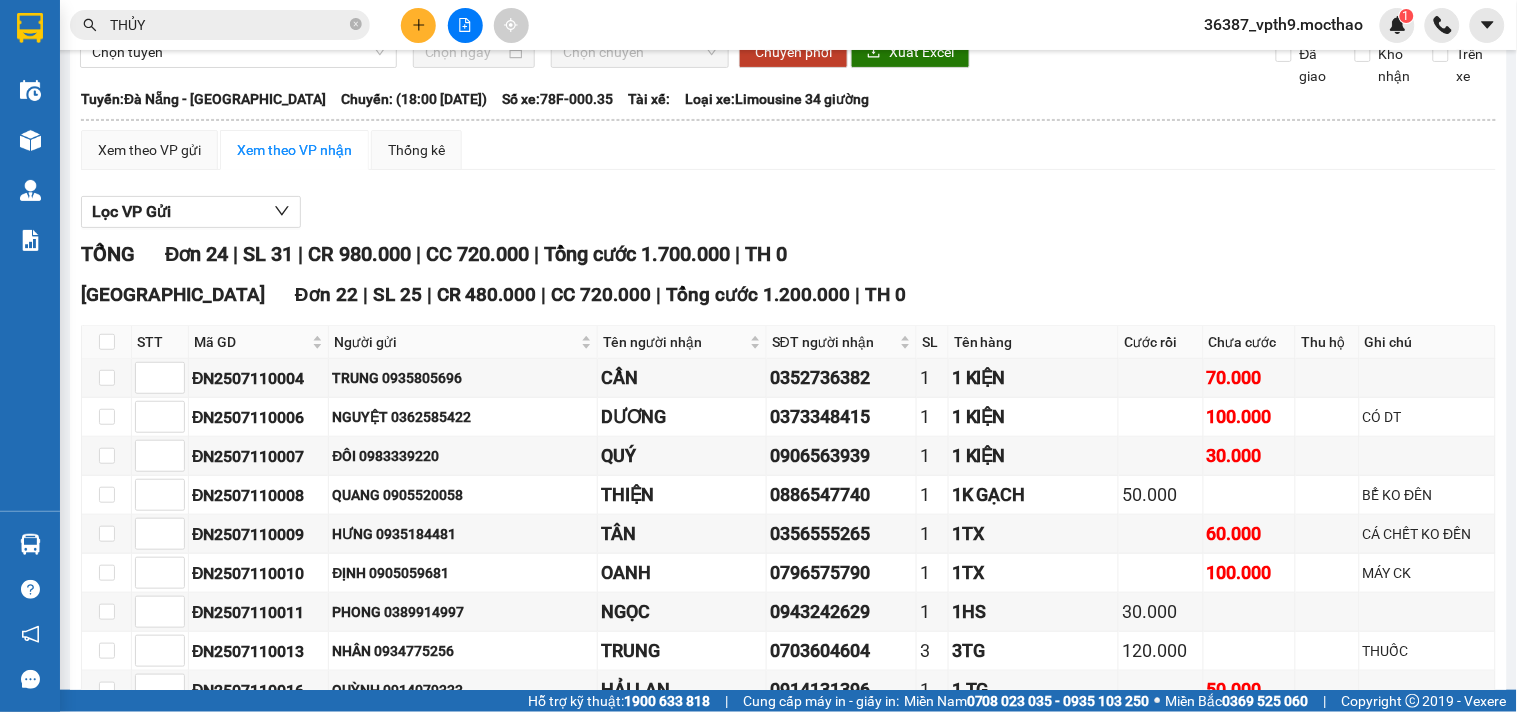 scroll, scrollTop: 0, scrollLeft: 0, axis: both 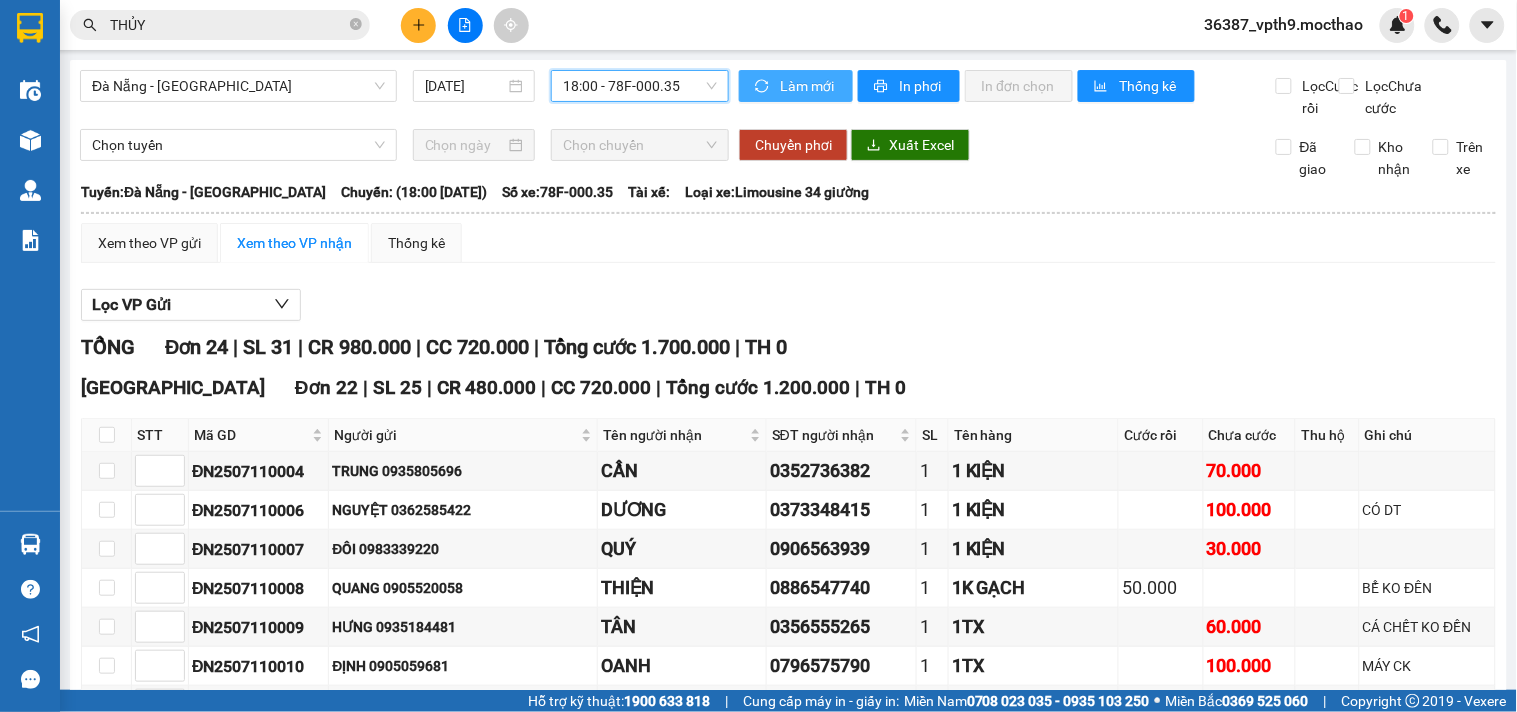 click on "Làm mới" at bounding box center (808, 86) 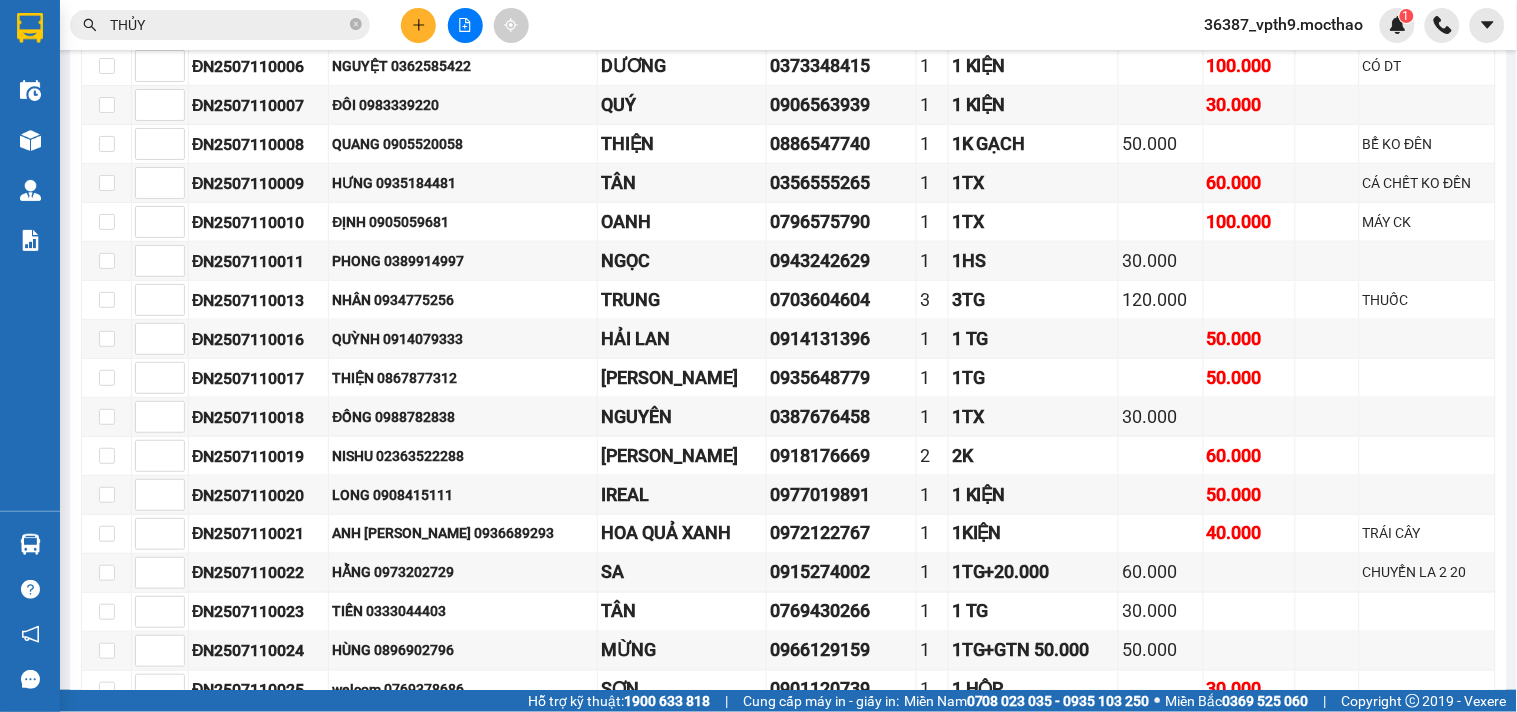 scroll, scrollTop: 0, scrollLeft: 0, axis: both 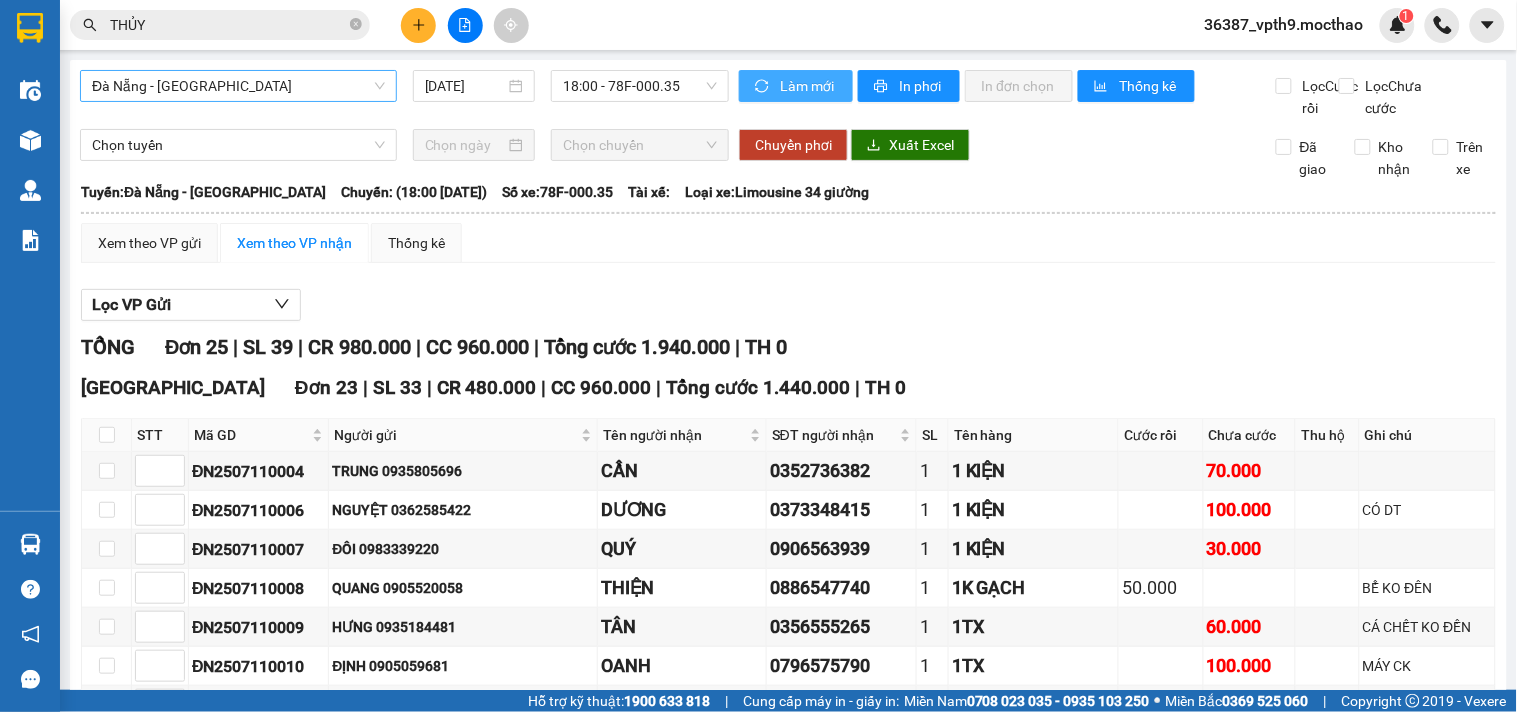 click on "Đà Nẵng - [GEOGRAPHIC_DATA]" at bounding box center (238, 86) 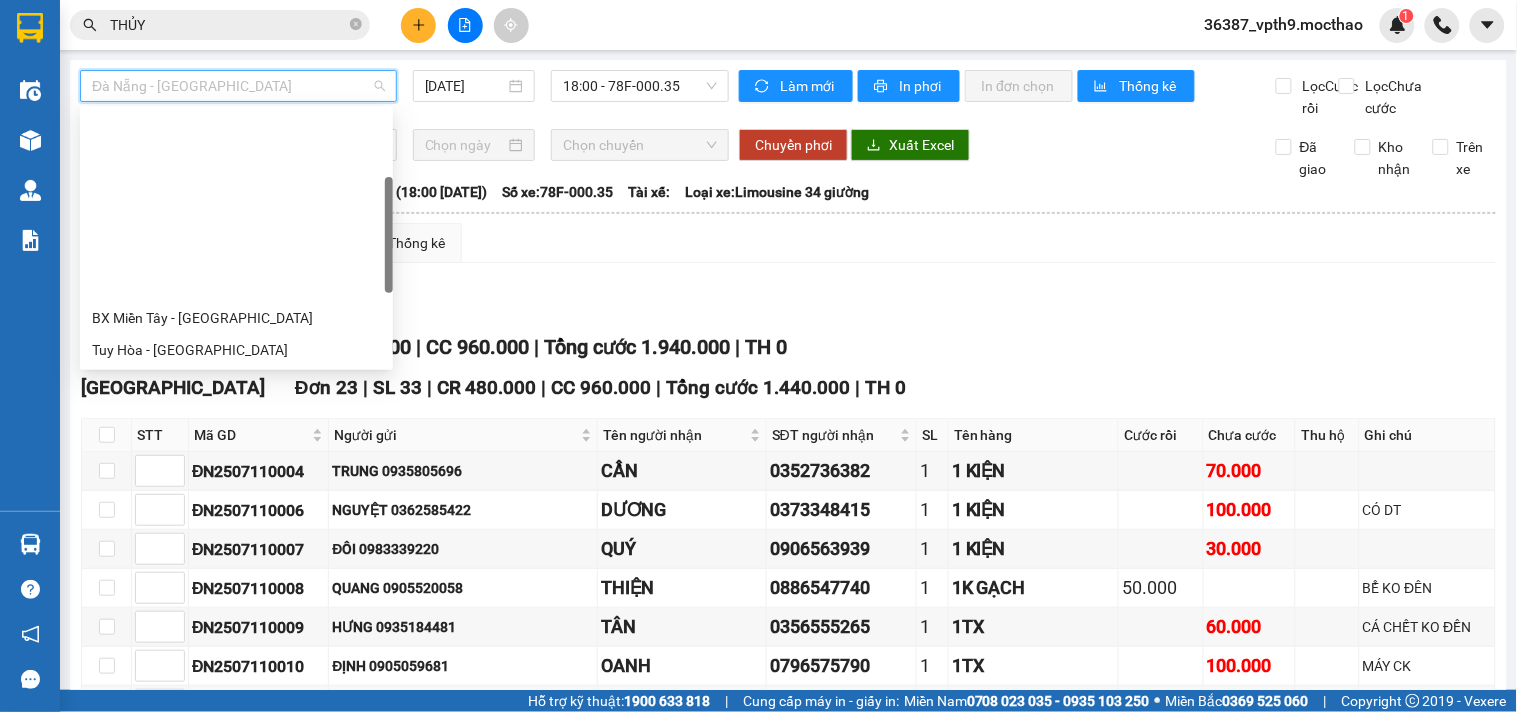 scroll, scrollTop: 192, scrollLeft: 0, axis: vertical 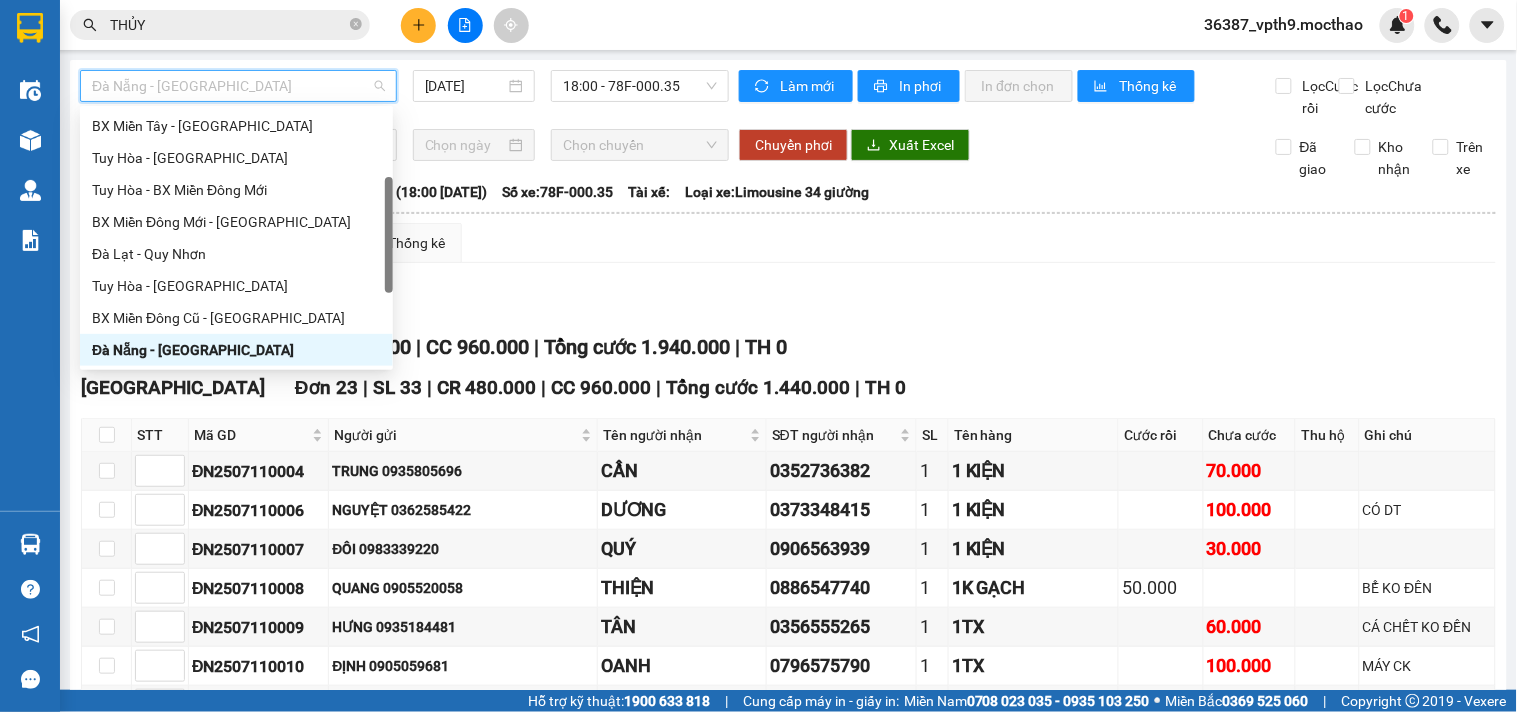 type on "M" 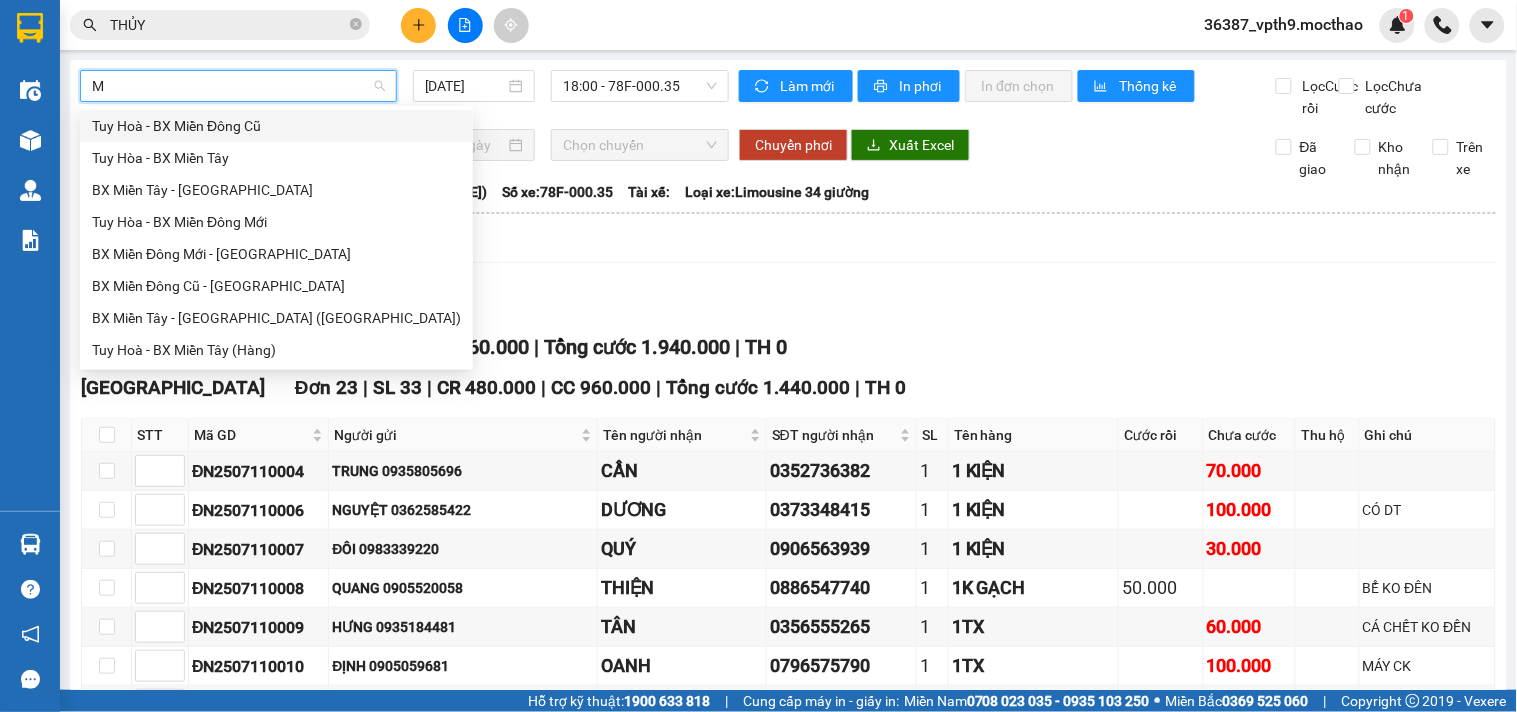 scroll, scrollTop: 0, scrollLeft: 0, axis: both 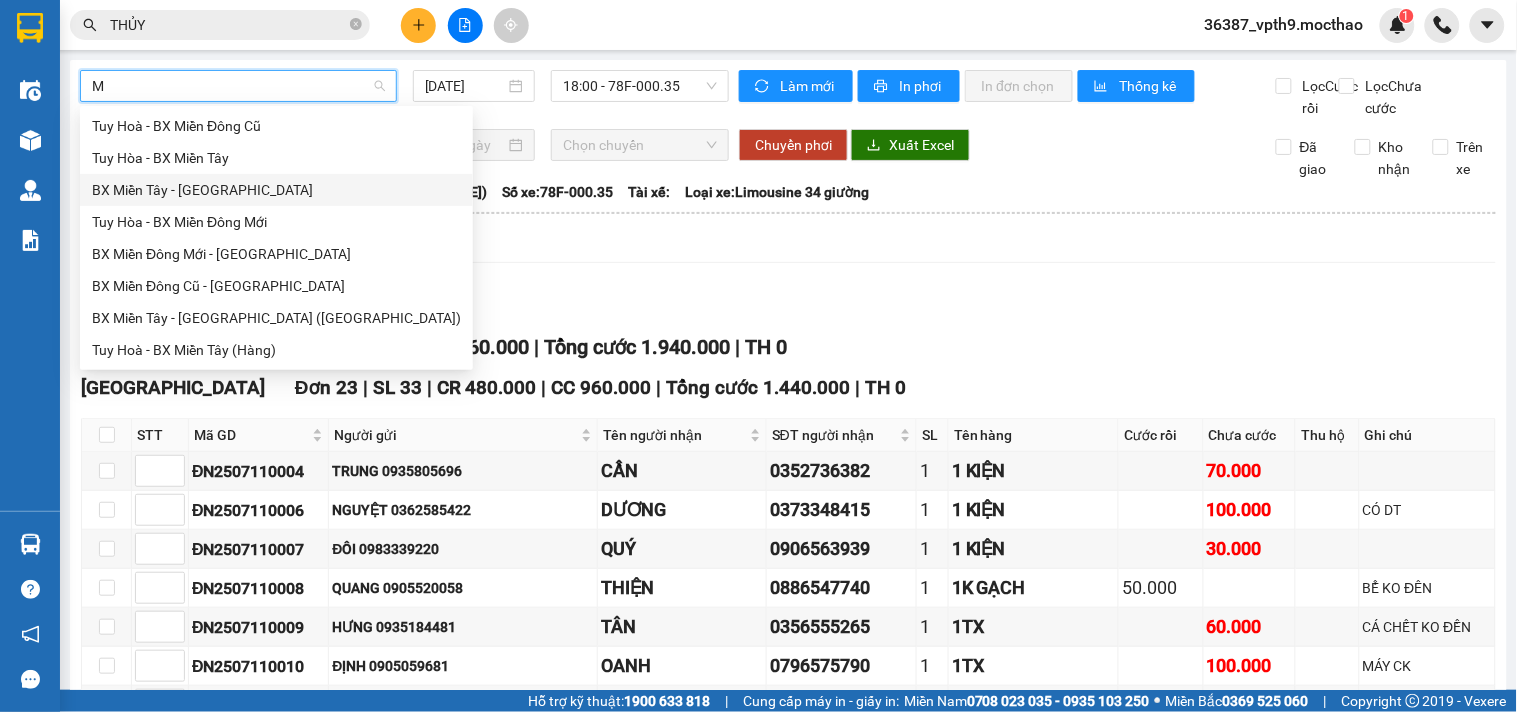 click on "BX Miền Tây - [GEOGRAPHIC_DATA]" at bounding box center (276, 190) 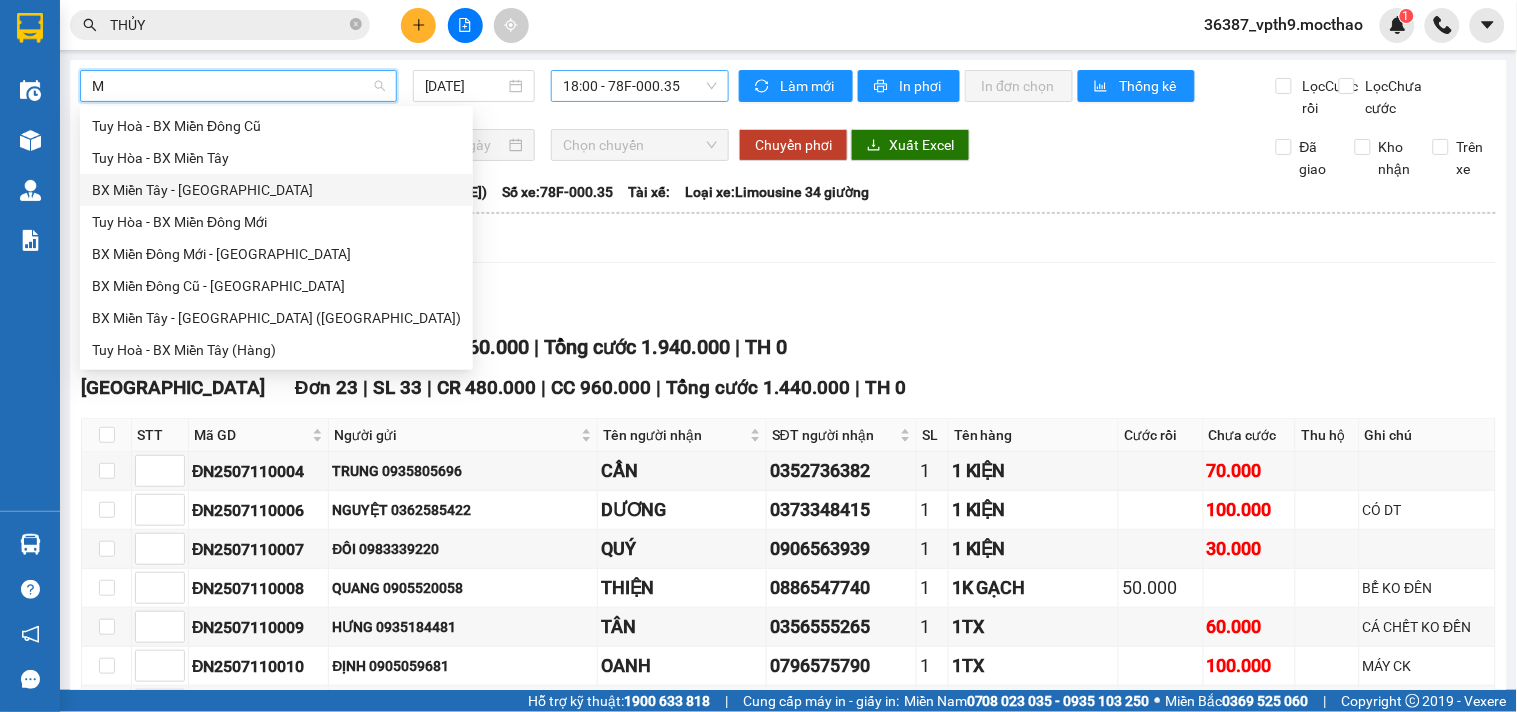 type 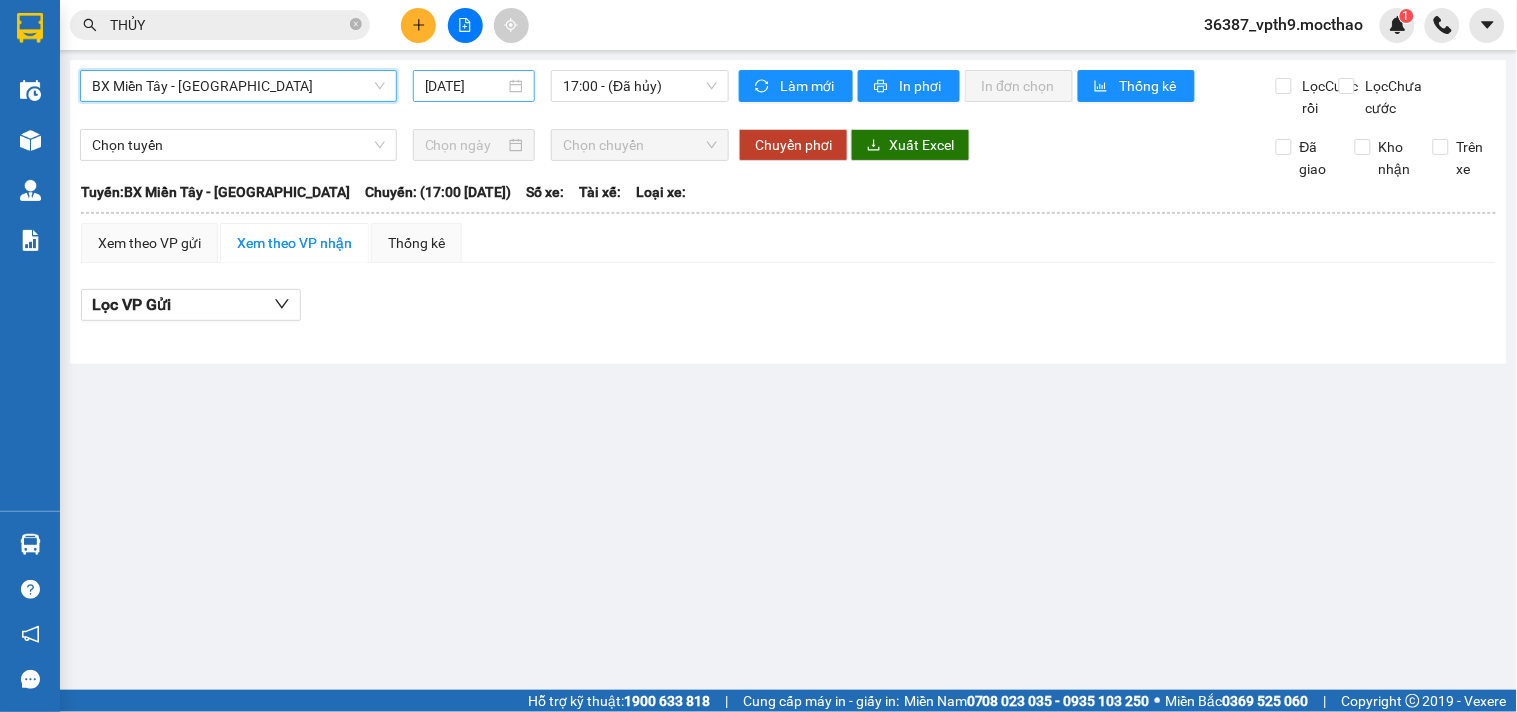 click on "[DATE]" at bounding box center (465, 86) 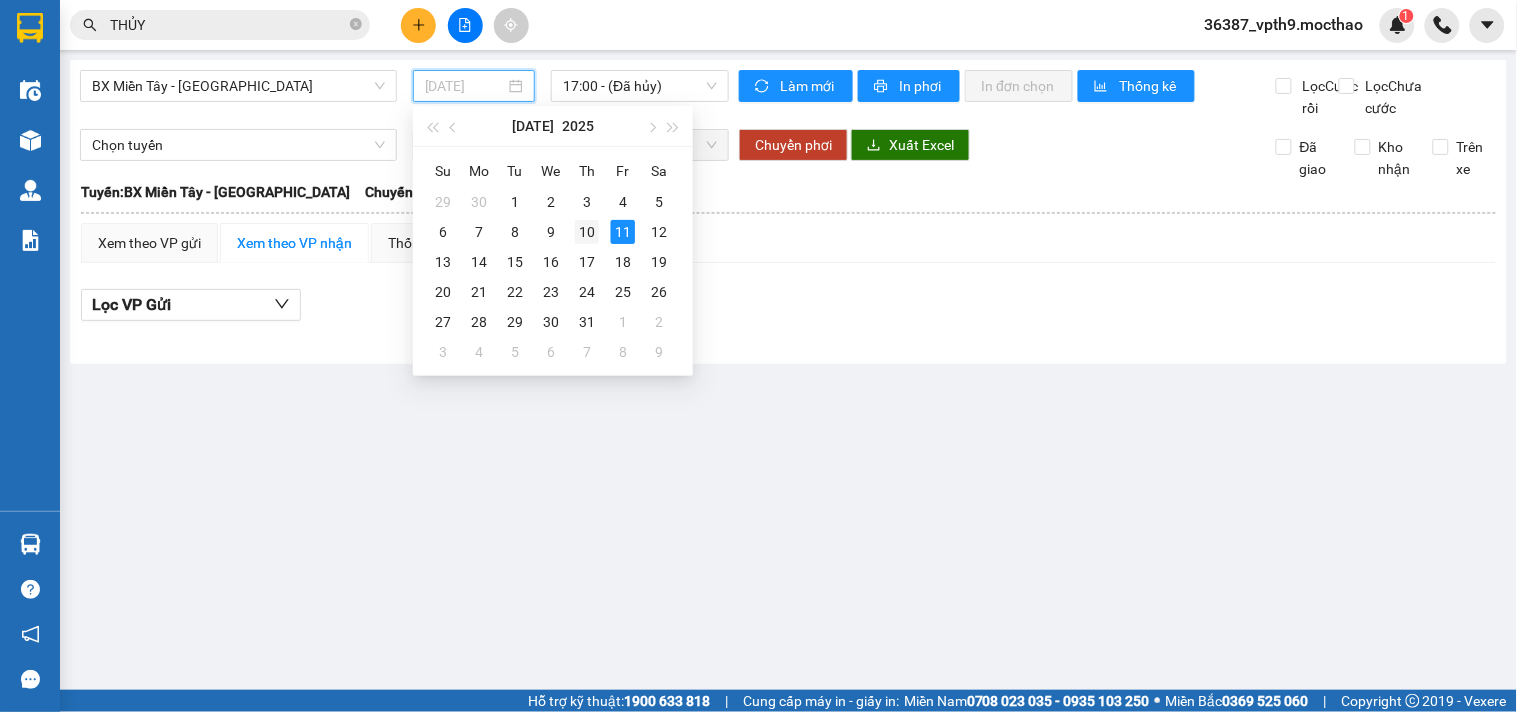 click on "10" at bounding box center (587, 232) 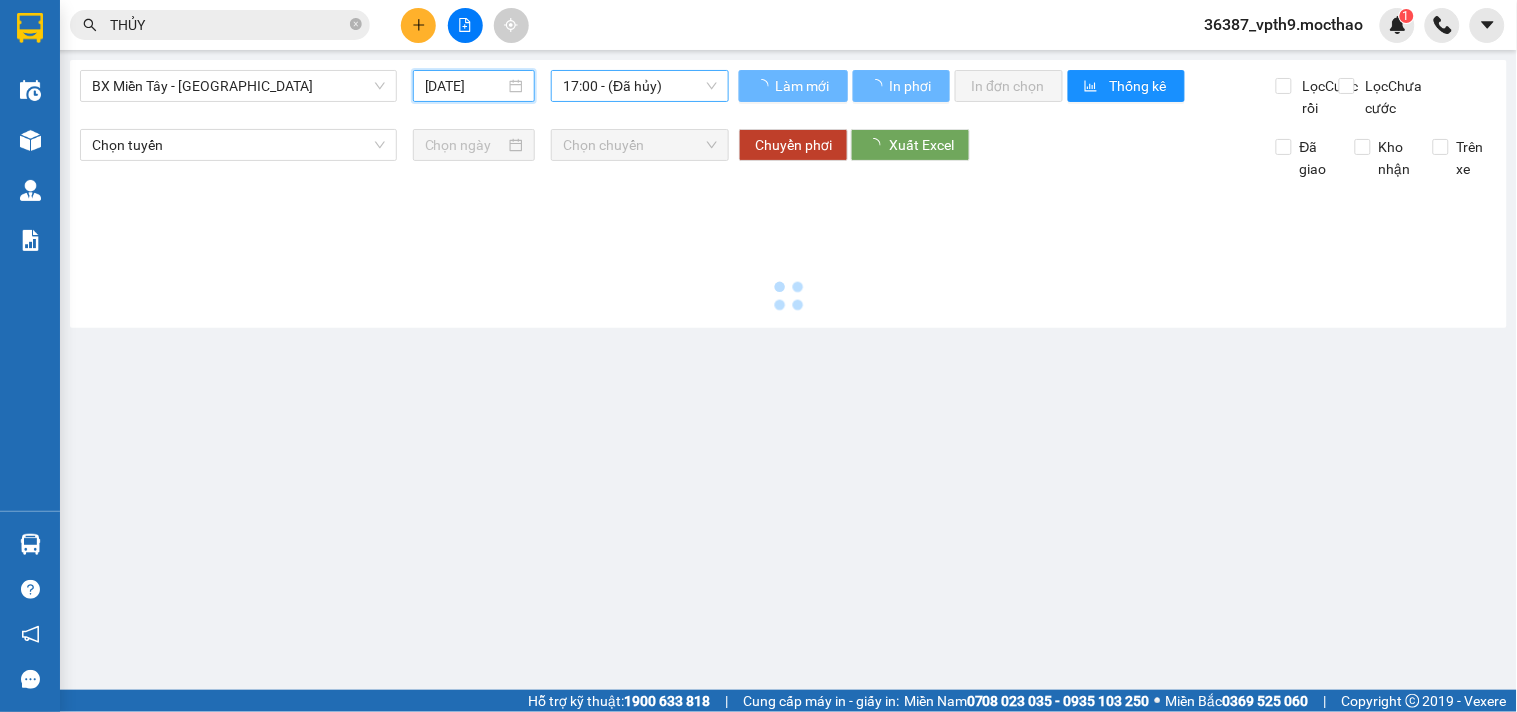 type on "10/07/2025" 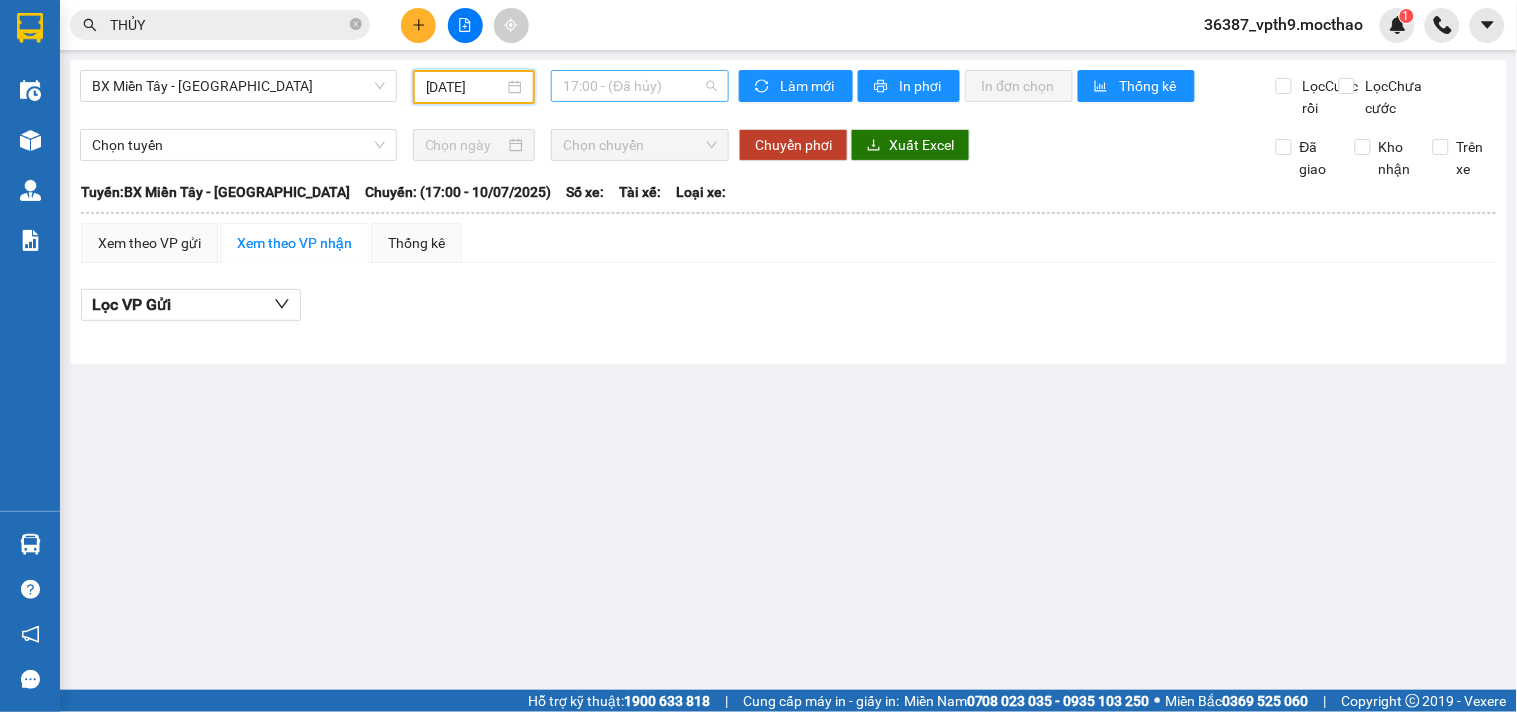 click on "17:00     - (Đã hủy)" at bounding box center [640, 86] 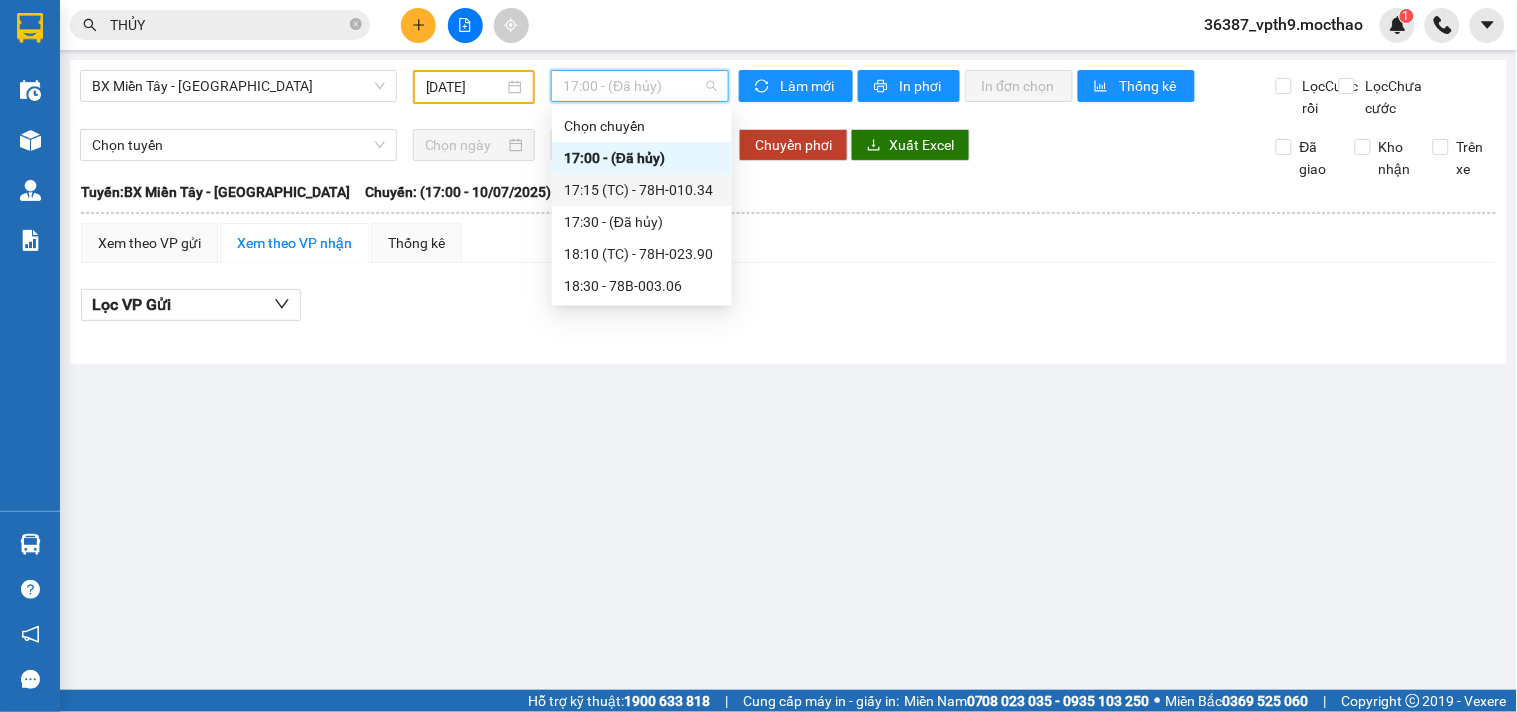 click on "17:15   (TC)   - 78H-010.34" at bounding box center (642, 190) 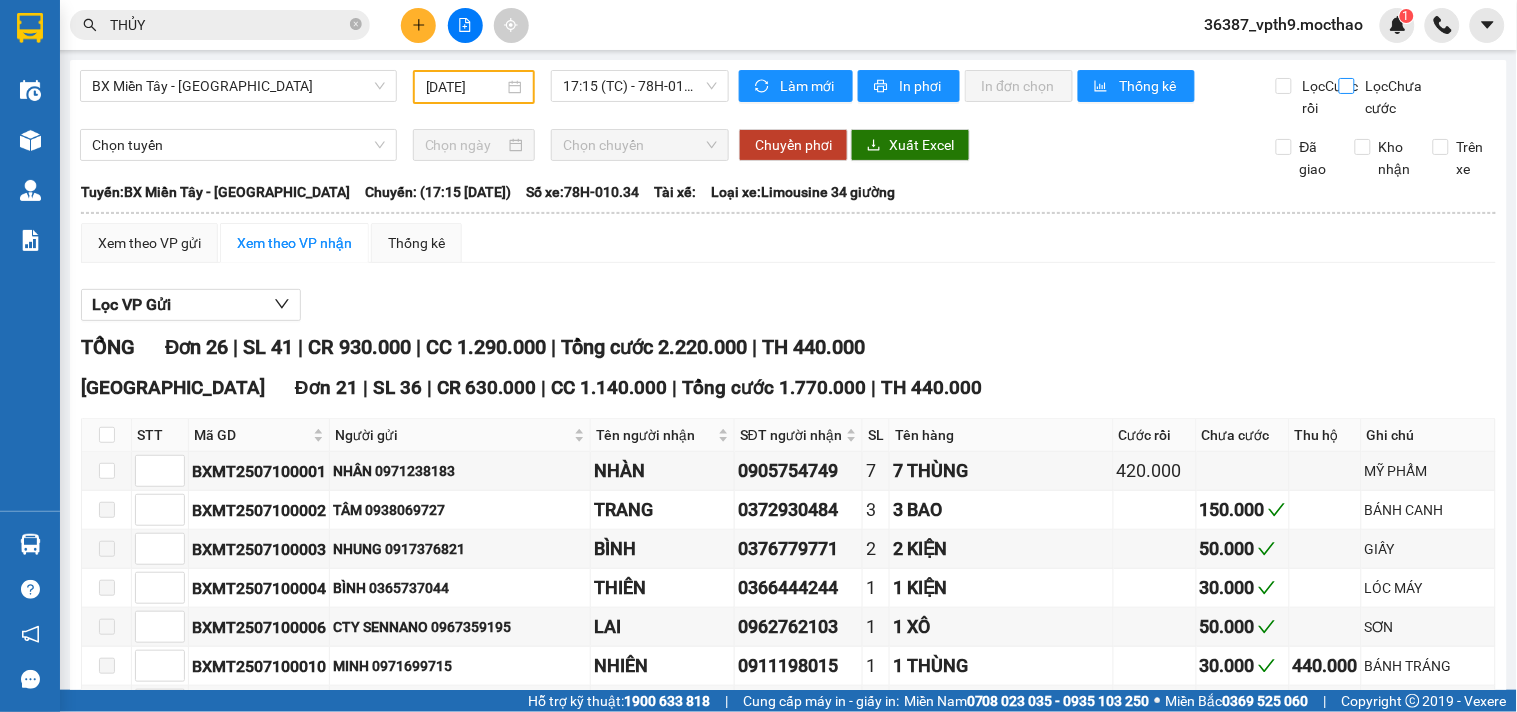 drag, startPoint x: 1334, startPoint y: 93, endPoint x: 1358, endPoint y: 152, distance: 63.694584 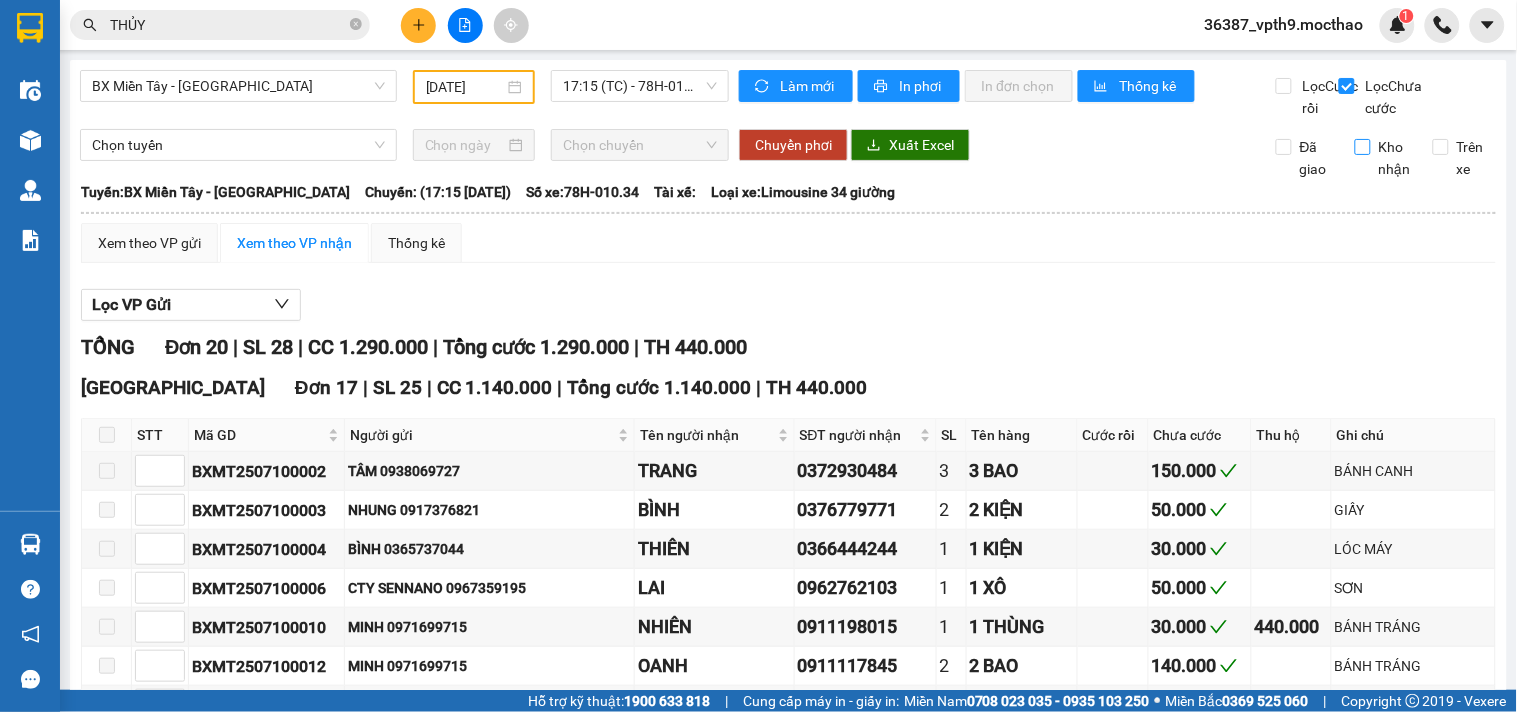 click on "Kho nhận" at bounding box center (1395, 158) 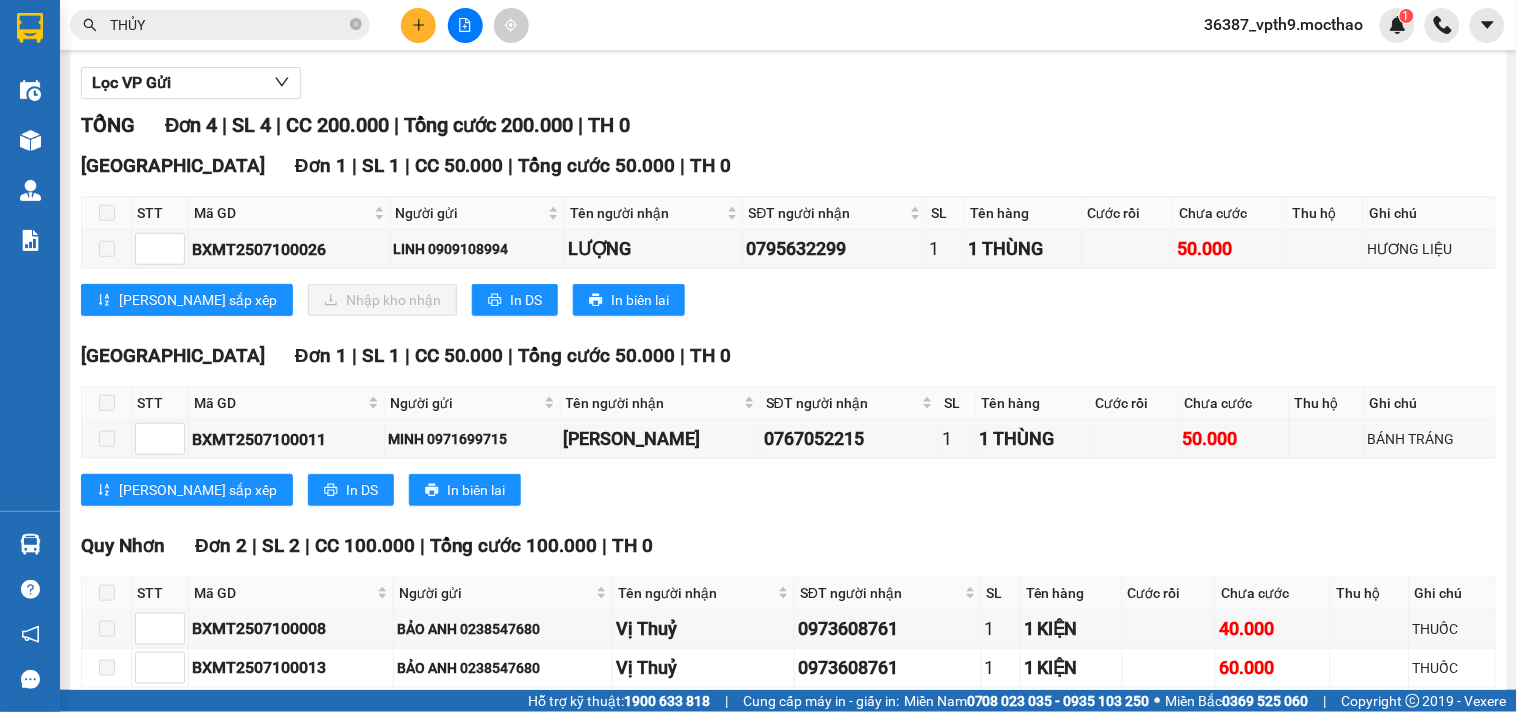 scroll, scrollTop: 0, scrollLeft: 0, axis: both 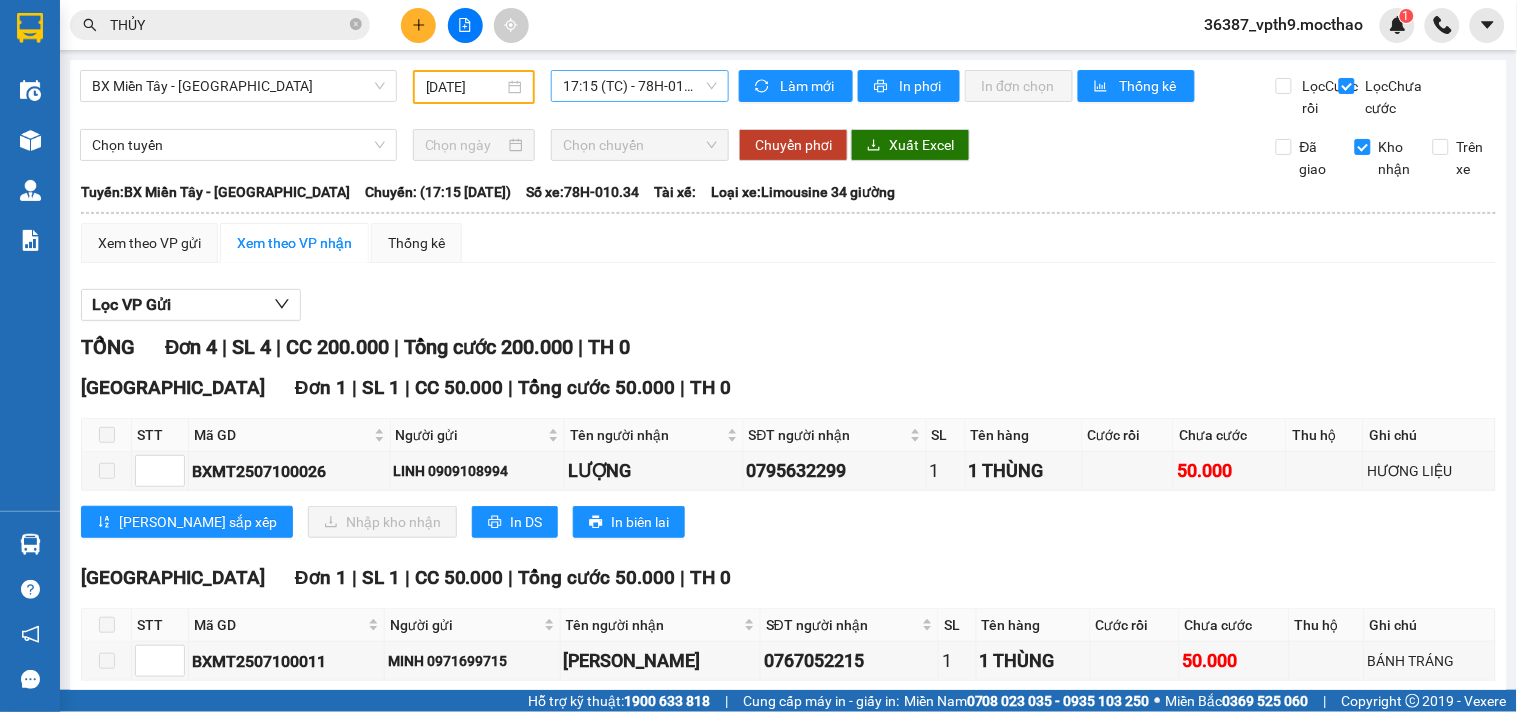 click on "17:15   (TC)   - 78H-010.34" at bounding box center [640, 86] 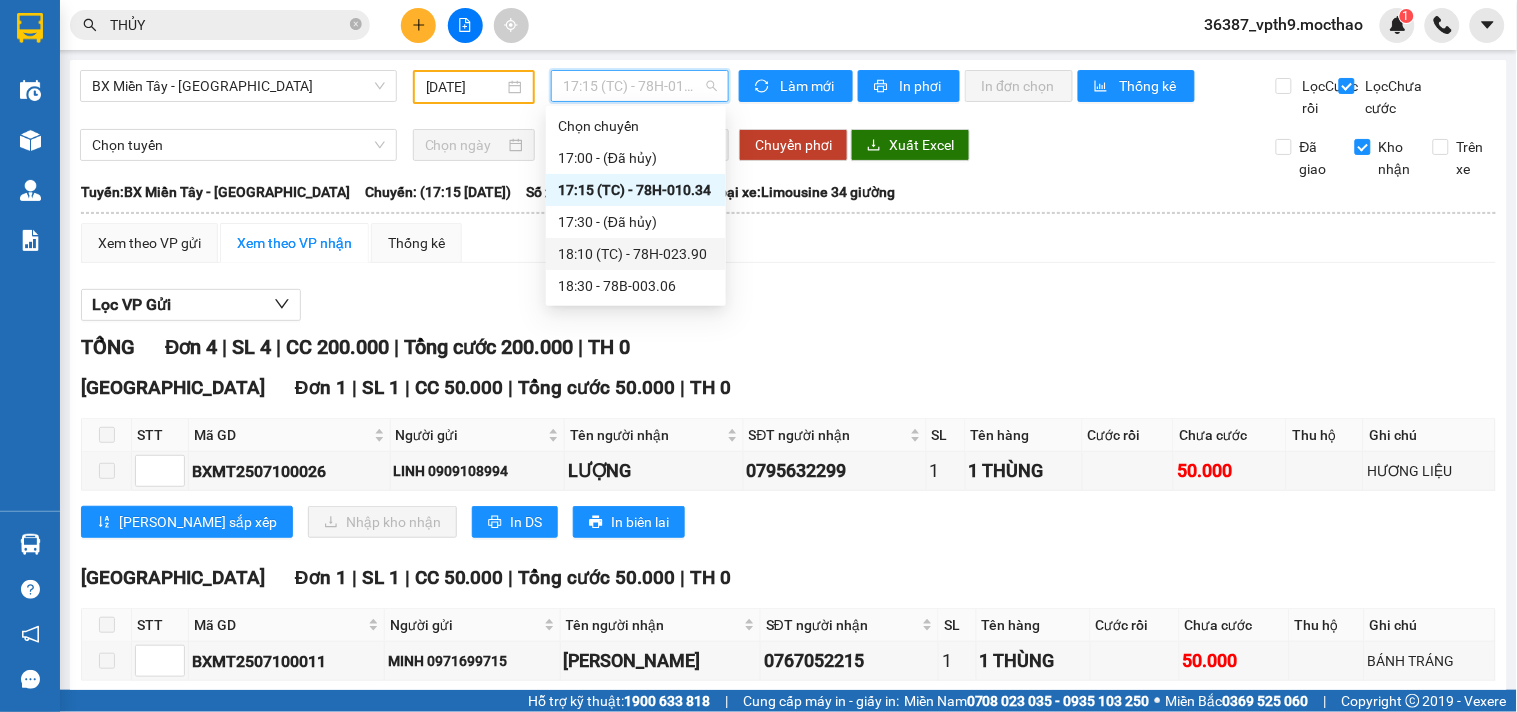 drag, startPoint x: 683, startPoint y: 254, endPoint x: 633, endPoint y: 124, distance: 139.28389 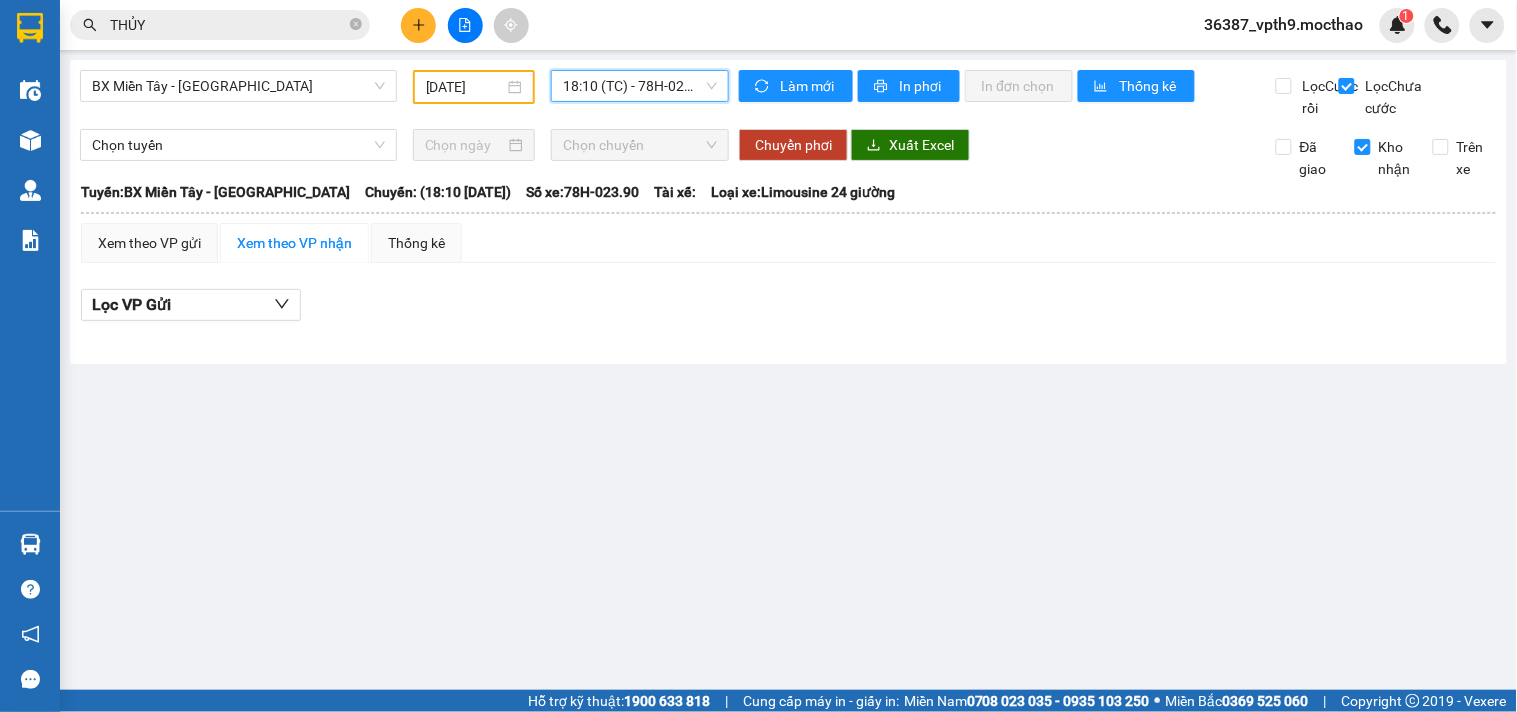 drag, startPoint x: 655, startPoint y: 91, endPoint x: 663, endPoint y: 196, distance: 105.30432 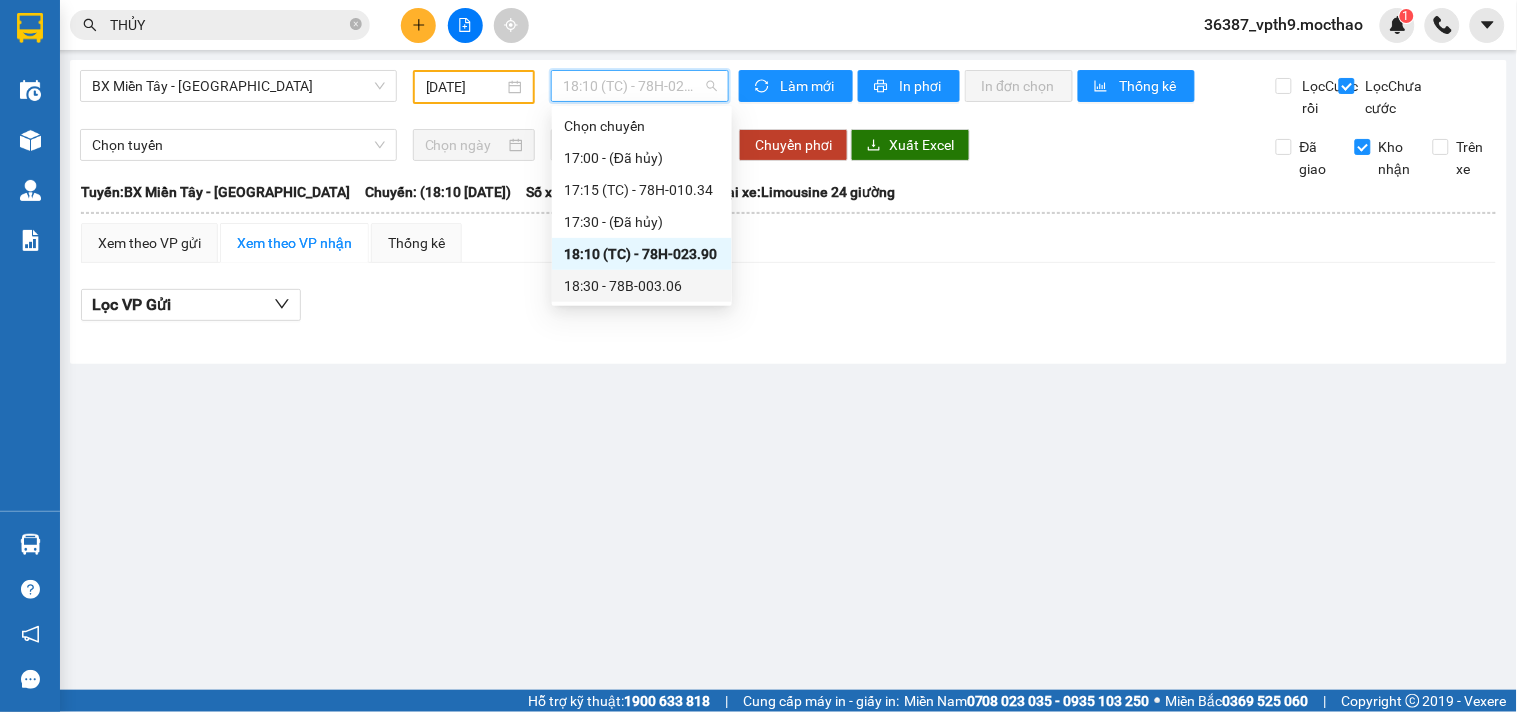 click on "18:30     - 78B-003.06" at bounding box center (642, 286) 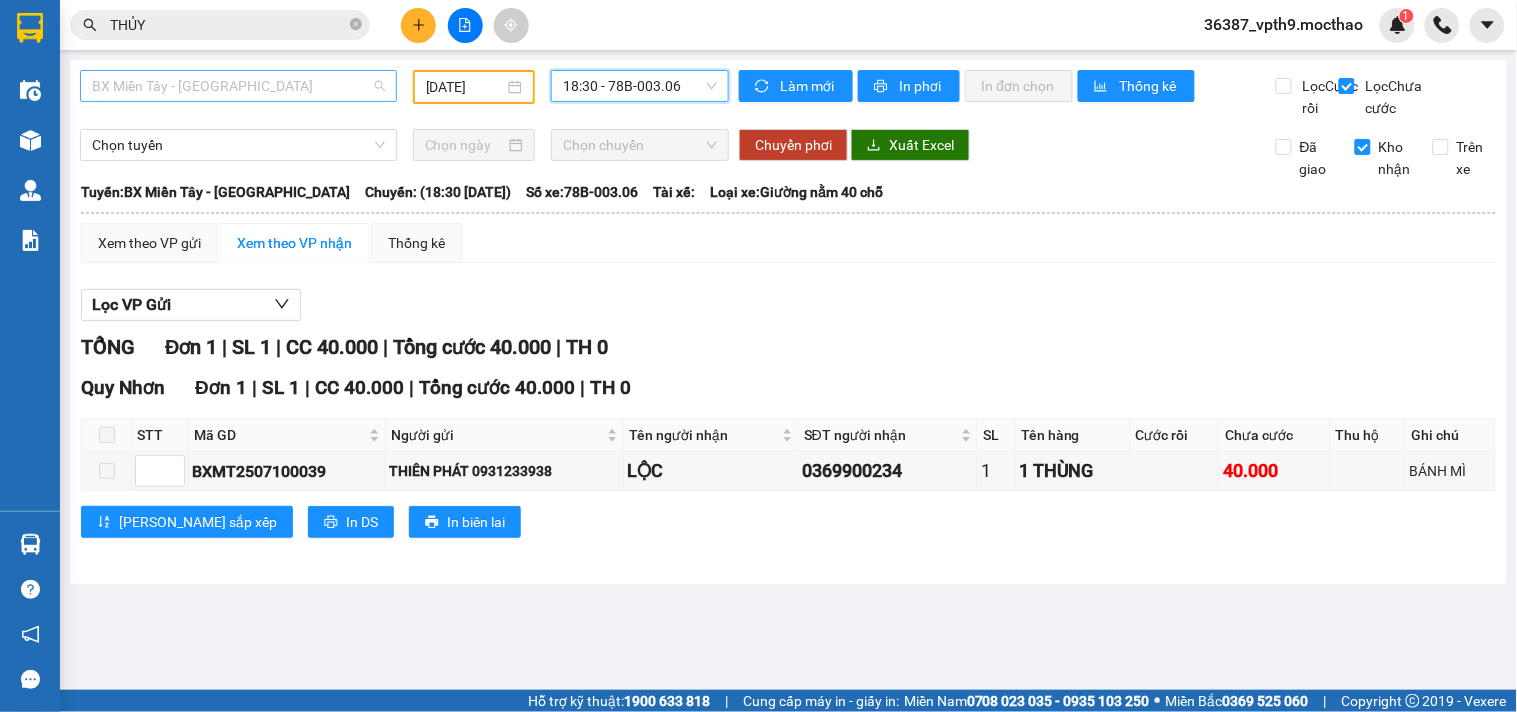 click on "BX Miền Tây - [GEOGRAPHIC_DATA]" at bounding box center (238, 86) 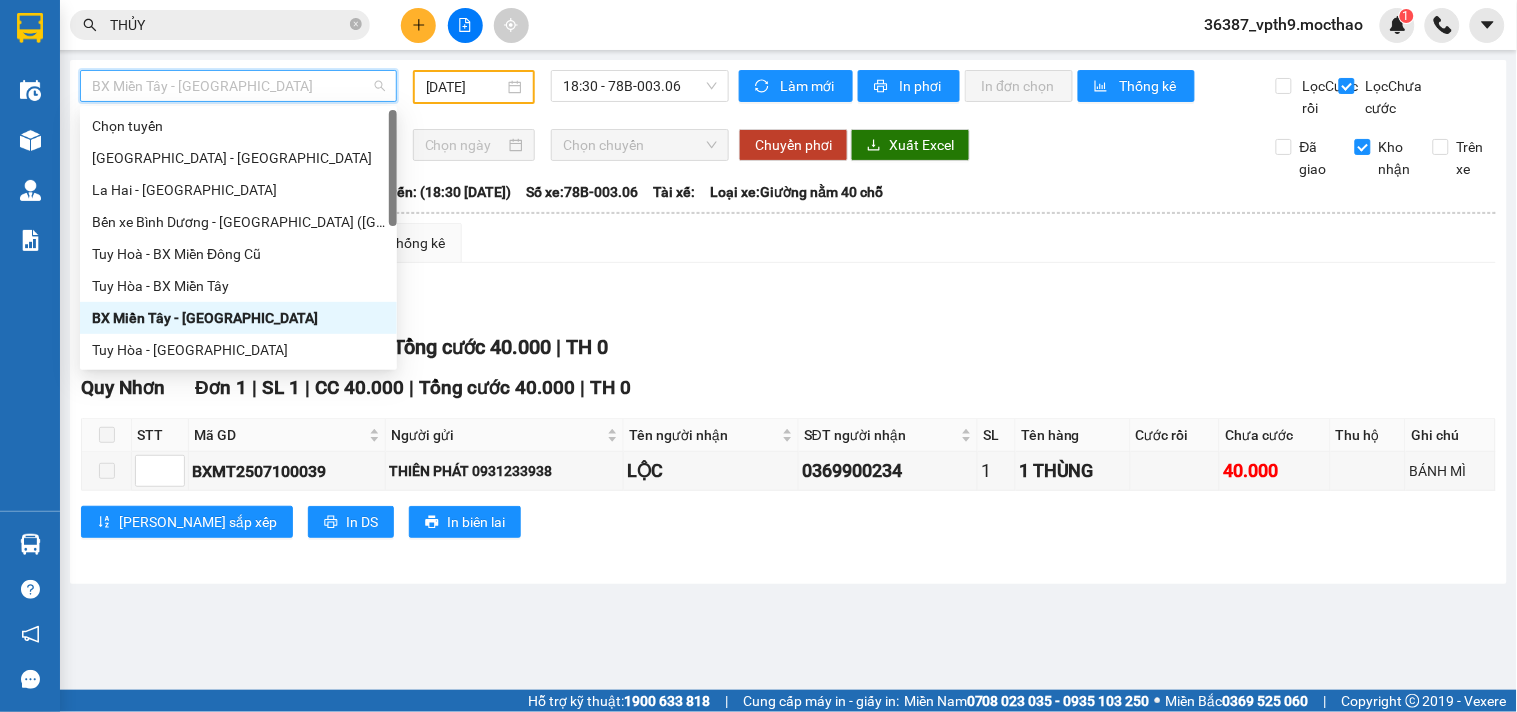 type on "M" 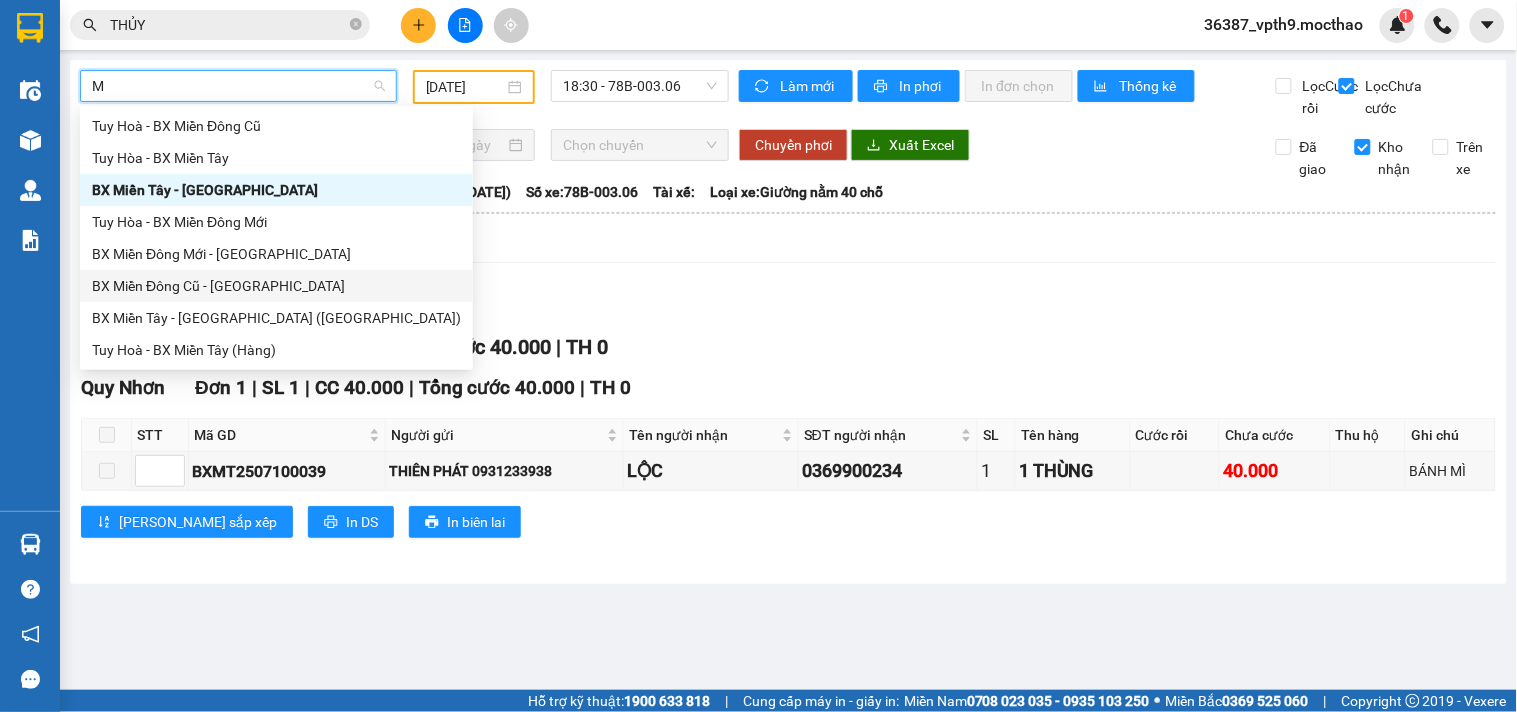 click on "BX Miền Đông Cũ - [GEOGRAPHIC_DATA]" at bounding box center [276, 286] 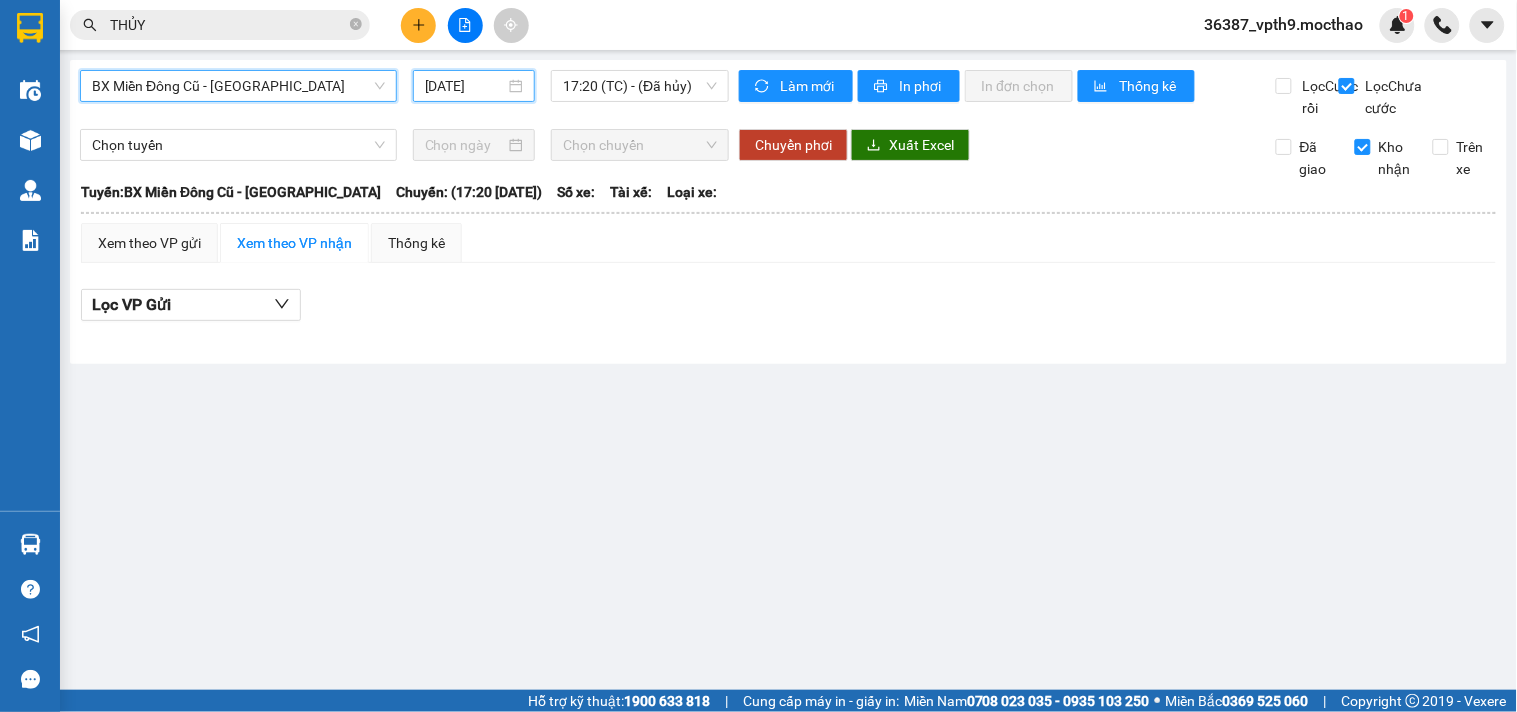 click on "[DATE]" at bounding box center [465, 86] 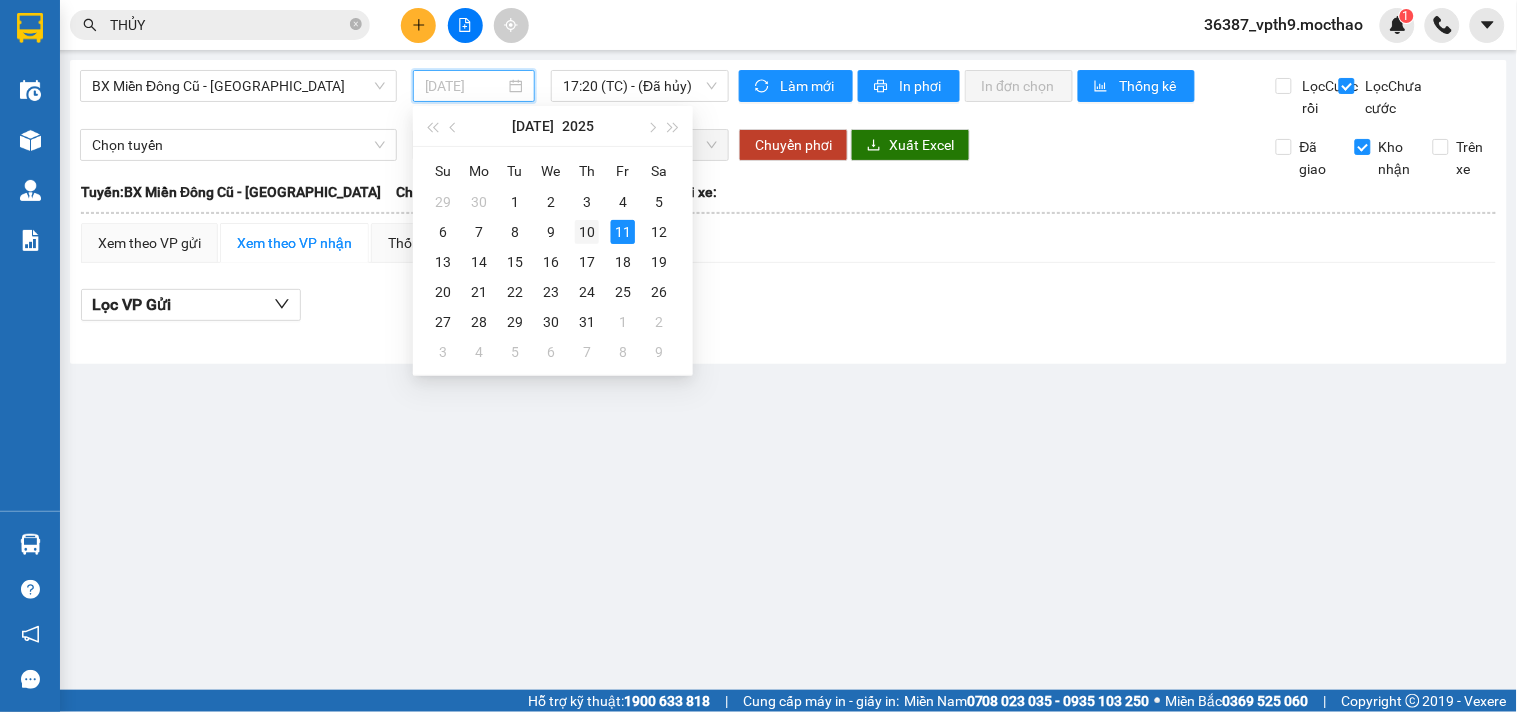 click on "10" at bounding box center [587, 232] 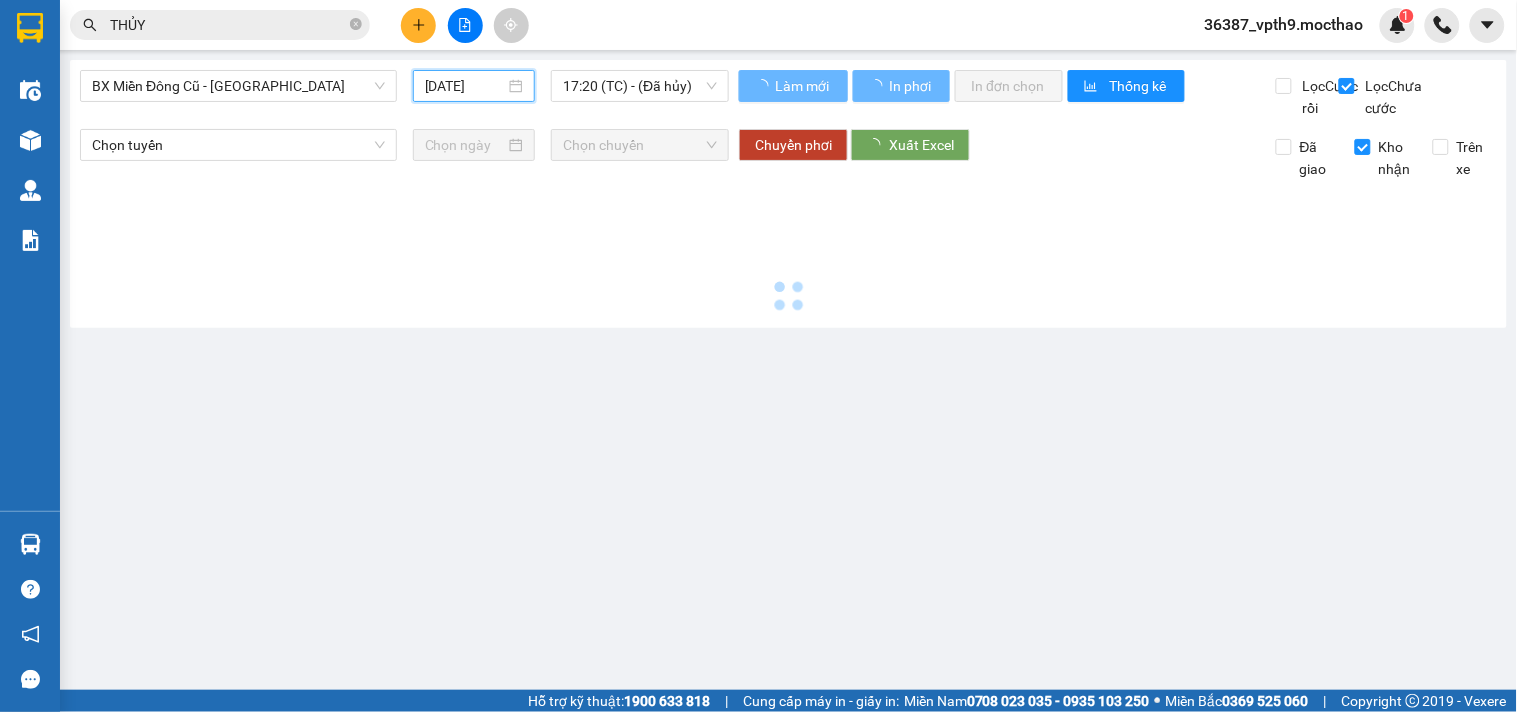 type on "10/07/2025" 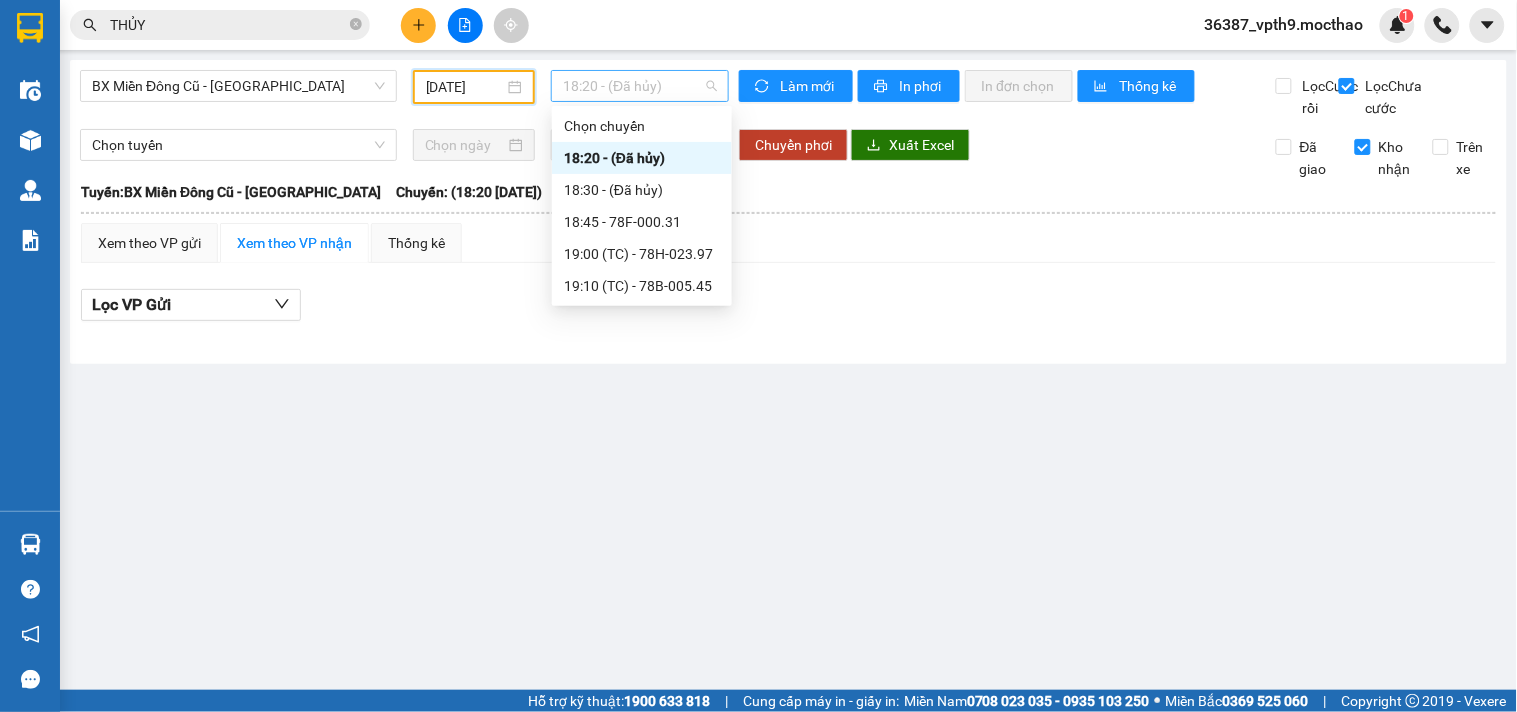 click on "18:20     - (Đã hủy)" at bounding box center (640, 86) 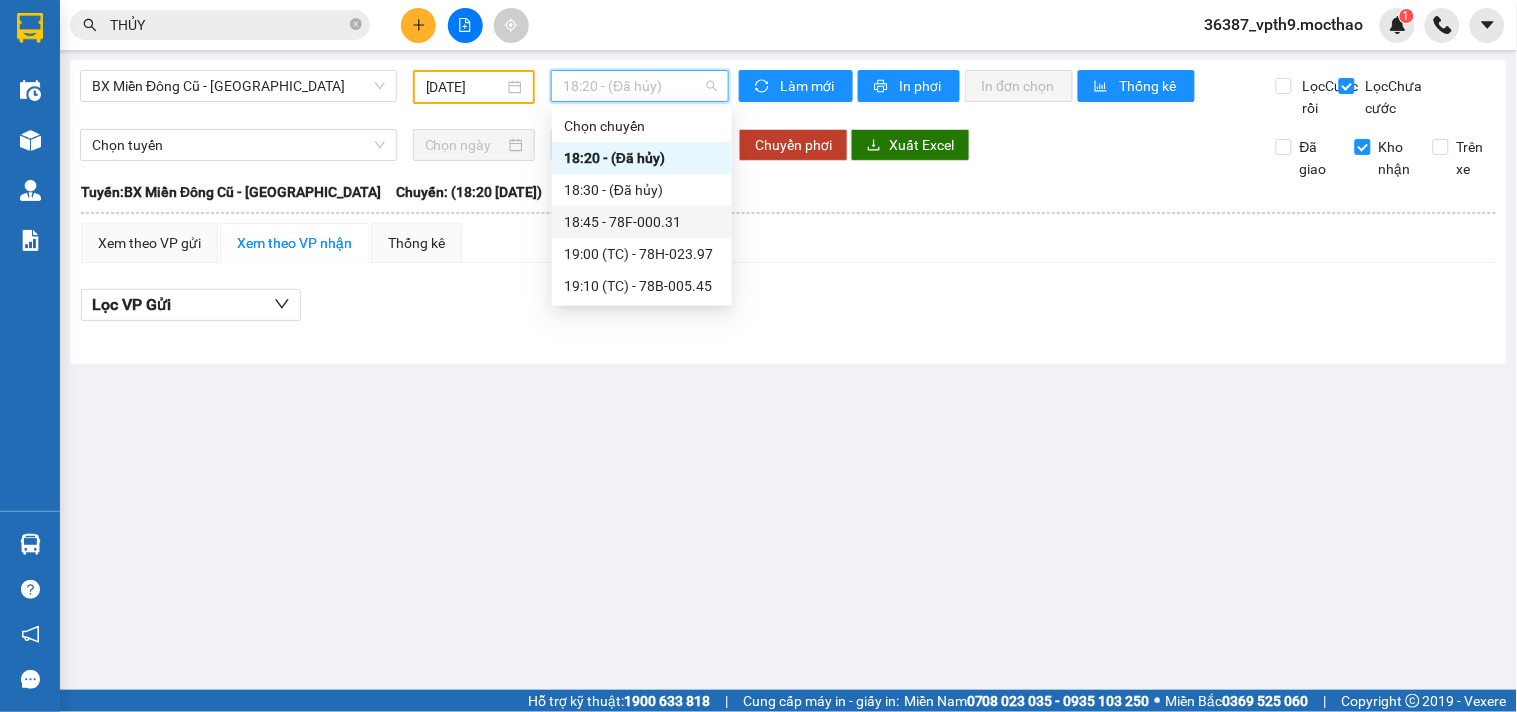 click on "18:45     - 78F-000.31" at bounding box center [642, 222] 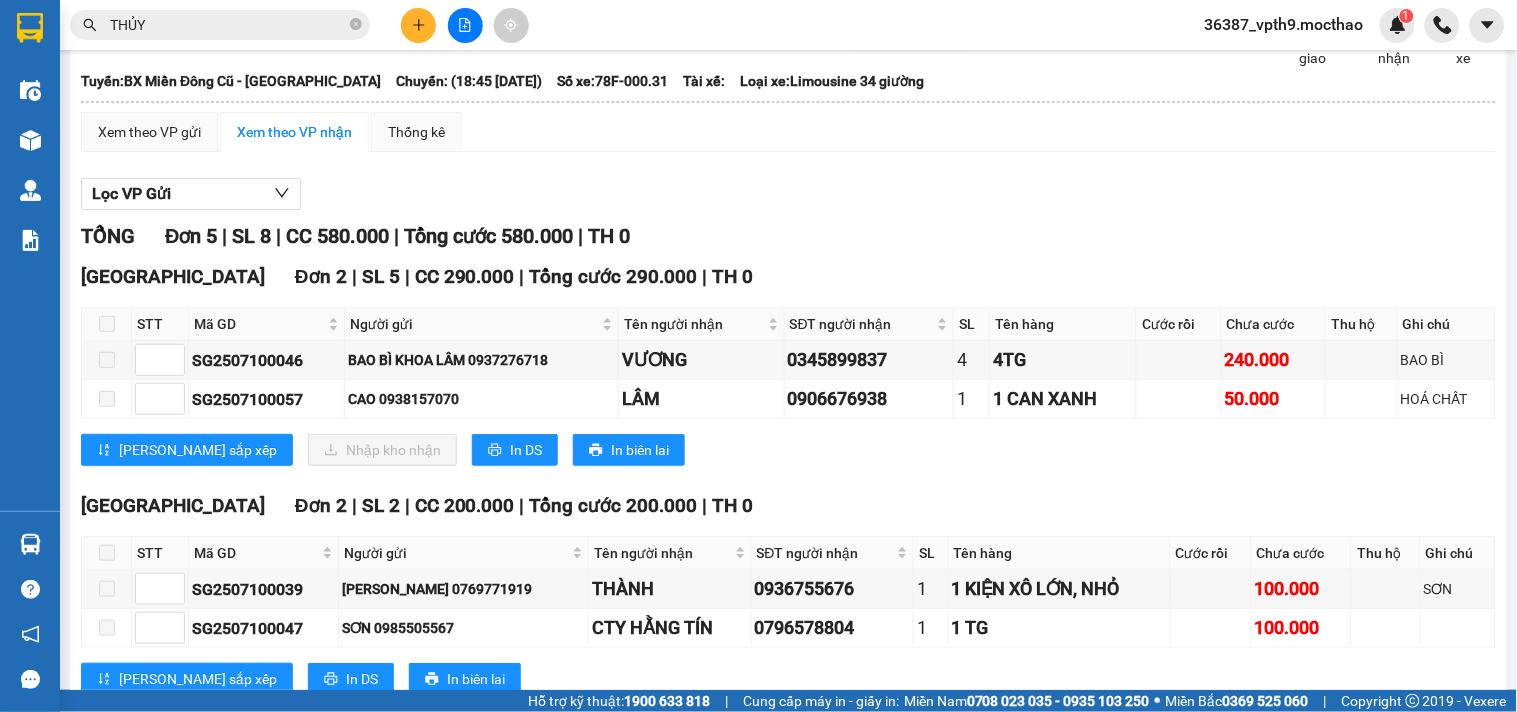scroll, scrollTop: 0, scrollLeft: 0, axis: both 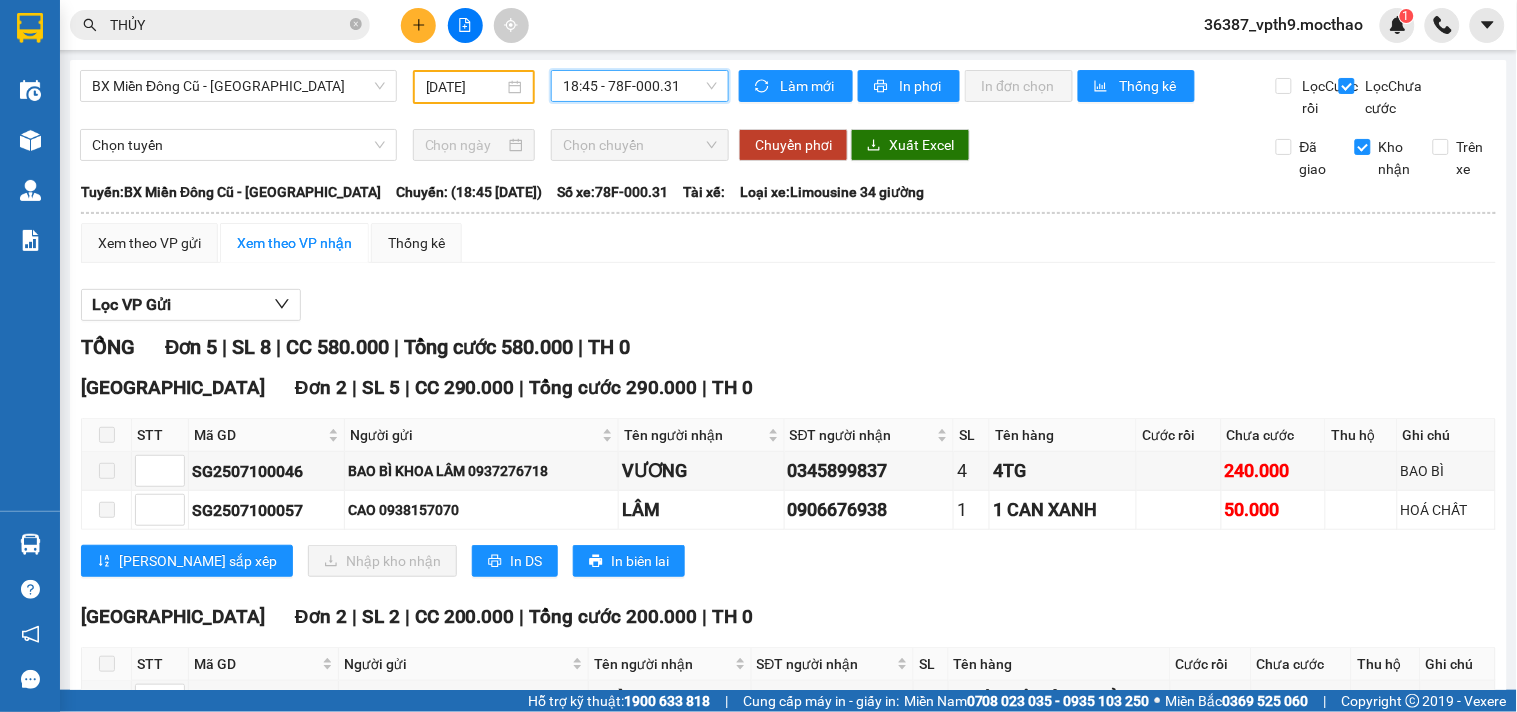 click on "18:45     - 78F-000.31" at bounding box center (640, 86) 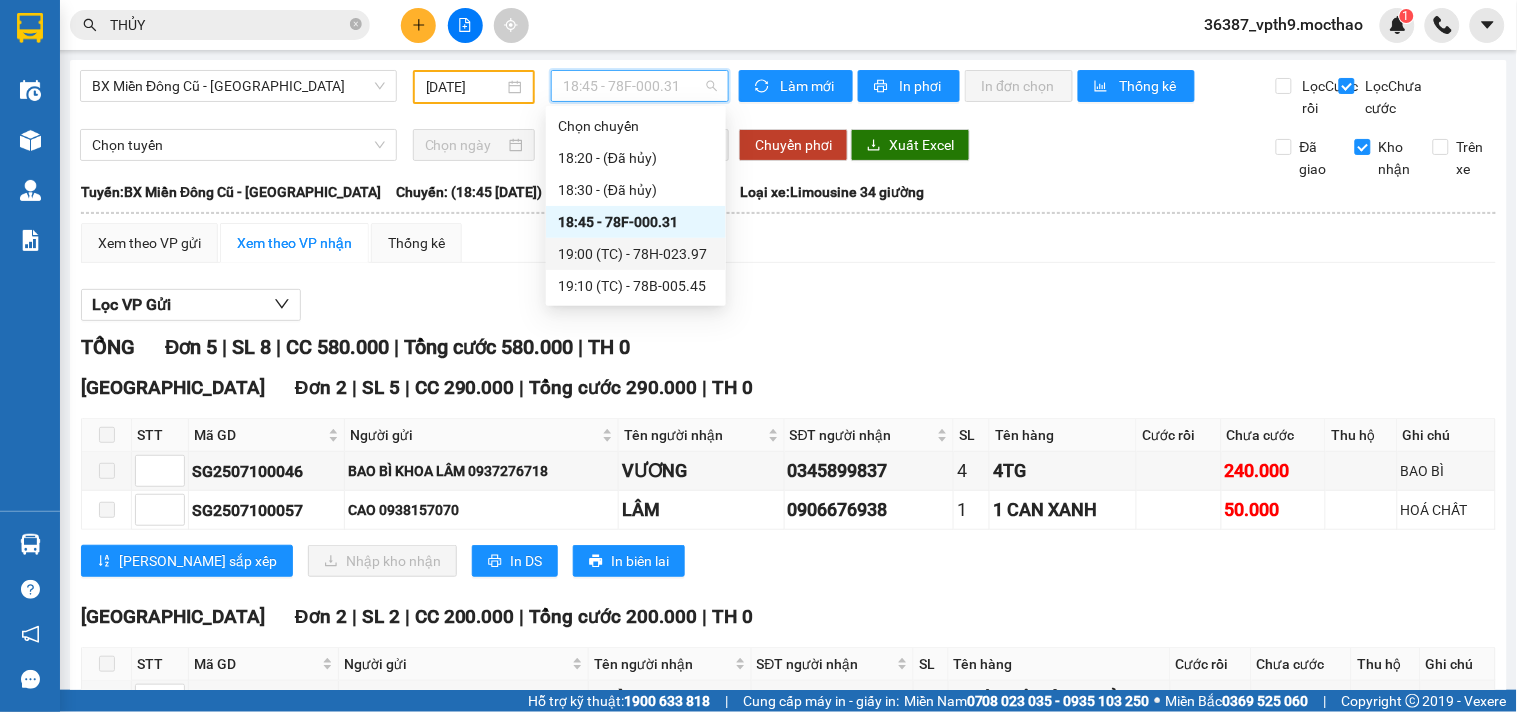 click on "19:00   (TC)   - 78H-023.97" at bounding box center [636, 254] 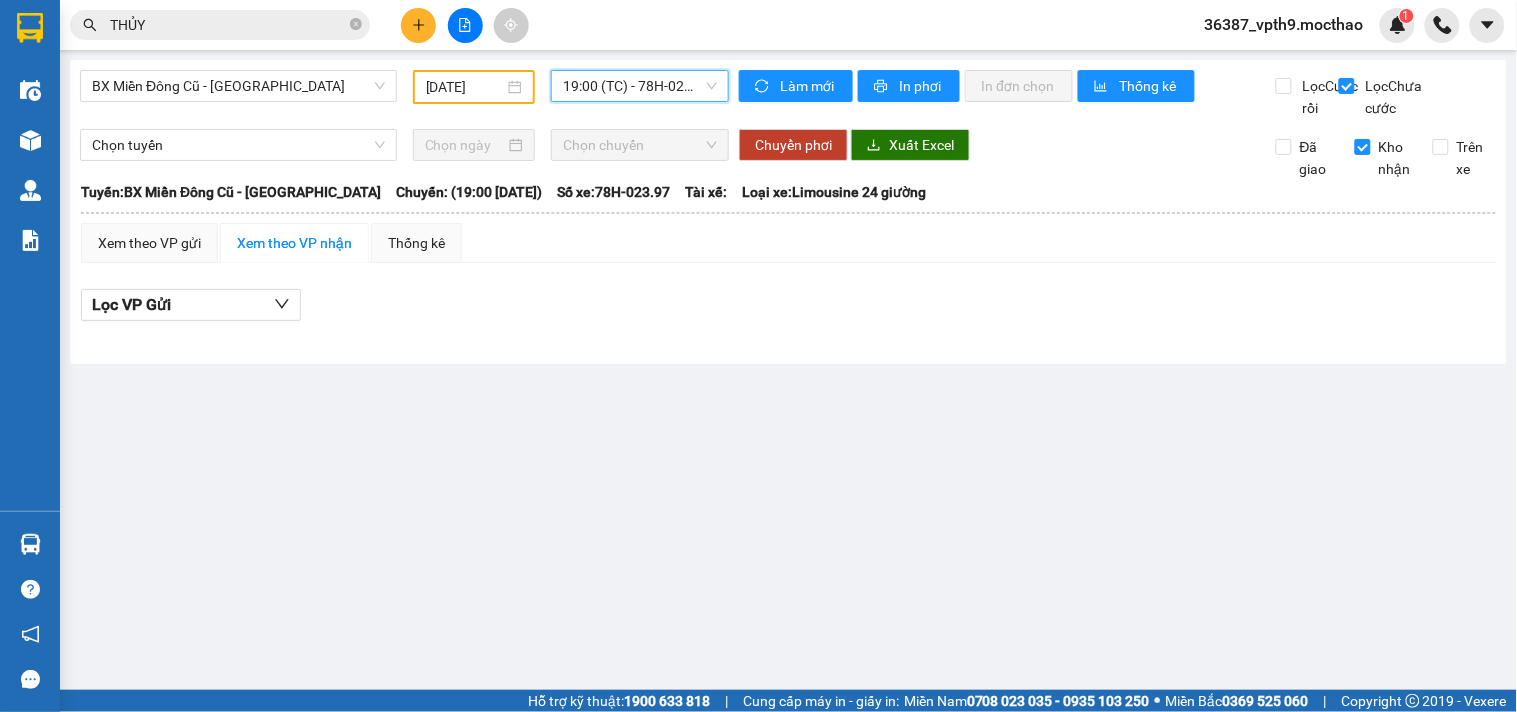 drag, startPoint x: 693, startPoint y: 83, endPoint x: 718, endPoint y: 225, distance: 144.18391 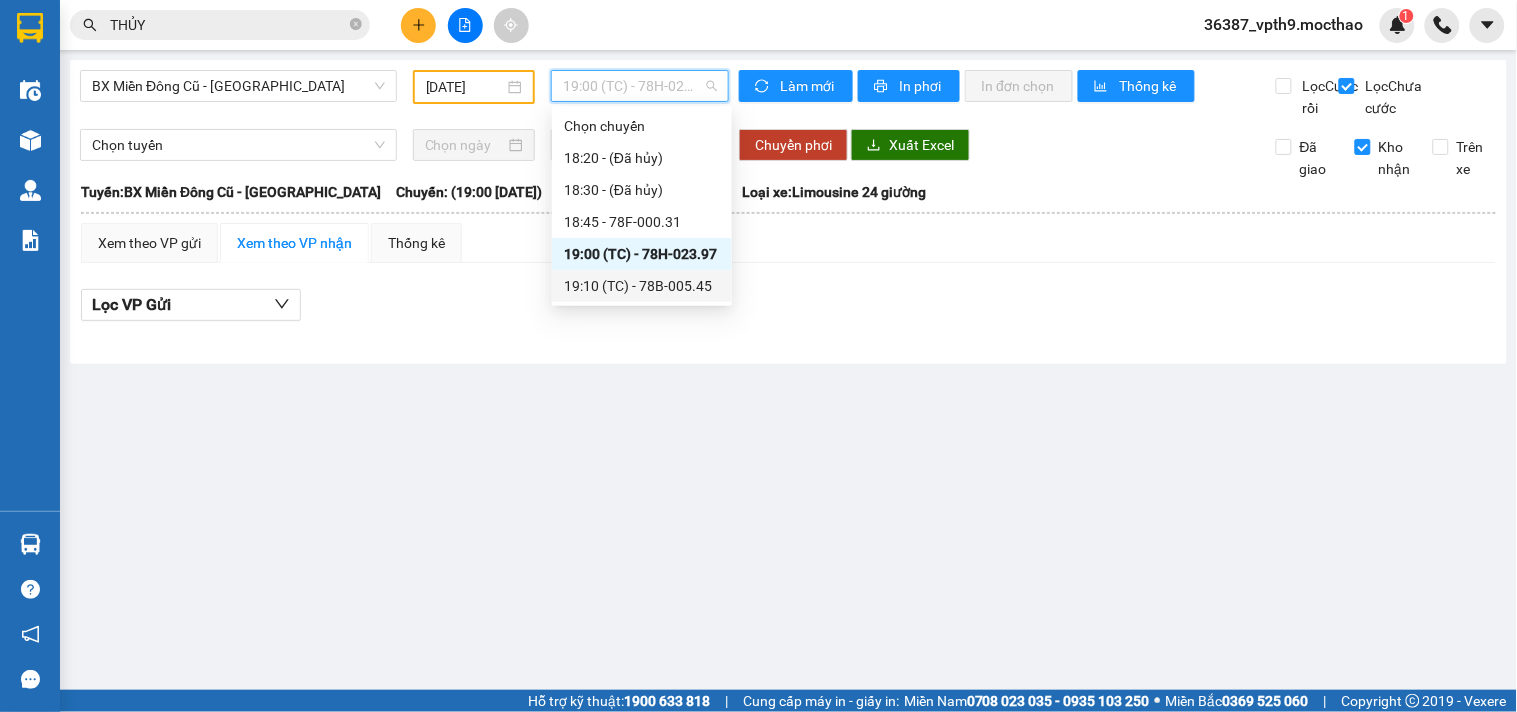 click on "19:10   (TC)   - 78B-005.45" at bounding box center [642, 286] 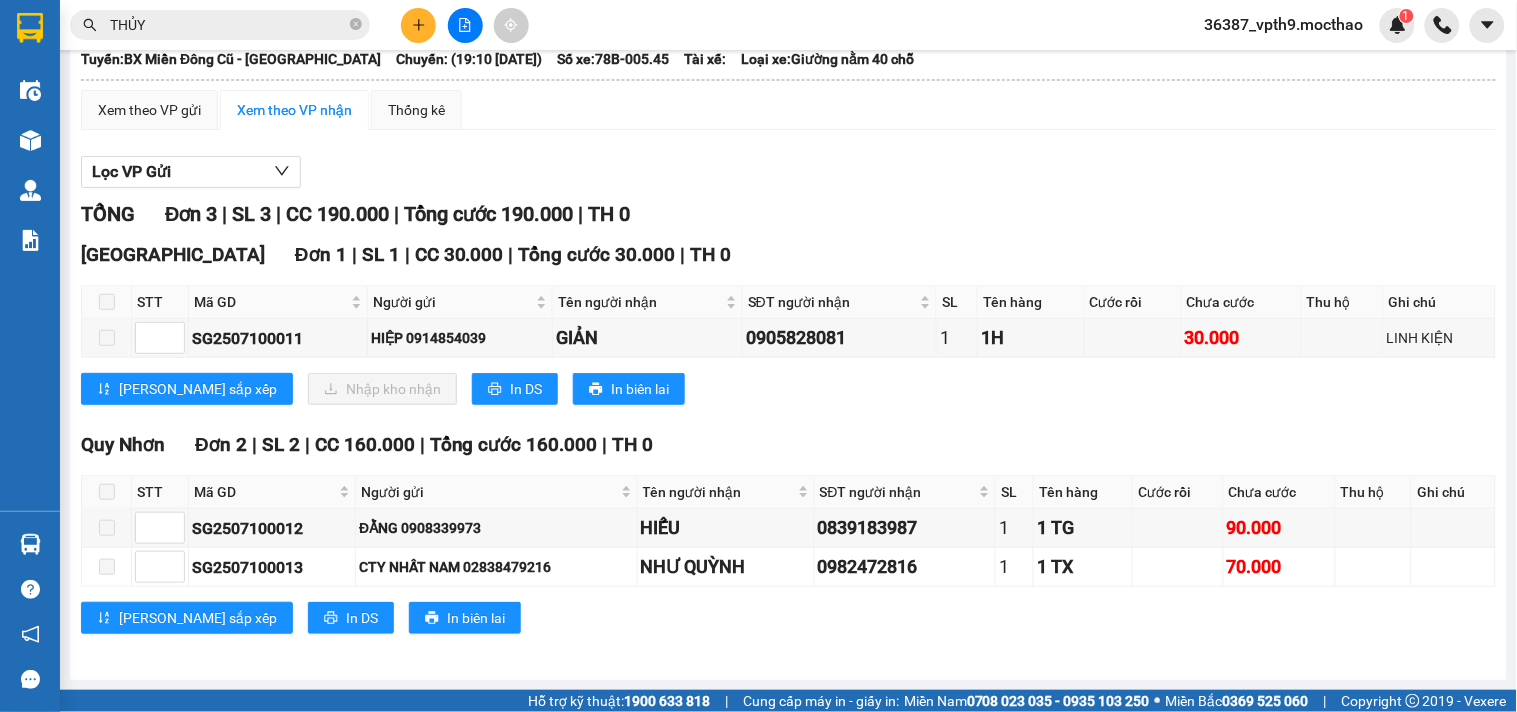 scroll, scrollTop: 0, scrollLeft: 0, axis: both 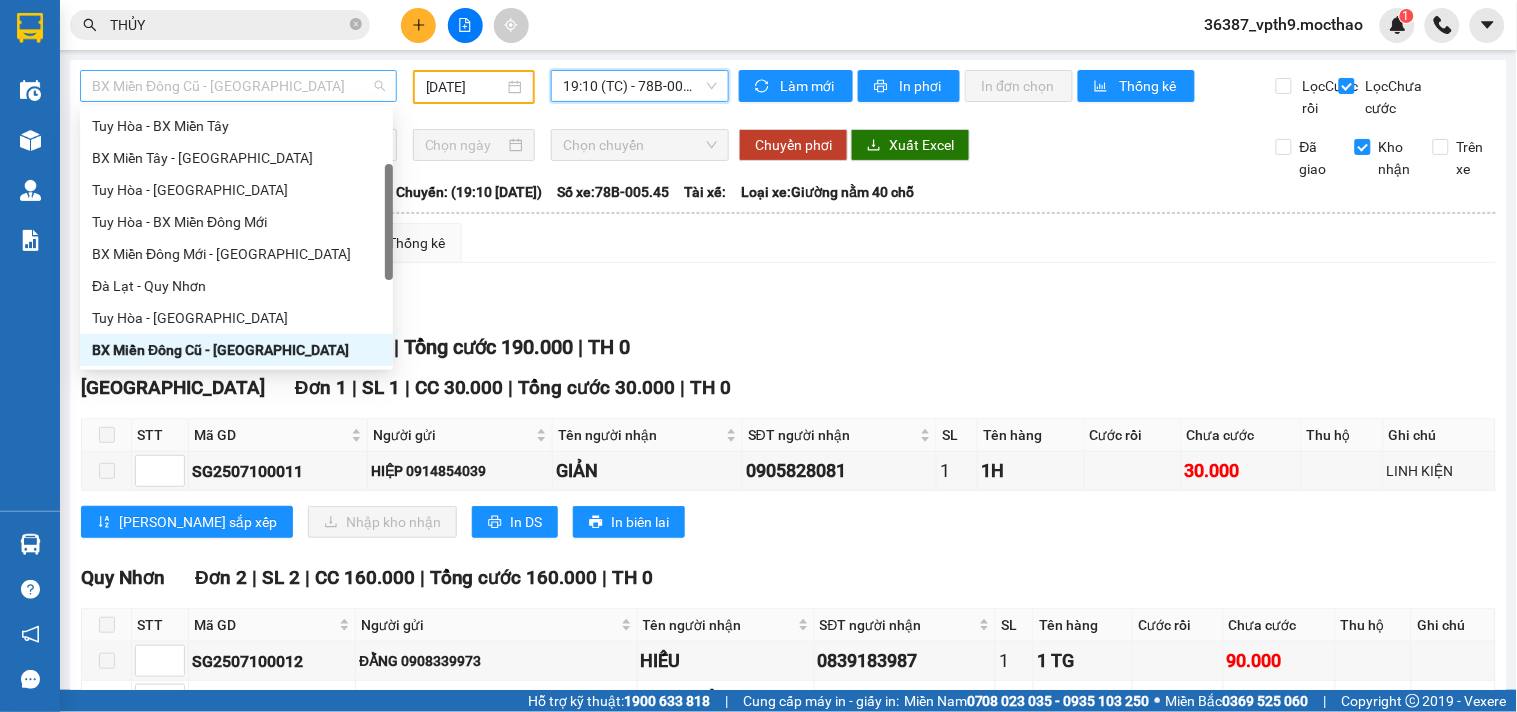 click on "BX Miền Đông Cũ - [GEOGRAPHIC_DATA]" at bounding box center (238, 86) 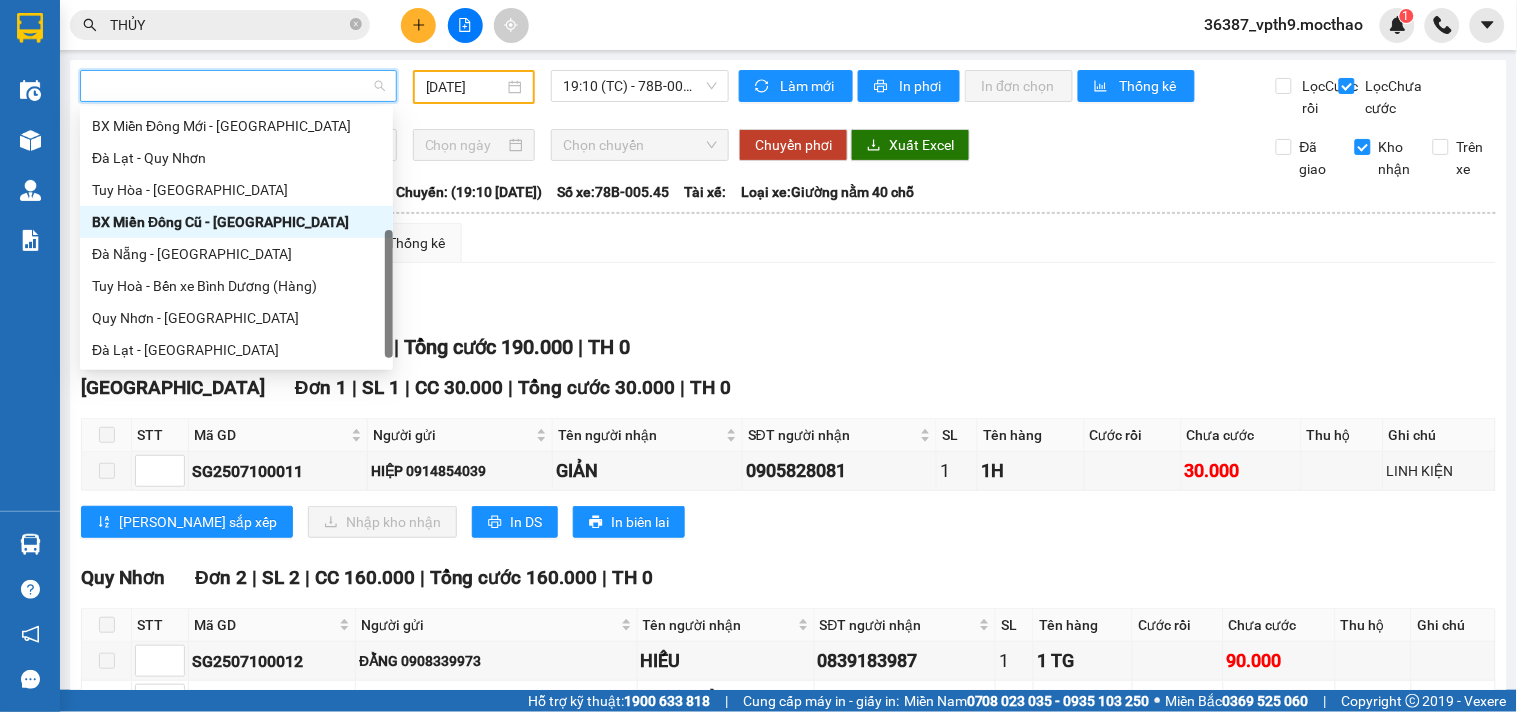 type on "D" 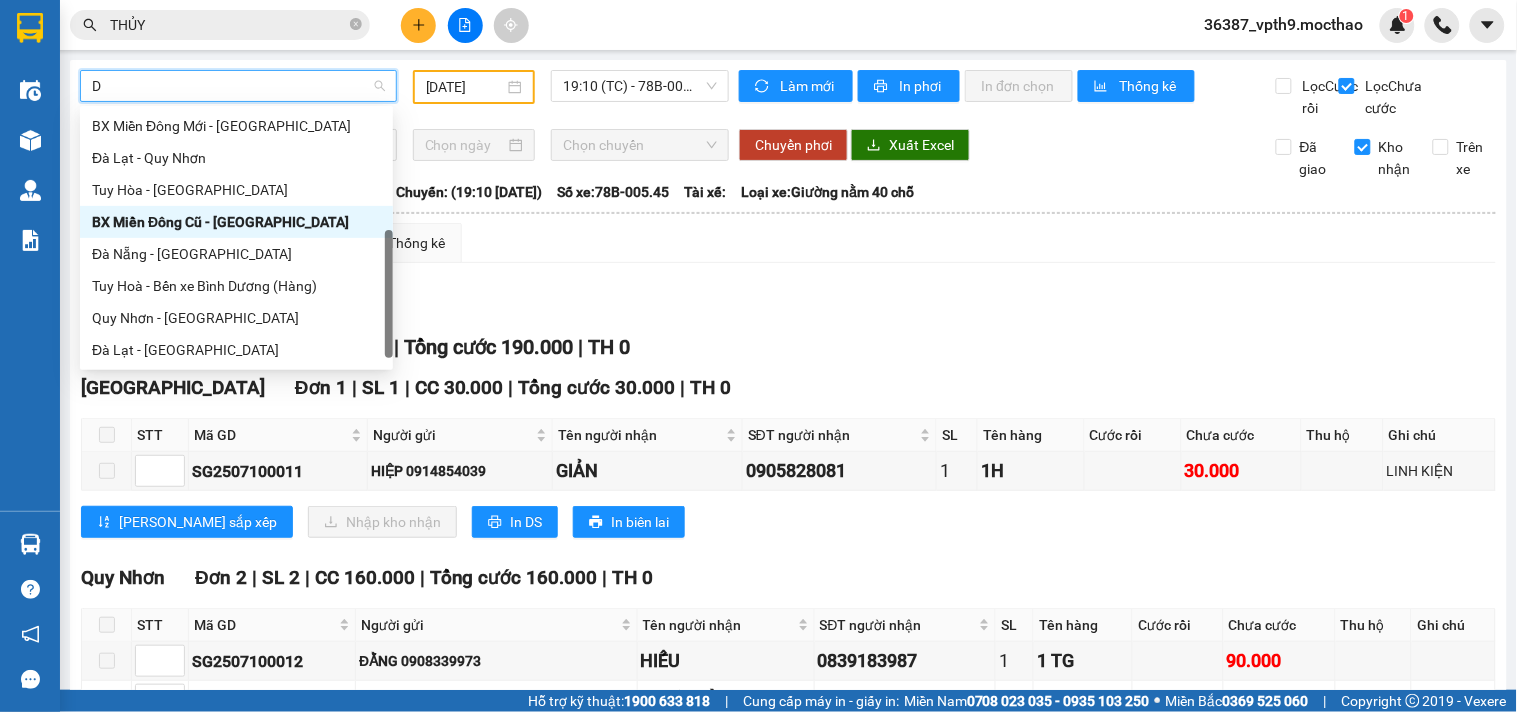 scroll, scrollTop: 120, scrollLeft: 0, axis: vertical 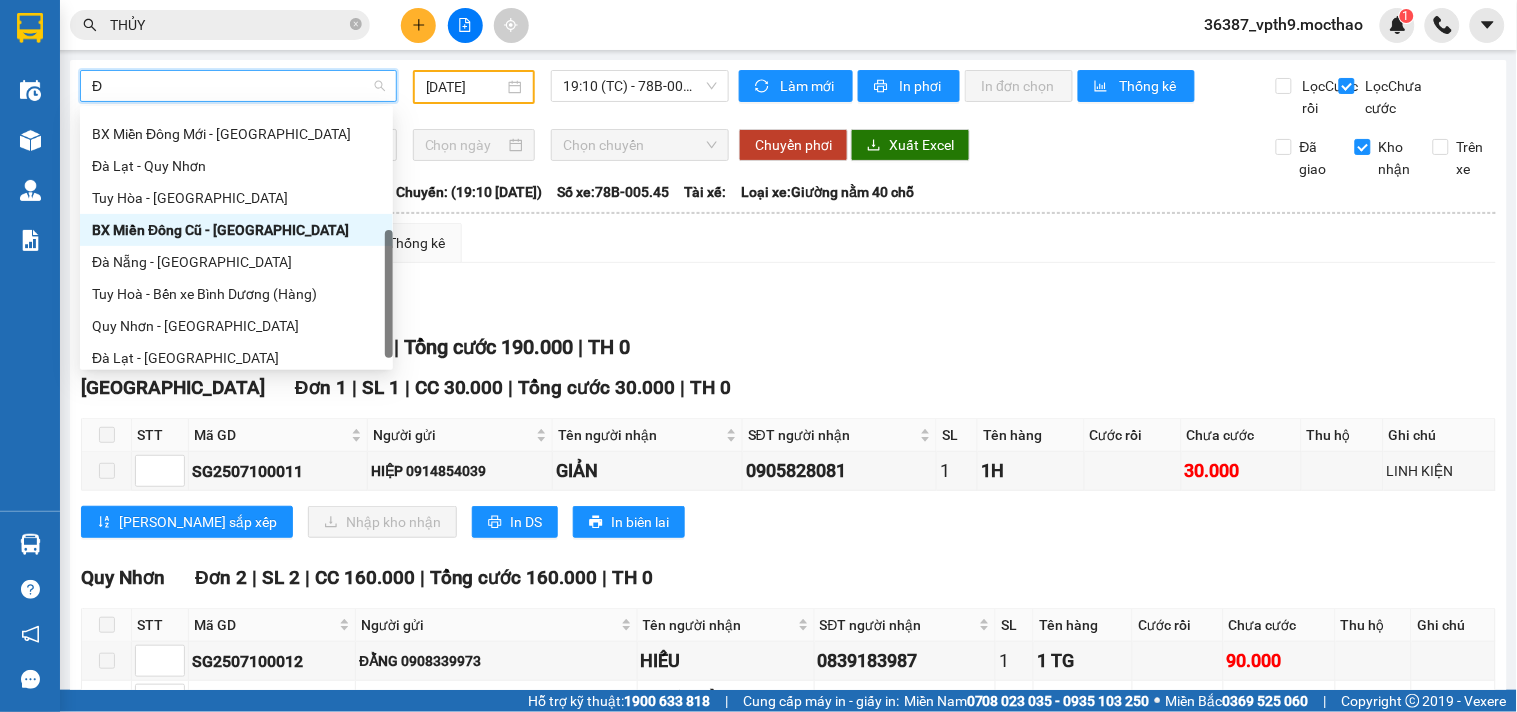 type on "ĐA" 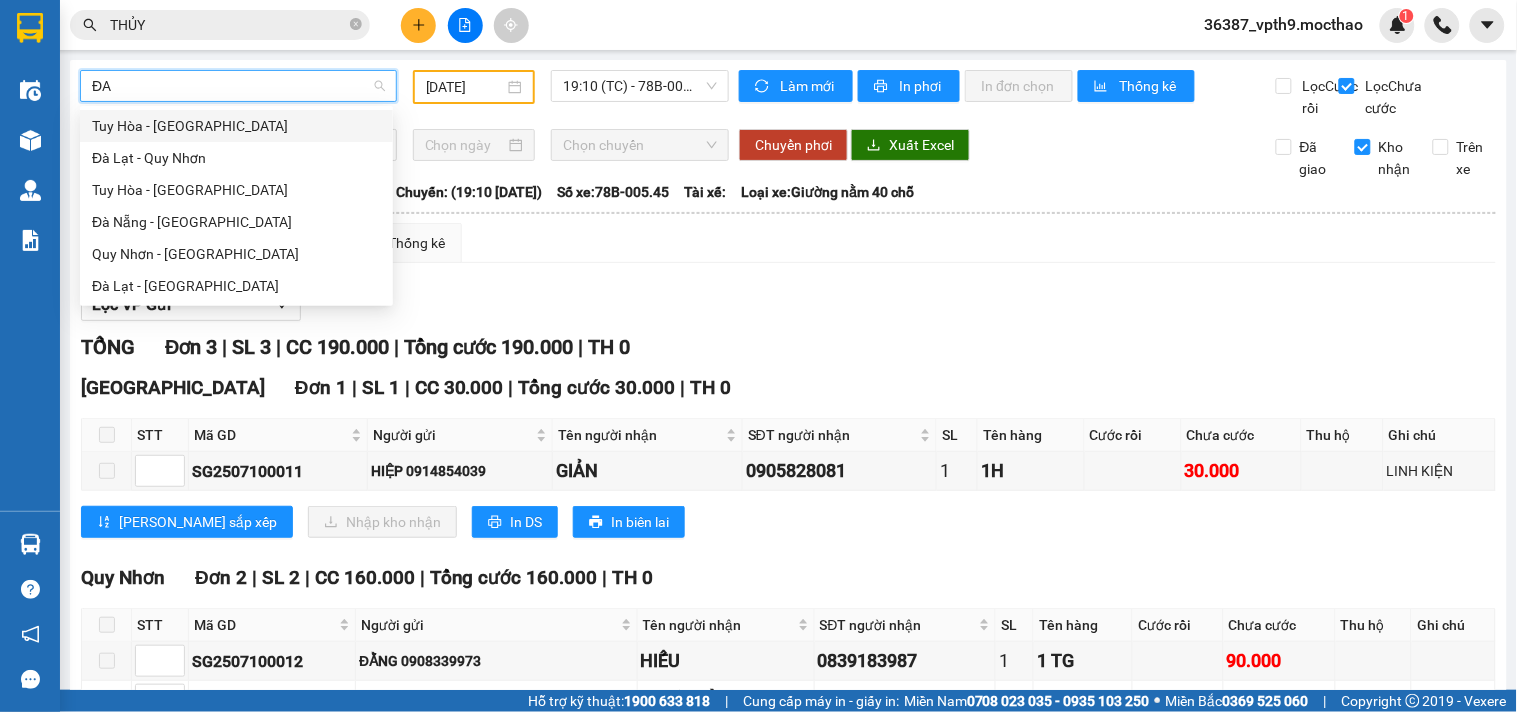 scroll, scrollTop: 0, scrollLeft: 0, axis: both 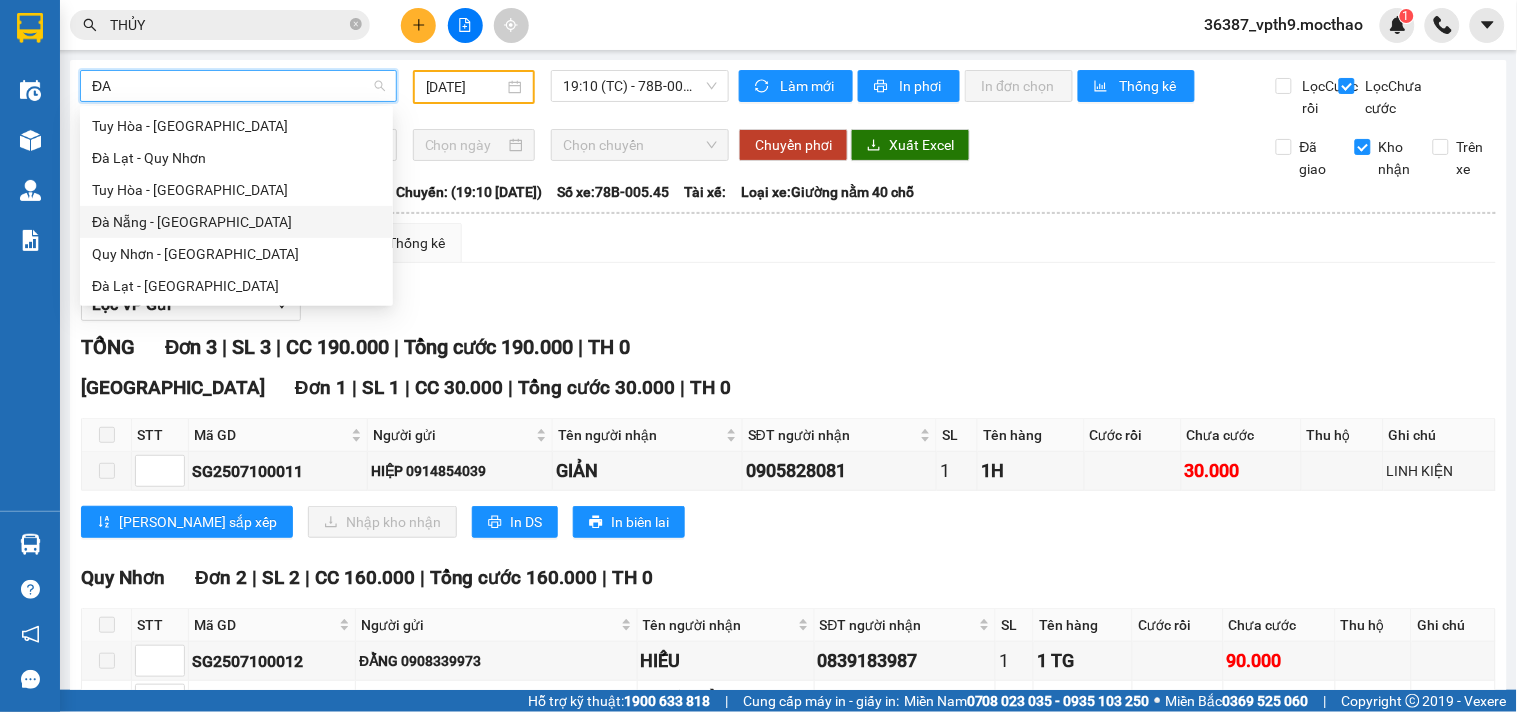 click on "Đà Nẵng - [GEOGRAPHIC_DATA]" at bounding box center (236, 222) 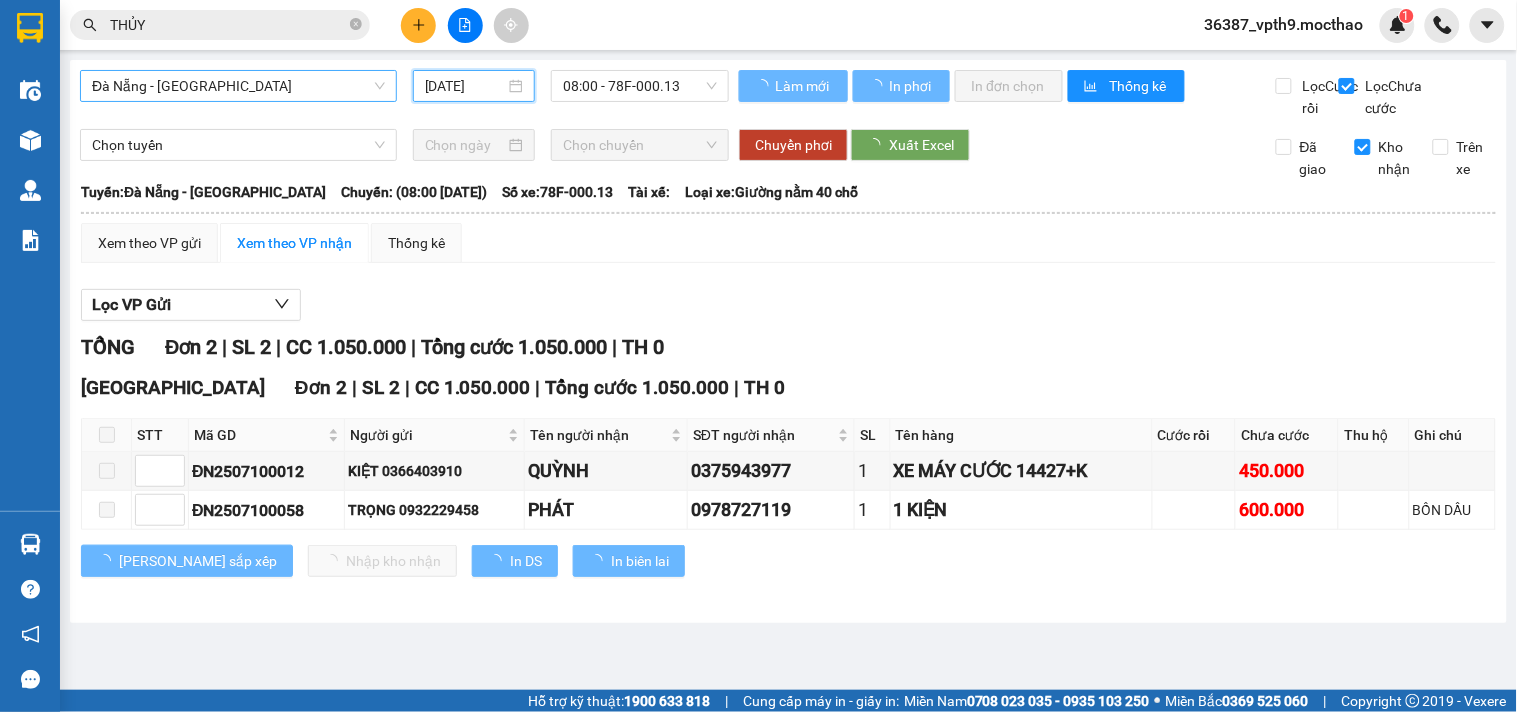 click on "[DATE]" at bounding box center (465, 86) 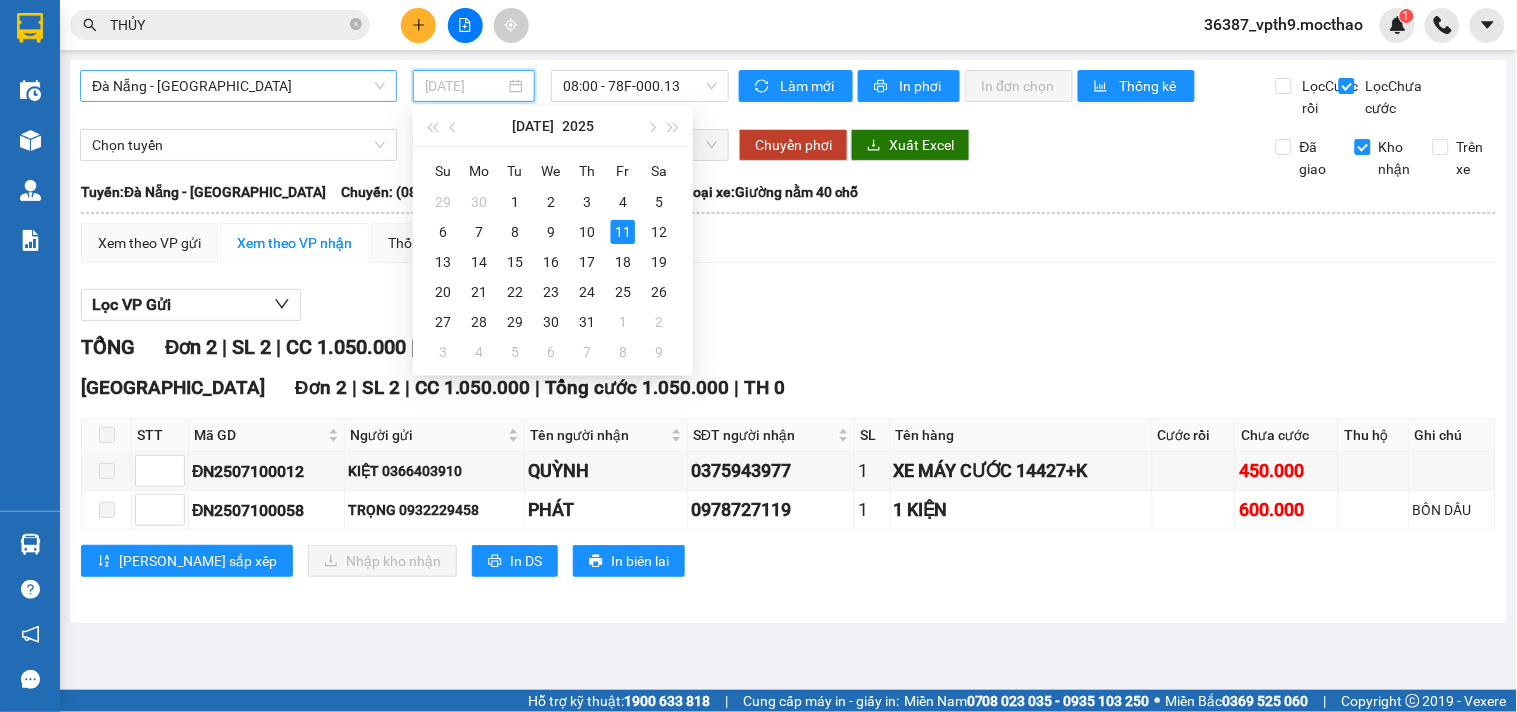 drag, startPoint x: 592, startPoint y: 236, endPoint x: 662, endPoint y: 120, distance: 135.48431 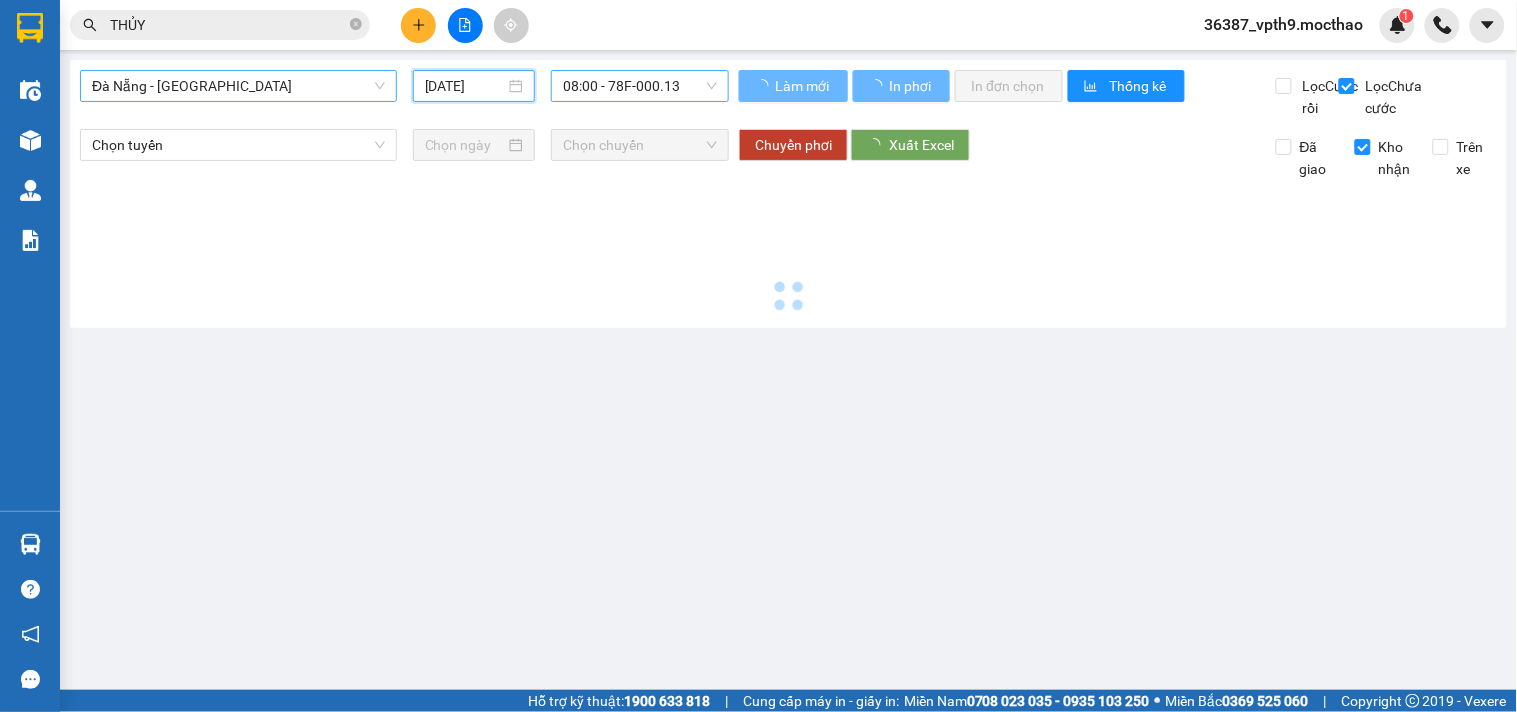 type on "10/07/2025" 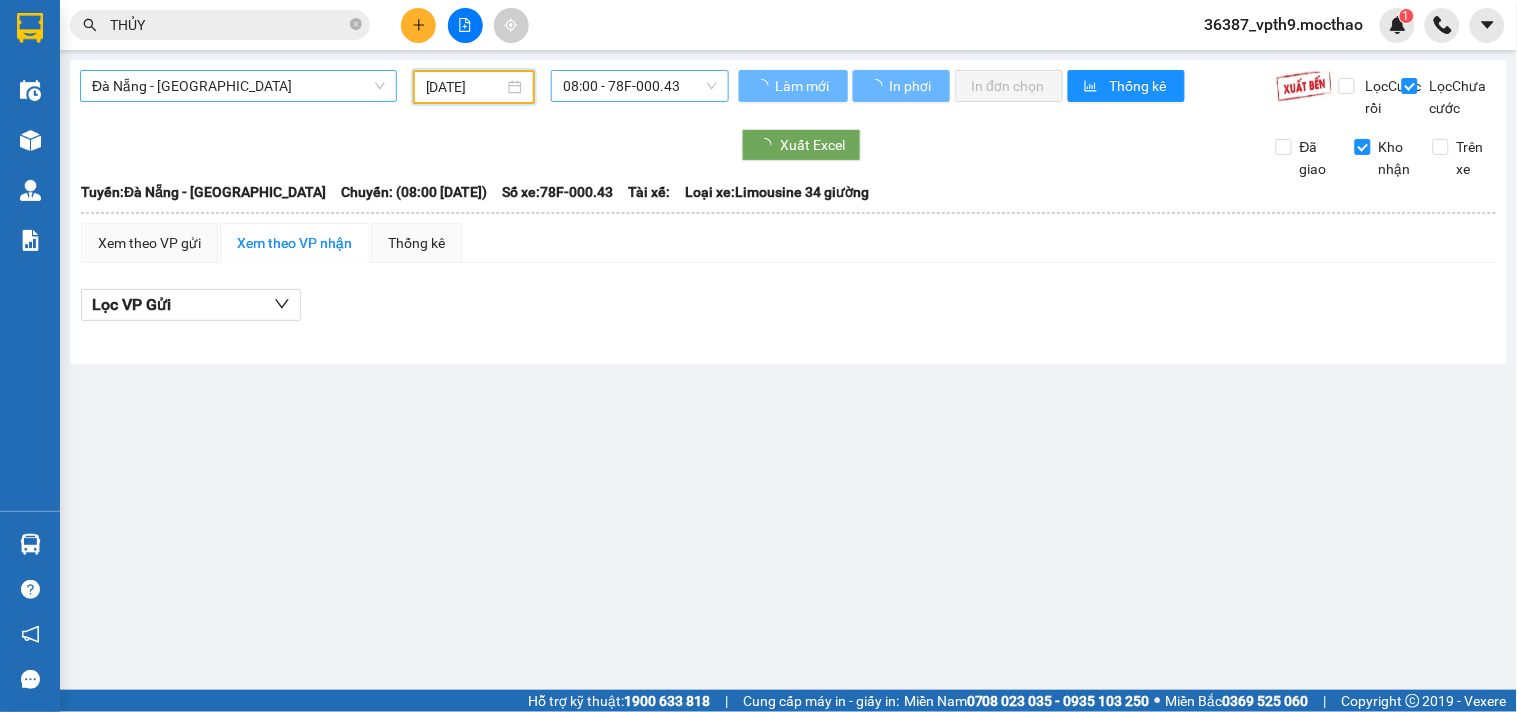 click on "08:00     - 78F-000.43" at bounding box center [640, 86] 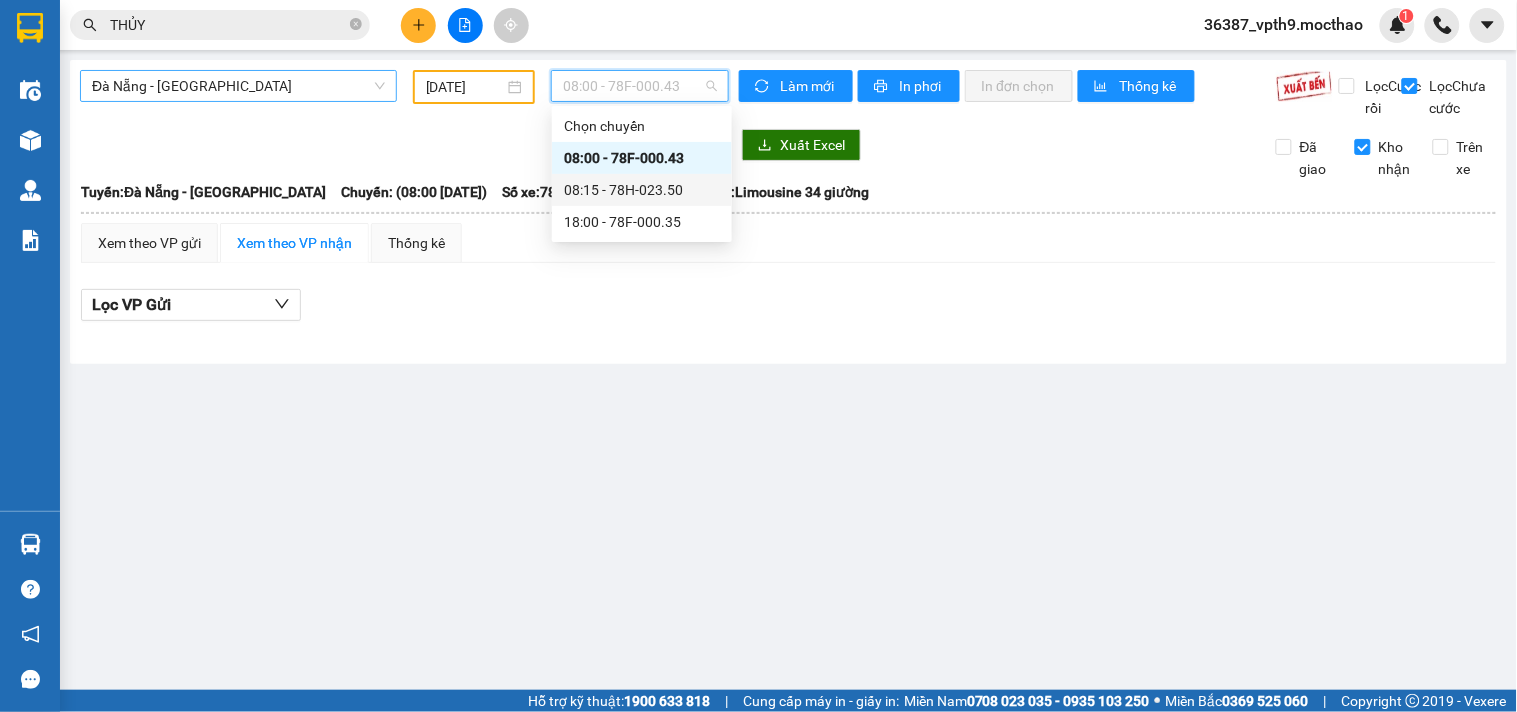 click on "08:15     - 78H-023.50" at bounding box center (642, 190) 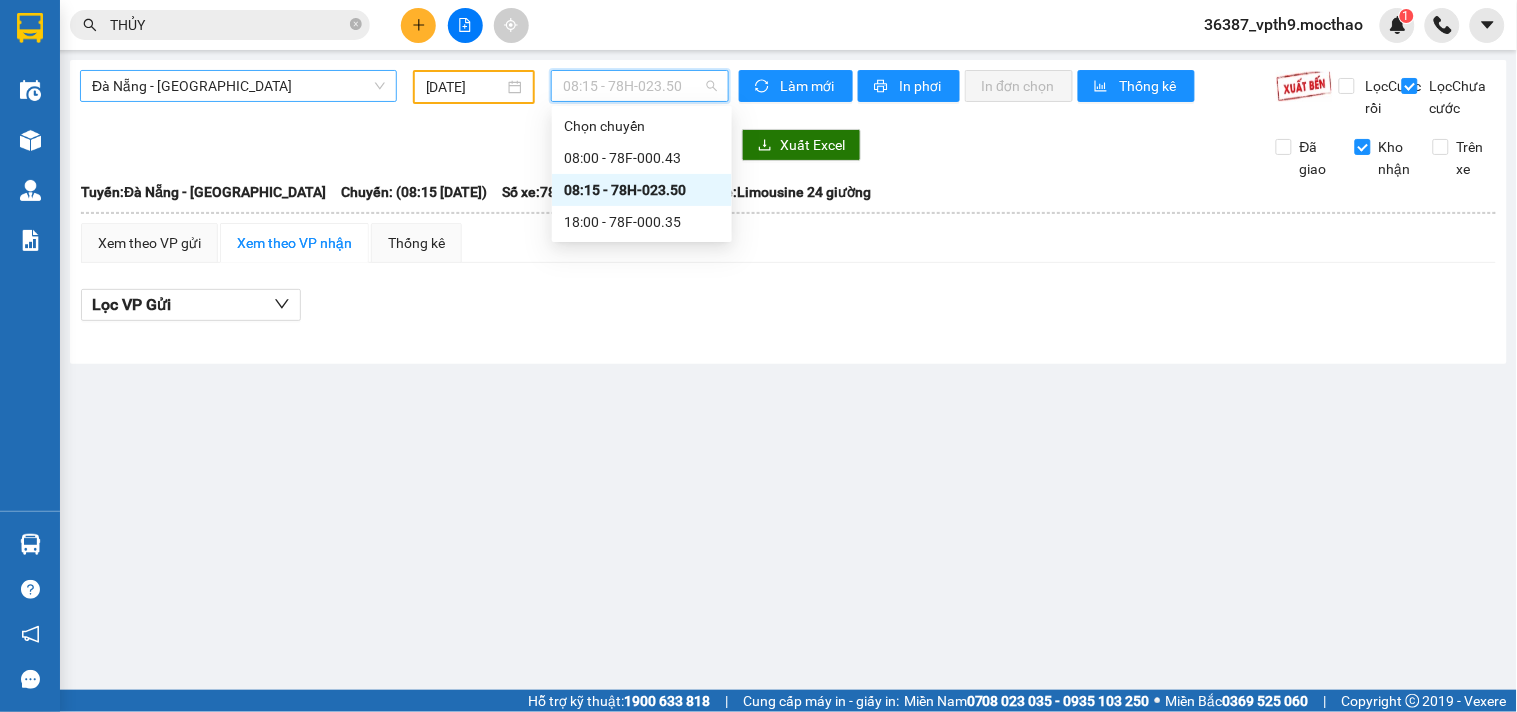 click on "08:15     - 78H-023.50" at bounding box center [640, 86] 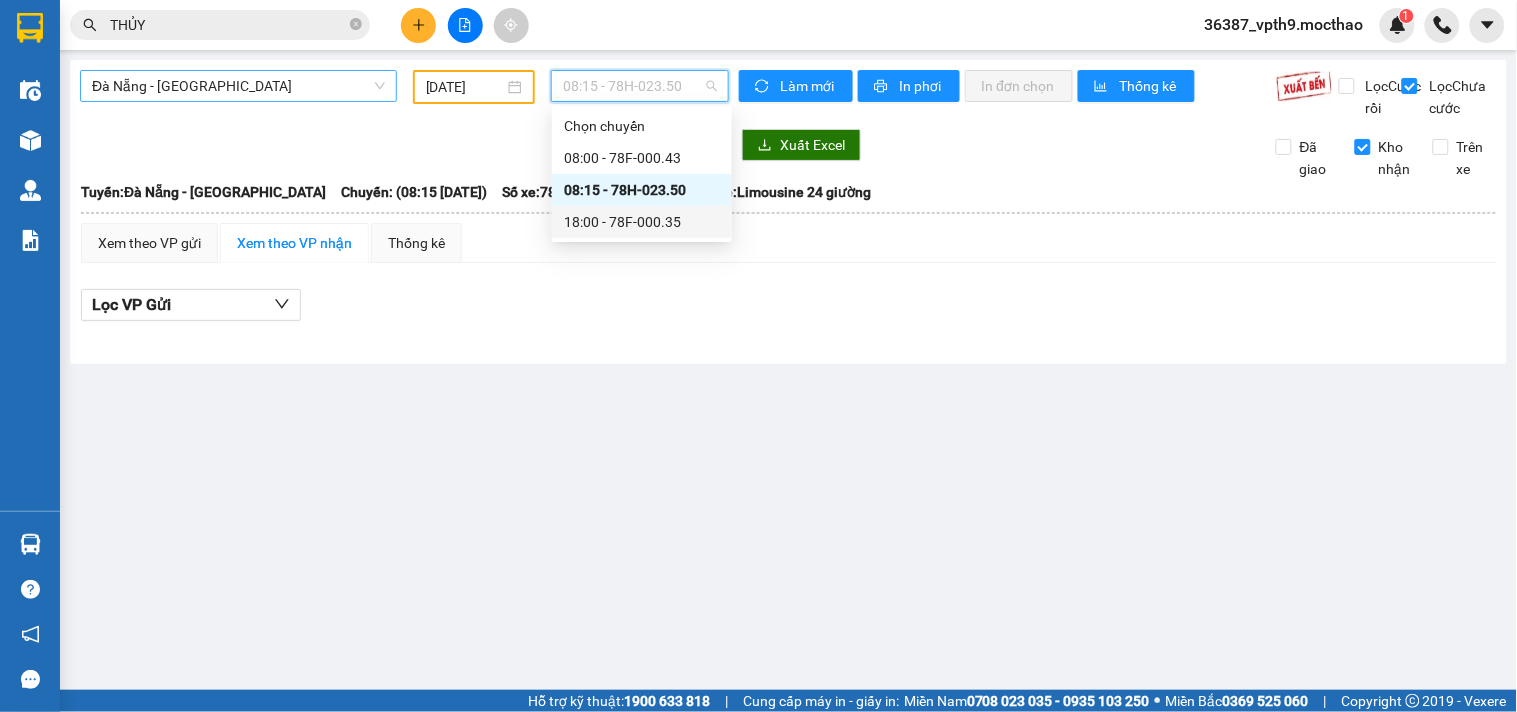click on "18:00     - 78F-000.35" at bounding box center (642, 222) 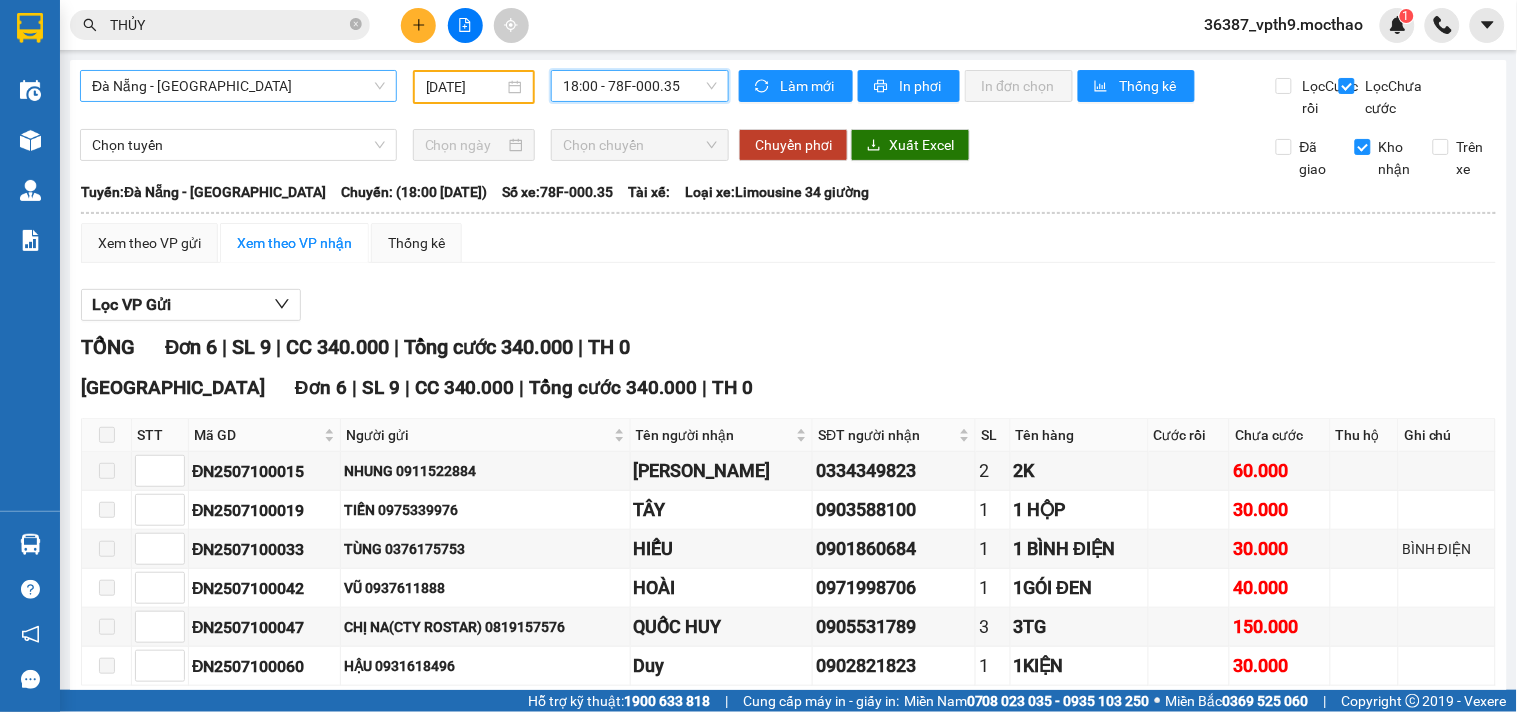 scroll, scrollTop: 123, scrollLeft: 0, axis: vertical 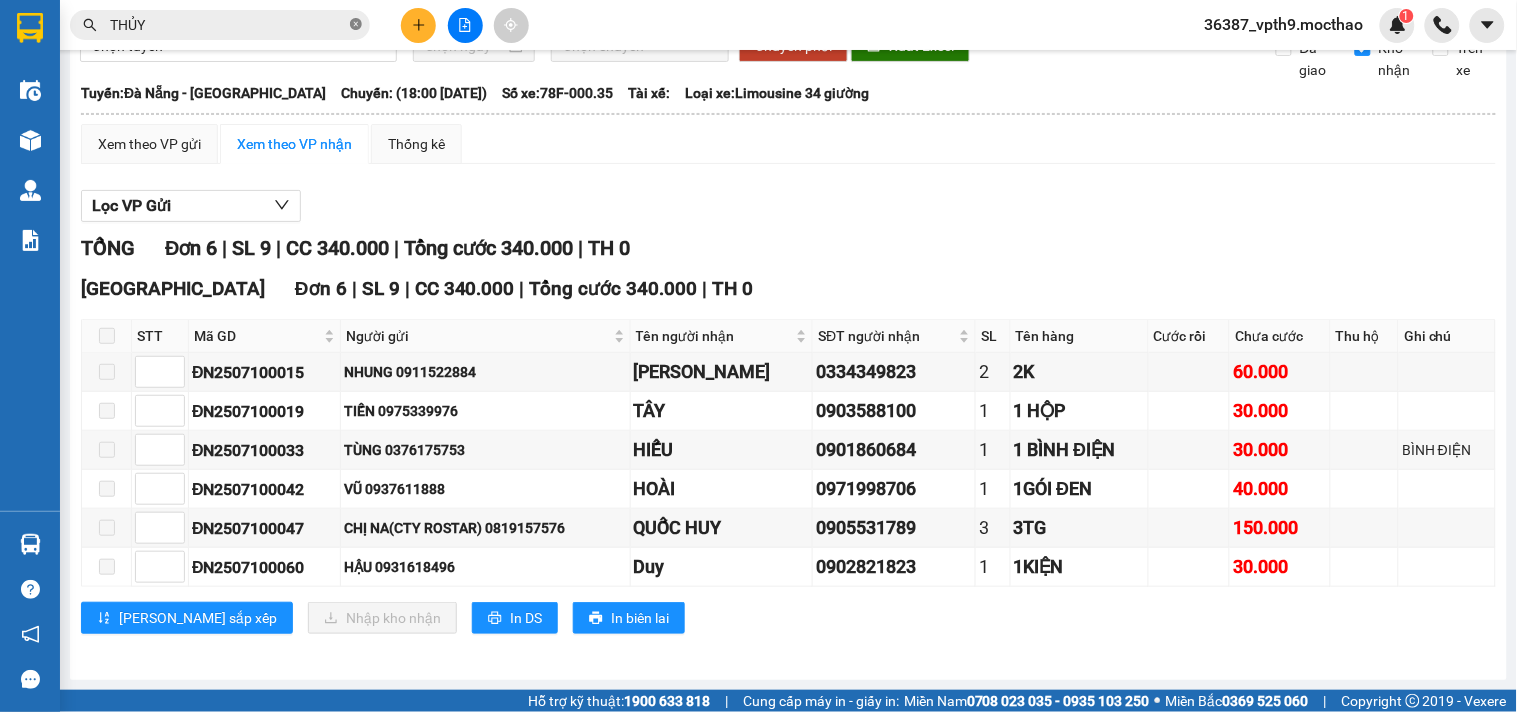 click 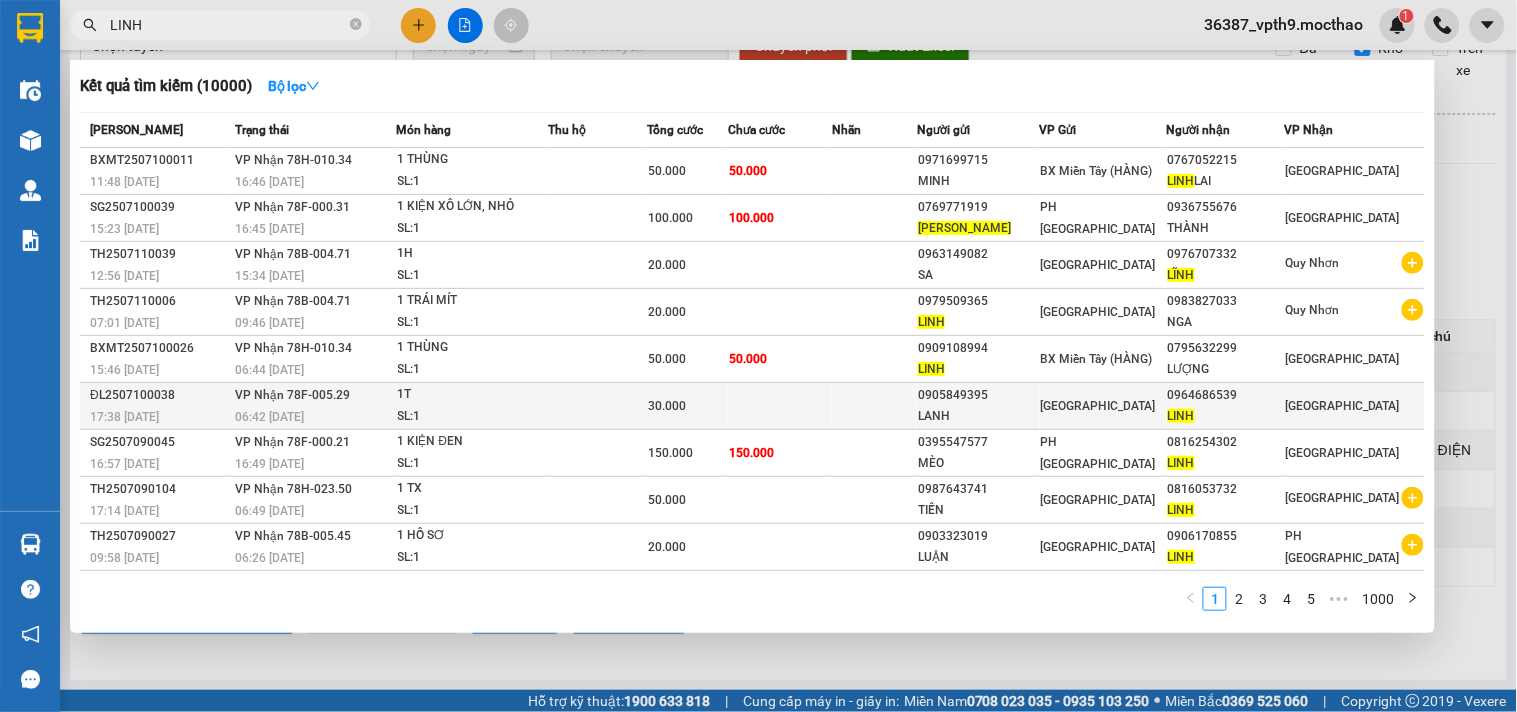 type on "LINH" 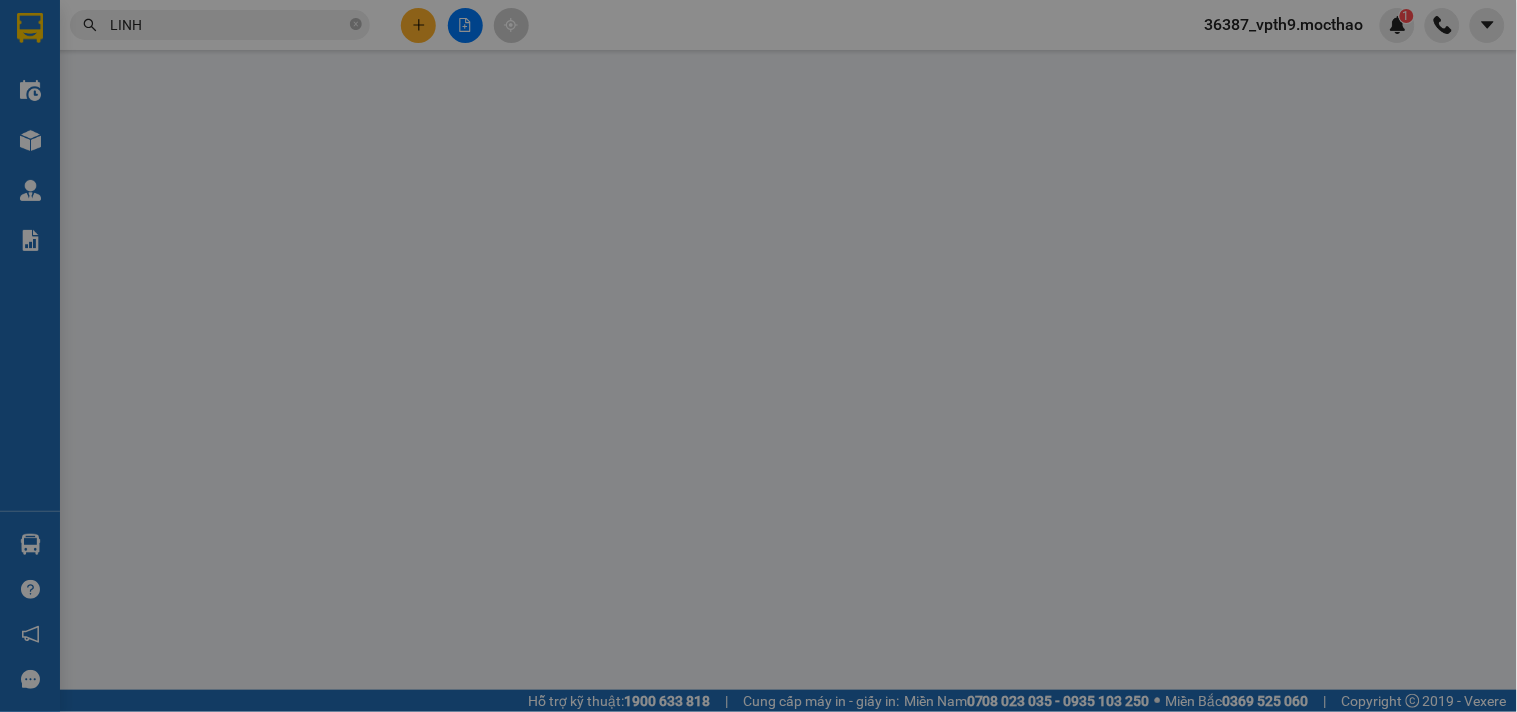 scroll, scrollTop: 0, scrollLeft: 0, axis: both 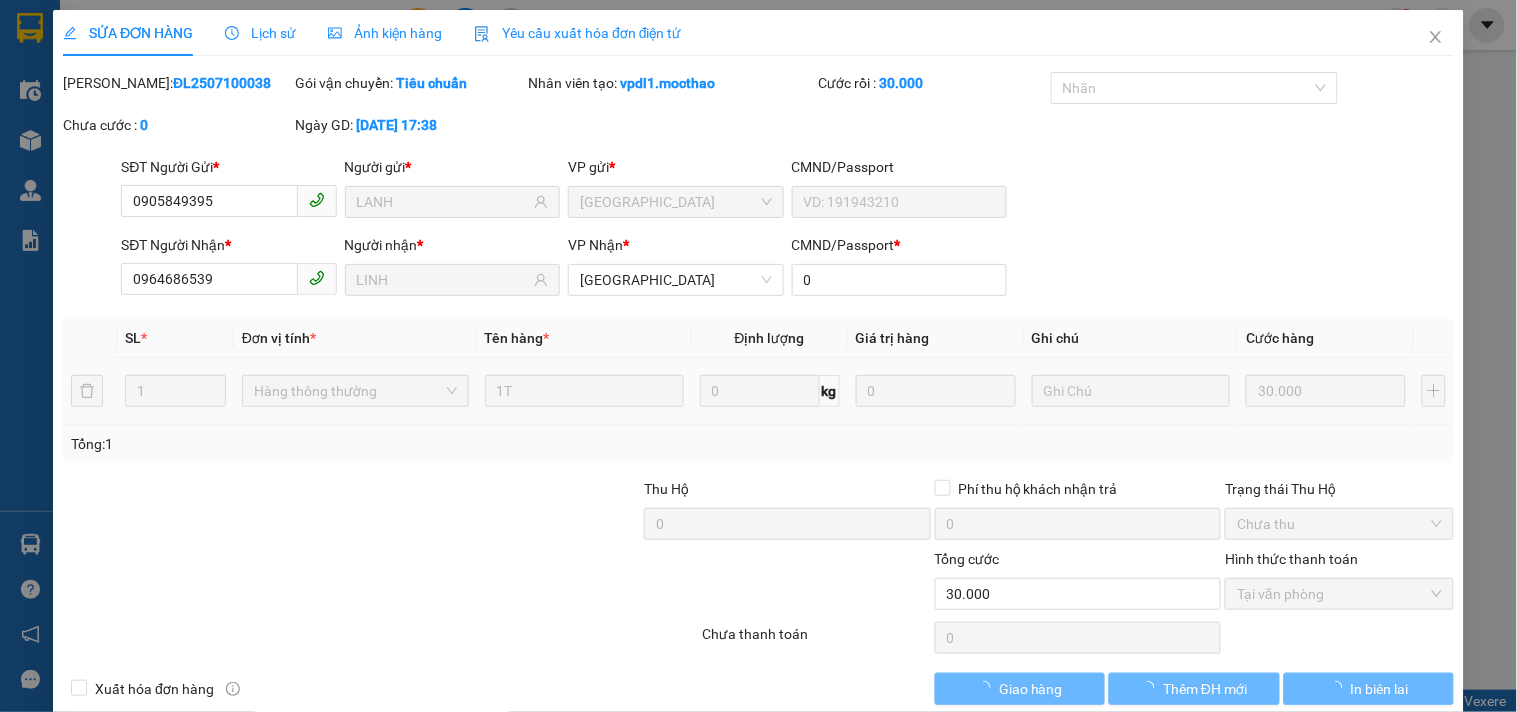 type on "0905849395" 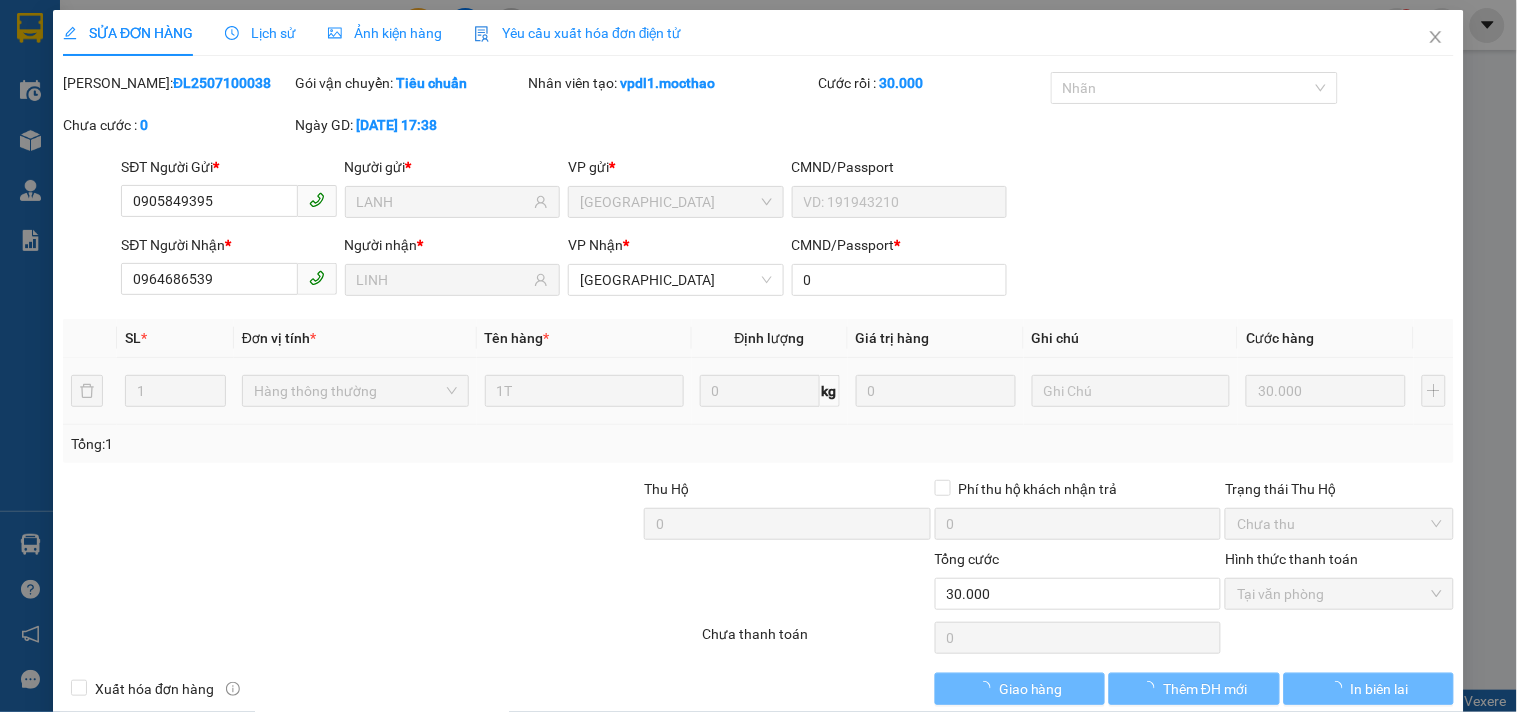 type on "LANH" 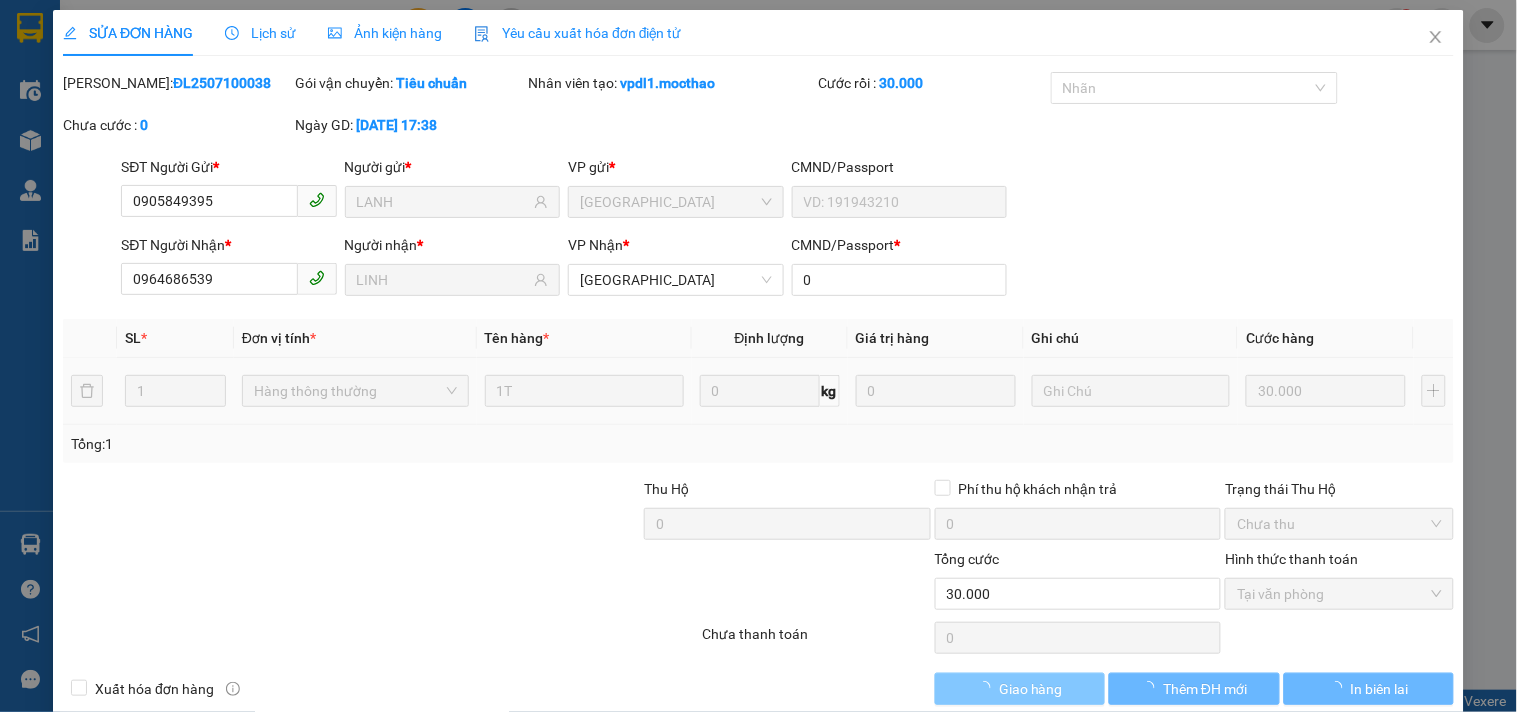 click on "Giao hàng" at bounding box center [1031, 689] 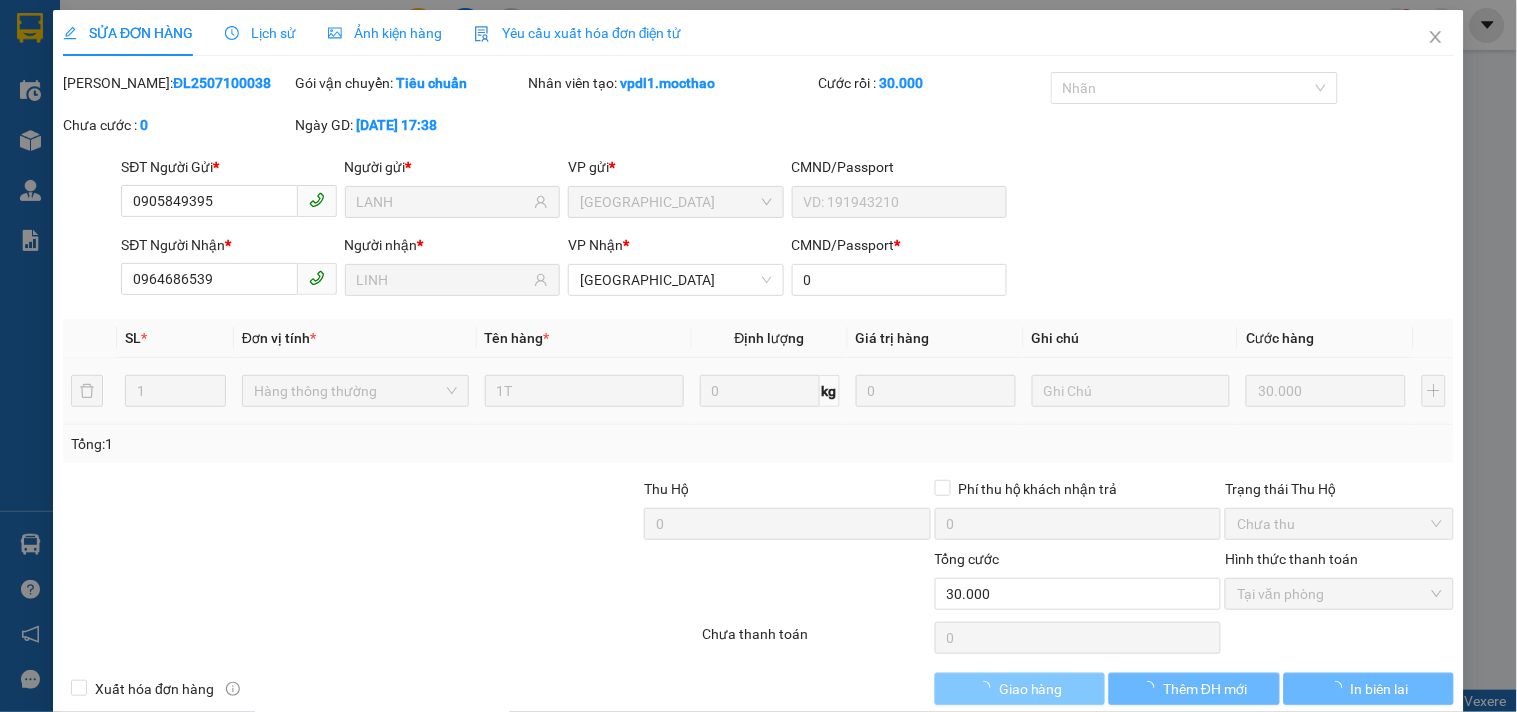 checkbox on "true" 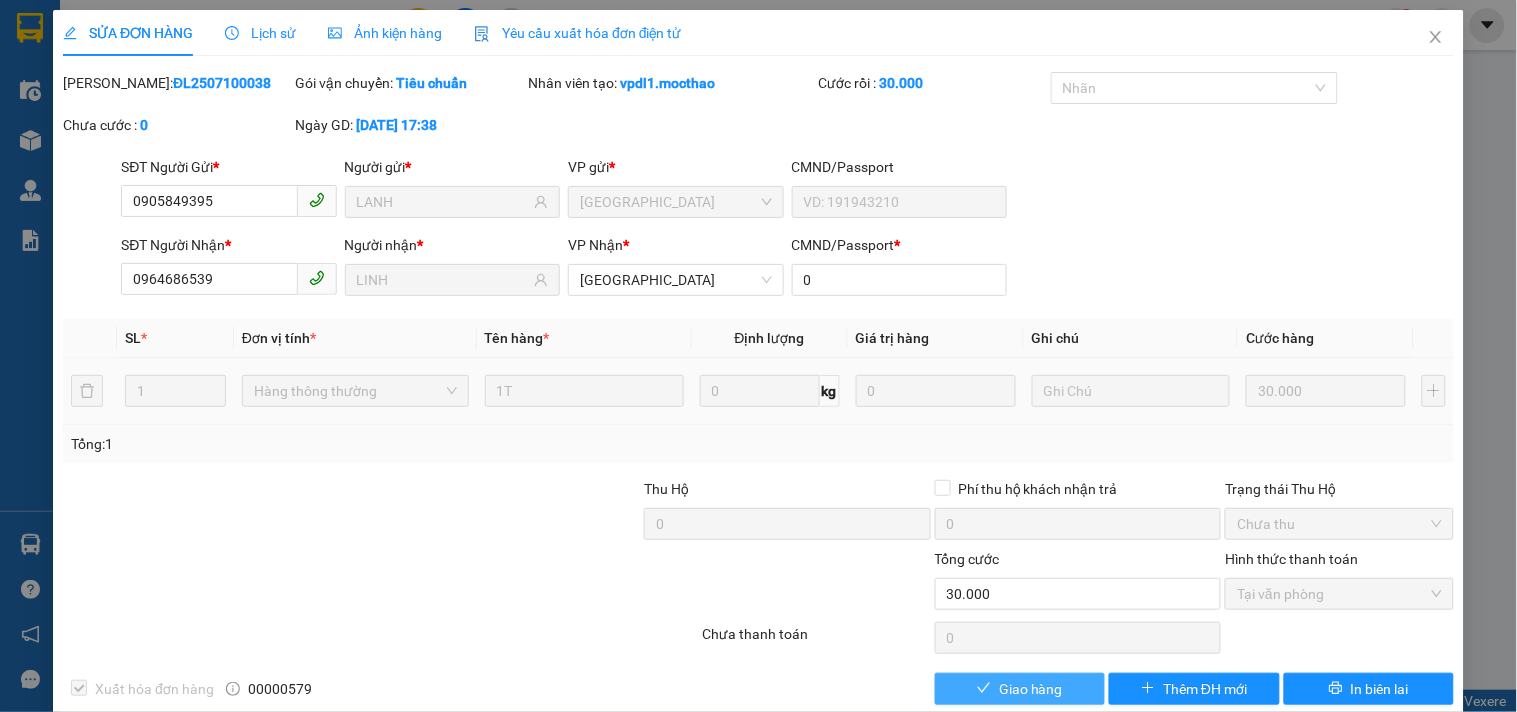 click on "Giao hàng" at bounding box center [1020, 689] 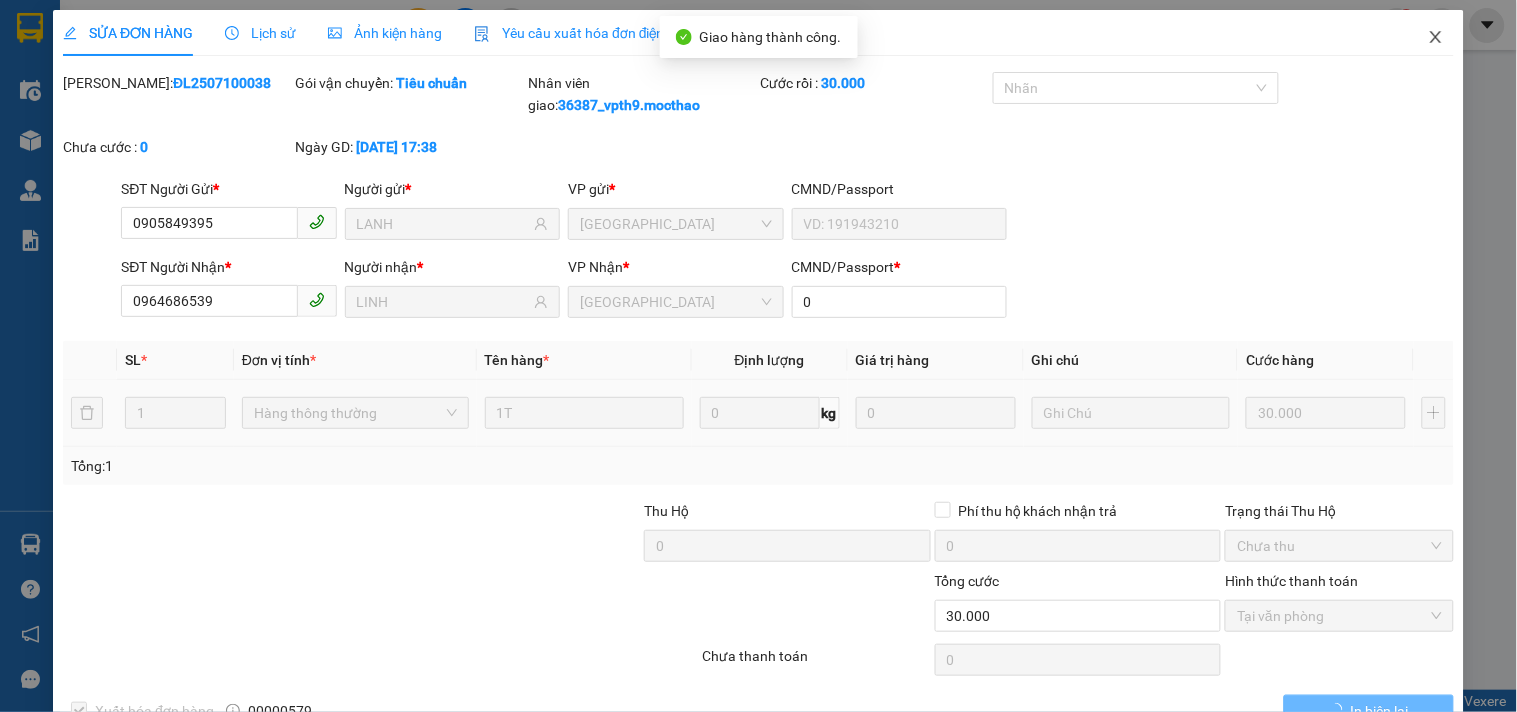 click 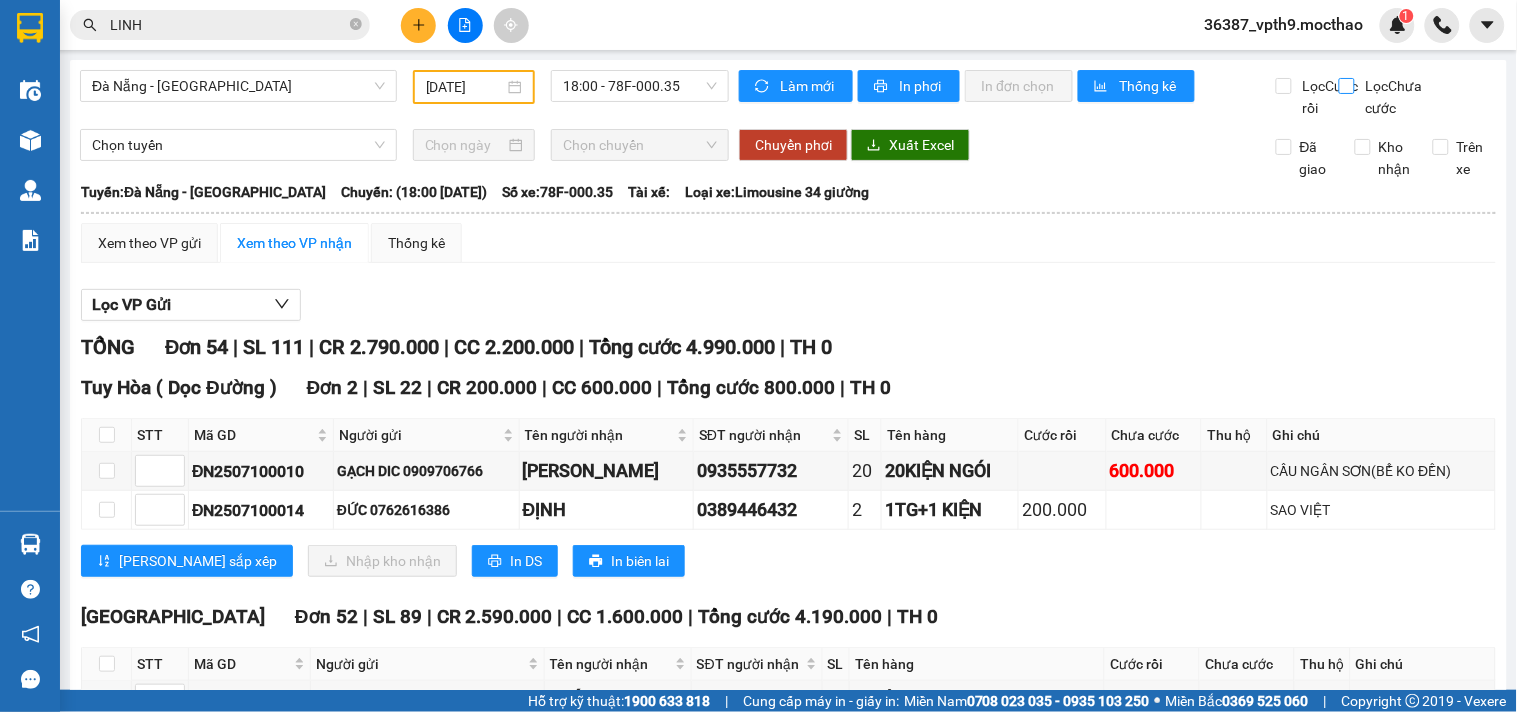 click on "Lọc  Chưa cước" at bounding box center [1348, 86] 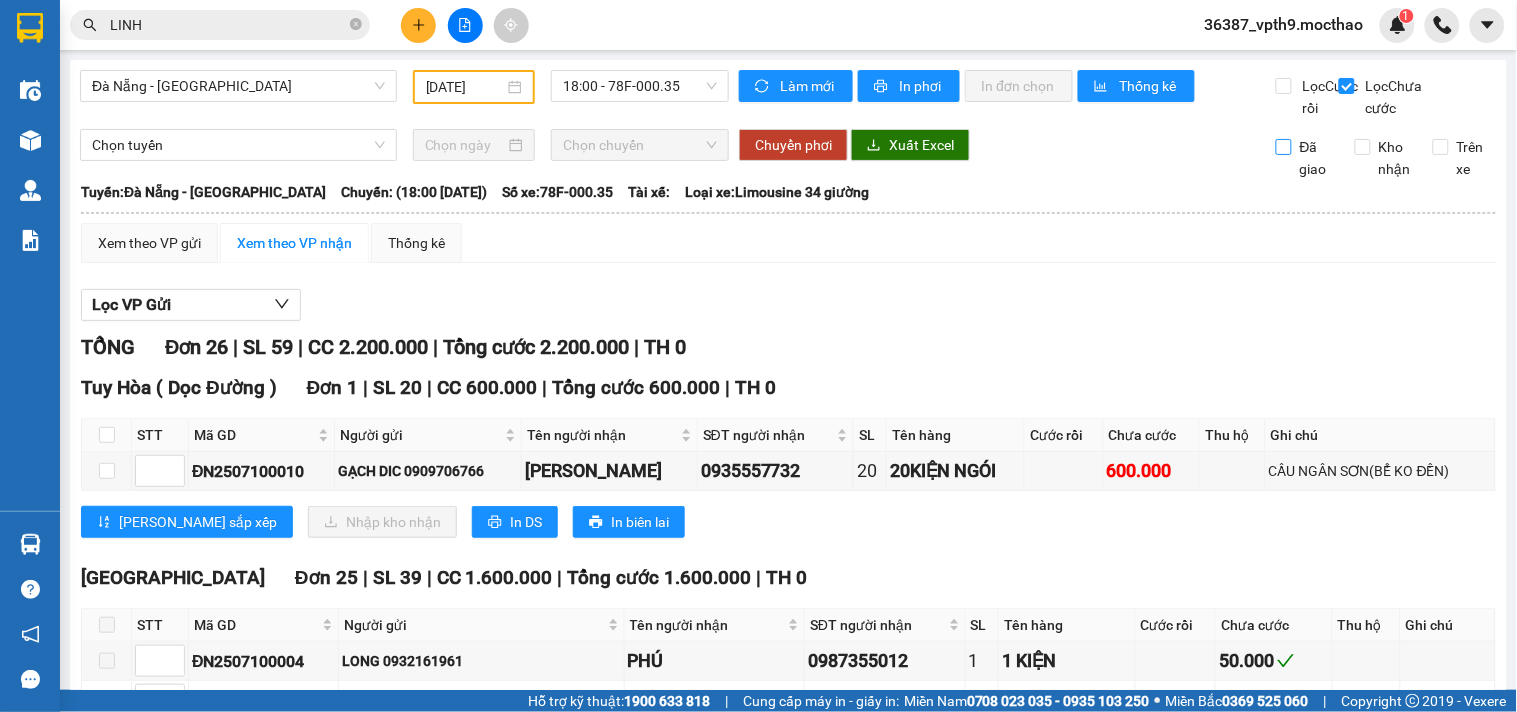 click on "Đã giao" at bounding box center (1308, 158) 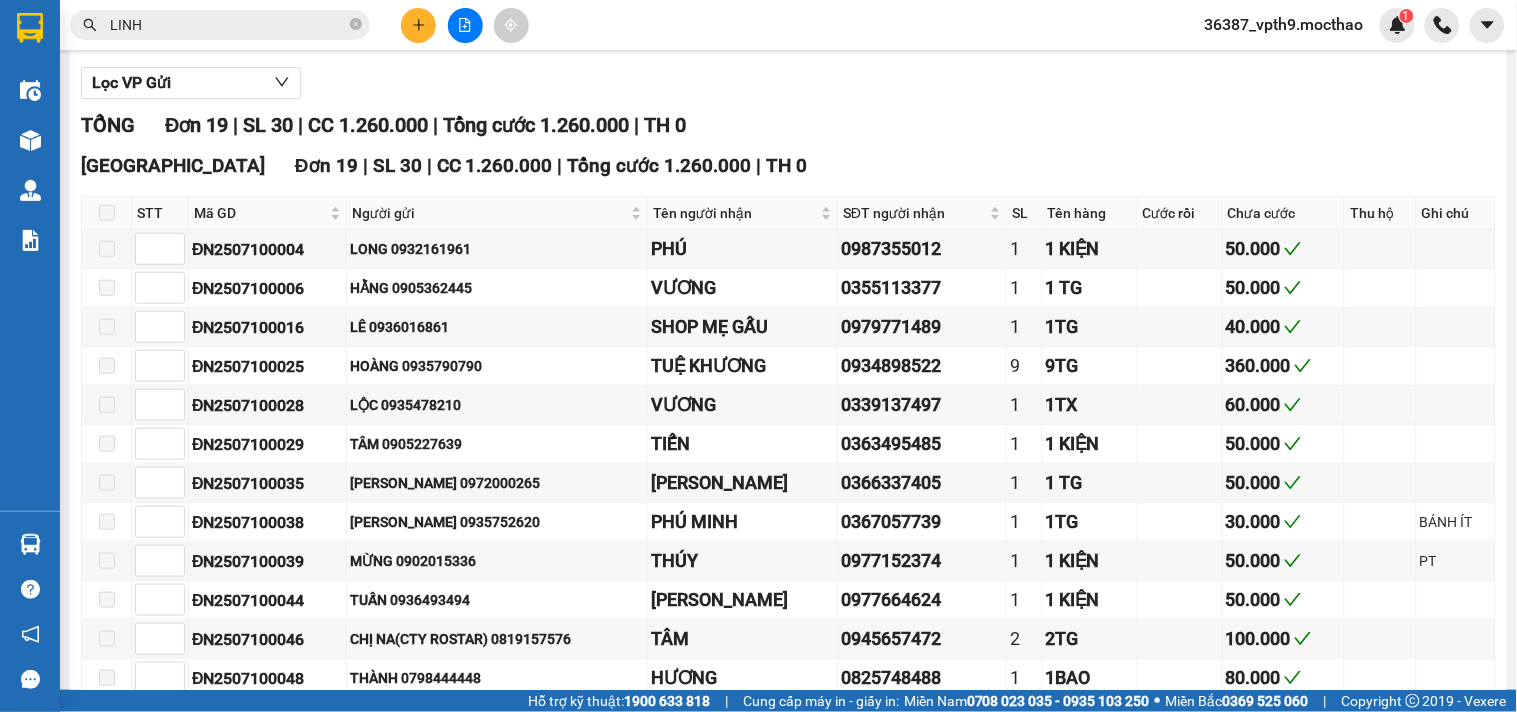 scroll, scrollTop: 0, scrollLeft: 0, axis: both 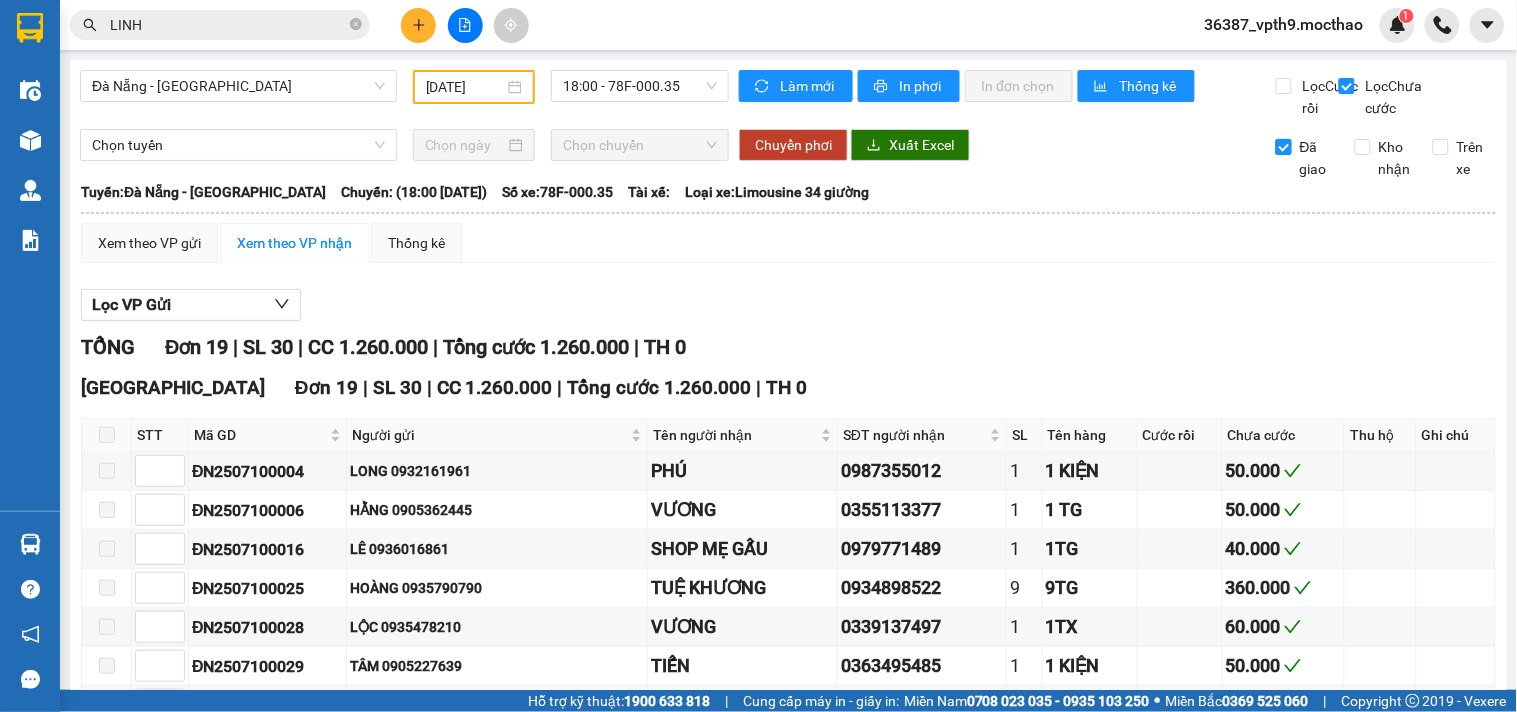 drag, startPoint x: 1276, startPoint y: 166, endPoint x: 1290, endPoint y: 170, distance: 14.56022 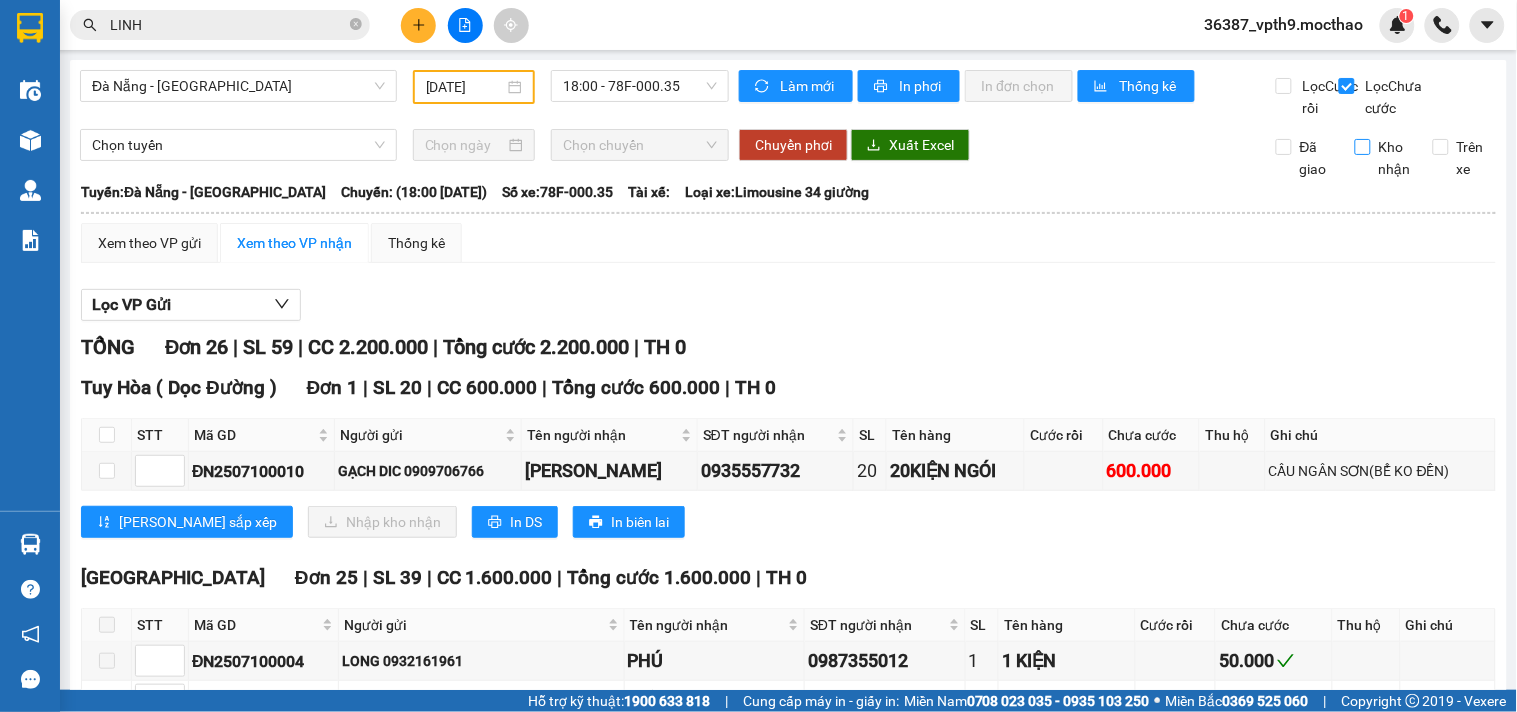 click on "Kho nhận" at bounding box center [1395, 158] 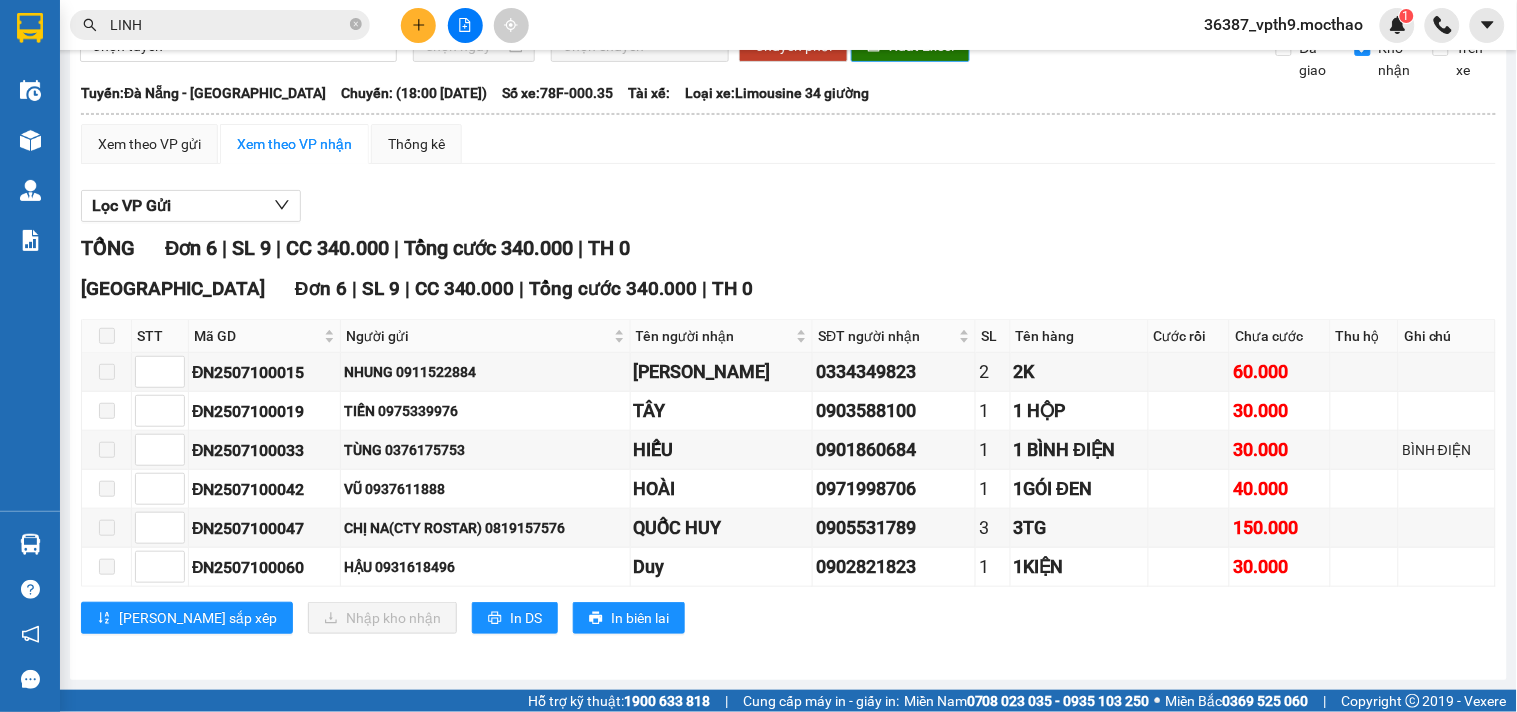 scroll, scrollTop: 0, scrollLeft: 0, axis: both 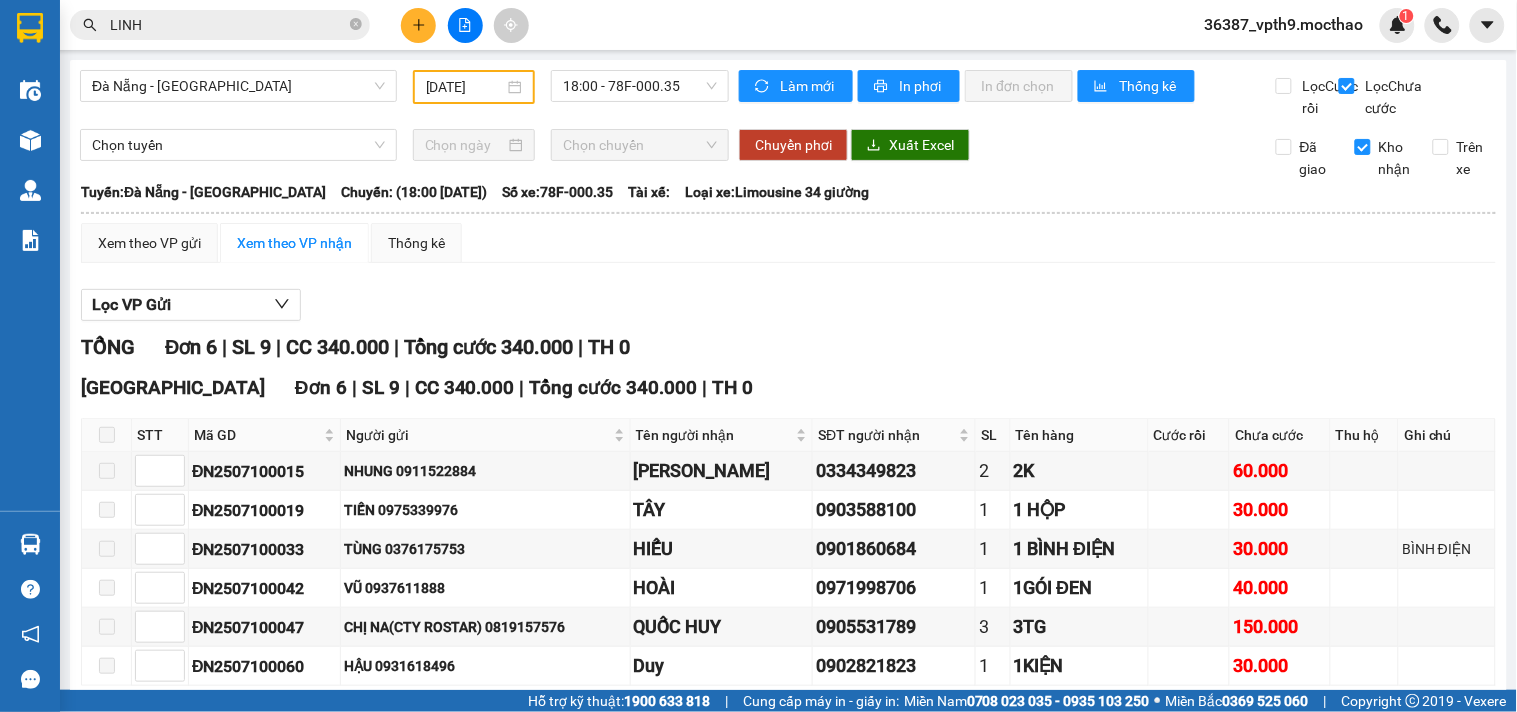 click on "10/07/2025" at bounding box center [465, 87] 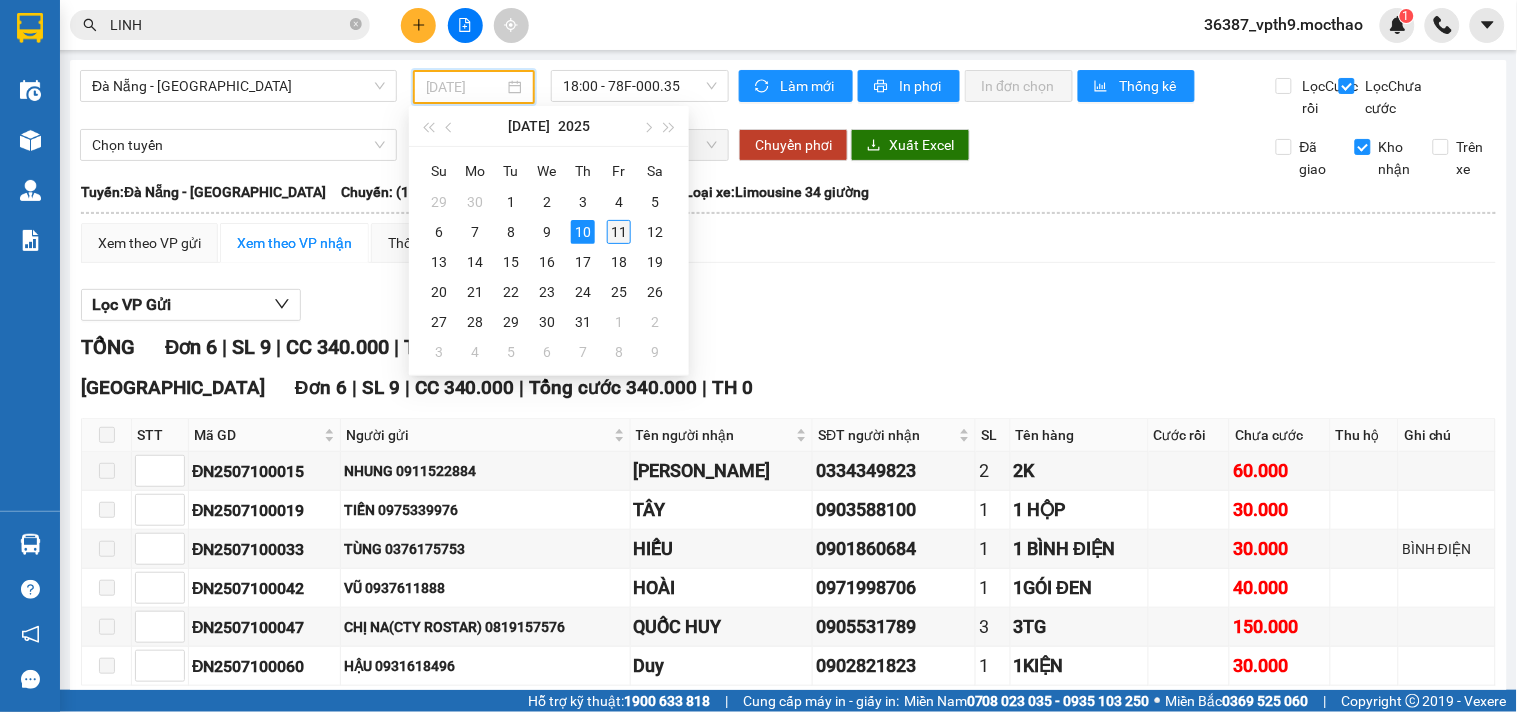 click on "11" at bounding box center (619, 232) 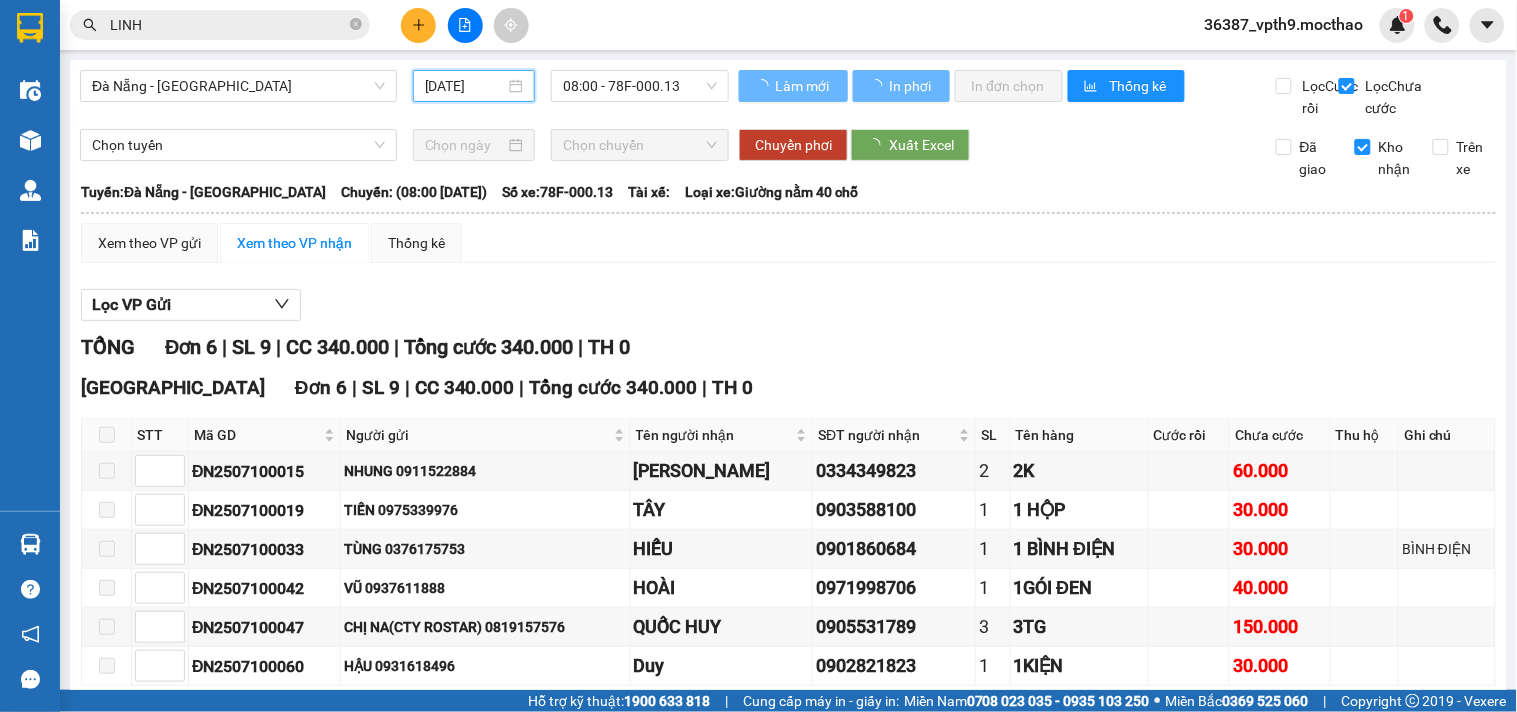 type on "[DATE]" 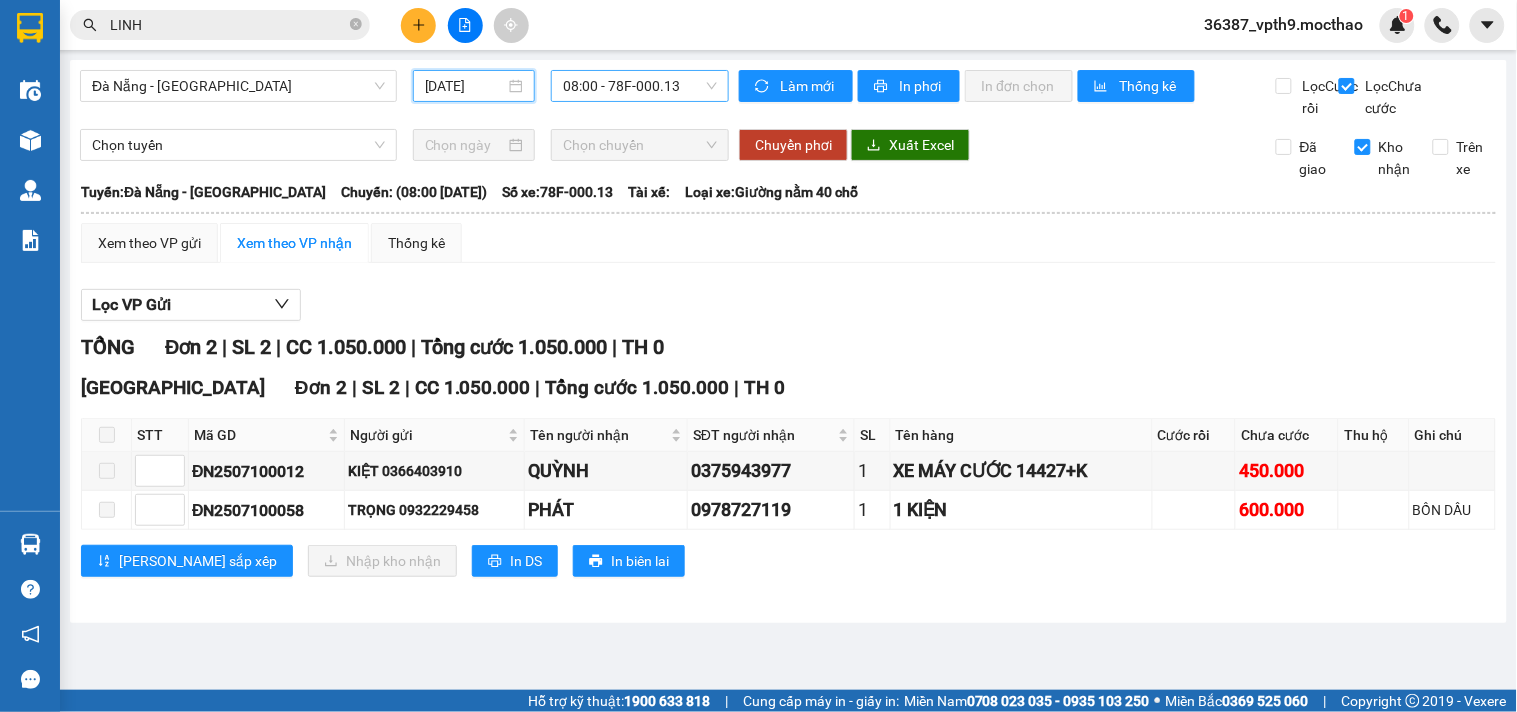 click on "08:00     - 78F-000.13" at bounding box center [640, 86] 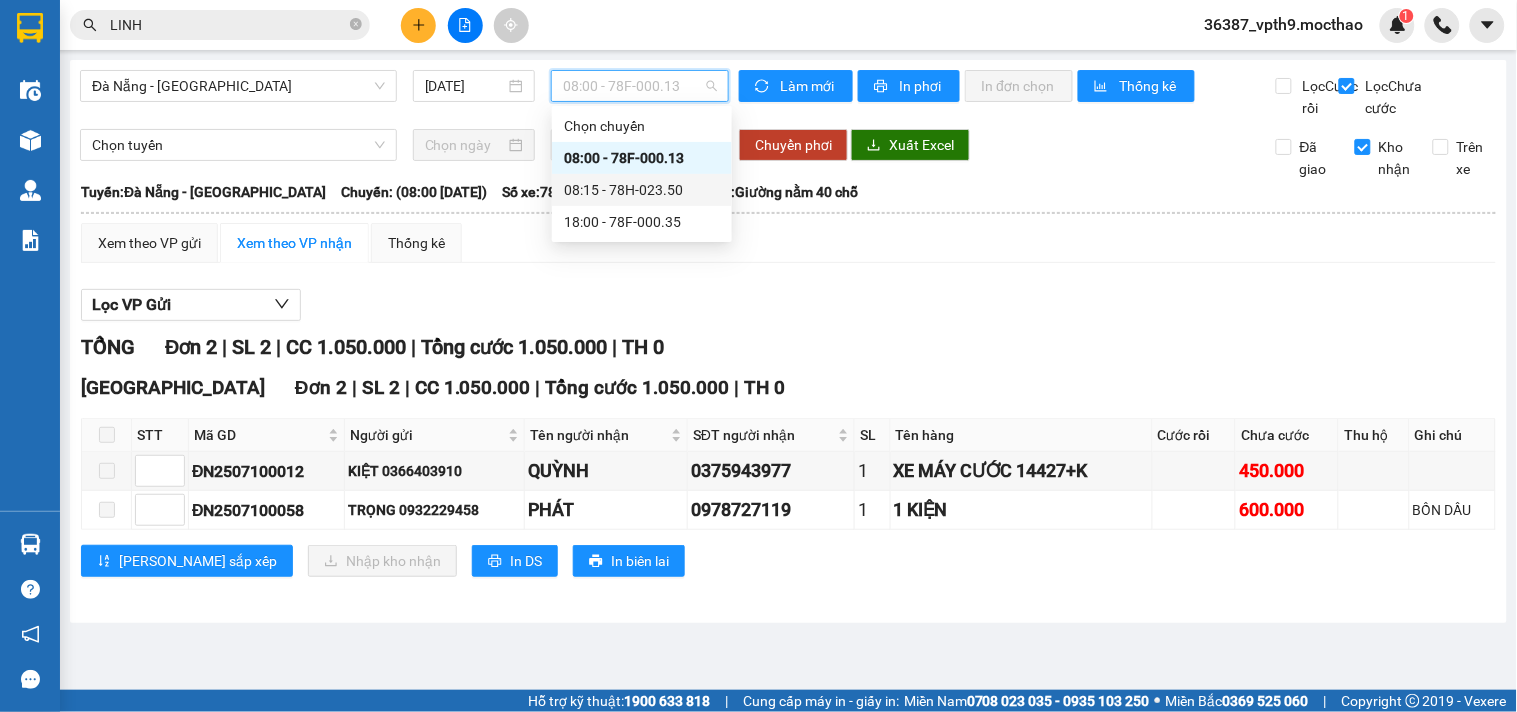 click on "08:15     - 78H-023.50" at bounding box center (642, 190) 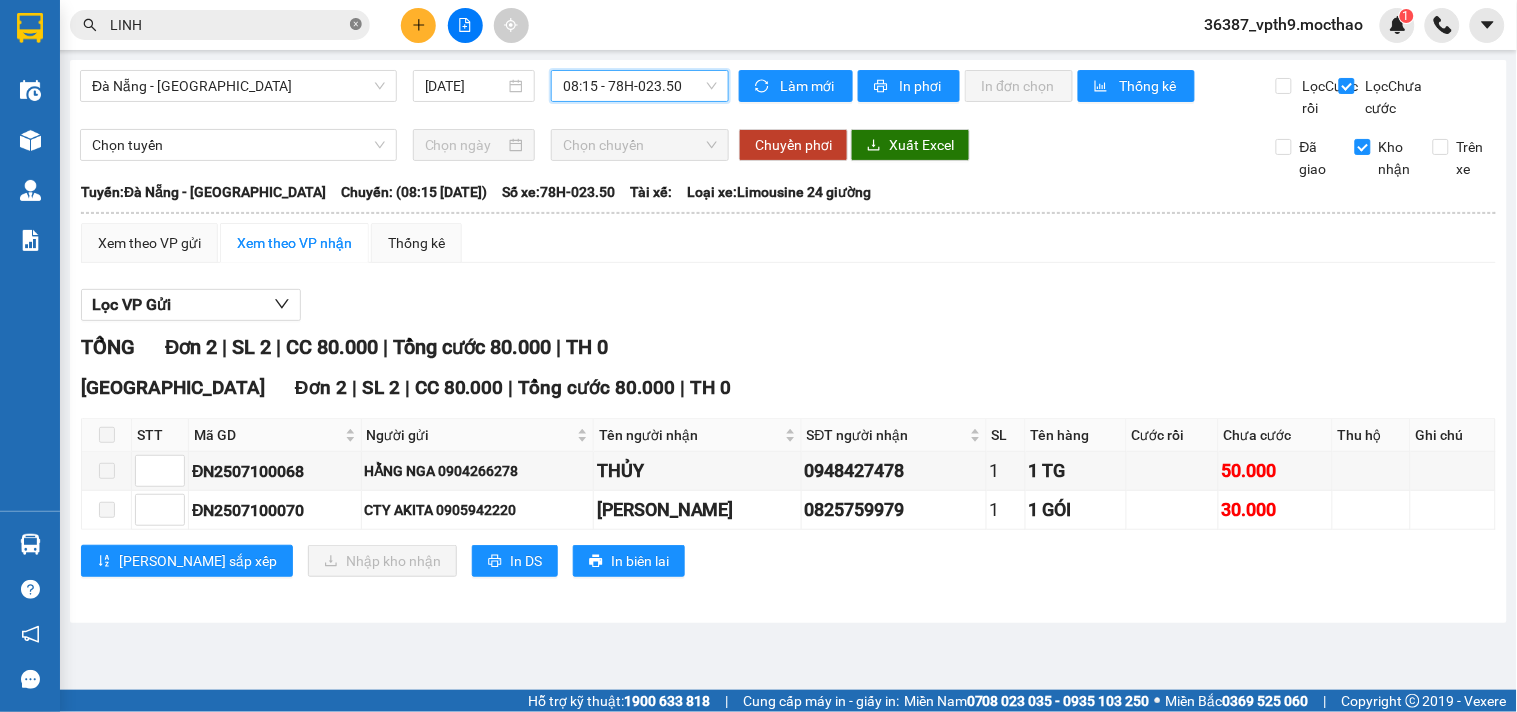 click 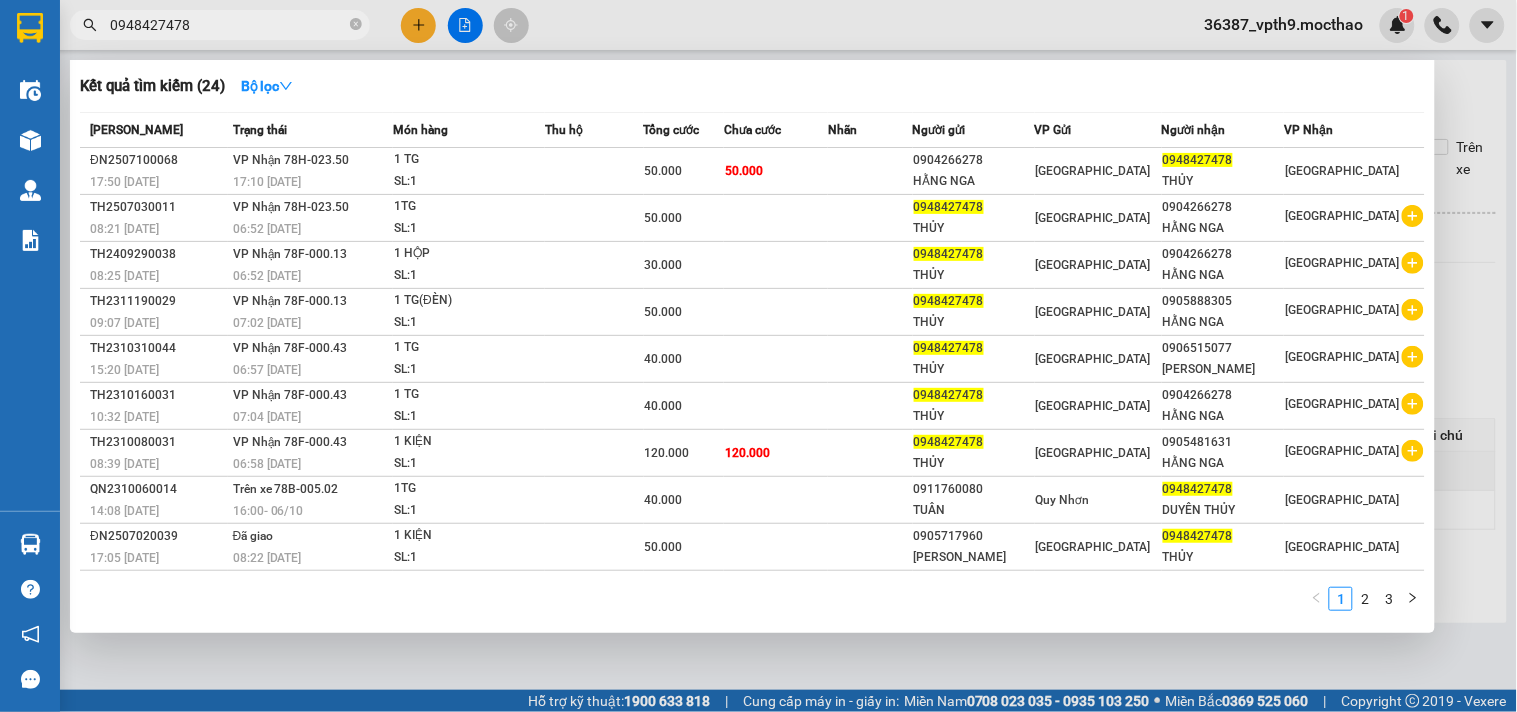 type on "0948427478" 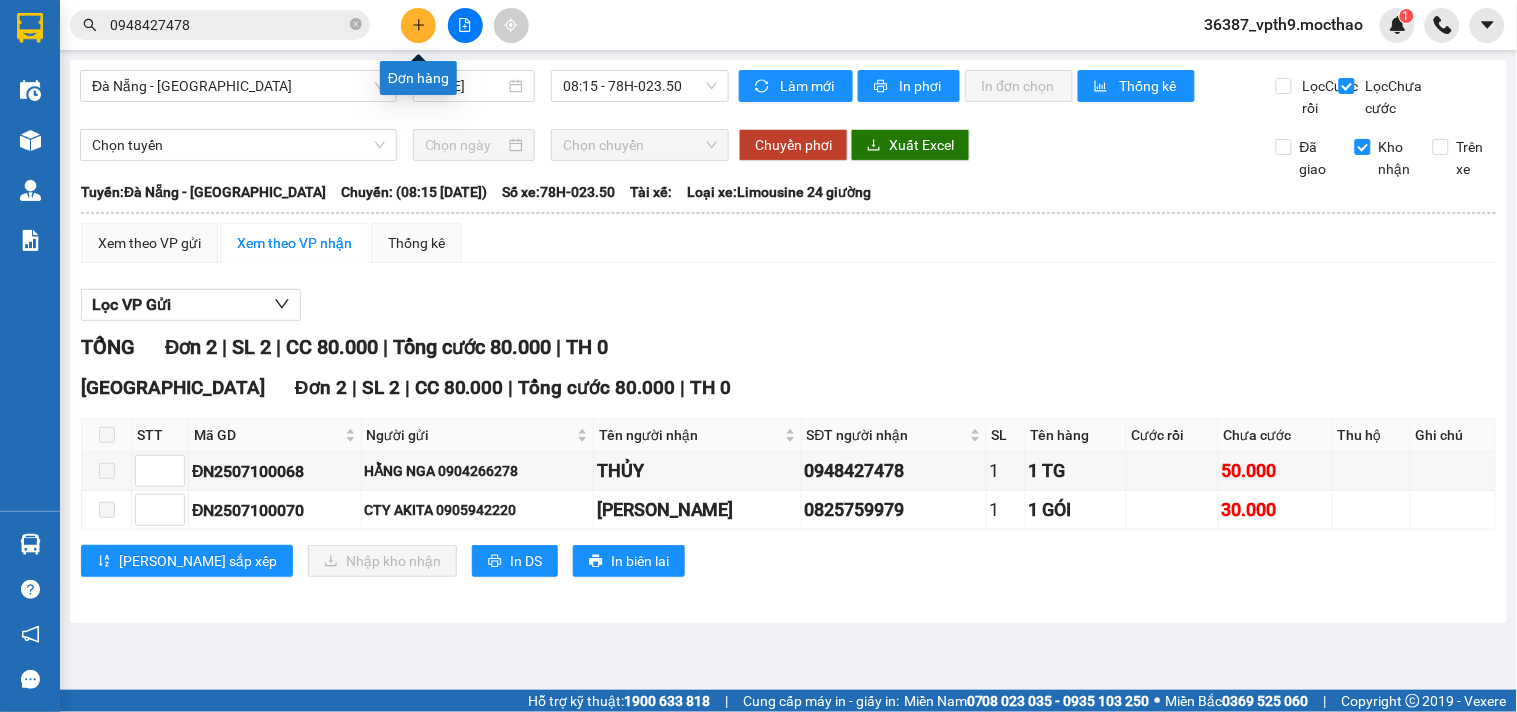 click at bounding box center (418, 25) 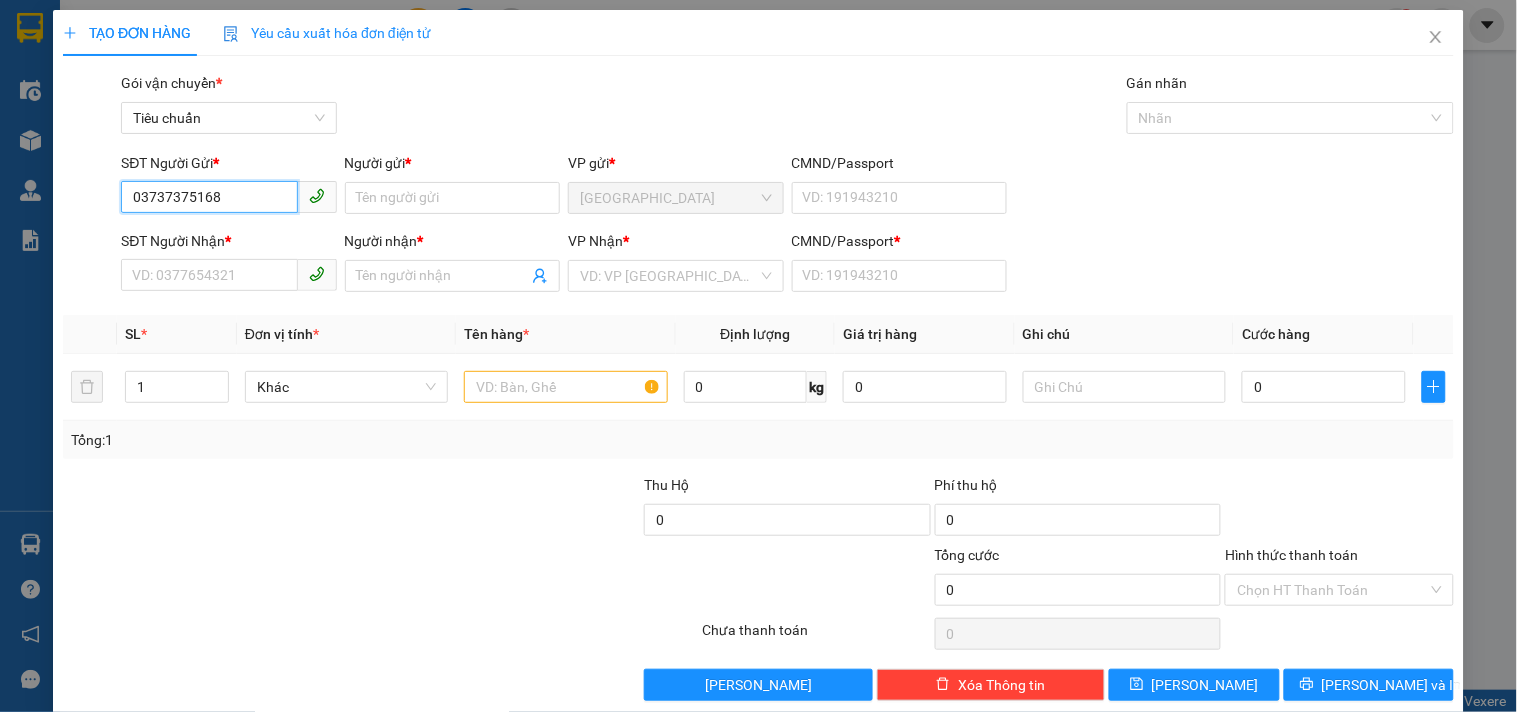 type on "0373735168" 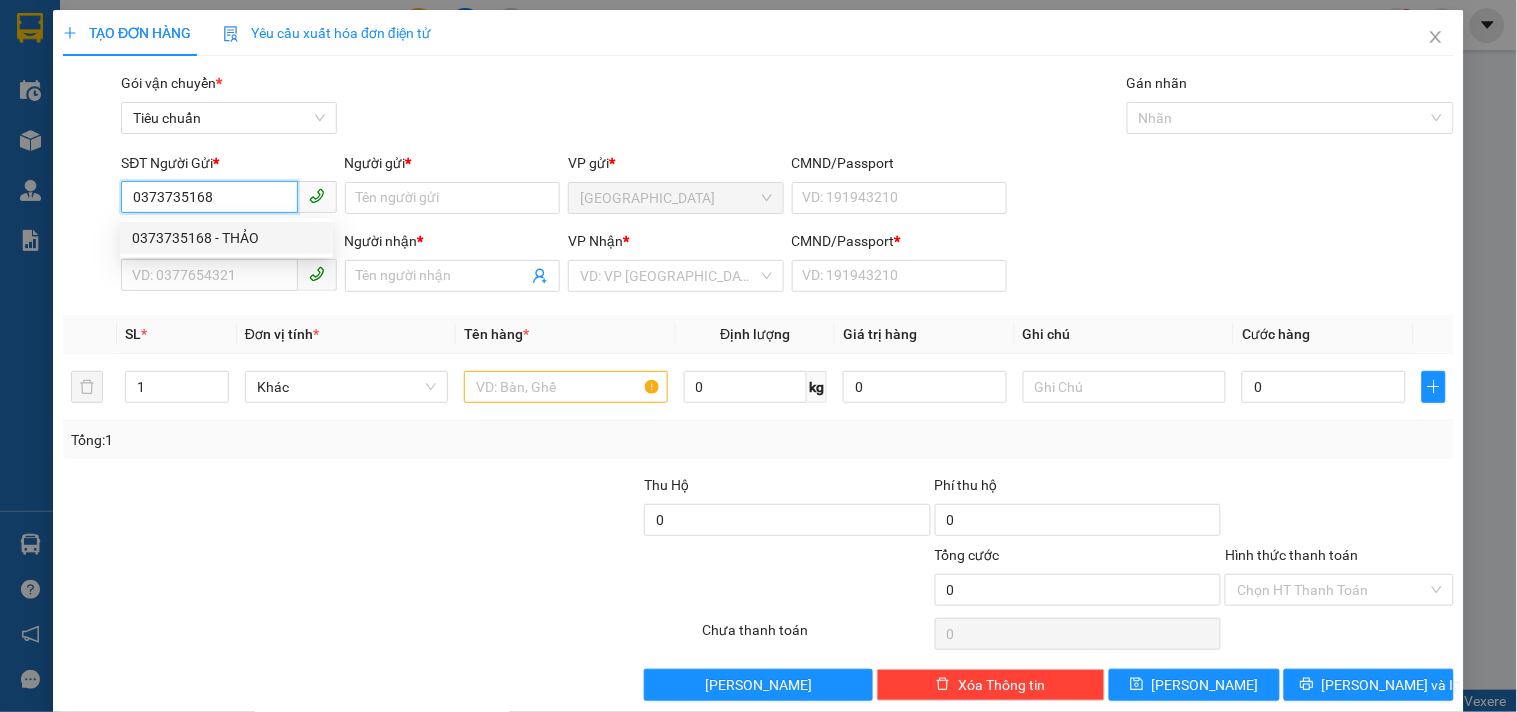 click on "0373735168 - THẢO" at bounding box center (226, 238) 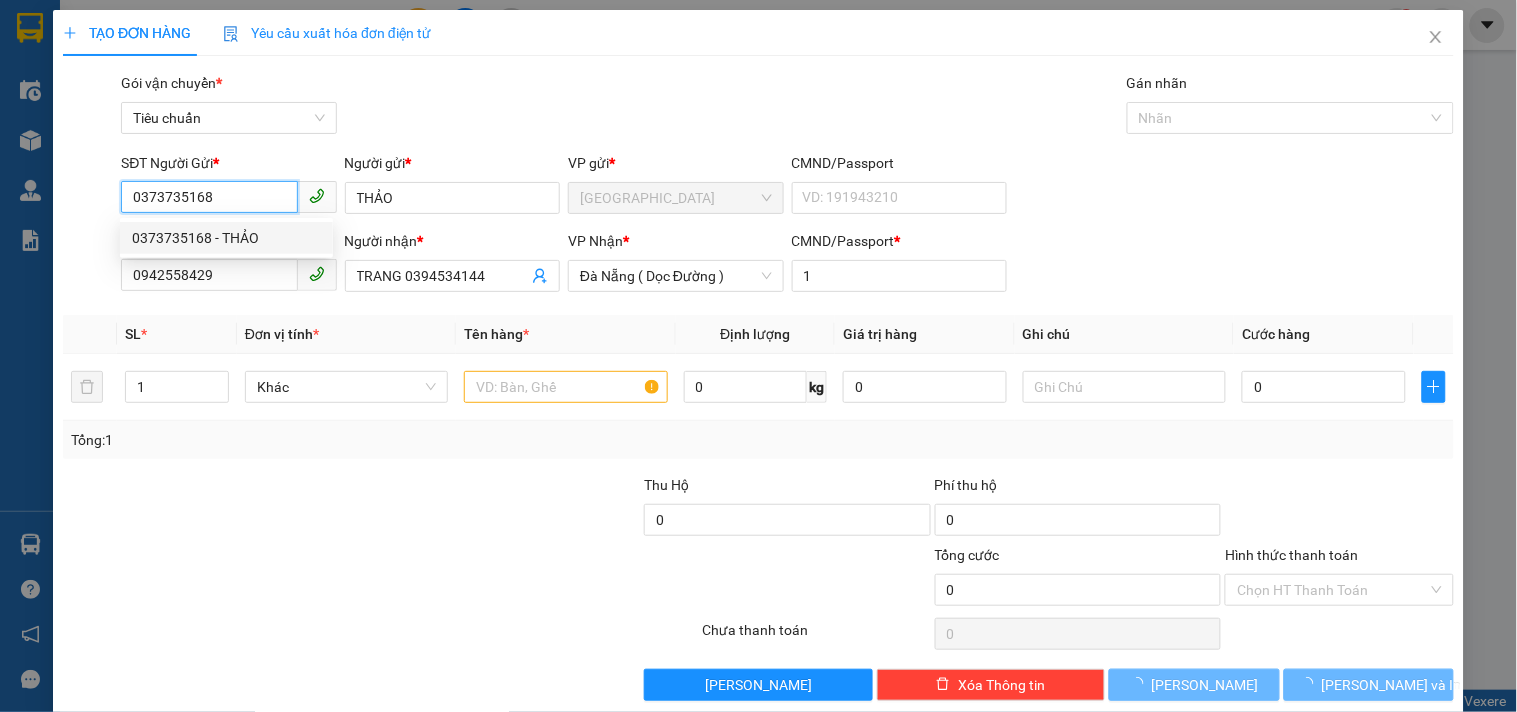 type on "50.000" 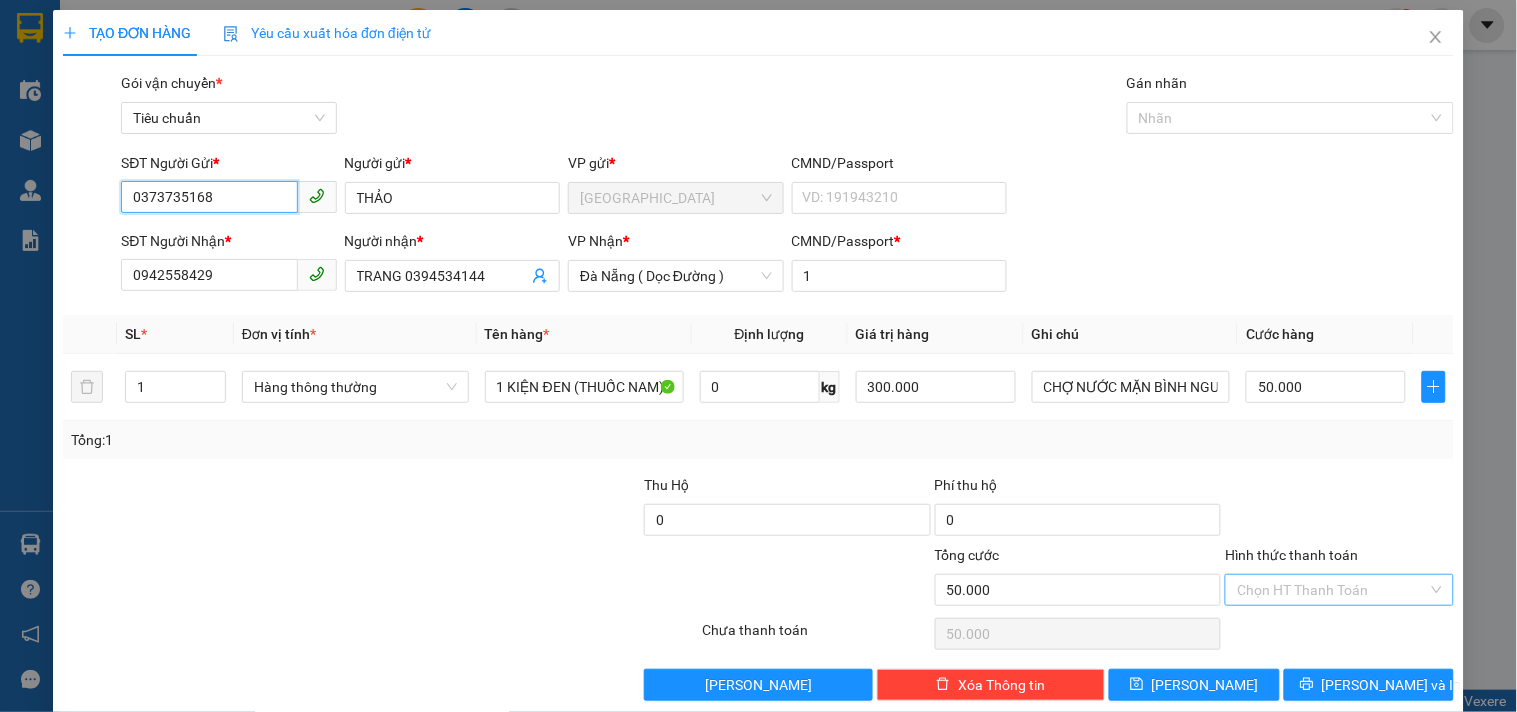 type on "0373735168" 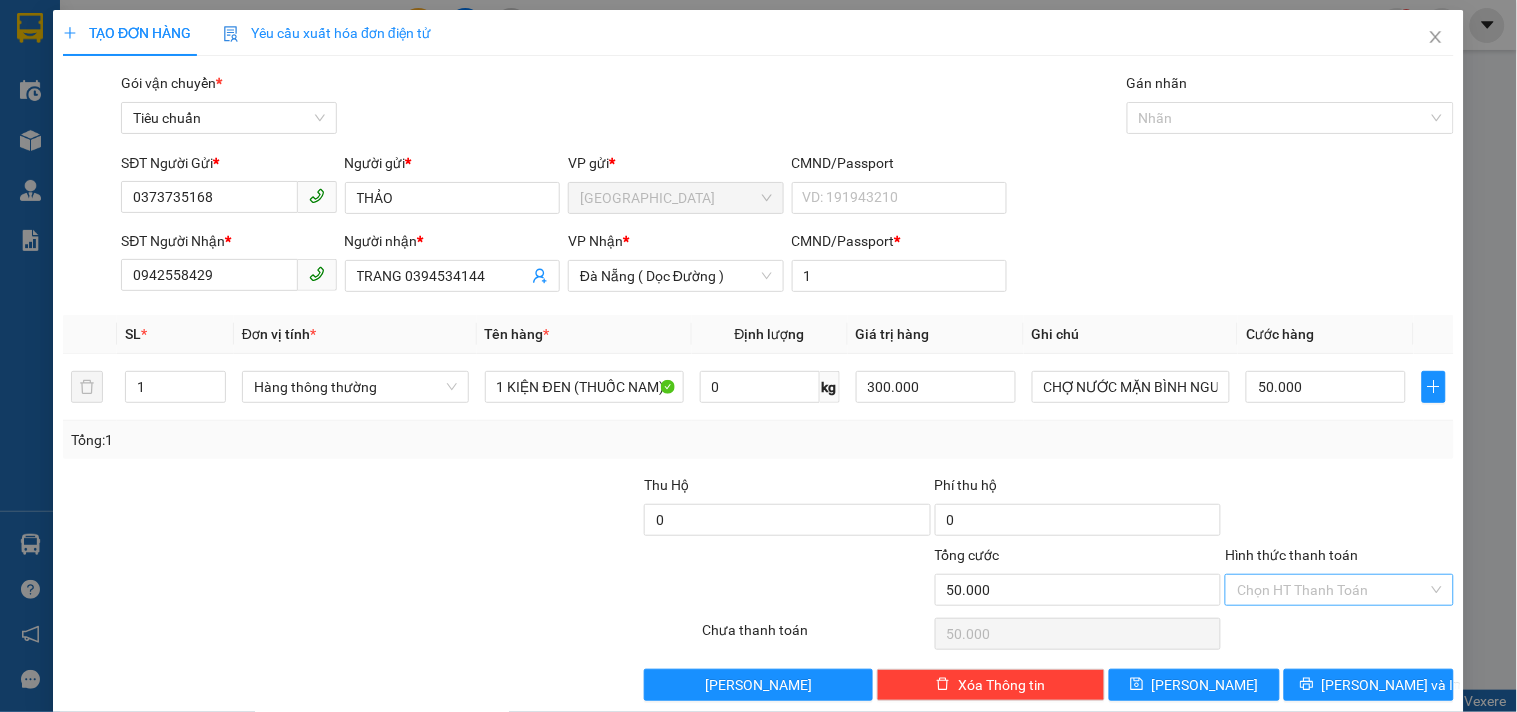 click on "Hình thức thanh toán" at bounding box center [1332, 590] 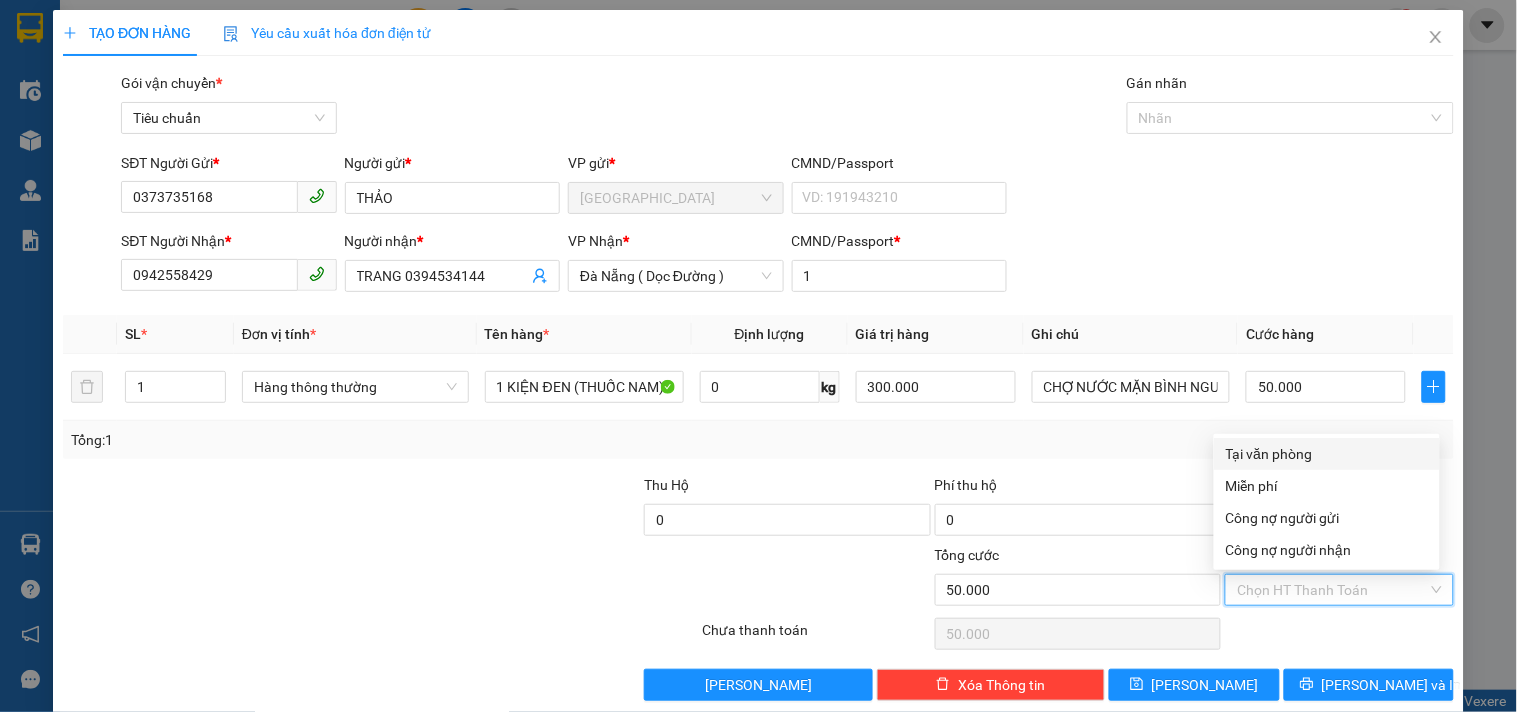 click on "Tại văn phòng" at bounding box center [1327, 454] 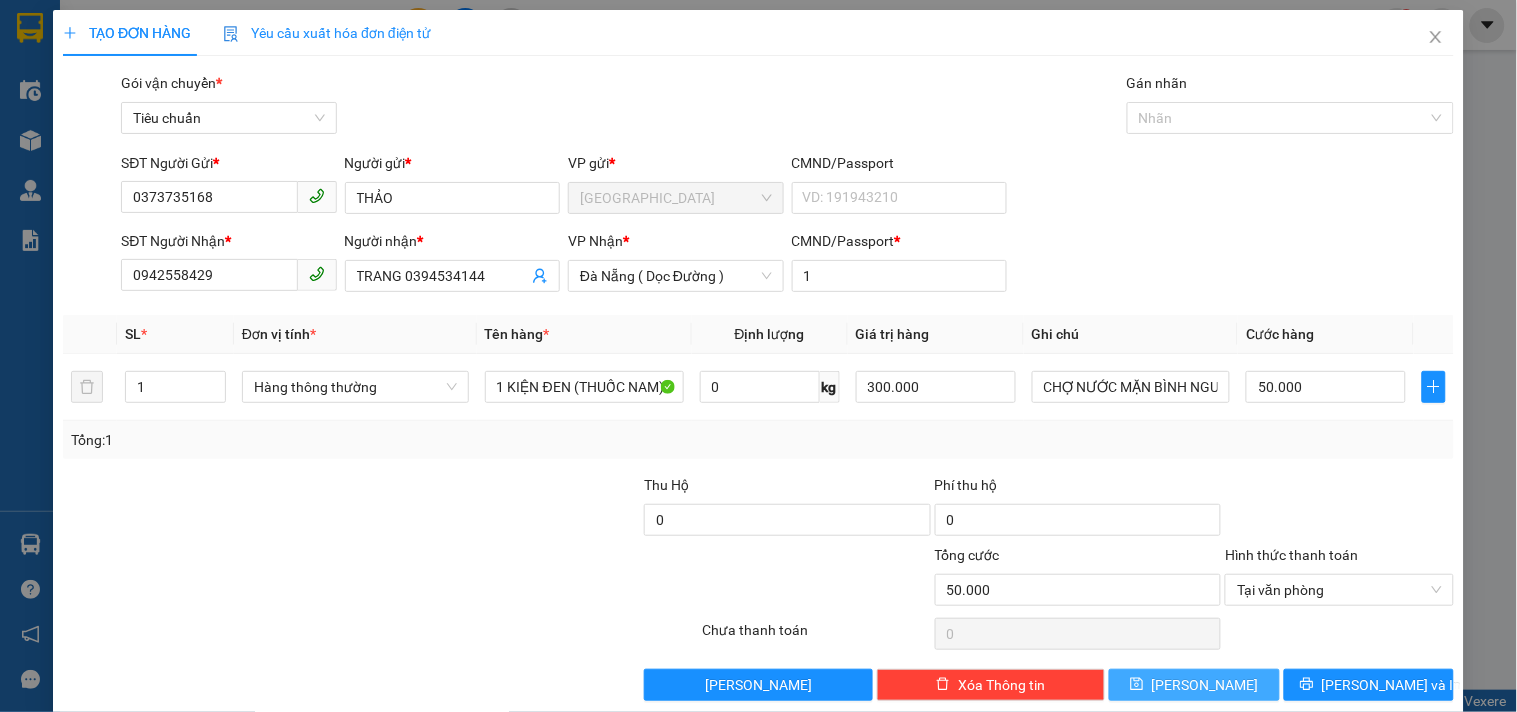 click on "[PERSON_NAME]" at bounding box center (1205, 685) 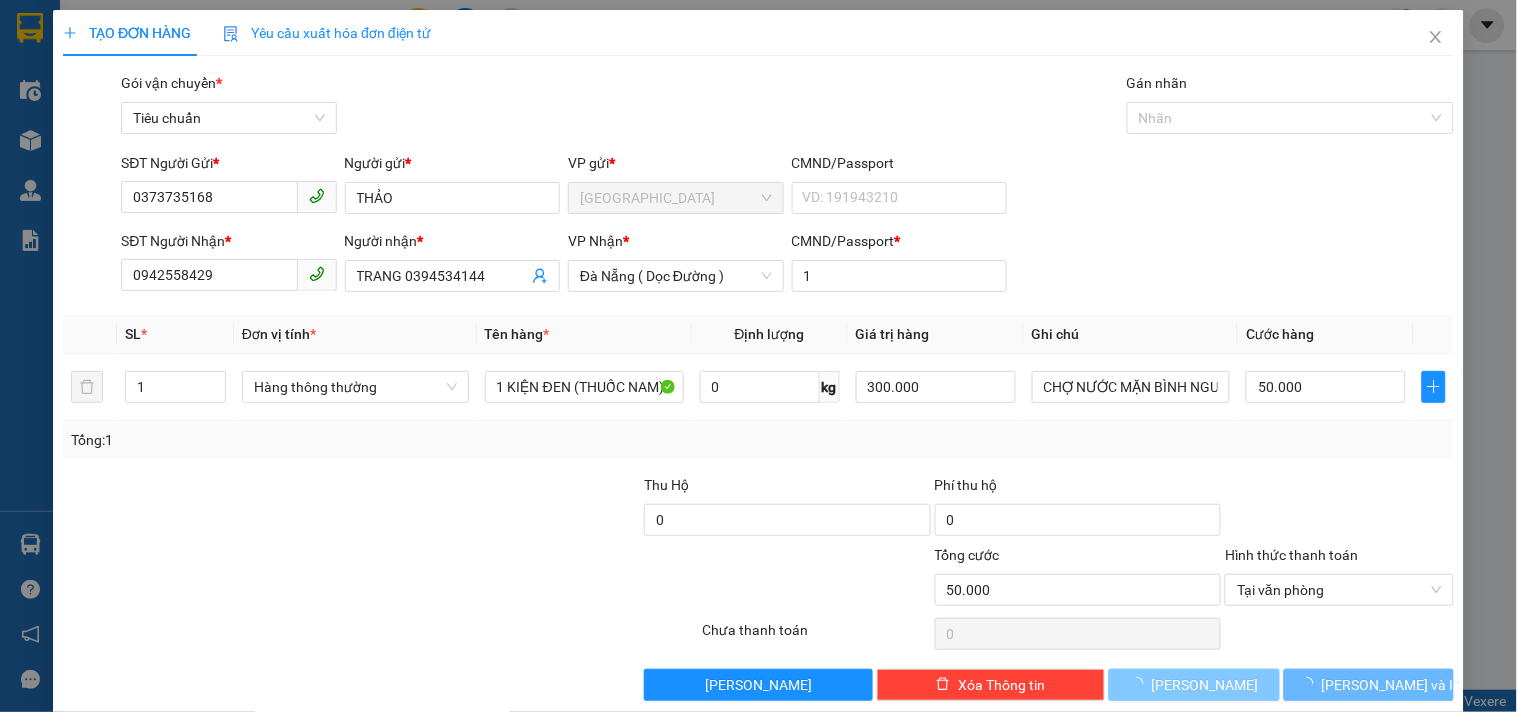 type 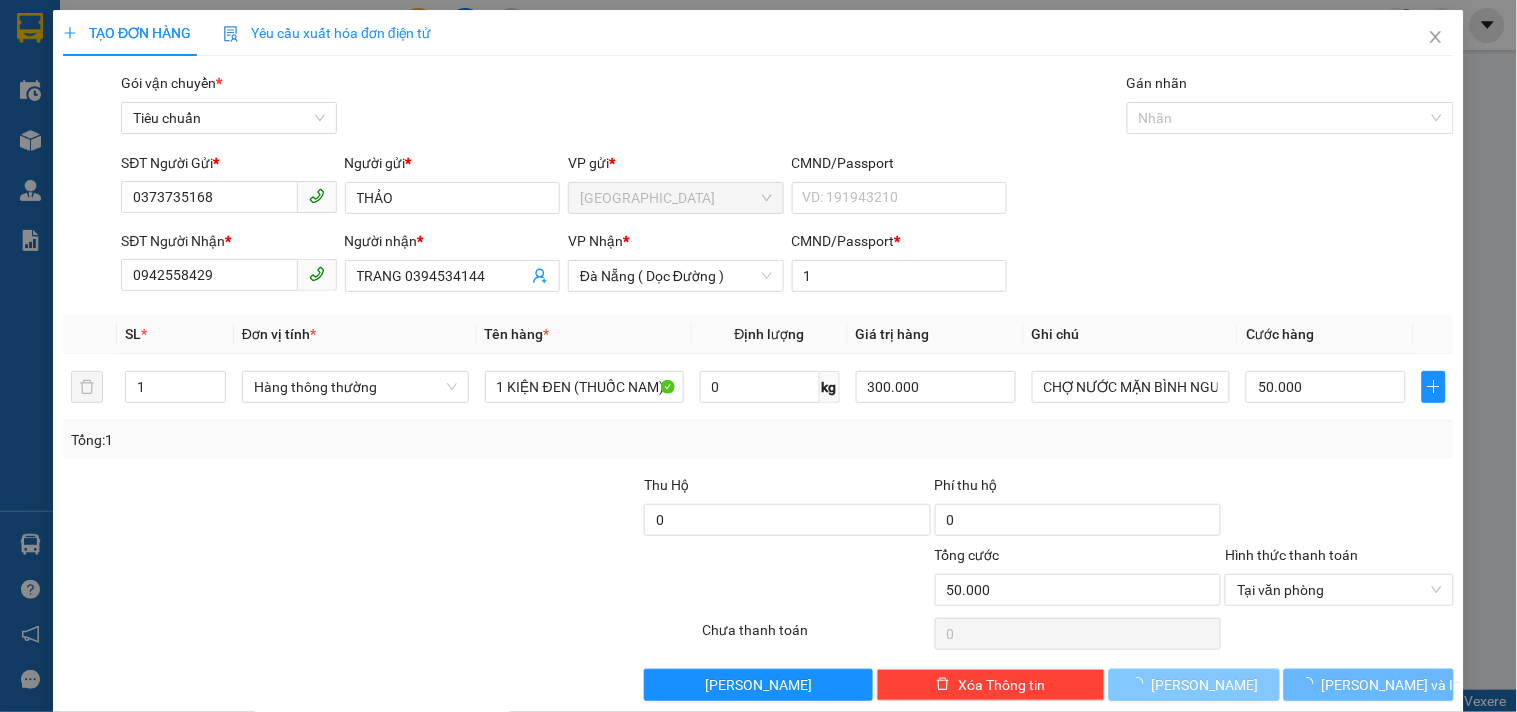 type 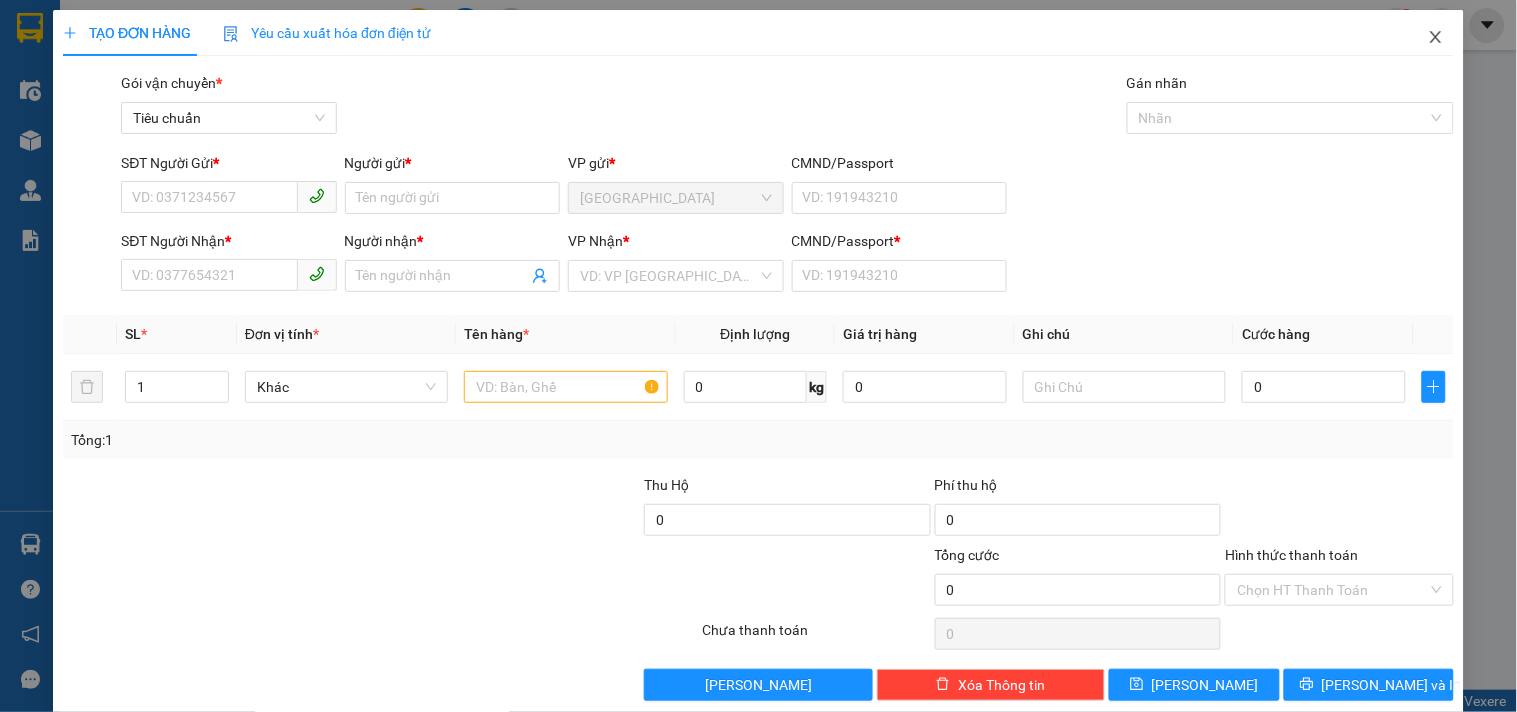 drag, startPoint x: 1431, startPoint y: 35, endPoint x: 1241, endPoint y: 50, distance: 190.59119 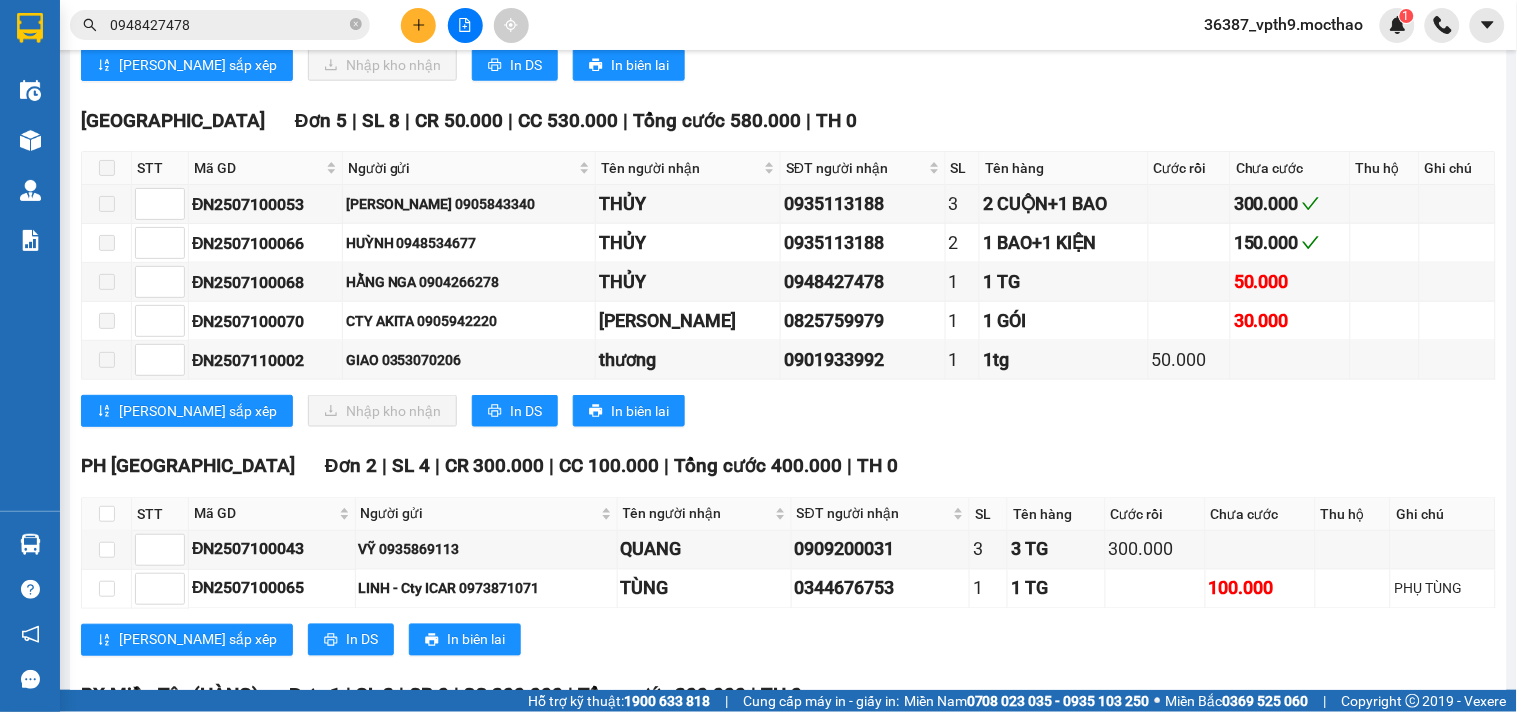 scroll, scrollTop: 527, scrollLeft: 0, axis: vertical 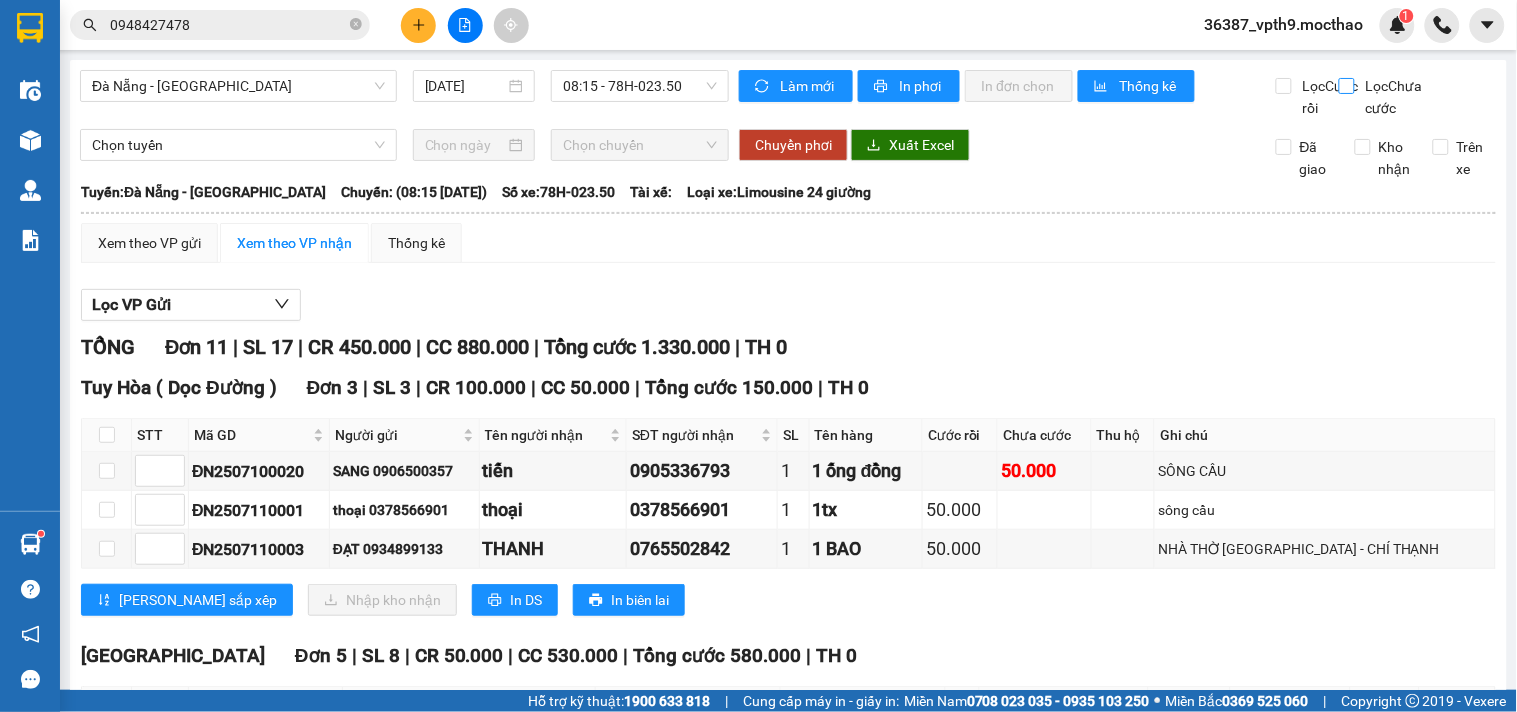click on "Lọc  Chưa cước" at bounding box center [1348, 86] 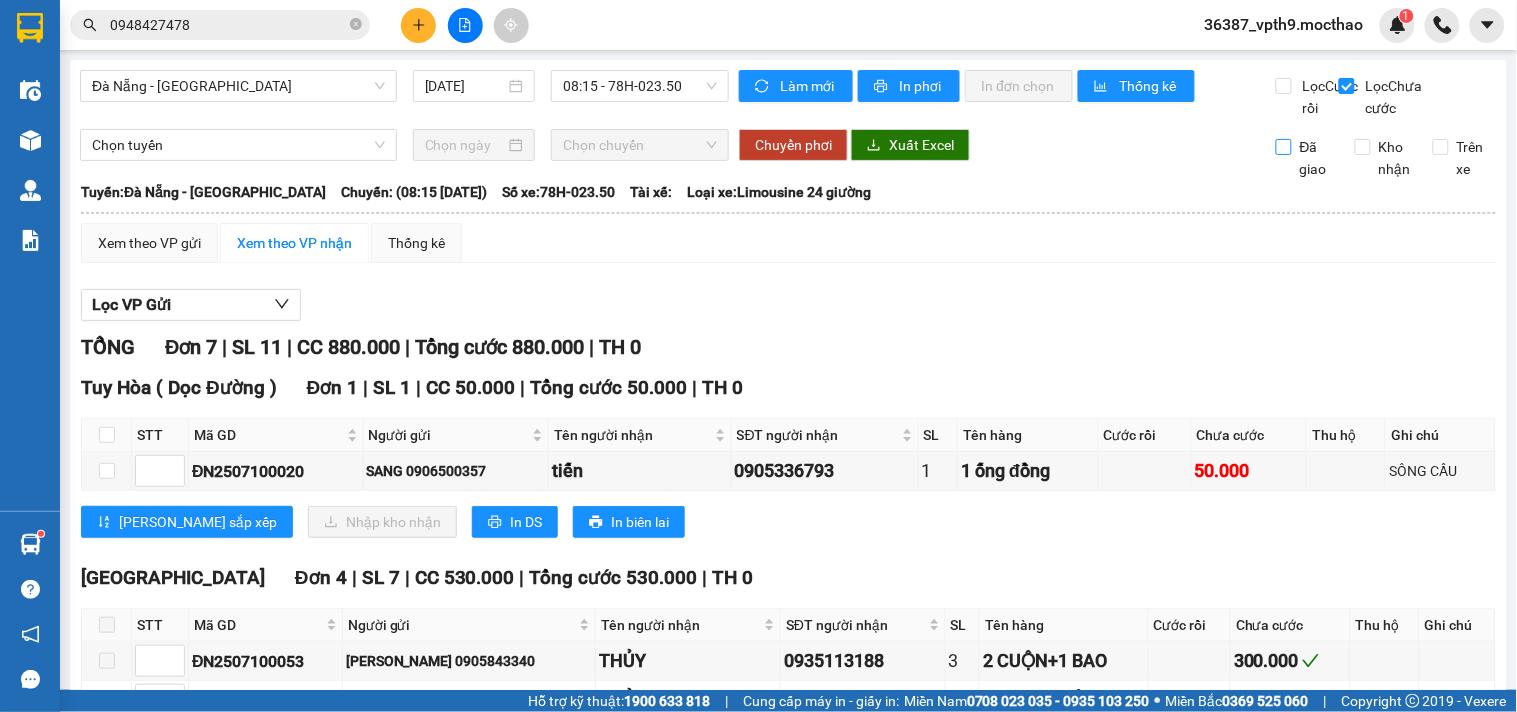 click on "Đã giao" at bounding box center (1316, 158) 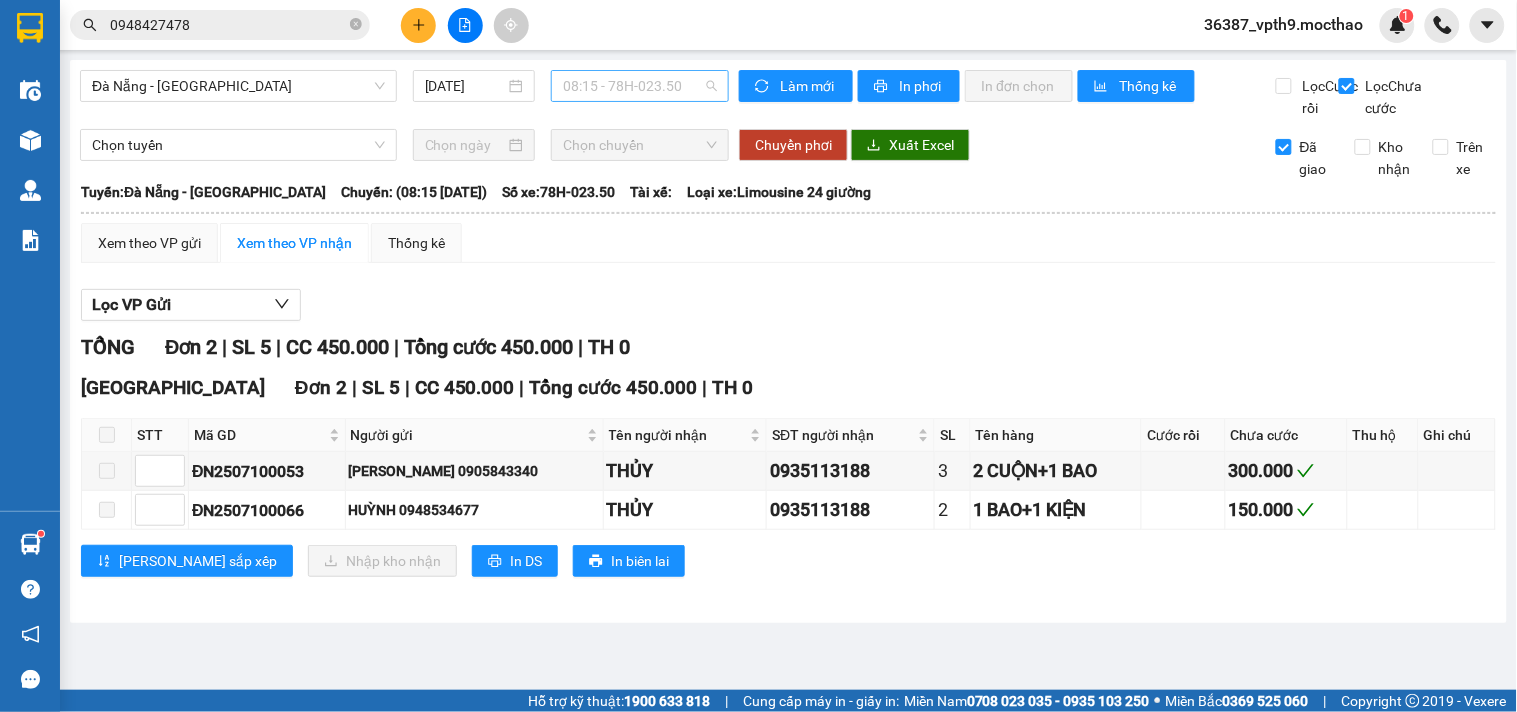 click on "08:15     - 78H-023.50" at bounding box center [640, 86] 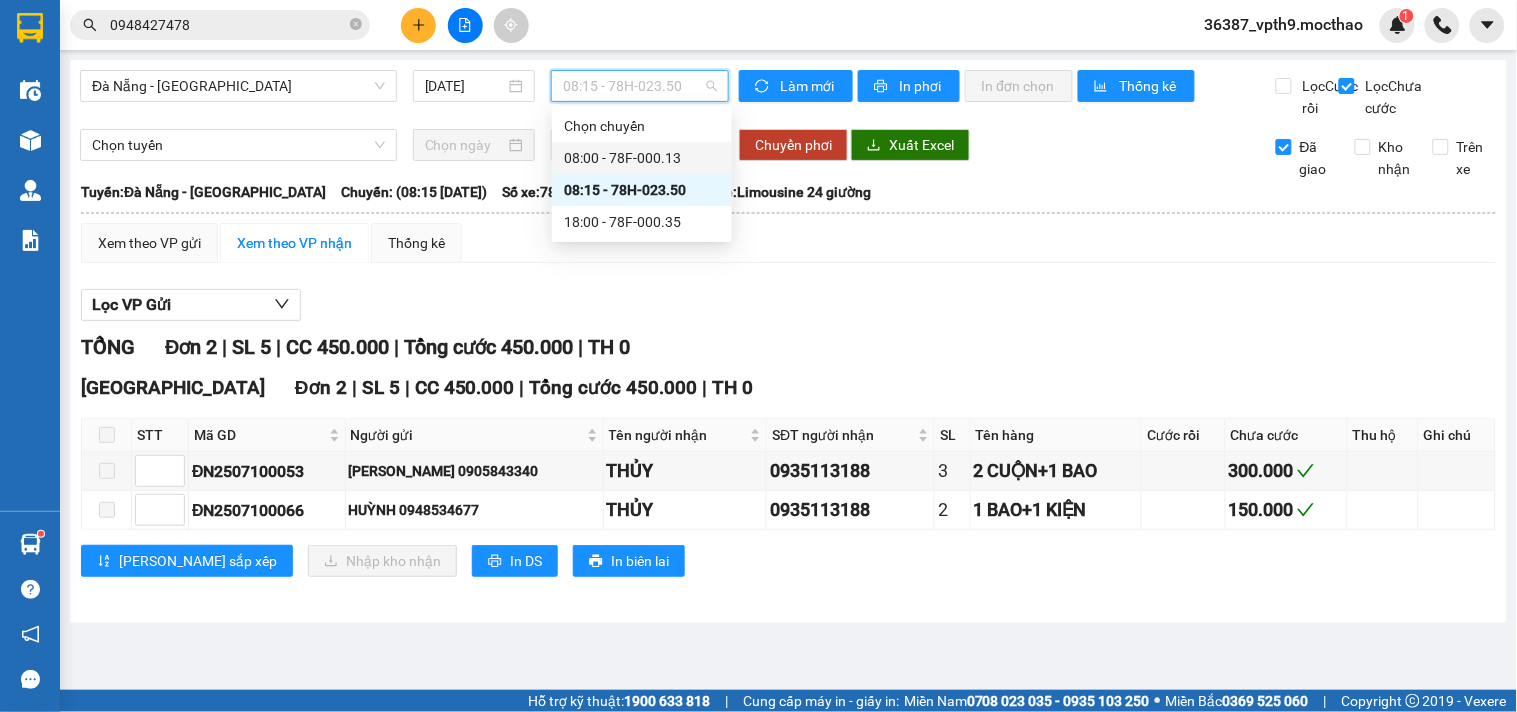 click on "08:00     - 78F-000.13" at bounding box center (642, 158) 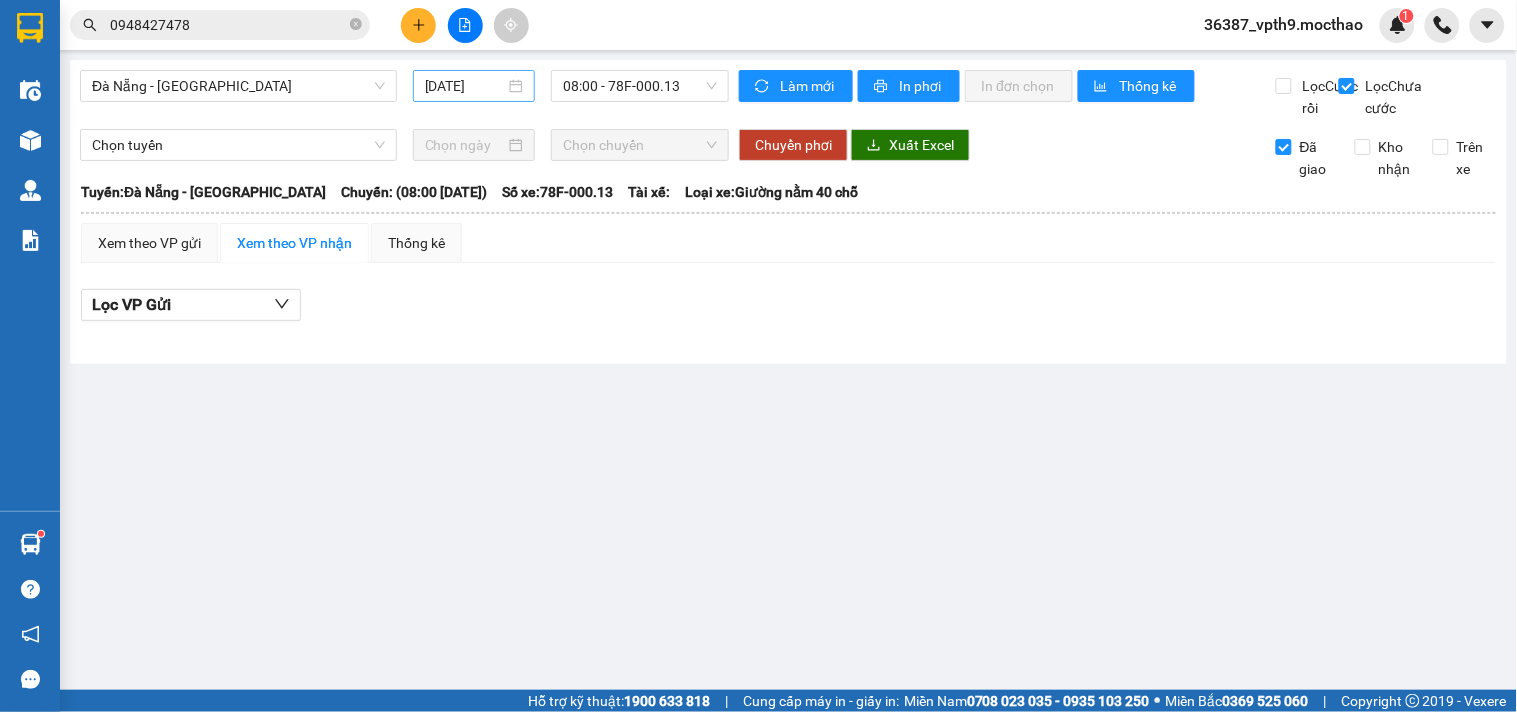 click on "[DATE]" at bounding box center (474, 86) 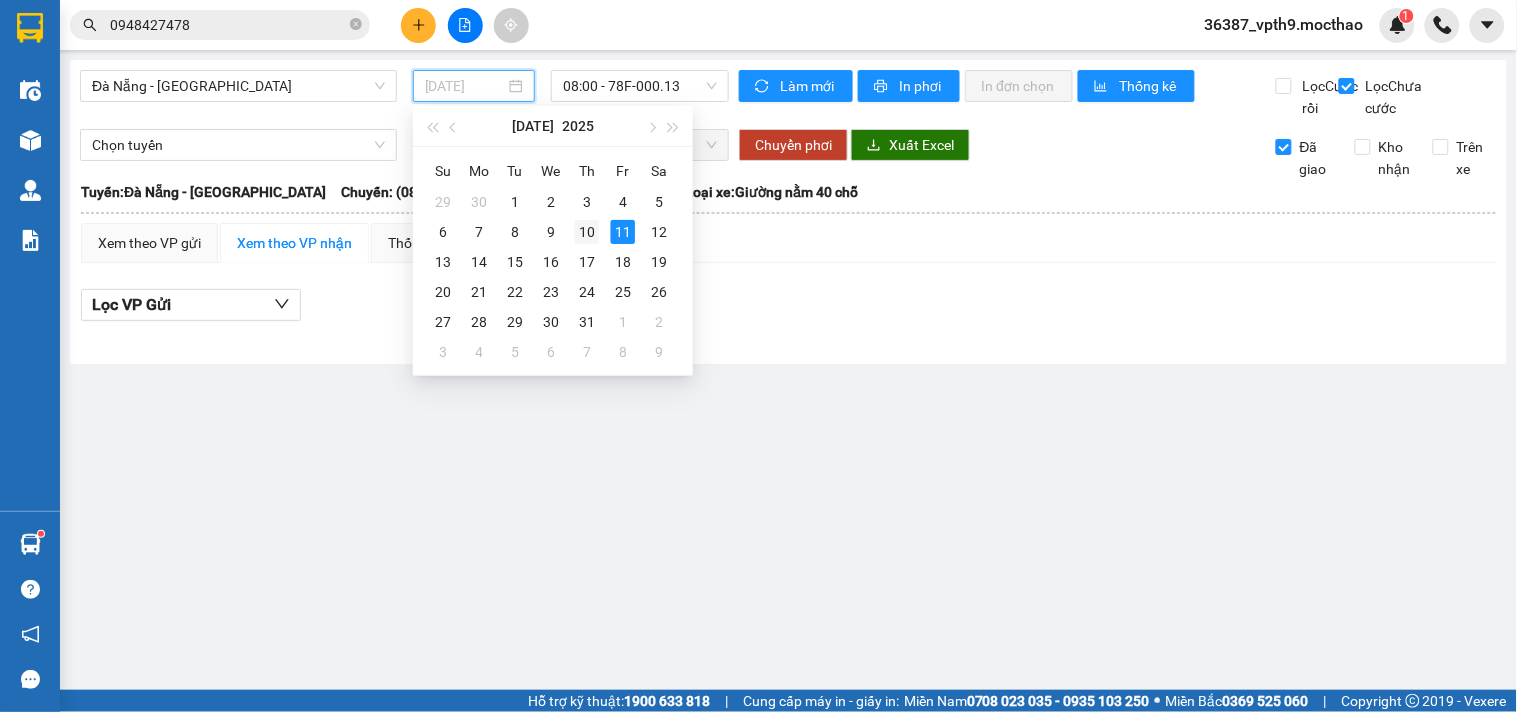 click on "10" at bounding box center [587, 232] 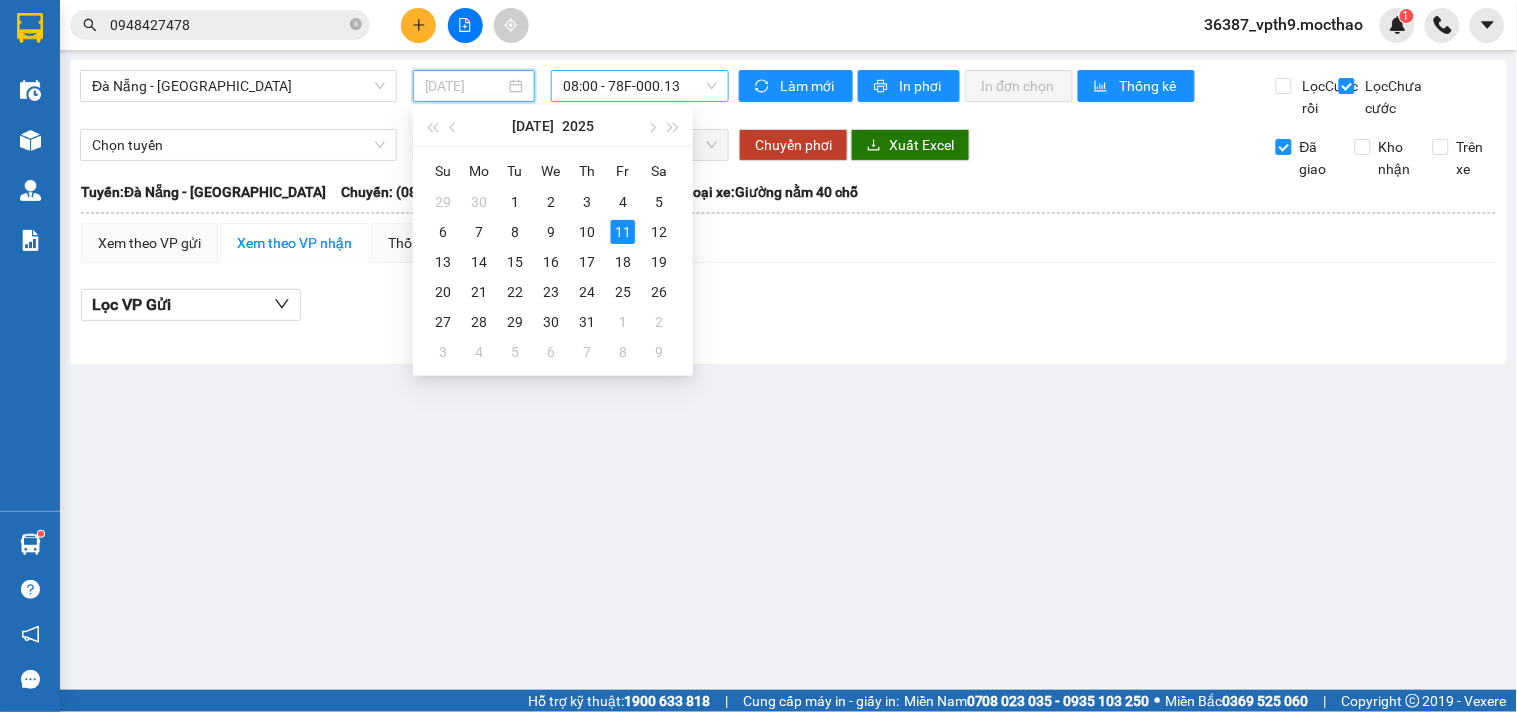 type on "10/07/2025" 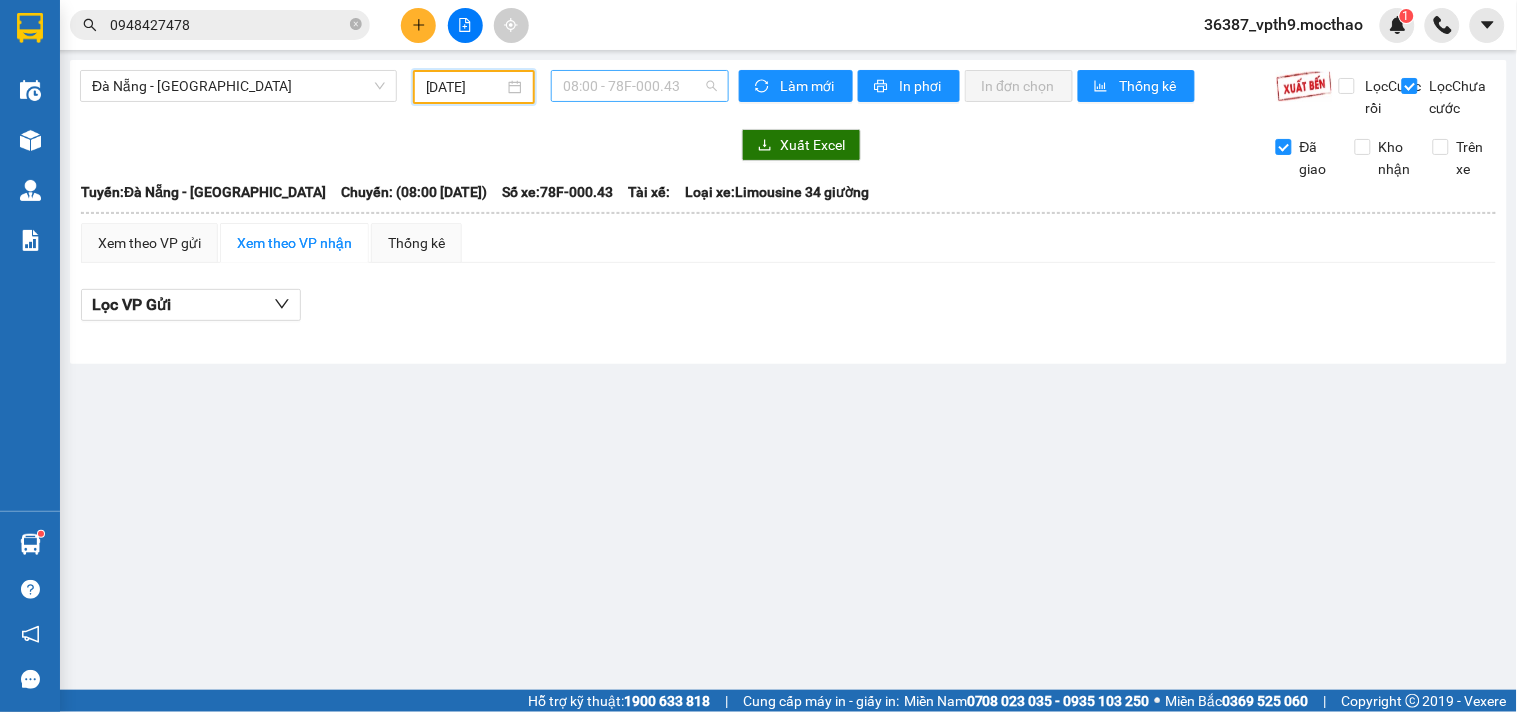 click on "08:00     - 78F-000.43" at bounding box center (640, 86) 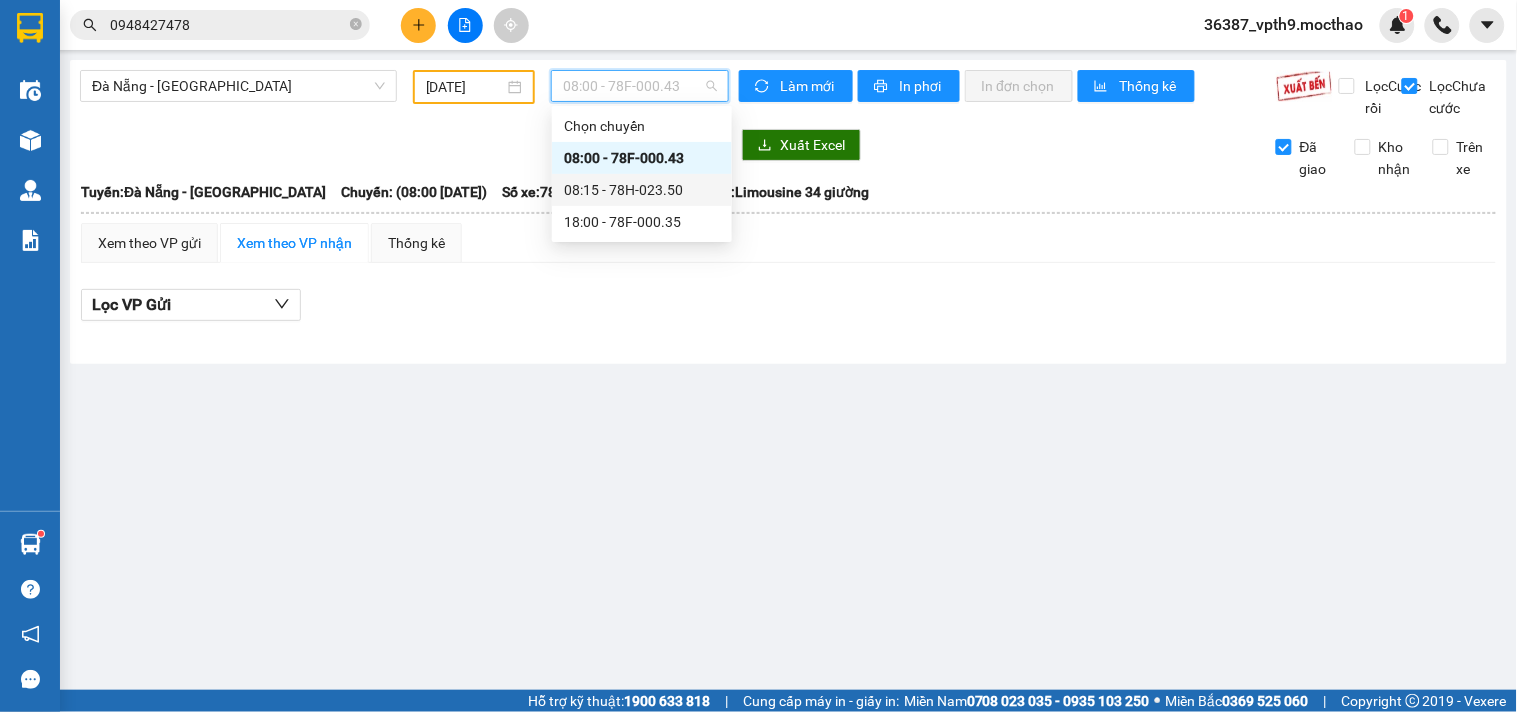 click on "08:15     - 78H-023.50" at bounding box center (642, 190) 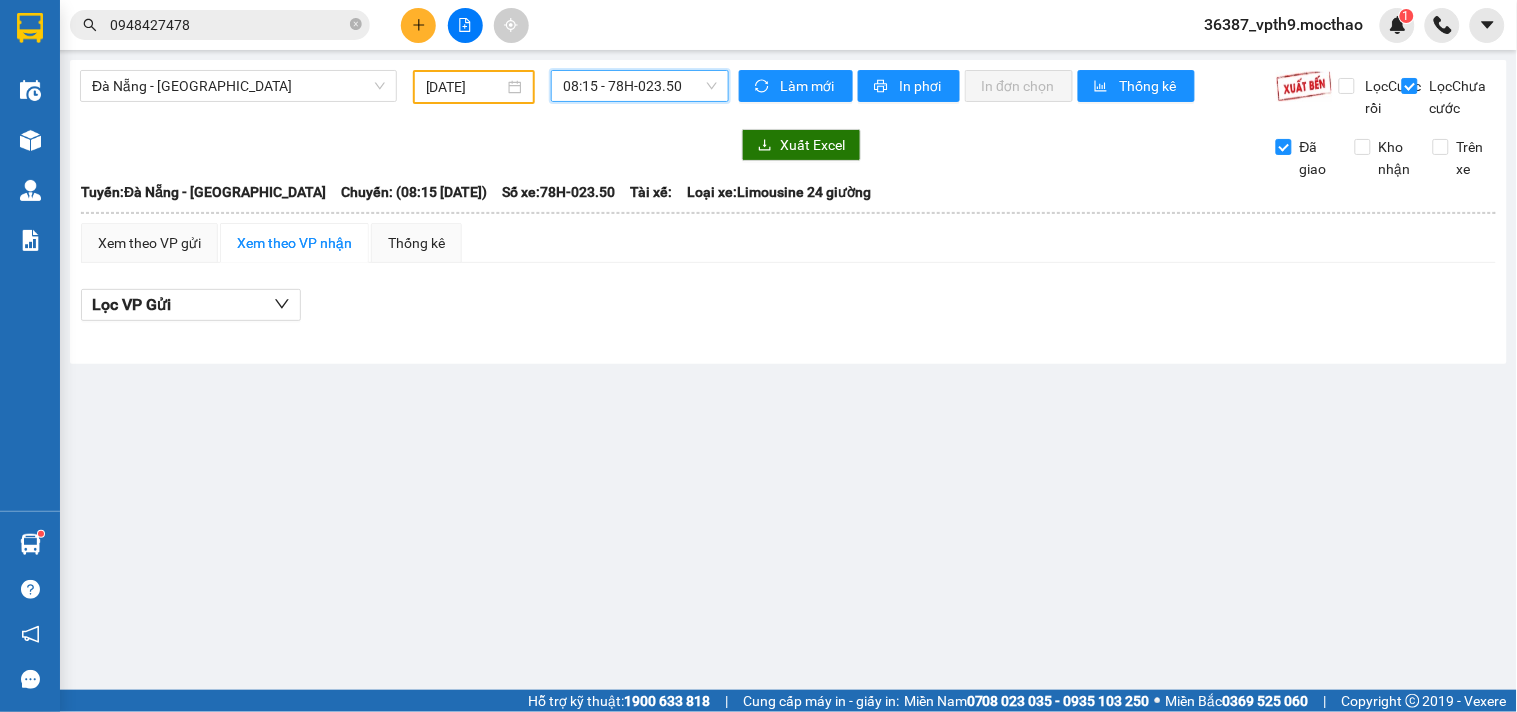 drag, startPoint x: 687, startPoint y: 98, endPoint x: 664, endPoint y: 164, distance: 69.89278 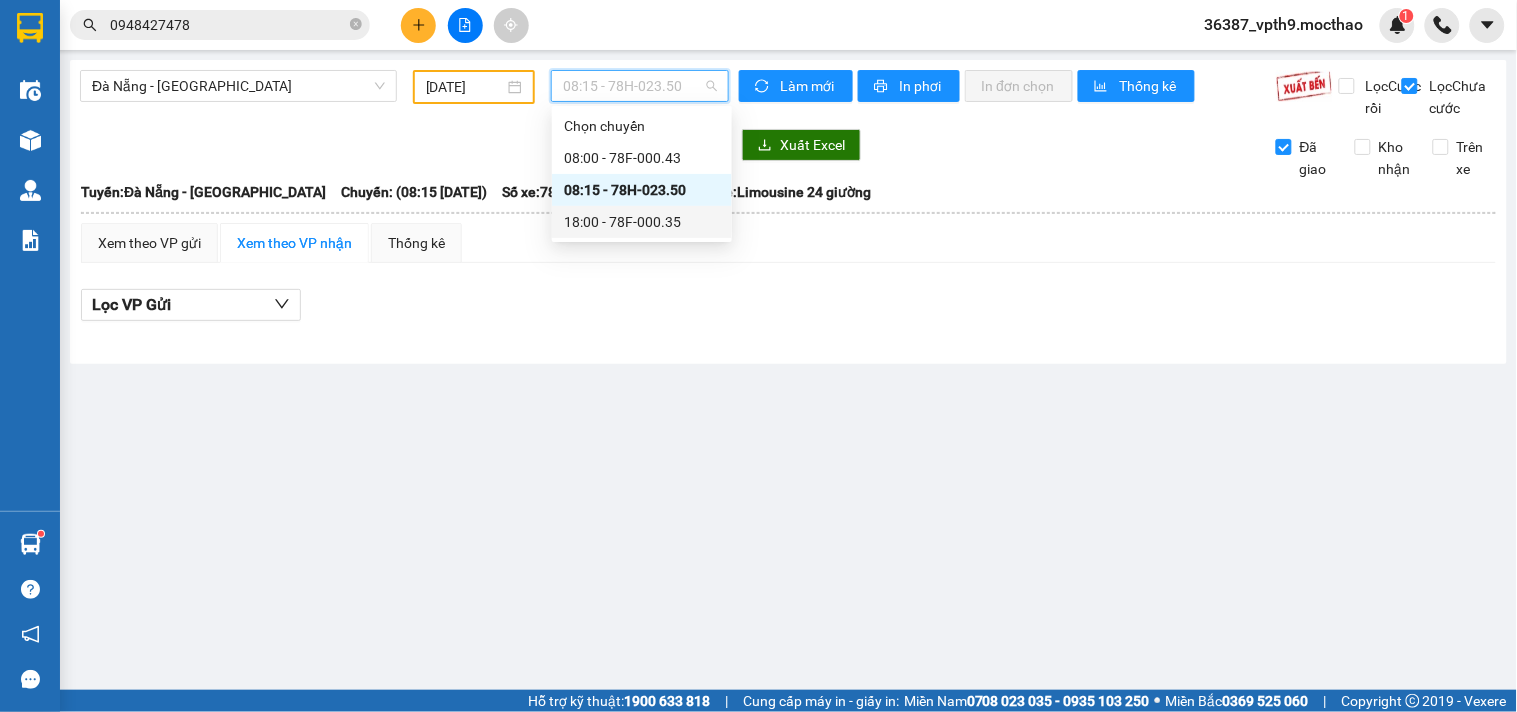 click on "18:00     - 78F-000.35" at bounding box center (642, 222) 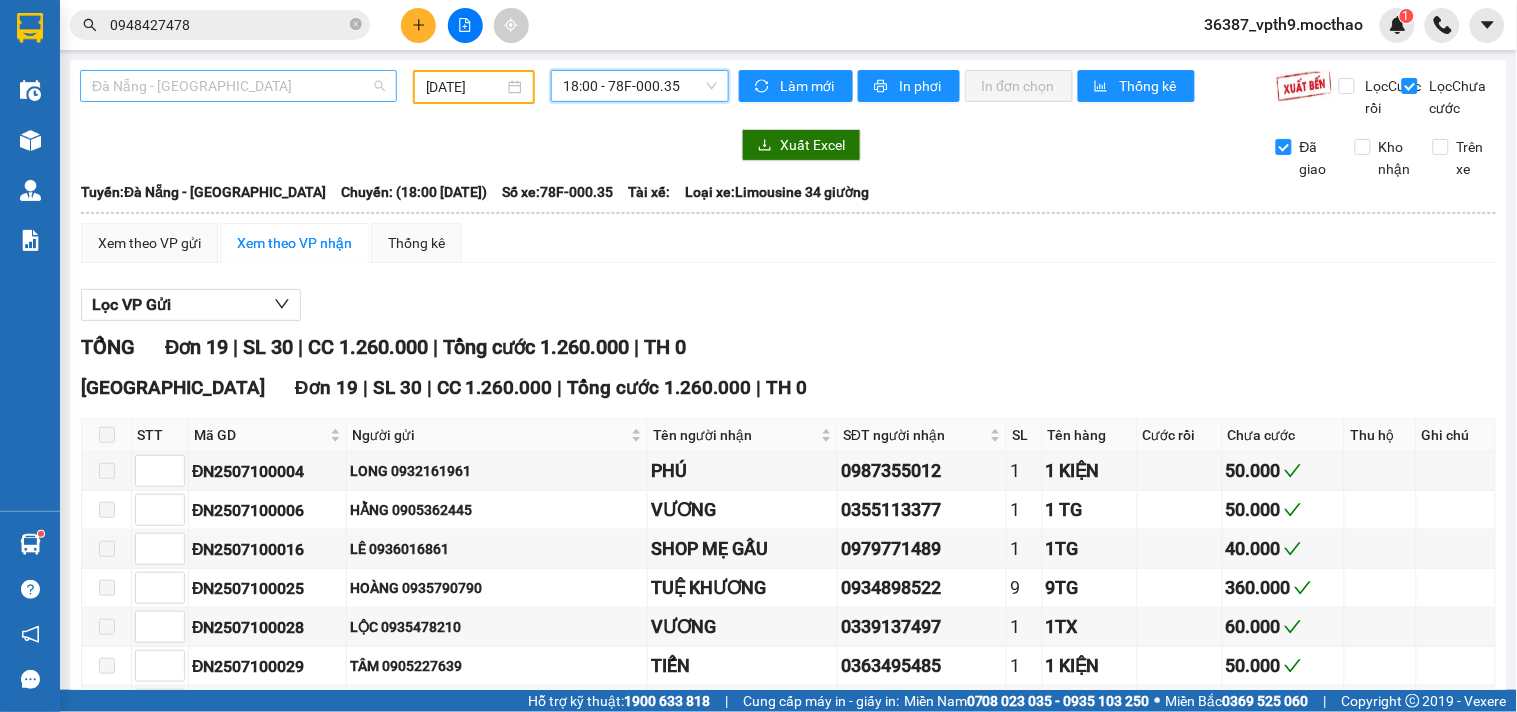 click on "Đà Nẵng - [GEOGRAPHIC_DATA]" at bounding box center [238, 86] 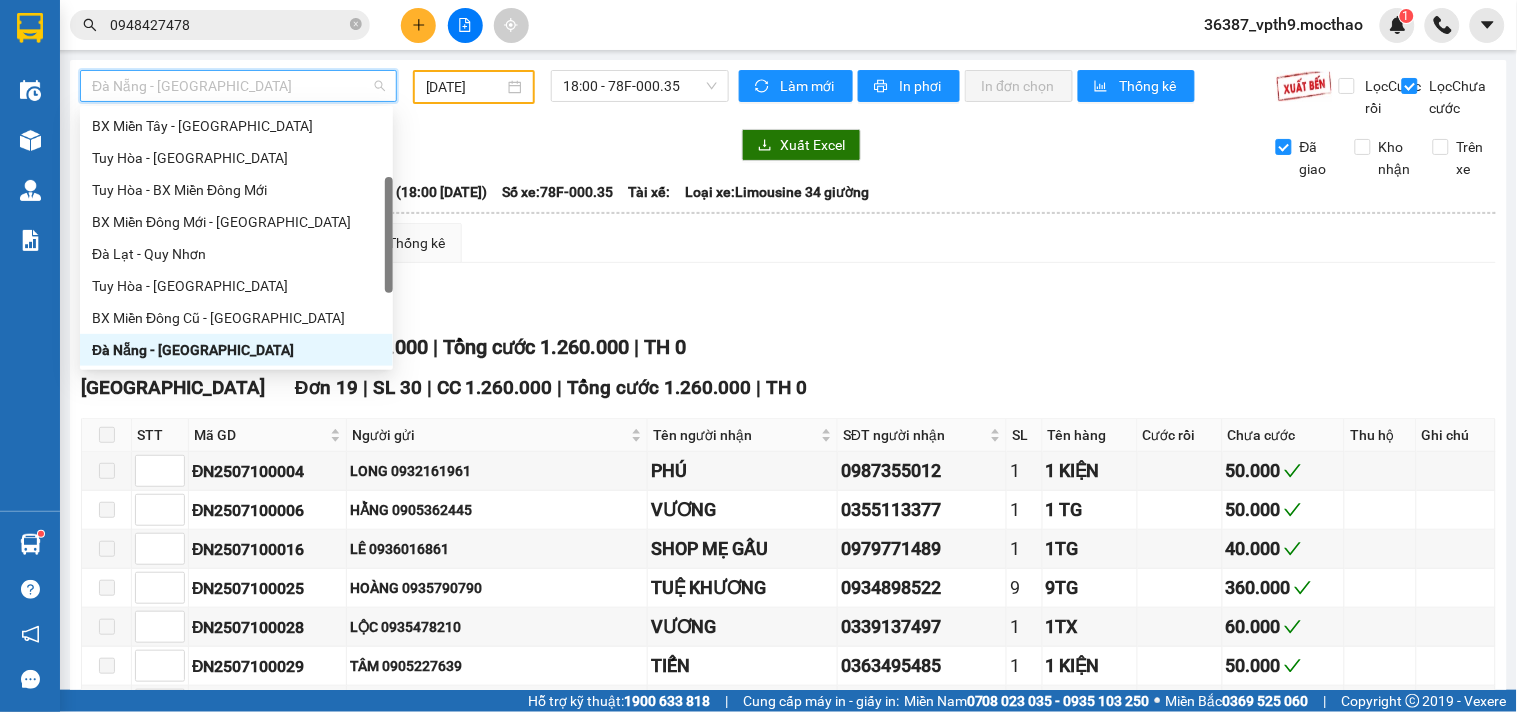 type on "M" 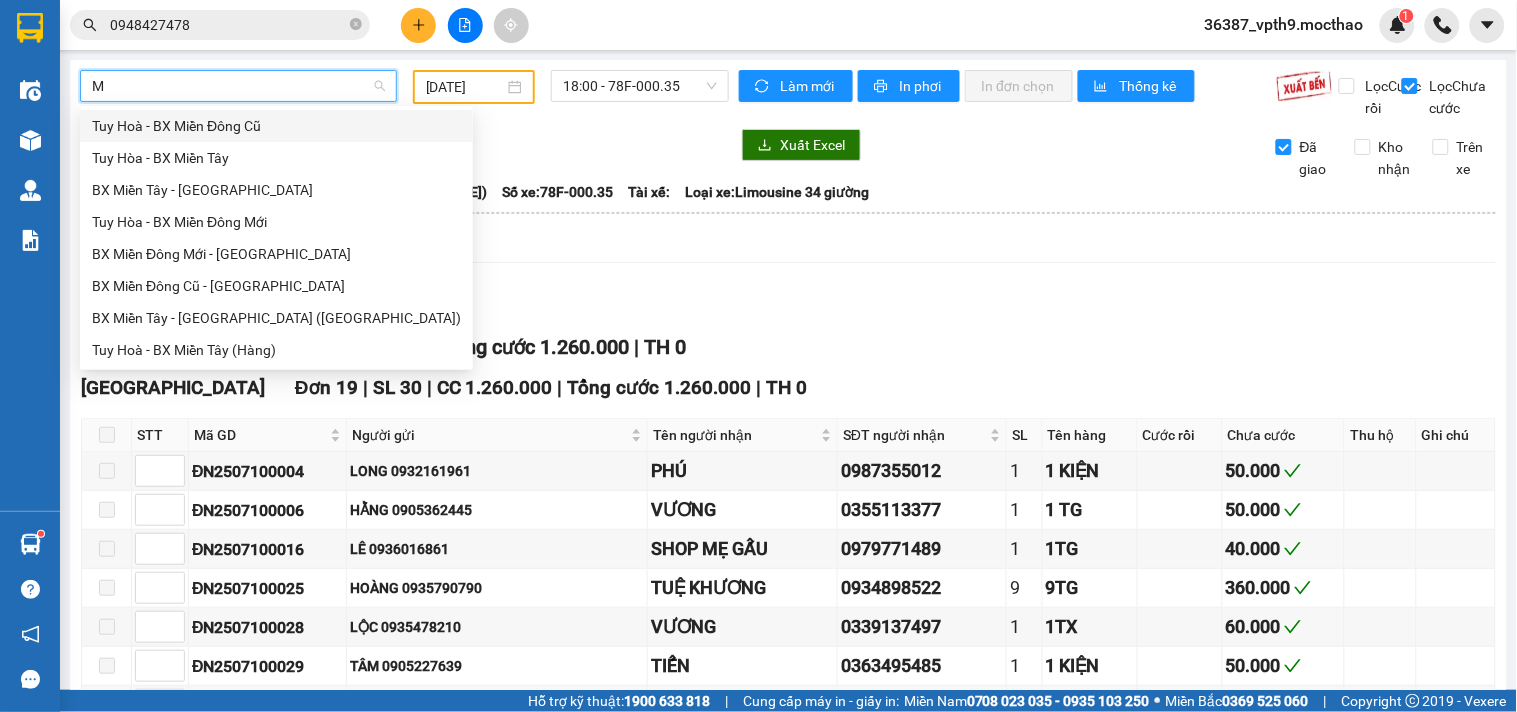 scroll, scrollTop: 0, scrollLeft: 0, axis: both 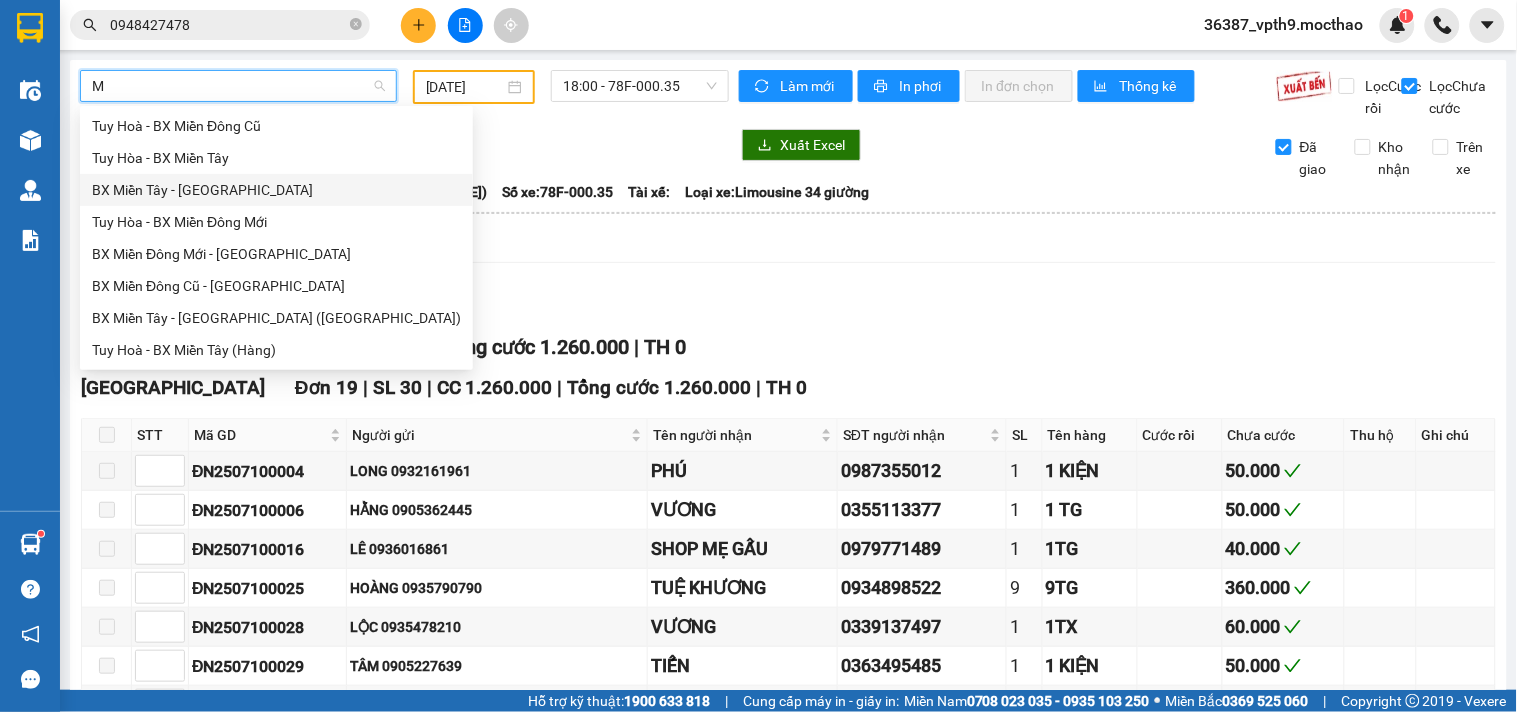 click on "BX Miền Tây - [GEOGRAPHIC_DATA]" at bounding box center (276, 190) 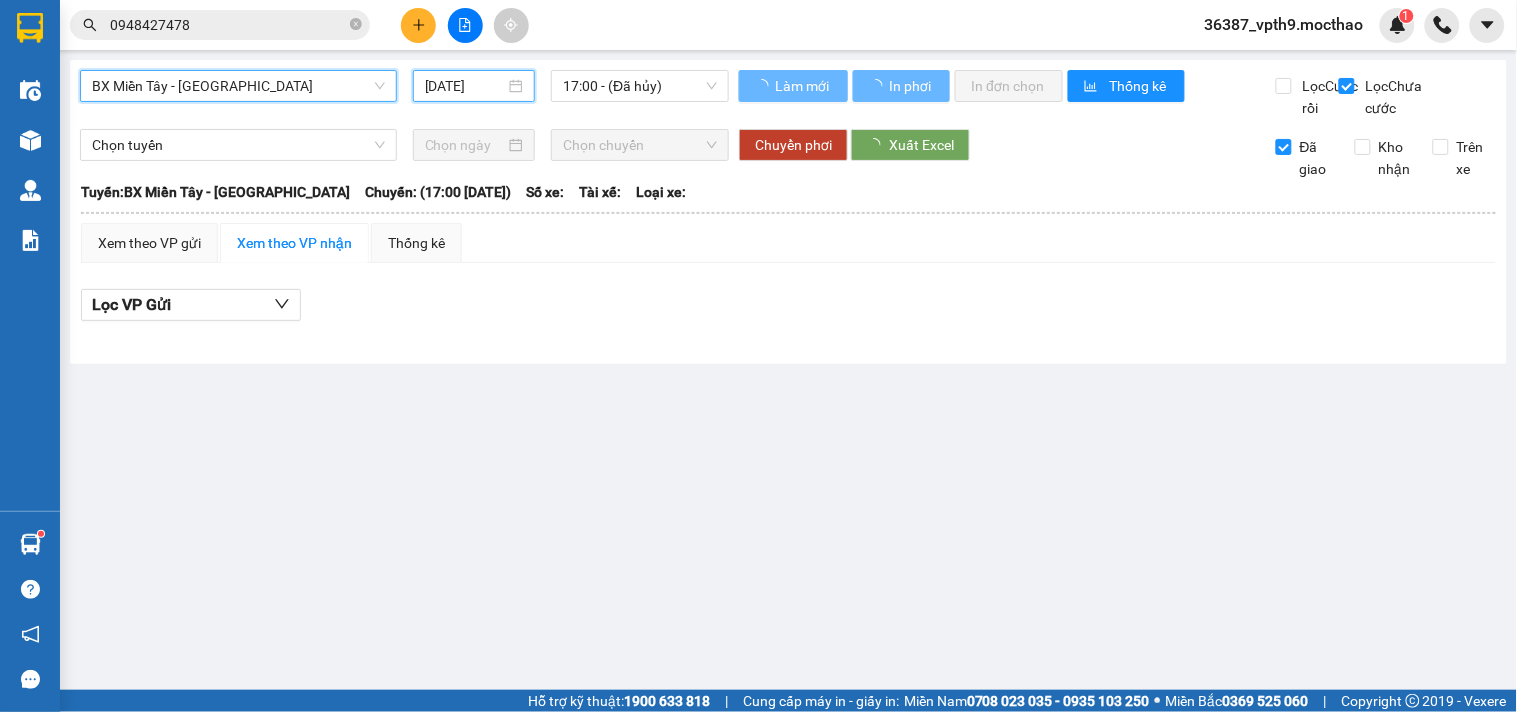 click on "[DATE]" at bounding box center [465, 86] 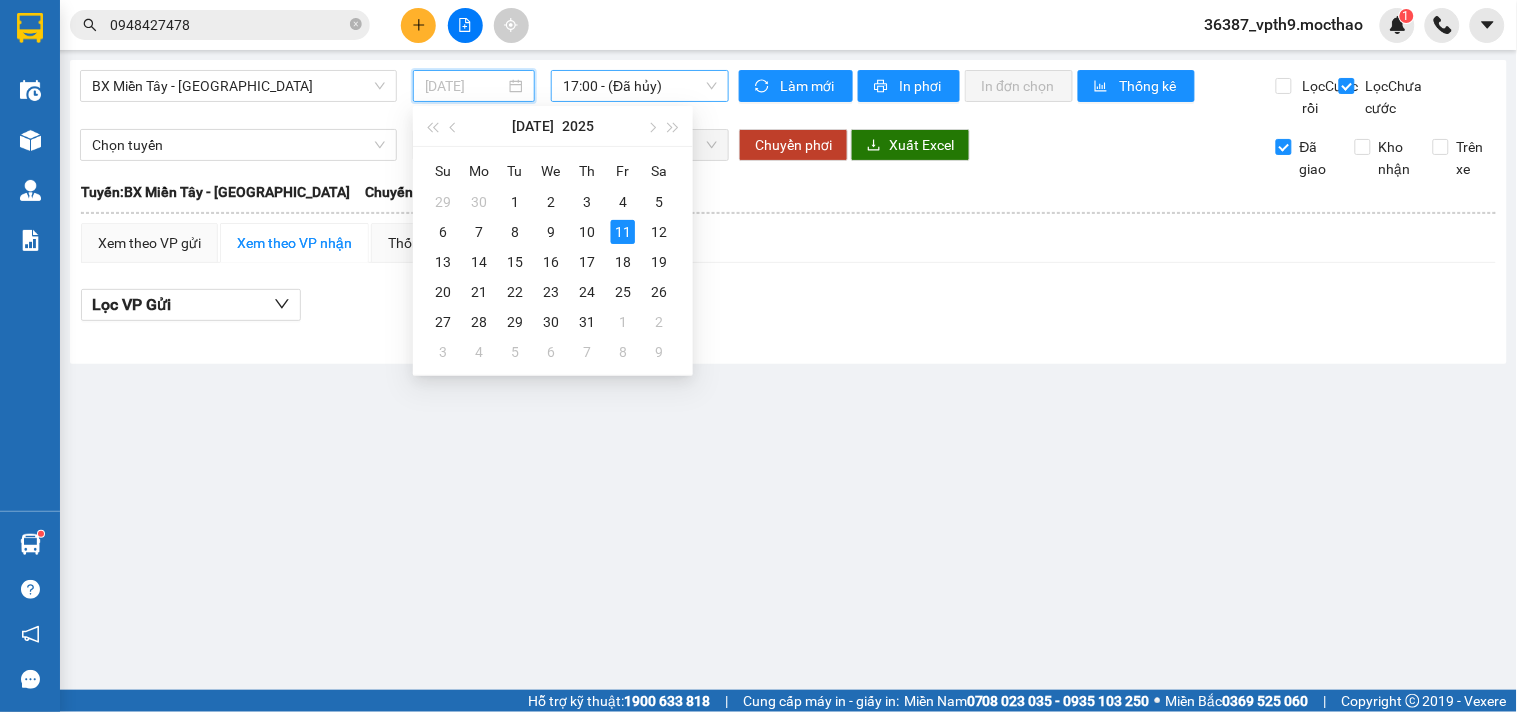 drag, startPoint x: 594, startPoint y: 228, endPoint x: 656, endPoint y: 88, distance: 153.11433 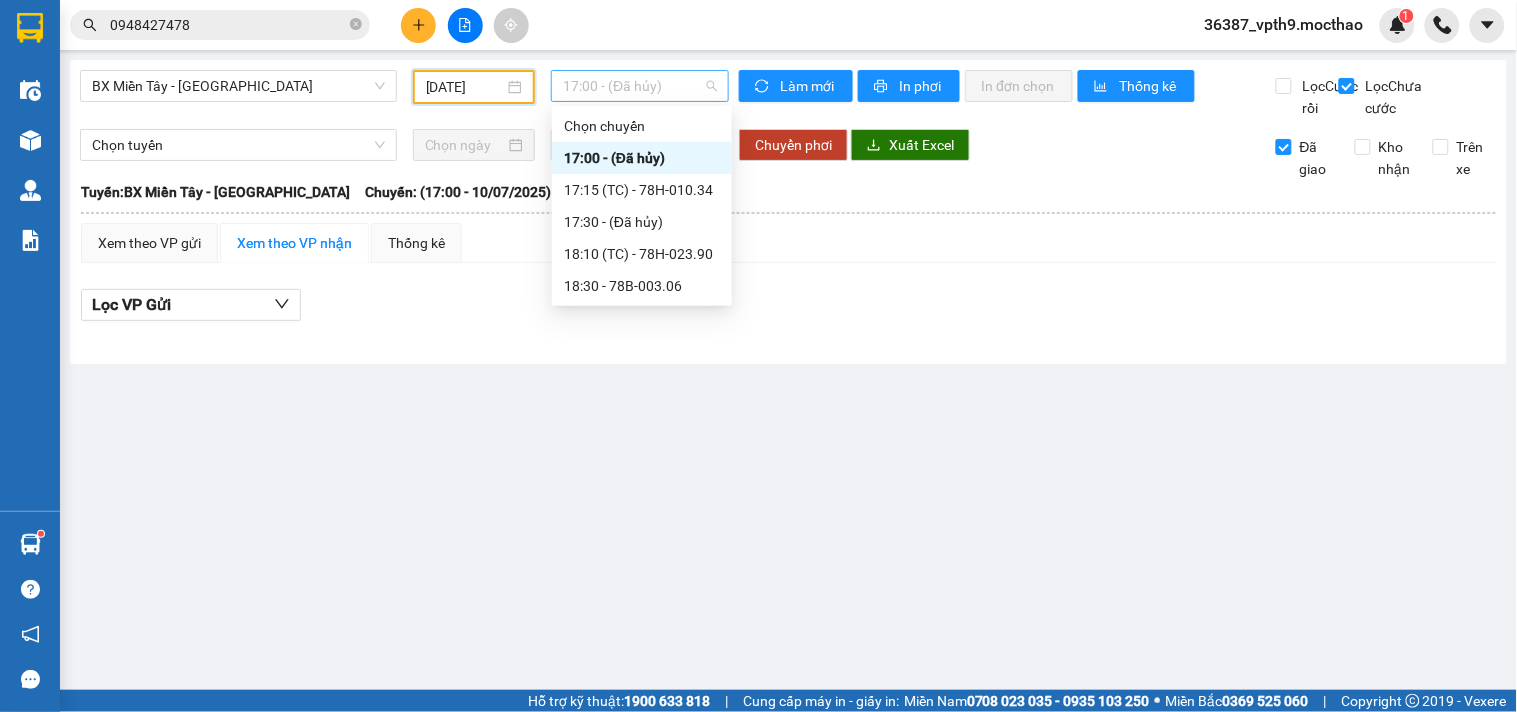 click on "17:00     - (Đã hủy)" at bounding box center (640, 86) 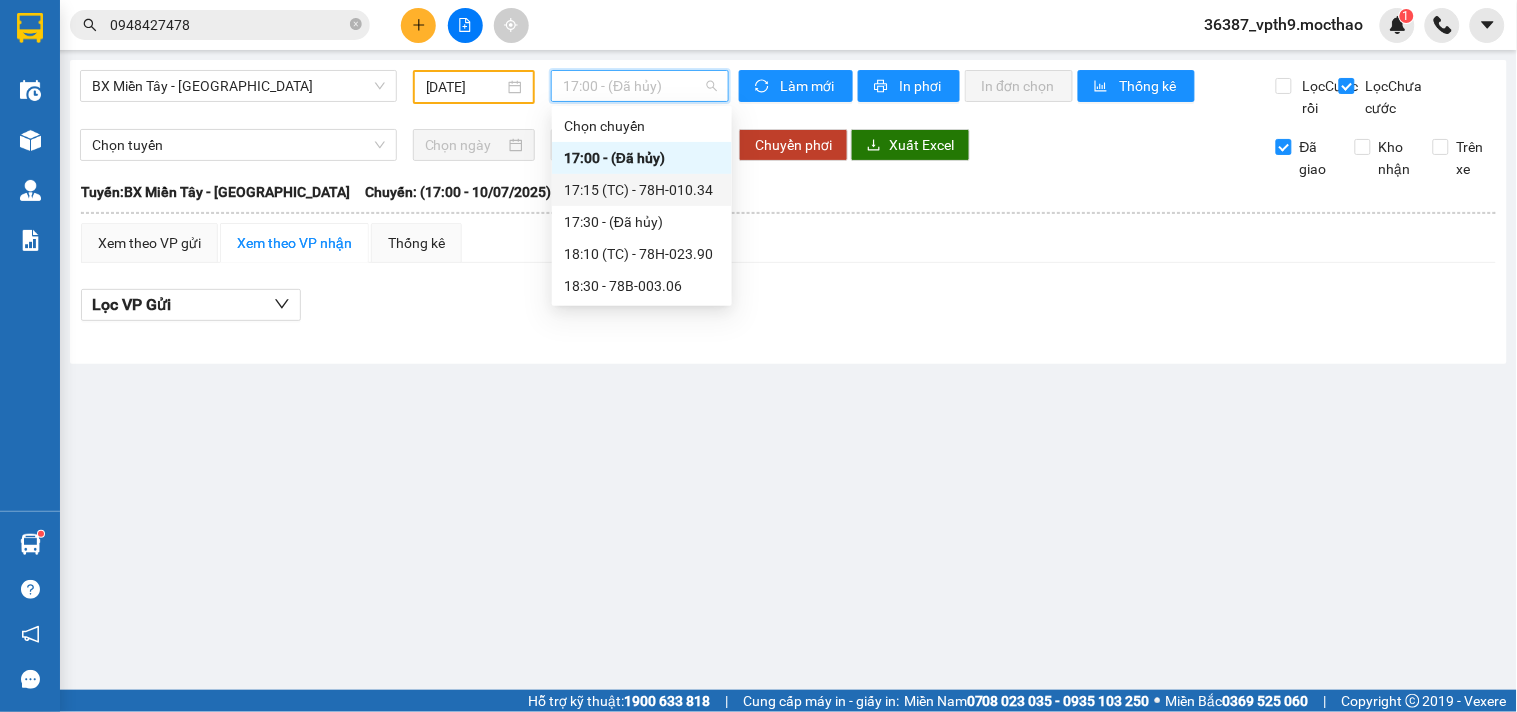 click on "17:15   (TC)   - 78H-010.34" at bounding box center (642, 190) 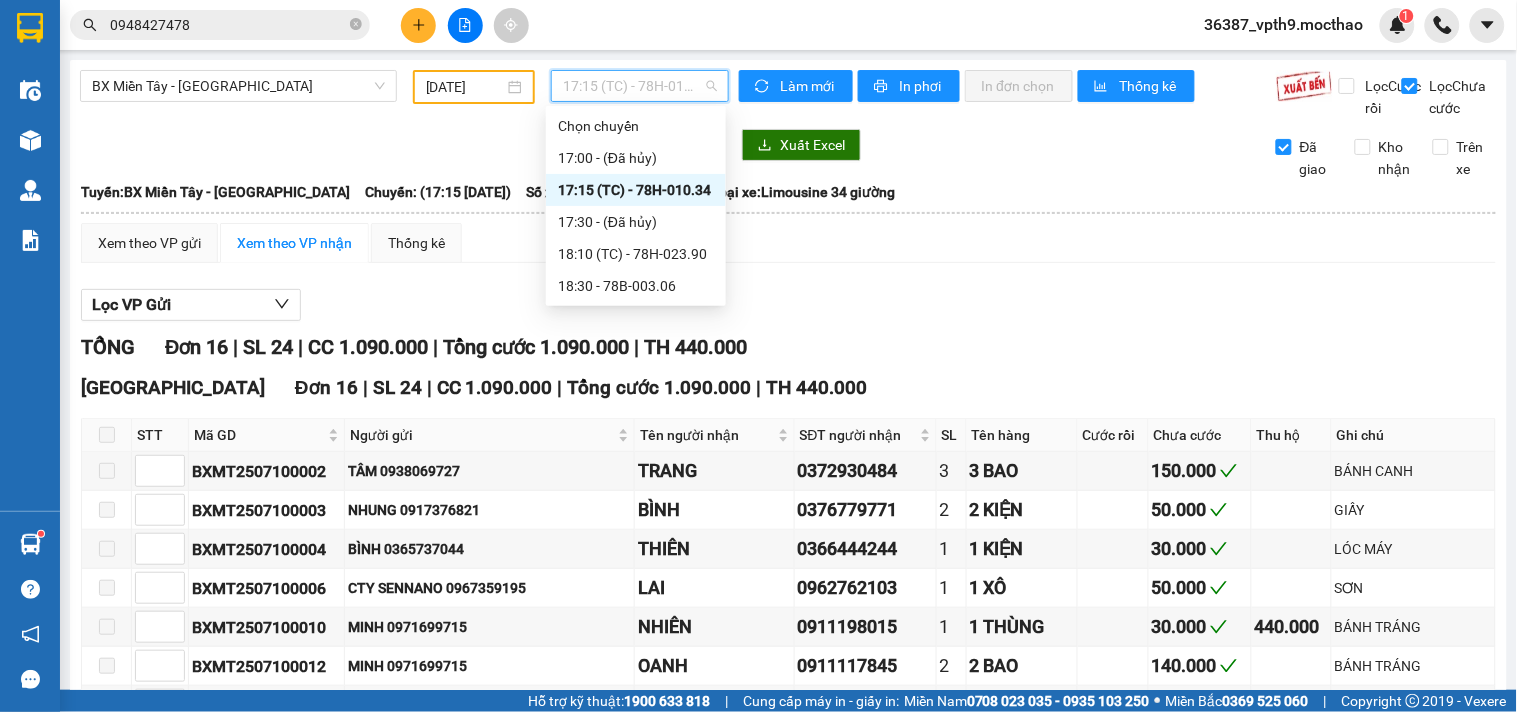 click on "17:15   (TC)   - 78H-010.34" at bounding box center (640, 86) 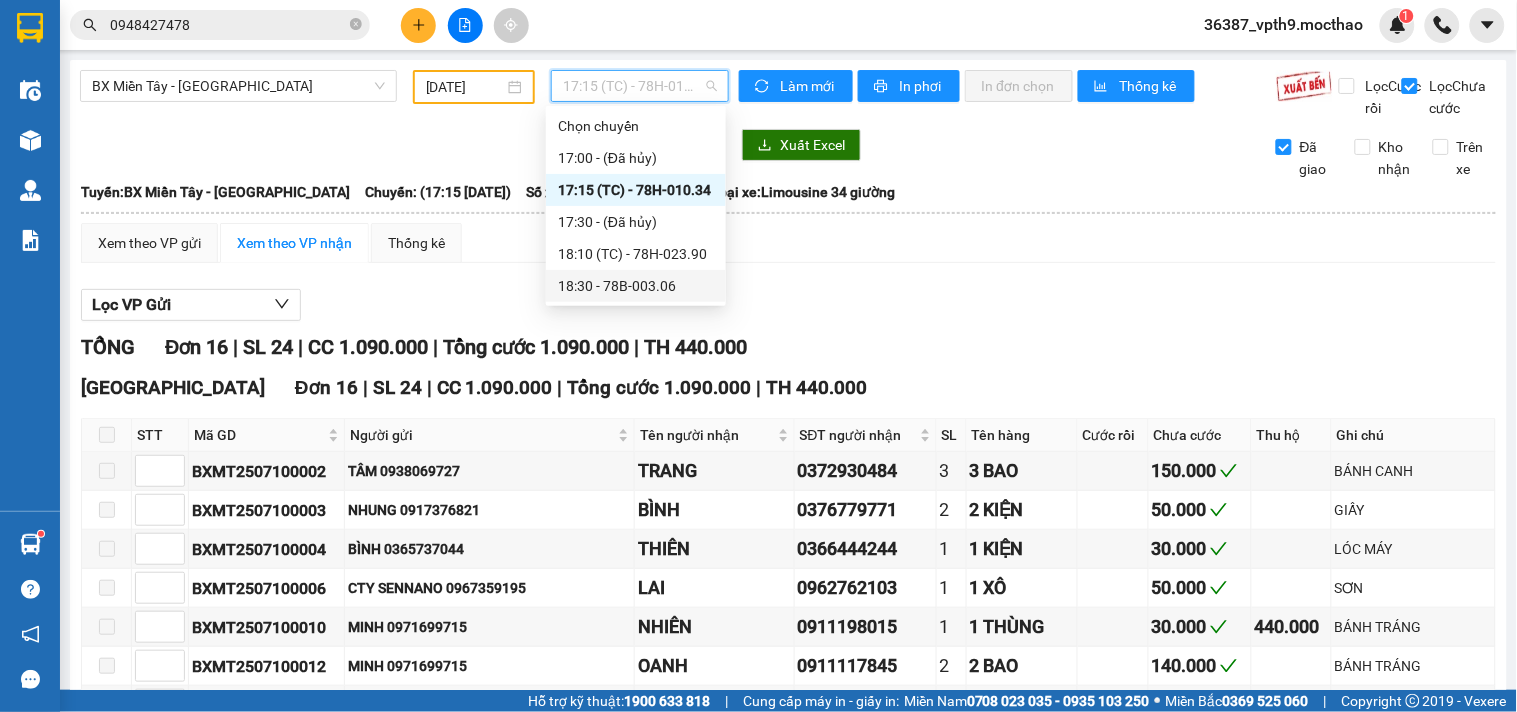 click on "18:30     - 78B-003.06" at bounding box center [636, 286] 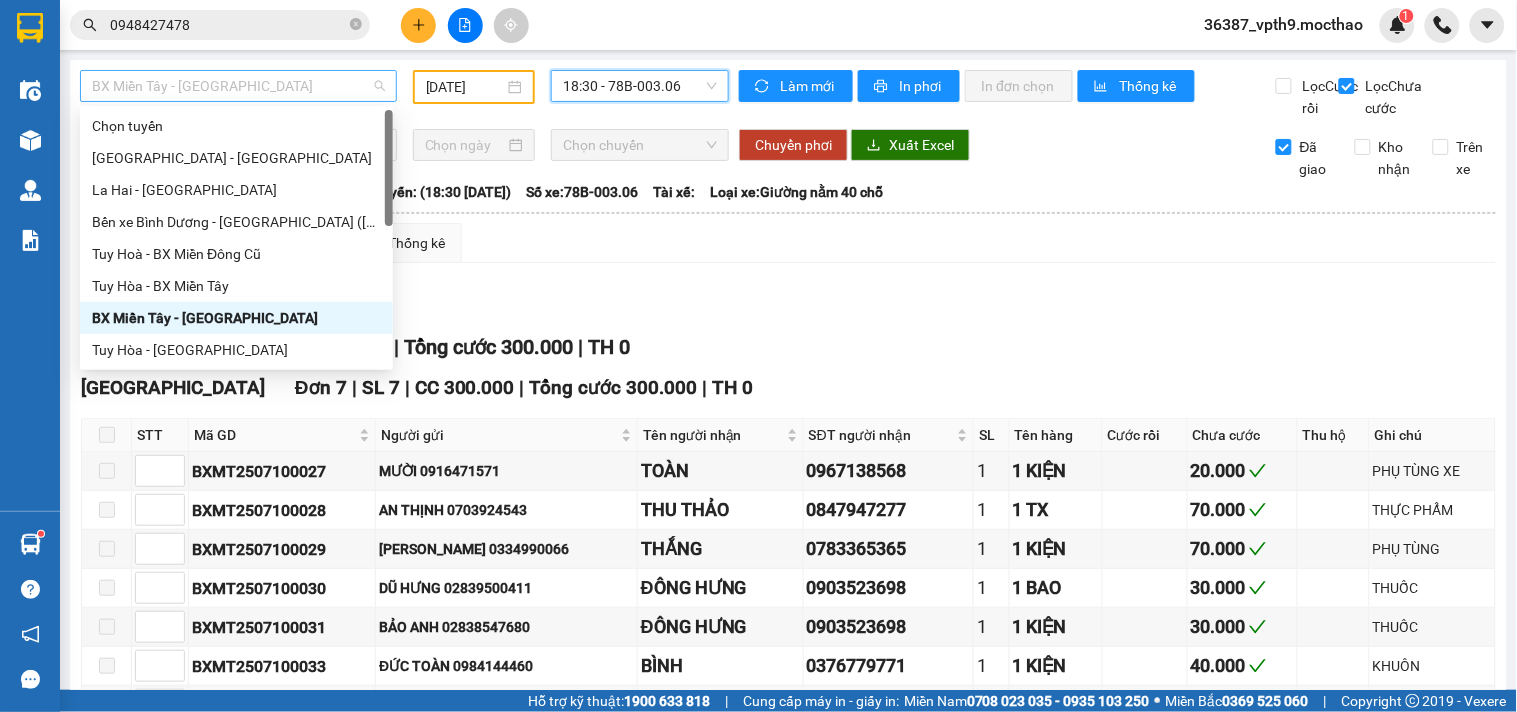 click on "BX Miền Tây - [GEOGRAPHIC_DATA]" at bounding box center (238, 86) 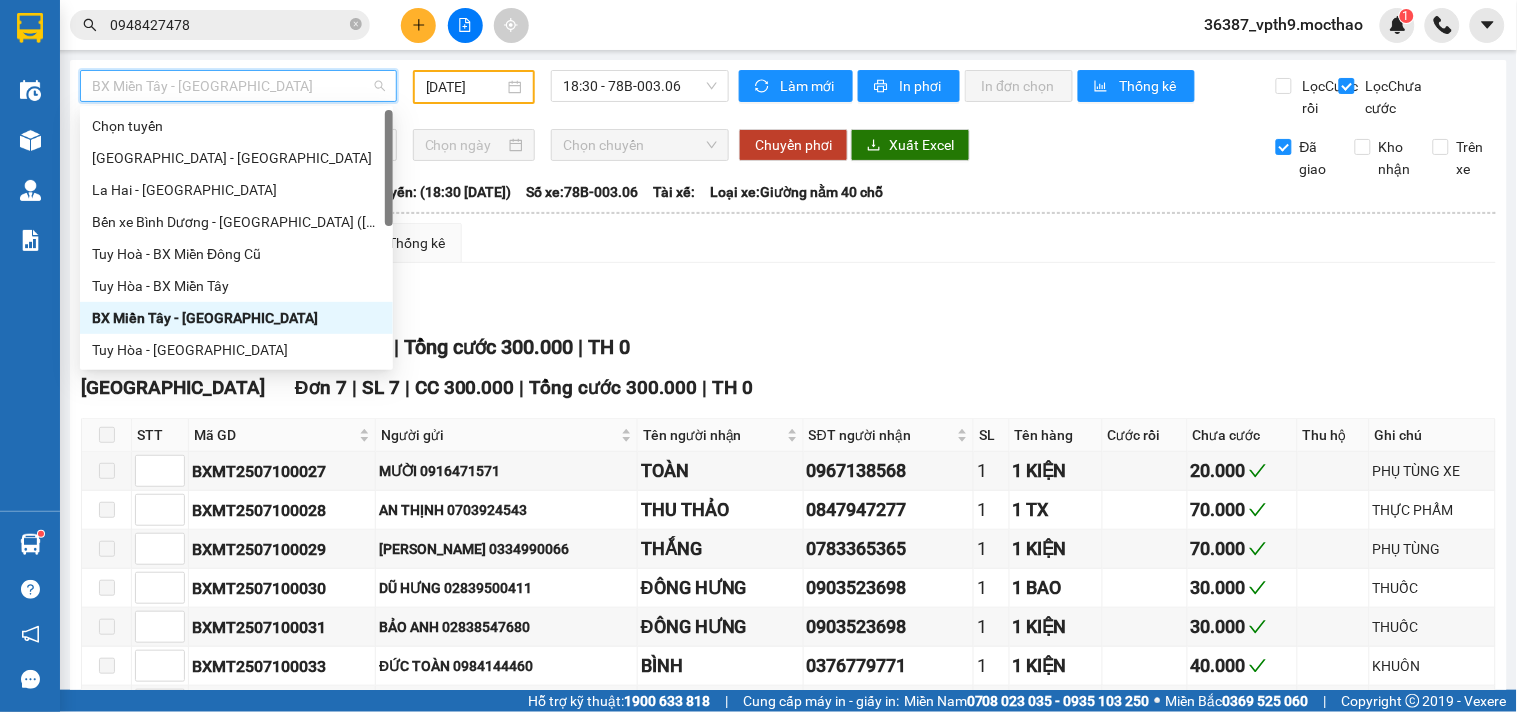 type on "M" 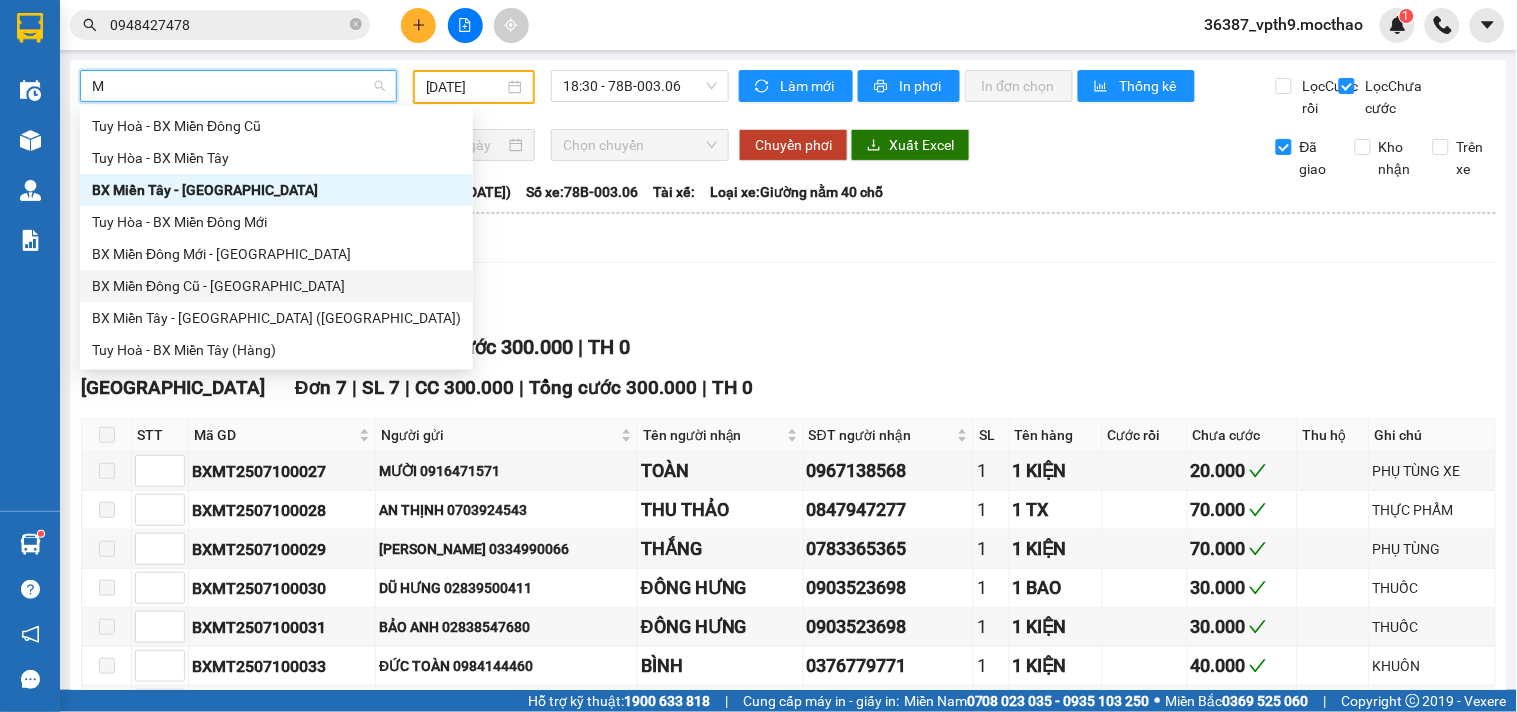 click on "BX Miền Đông Cũ - [GEOGRAPHIC_DATA]" at bounding box center (276, 286) 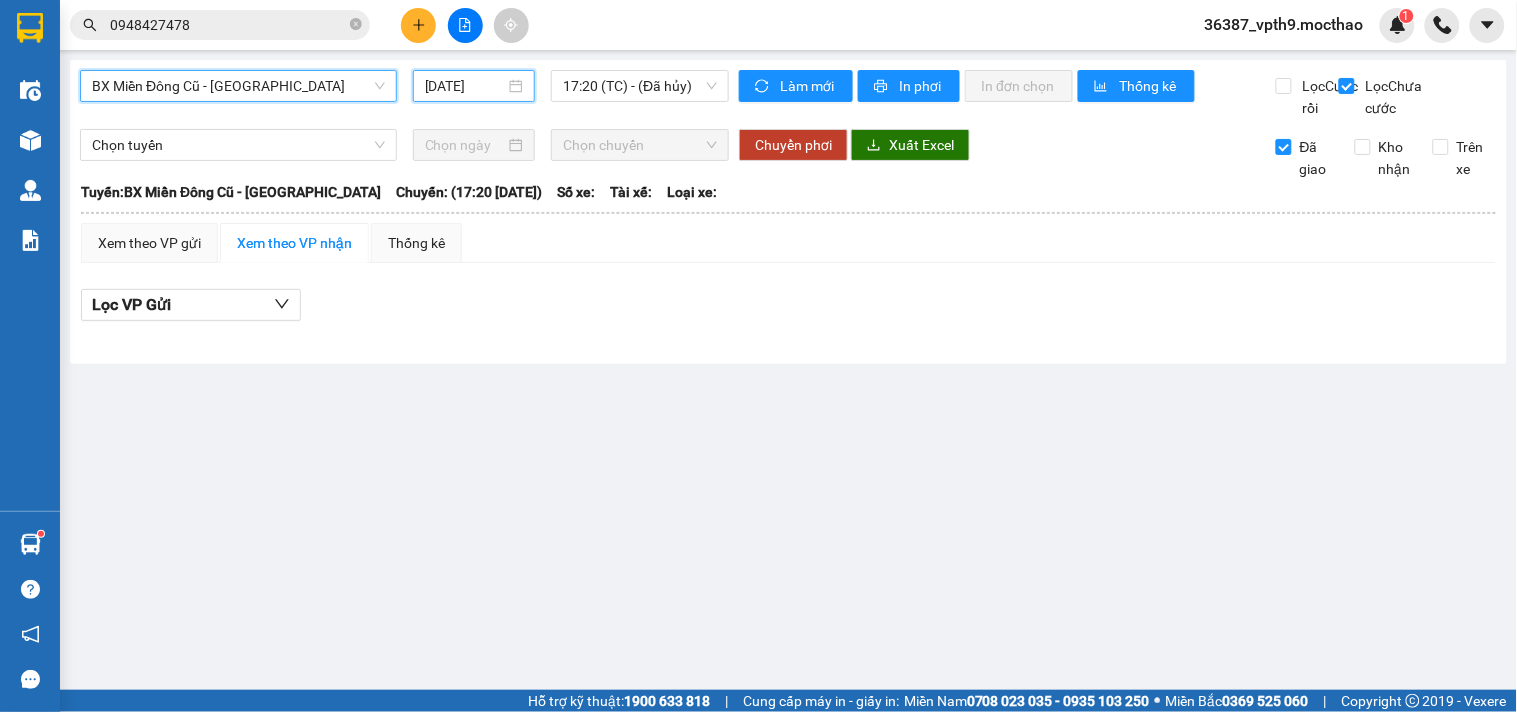 click on "[DATE]" at bounding box center [465, 86] 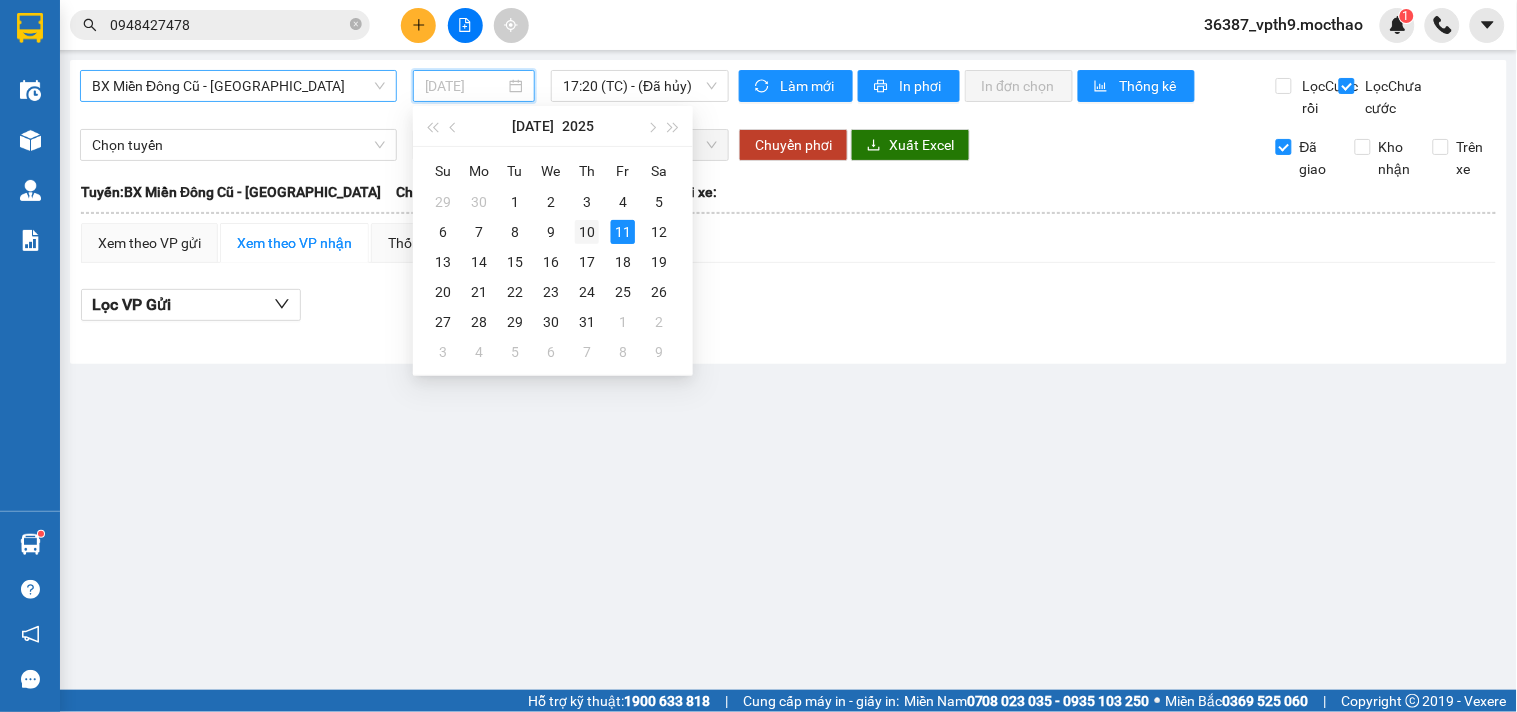 click on "10" at bounding box center [587, 232] 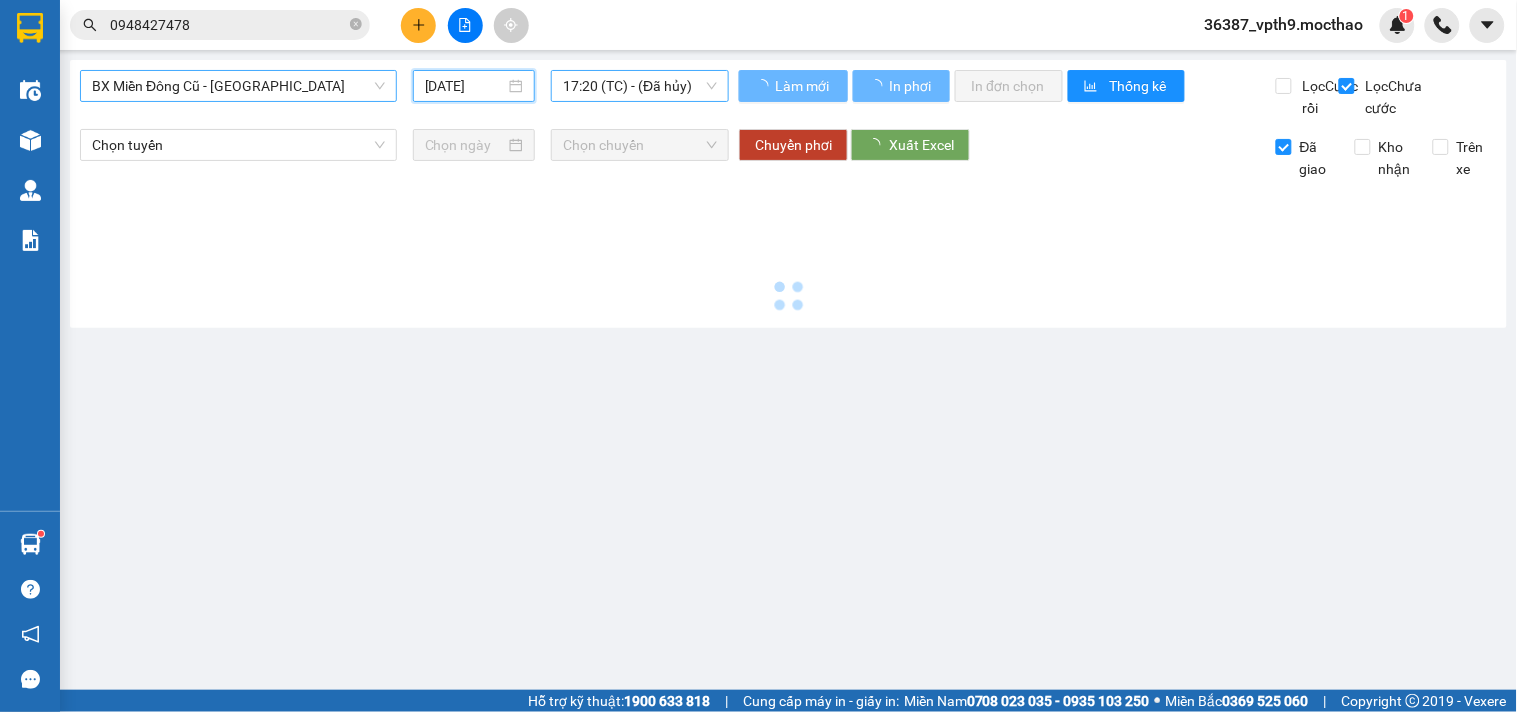 type on "10/07/2025" 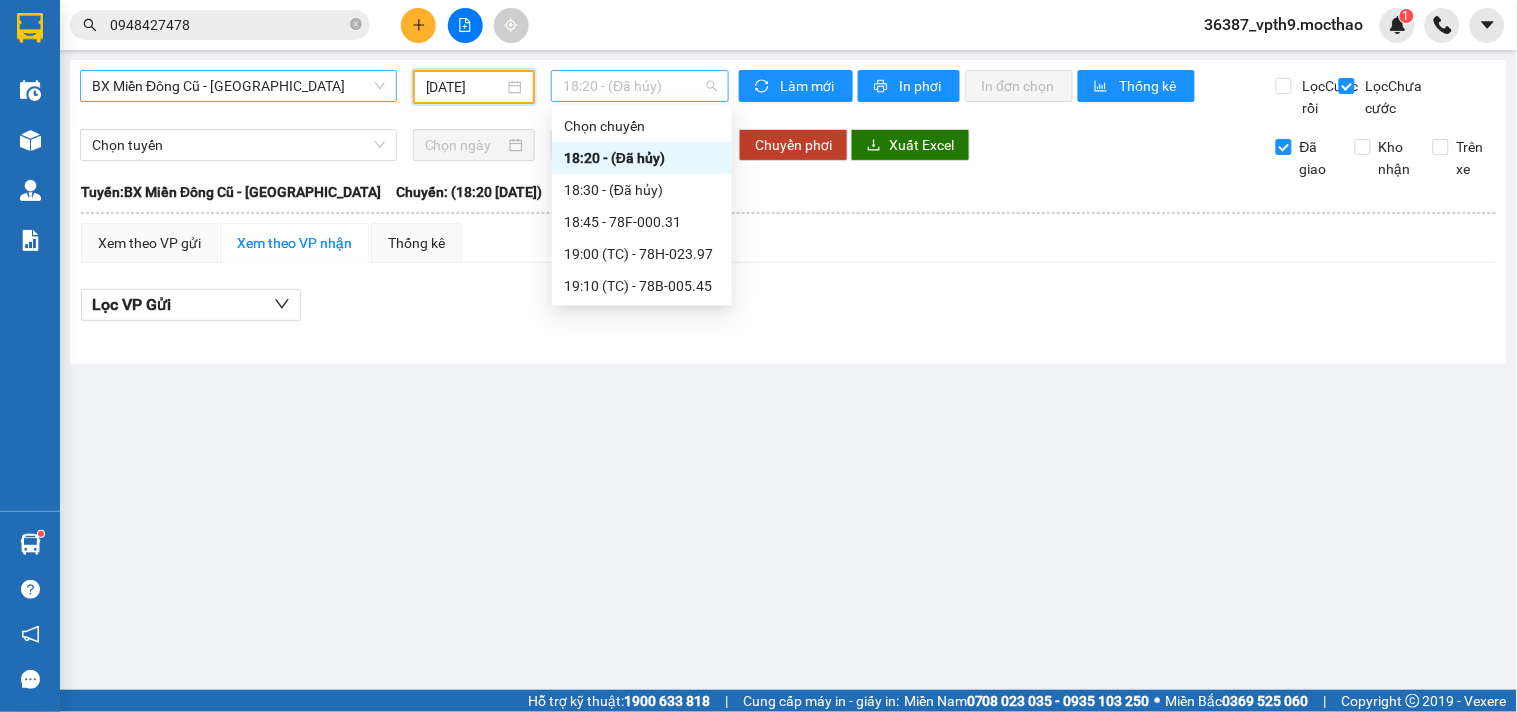 click on "18:20     - (Đã hủy)" at bounding box center (640, 86) 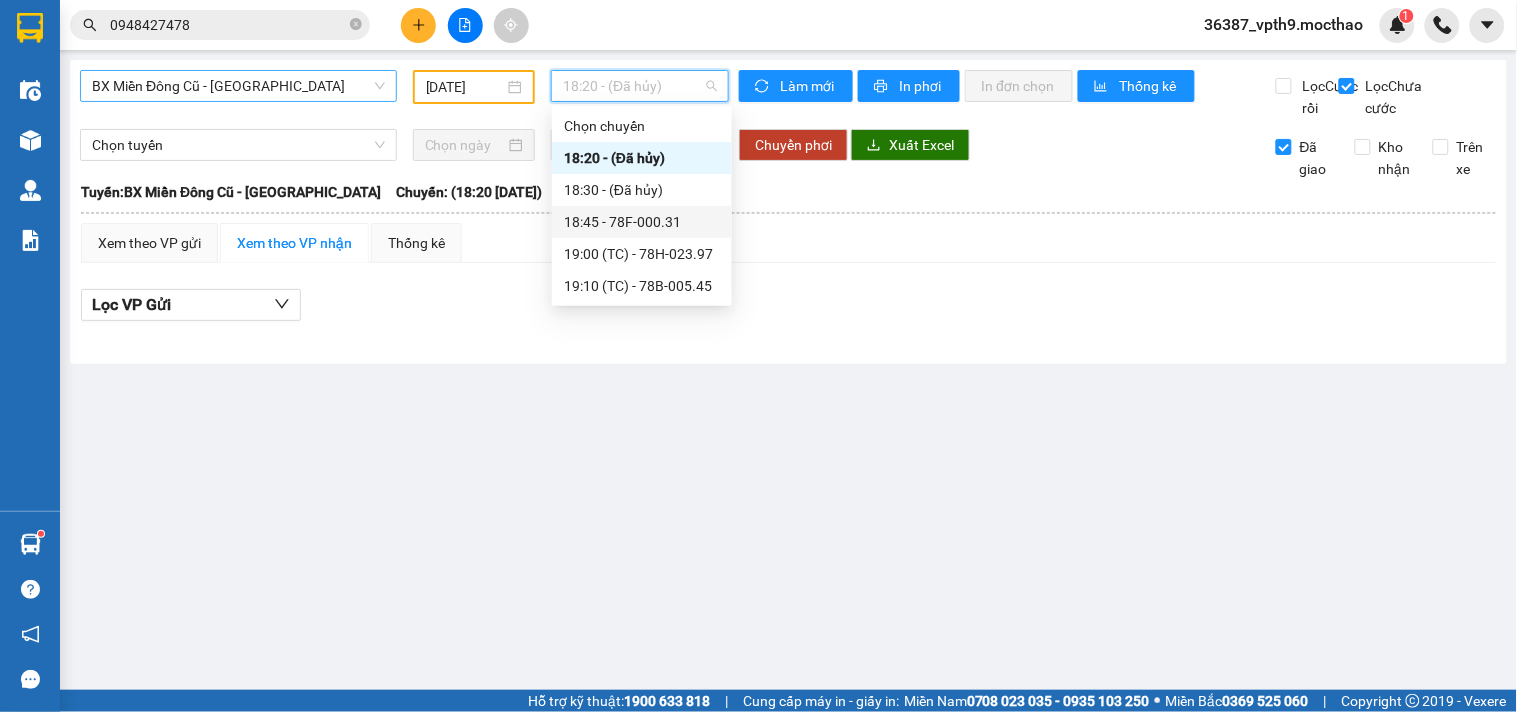 click on "18:45     - 78F-000.31" at bounding box center [642, 222] 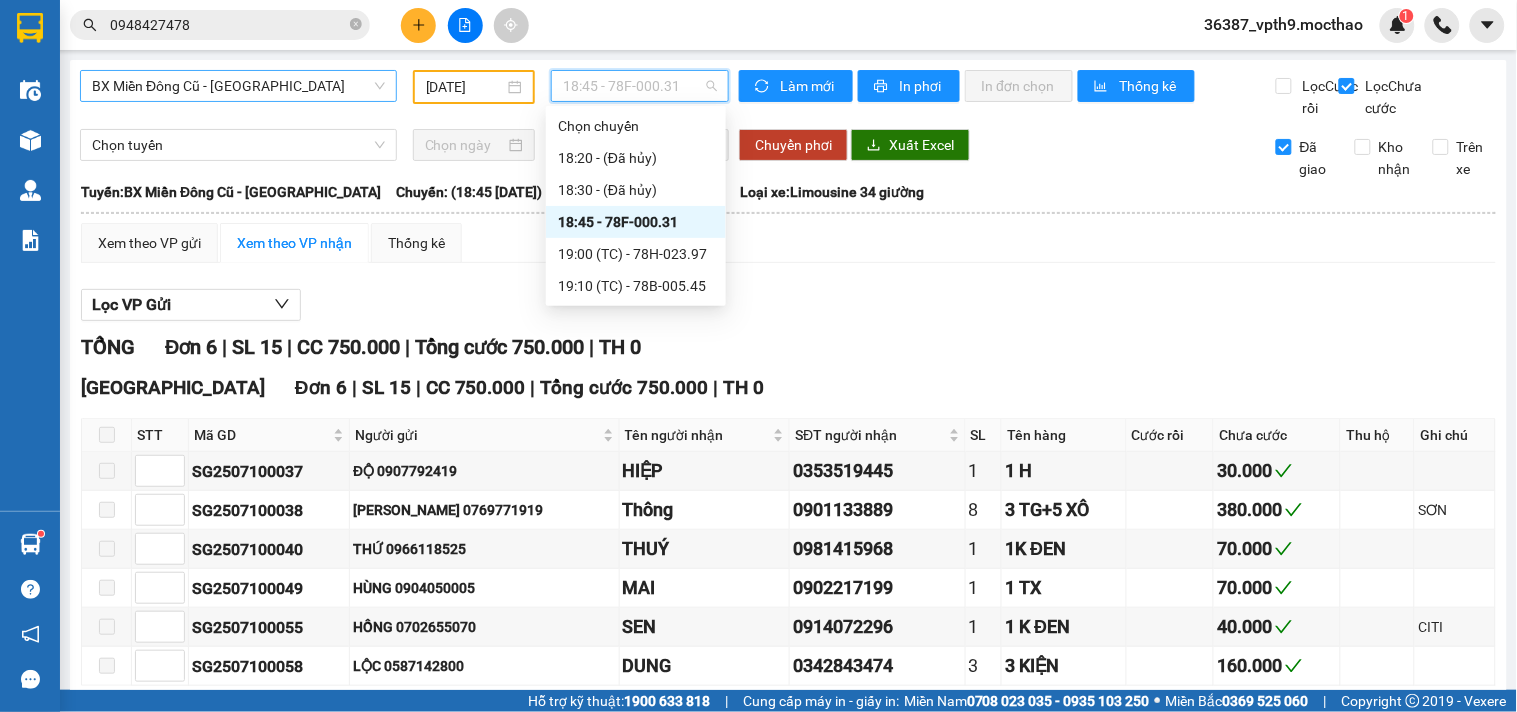 click on "18:45     - 78F-000.31" at bounding box center (640, 86) 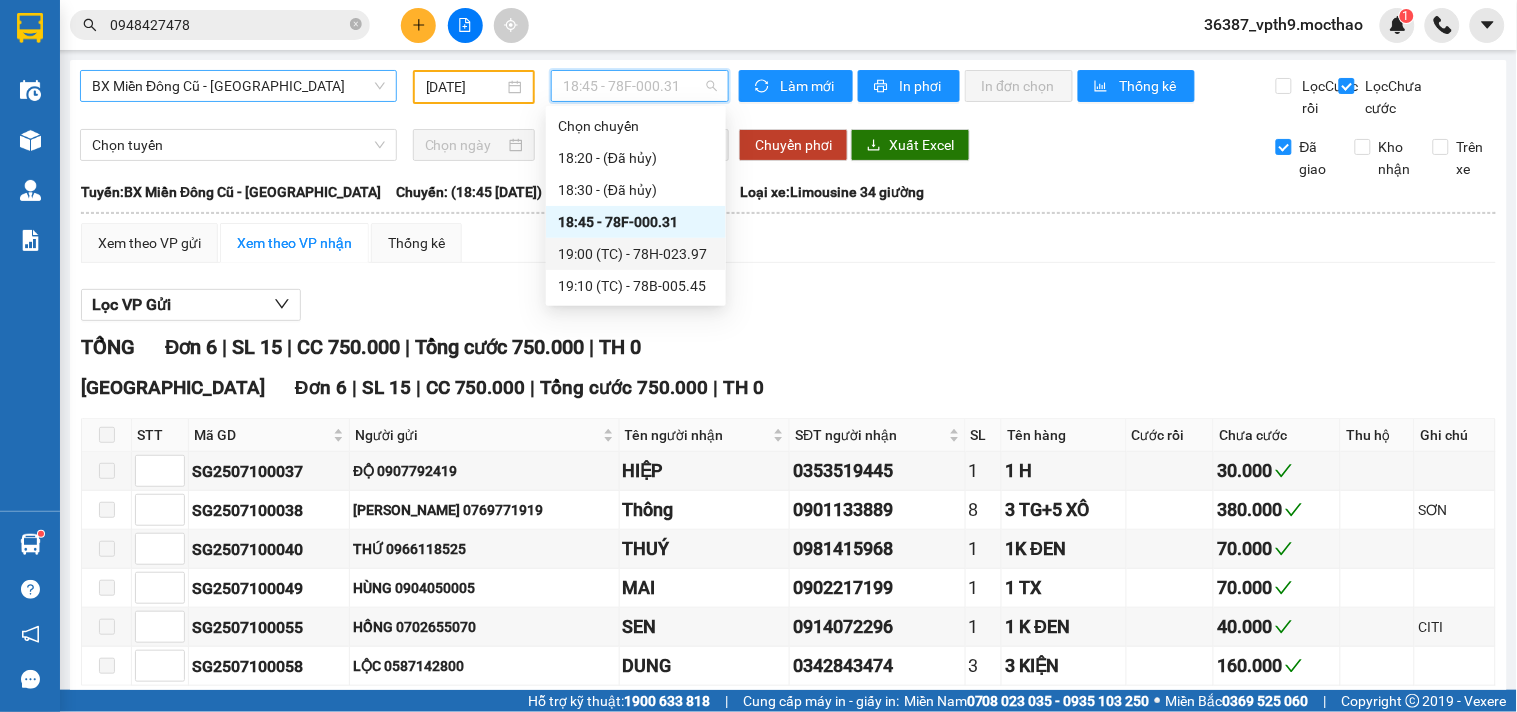 click on "19:00   (TC)   - 78H-023.97" at bounding box center (636, 254) 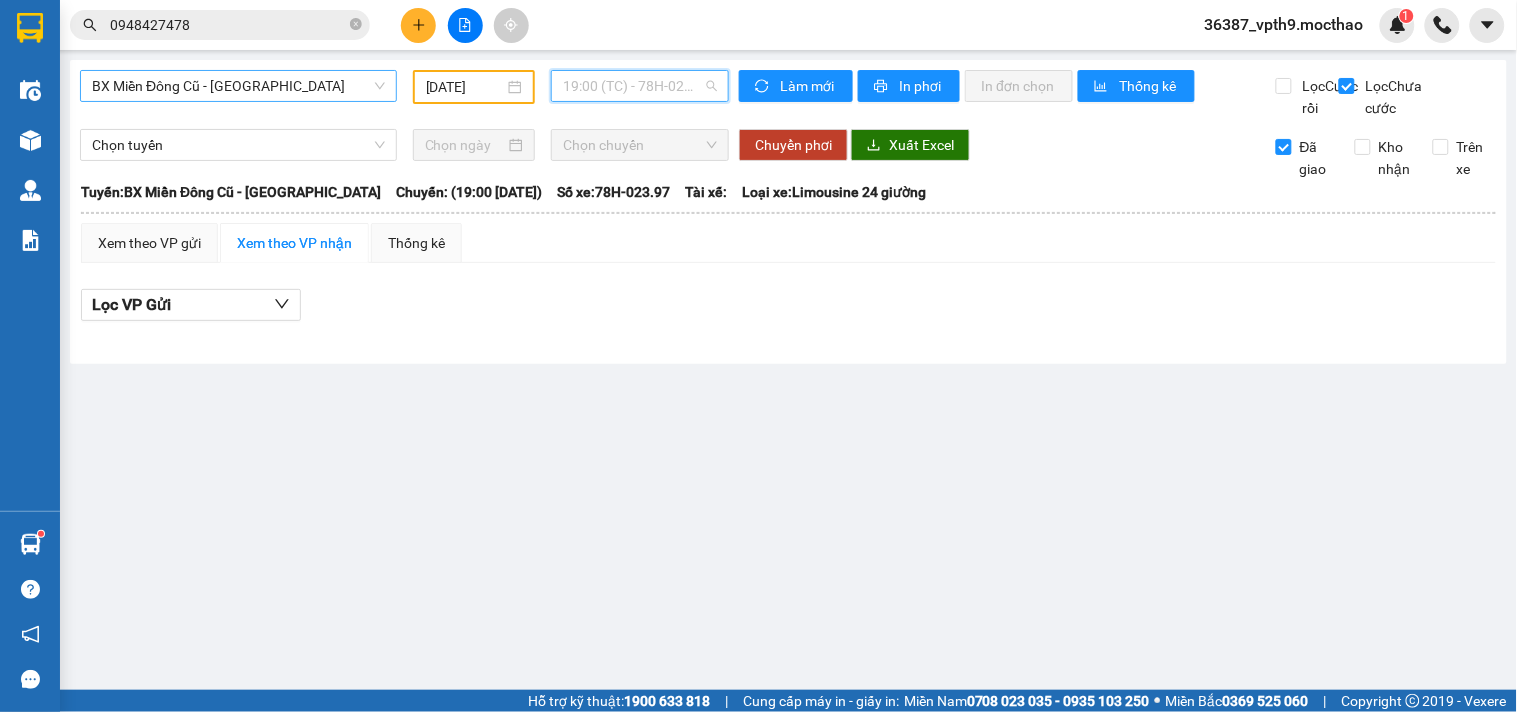 click on "19:00   (TC)   - 78H-023.97" at bounding box center [640, 86] 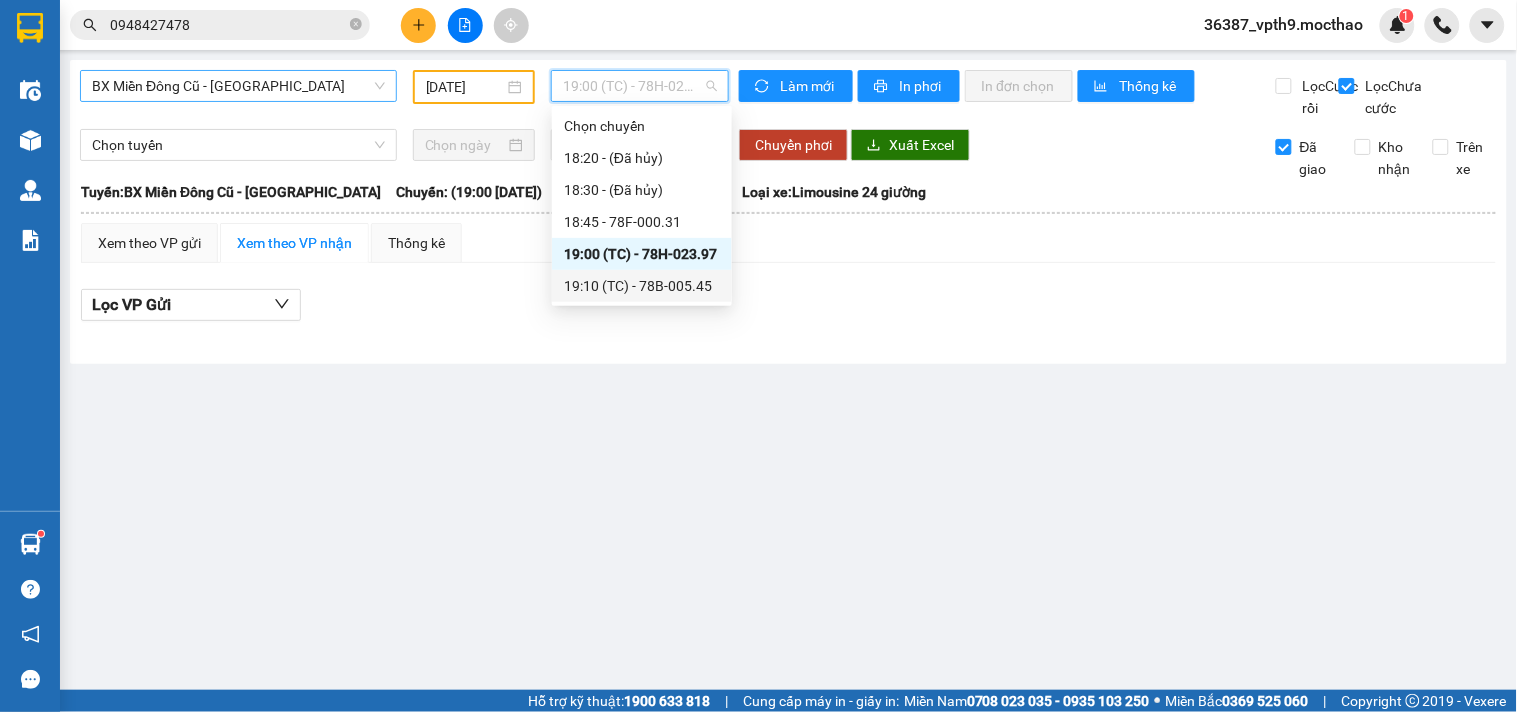 click on "19:10   (TC)   - 78B-005.45" at bounding box center (642, 286) 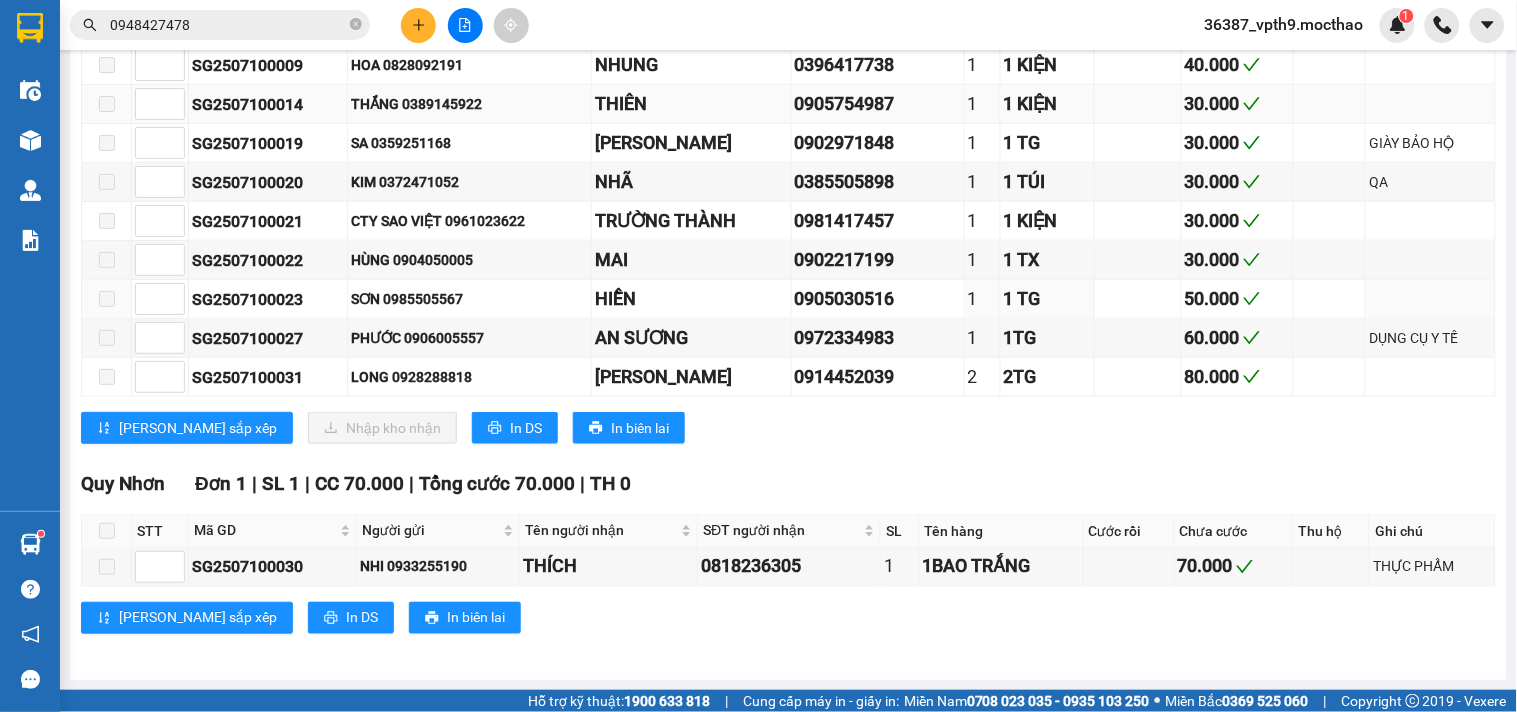 scroll, scrollTop: 137, scrollLeft: 0, axis: vertical 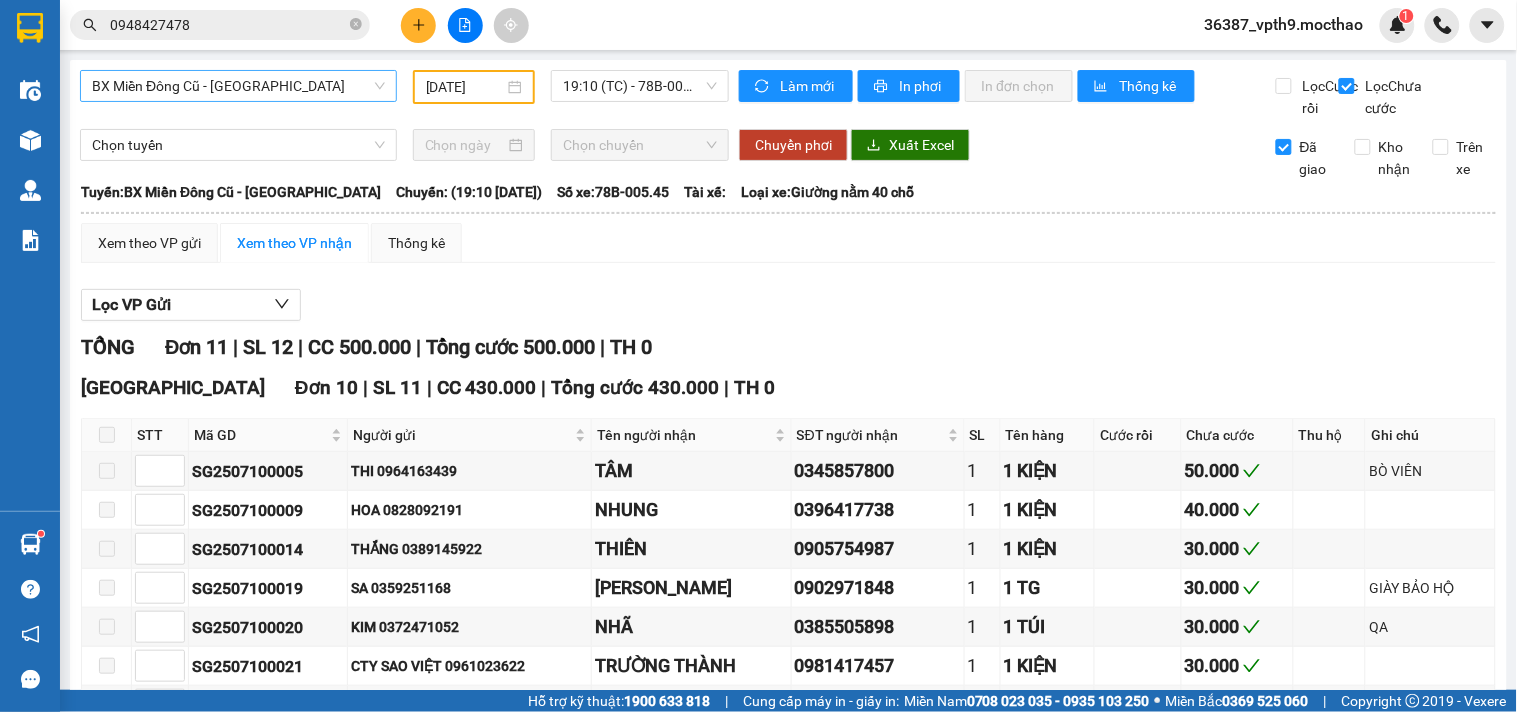 drag, startPoint x: 1290, startPoint y: 181, endPoint x: 1330, endPoint y: 127, distance: 67.20119 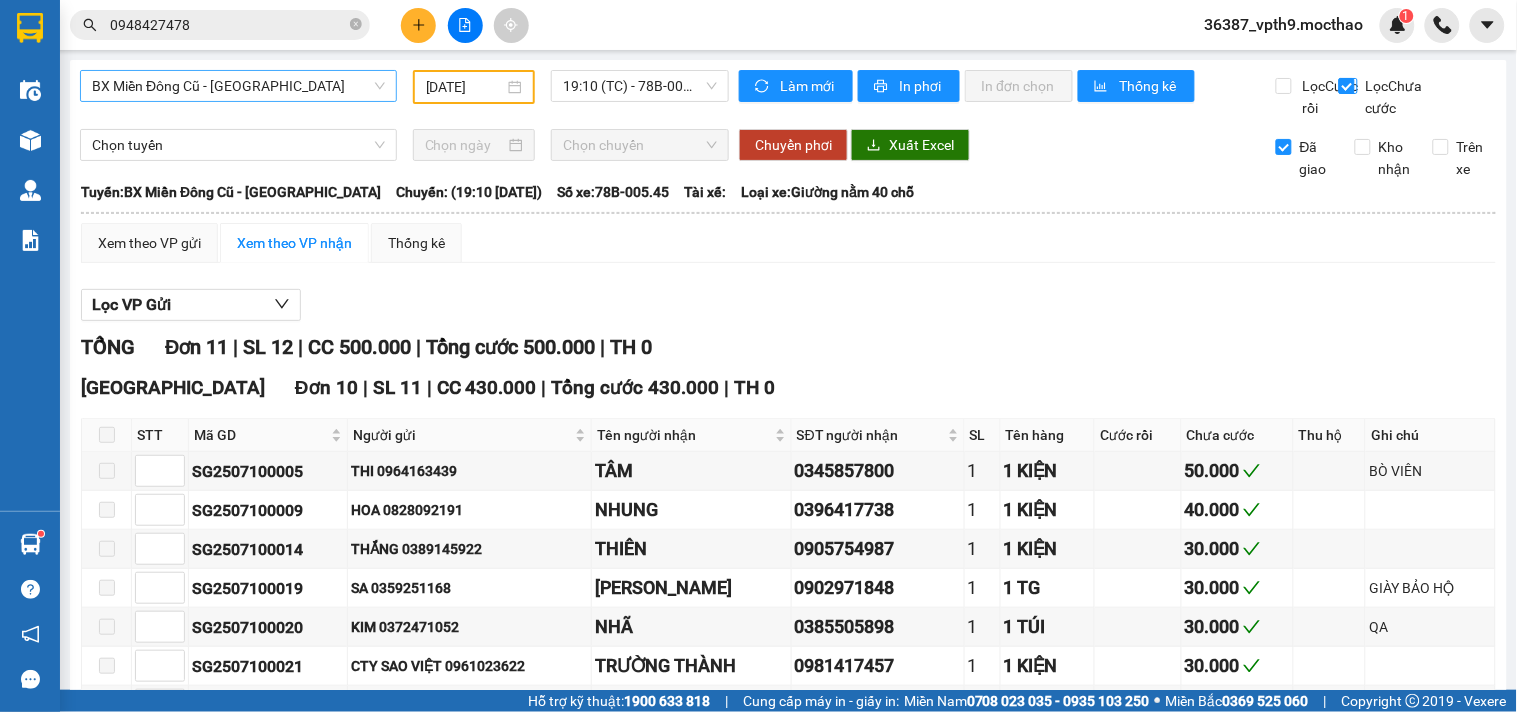 click on "Lọc  Chưa cước" at bounding box center [1396, 97] 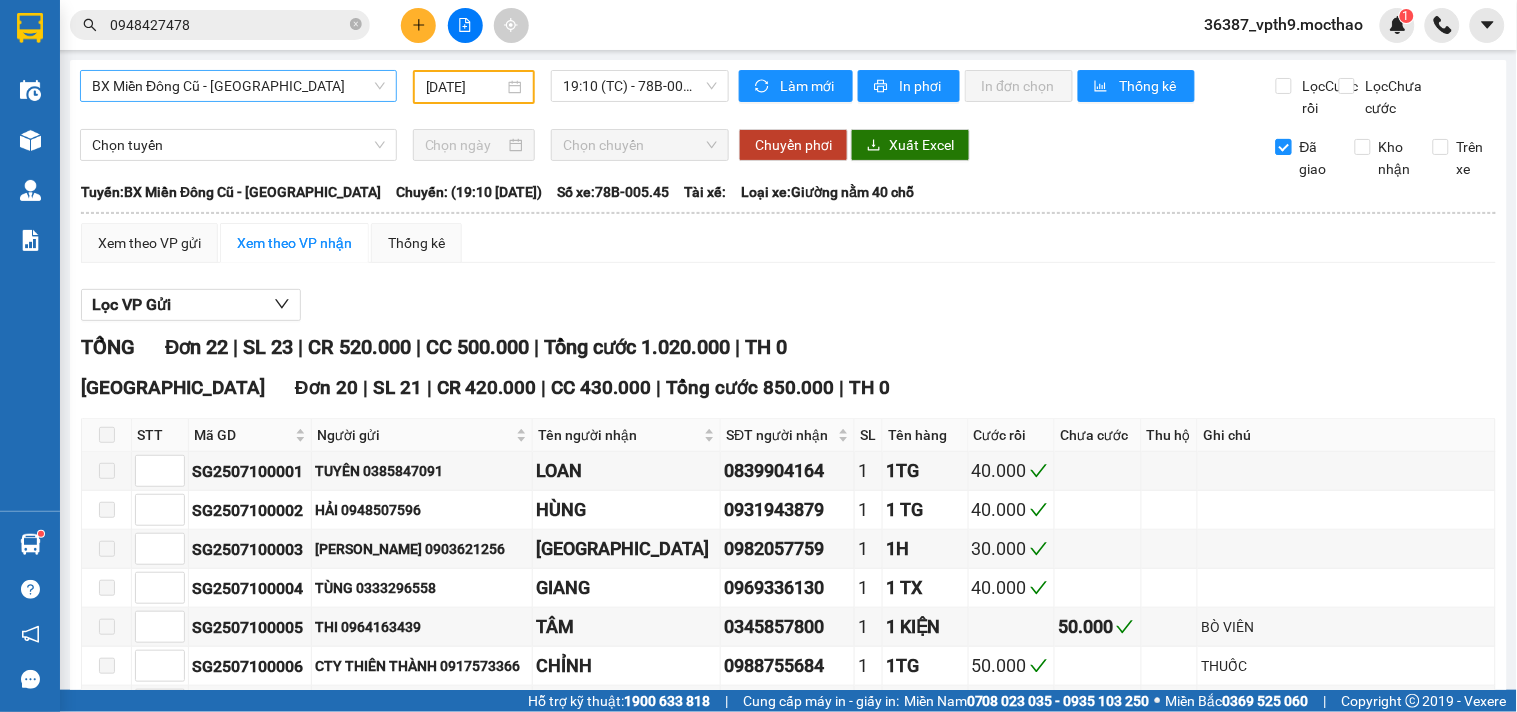 click on "Đã giao" at bounding box center [1284, 147] 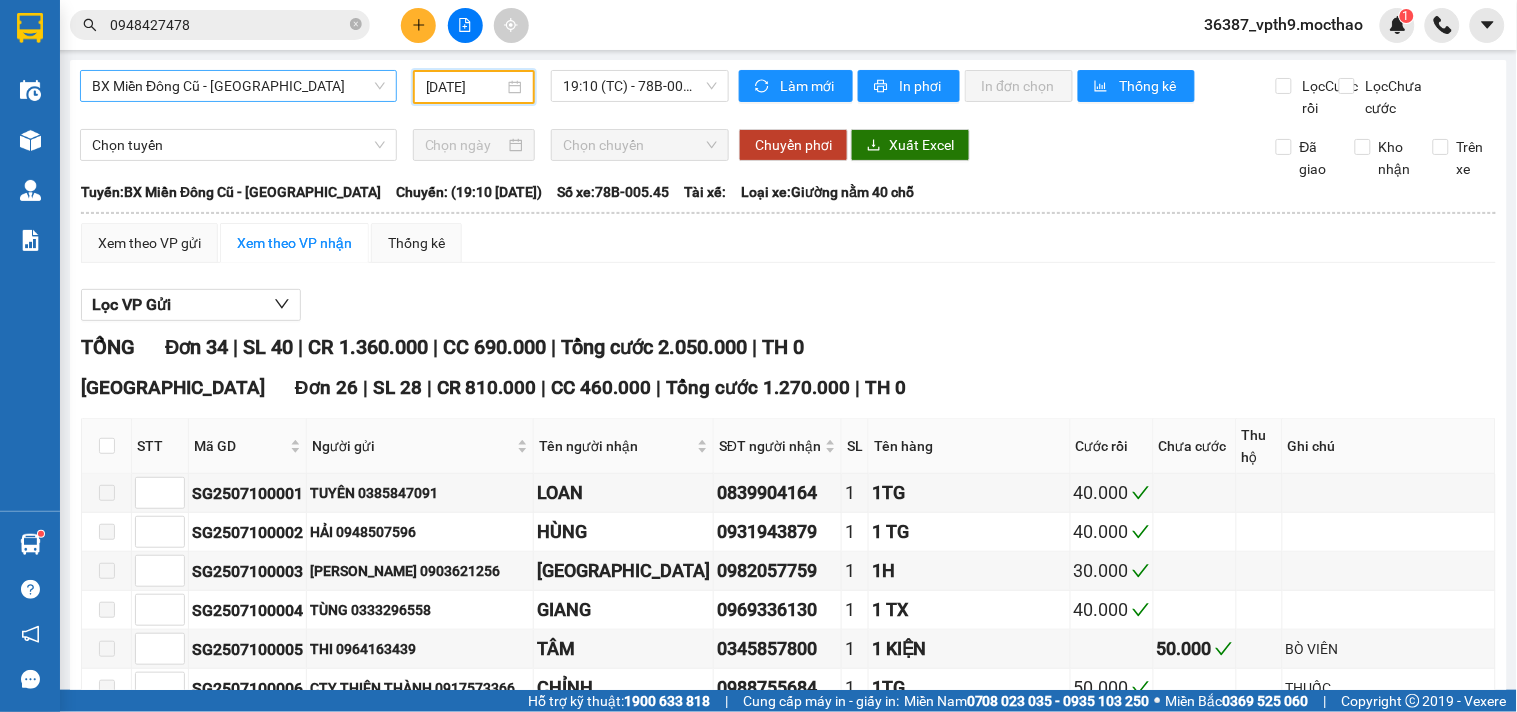 click on "10/07/2025" at bounding box center [465, 87] 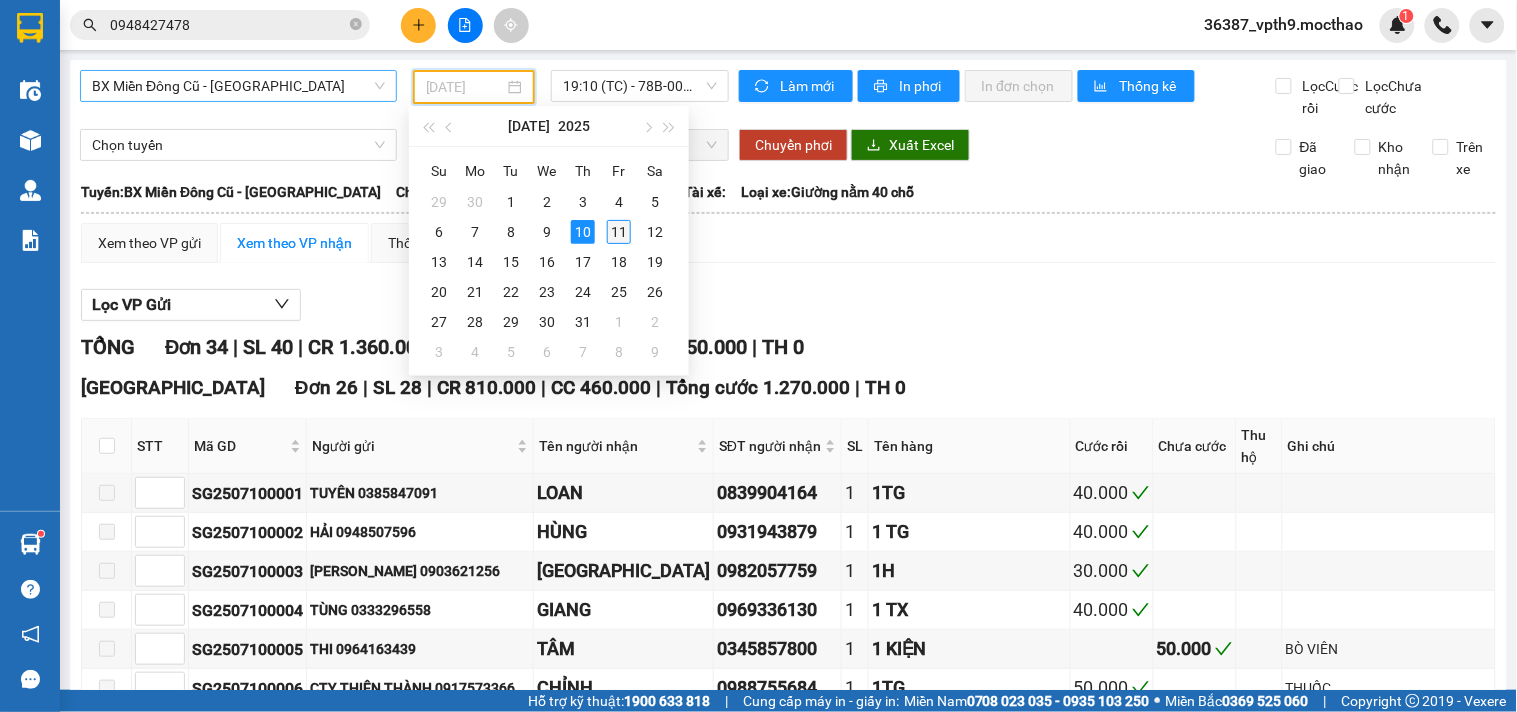click on "11" at bounding box center [619, 232] 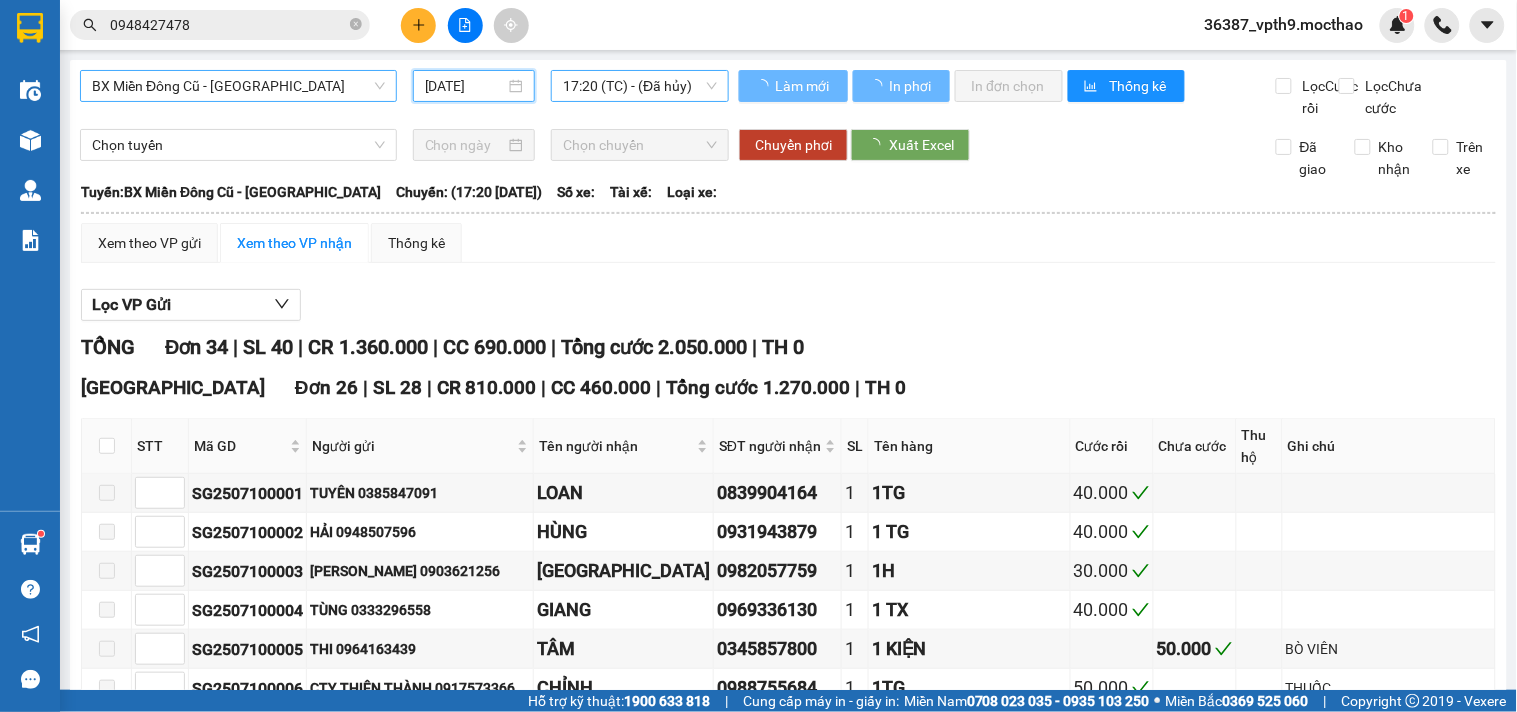 type on "[DATE]" 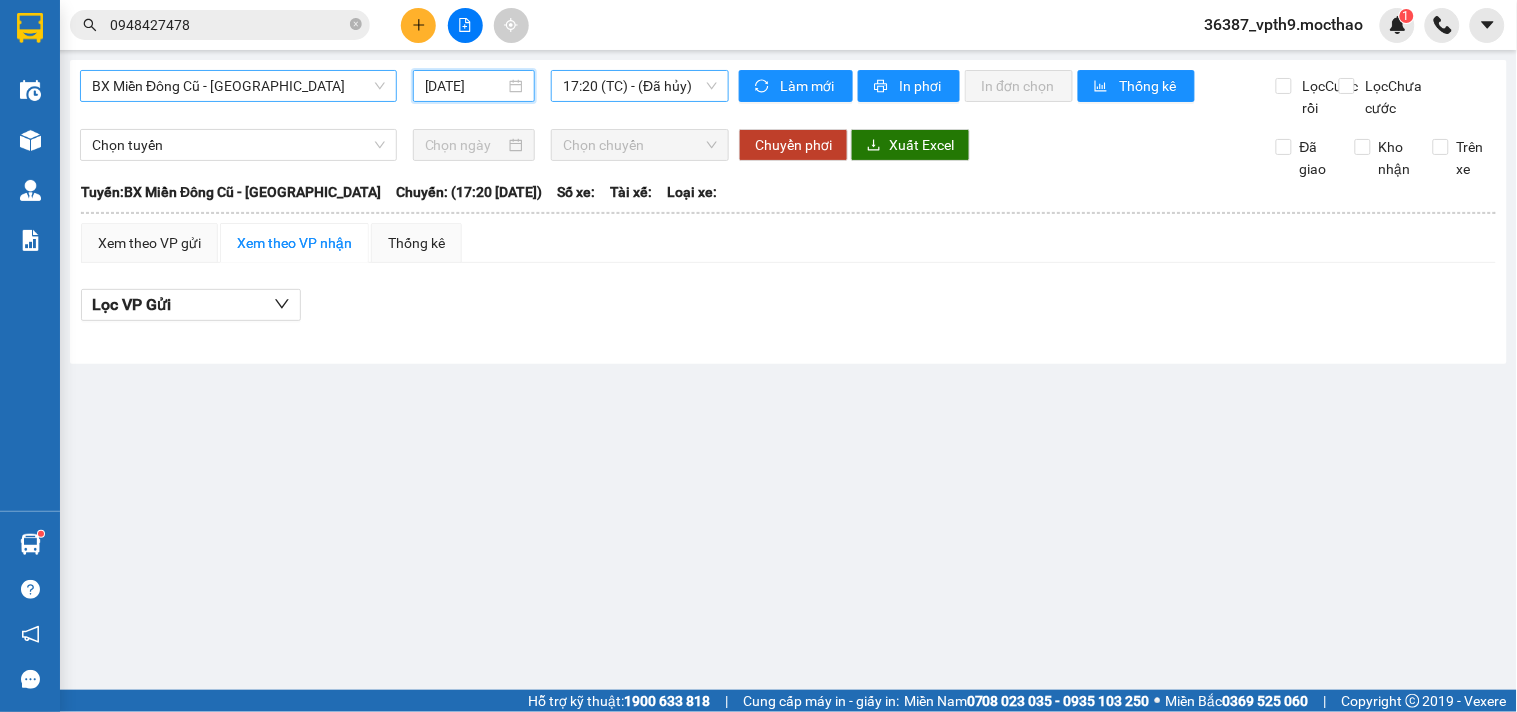 click on "17:20   (TC)   - (Đã hủy)" at bounding box center (640, 86) 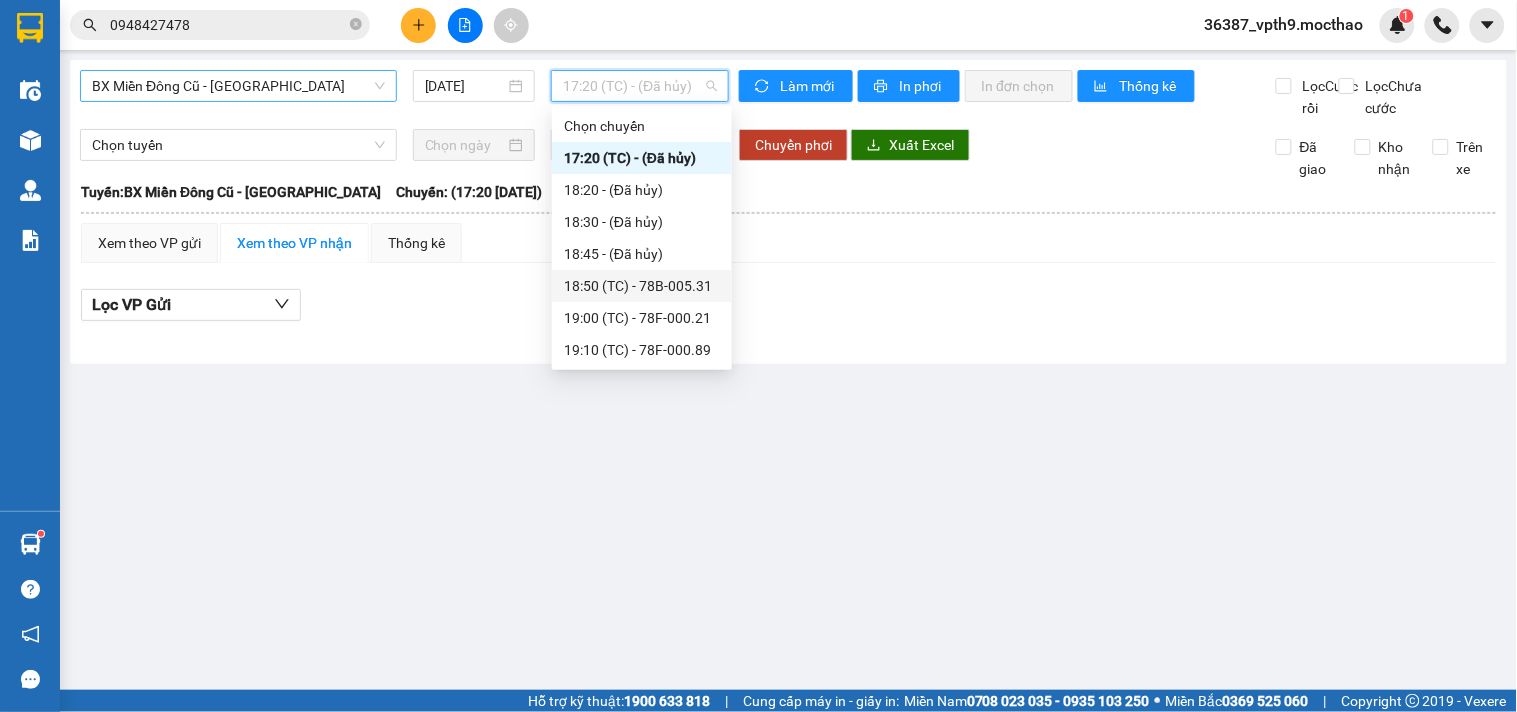 click on "18:50   (TC)   - 78B-005.31" at bounding box center [642, 286] 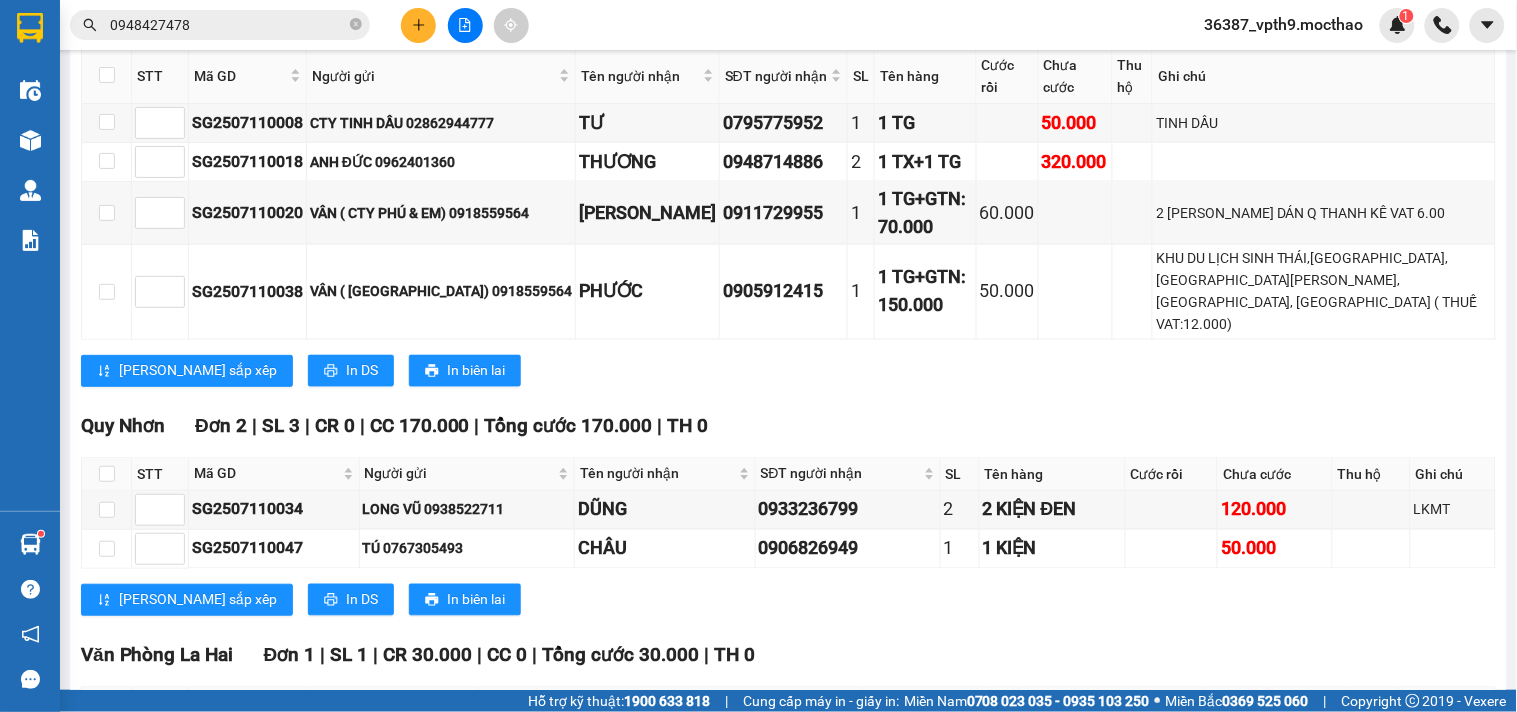 scroll, scrollTop: 2942, scrollLeft: 0, axis: vertical 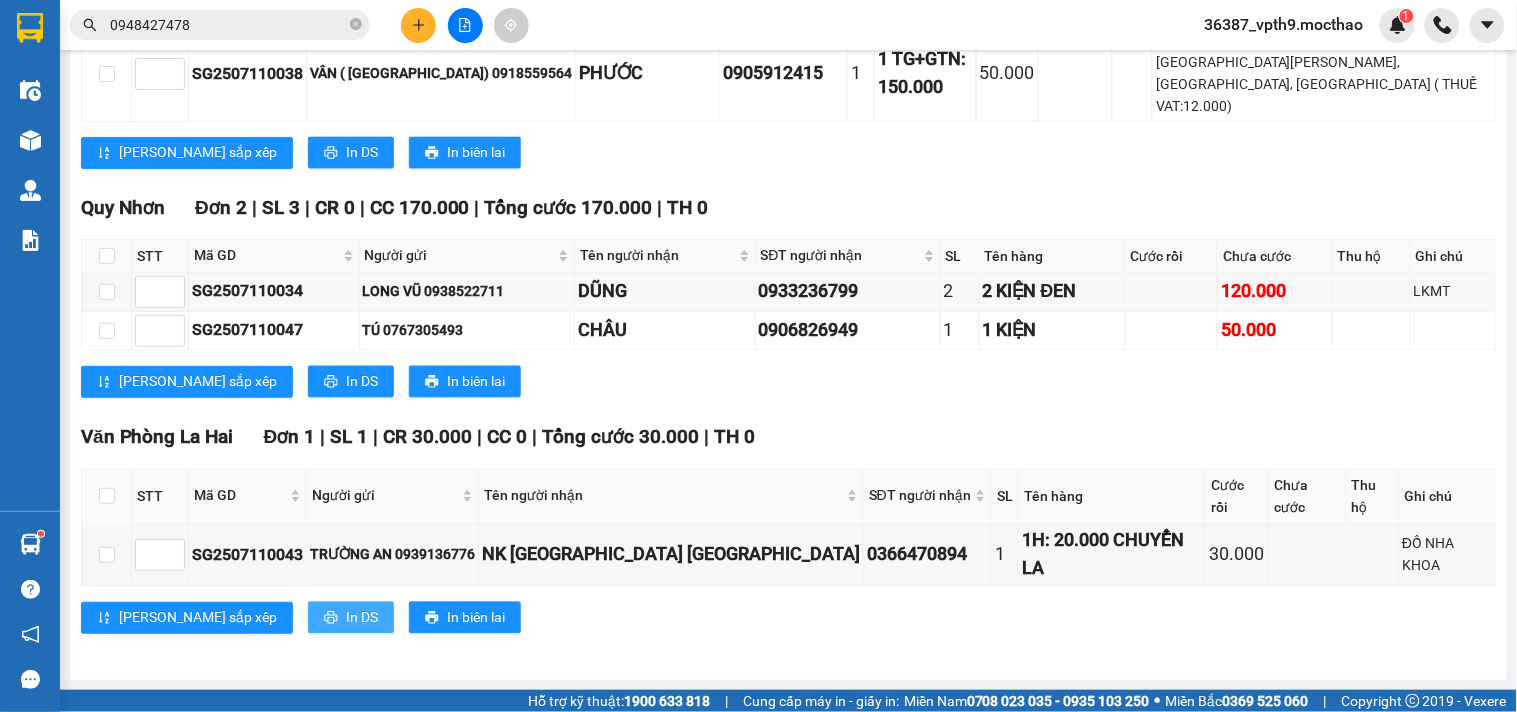 click on "In DS" at bounding box center (362, 618) 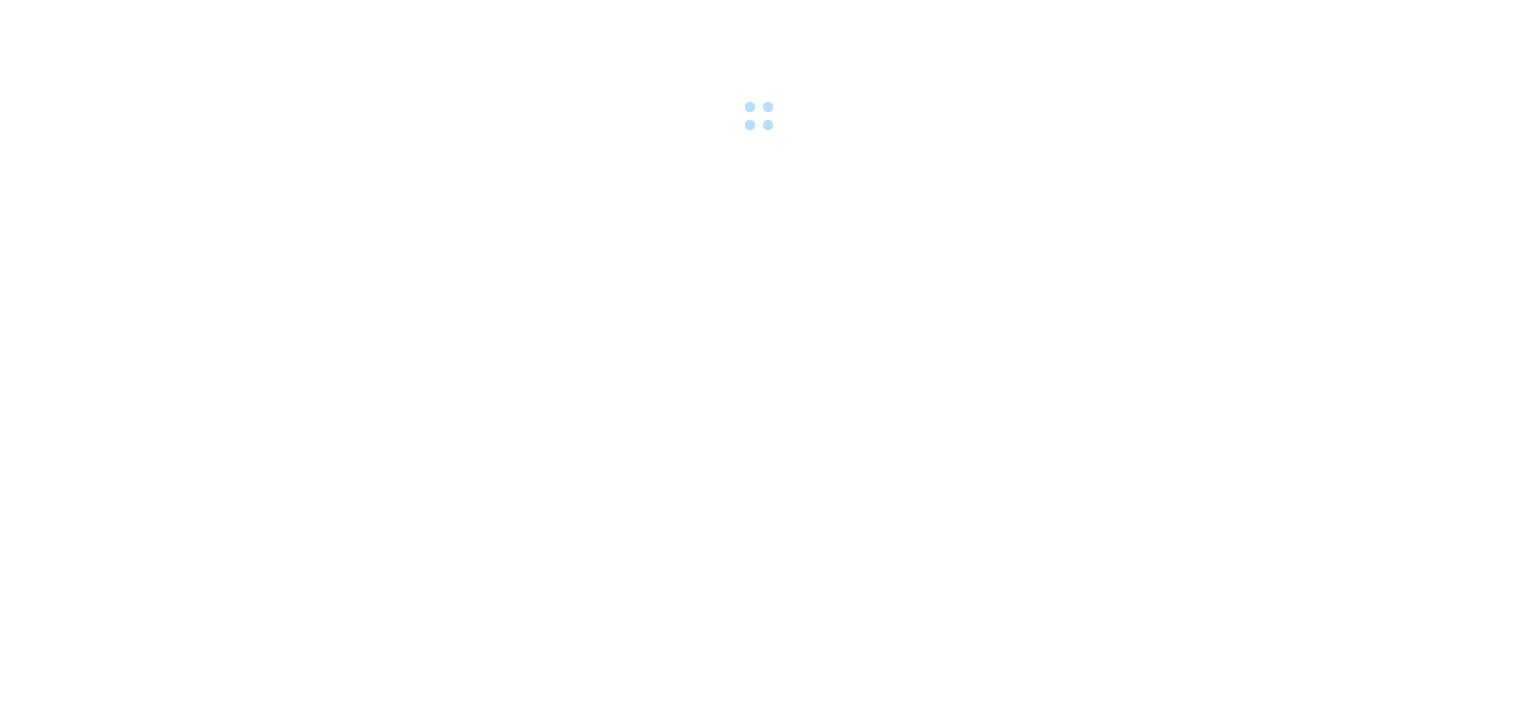 scroll, scrollTop: 0, scrollLeft: 0, axis: both 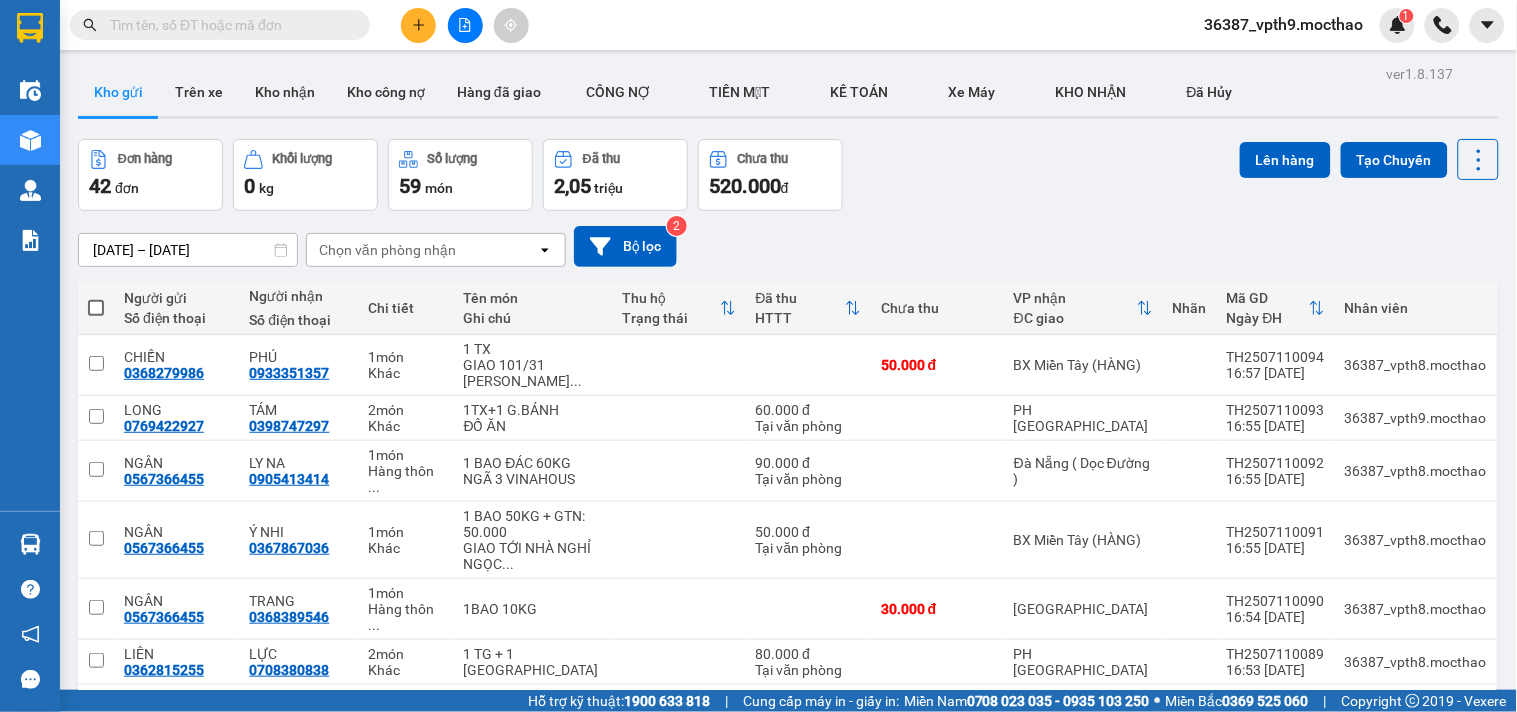 click at bounding box center (228, 25) 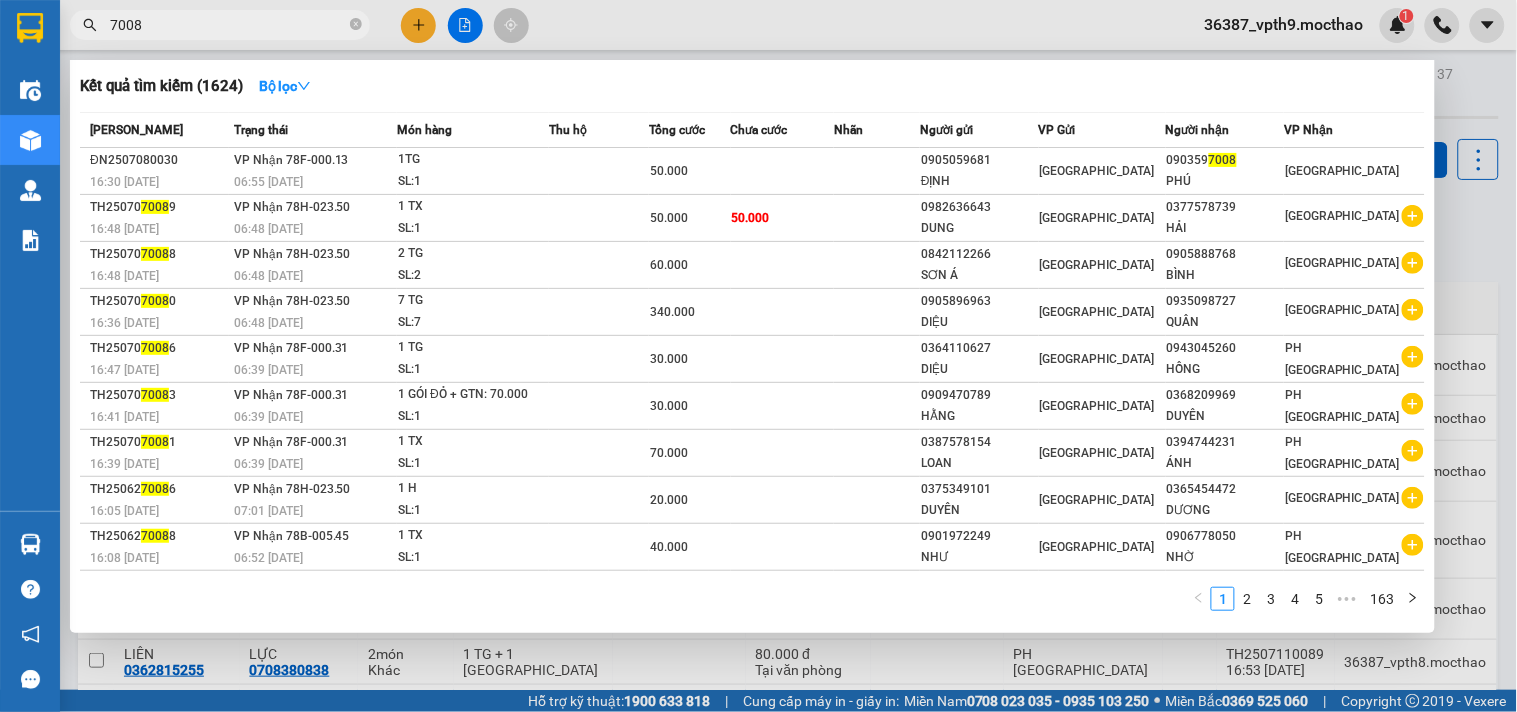 type on "7008" 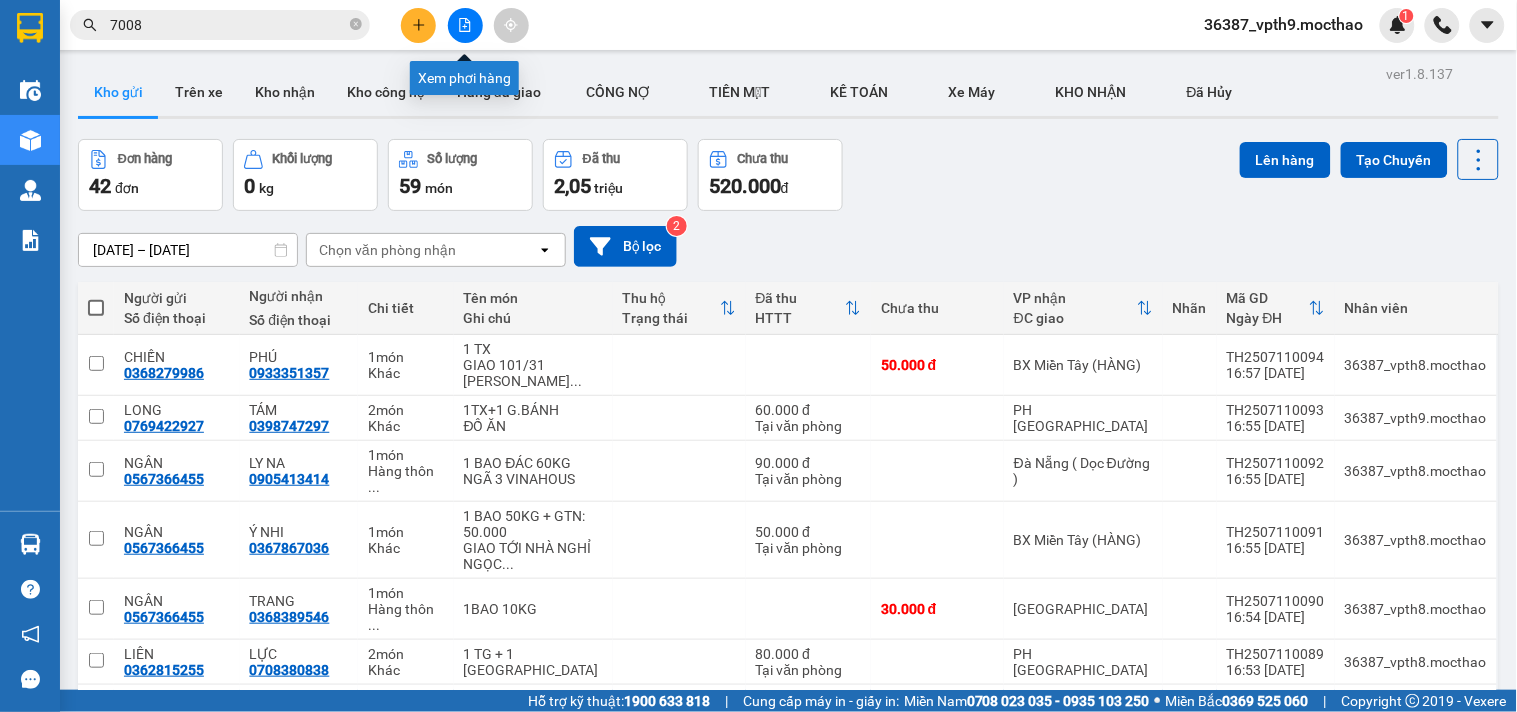 click at bounding box center [465, 25] 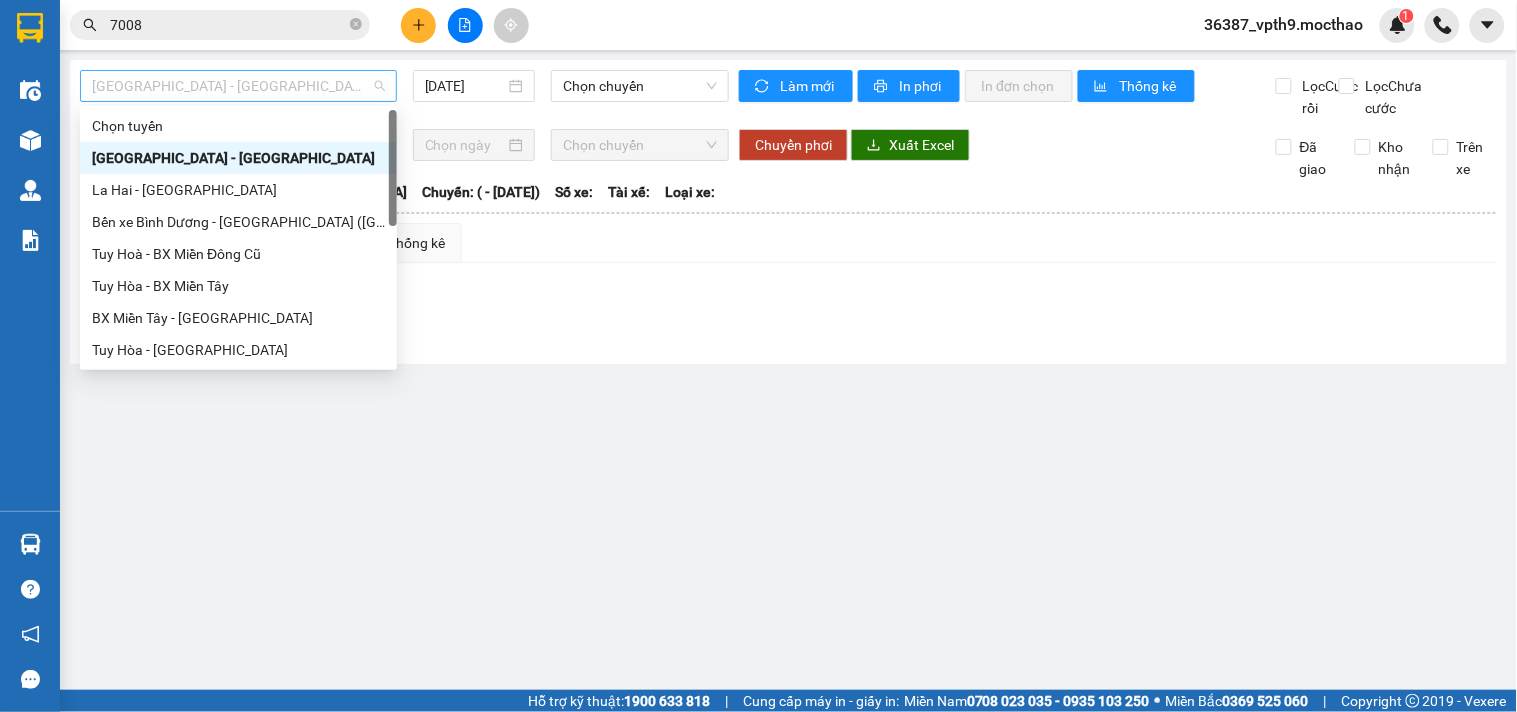click on "[GEOGRAPHIC_DATA] - [GEOGRAPHIC_DATA]" at bounding box center (238, 86) 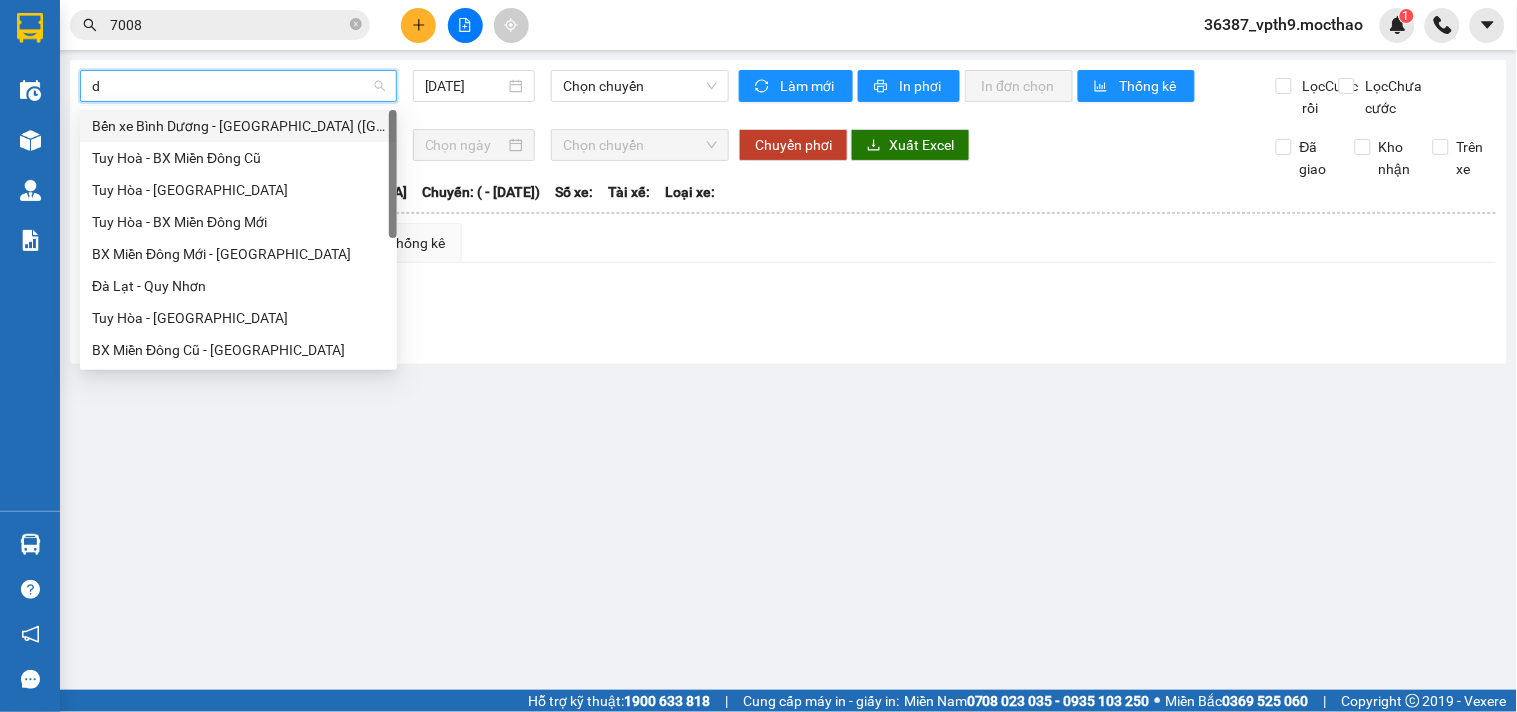 type on "d" 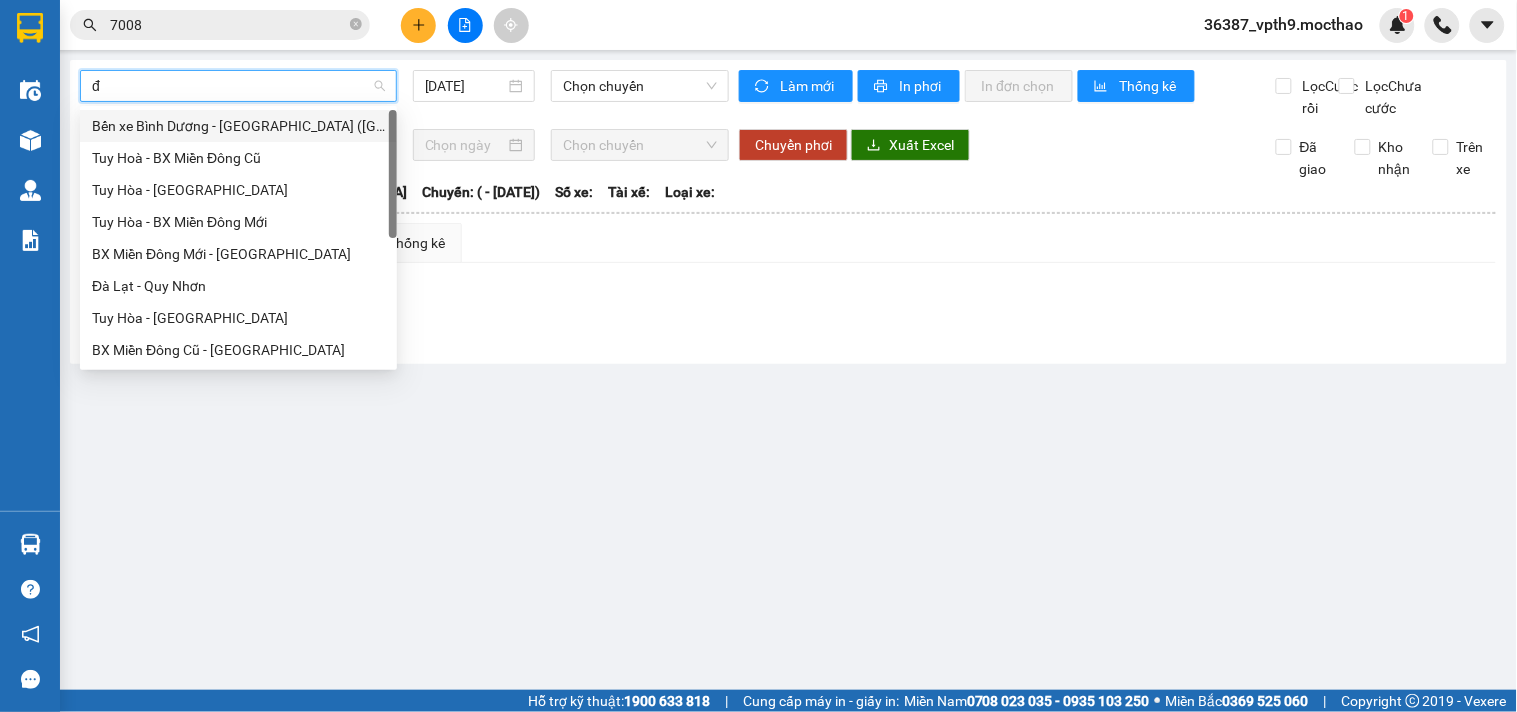 type on "đa" 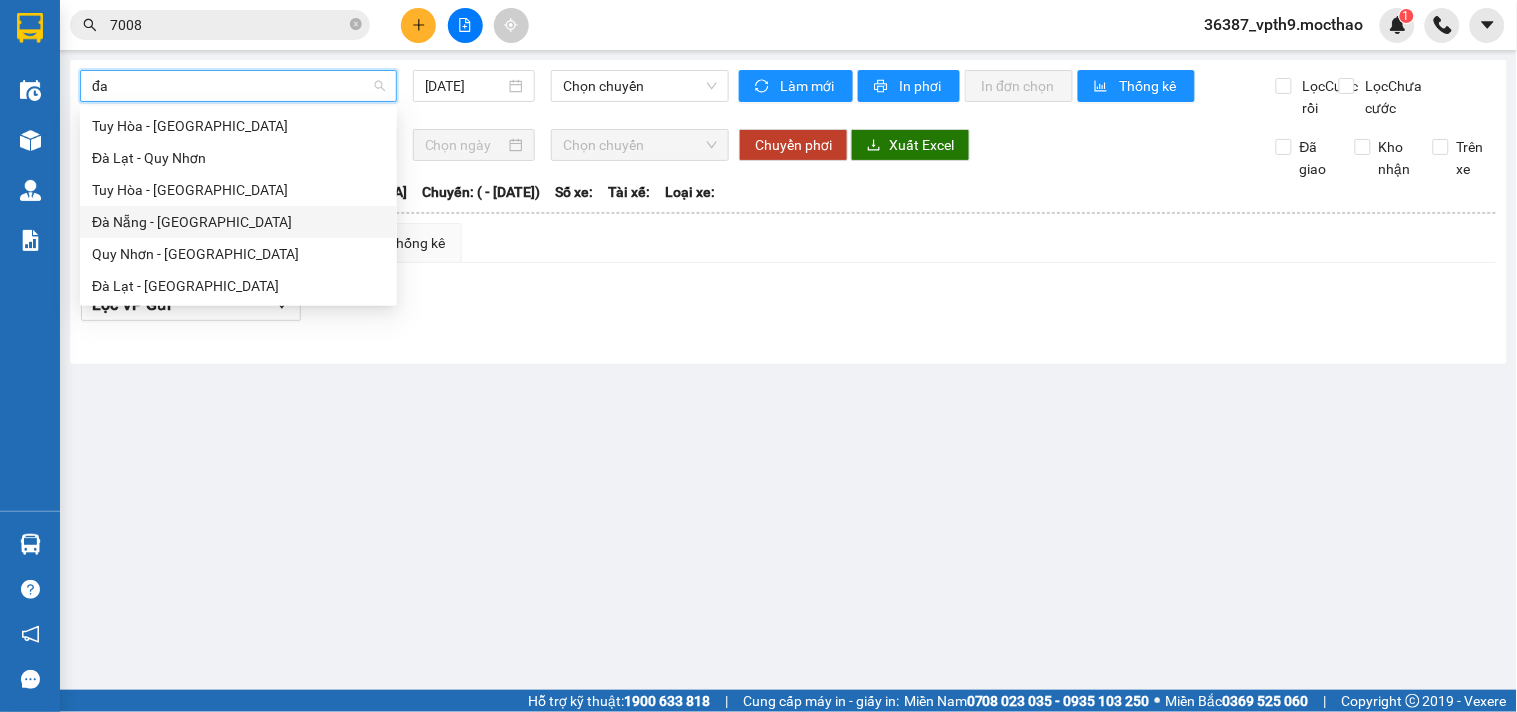 click on "Đà Nẵng - [GEOGRAPHIC_DATA]" at bounding box center (238, 222) 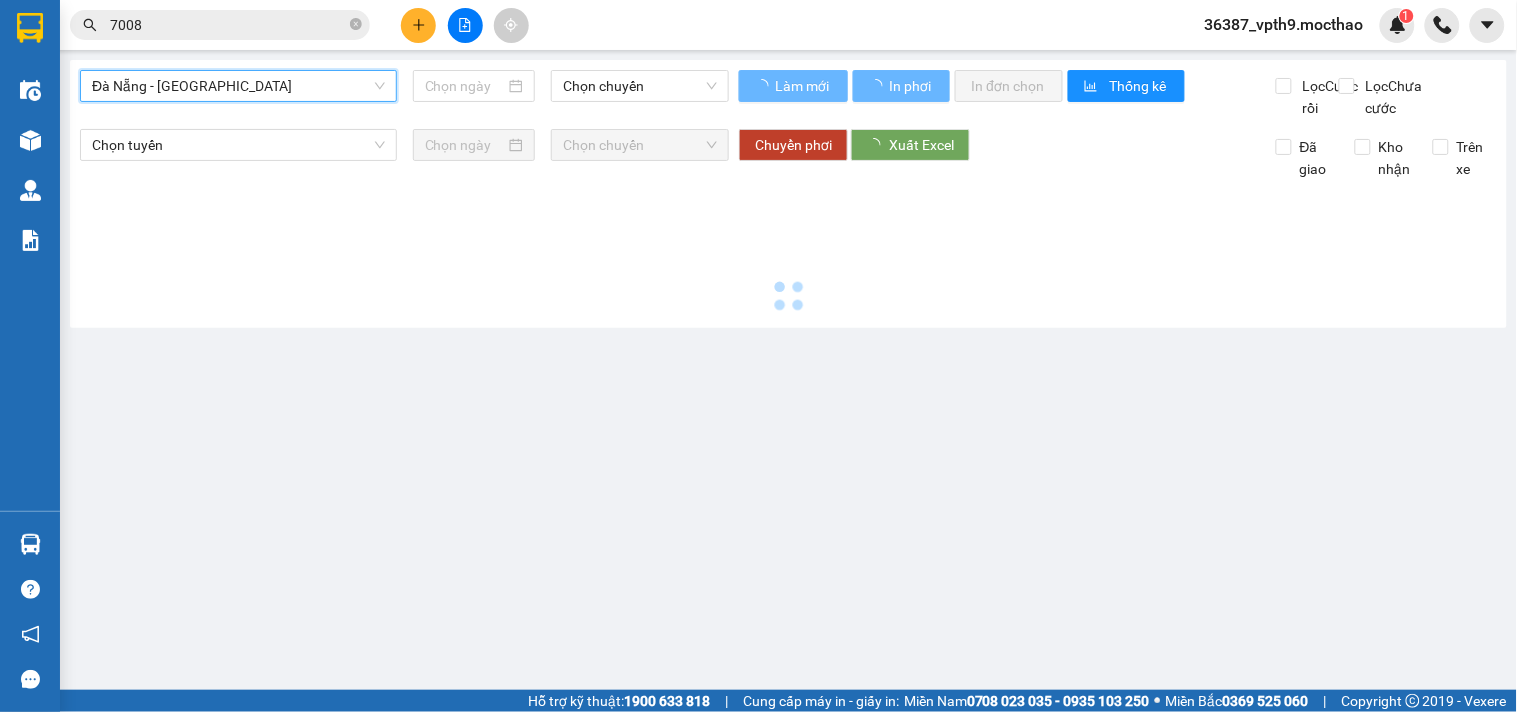 type on "[DATE]" 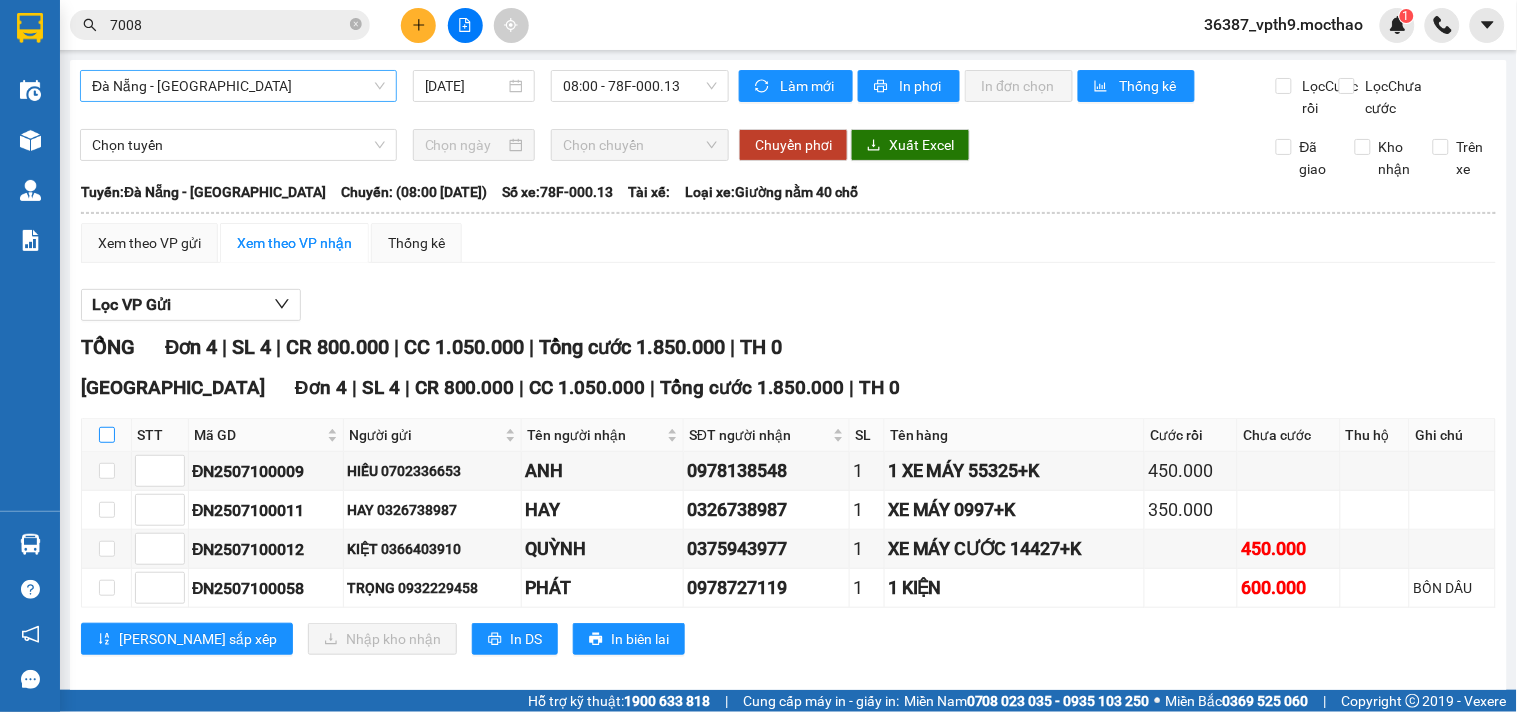 click at bounding box center [107, 435] 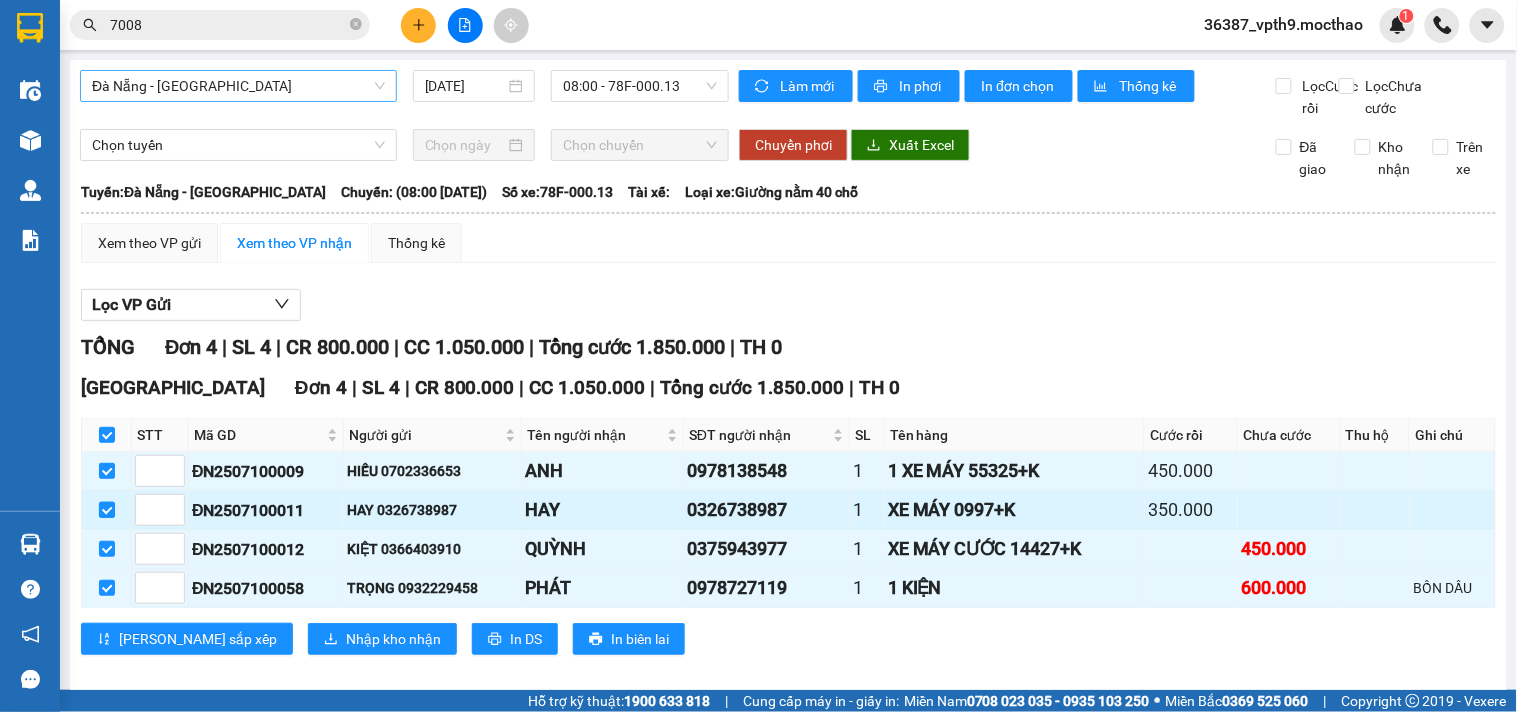 click at bounding box center (107, 510) 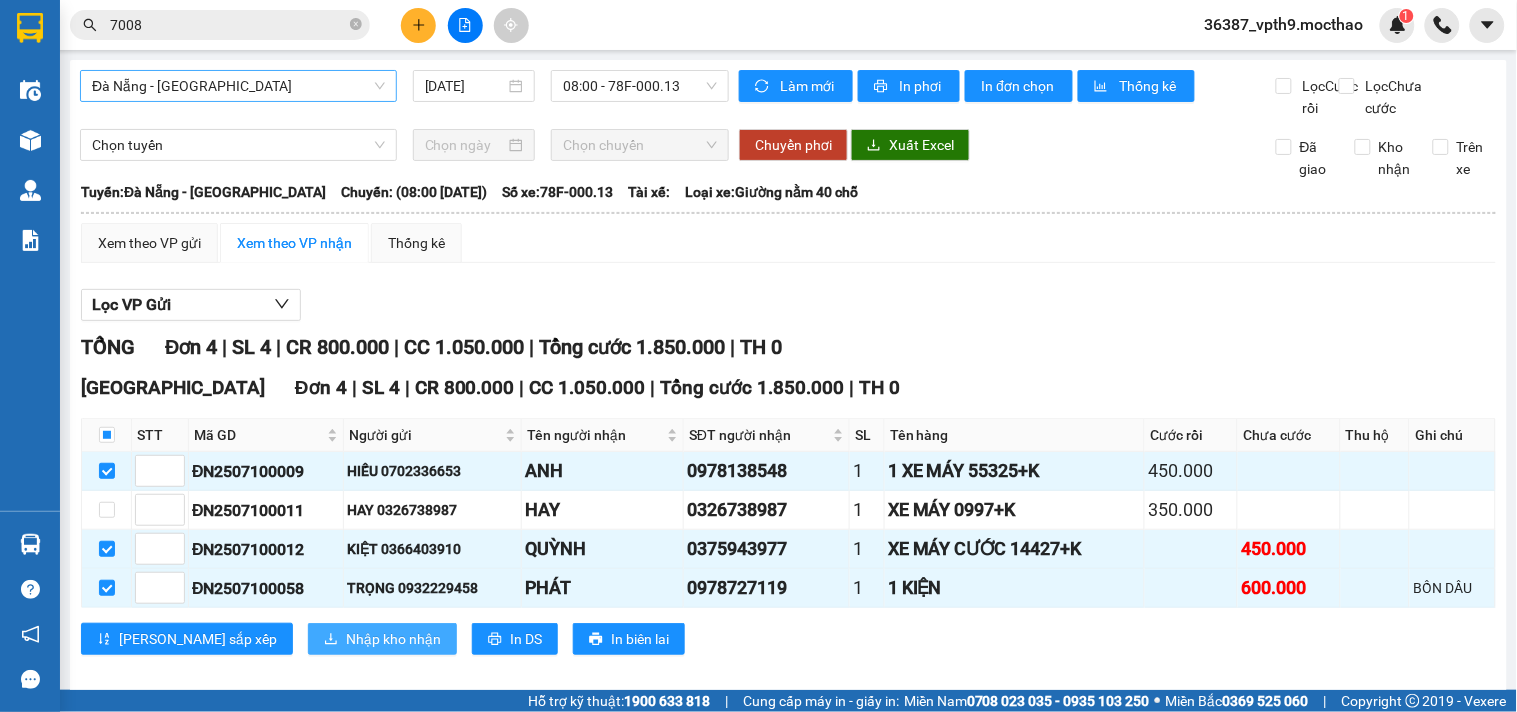 click on "Nhập kho nhận" at bounding box center [382, 639] 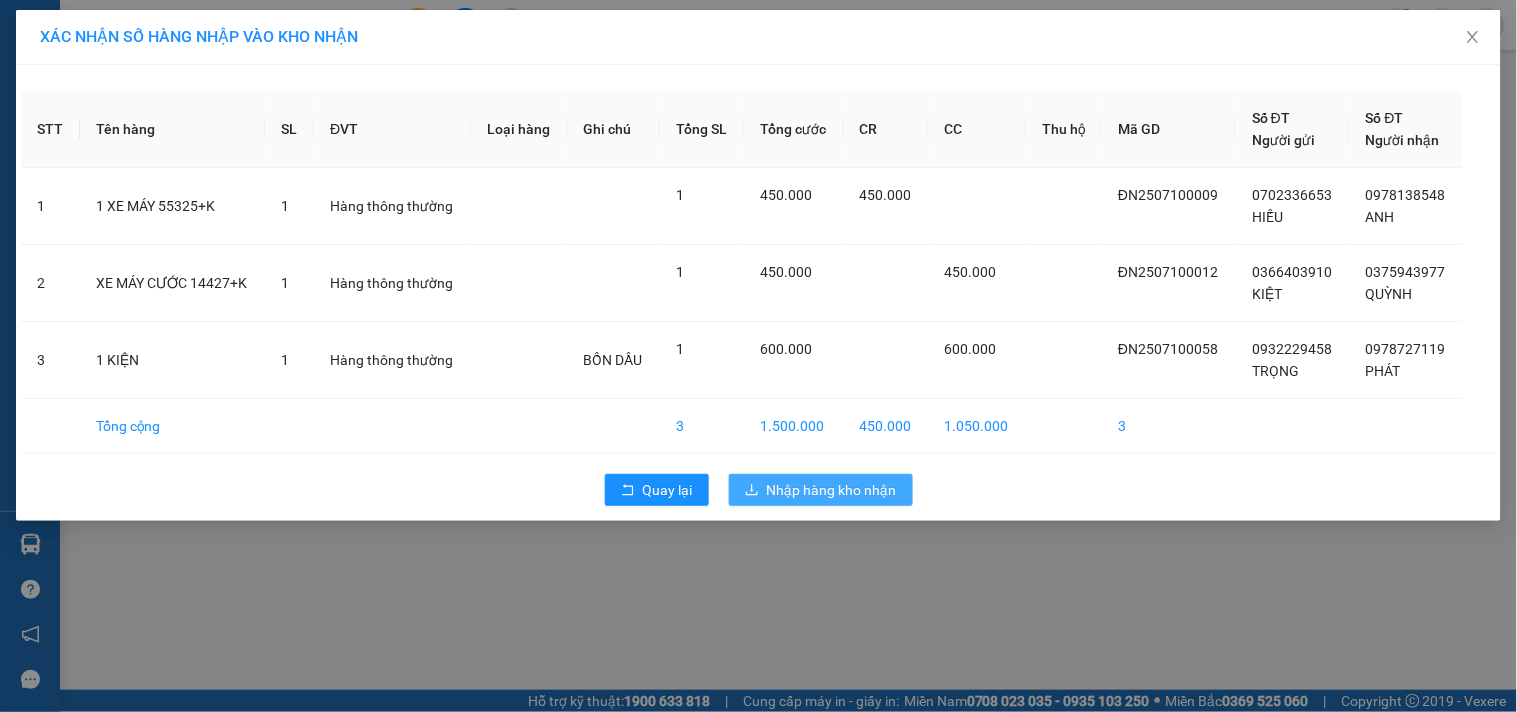 click on "Nhập hàng kho nhận" at bounding box center (832, 490) 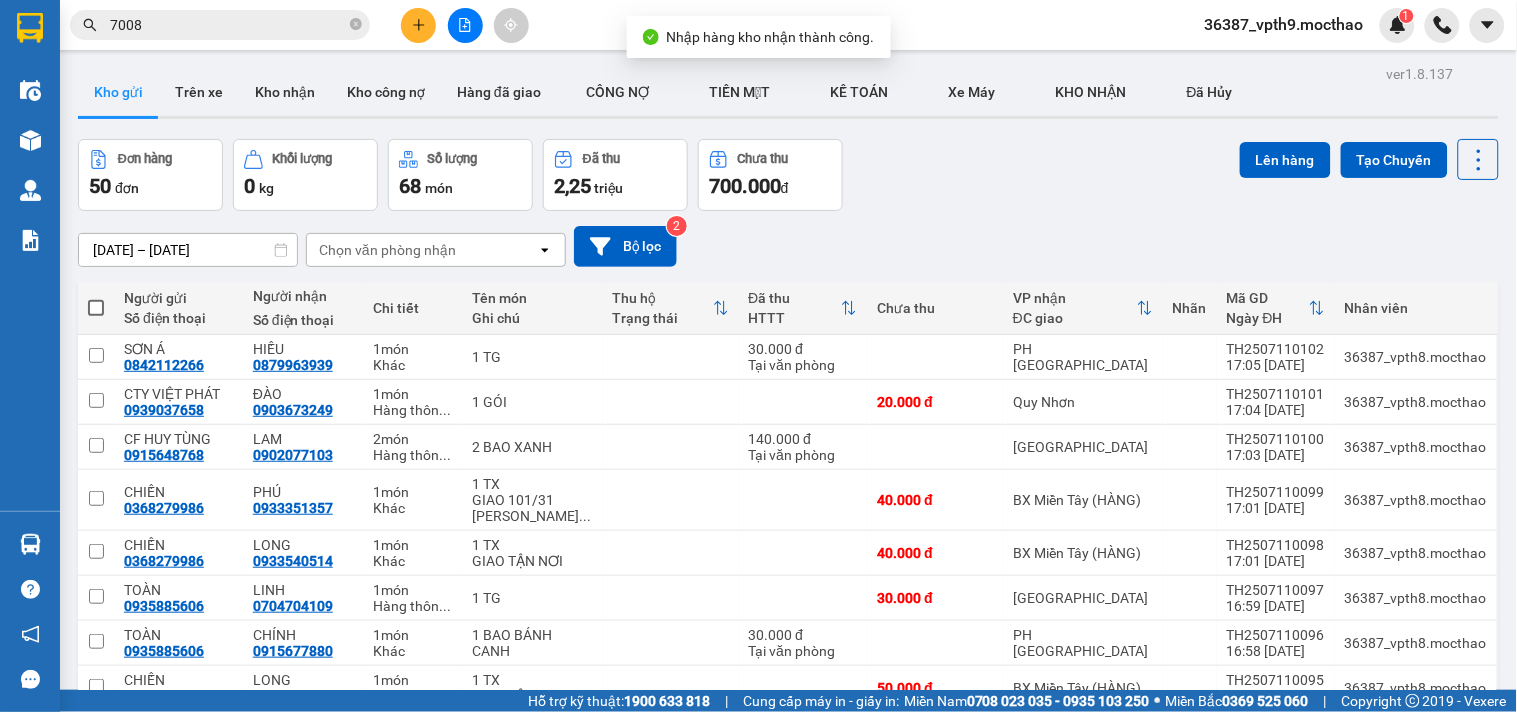 click 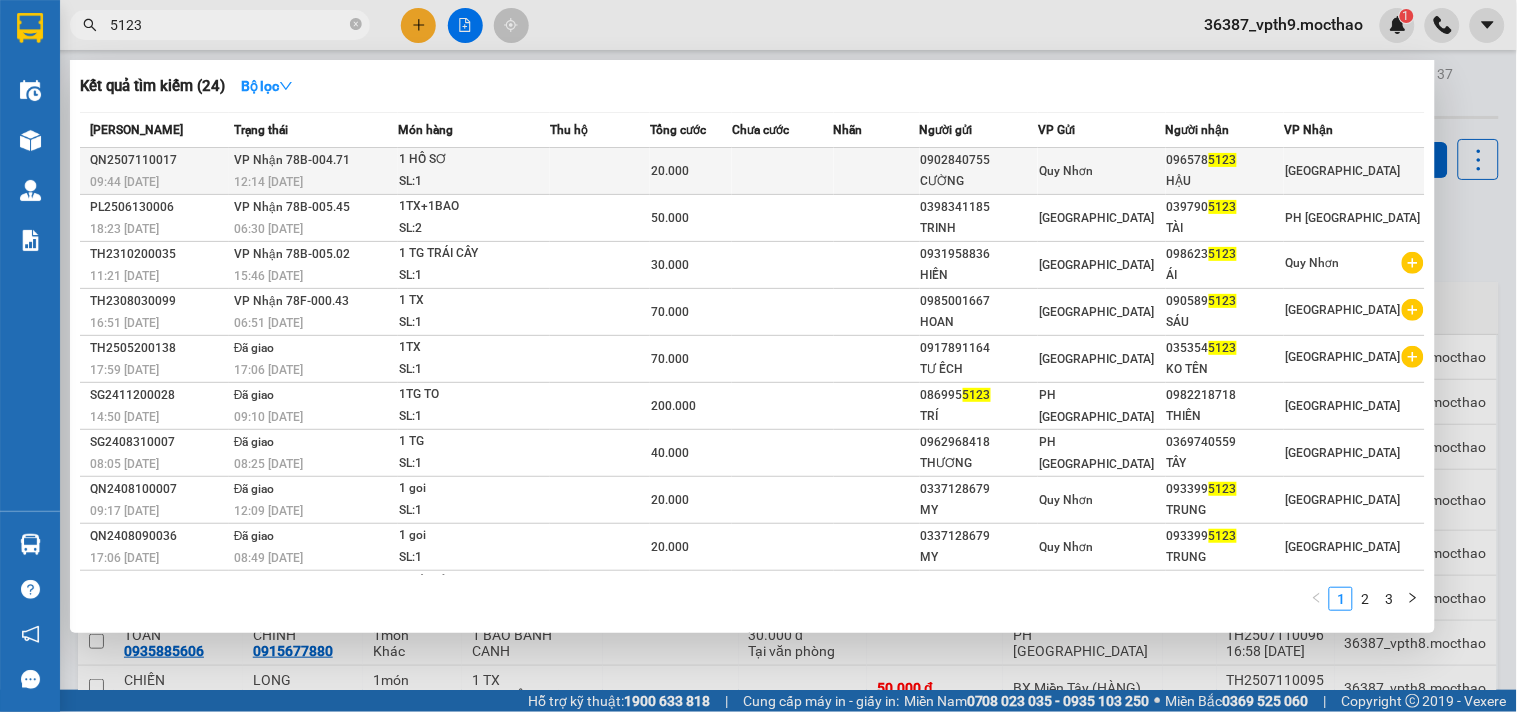 type on "5123" 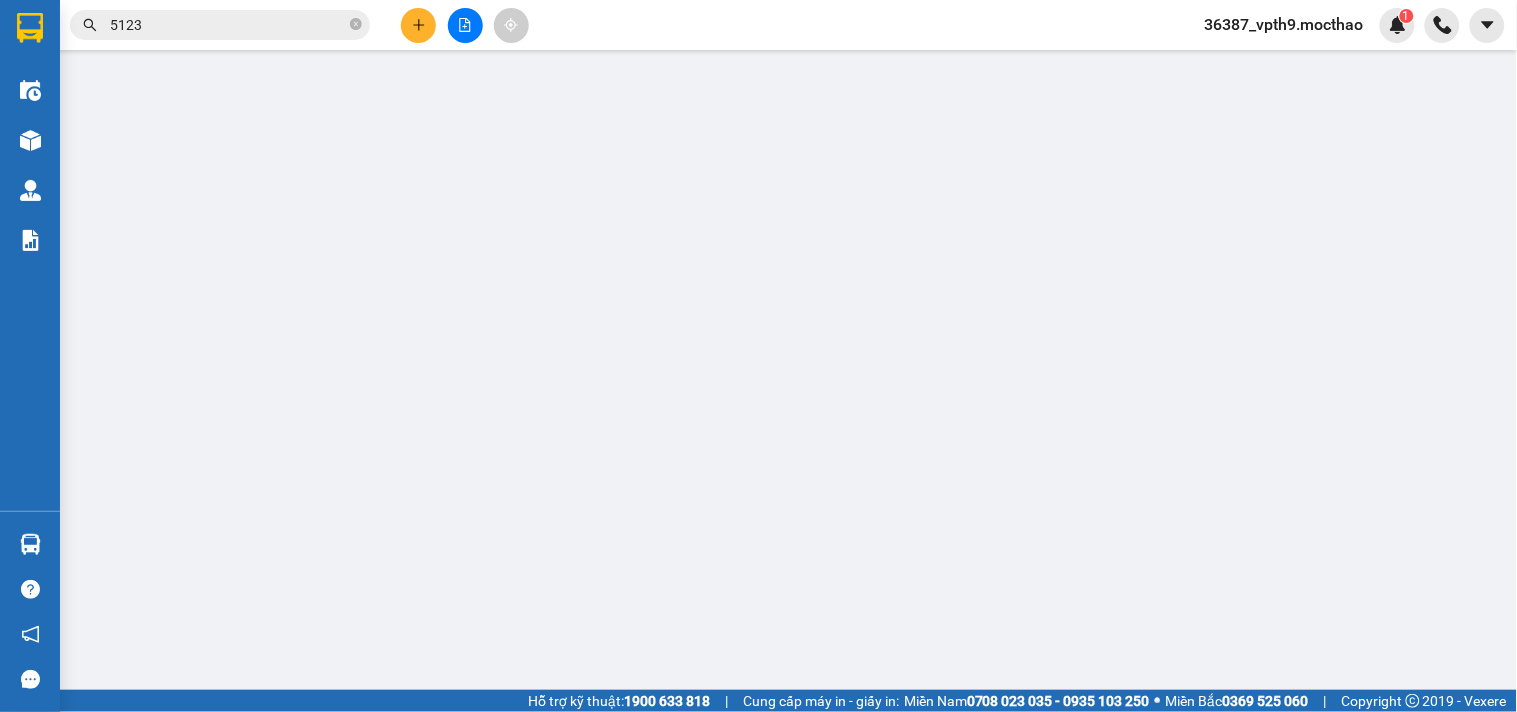 type on "0902840755" 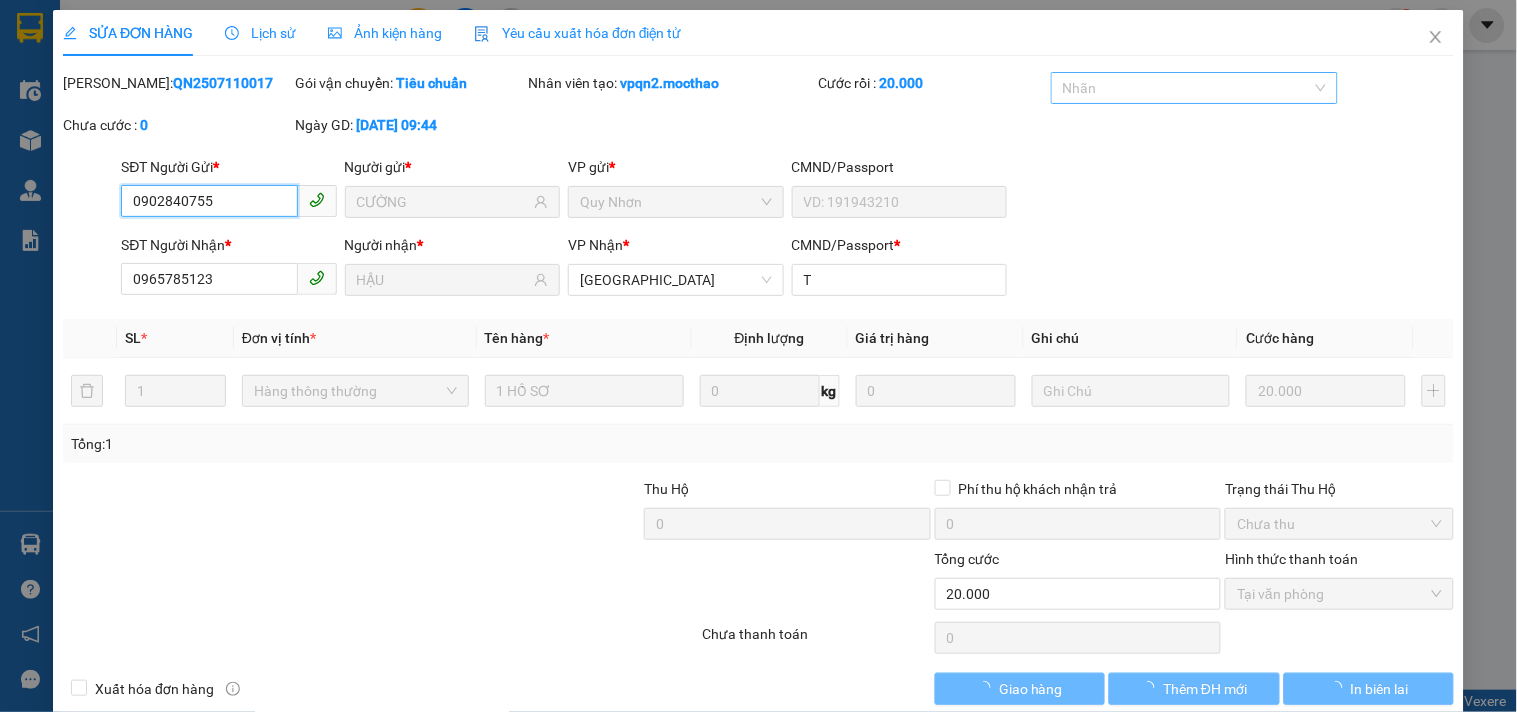 checkbox on "true" 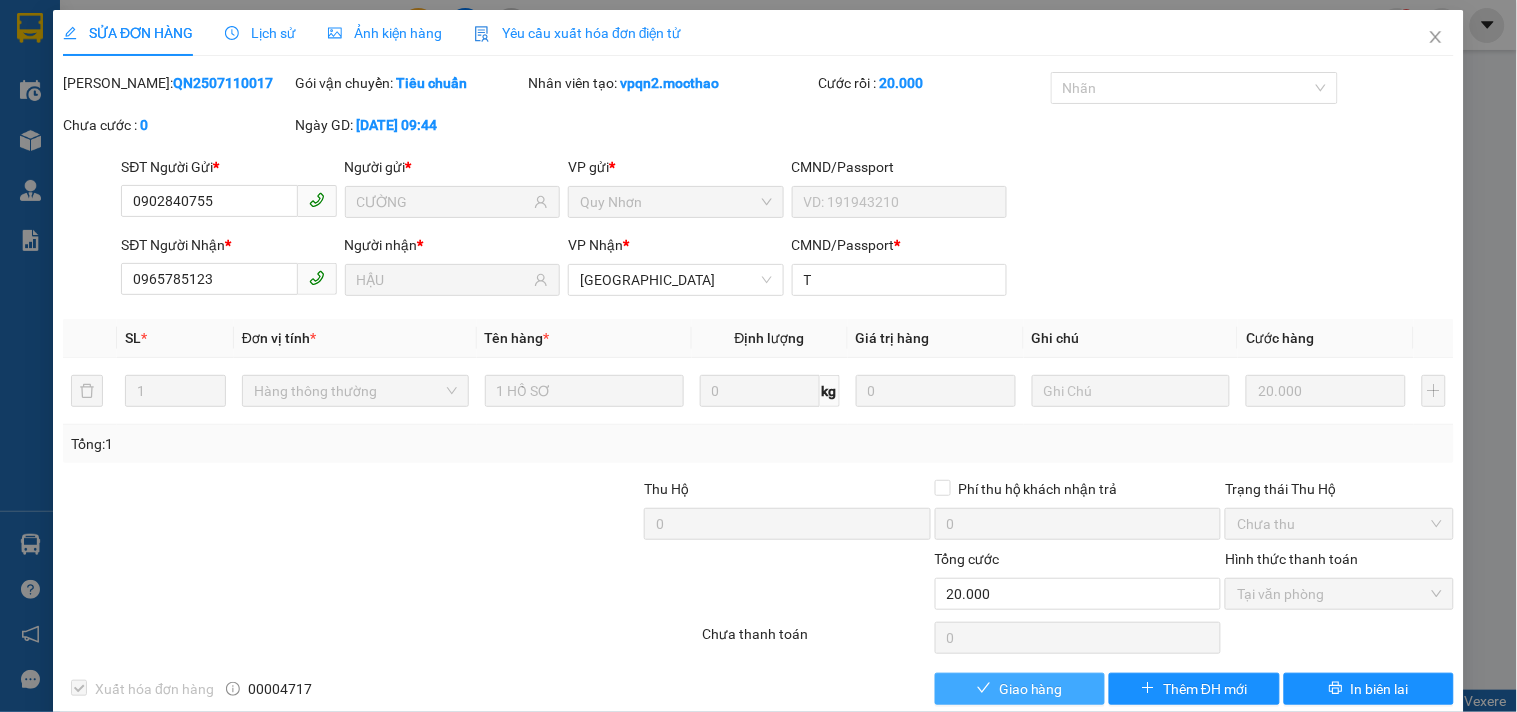 click on "Giao hàng" at bounding box center (1020, 689) 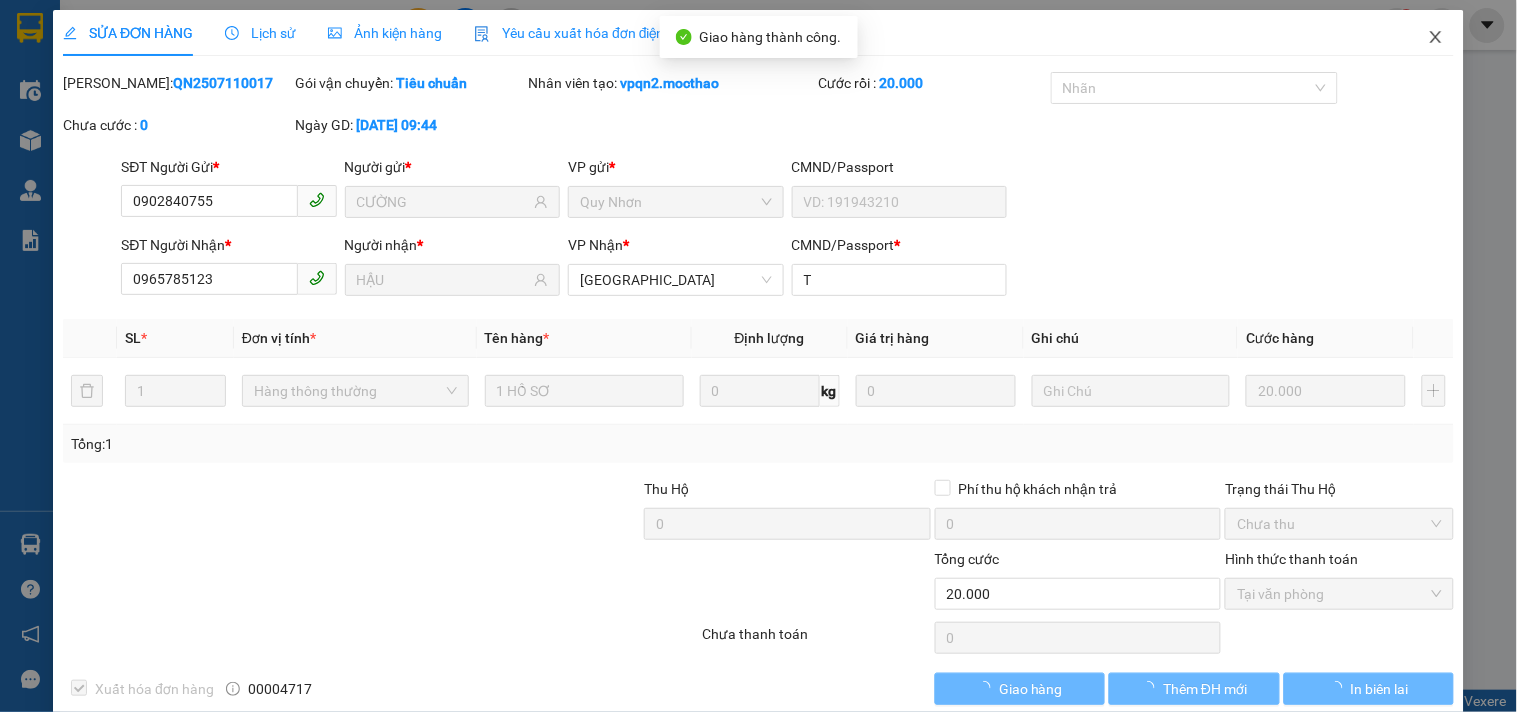 click 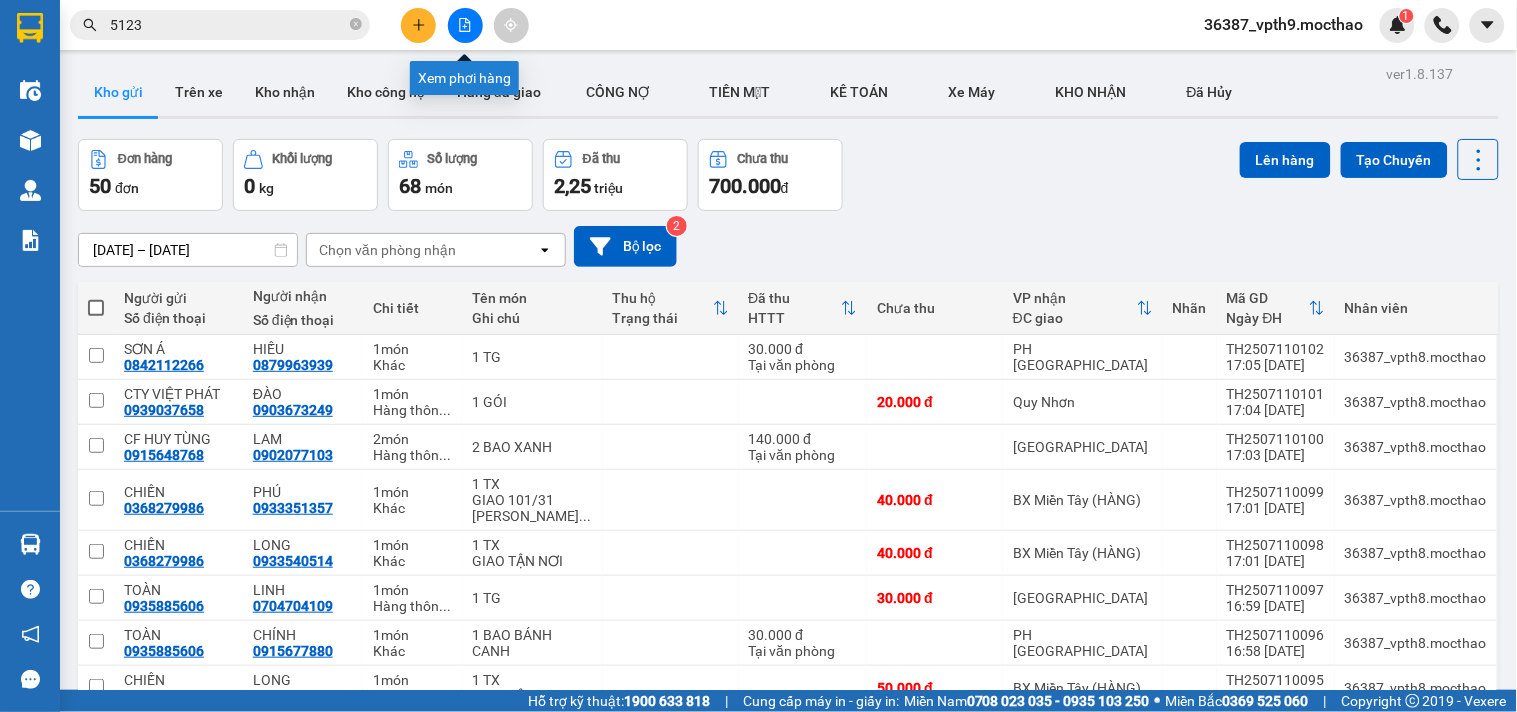 click at bounding box center [465, 25] 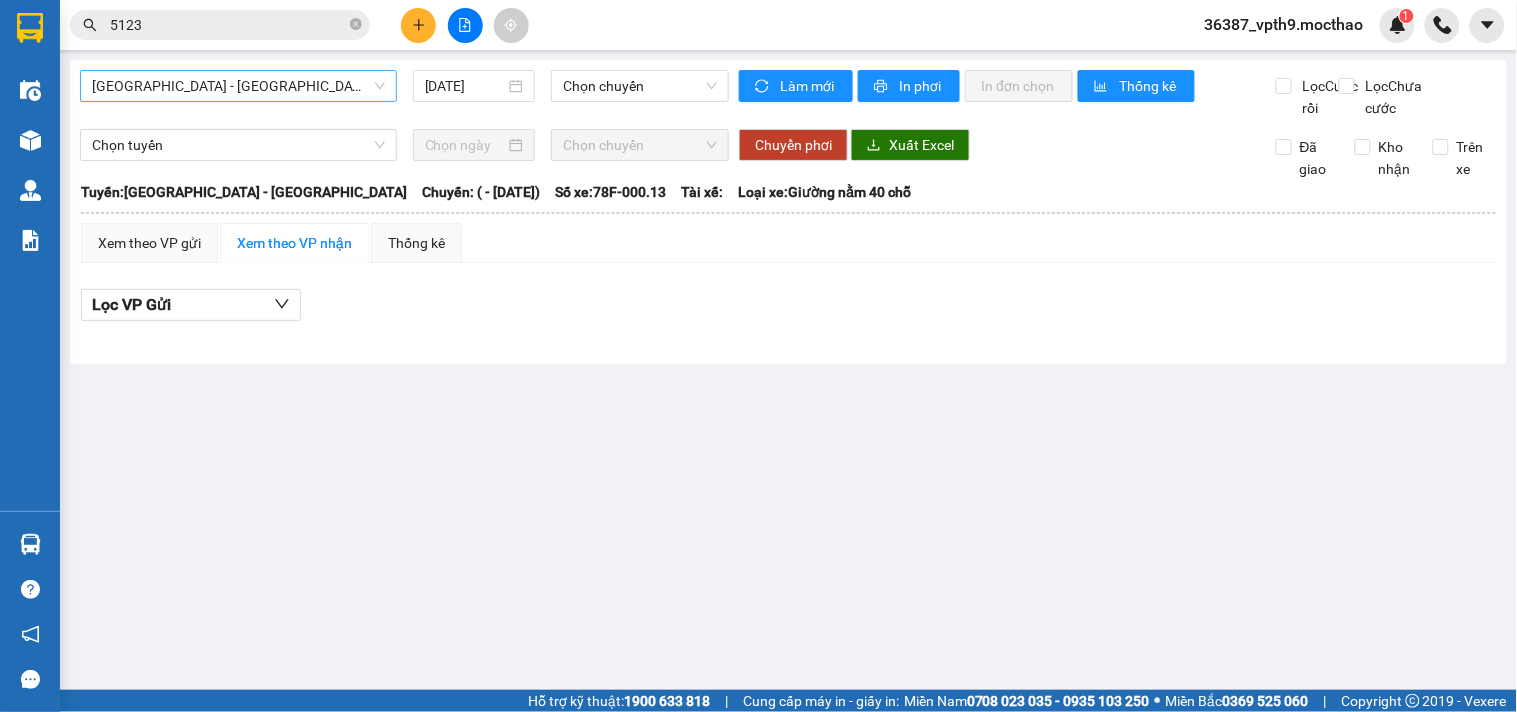 click on "[GEOGRAPHIC_DATA] - [GEOGRAPHIC_DATA]" at bounding box center (238, 86) 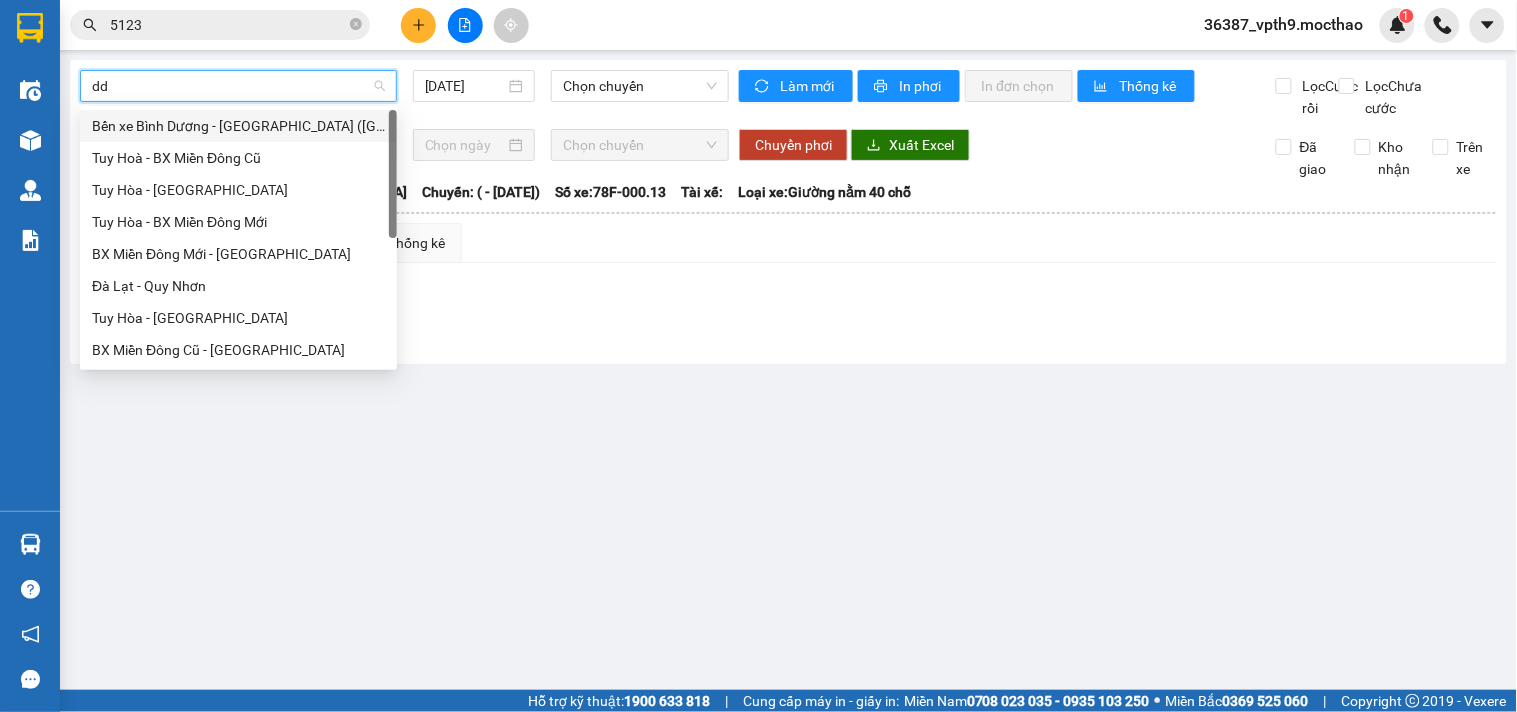 type on "dda" 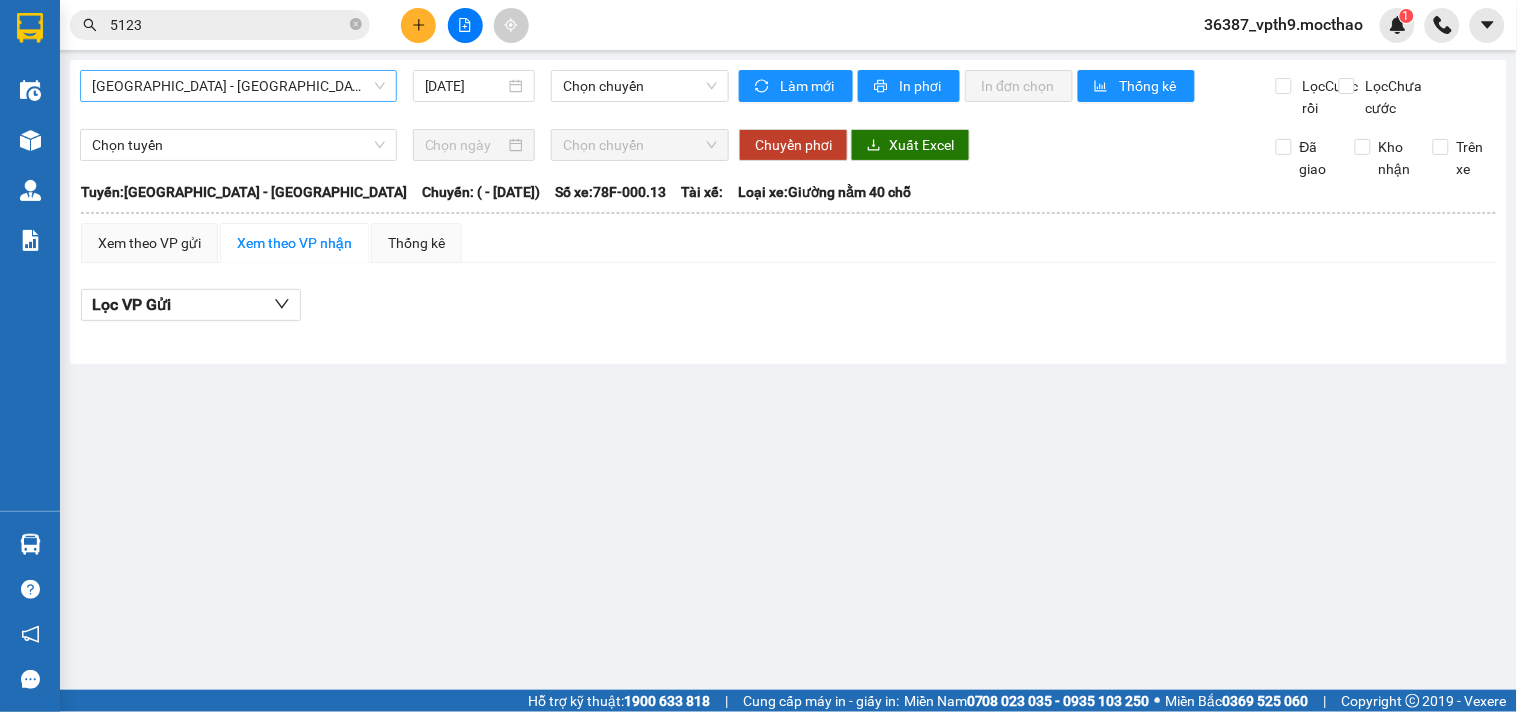 click on "[GEOGRAPHIC_DATA] - [GEOGRAPHIC_DATA]" at bounding box center (238, 86) 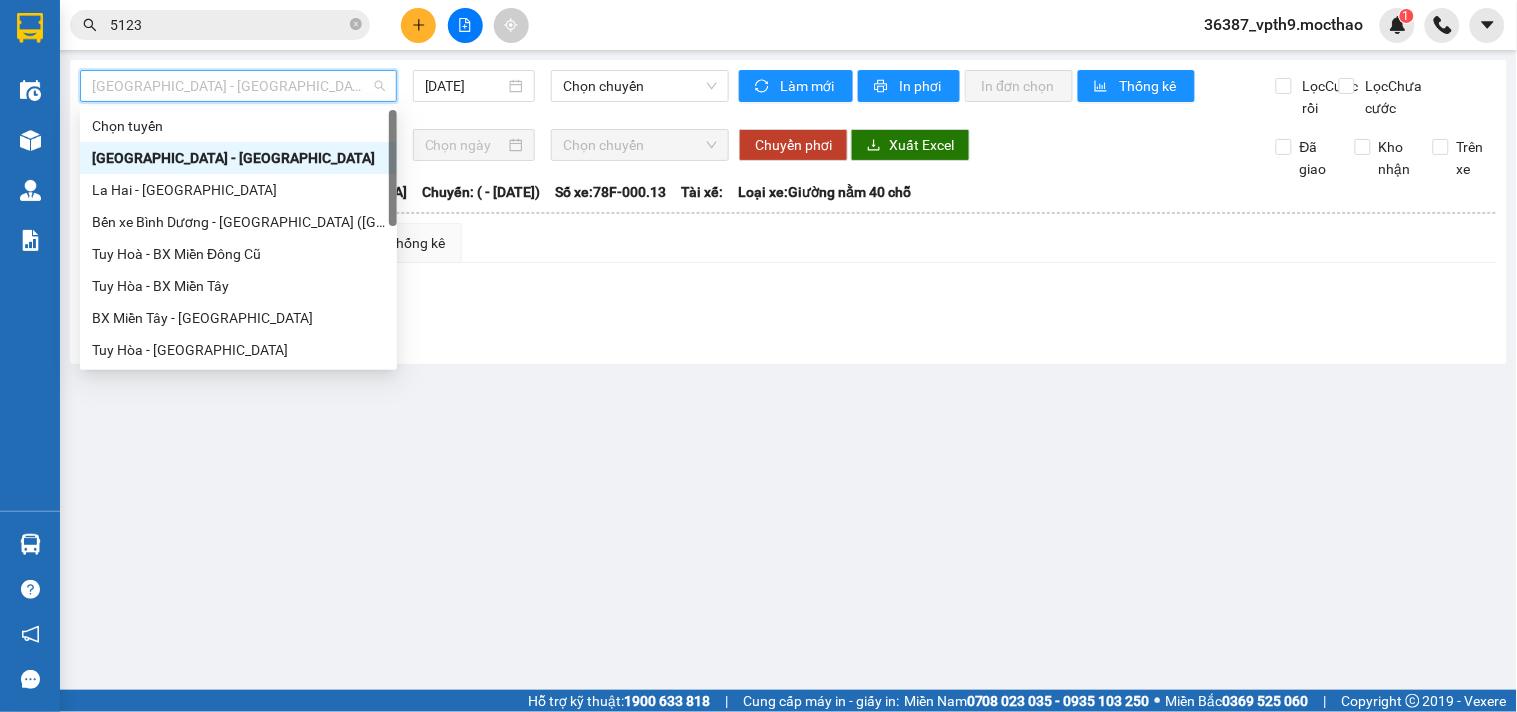 type on "d" 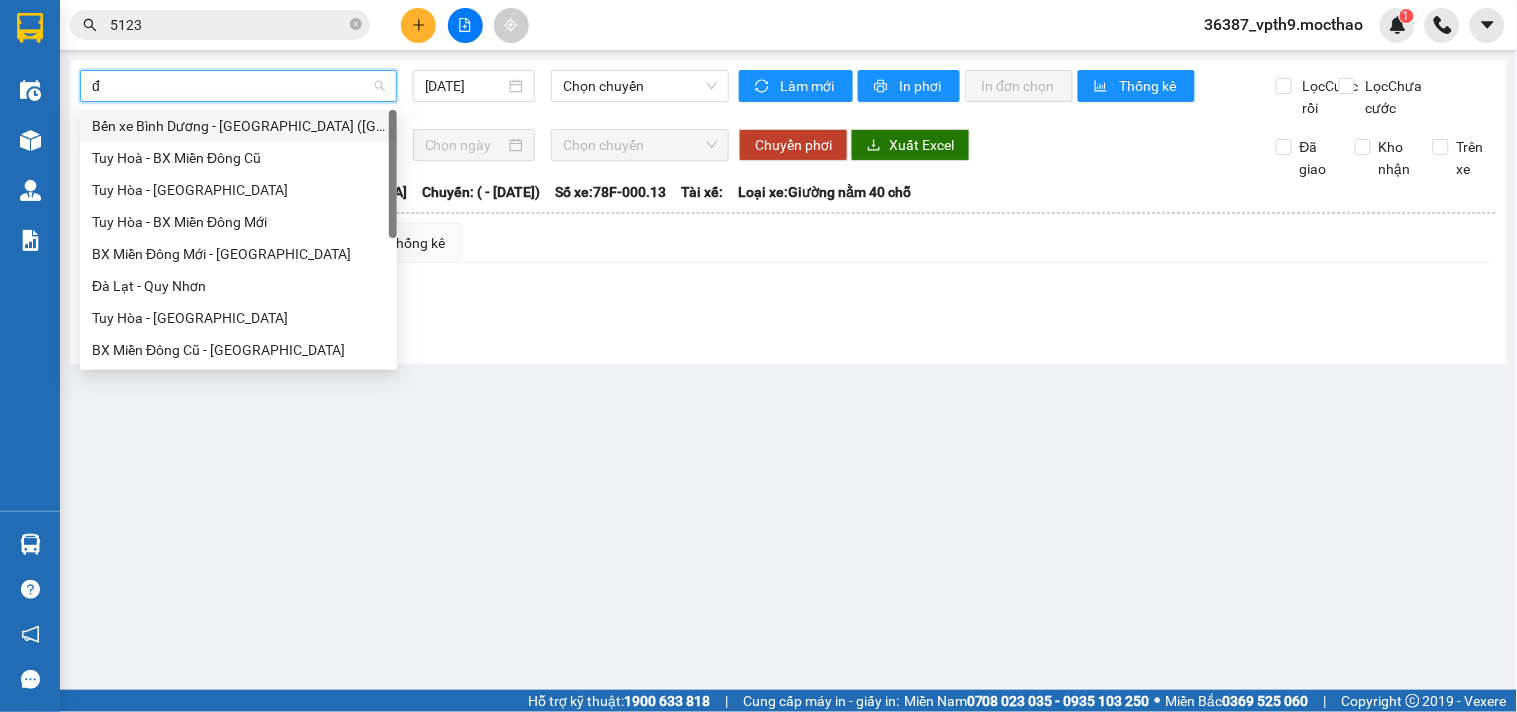 type on "đa" 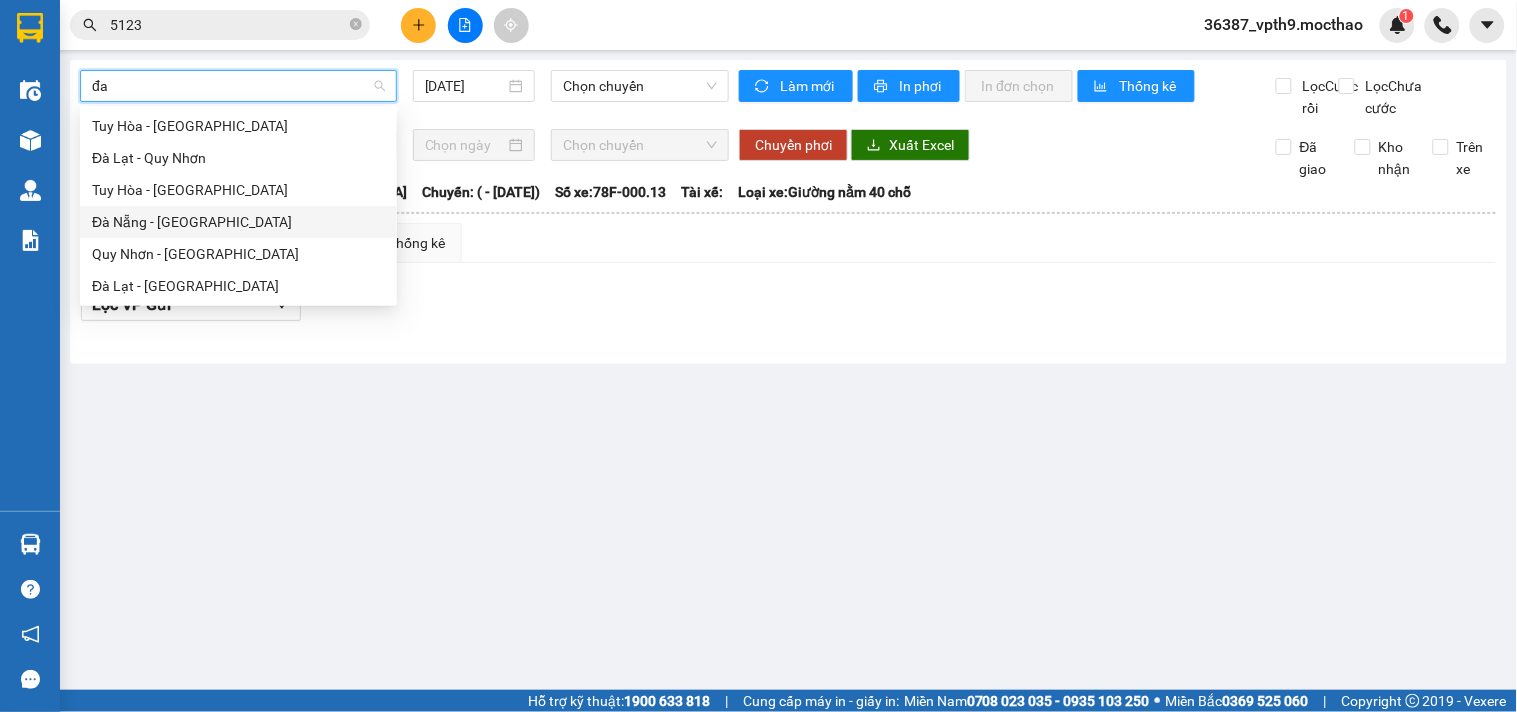 click on "Đà Nẵng - [GEOGRAPHIC_DATA]" at bounding box center [238, 222] 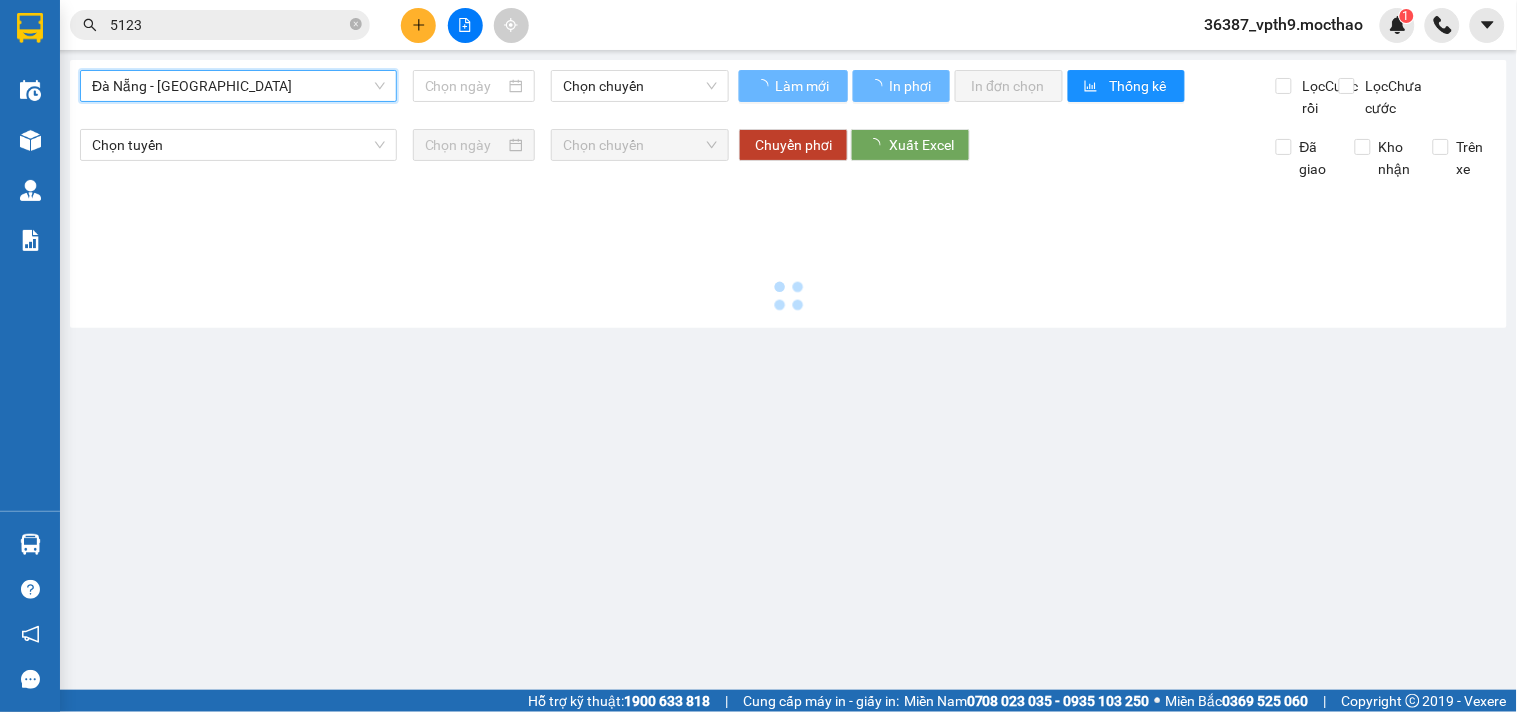 type on "[DATE]" 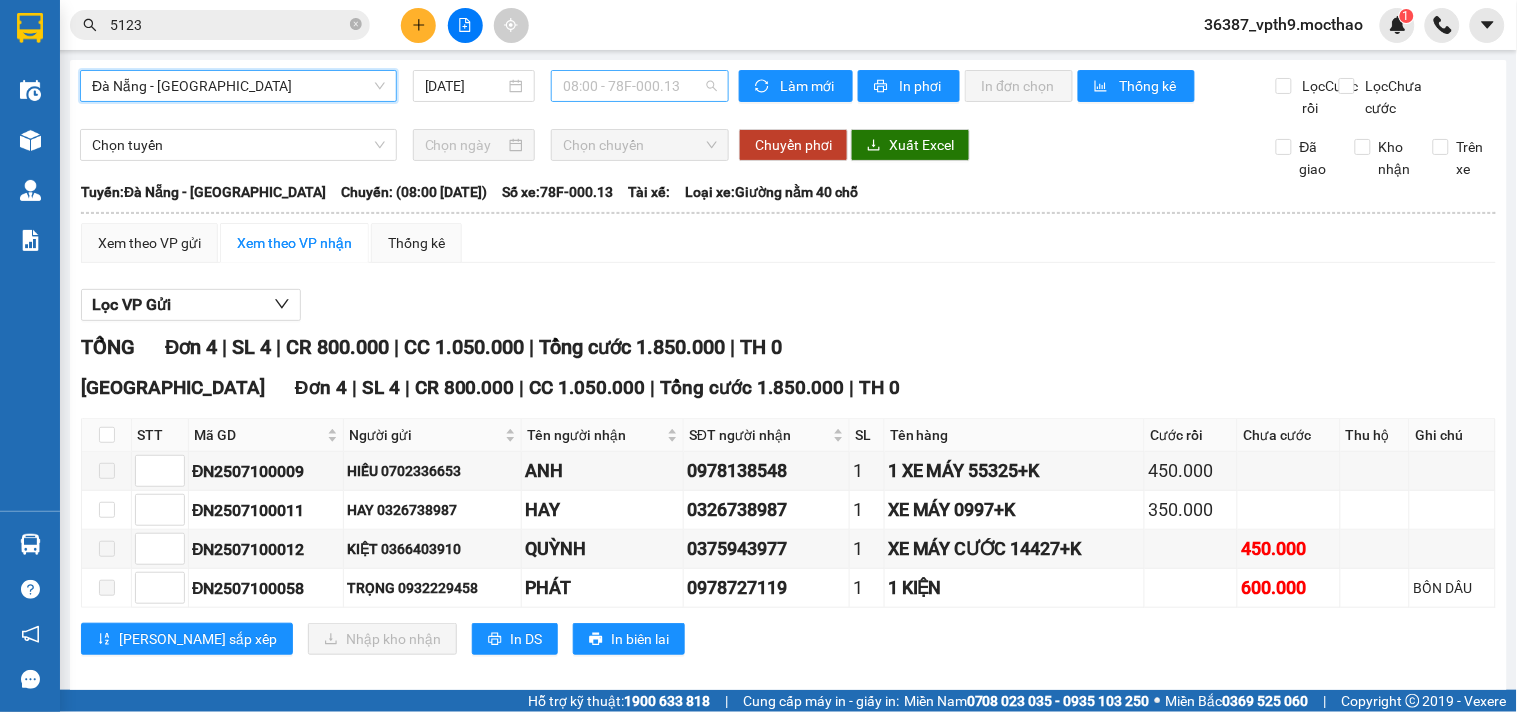 click on "08:00     - 78F-000.13" at bounding box center (640, 86) 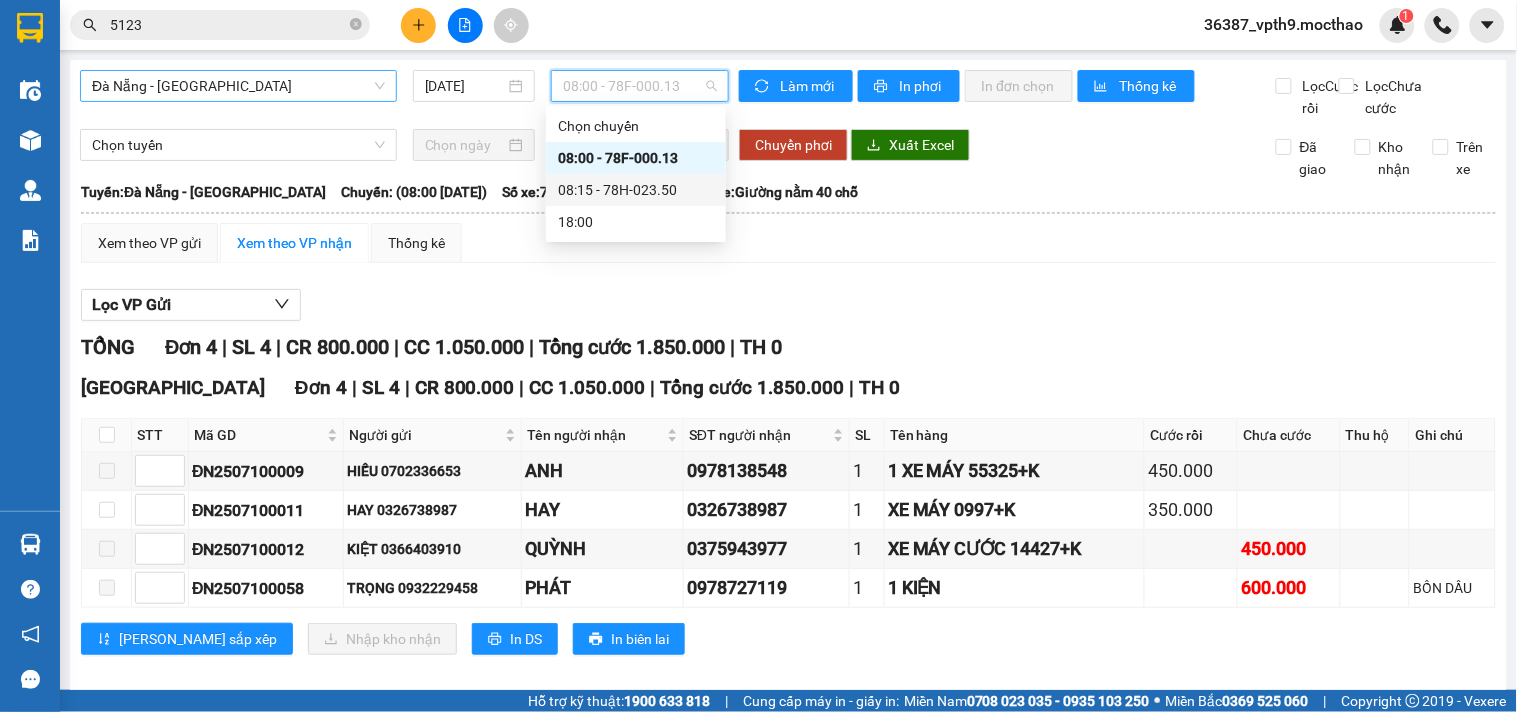 click on "08:15     - 78H-023.50" at bounding box center [636, 190] 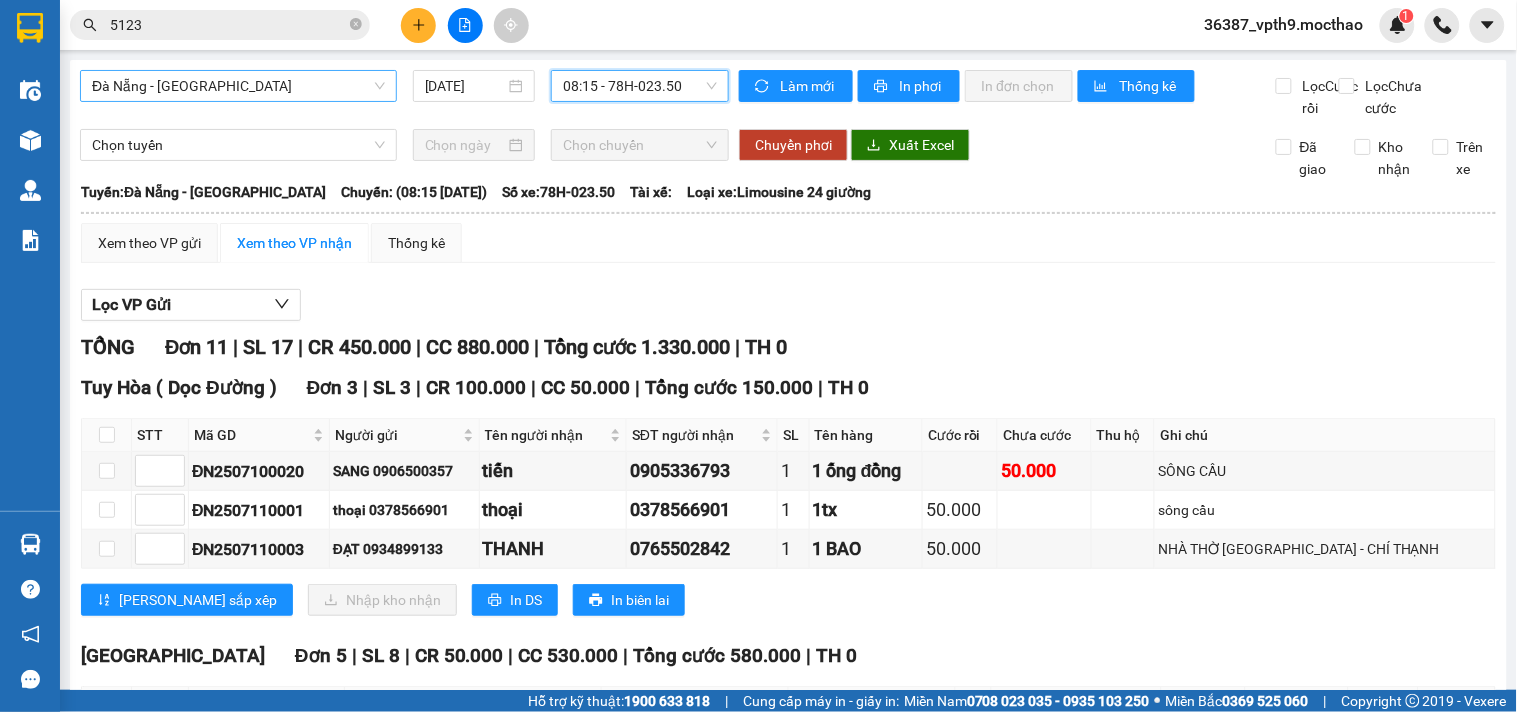 scroll, scrollTop: 333, scrollLeft: 0, axis: vertical 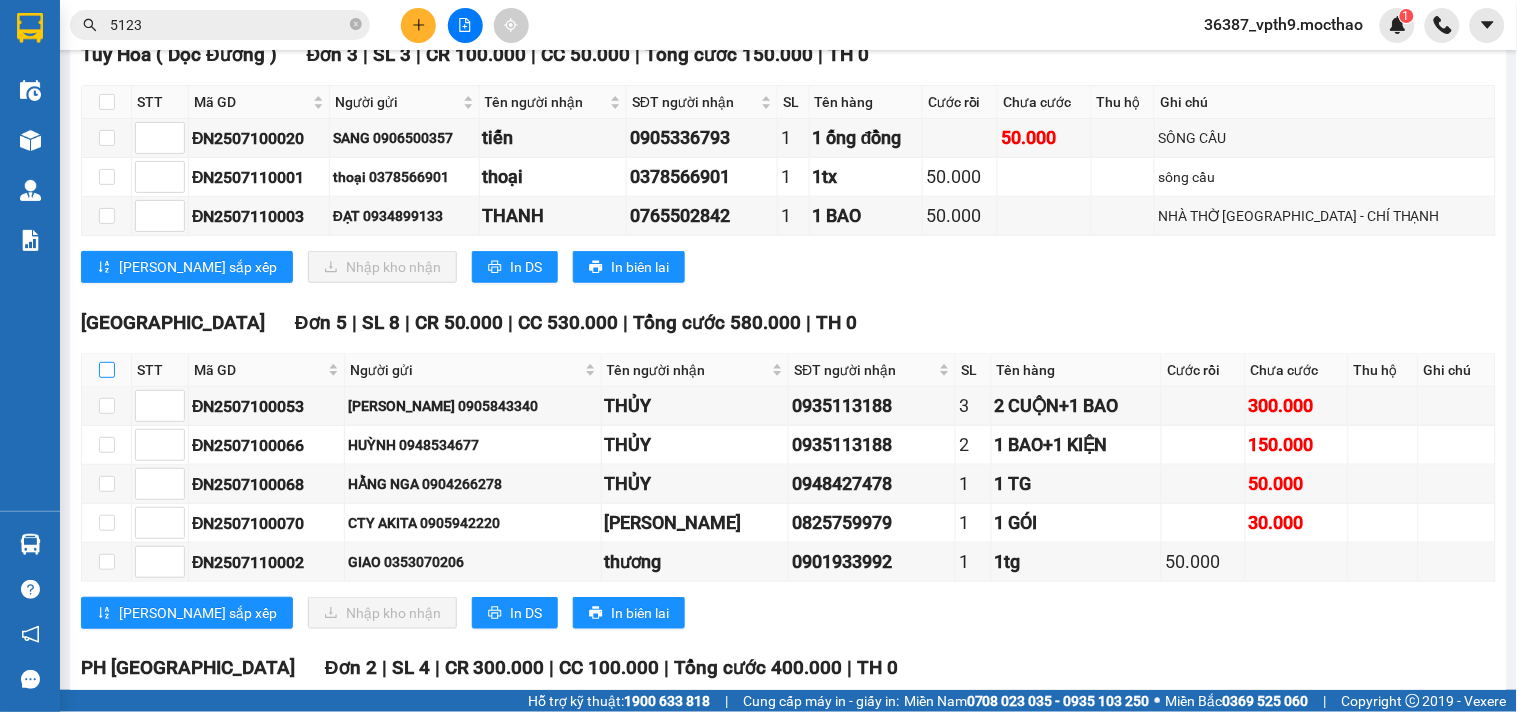 click at bounding box center (107, 370) 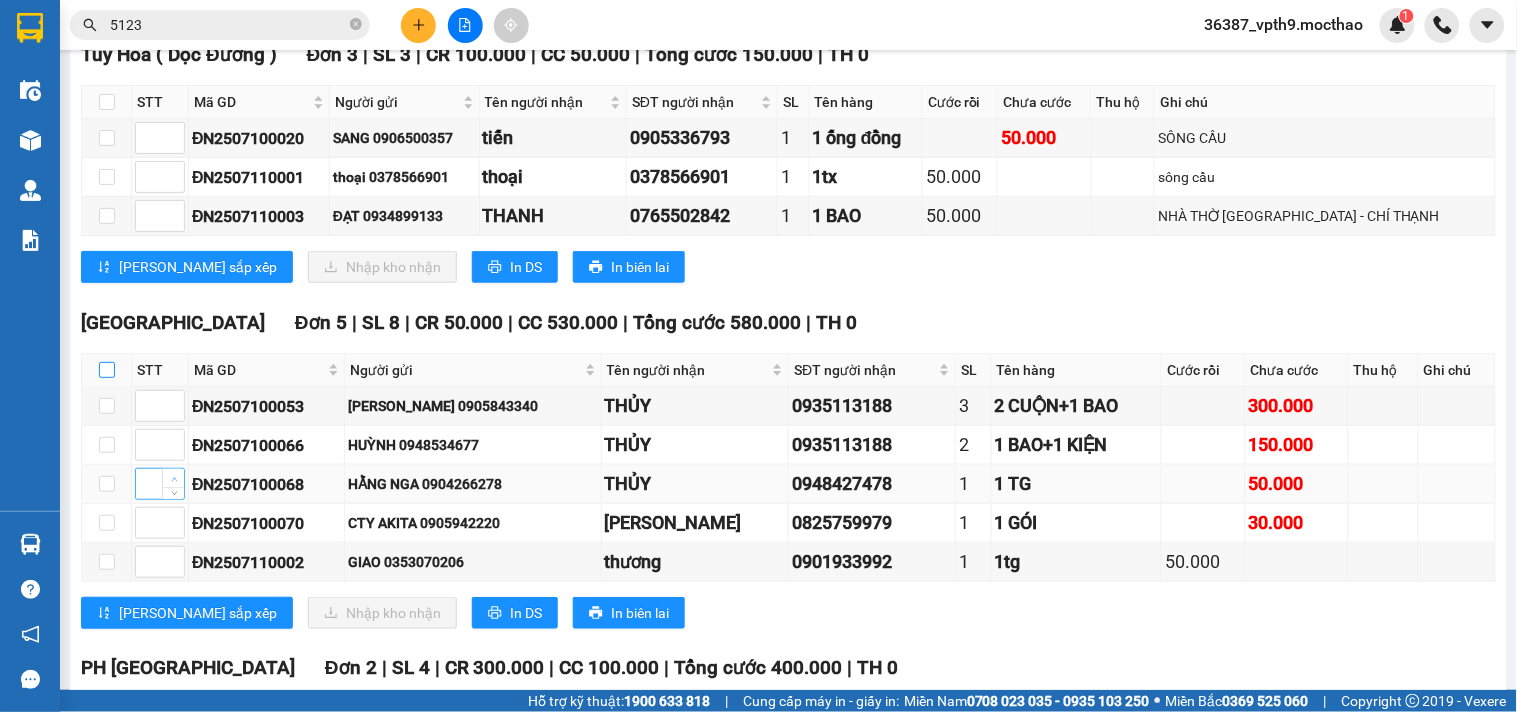 checkbox on "true" 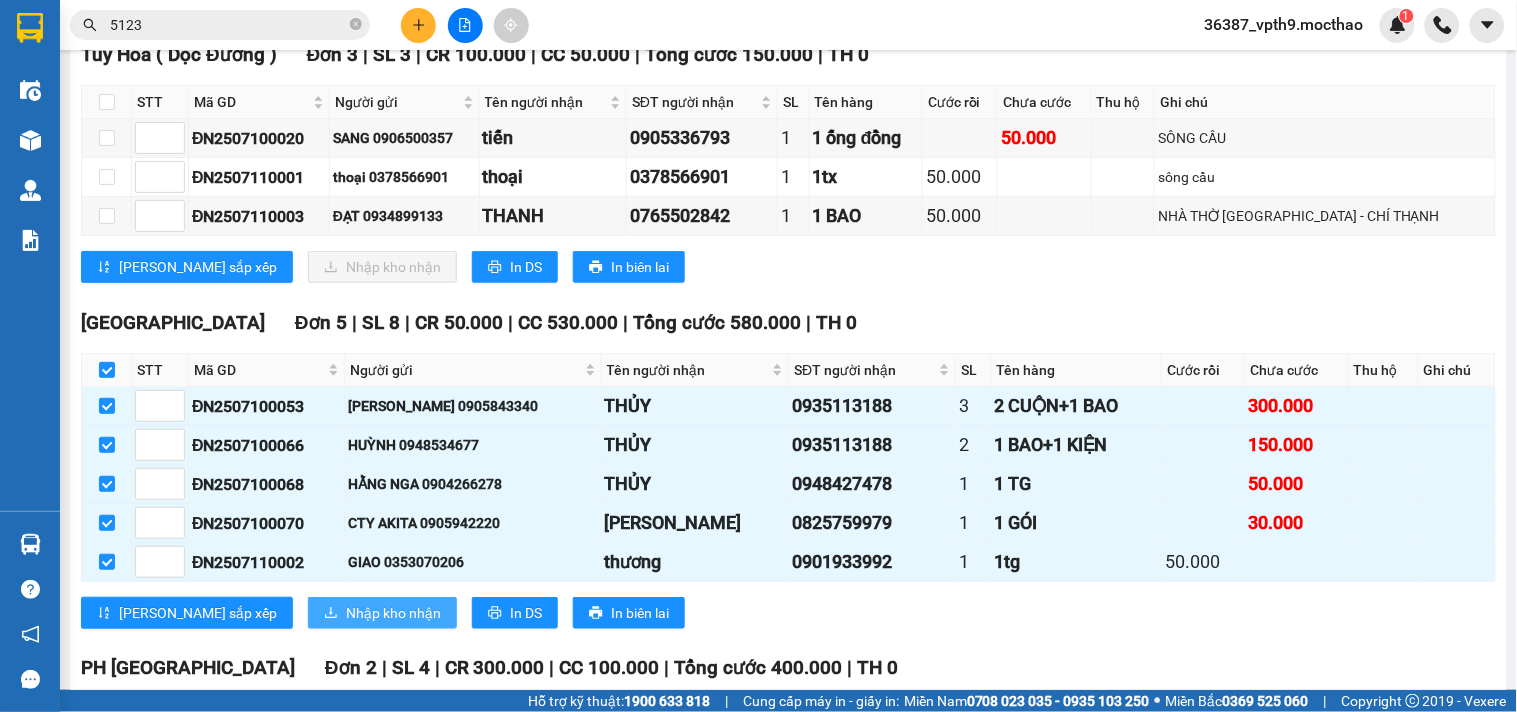 click on "Nhập kho nhận" at bounding box center (393, 613) 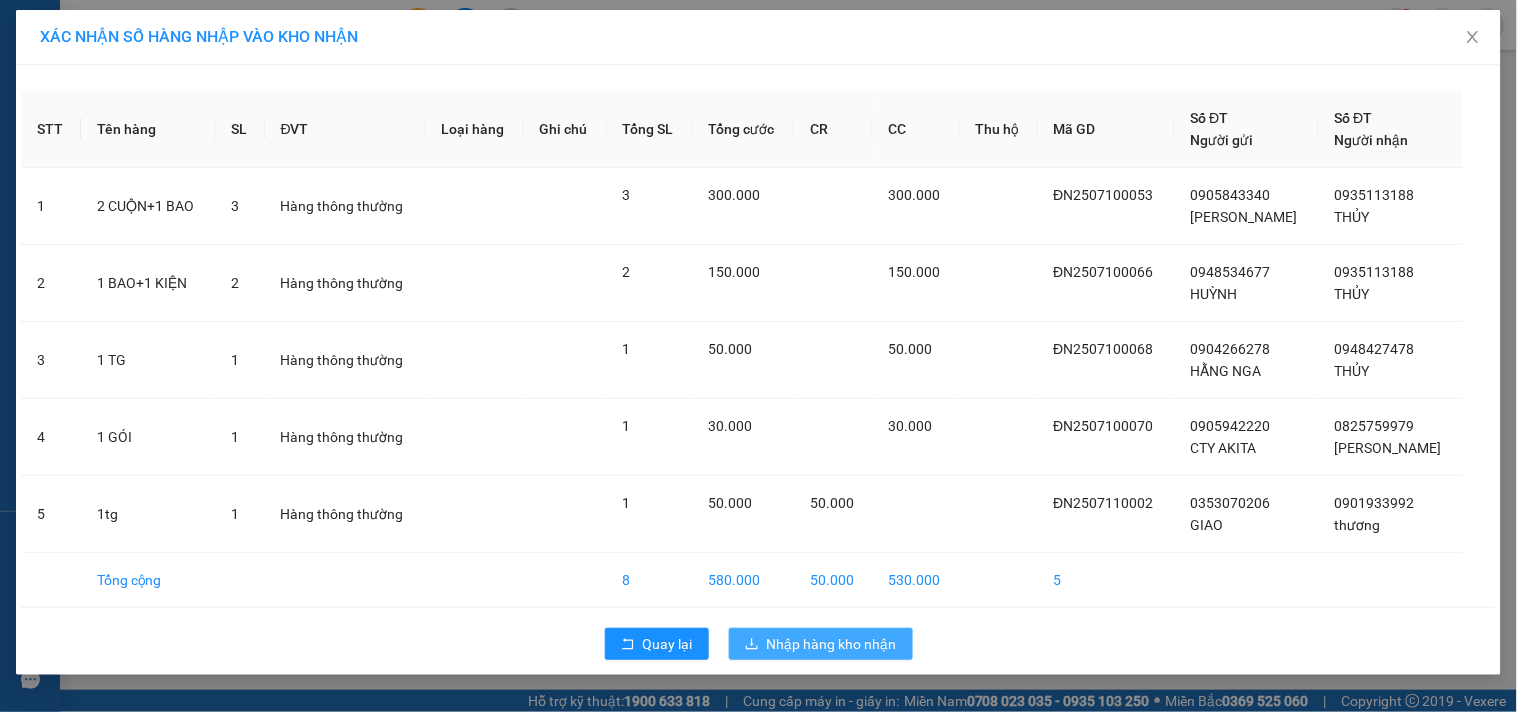 click on "Nhập hàng kho nhận" at bounding box center (832, 644) 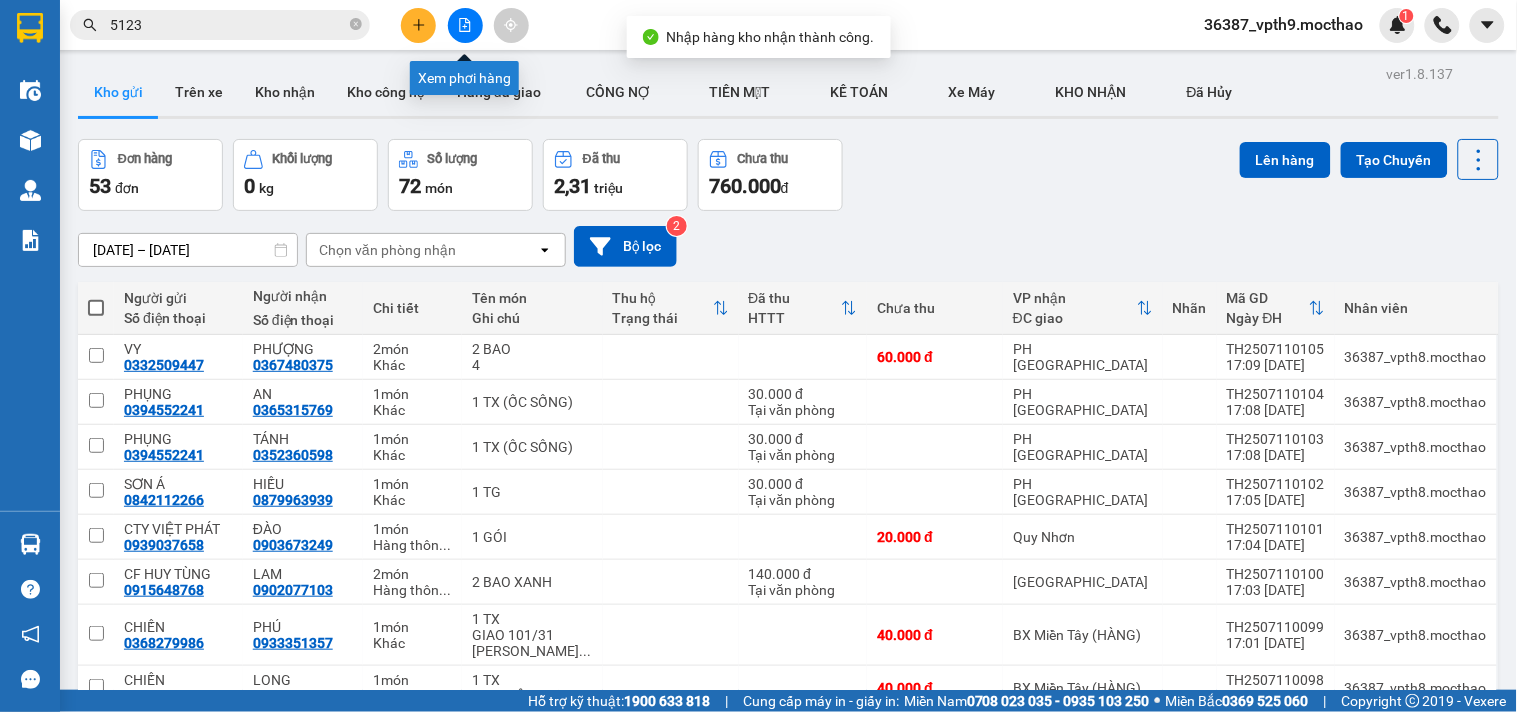 click 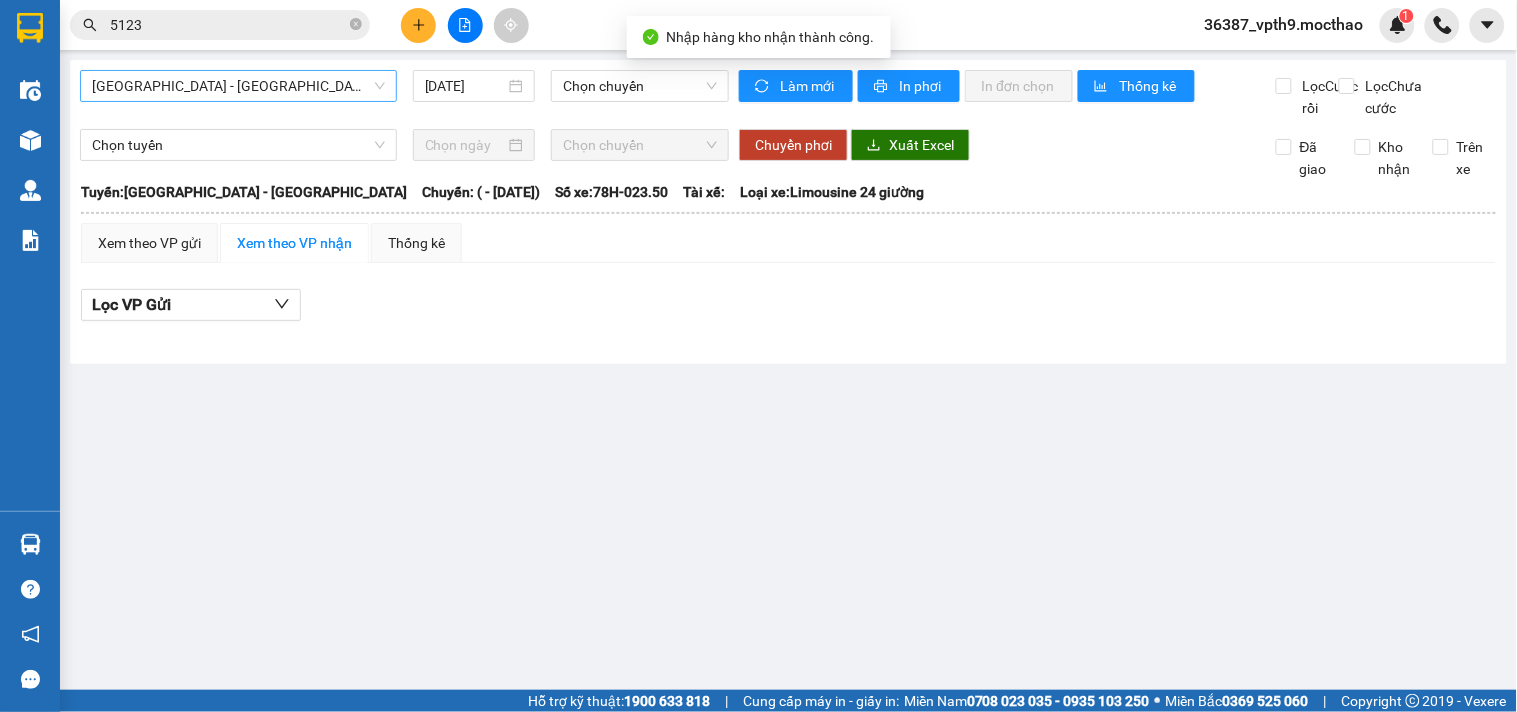 click on "[GEOGRAPHIC_DATA] - [GEOGRAPHIC_DATA]" at bounding box center (238, 86) 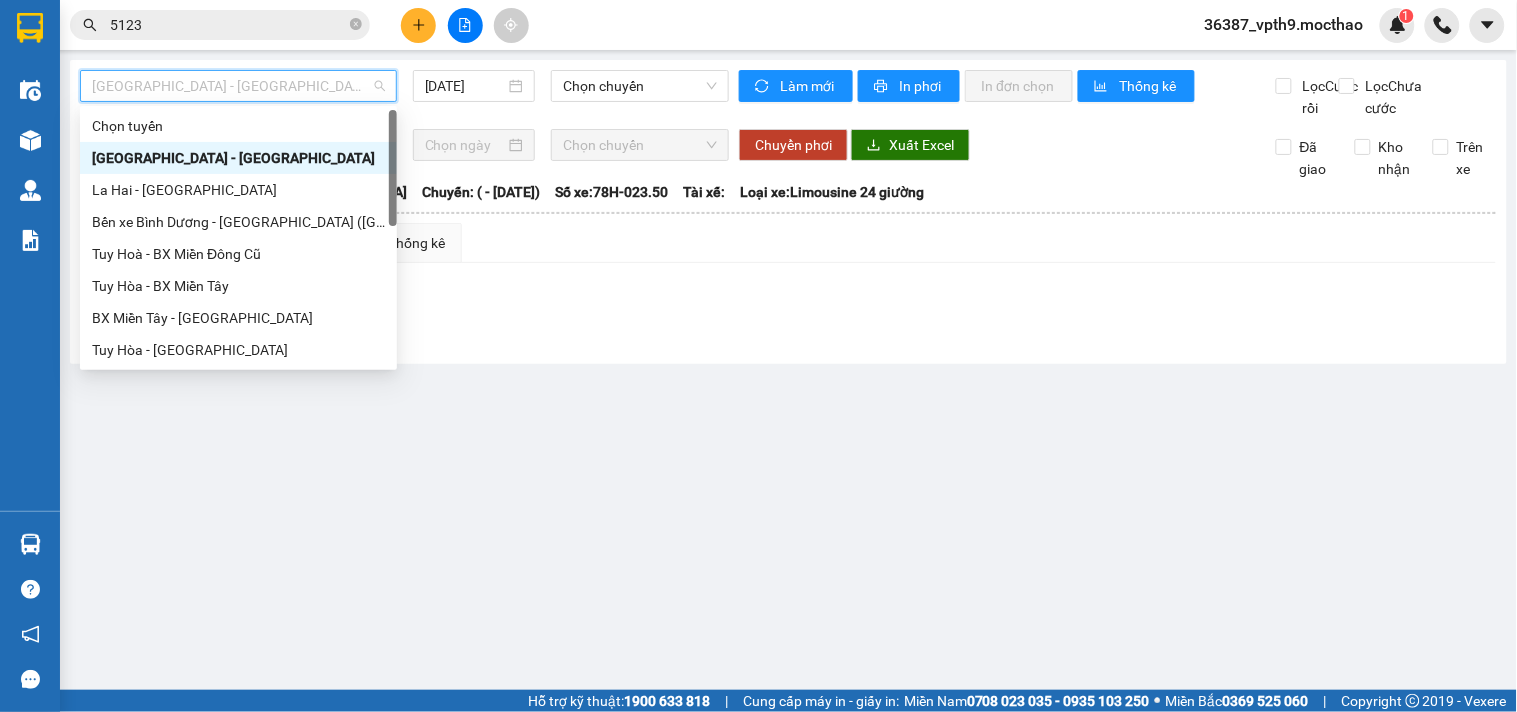type on "d" 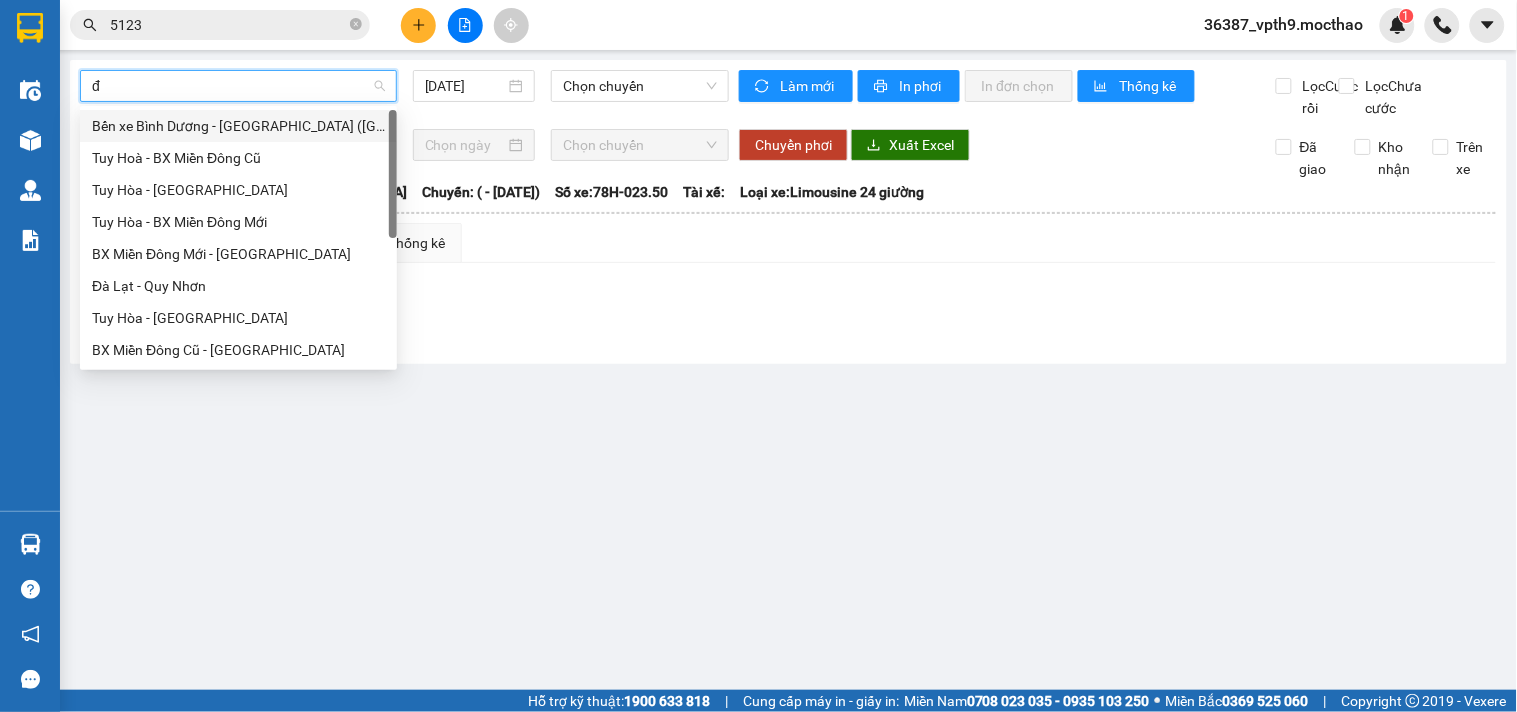 type on "đa" 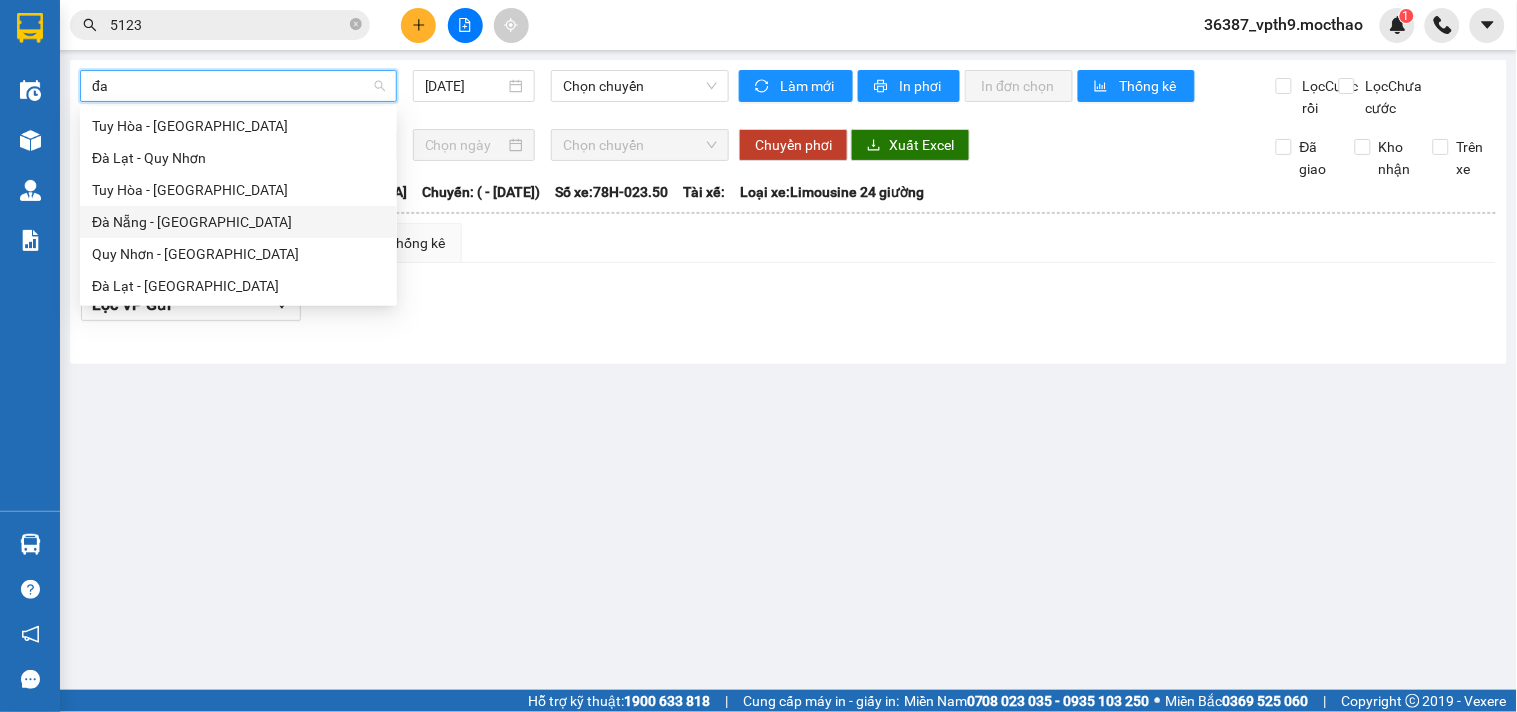click on "Đà Nẵng - [GEOGRAPHIC_DATA]" at bounding box center (238, 222) 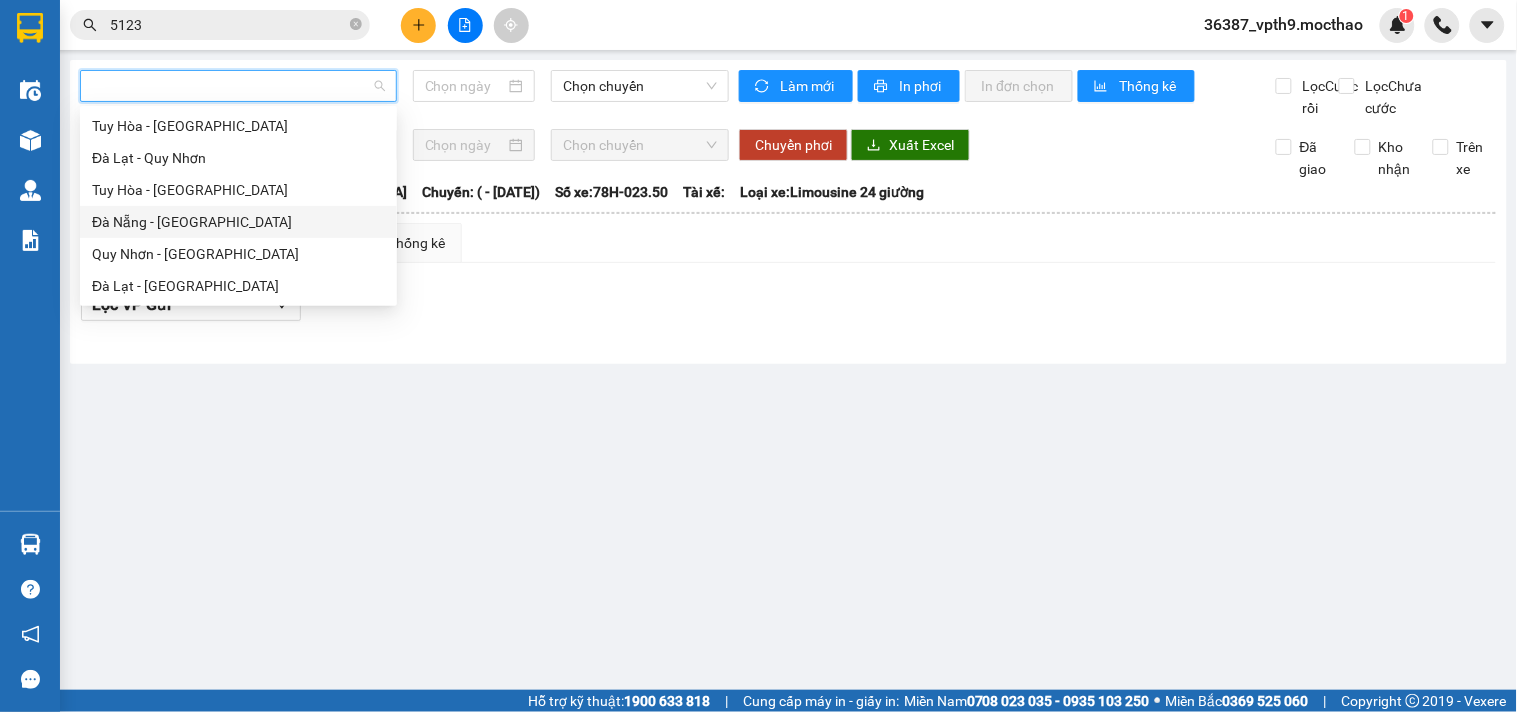 type on "[DATE]" 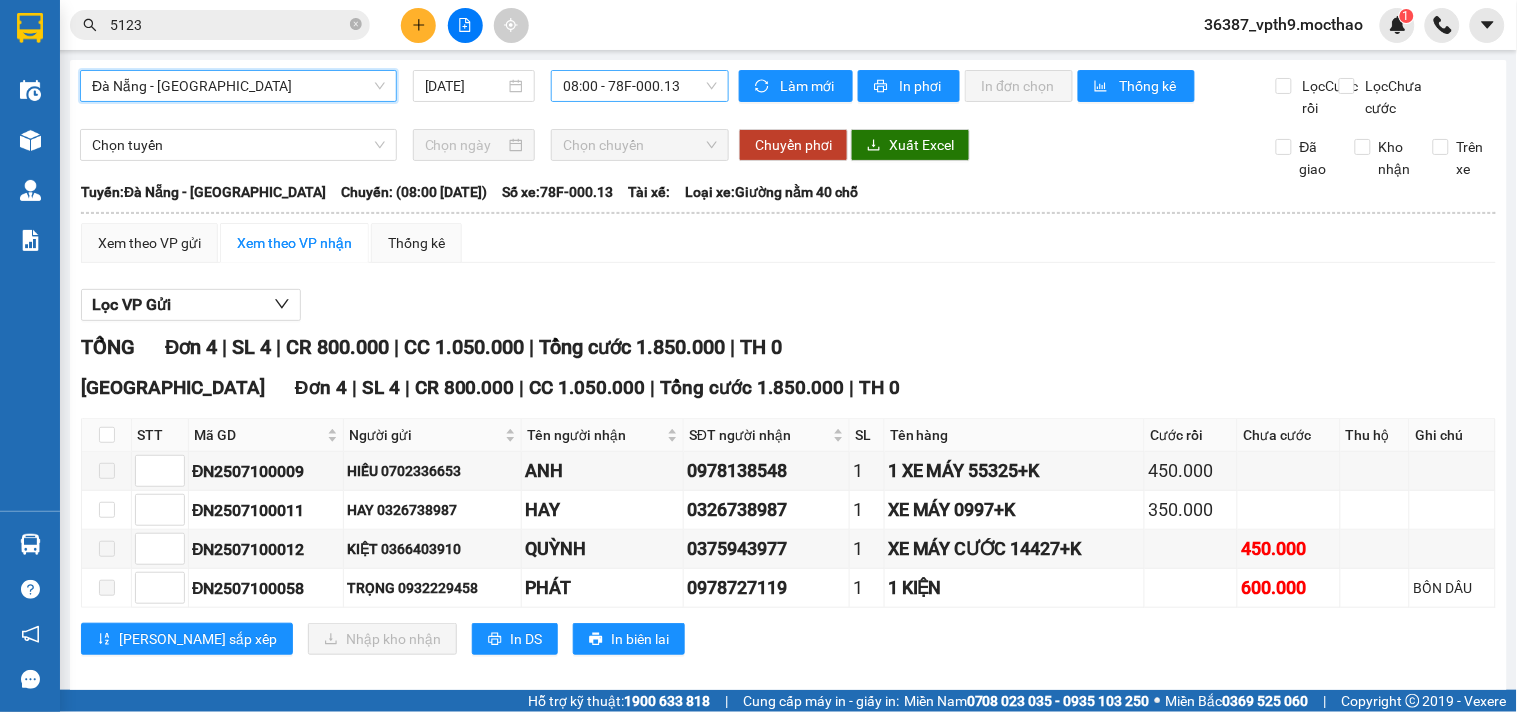 click on "08:00     - 78F-000.13" at bounding box center (640, 86) 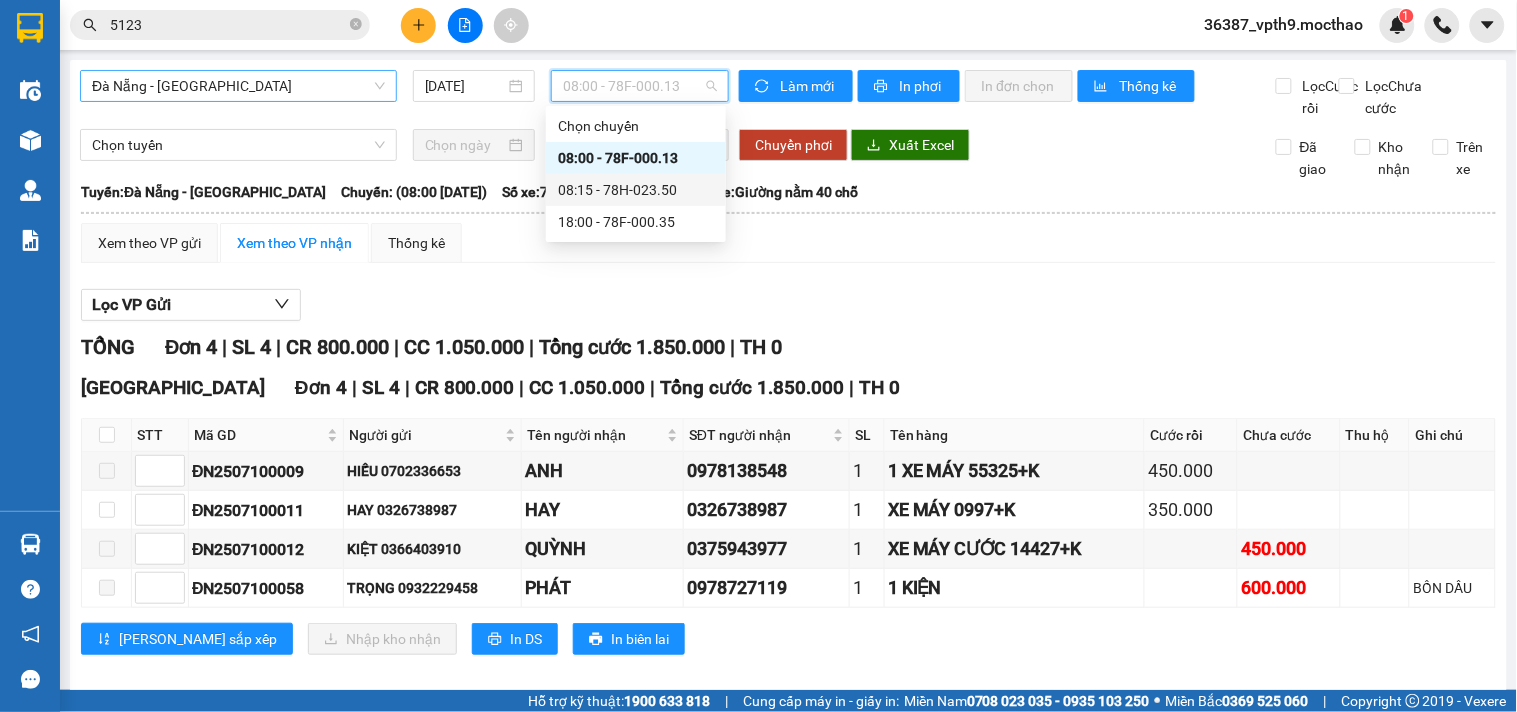 click on "08:15     - 78H-023.50" at bounding box center (636, 190) 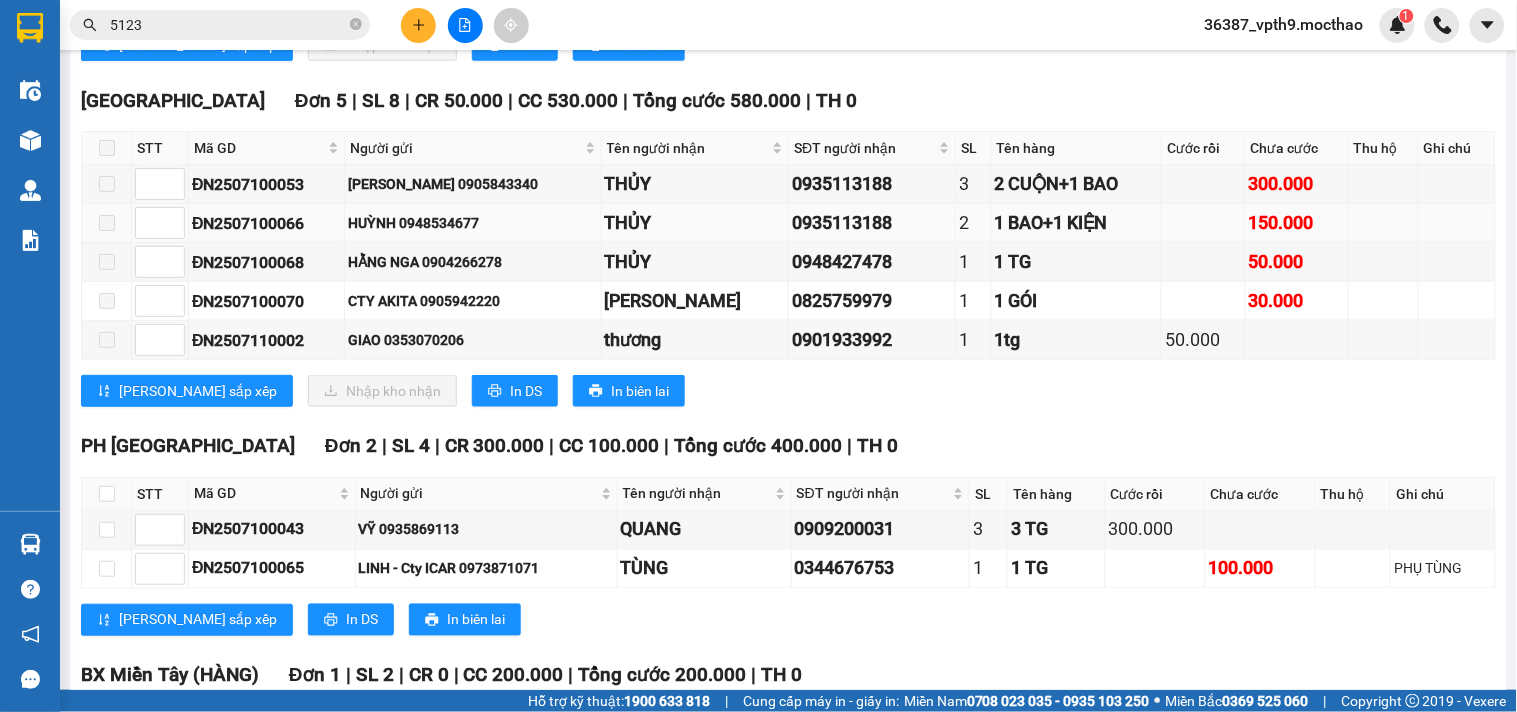 scroll, scrollTop: 773, scrollLeft: 0, axis: vertical 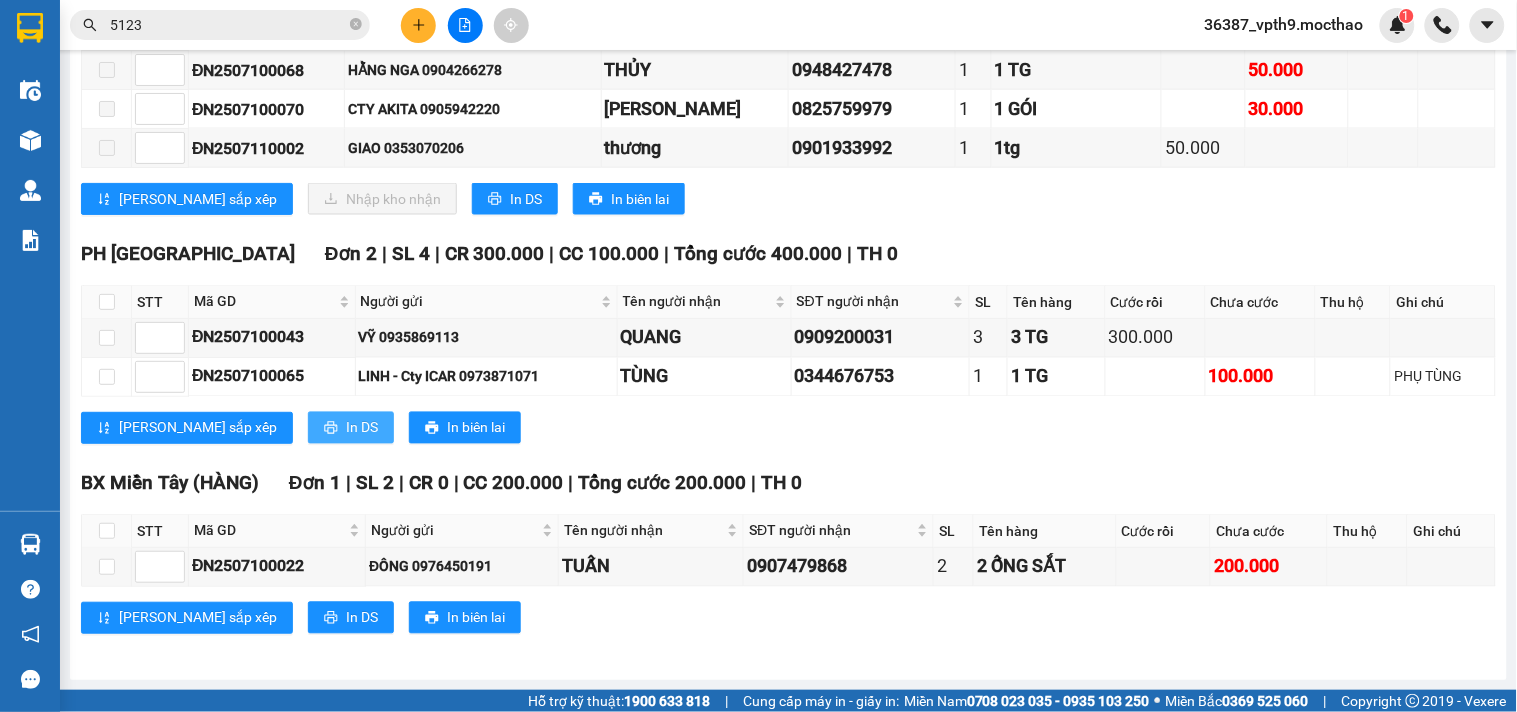 click on "In DS" at bounding box center (362, 428) 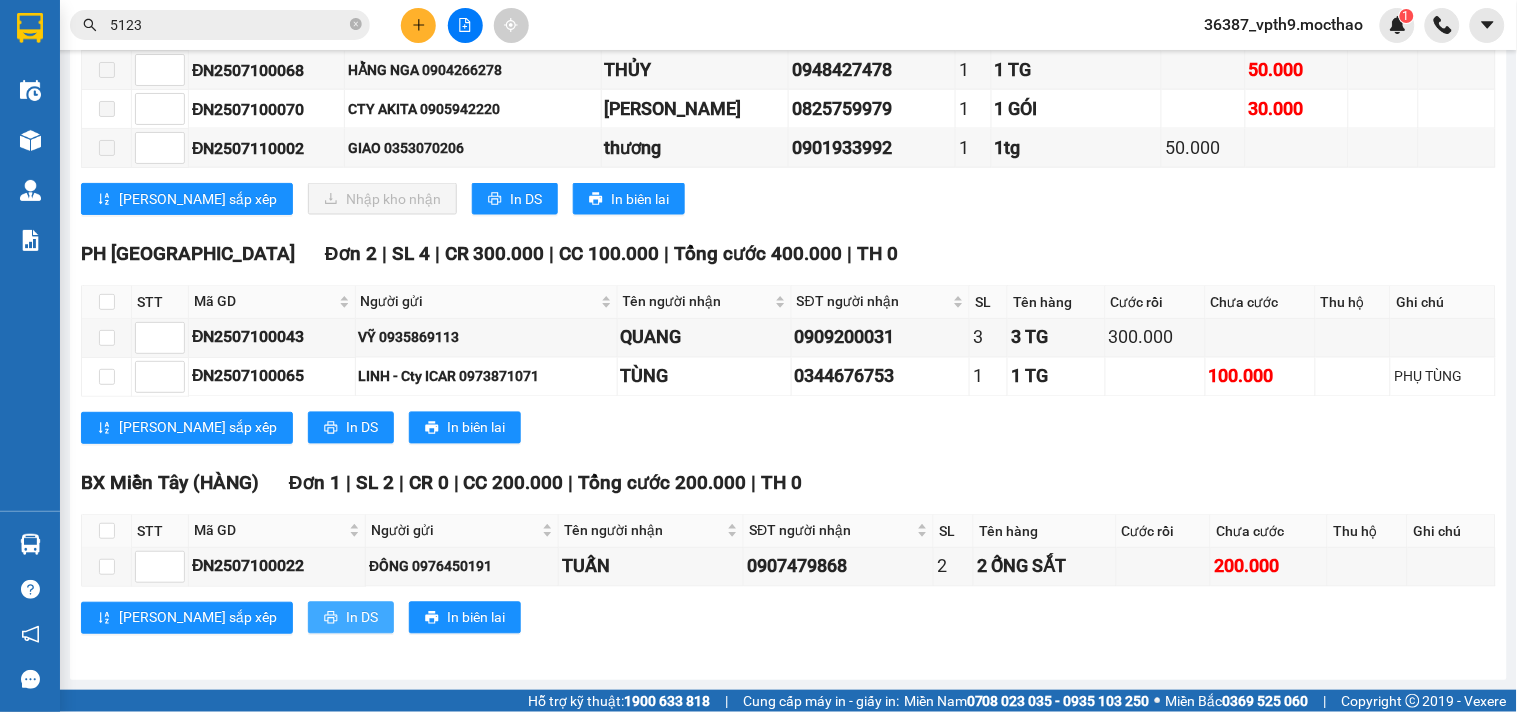 click on "In DS" at bounding box center (351, 618) 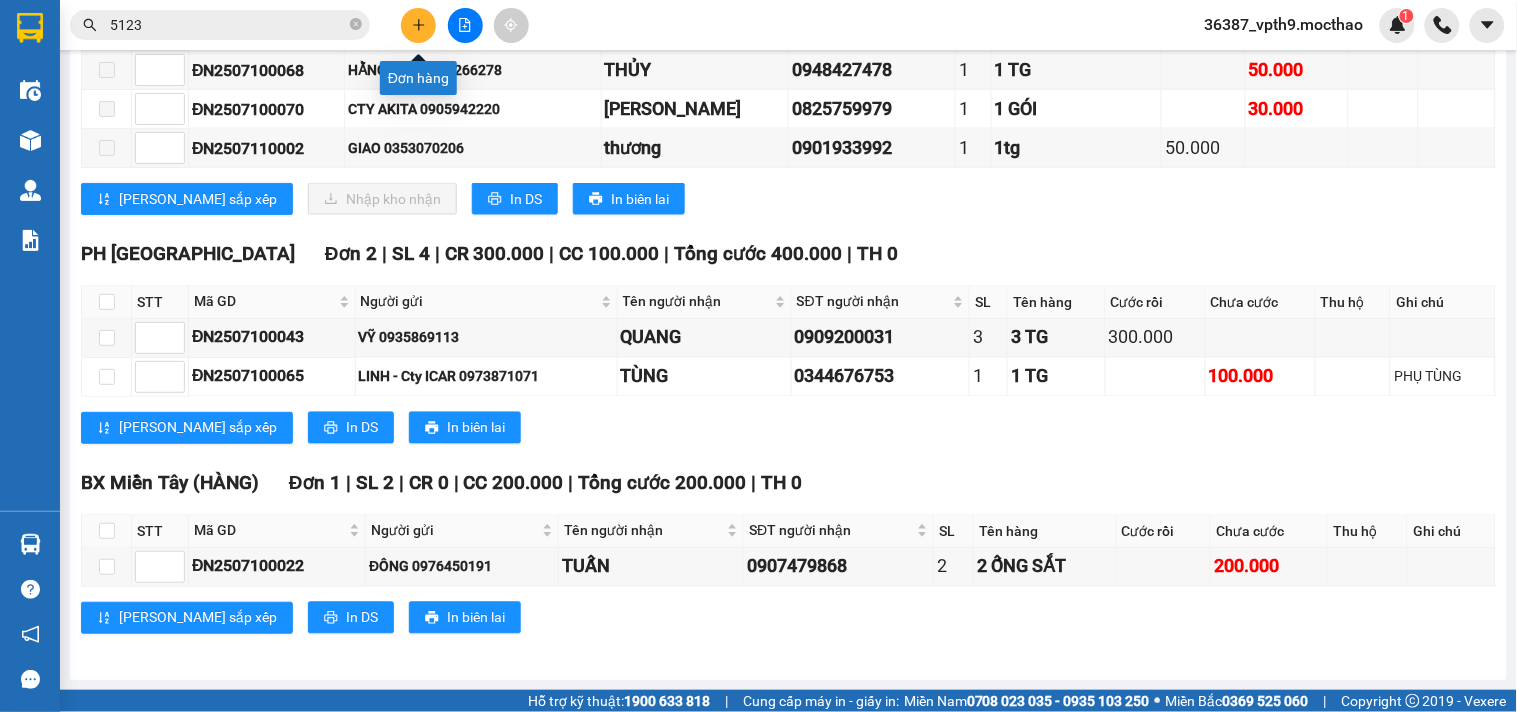 click 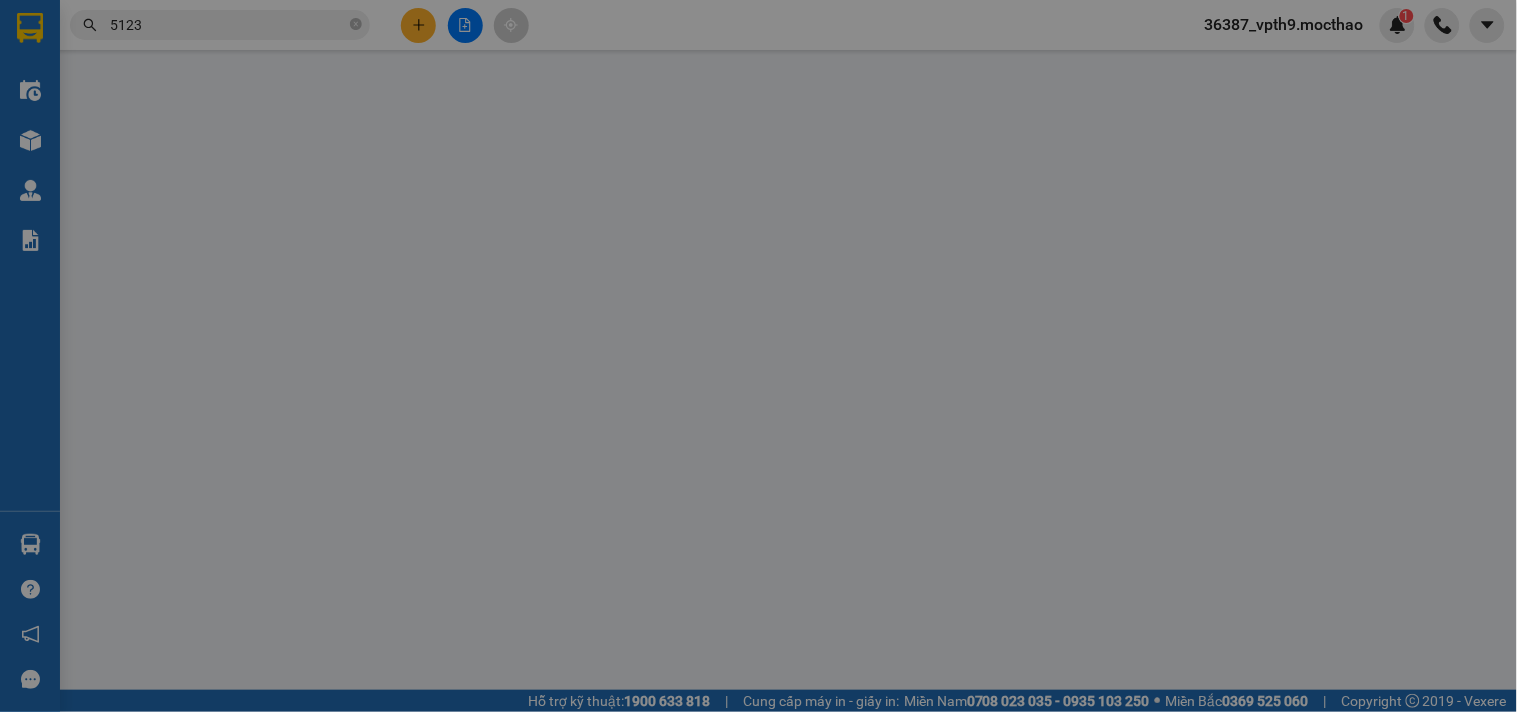 scroll, scrollTop: 0, scrollLeft: 0, axis: both 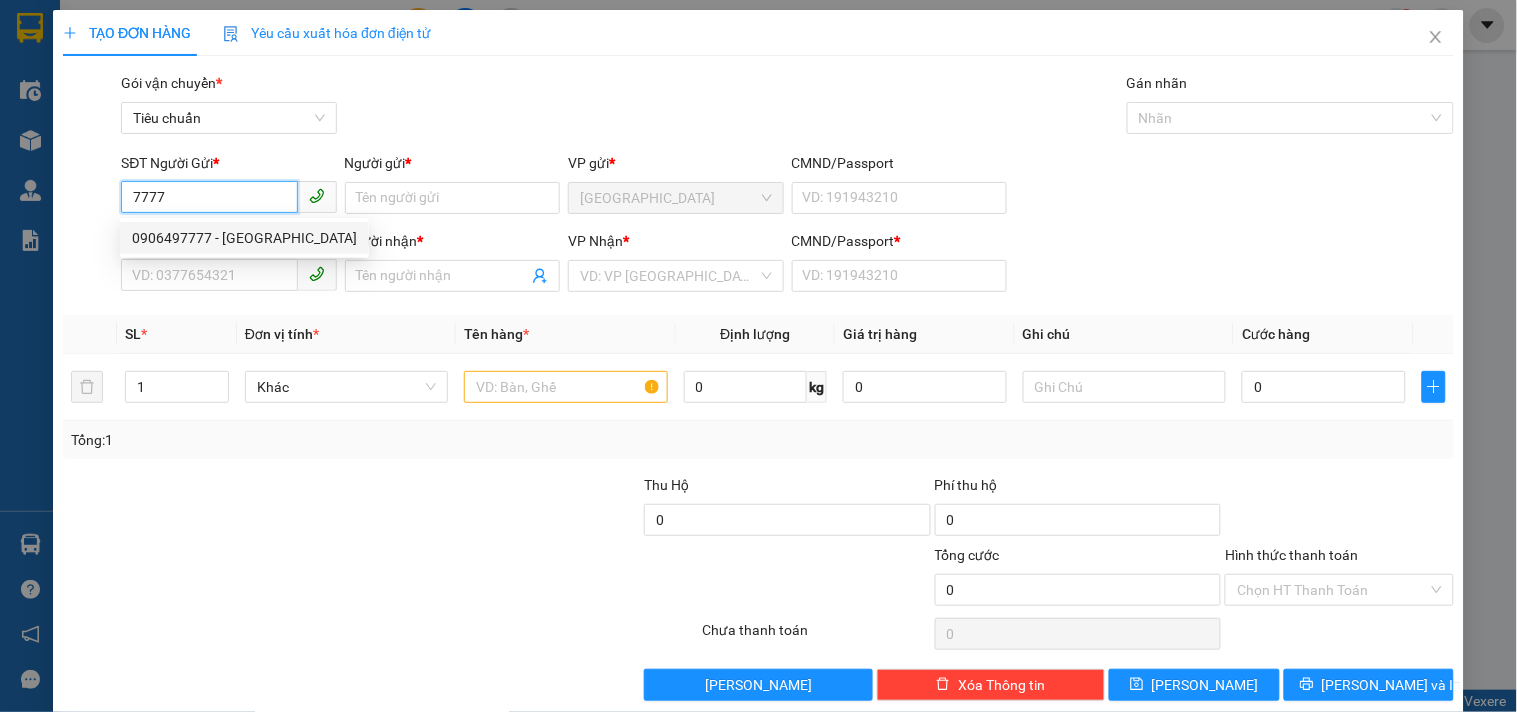 click on "0906497777 - [GEOGRAPHIC_DATA]" at bounding box center (244, 238) 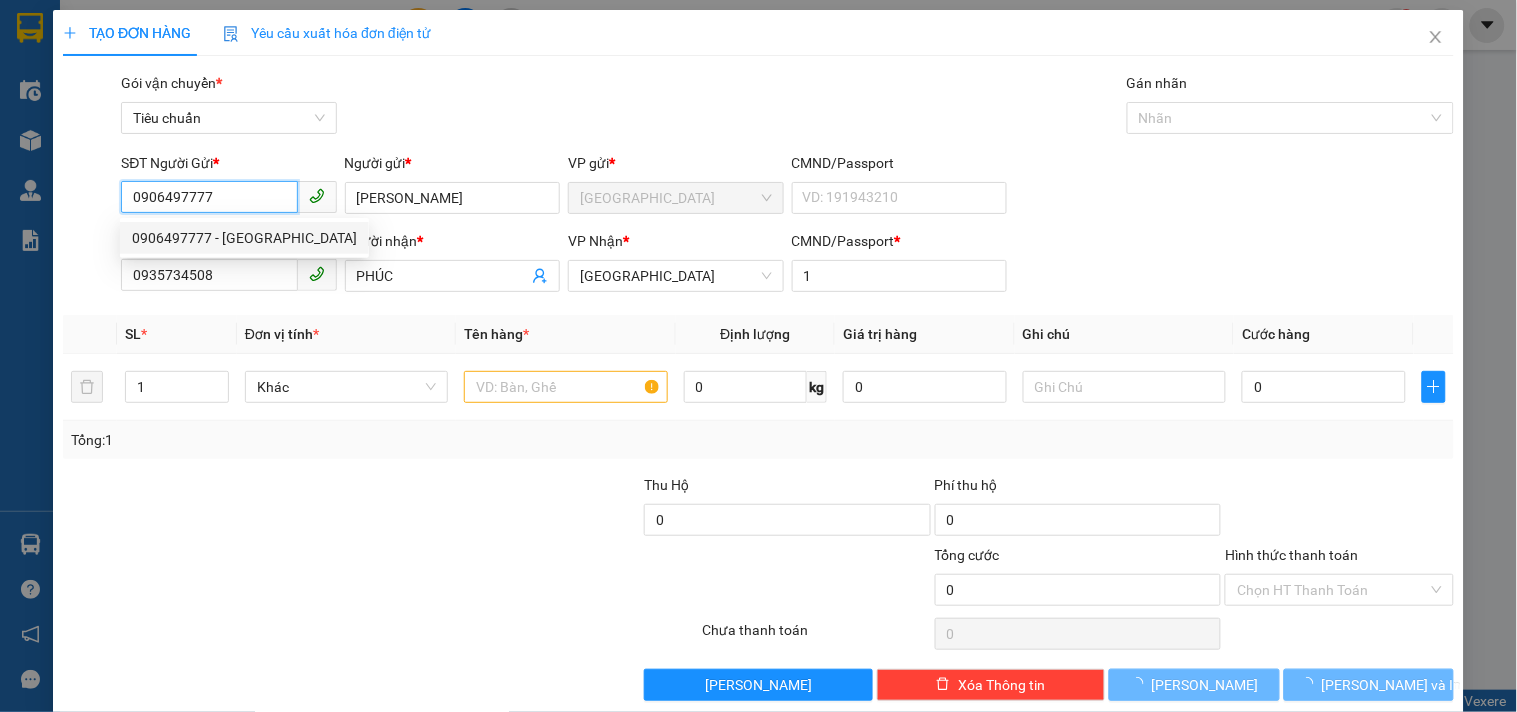 type on "20.000" 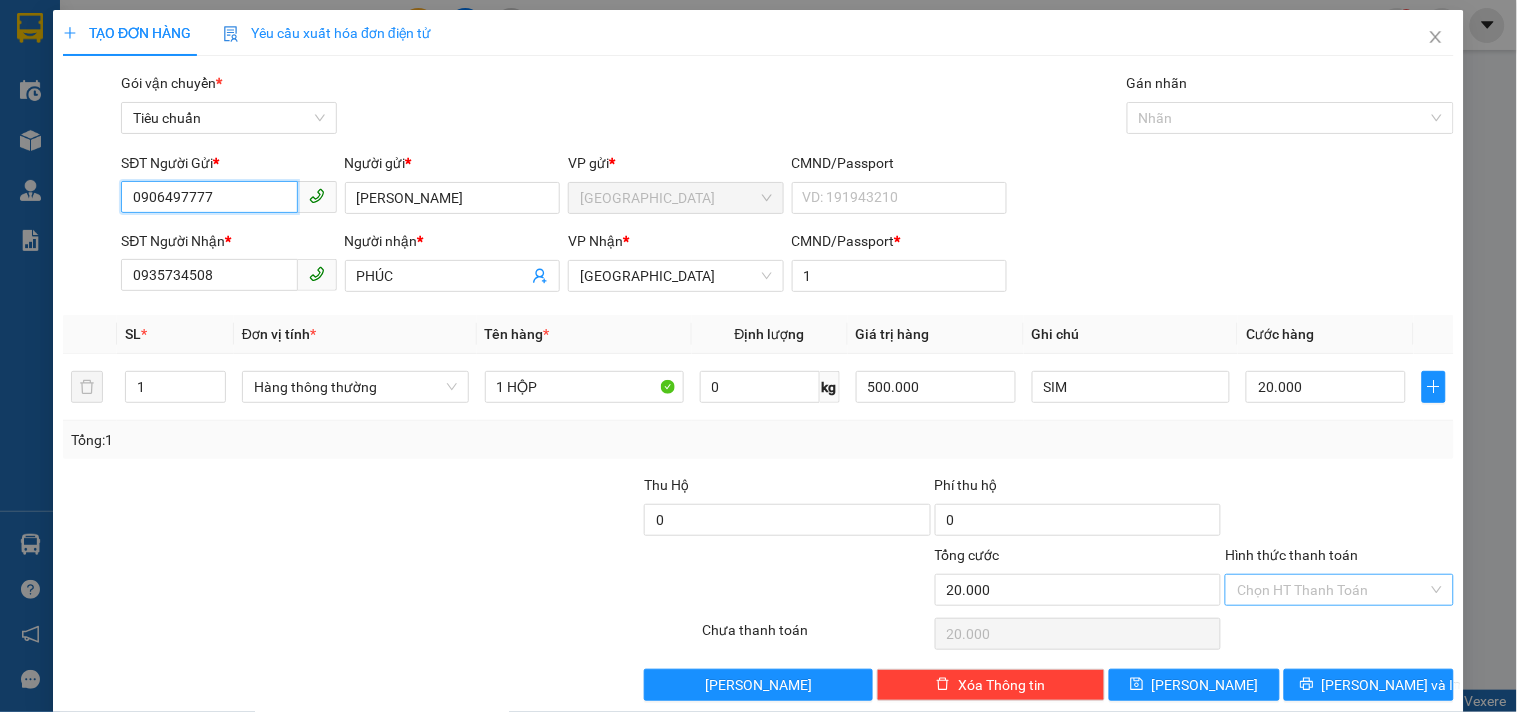 type on "0906497777" 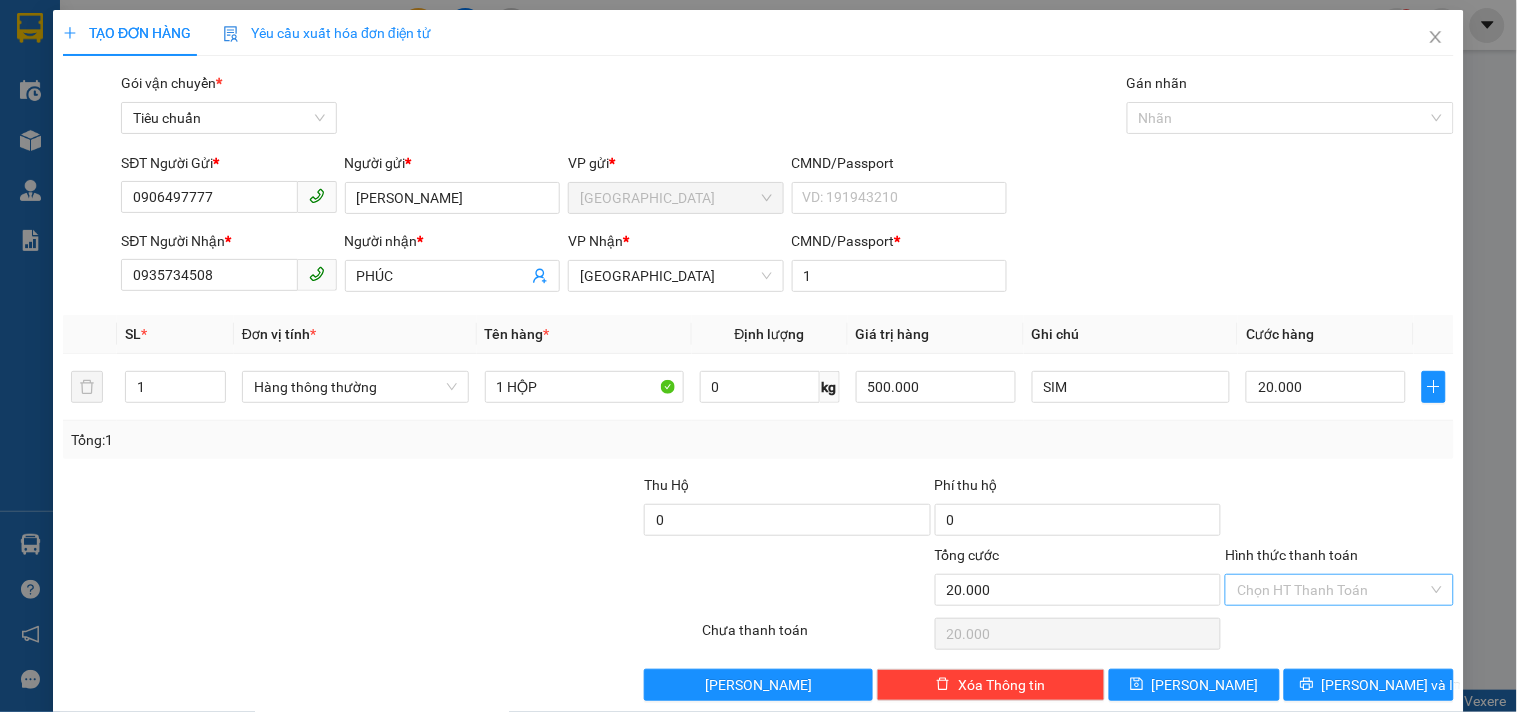 click on "Hình thức thanh toán" at bounding box center [1332, 590] 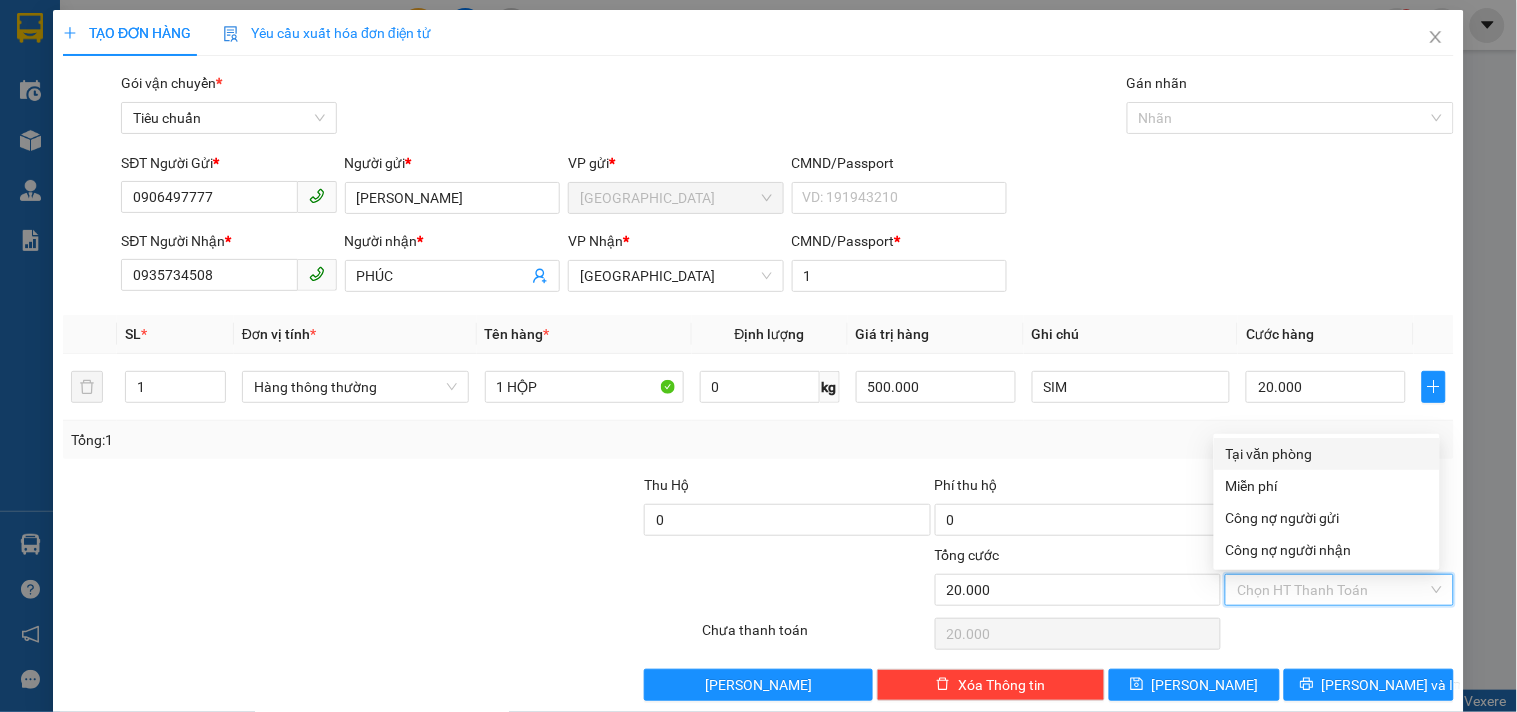 drag, startPoint x: 1295, startPoint y: 456, endPoint x: 1297, endPoint y: 472, distance: 16.124516 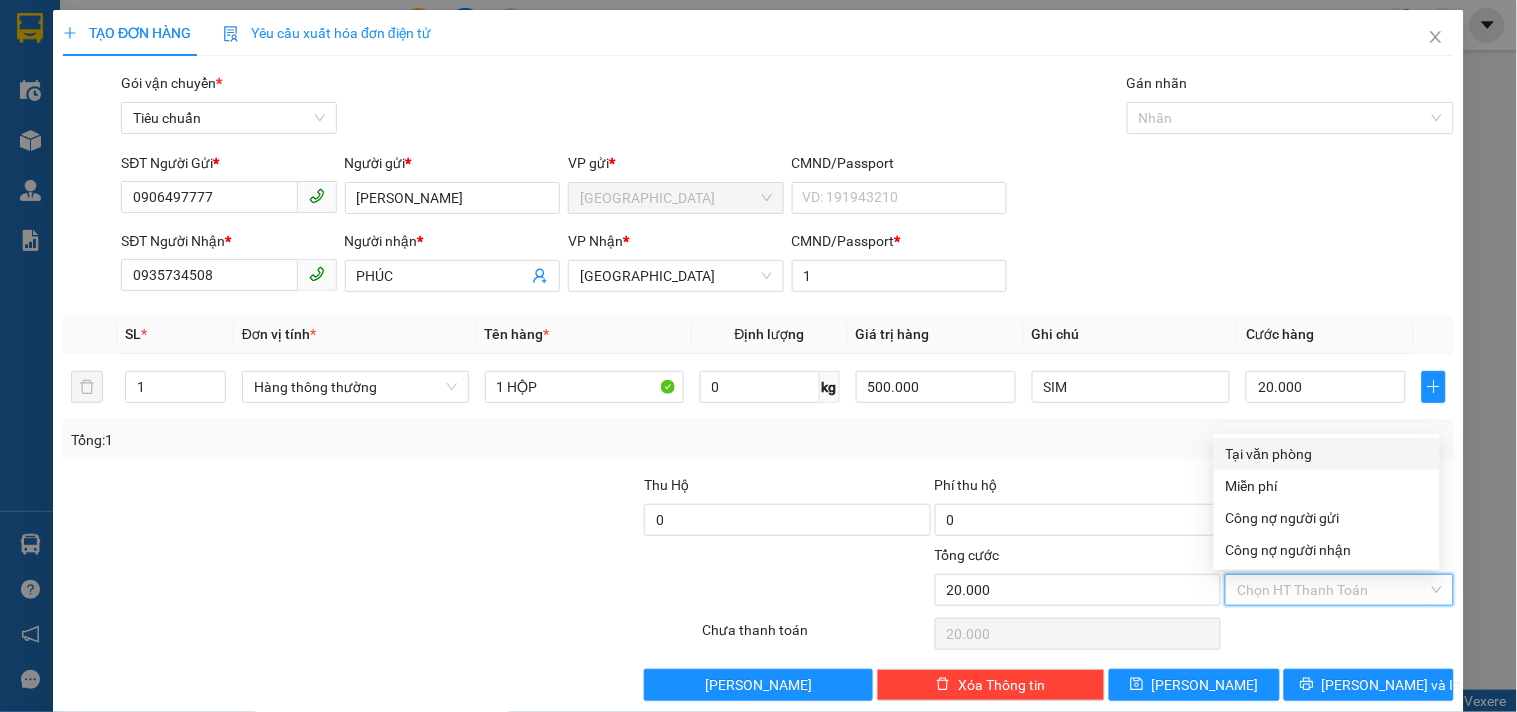 click on "Tại văn phòng" at bounding box center [1327, 454] 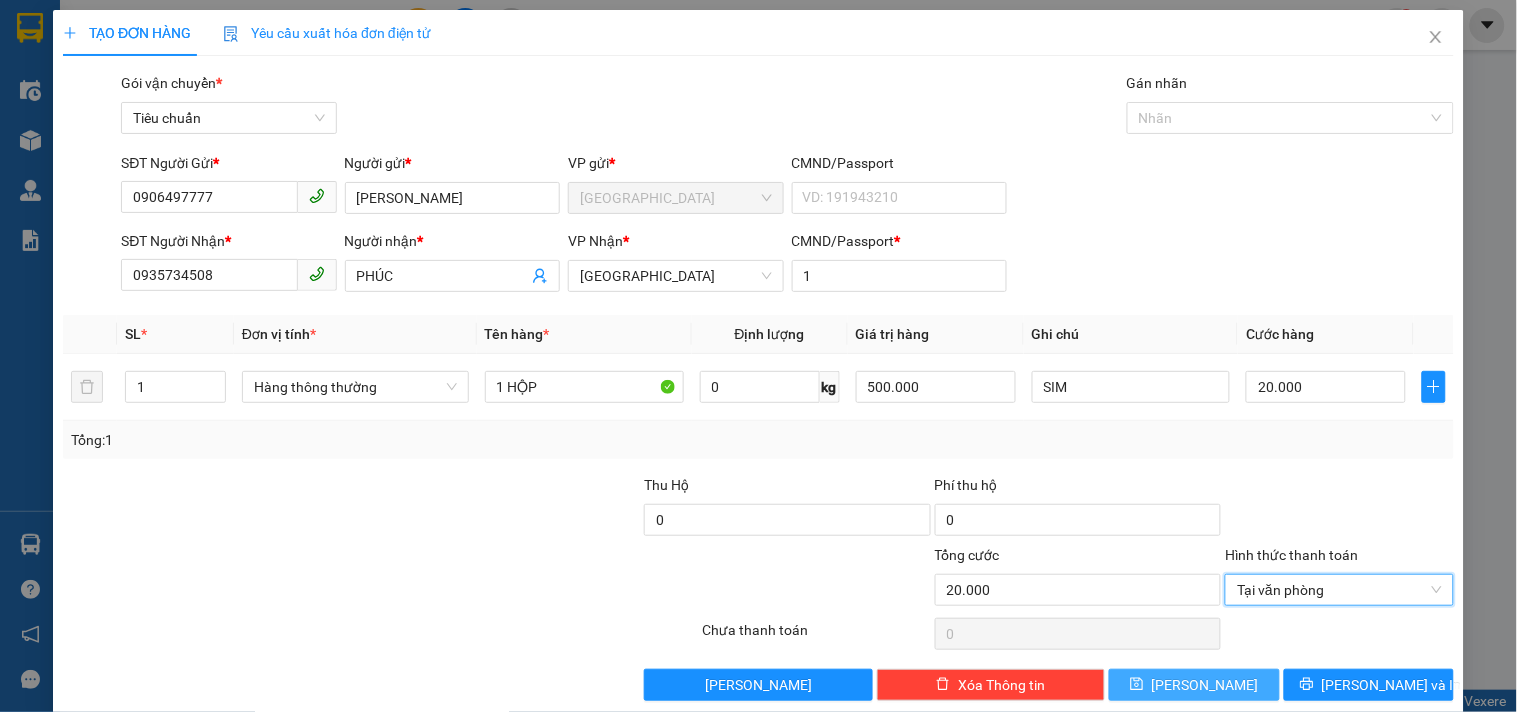 click on "[PERSON_NAME]" at bounding box center [1194, 685] 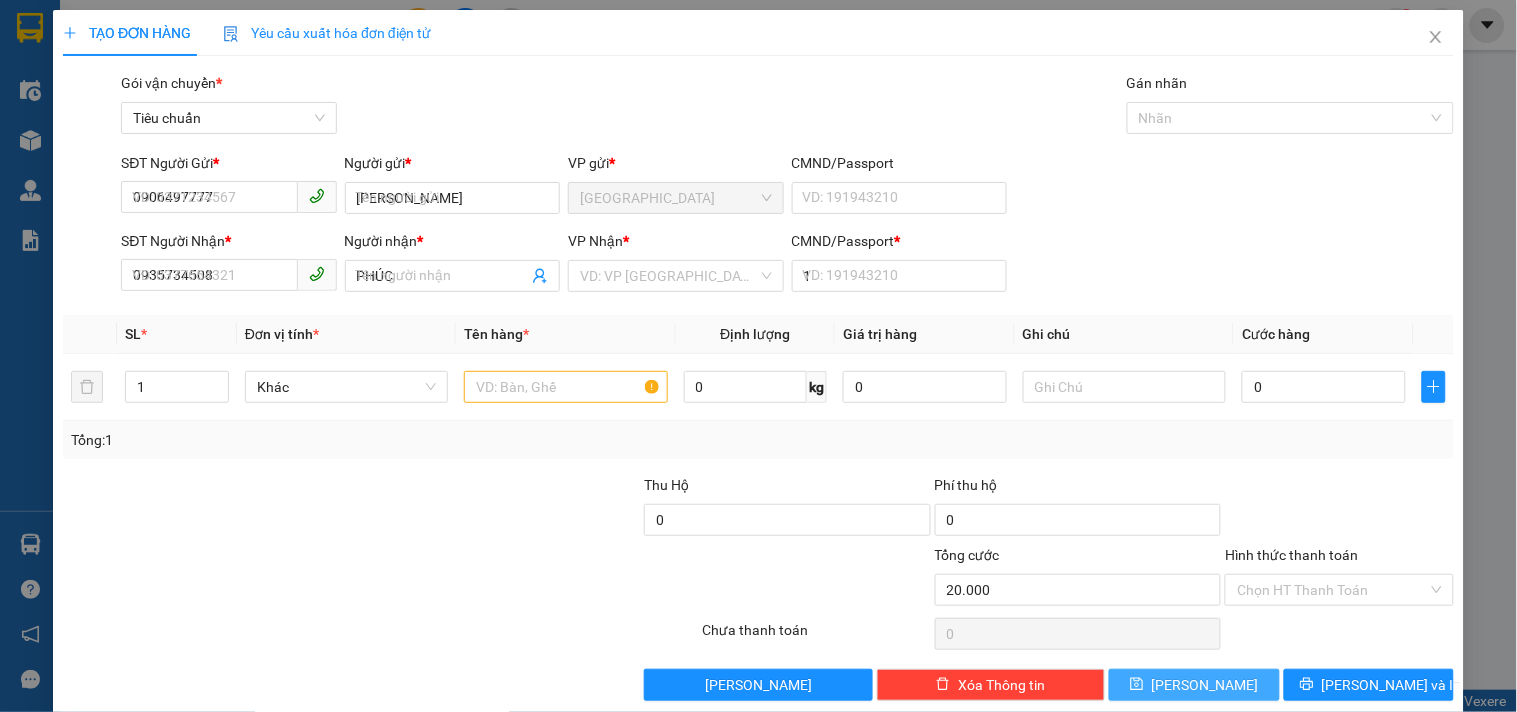 type 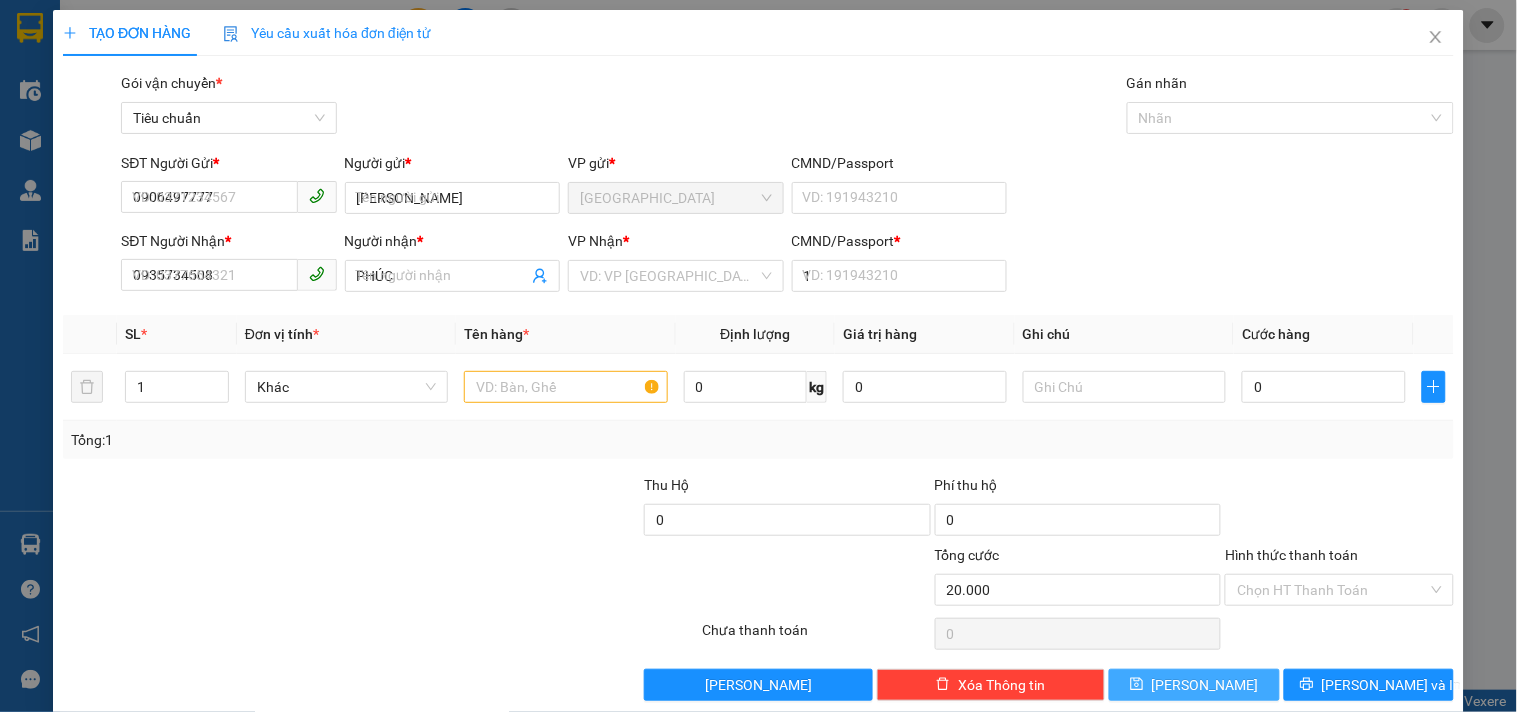 type 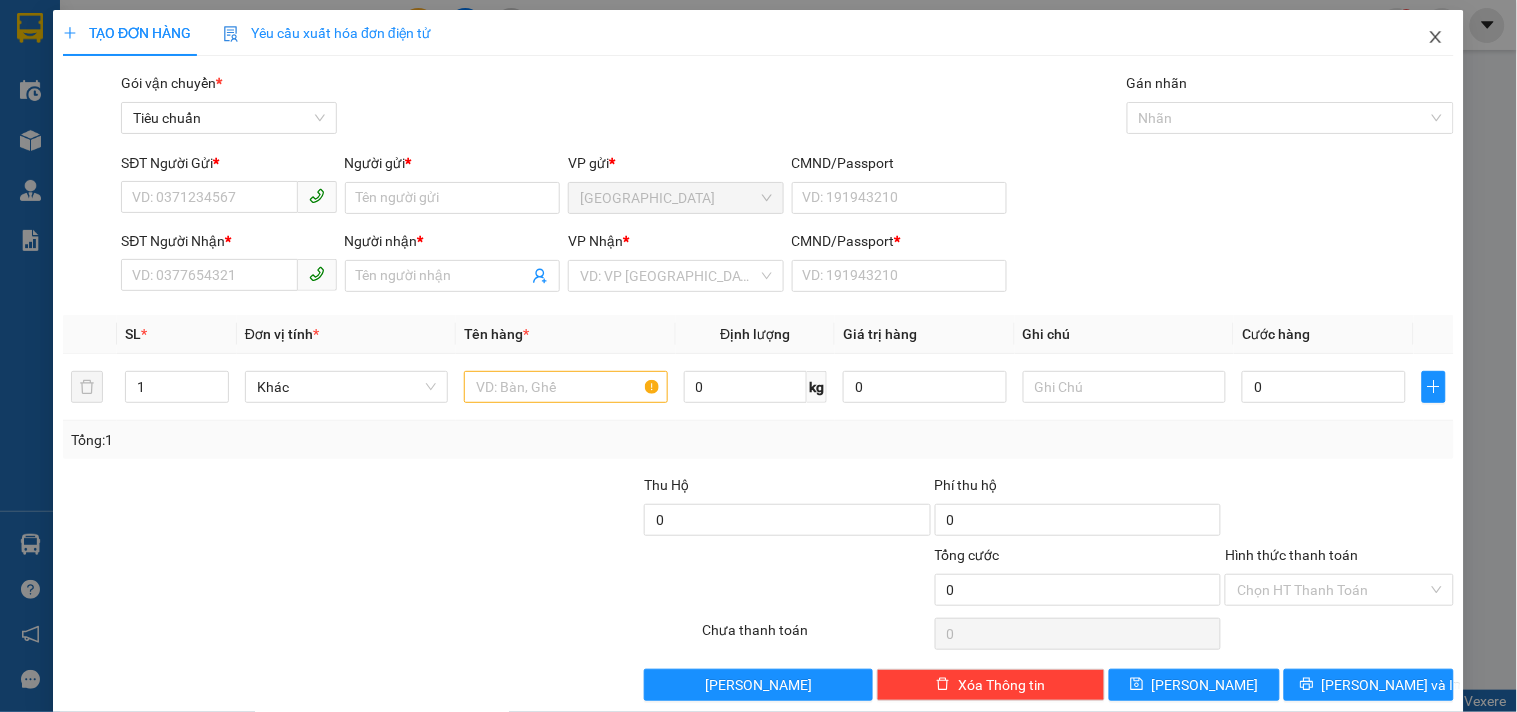 click 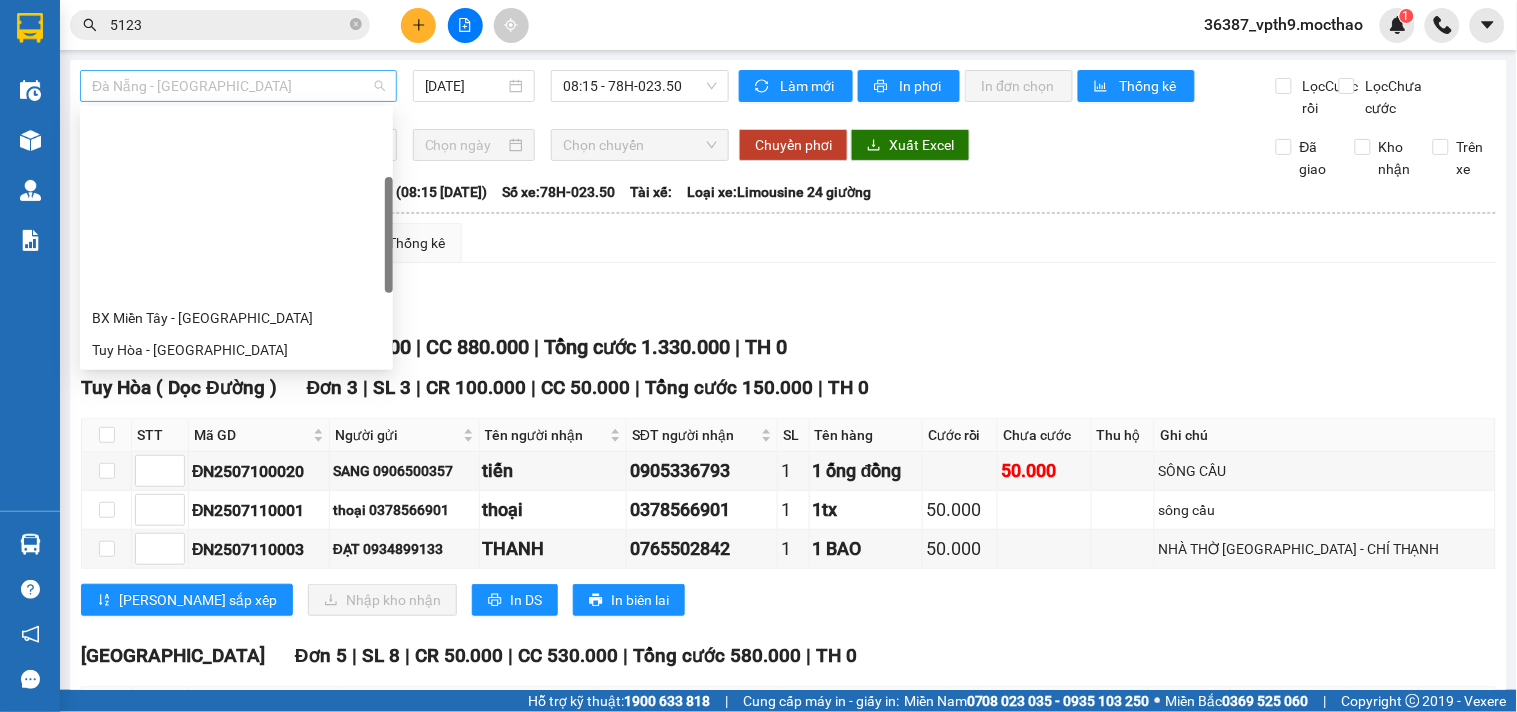 click on "Đà Nẵng - [GEOGRAPHIC_DATA]" at bounding box center (238, 86) 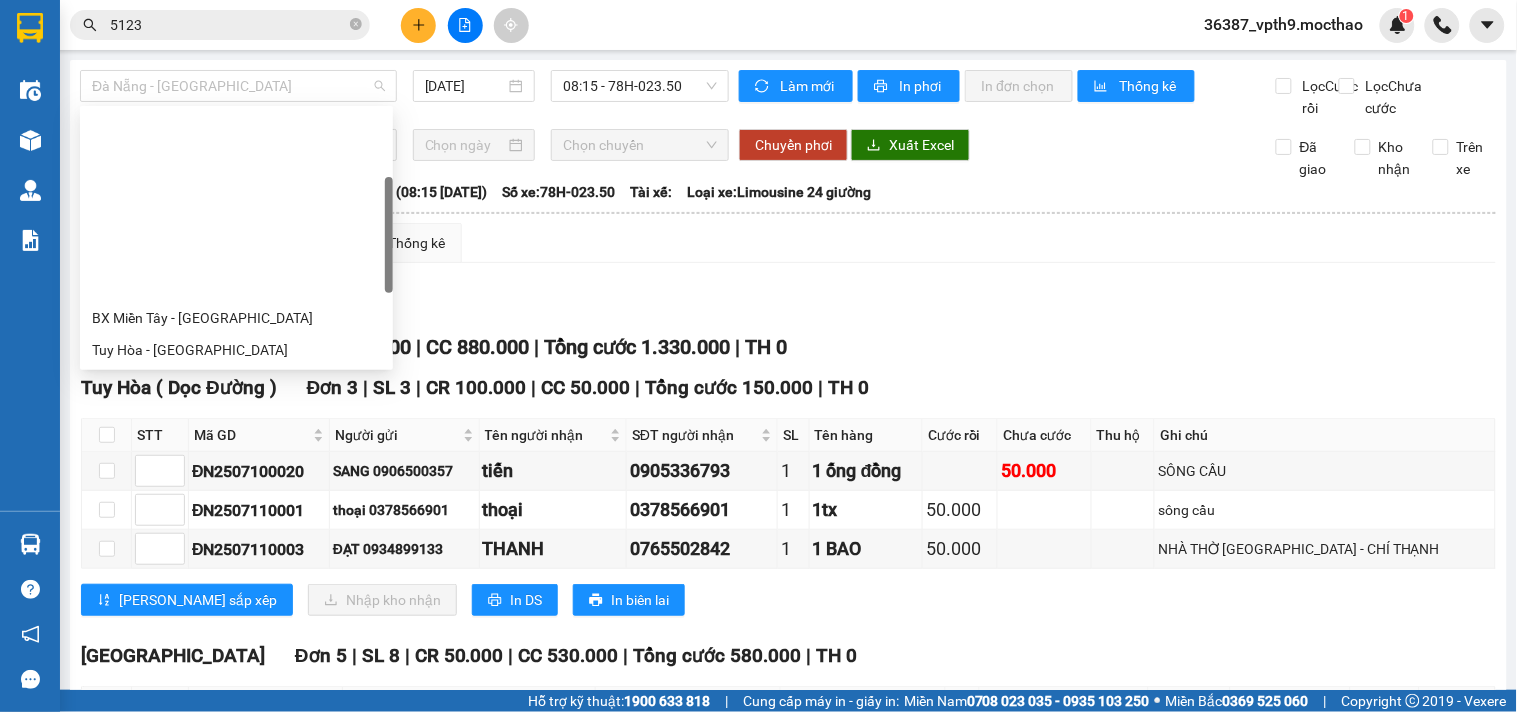 scroll, scrollTop: 192, scrollLeft: 0, axis: vertical 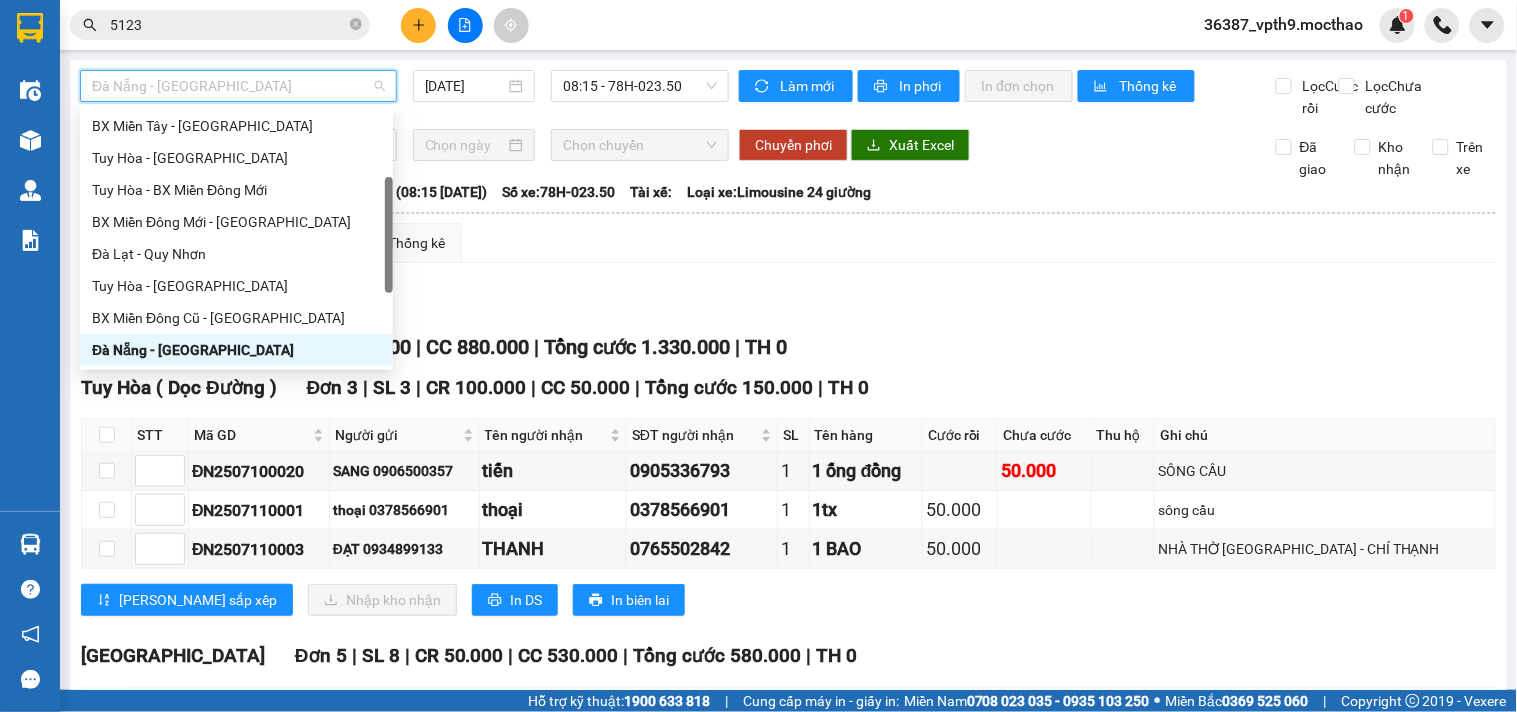 type on "M" 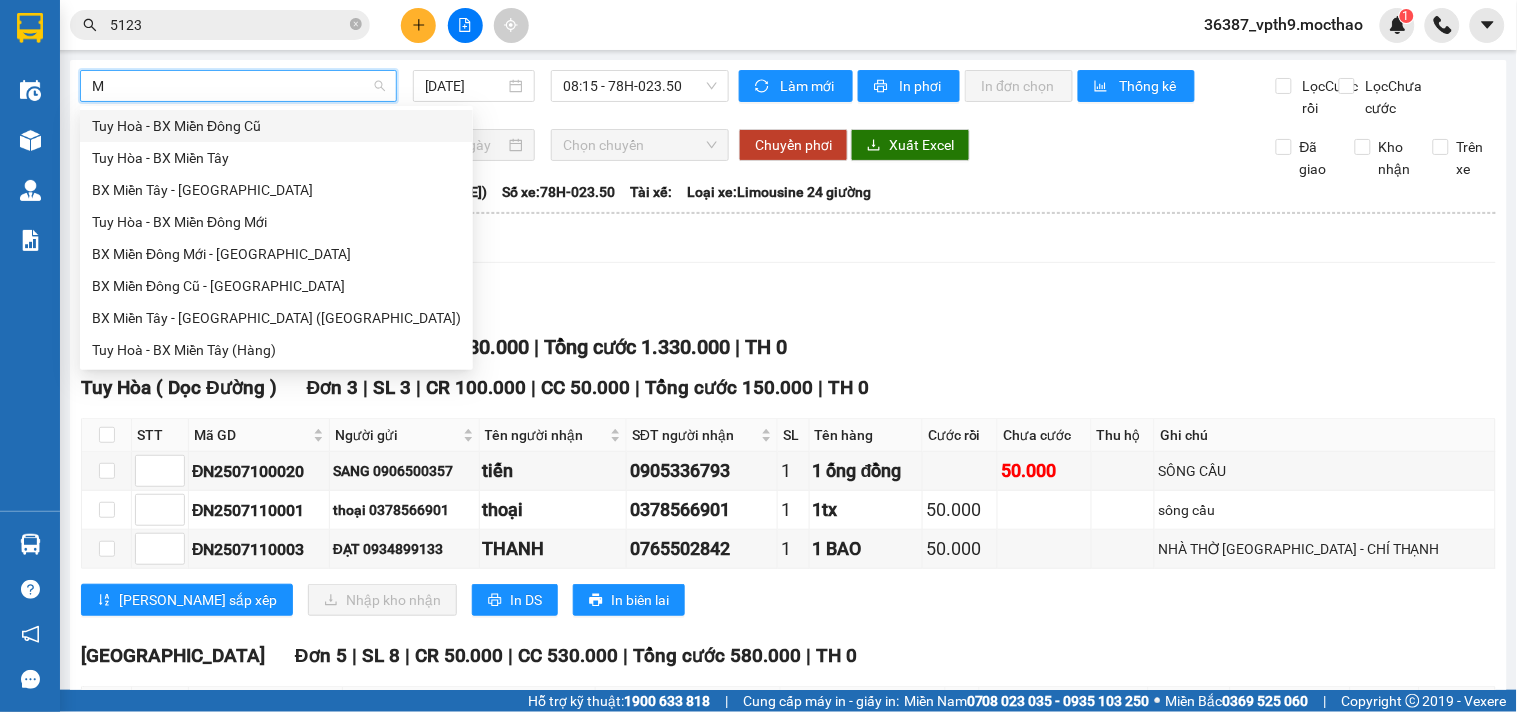 scroll, scrollTop: 0, scrollLeft: 0, axis: both 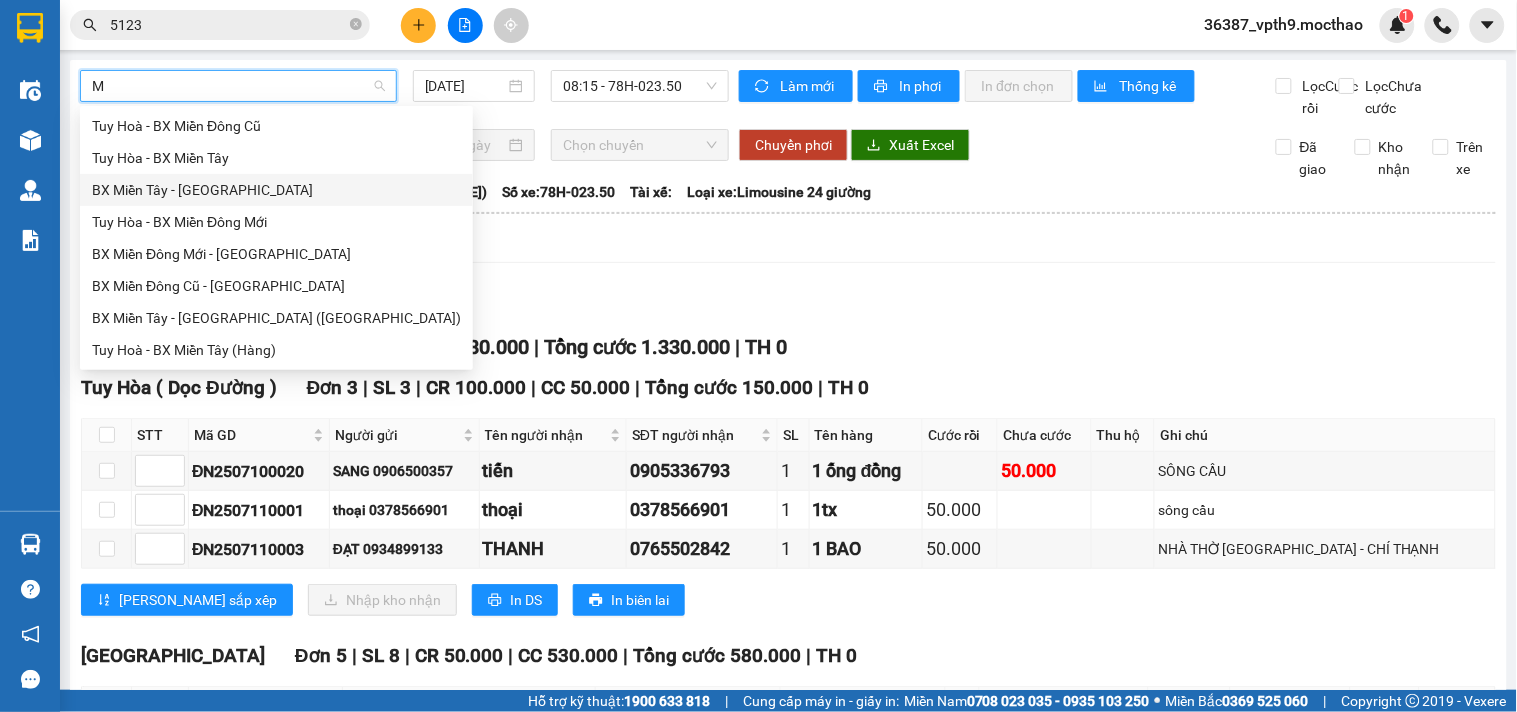 drag, startPoint x: 174, startPoint y: 191, endPoint x: 450, endPoint y: 123, distance: 284.25342 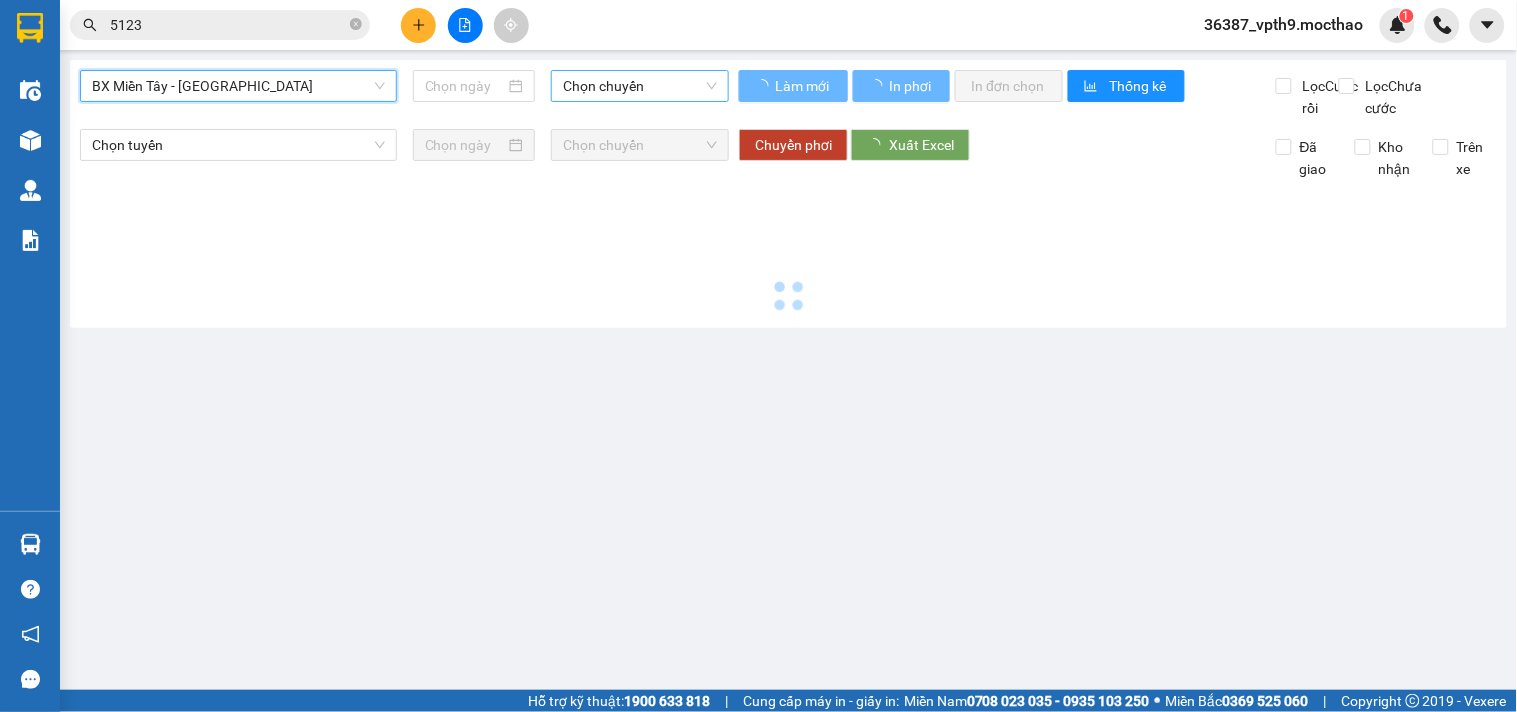 type on "[DATE]" 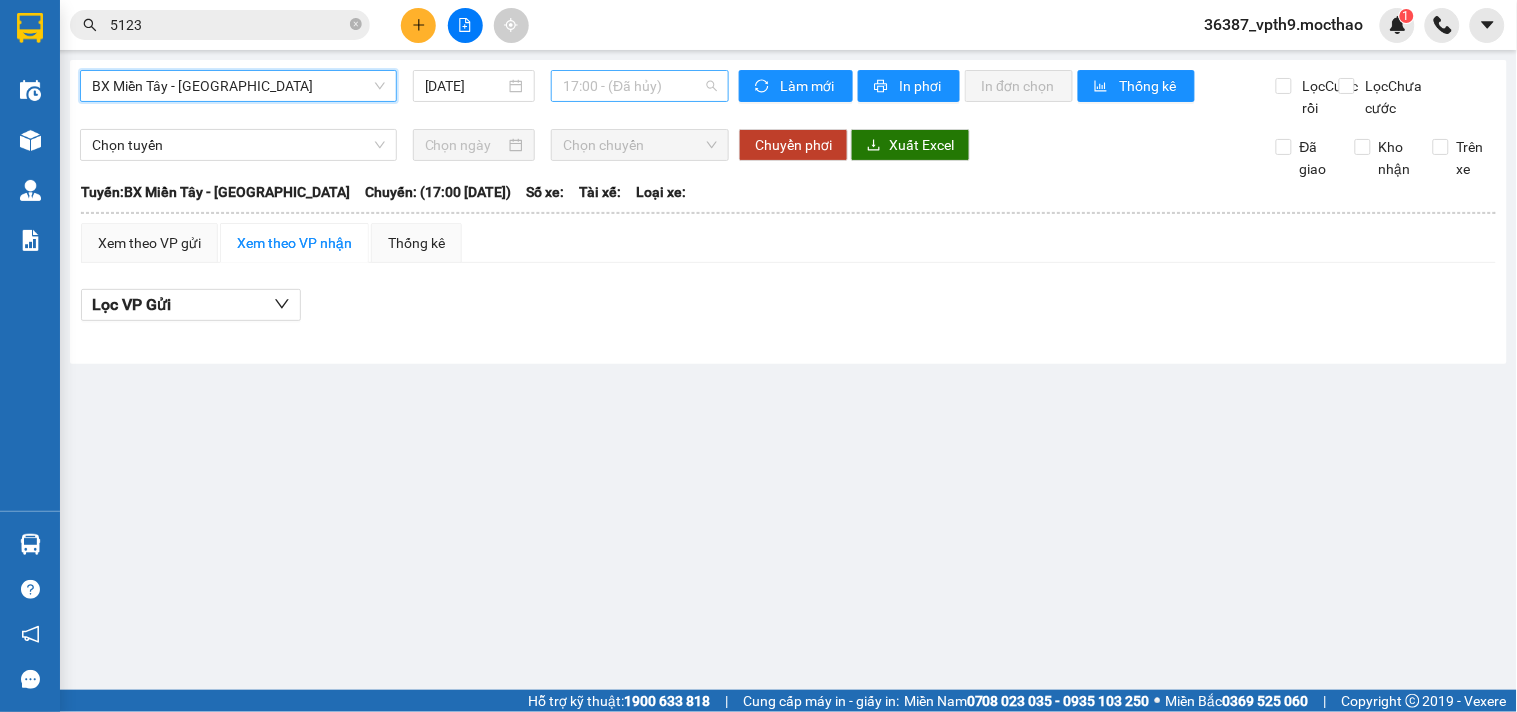 click on "17:00     - (Đã hủy)" at bounding box center (640, 86) 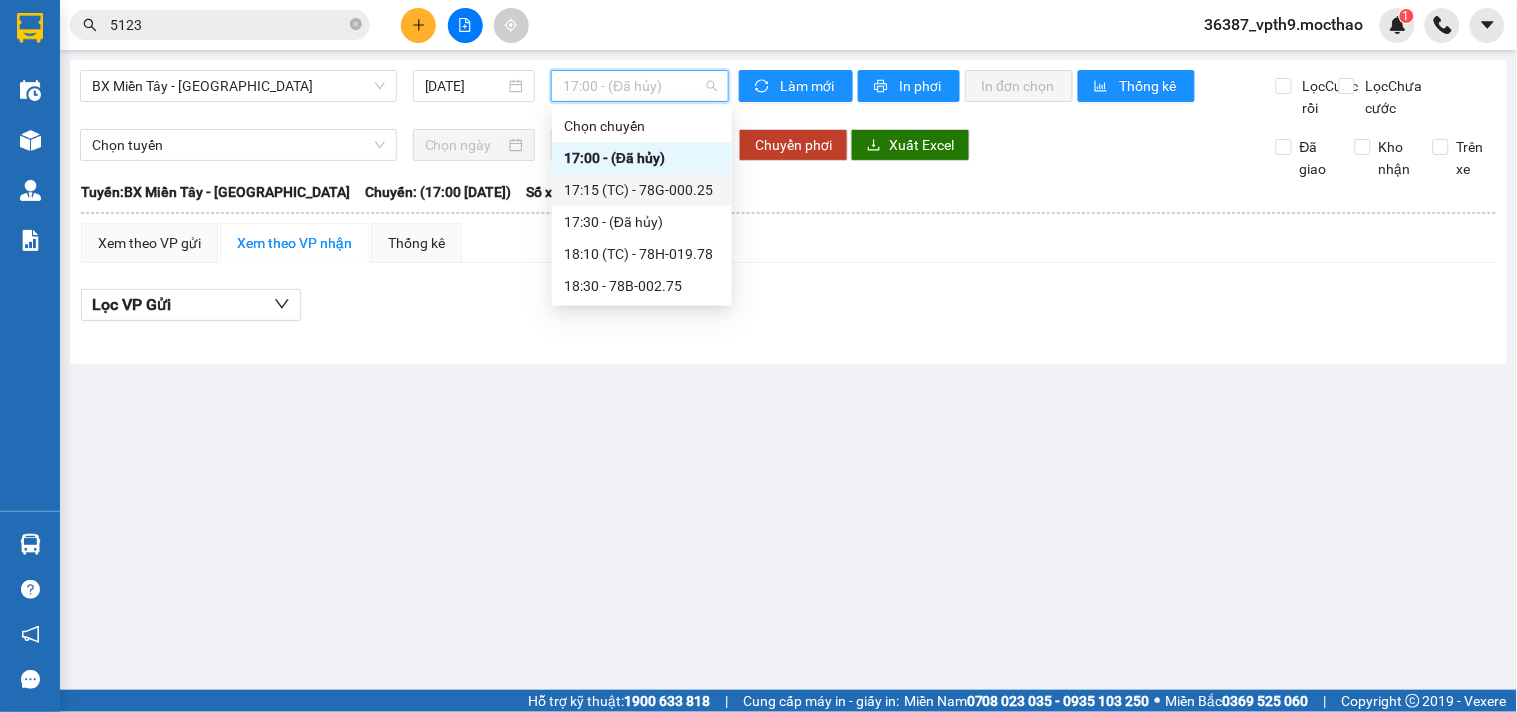 click on "17:15   (TC)   - 78G-000.25" at bounding box center [642, 190] 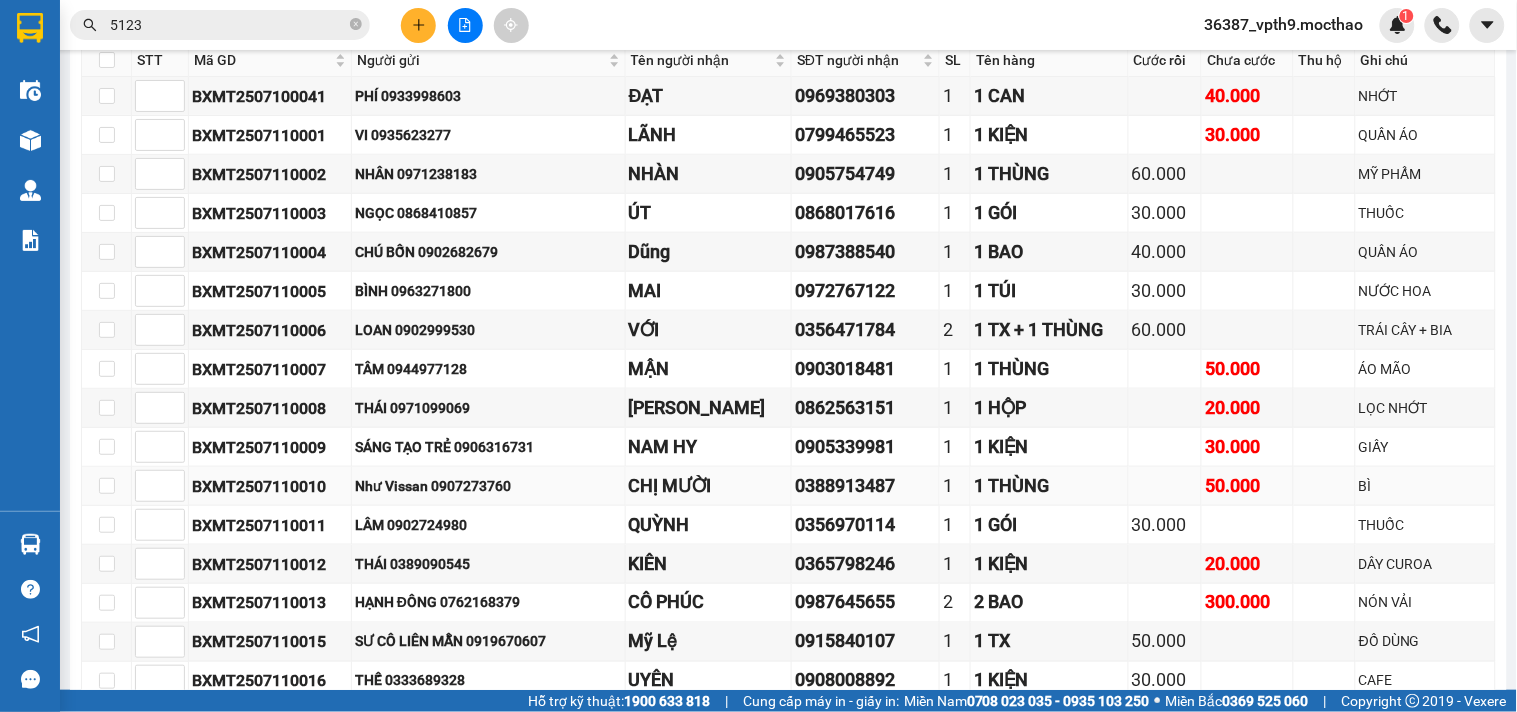 scroll, scrollTop: 0, scrollLeft: 0, axis: both 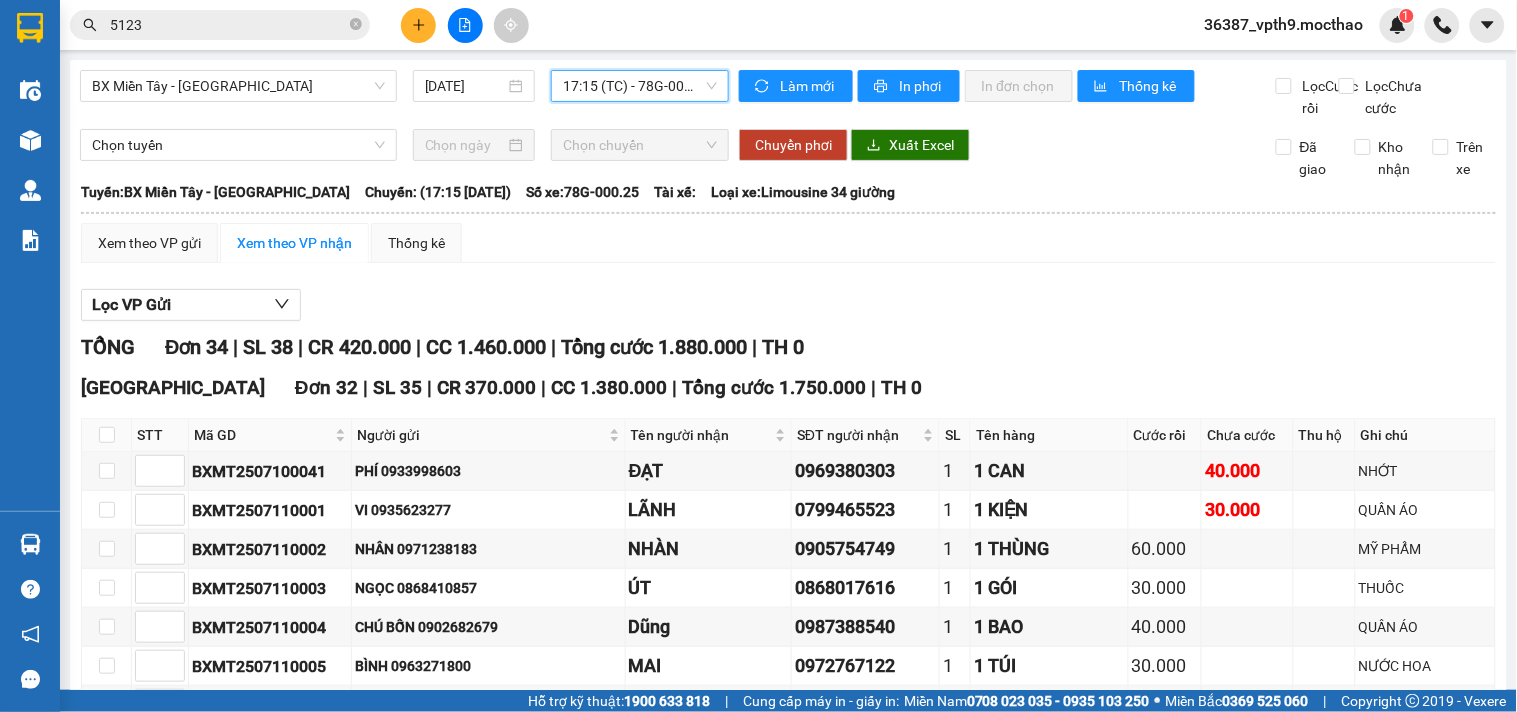 click on "17:15   (TC)   - 78G-000.25" at bounding box center [640, 86] 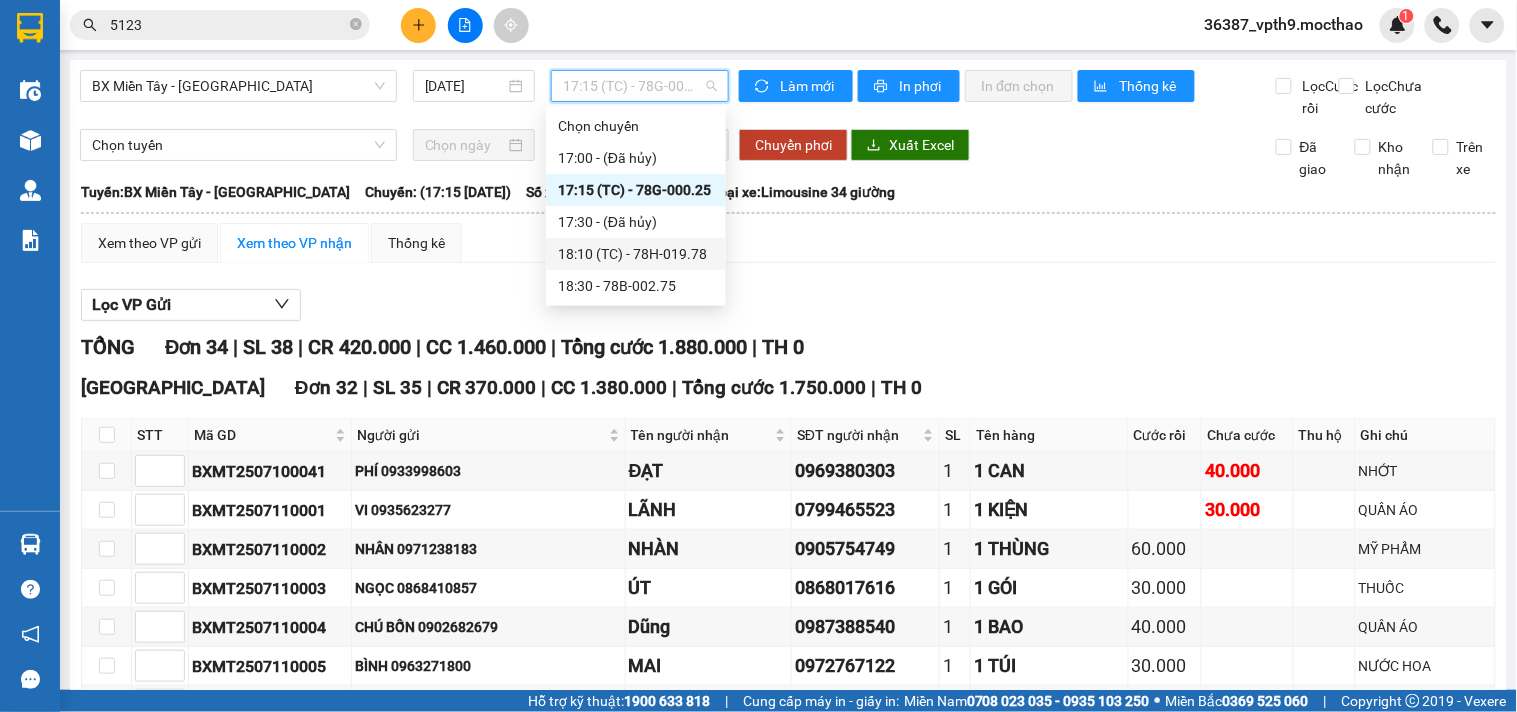 click on "18:10   (TC)   - 78H-019.78" at bounding box center (636, 254) 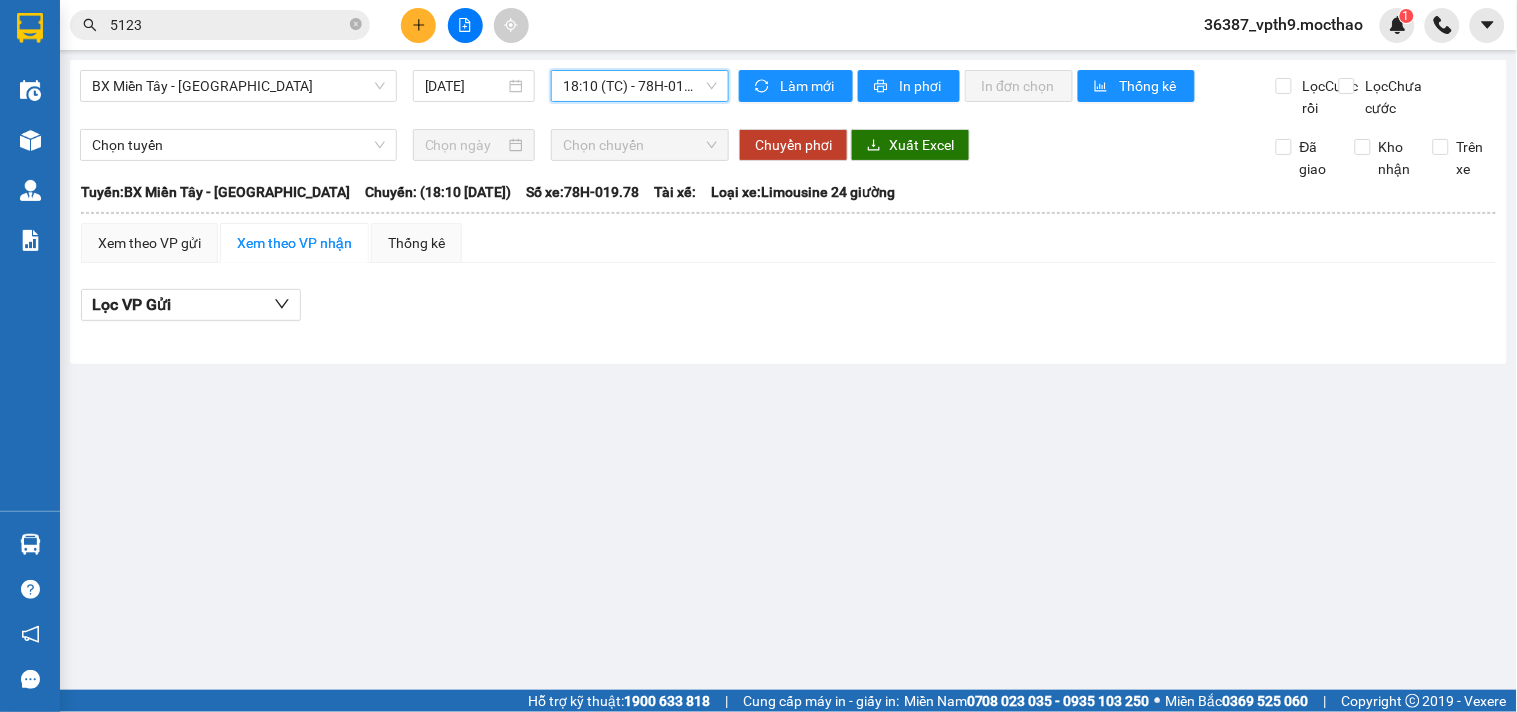 drag, startPoint x: 673, startPoint y: 76, endPoint x: 661, endPoint y: 153, distance: 77.92946 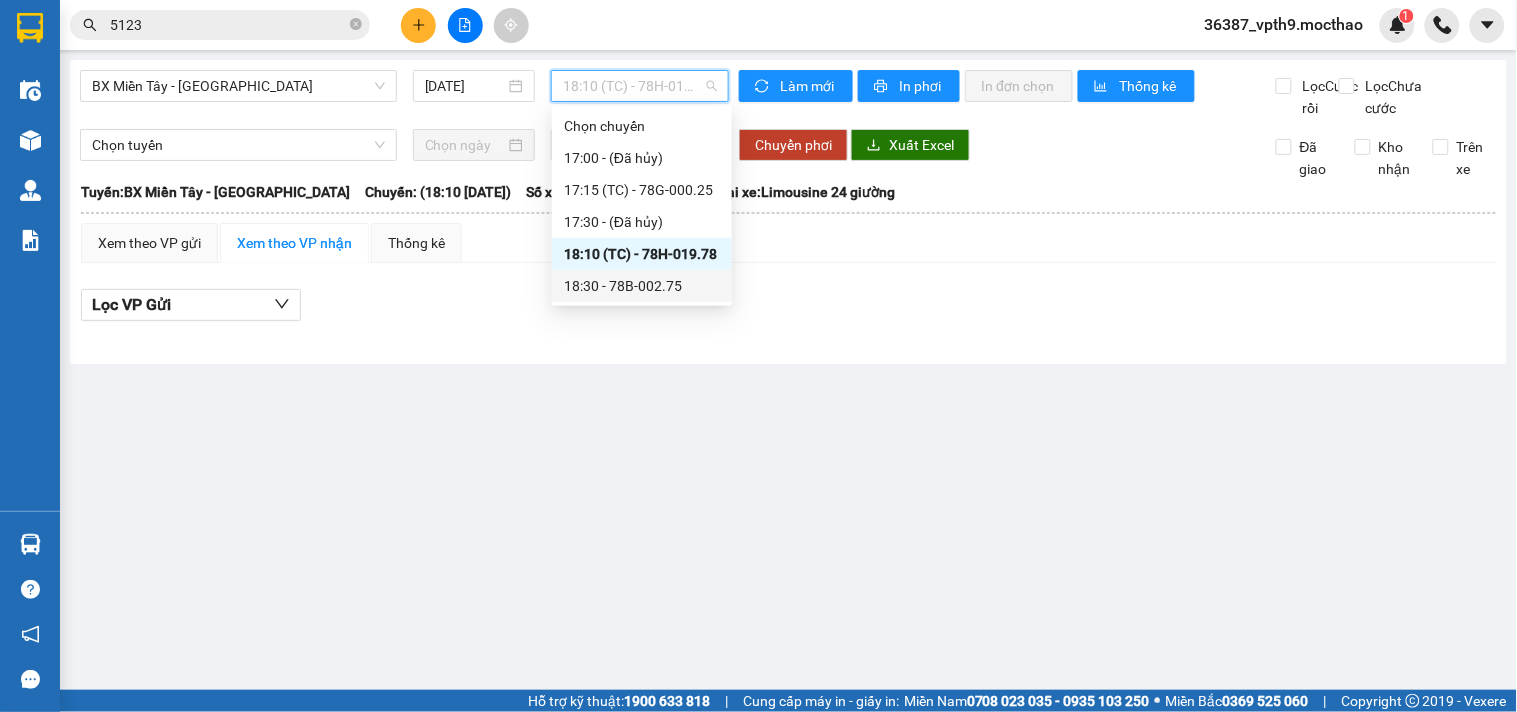 click on "18:30     - 78B-002.75" at bounding box center [642, 286] 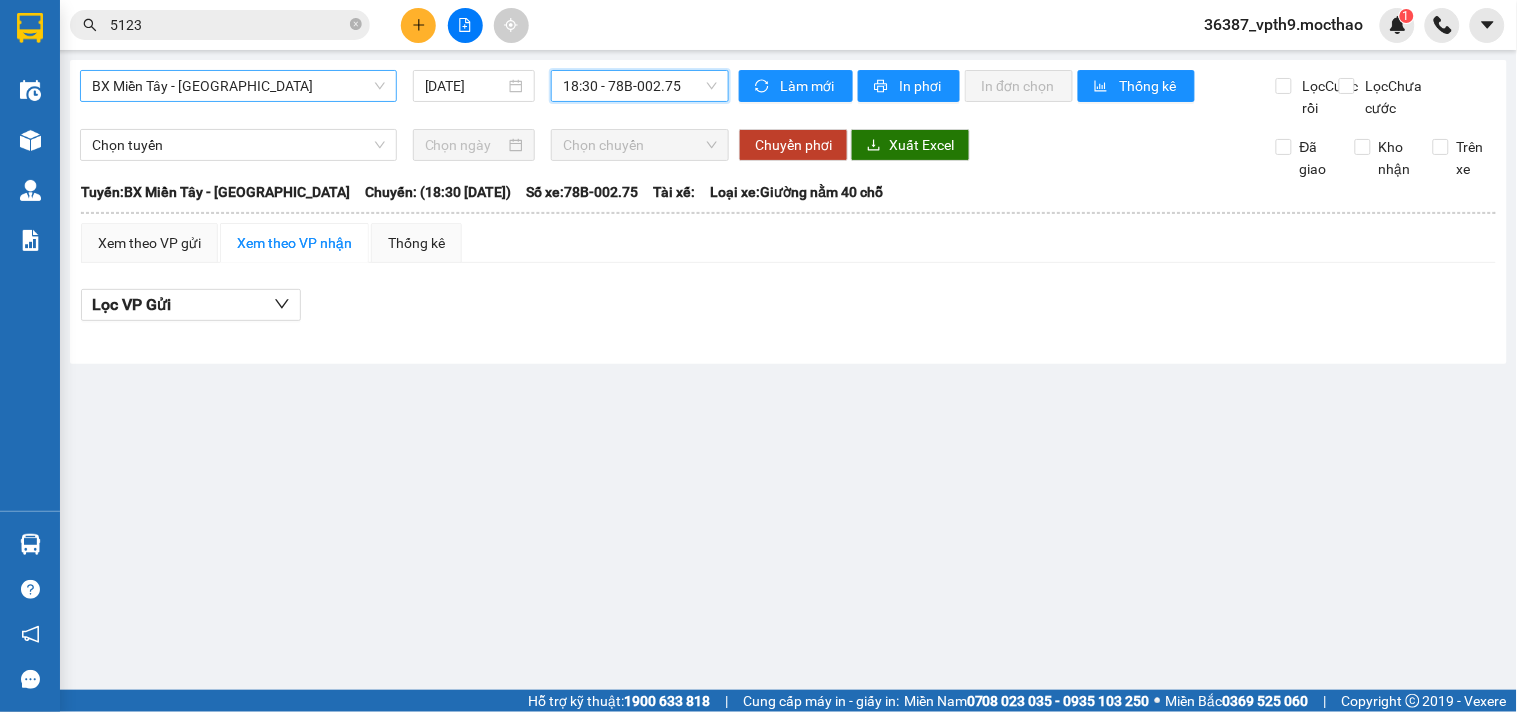 click on "BX Miền Tây - [GEOGRAPHIC_DATA]" at bounding box center (238, 86) 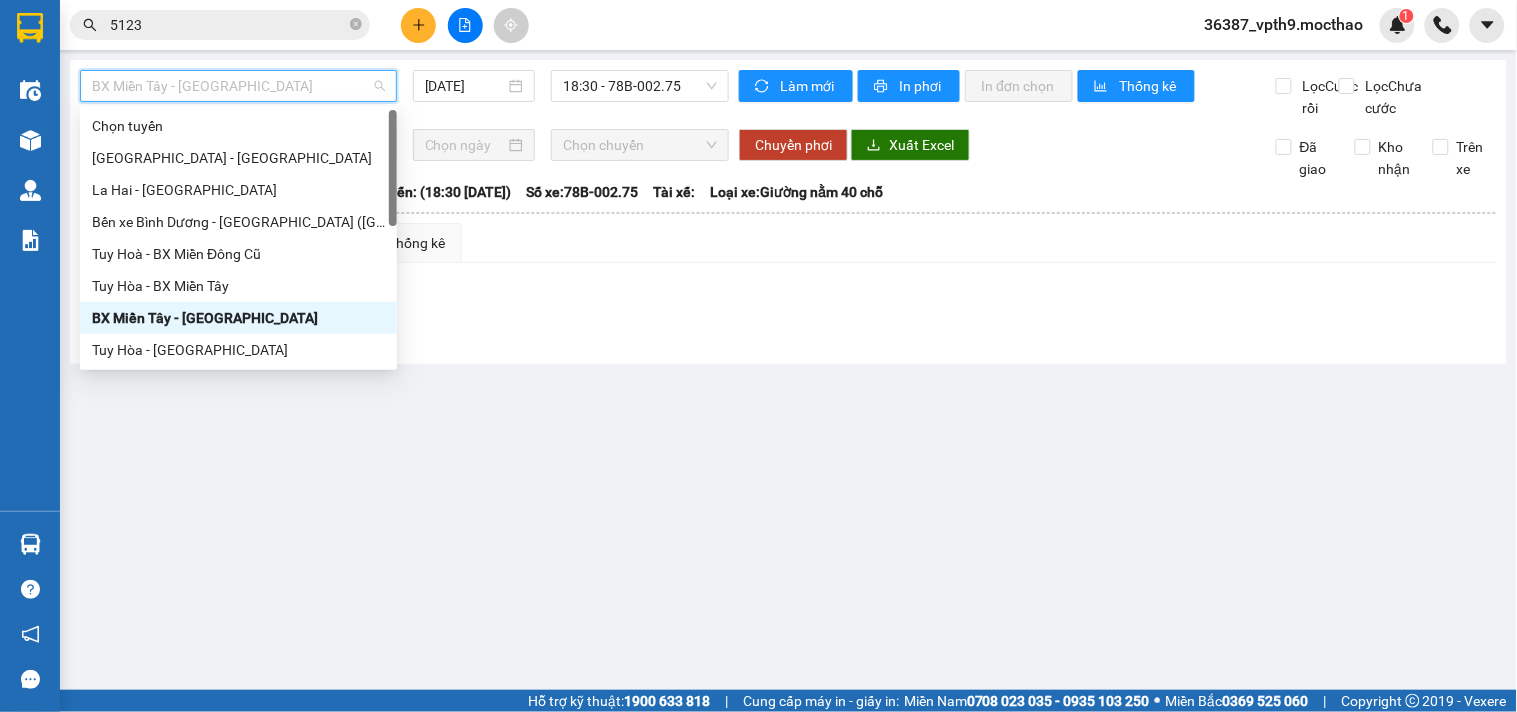 type on "M" 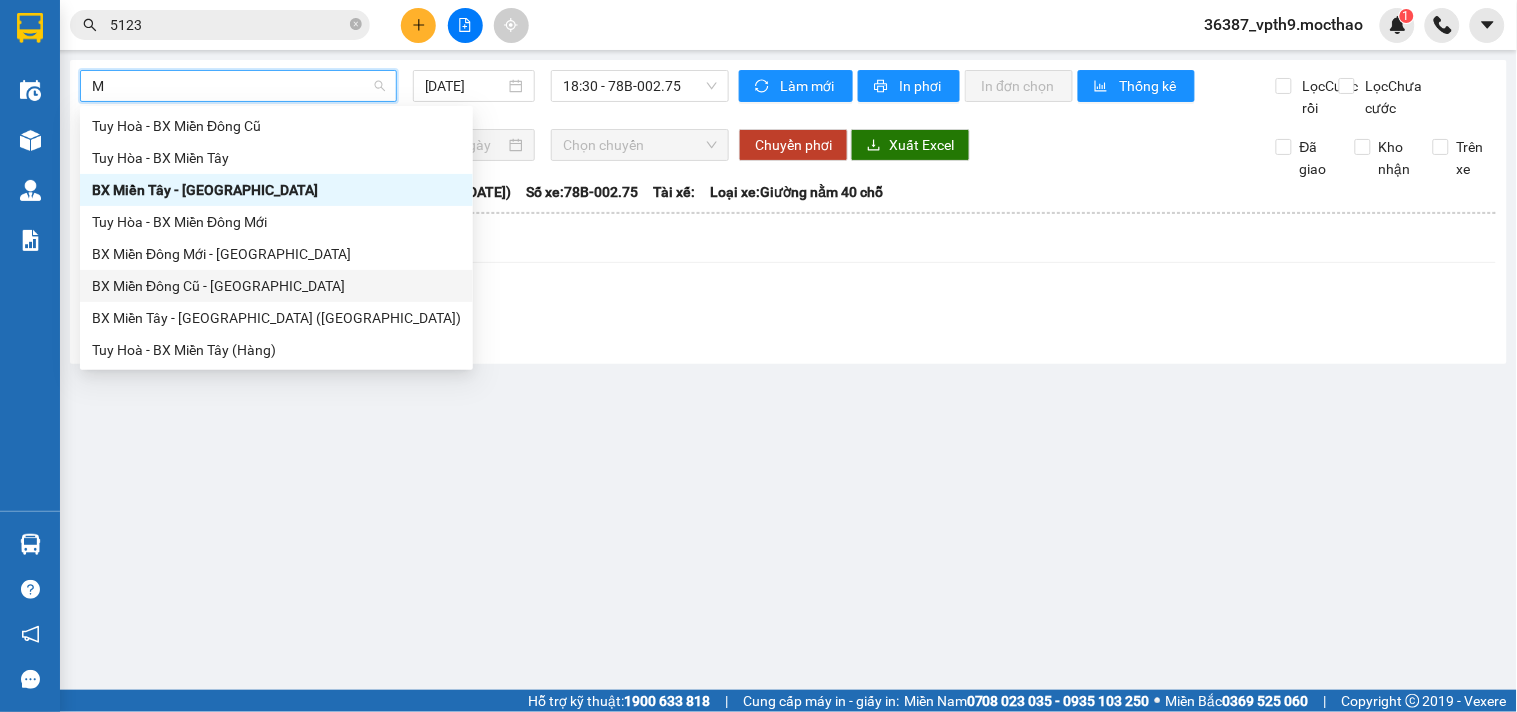 click on "BX Miền Đông Cũ - [GEOGRAPHIC_DATA]" at bounding box center (276, 286) 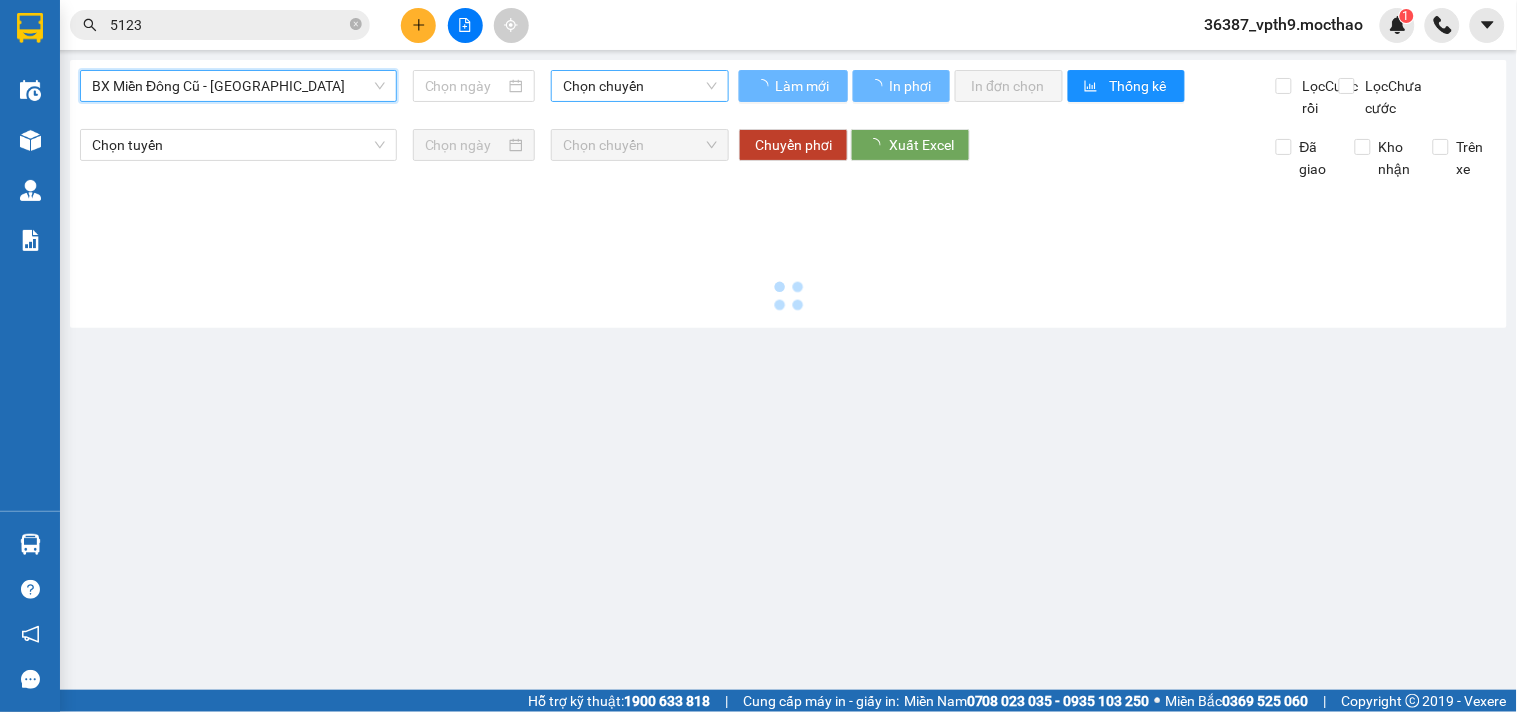 type on "[DATE]" 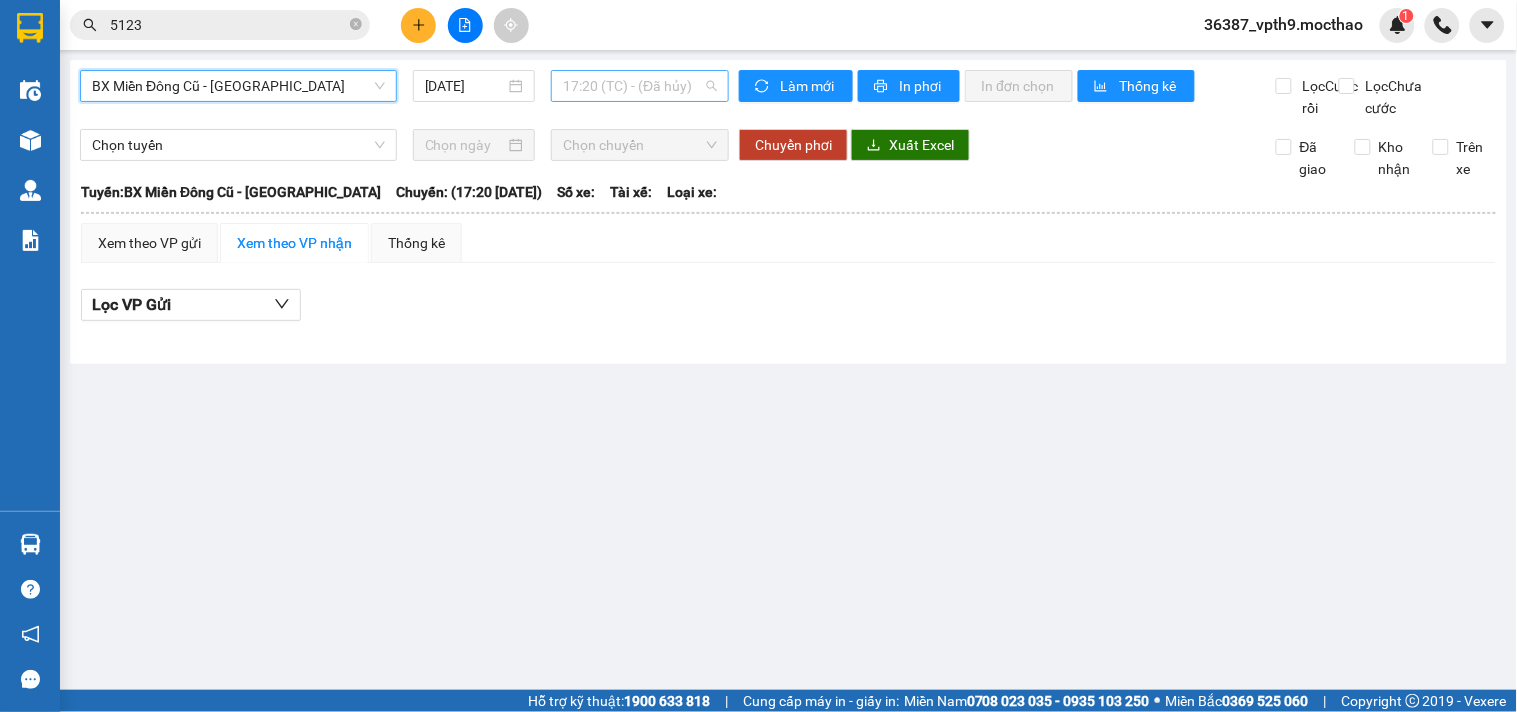 click on "17:20   (TC)   - (Đã hủy)" at bounding box center [640, 86] 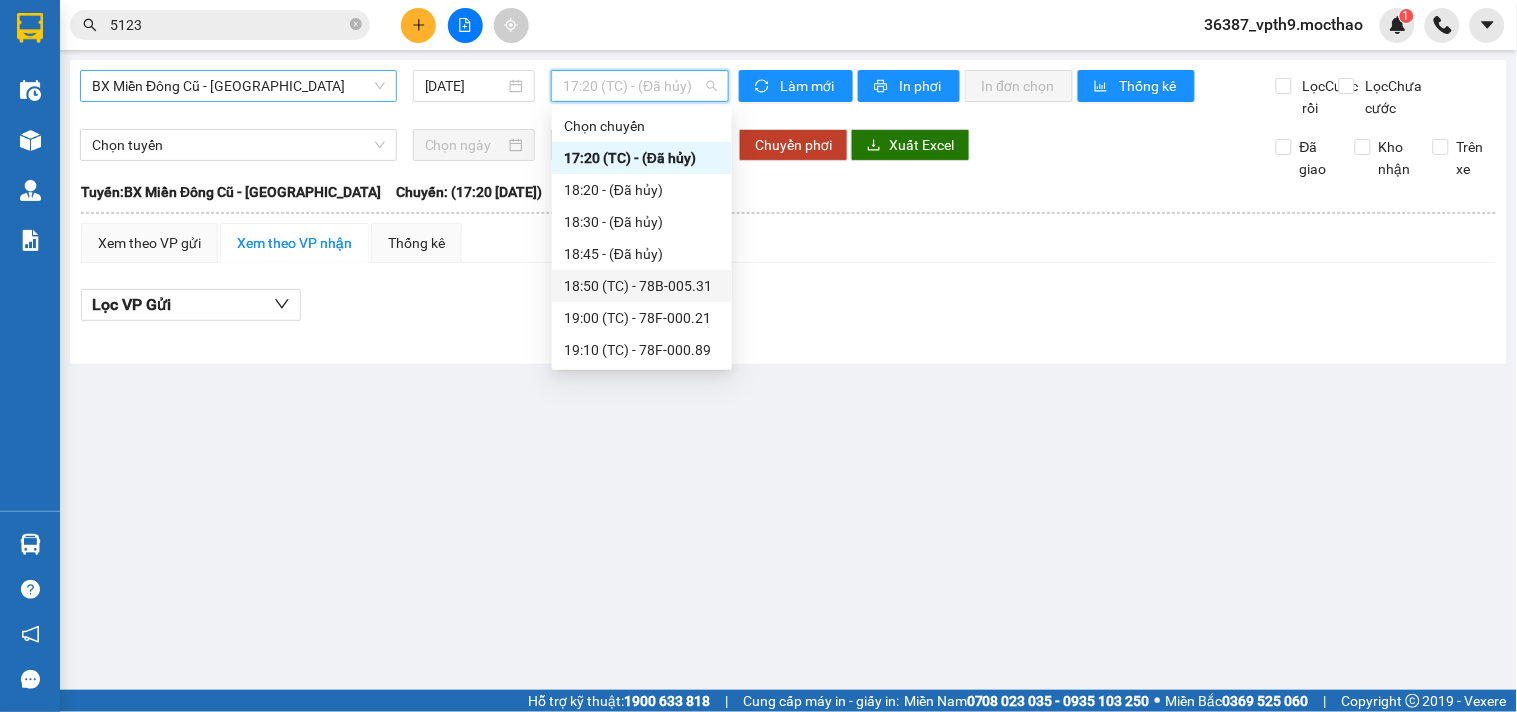 click on "18:50   (TC)   - 78B-005.31" at bounding box center (642, 286) 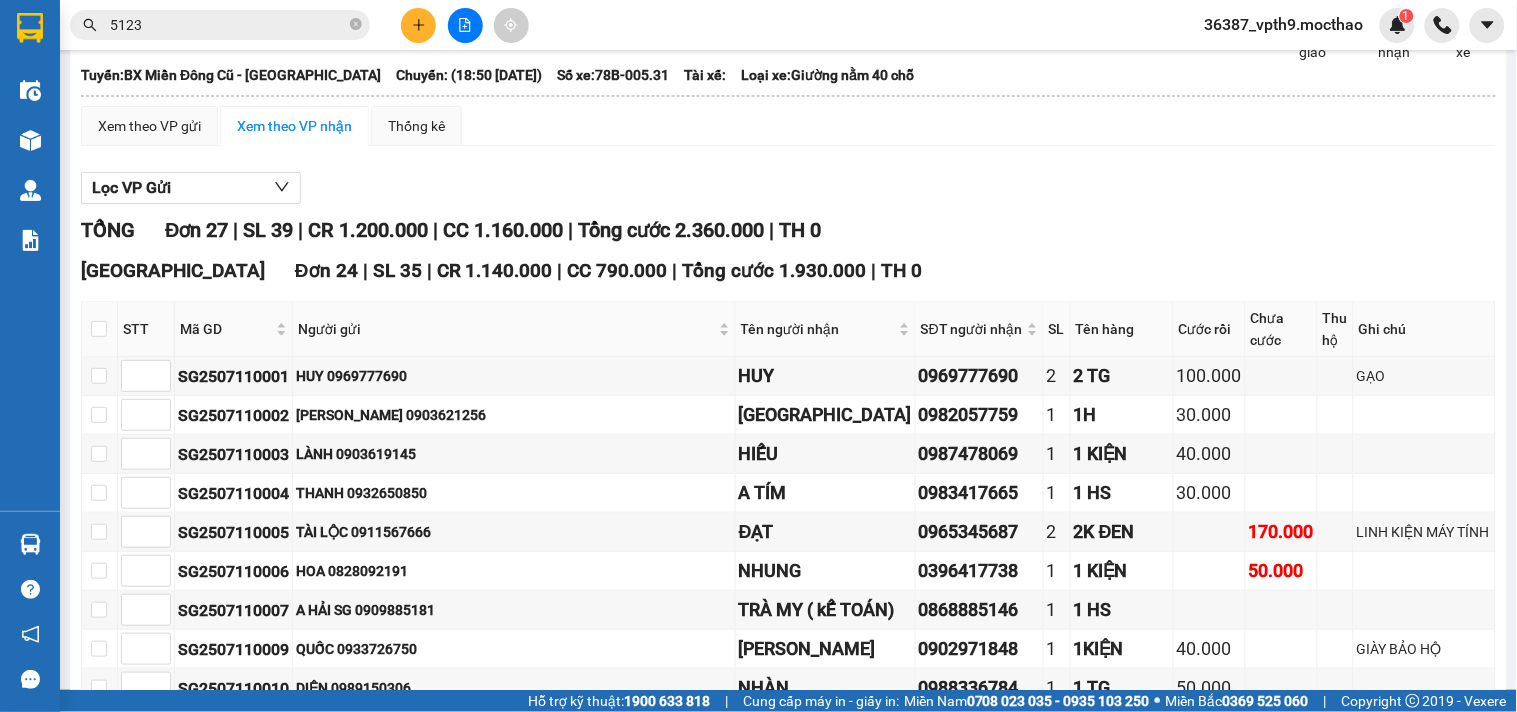 scroll, scrollTop: 0, scrollLeft: 0, axis: both 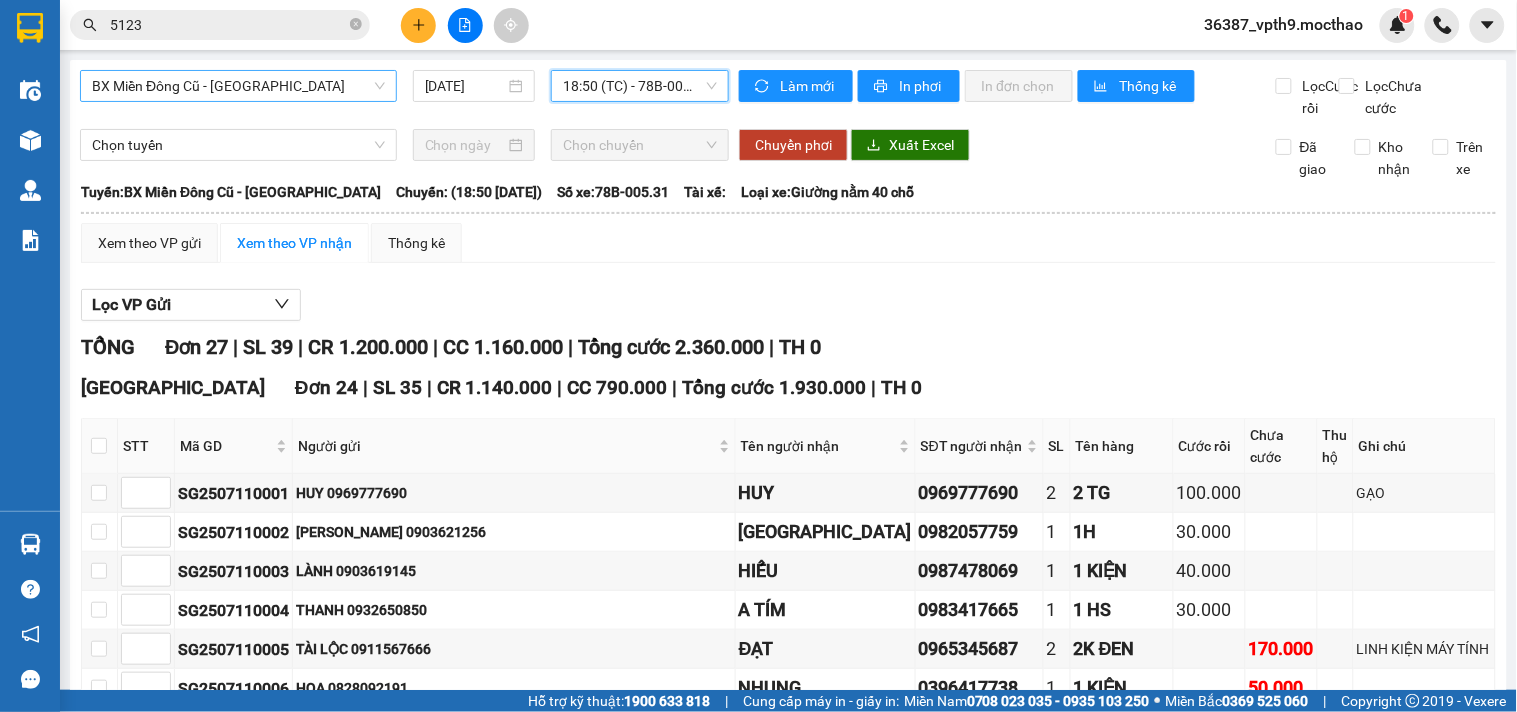 click on "18:50   (TC)   - 78B-005.31" at bounding box center [640, 86] 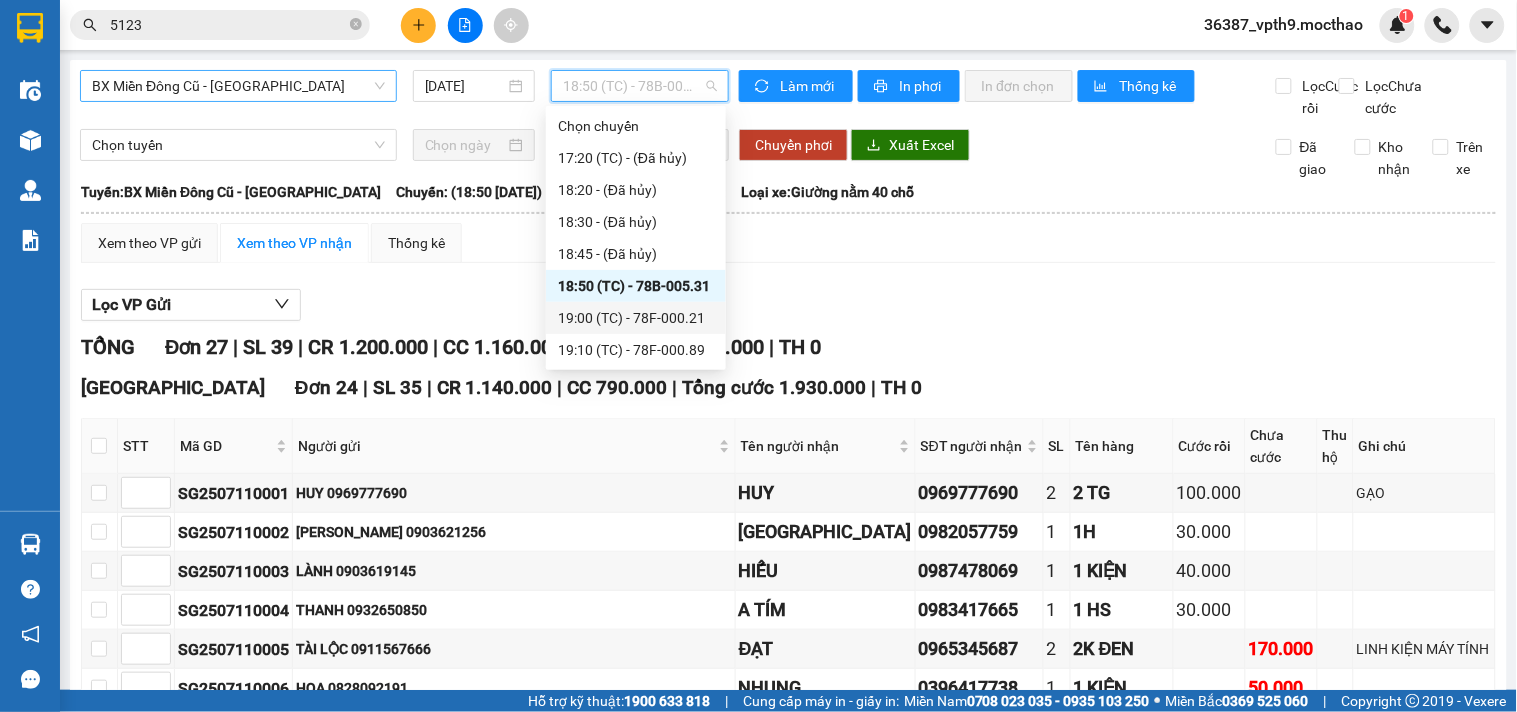 click on "19:00   (TC)   - 78F-000.21" at bounding box center [636, 318] 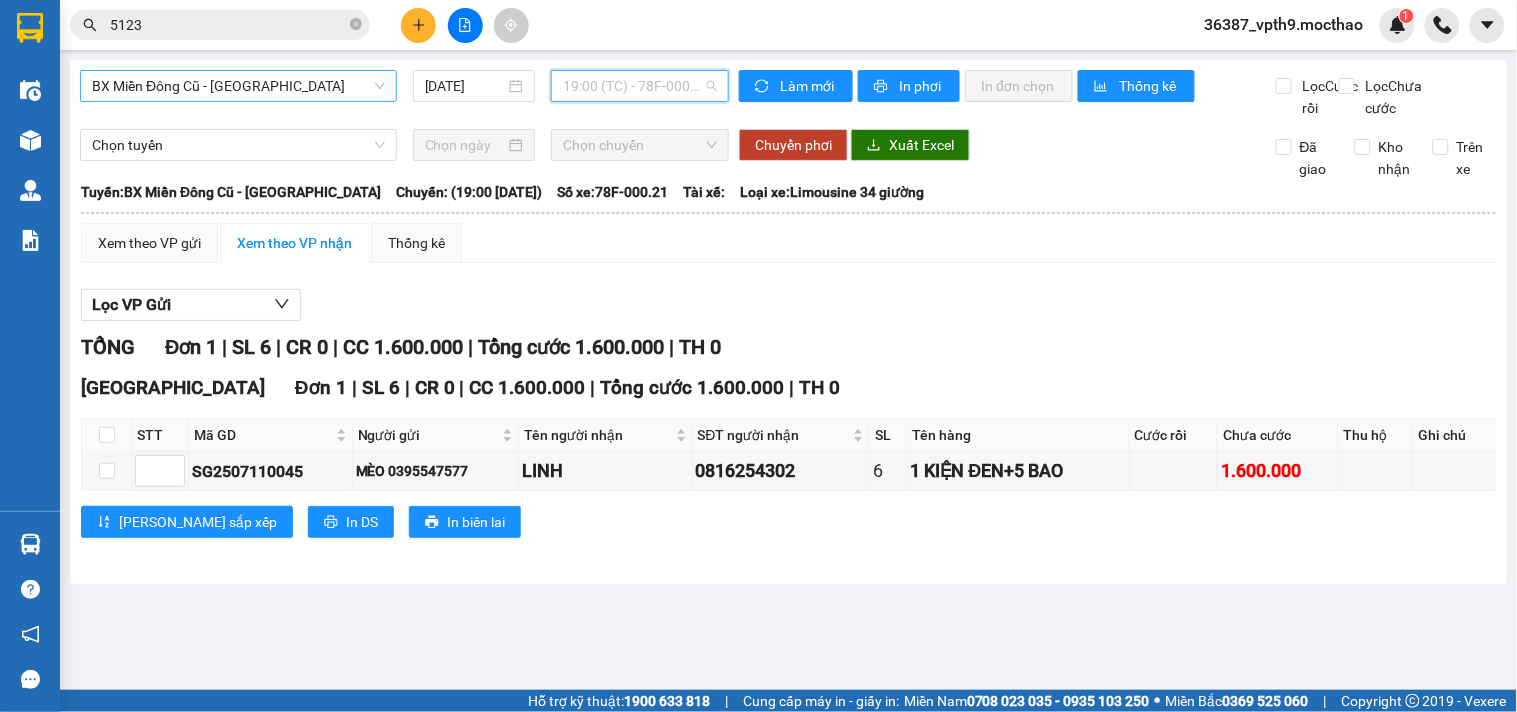 click on "19:00   (TC)   - 78F-000.21" at bounding box center [640, 86] 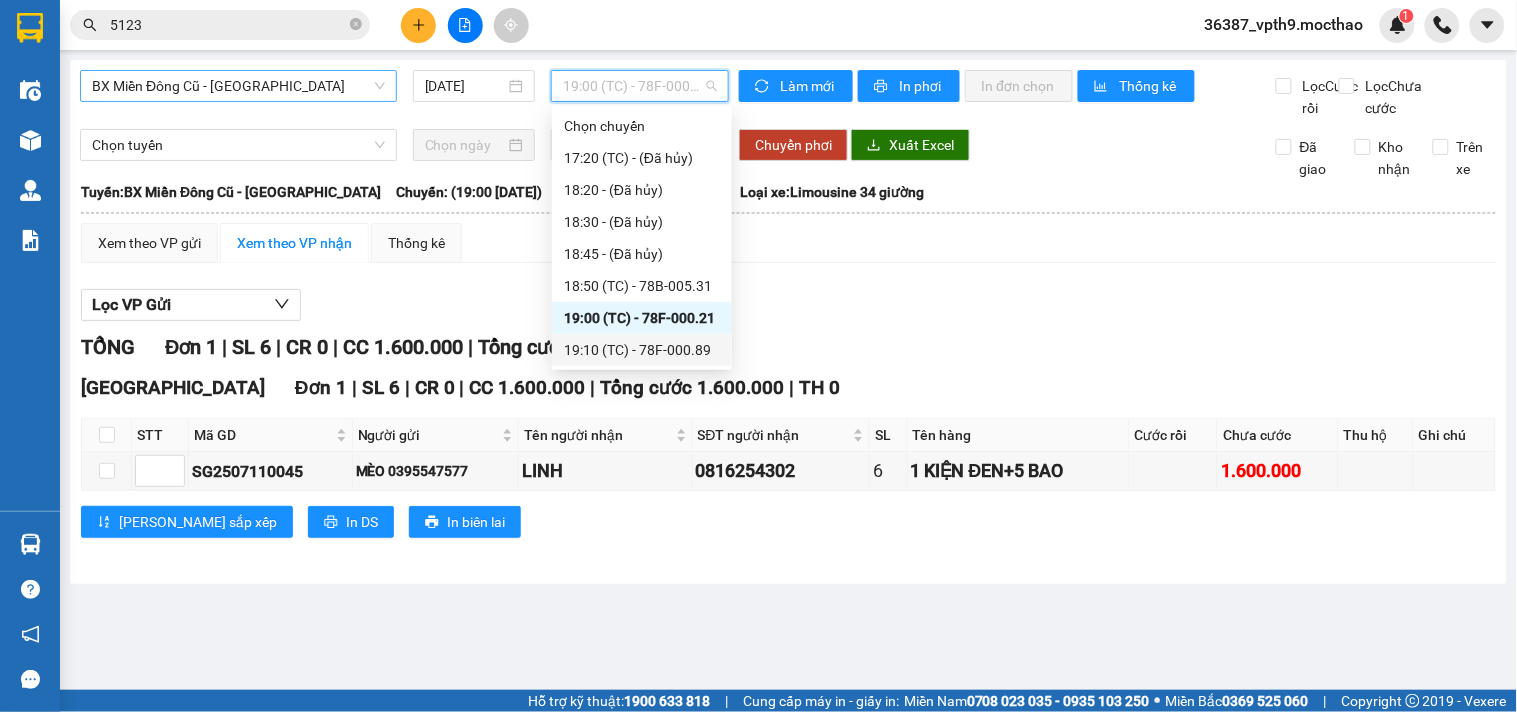 click on "19:10   (TC)   - 78F-000.89" at bounding box center (642, 350) 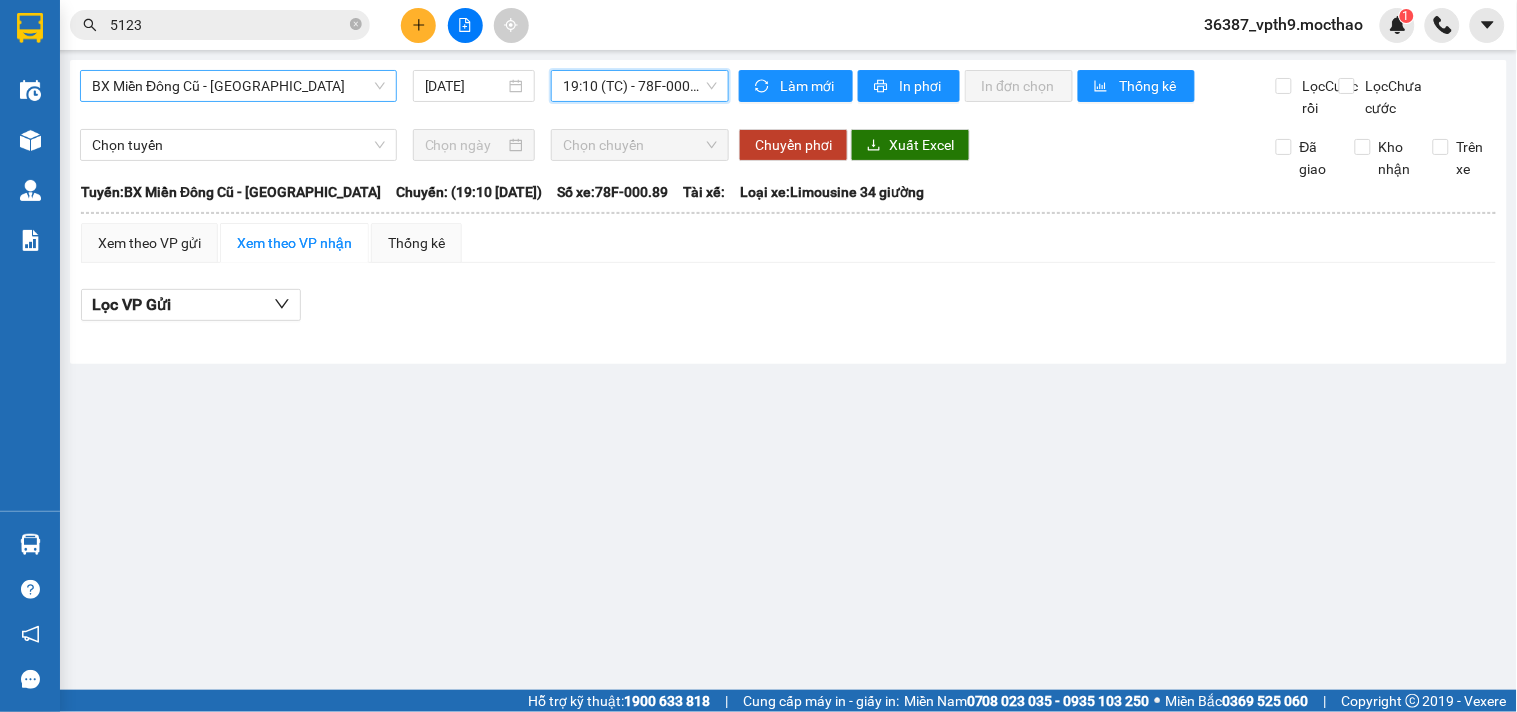 click on "19:10   (TC)   - 78F-000.89" at bounding box center [640, 86] 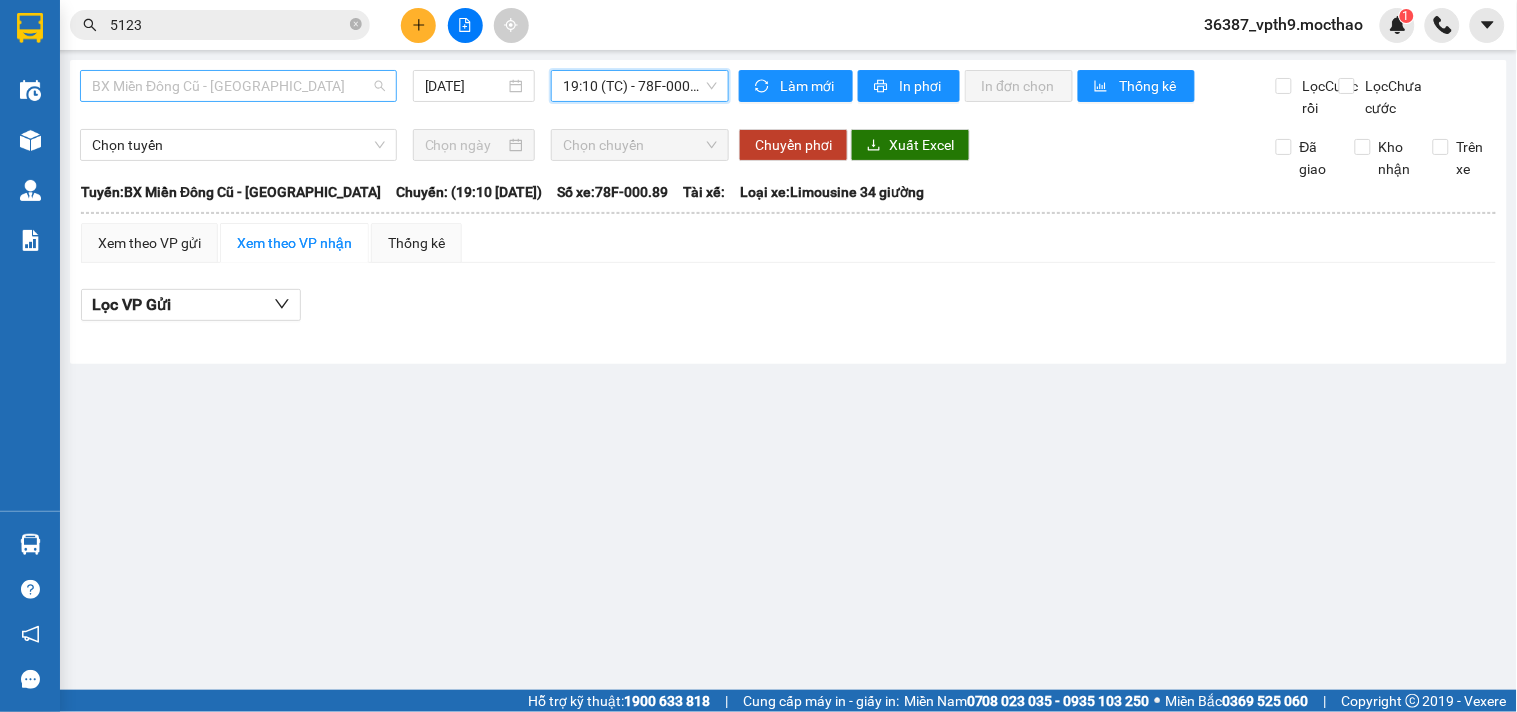 click on "BX Miền Đông Cũ - [GEOGRAPHIC_DATA]" at bounding box center [238, 86] 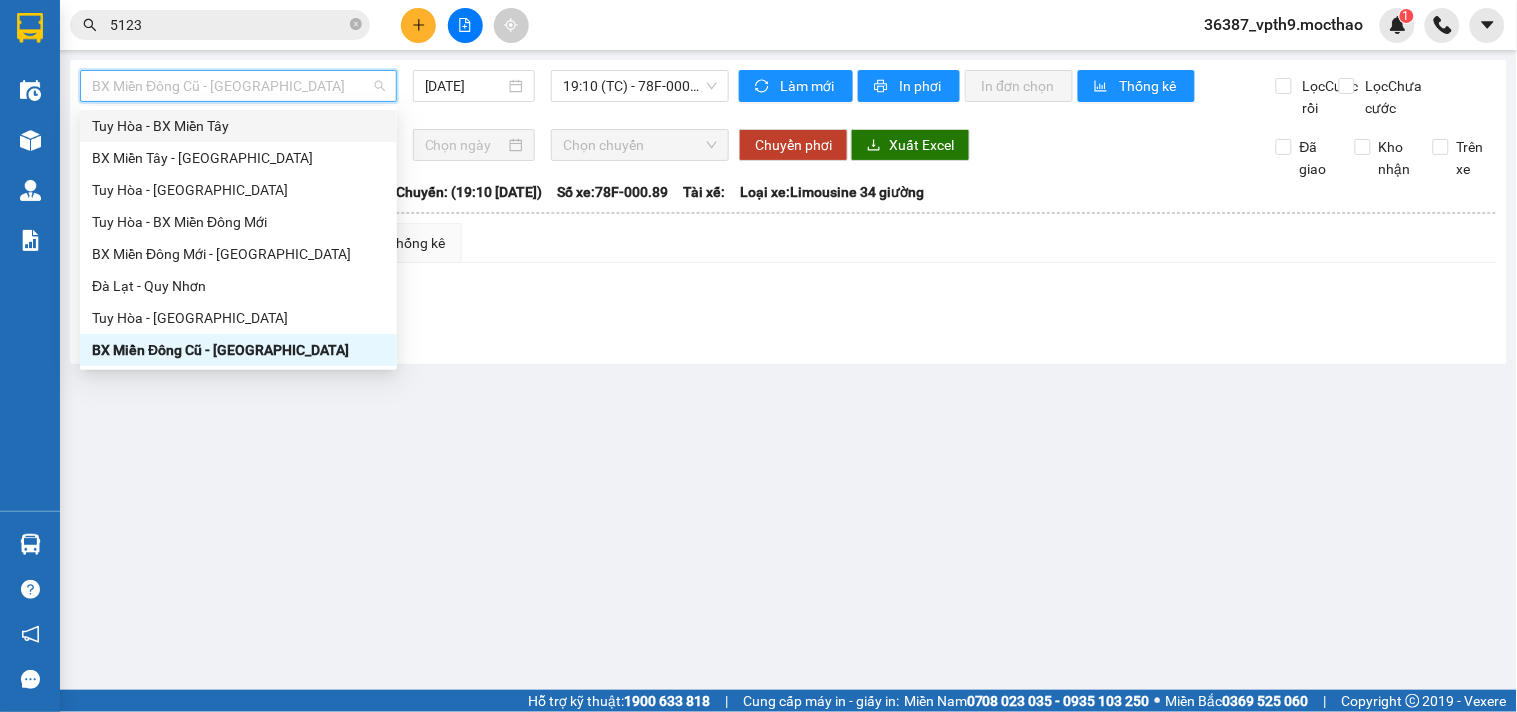 type on "D" 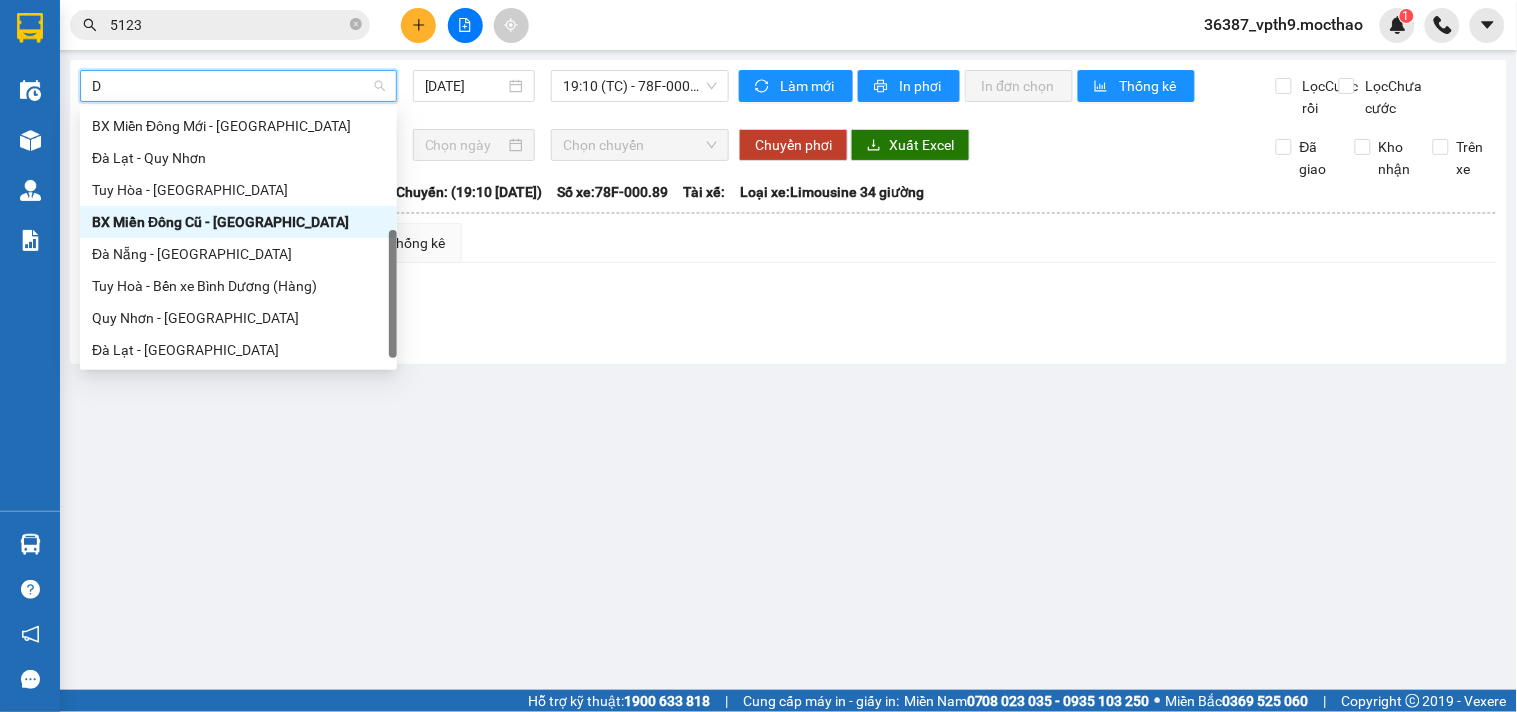 scroll, scrollTop: 120, scrollLeft: 0, axis: vertical 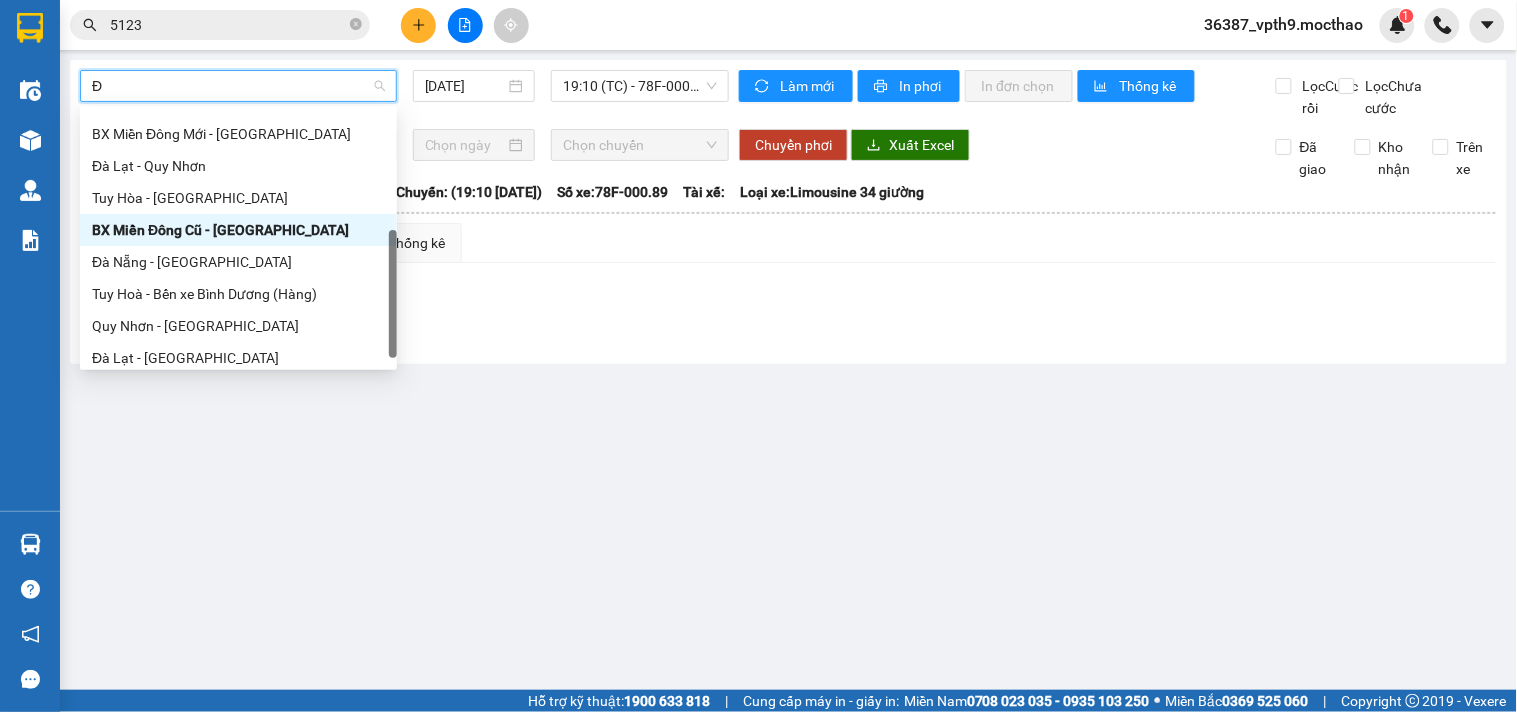type on "ĐA" 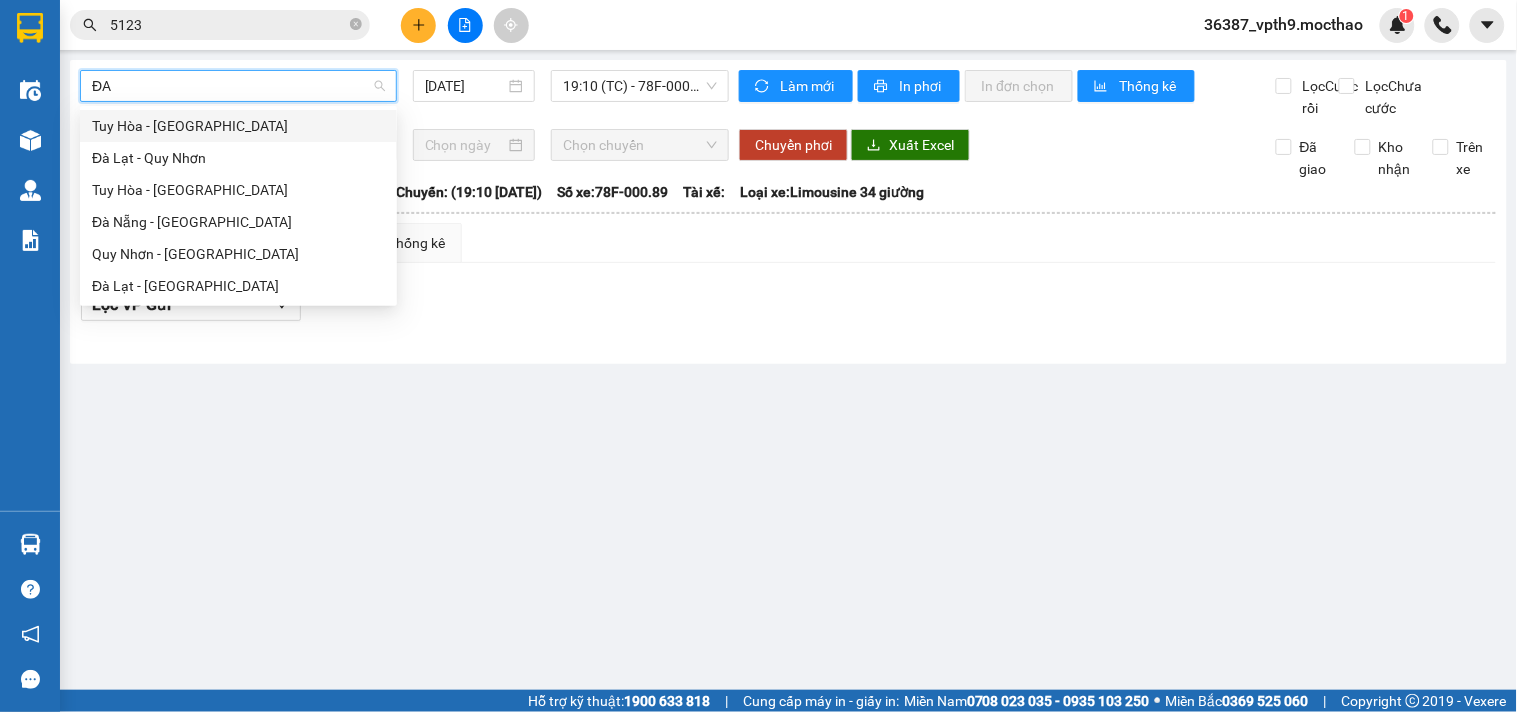 scroll, scrollTop: 0, scrollLeft: 0, axis: both 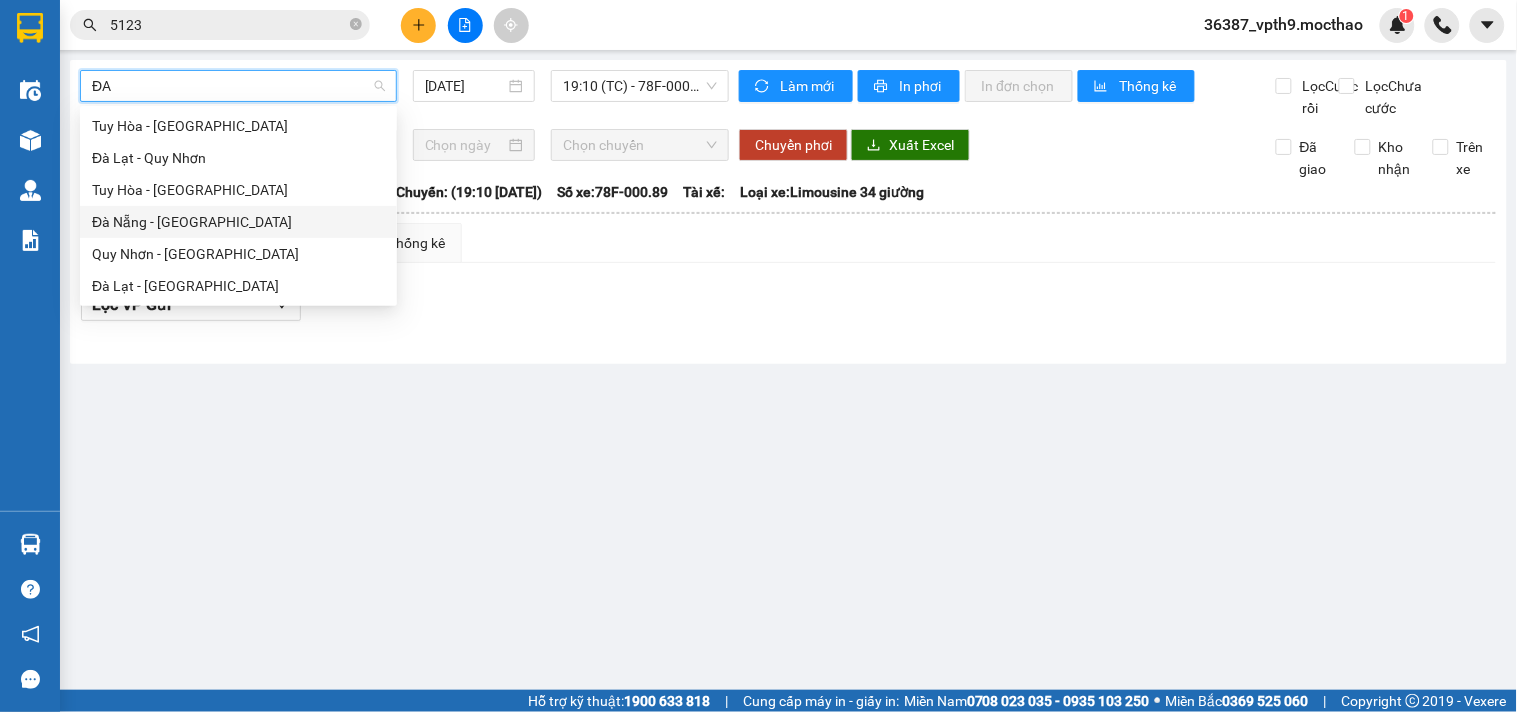 click on "Đà Nẵng - [GEOGRAPHIC_DATA]" at bounding box center (238, 222) 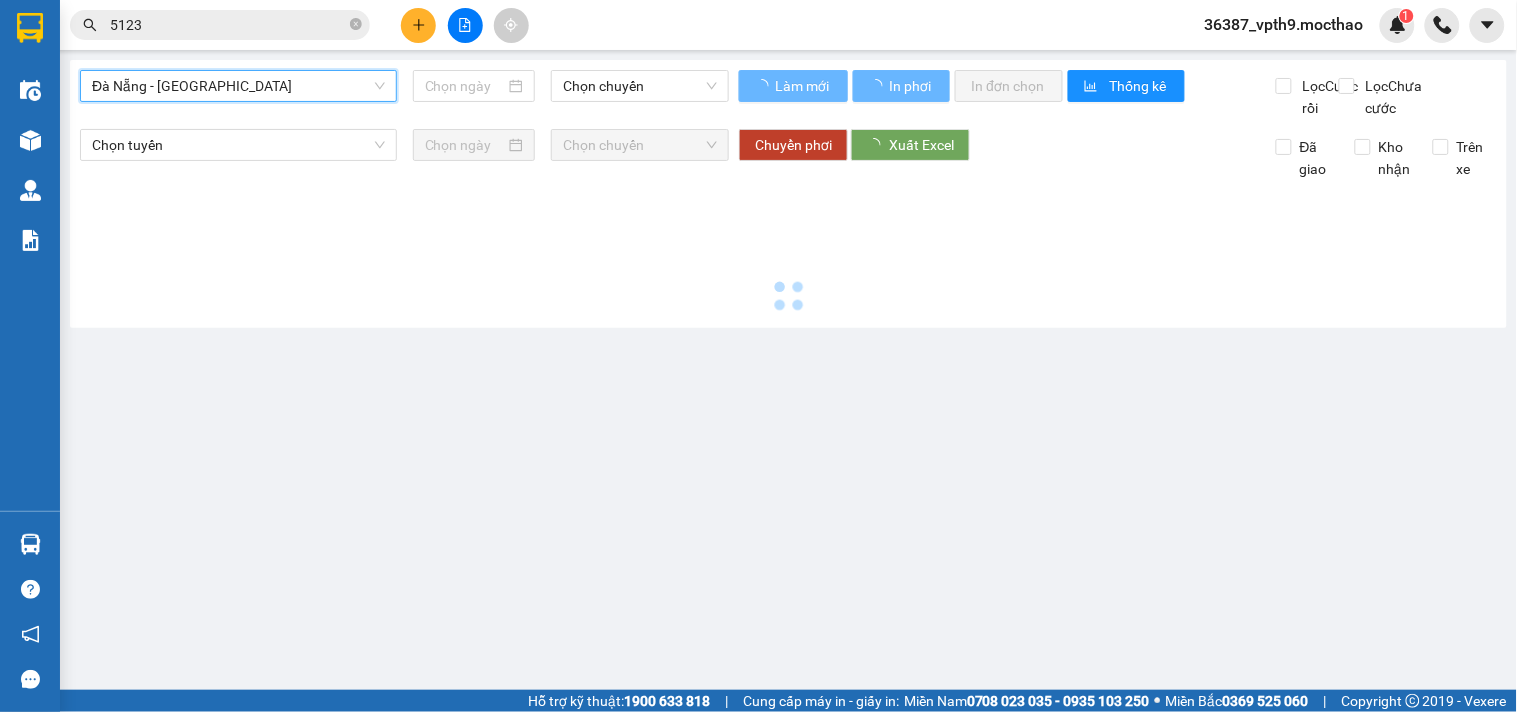 type on "[DATE]" 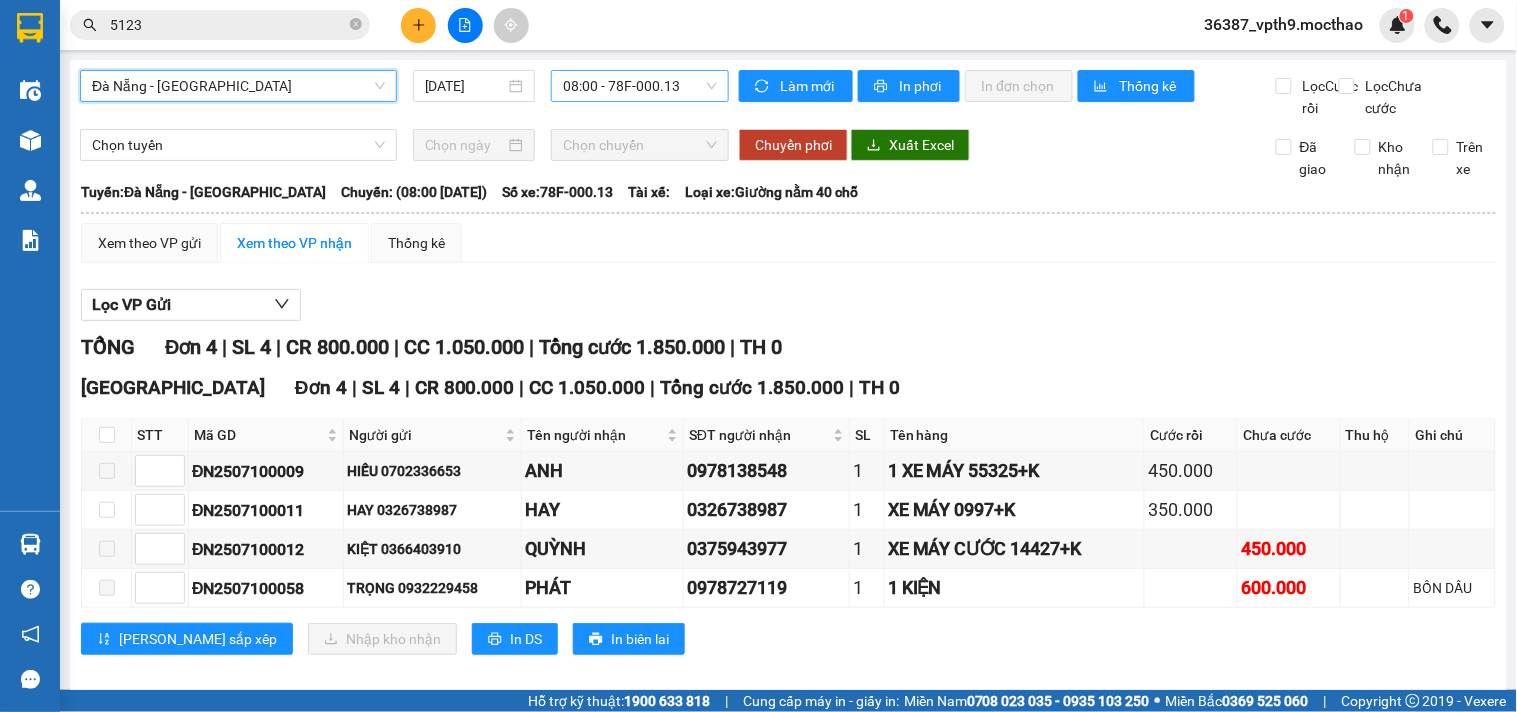click on "08:00     - 78F-000.13" at bounding box center (640, 86) 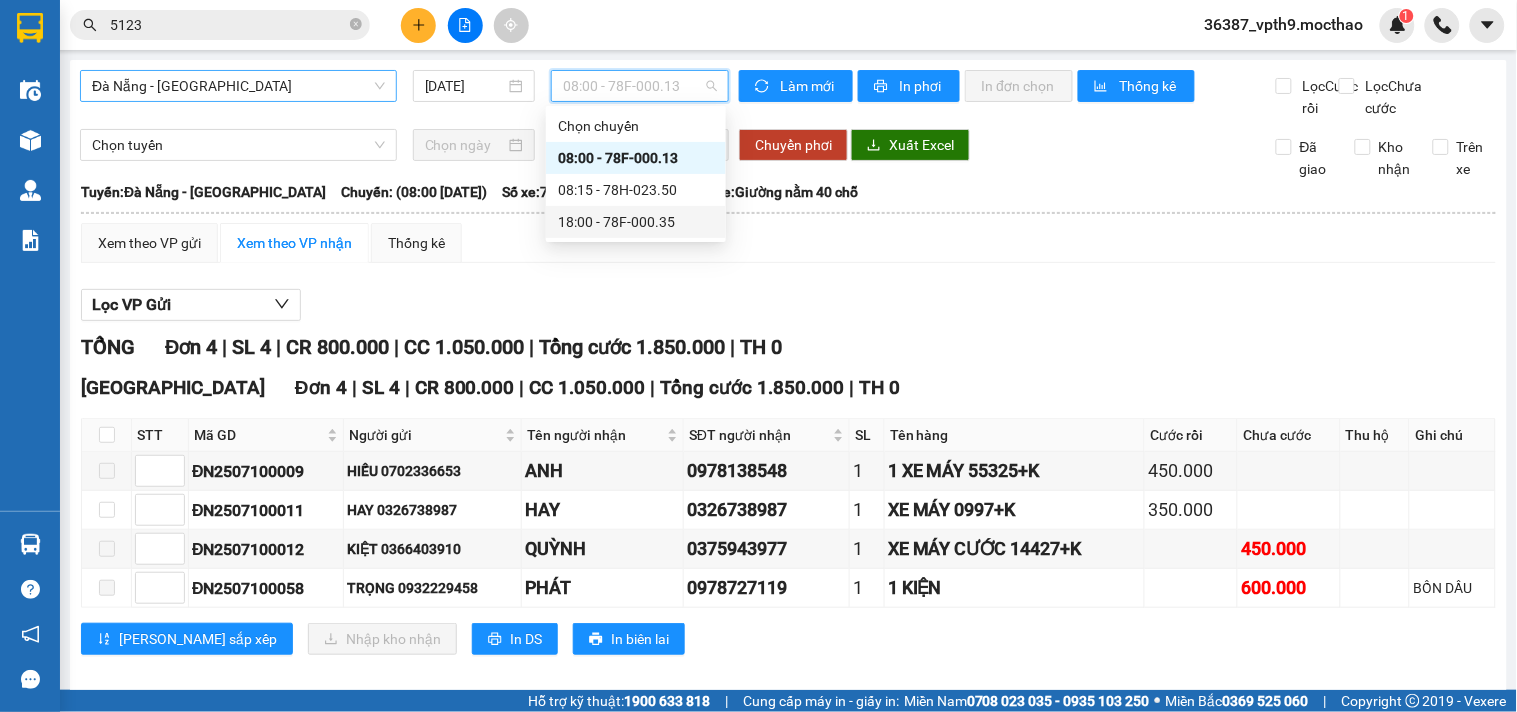 click on "18:00     - 78F-000.35" at bounding box center [636, 222] 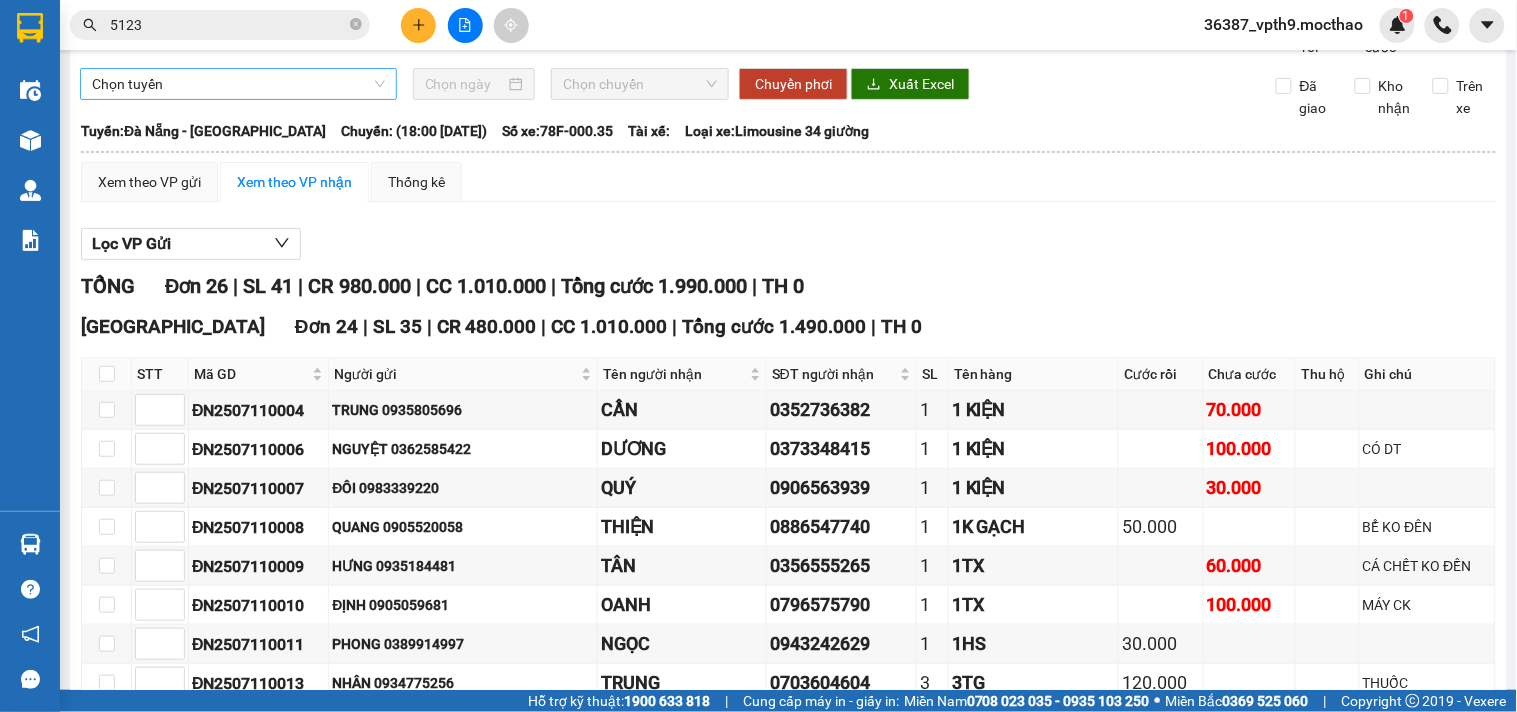 scroll, scrollTop: 0, scrollLeft: 0, axis: both 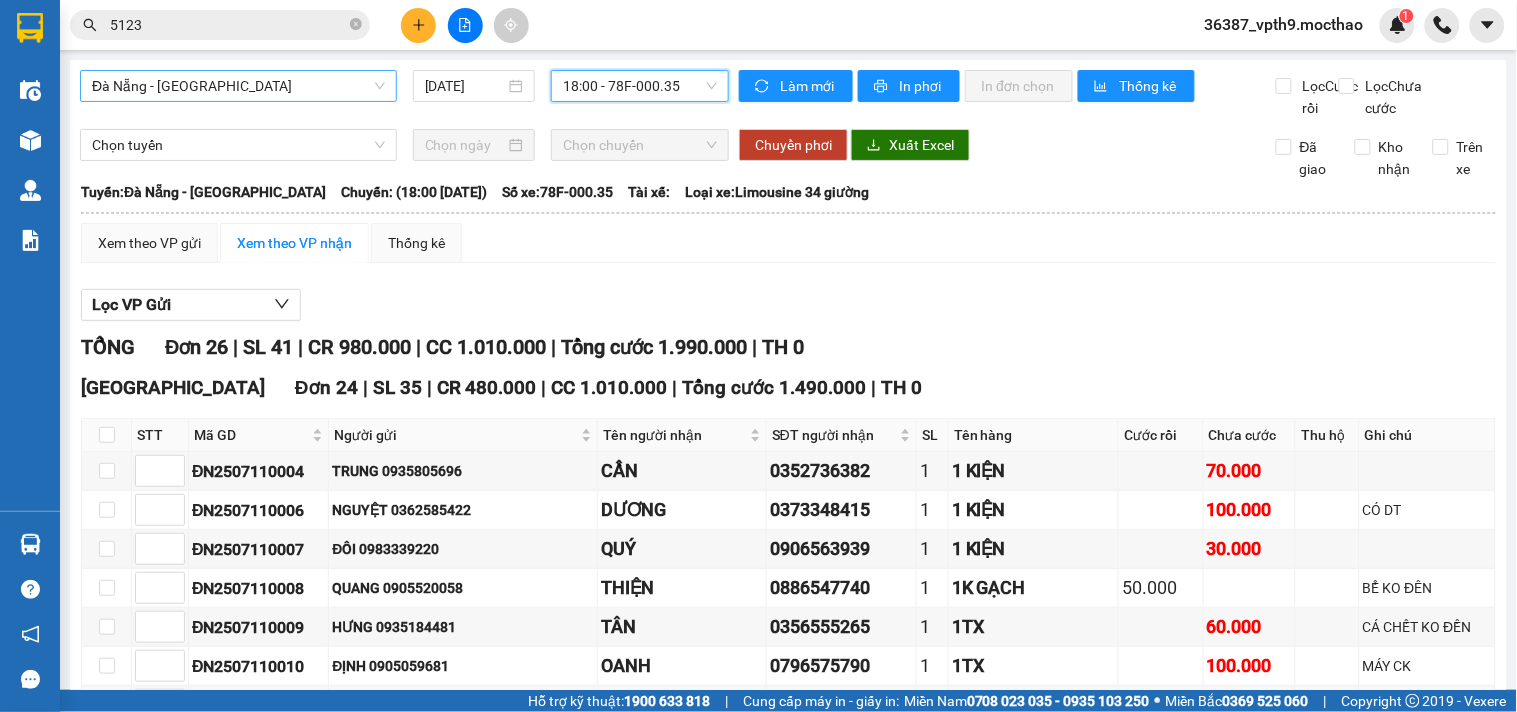 click on "Đà Nẵng - [GEOGRAPHIC_DATA]" at bounding box center [238, 86] 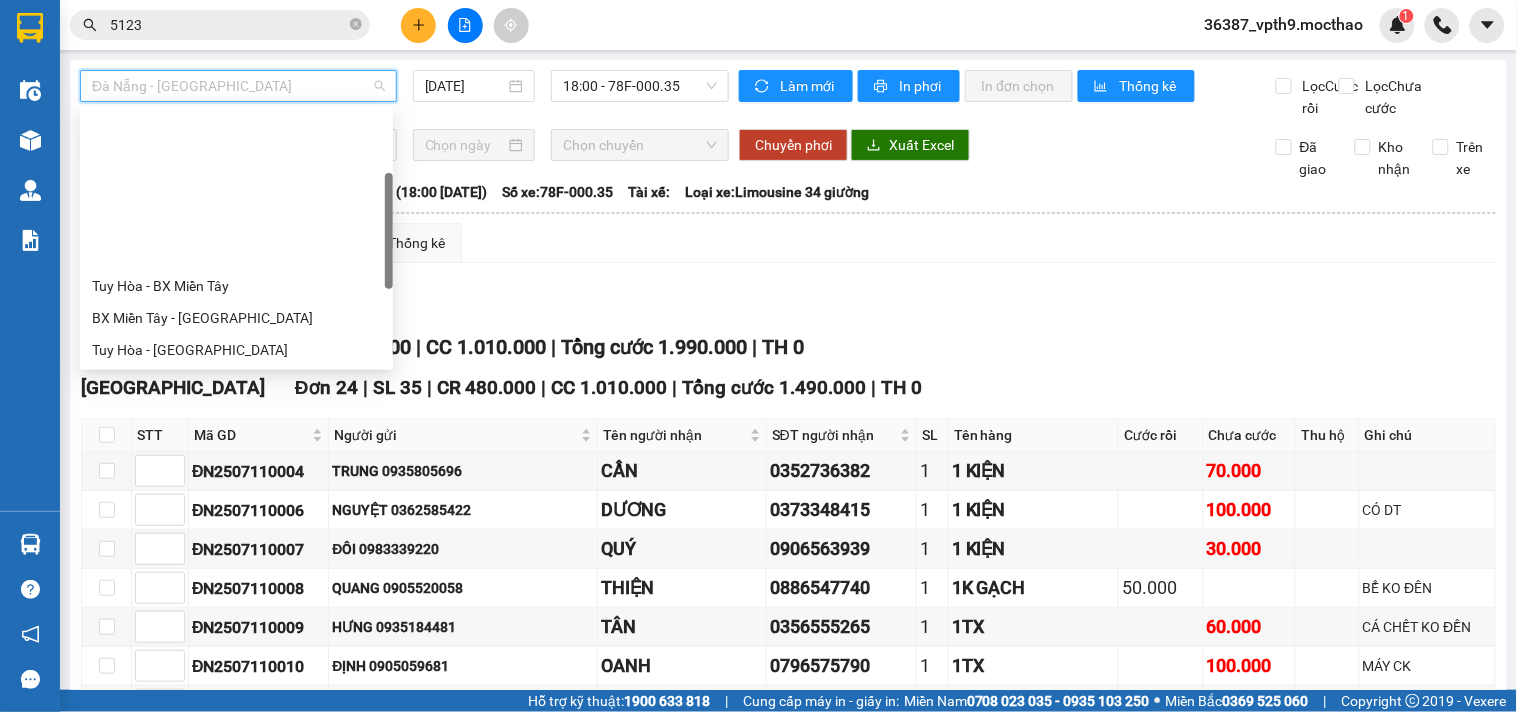 scroll, scrollTop: 192, scrollLeft: 0, axis: vertical 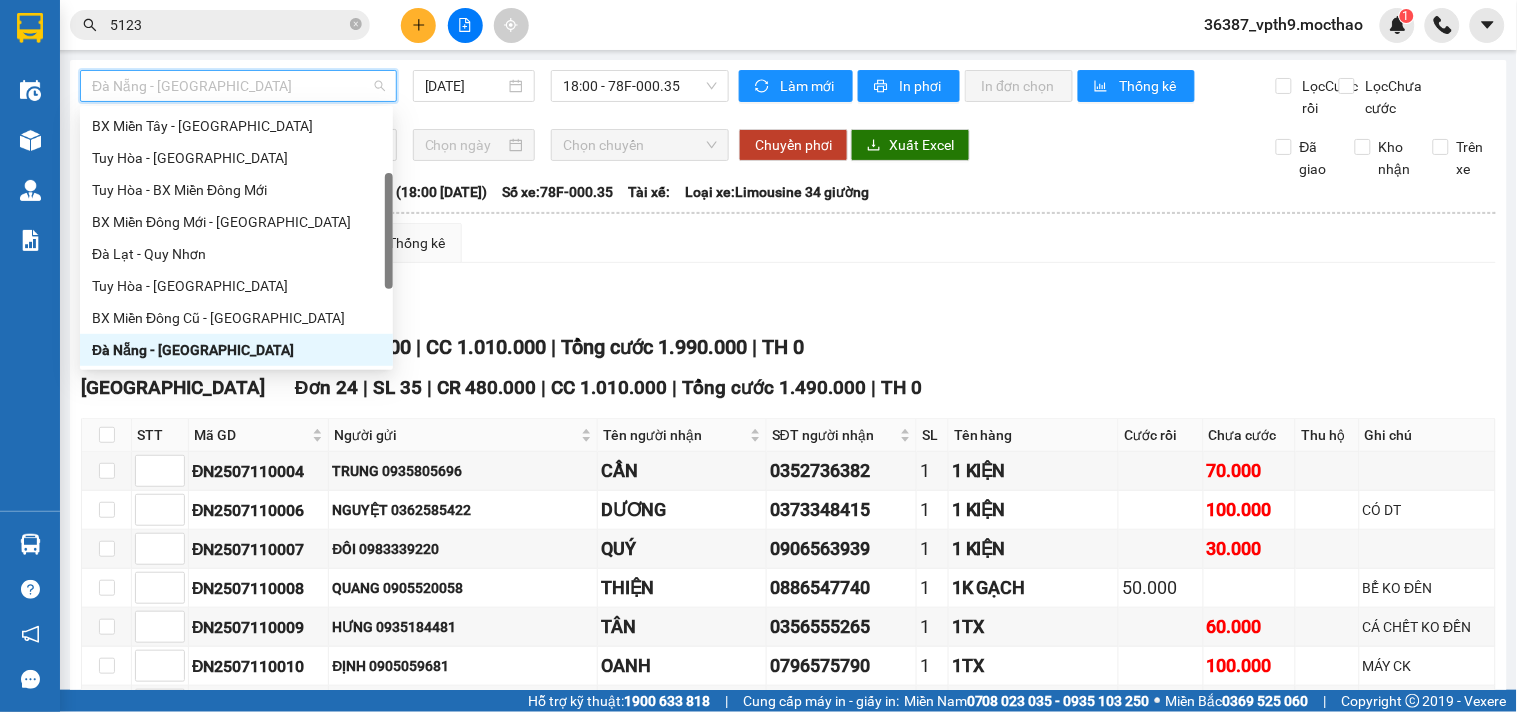 type on "Q" 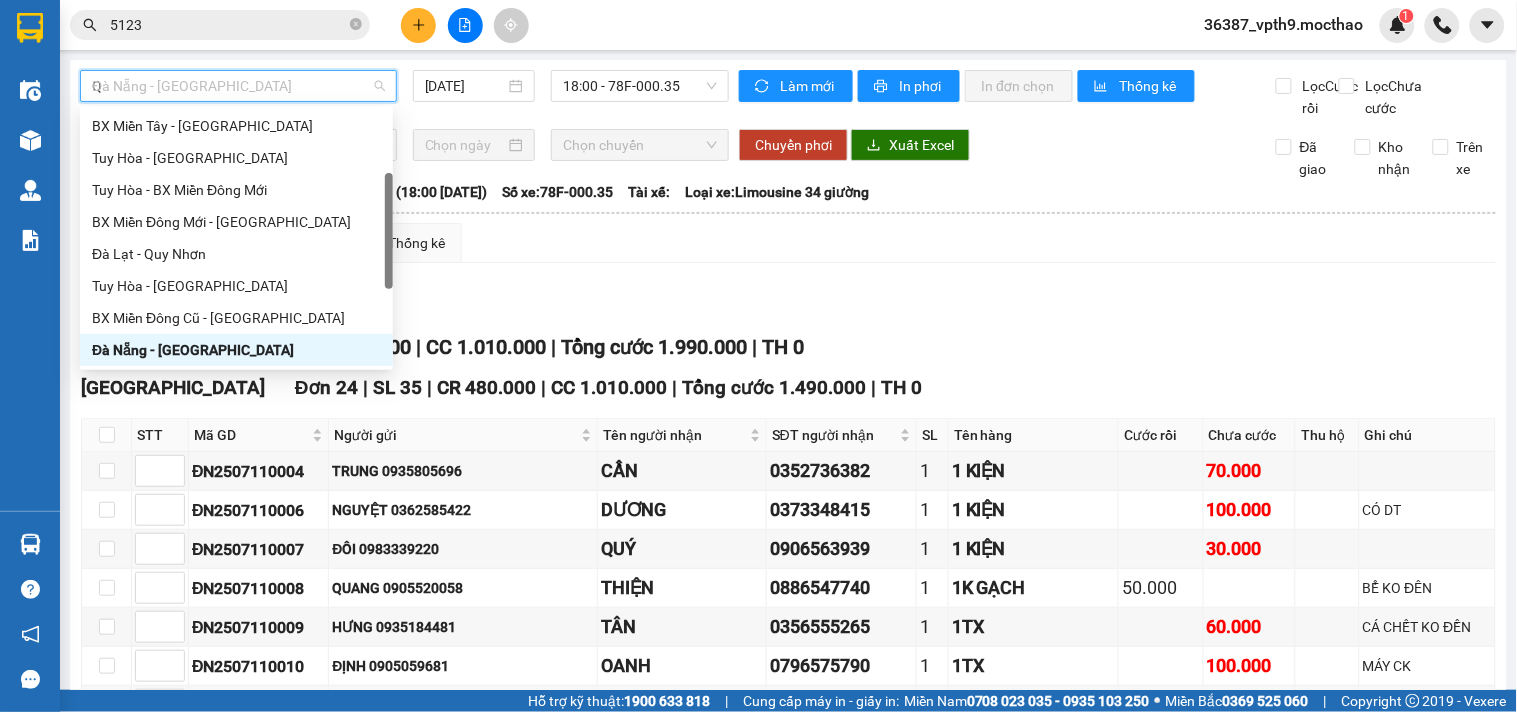 scroll, scrollTop: 0, scrollLeft: 0, axis: both 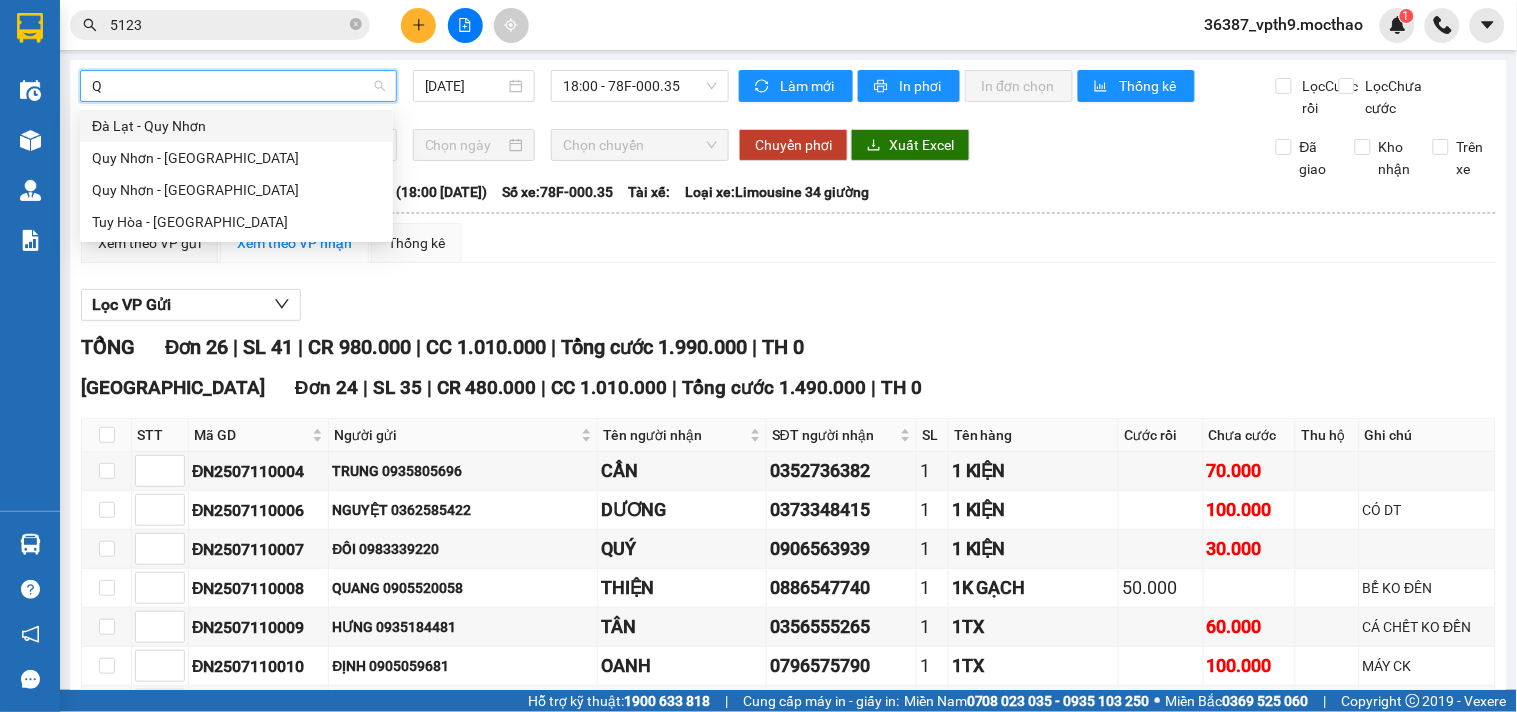 drag, startPoint x: 181, startPoint y: 125, endPoint x: 211, endPoint y: 114, distance: 31.95309 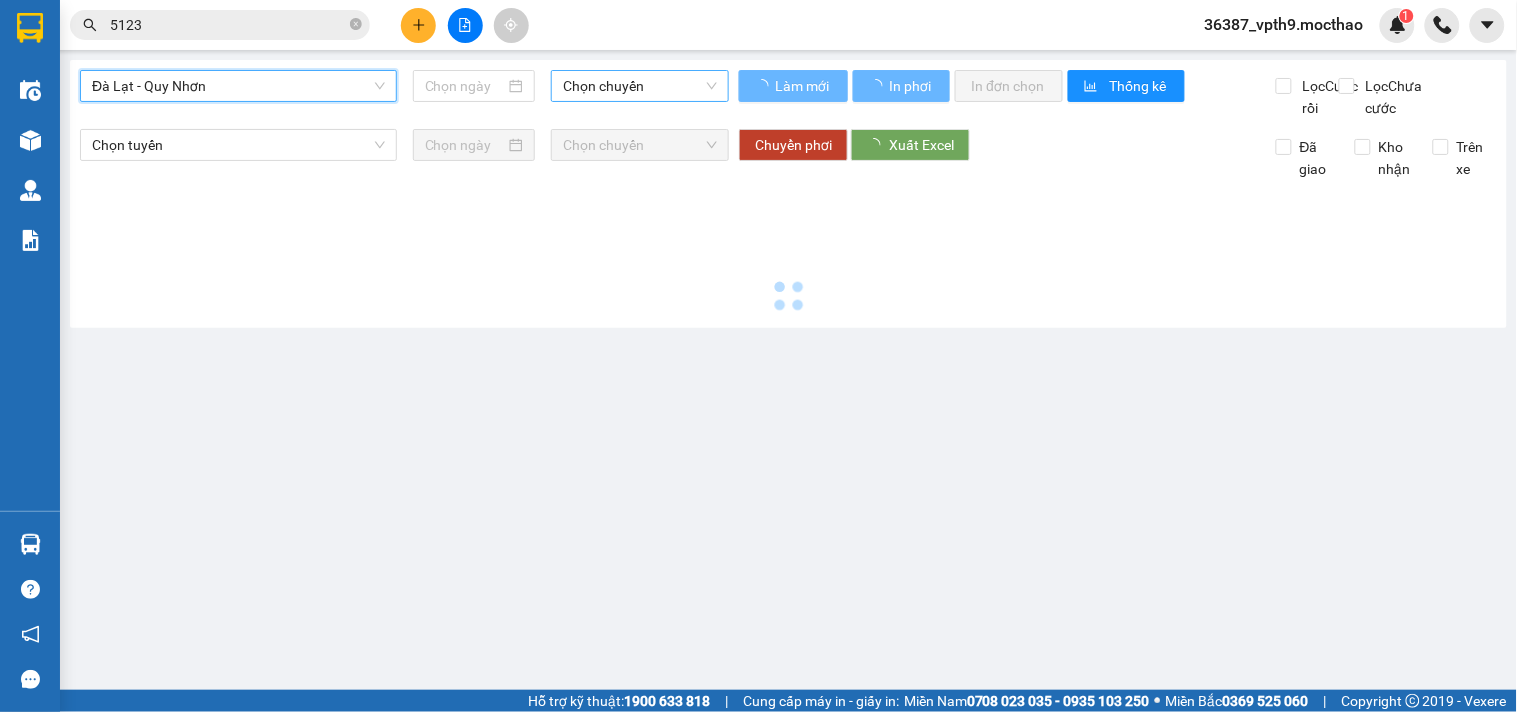 type on "[DATE]" 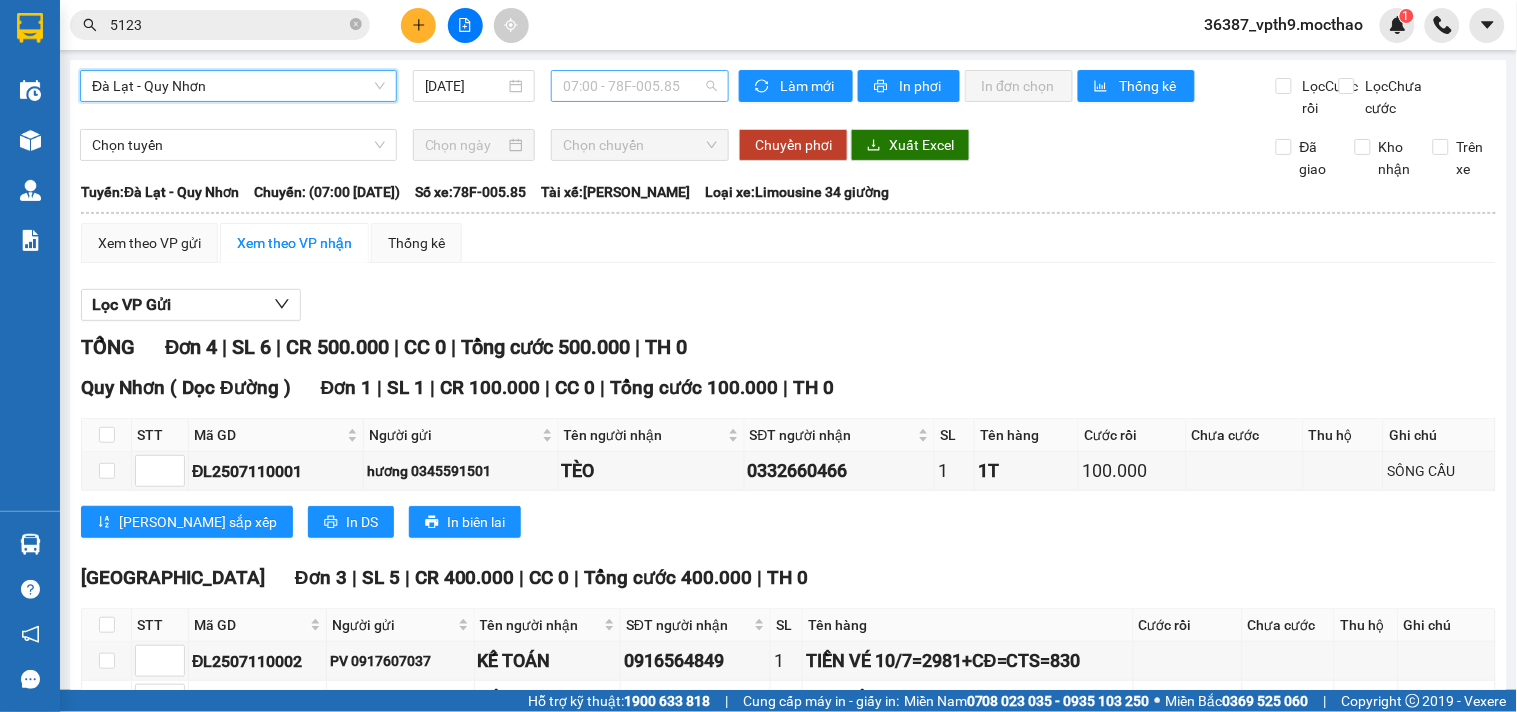 click on "07:00     - 78F-005.85" at bounding box center (640, 86) 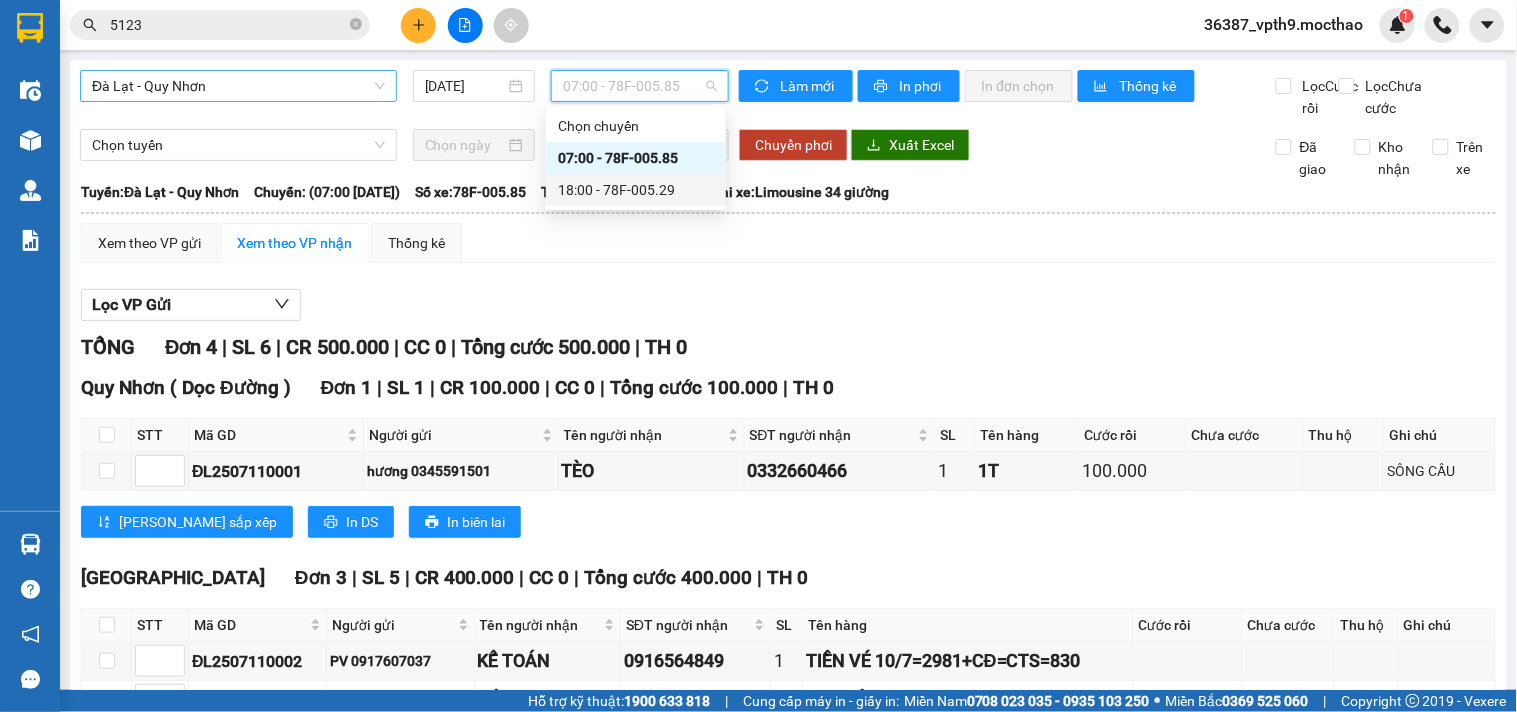 click on "18:00     - 78F-005.29" at bounding box center [636, 190] 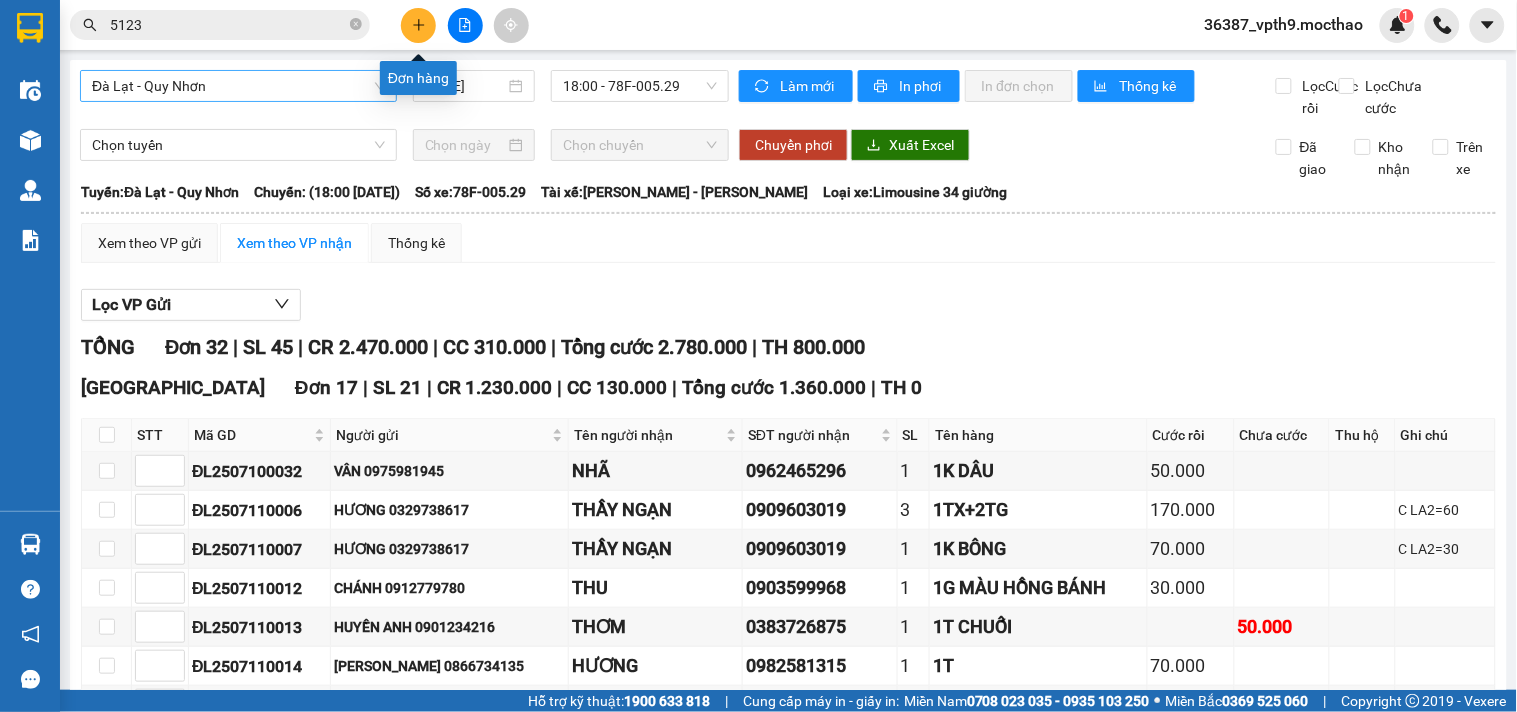 click 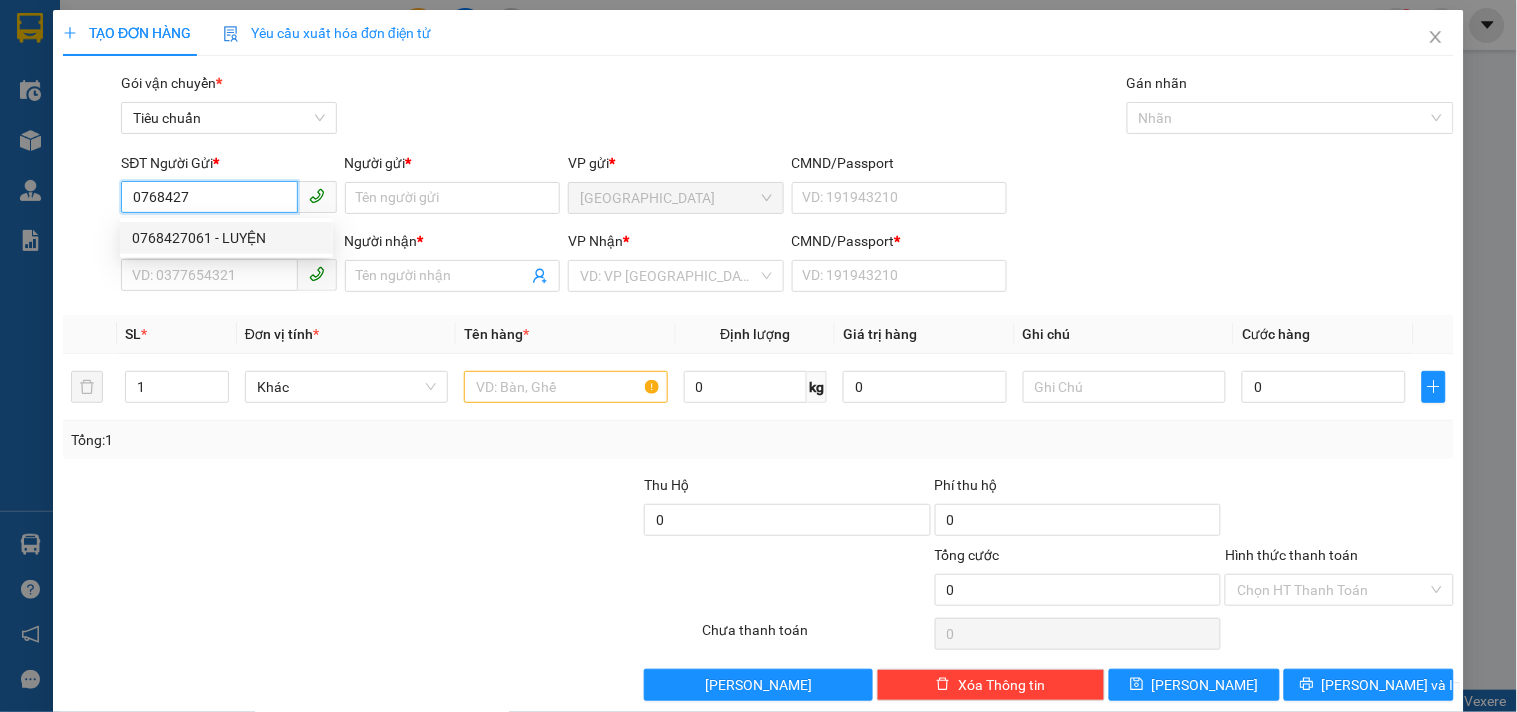 click on "0768427061 - LUYỆN" at bounding box center (226, 238) 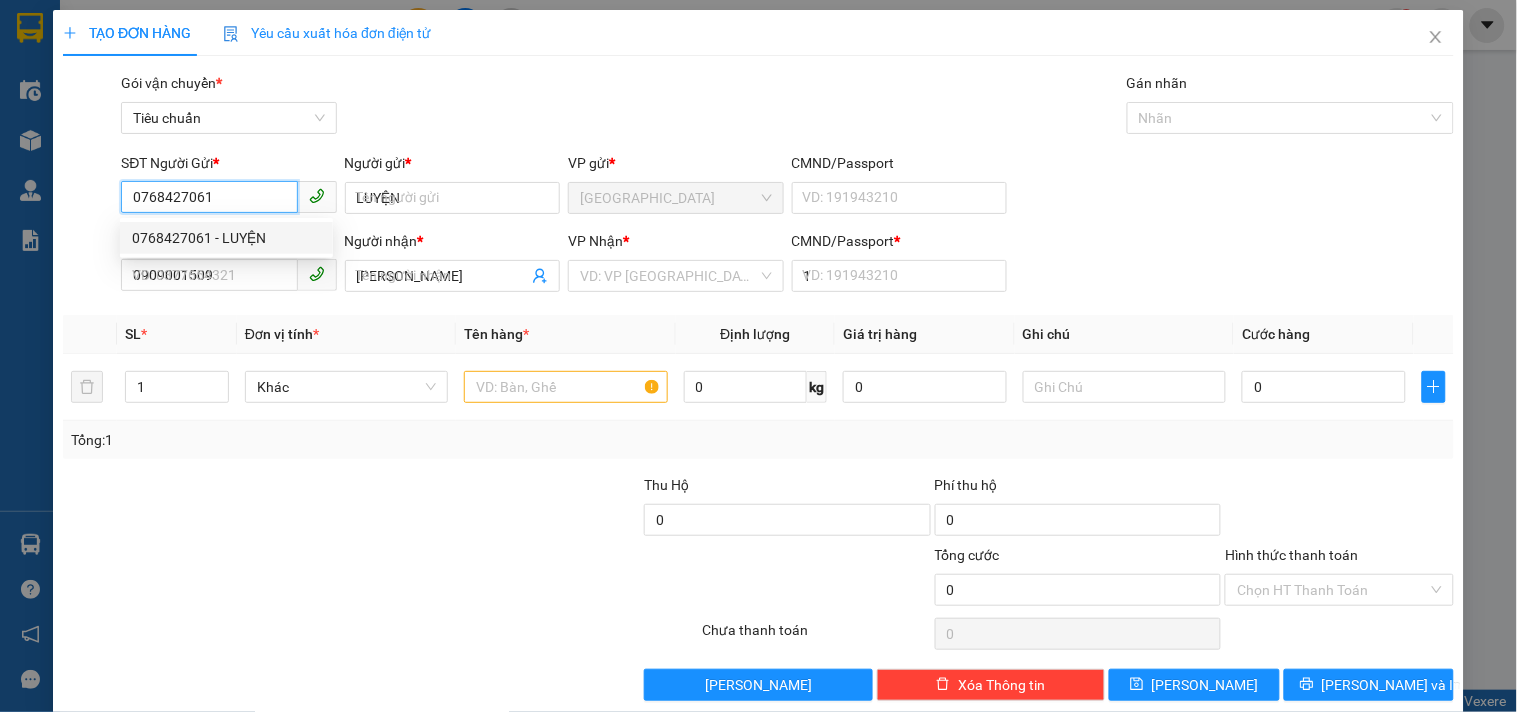 type on "20.000" 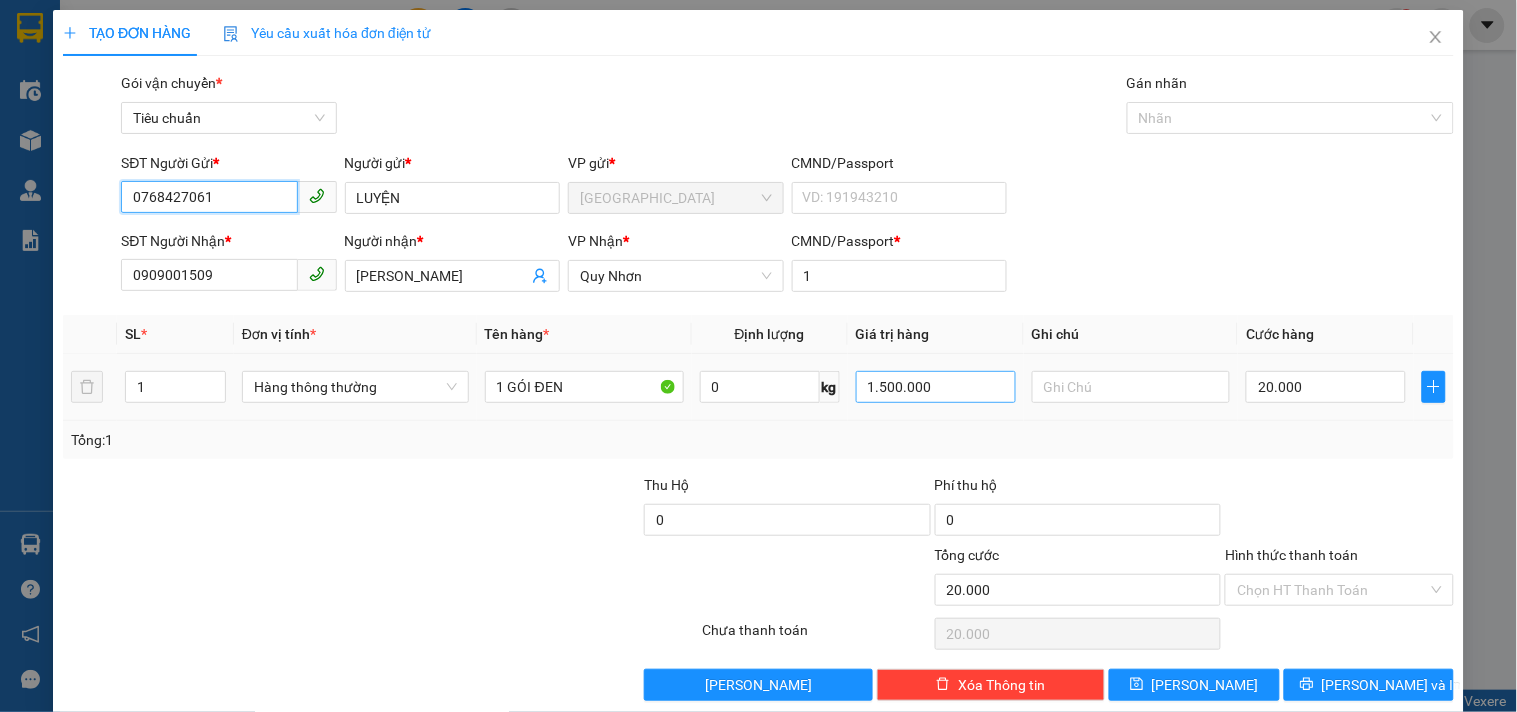 type on "0768427061" 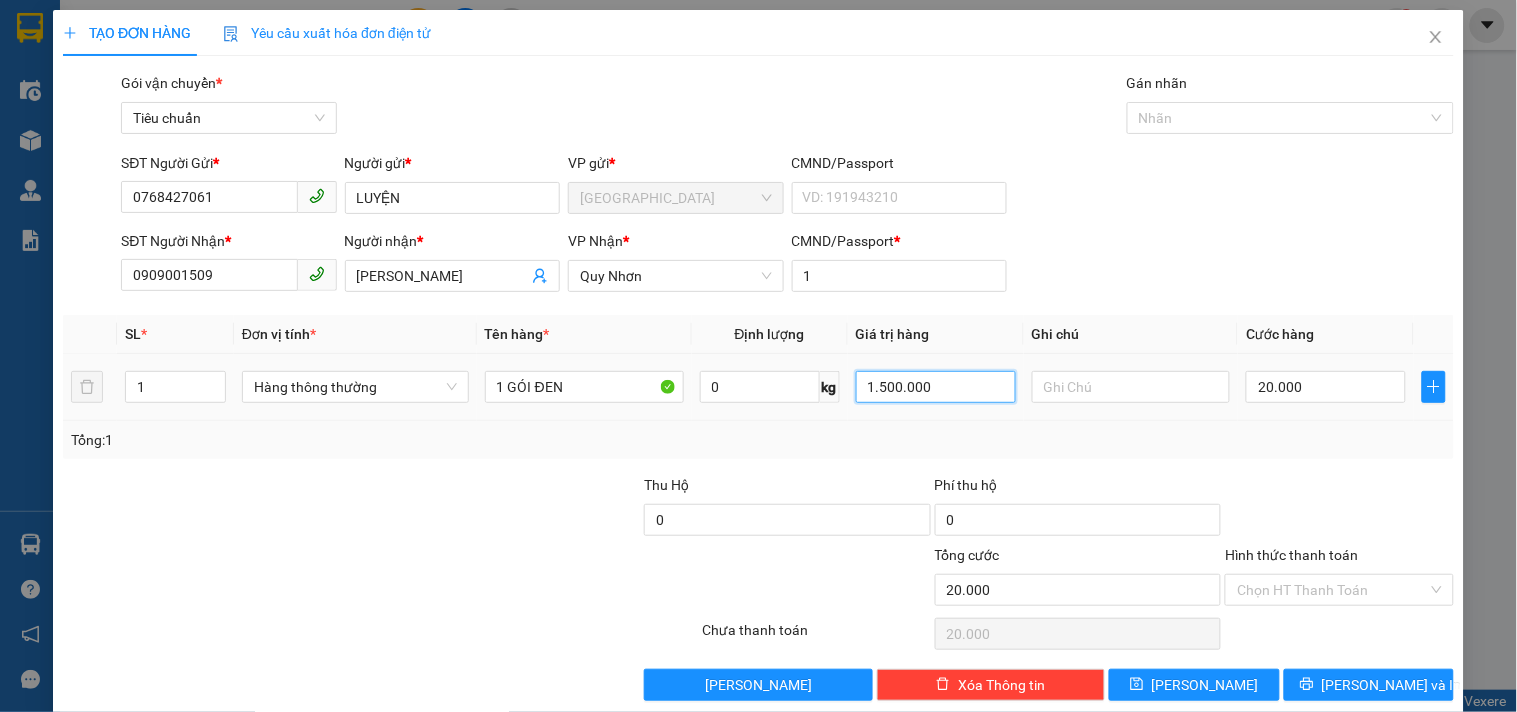 click on "1.500.000" at bounding box center [936, 387] 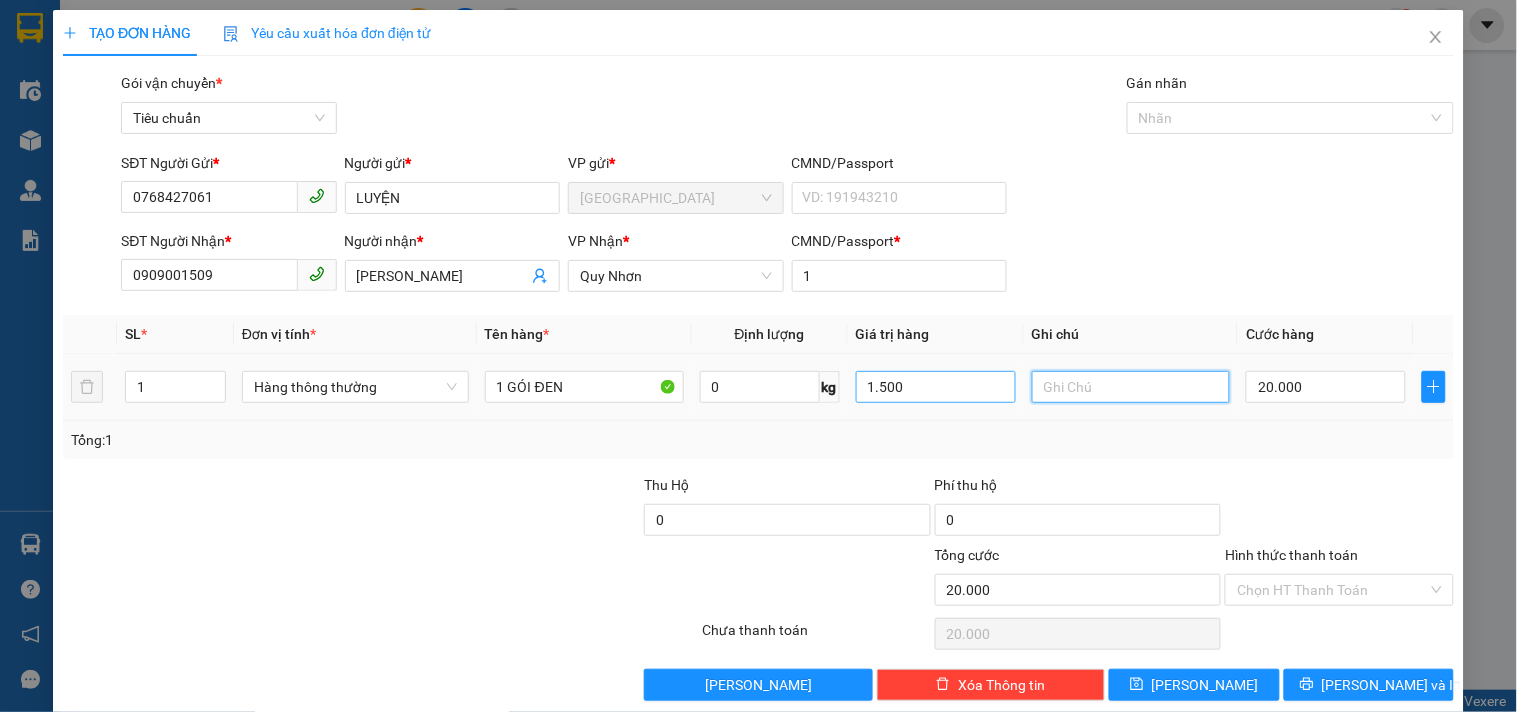 type on "1.500.000" 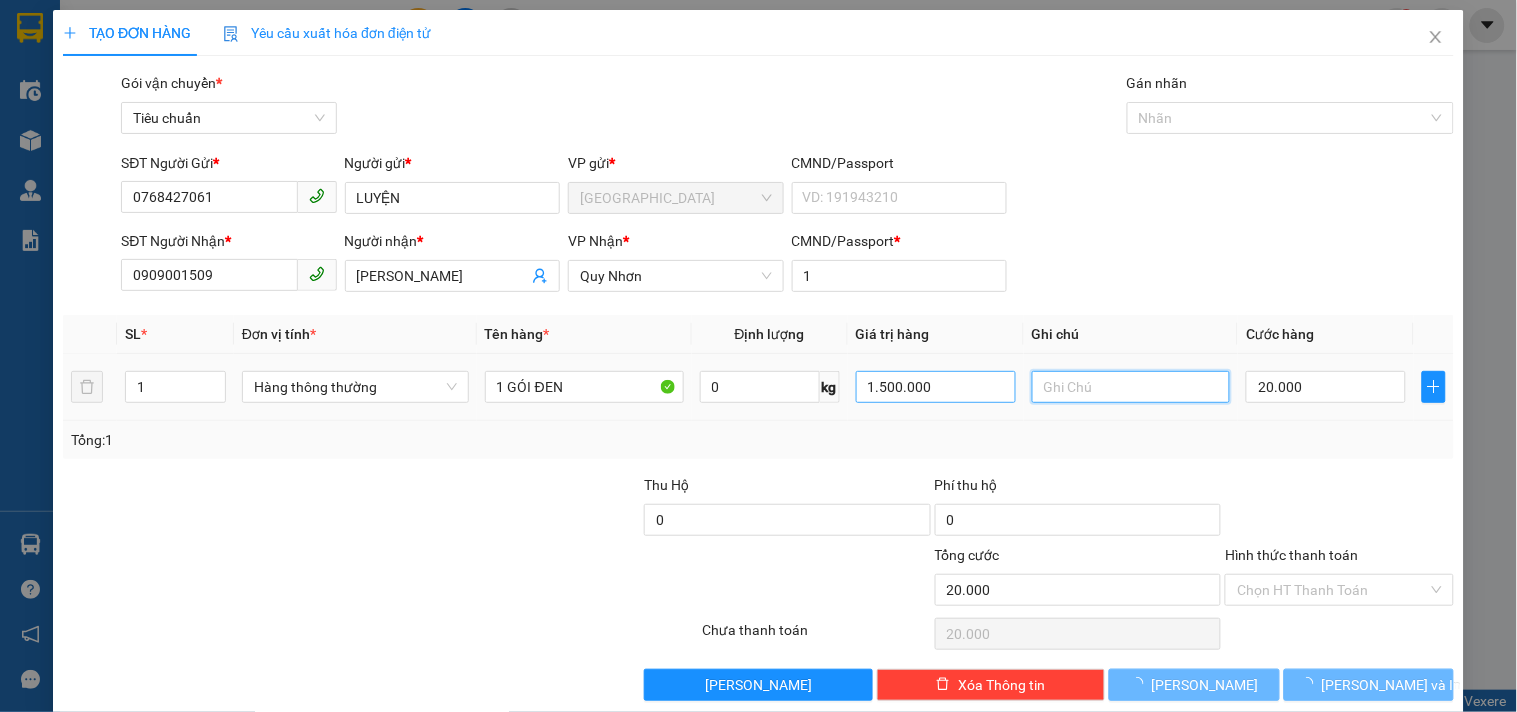 type on "0" 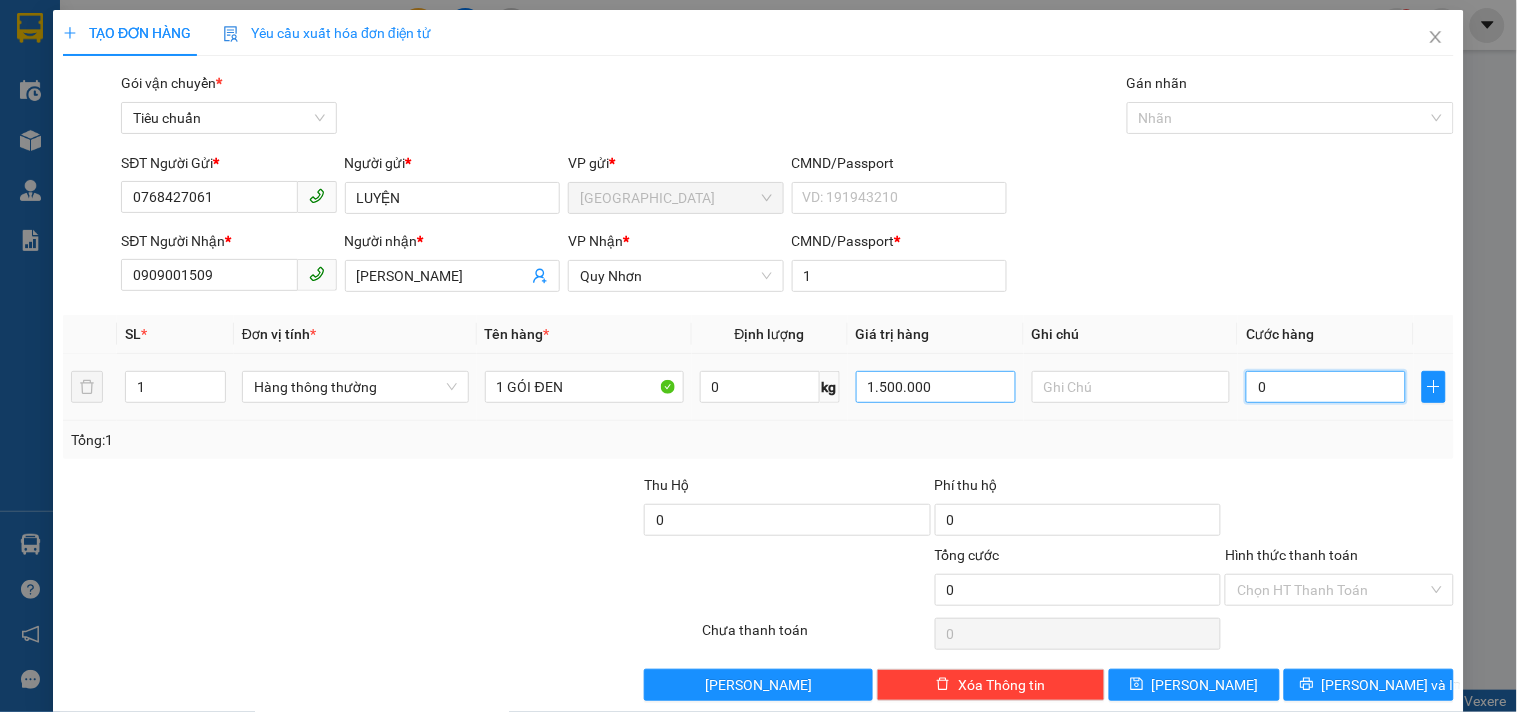 type on "2" 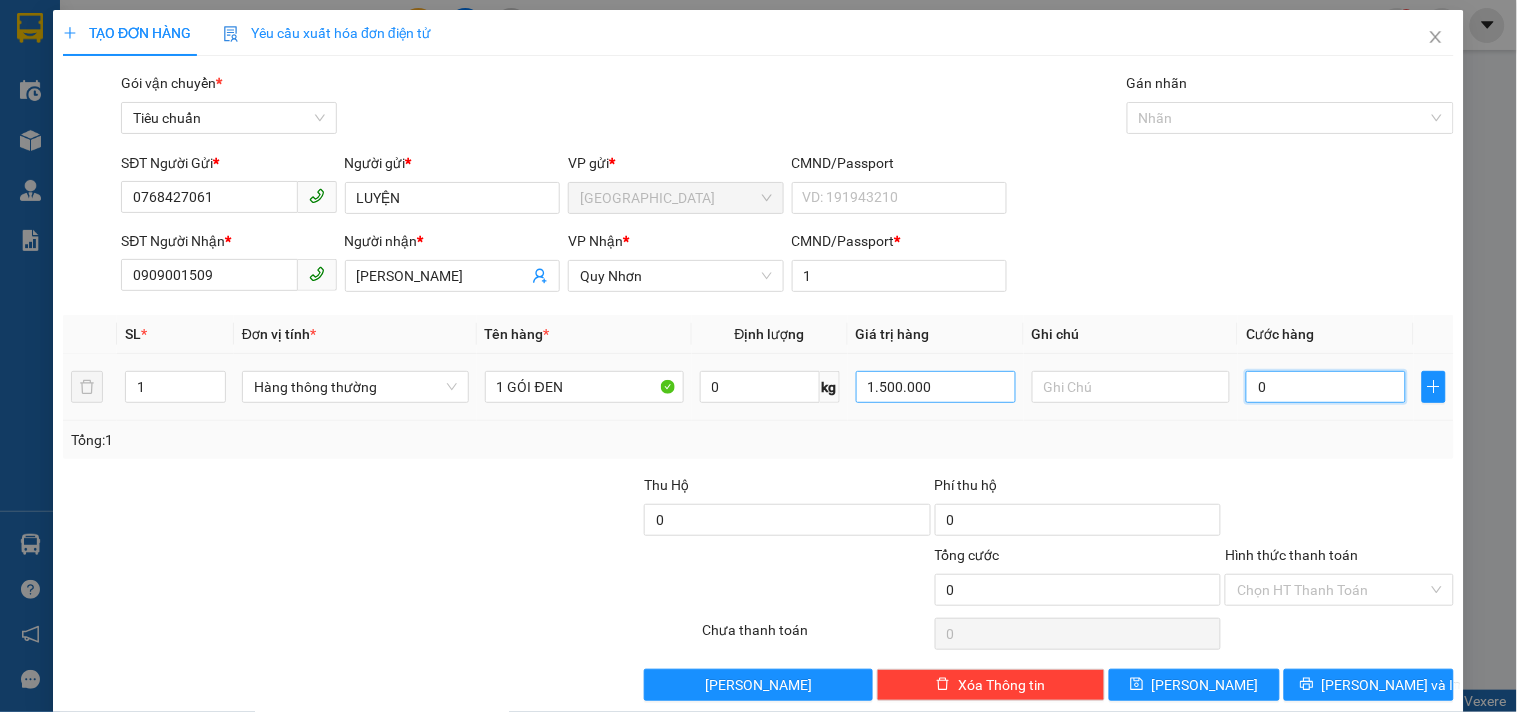 type on "2" 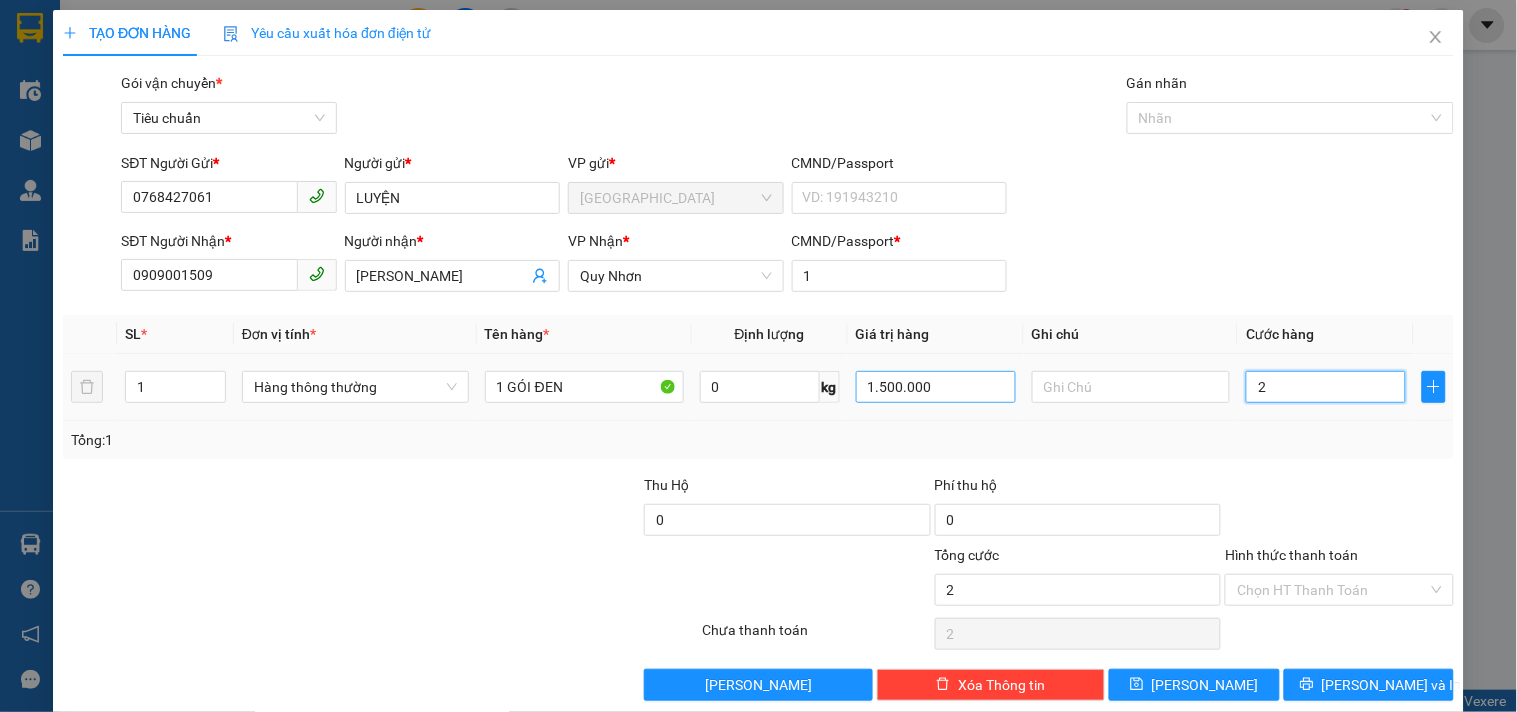 type on "20" 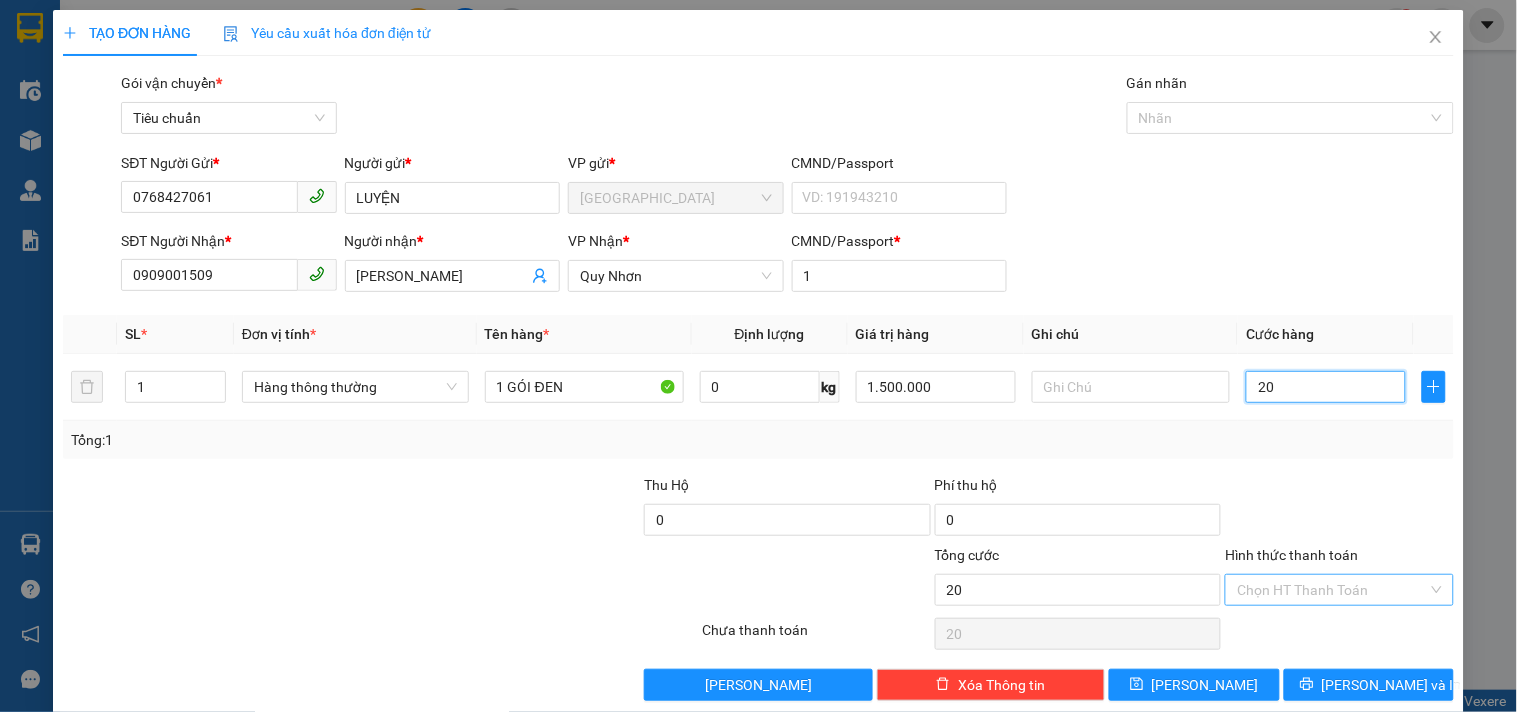 type on "20" 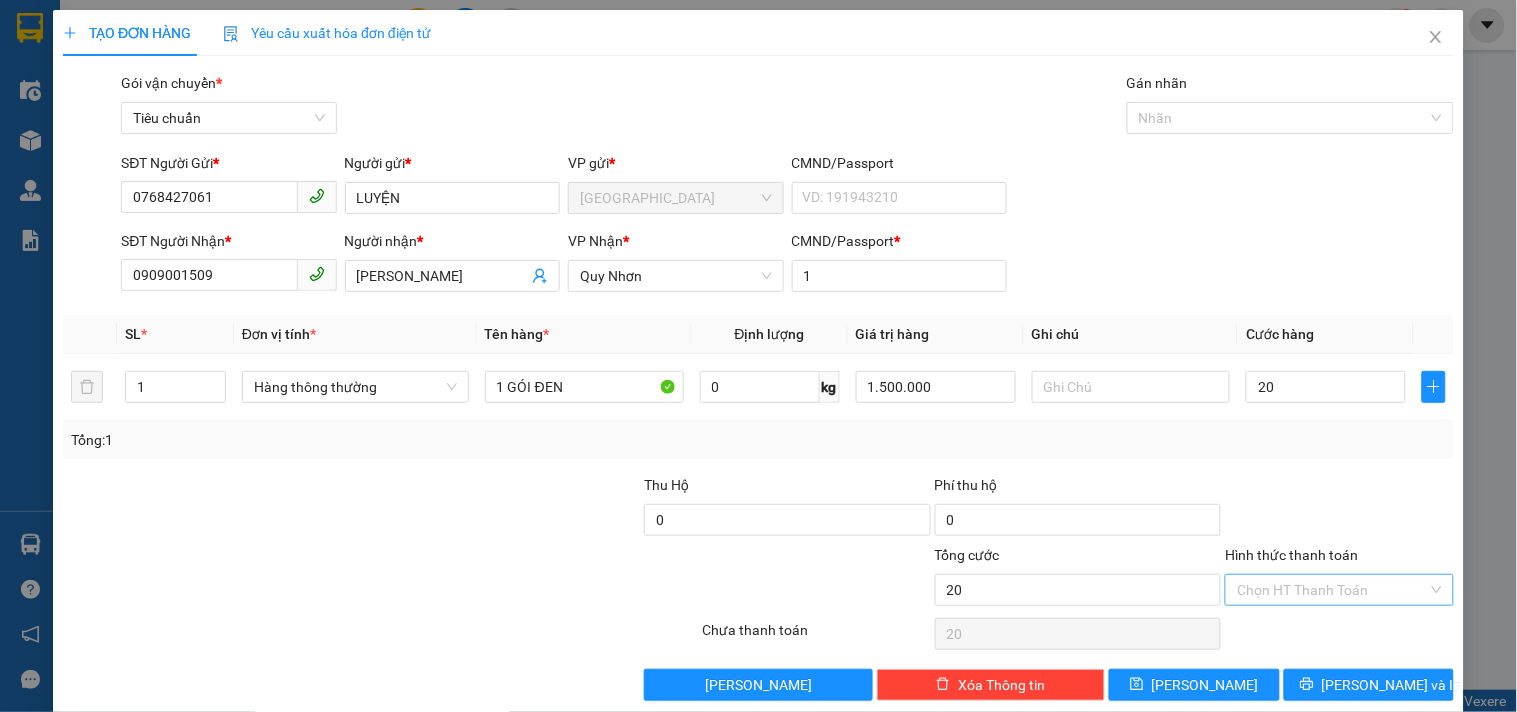 type on "20.000" 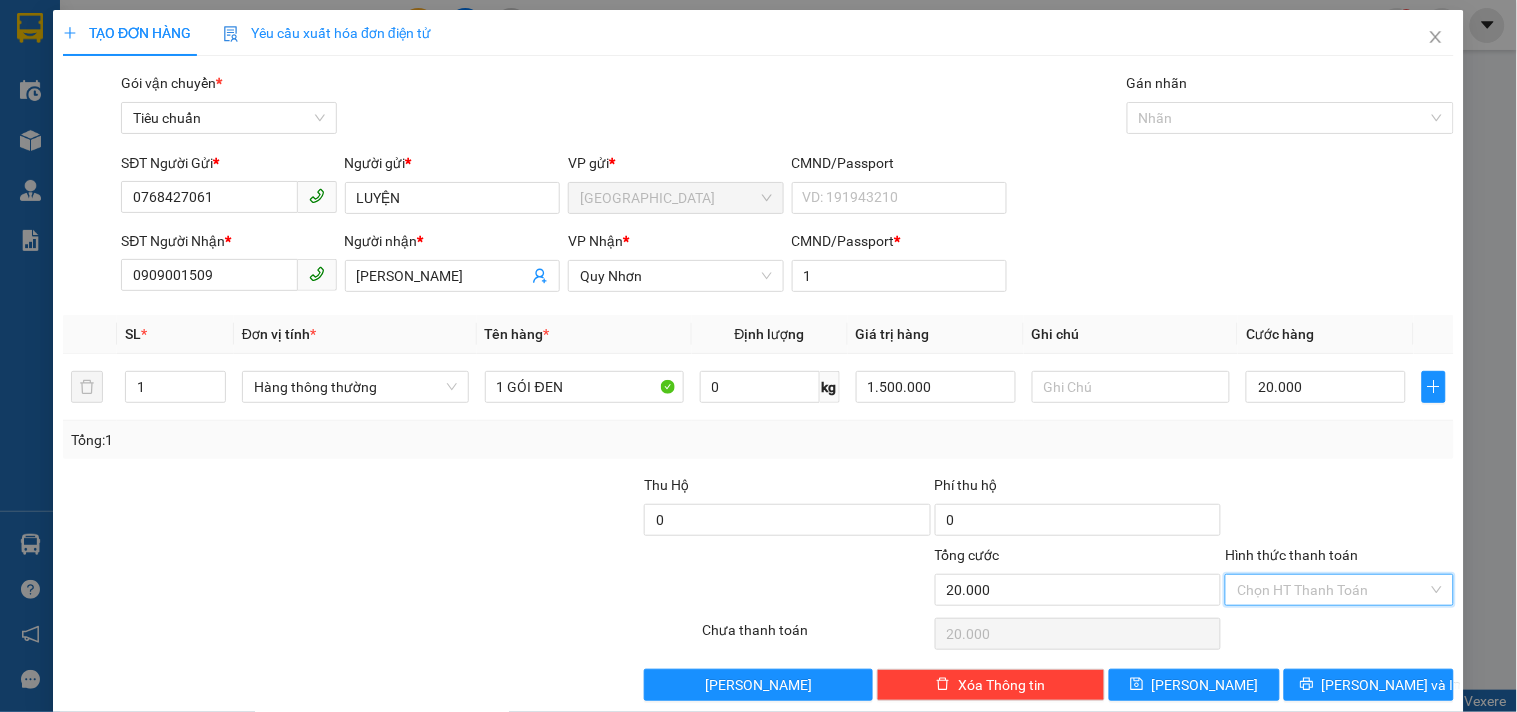 click on "Hình thức thanh toán" at bounding box center (1332, 590) 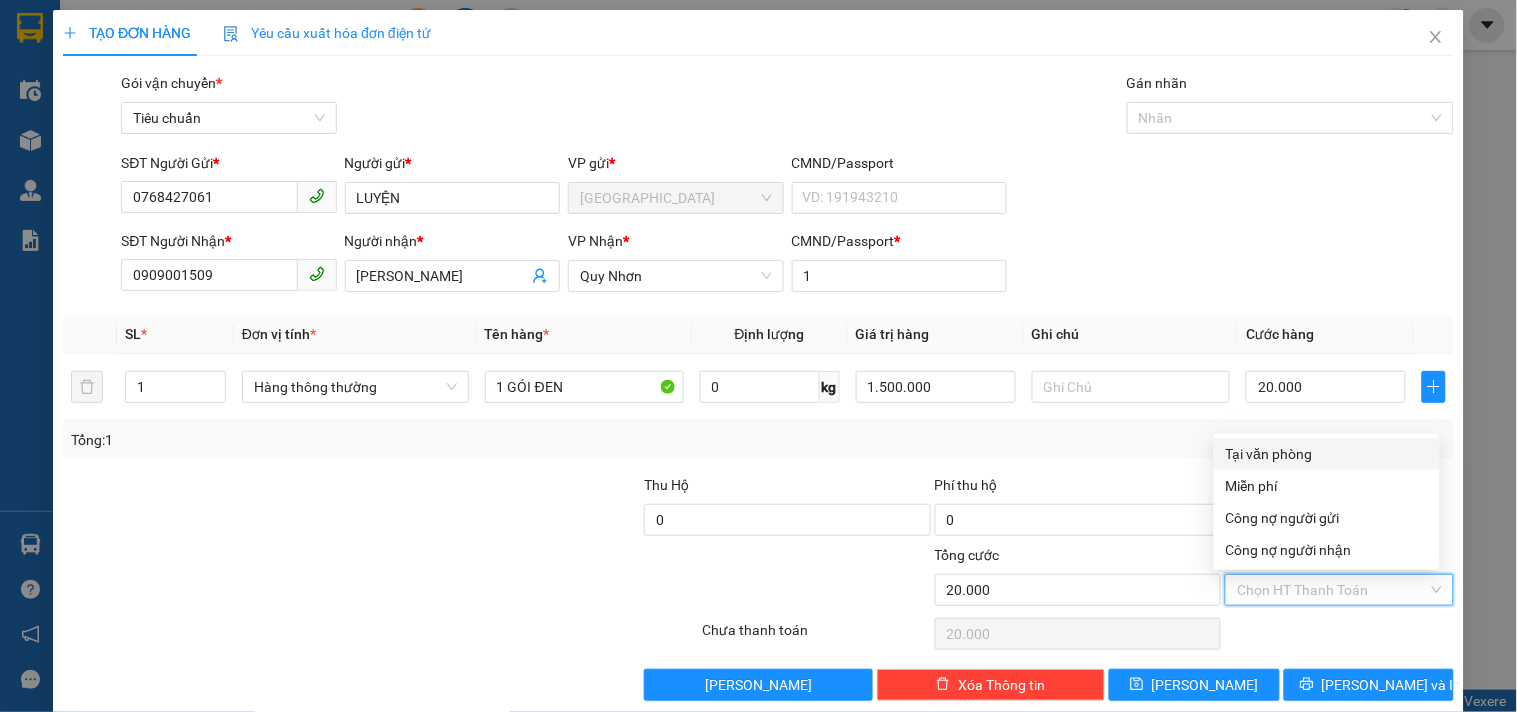 drag, startPoint x: 1296, startPoint y: 451, endPoint x: 1221, endPoint y: 576, distance: 145.7738 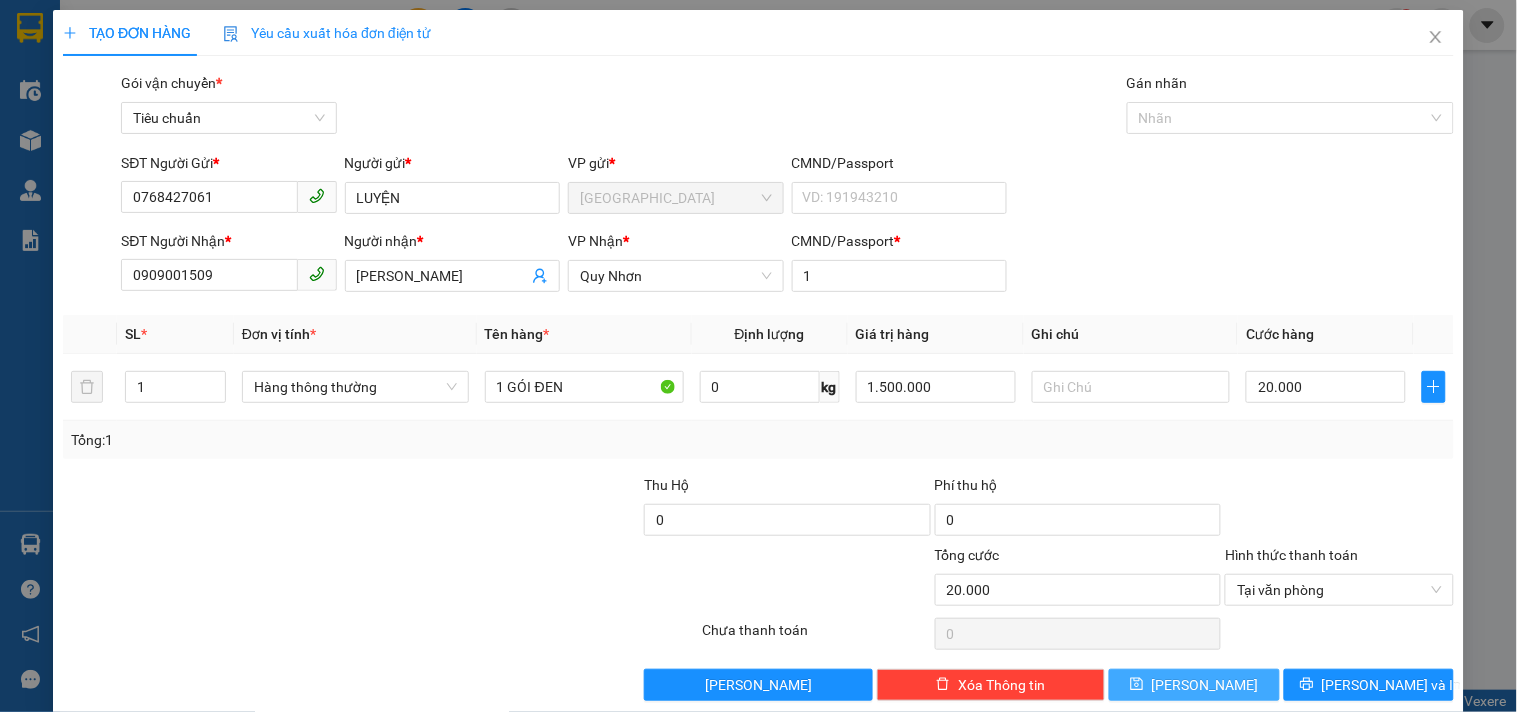 click on "[PERSON_NAME]" at bounding box center (1205, 685) 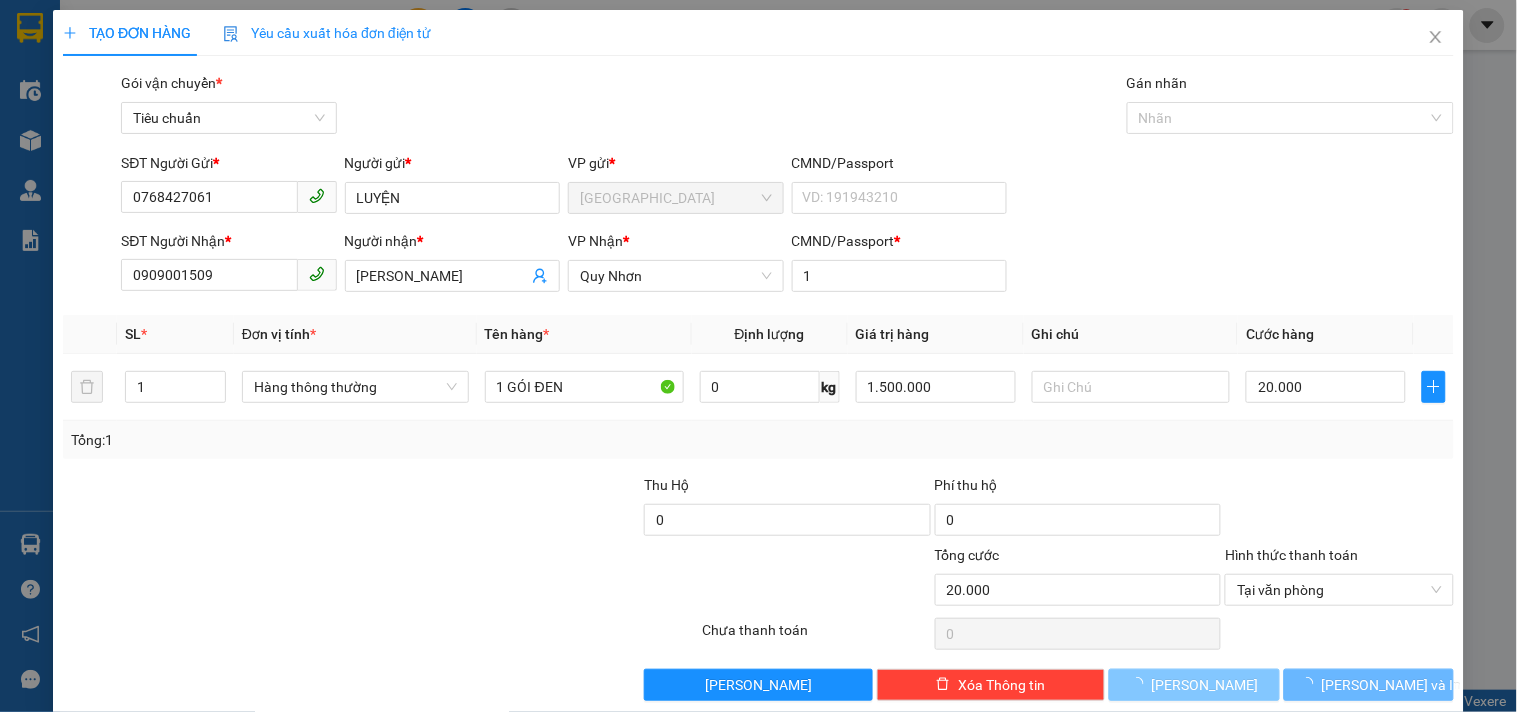 type 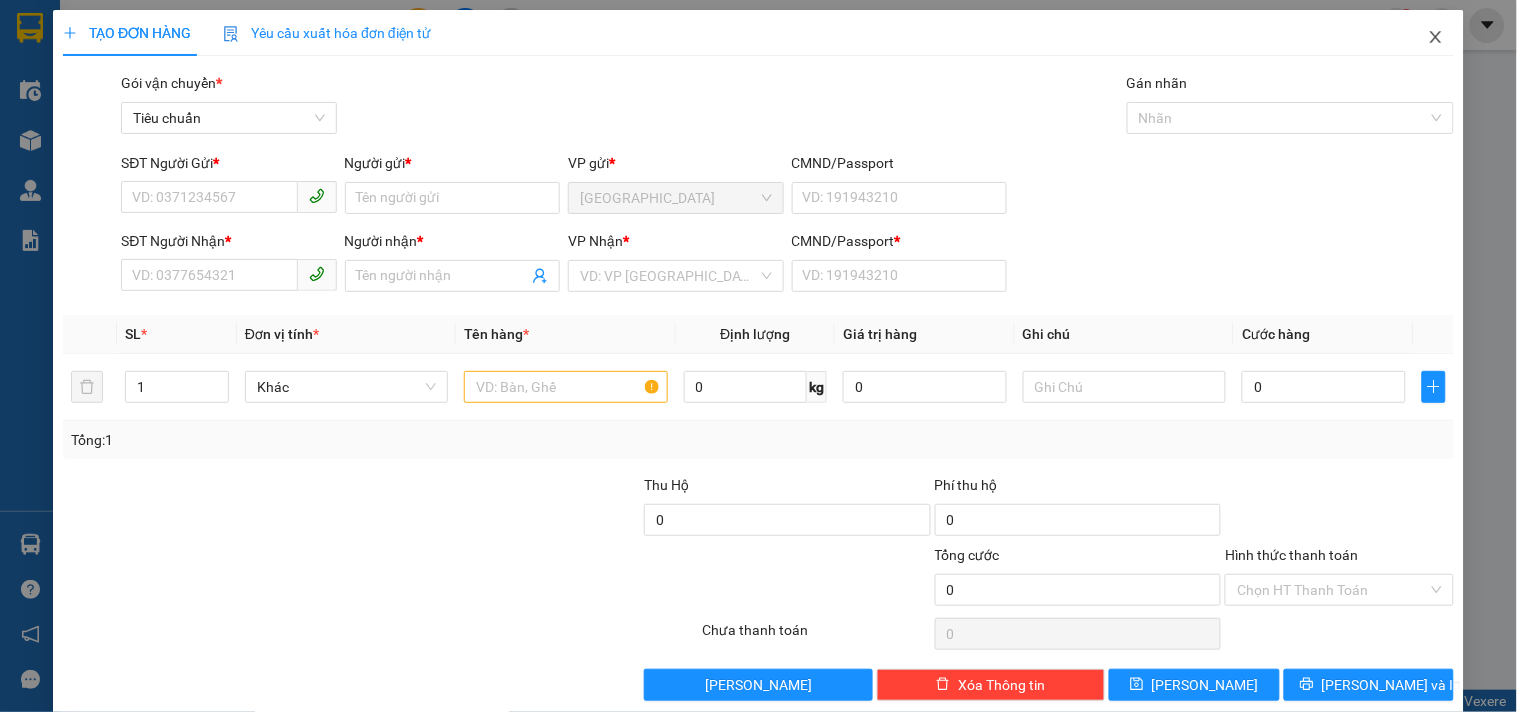 click 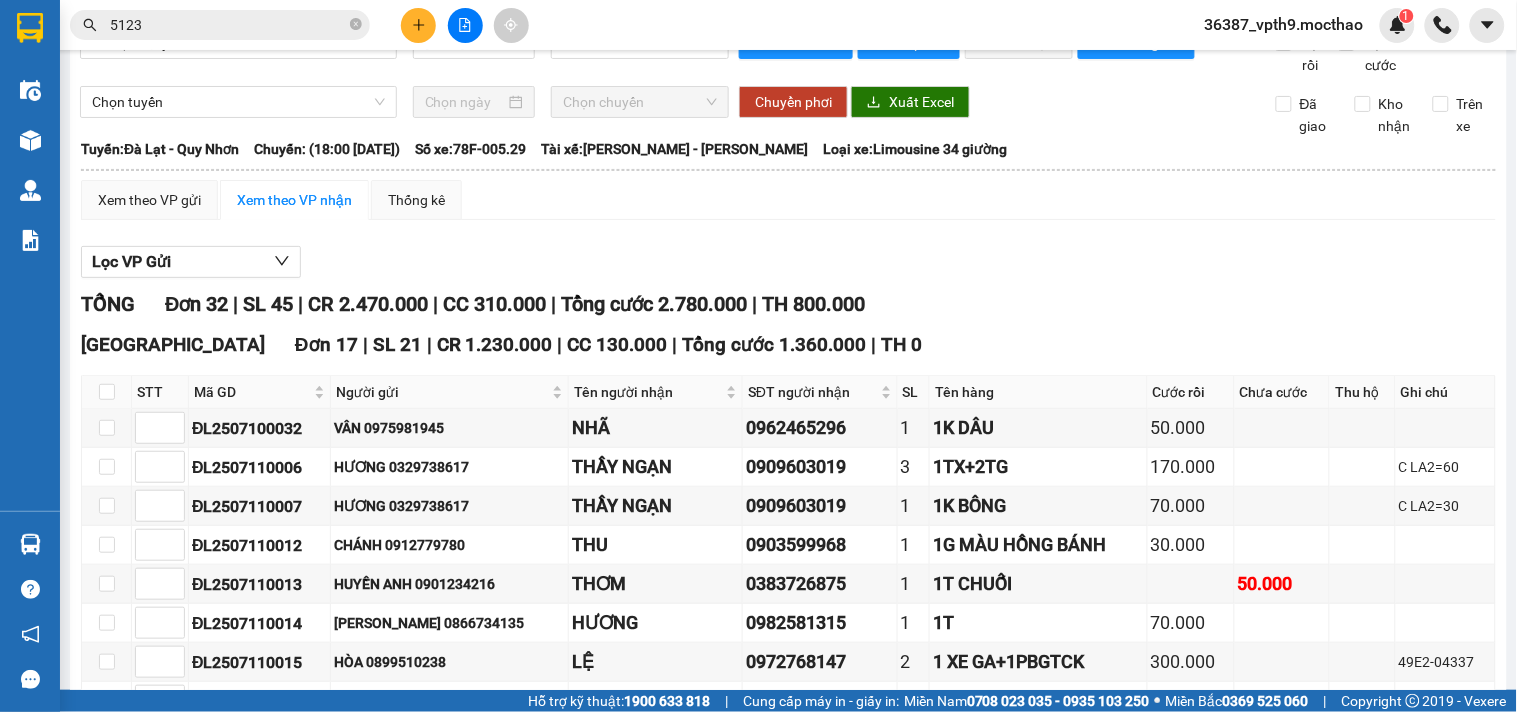 scroll, scrollTop: 0, scrollLeft: 0, axis: both 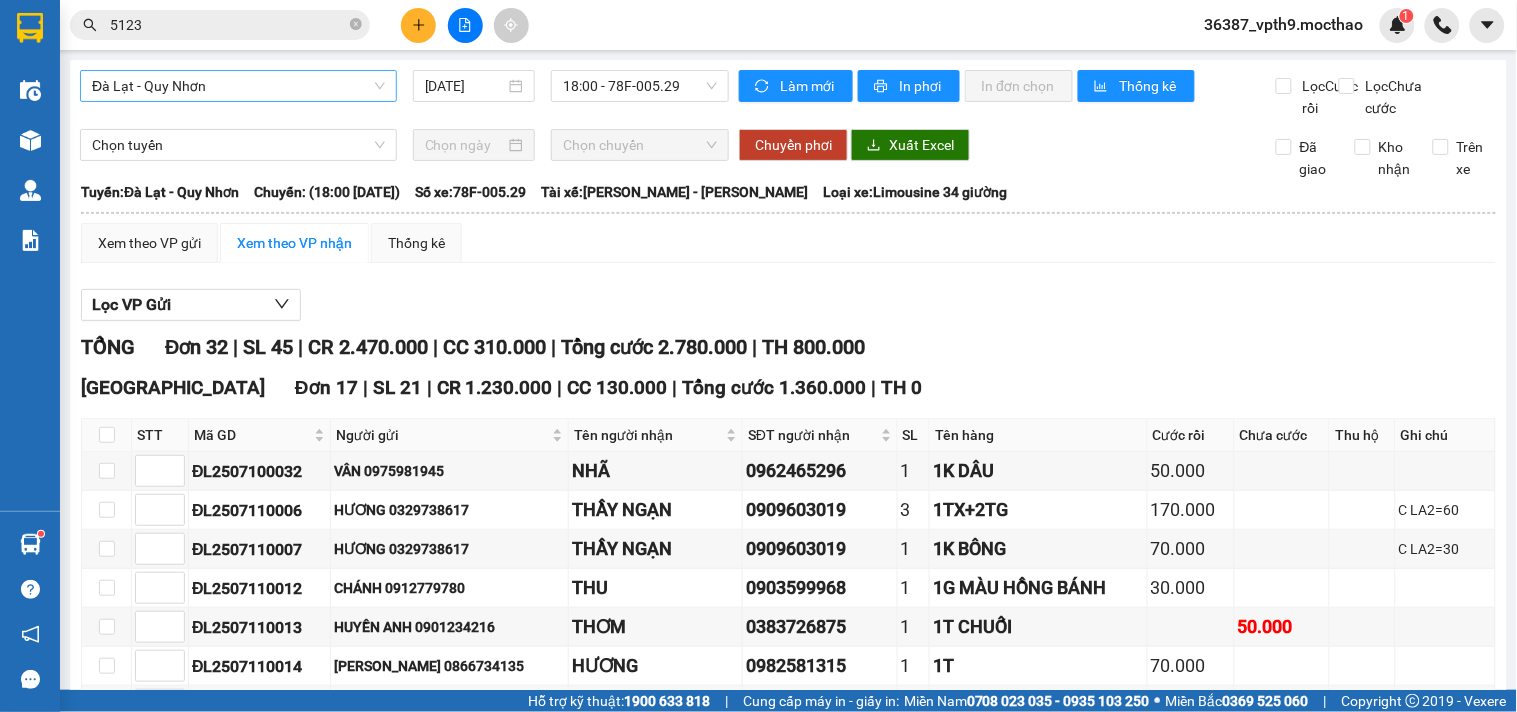 click on "Đà Lạt - Quy Nhơn" at bounding box center (238, 86) 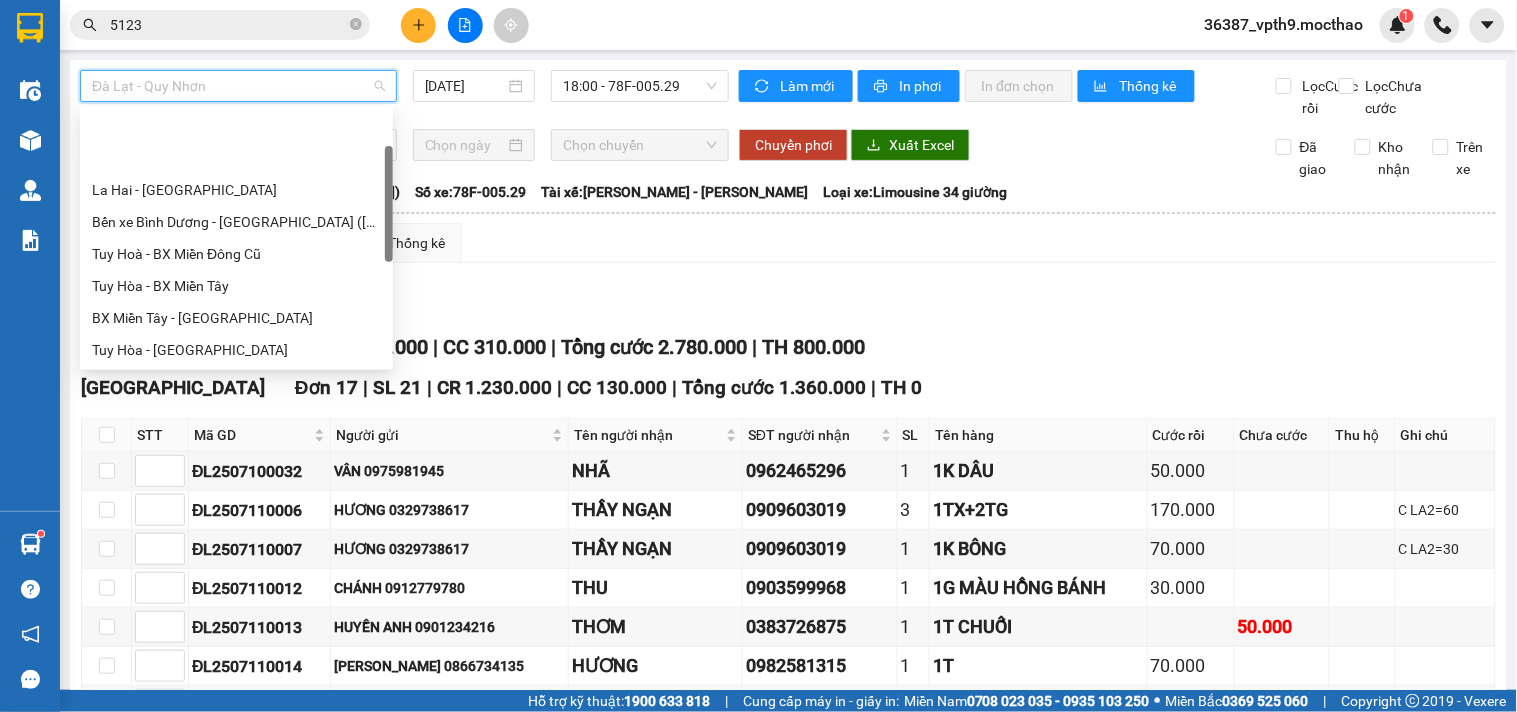 scroll, scrollTop: 95, scrollLeft: 0, axis: vertical 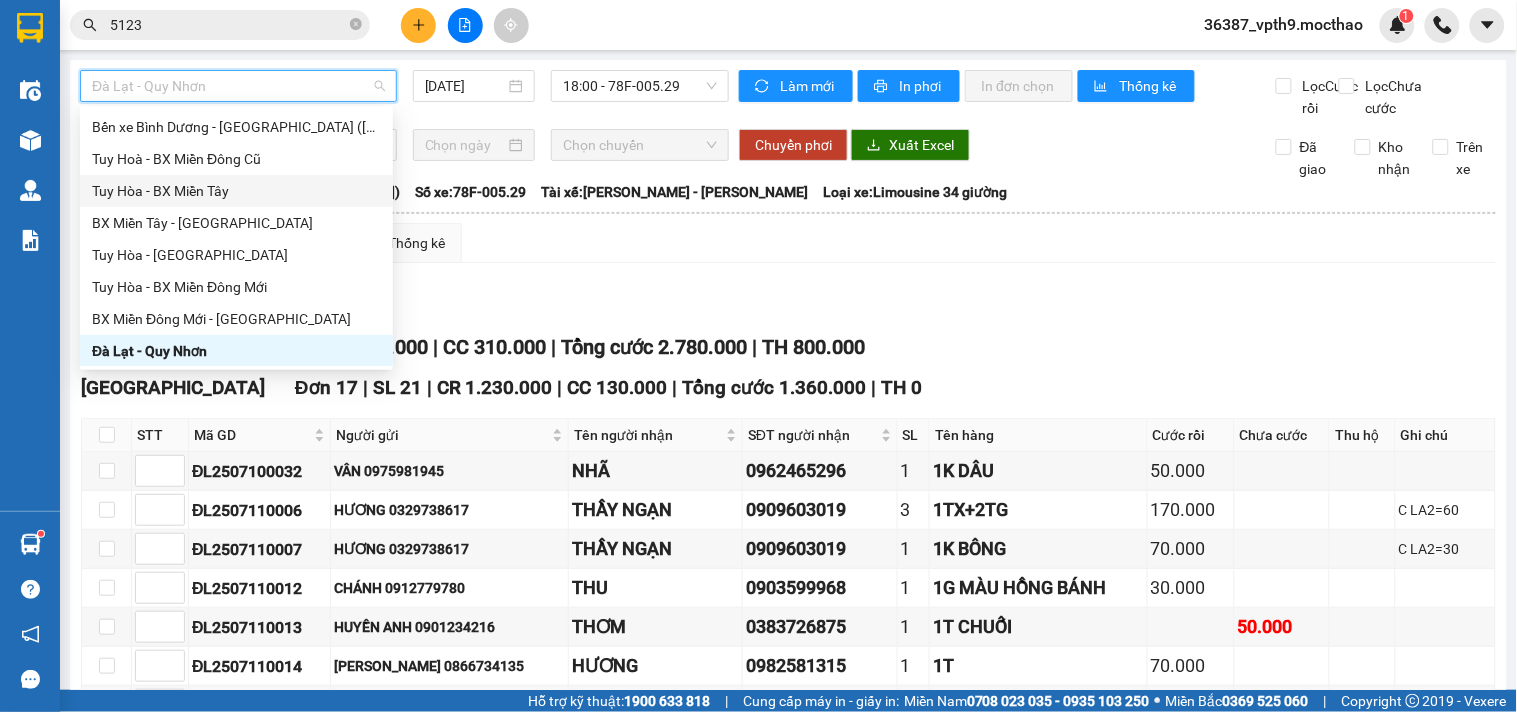 type on "D" 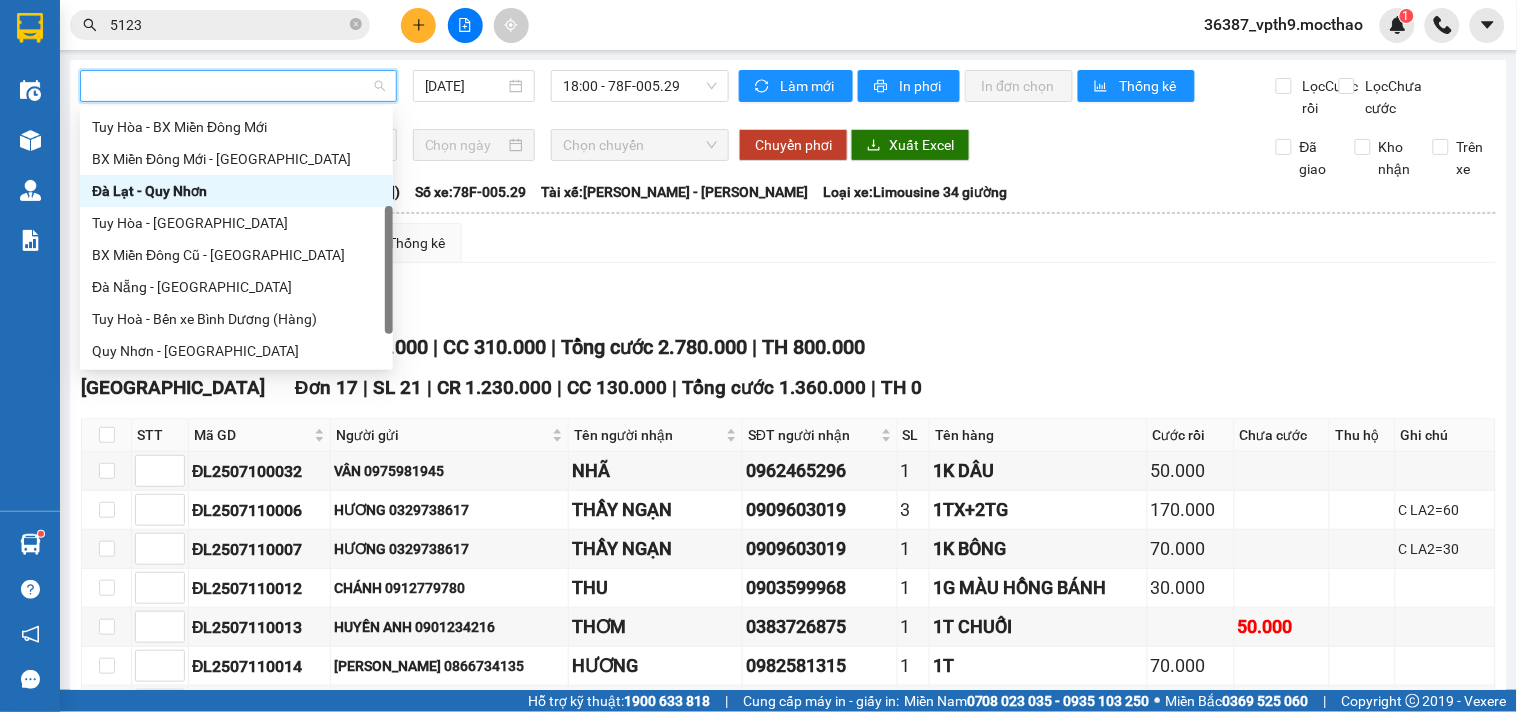 type on "Đ" 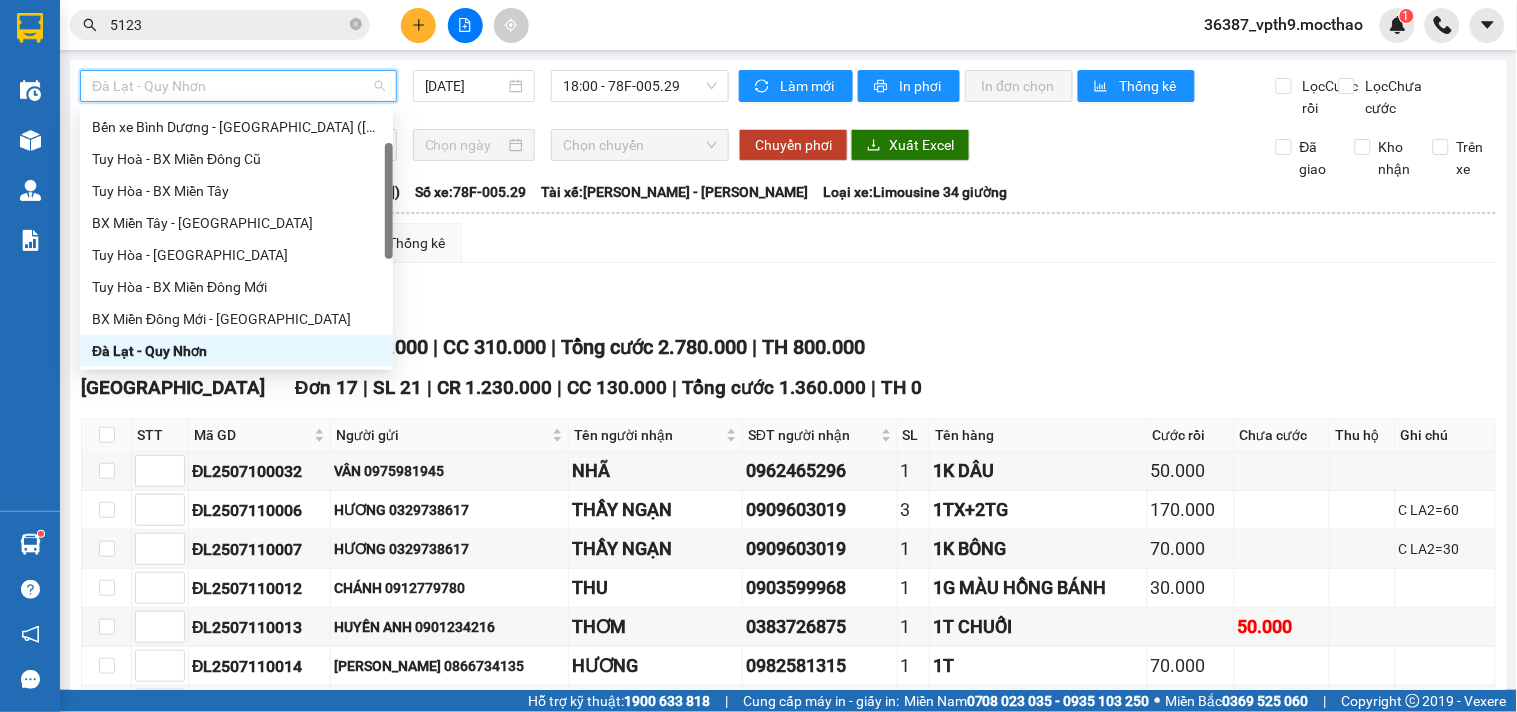 type on "Q" 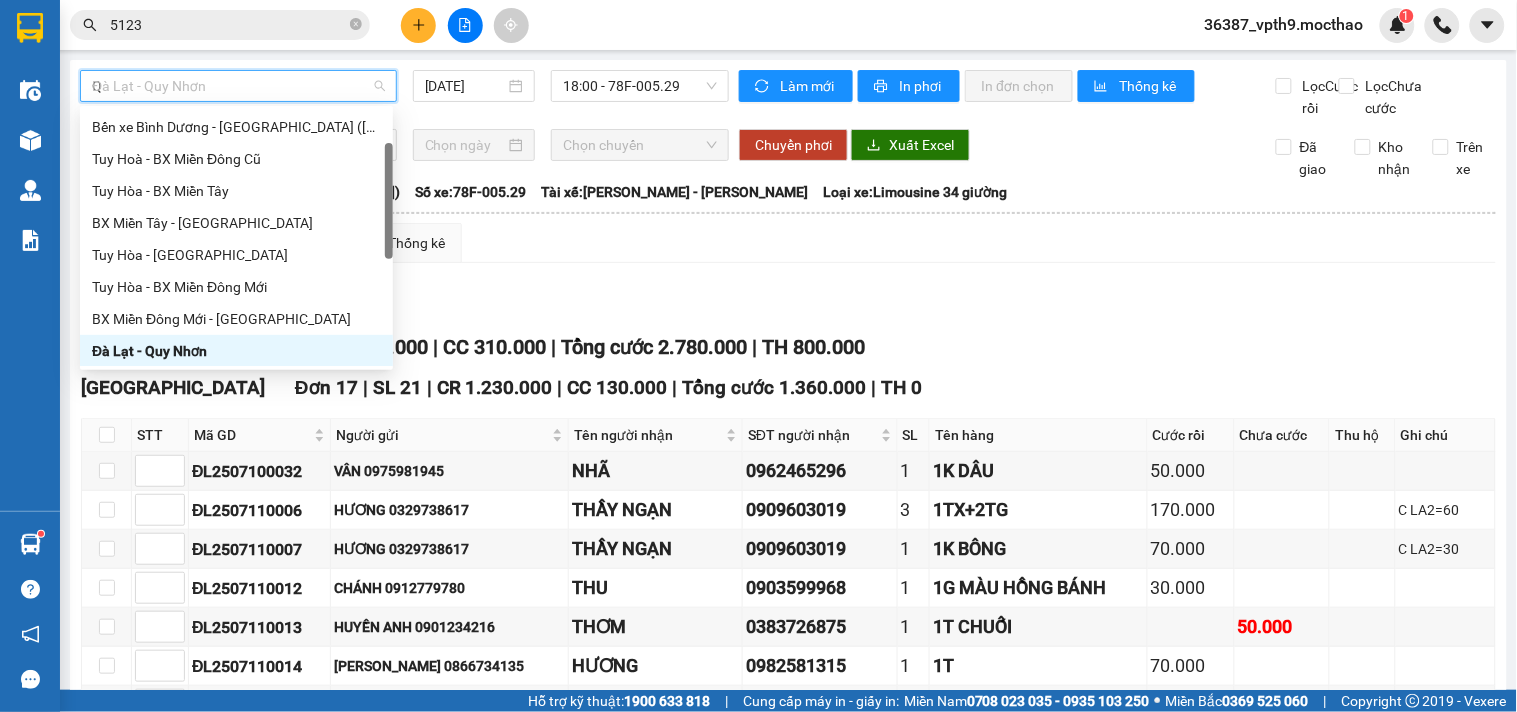 scroll, scrollTop: 0, scrollLeft: 0, axis: both 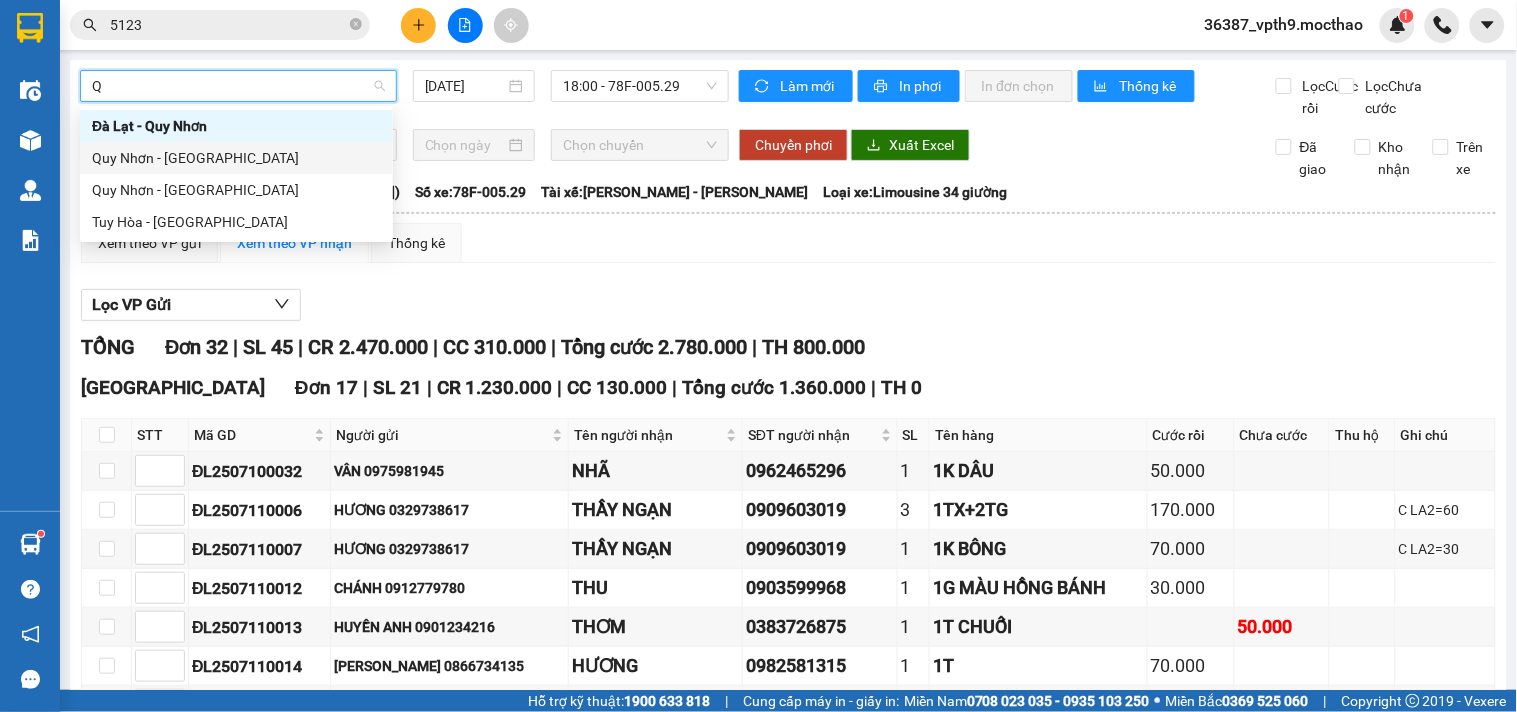click on "Quy Nhơn - [GEOGRAPHIC_DATA]" at bounding box center (236, 158) 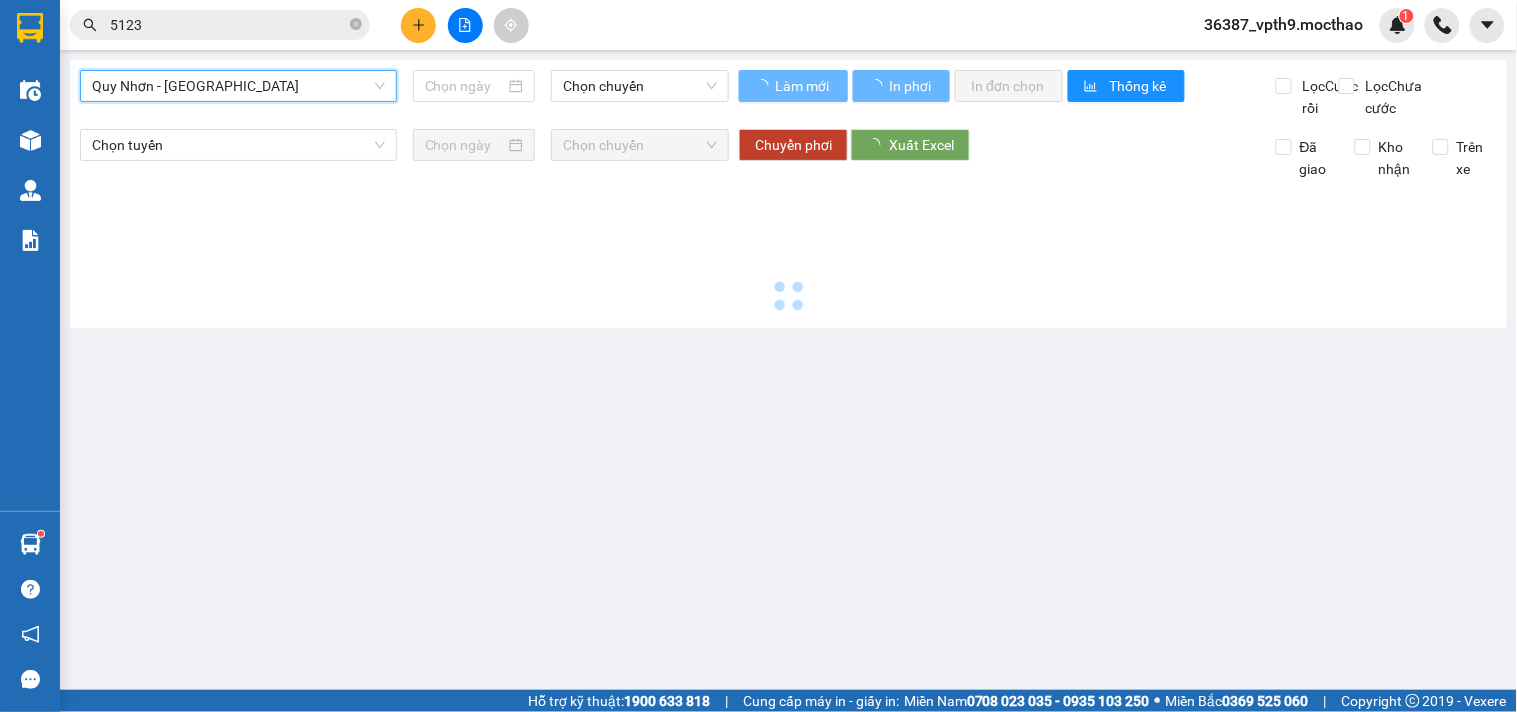 type on "[DATE]" 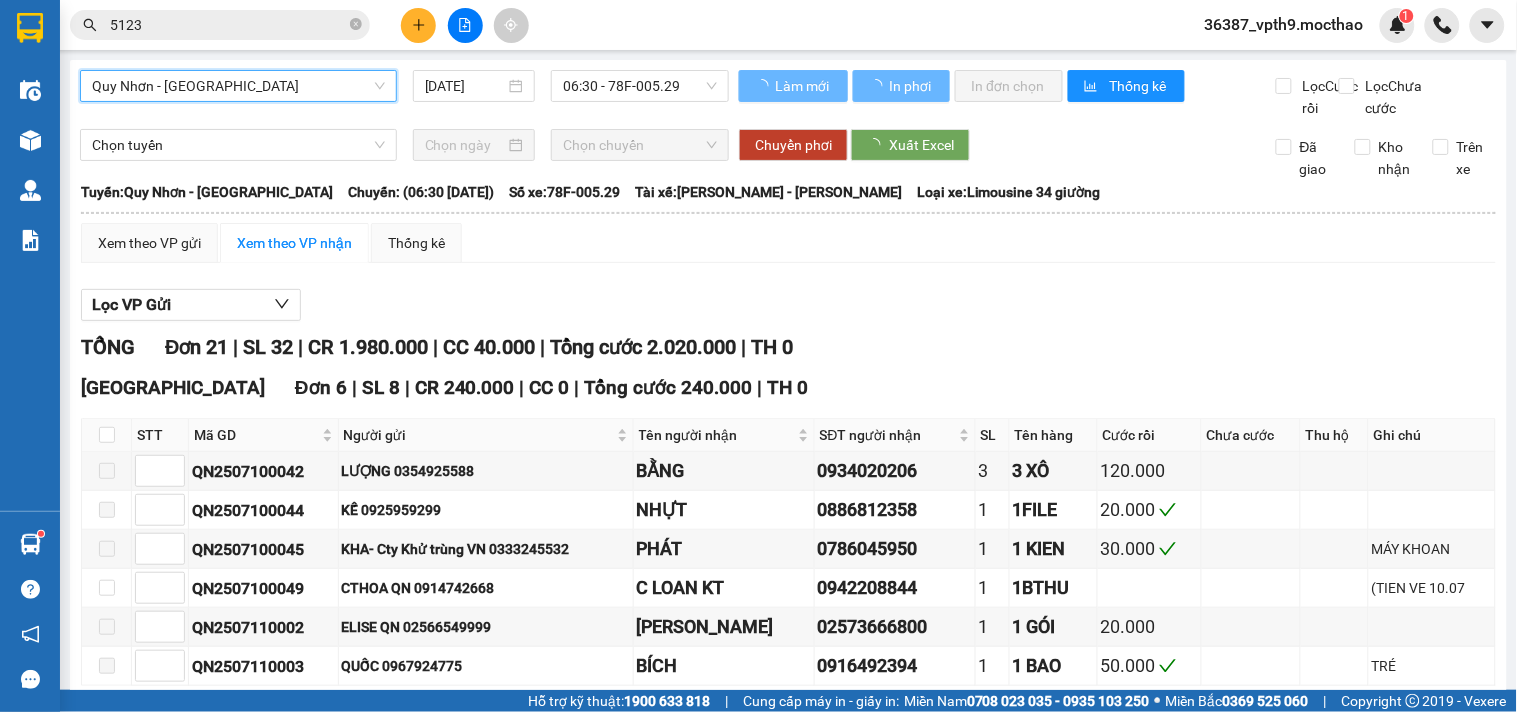 click on "Quy Nhơn - [GEOGRAPHIC_DATA]" at bounding box center (238, 86) 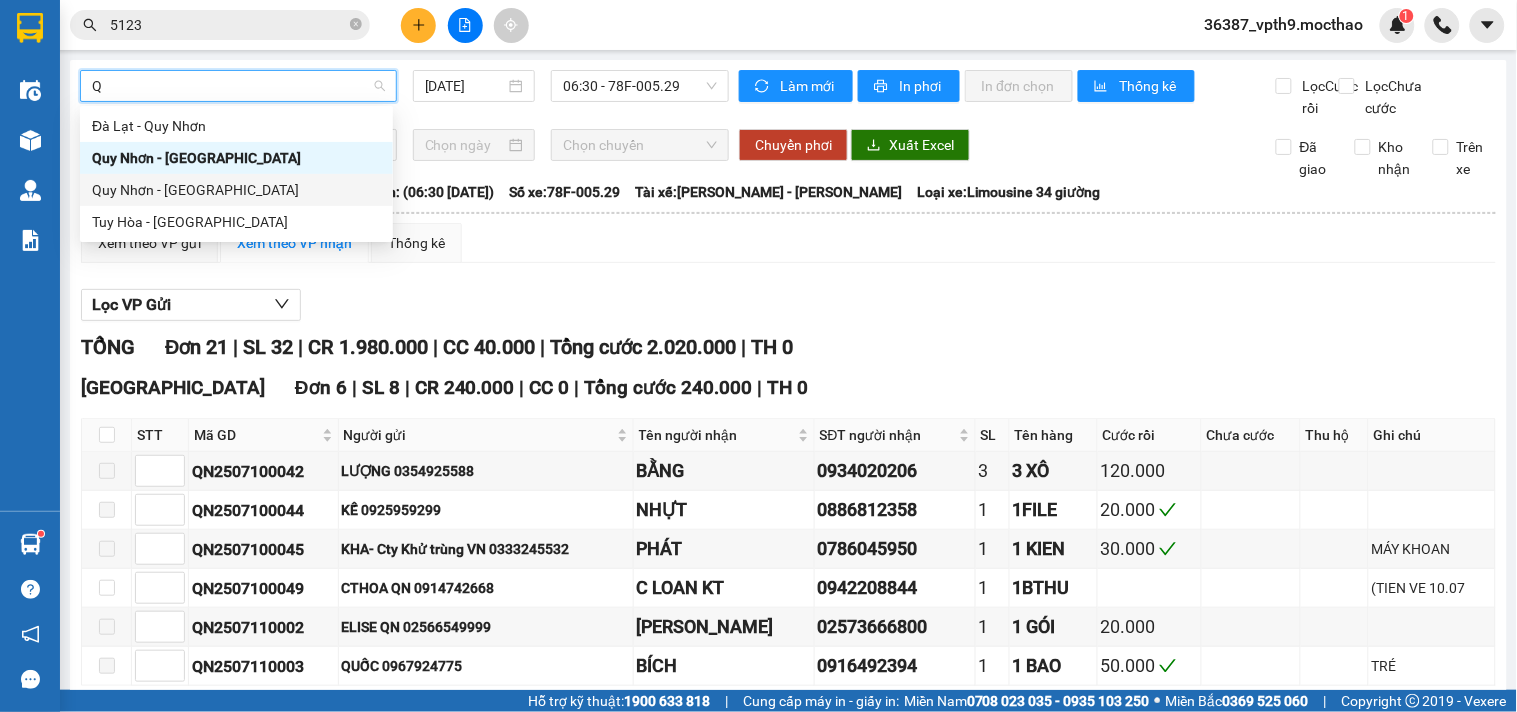 drag, startPoint x: 177, startPoint y: 191, endPoint x: 366, endPoint y: 134, distance: 197.4082 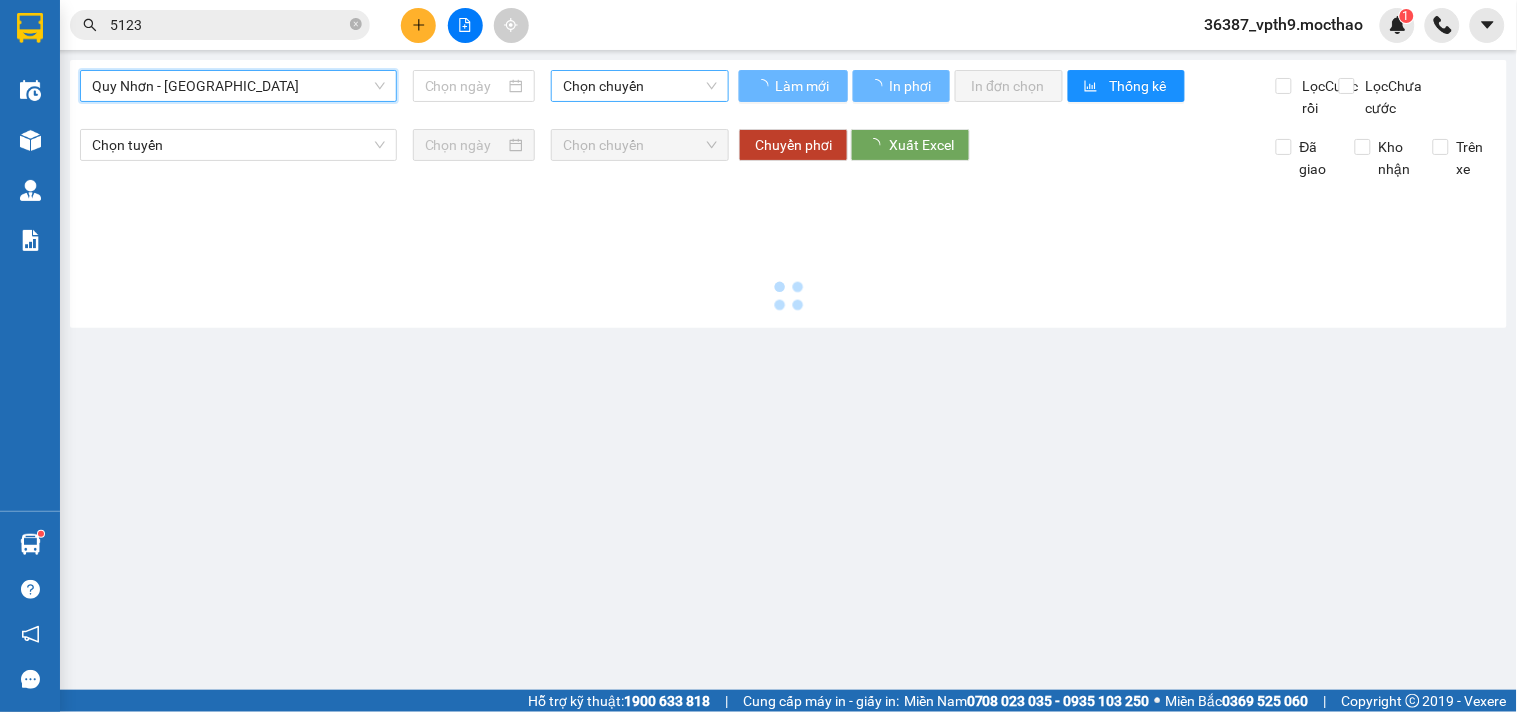type on "[DATE]" 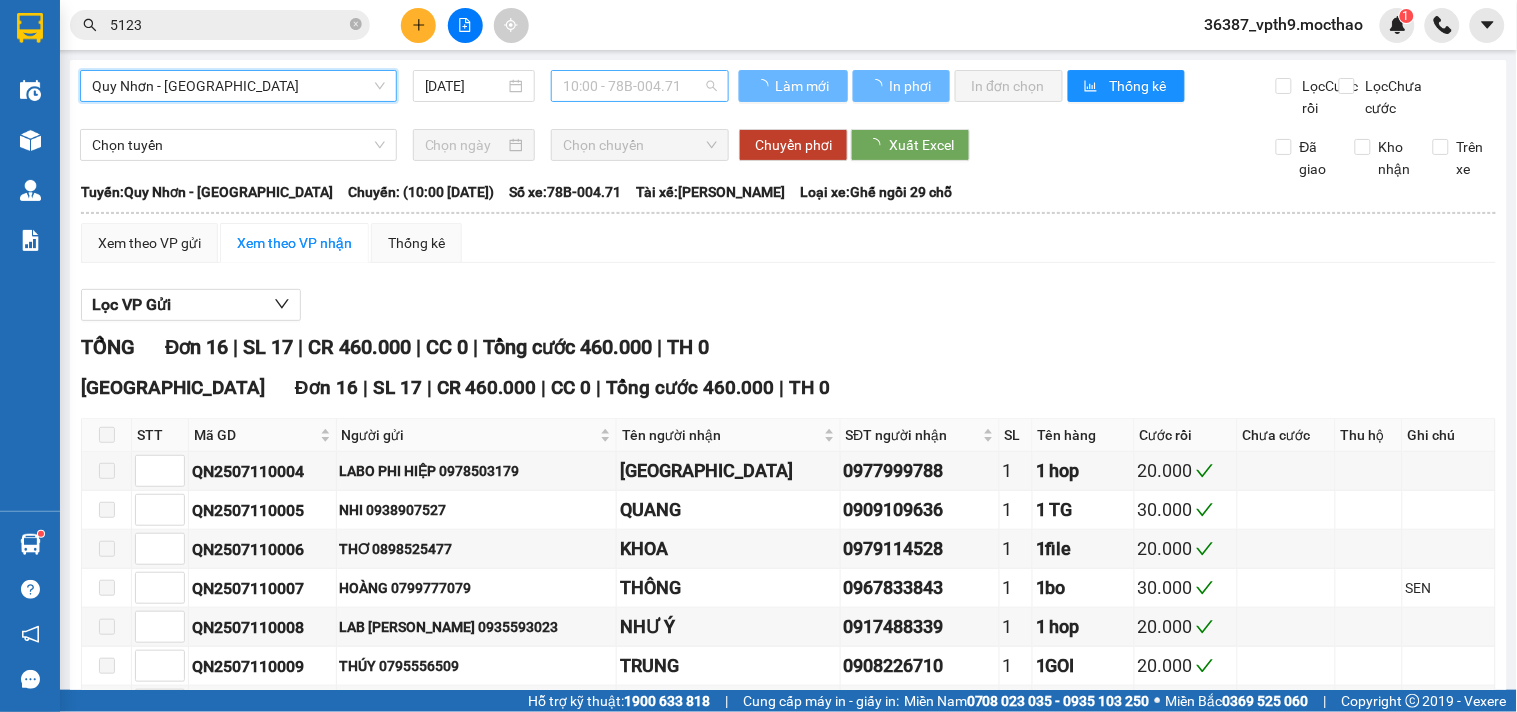 click on "10:00     - 78B-004.71" at bounding box center [640, 86] 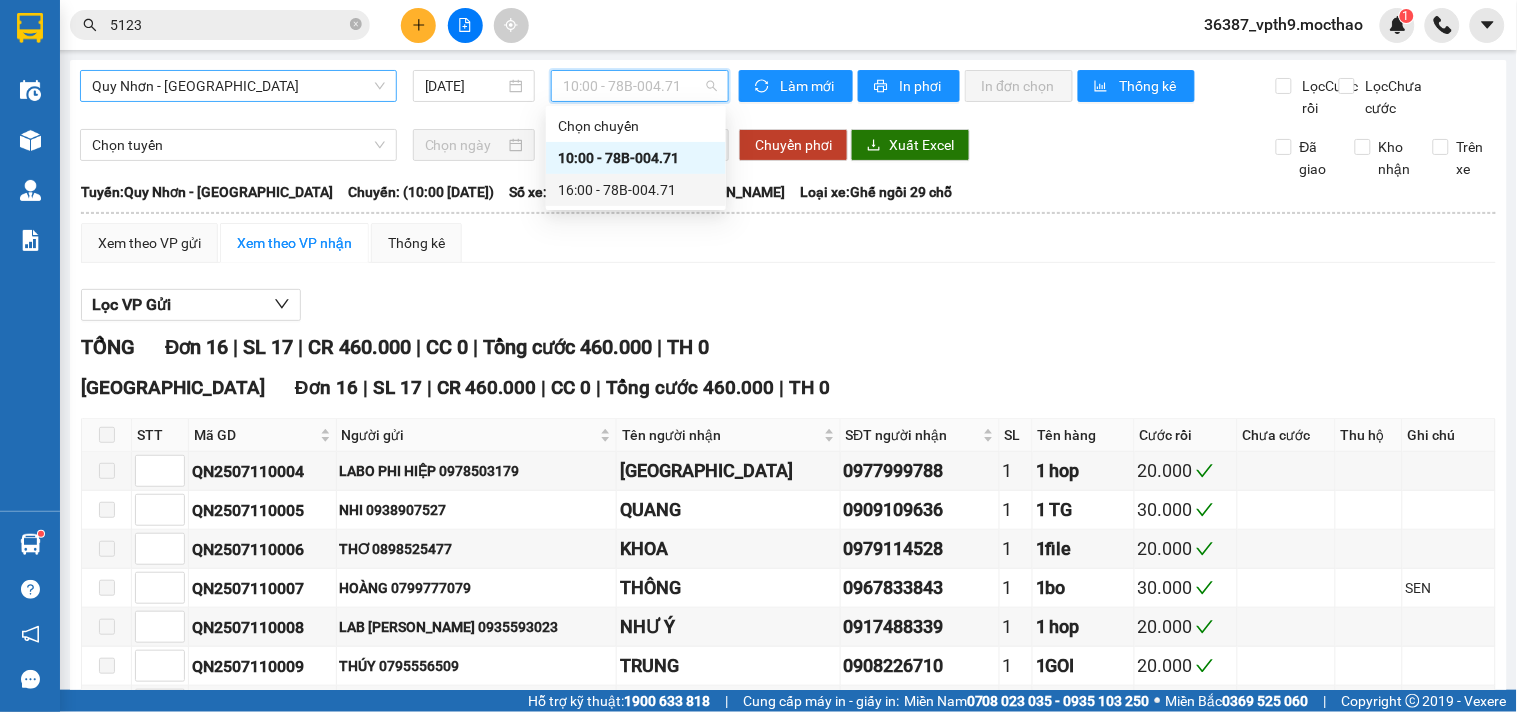 click on "16:00     - 78B-004.71" at bounding box center (636, 190) 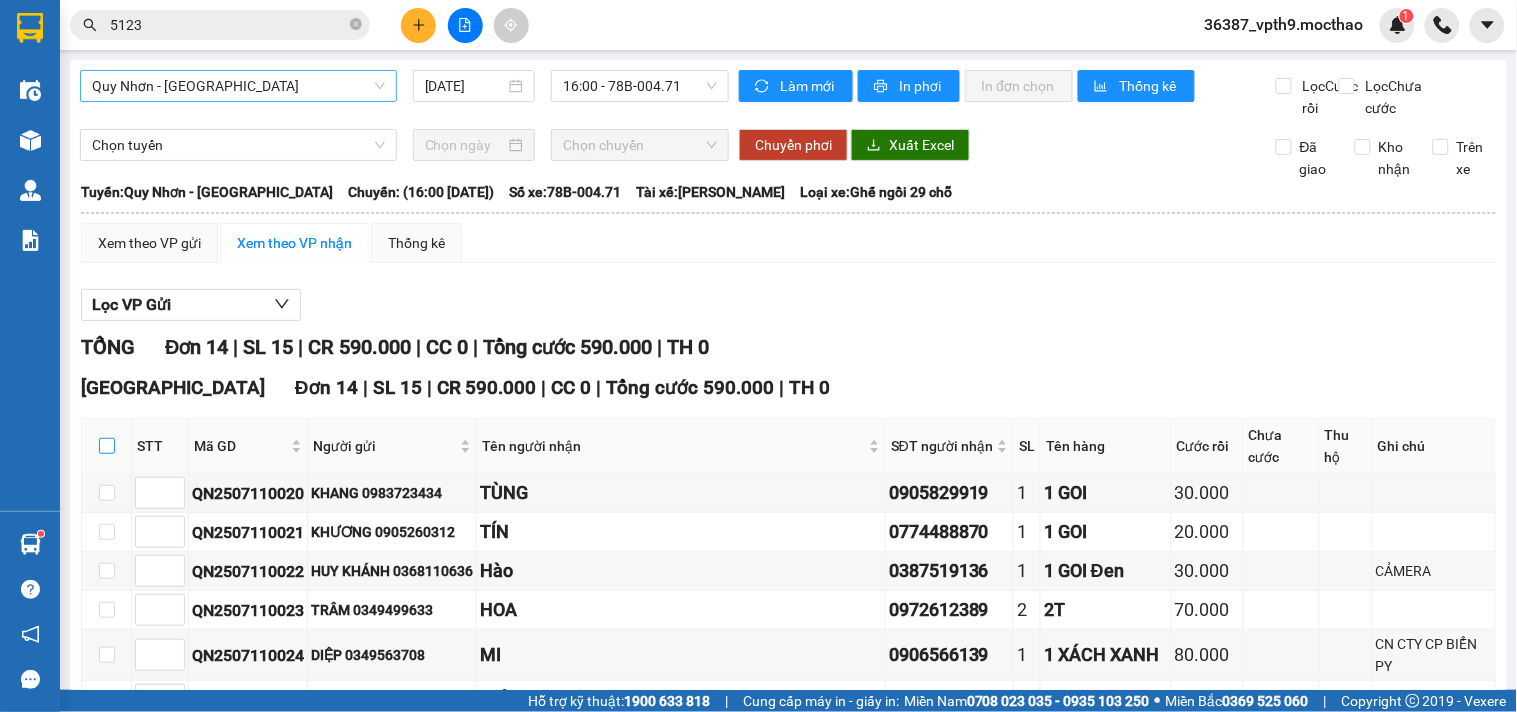 click at bounding box center (107, 446) 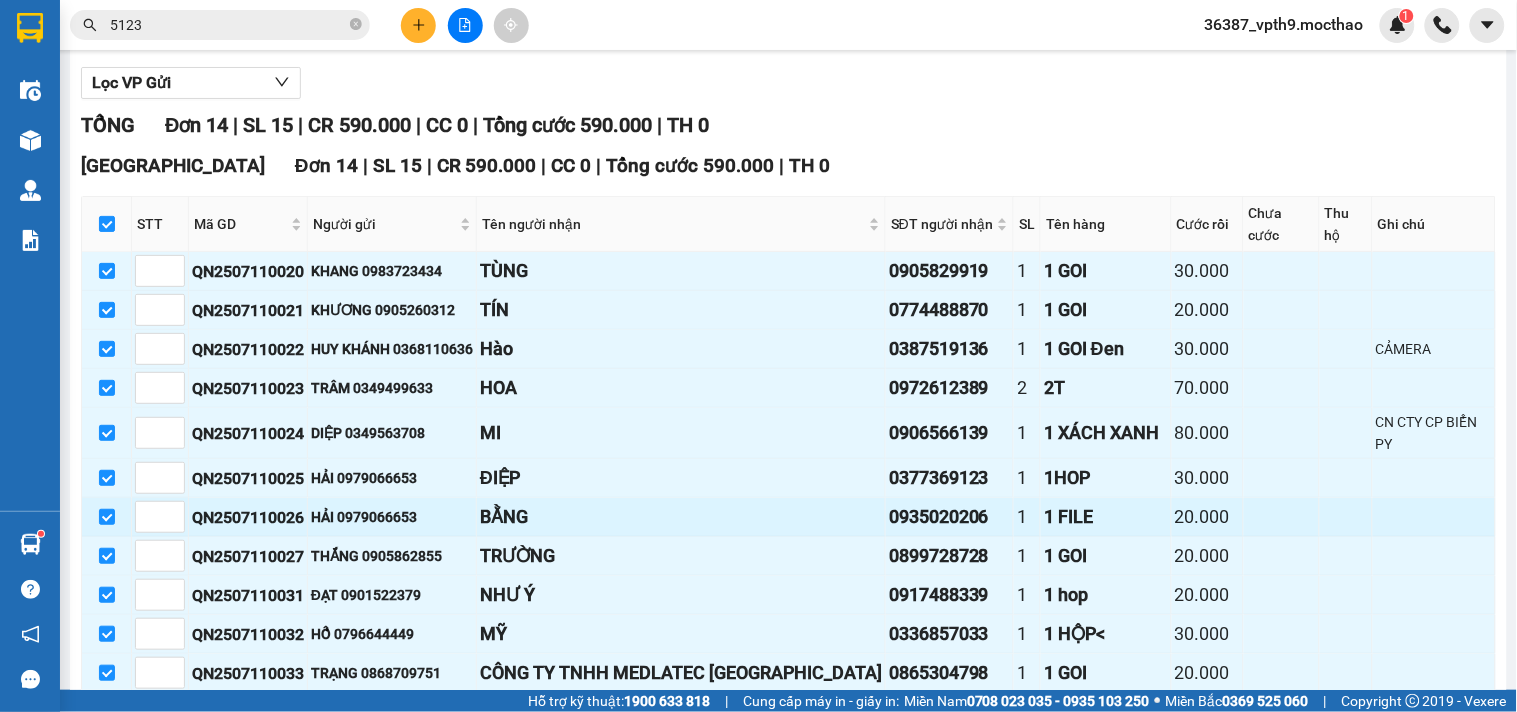 scroll, scrollTop: 437, scrollLeft: 0, axis: vertical 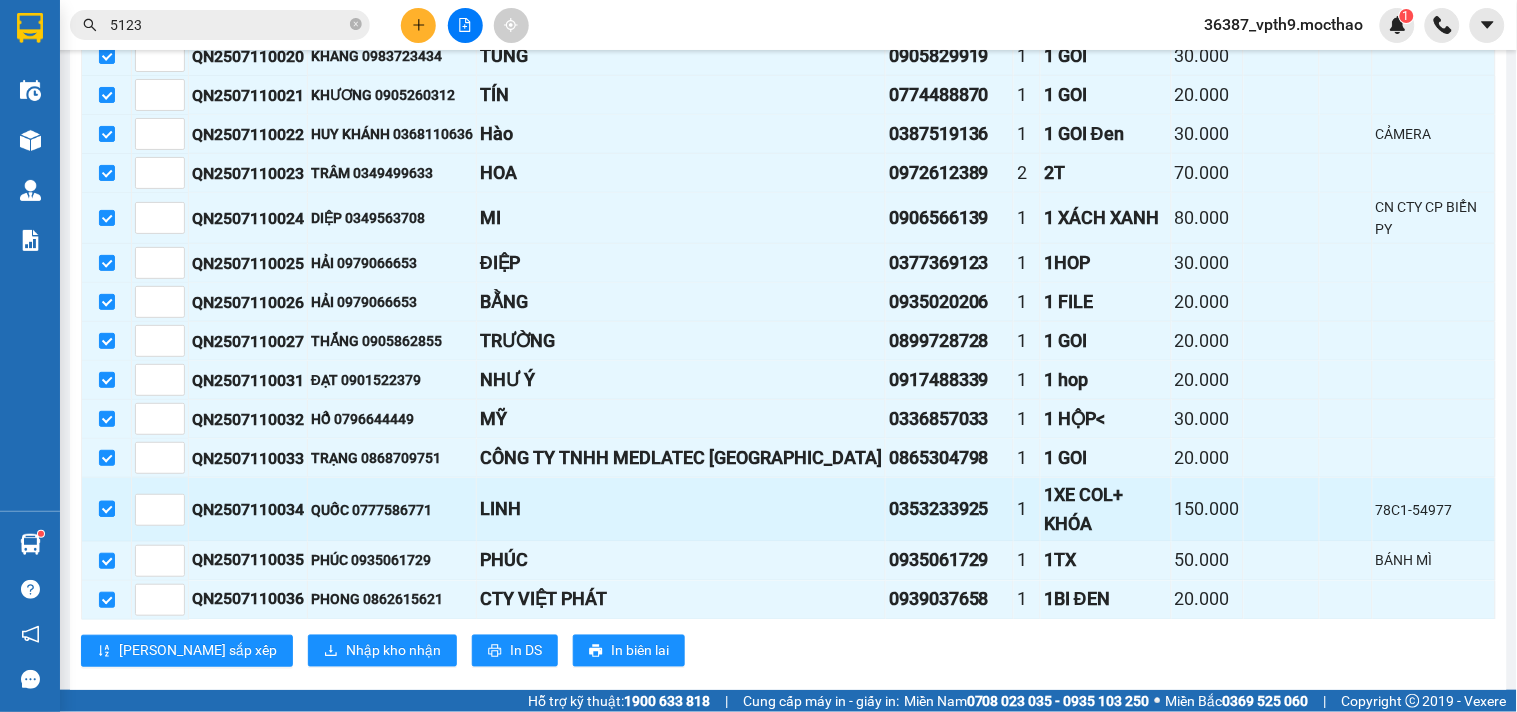 click at bounding box center (107, 509) 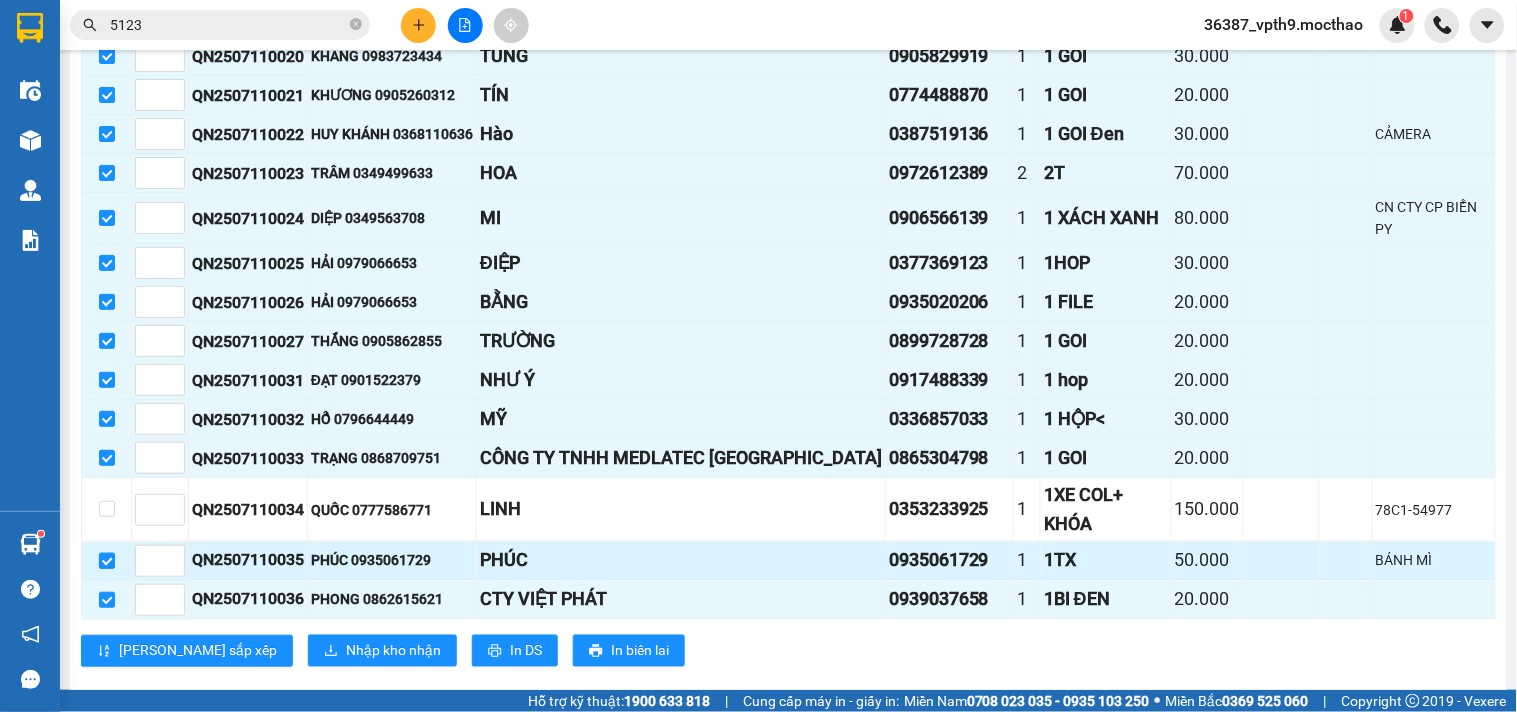 click at bounding box center [107, 561] 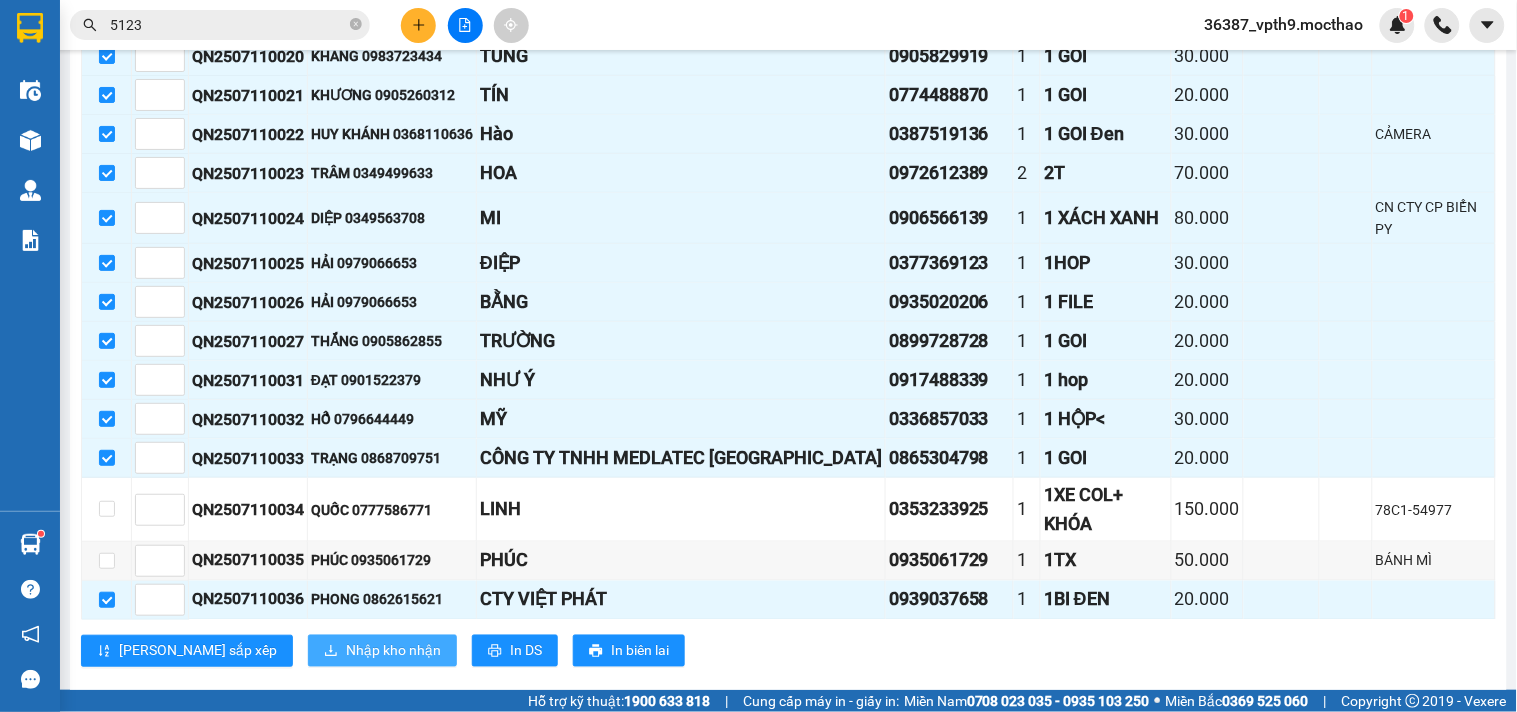 click on "Nhập kho nhận" at bounding box center (393, 651) 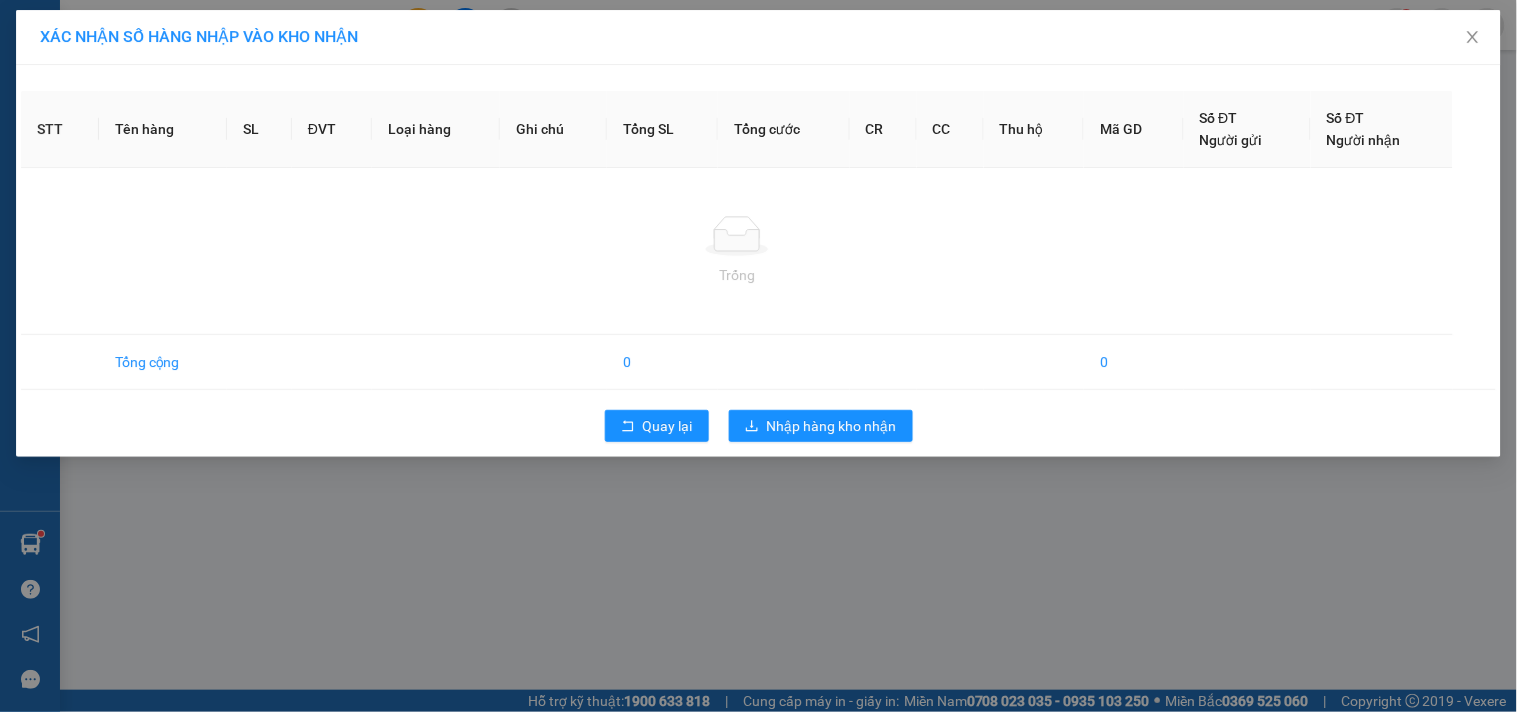scroll, scrollTop: 0, scrollLeft: 0, axis: both 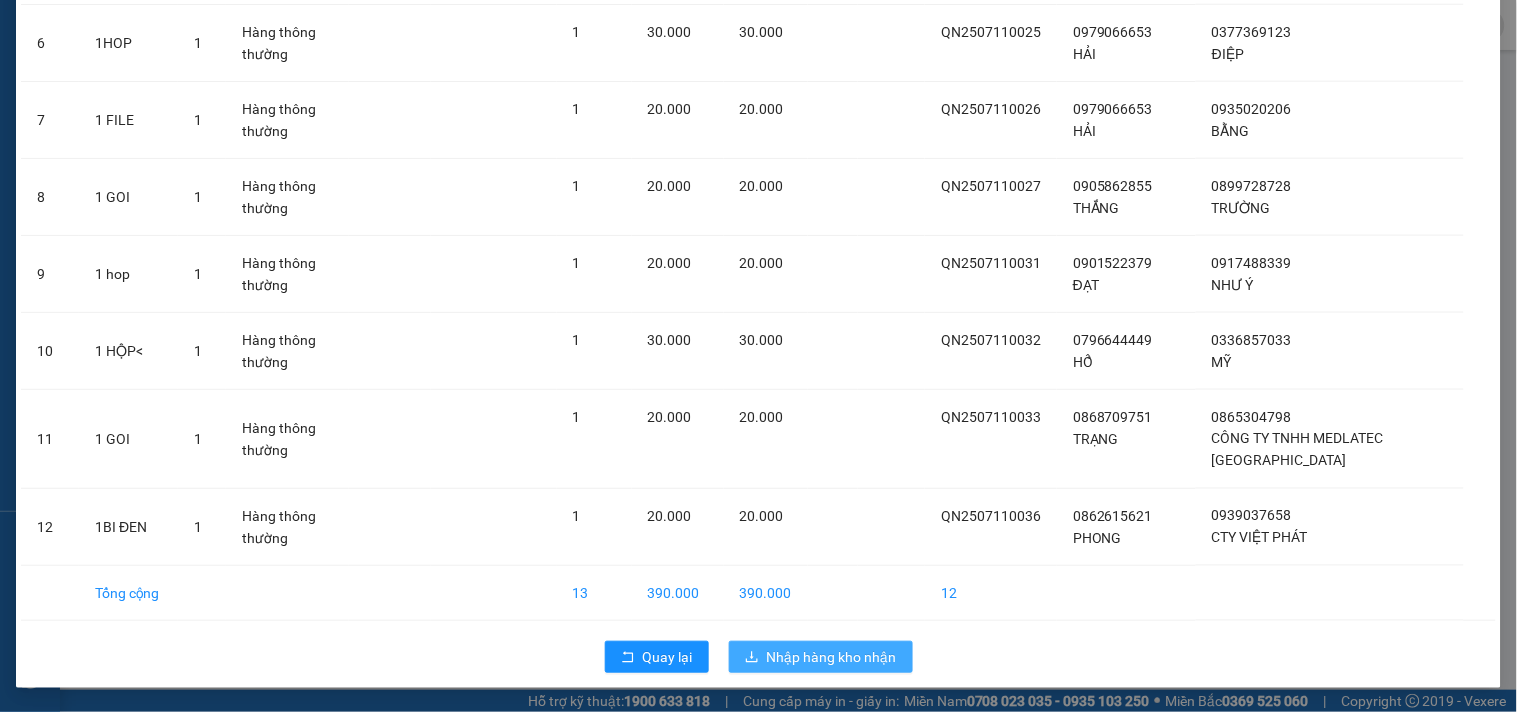 click on "Nhập hàng kho nhận" at bounding box center [832, 657] 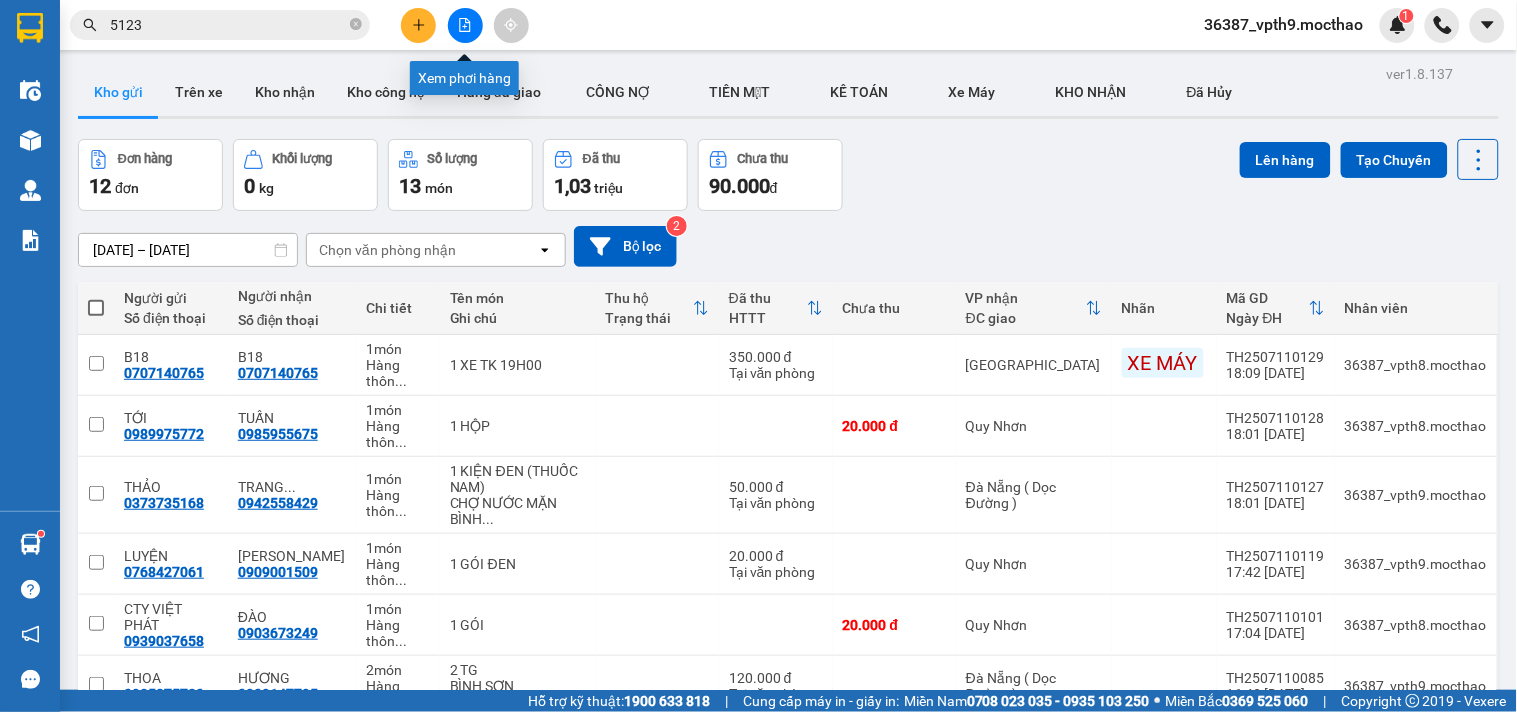 click 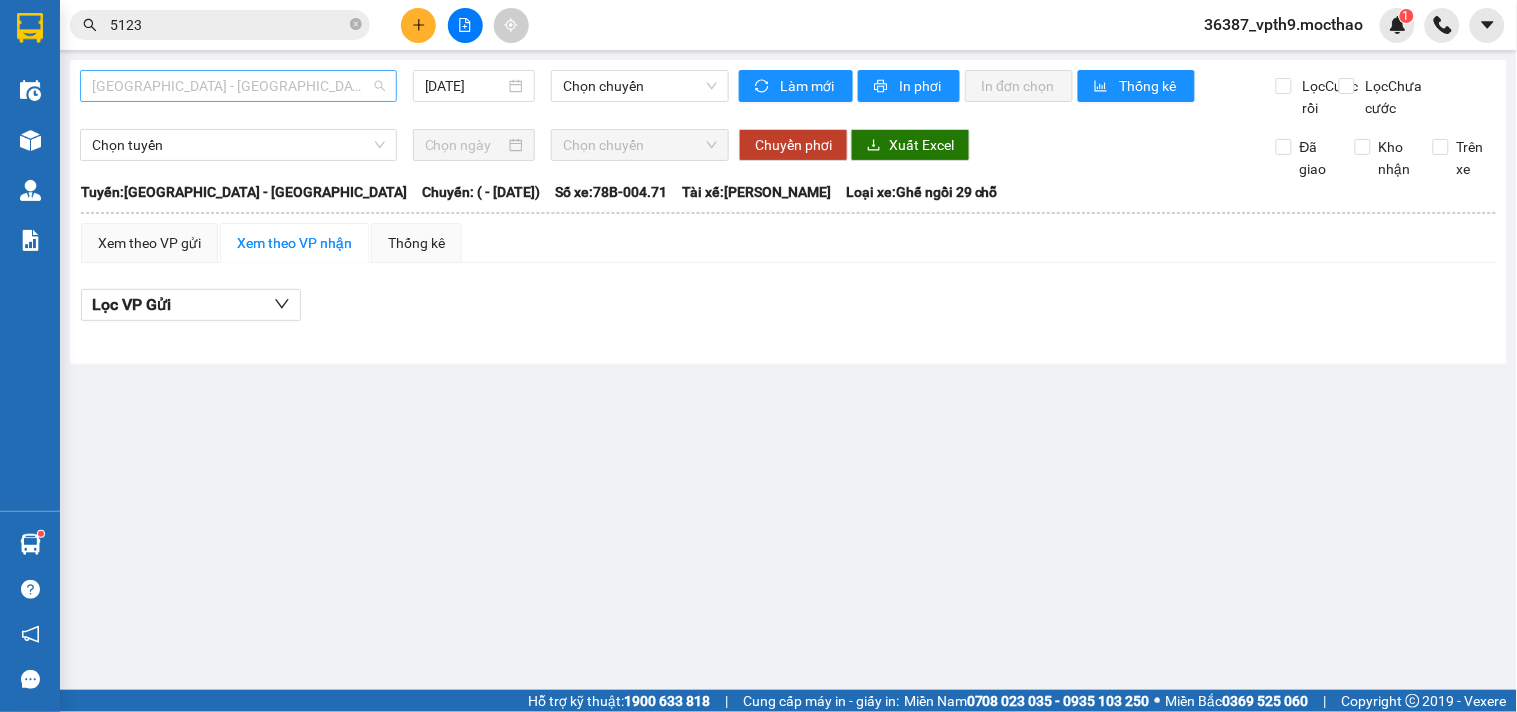 click on "[GEOGRAPHIC_DATA] - [GEOGRAPHIC_DATA]" at bounding box center (238, 86) 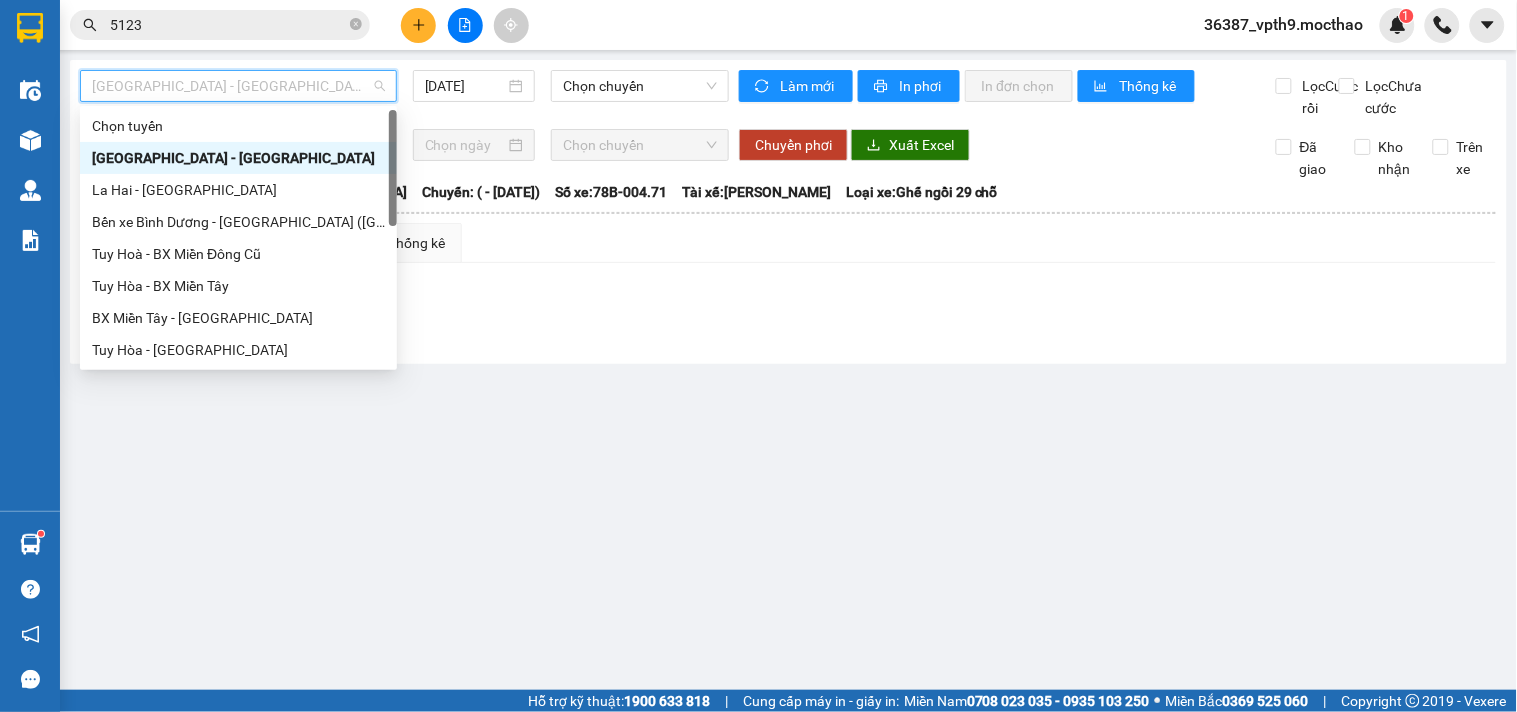 type on "M" 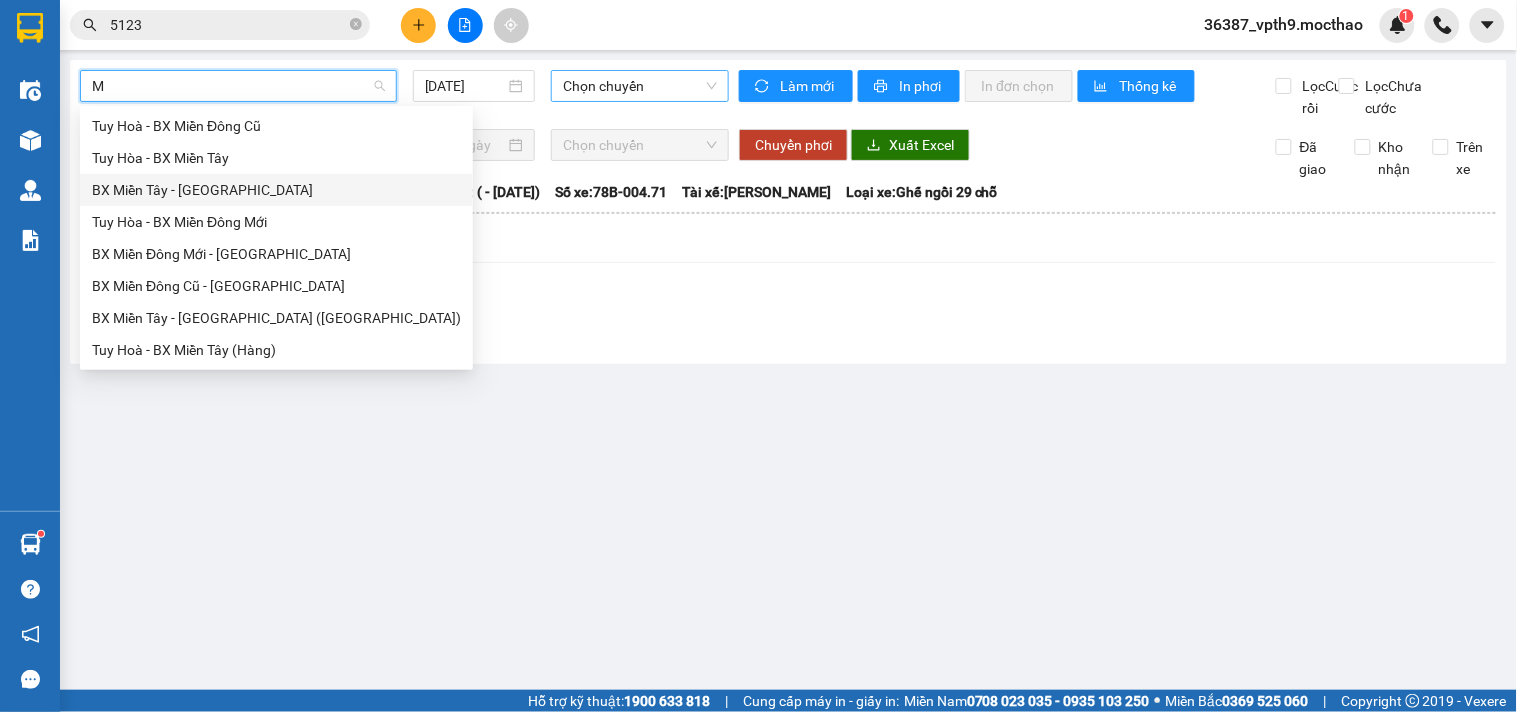 drag, startPoint x: 205, startPoint y: 187, endPoint x: 628, endPoint y: 90, distance: 433.97925 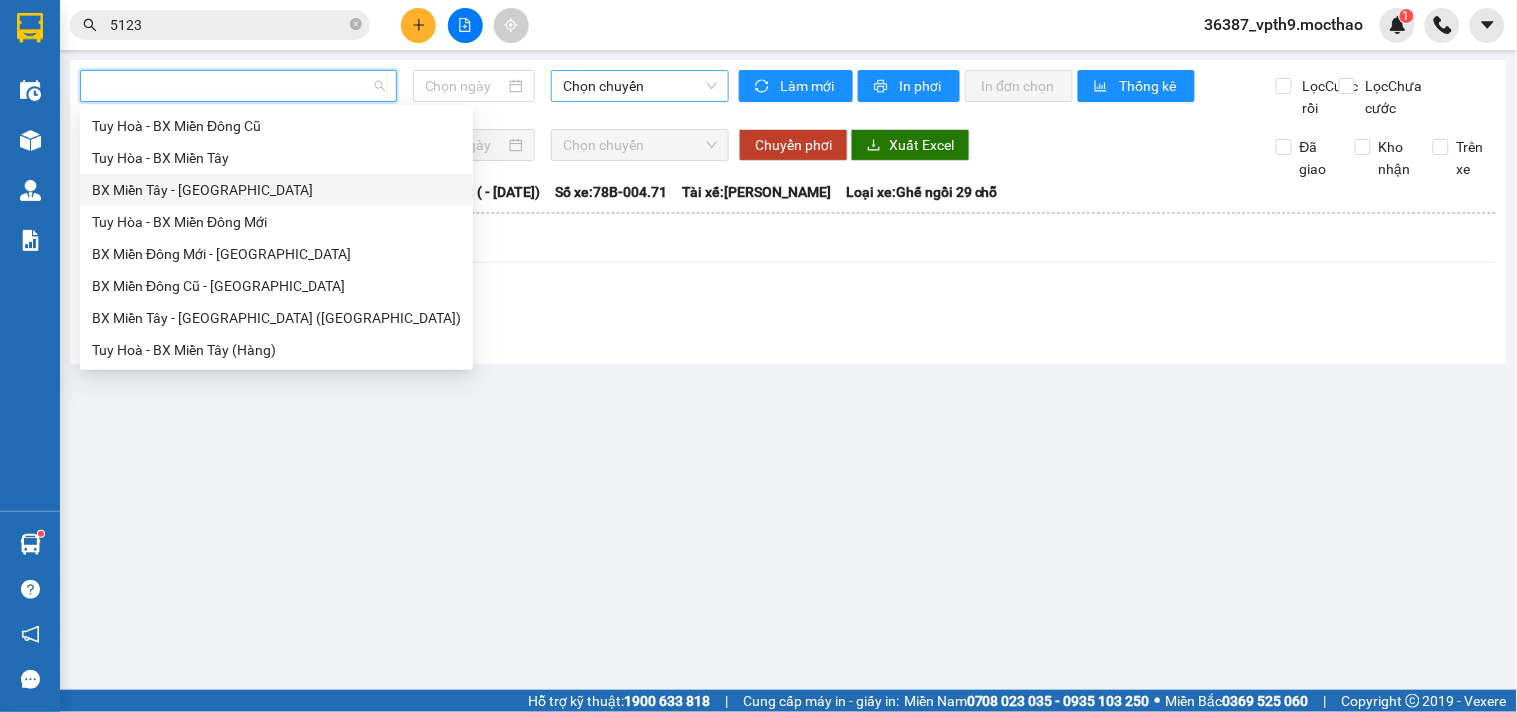 type on "[DATE]" 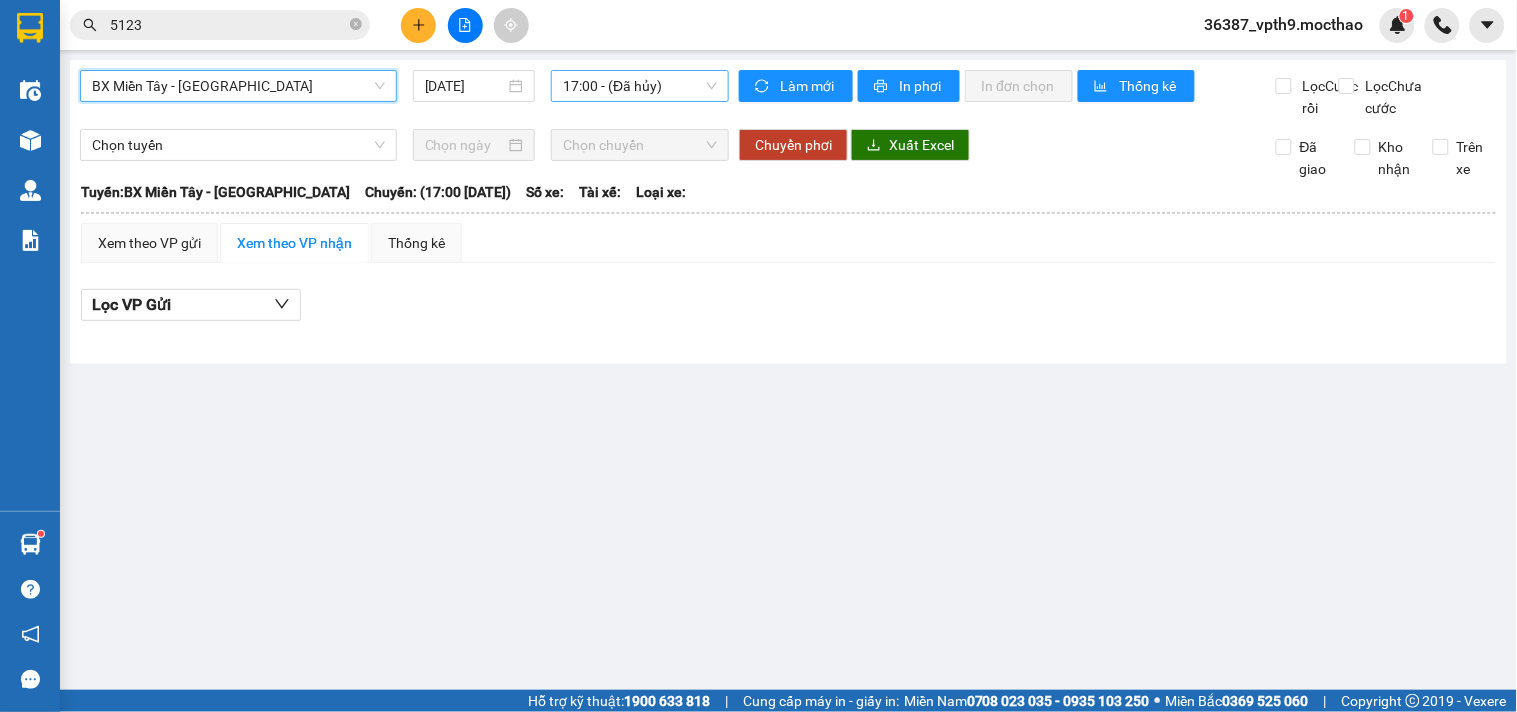 click on "17:00     - (Đã hủy)" at bounding box center (640, 86) 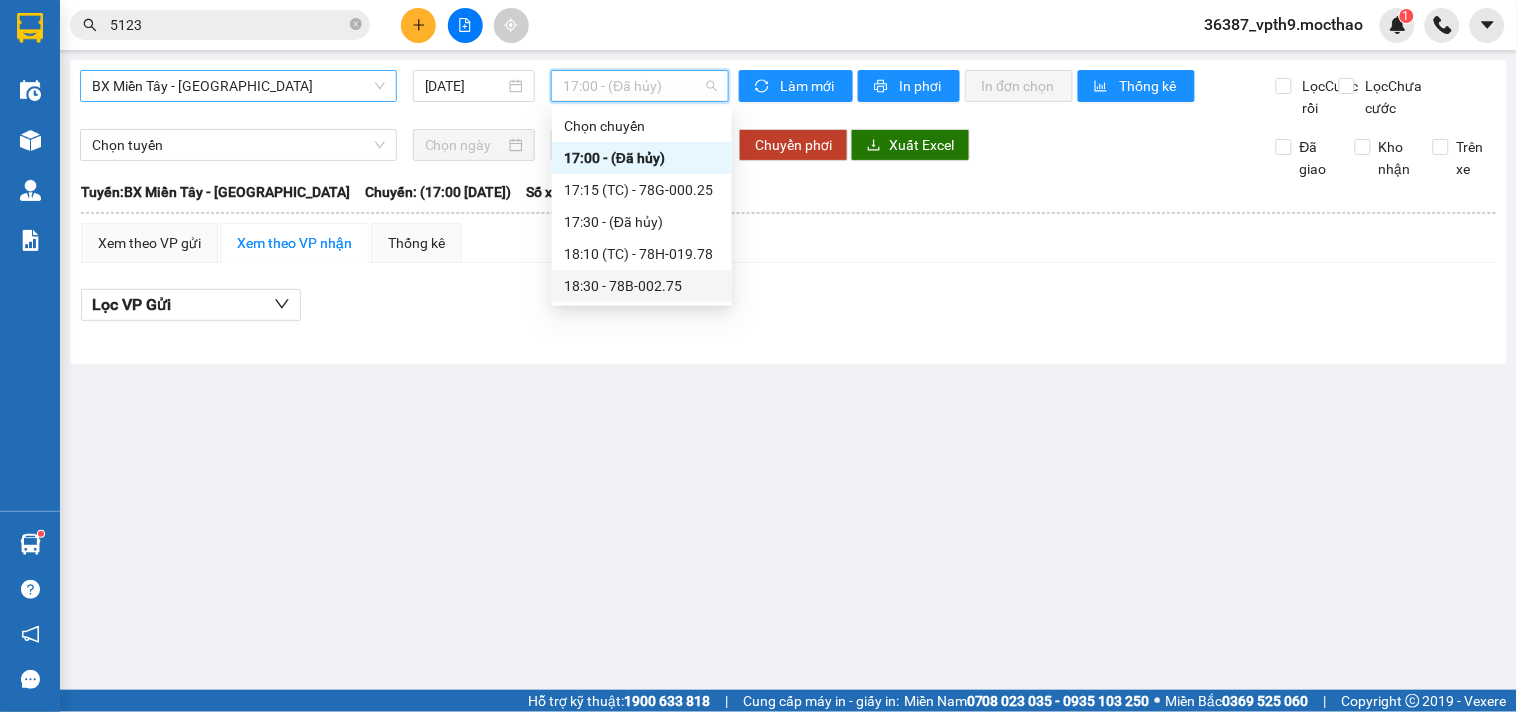 click on "18:30     - 78B-002.75" at bounding box center (642, 286) 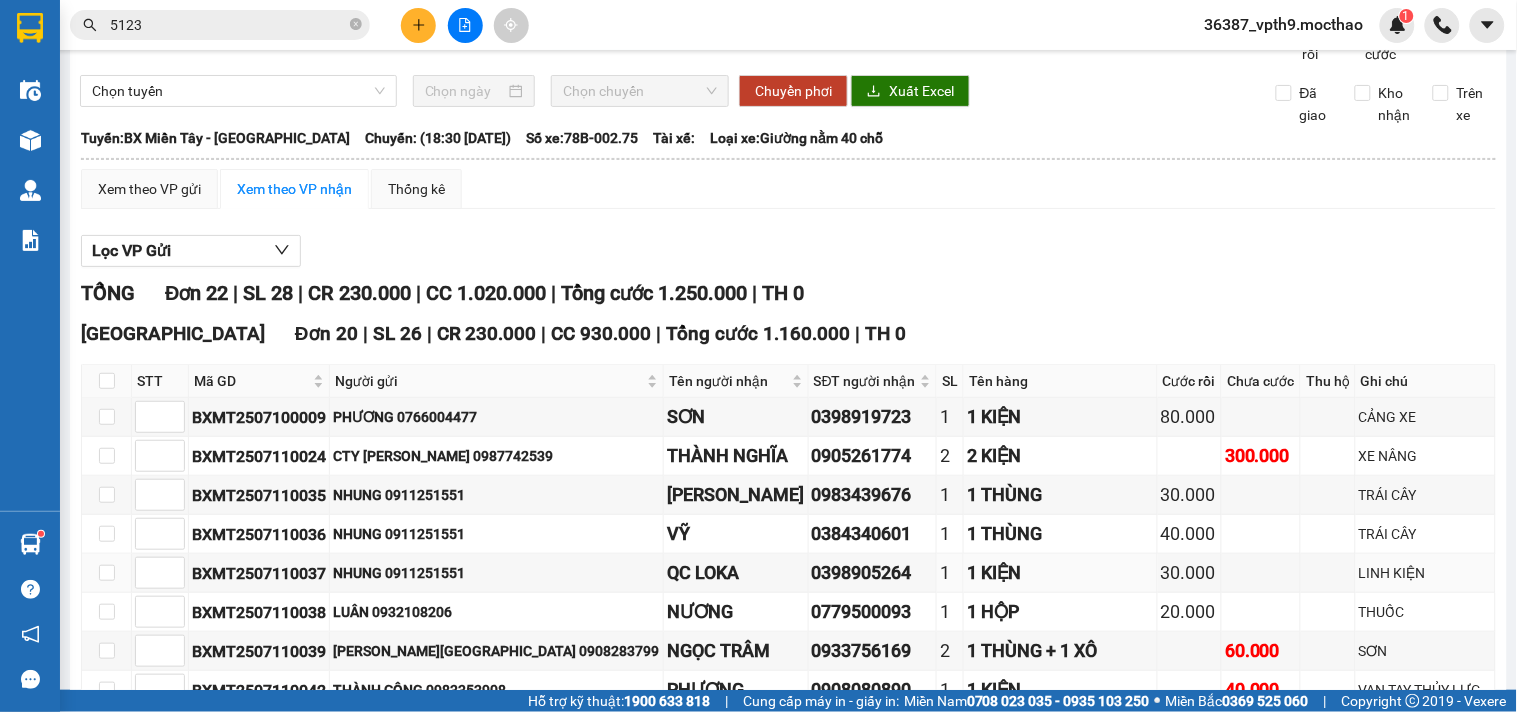 scroll, scrollTop: 0, scrollLeft: 0, axis: both 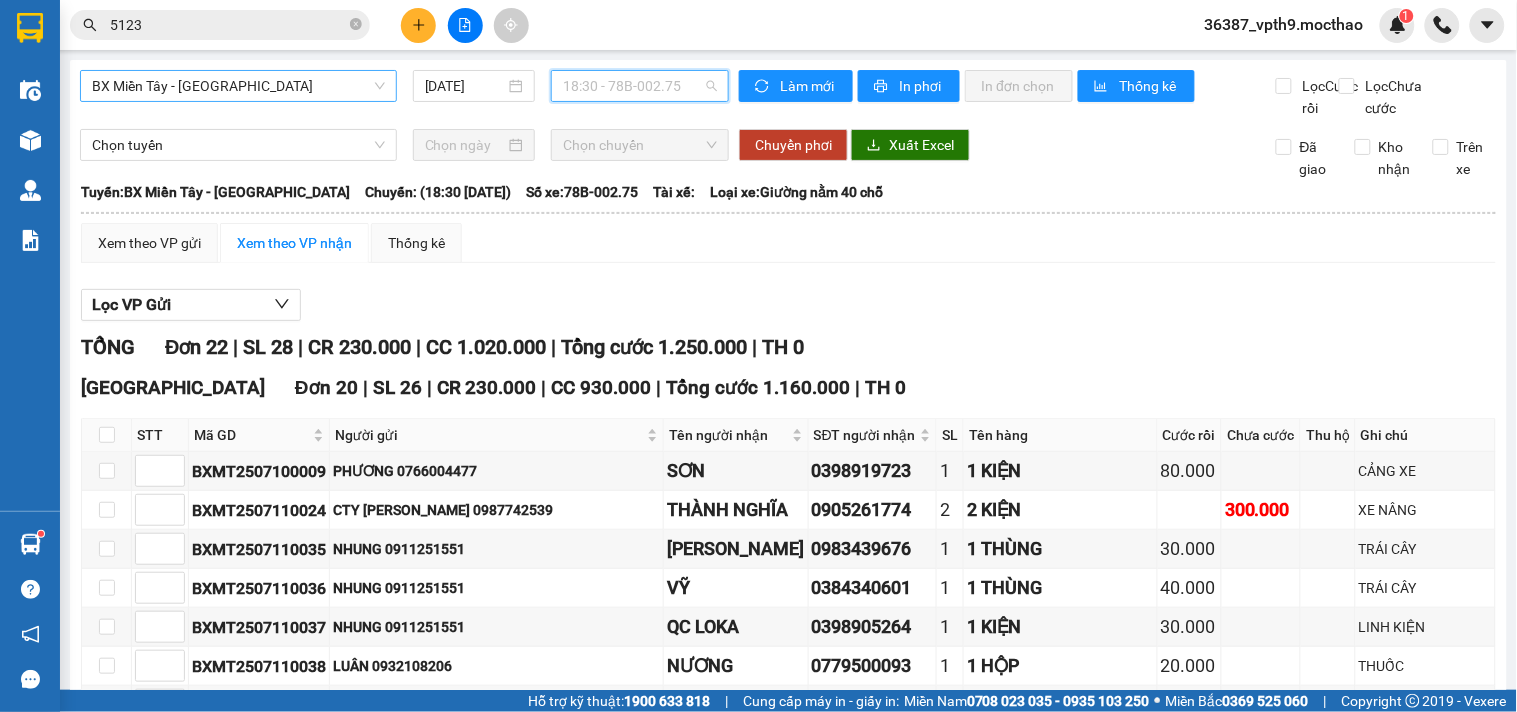 click on "18:30     - 78B-002.75" at bounding box center [640, 86] 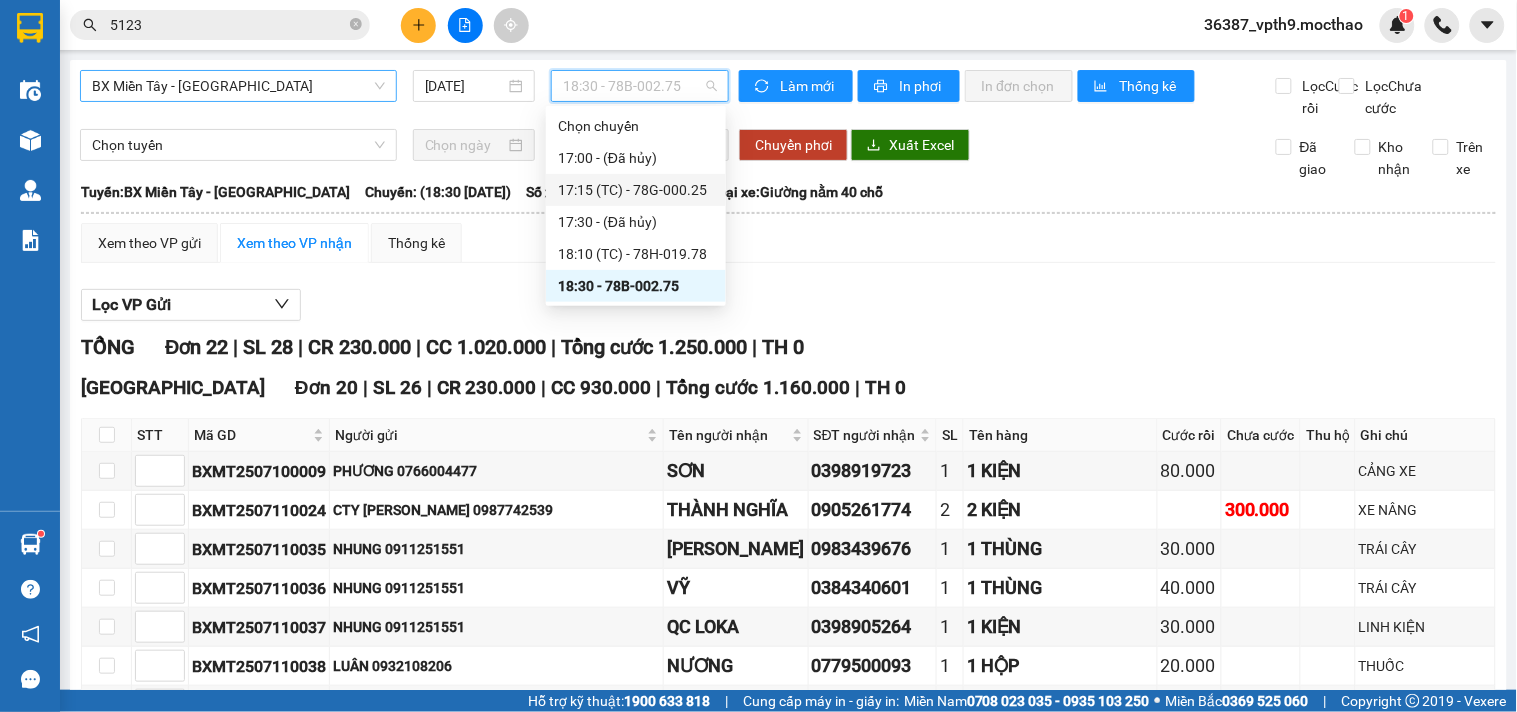 click on "17:15   (TC)   - 78G-000.25" at bounding box center [636, 190] 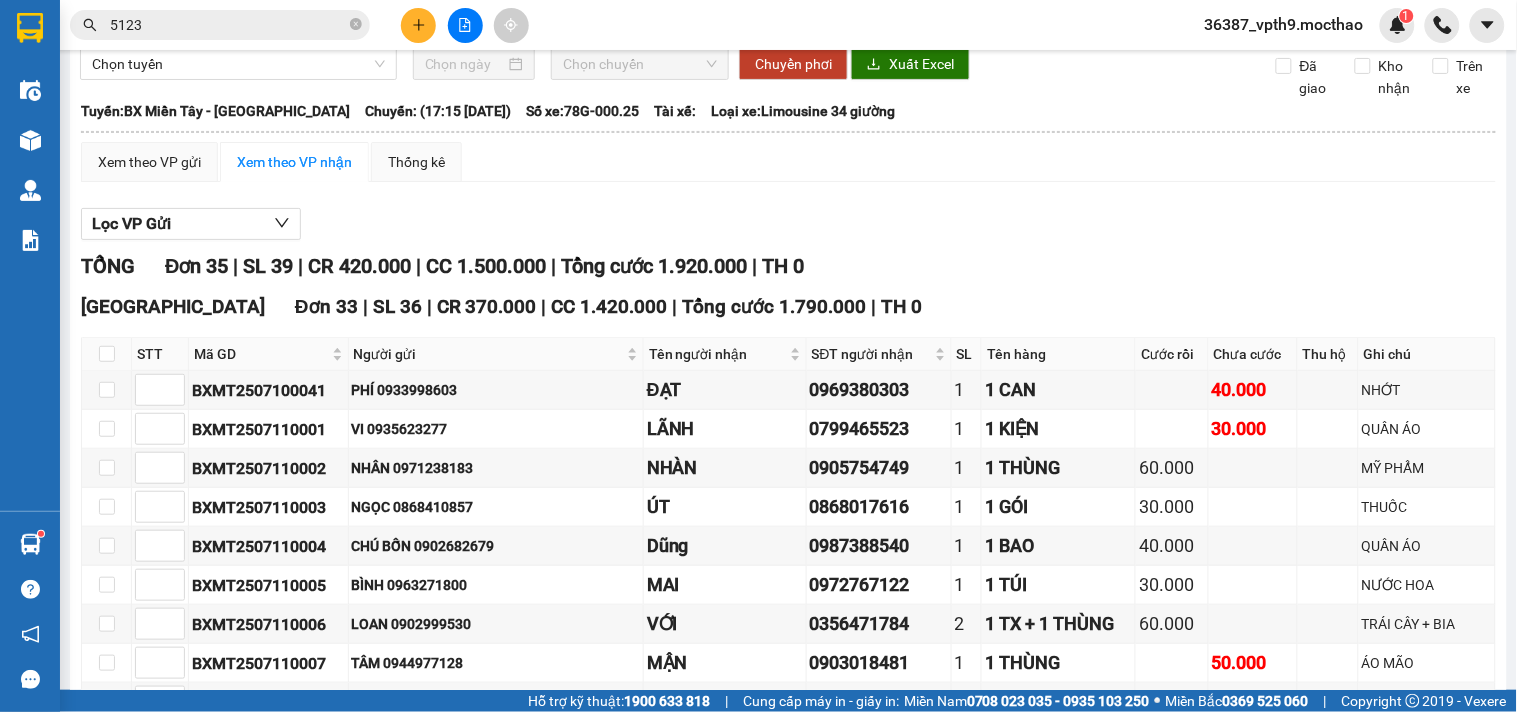 scroll, scrollTop: 0, scrollLeft: 0, axis: both 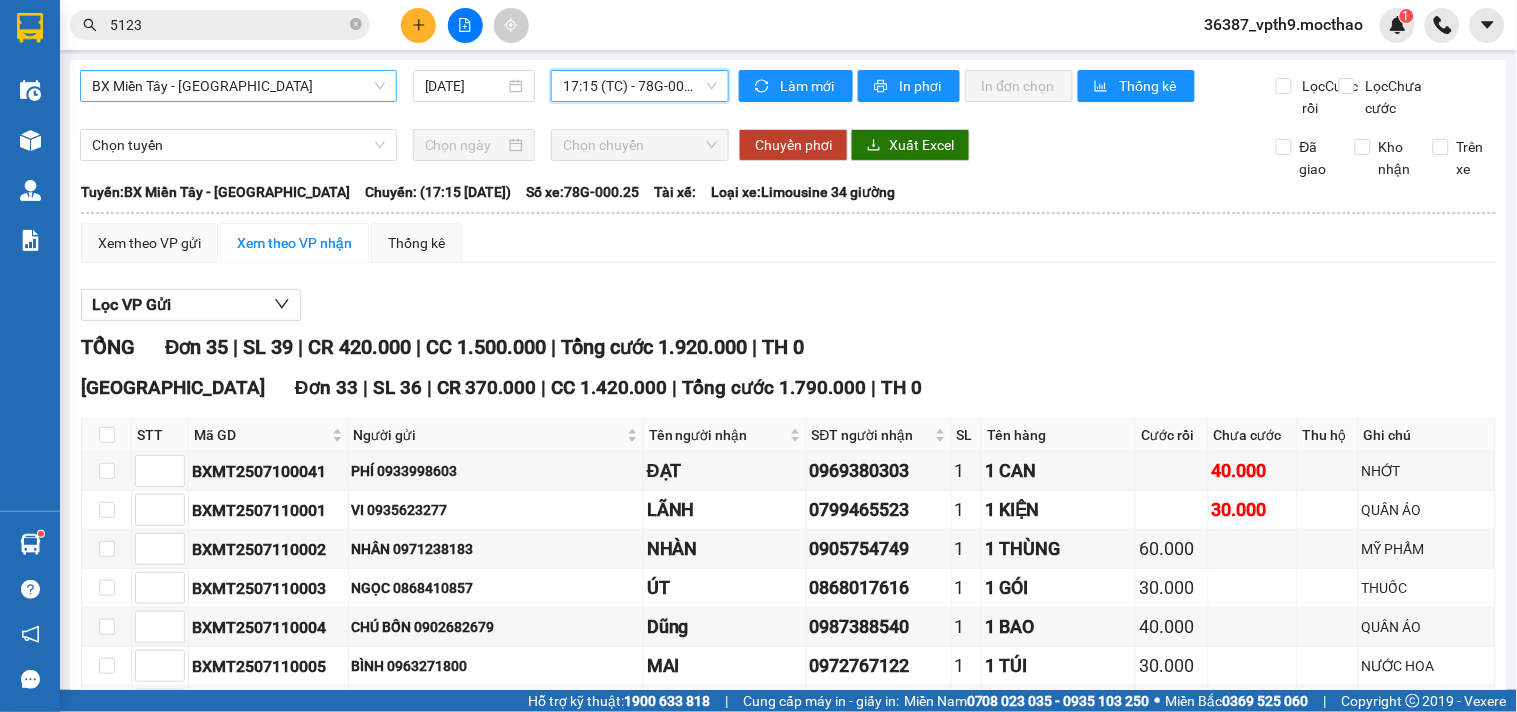 click on "BX Miền Tây - [GEOGRAPHIC_DATA]" at bounding box center (238, 86) 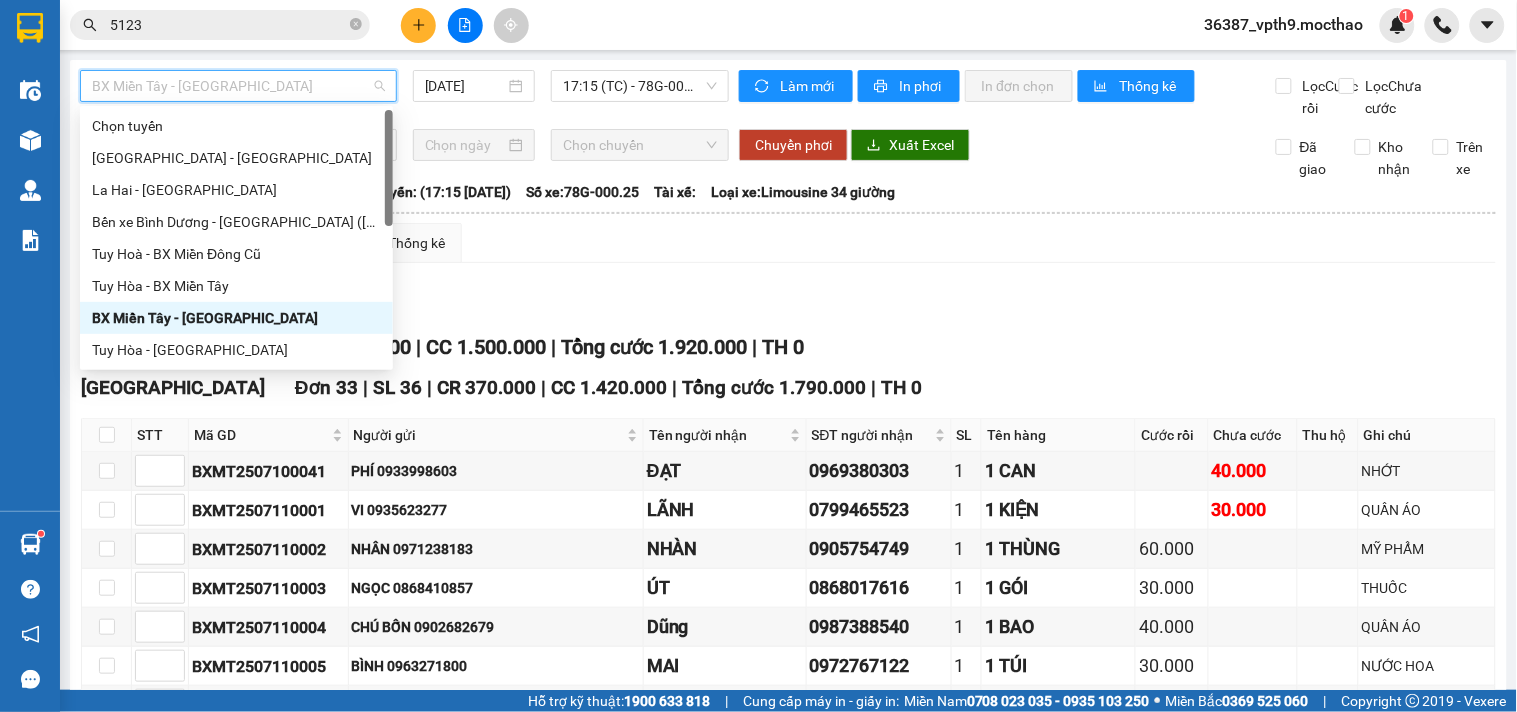 type on "M" 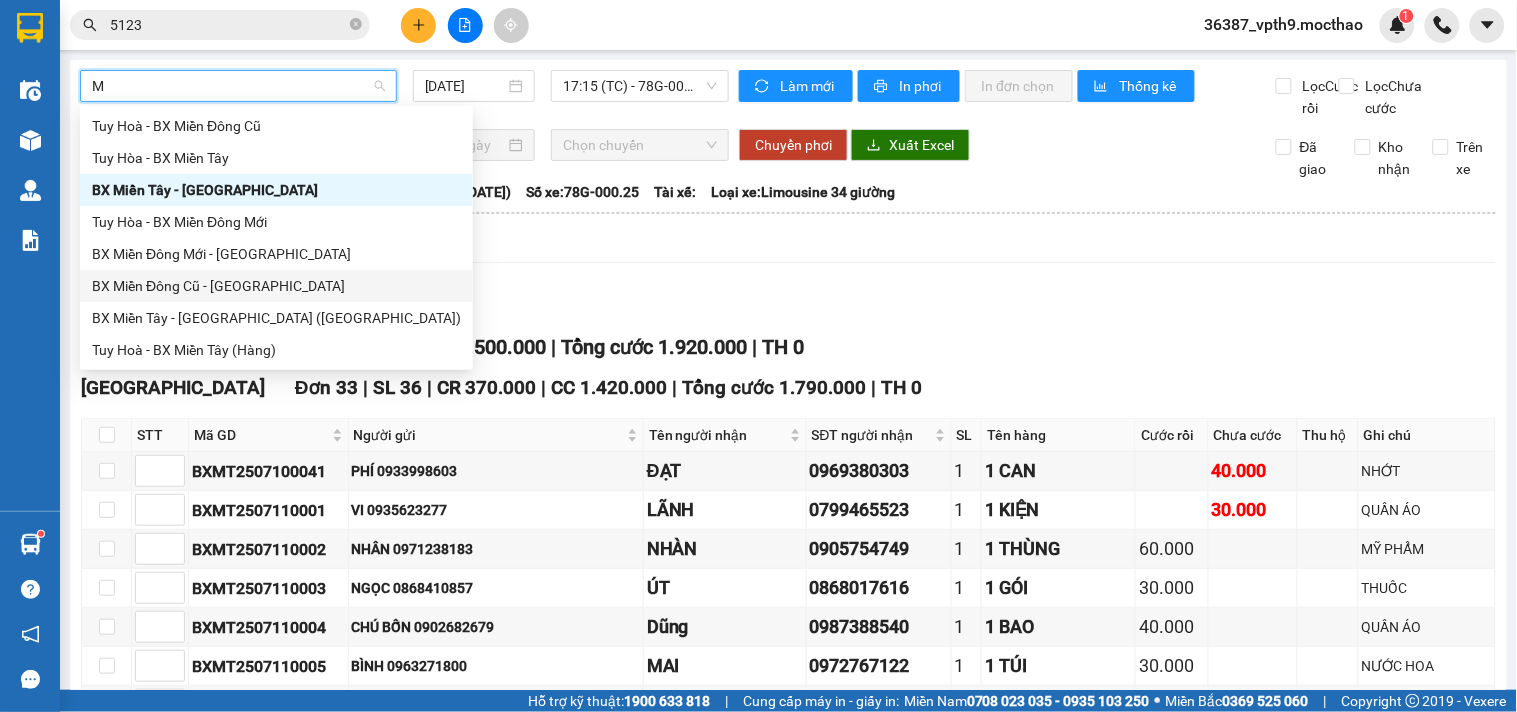 drag, startPoint x: 208, startPoint y: 286, endPoint x: 550, endPoint y: 133, distance: 374.66385 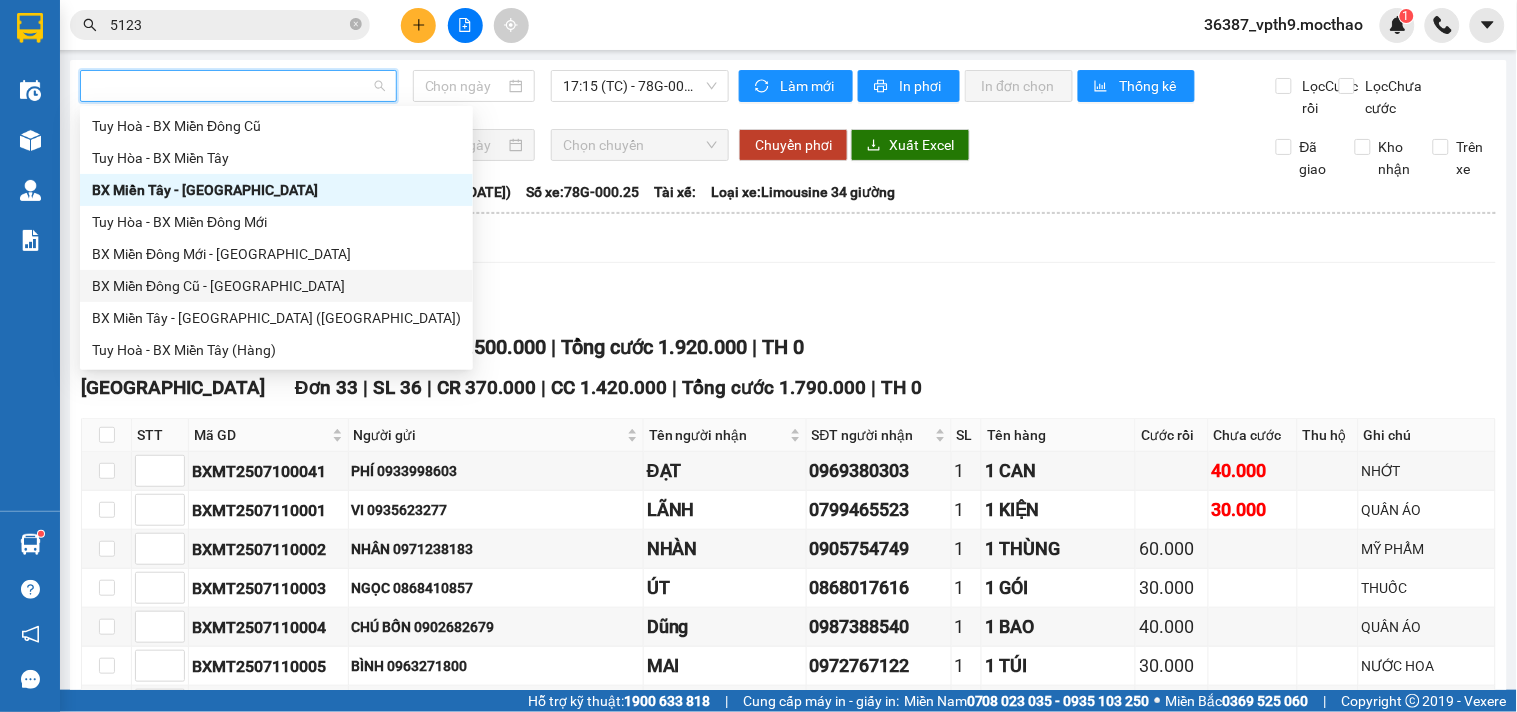 type on "[DATE]" 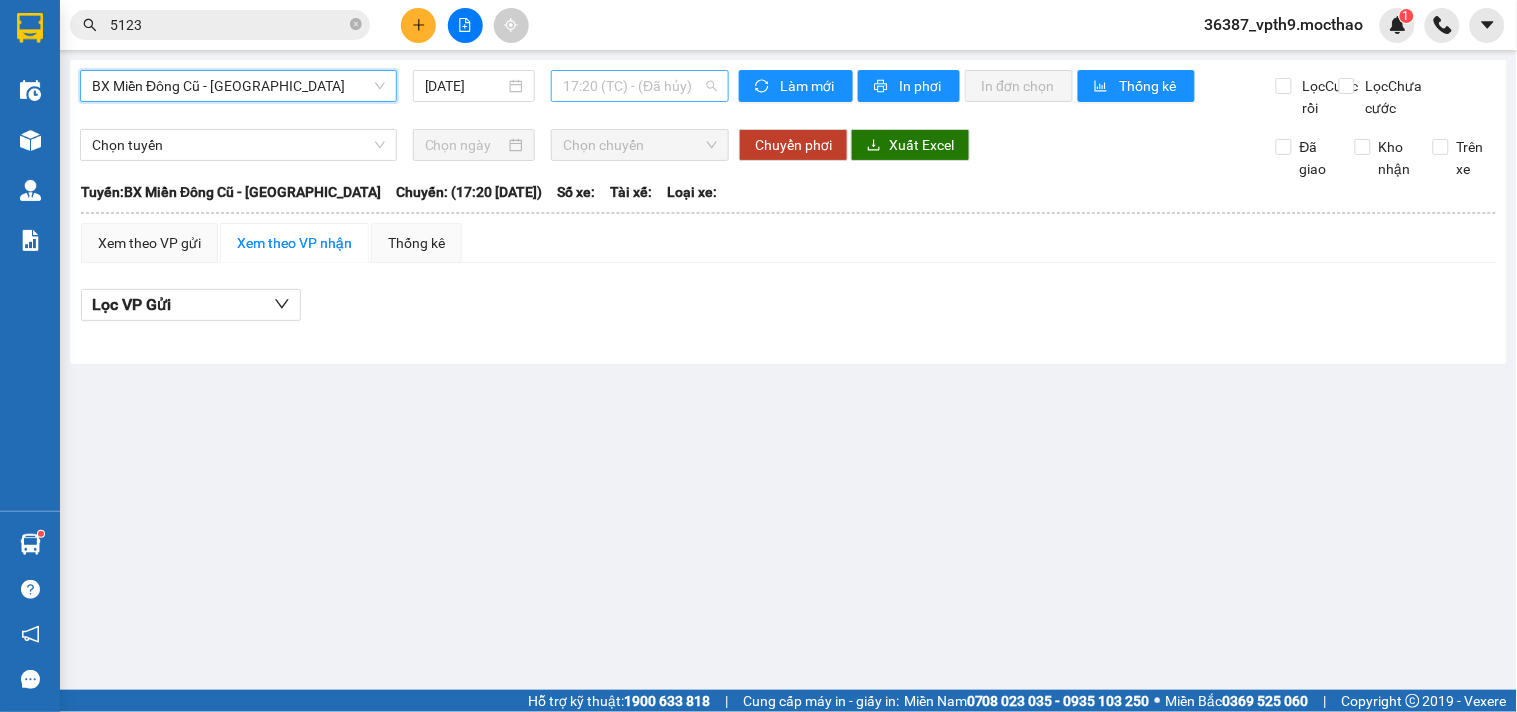 click on "17:20   (TC)   - (Đã hủy)" at bounding box center [640, 86] 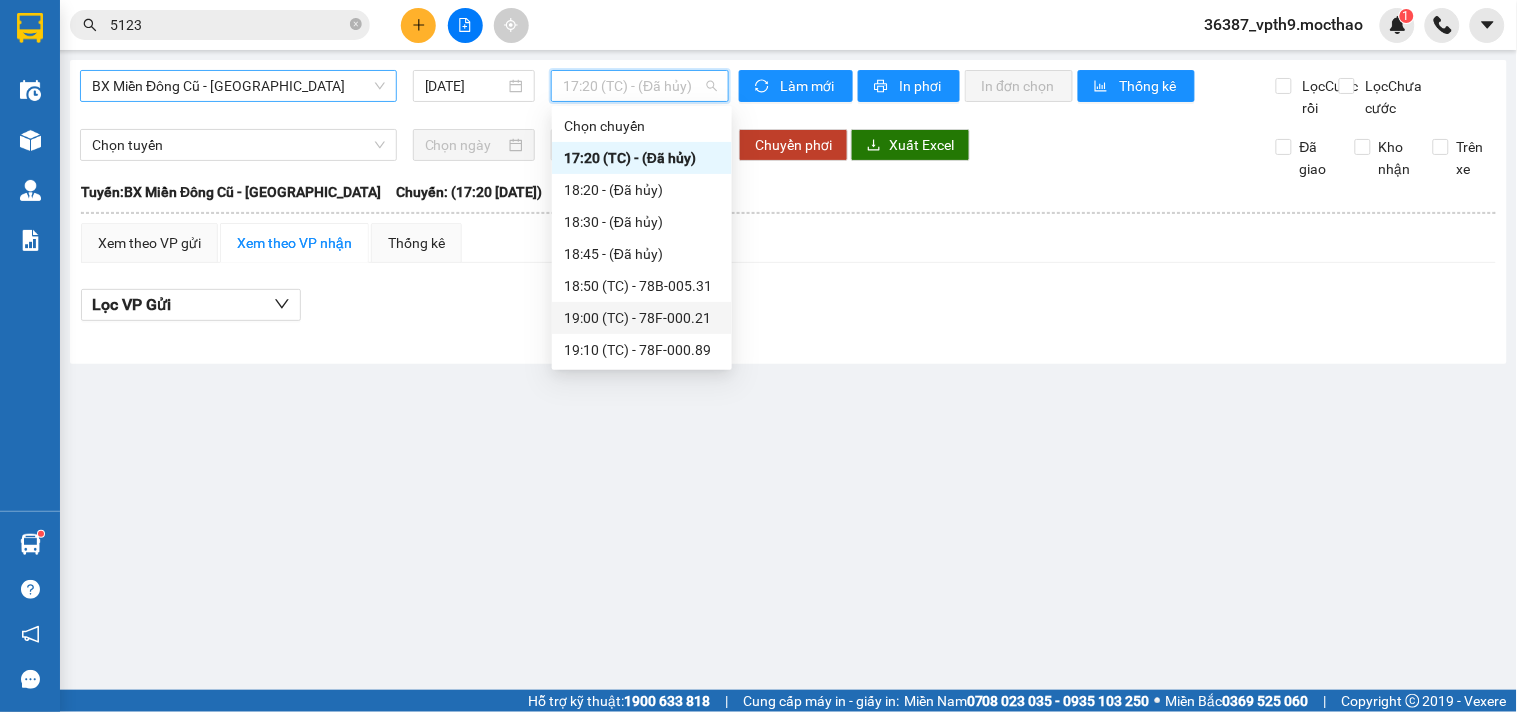 click on "19:00   (TC)   - 78F-000.21" at bounding box center (642, 318) 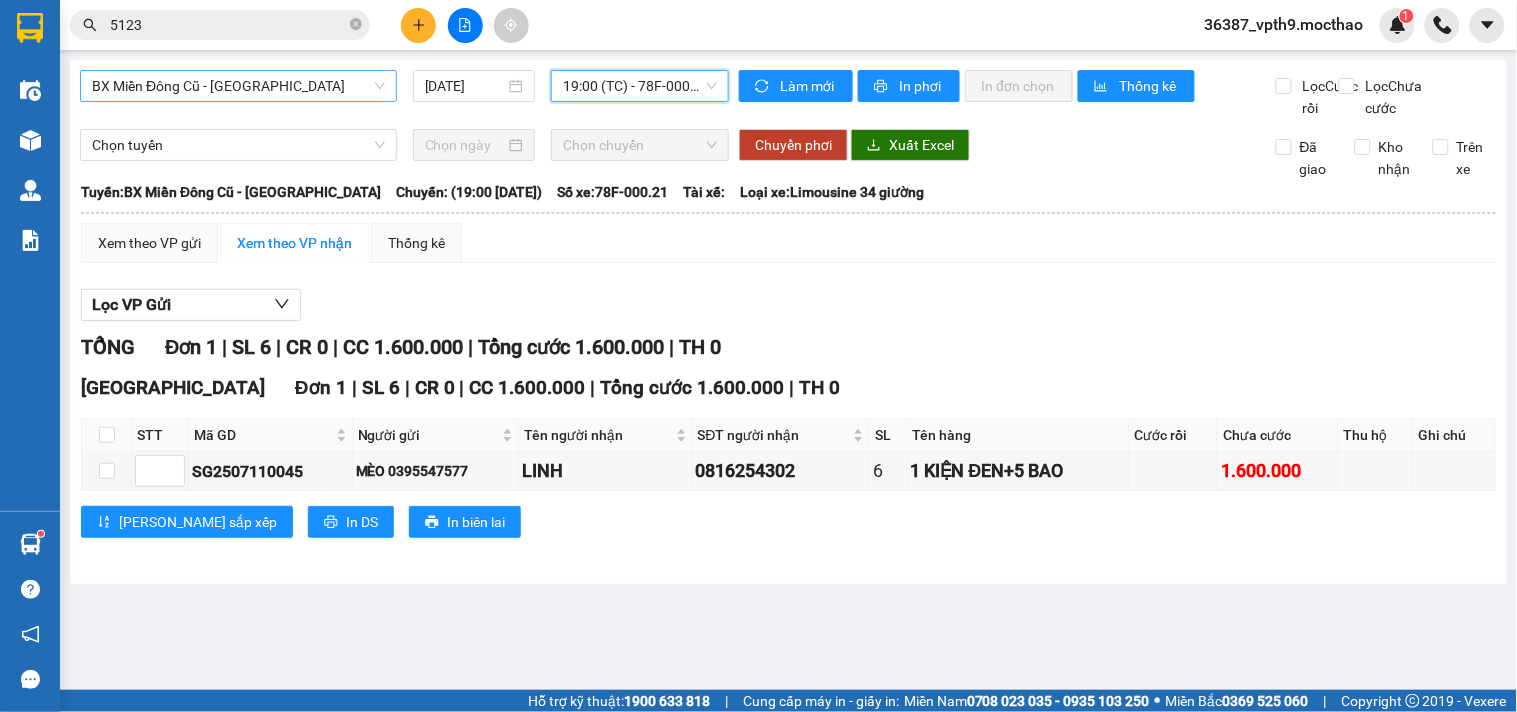 click on "19:00   (TC)   - 78F-000.21" at bounding box center (640, 86) 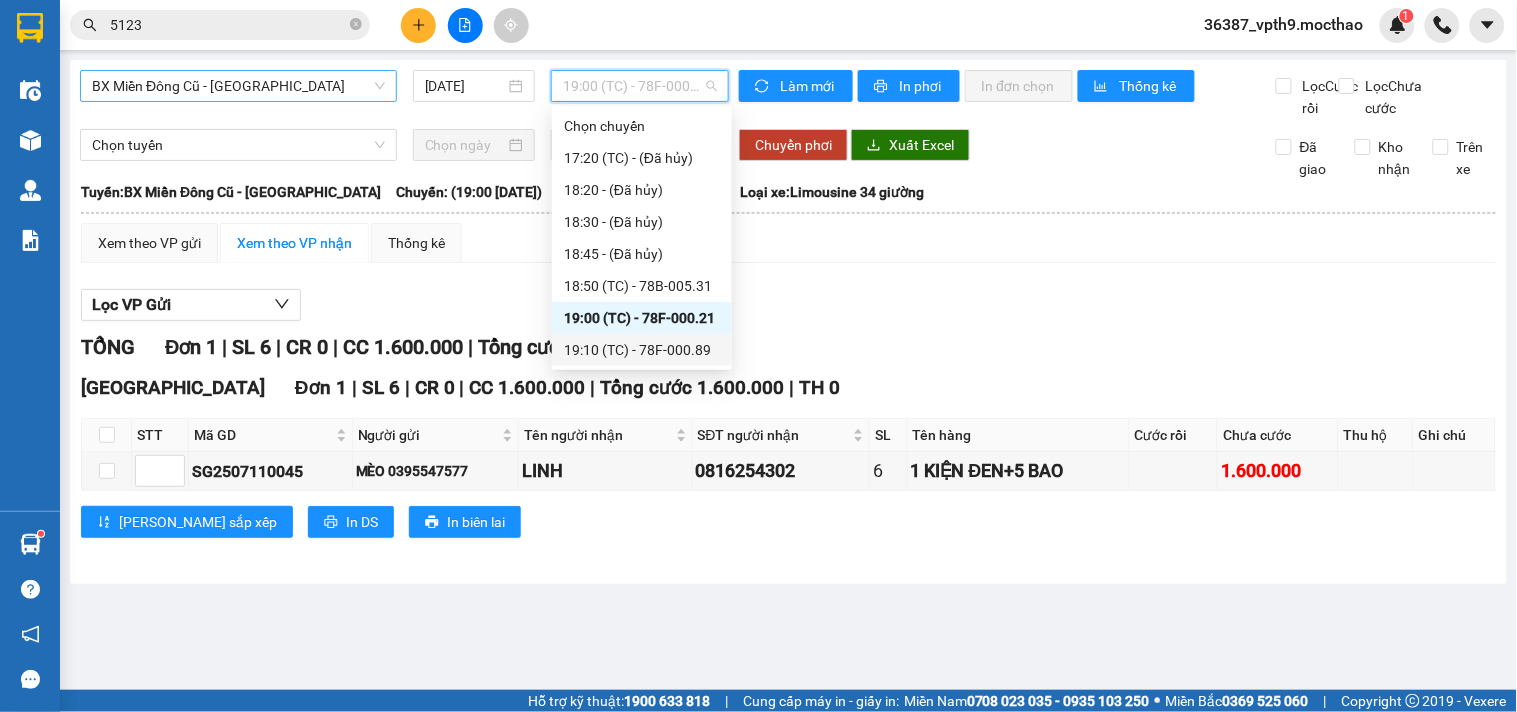 click on "19:10   (TC)   - 78F-000.89" at bounding box center [642, 350] 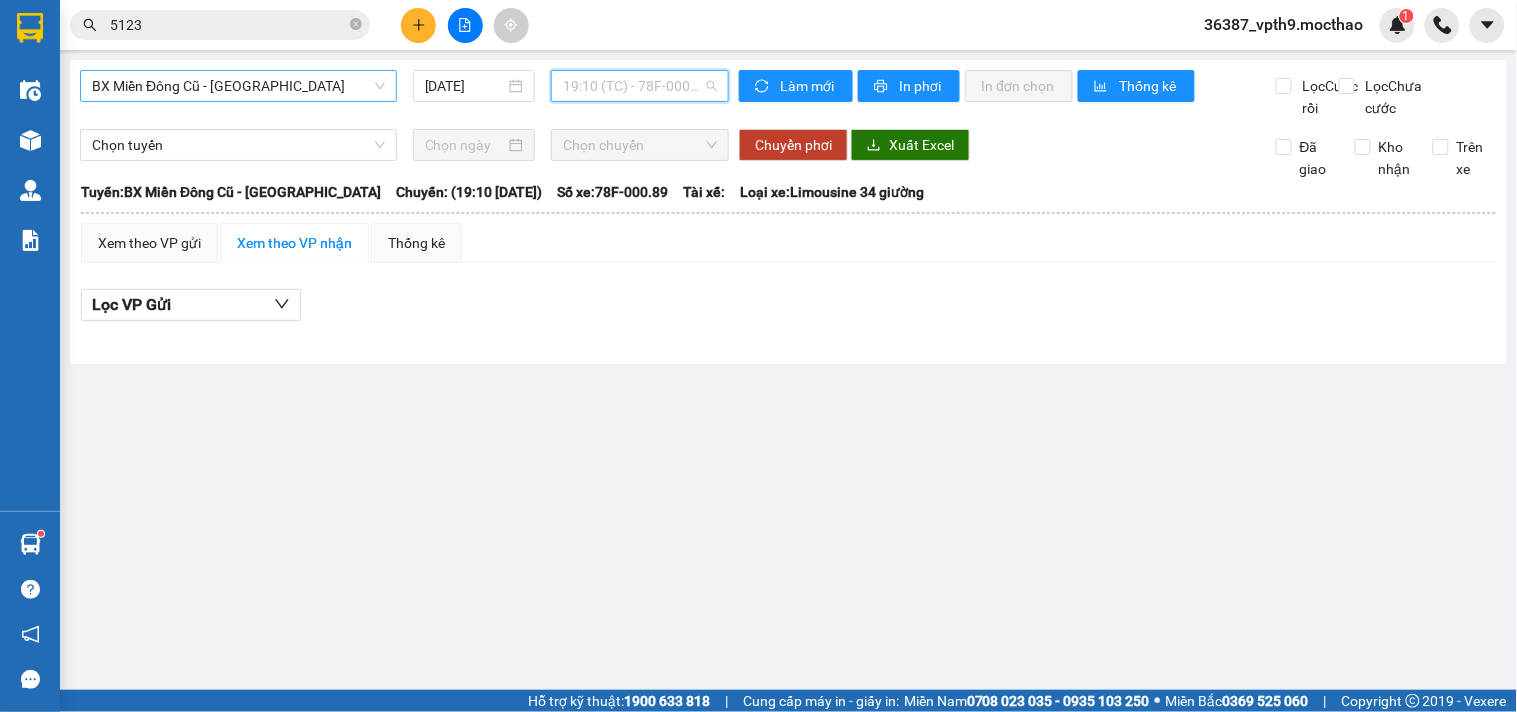 click on "19:10   (TC)   - 78F-000.89" at bounding box center [640, 86] 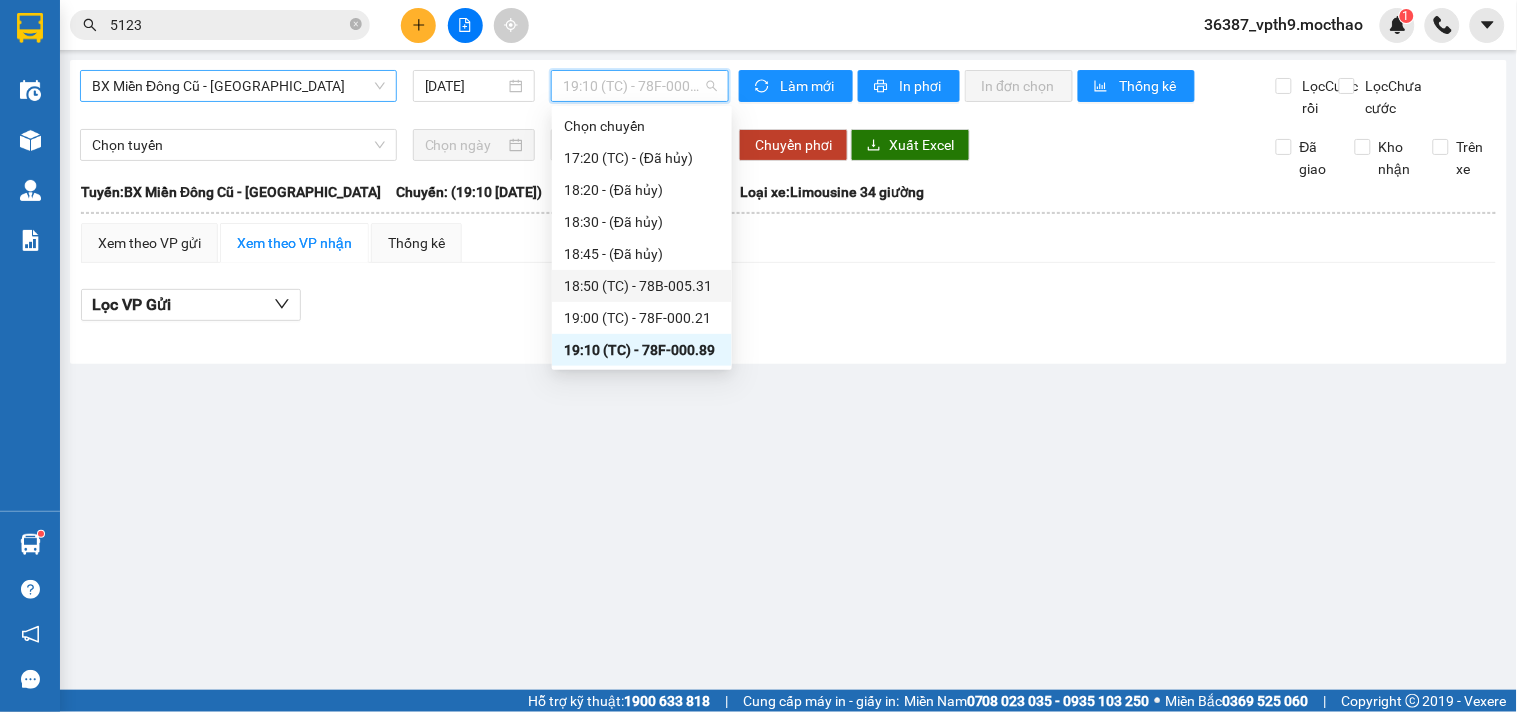 click on "18:50   (TC)   - 78B-005.31" at bounding box center [642, 286] 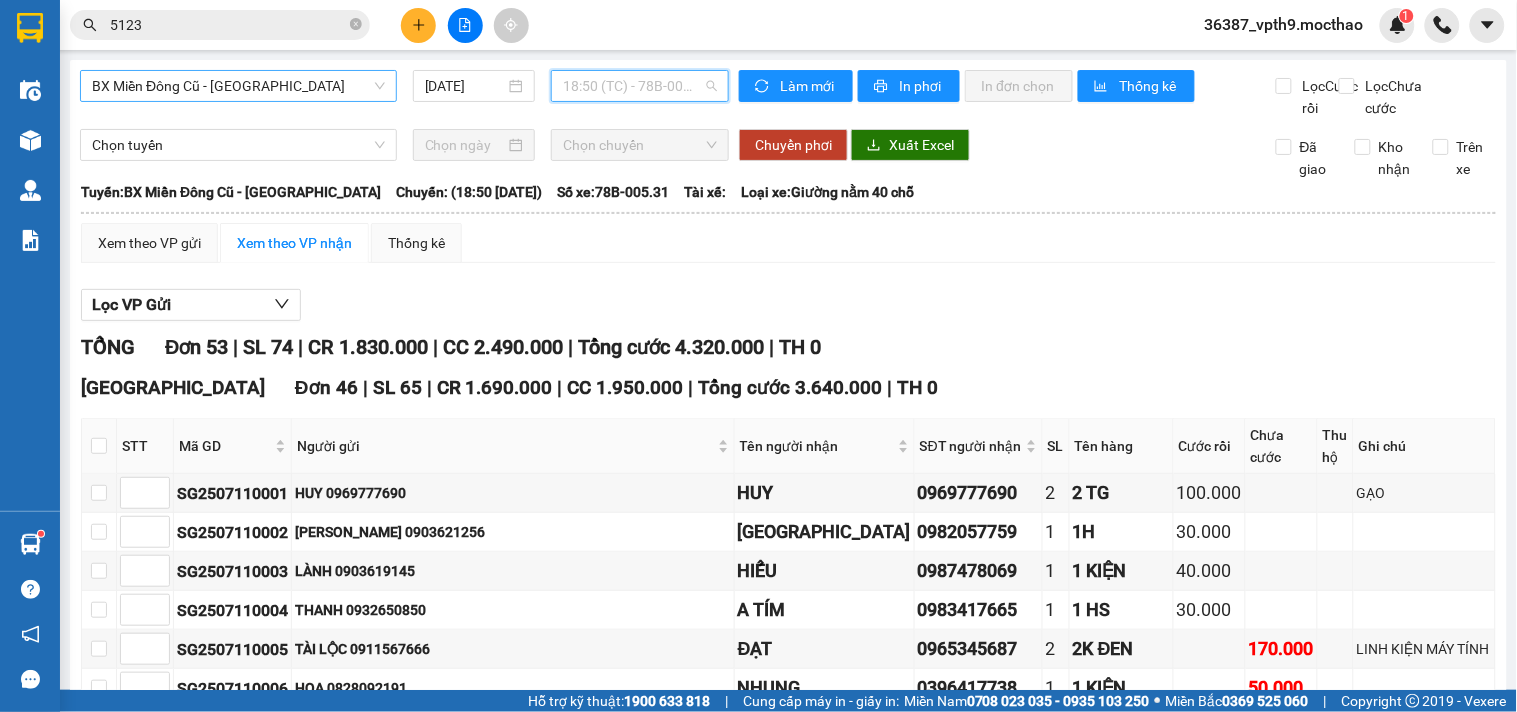 click on "18:50   (TC)   - 78B-005.31" at bounding box center [640, 86] 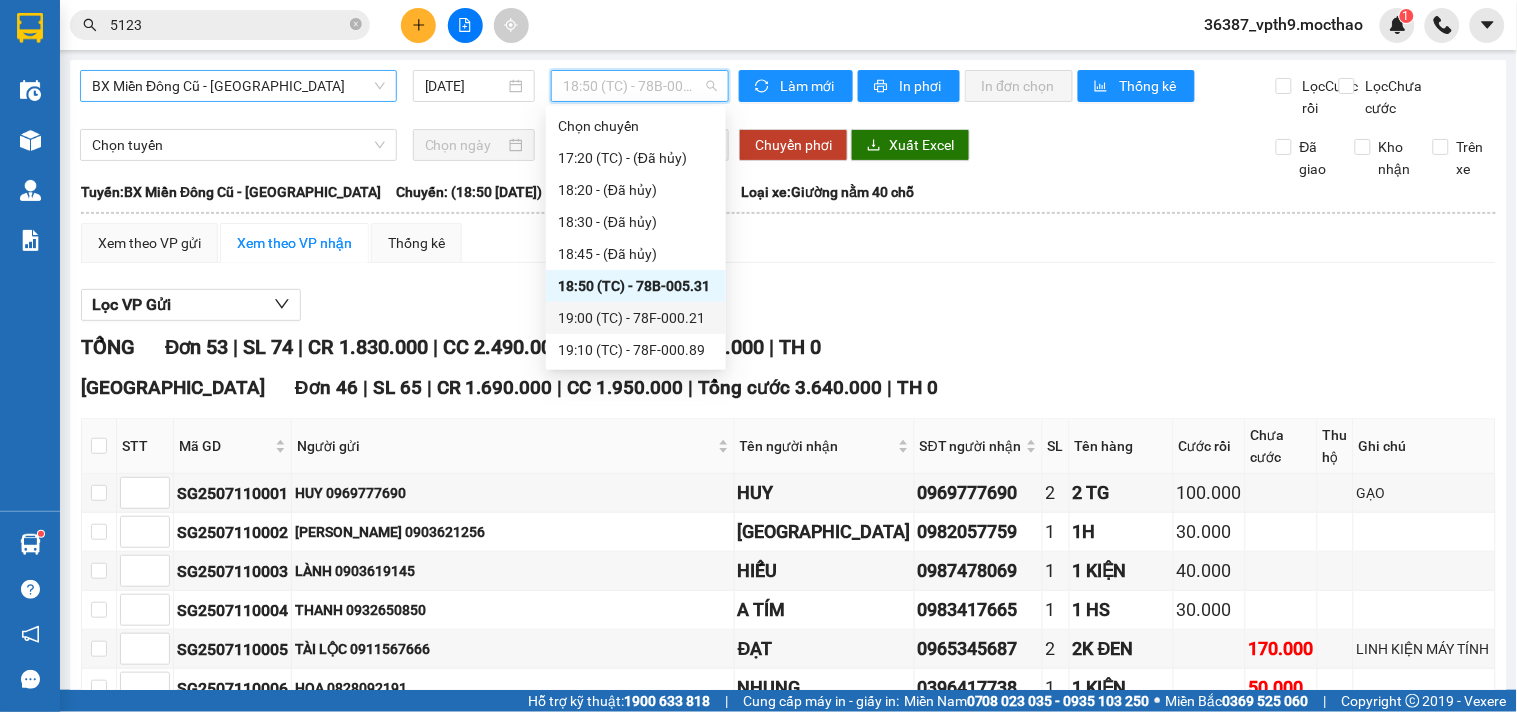 click on "19:00   (TC)   - 78F-000.21" at bounding box center (636, 318) 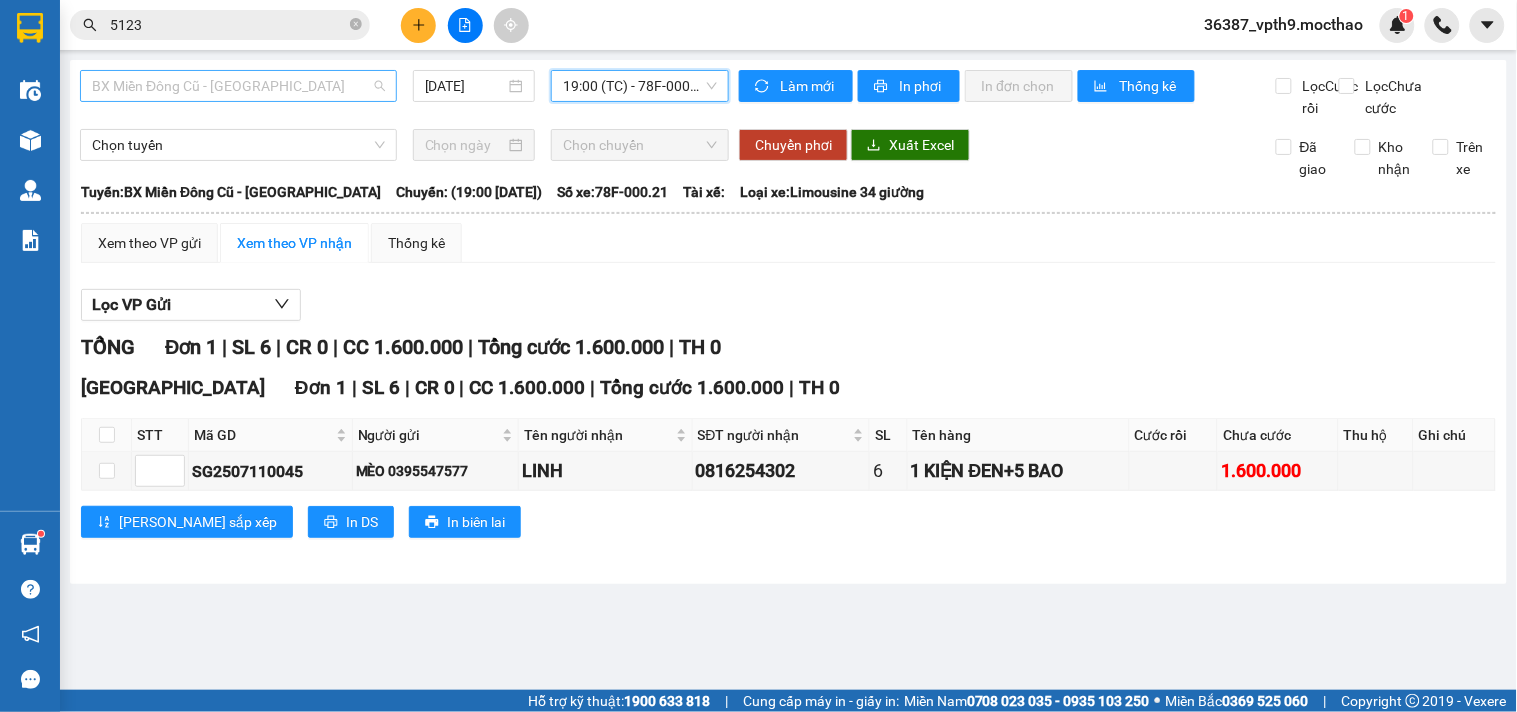 click on "BX Miền Đông Cũ - [GEOGRAPHIC_DATA]" at bounding box center [238, 86] 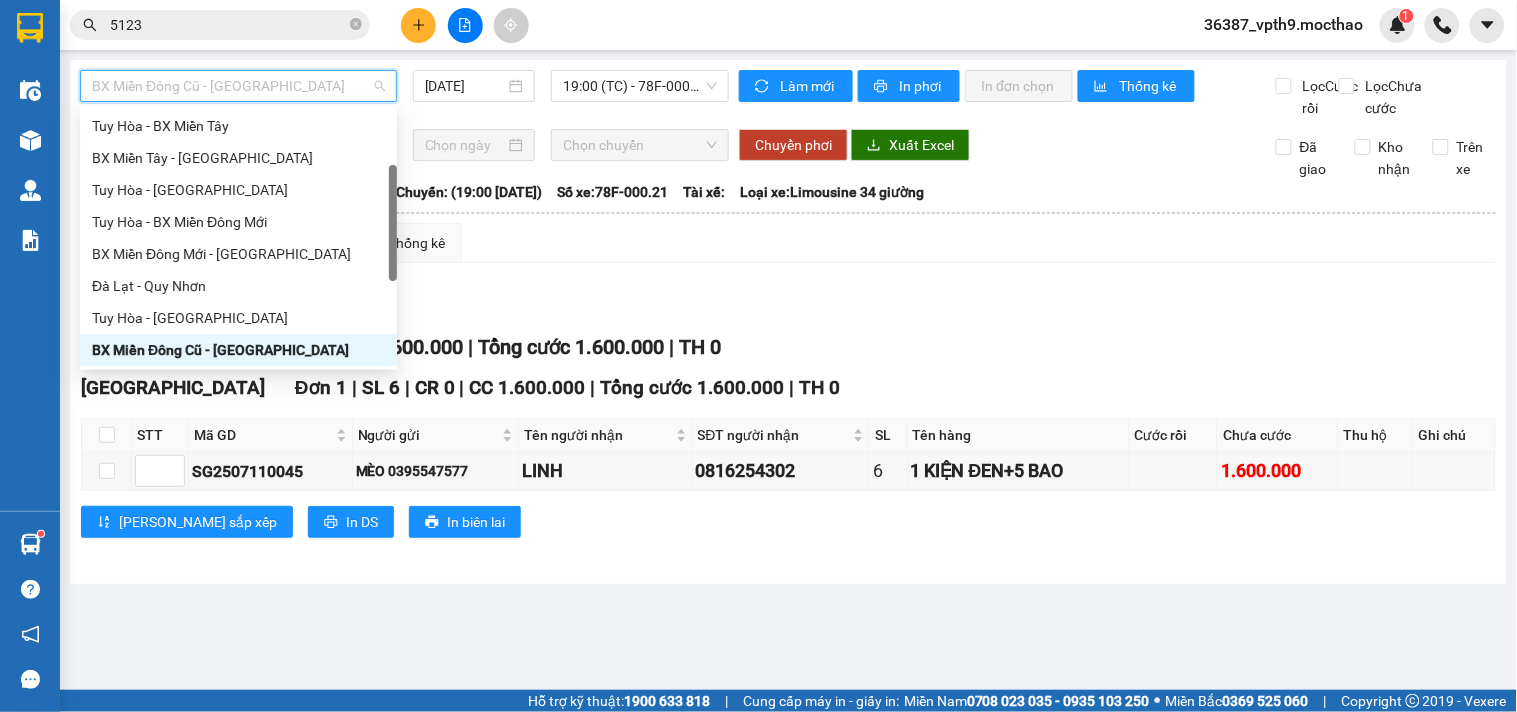 type on "Q" 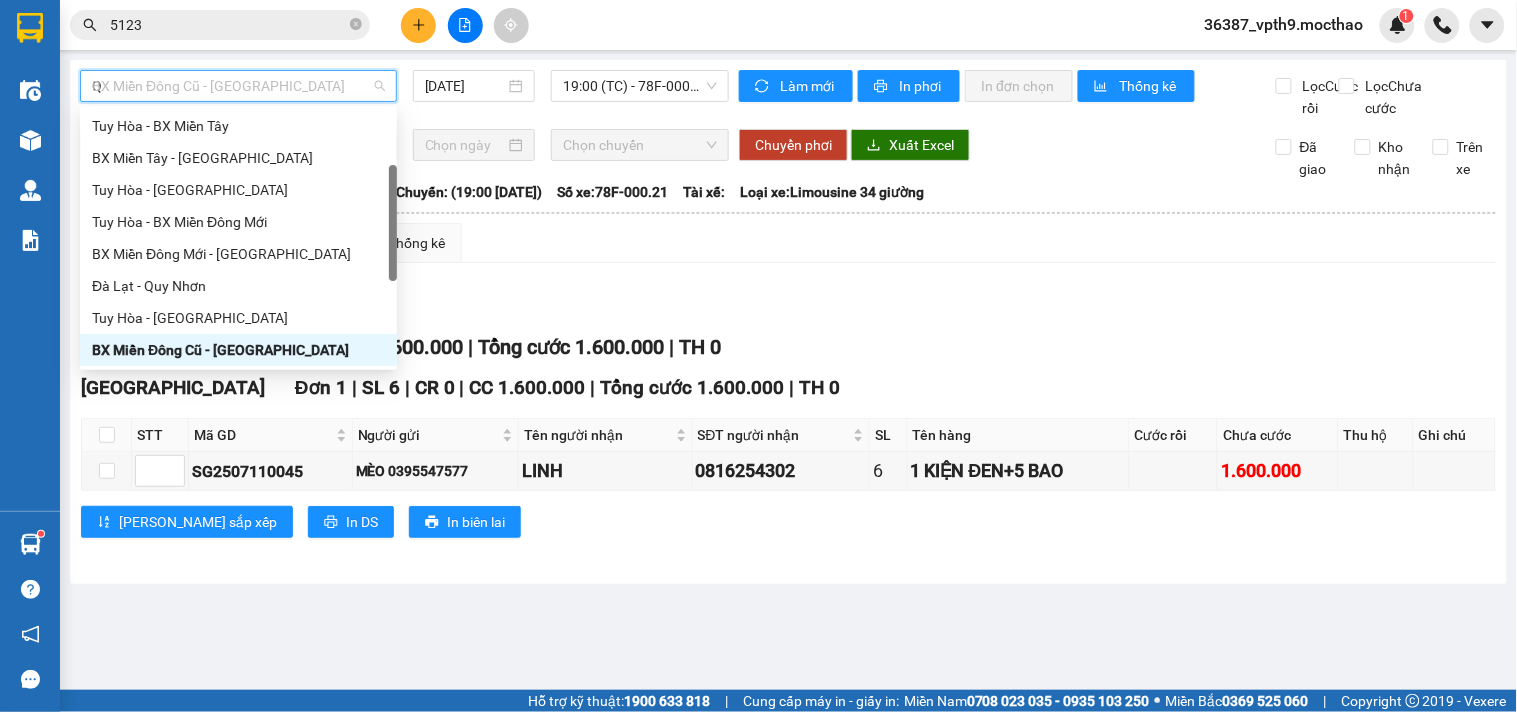 scroll, scrollTop: 0, scrollLeft: 0, axis: both 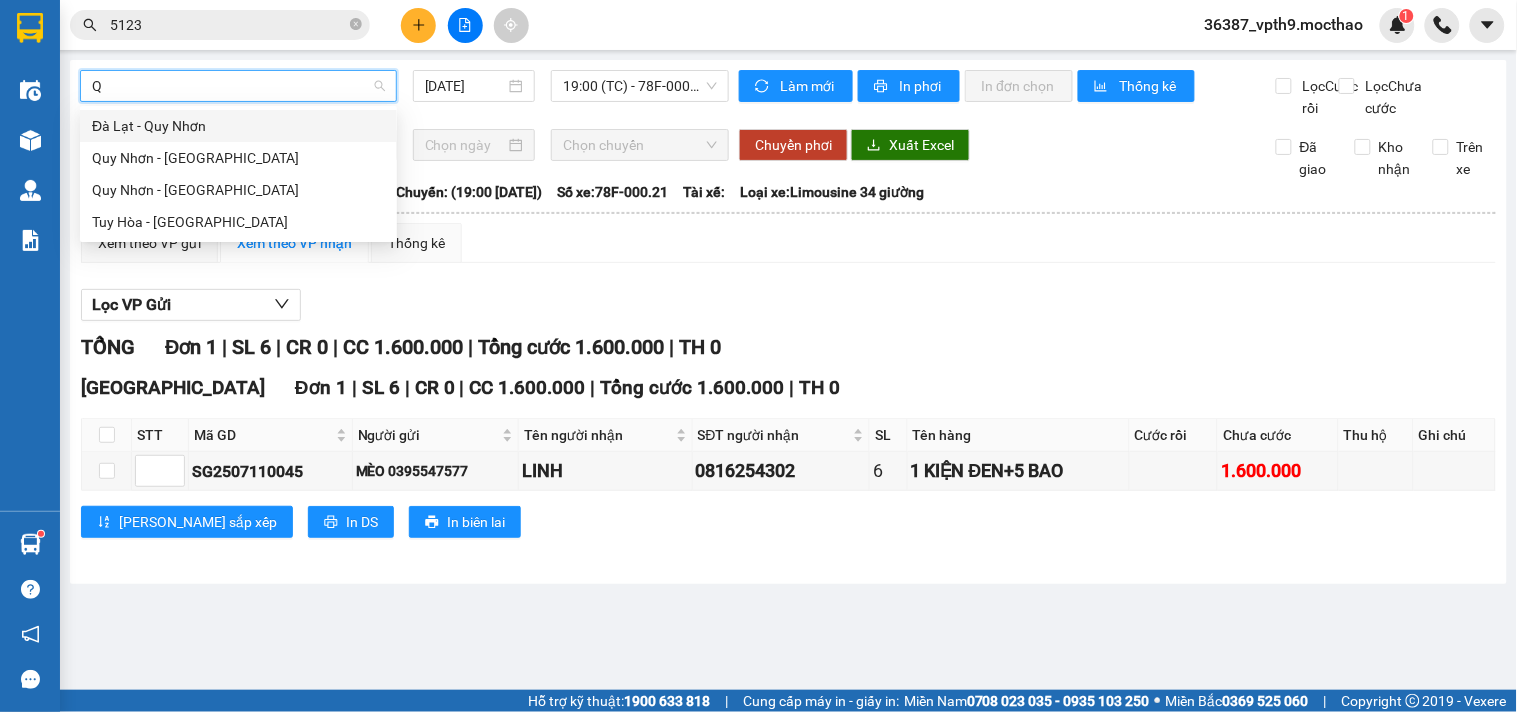 drag, startPoint x: 178, startPoint y: 127, endPoint x: 655, endPoint y: 52, distance: 482.86023 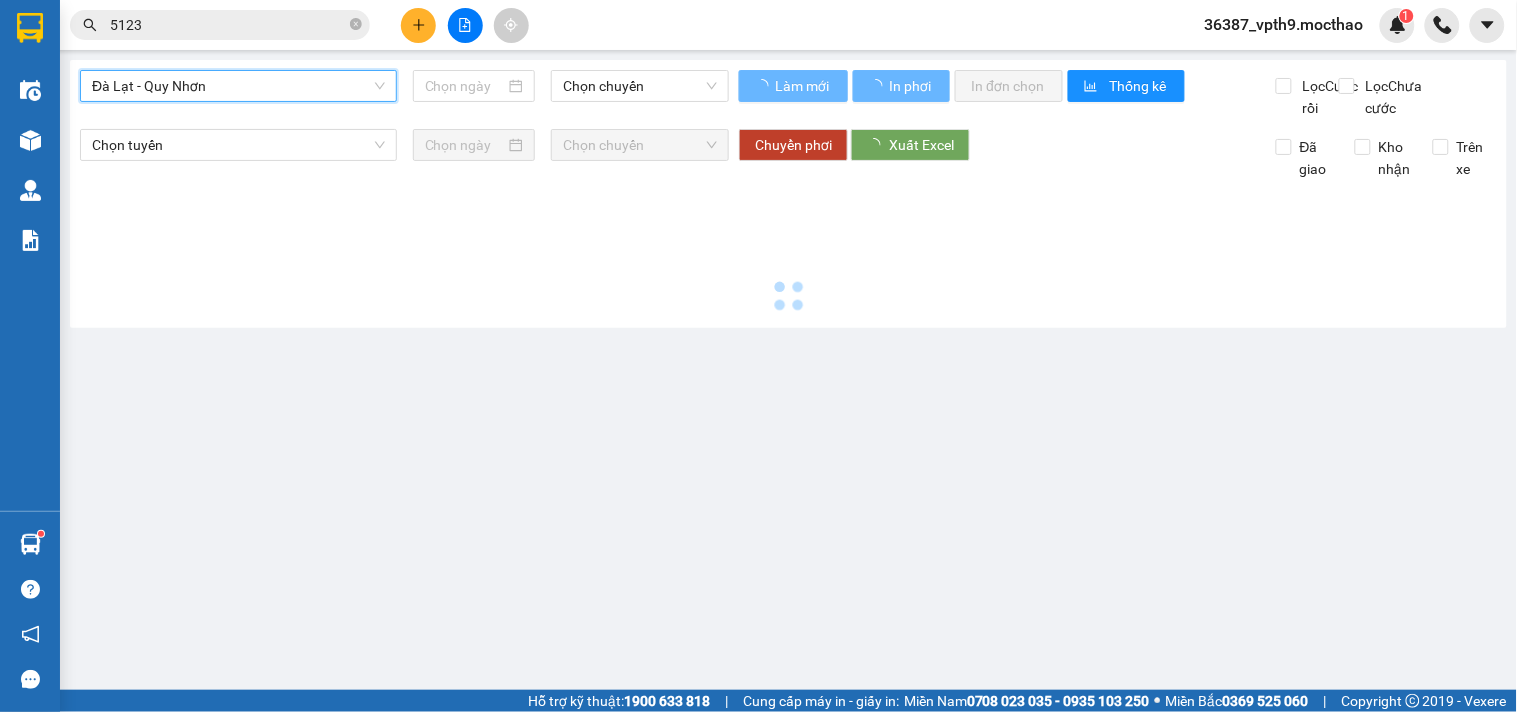 type on "[DATE]" 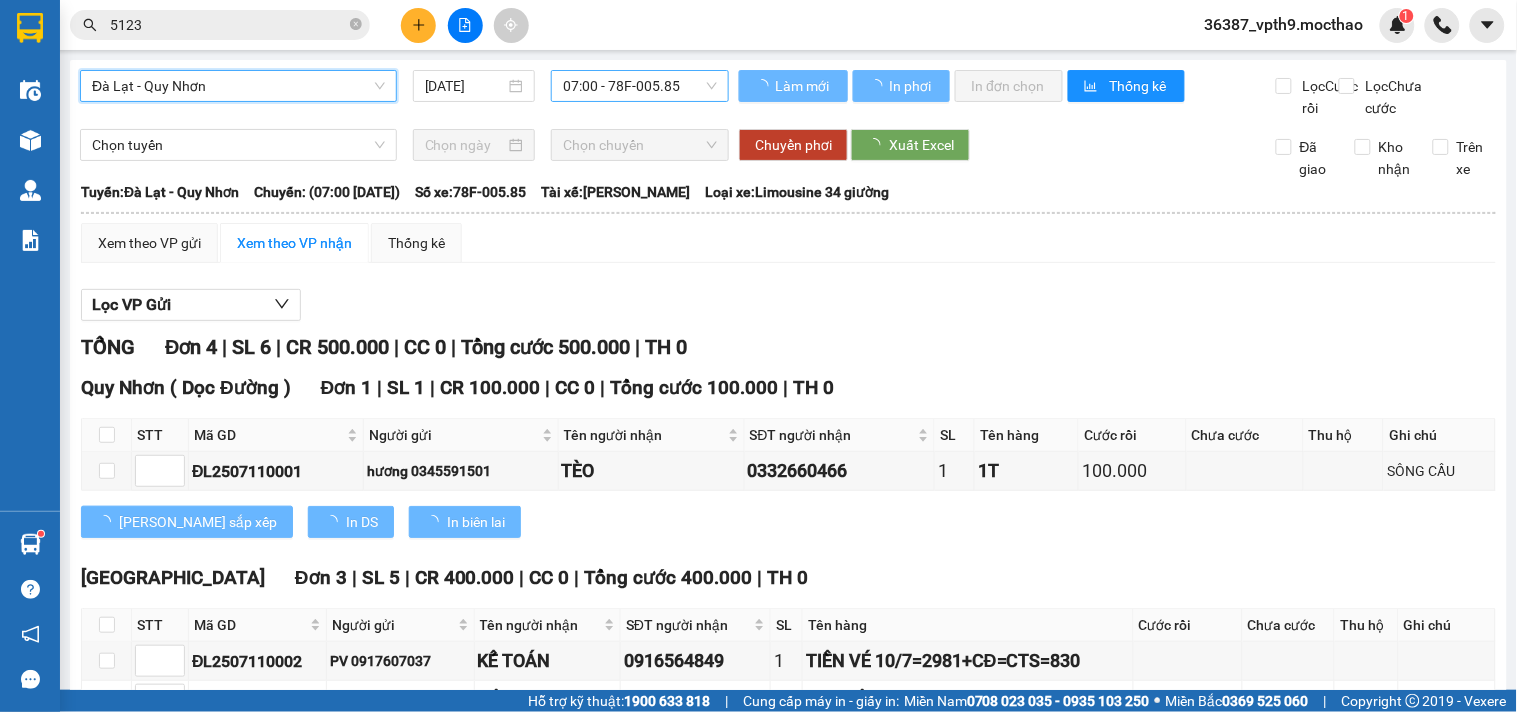click on "07:00     - 78F-005.85" at bounding box center [640, 86] 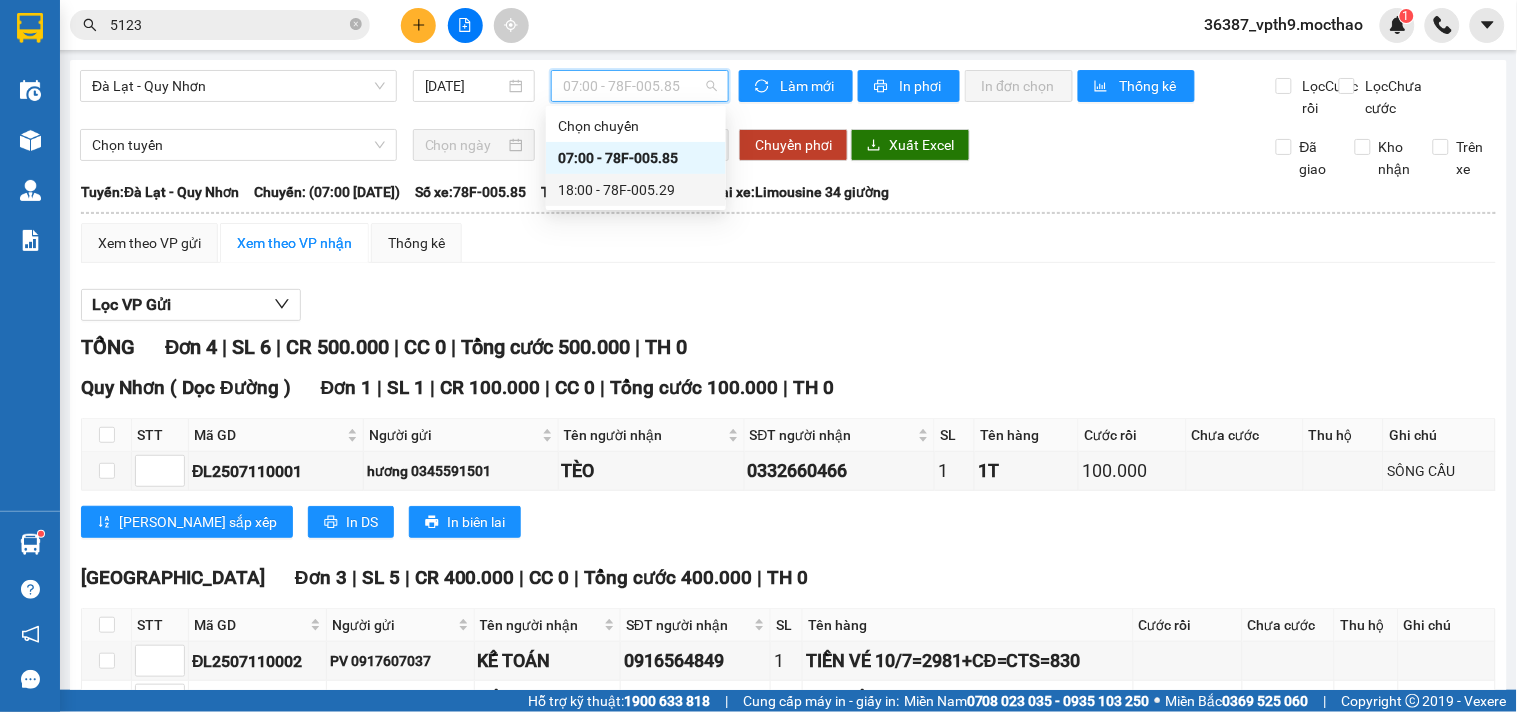 click on "18:00     - 78F-005.29" at bounding box center (636, 190) 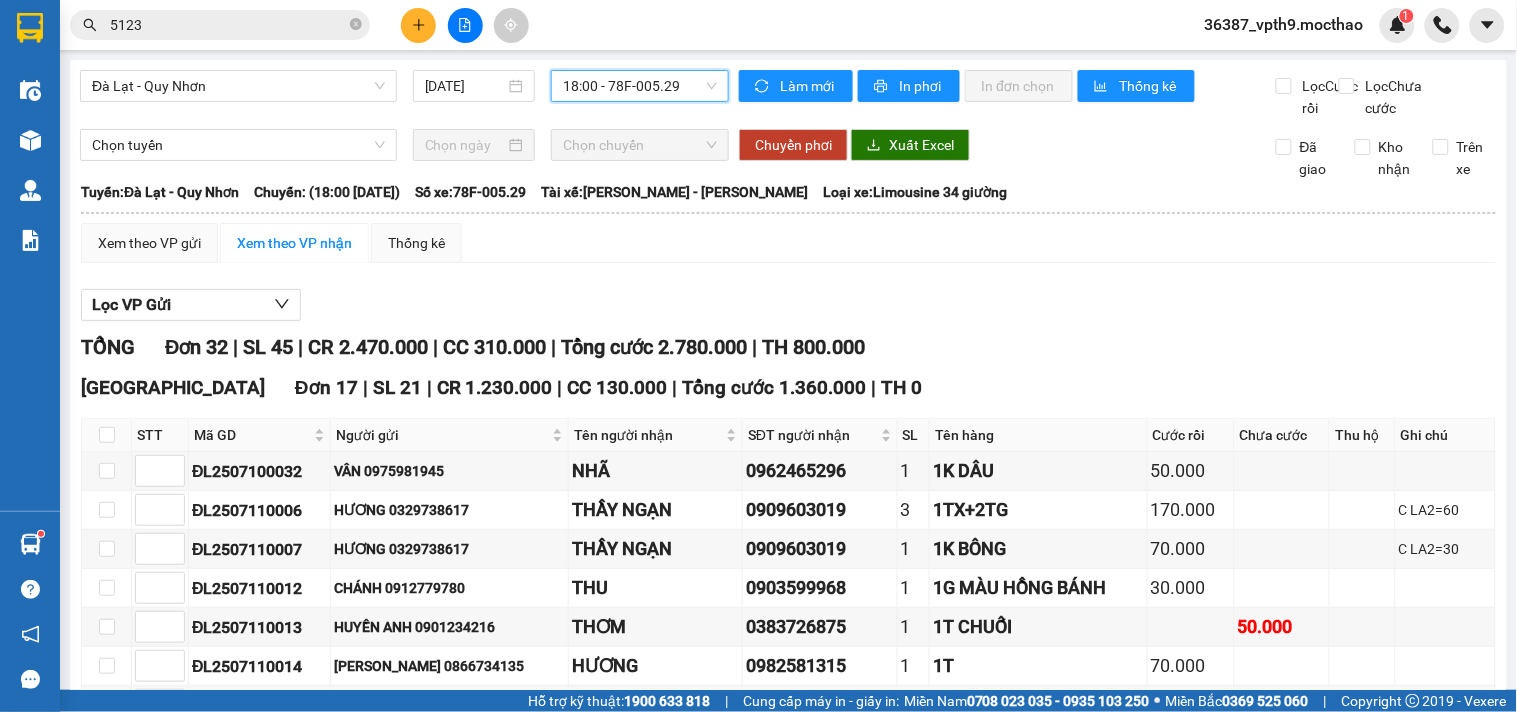 scroll, scrollTop: 222, scrollLeft: 0, axis: vertical 